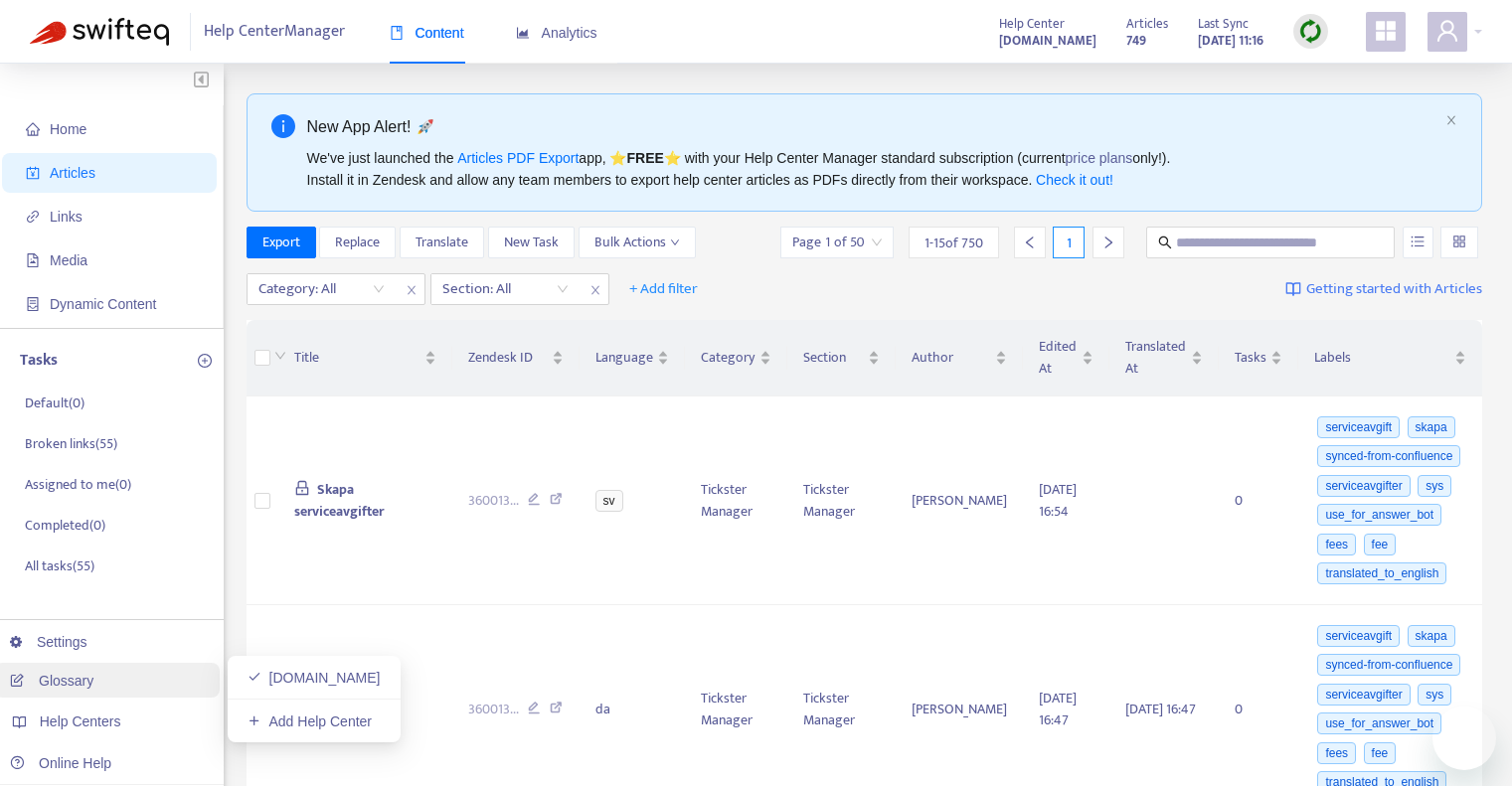 scroll, scrollTop: 0, scrollLeft: 0, axis: both 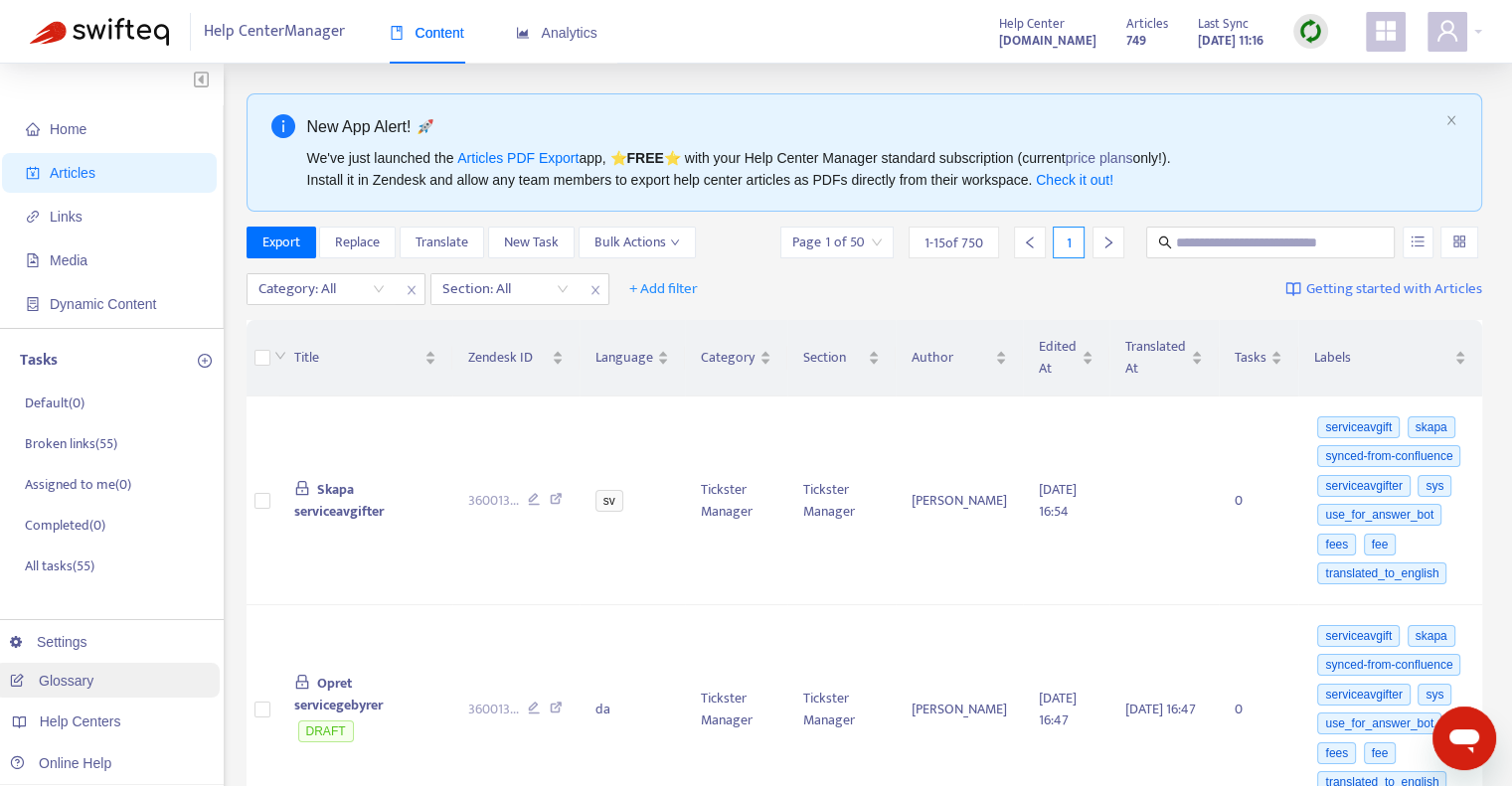 click on "Glossary" at bounding box center (52, 681) 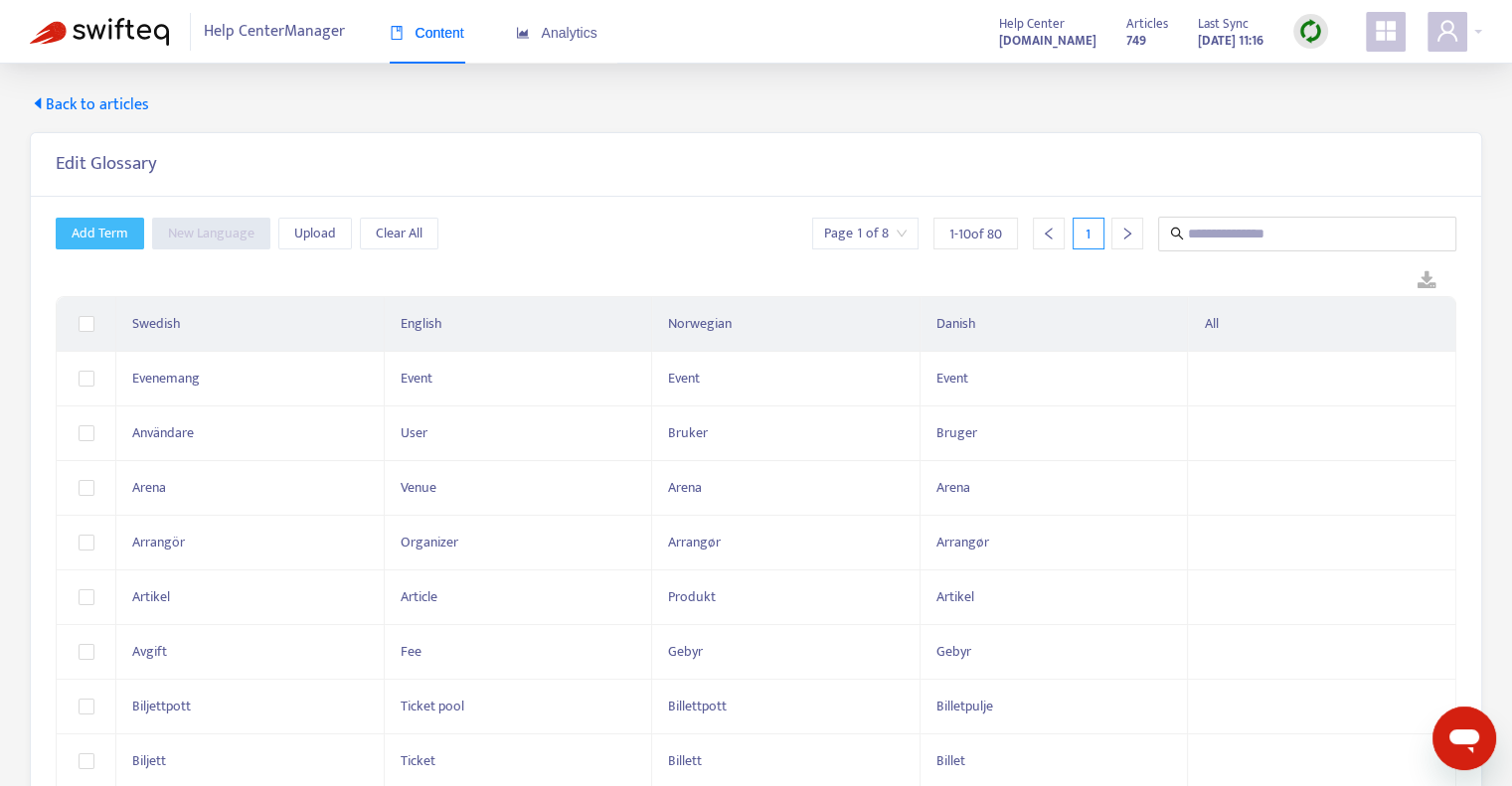 click on "Add Term" at bounding box center (99, 234) 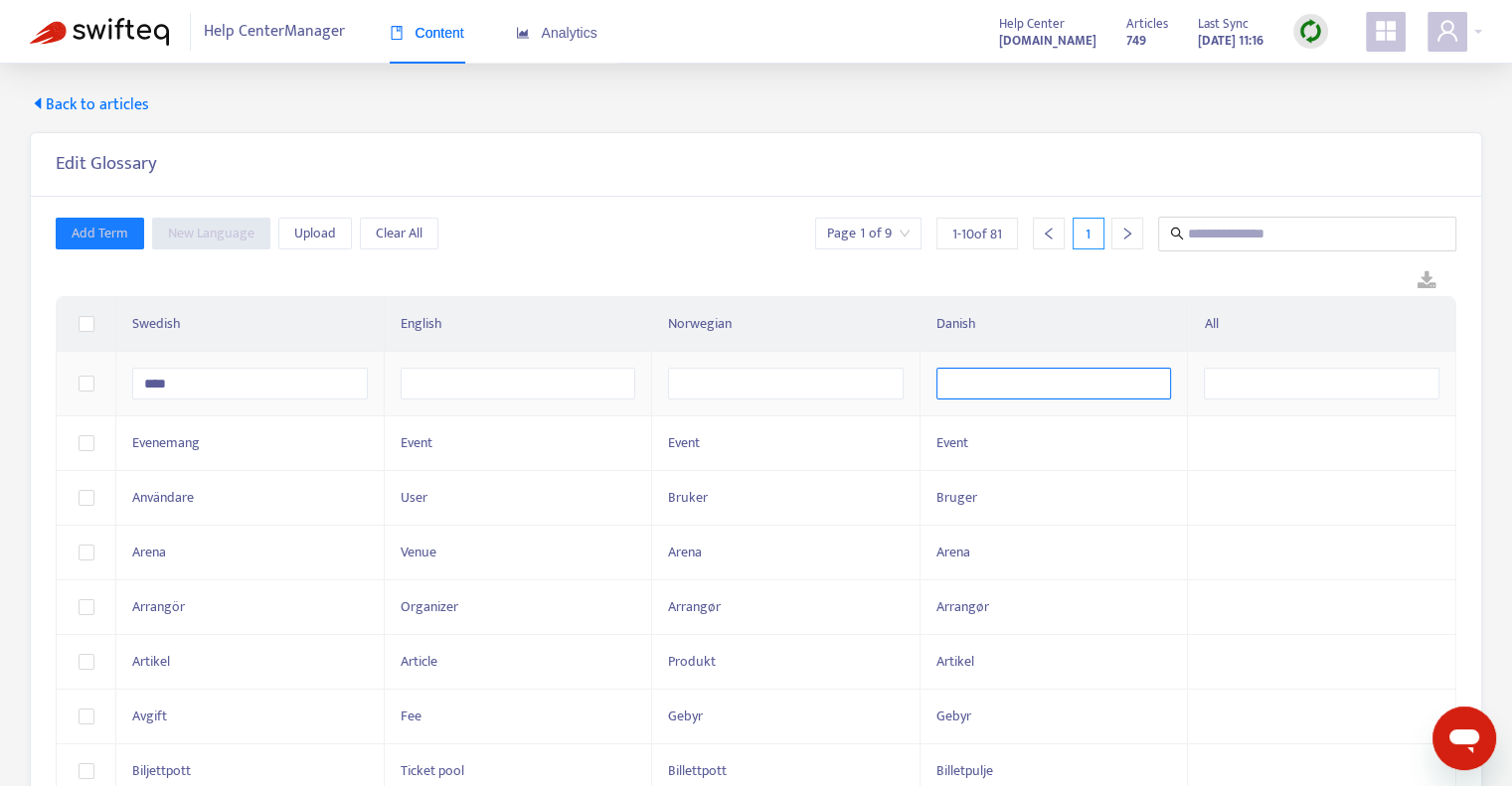 type on "****" 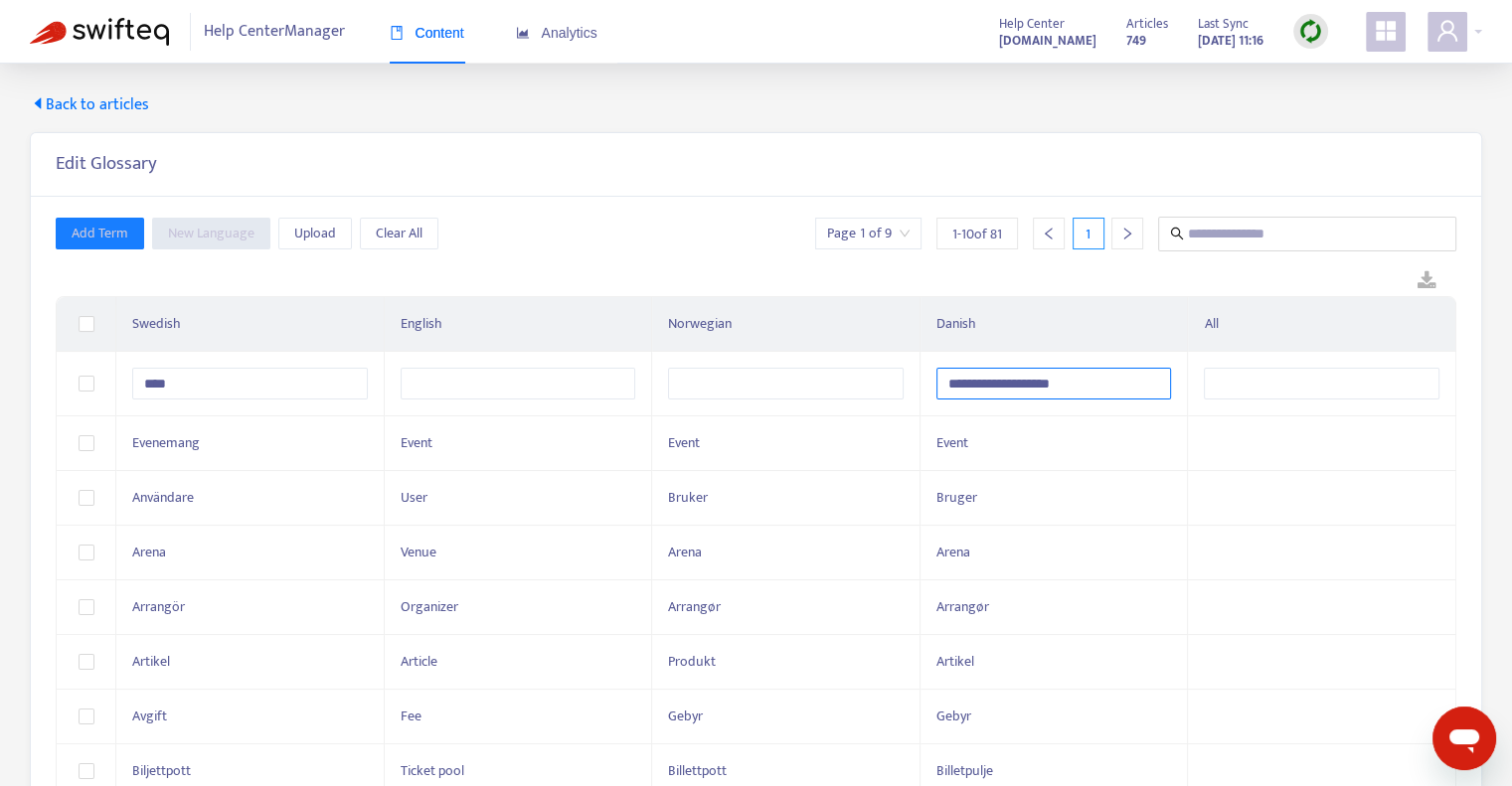type on "**********" 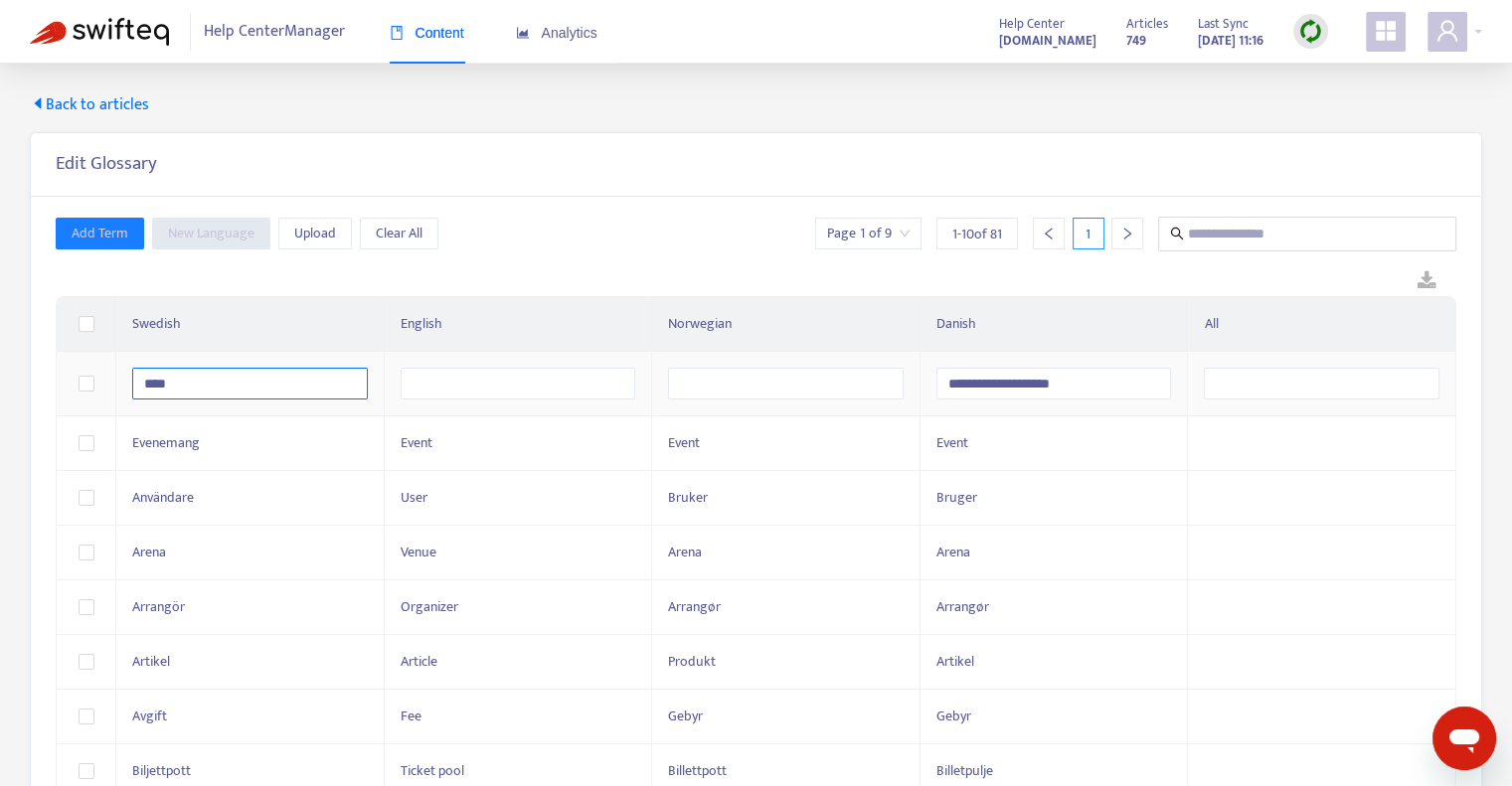 click on "****" at bounding box center [250, 384] 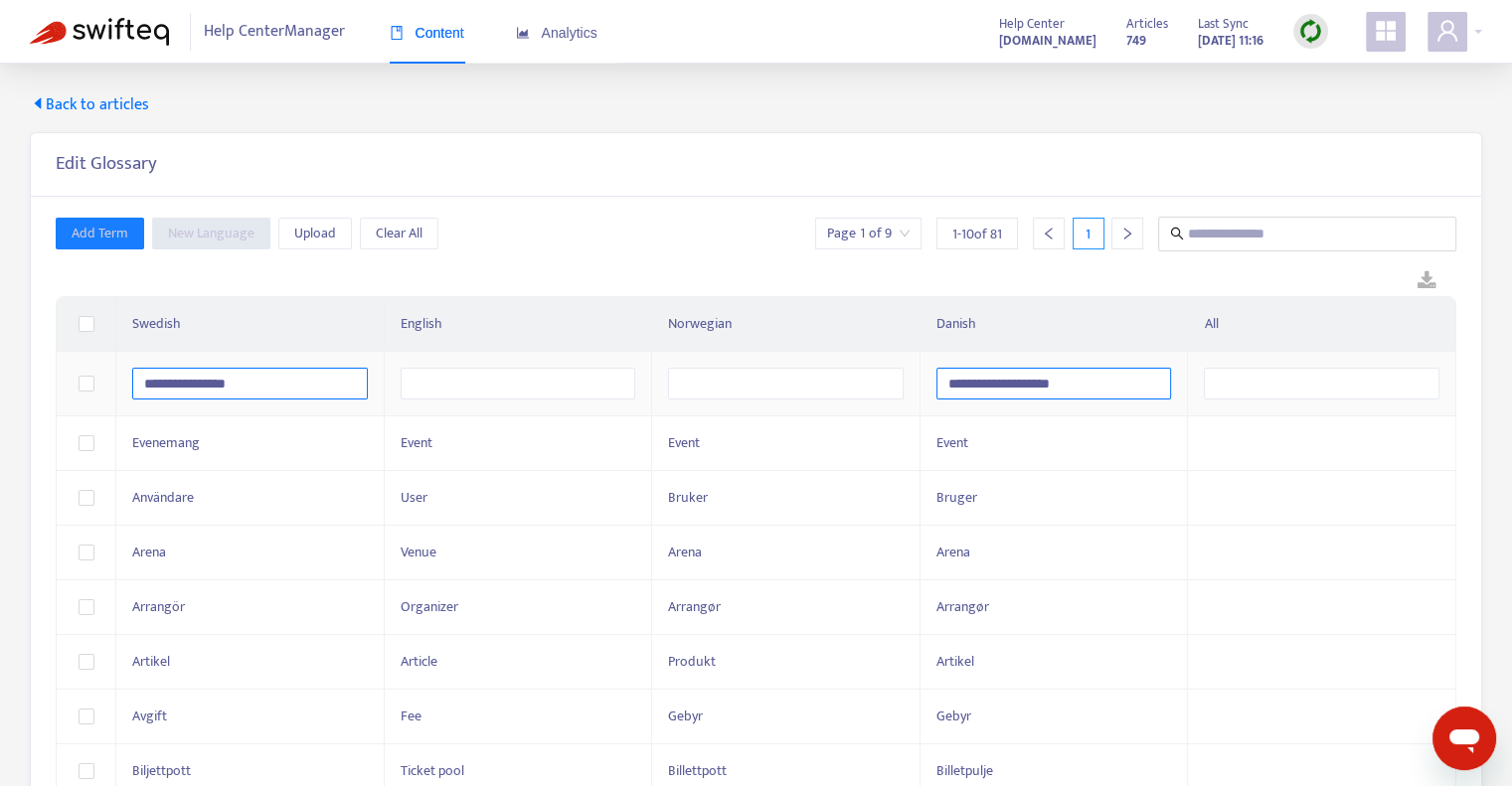 type on "**********" 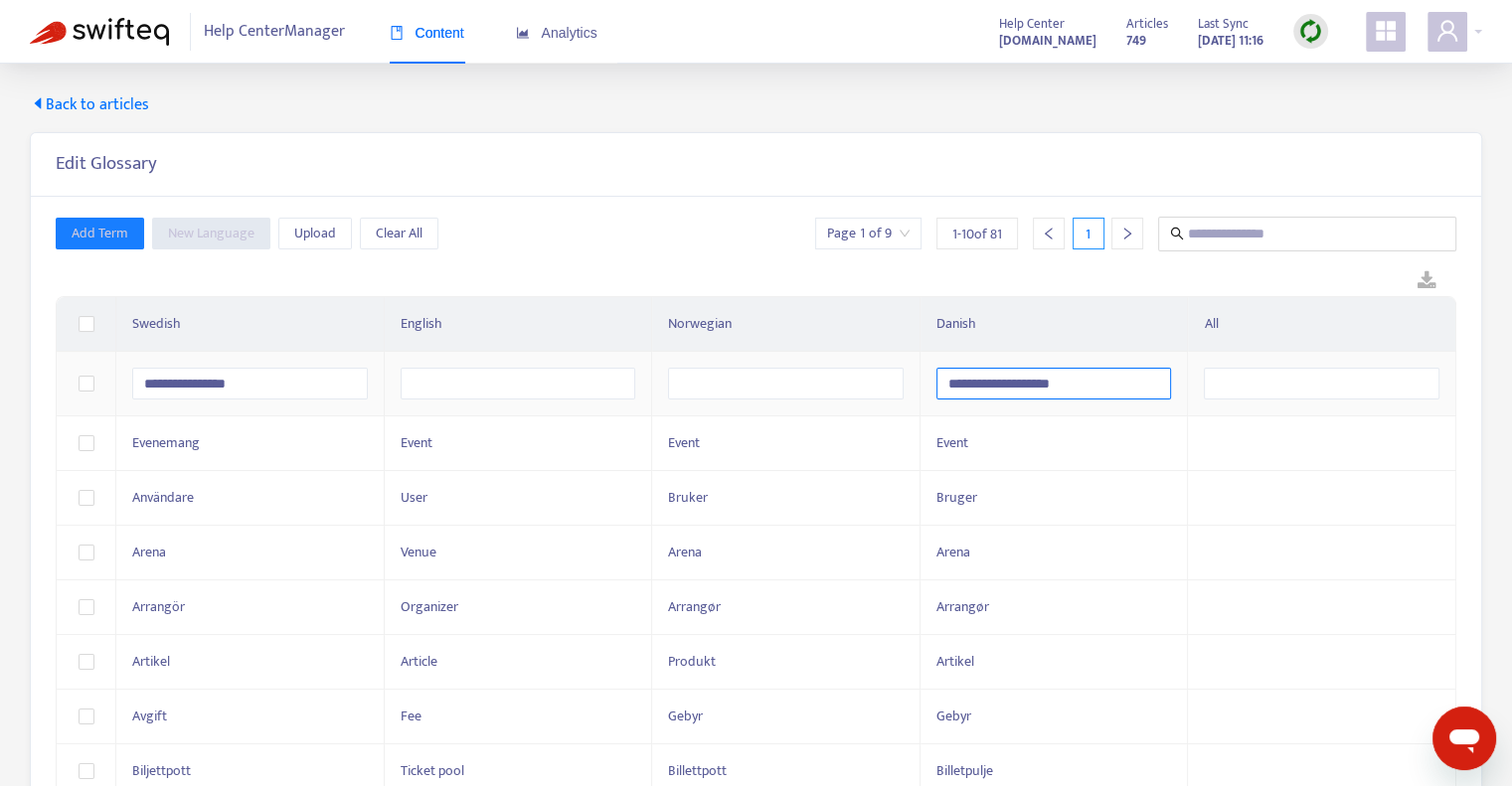 click on "**********" at bounding box center [1054, 384] 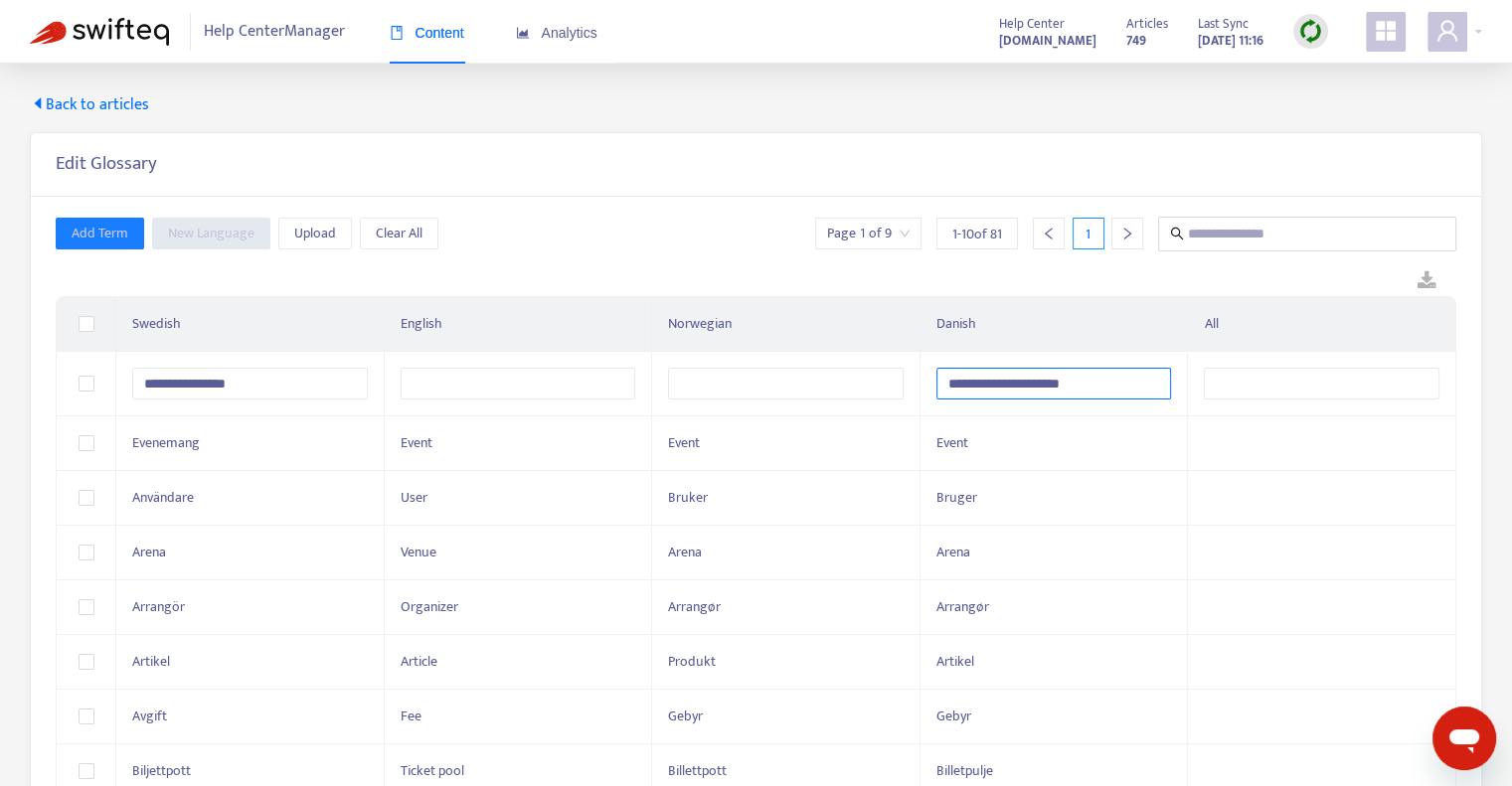 type on "**********" 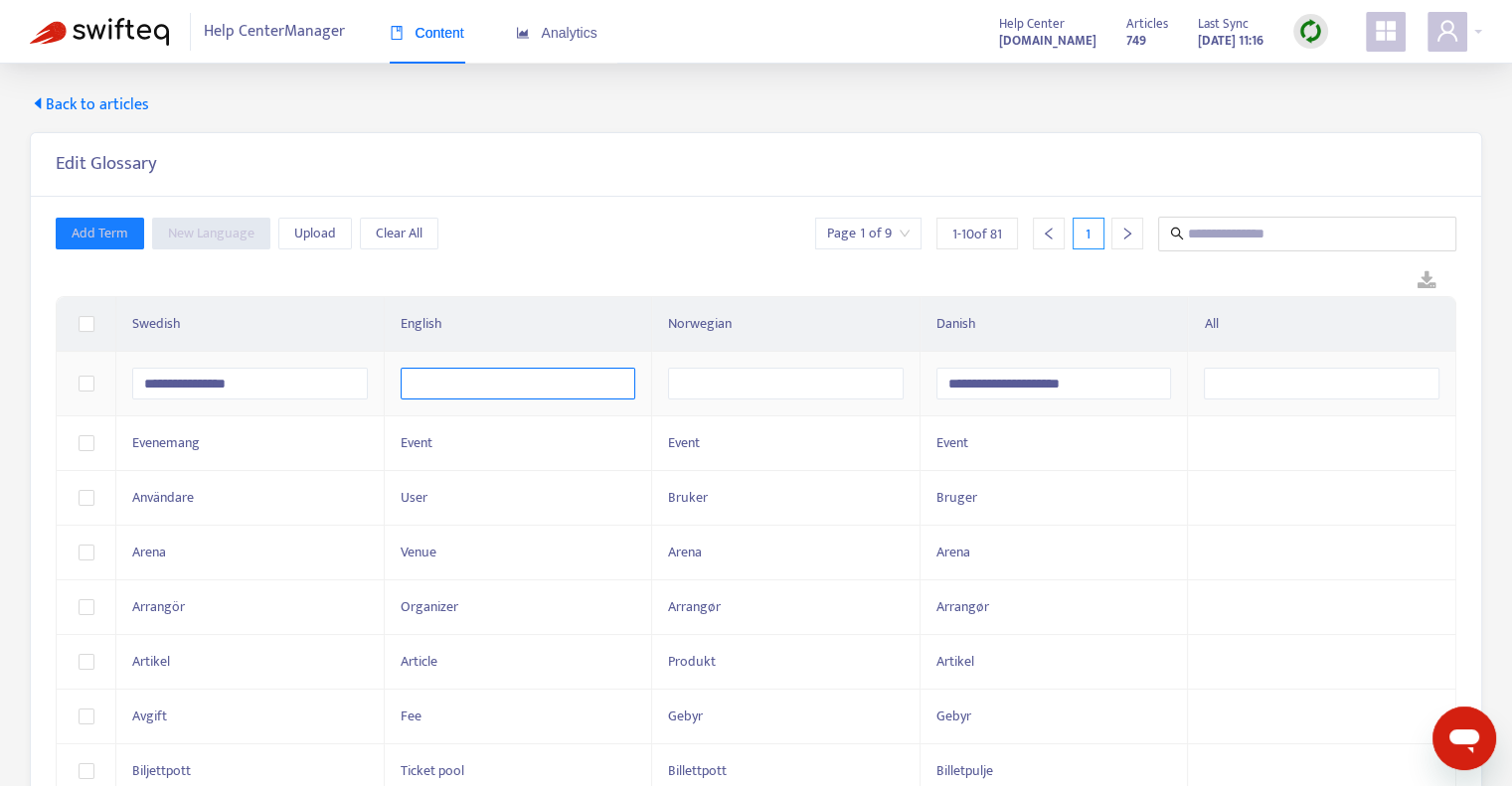click at bounding box center [518, 384] 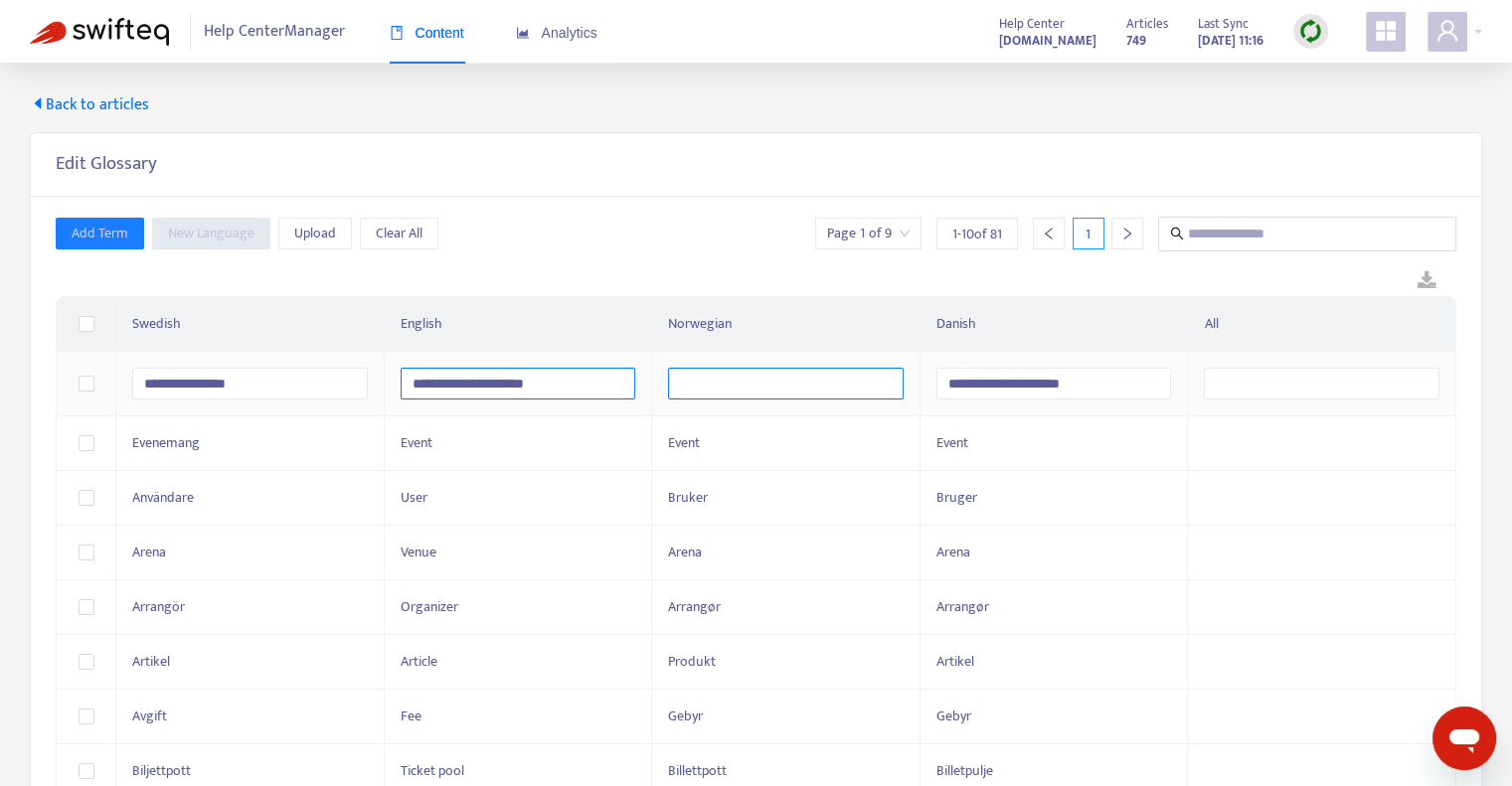 type on "**********" 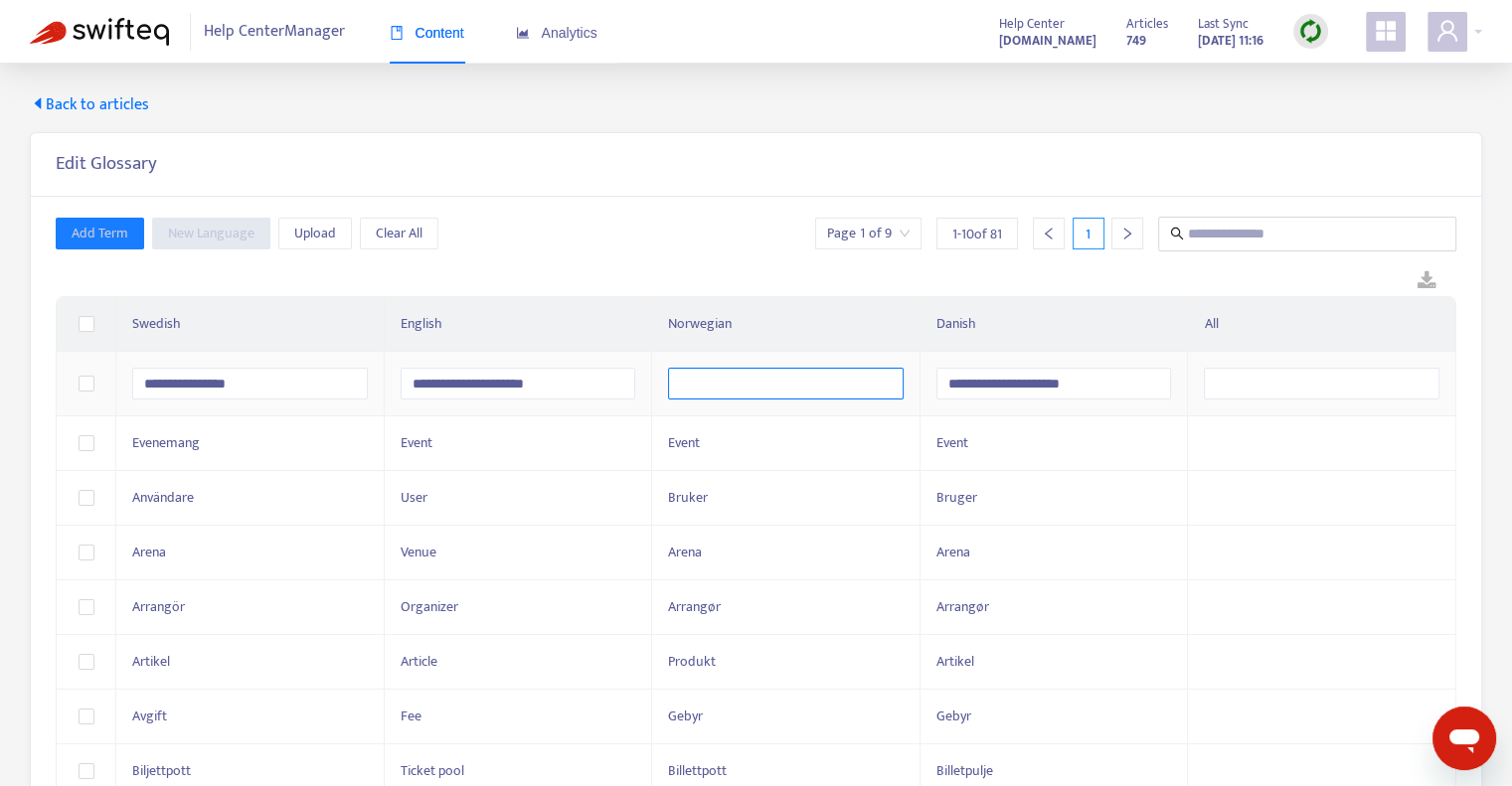 click at bounding box center [785, 384] 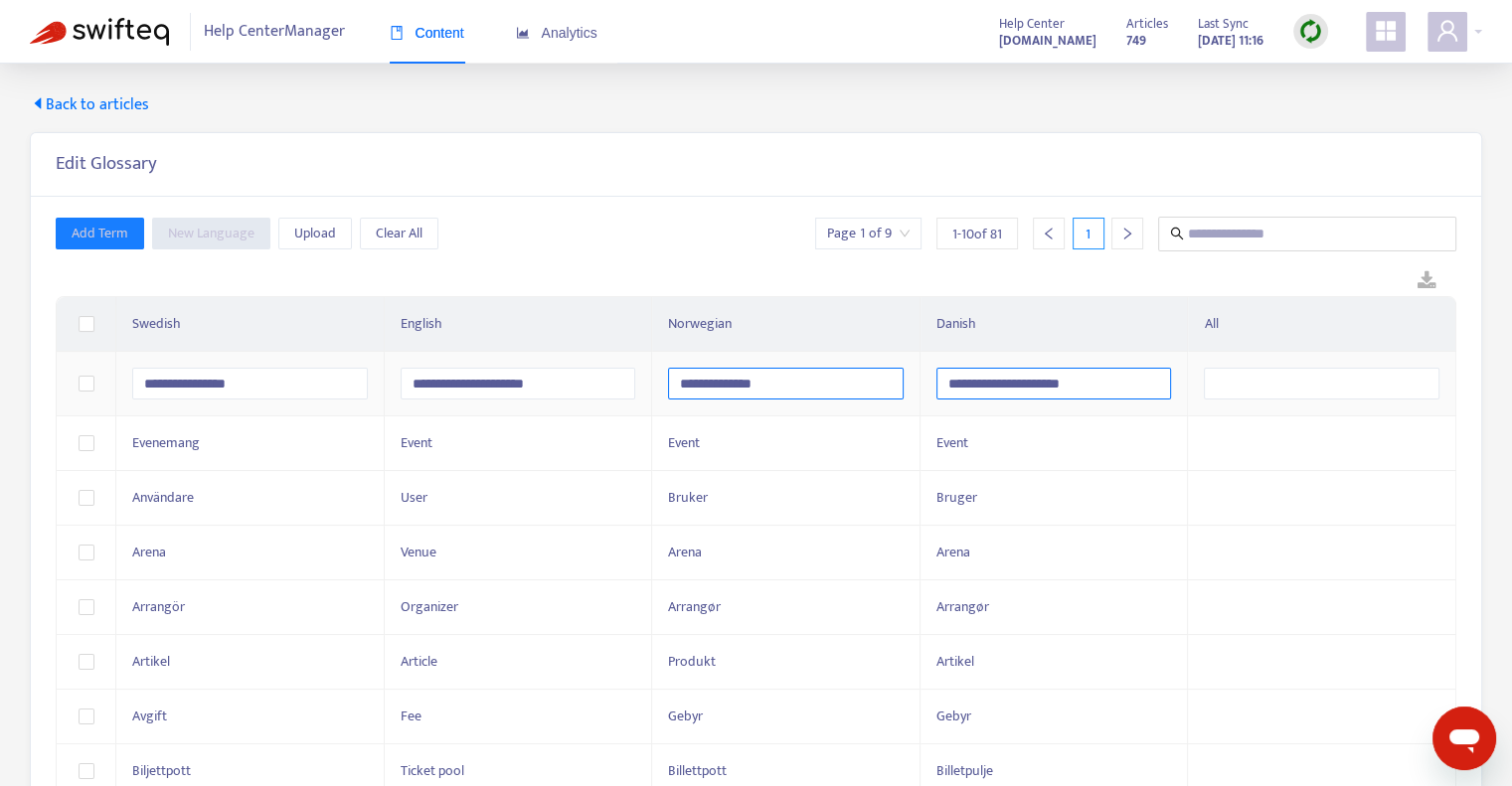 type on "**********" 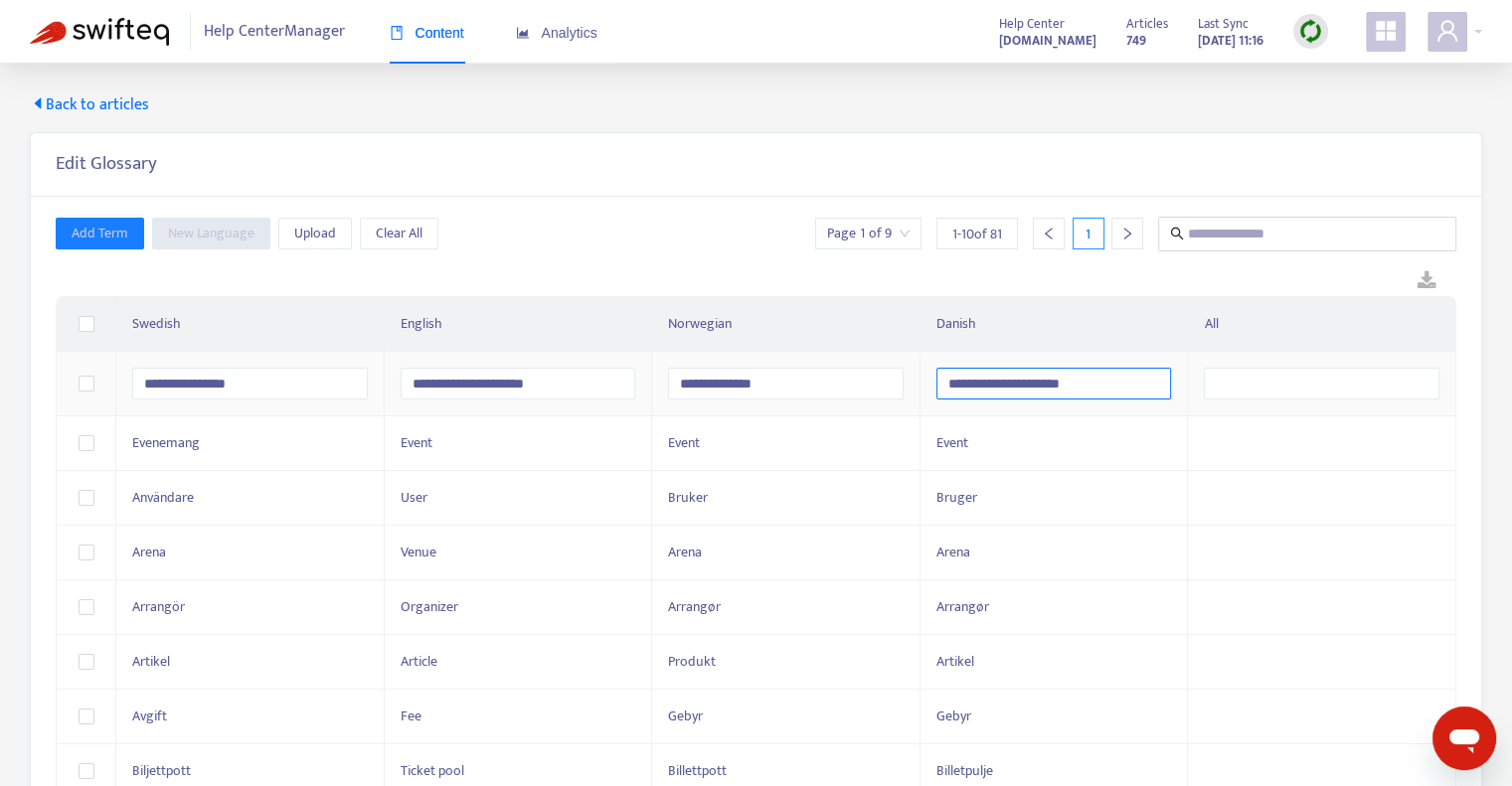 drag, startPoint x: 1133, startPoint y: 383, endPoint x: 933, endPoint y: 393, distance: 200.24984 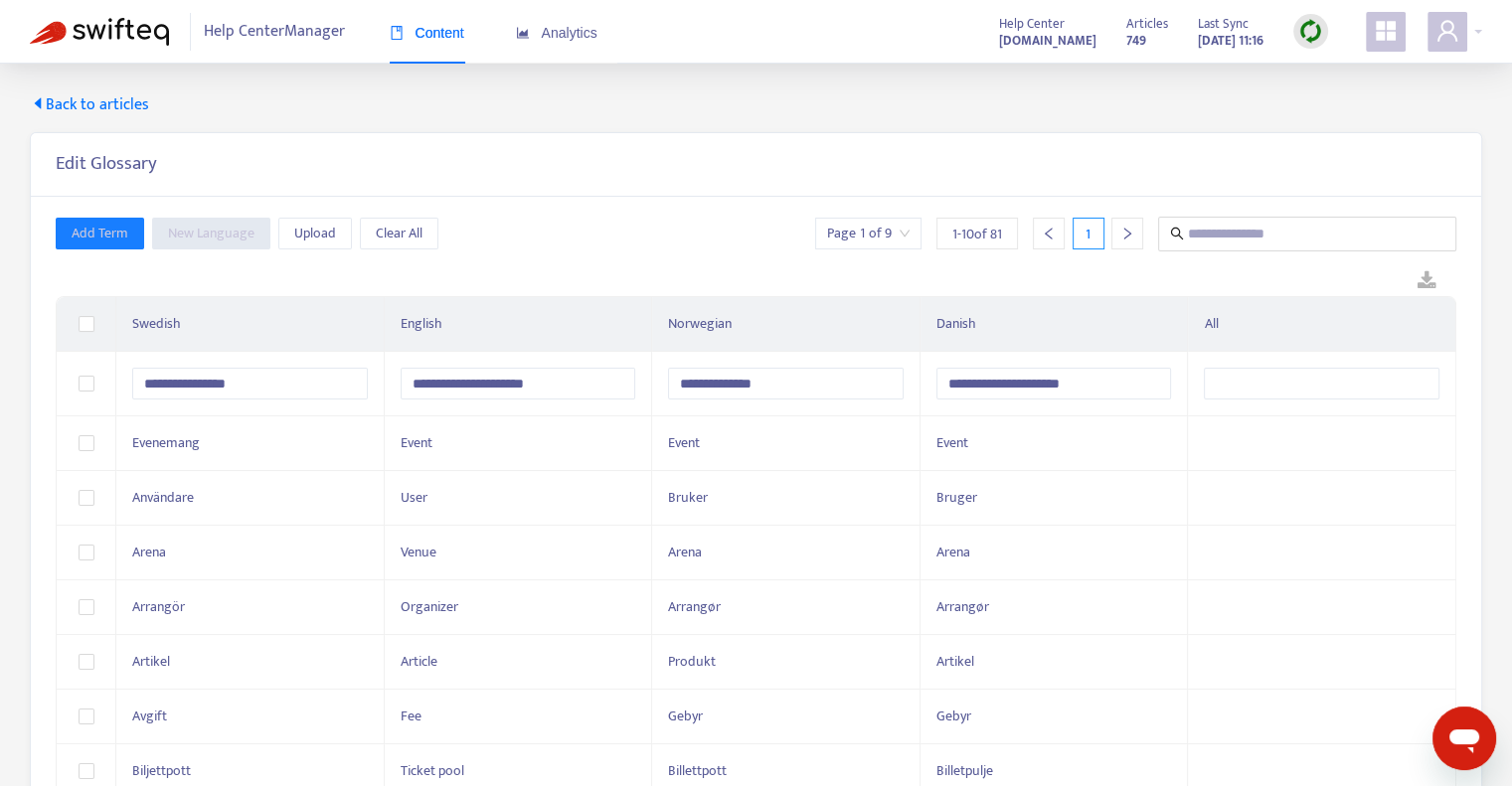 click on "Add Term New Language Upload Clear All Page 1 of 9 1 - 10  of   81 1" at bounding box center [756, 234] 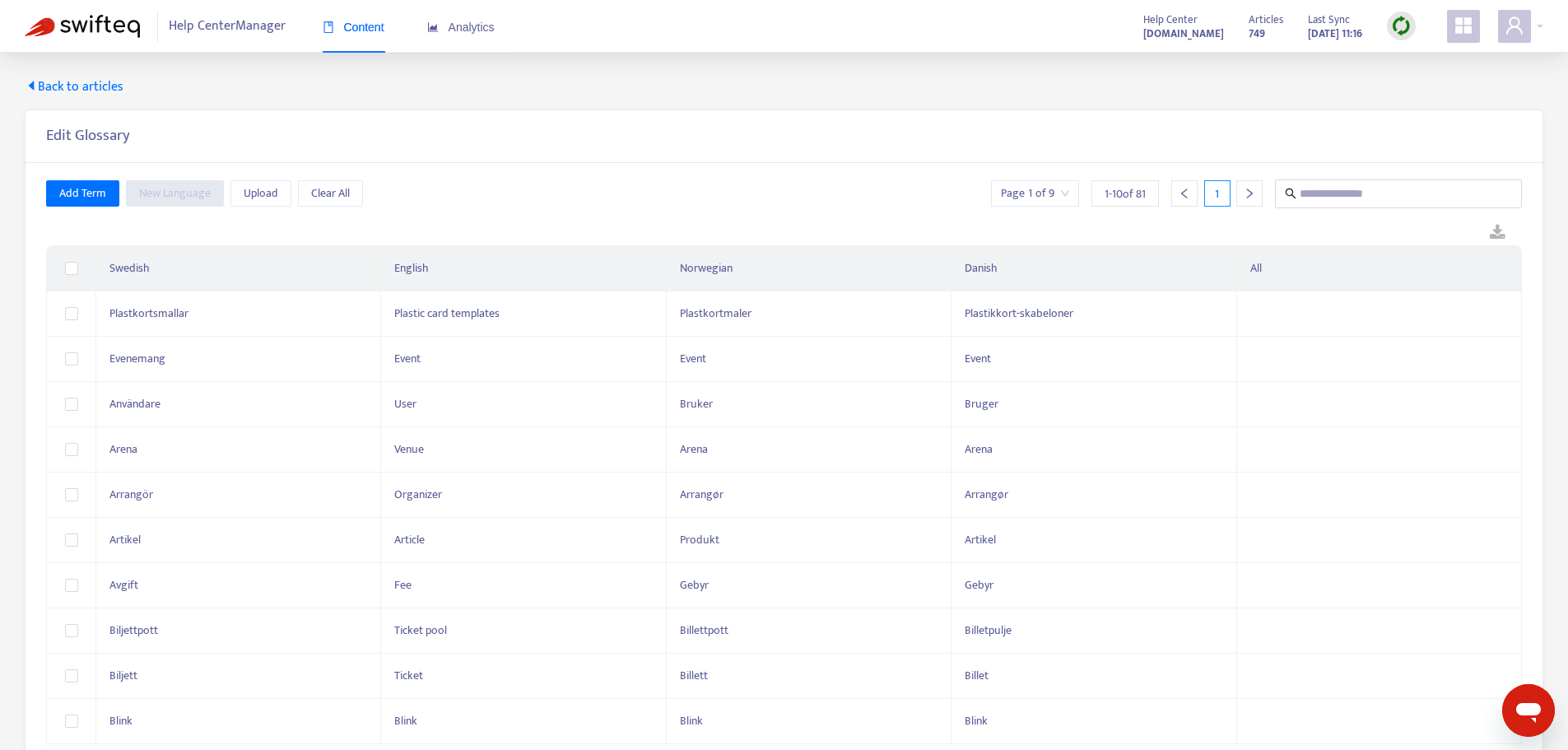 click on "Add Term New Language Upload Clear All Page 1 of 9 1 - 10  of   81 1 Swedish English Norwegian Danish All             Plastkortsmallar Plastic card templates Plastkortmaler Plastikkort-skabeloner Evenemang Event Event Event Användare User Bruker Bruger Arena Venue Arena Arena Arrangör Organizer Arrangør Arrangør Artikel Article Produkt Artikel Avgift Fee Gebyr Gebyr Biljettpott Ticket pool Billettpott Billetpulje Biljett Ticket Billett Billet Blink Blink Blink Blink" at bounding box center [784, 462] 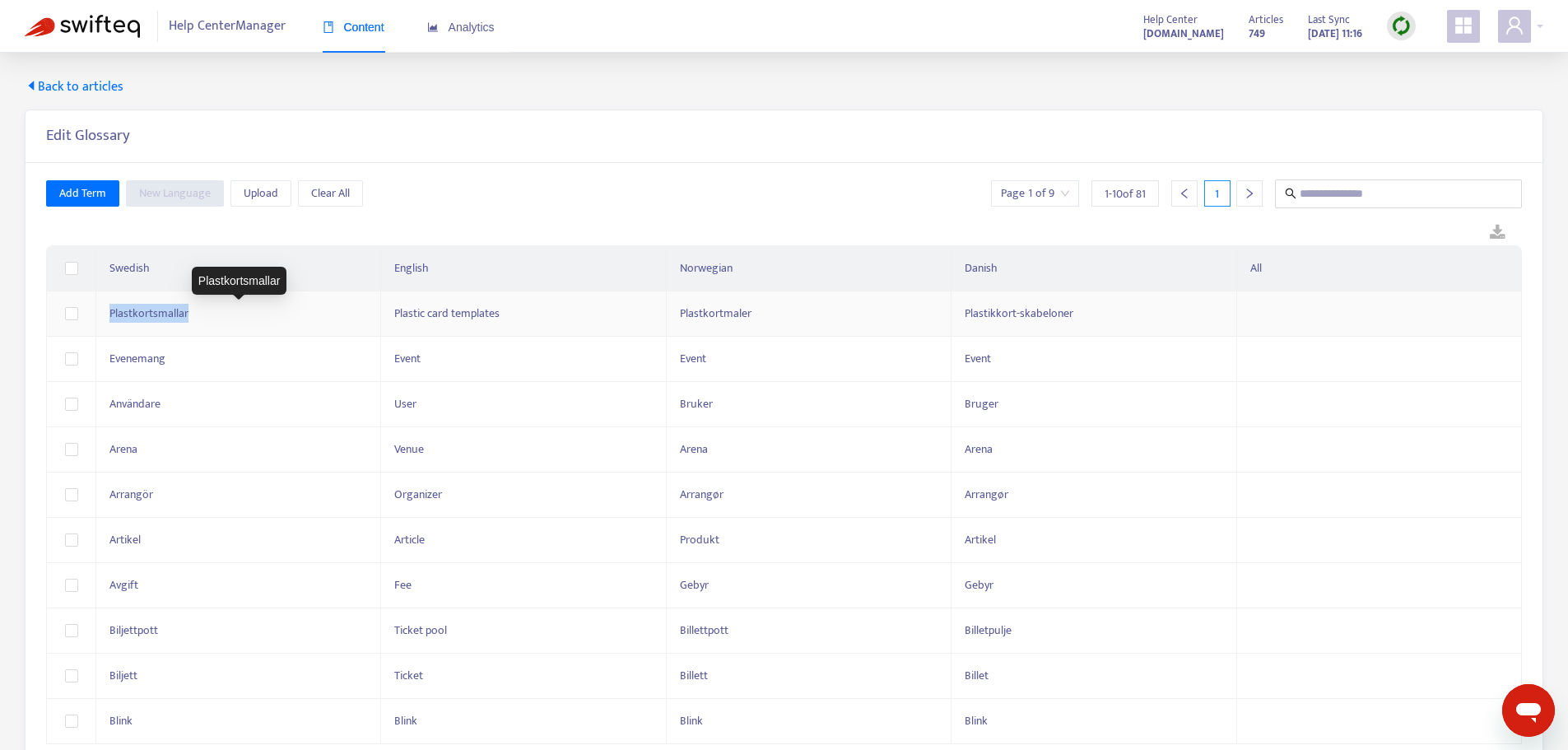 drag, startPoint x: 192, startPoint y: 315, endPoint x: 112, endPoint y: 304, distance: 80.752709 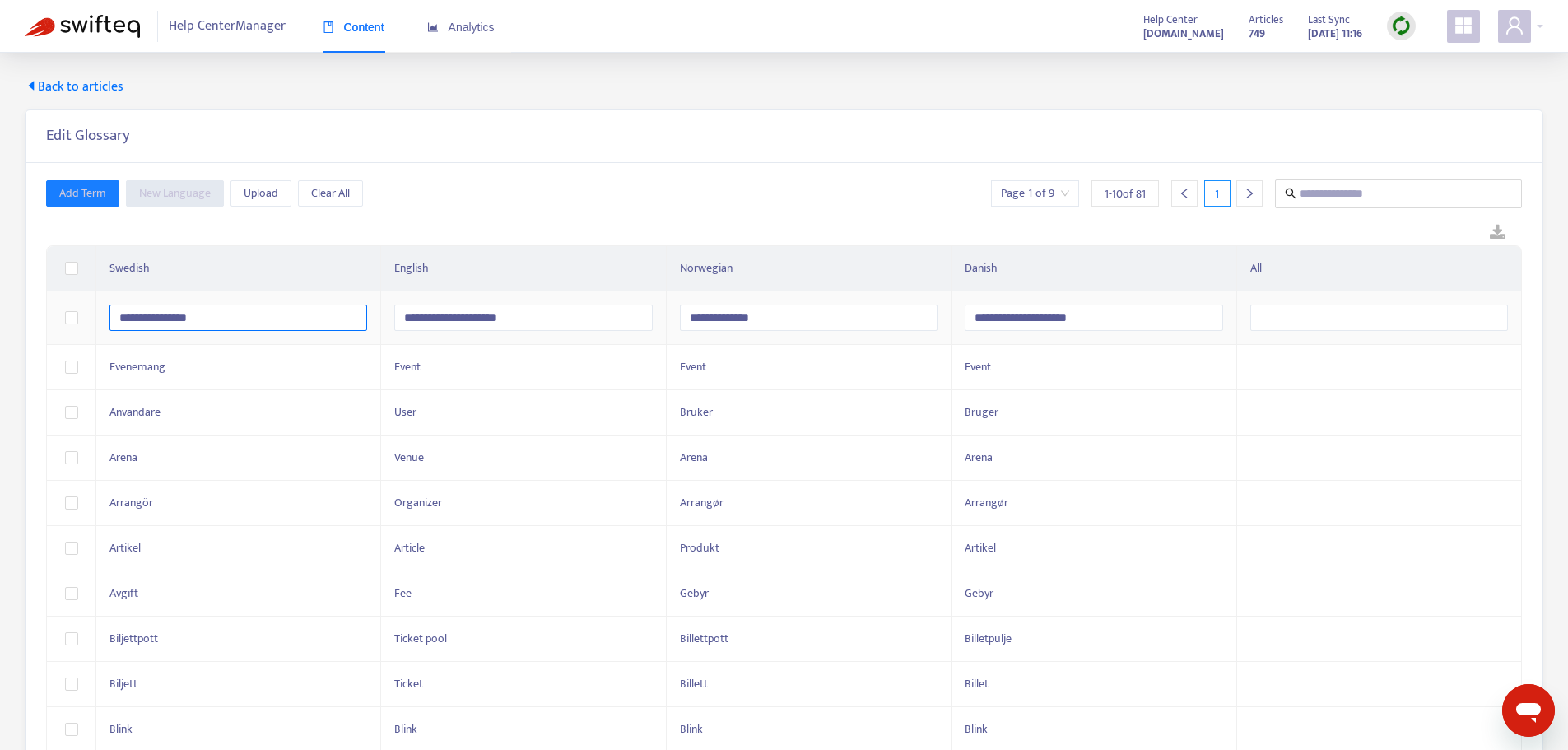 click on "**********" at bounding box center [238, 318] 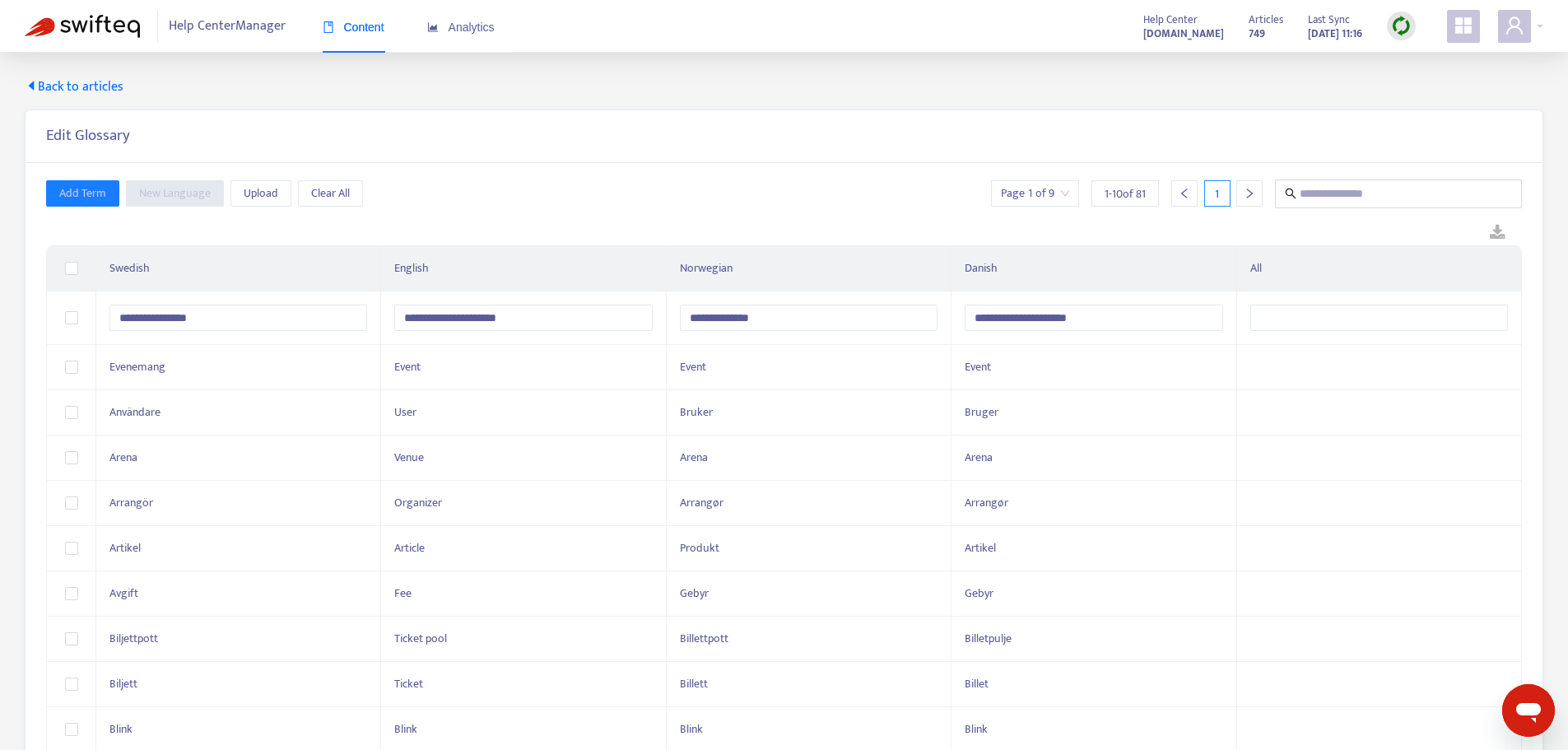 click at bounding box center [784, 233] 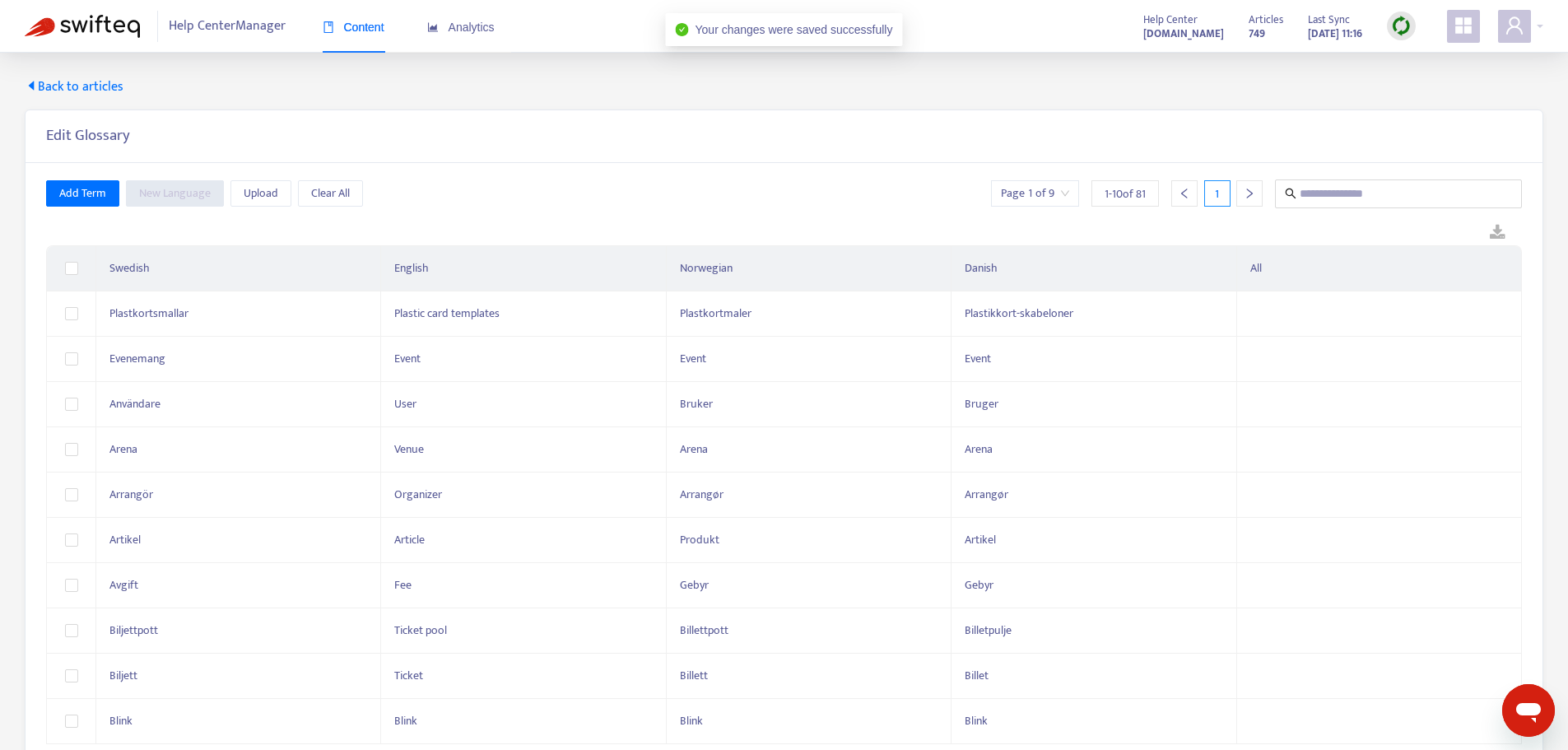click on "Back to articles" at bounding box center [74, 87] 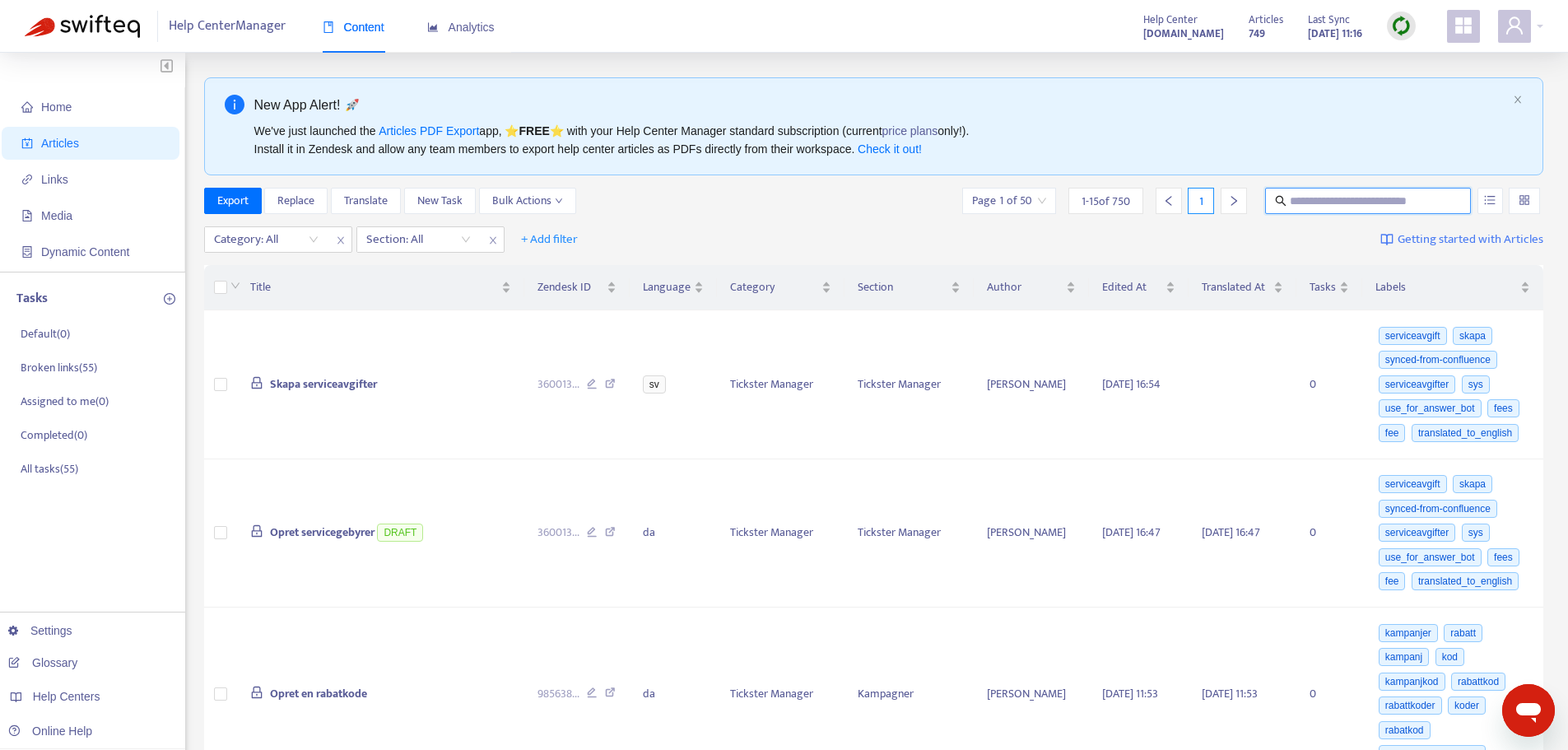 click at bounding box center [1369, 201] 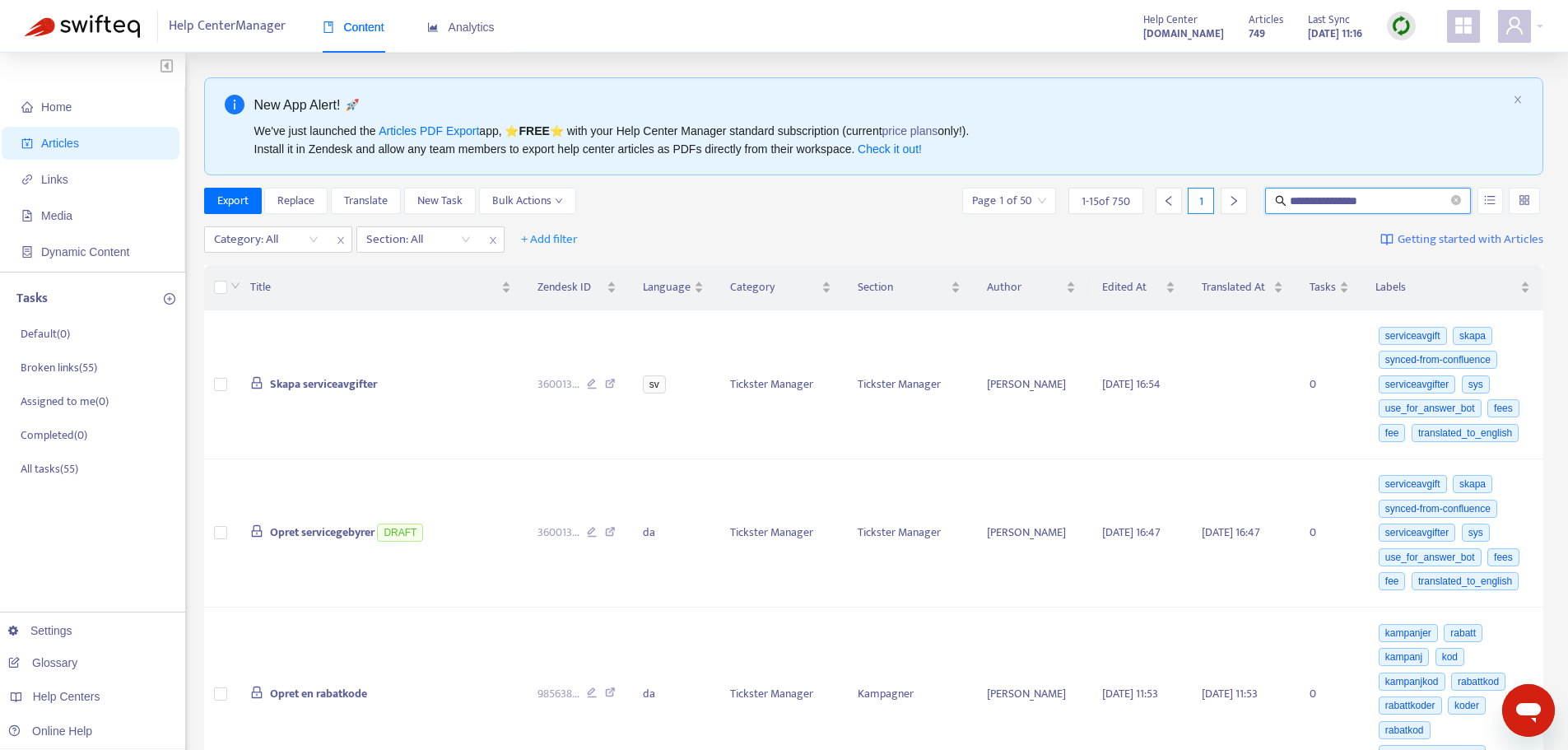 type on "**********" 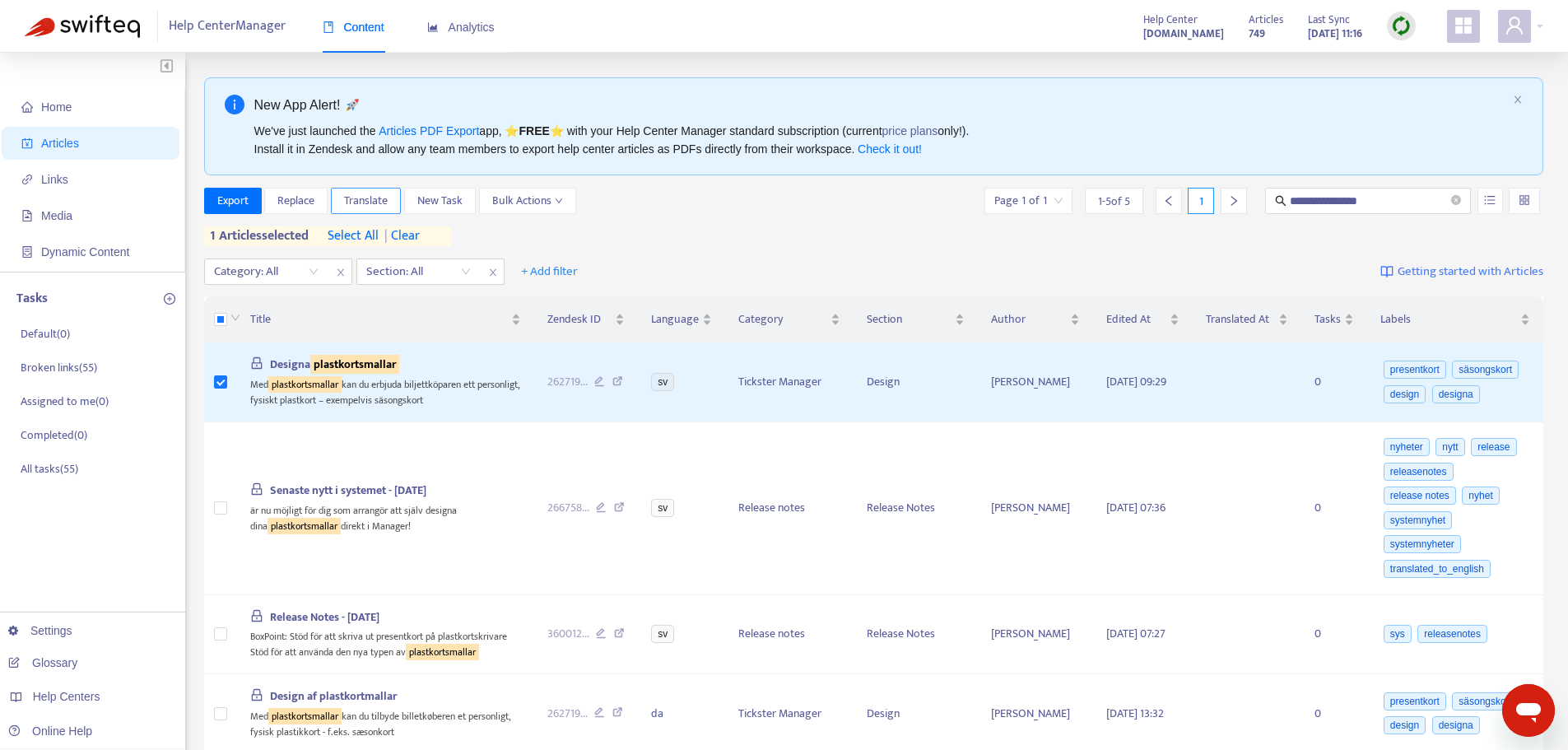 click on "Translate" at bounding box center (365, 201) 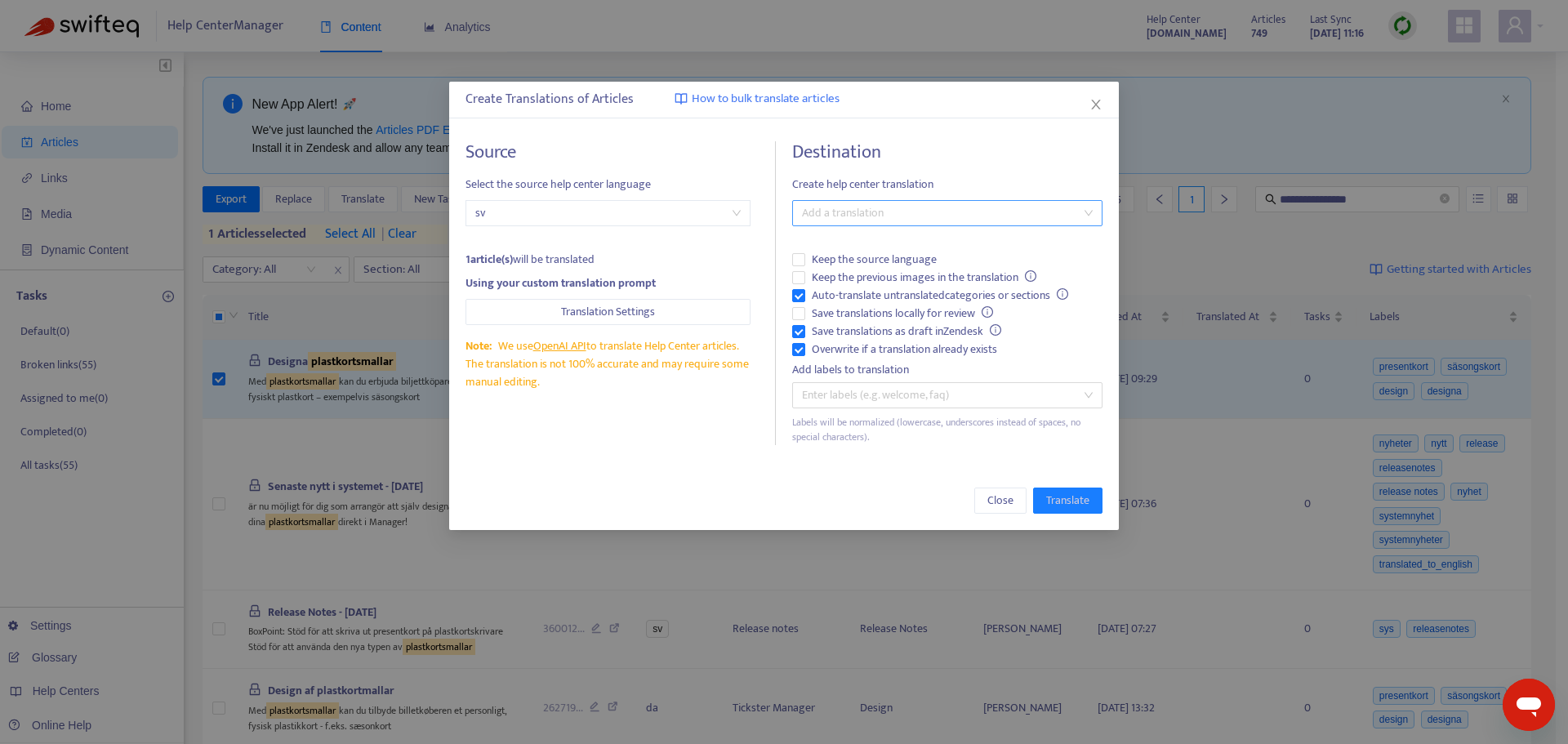 click at bounding box center (939, 213) 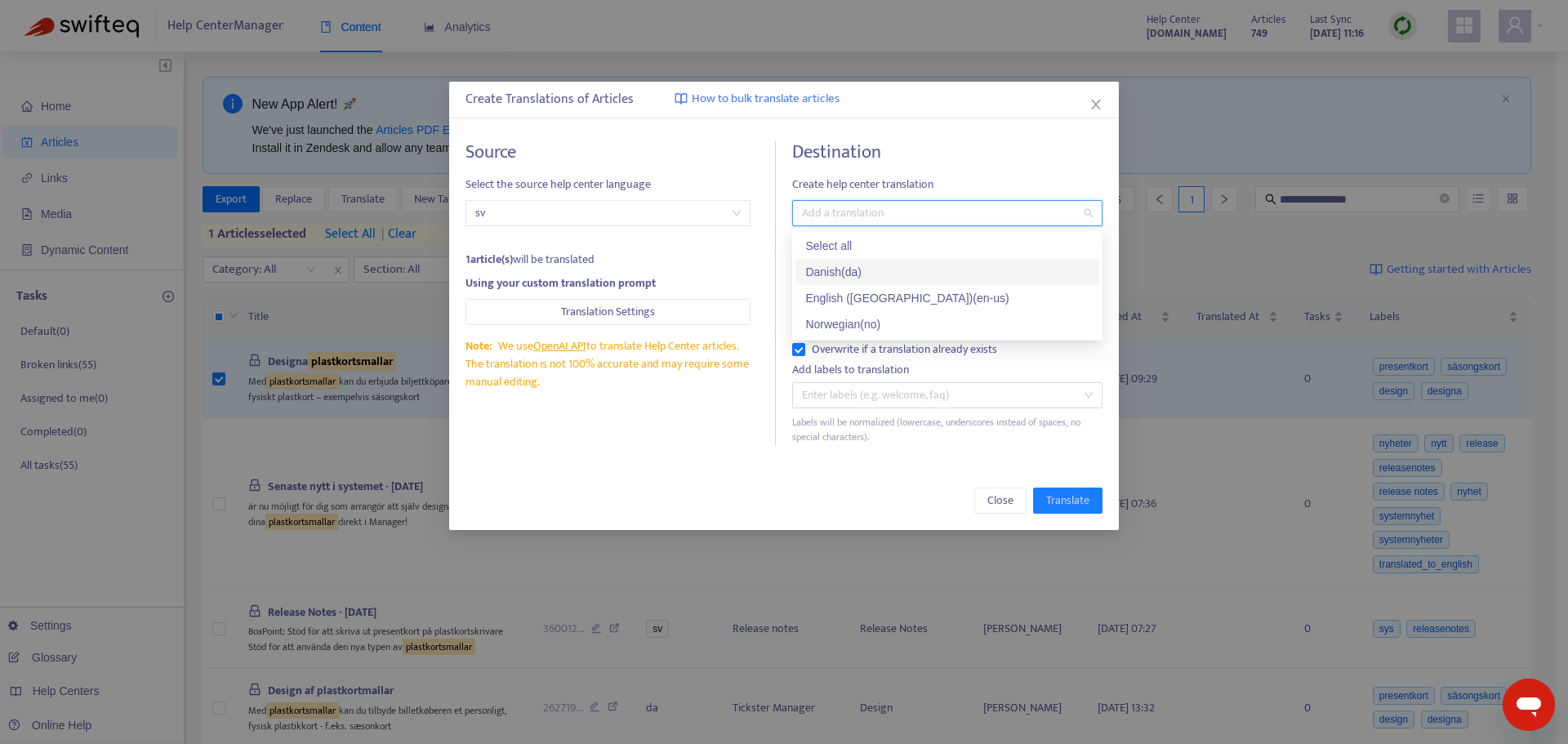 click on "Danish  ( da )" at bounding box center (947, 272) 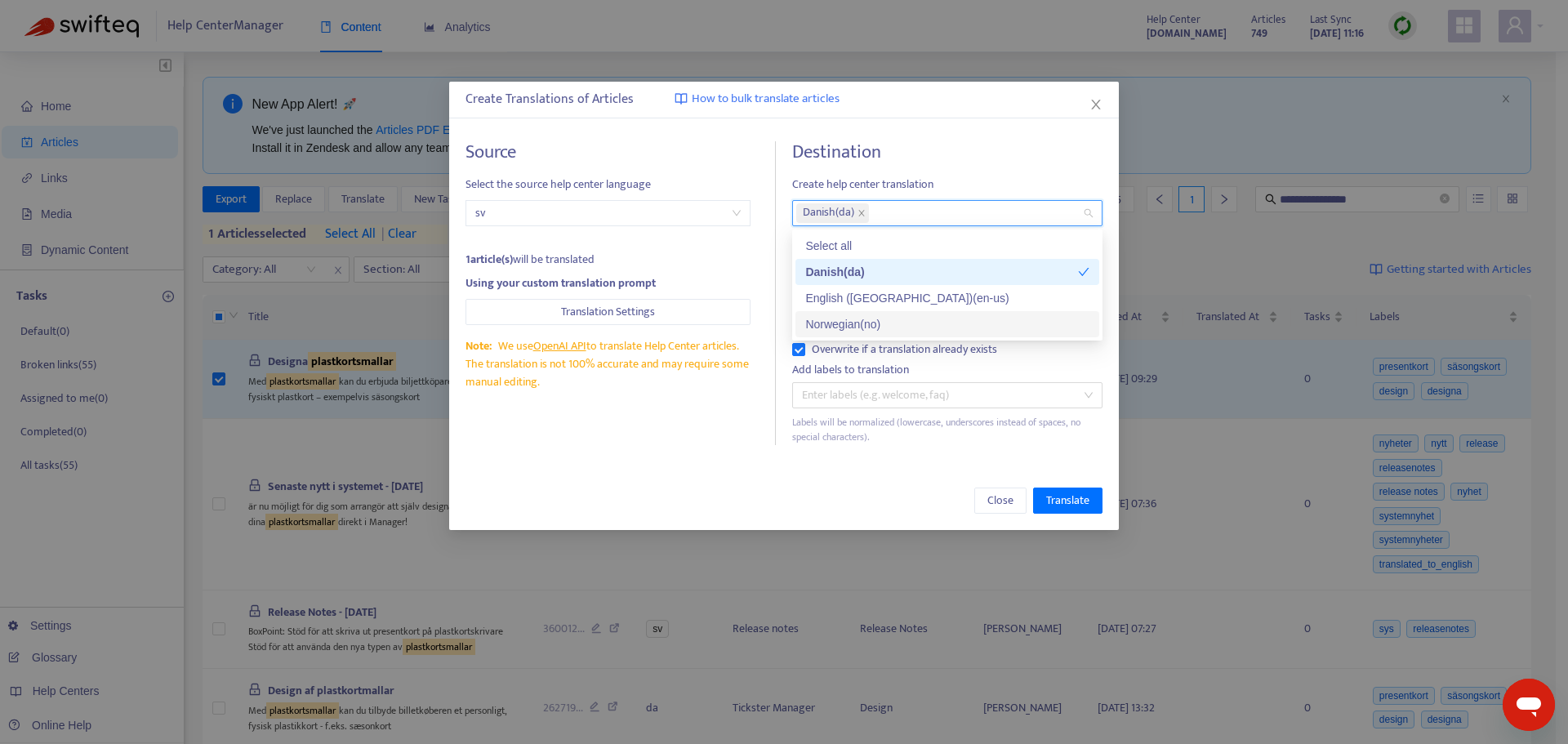 click on "Create Translations of Articles How to bulk translate articles Source Select the source help center language sv 1  article(s)  will be translated Using your custom translation prompt Translation Settings Note: We use  OpenAI API  to translate Help Center articles. The translation is not 100% accurate and may require some manual editing. Destination Create help center translation Danish  ( da )   Keep the source language Keep the previous images in the translation Auto-translate untranslated  categories or sections Save translations locally for review Save translations as draft in  Zendesk Overwrite if a translation already exists Add labels to translation   Enter labels (e.g. welcome, faq) Labels will be normalized (lowercase, underscores instead of spaces, no special characters). Close Translate" at bounding box center [784, 305] 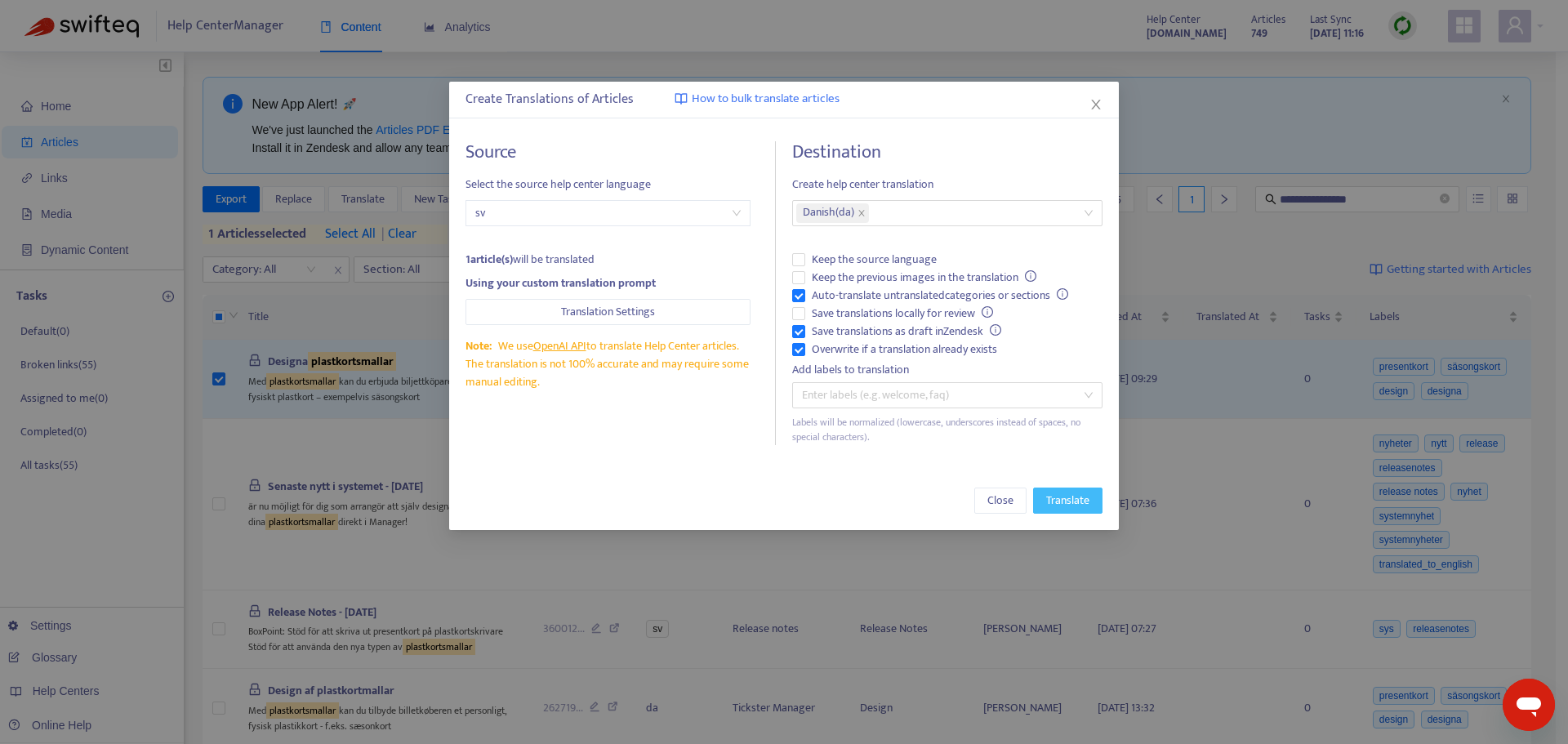 click on "Translate" at bounding box center (1067, 501) 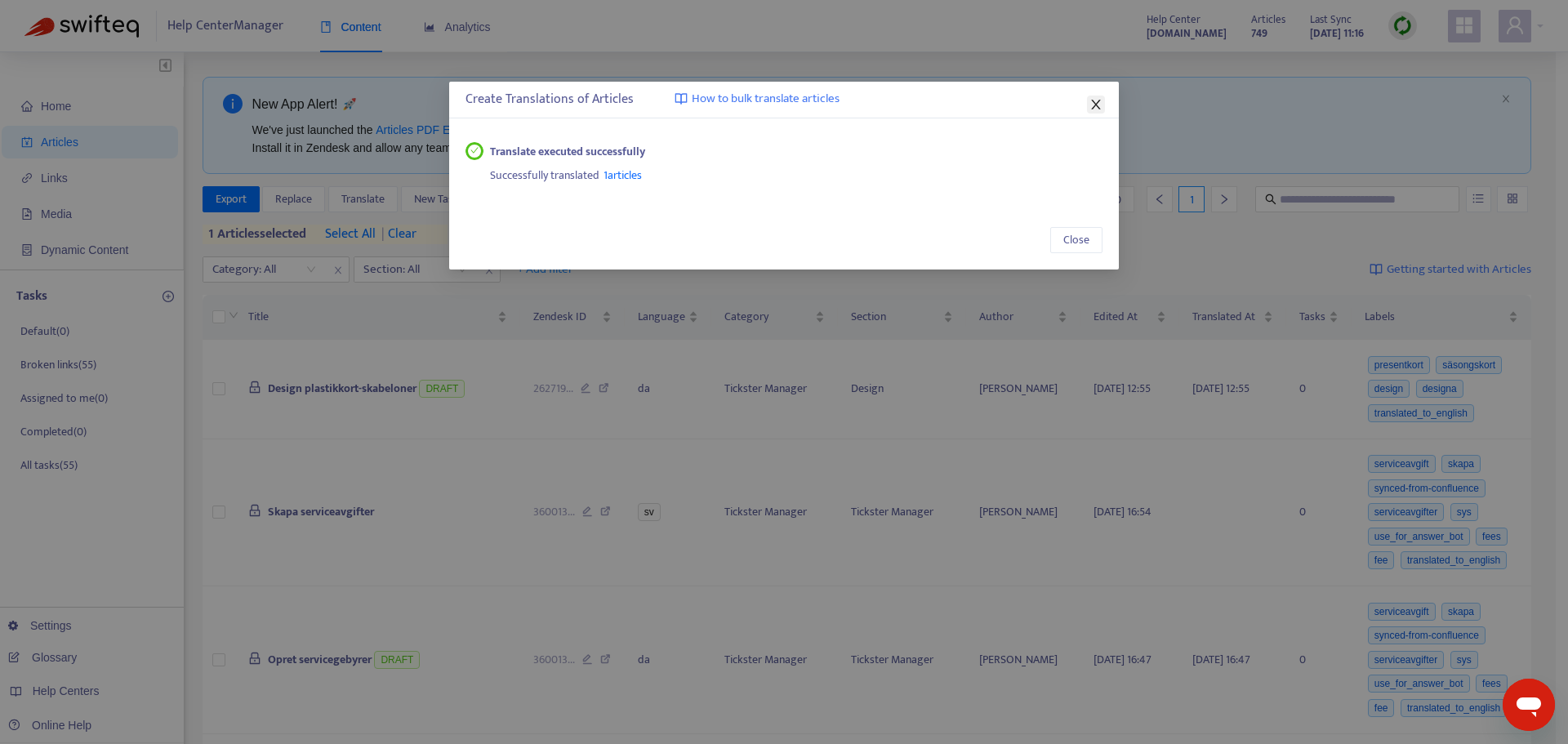 click 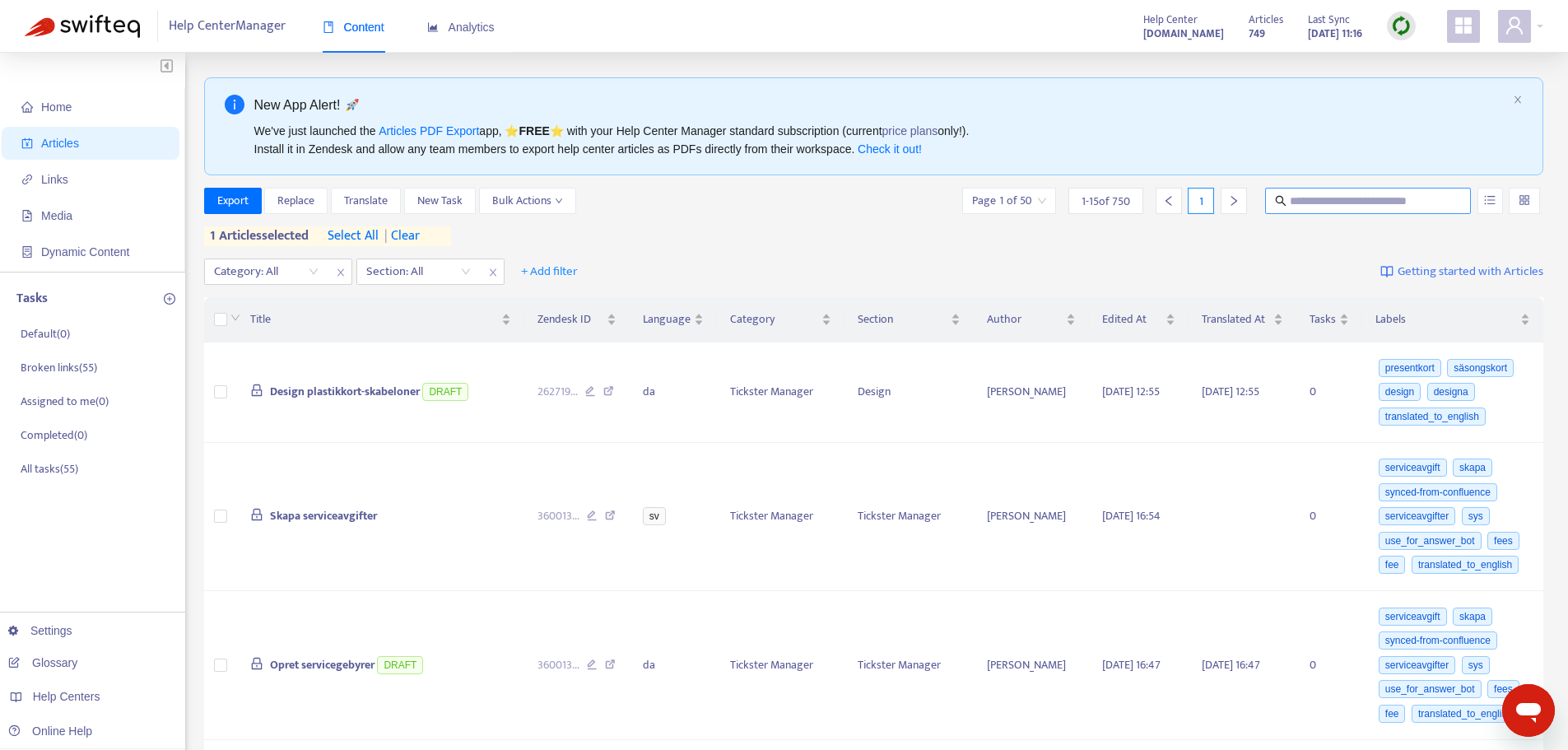 click at bounding box center [1369, 201] 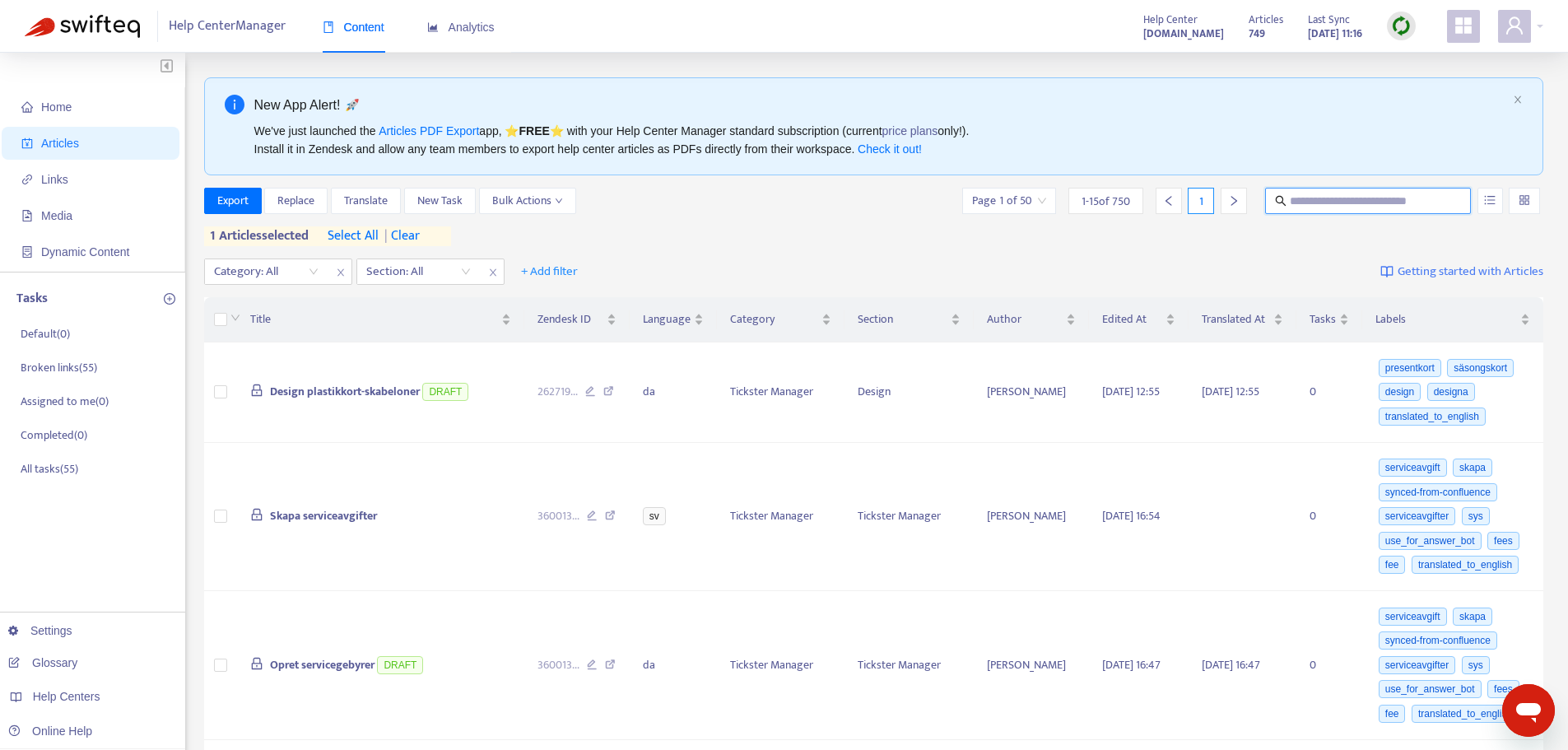 paste on "**********" 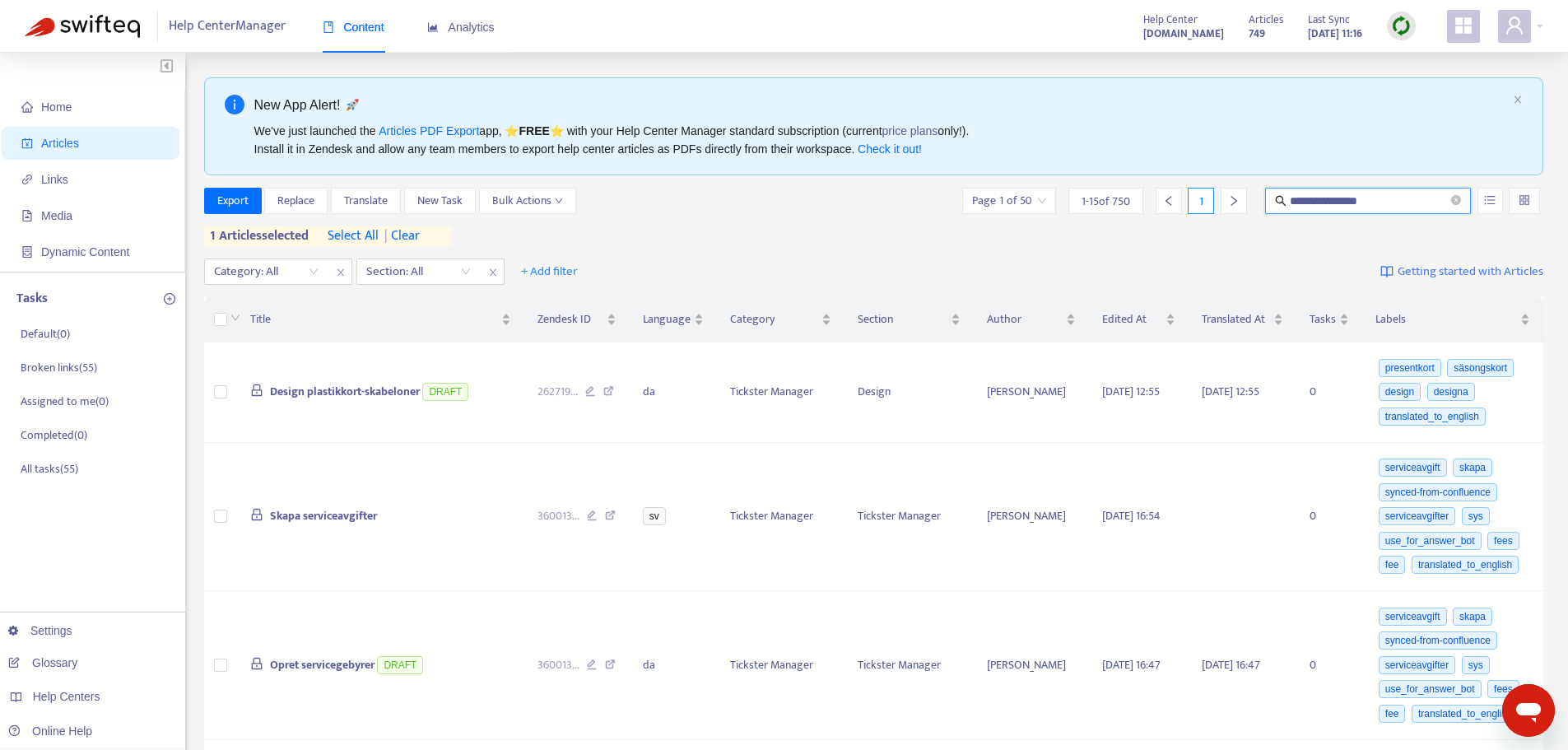 type on "**********" 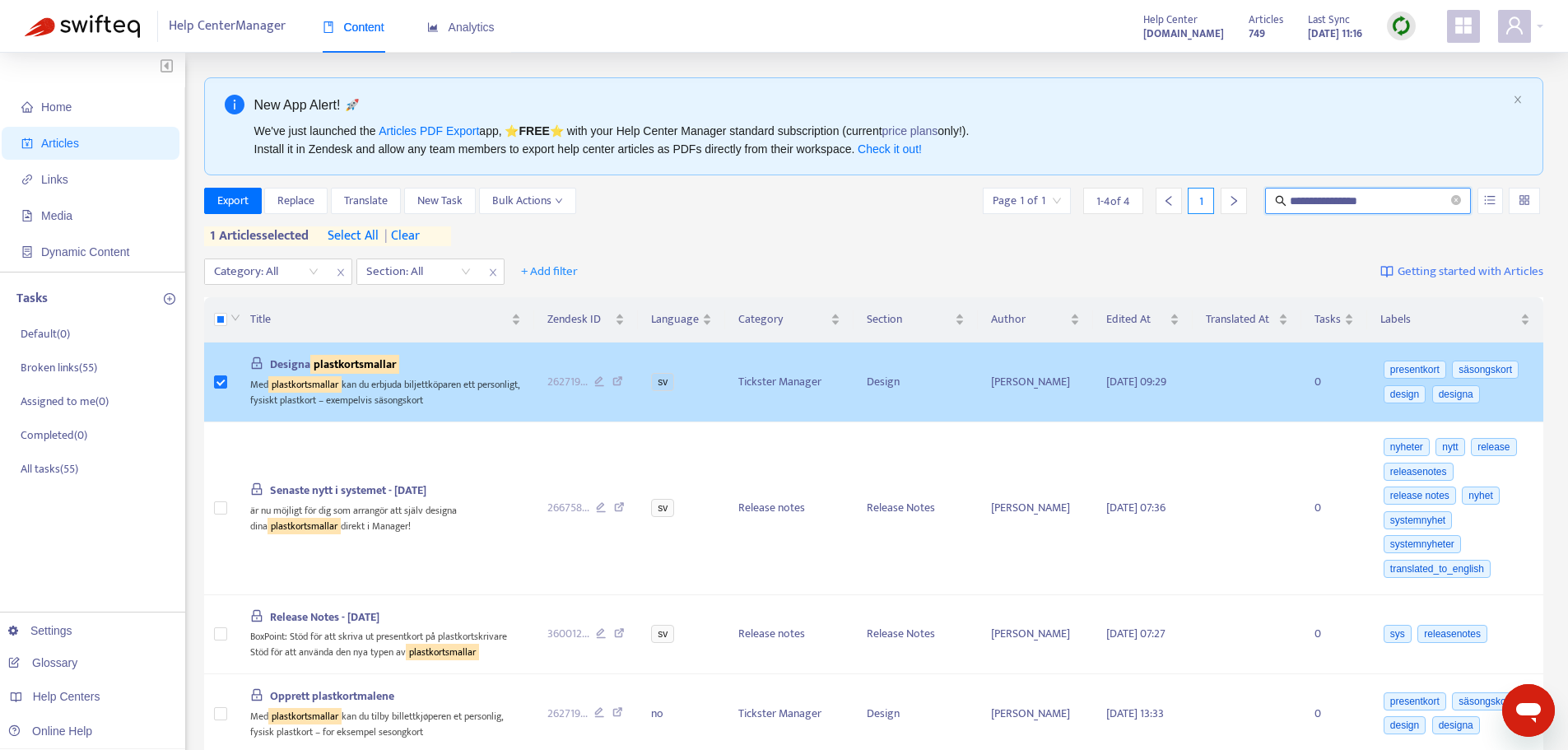 click on "plastkortsmallar" at bounding box center [355, 364] 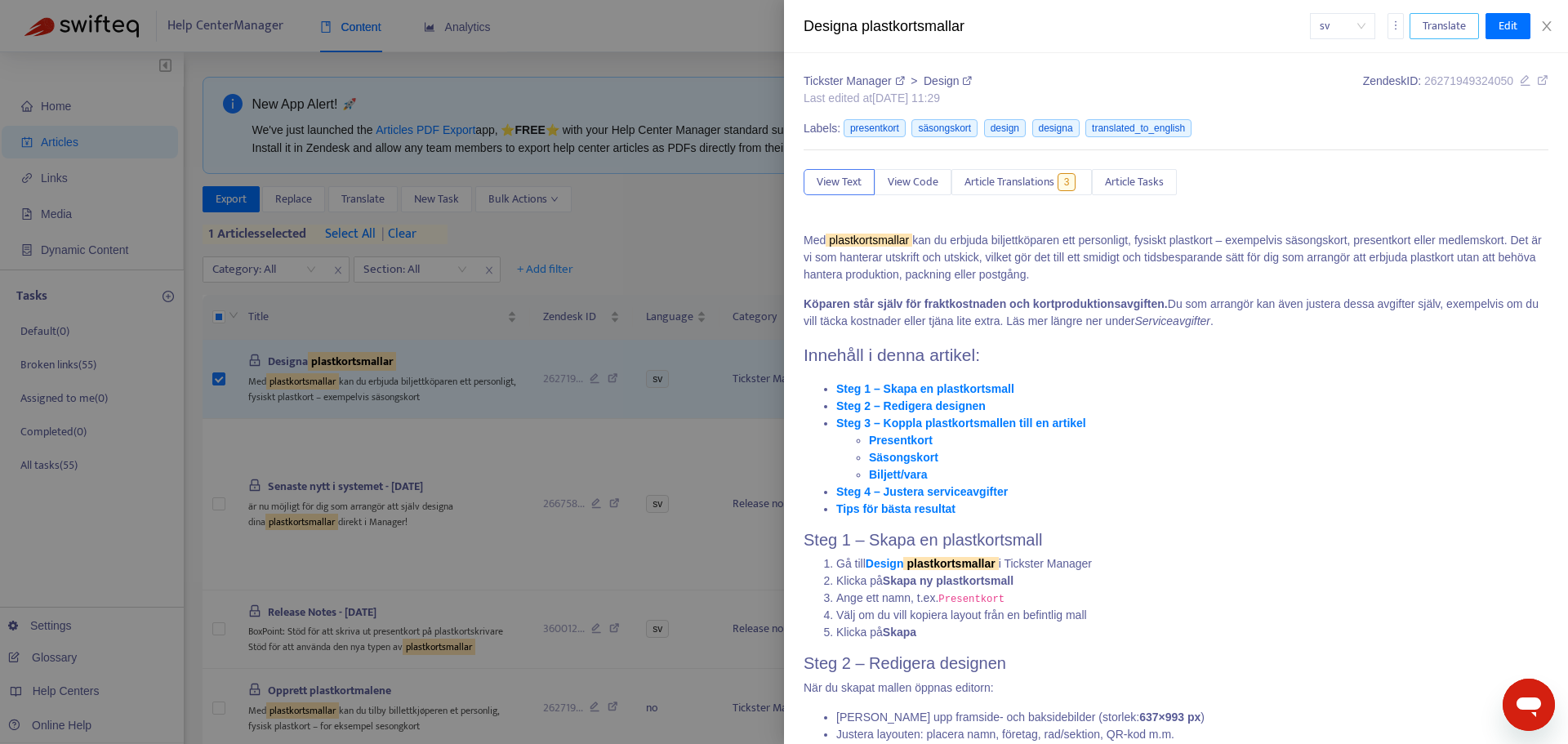 click on "Translate" at bounding box center [1444, 26] 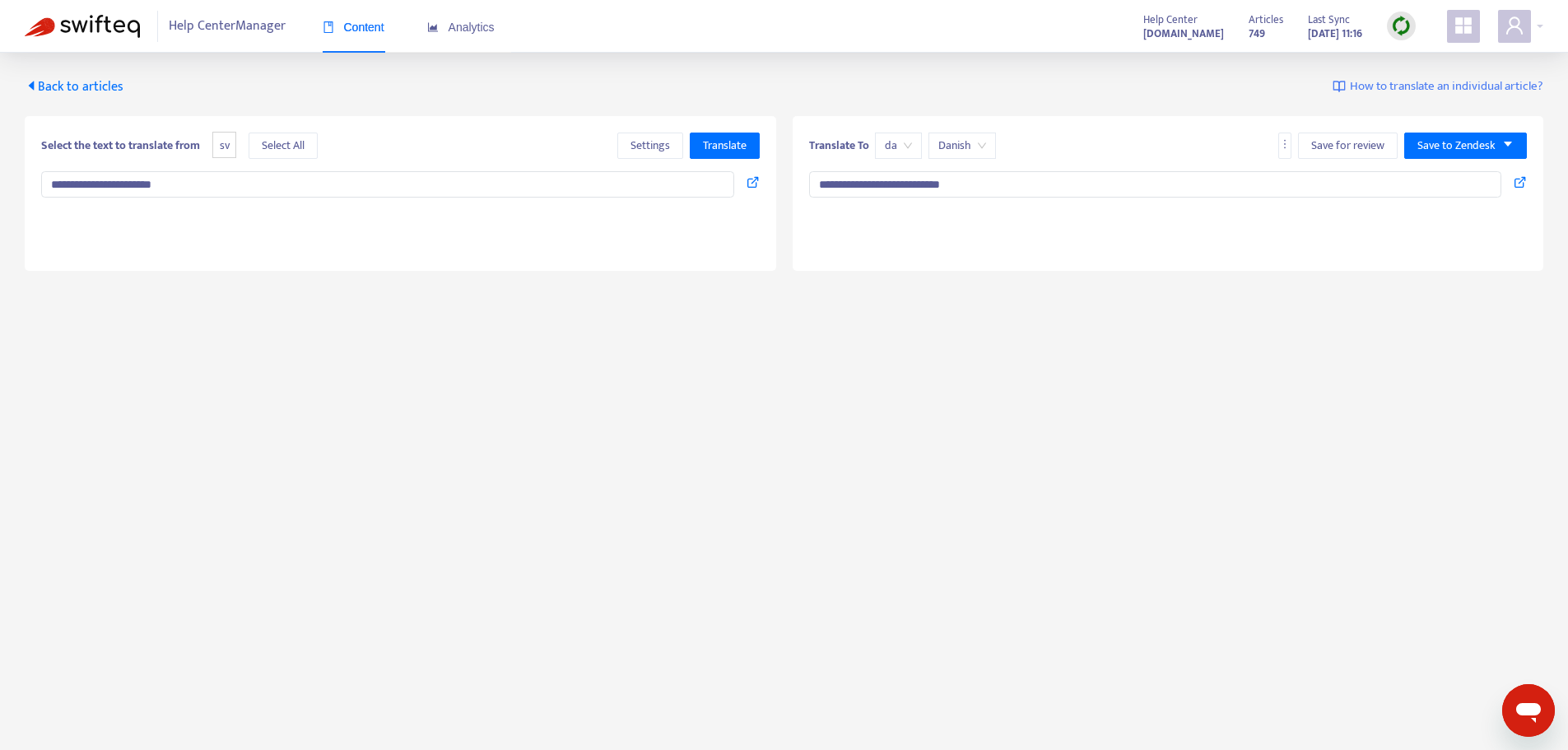 type on "**********" 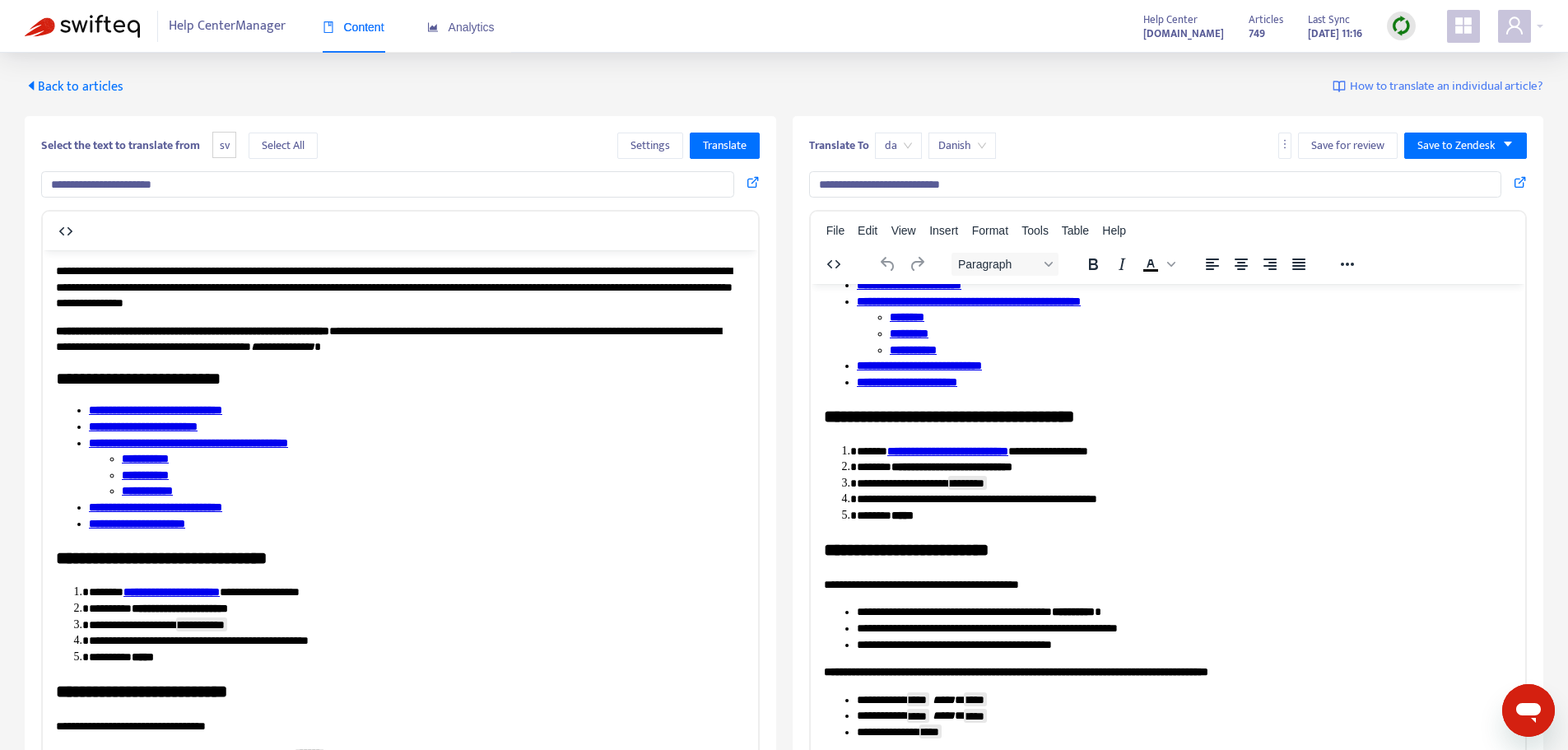 scroll, scrollTop: 247, scrollLeft: 0, axis: vertical 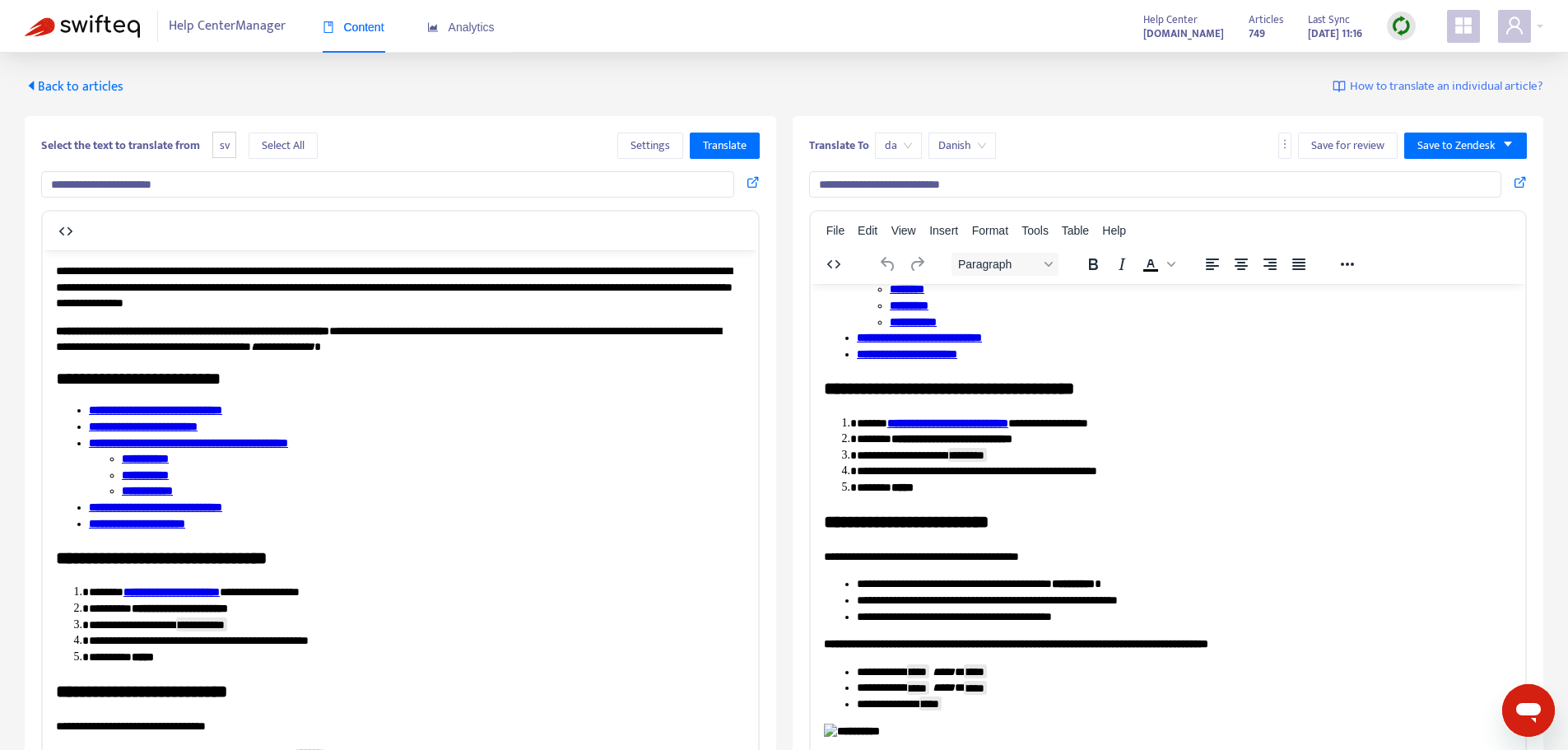 click on "**********" at bounding box center [947, 422] 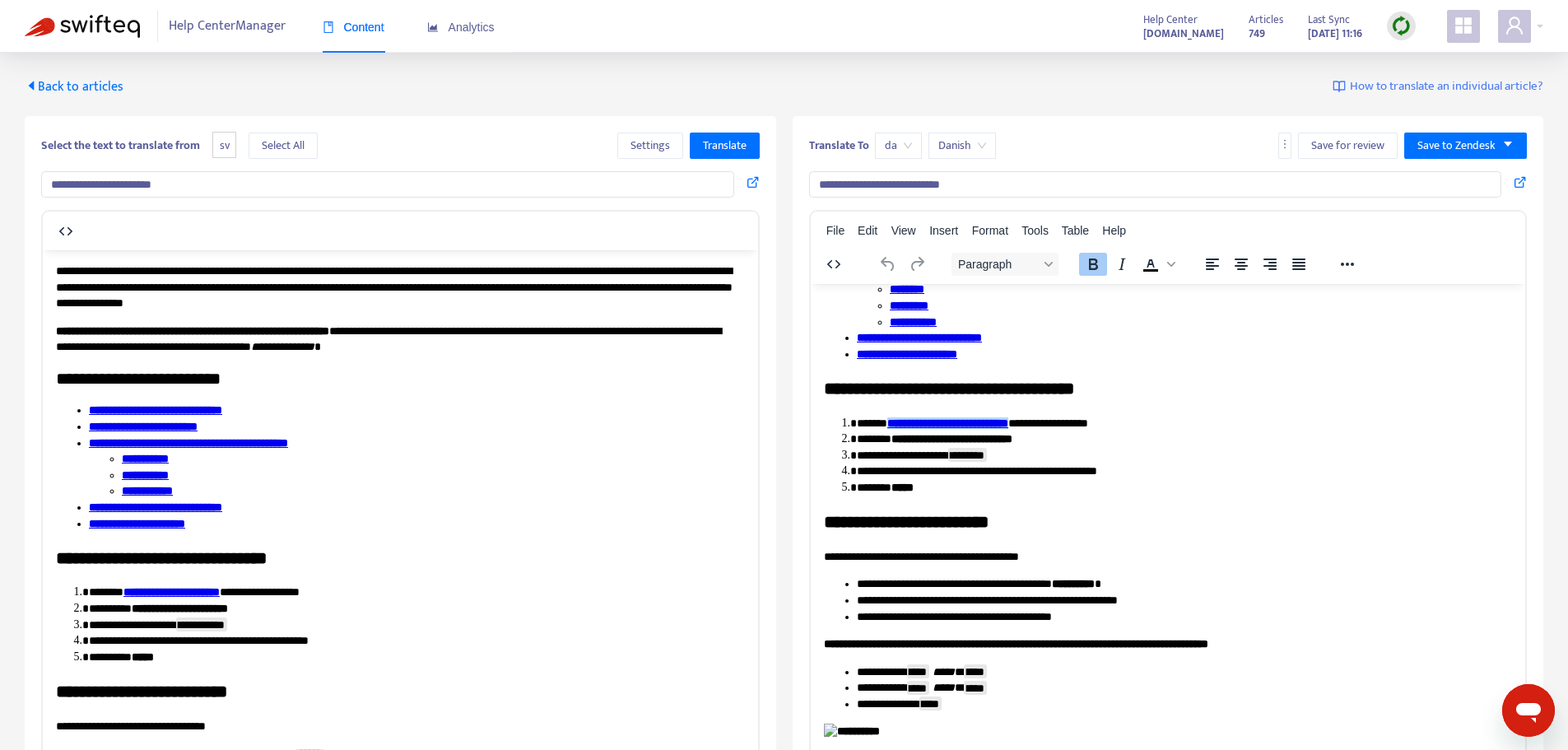 click on "**********" at bounding box center [1178, 471] 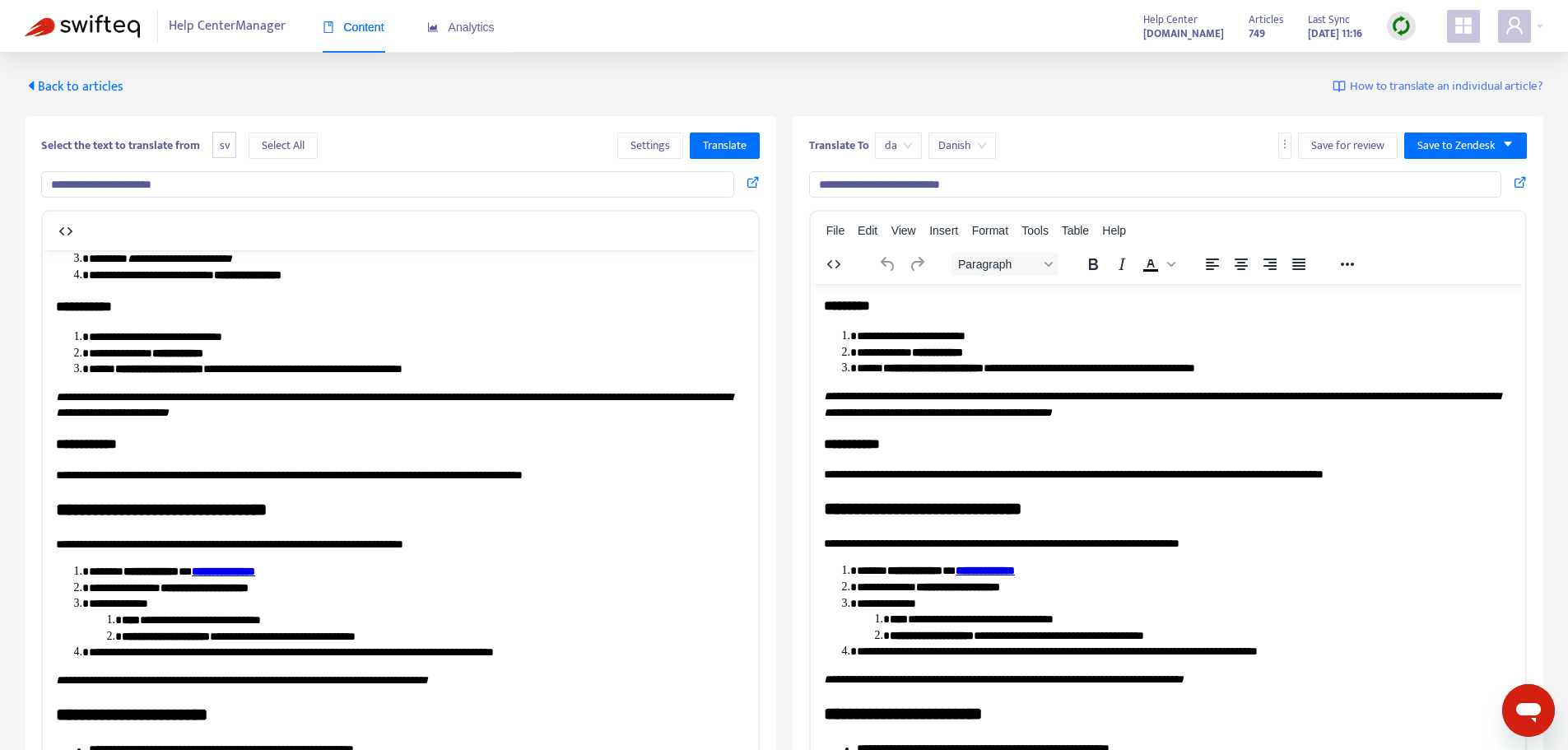 scroll, scrollTop: 1409, scrollLeft: 0, axis: vertical 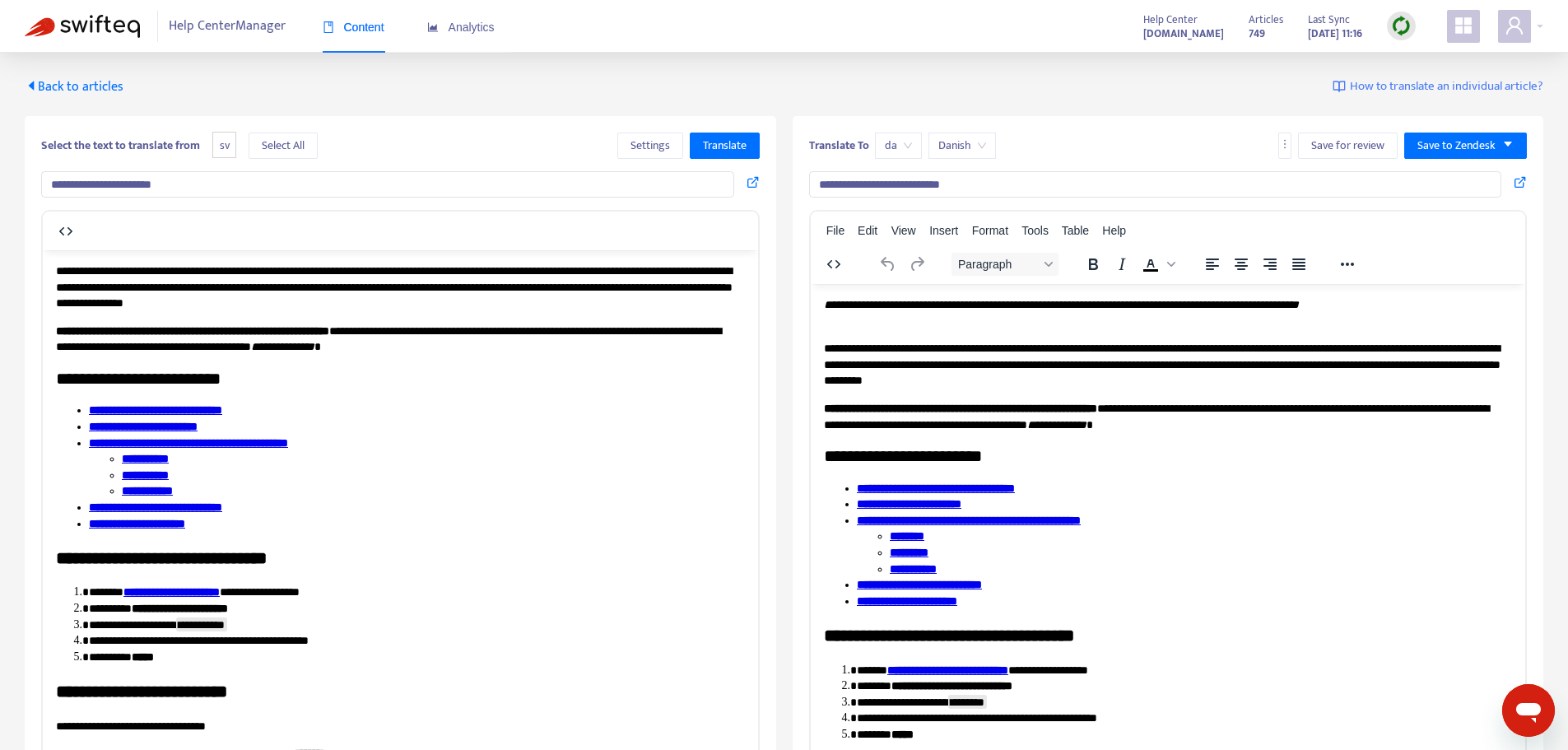 click on "Back to articles" at bounding box center (74, 86) 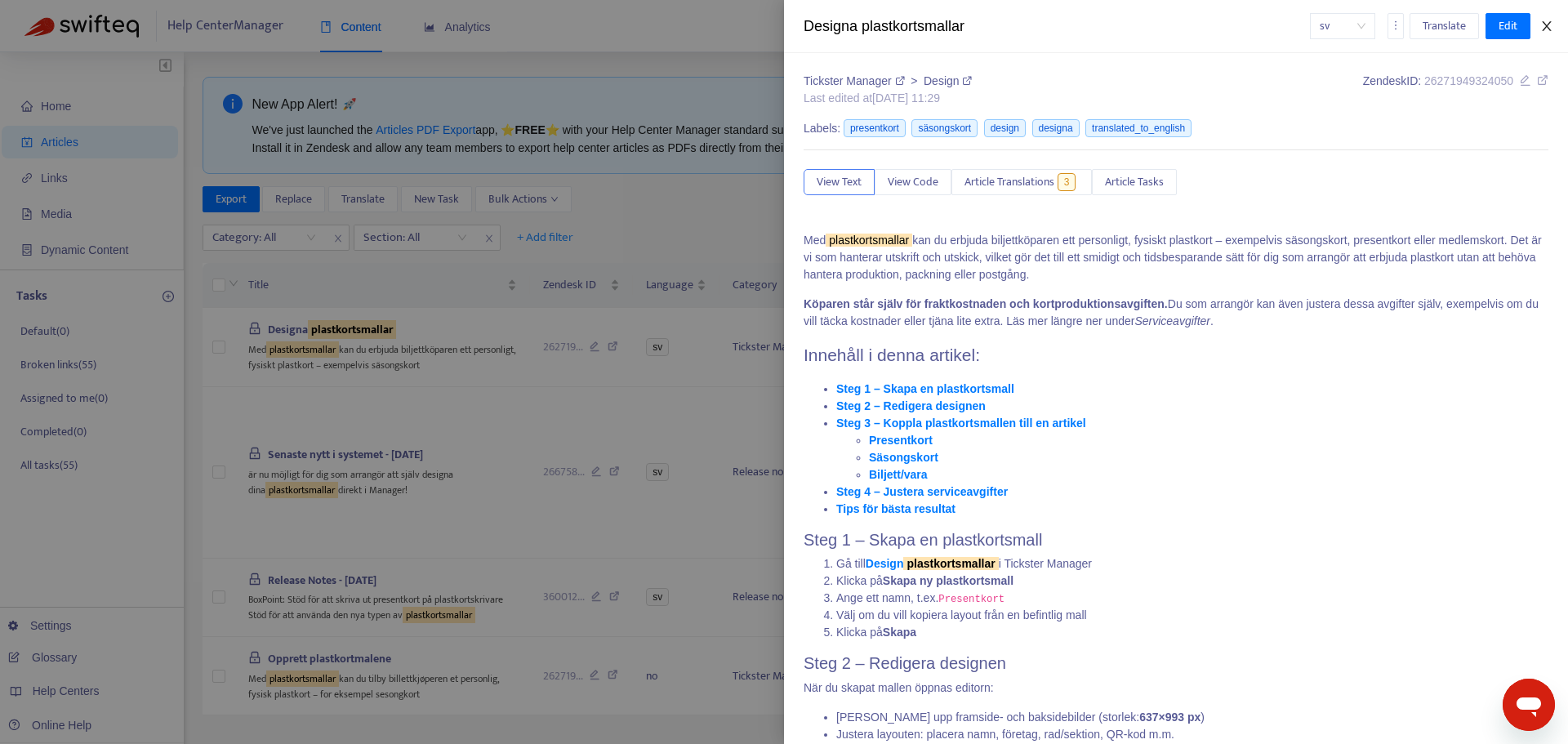 click 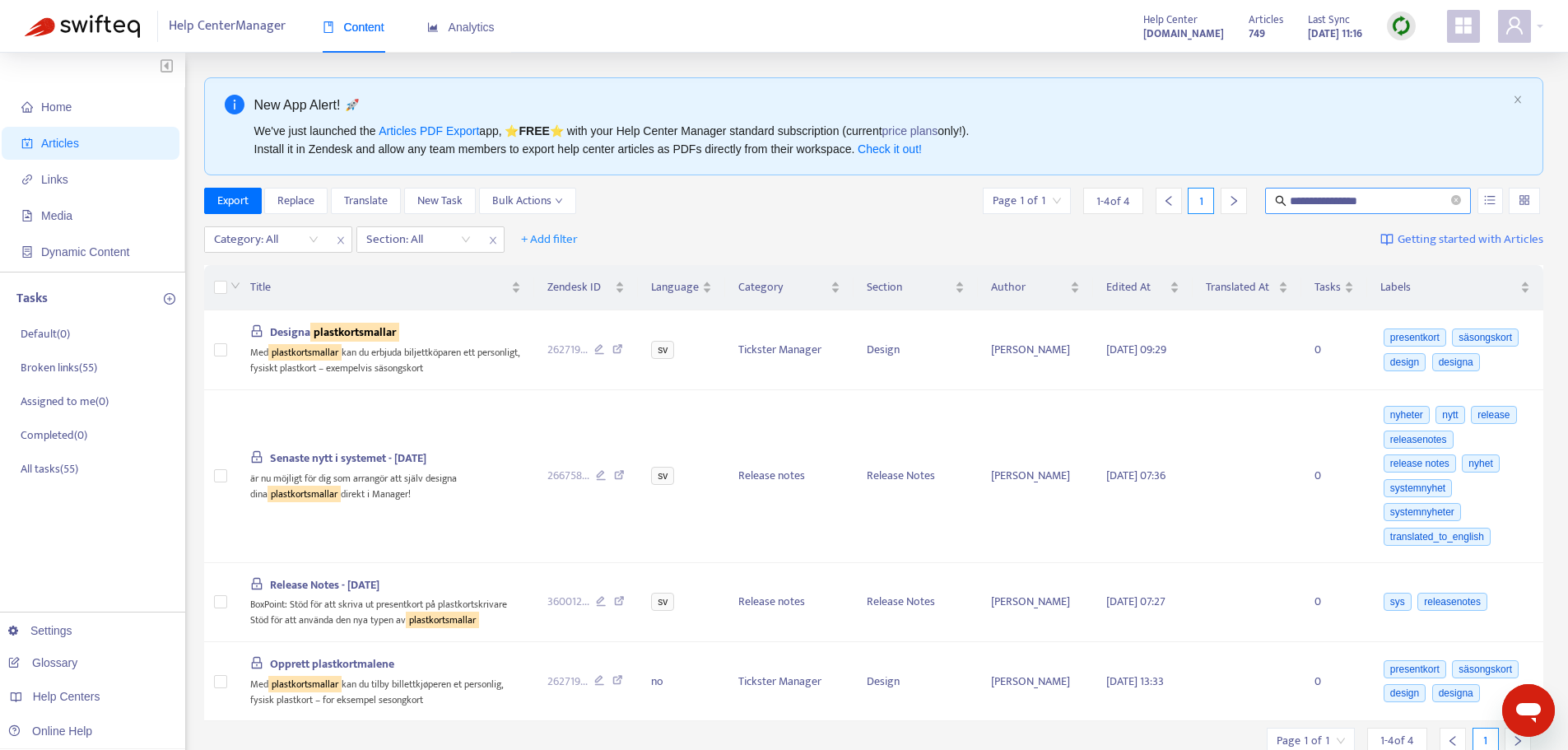 click on "**********" at bounding box center (1369, 201) 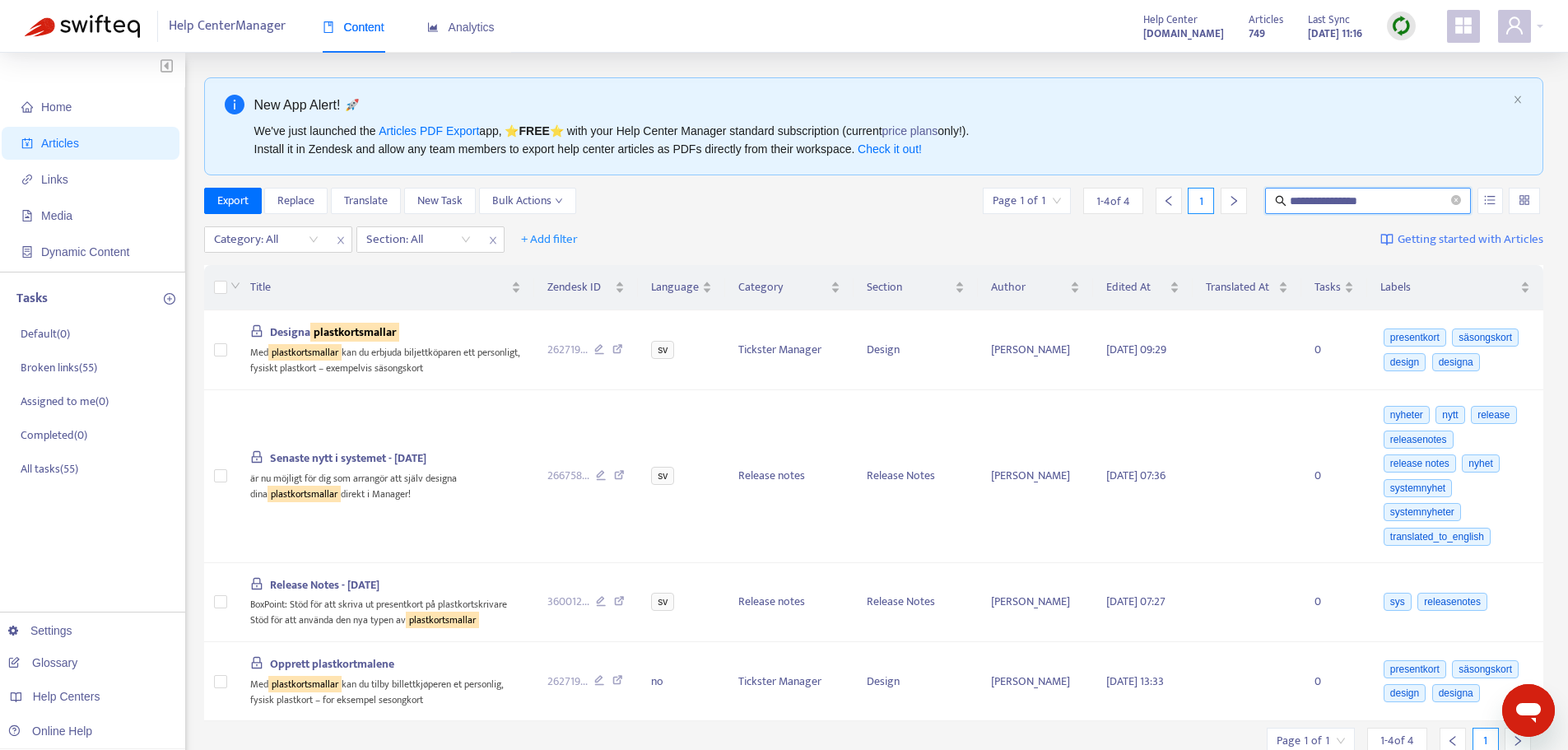 click on "**********" at bounding box center [1369, 201] 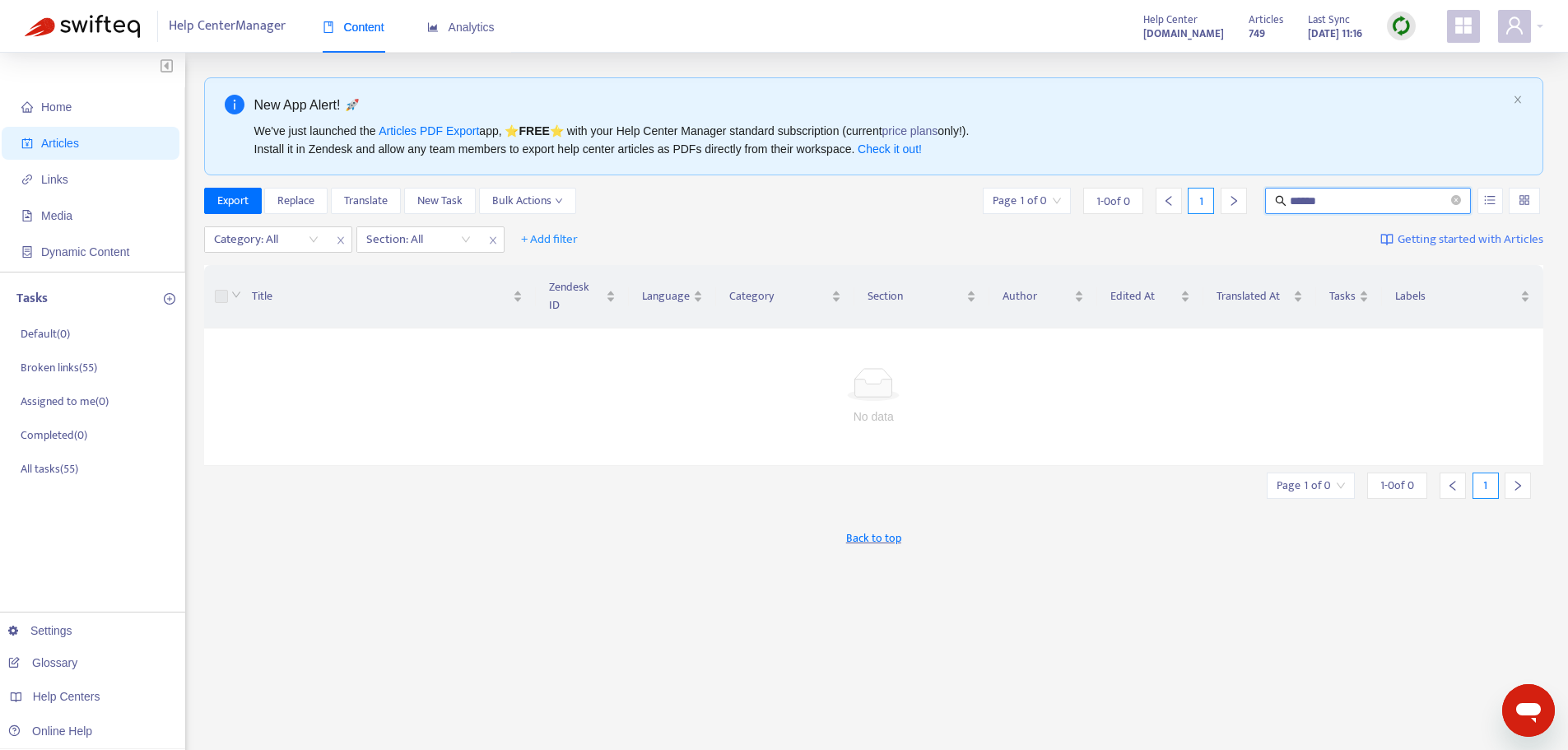 click on "******" at bounding box center [1369, 201] 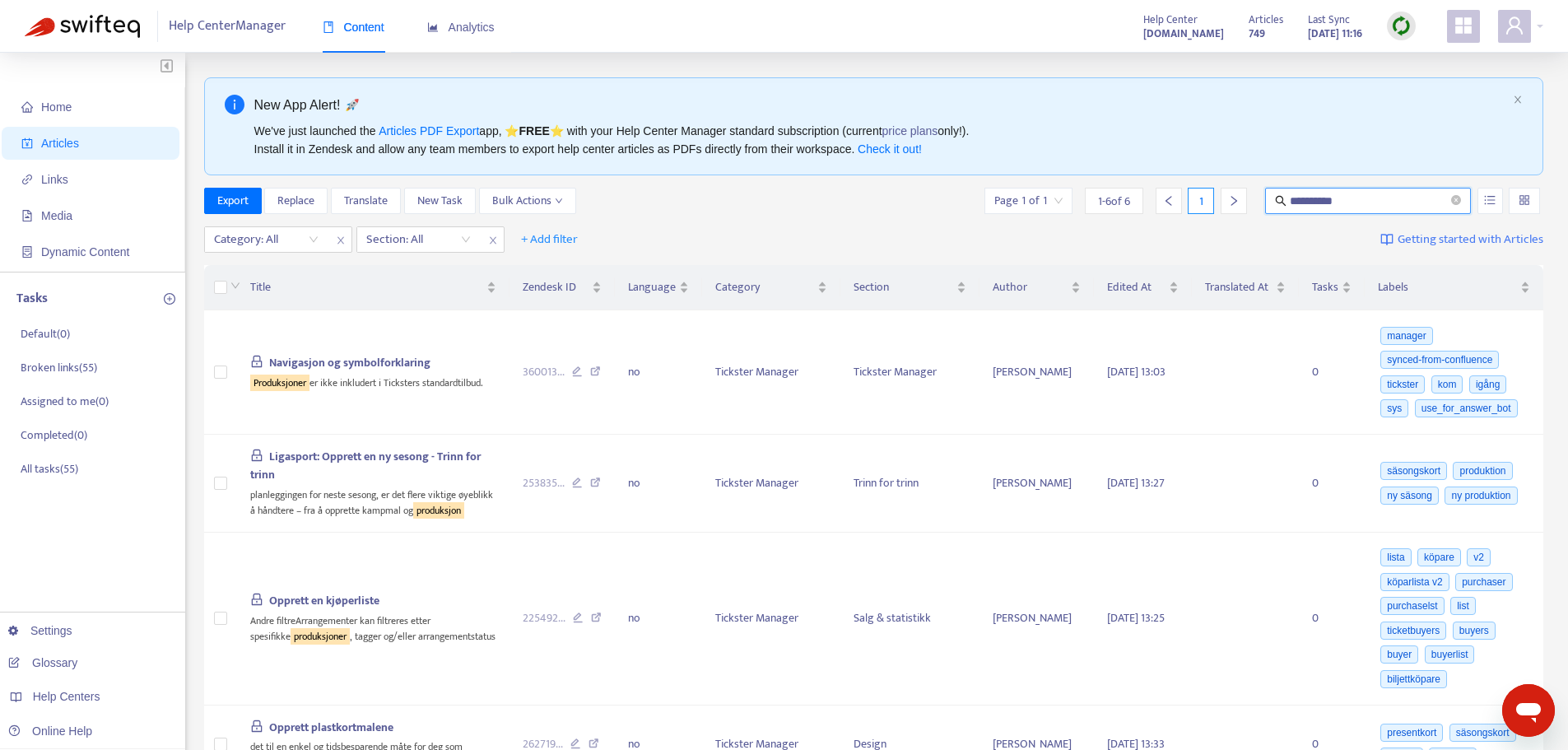 click on "**********" at bounding box center [1369, 201] 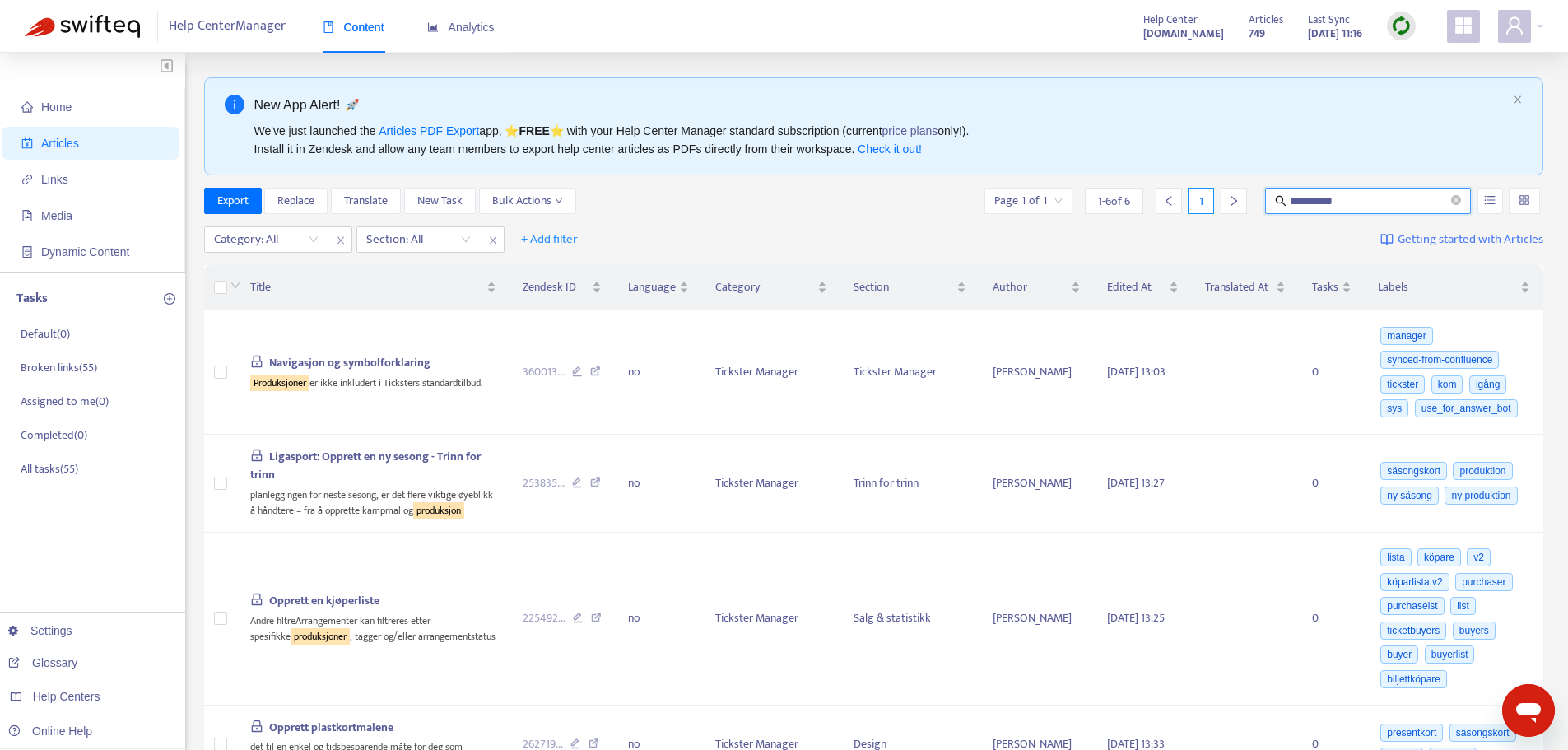type on "**********" 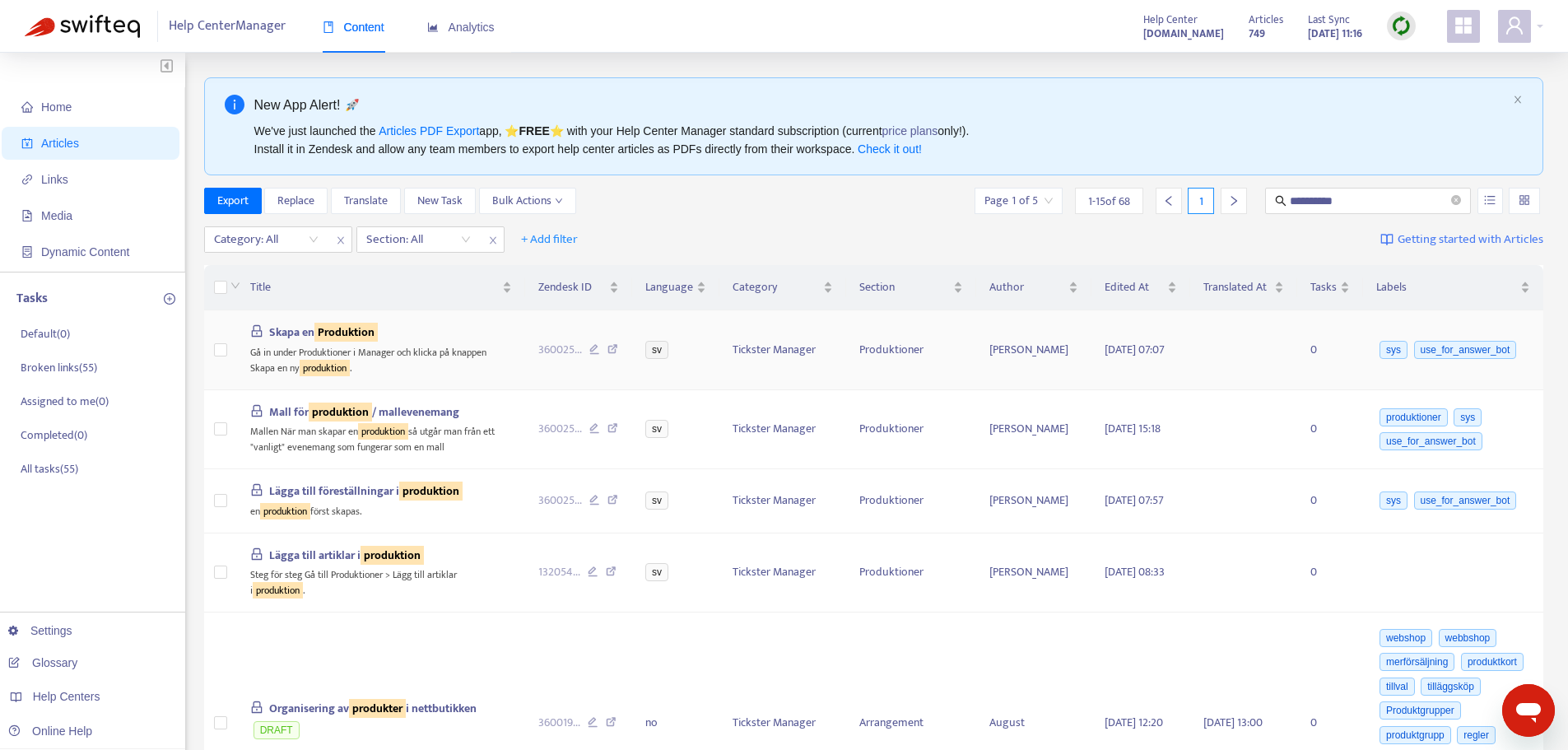 click on "Produktion" at bounding box center [346, 332] 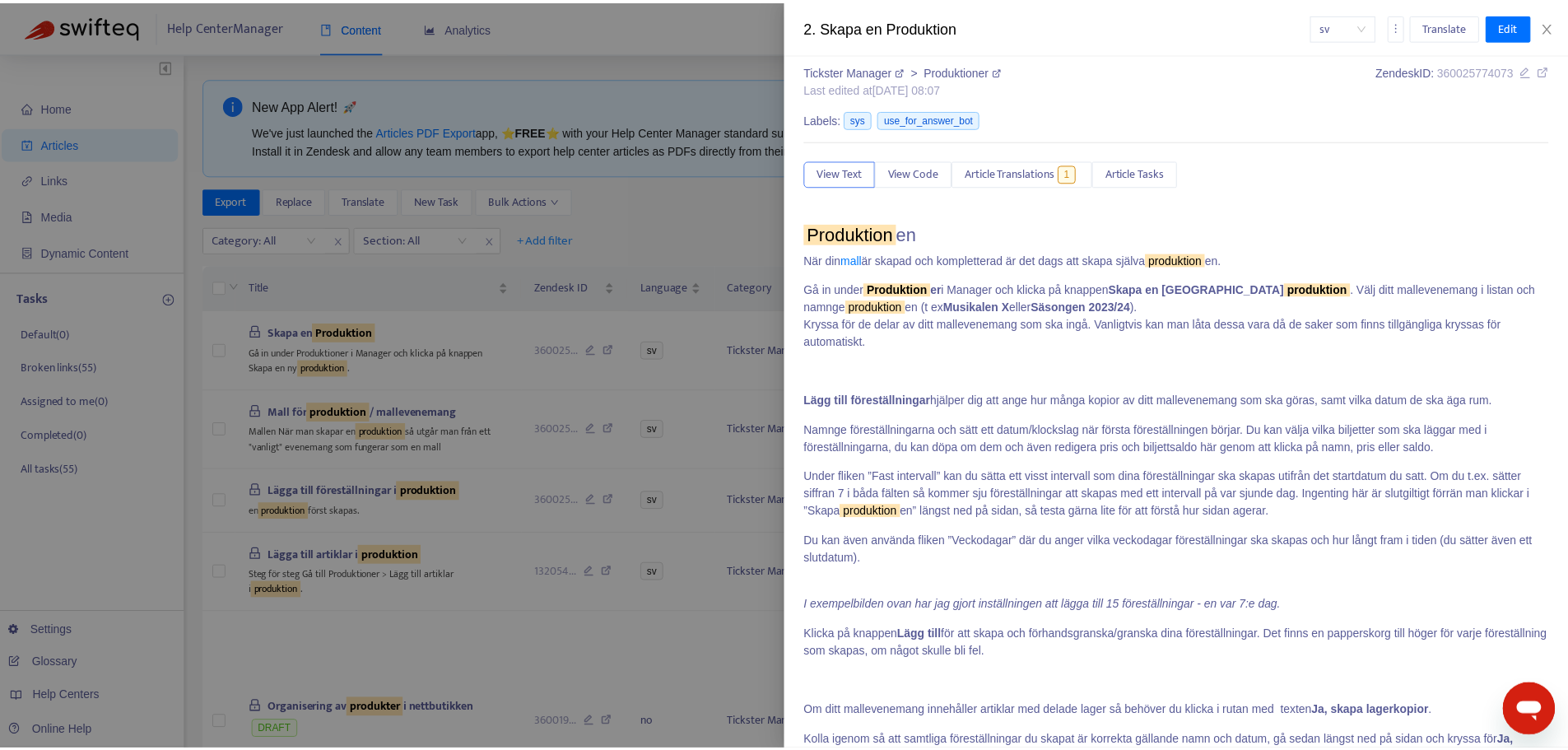 scroll, scrollTop: 0, scrollLeft: 0, axis: both 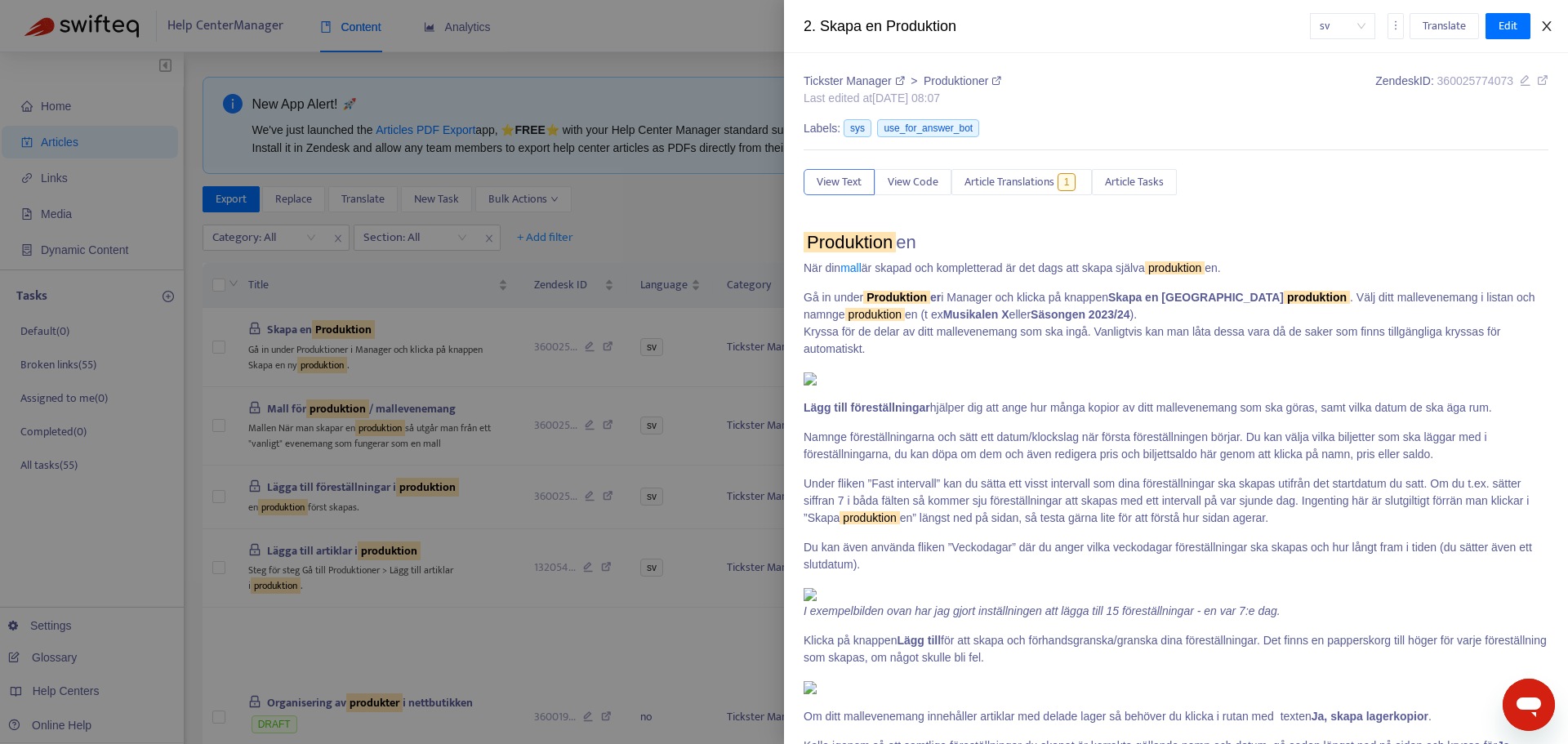 click 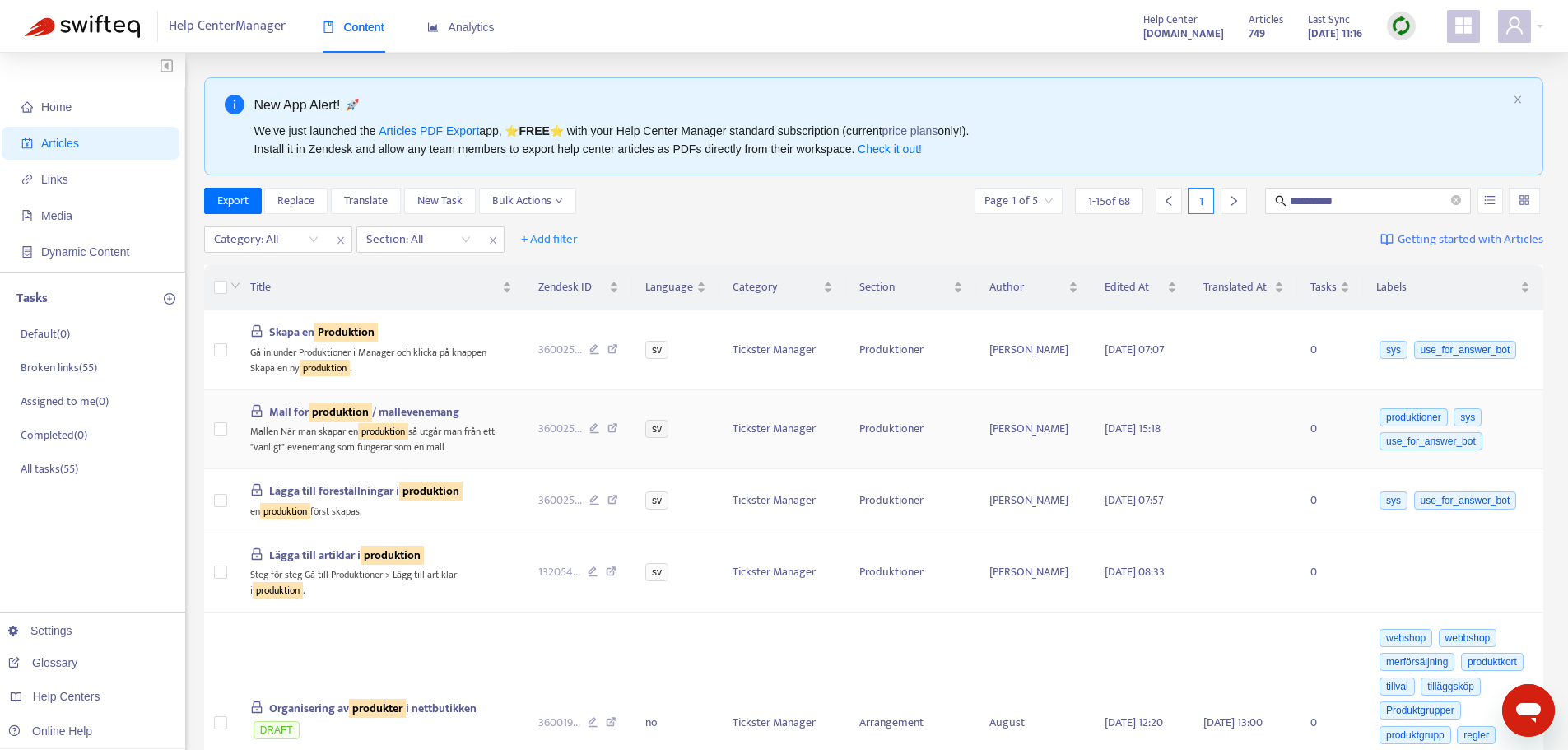 click on "Mallen
När man skapar en  produktion  så utgår man från ett "vanligt" evenemang som fungerar som en mall" at bounding box center [381, 438] 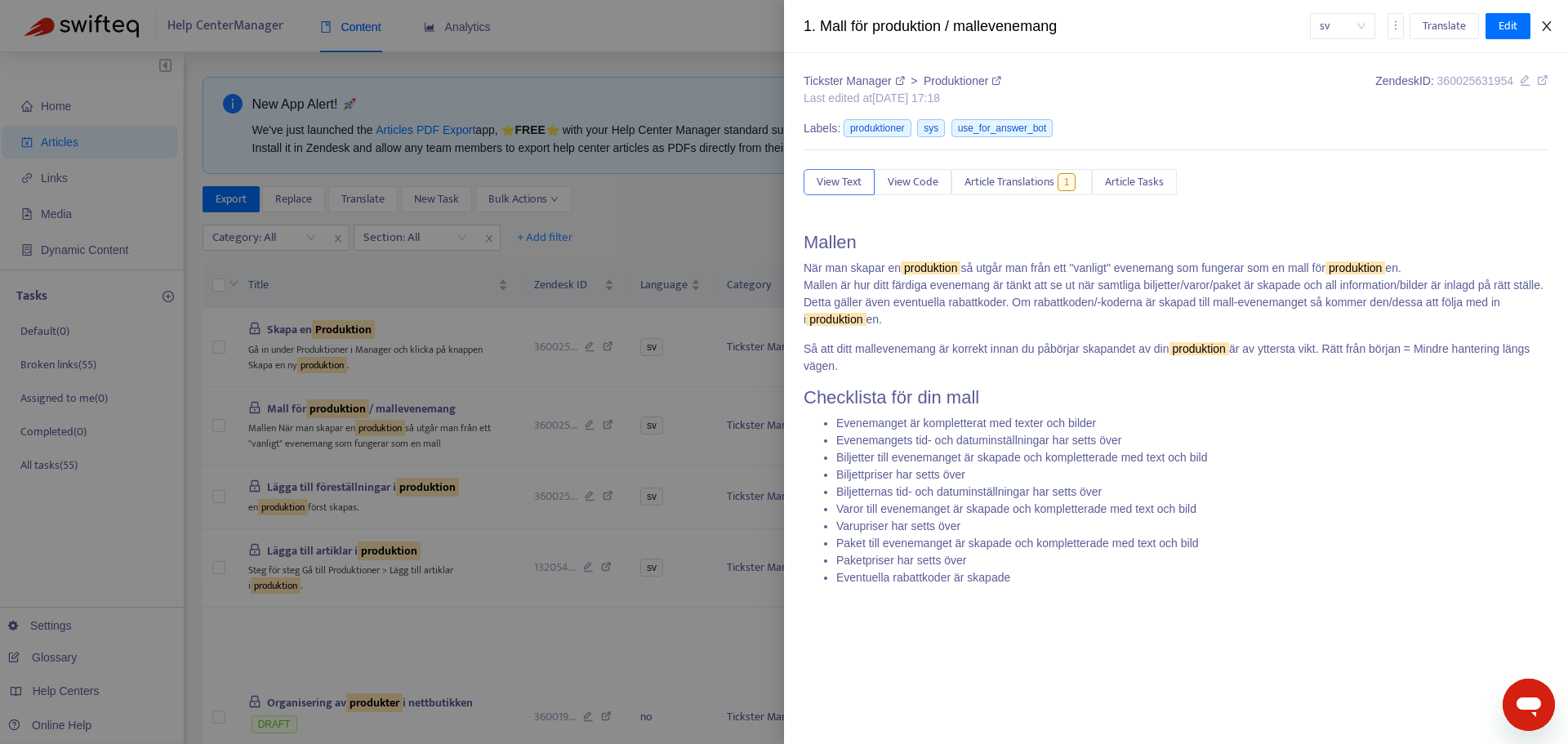 click 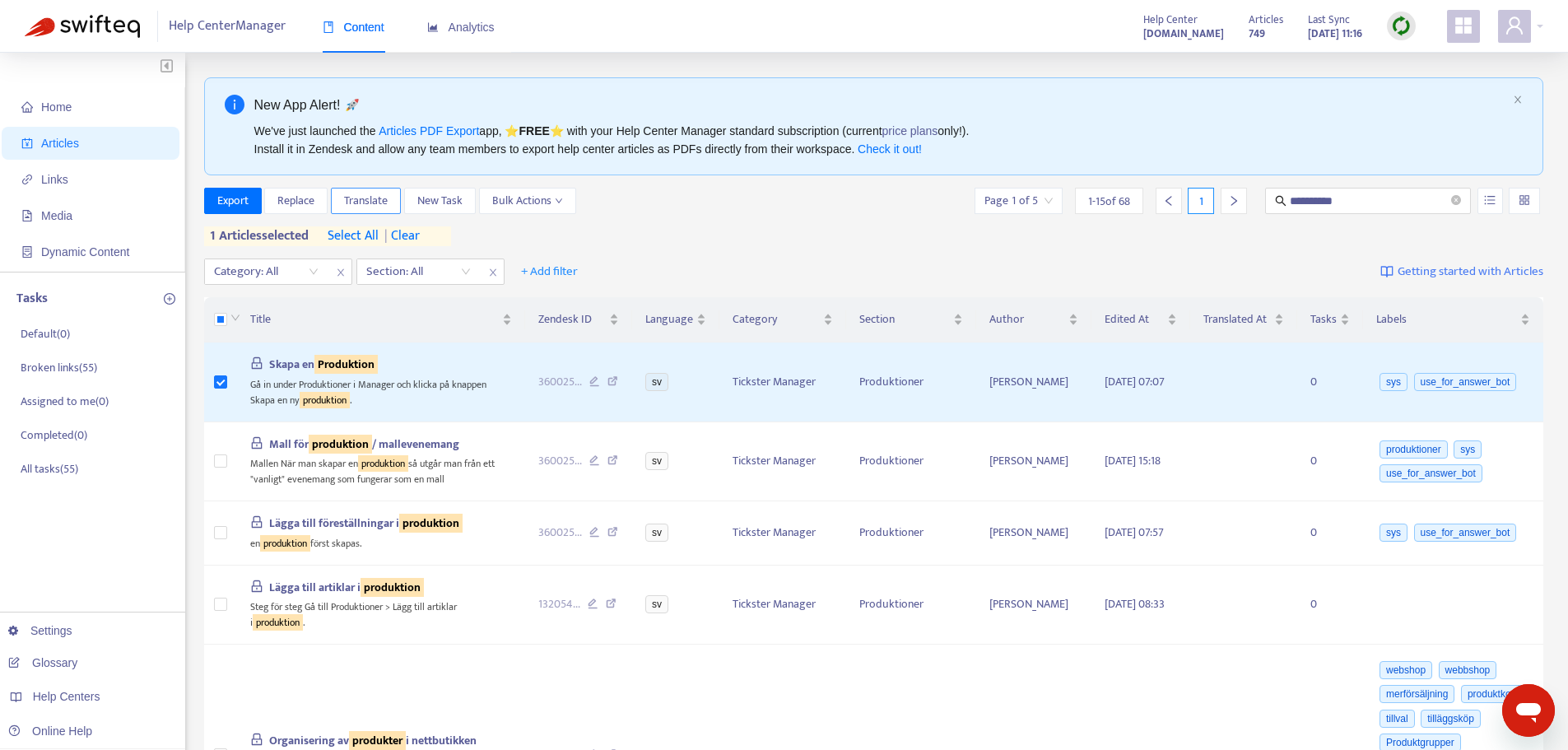 click on "Translate" at bounding box center (365, 201) 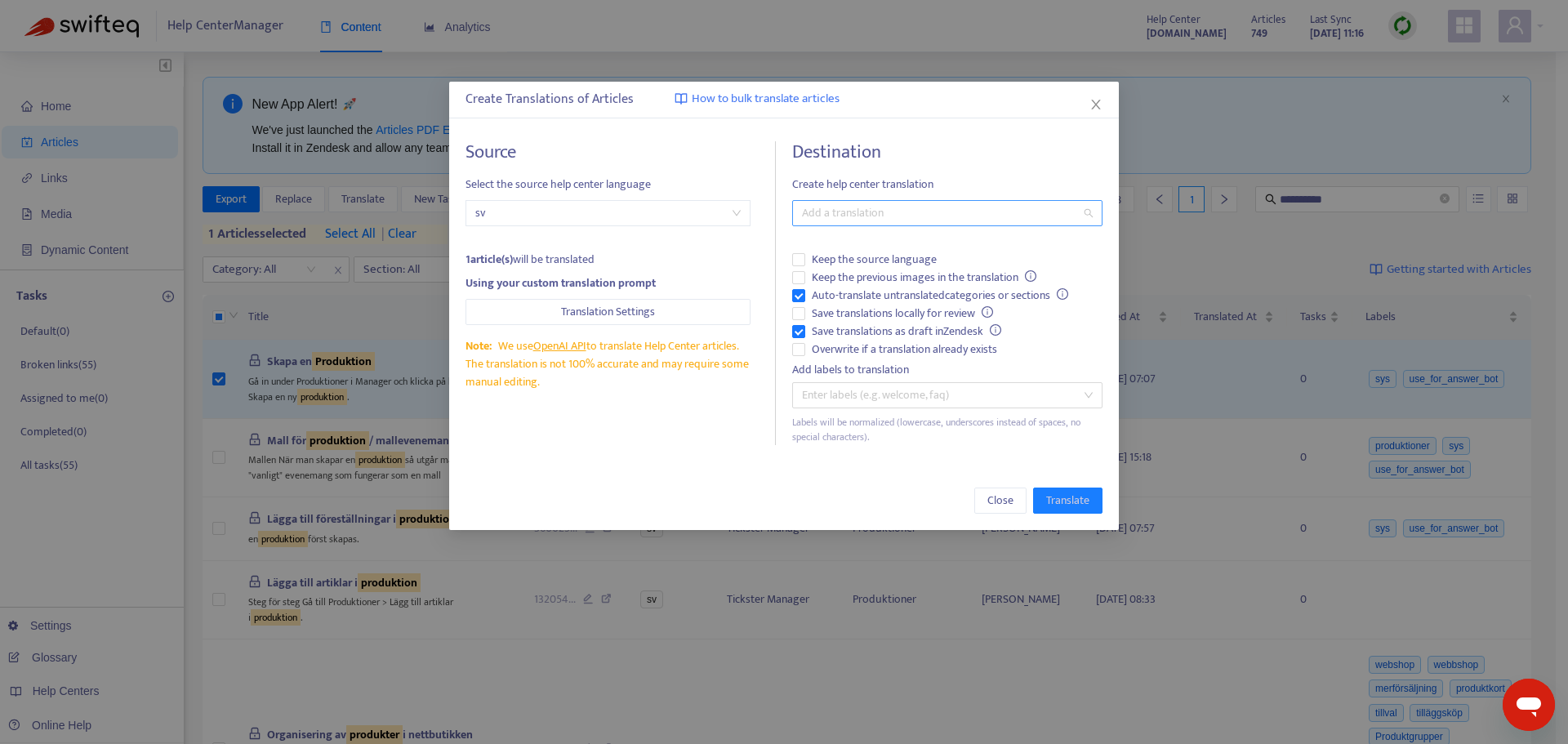 click at bounding box center [939, 213] 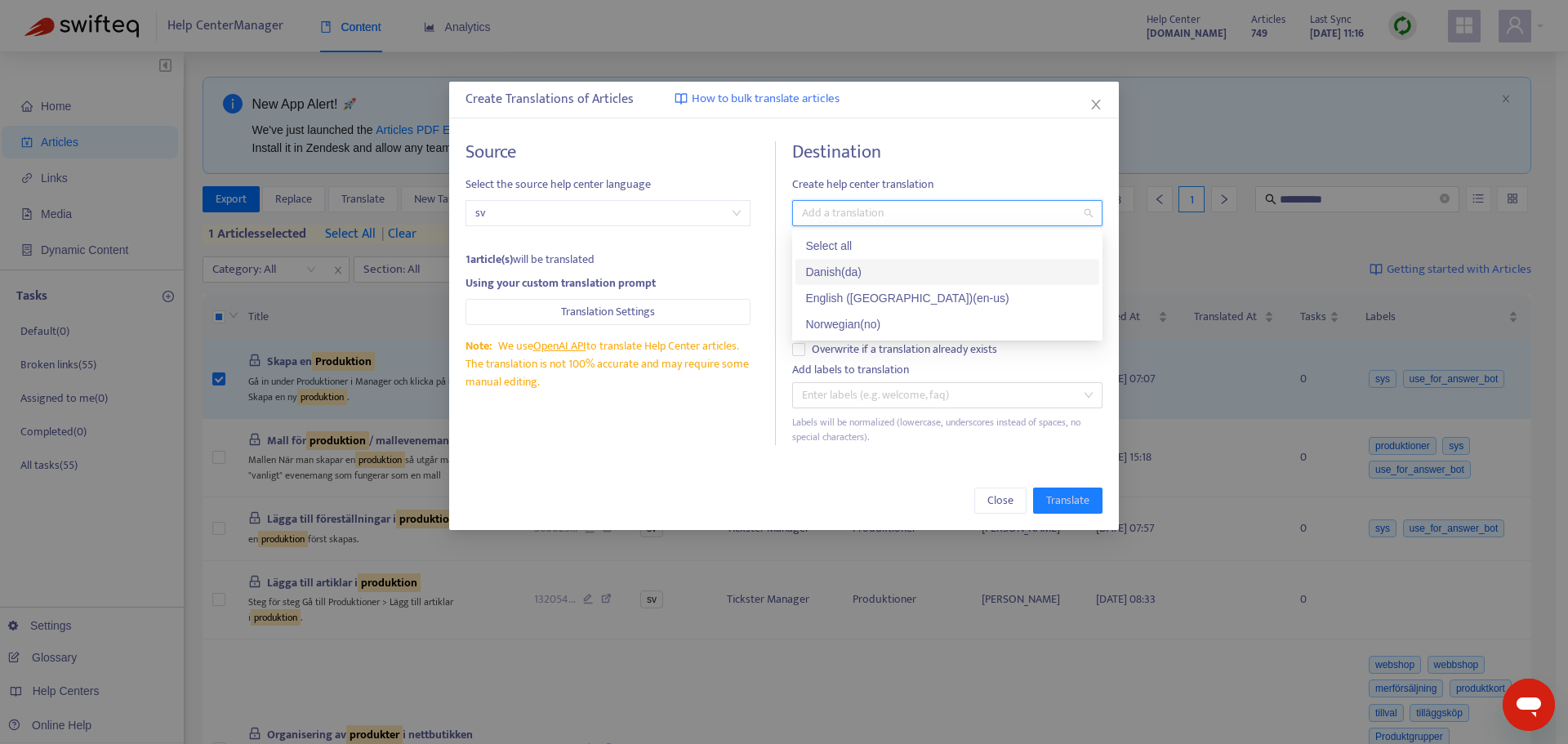 click on "Danish  ( da )" at bounding box center [947, 272] 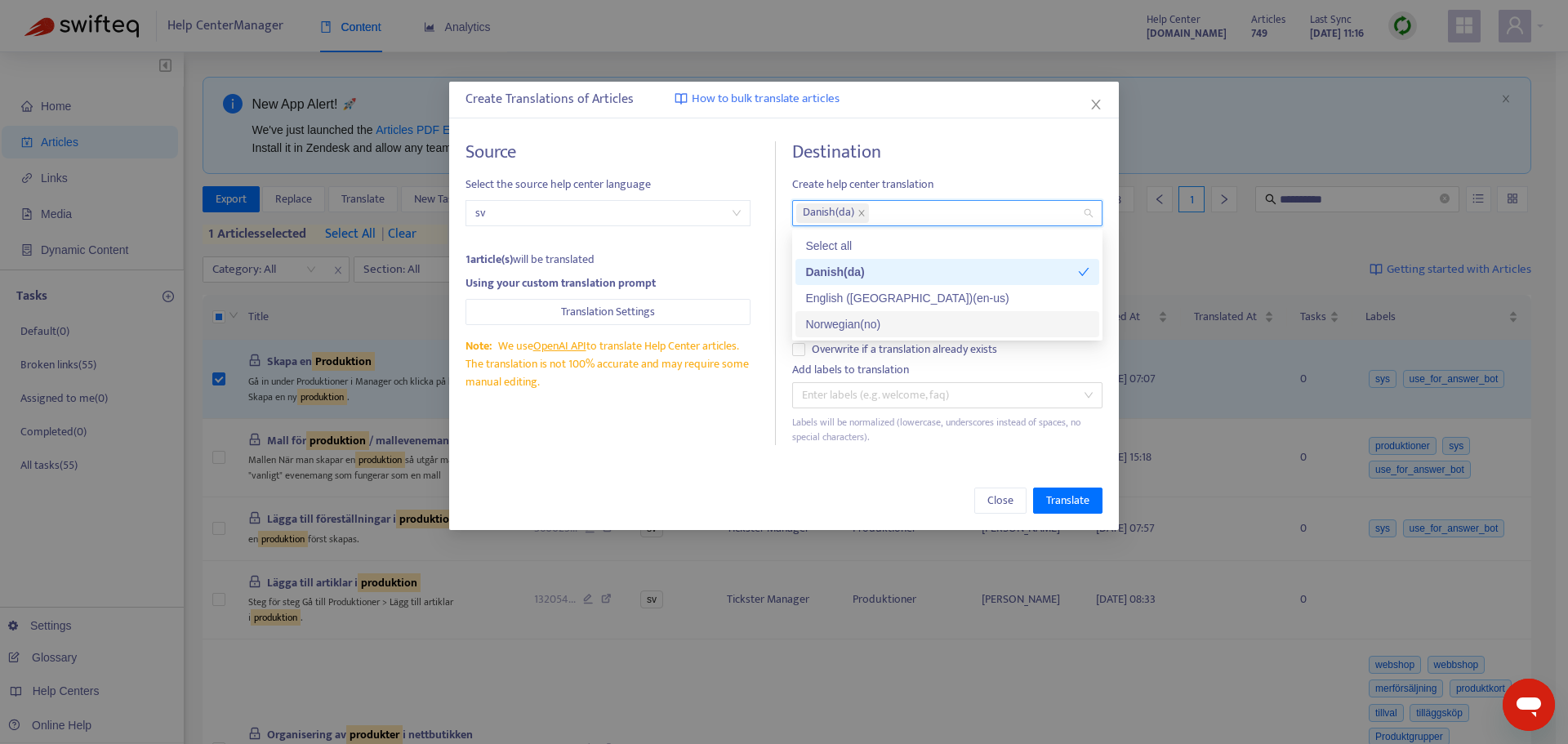 click on "Add labels to translation" at bounding box center (947, 370) 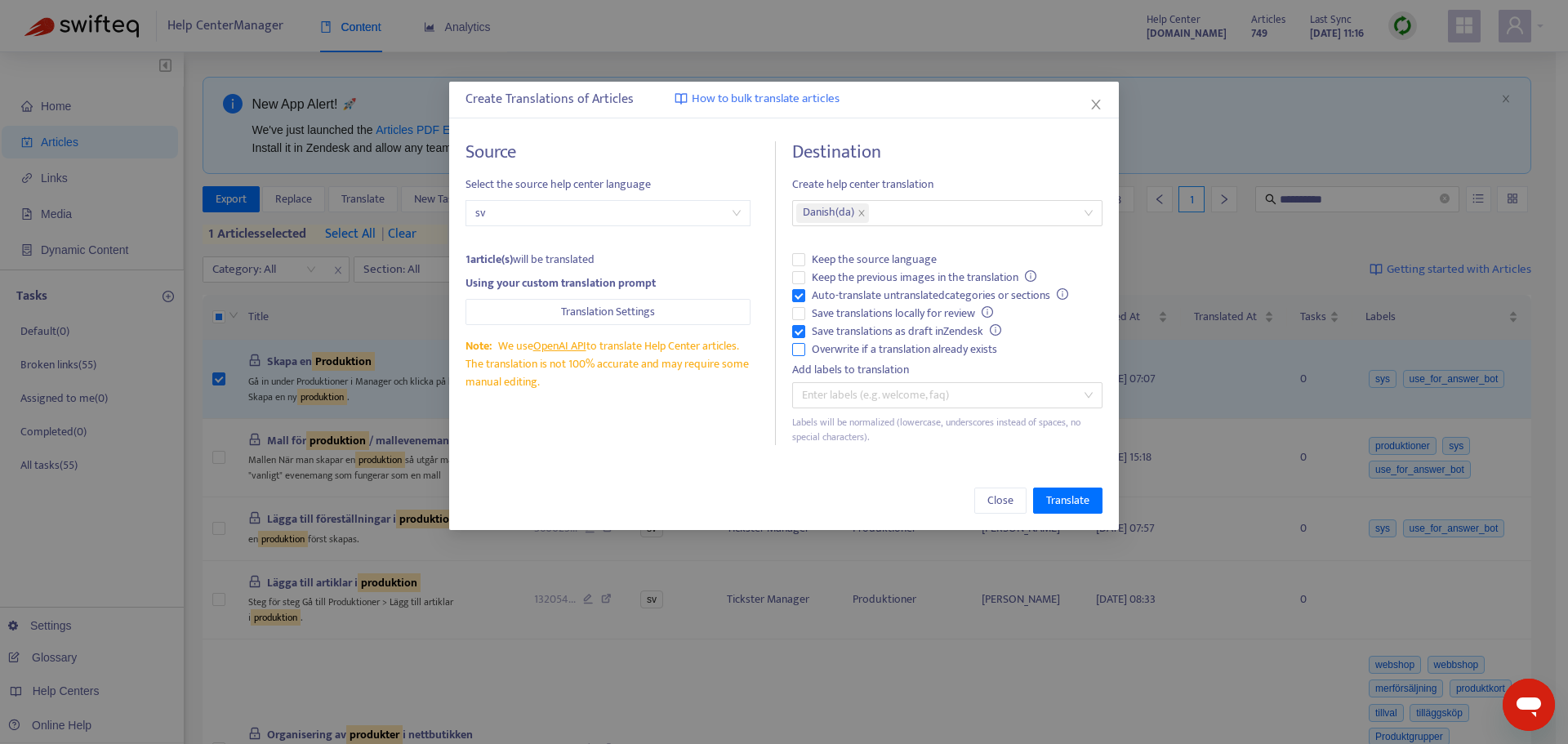 click on "Overwrite if a translation already exists" at bounding box center (904, 350) 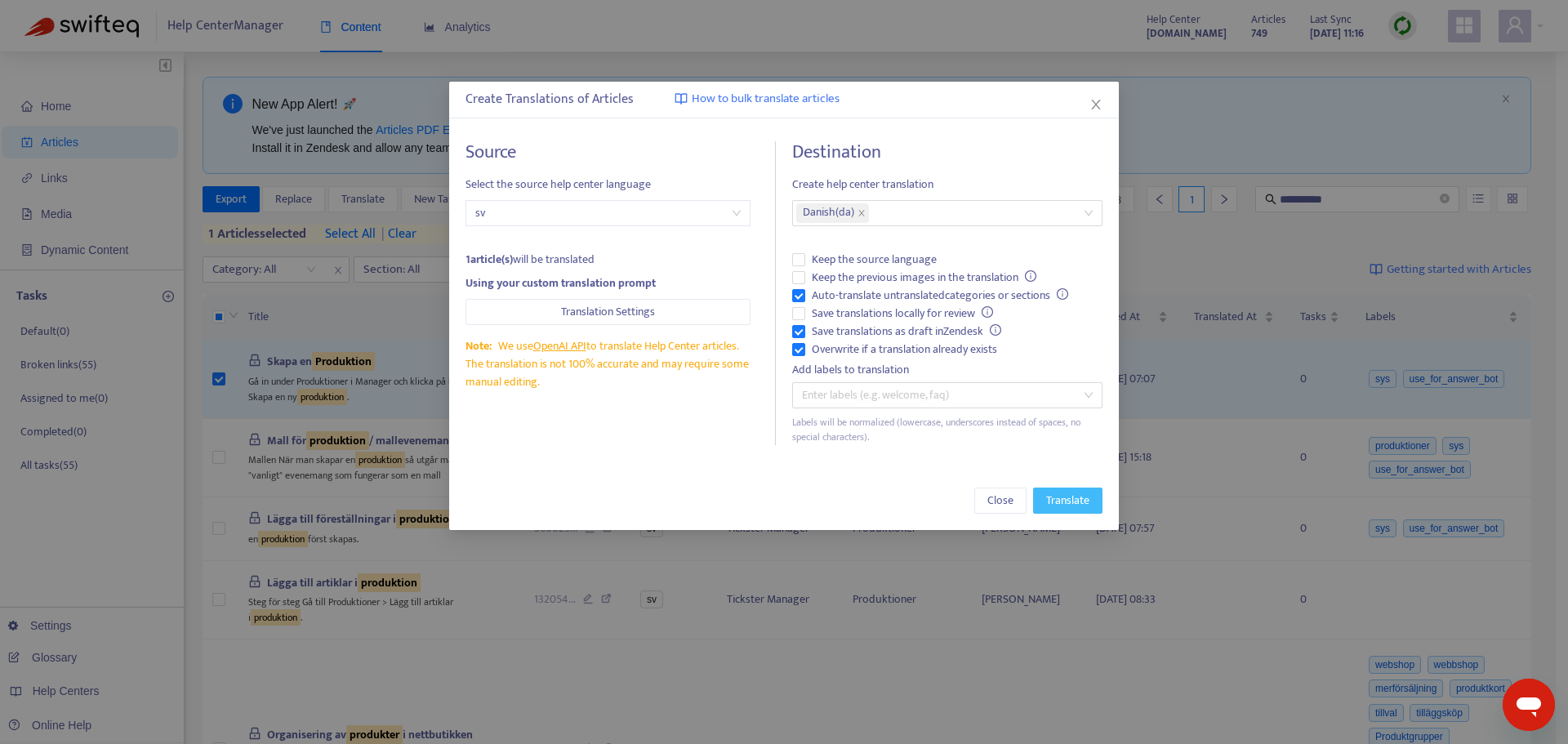 click on "Translate" at bounding box center [1067, 501] 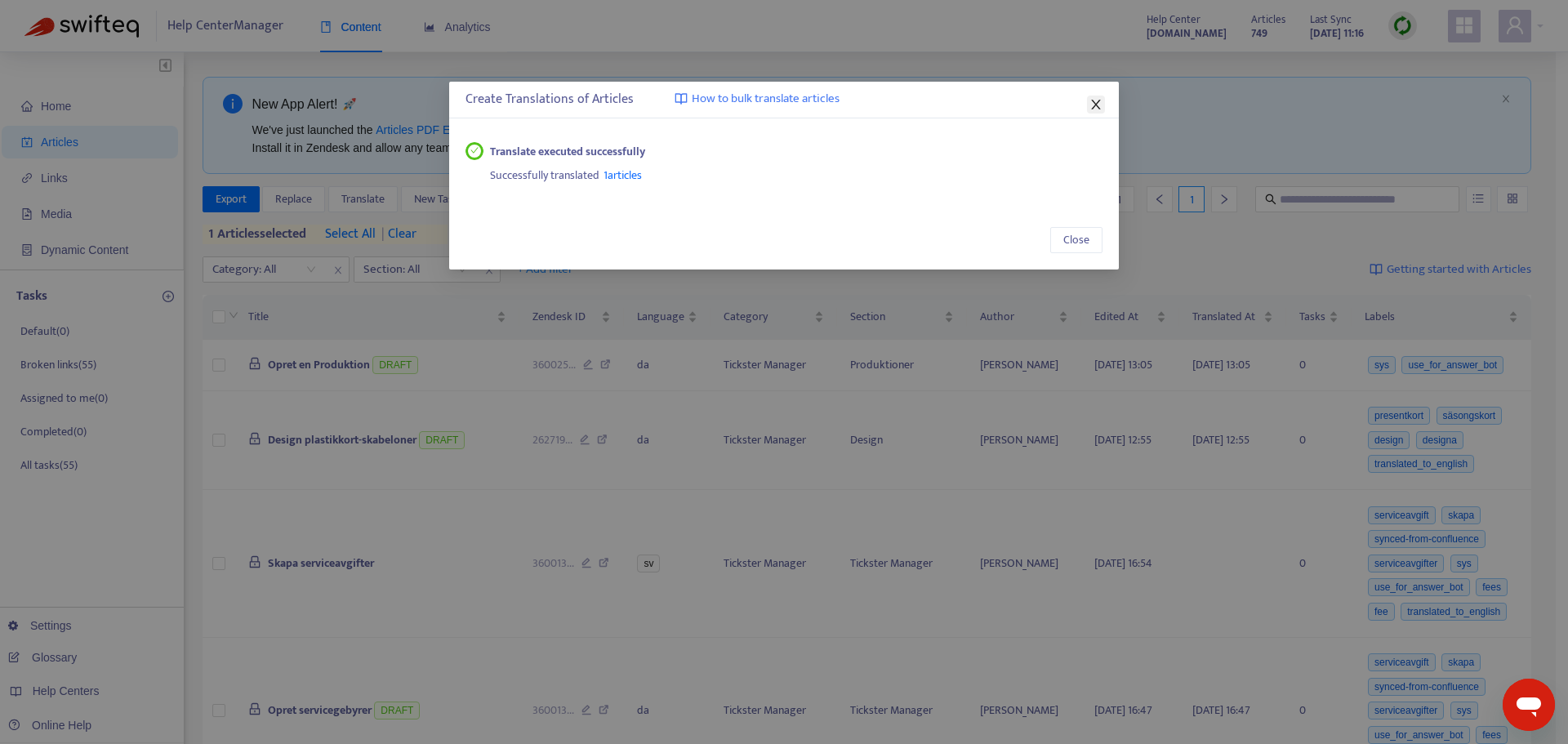 click 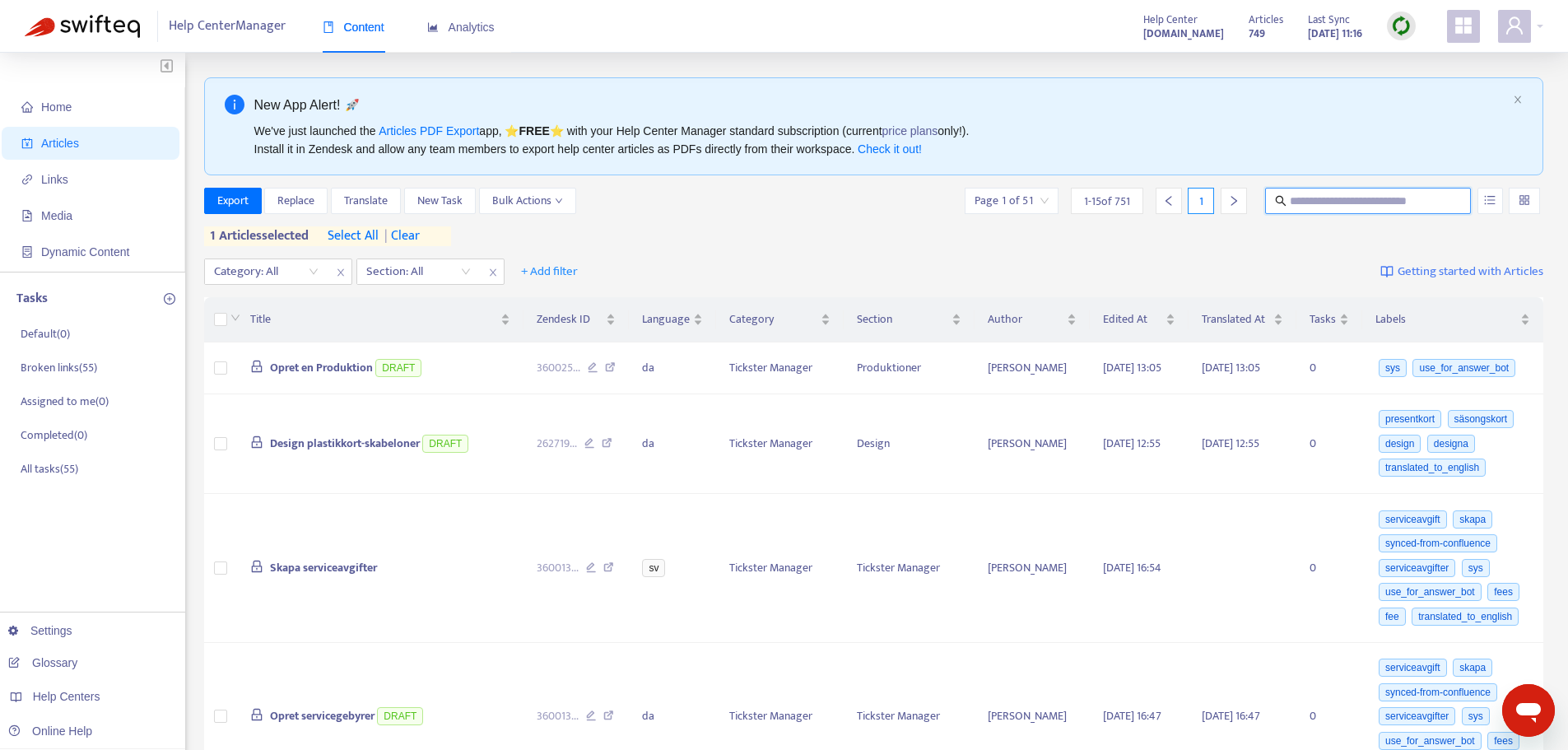 click at bounding box center [1369, 201] 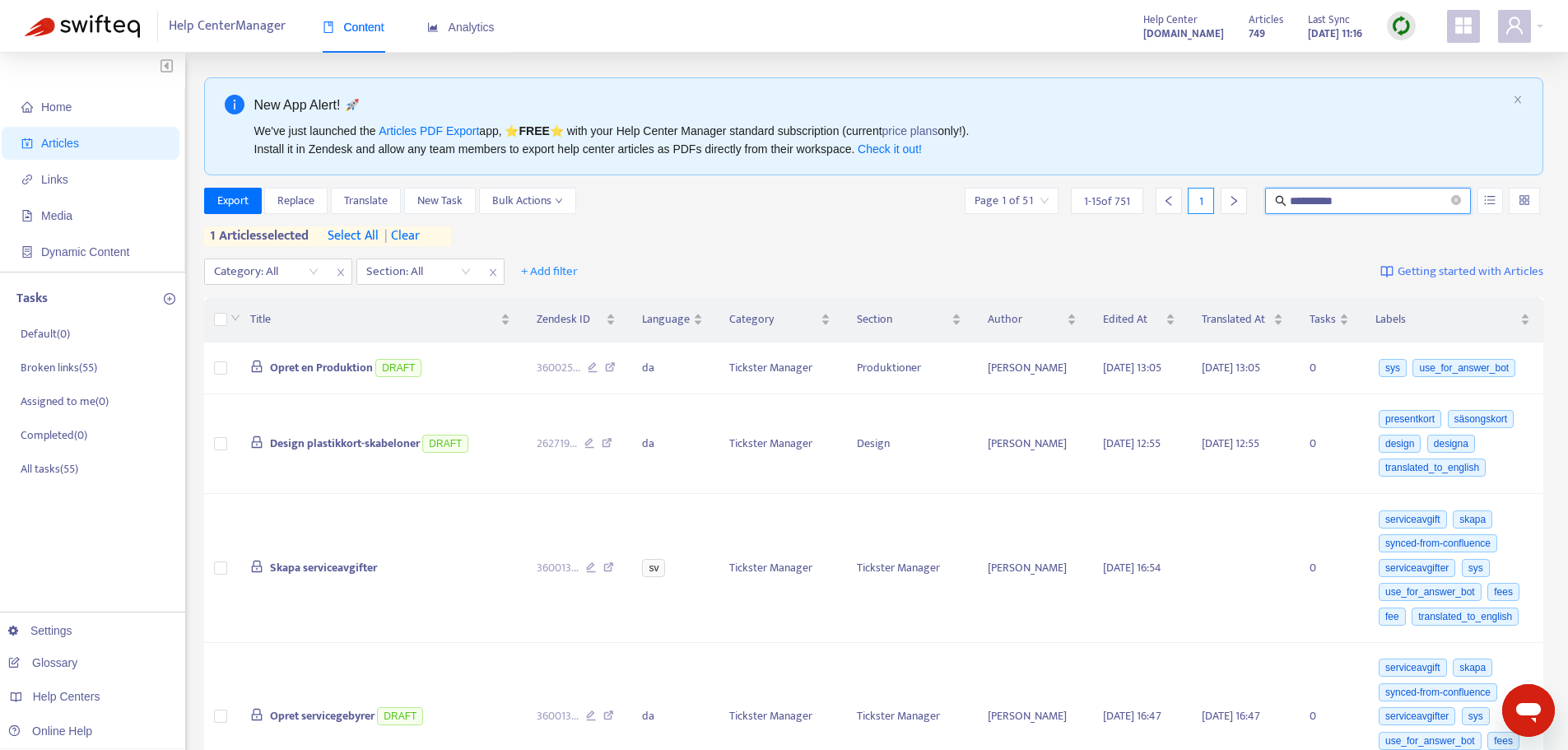 type on "**********" 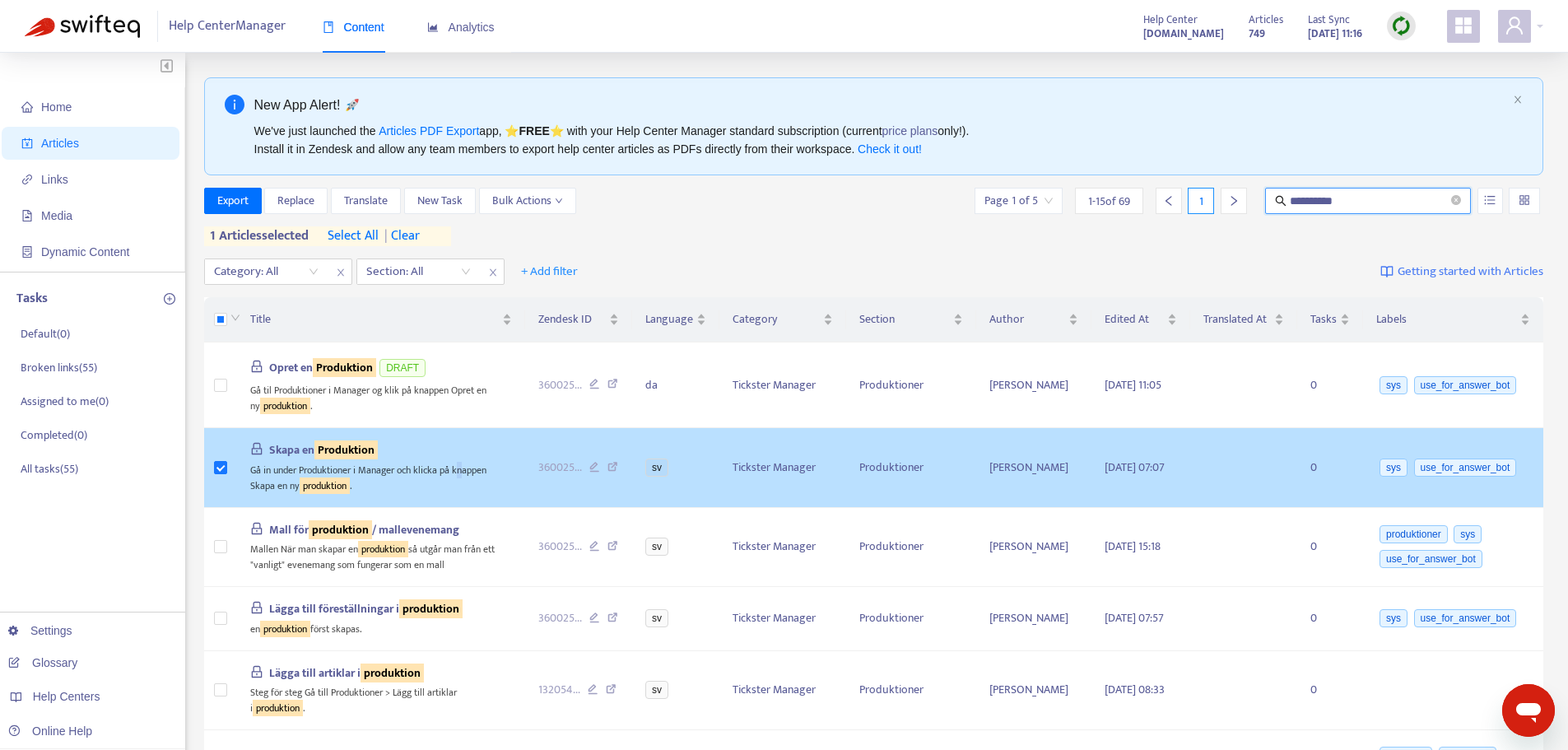 click on "Gå in under Produktioner i Manager och klicka på knappen Skapa en ny  produktion ." at bounding box center (381, 476) 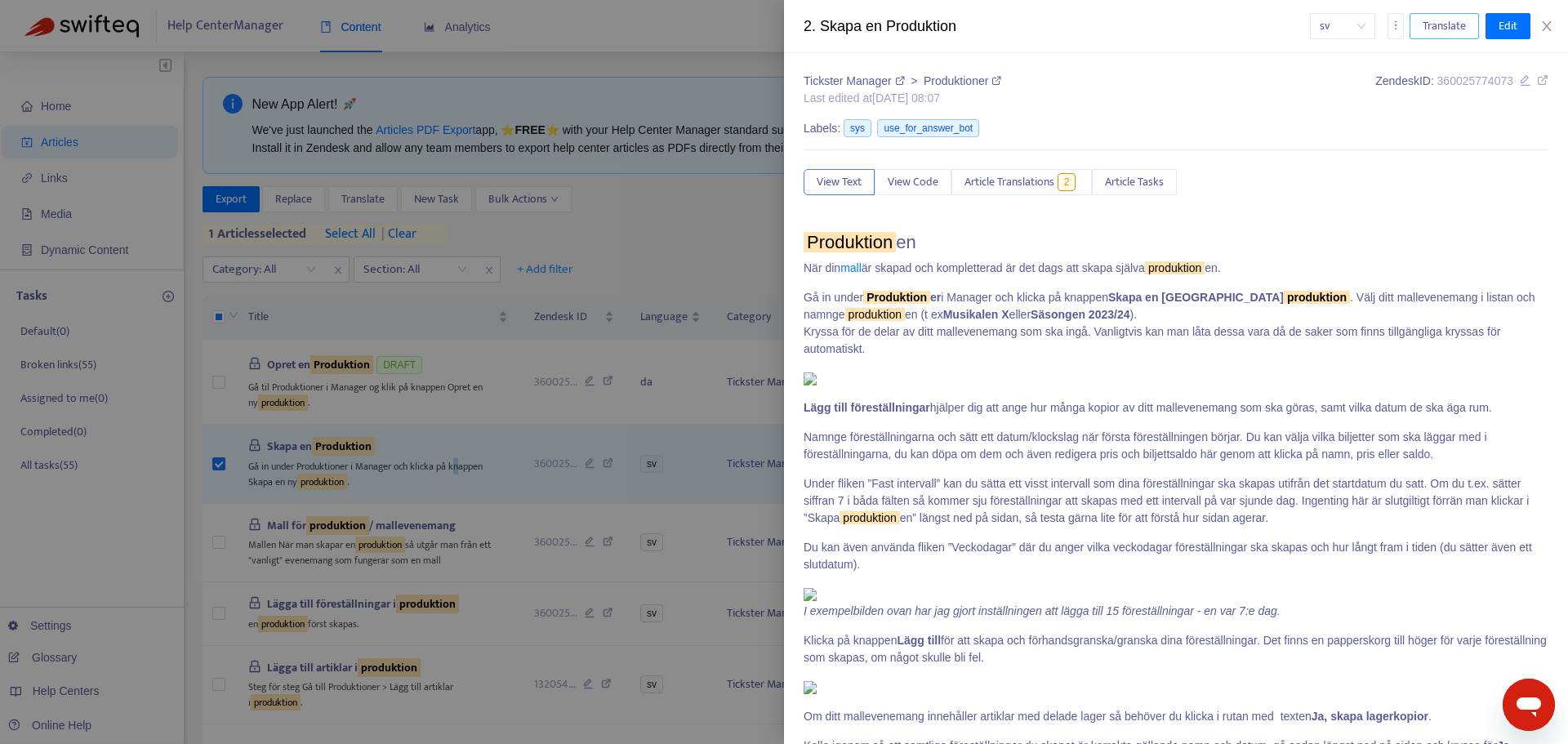 click on "Translate" at bounding box center [1444, 26] 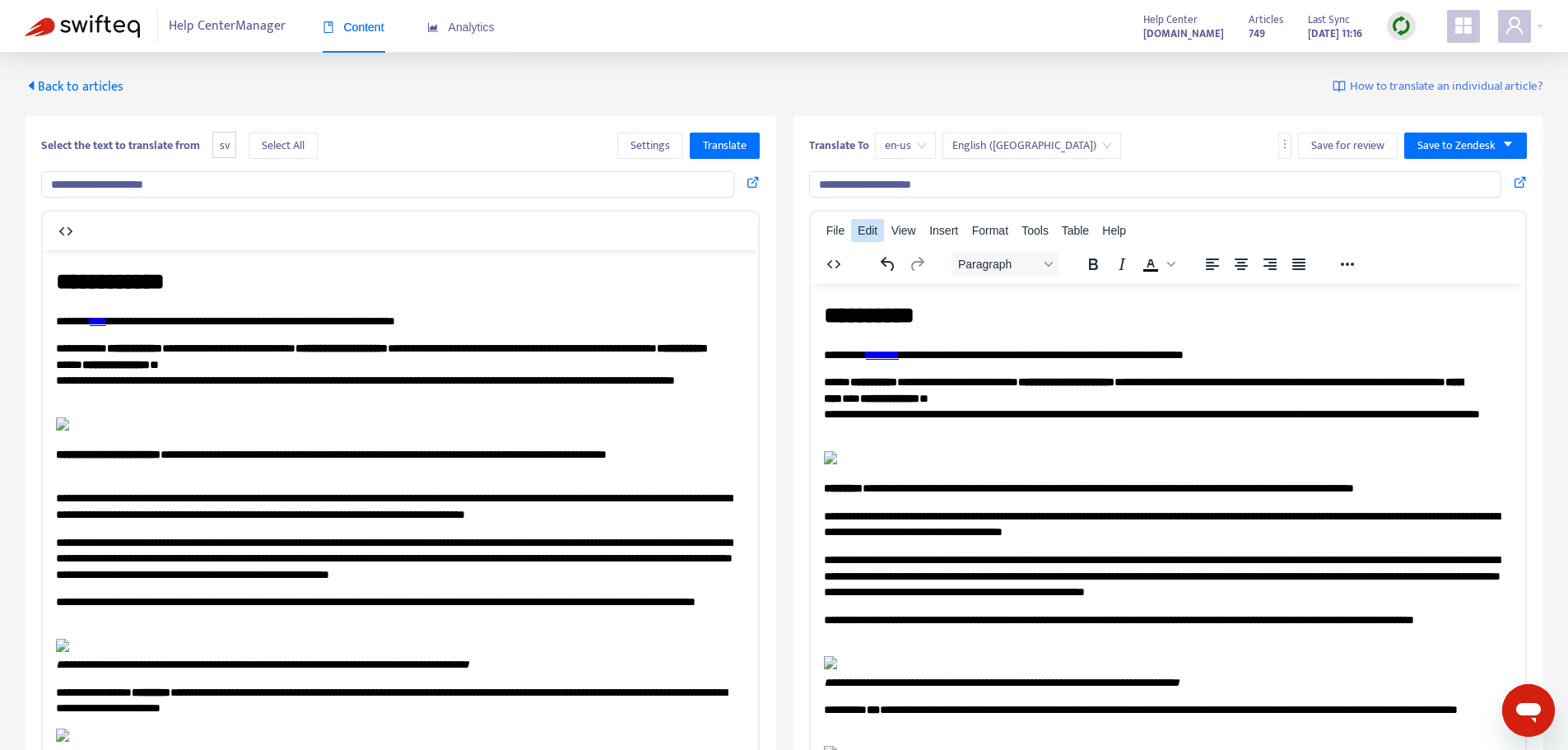 scroll, scrollTop: 0, scrollLeft: 0, axis: both 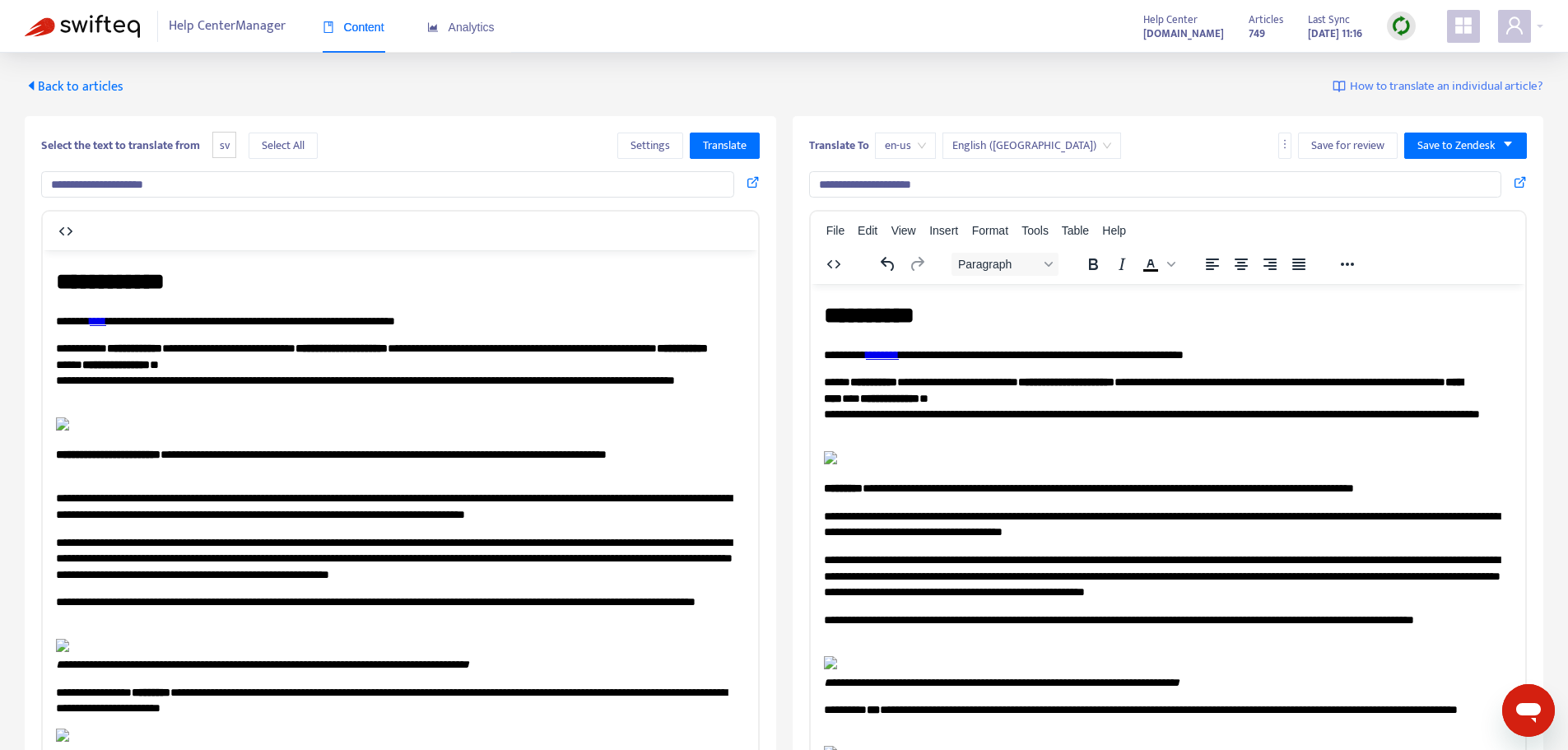 click on "en-us" at bounding box center [905, 146] 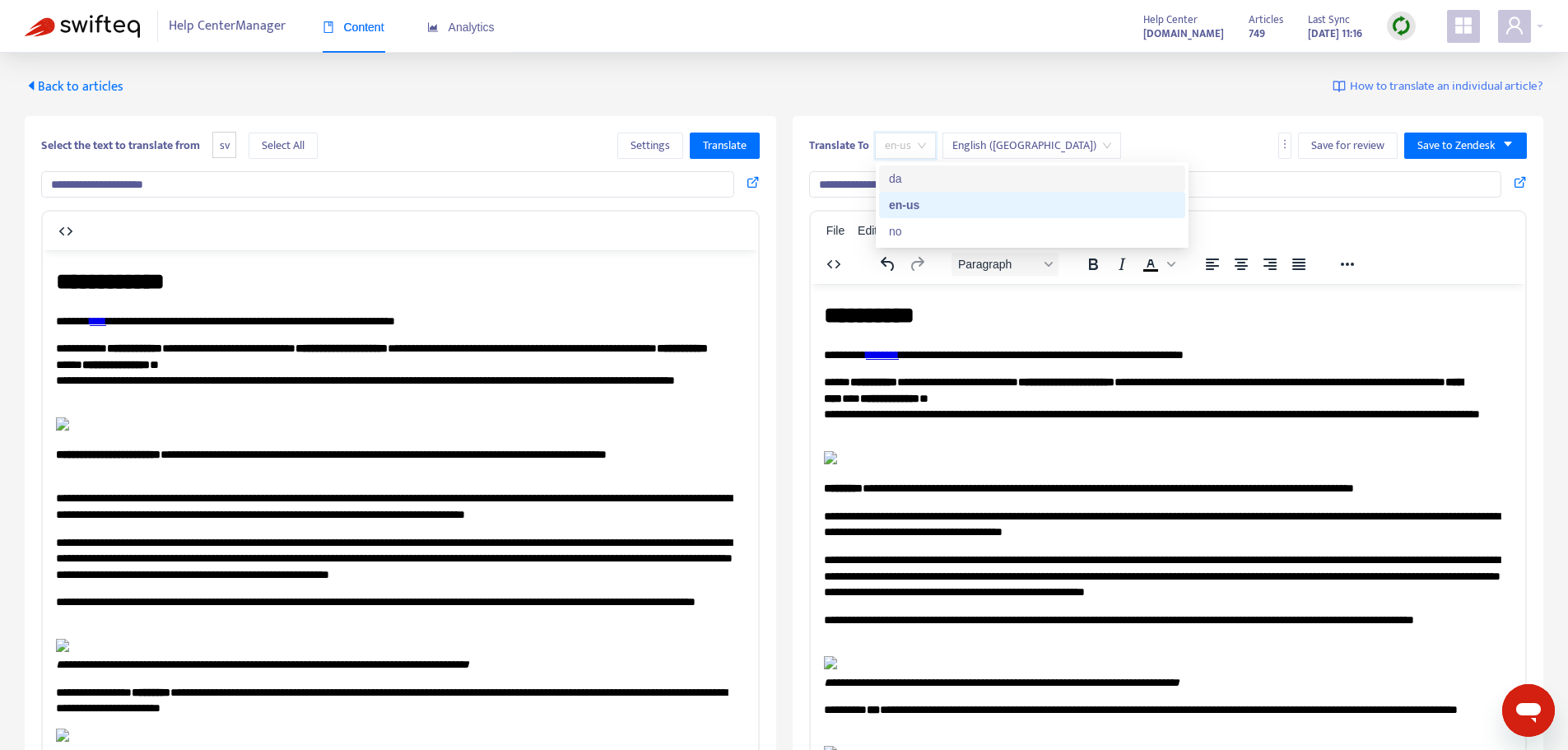 click on "da" at bounding box center (1032, 179) 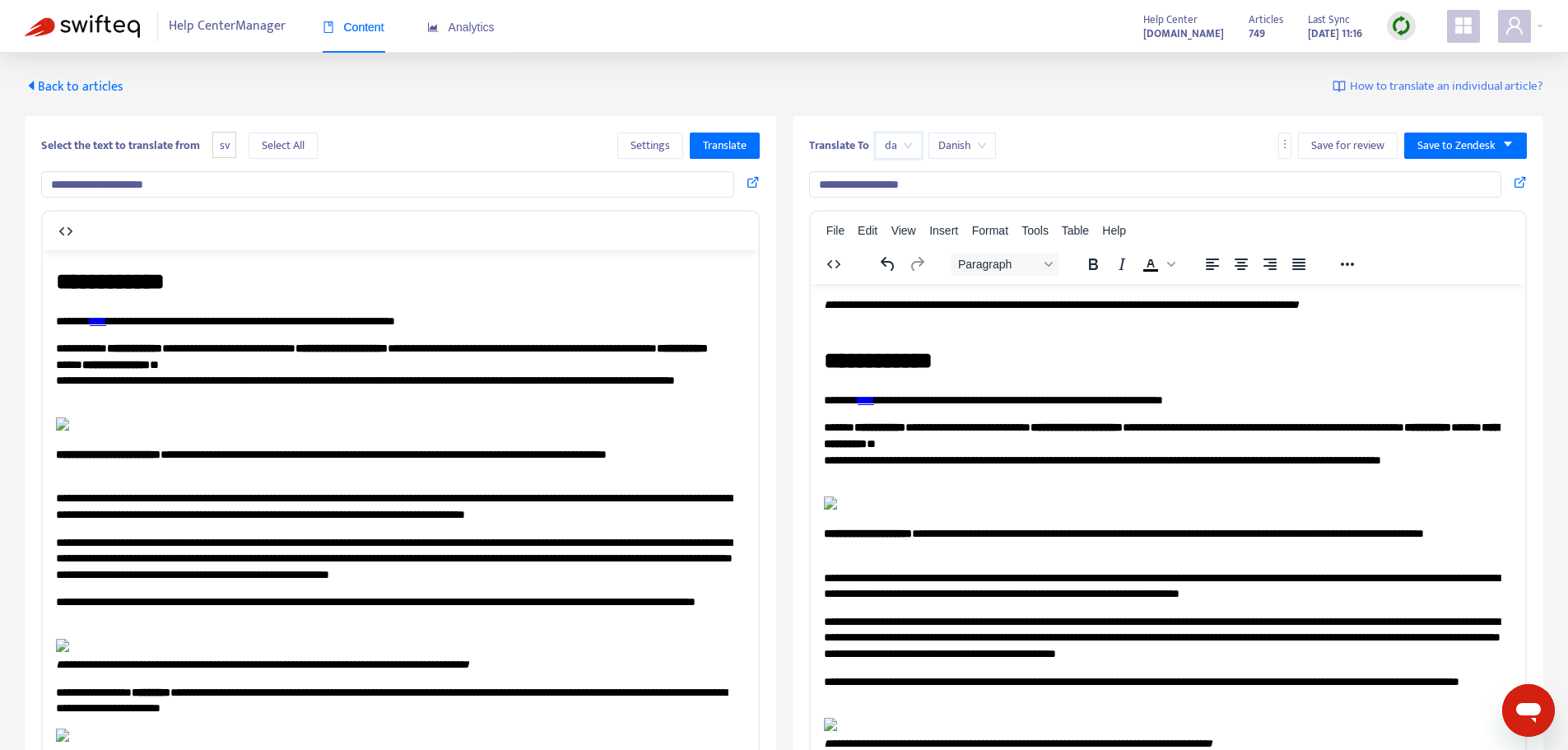 click on "****" at bounding box center [865, 399] 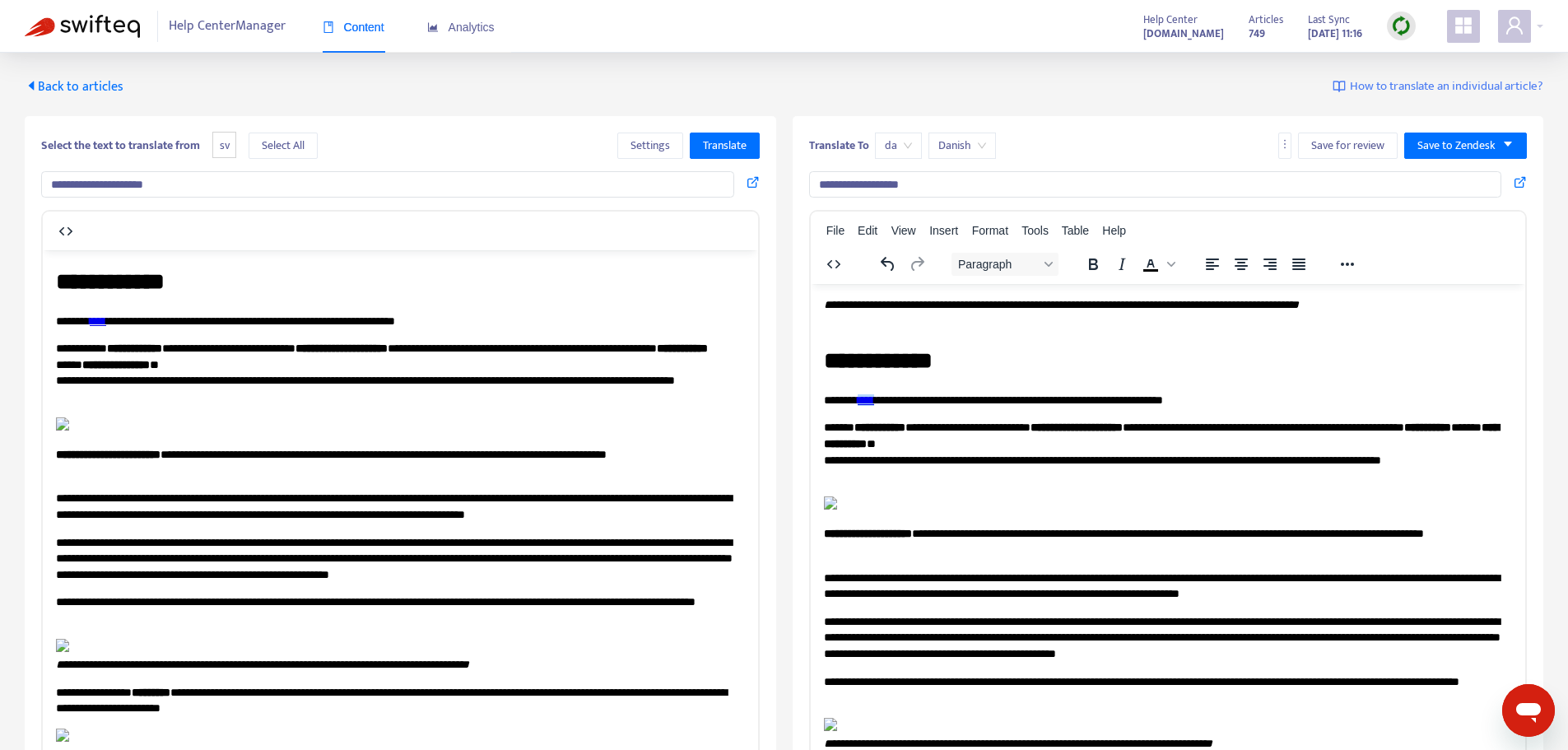 click on "**********" at bounding box center (394, 372) 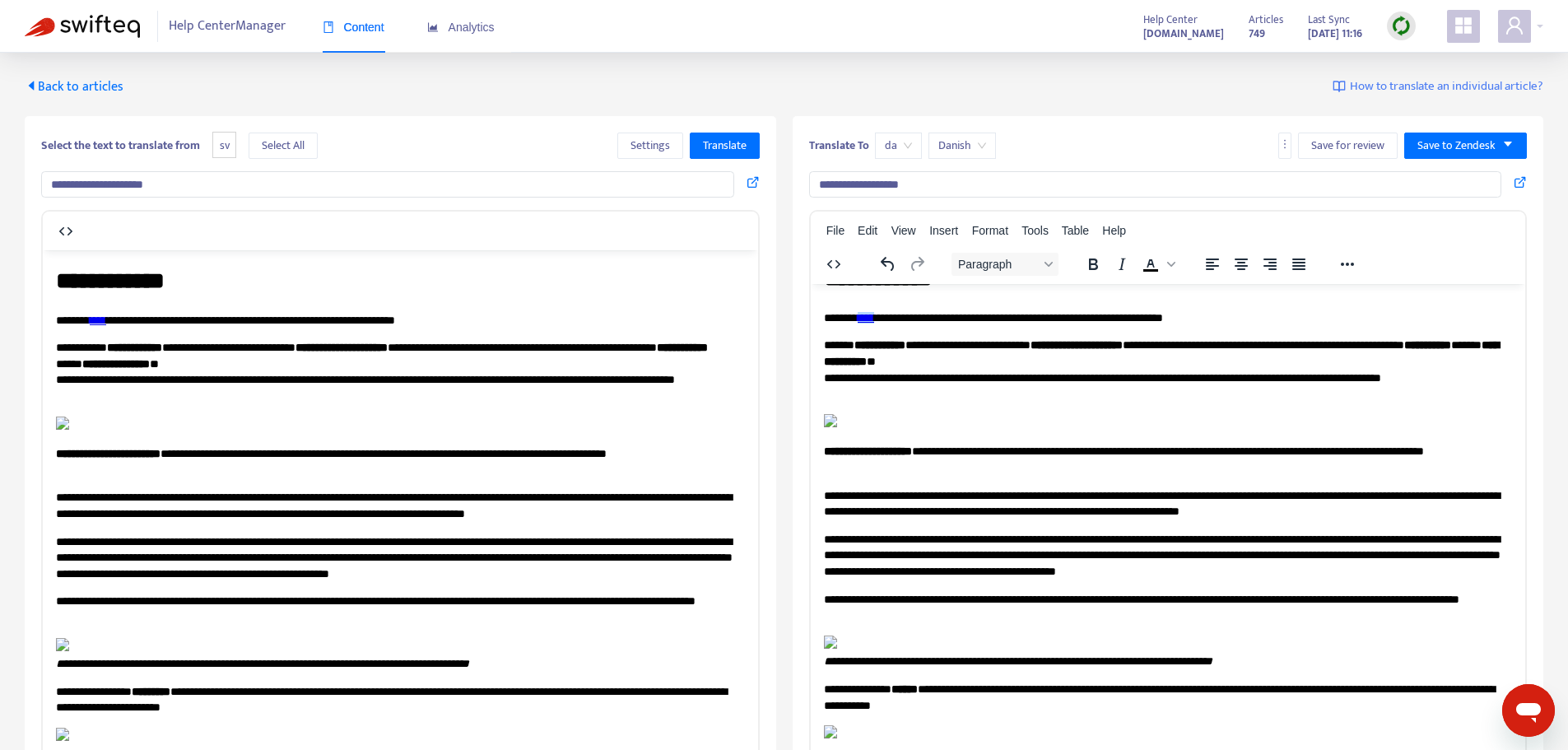 scroll, scrollTop: 0, scrollLeft: 0, axis: both 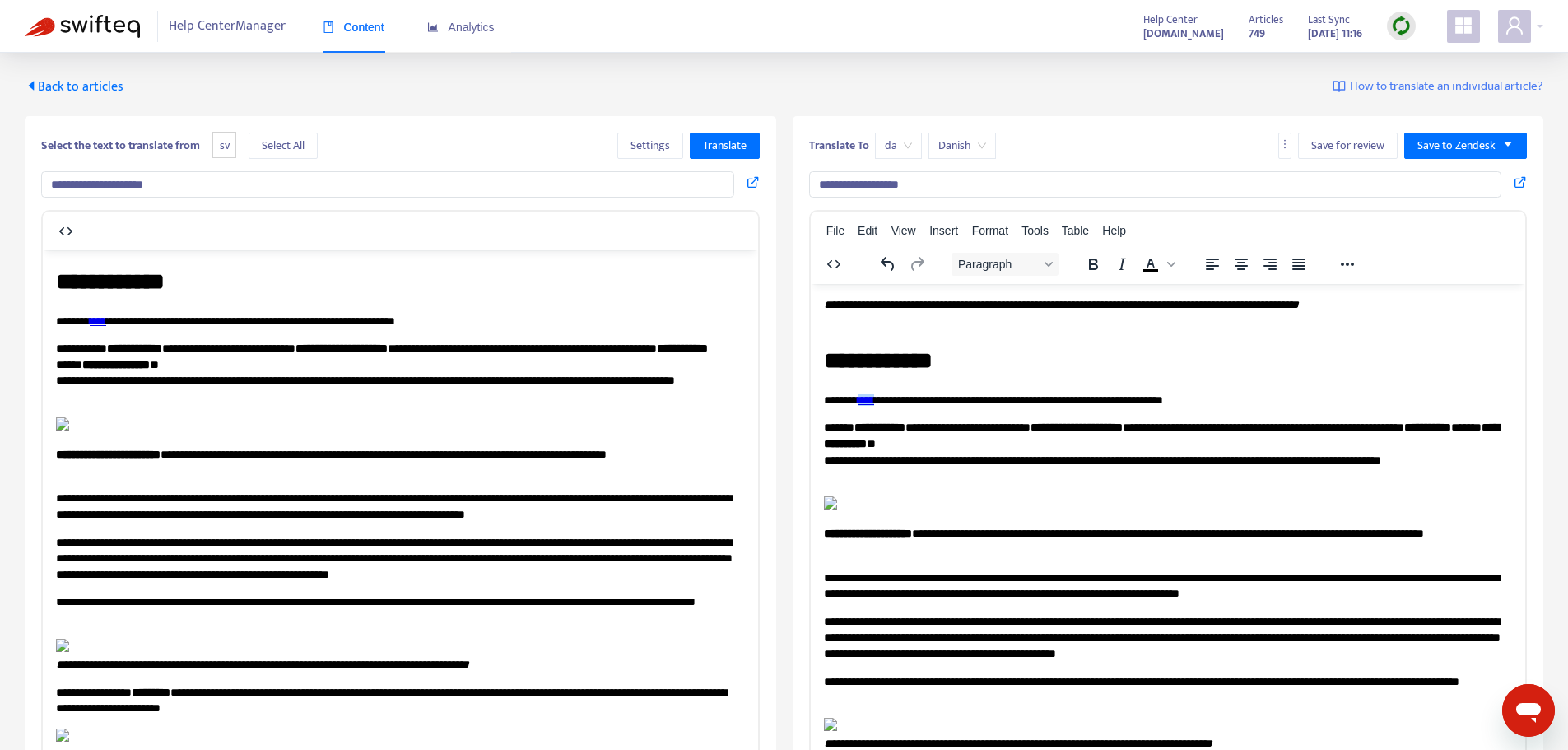 click on "Back to articles" at bounding box center [74, 86] 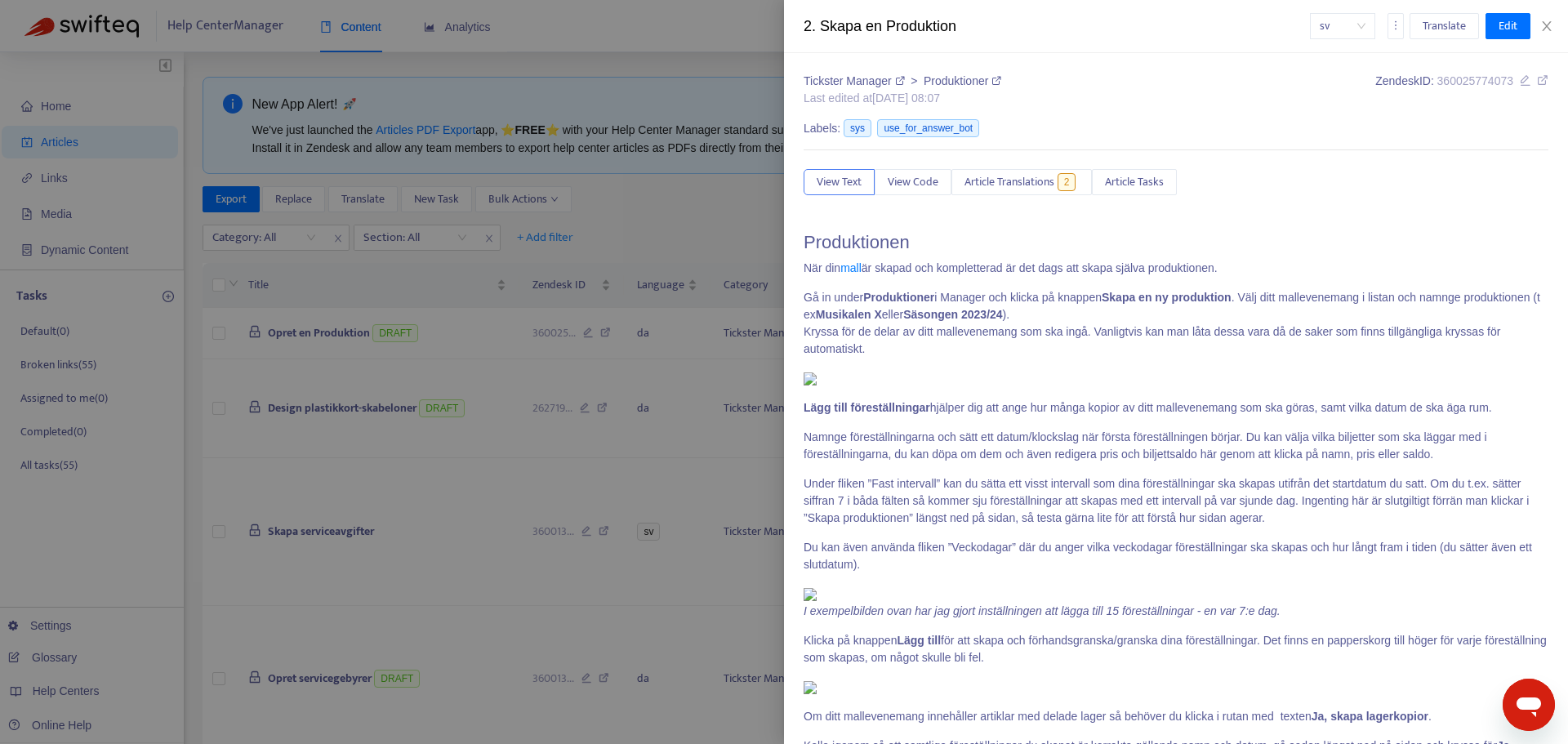 type on "**********" 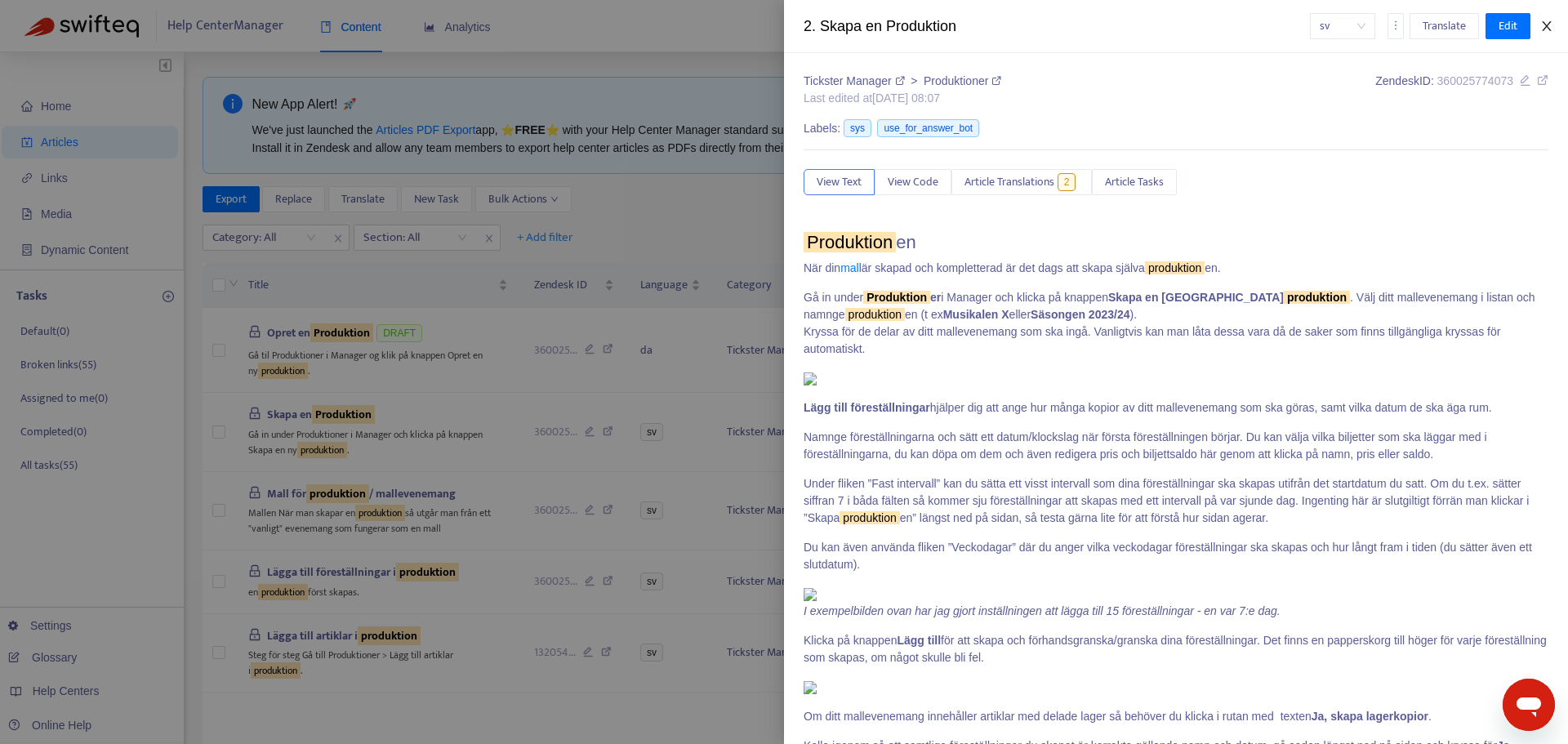 click 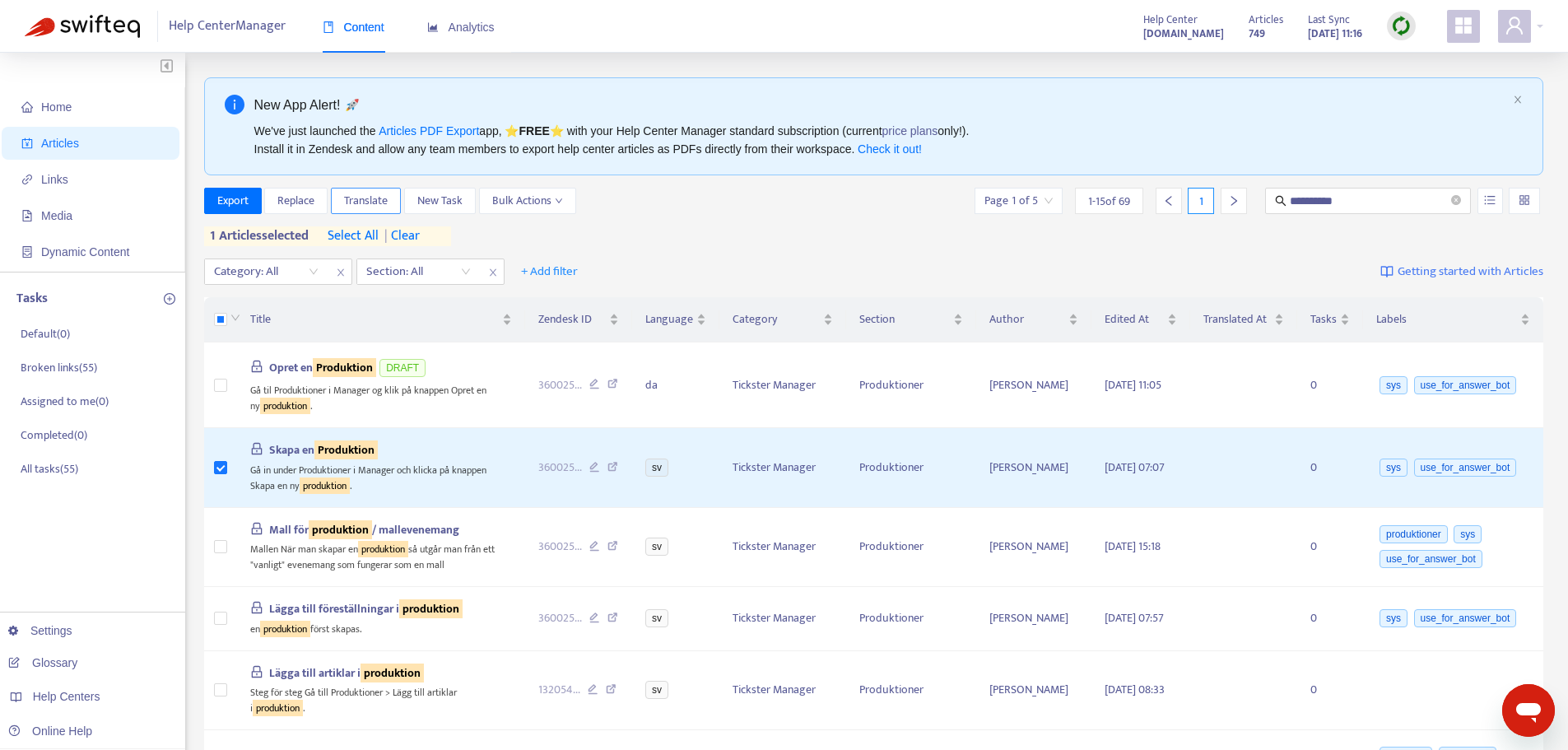 click on "Translate" at bounding box center [365, 201] 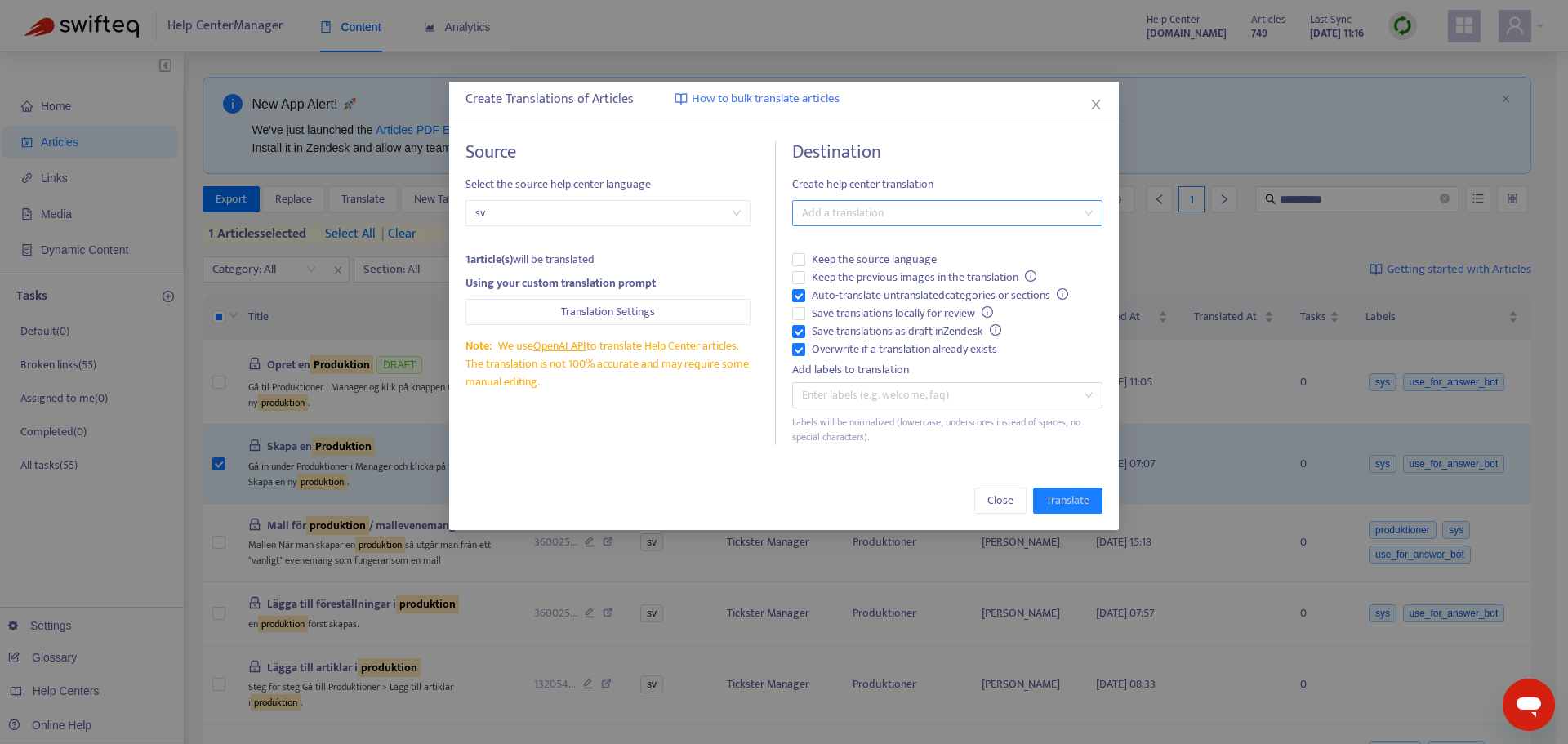 click at bounding box center (939, 213) 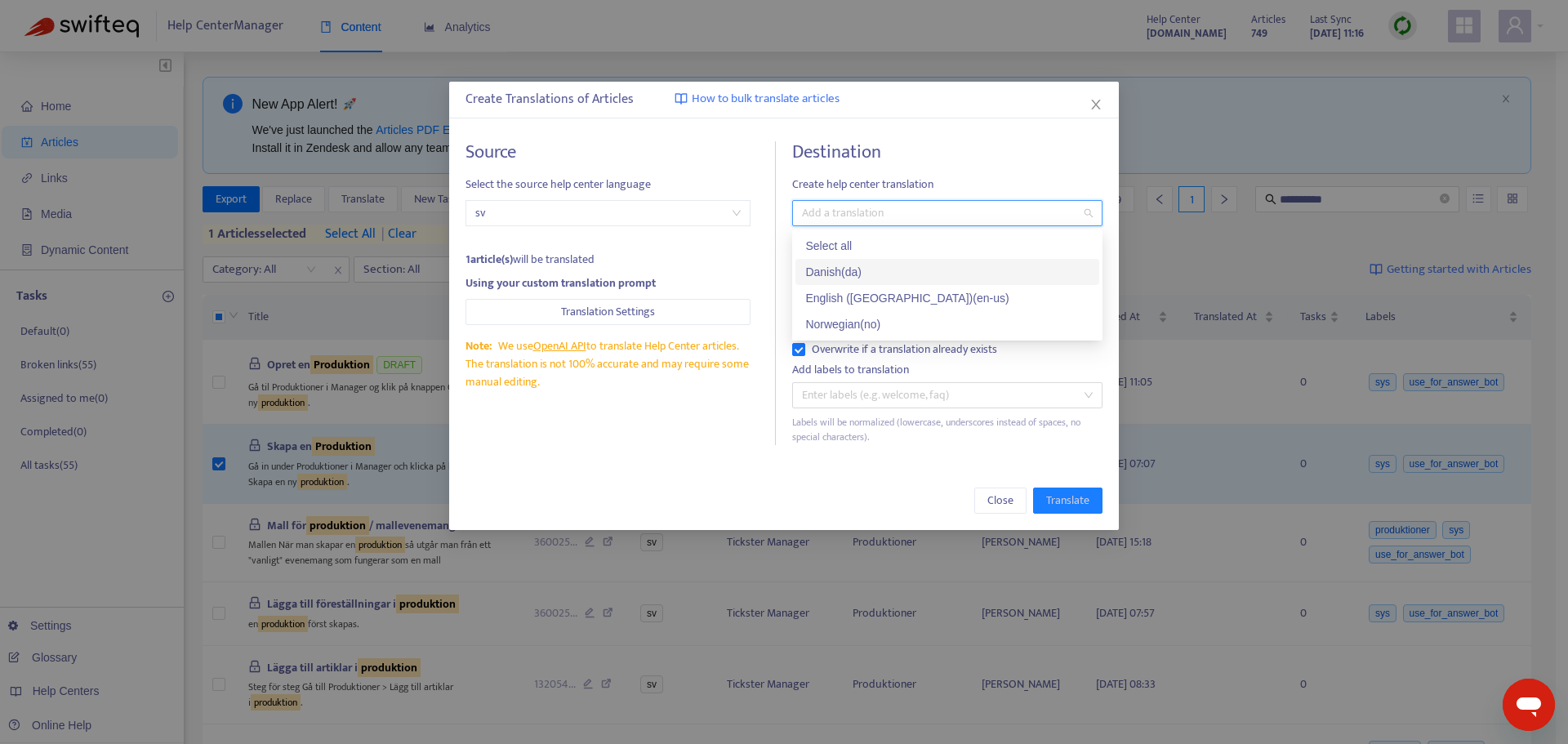 click on "Danish  ( da )" at bounding box center [947, 272] 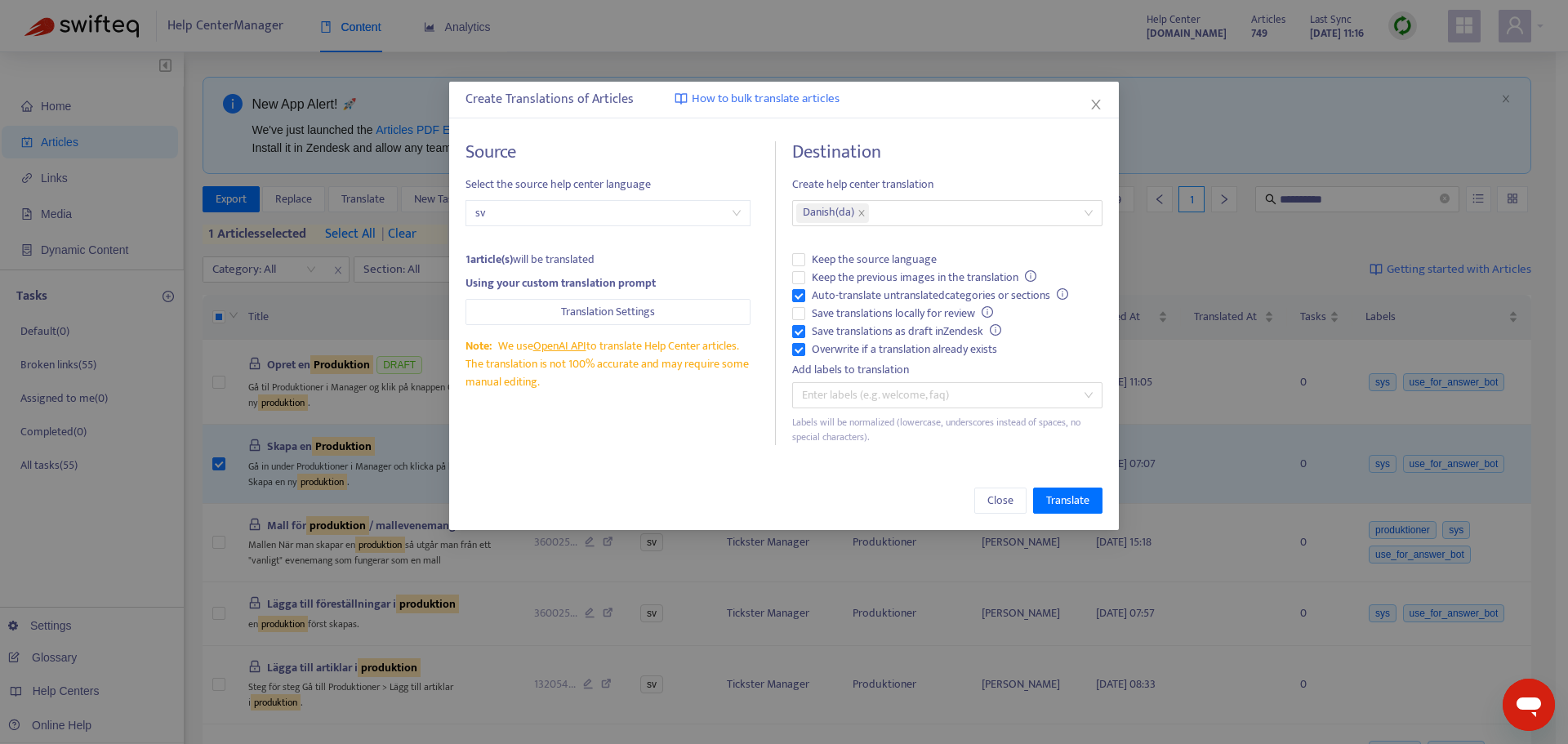 click on "Create Translations of Articles How to bulk translate articles Source Select the source help center language sv 1  article(s)  will be translated Using your custom translation prompt Translation Settings Note: We use  OpenAI API  to translate Help Center articles. The translation is not 100% accurate and may require some manual editing. Destination Create help center translation Danish  ( da )   Keep the source language Keep the previous images in the translation Auto-translate untranslated  categories or sections Save translations locally for review Save translations as draft in  Zendesk Overwrite if a translation already exists Add labels to translation   Enter labels (e.g. welcome, faq) Labels will be normalized (lowercase, underscores instead of spaces, no special characters). Close Translate" at bounding box center [784, 305] 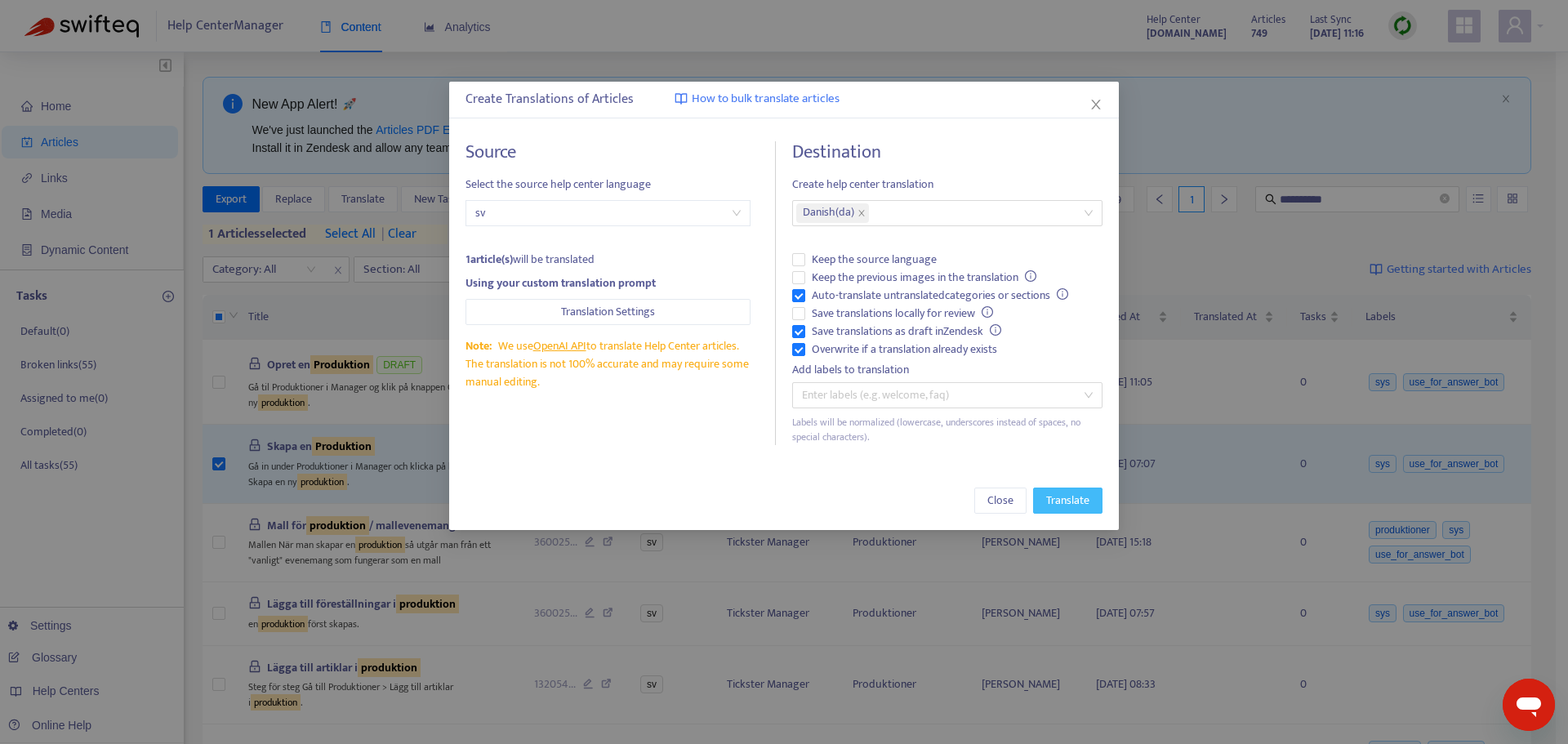 click on "Translate" at bounding box center (1067, 501) 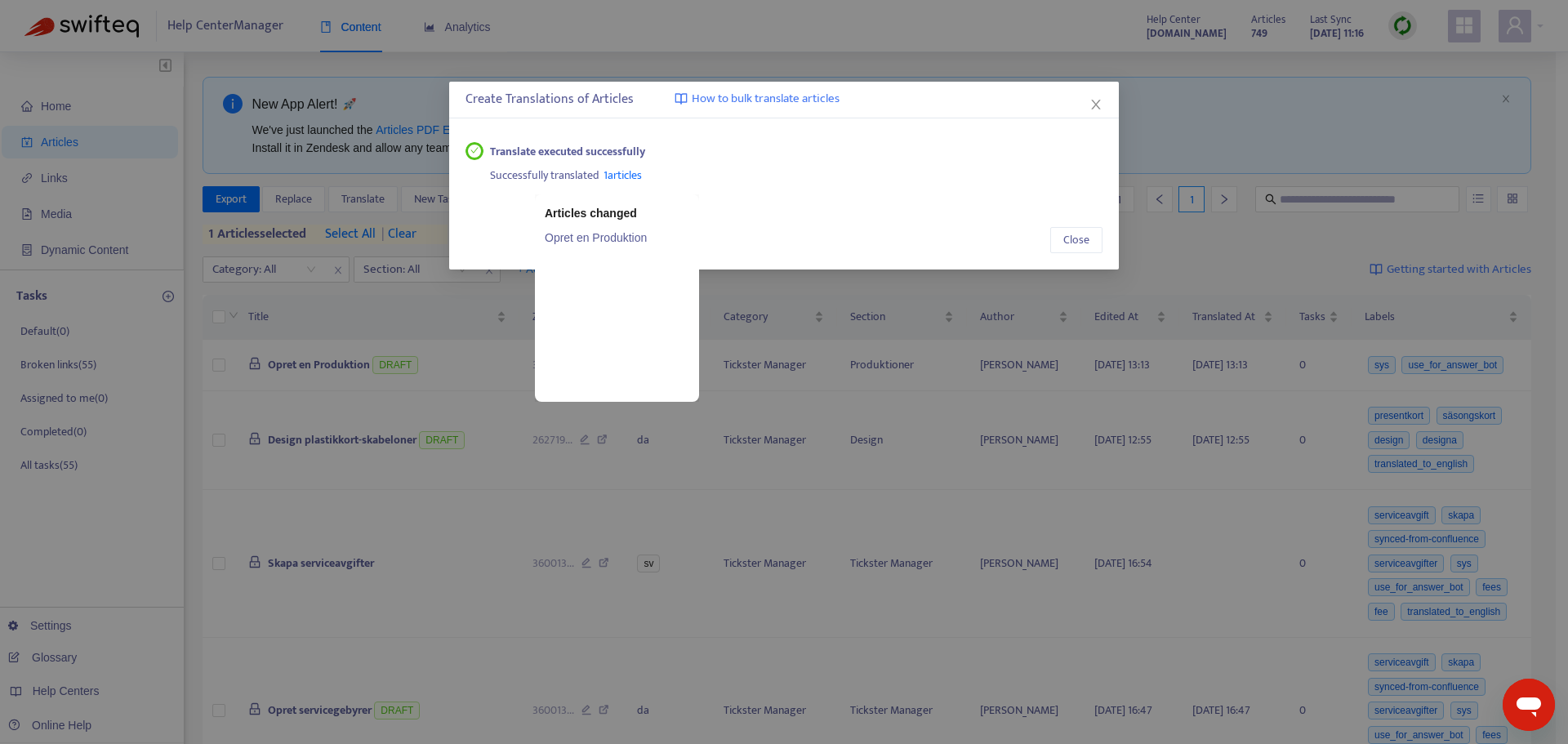 click on "1  articles" at bounding box center (622, 175) 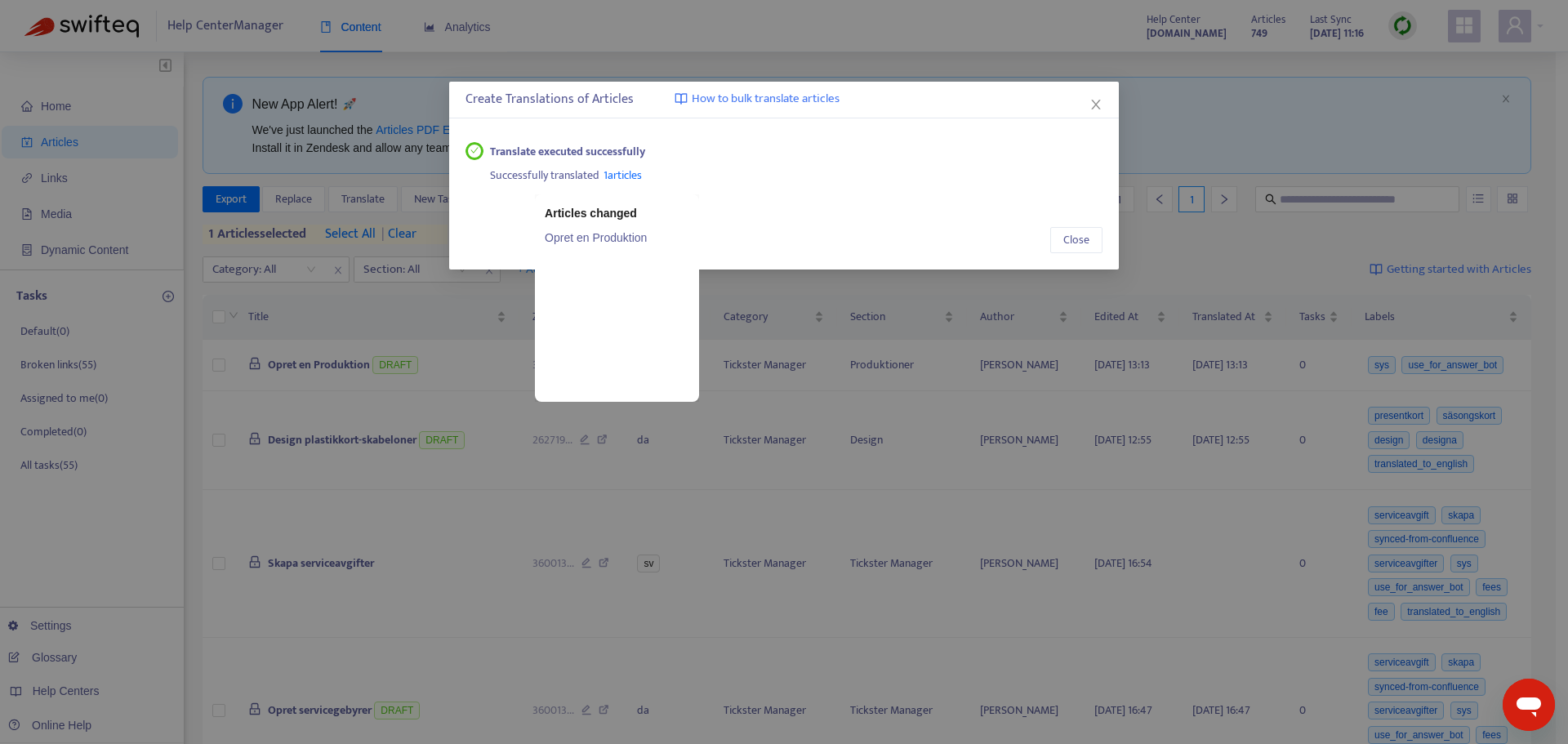 click on "1  articles" at bounding box center (622, 175) 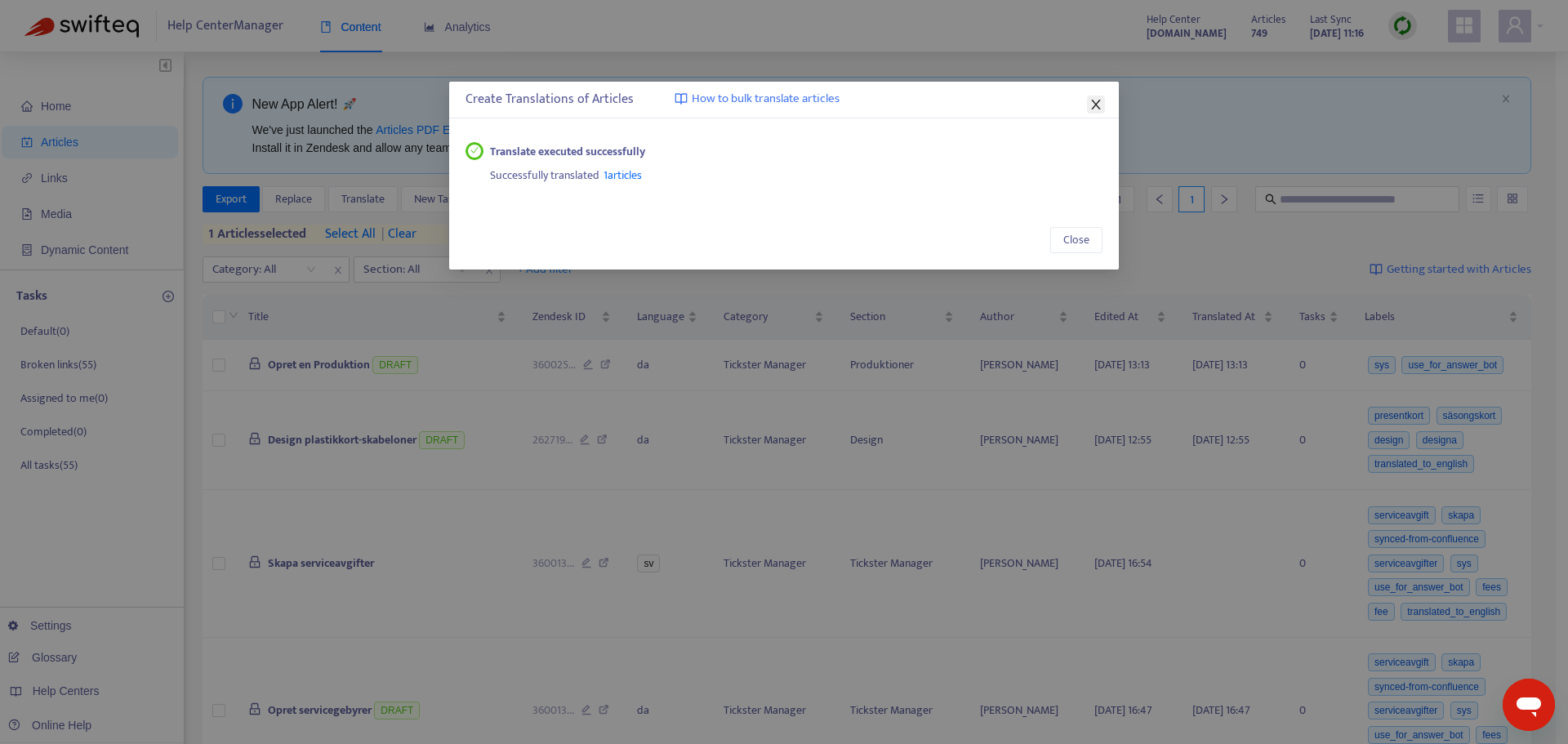 click 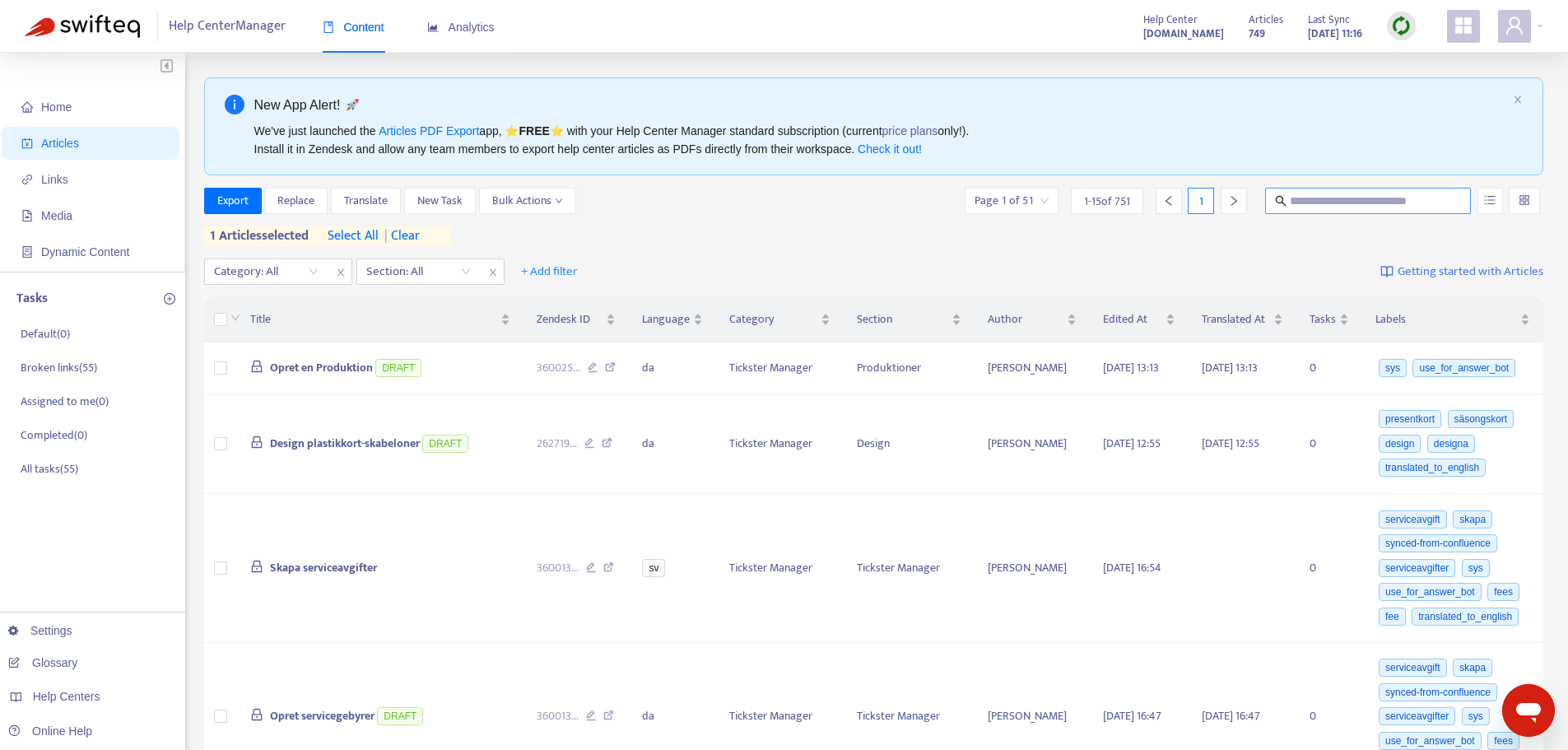 click at bounding box center [1368, 201] 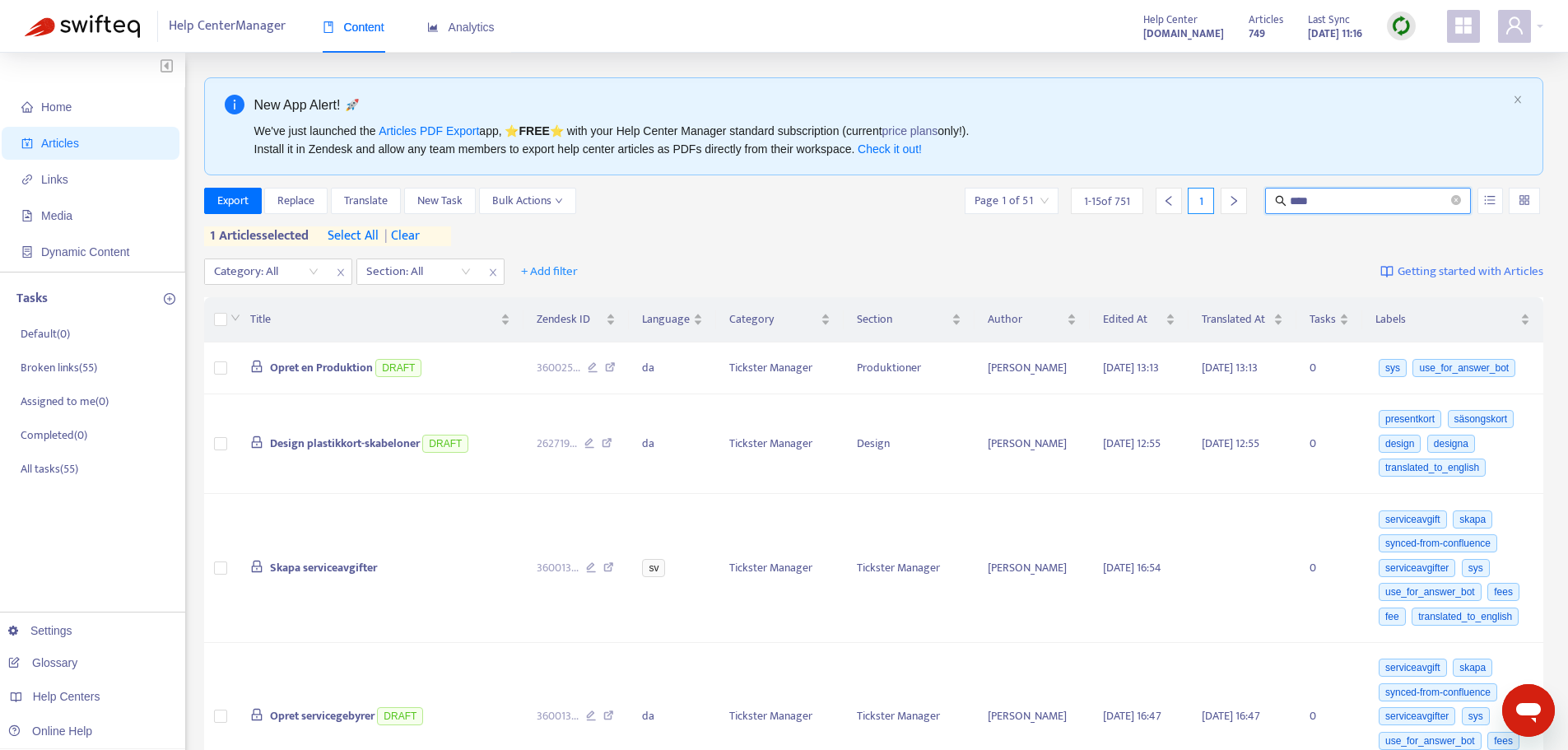 type on "****" 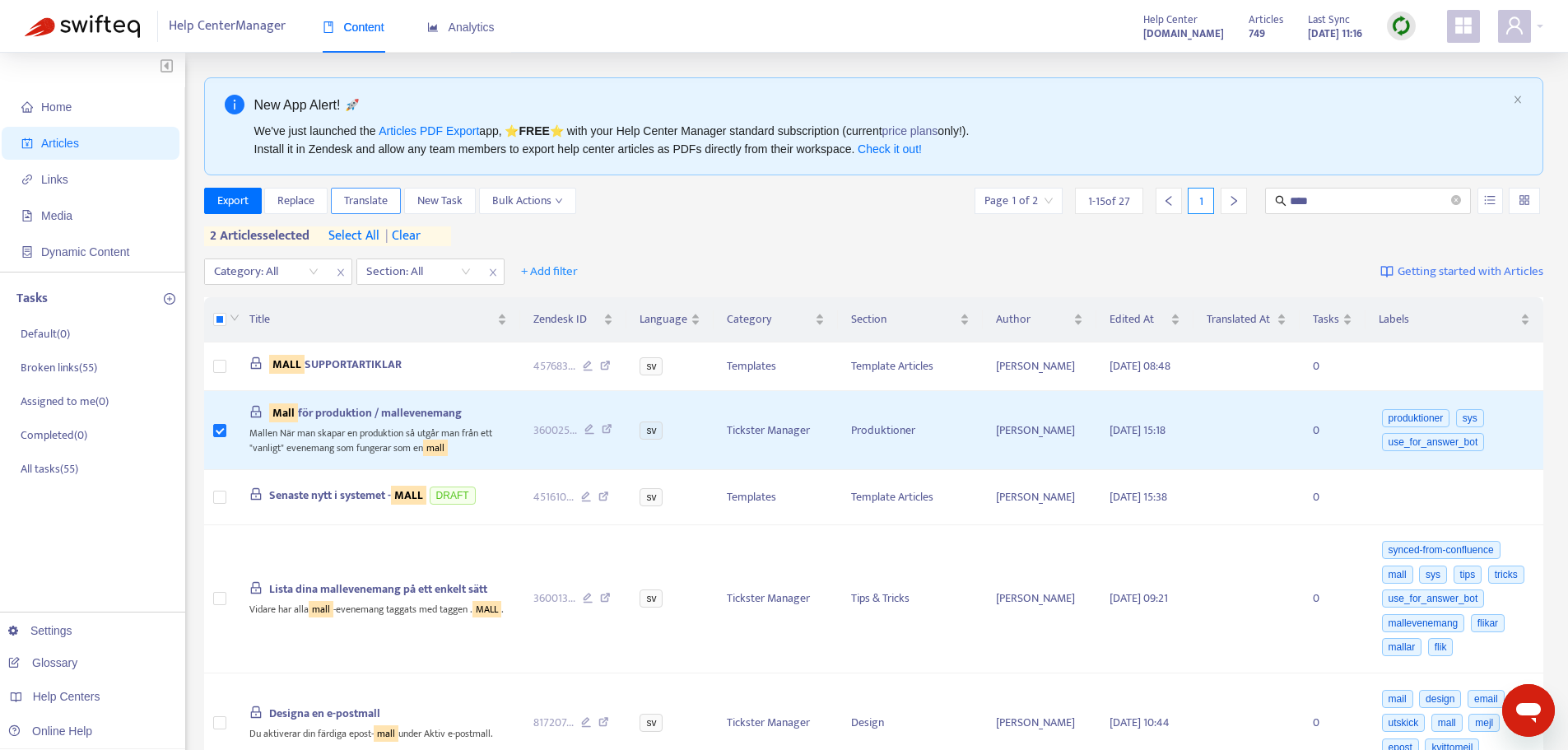 click on "Translate" at bounding box center (365, 201) 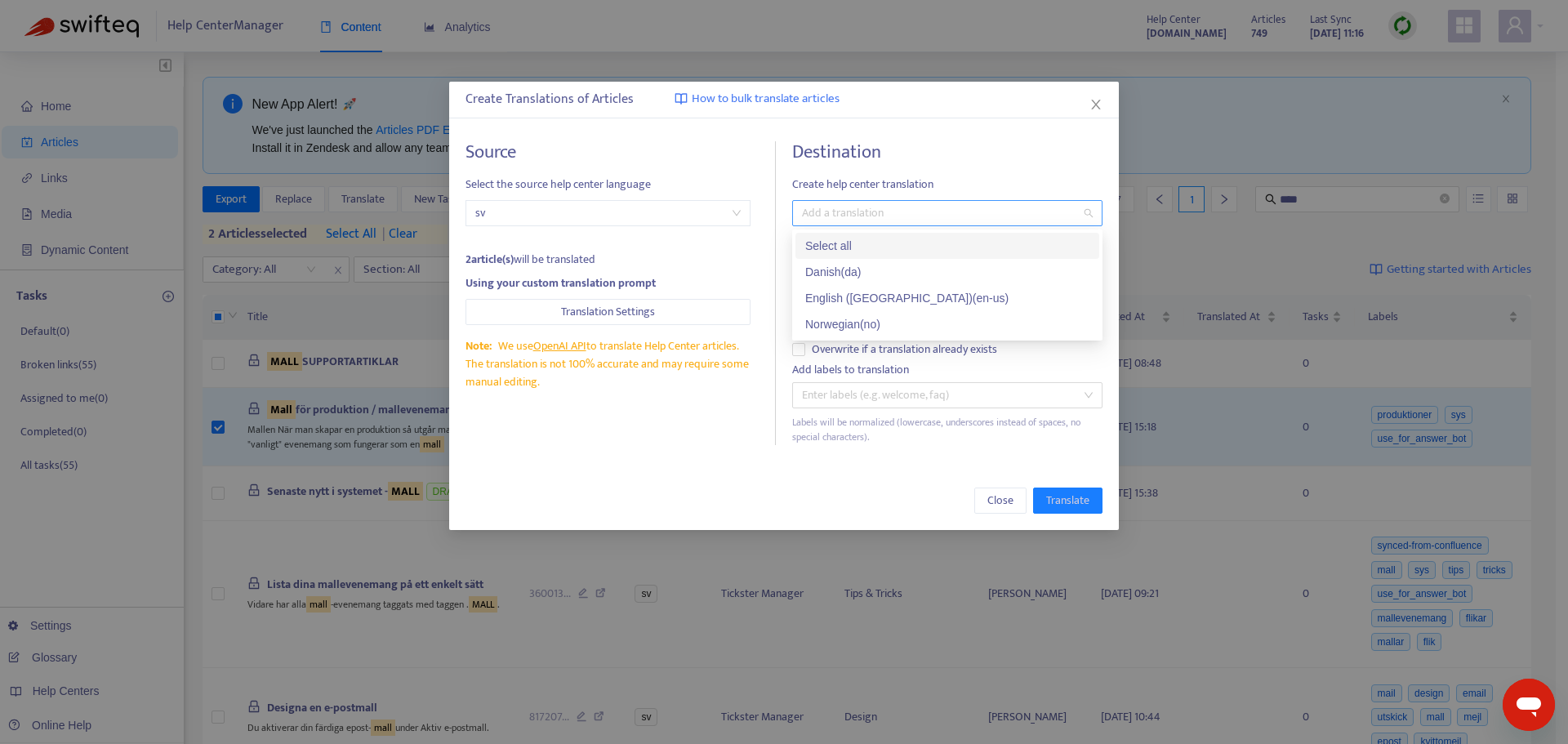 click at bounding box center (939, 213) 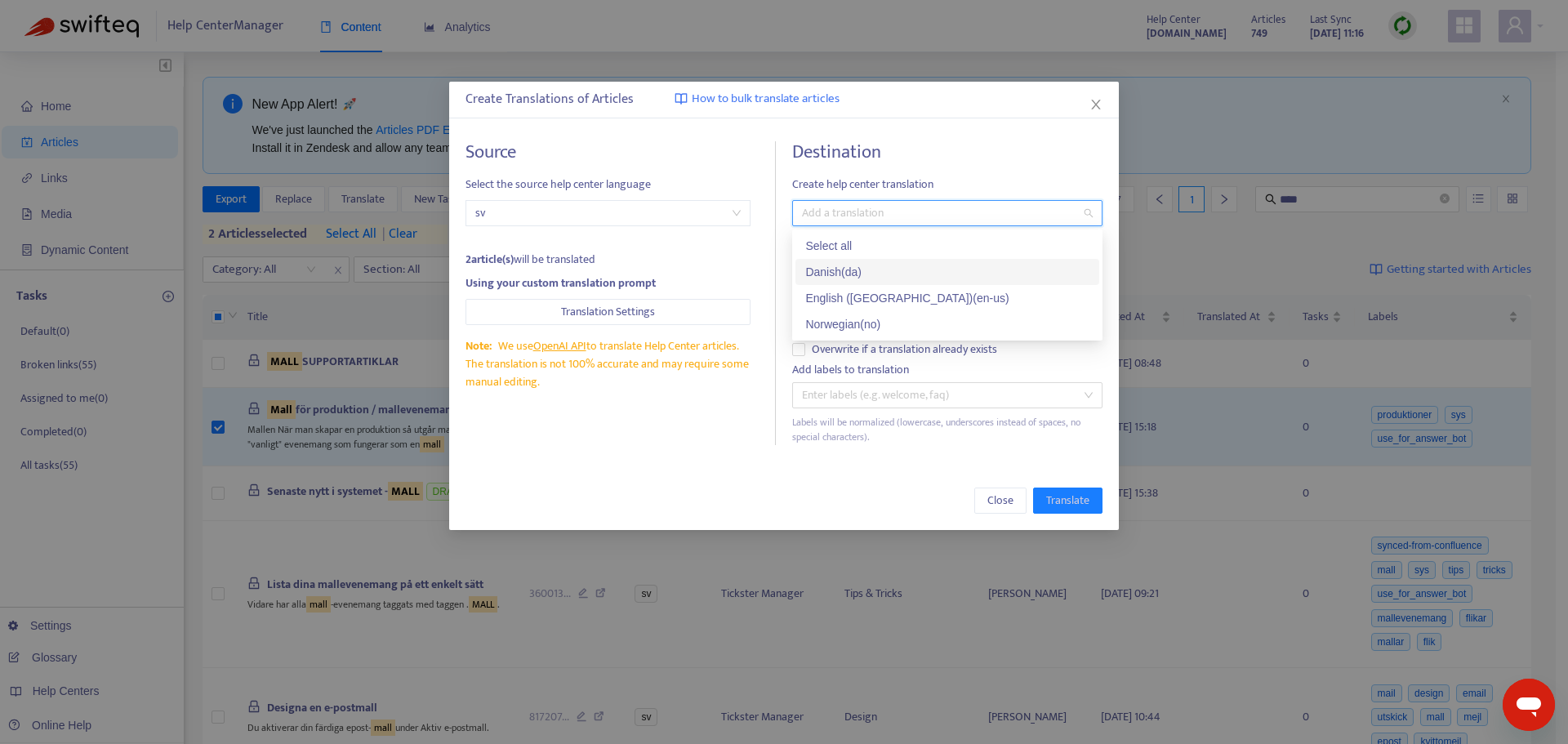 click on "Danish  ( da )" at bounding box center (947, 272) 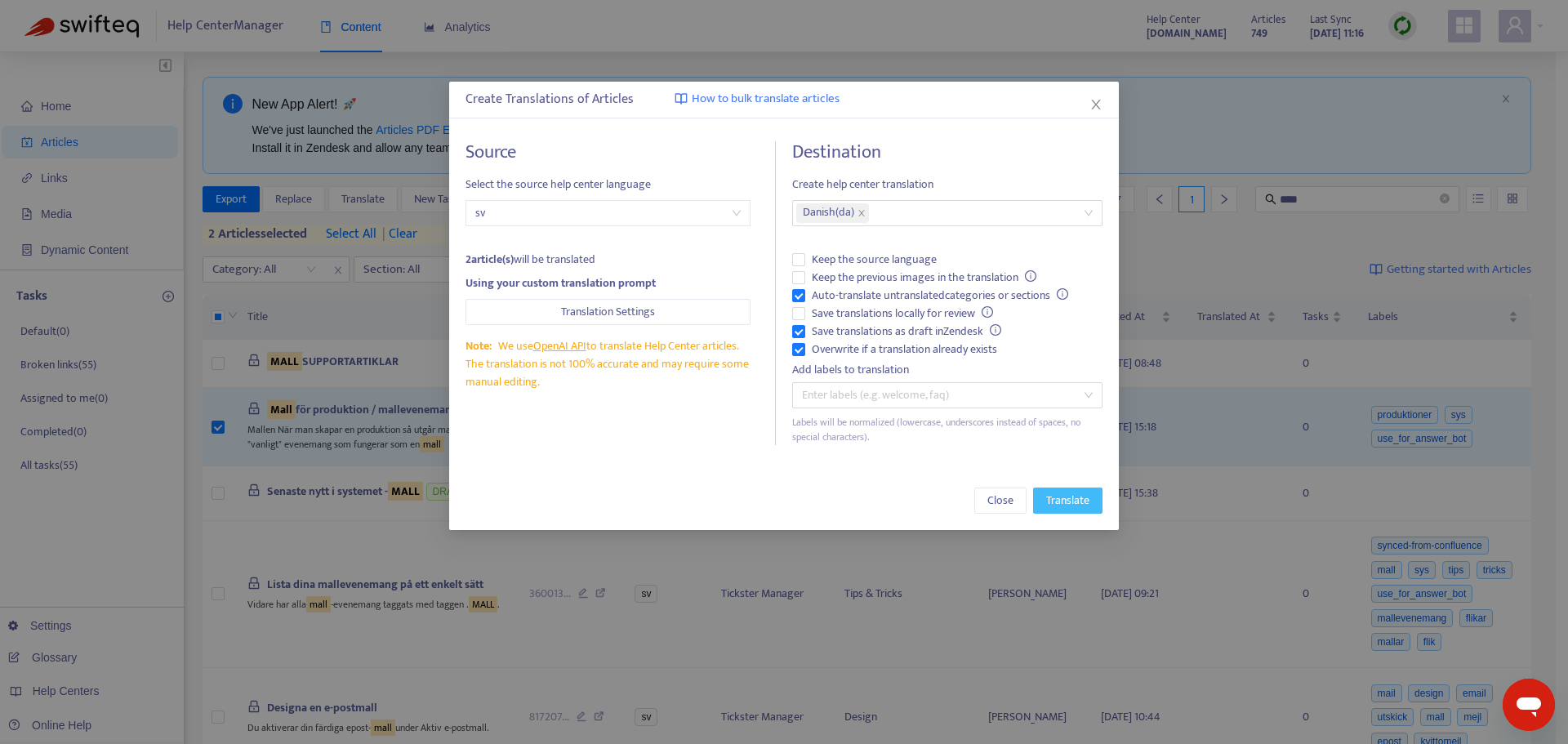 click on "Translate" at bounding box center [1067, 501] 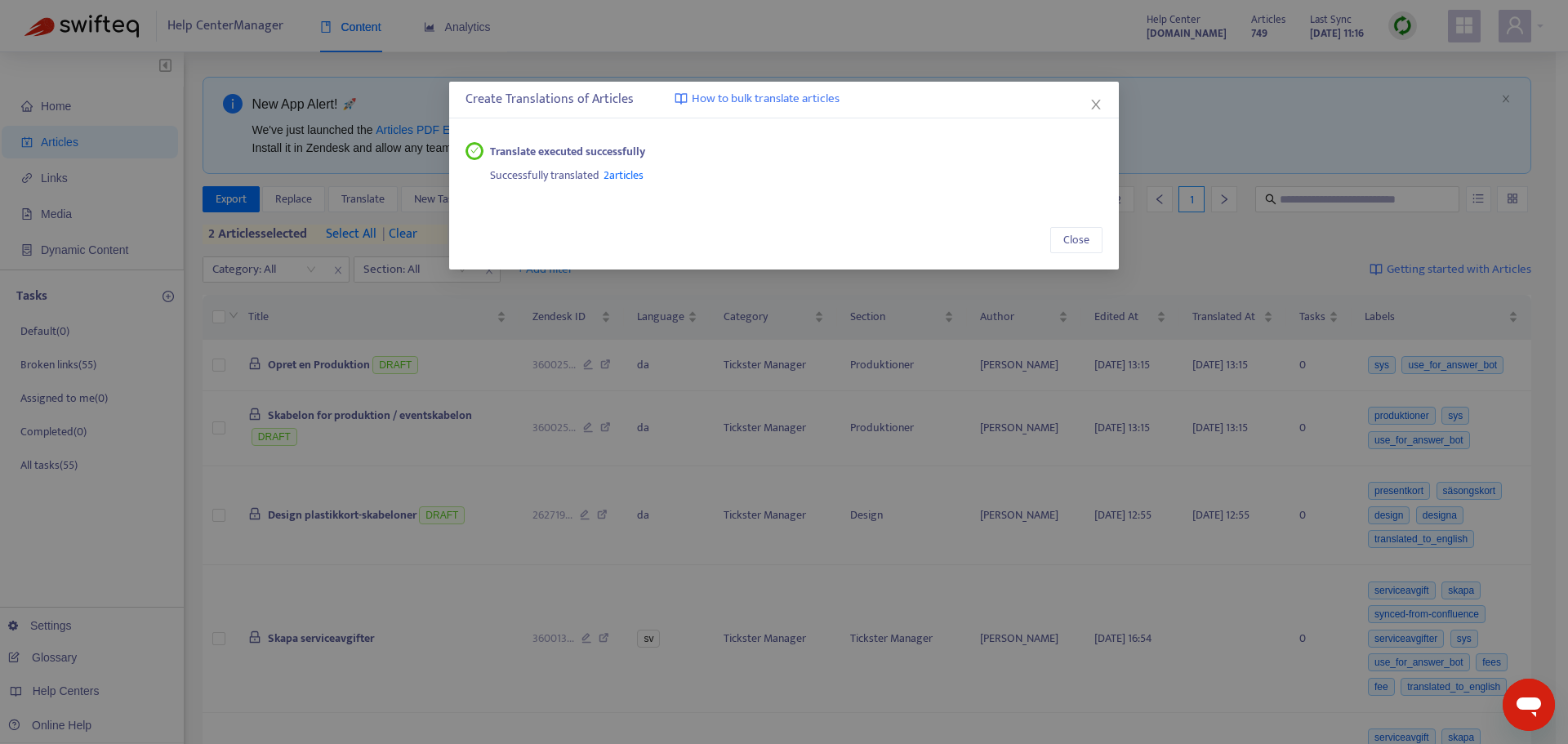 click on "2  articles" at bounding box center (623, 175) 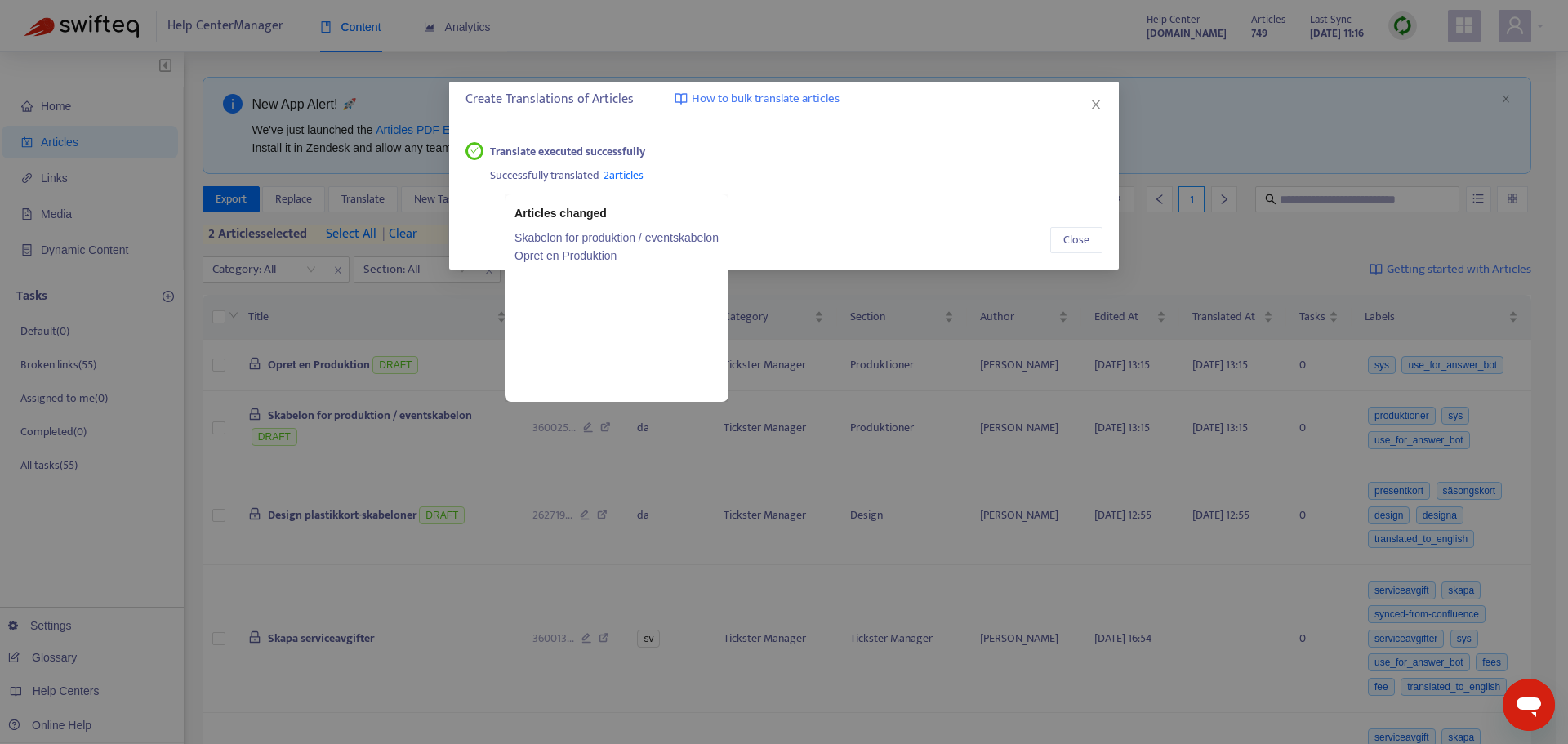 click on "Skabelon for produktion / eventskabelon" at bounding box center (617, 238) 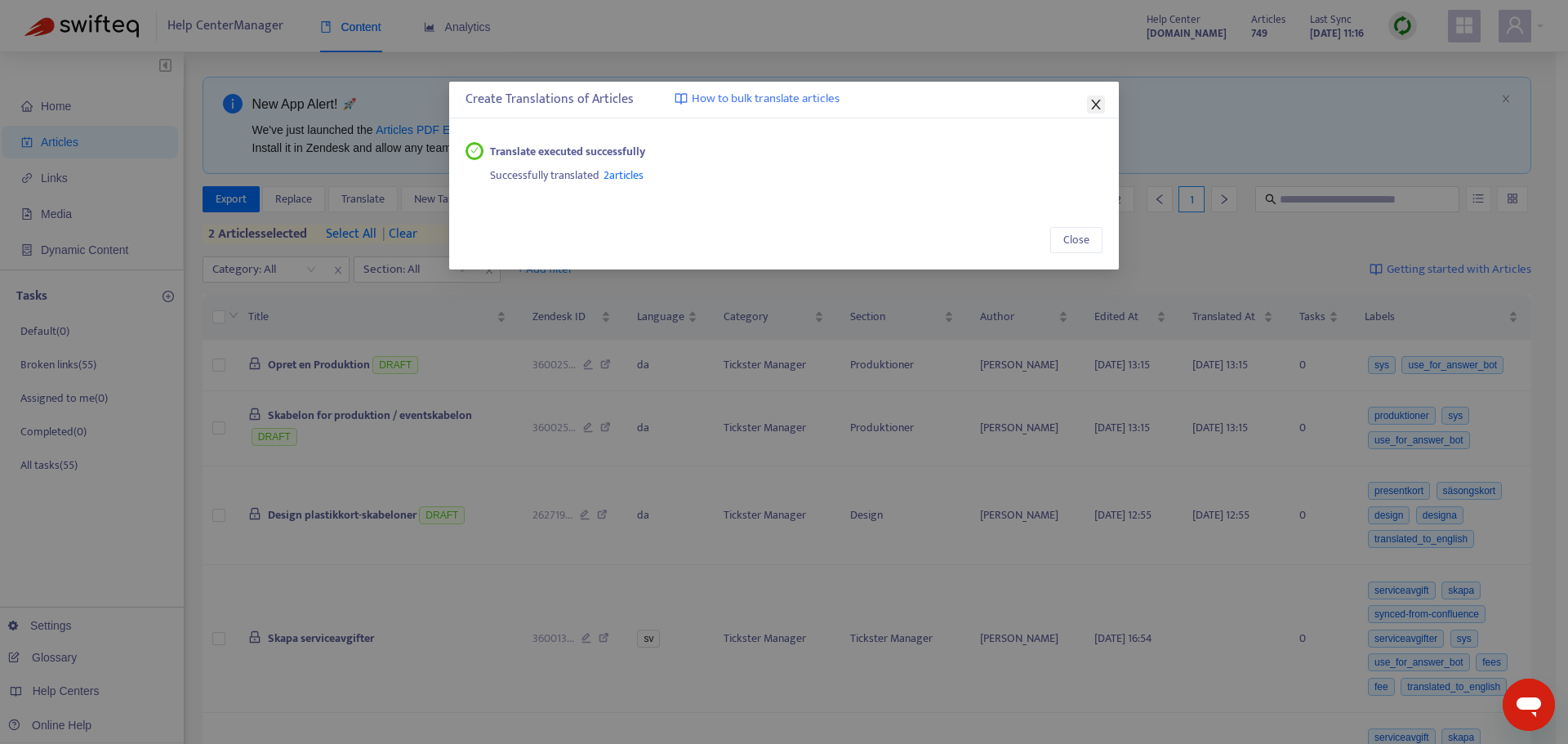 click 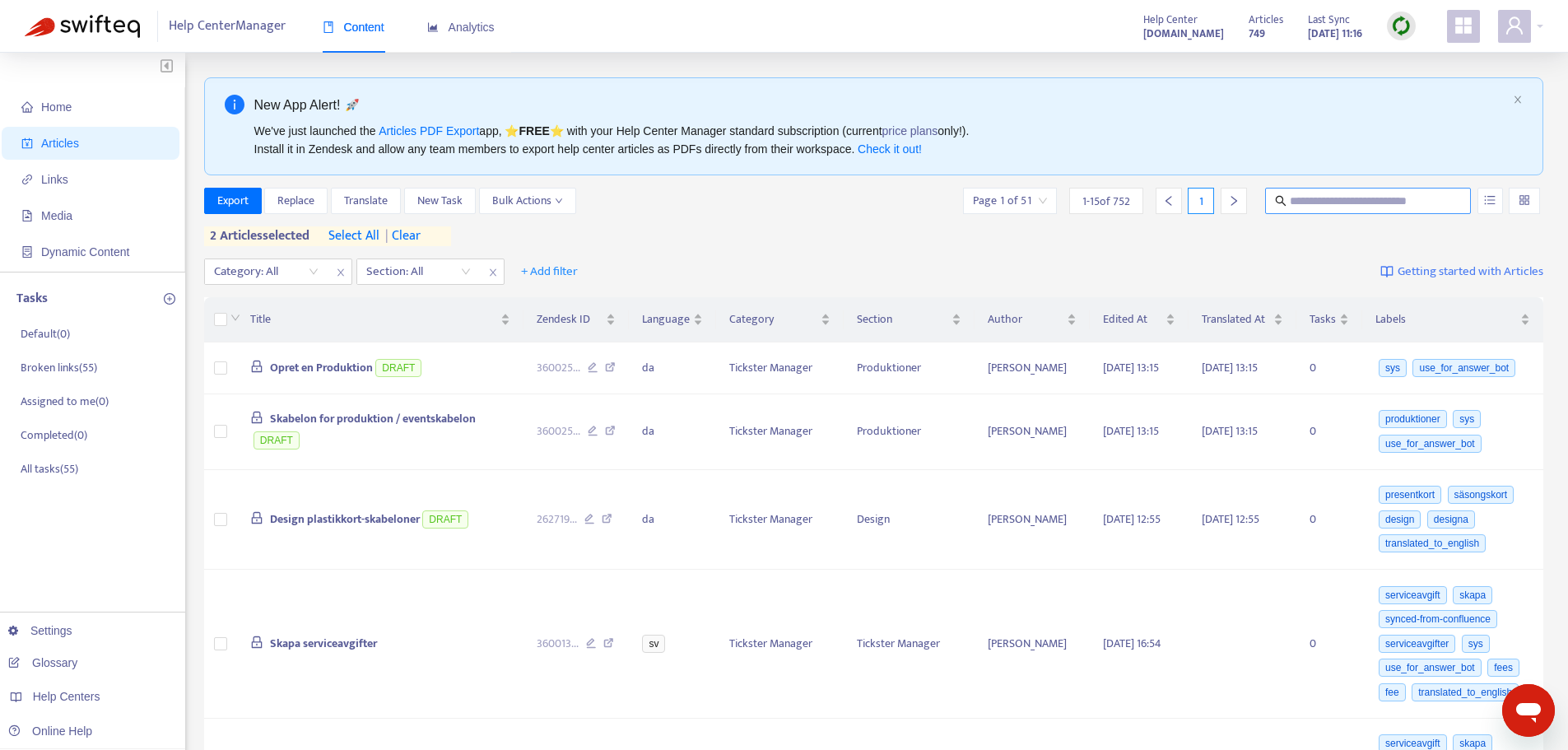 click at bounding box center [1369, 201] 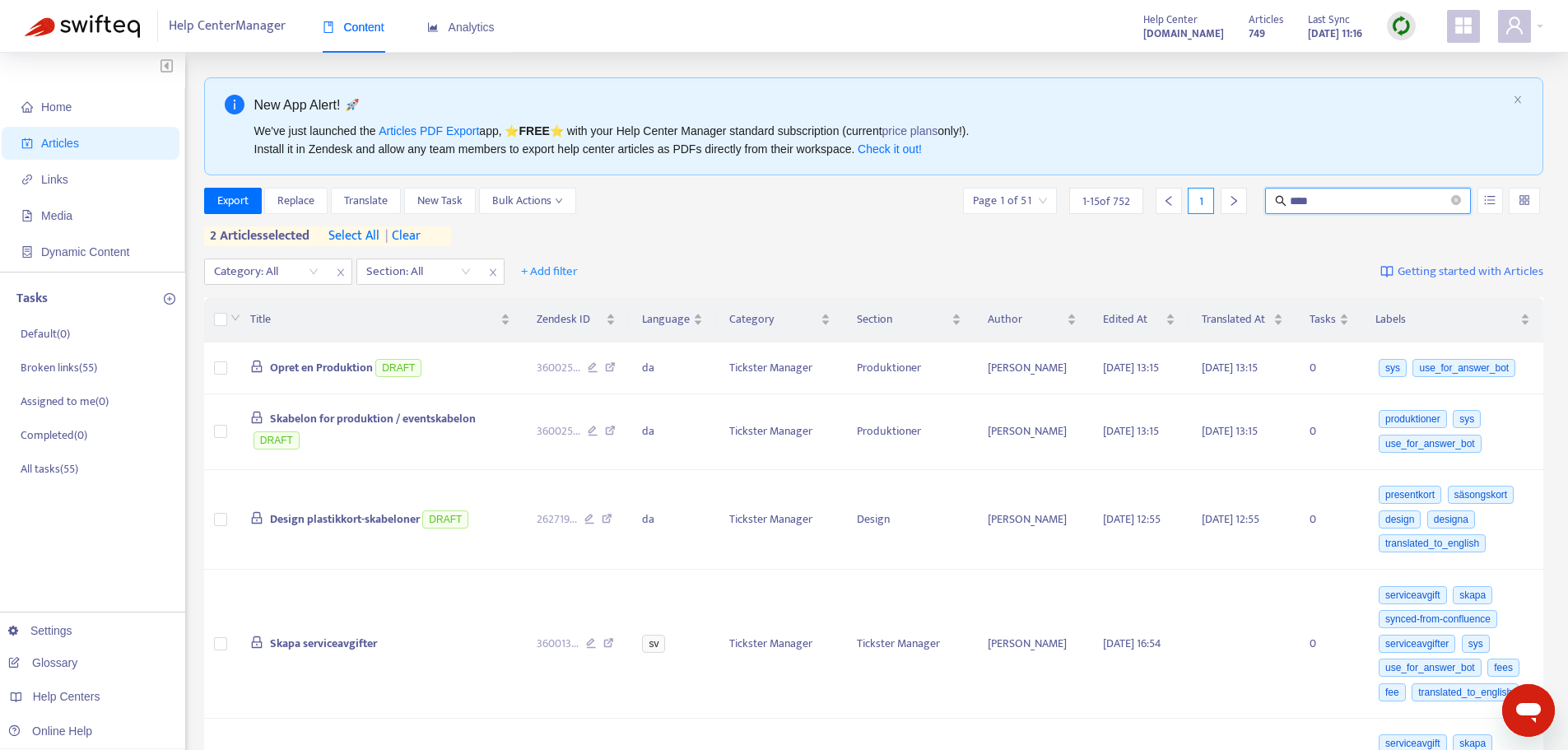 type on "****" 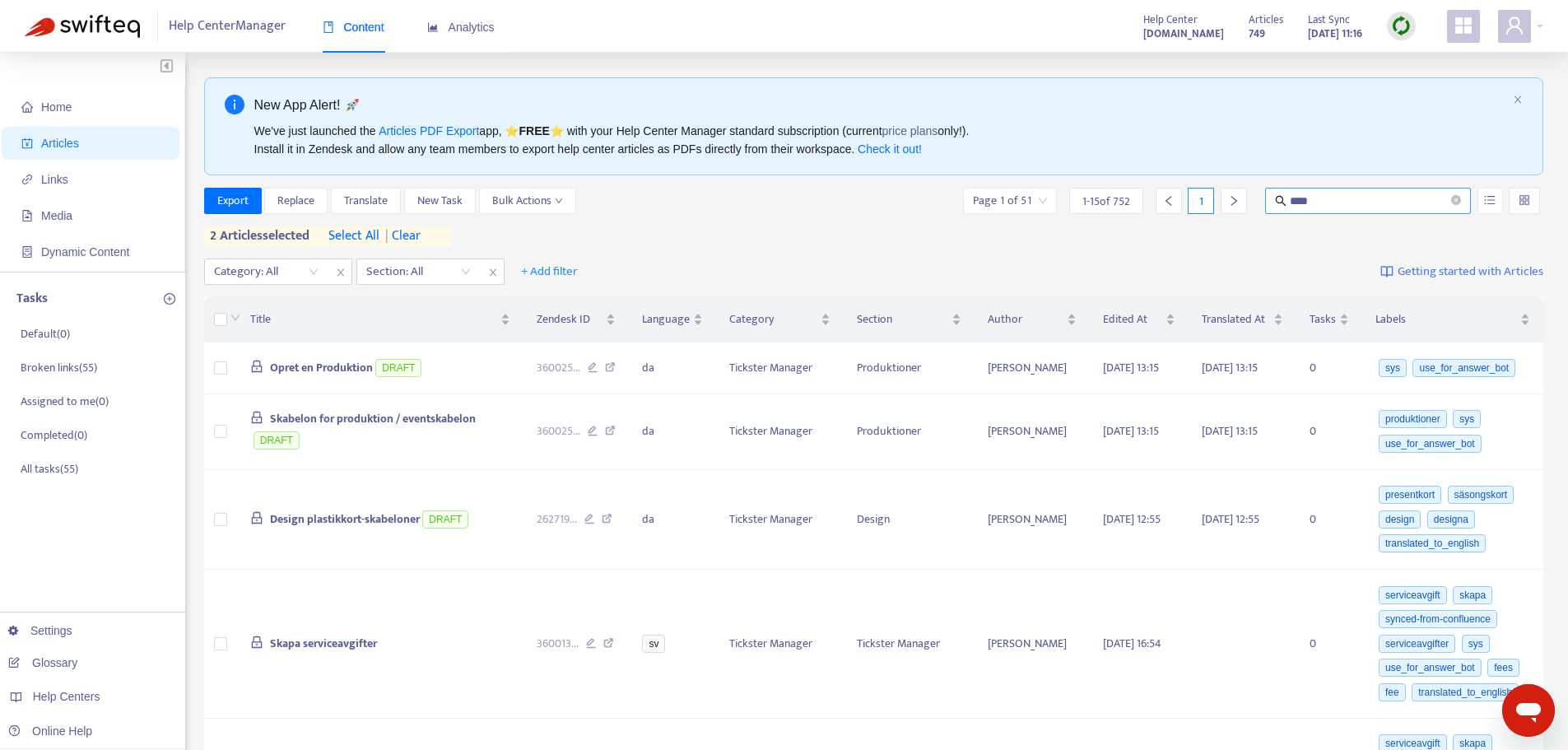 click on "****" at bounding box center [1368, 201] 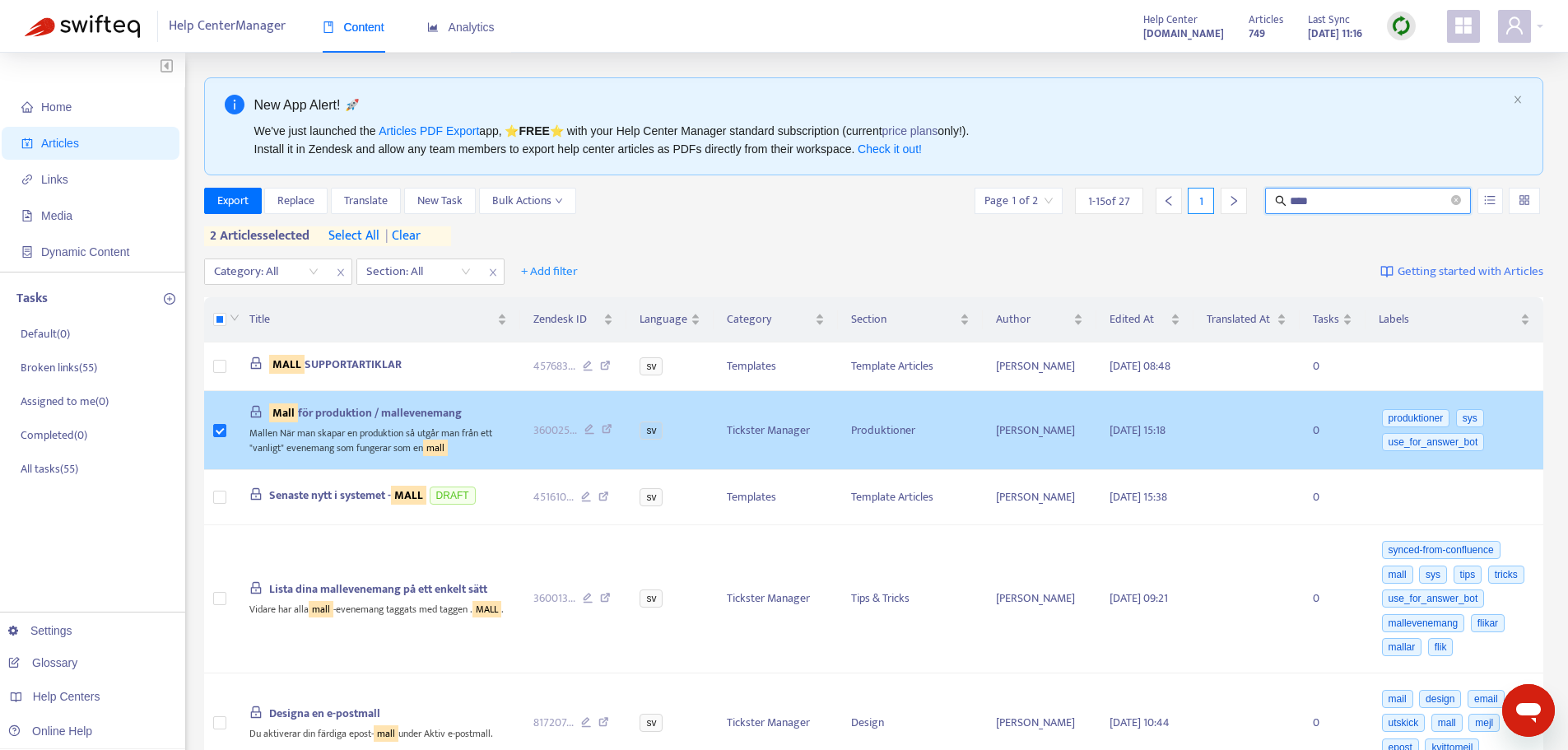 click on "Mall  för produktion / mallevenemang" at bounding box center (365, 412) 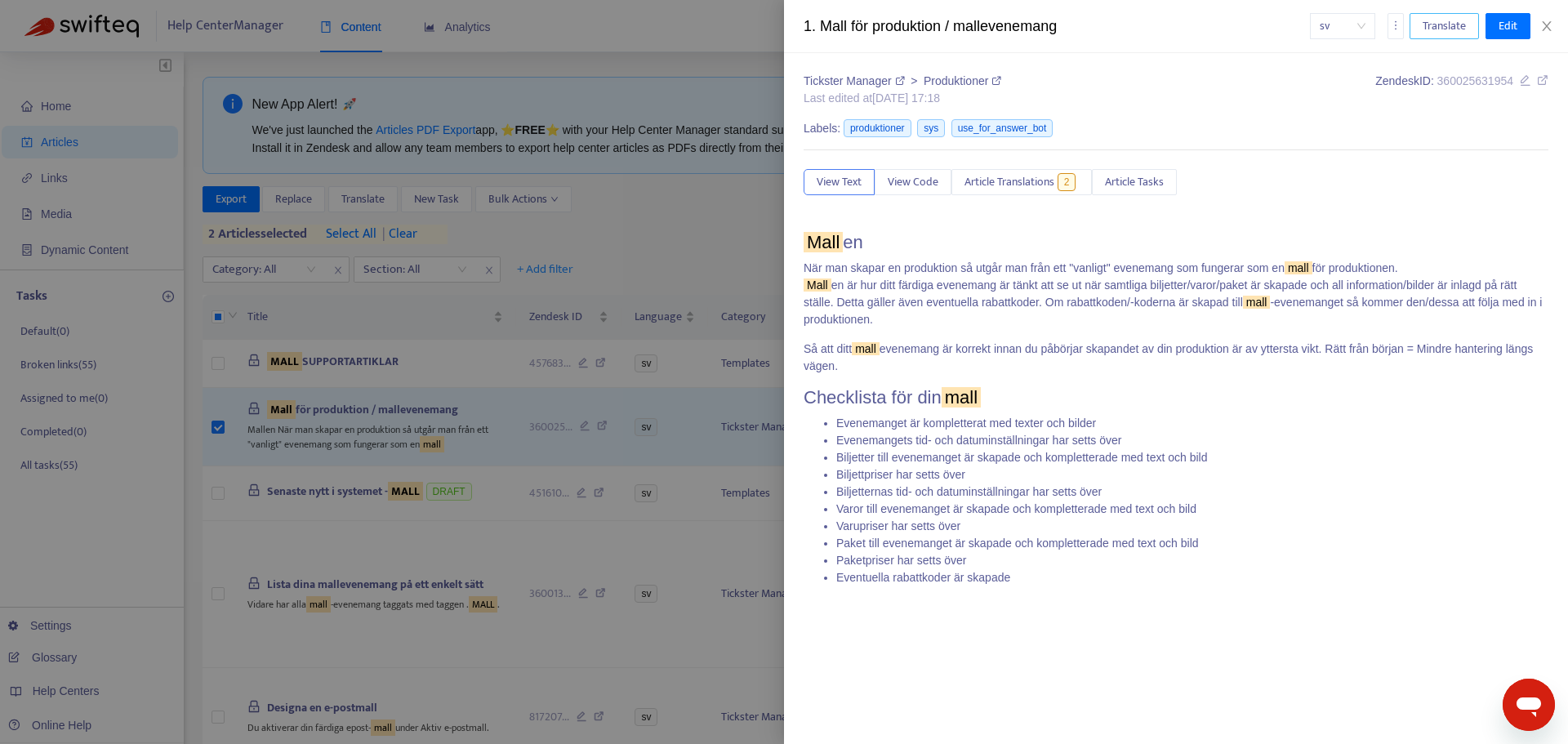 click on "Translate" at bounding box center [1444, 26] 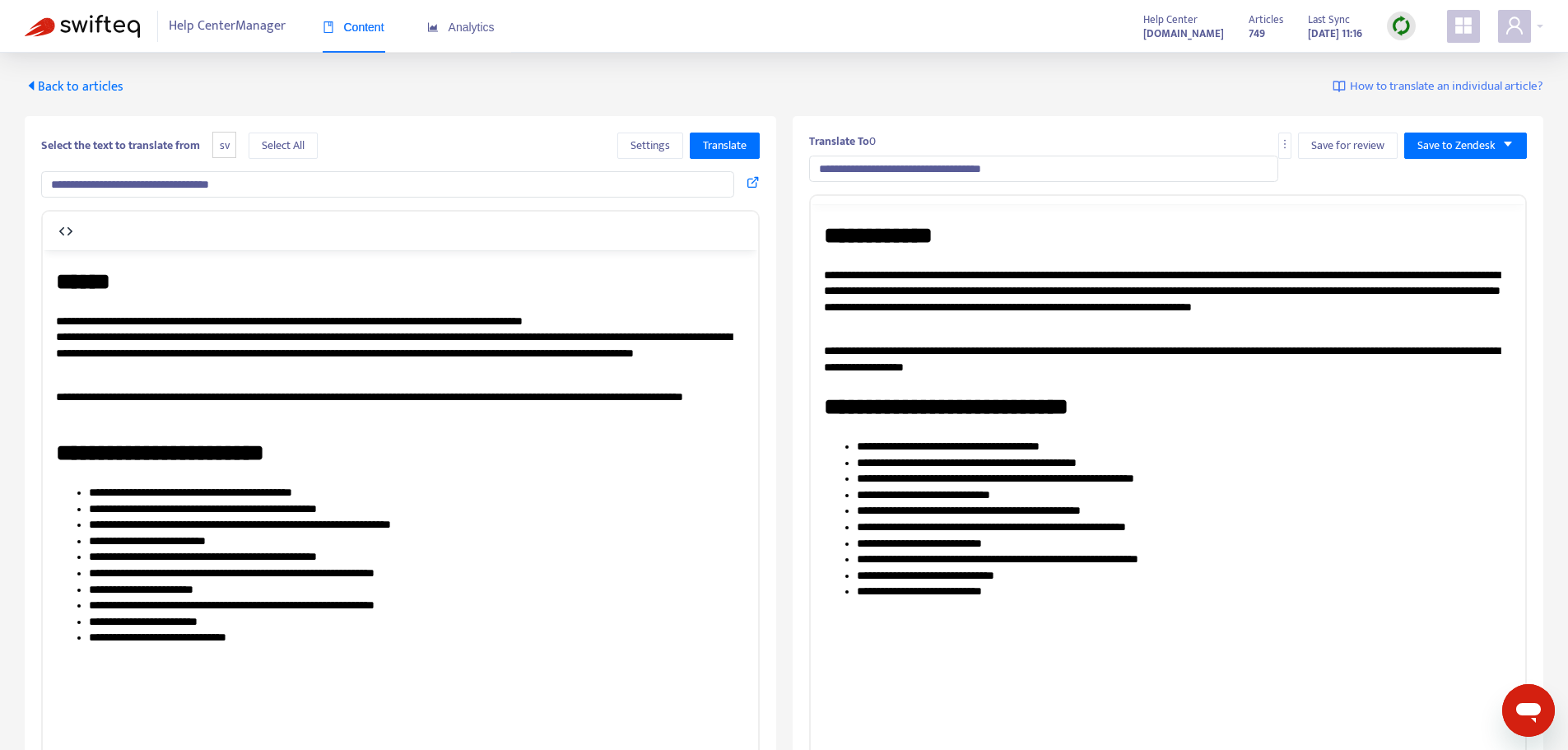 scroll, scrollTop: 0, scrollLeft: 0, axis: both 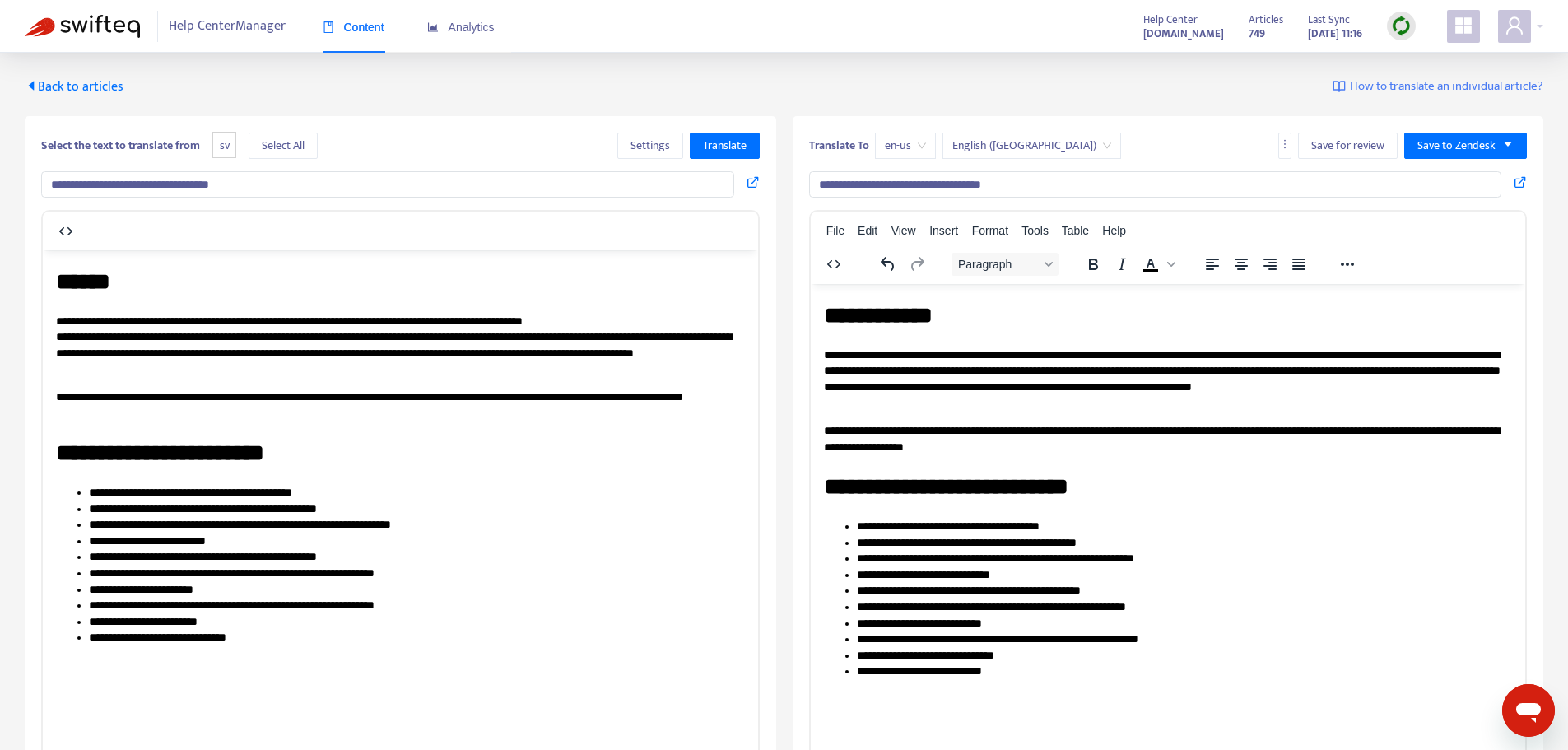 click on "en-us" at bounding box center [905, 146] 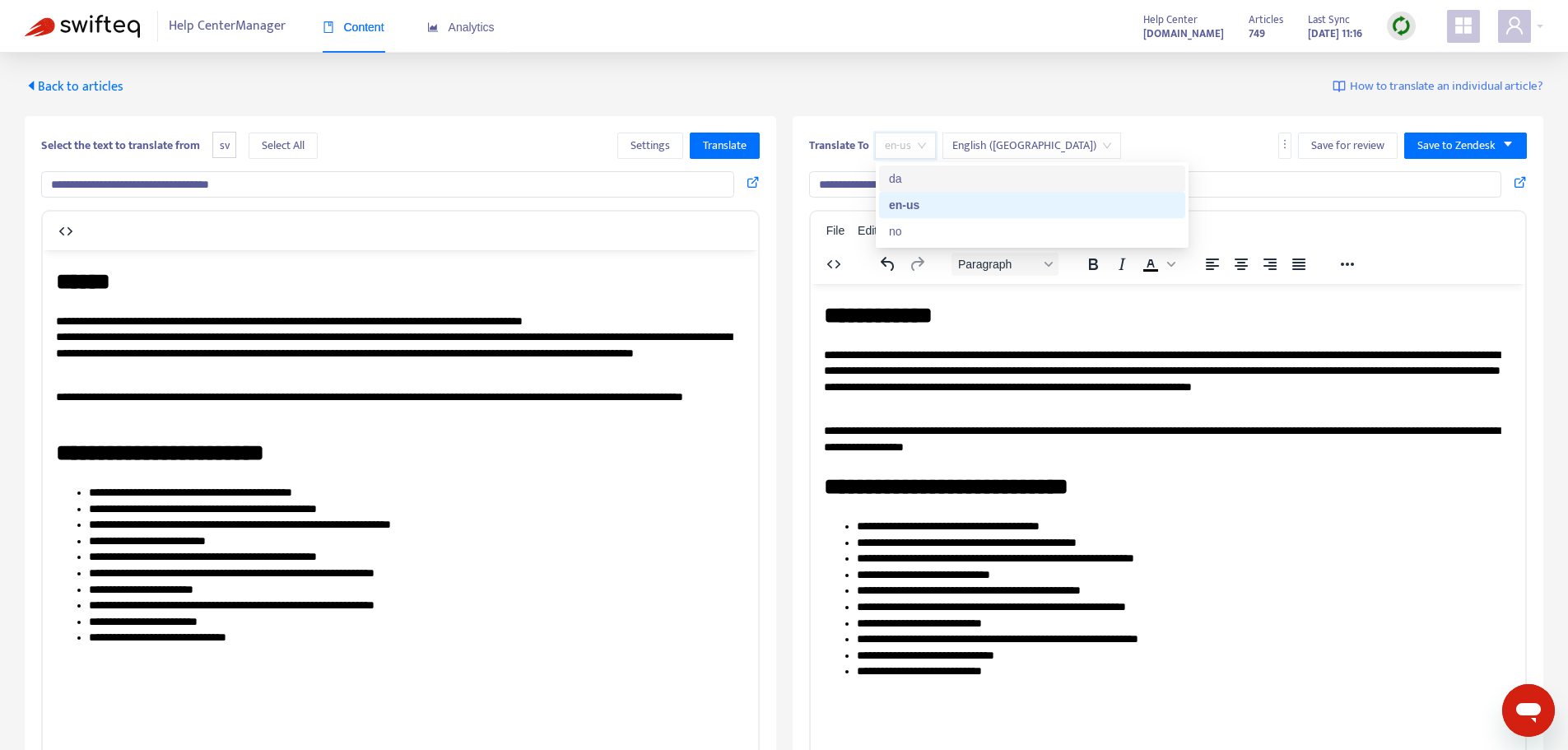 click on "da" at bounding box center [1032, 179] 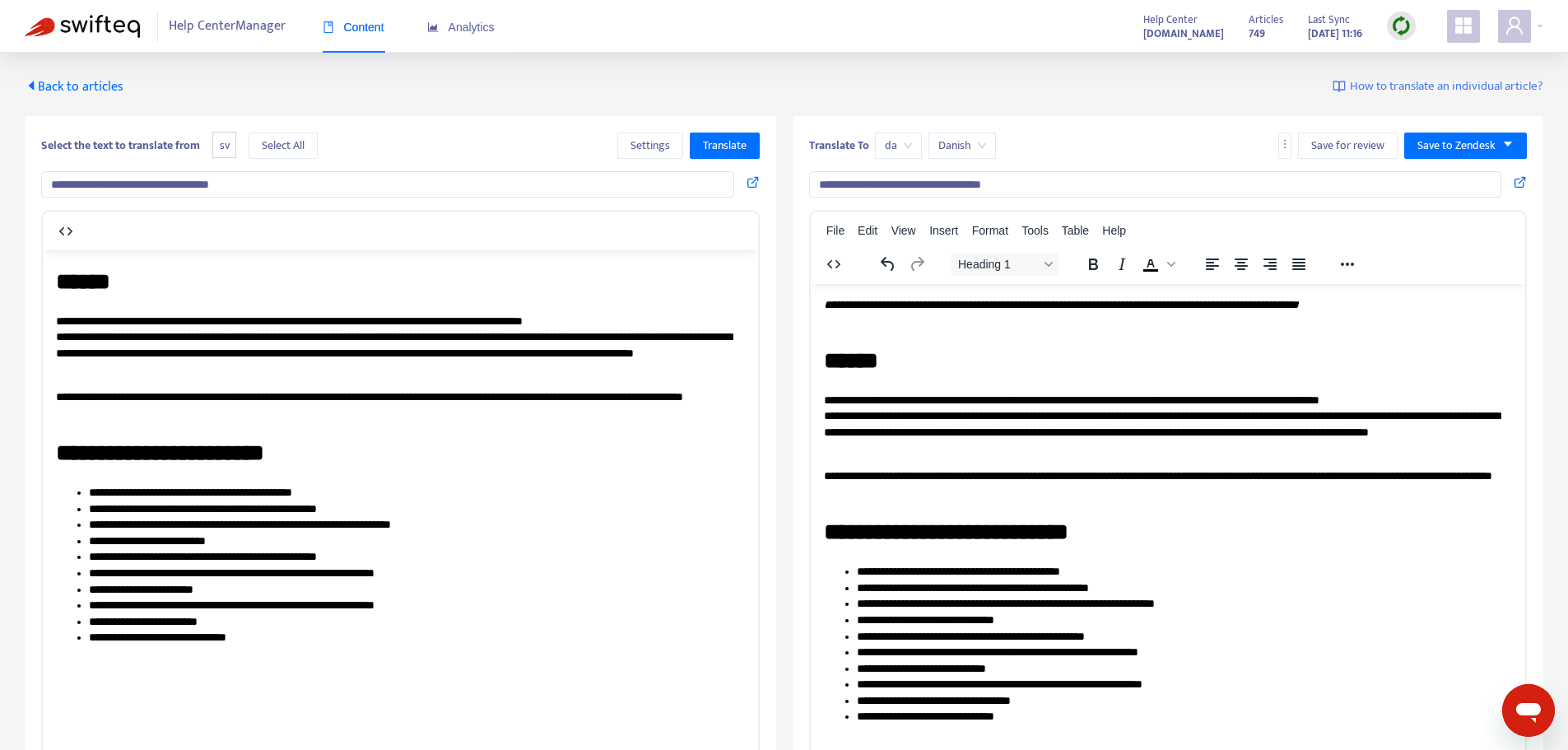 click on "******" at bounding box center (1167, 360) 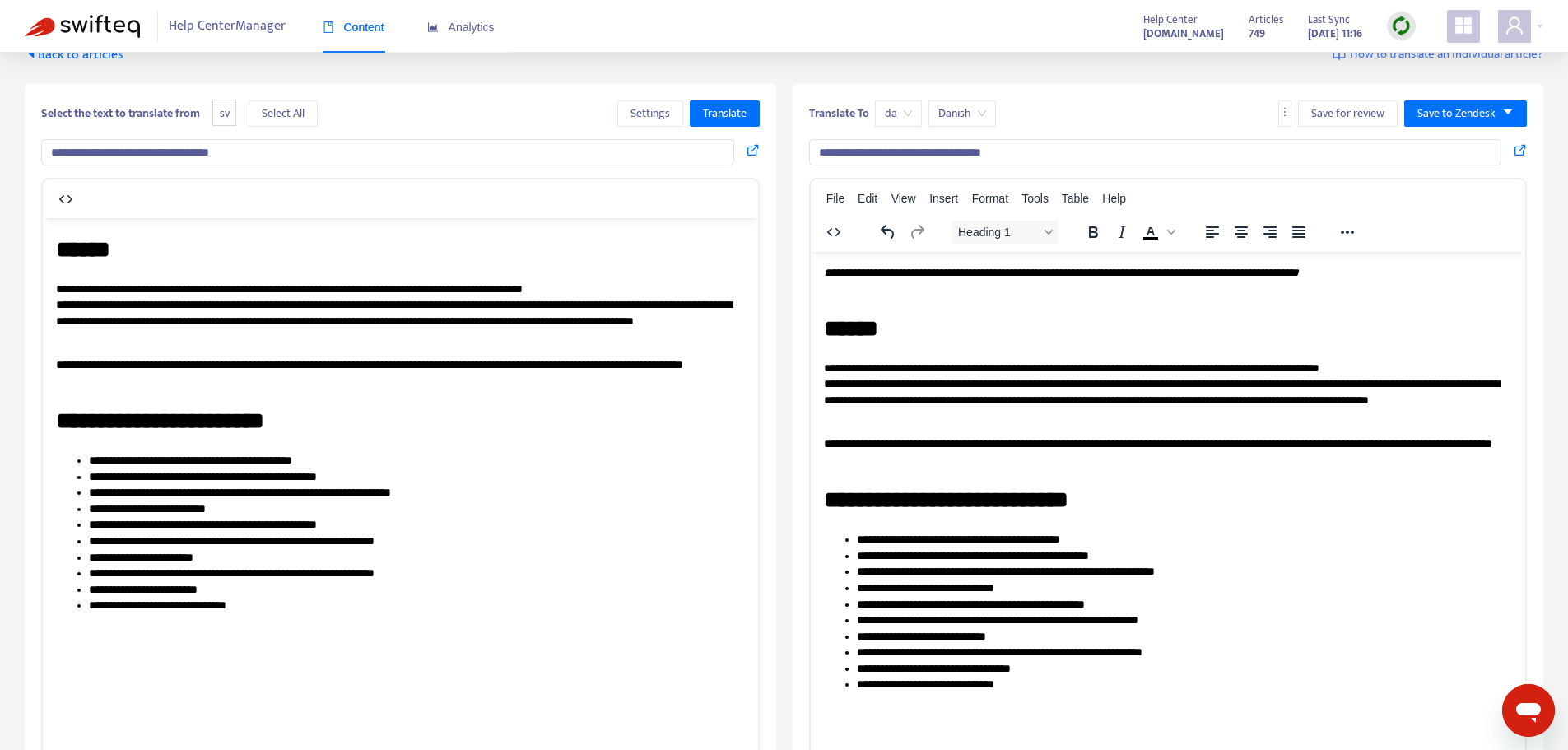 scroll, scrollTop: 0, scrollLeft: 0, axis: both 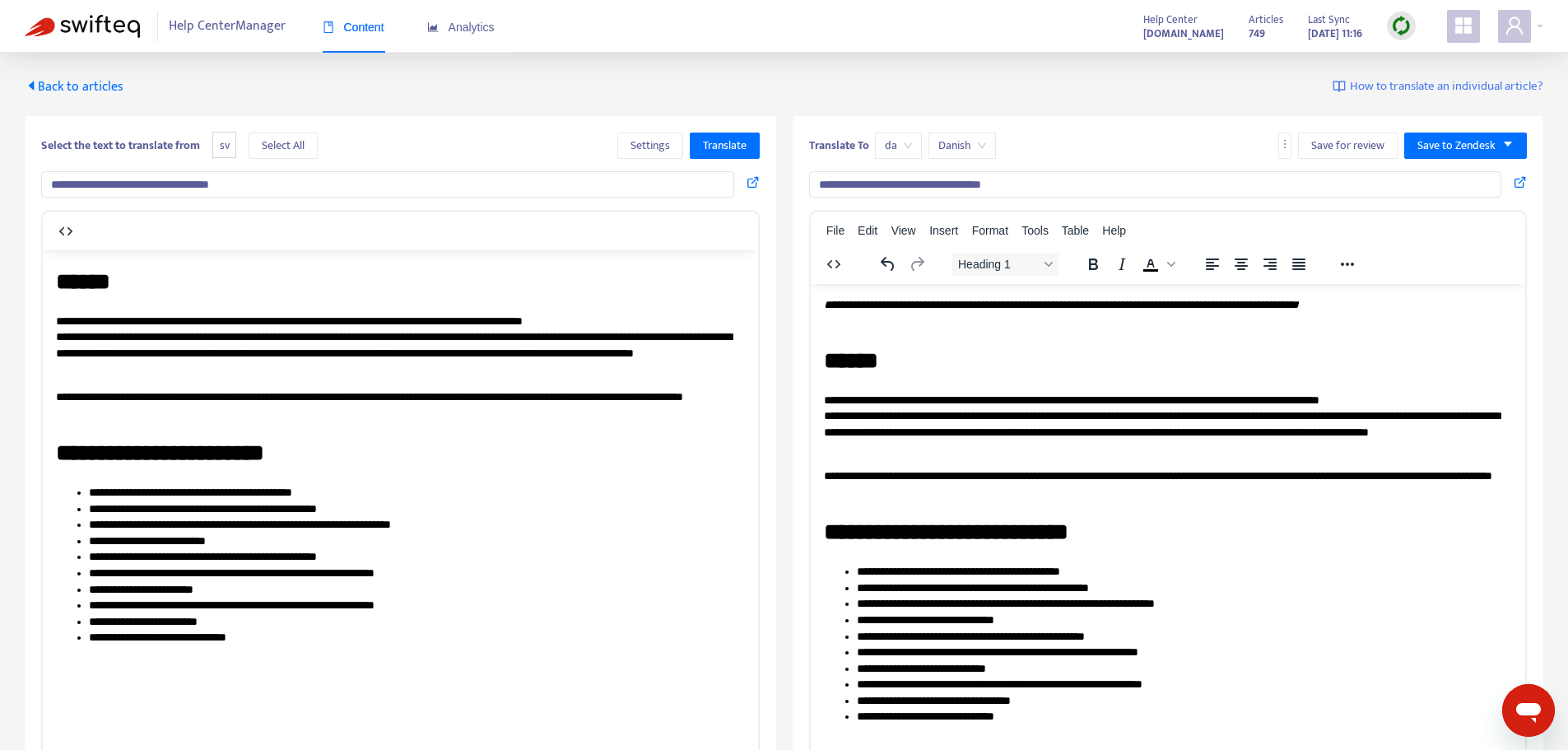 drag, startPoint x: 631, startPoint y: 352, endPoint x: 581, endPoint y: 349, distance: 50.08992 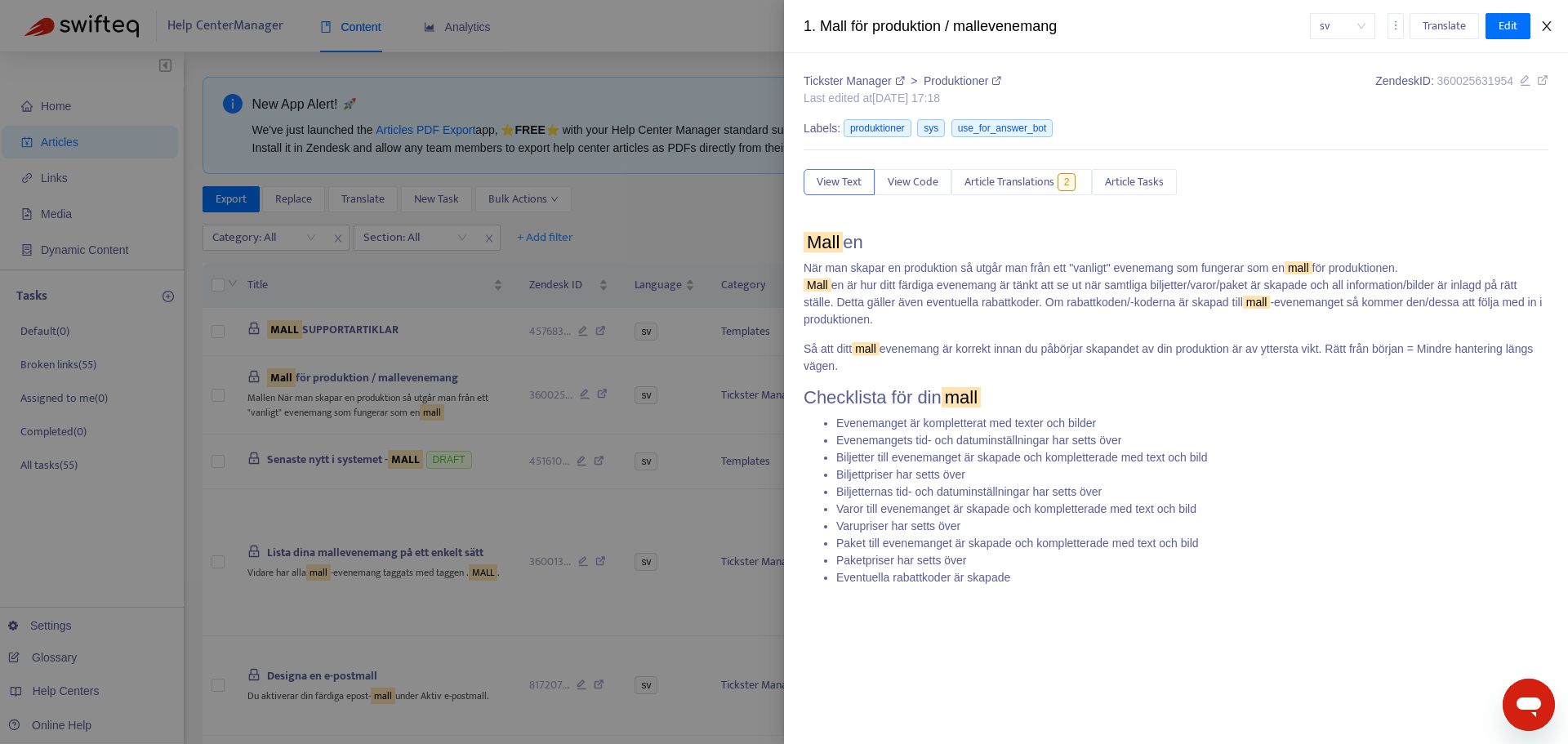 click 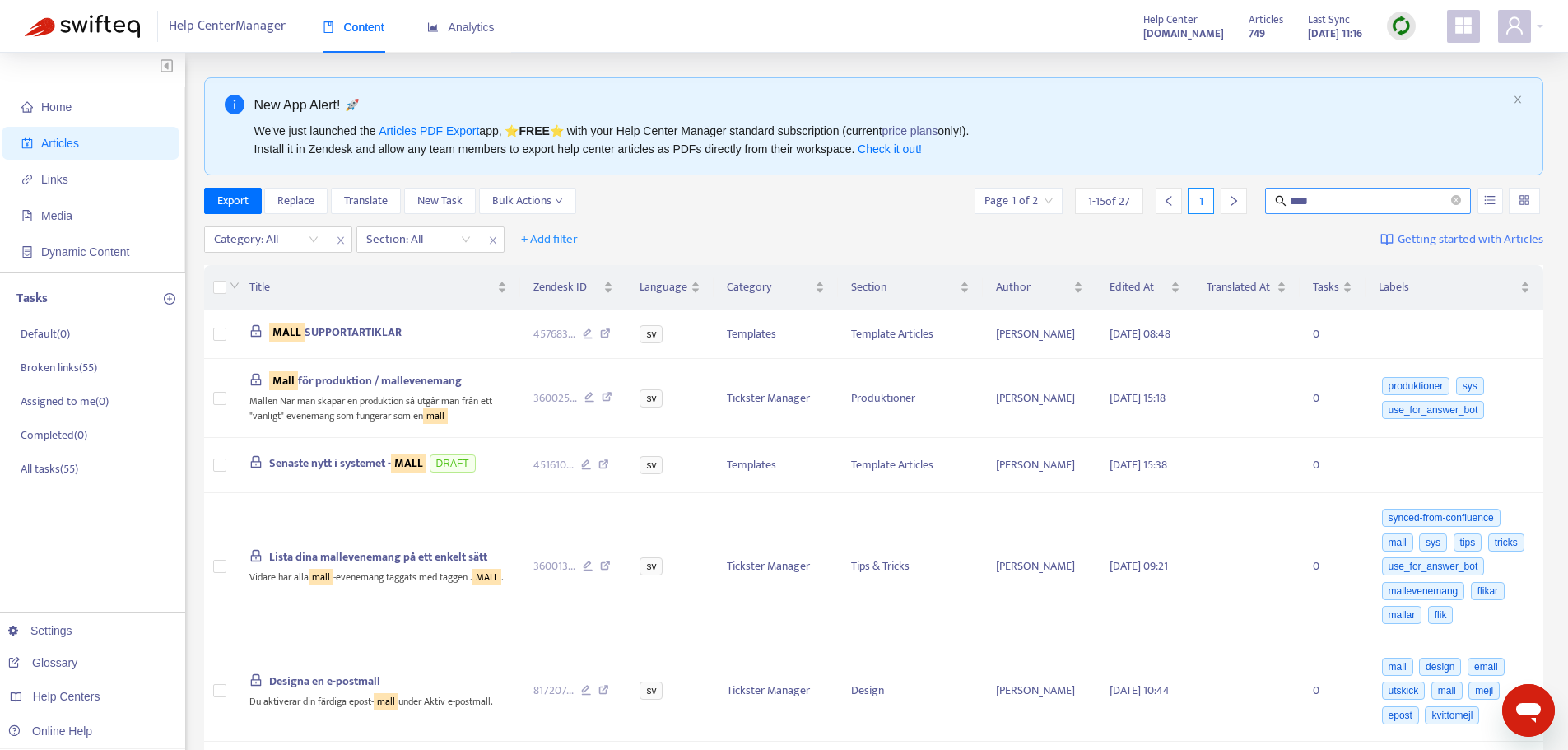 click on "****" at bounding box center [1369, 201] 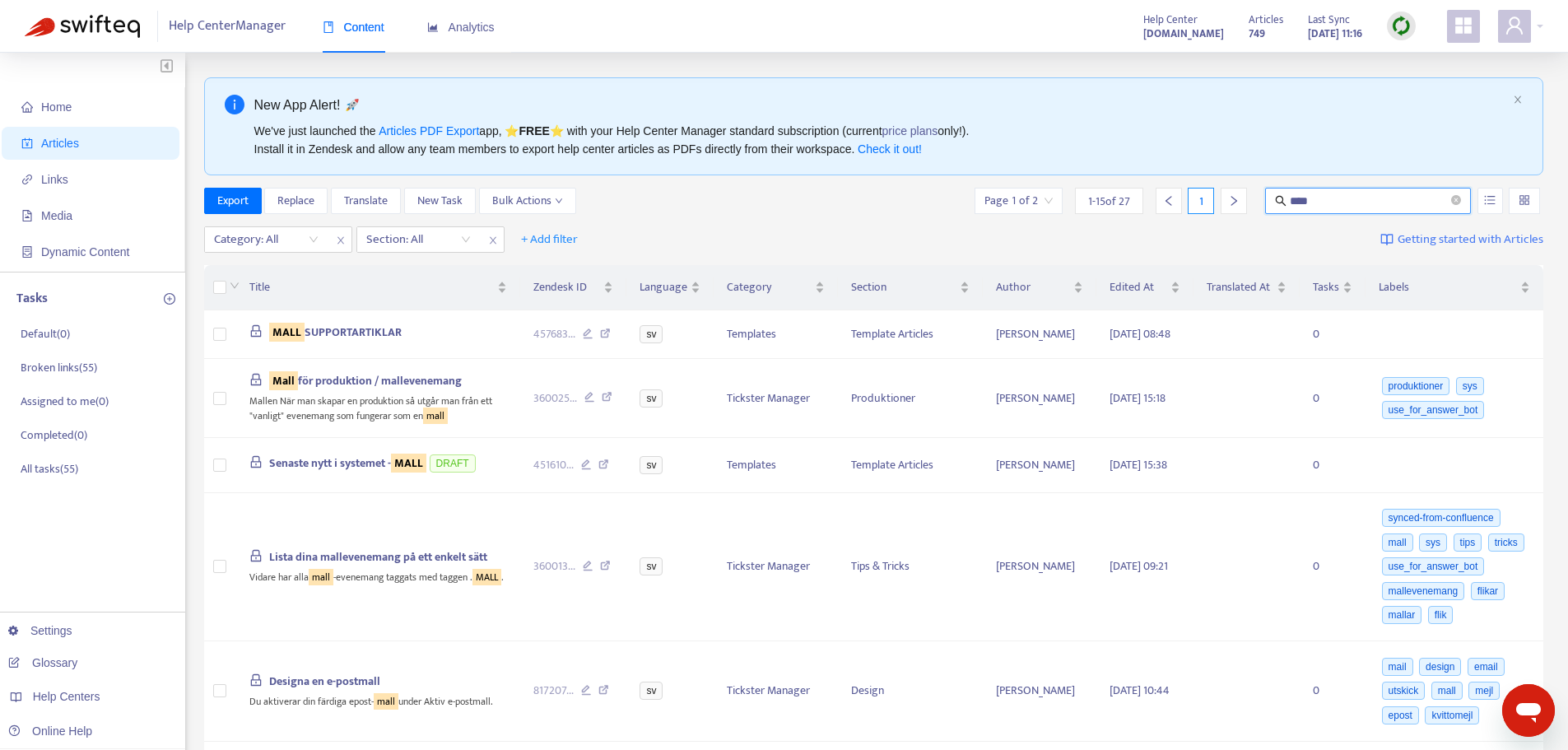 click on "****" at bounding box center (1369, 201) 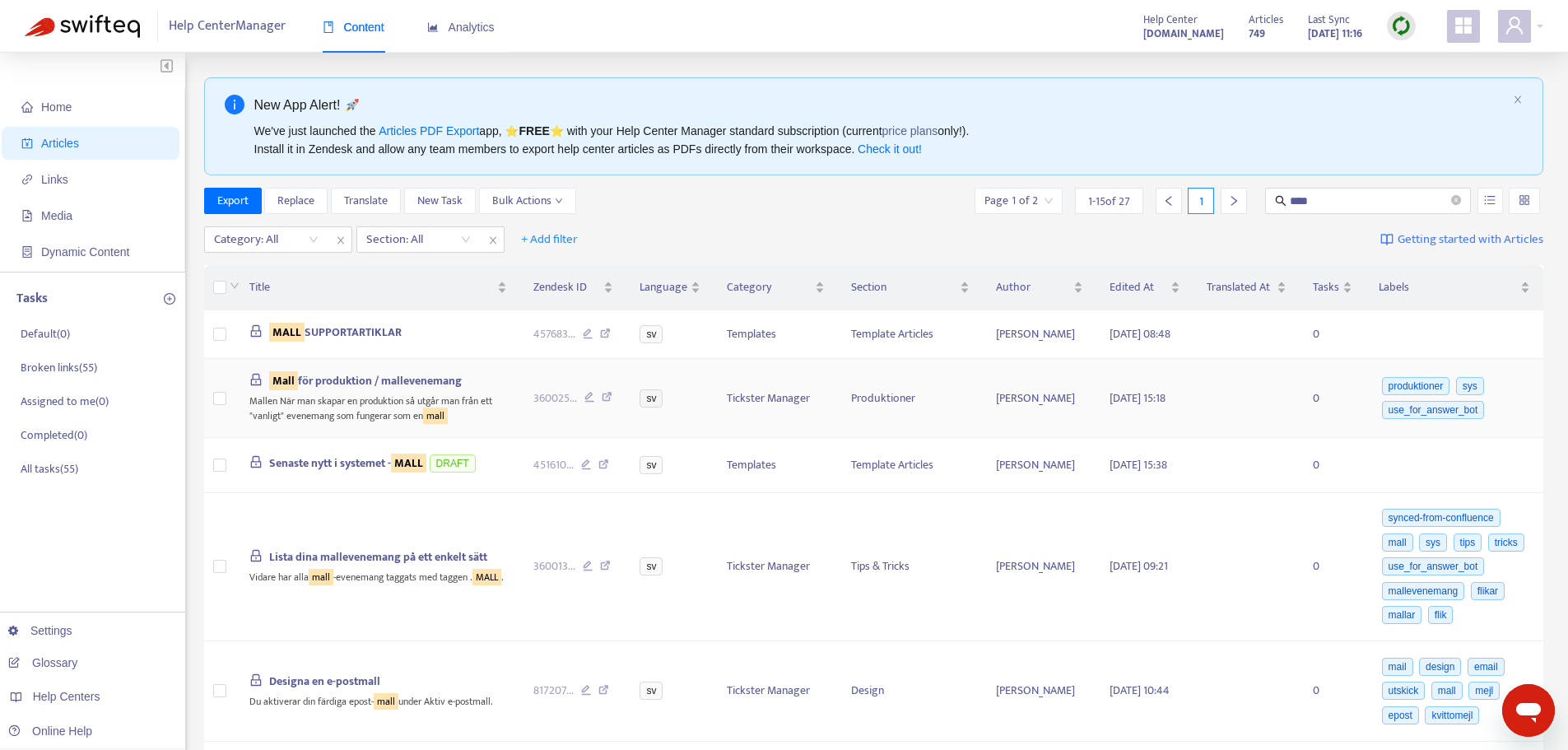 click on "Mall  för produktion / mallevenemang" at bounding box center (365, 380) 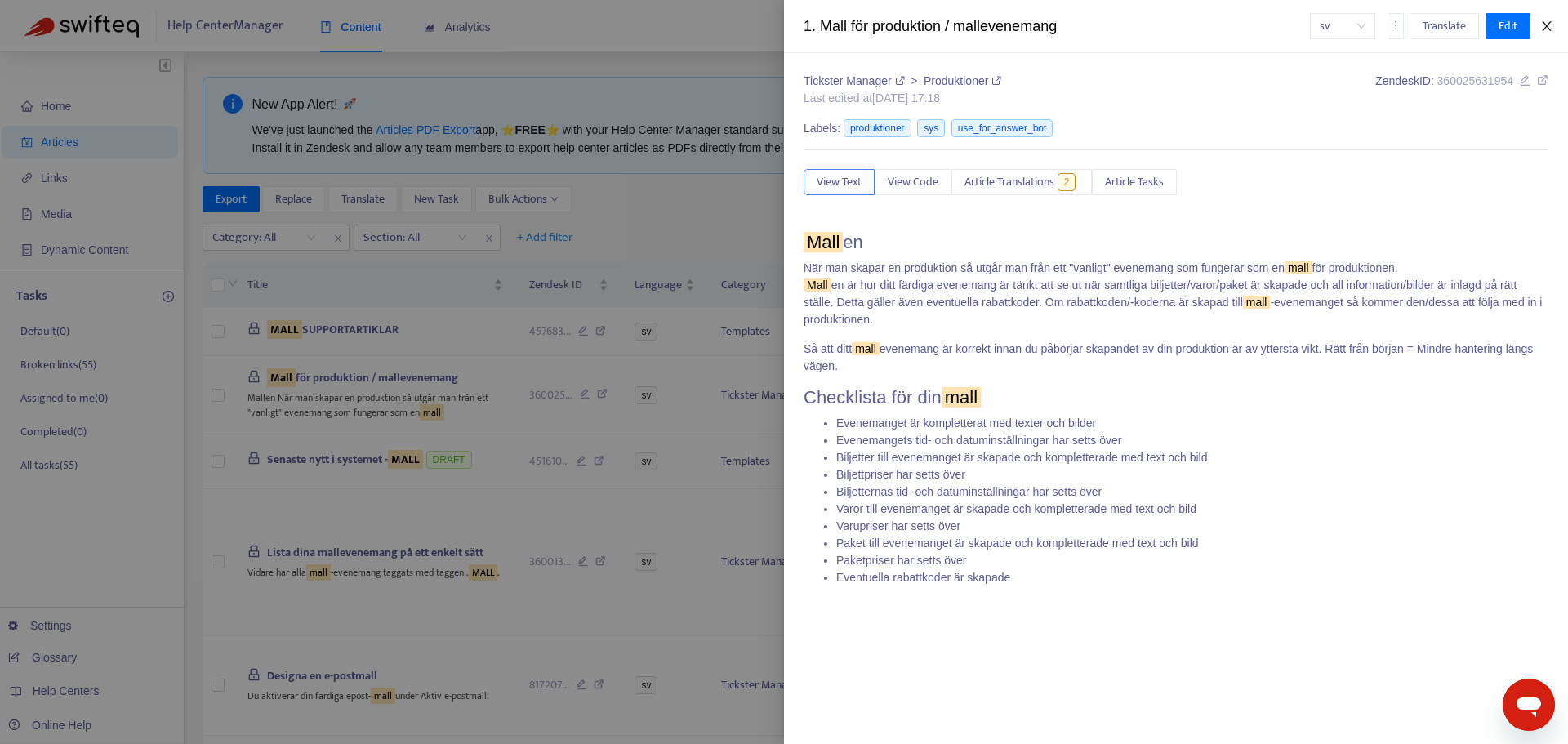 click 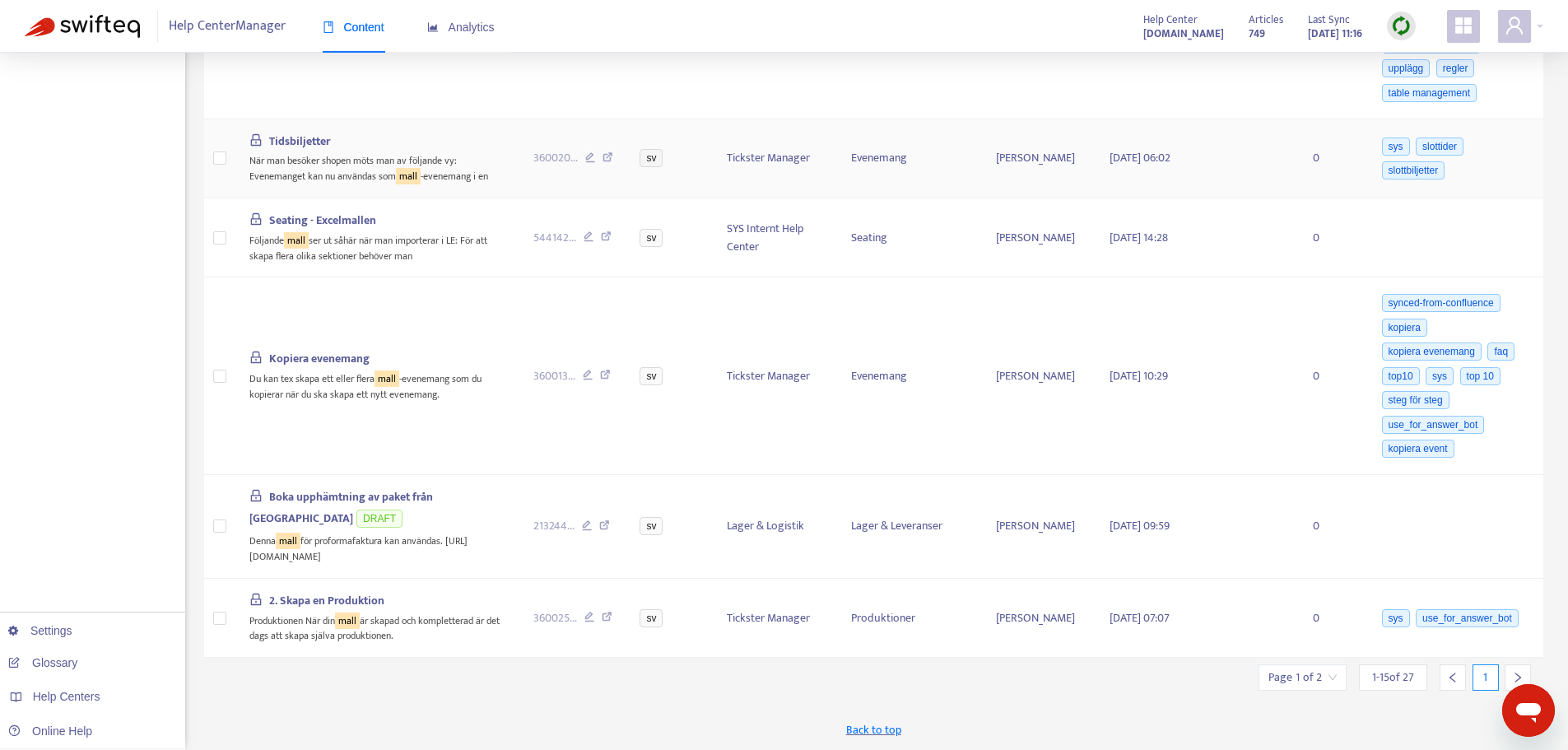 scroll, scrollTop: 1317, scrollLeft: 0, axis: vertical 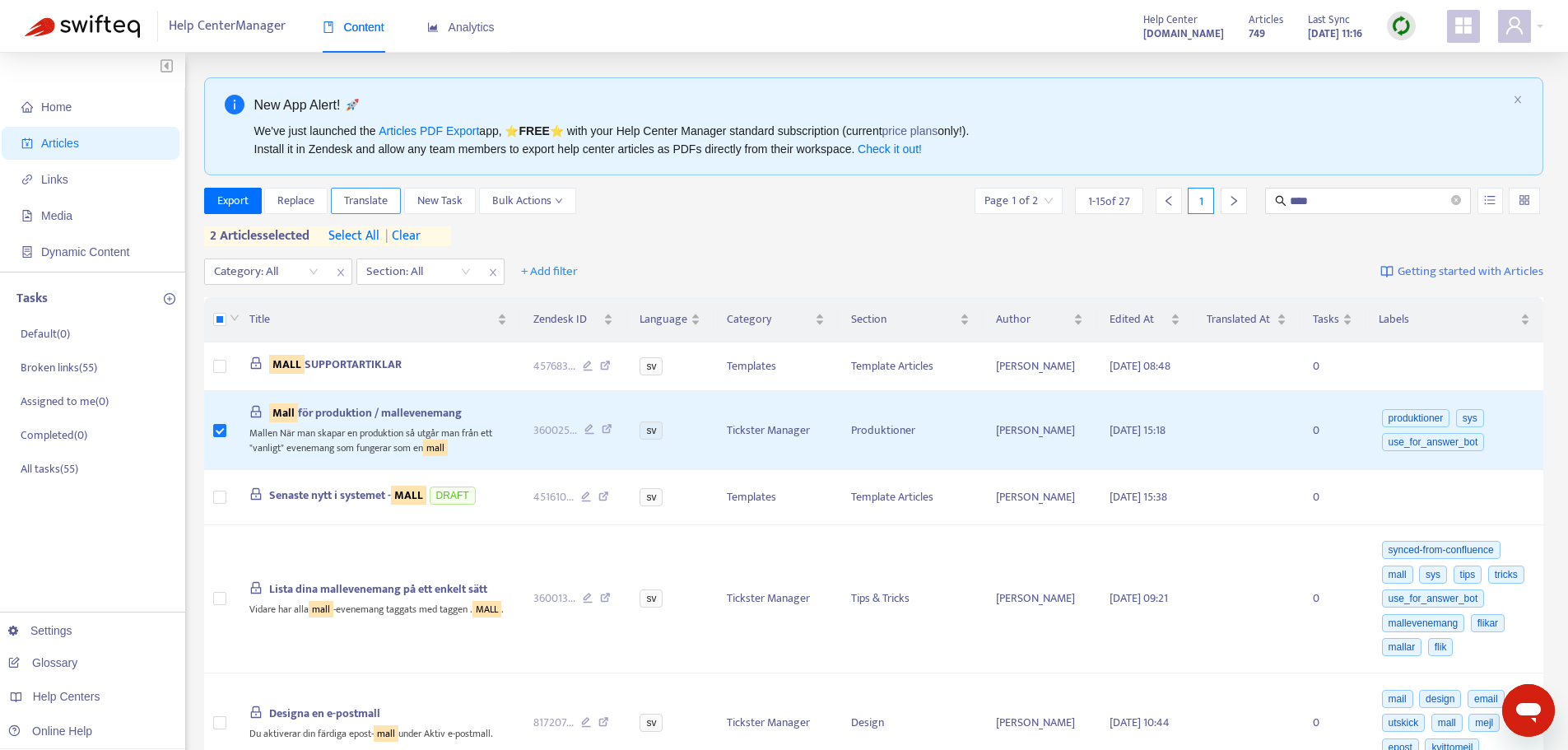 click on "Translate" at bounding box center [365, 201] 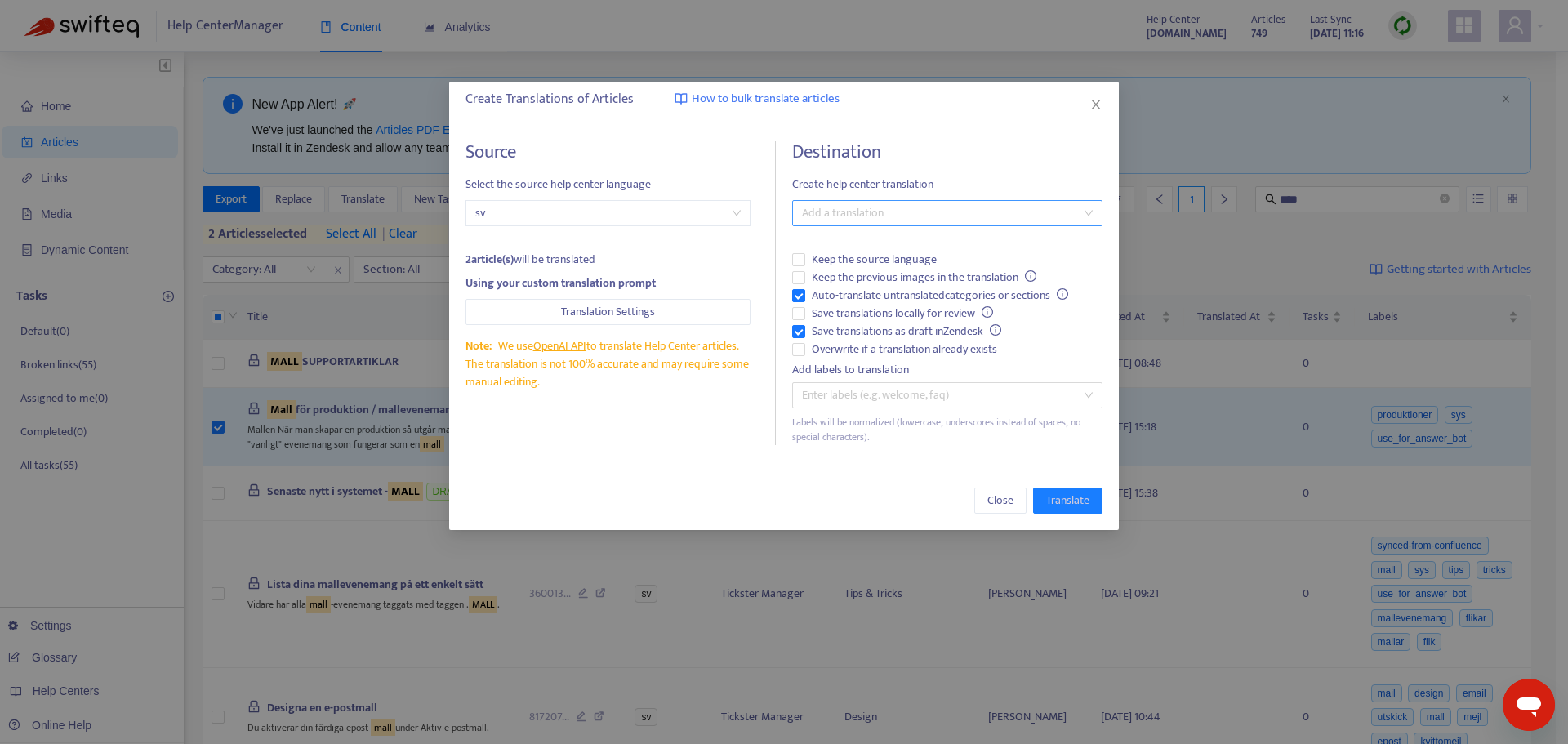 click at bounding box center (939, 213) 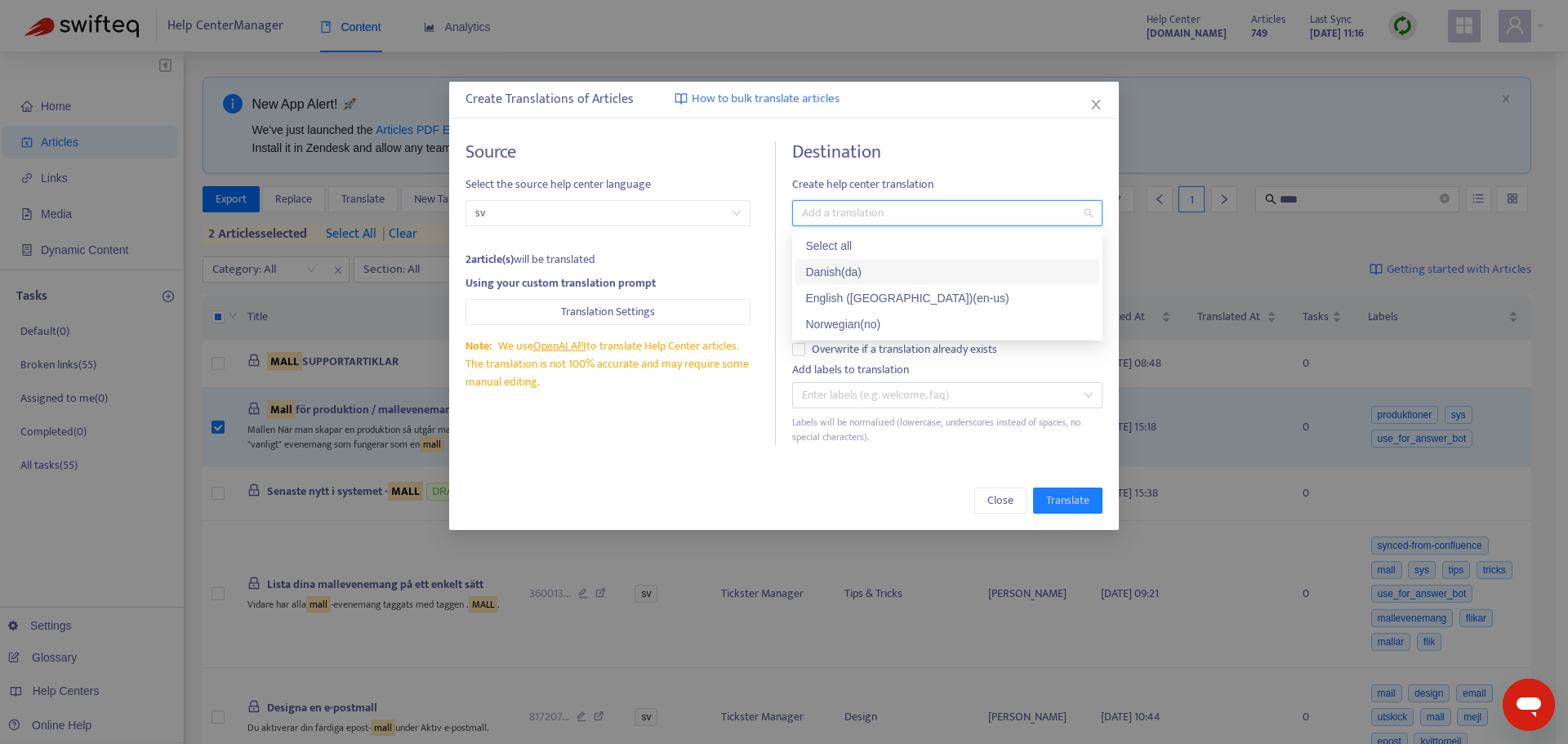 click on "Danish  ( da )" at bounding box center [947, 272] 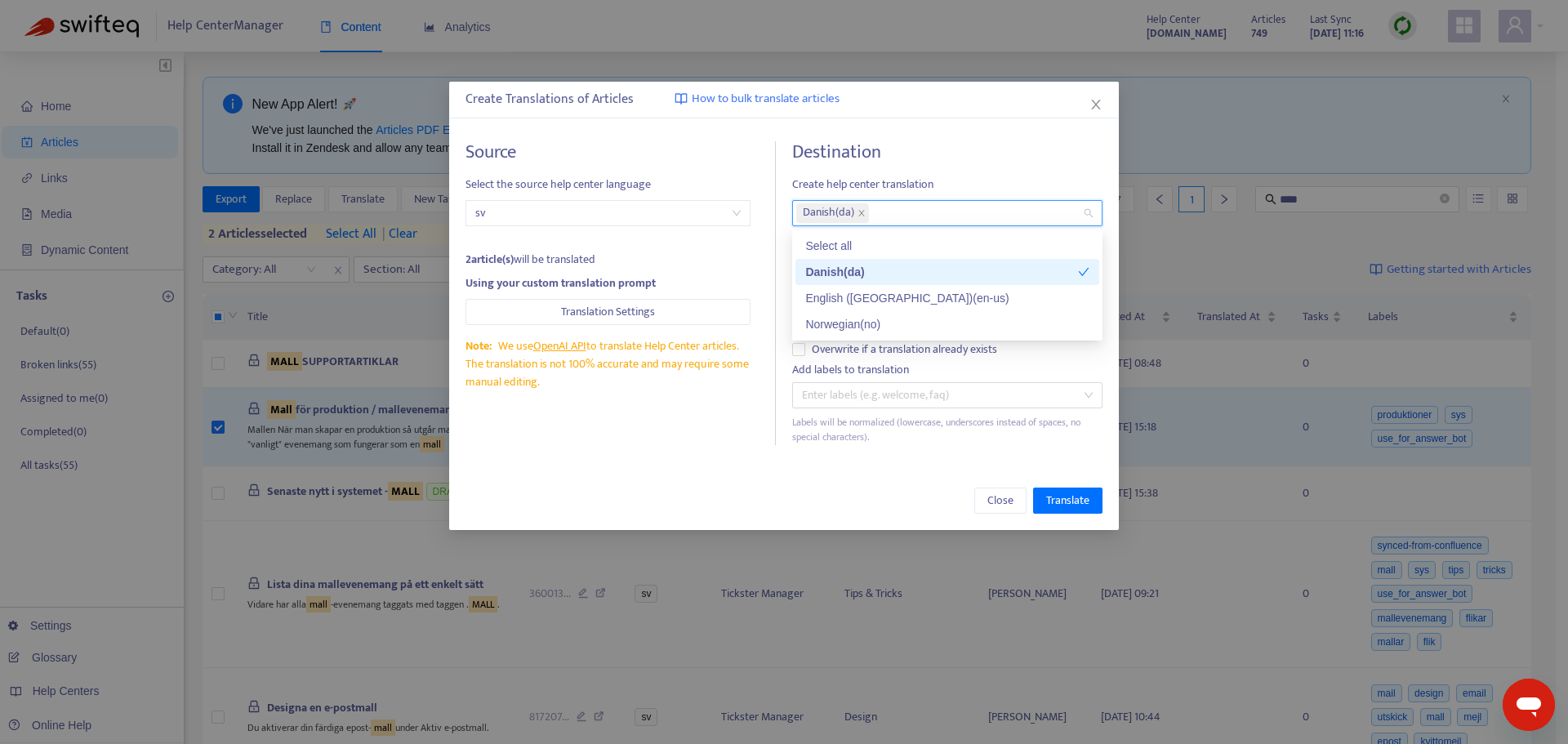 click on "Source Select the source help center language sv 2  article(s)  will be translated Using your custom translation prompt Translation Settings Note: We use  OpenAI API  to translate Help Center articles. The translation is not 100% accurate and may require some manual editing." at bounding box center [621, 293] 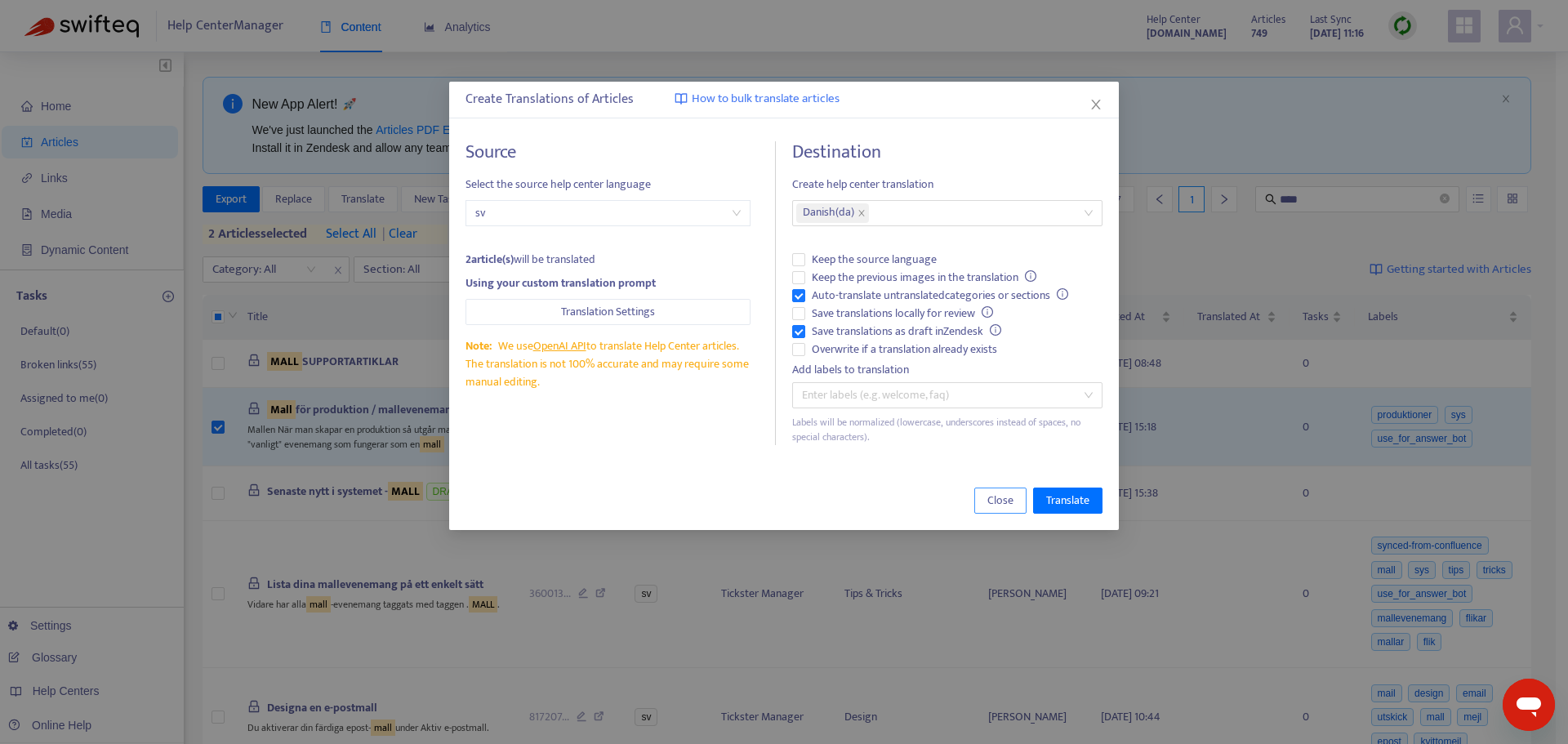 click on "Close" at bounding box center [1000, 501] 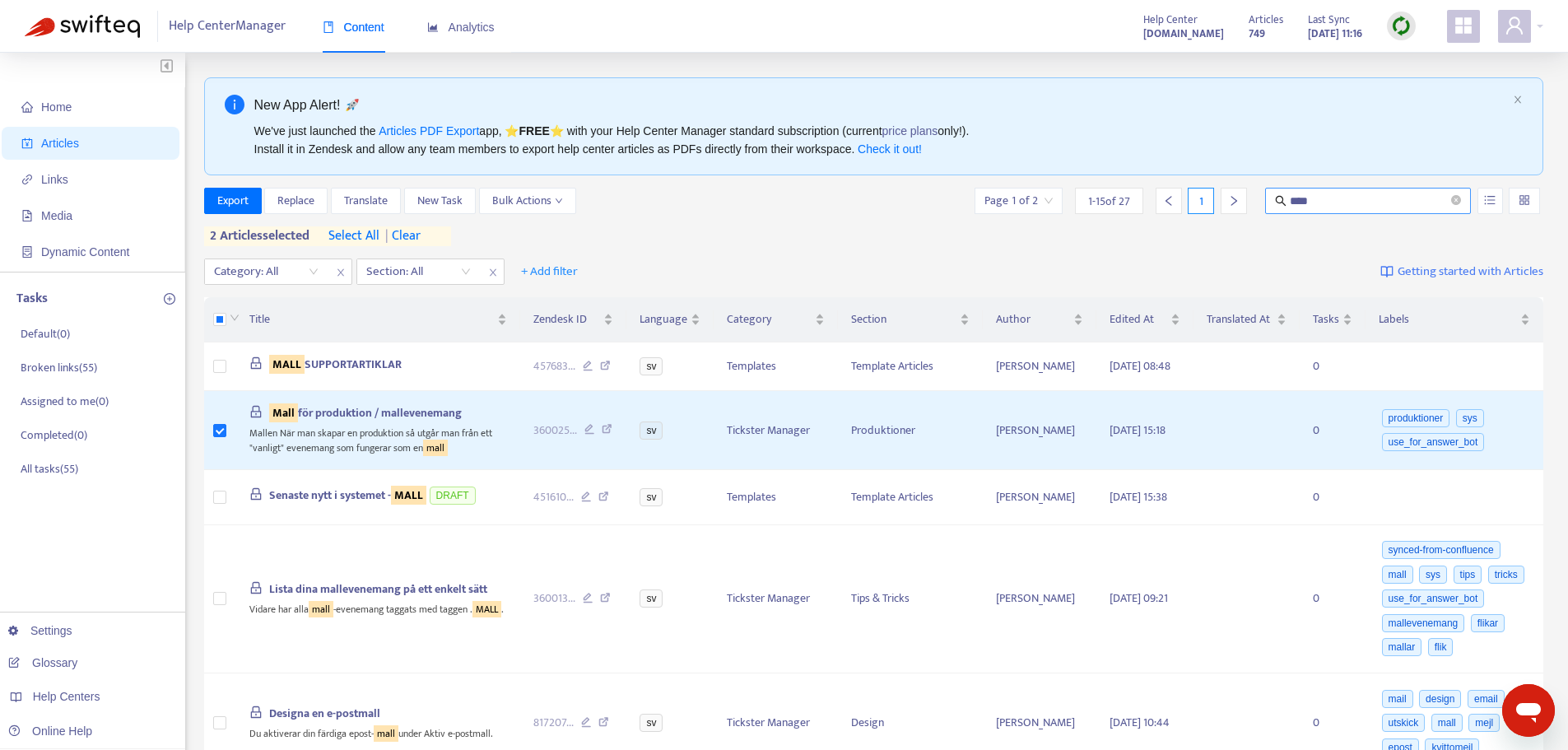 click on "****" at bounding box center [1369, 201] 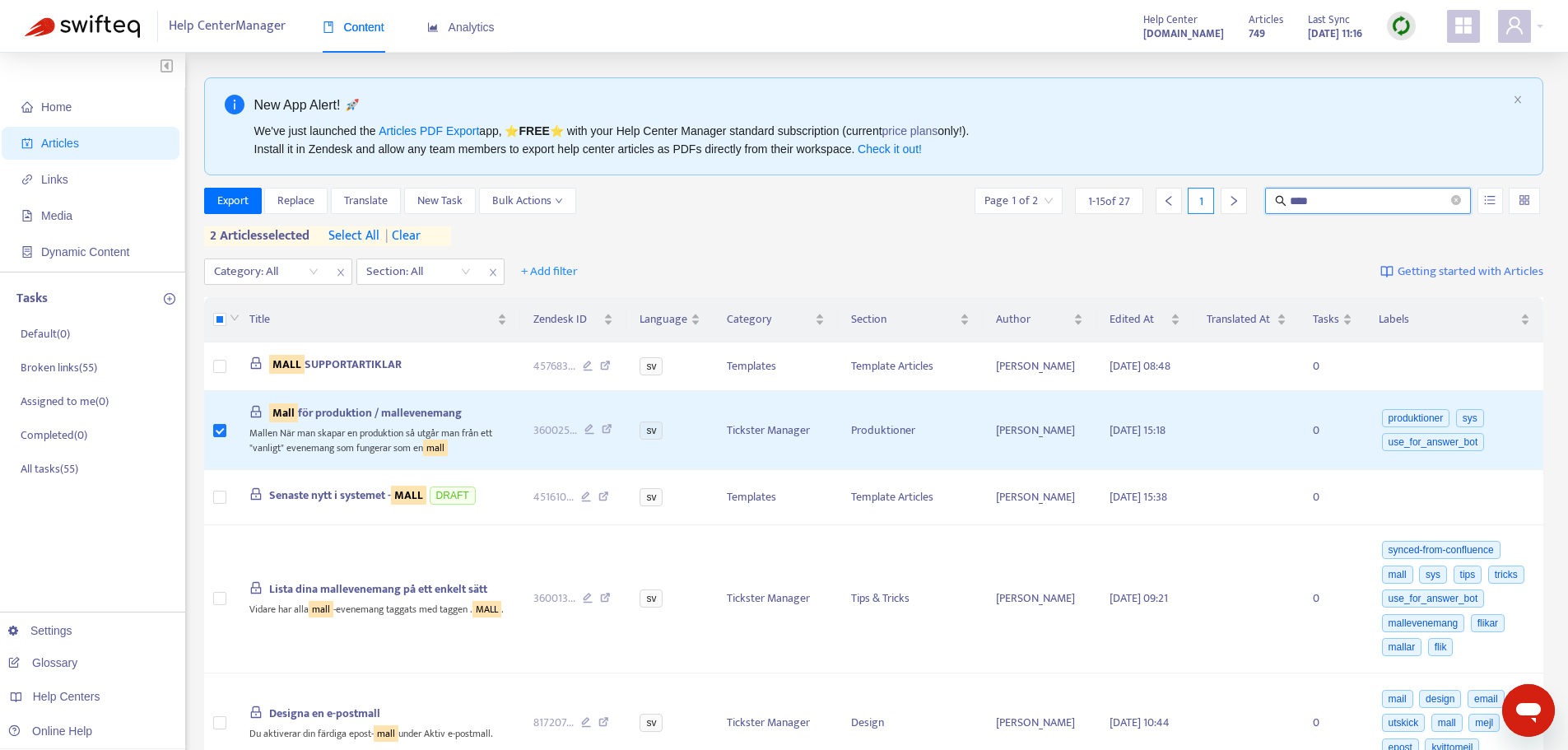 click on "****" at bounding box center (1369, 201) 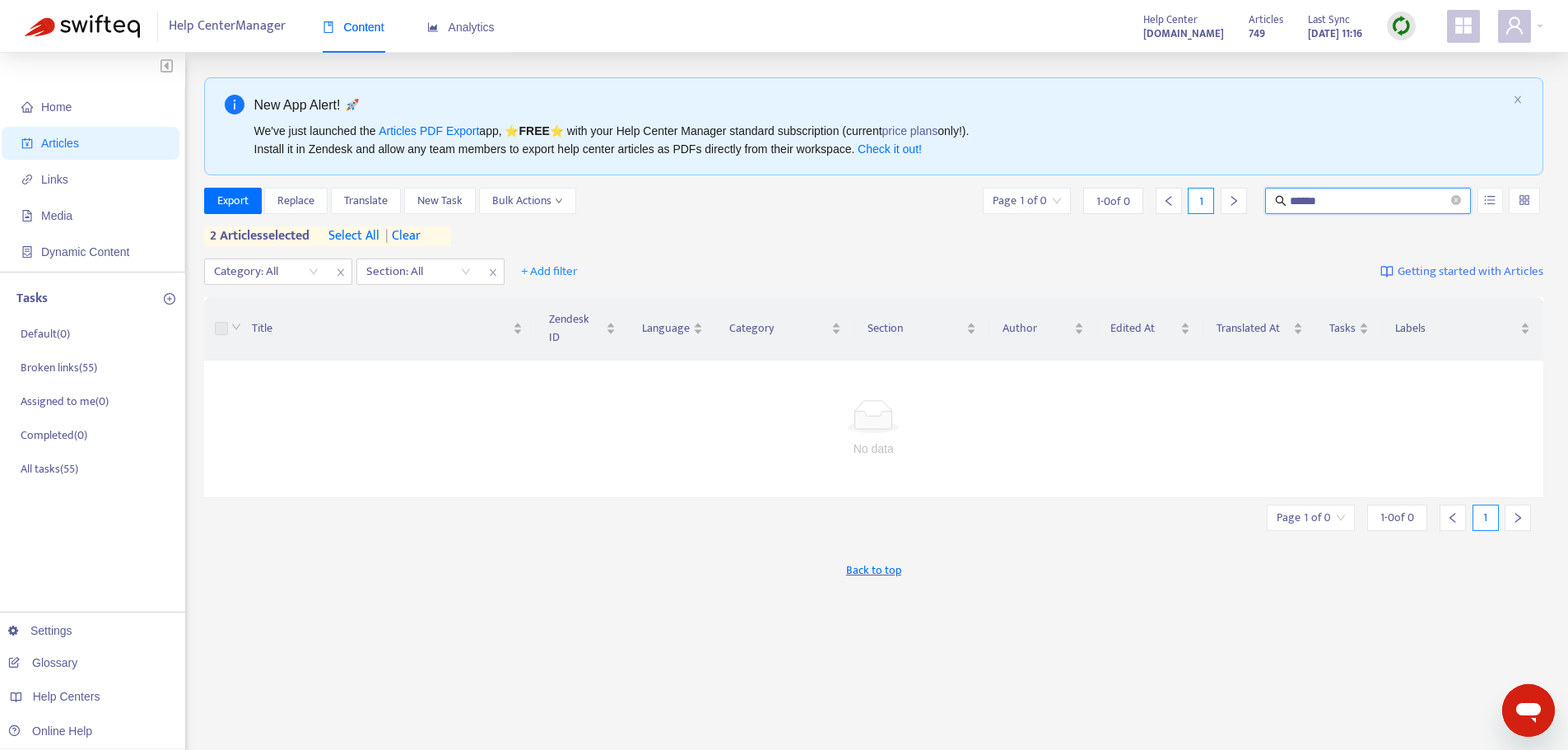 click on "******" at bounding box center (1369, 201) 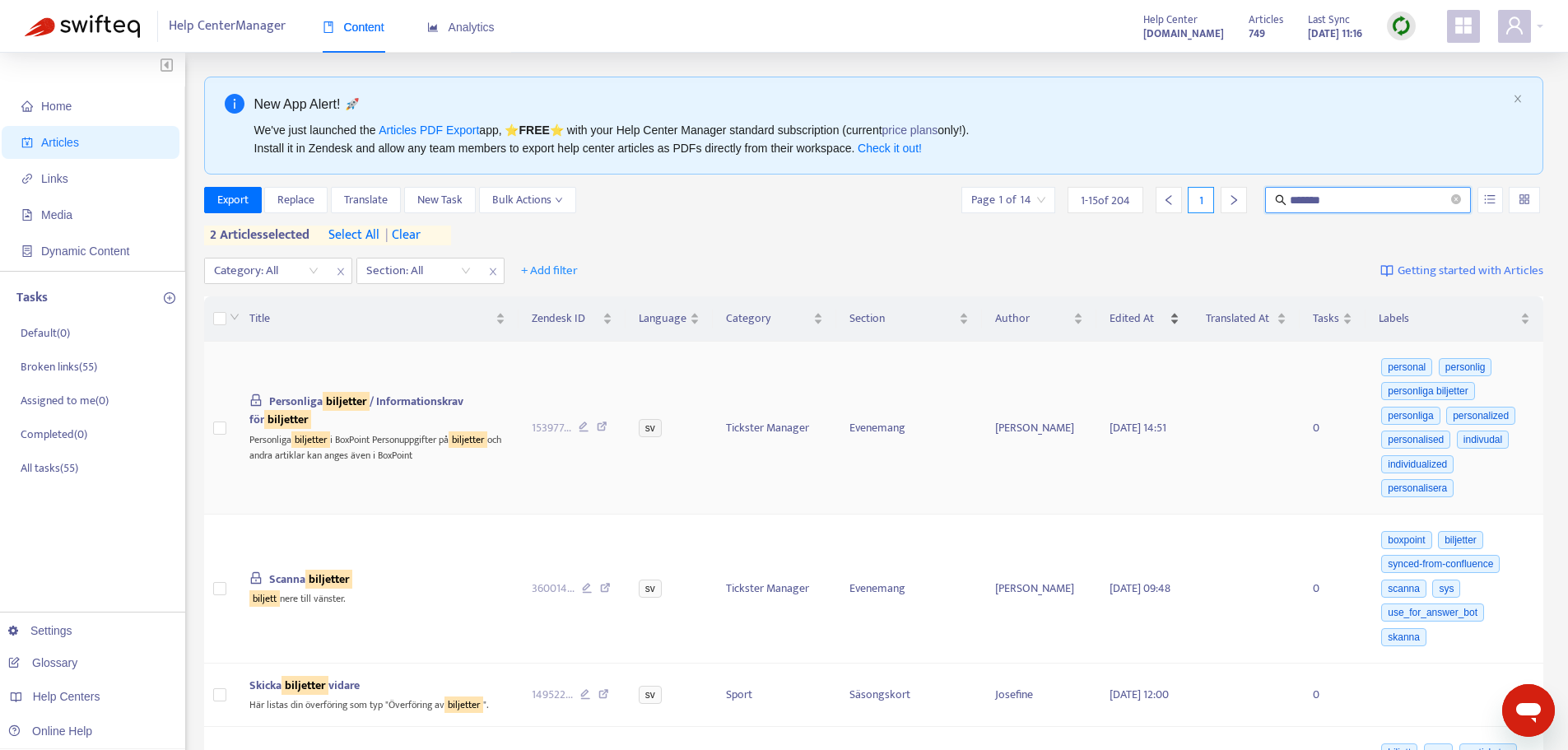 scroll, scrollTop: 0, scrollLeft: 0, axis: both 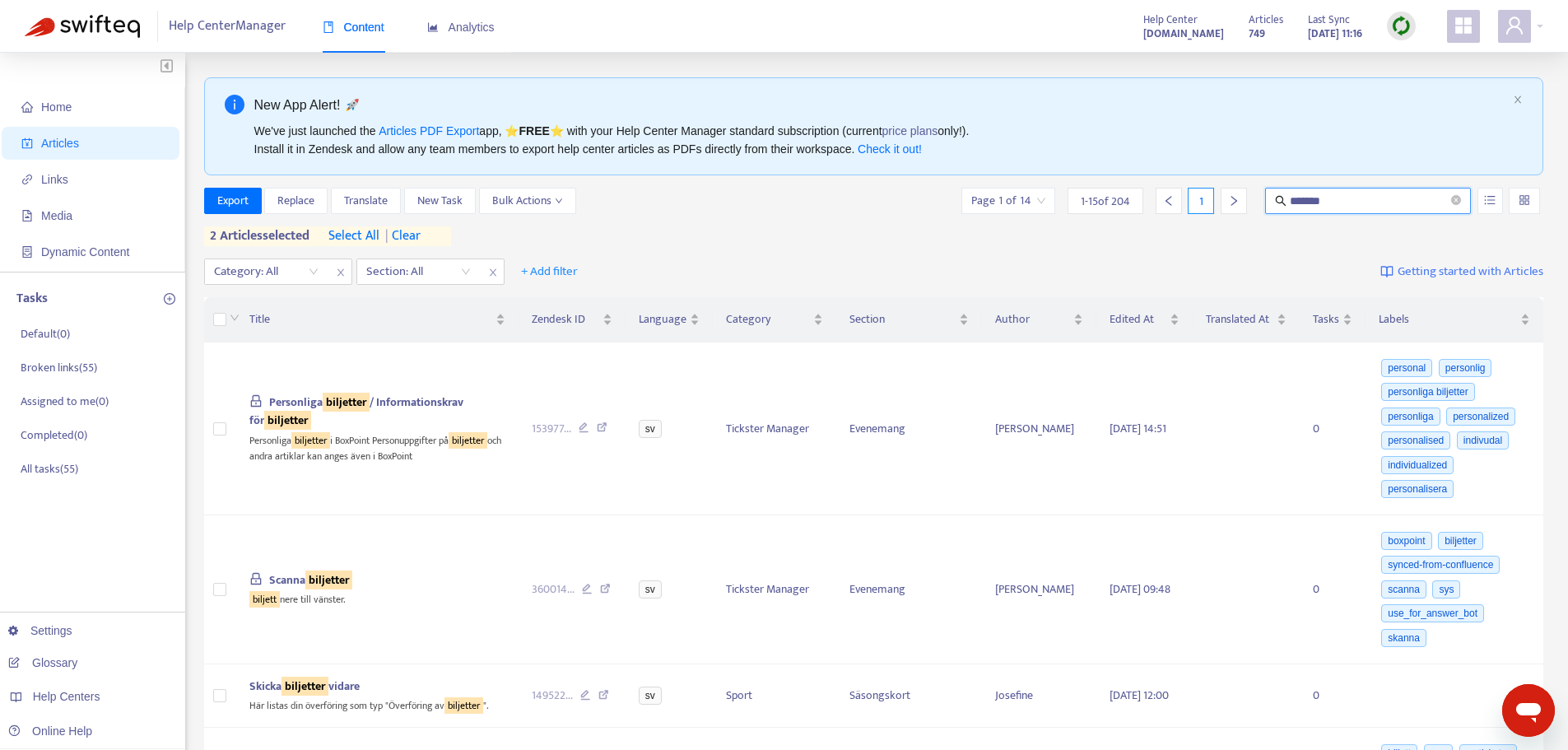 click on "*******" at bounding box center (1369, 201) 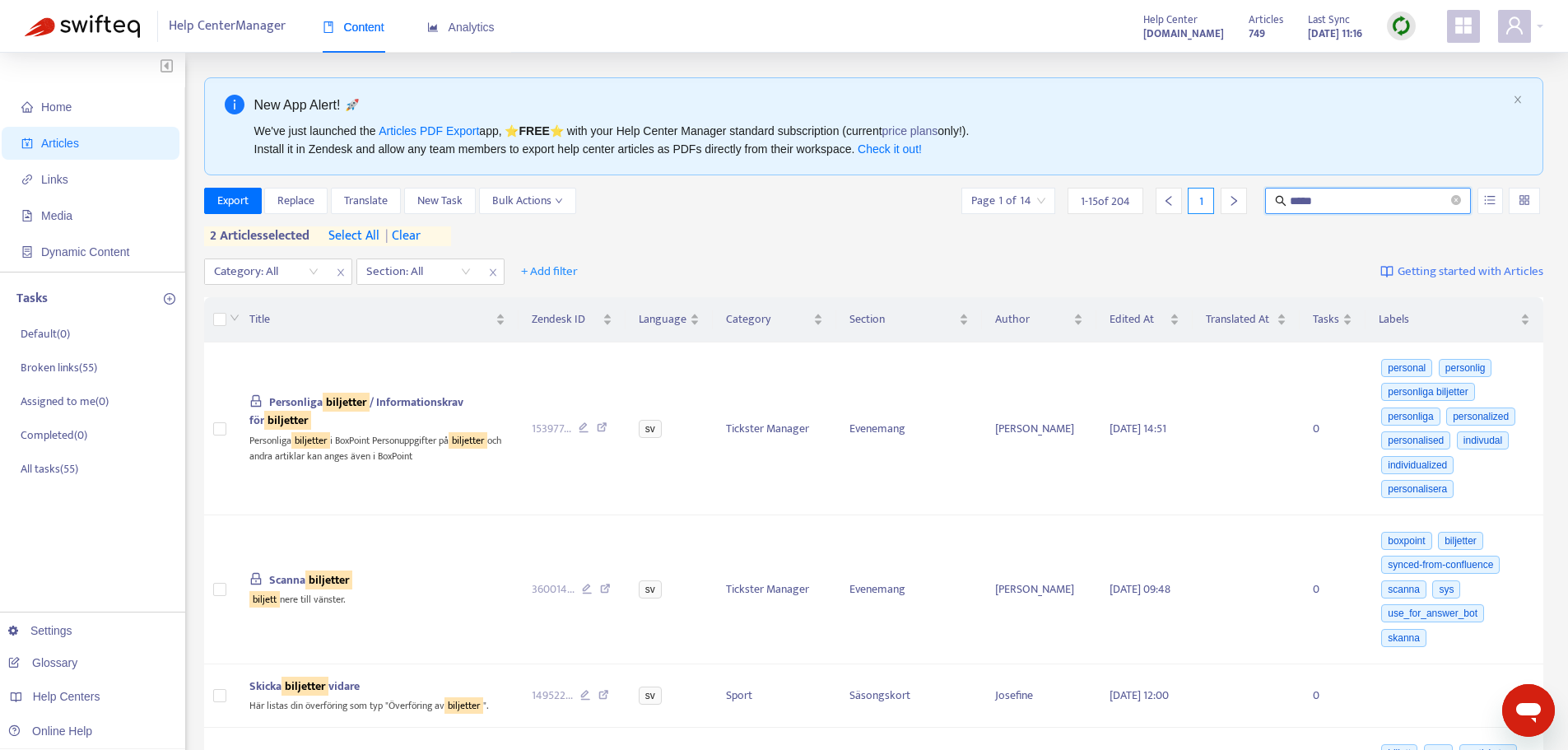 type on "*****" 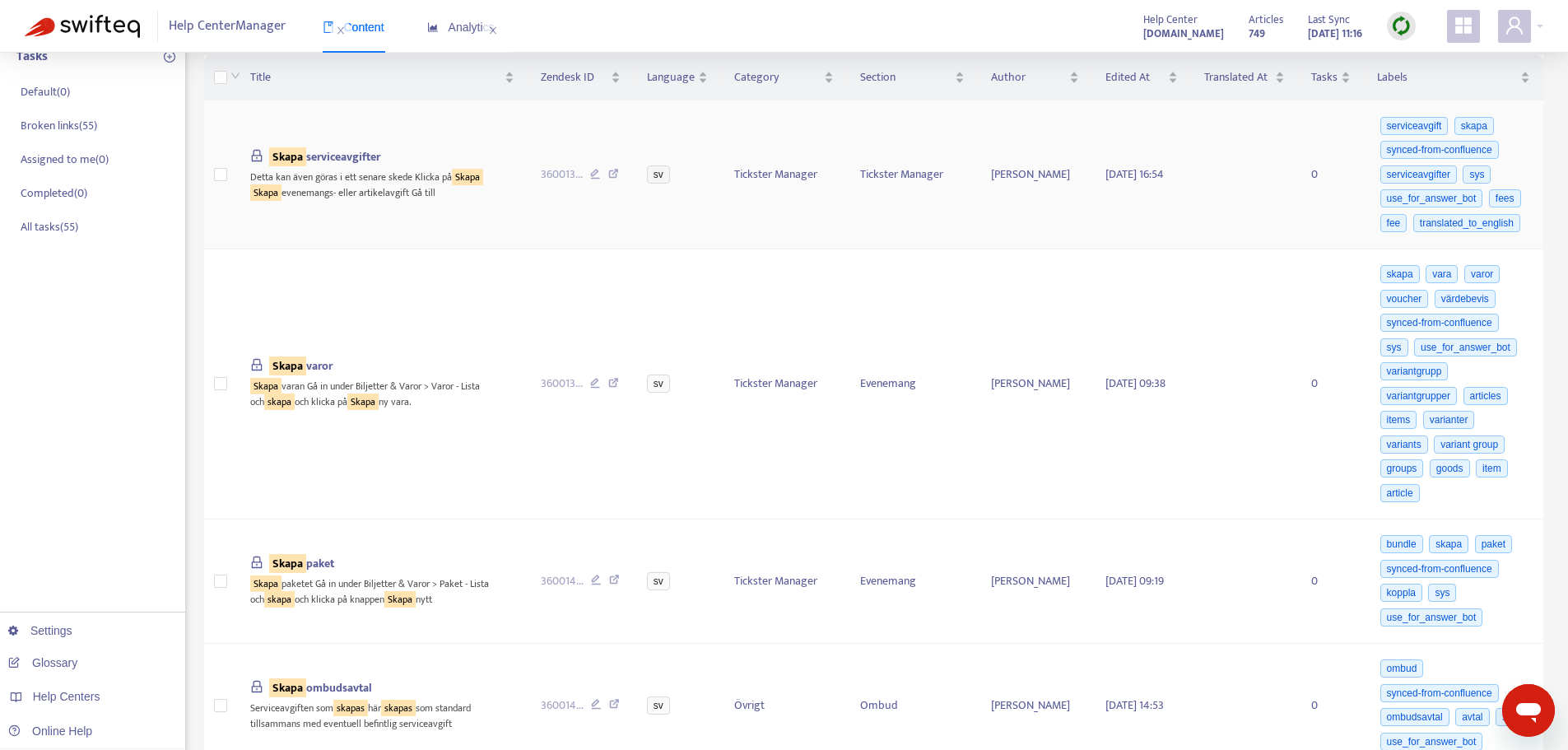 scroll, scrollTop: 247, scrollLeft: 0, axis: vertical 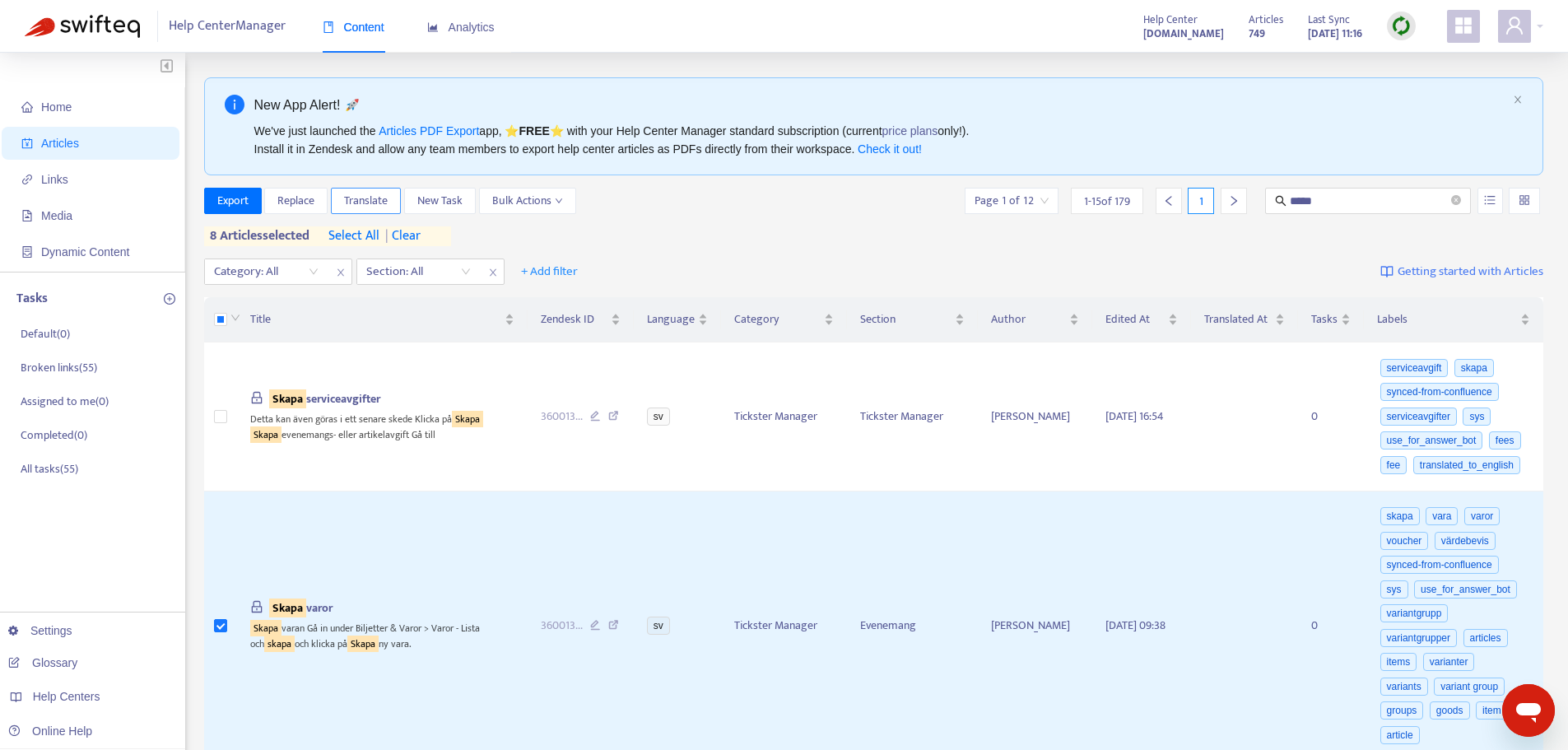 click on "Translate" at bounding box center [365, 201] 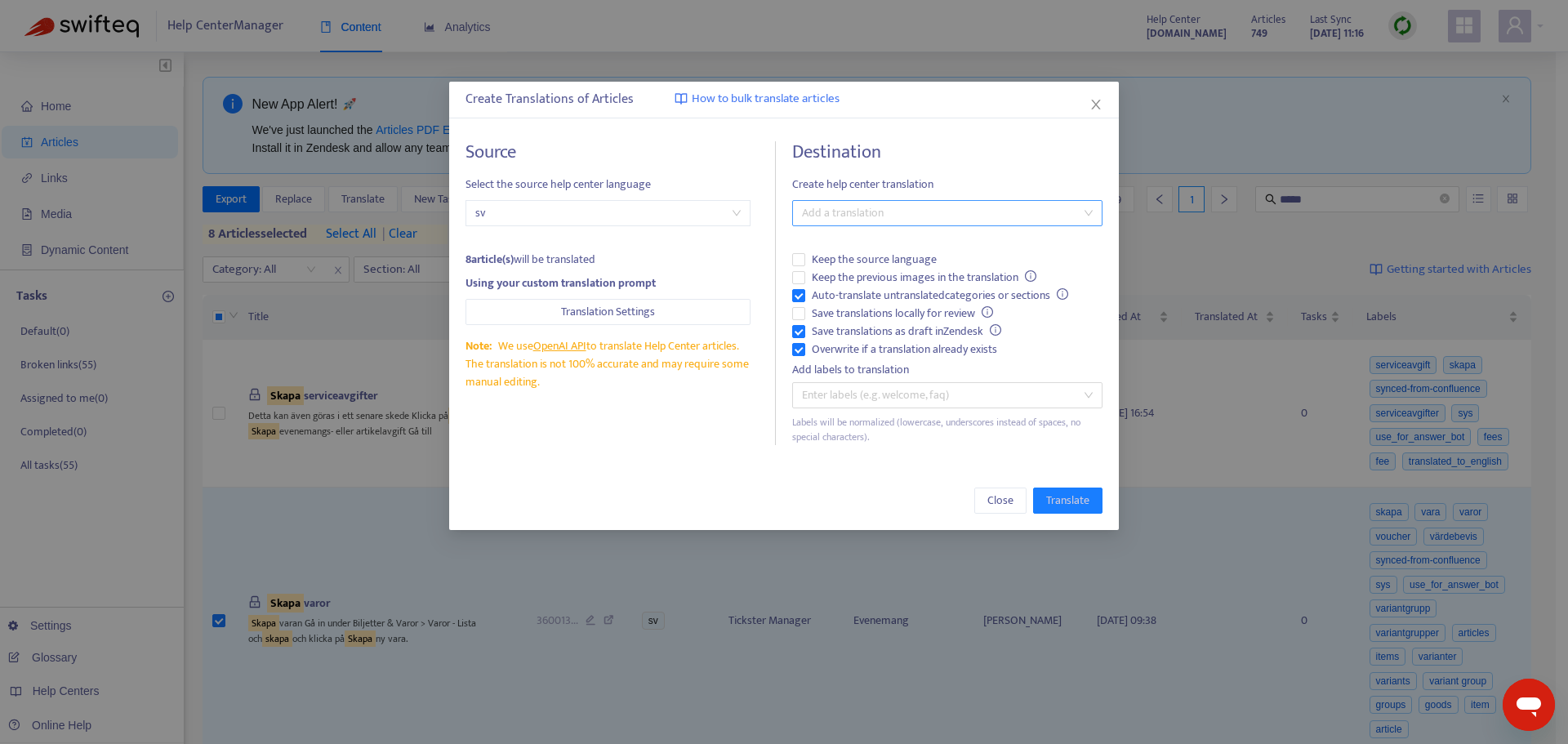 click at bounding box center (939, 213) 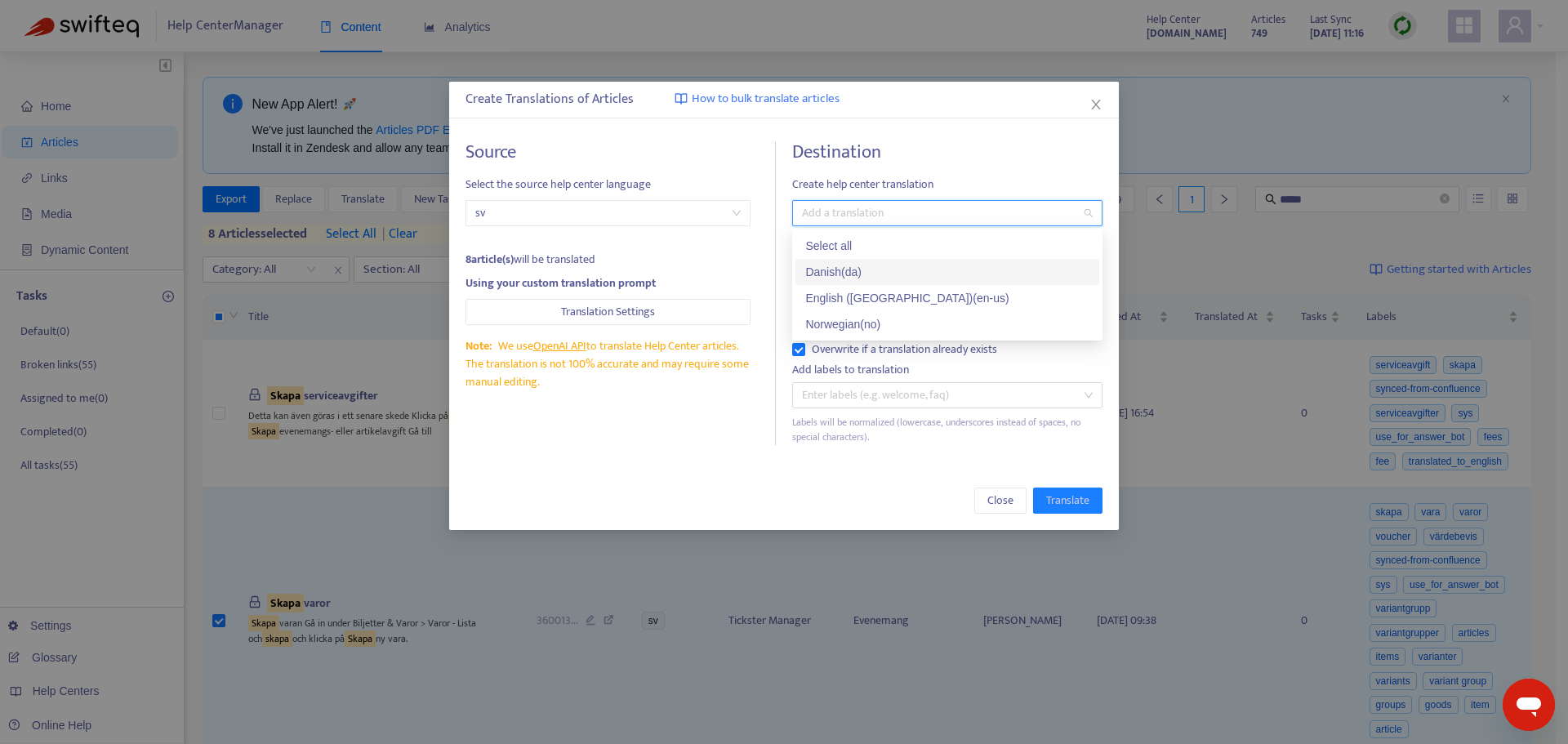 click on "Danish  ( da )" at bounding box center [947, 272] 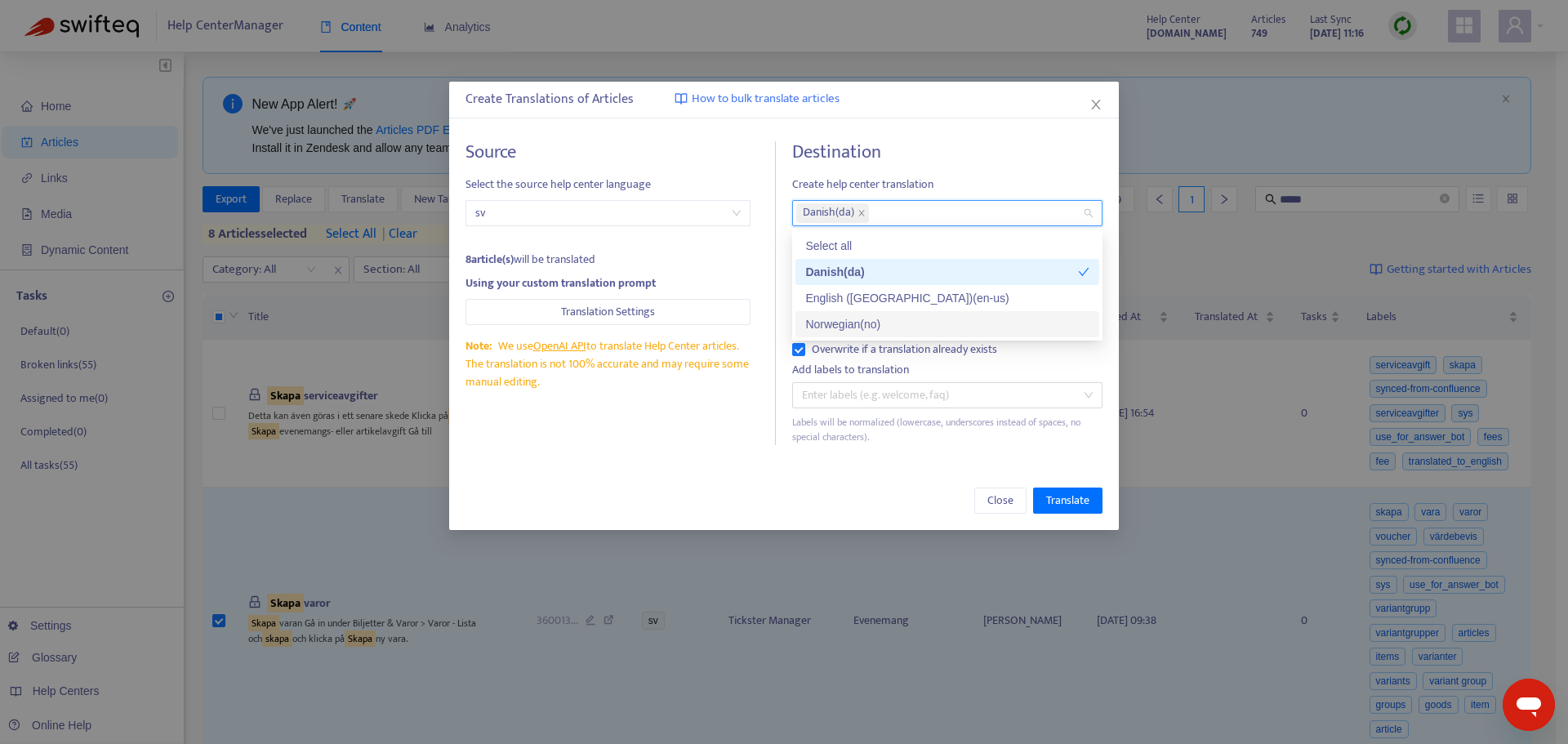 click on "Close Translate" at bounding box center [784, 501] 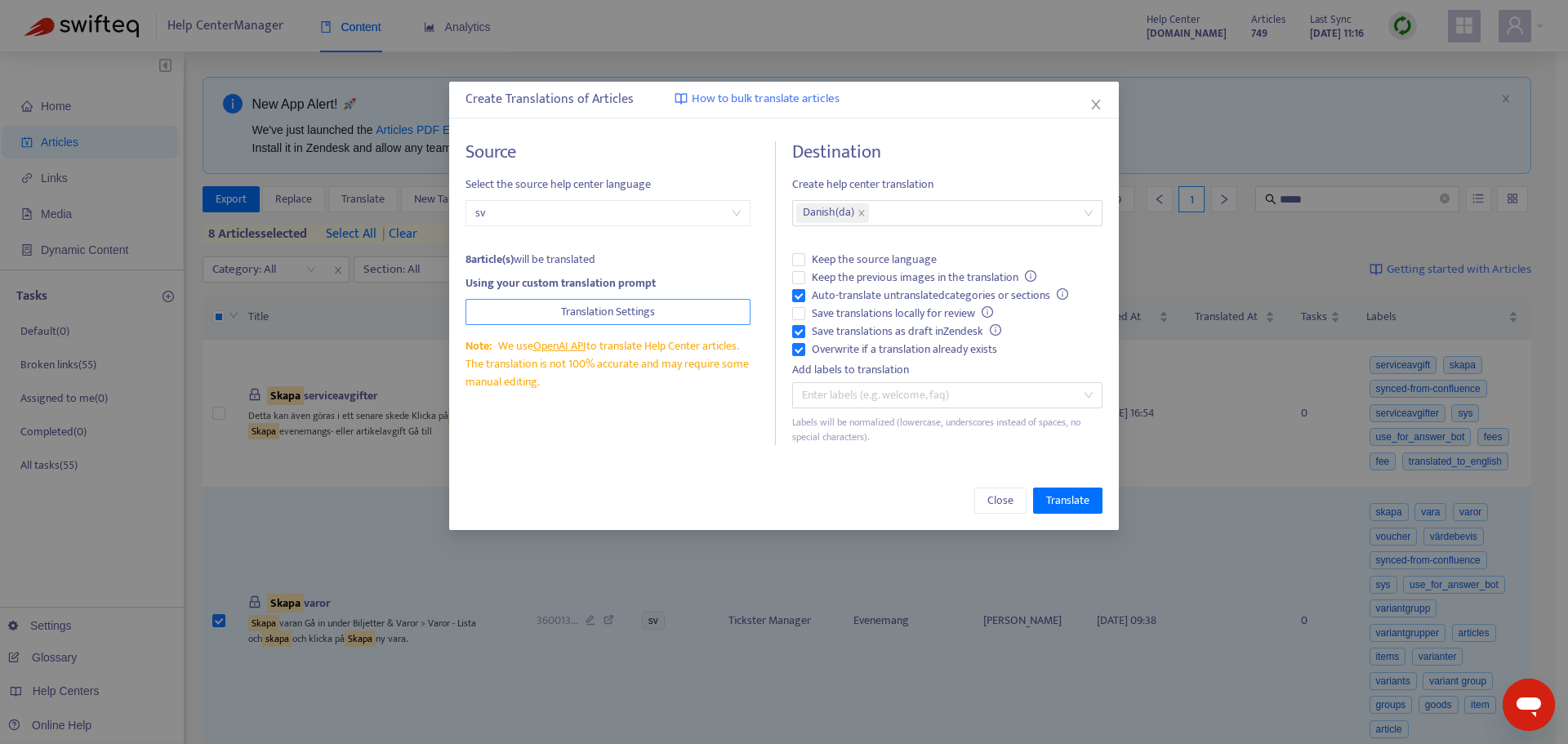 click on "Translation Settings" at bounding box center (608, 312) 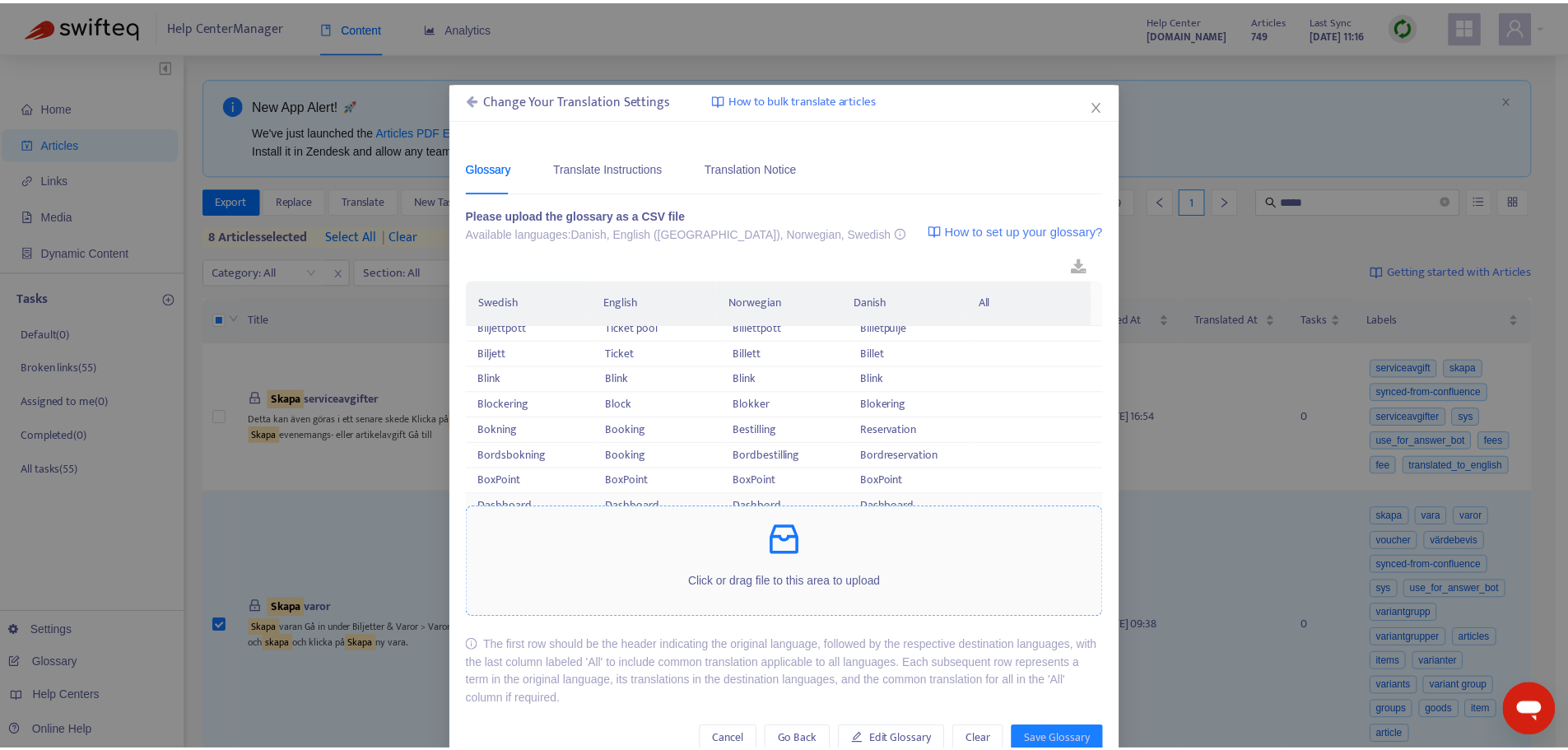 scroll, scrollTop: 165, scrollLeft: 0, axis: vertical 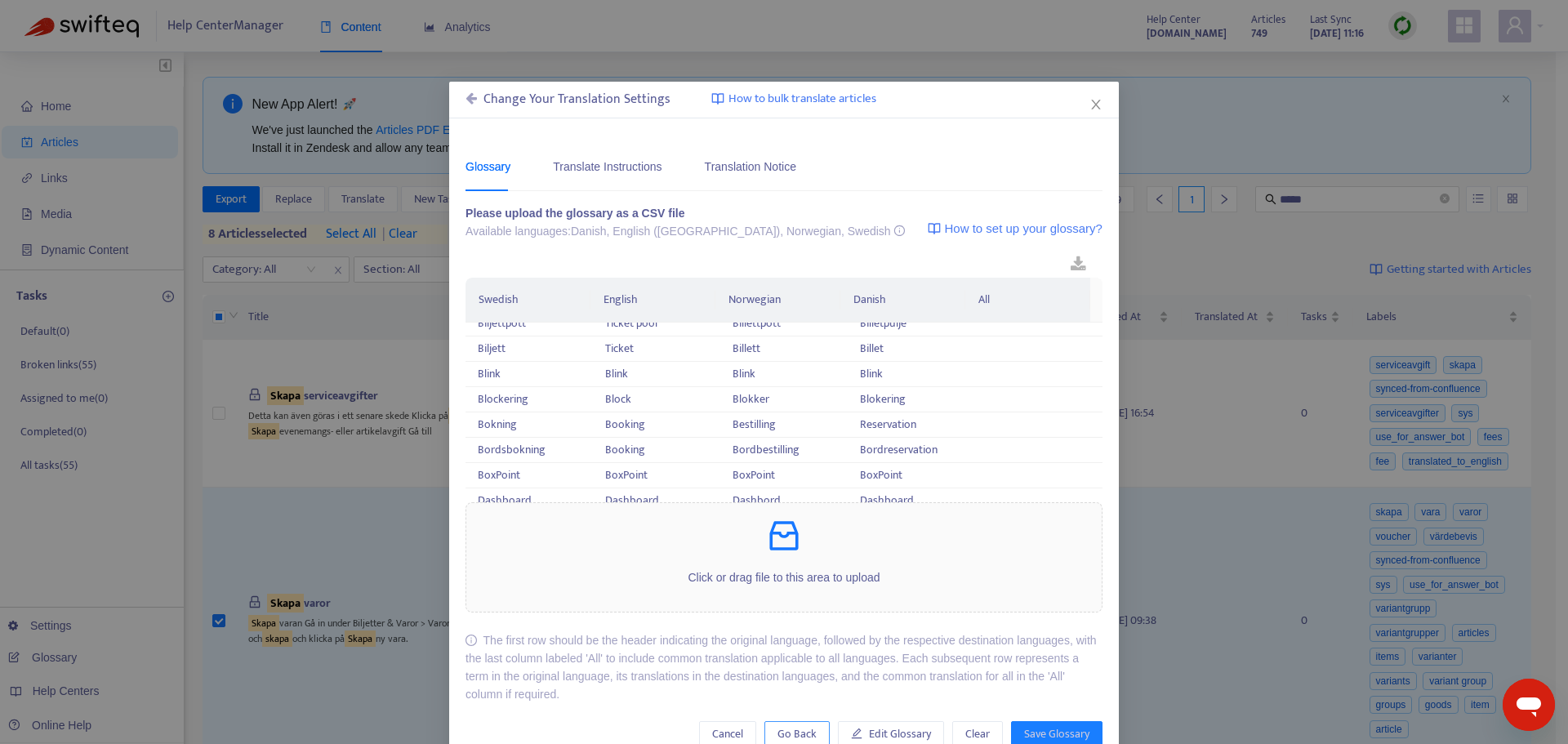 click on "Go Back" at bounding box center (797, 734) 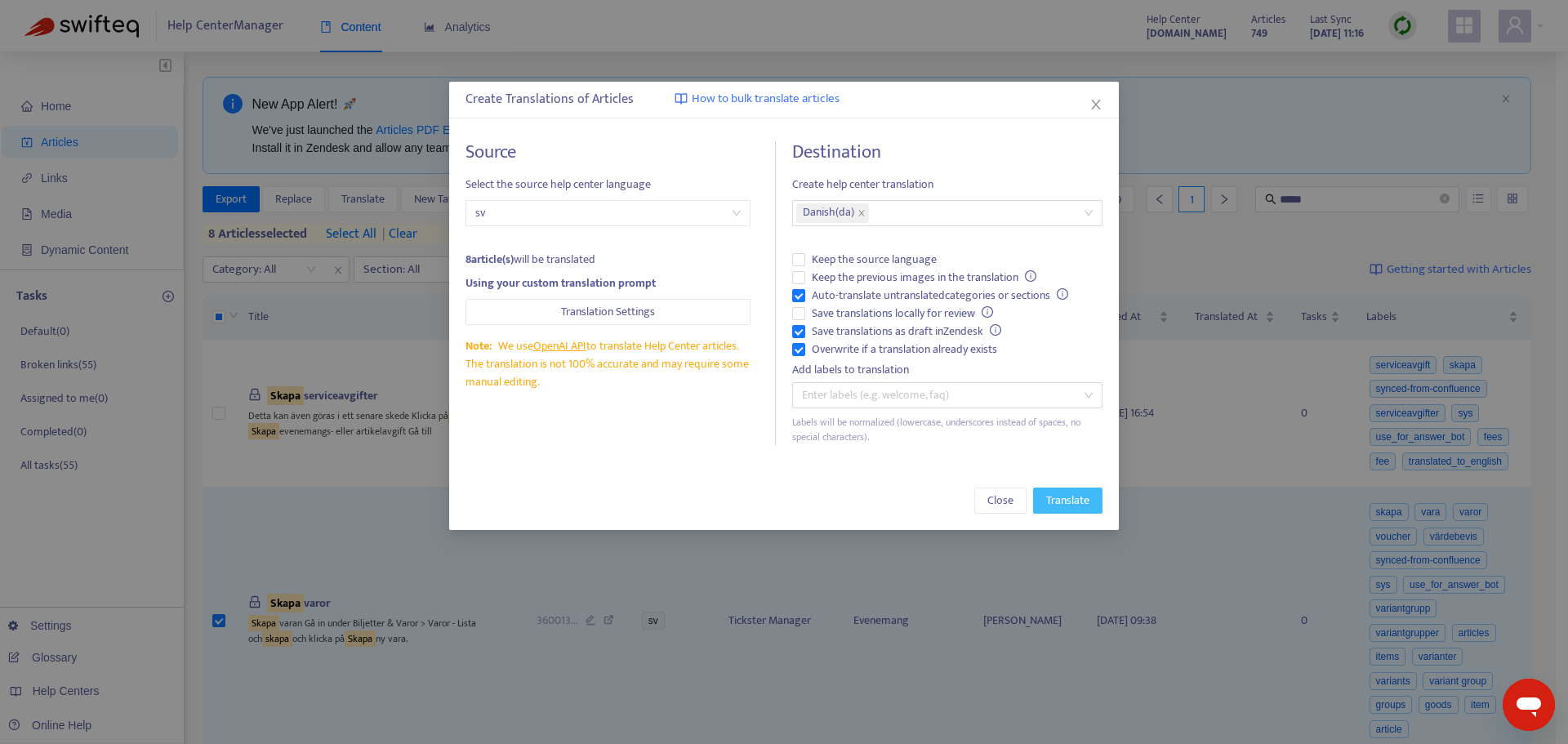 click on "Translate" at bounding box center (1067, 501) 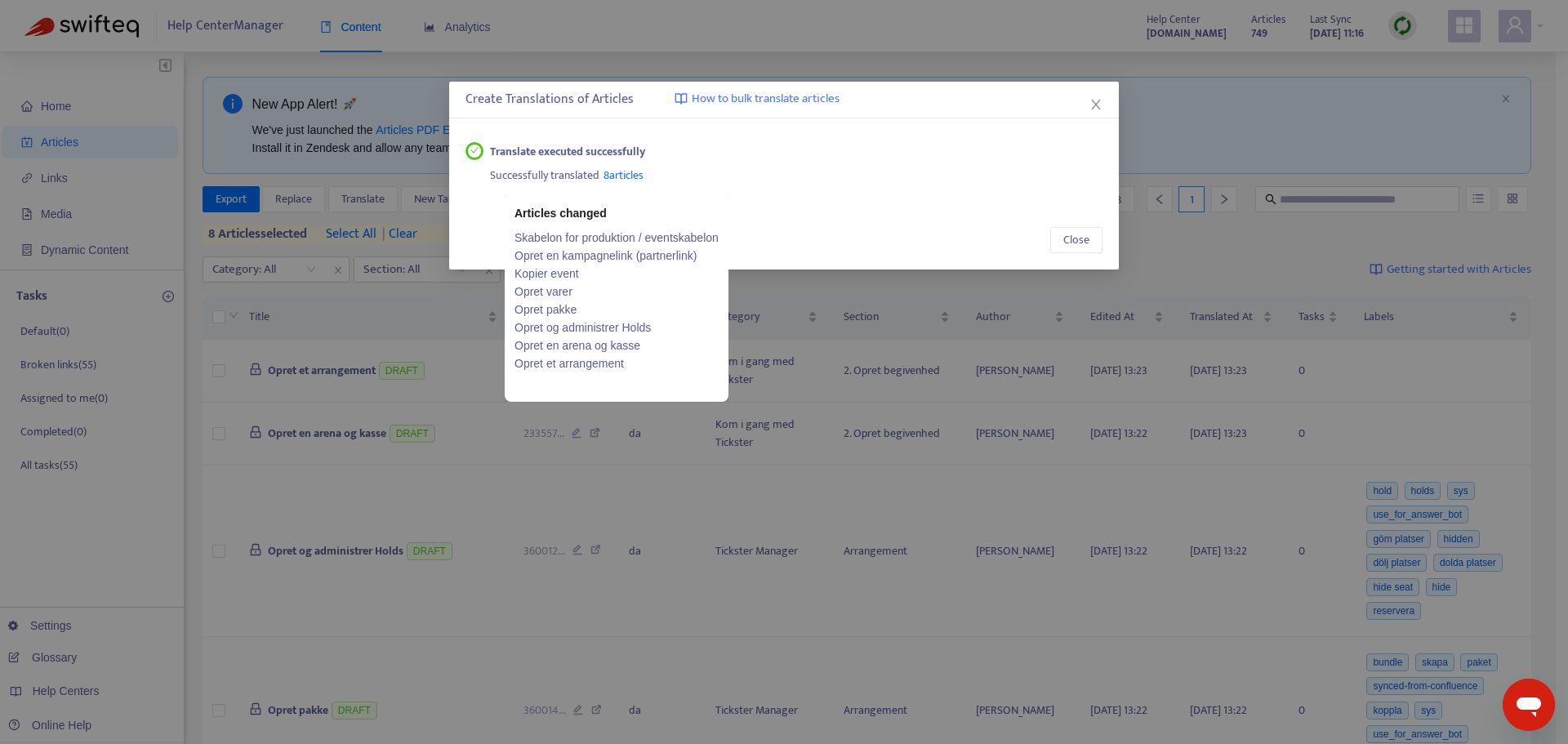 click on "8  articles" at bounding box center (623, 175) 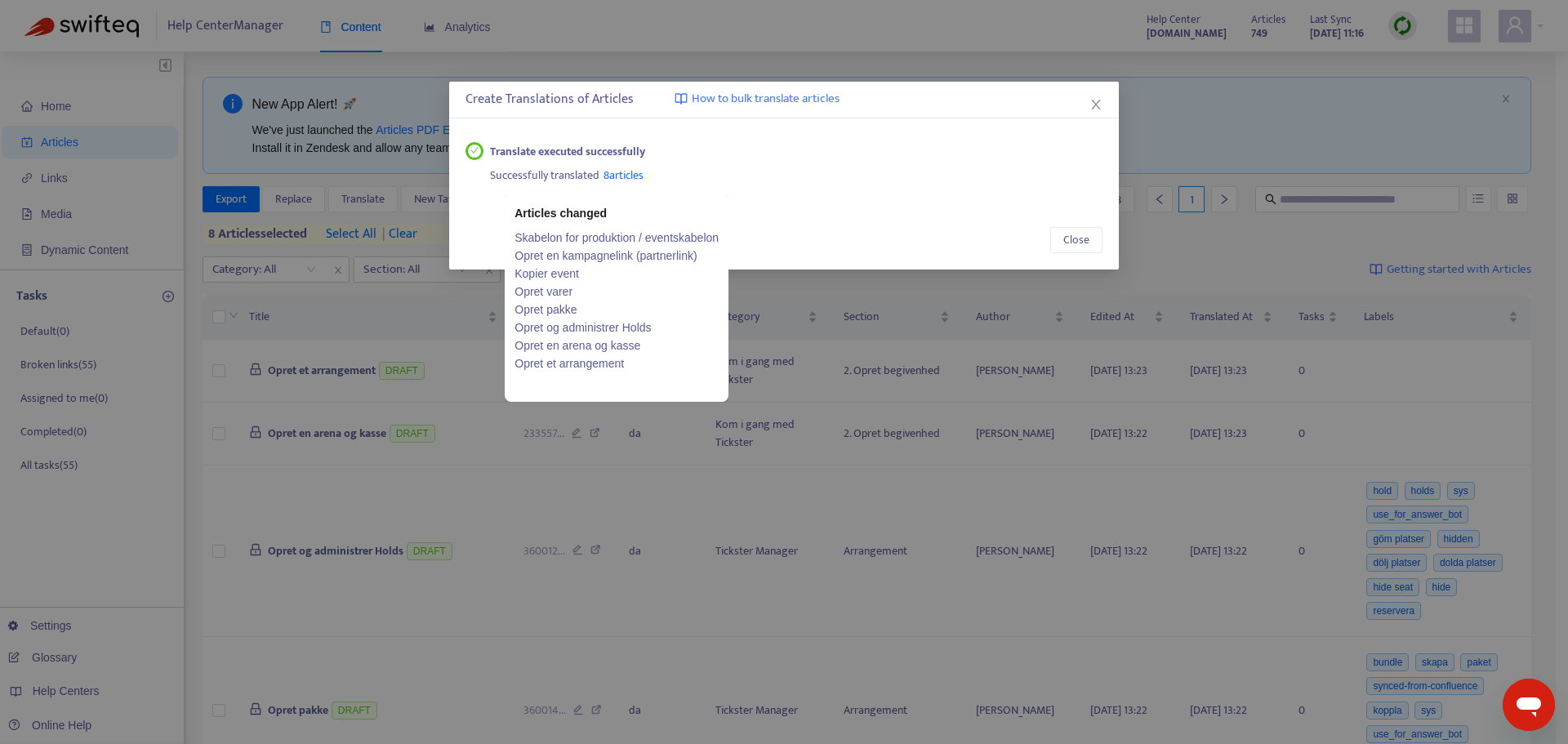 click on "Skabelon for produktion / eventskabelon" at bounding box center [617, 238] 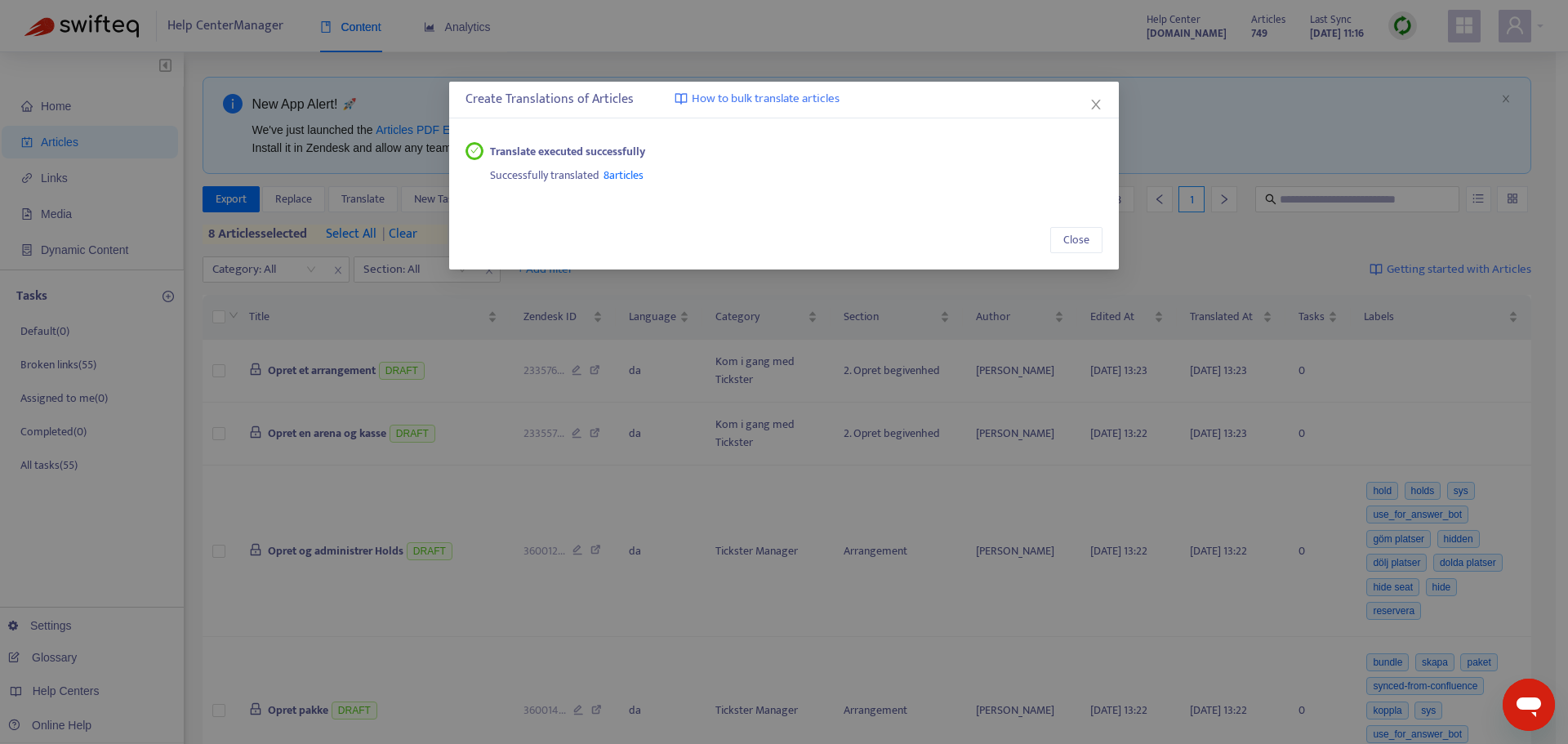 click on "8  articles" at bounding box center (623, 175) 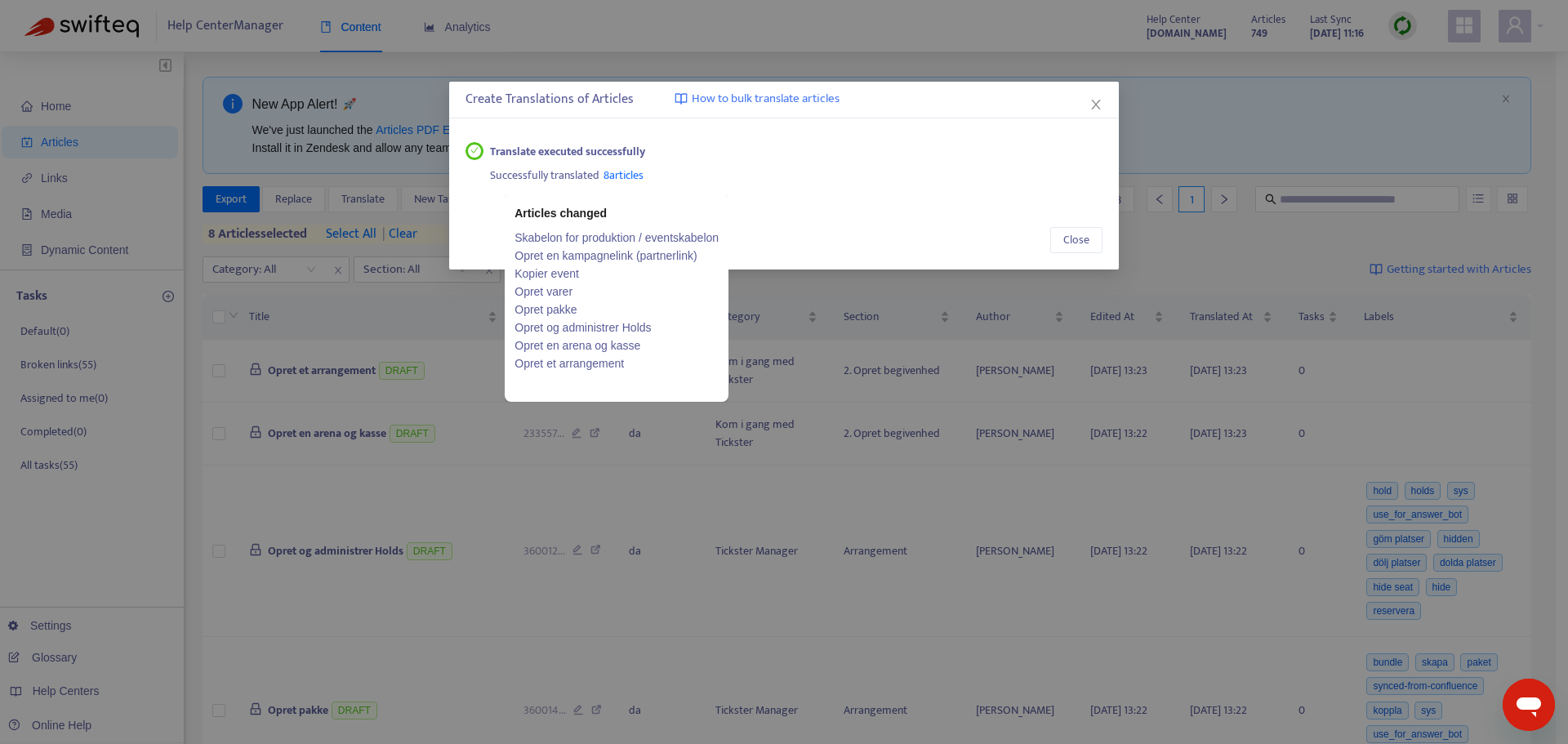 click on "Kopier event" at bounding box center [617, 274] 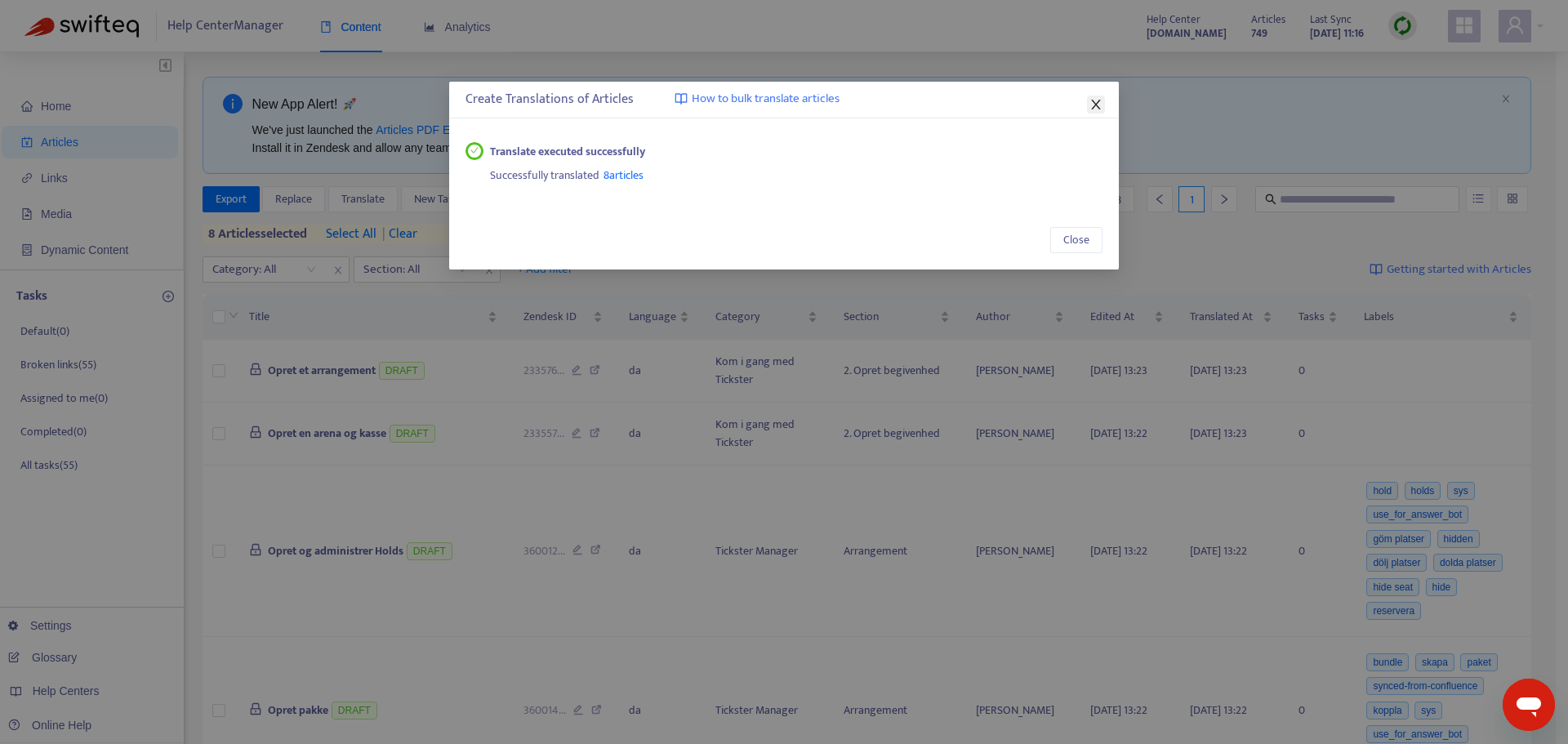 click 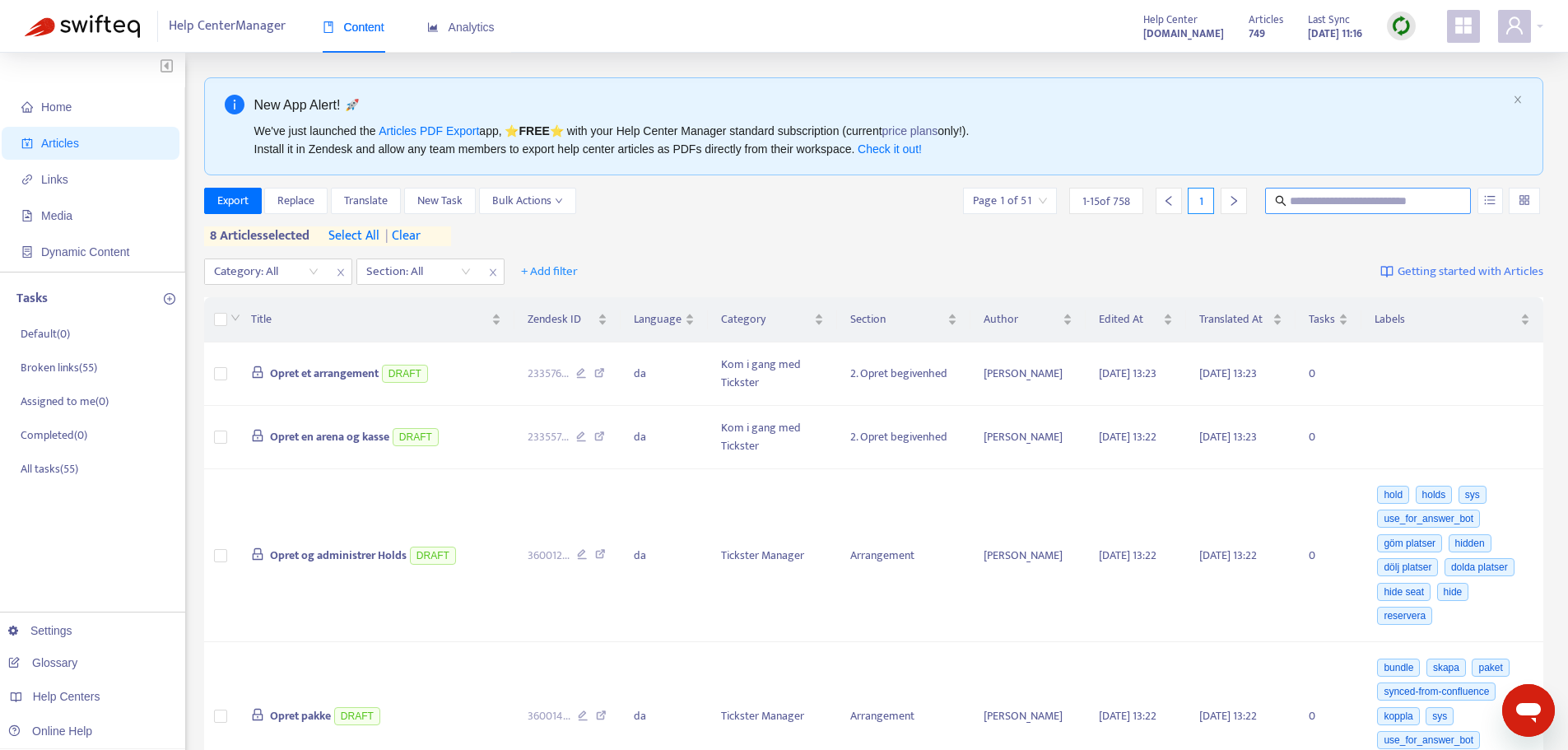 click at bounding box center [1369, 201] 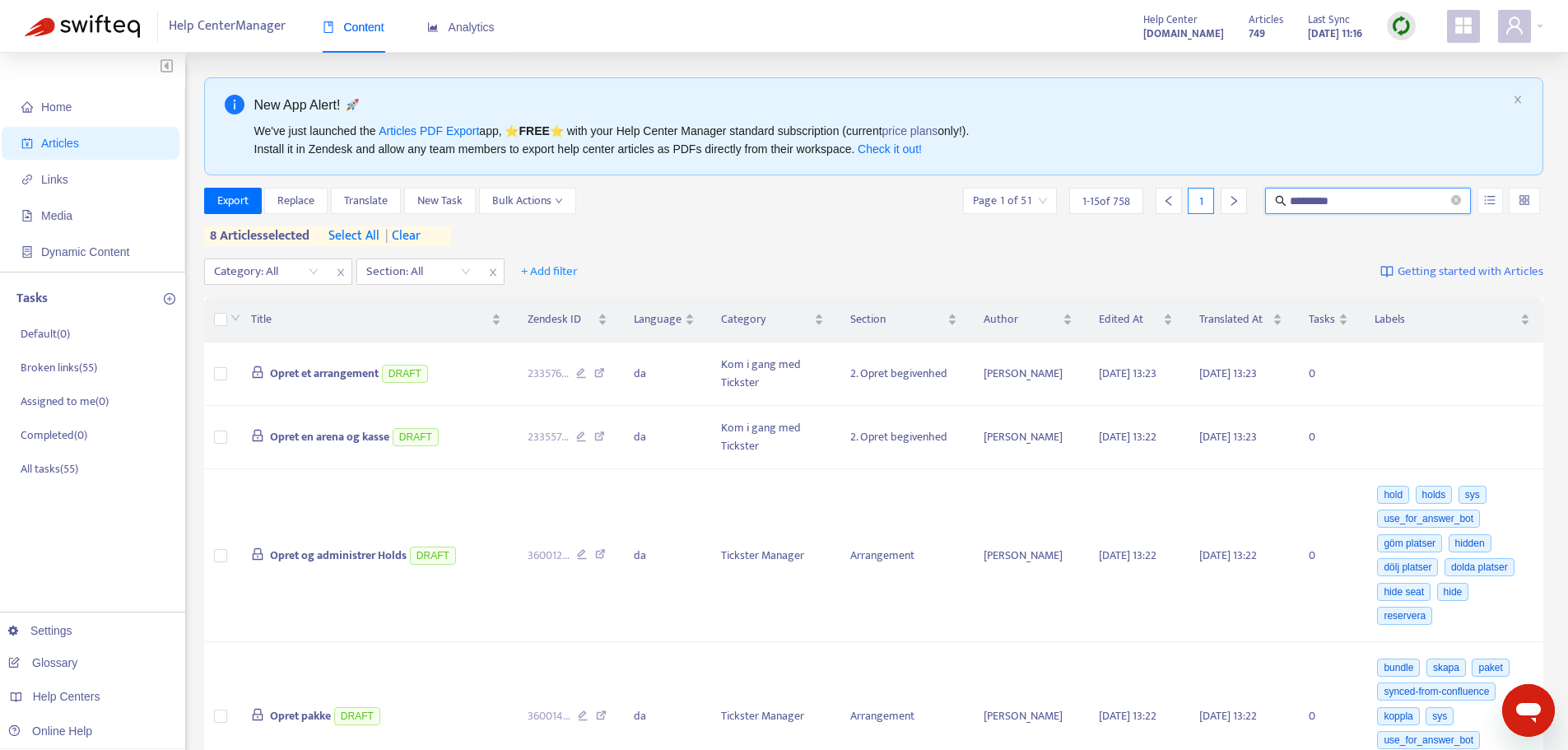 type on "*********" 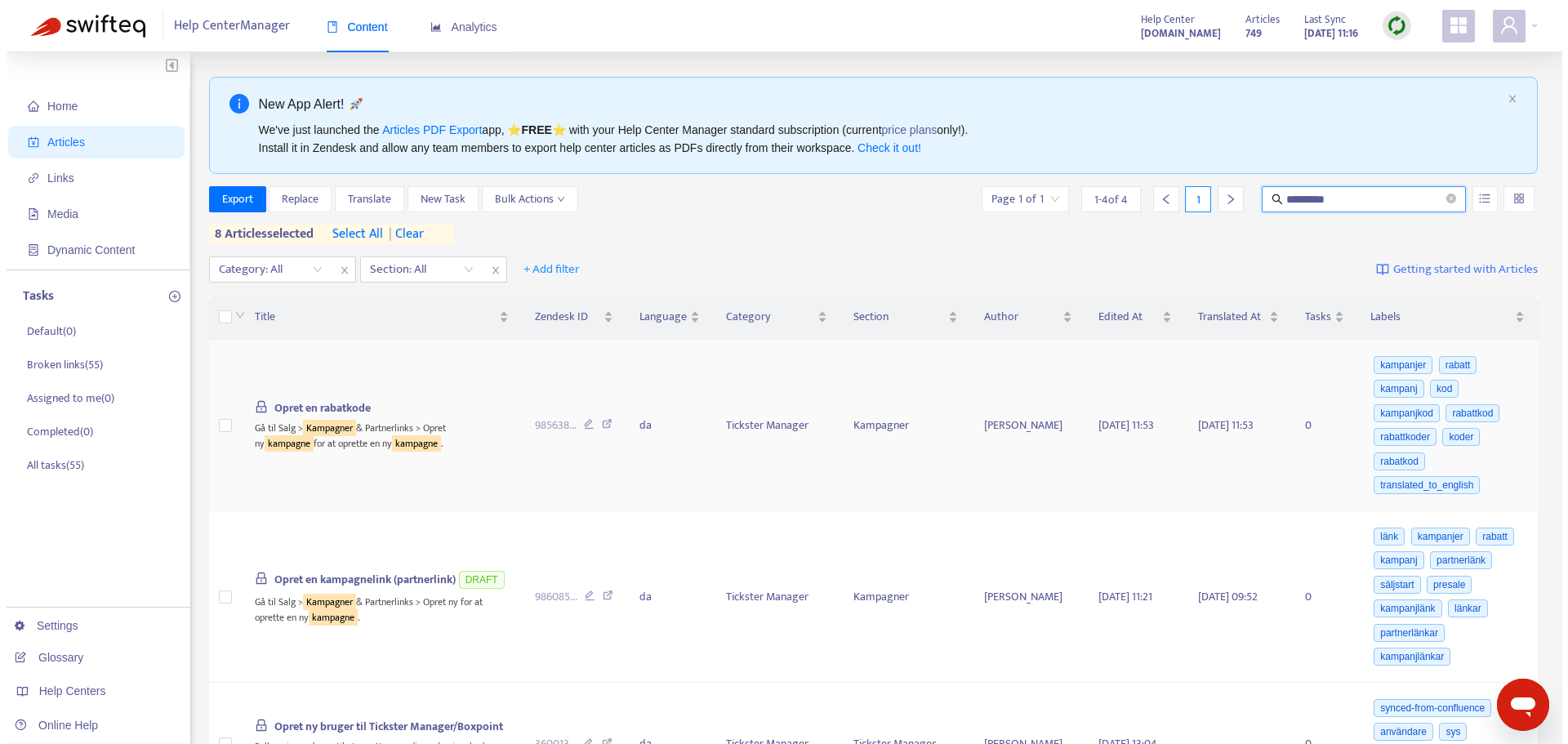 scroll, scrollTop: 82, scrollLeft: 0, axis: vertical 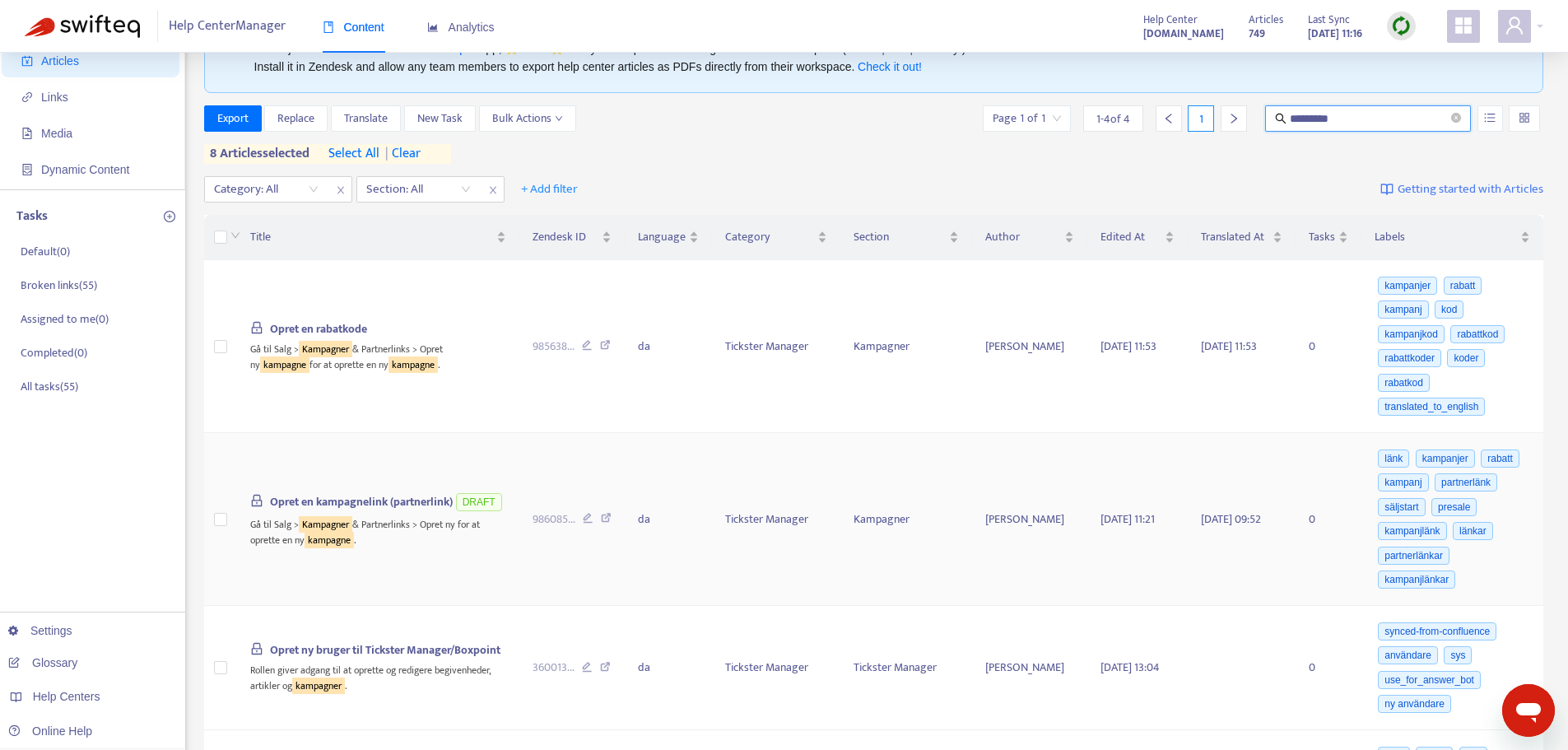 click on "Opret en kampagnelink (partnerlink)" at bounding box center (361, 501) 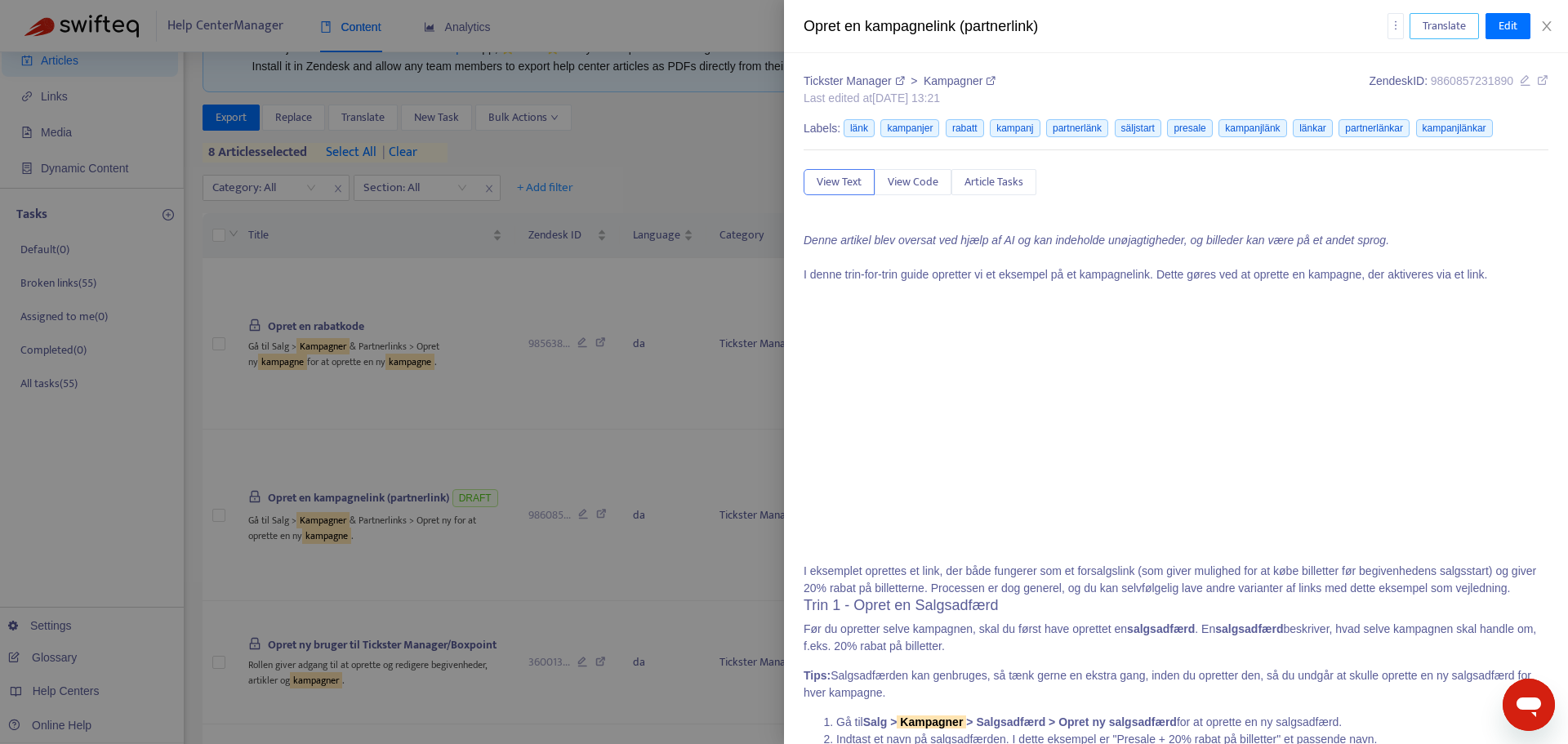 click on "Translate" at bounding box center [1444, 26] 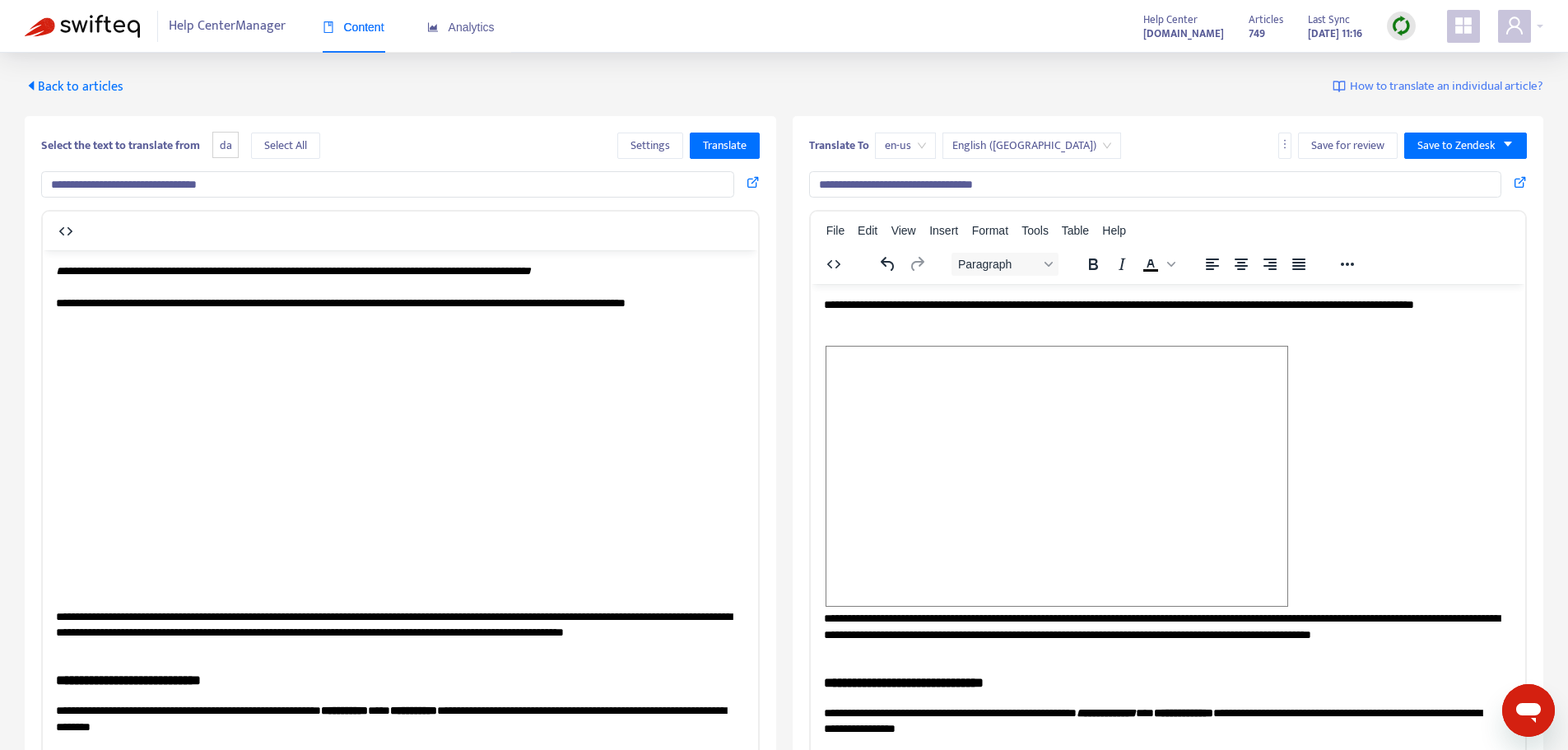 scroll, scrollTop: 0, scrollLeft: 0, axis: both 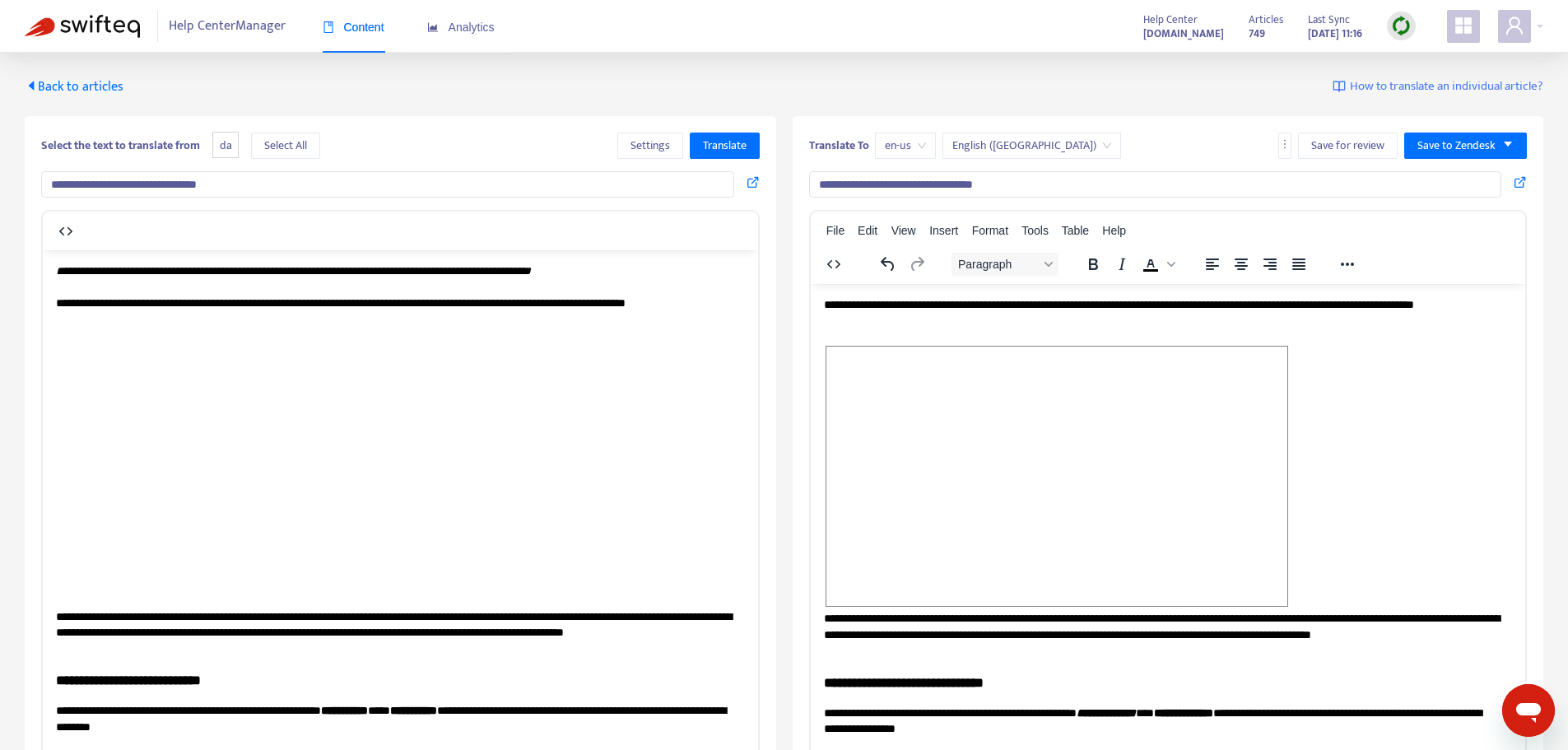 click on "en-us" at bounding box center (905, 146) 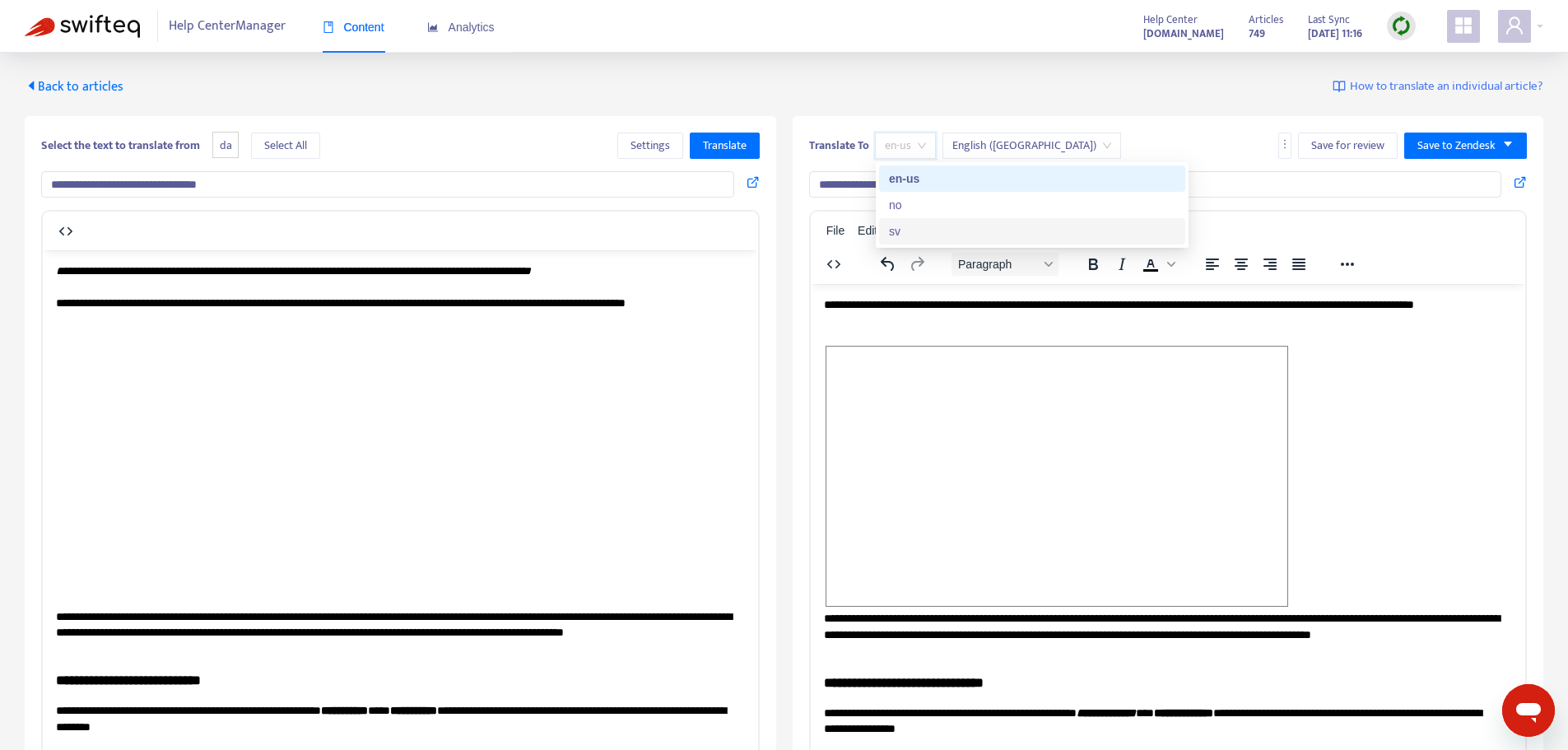 click on "sv" at bounding box center [1032, 231] 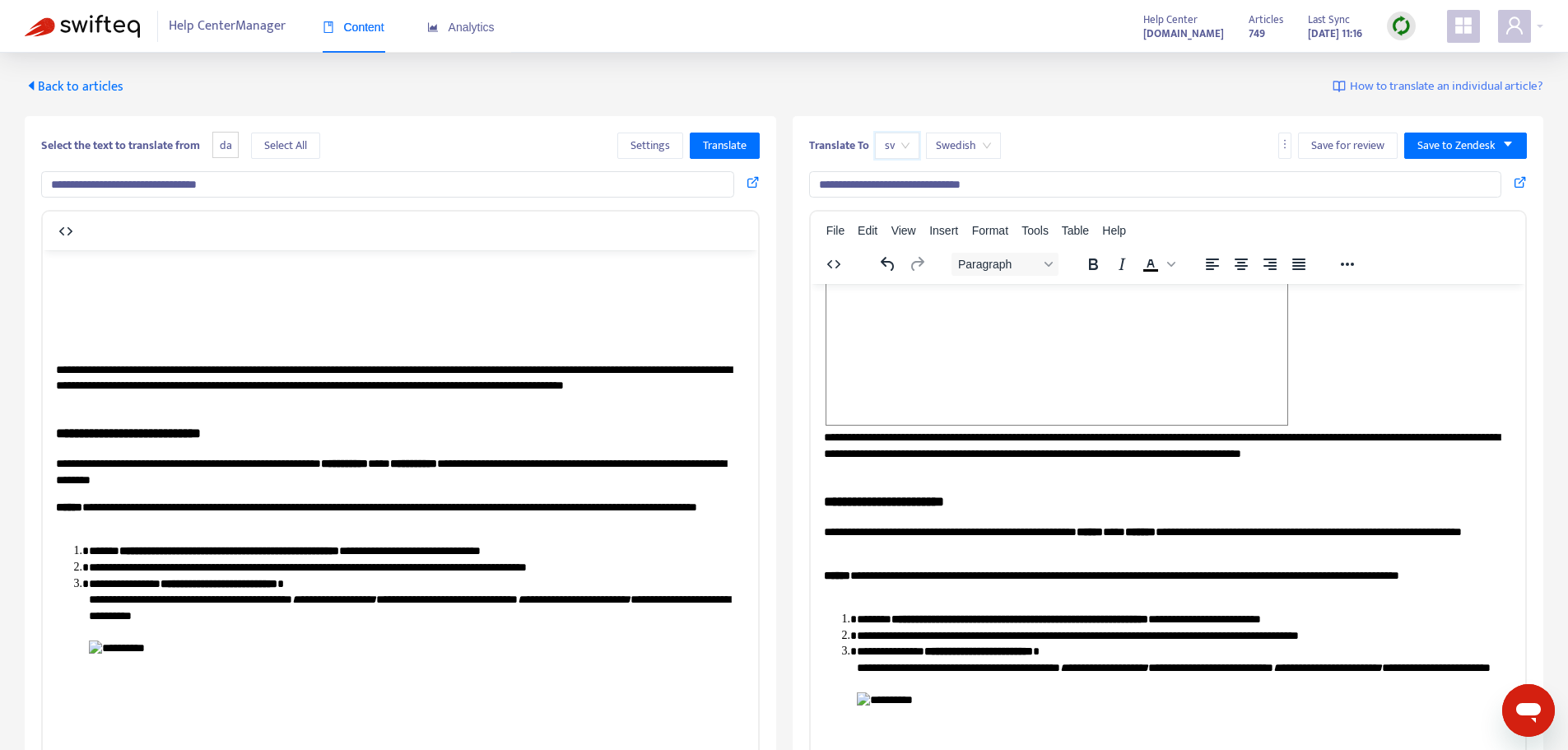 scroll, scrollTop: 247, scrollLeft: 0, axis: vertical 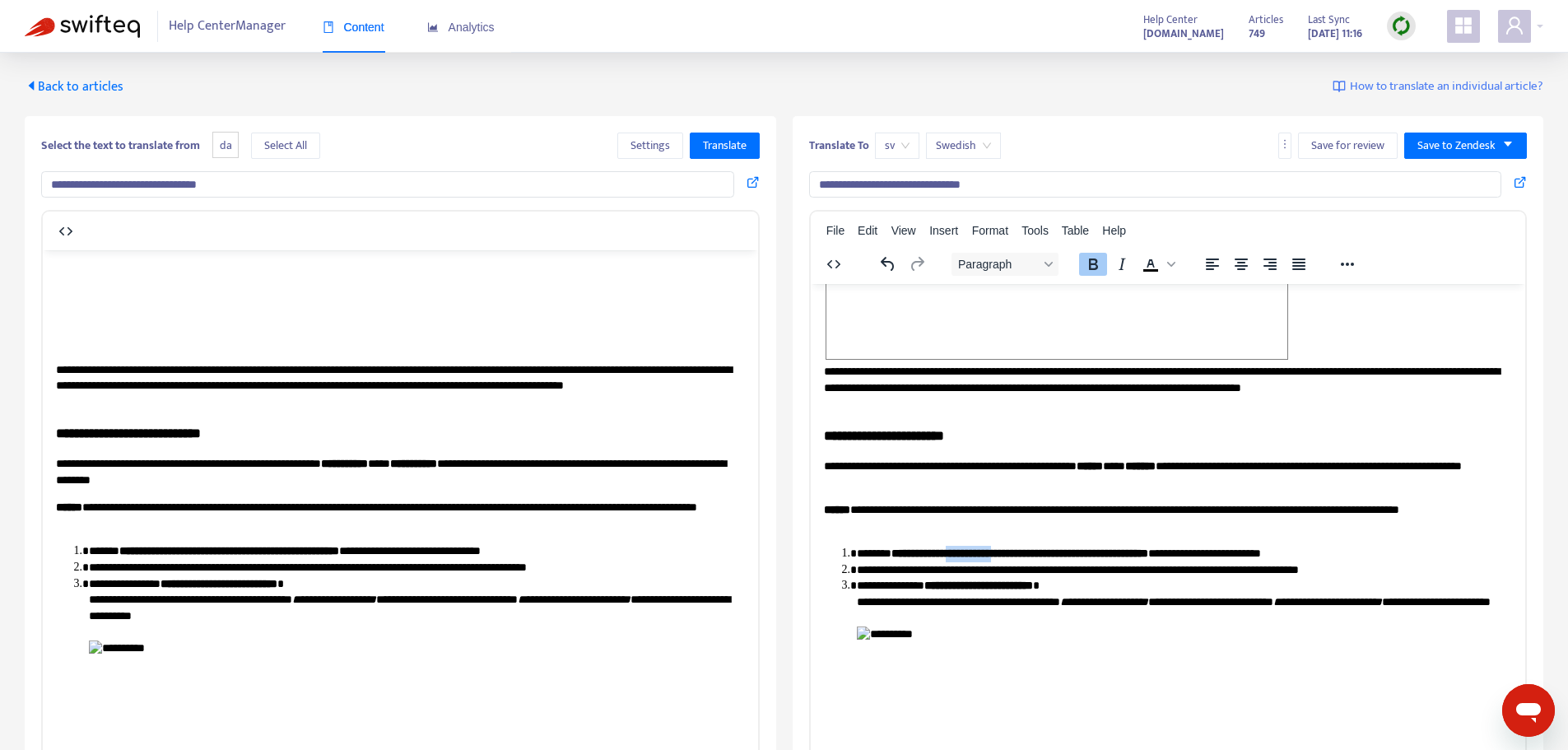 drag, startPoint x: 1025, startPoint y: 547, endPoint x: 961, endPoint y: 552, distance: 64.19502 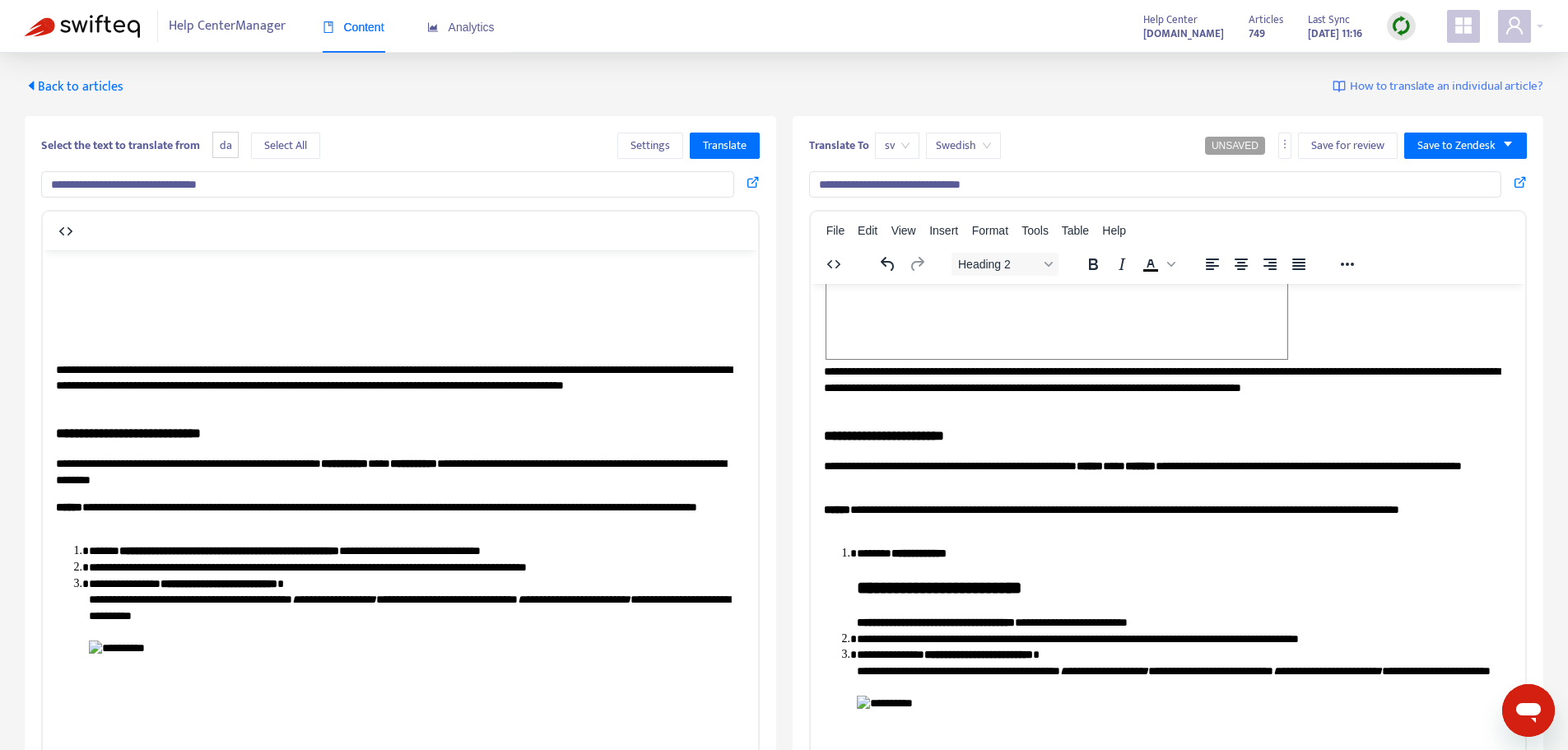 click on "**********" at bounding box center [1178, 587] 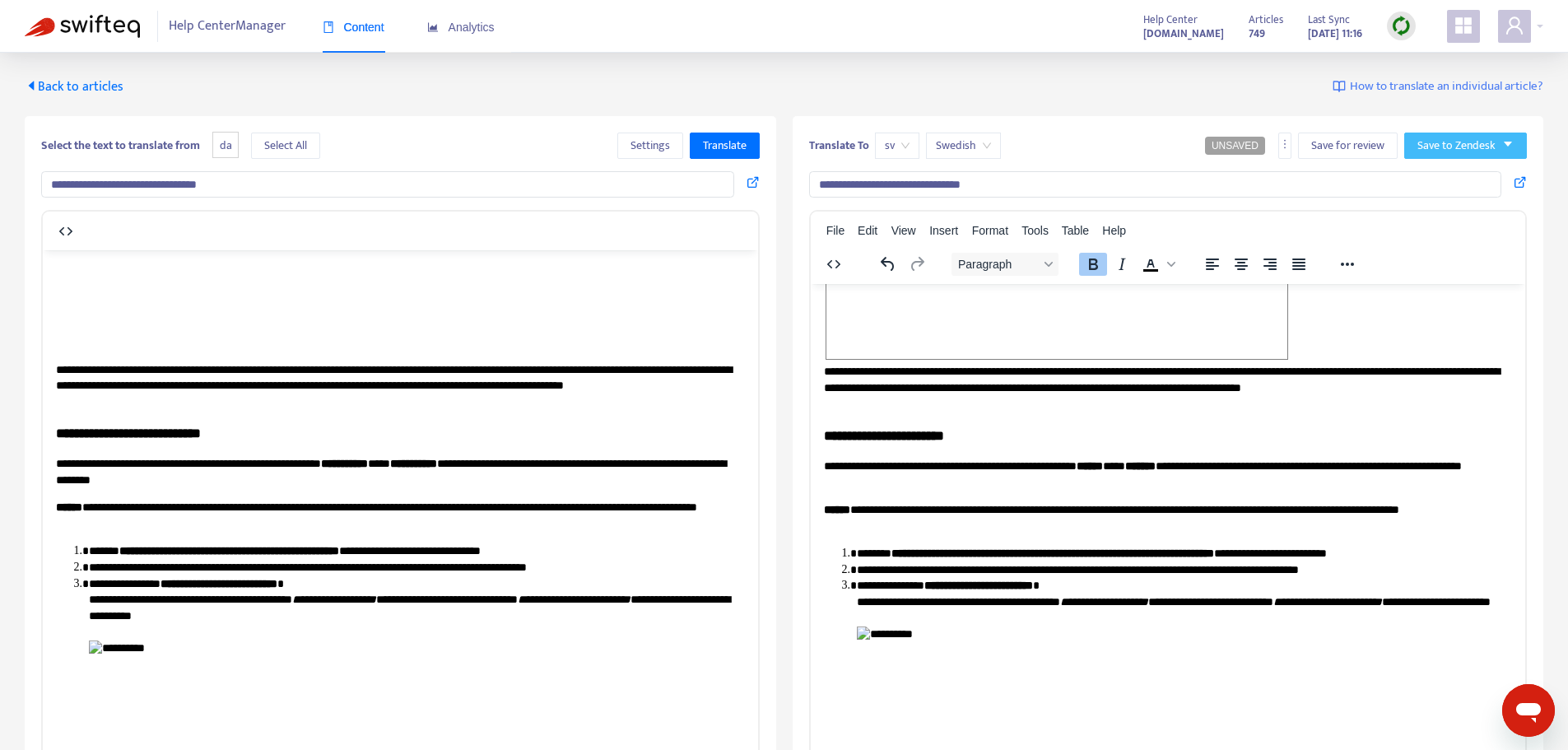 click on "Save to Zendesk" at bounding box center [1456, 146] 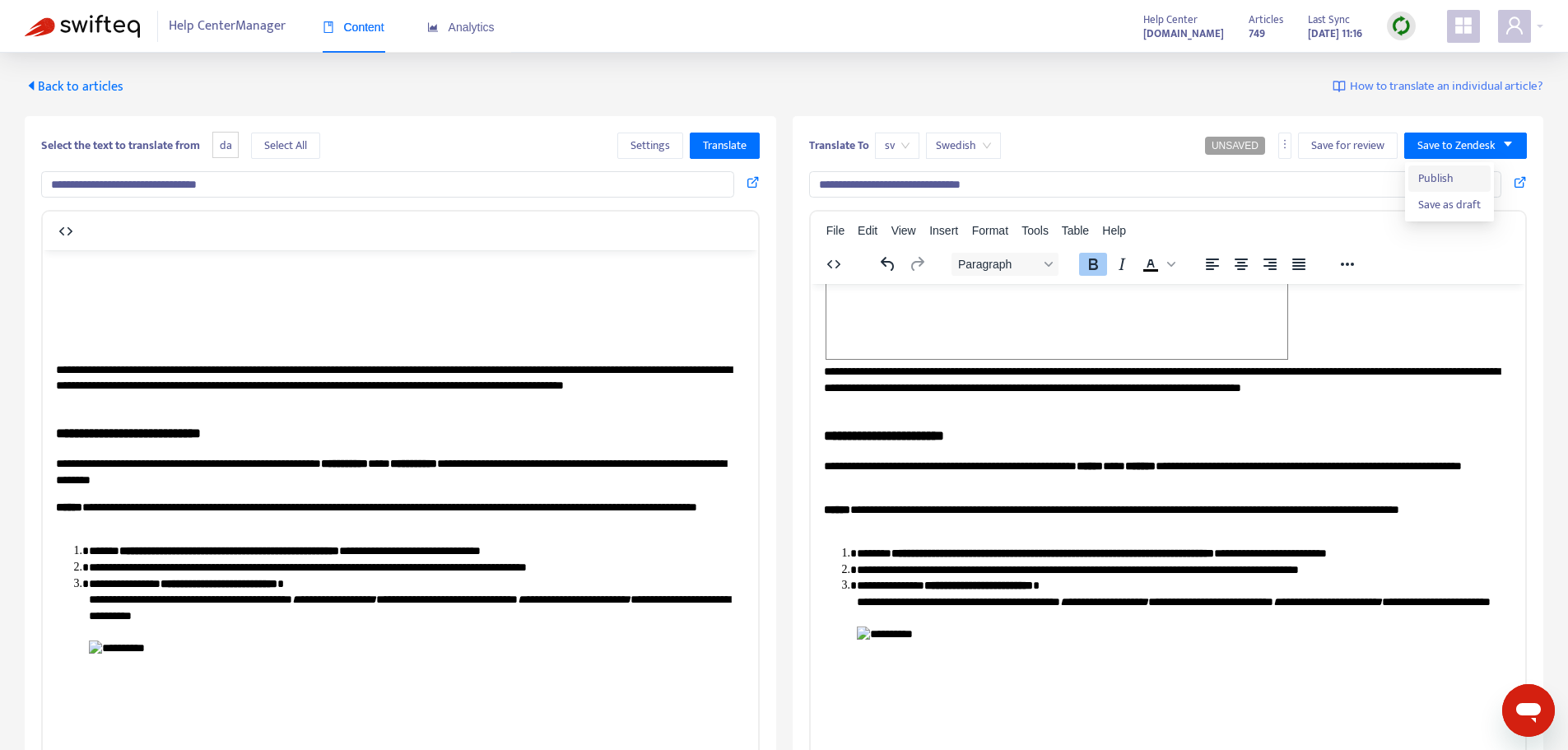 click on "Publish" at bounding box center (1449, 179) 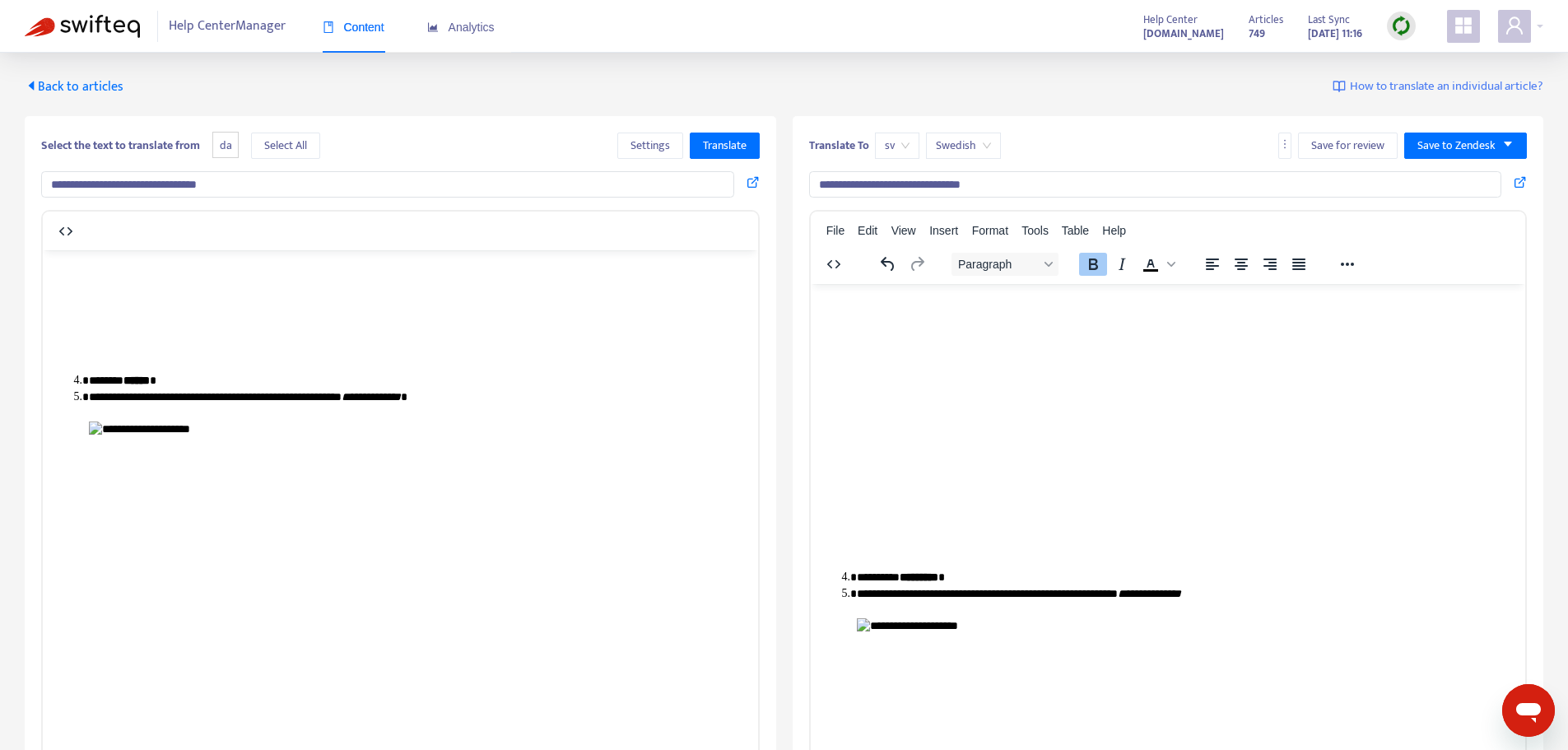 scroll, scrollTop: 823, scrollLeft: 0, axis: vertical 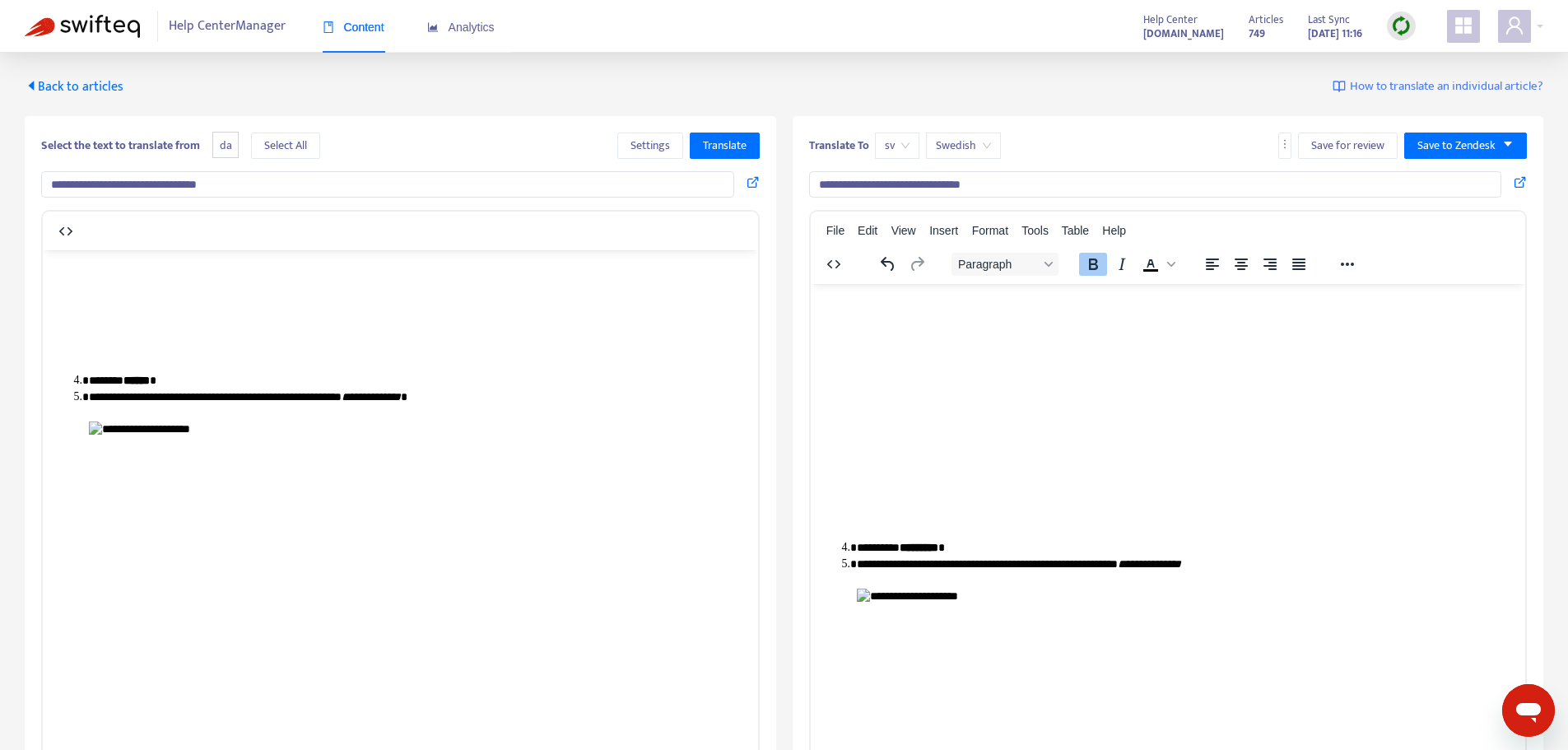 click on "**********" at bounding box center [1148, 563] 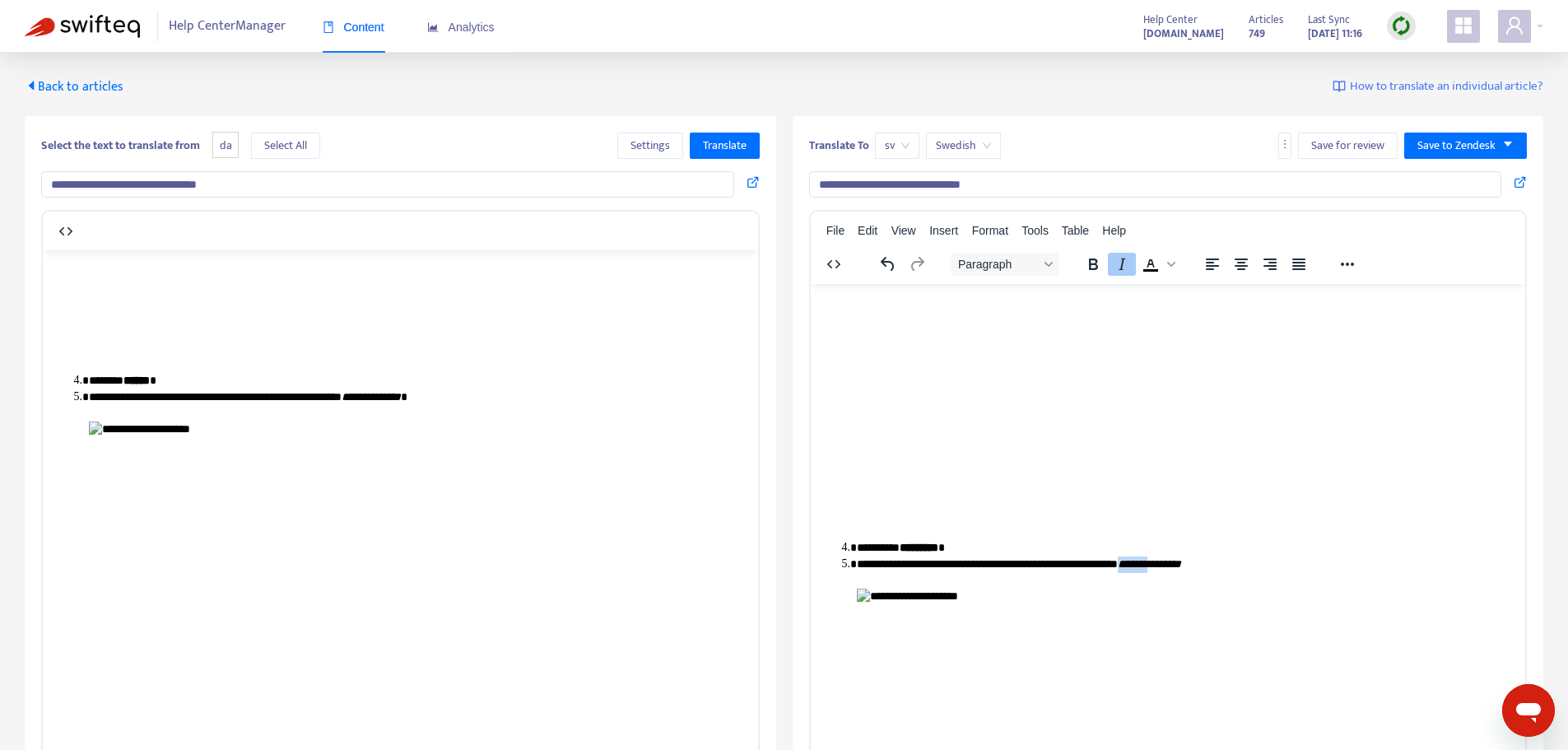 click on "**********" at bounding box center [1148, 563] 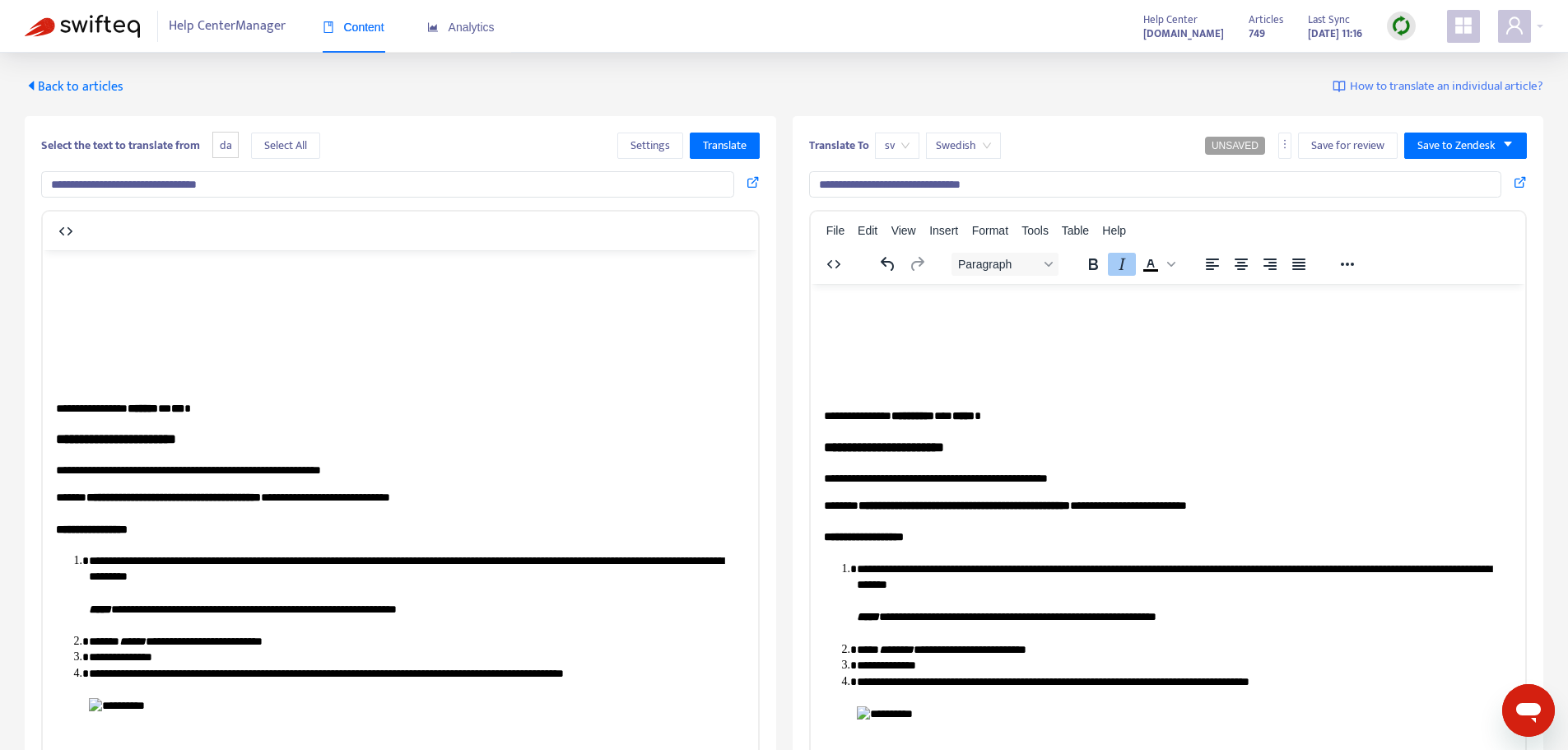 scroll, scrollTop: 1400, scrollLeft: 0, axis: vertical 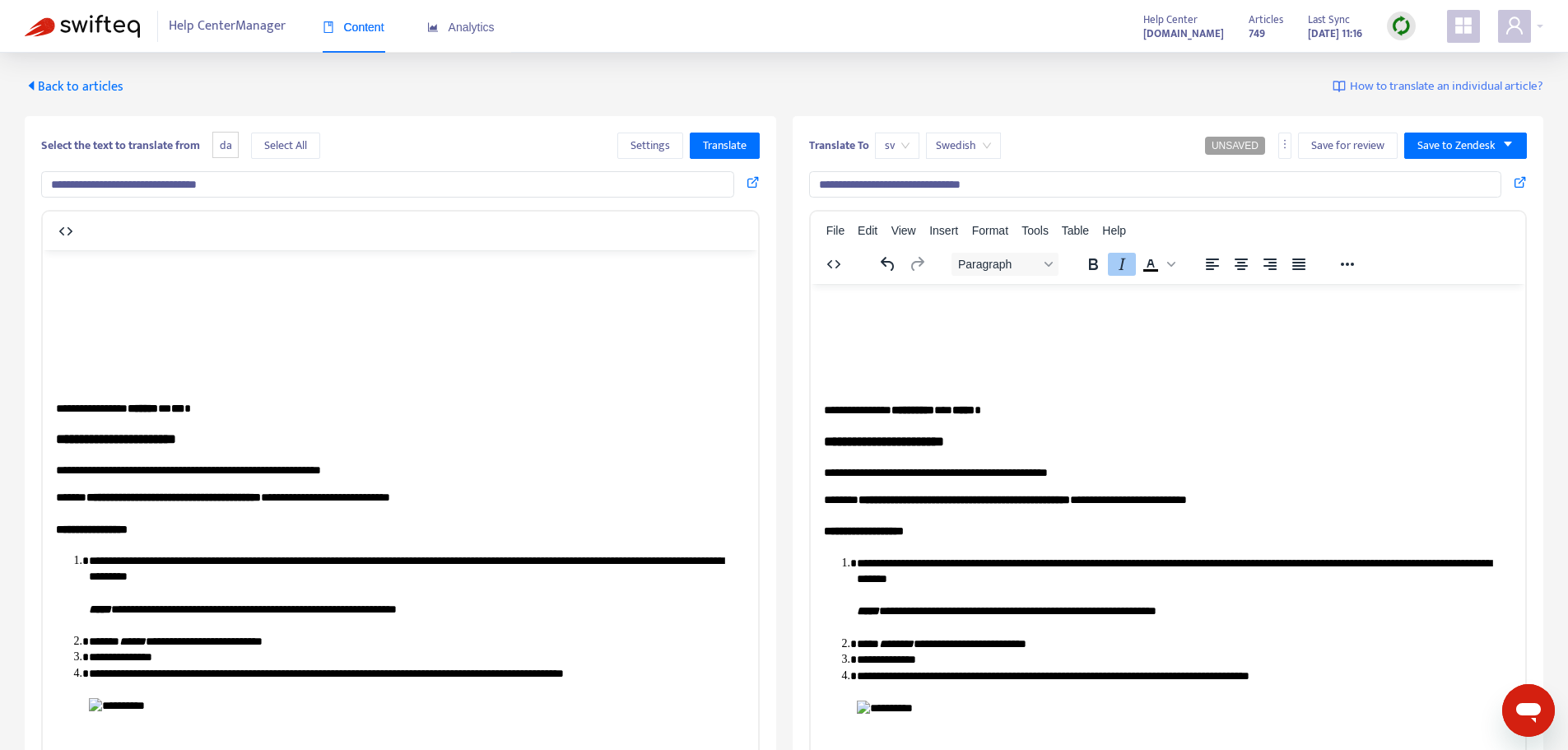 click on "**********" at bounding box center [963, 499] 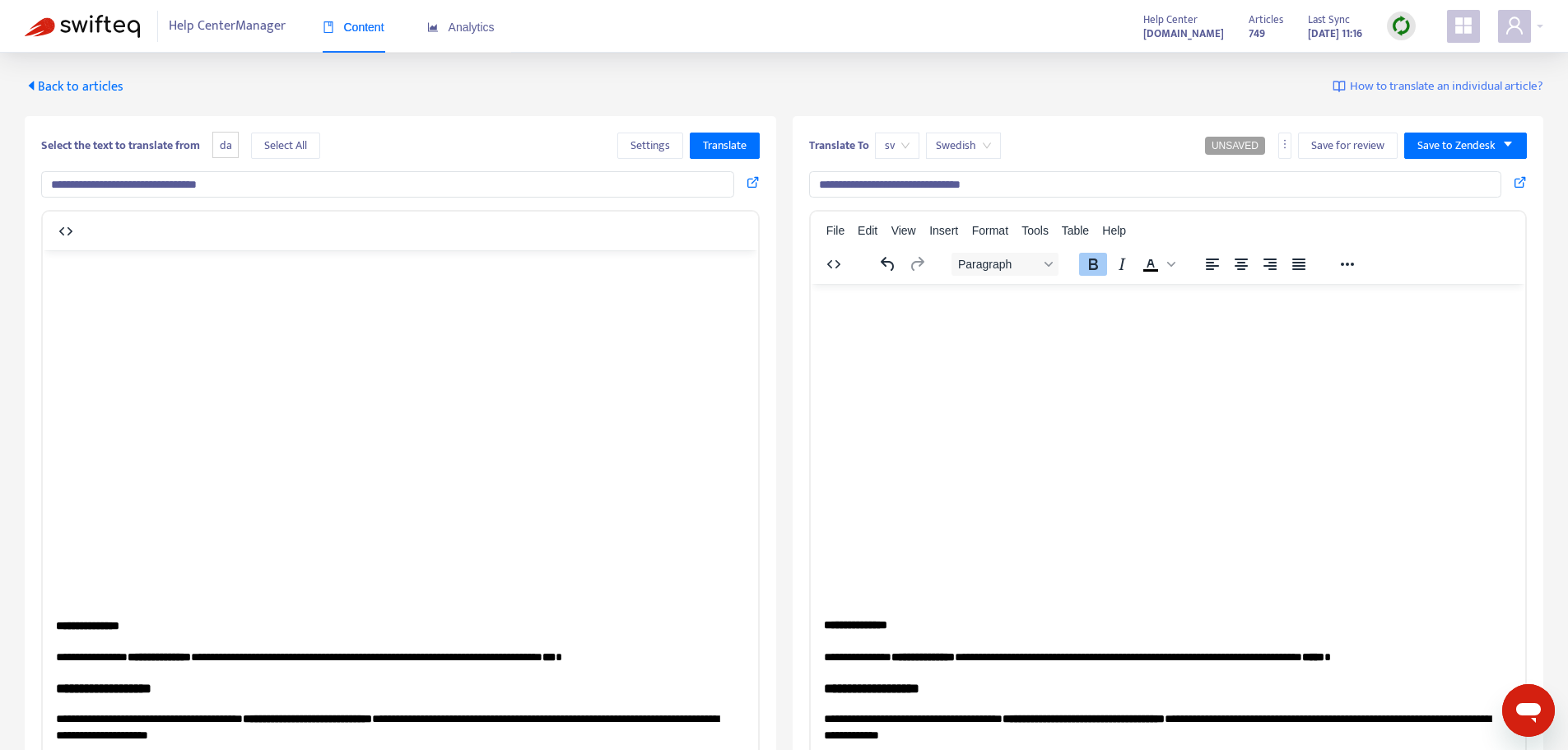scroll, scrollTop: 3458, scrollLeft: 0, axis: vertical 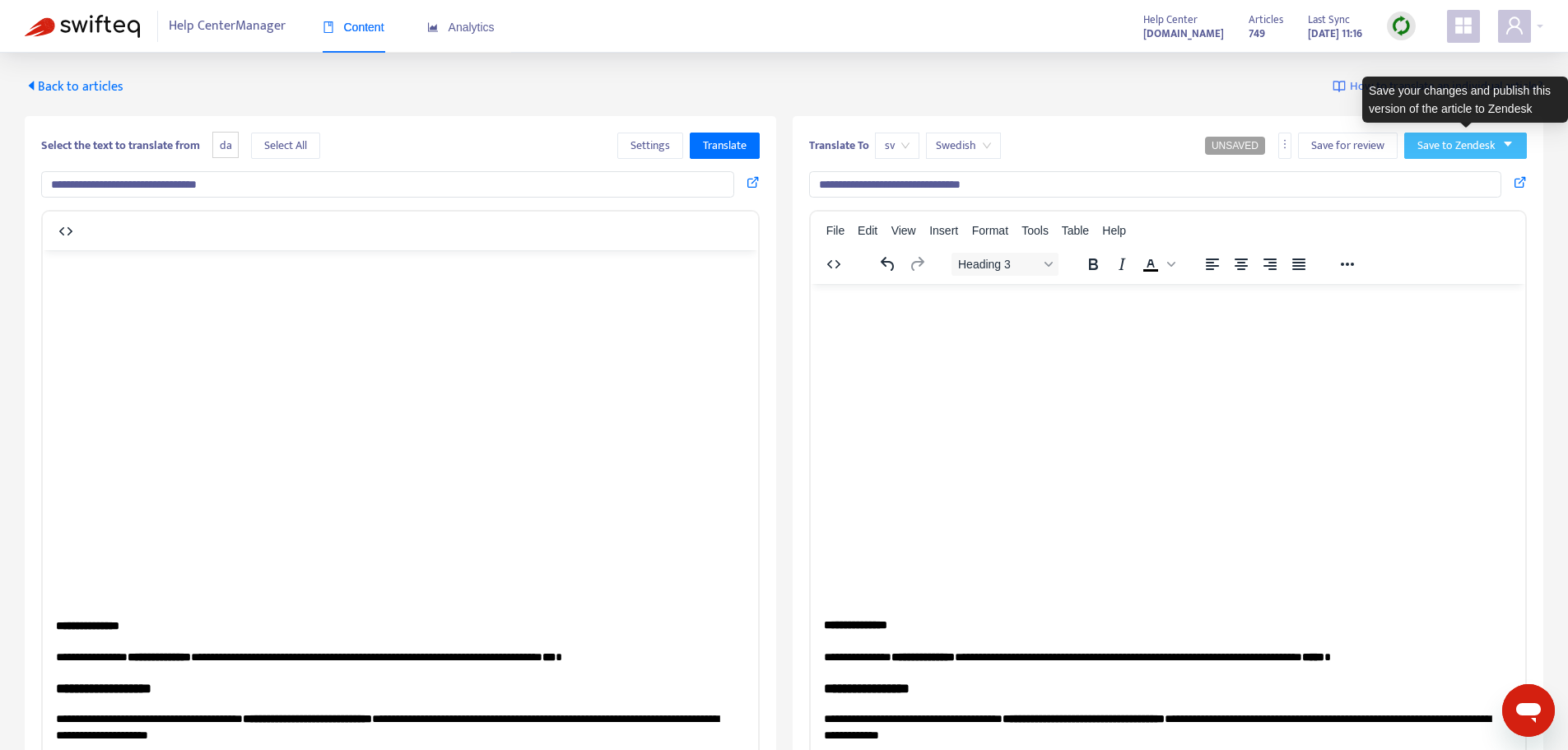 click on "Save to Zendesk" at bounding box center [1456, 146] 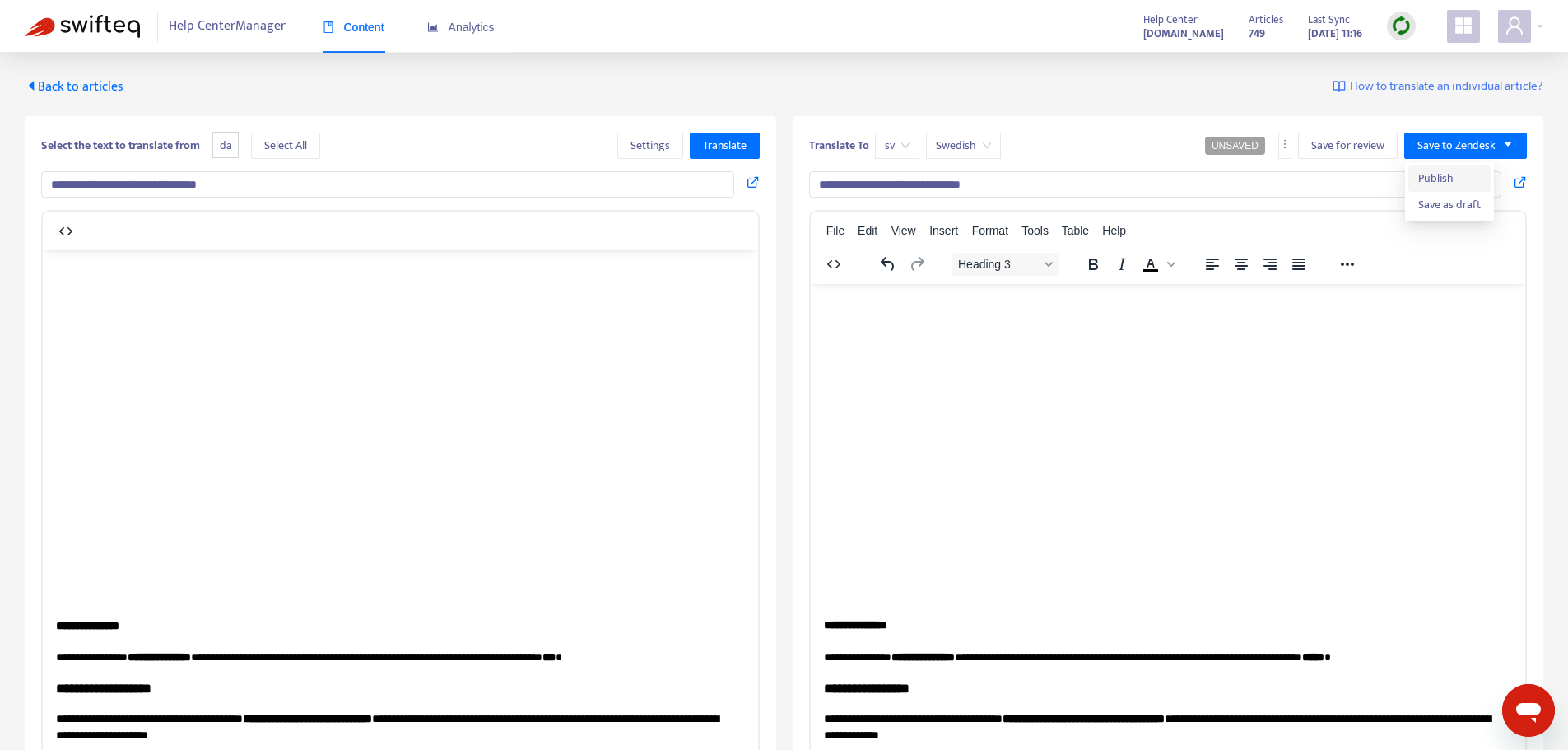 click on "Publish" at bounding box center (1449, 179) 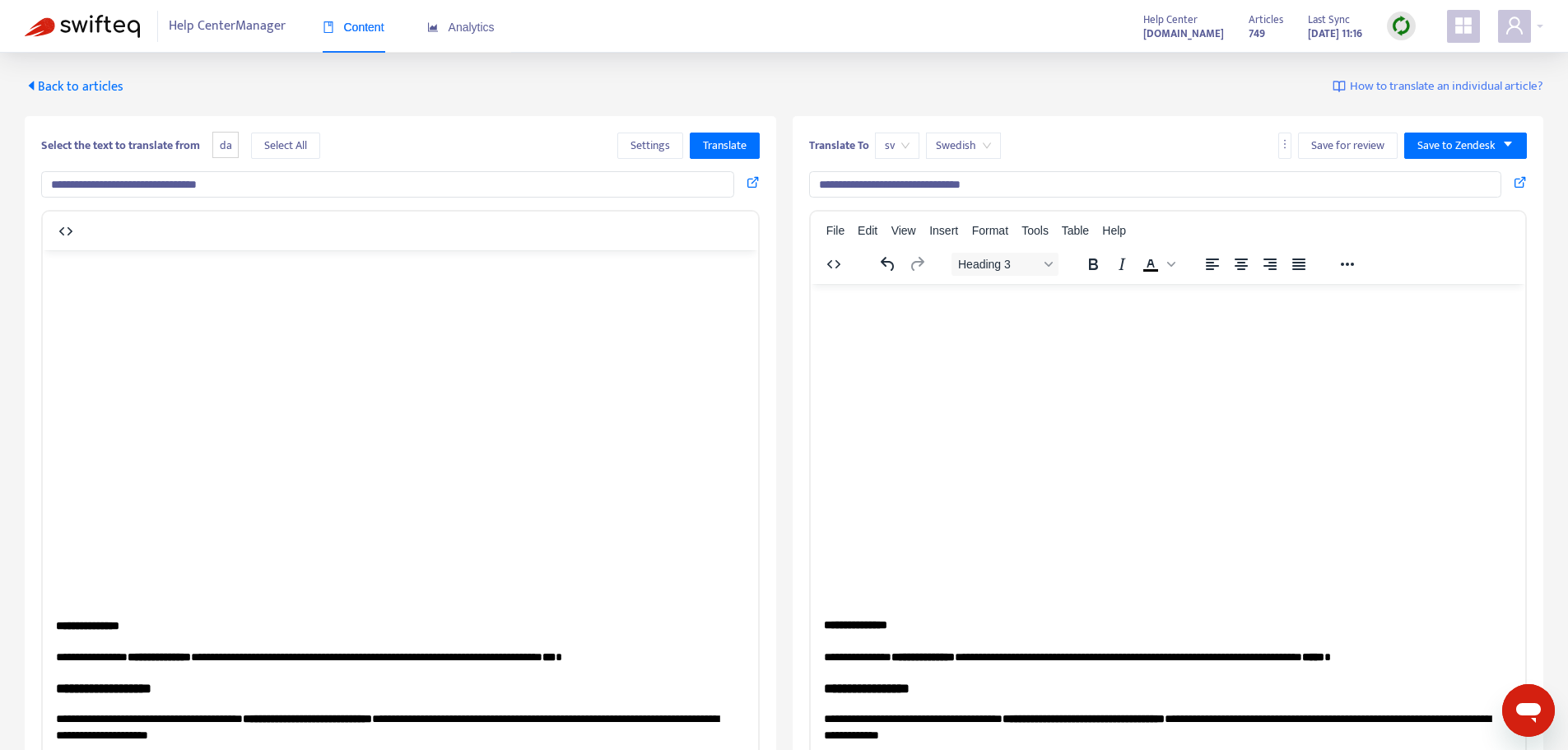 scroll, scrollTop: 3470, scrollLeft: 0, axis: vertical 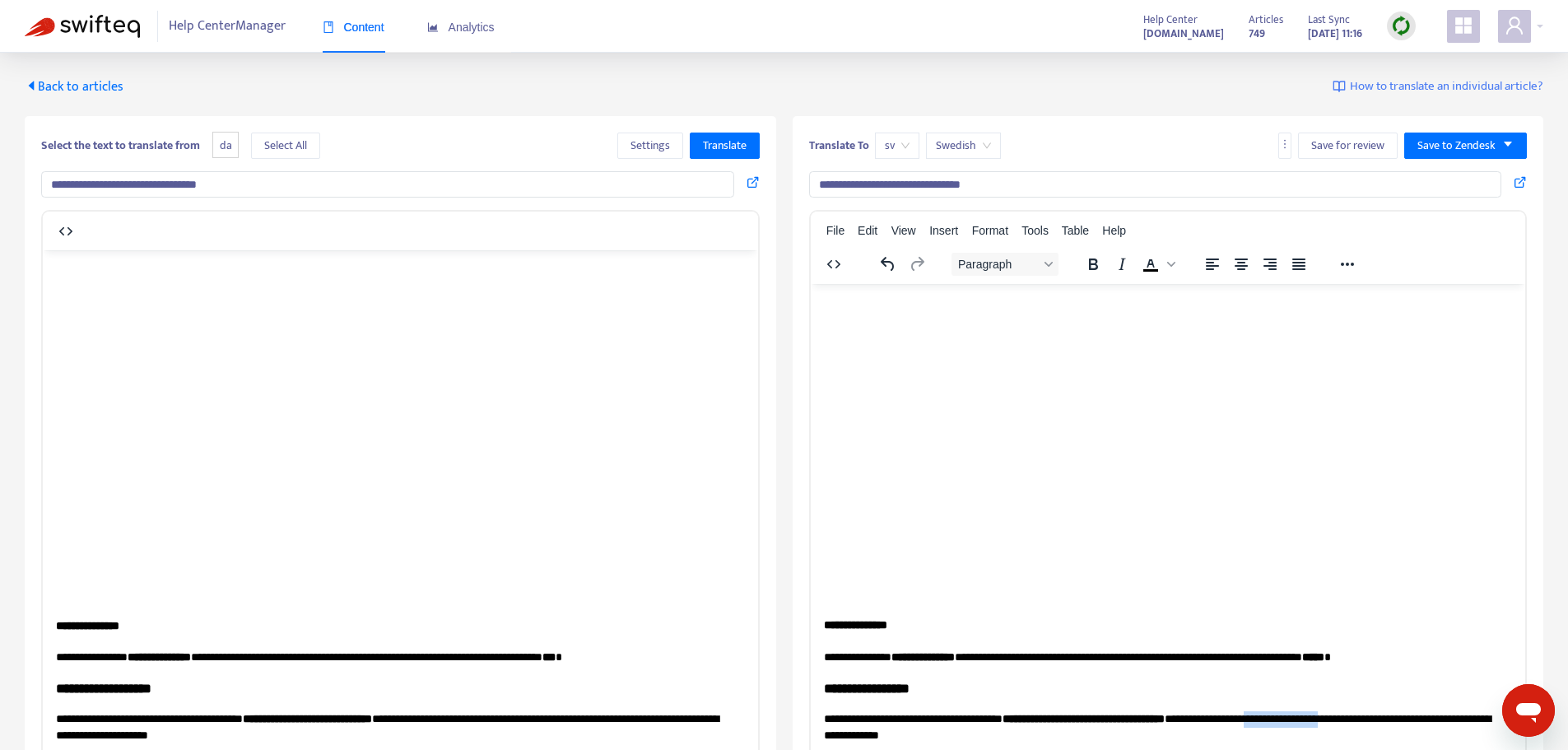 click on "**********" at bounding box center (1161, 726) 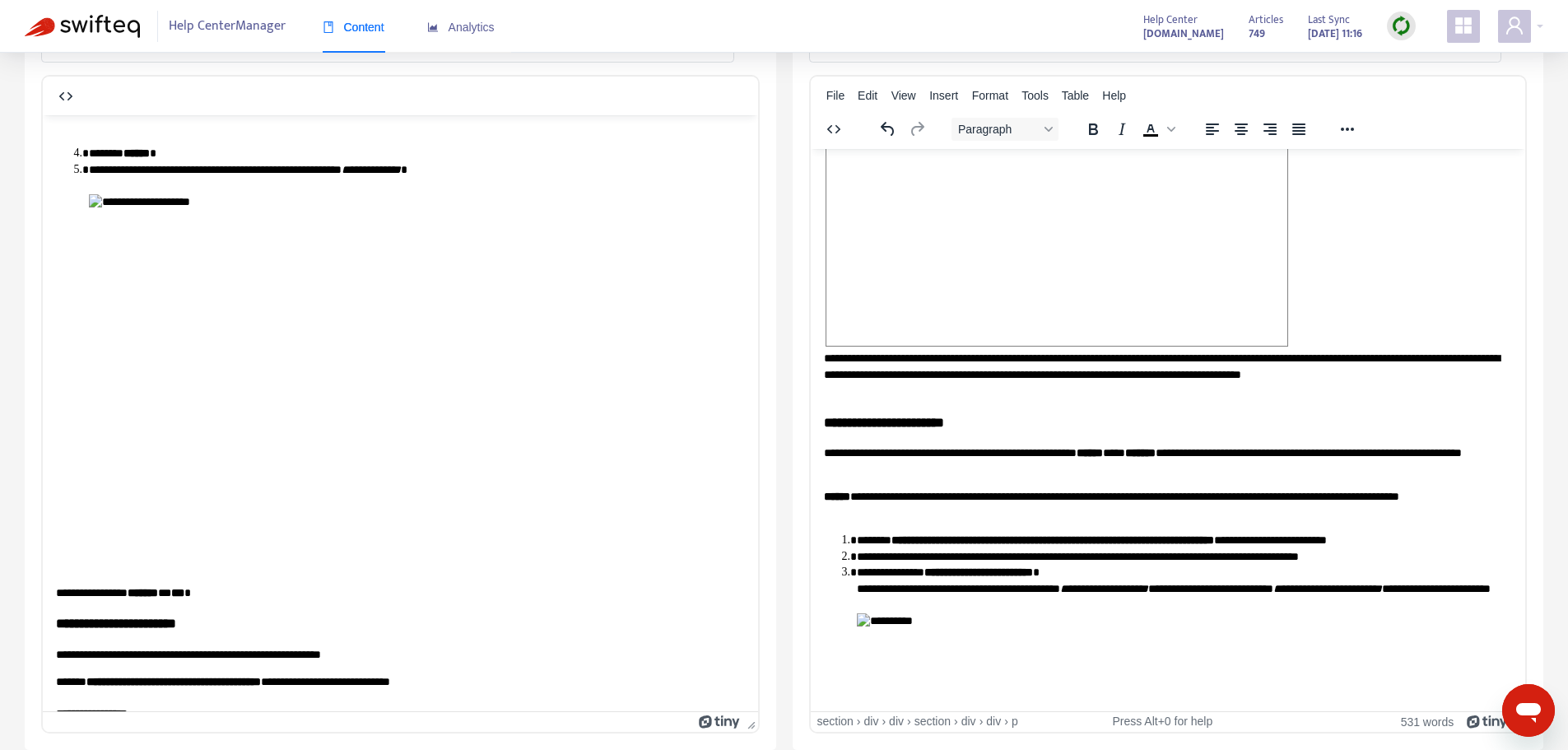 scroll, scrollTop: 0, scrollLeft: 0, axis: both 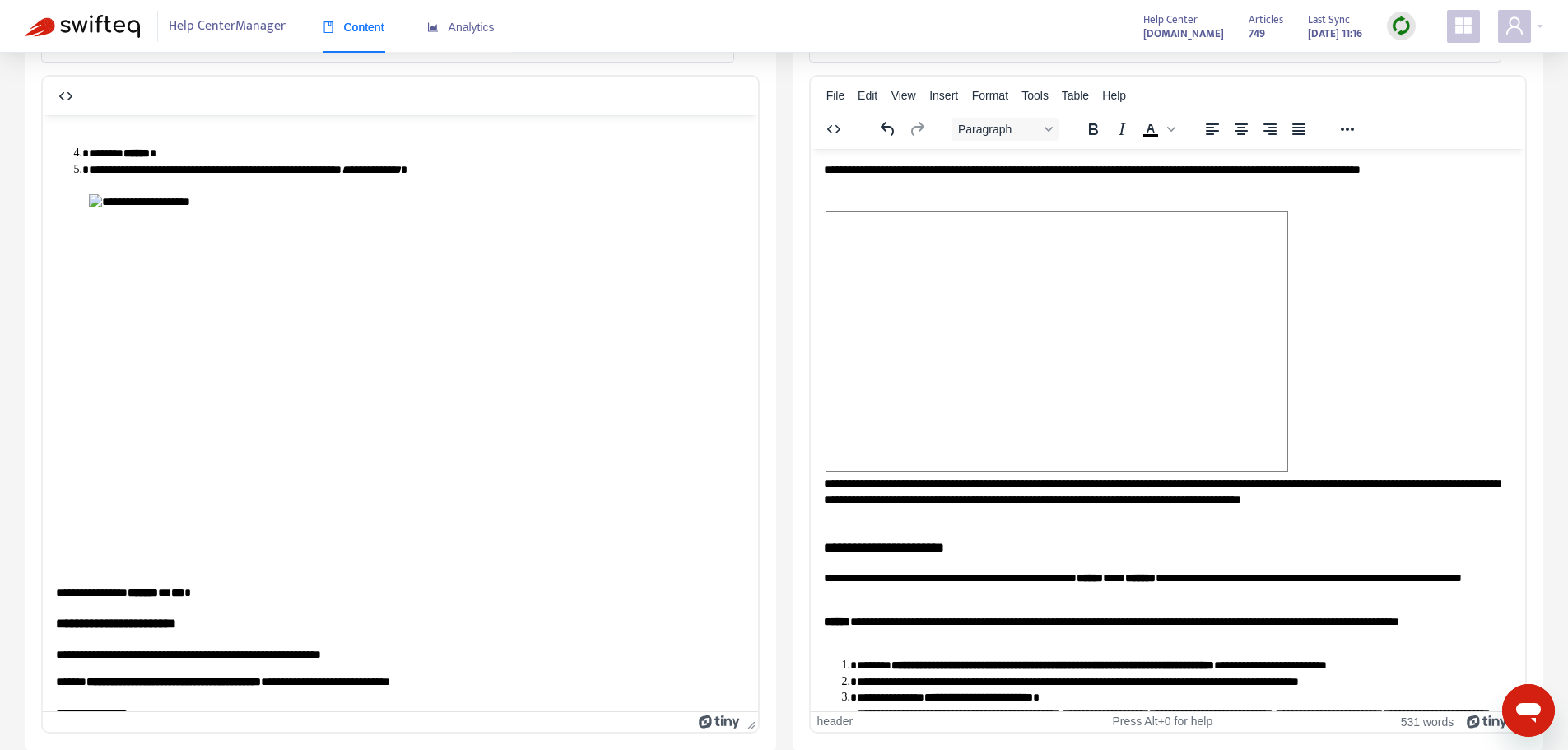 click at bounding box center [1167, 342] 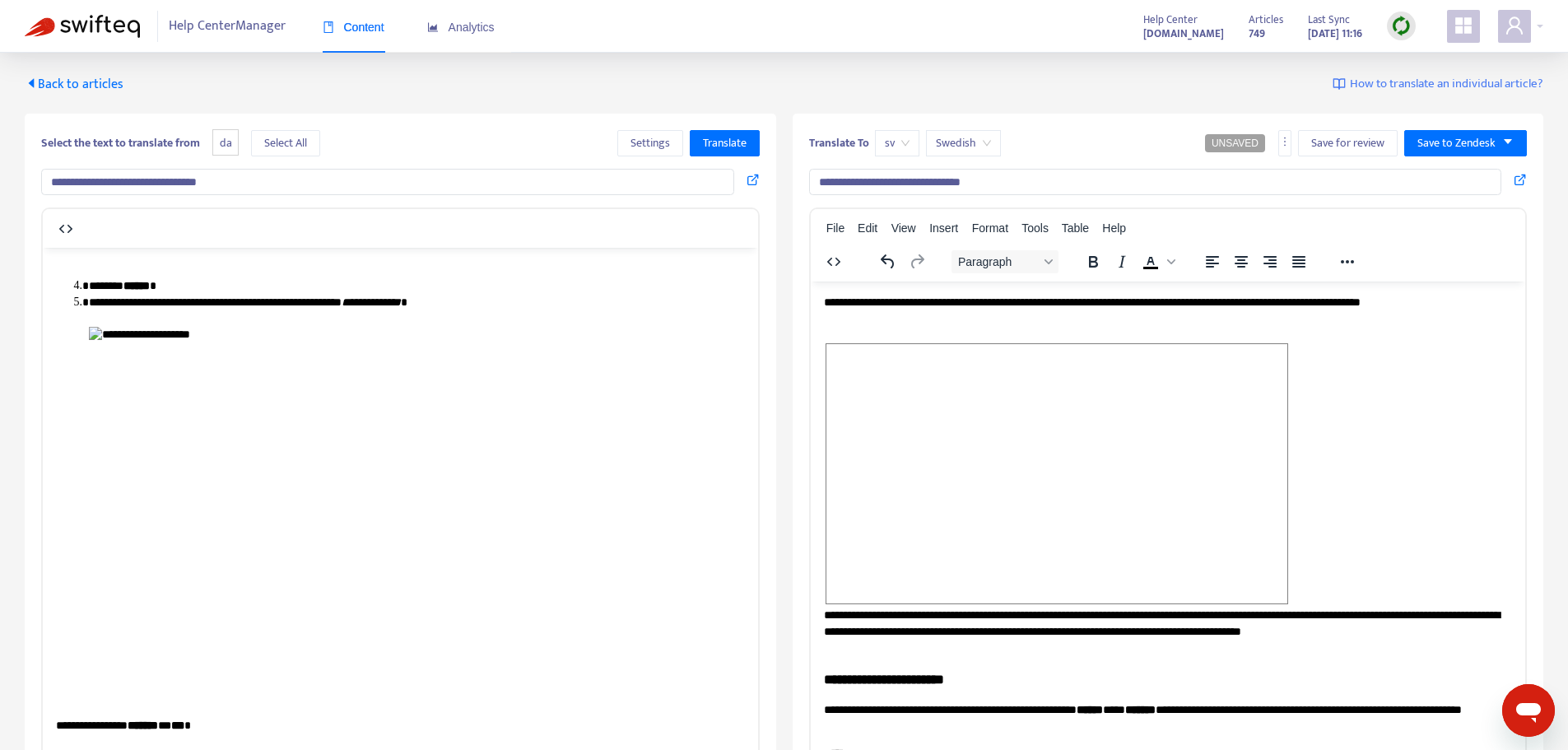 scroll, scrollTop: 0, scrollLeft: 0, axis: both 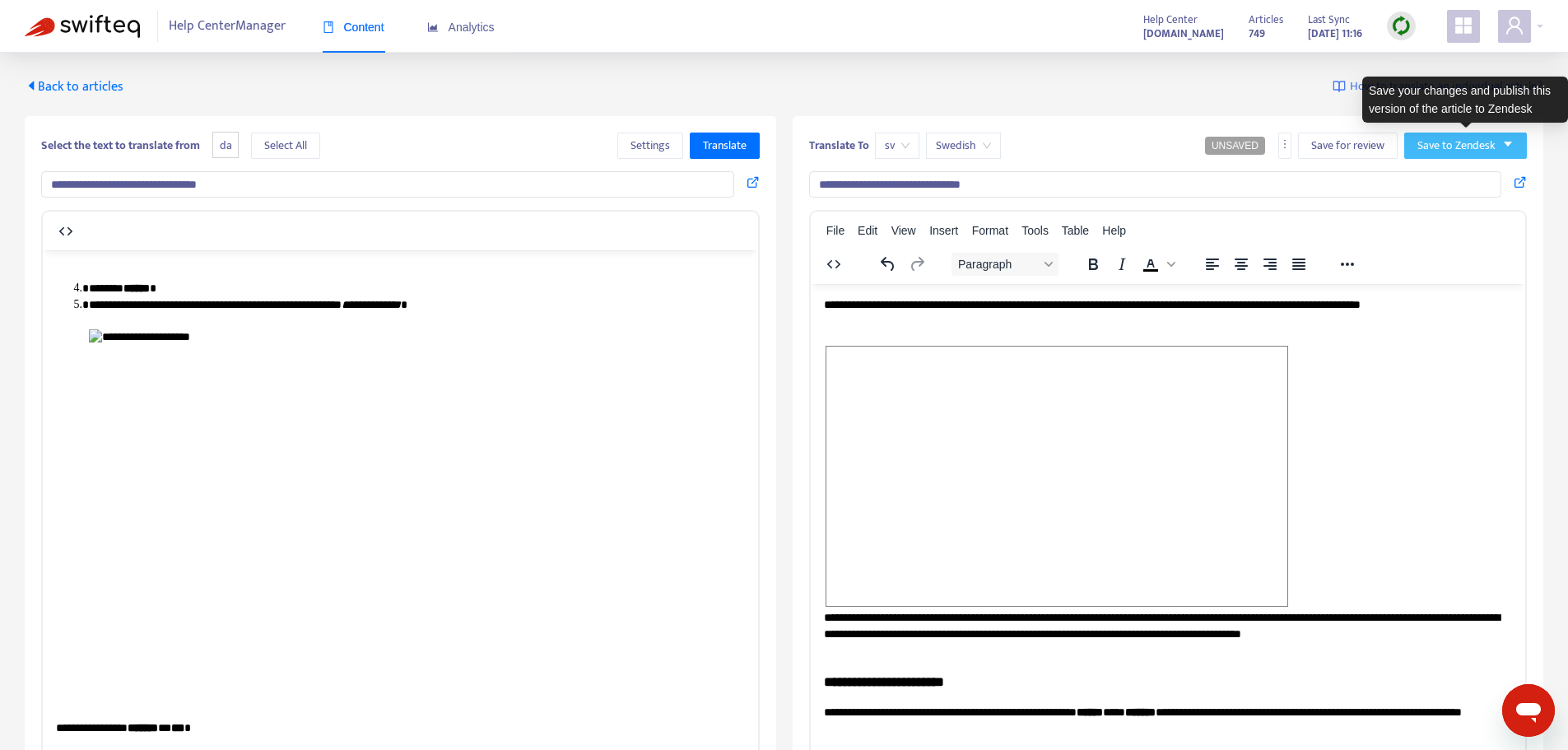 click on "Save to Zendesk" at bounding box center (1456, 146) 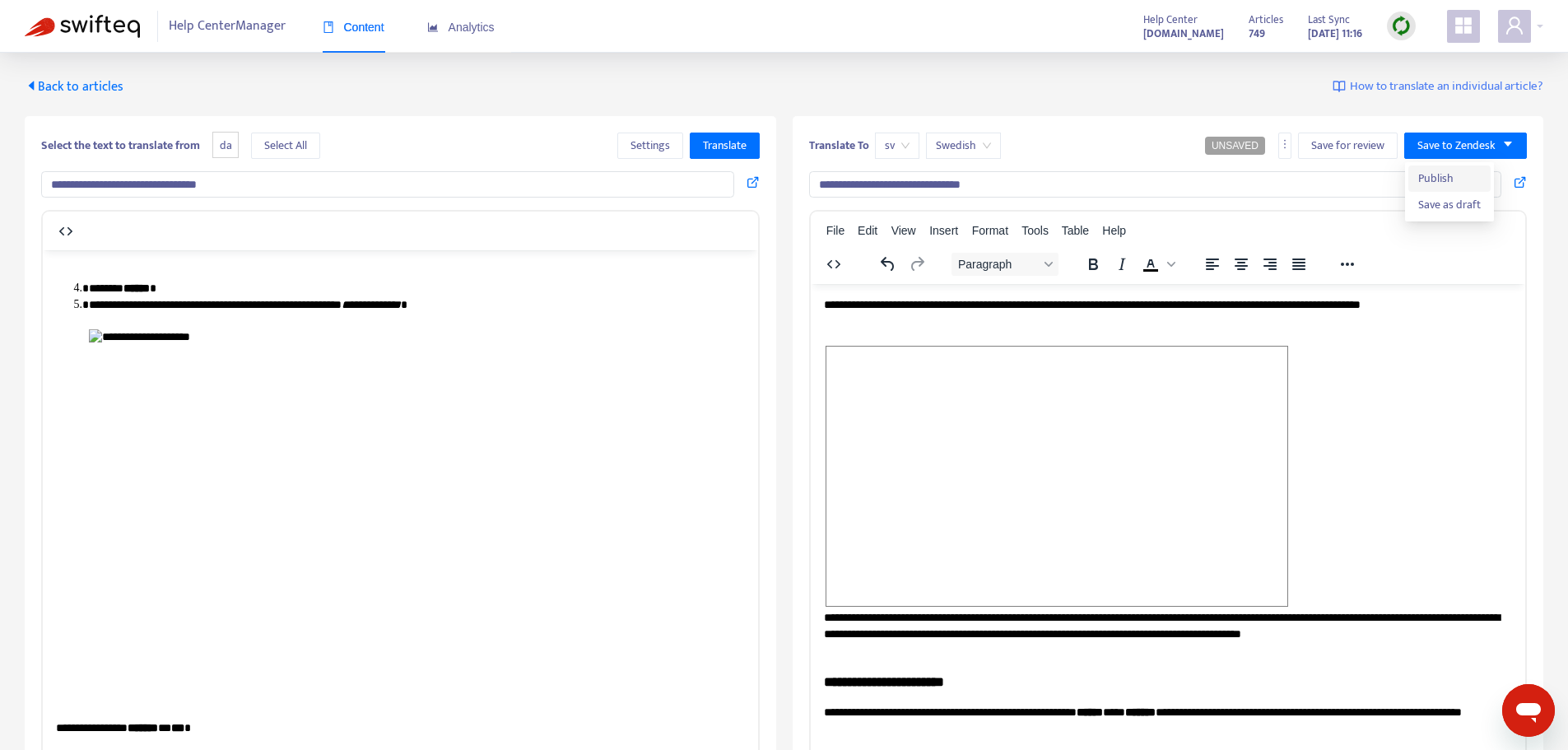 click on "Publish" at bounding box center [1449, 179] 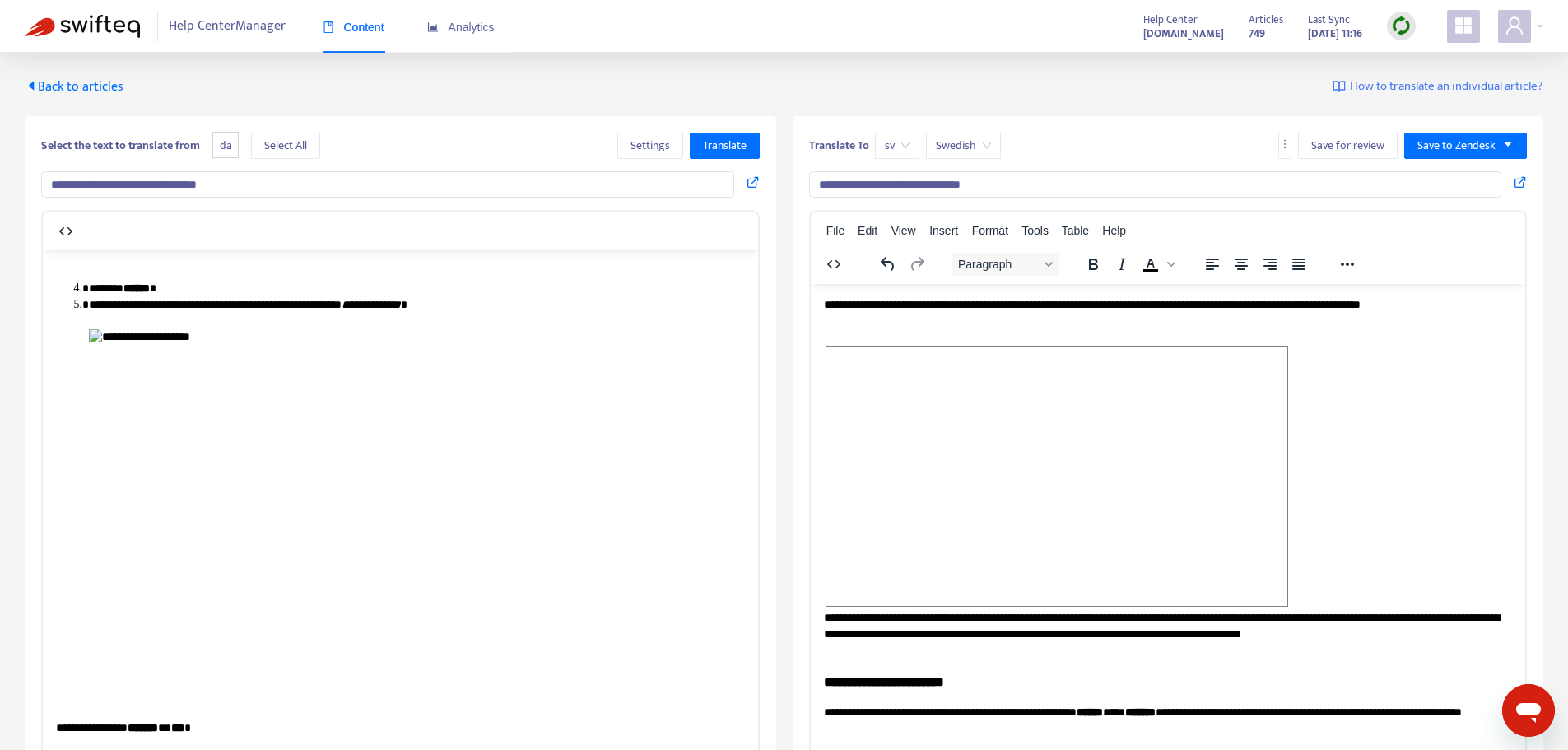 drag, startPoint x: 1012, startPoint y: 189, endPoint x: 807, endPoint y: 165, distance: 206.4001 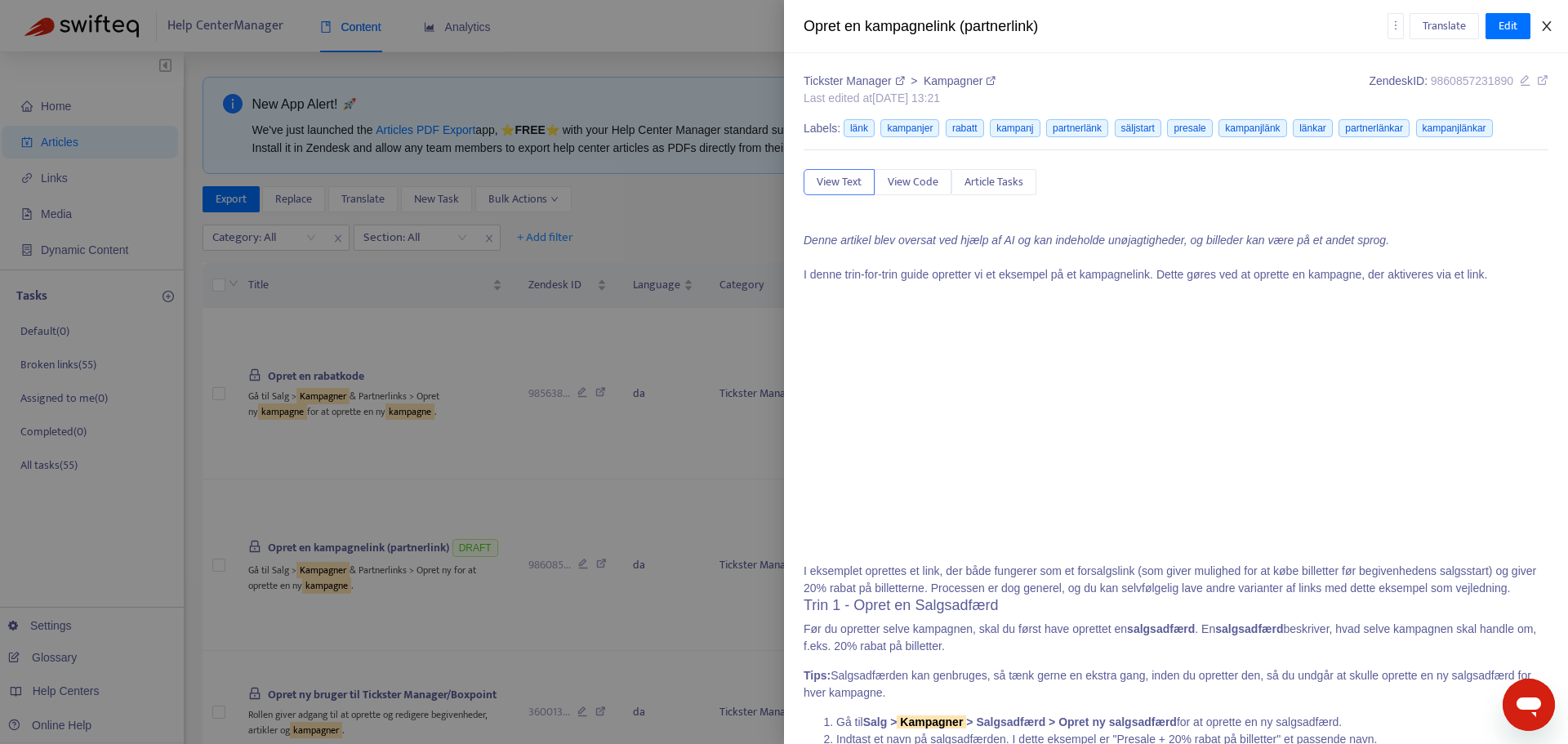 click 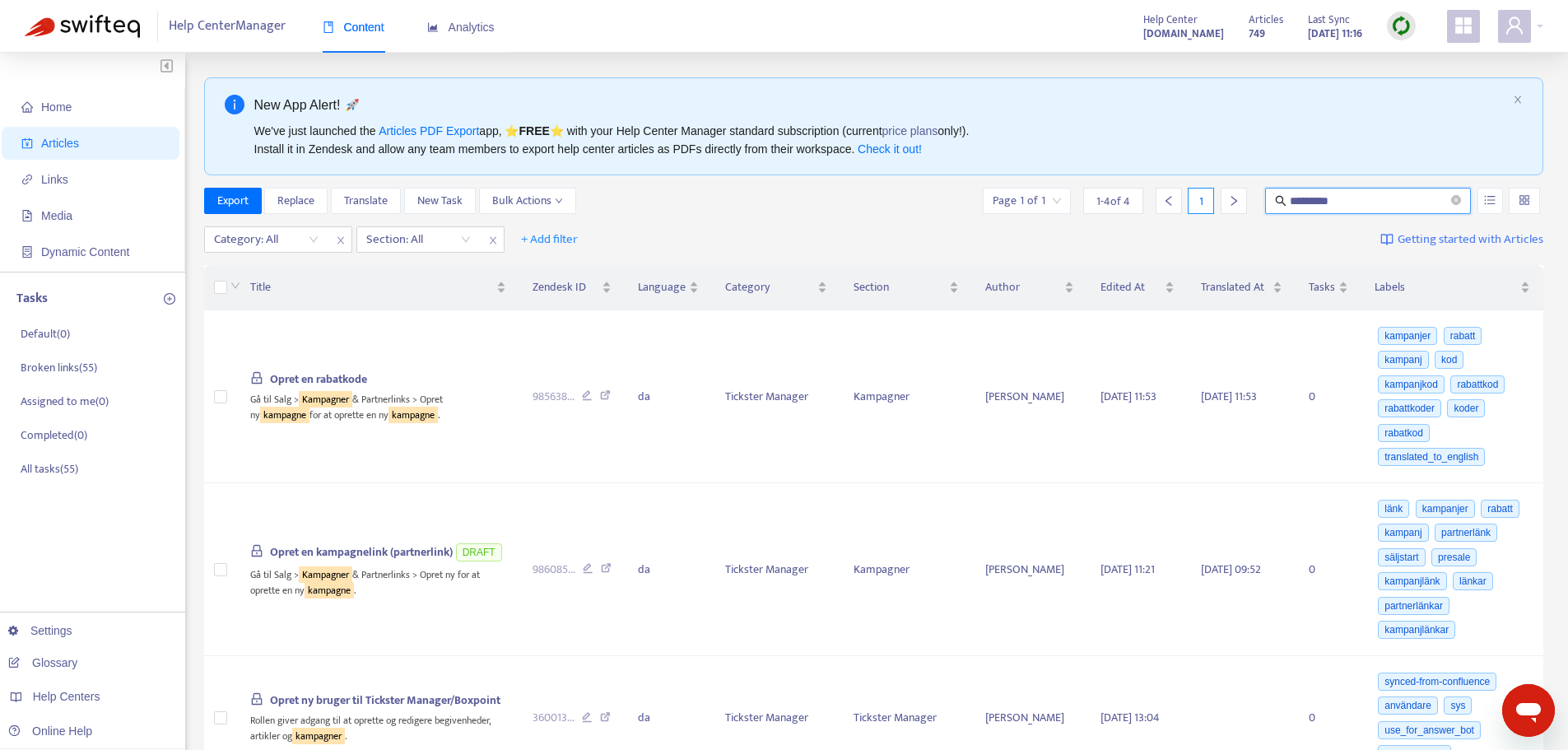 click on "*********" at bounding box center [1369, 201] 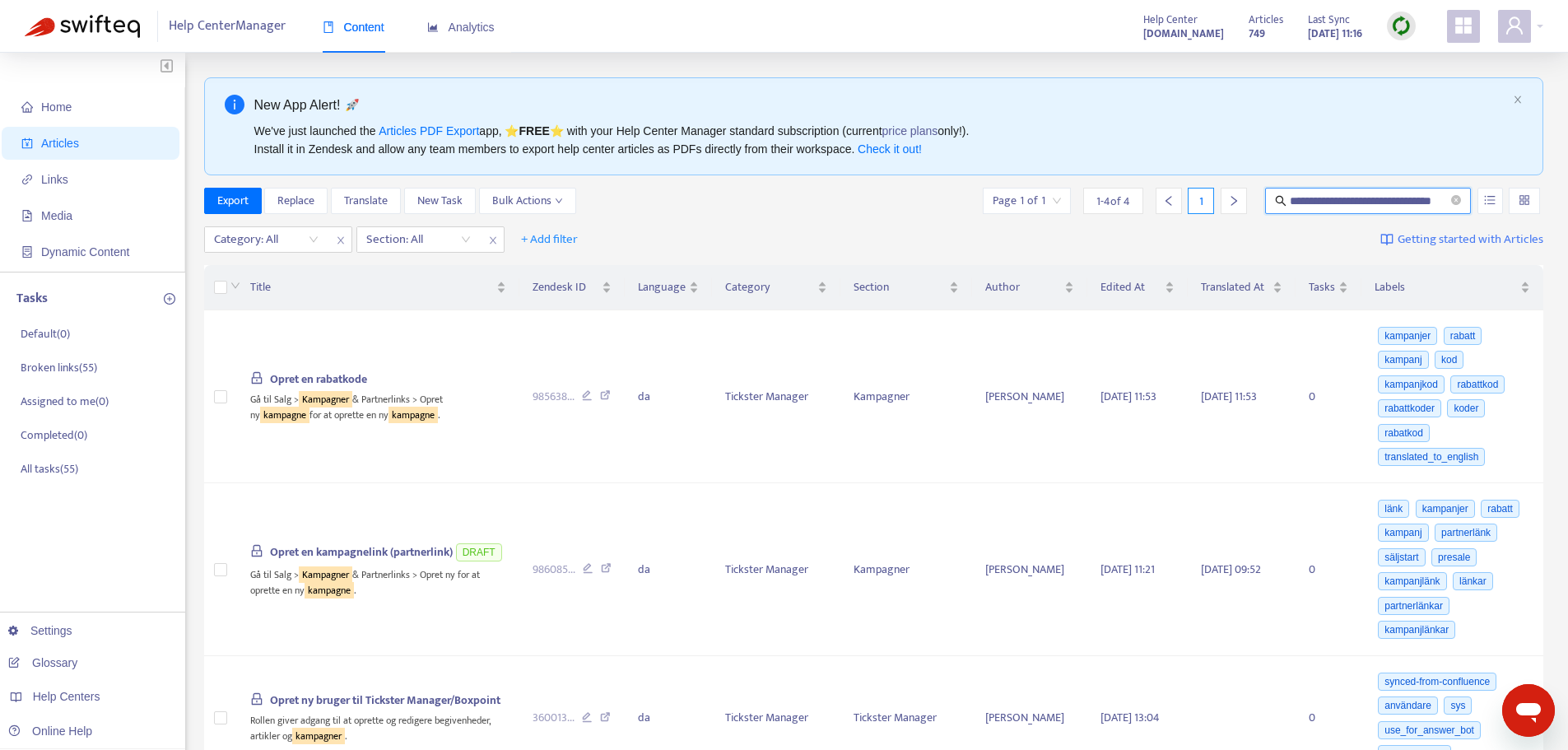 scroll, scrollTop: 0, scrollLeft: 24, axis: horizontal 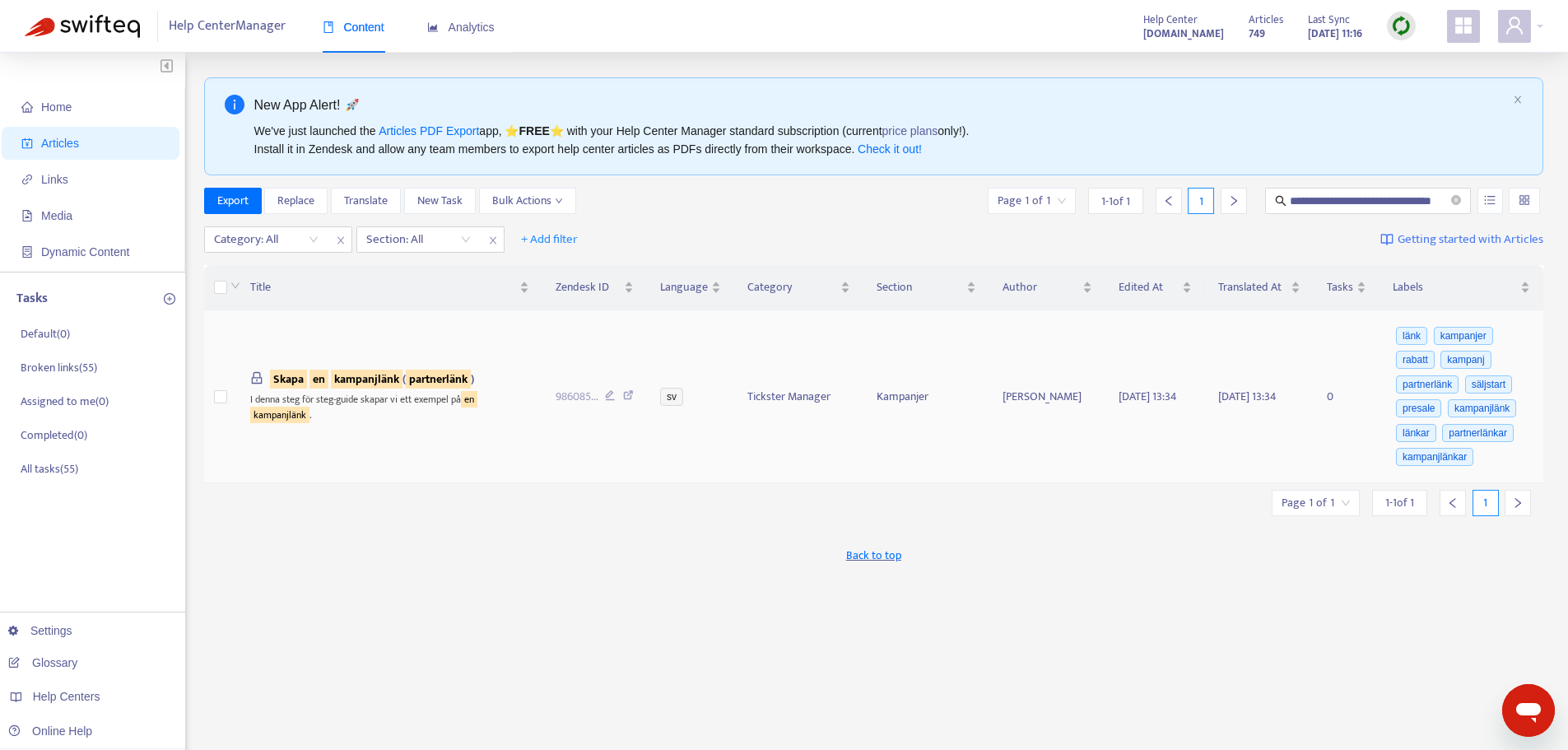 click on "kampanjlänk" at bounding box center [366, 379] 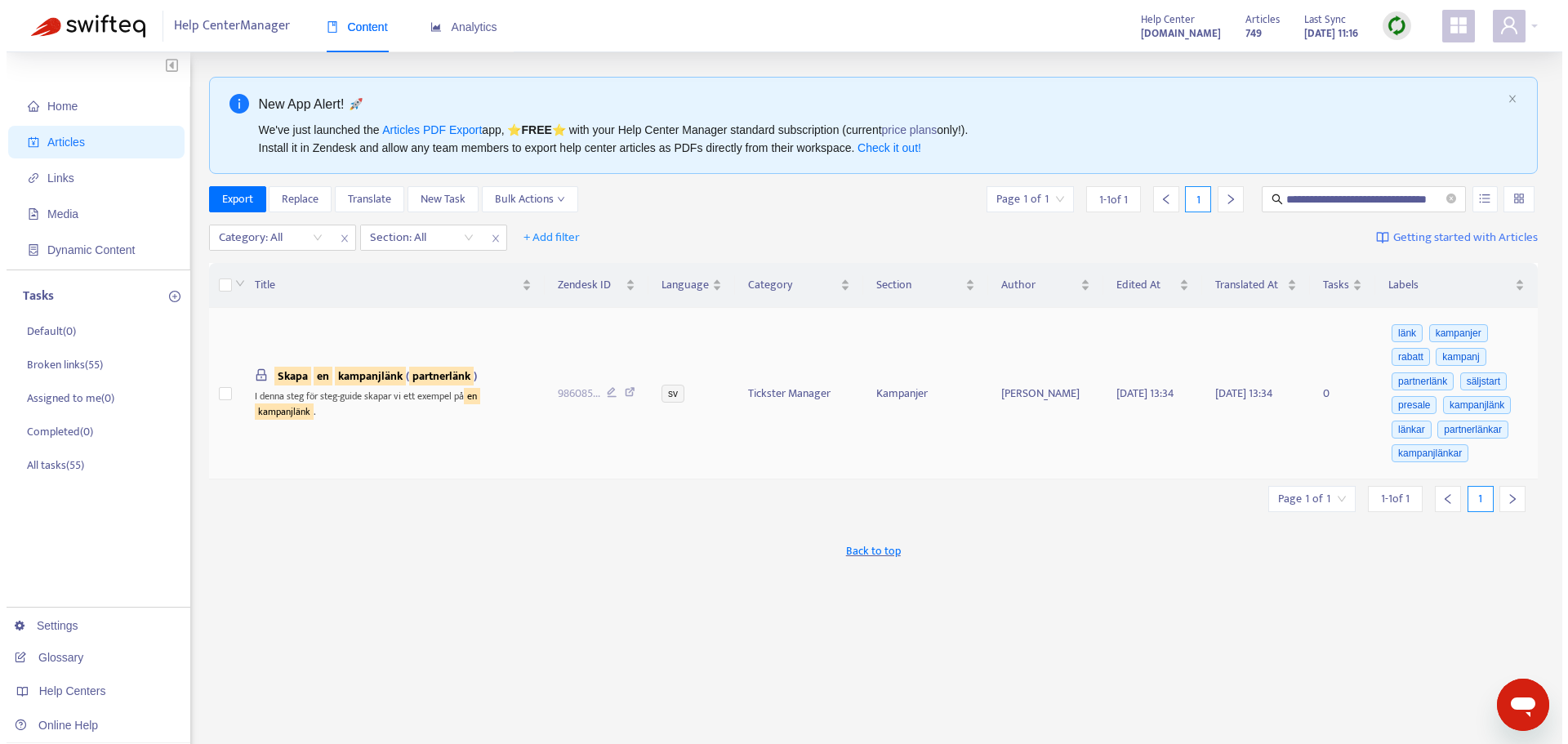 scroll, scrollTop: 0, scrollLeft: 0, axis: both 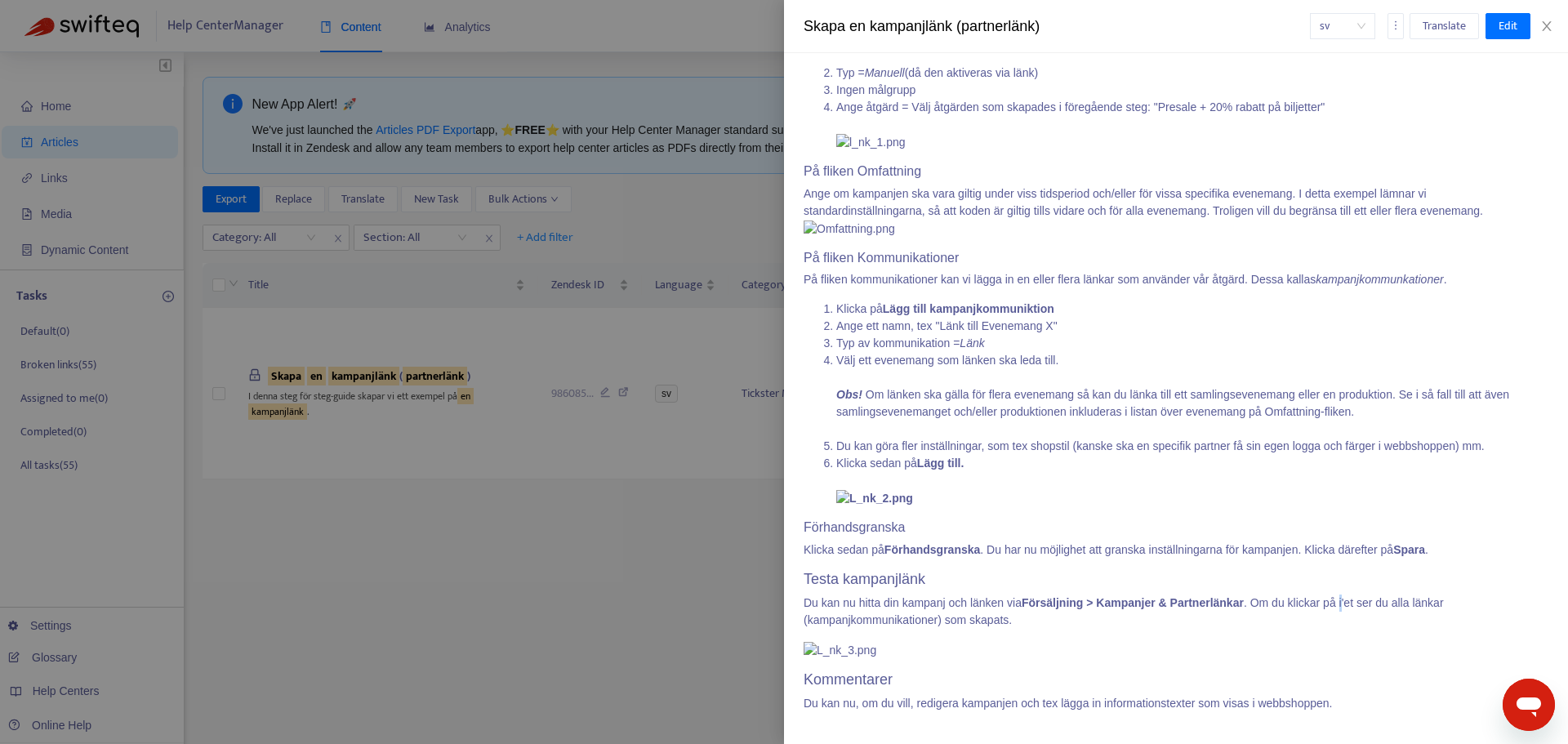 click on "Du kan nu hitta din kampanj och länken via  Försäljning > Kampanjer & Partnerlänkar . Om du klickar på i'et ser du alla länkar (kampanjkommunikationer) som skapats." at bounding box center (1176, 612) 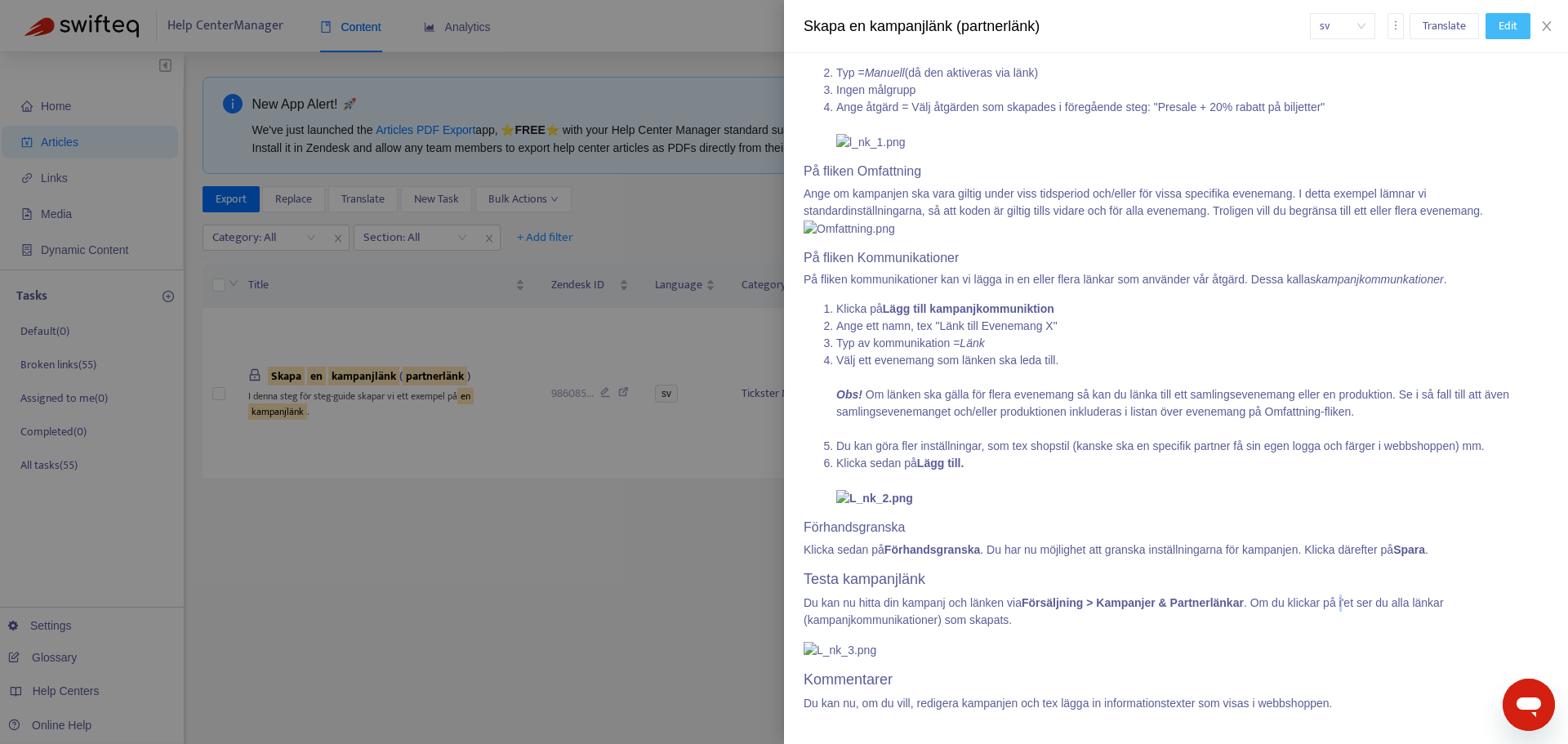click on "Edit" at bounding box center [1508, 26] 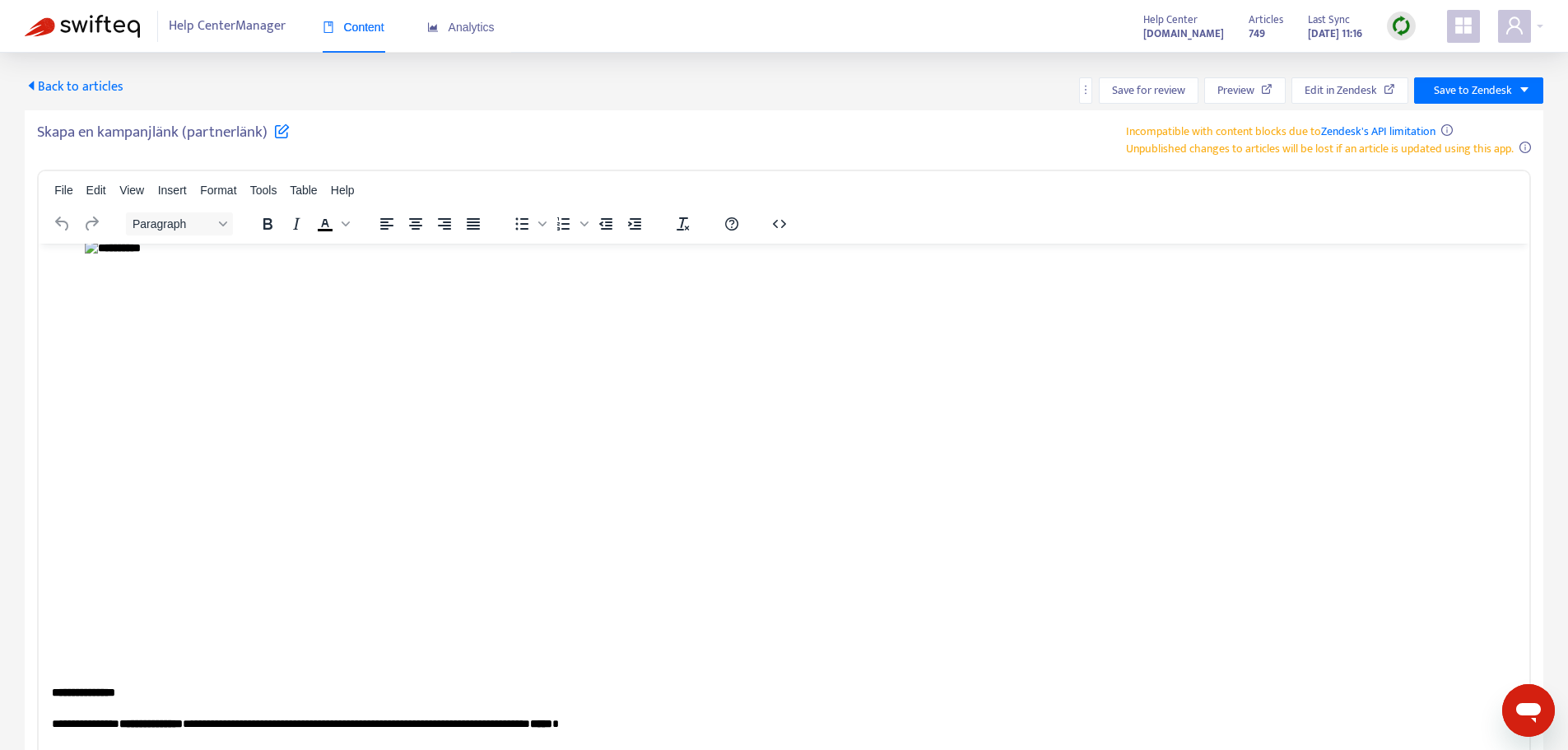 scroll, scrollTop: 2964, scrollLeft: 0, axis: vertical 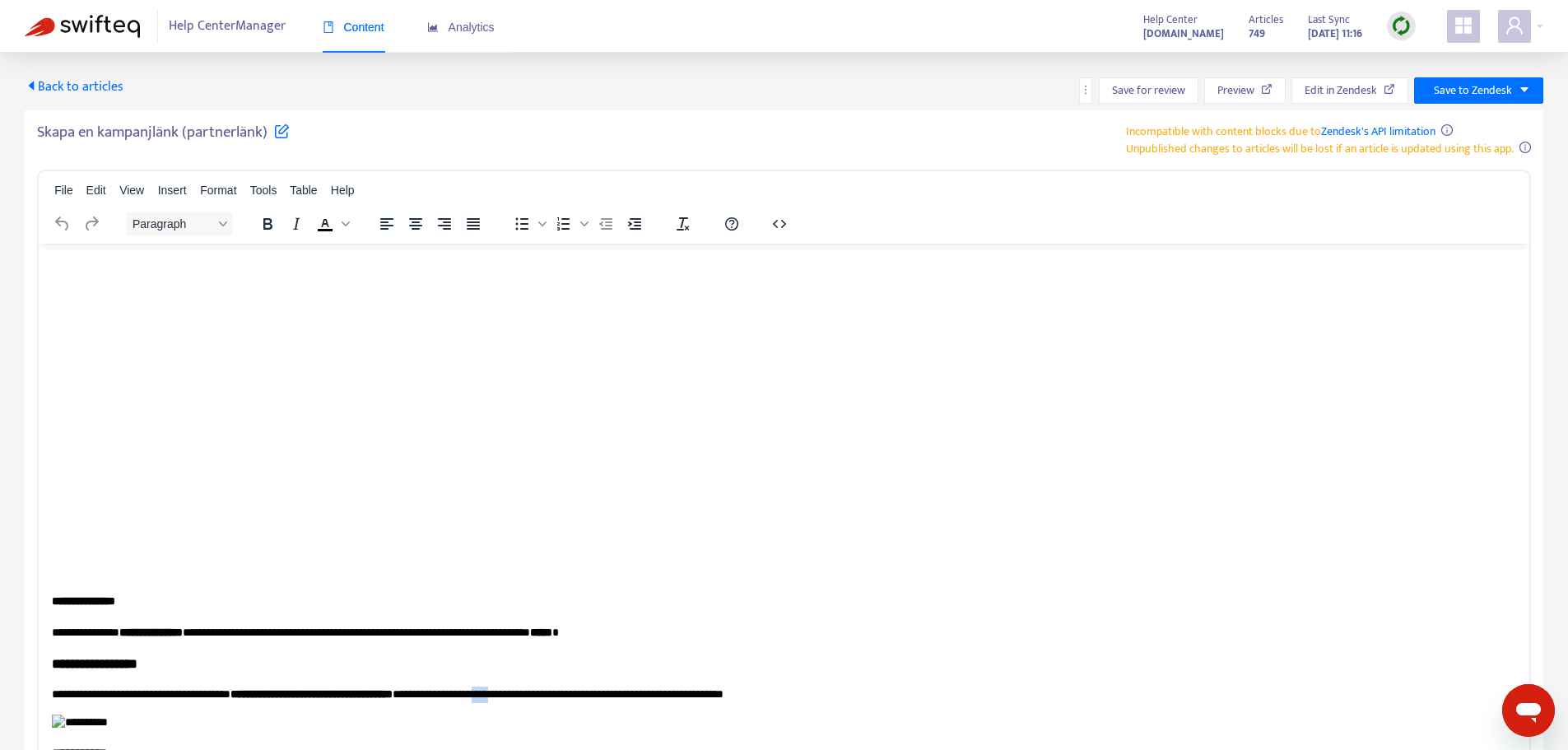 drag, startPoint x: 608, startPoint y: 662, endPoint x: 593, endPoint y: 661, distance: 15.033296 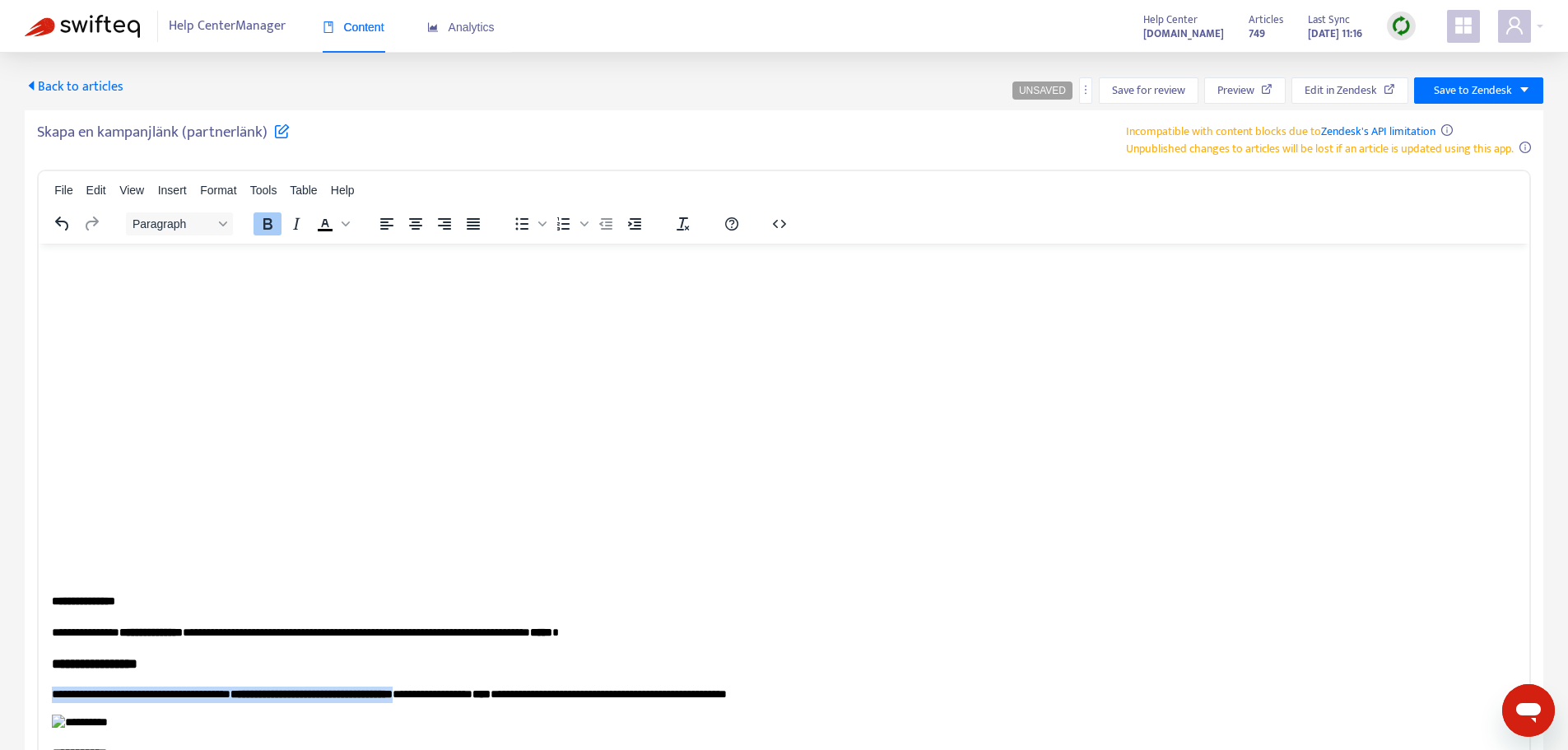 type 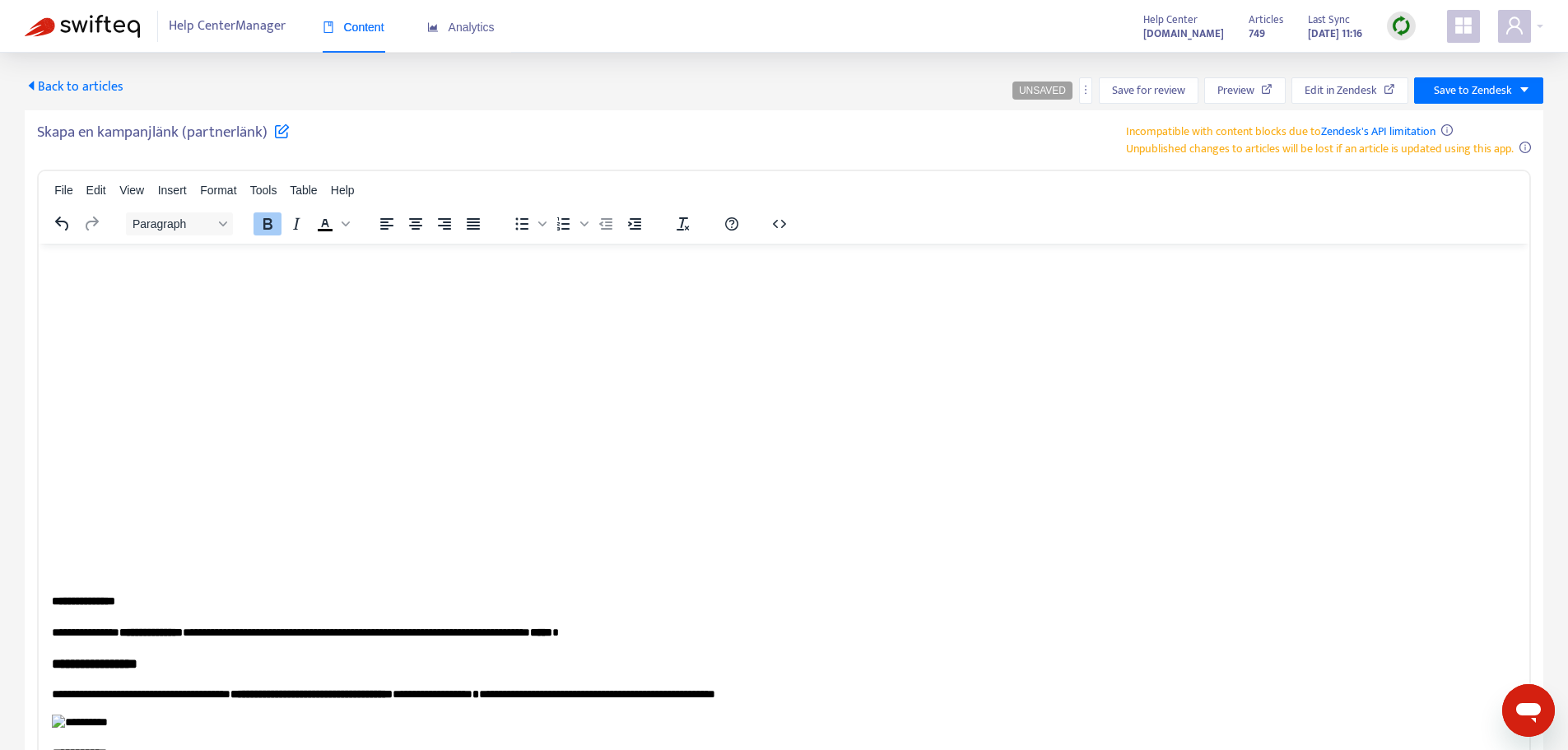 click on "**********" at bounding box center (778, 663) 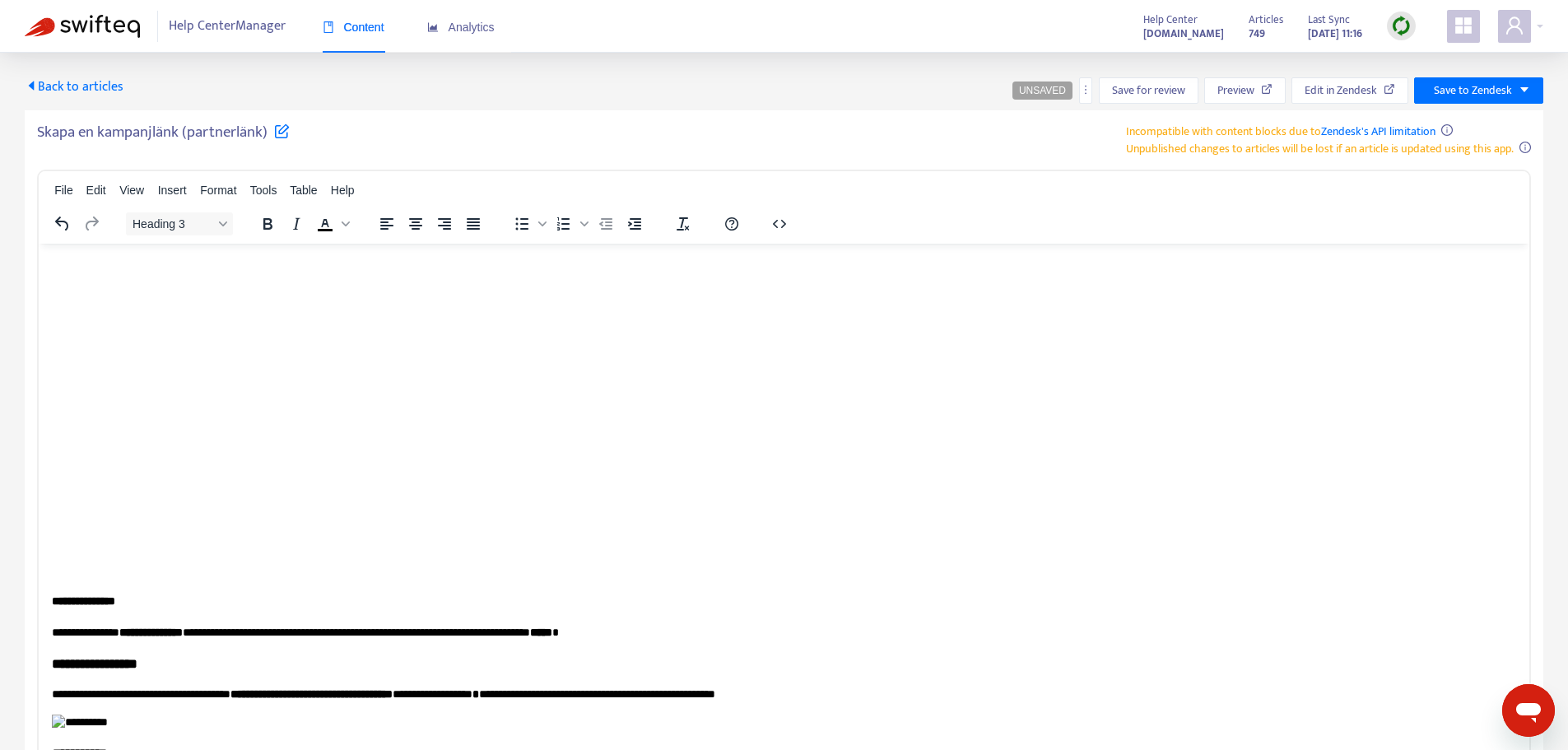 click on "*" at bounding box center [476, 693] 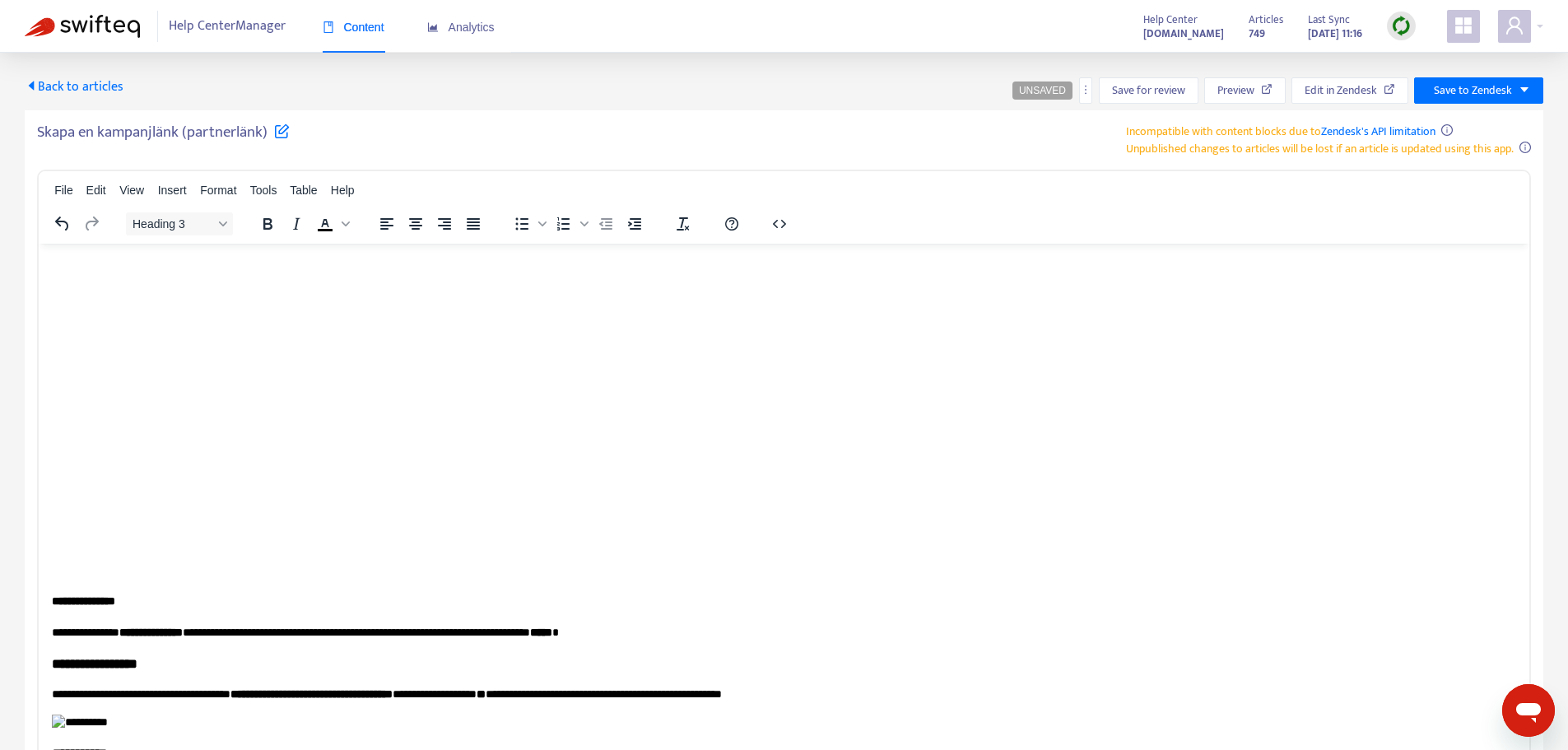 click on "**********" at bounding box center [778, 663] 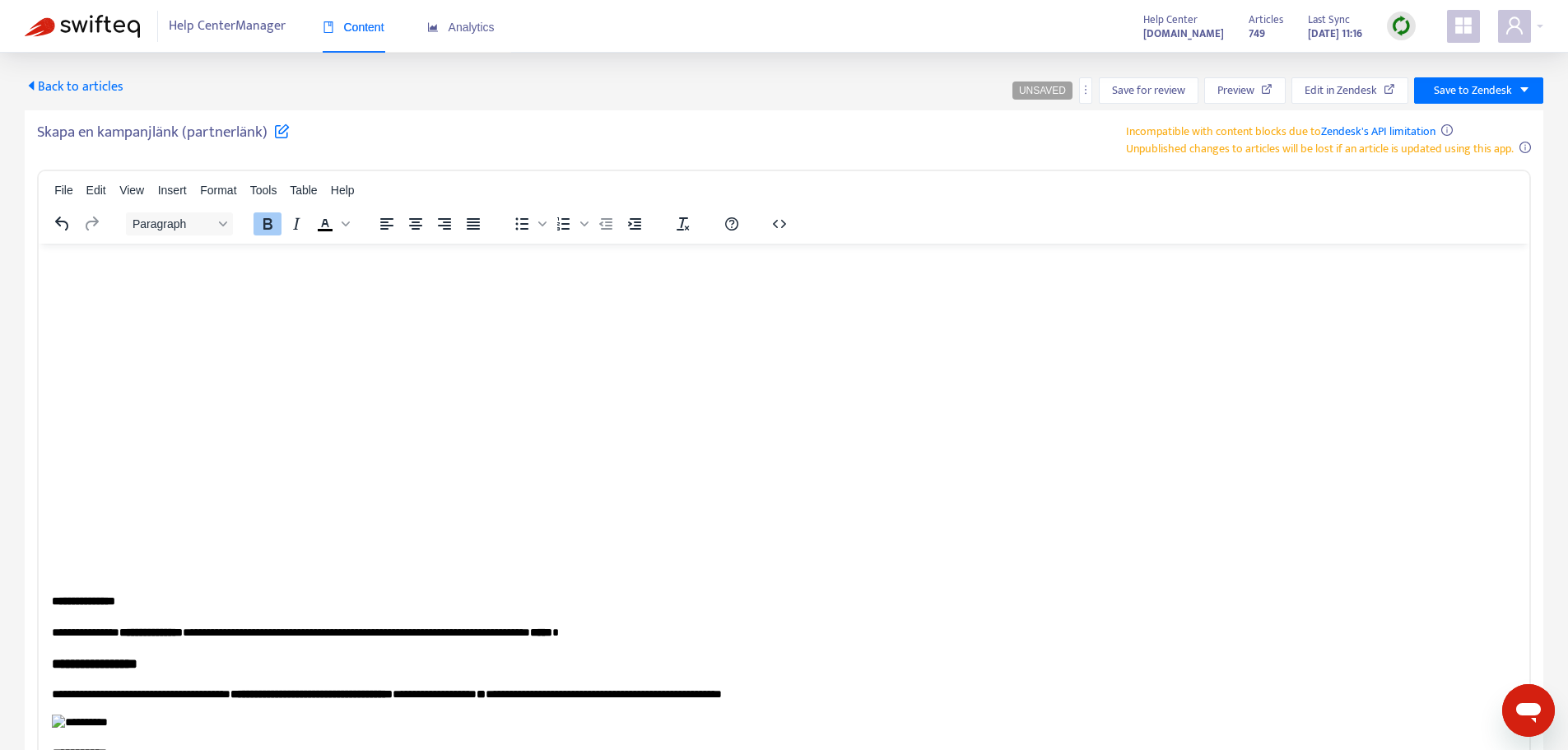 click on "**" at bounding box center (481, 693) 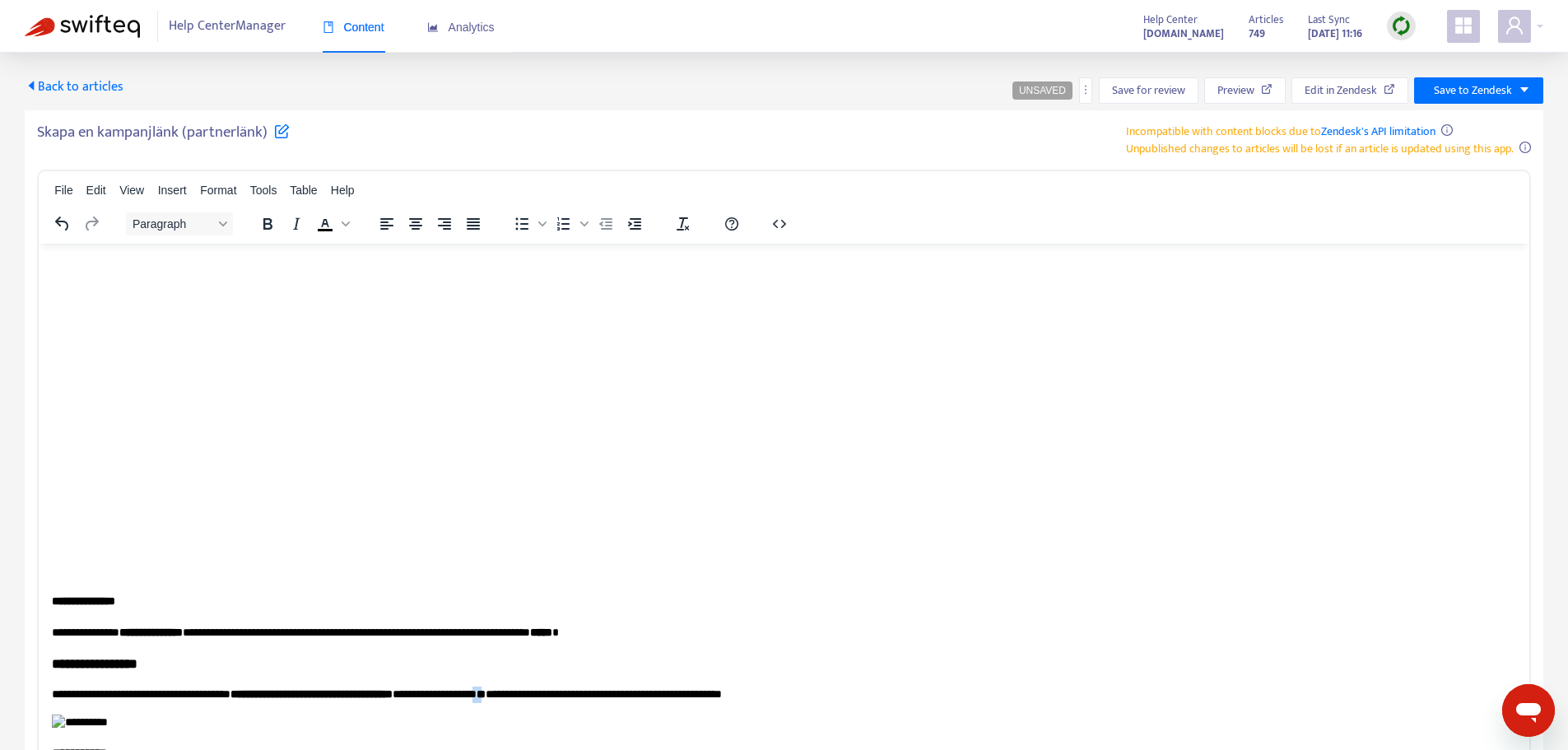 click on "**********" at bounding box center (778, 694) 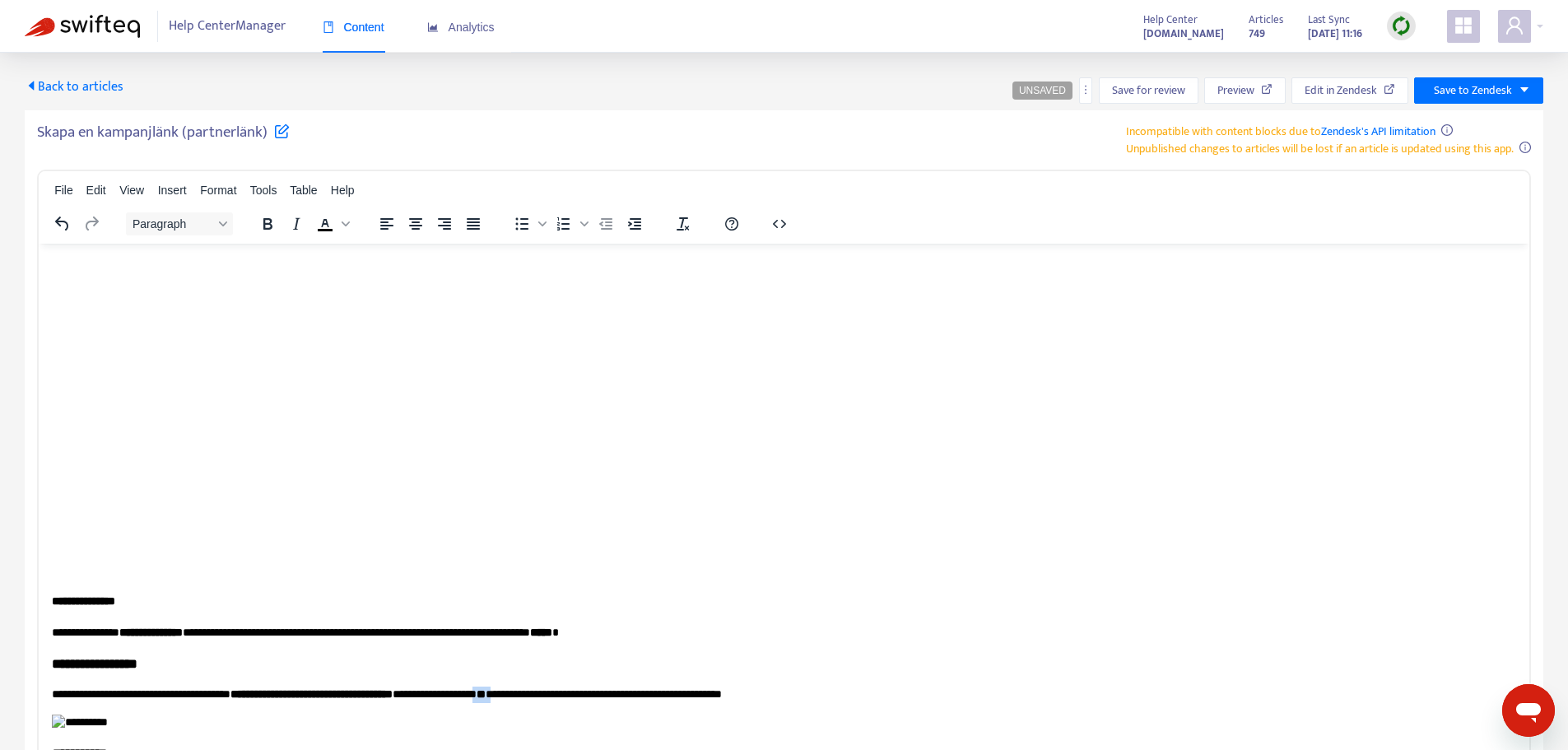 drag, startPoint x: 607, startPoint y: 664, endPoint x: 593, endPoint y: 664, distance: 14 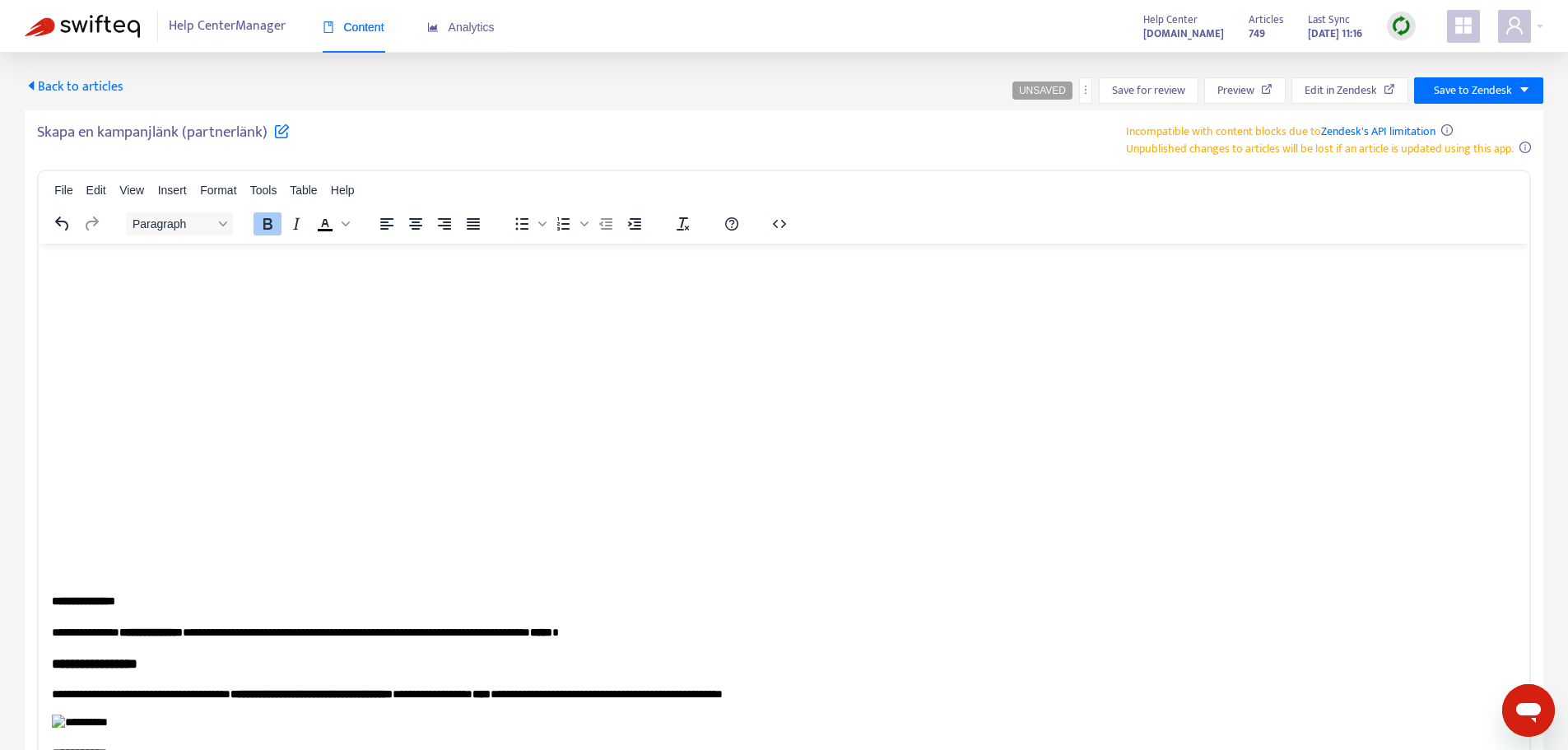 click on "**********" at bounding box center [784, -763] 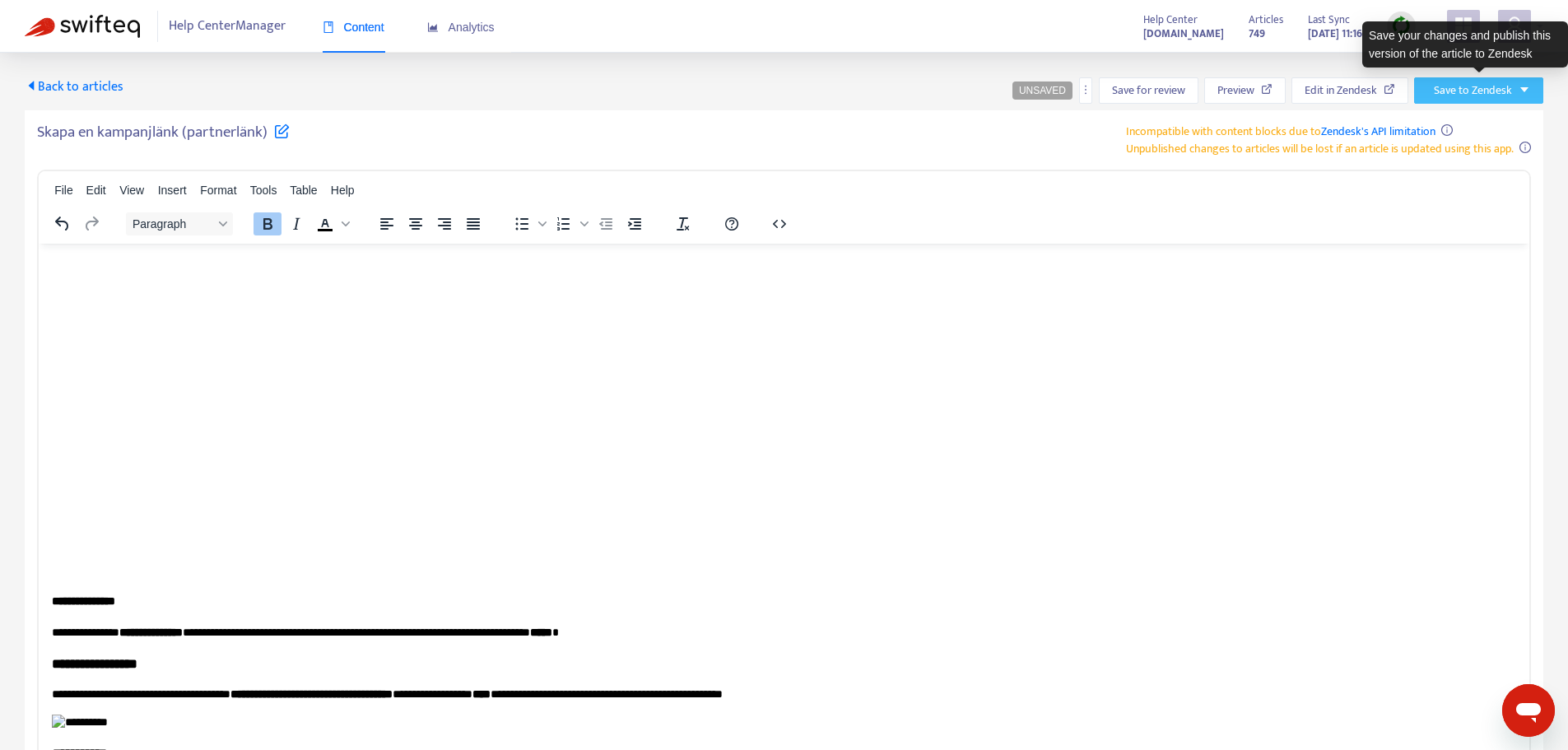 click on "Save to Zendesk" at bounding box center [1473, 91] 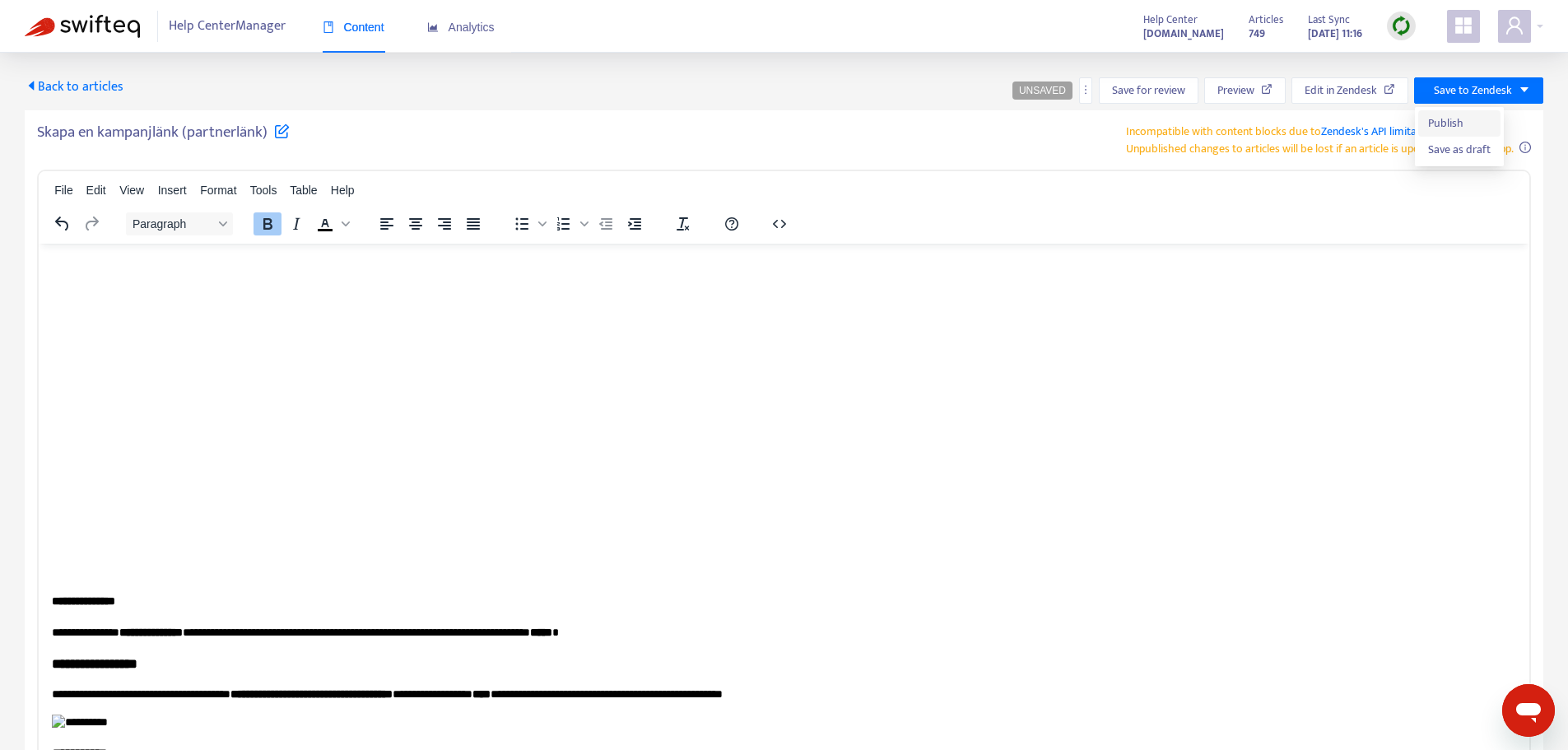 click on "Publish" at bounding box center [1459, 123] 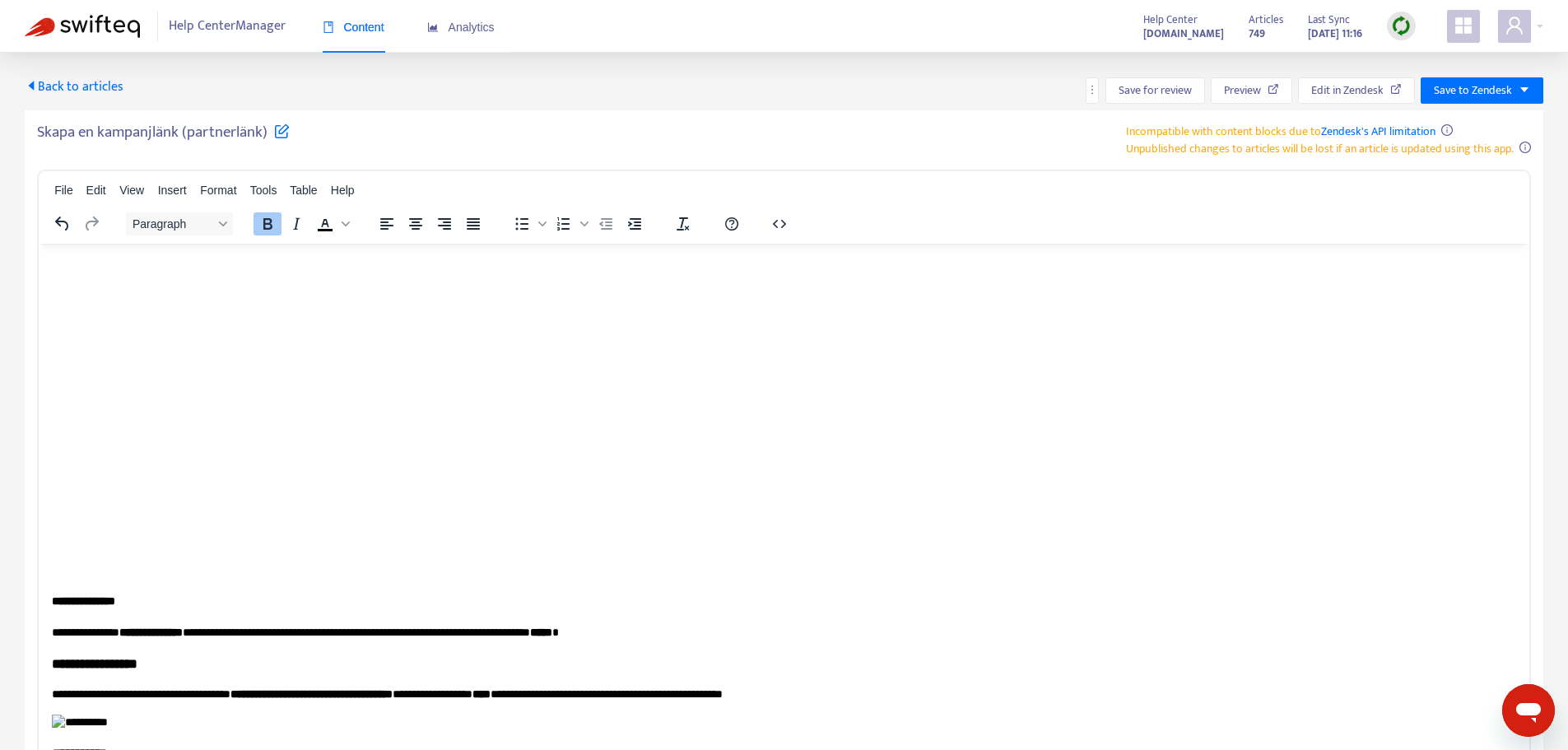 click on "Back to articles" at bounding box center [74, 86] 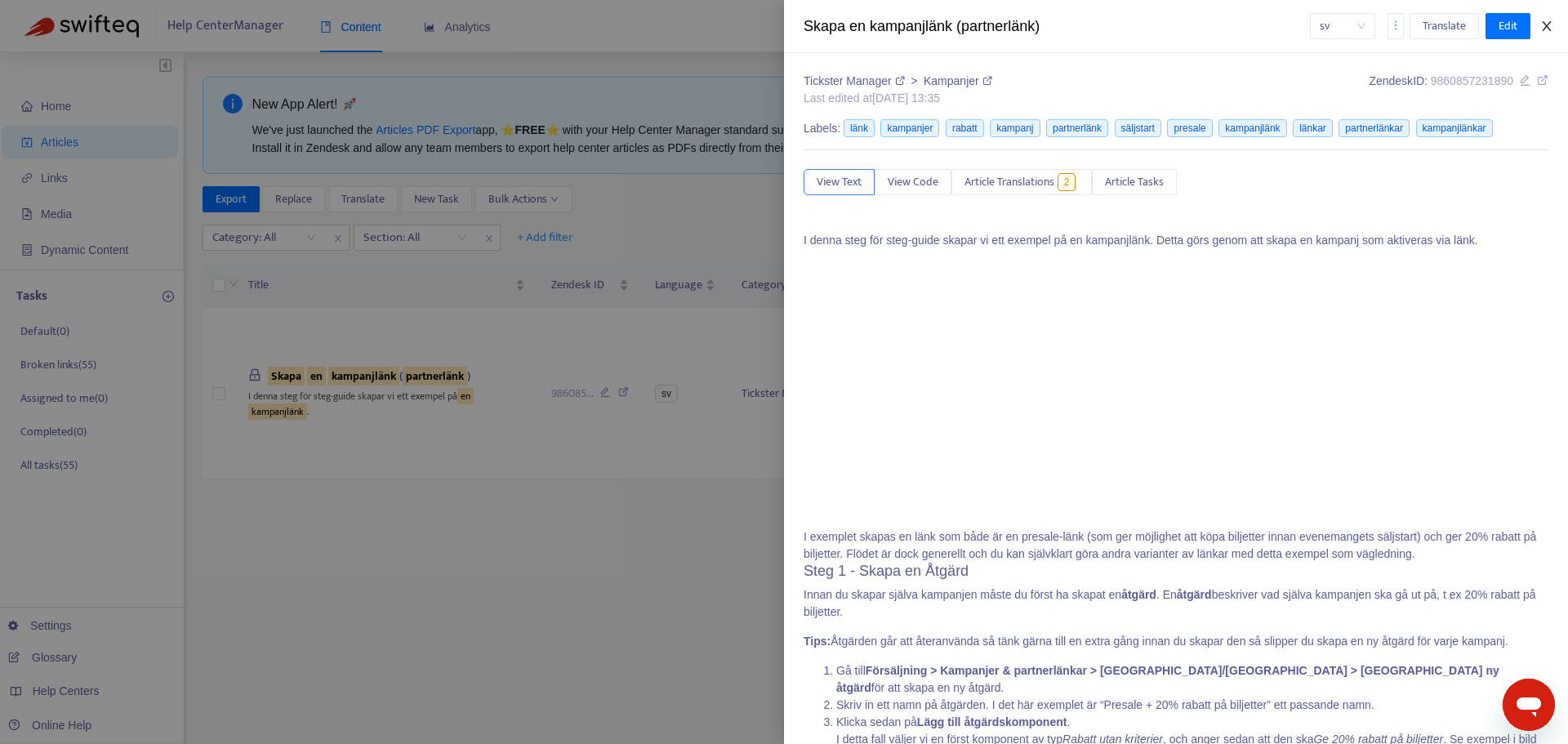 click 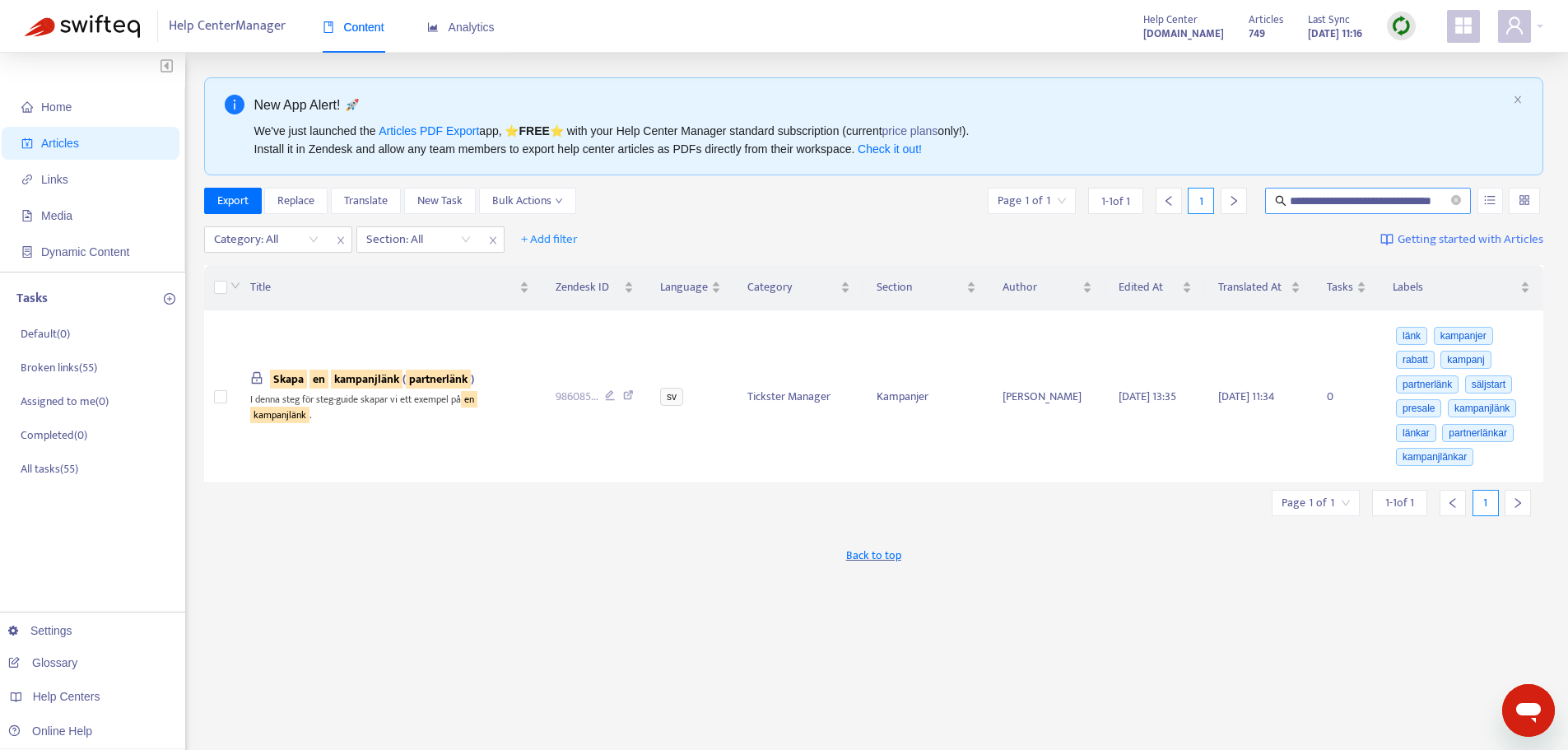 click on "**********" at bounding box center (1369, 201) 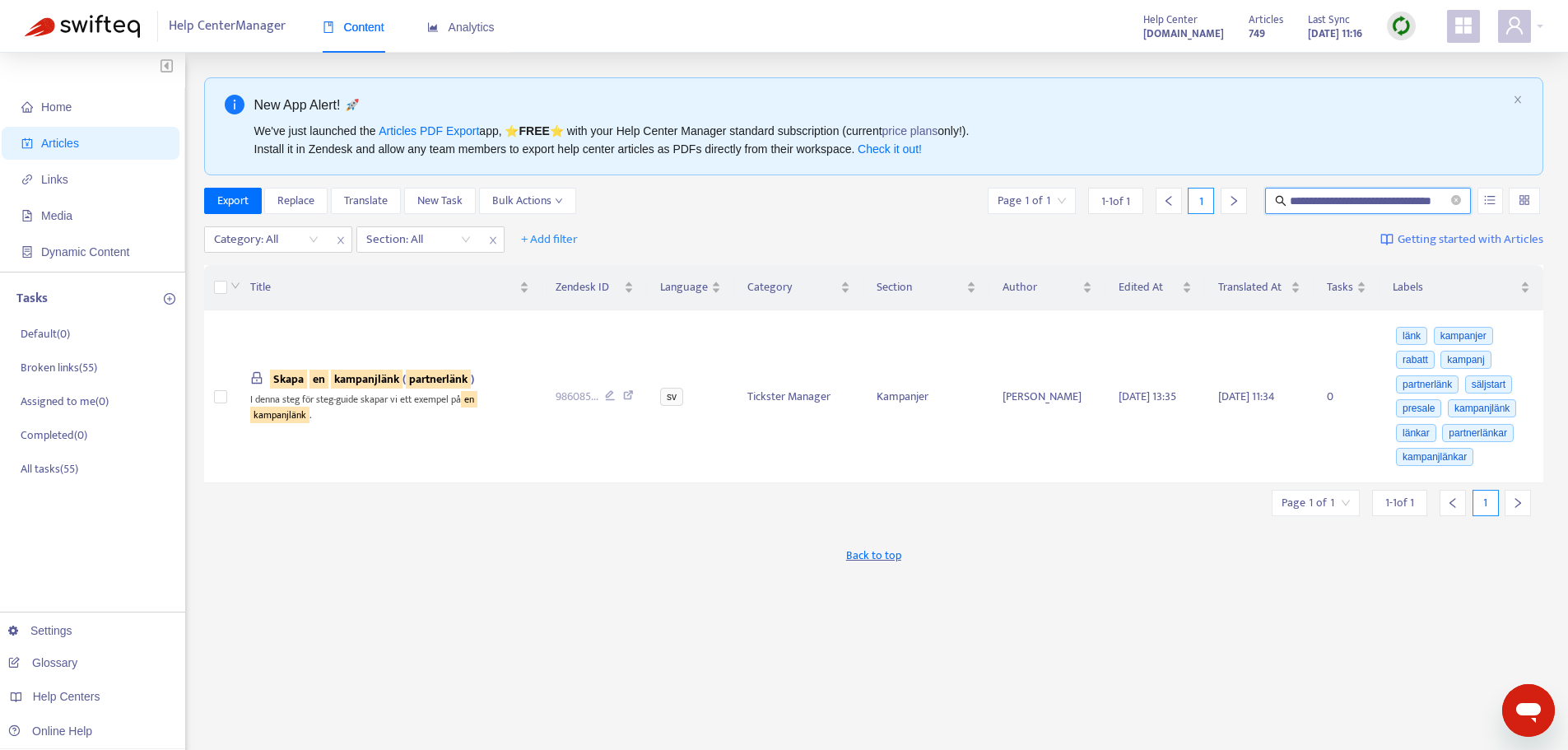 click on "**********" at bounding box center (1369, 201) 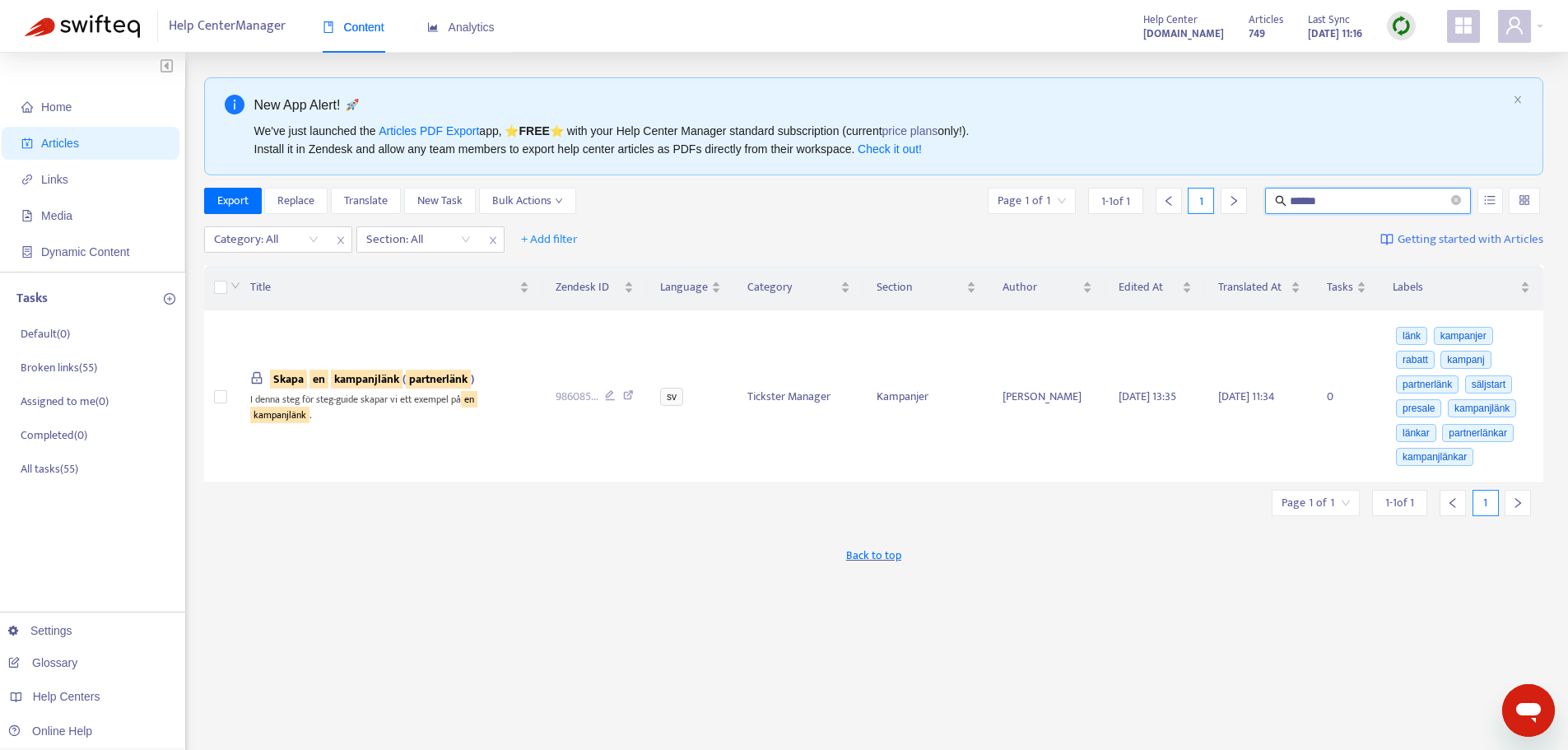 type on "******" 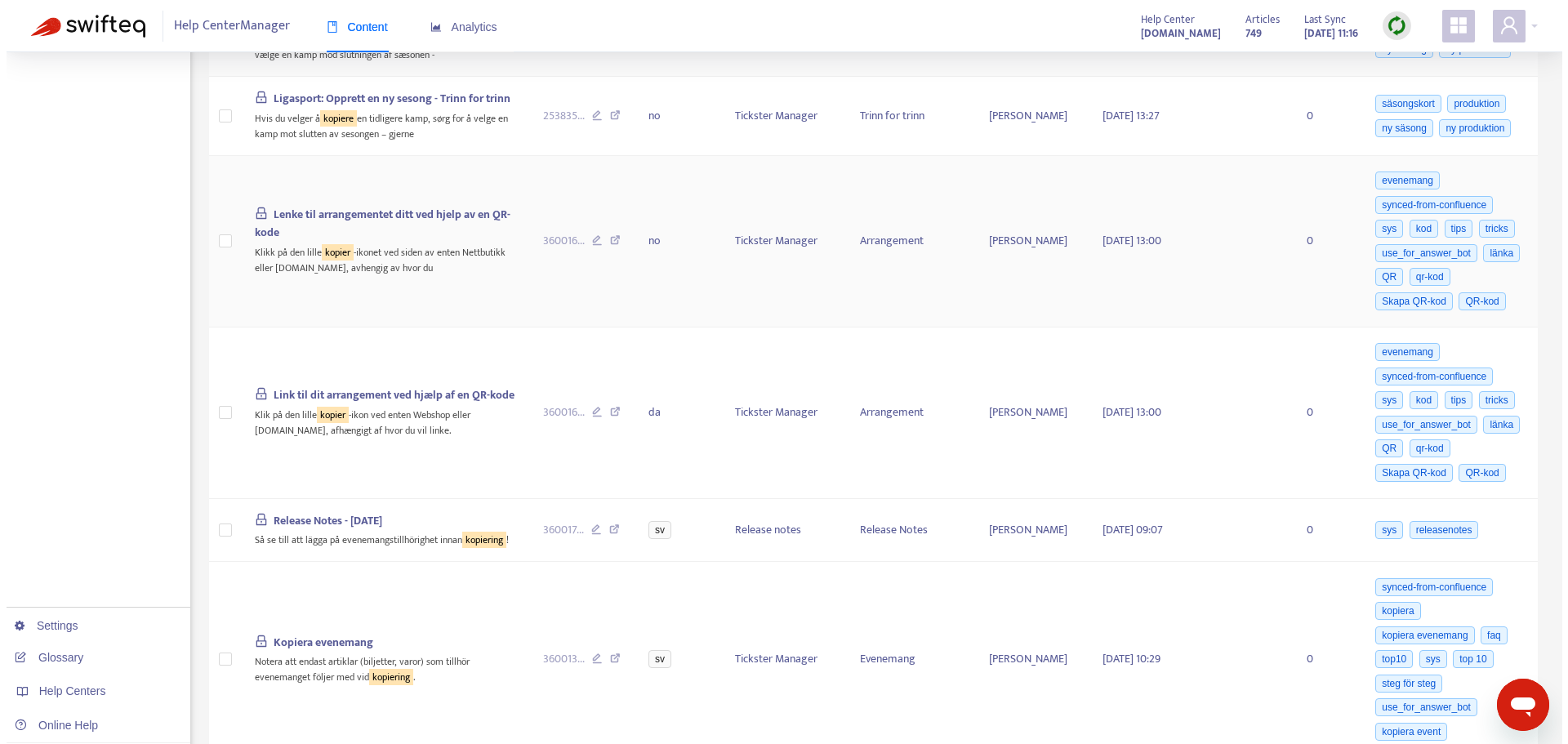 scroll, scrollTop: 653, scrollLeft: 0, axis: vertical 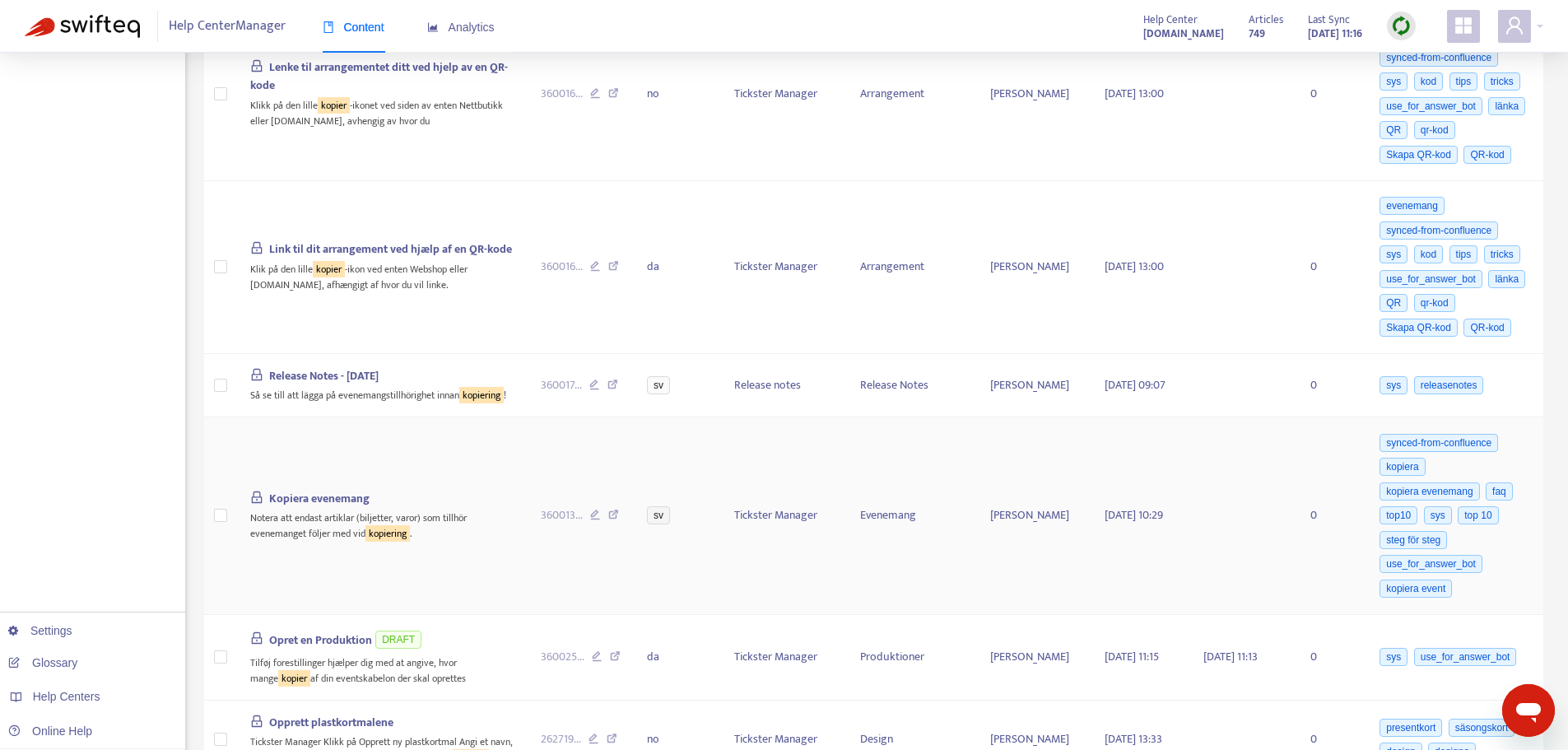 click on "Kopiera evenemang" at bounding box center [319, 498] 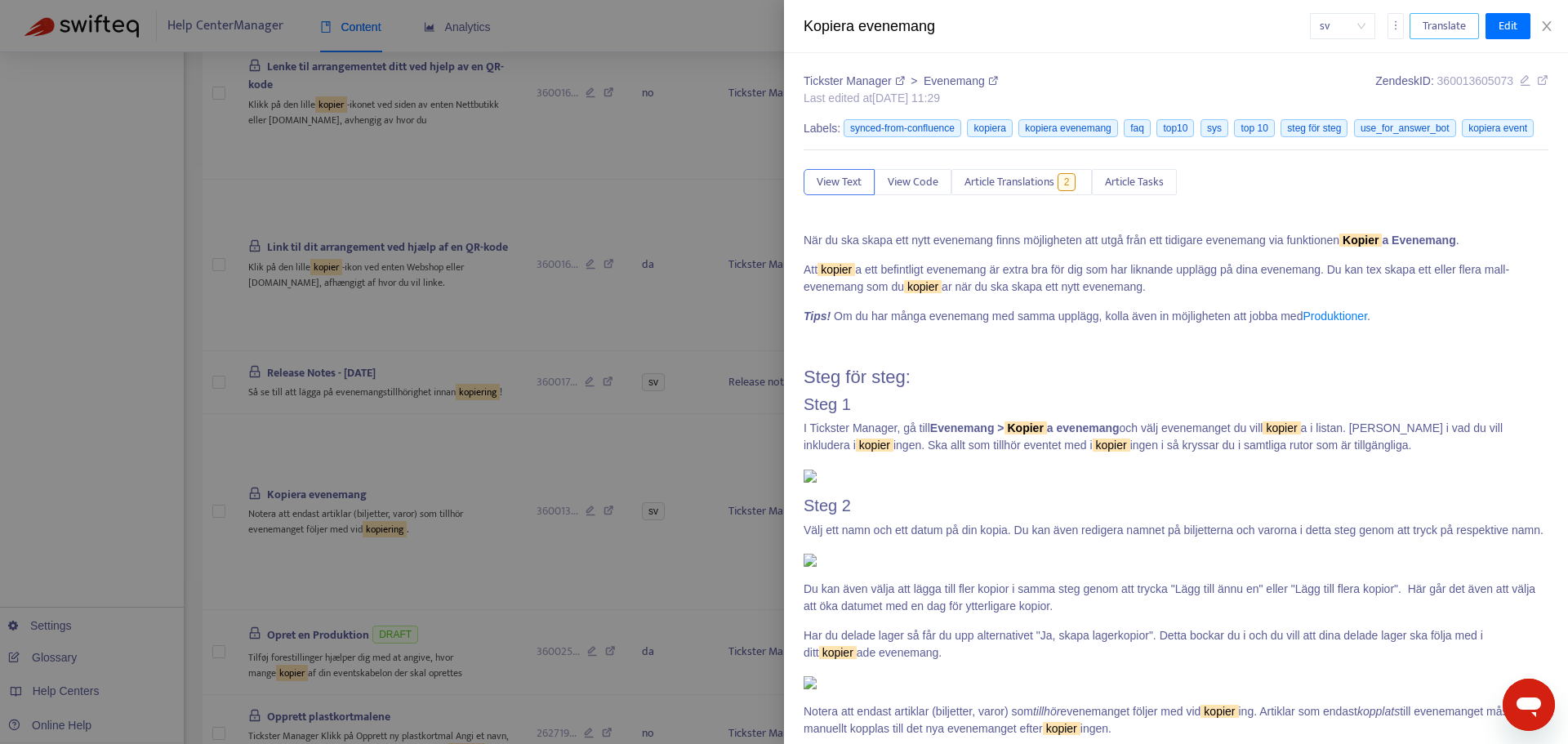 click on "Translate" at bounding box center [1444, 26] 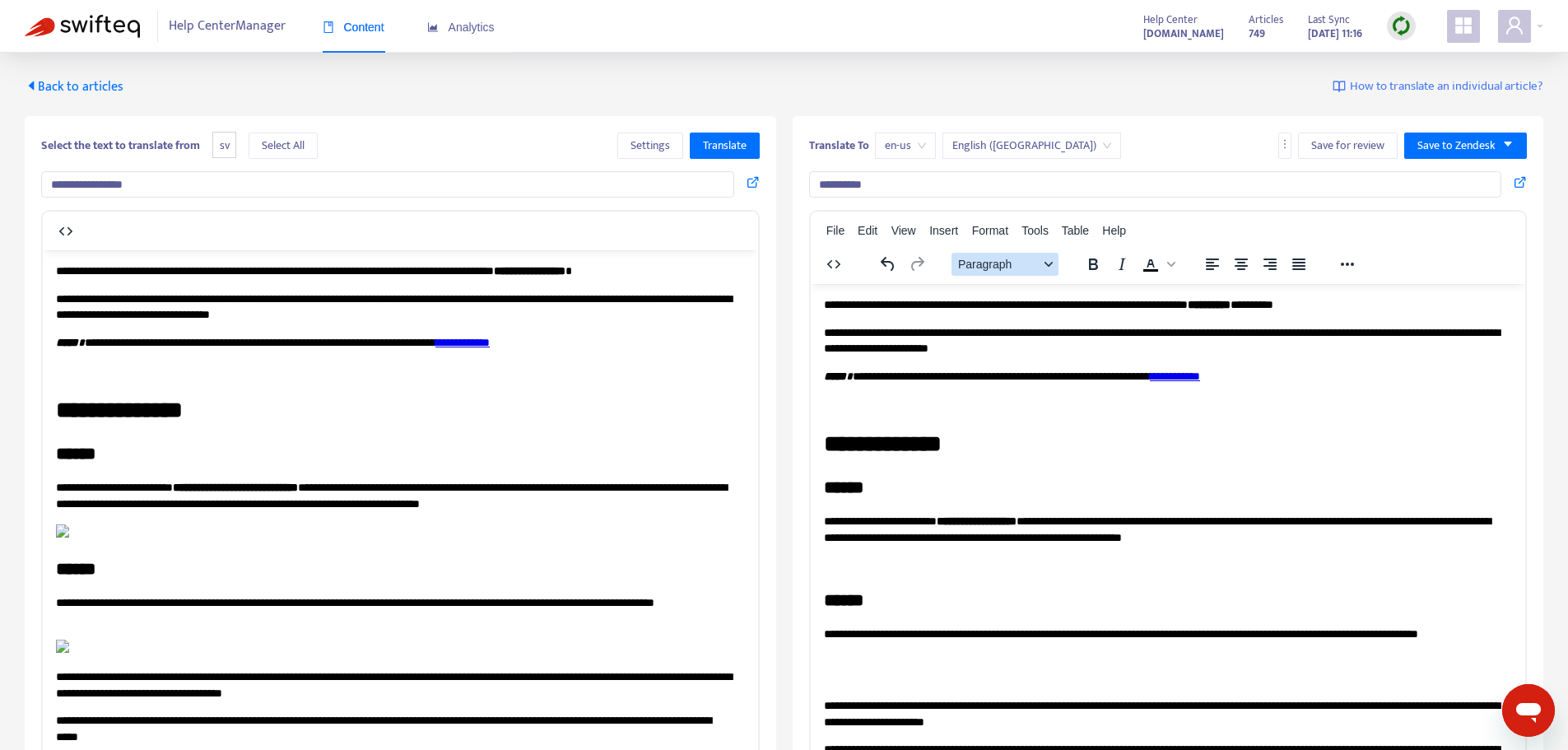 scroll, scrollTop: 0, scrollLeft: 0, axis: both 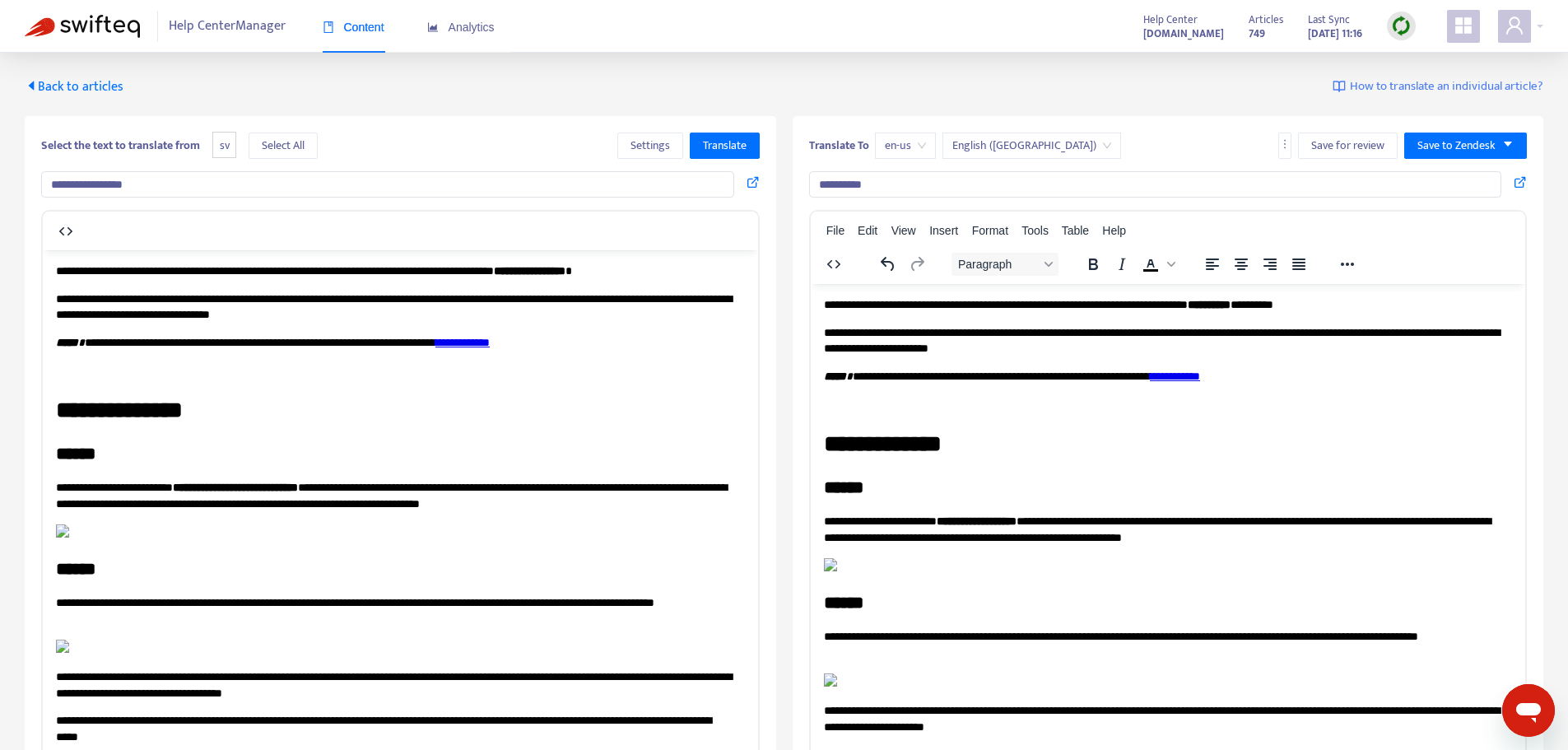 click on "en-us" at bounding box center (905, 146) 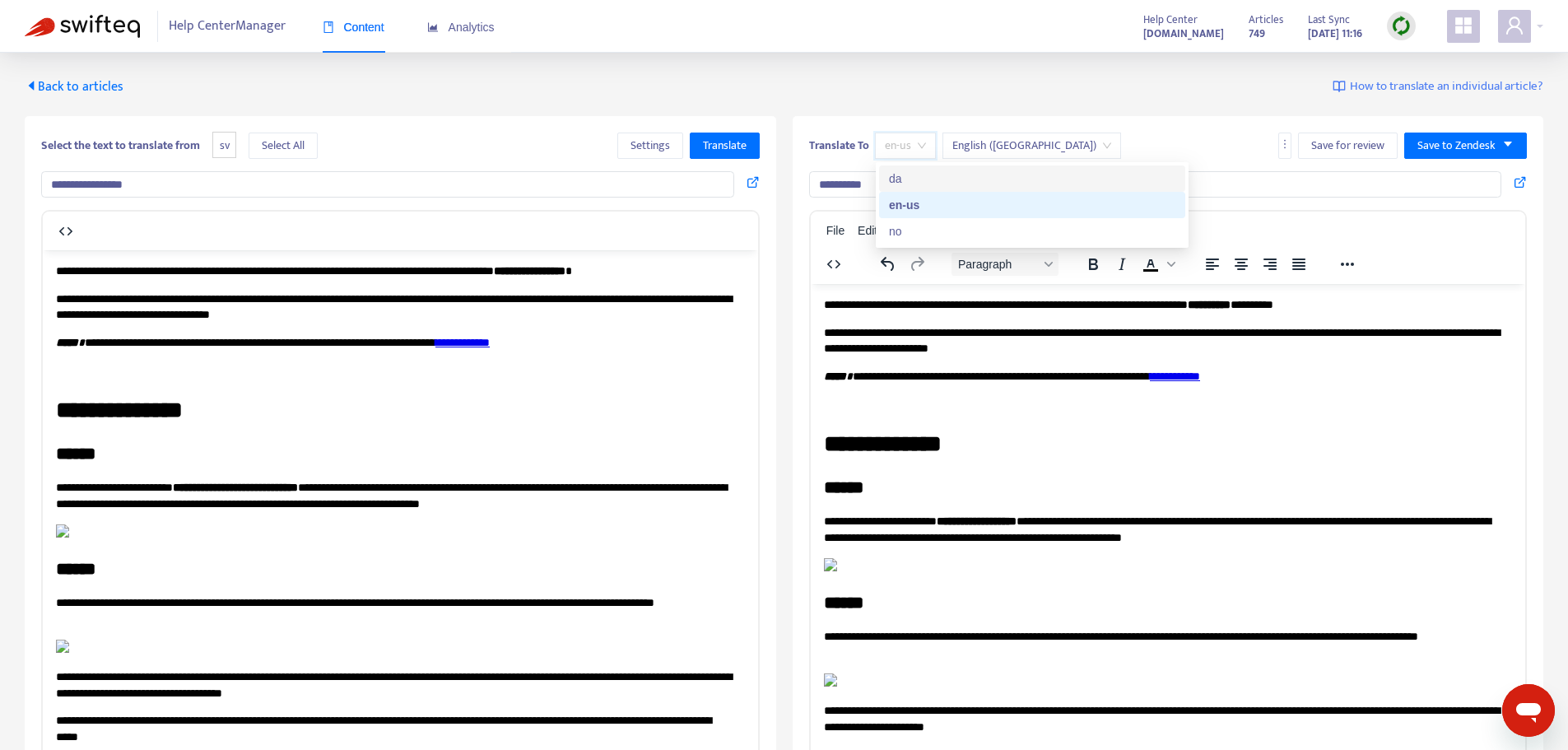 click on "da" at bounding box center (1032, 179) 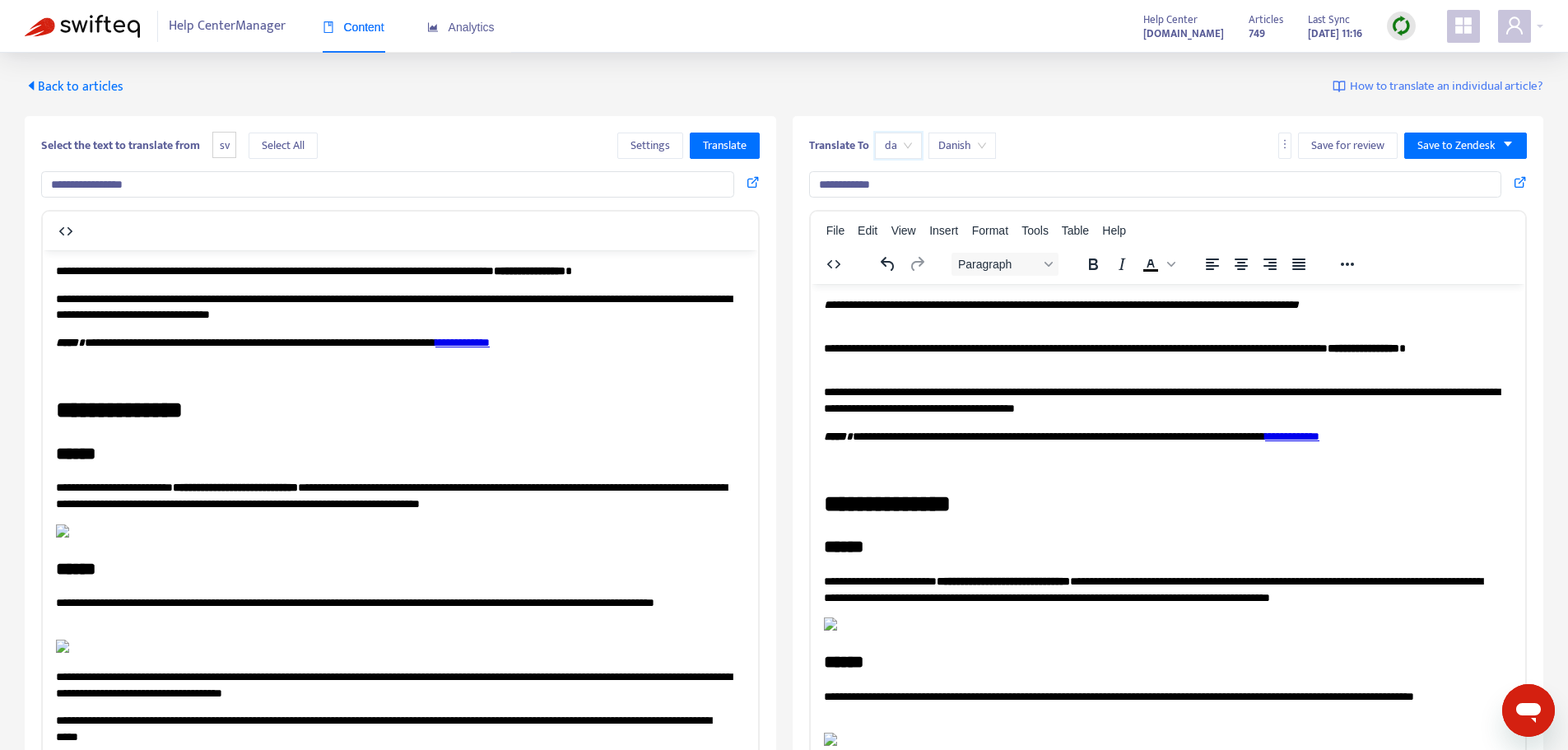 click on "**********" at bounding box center (529, 270) 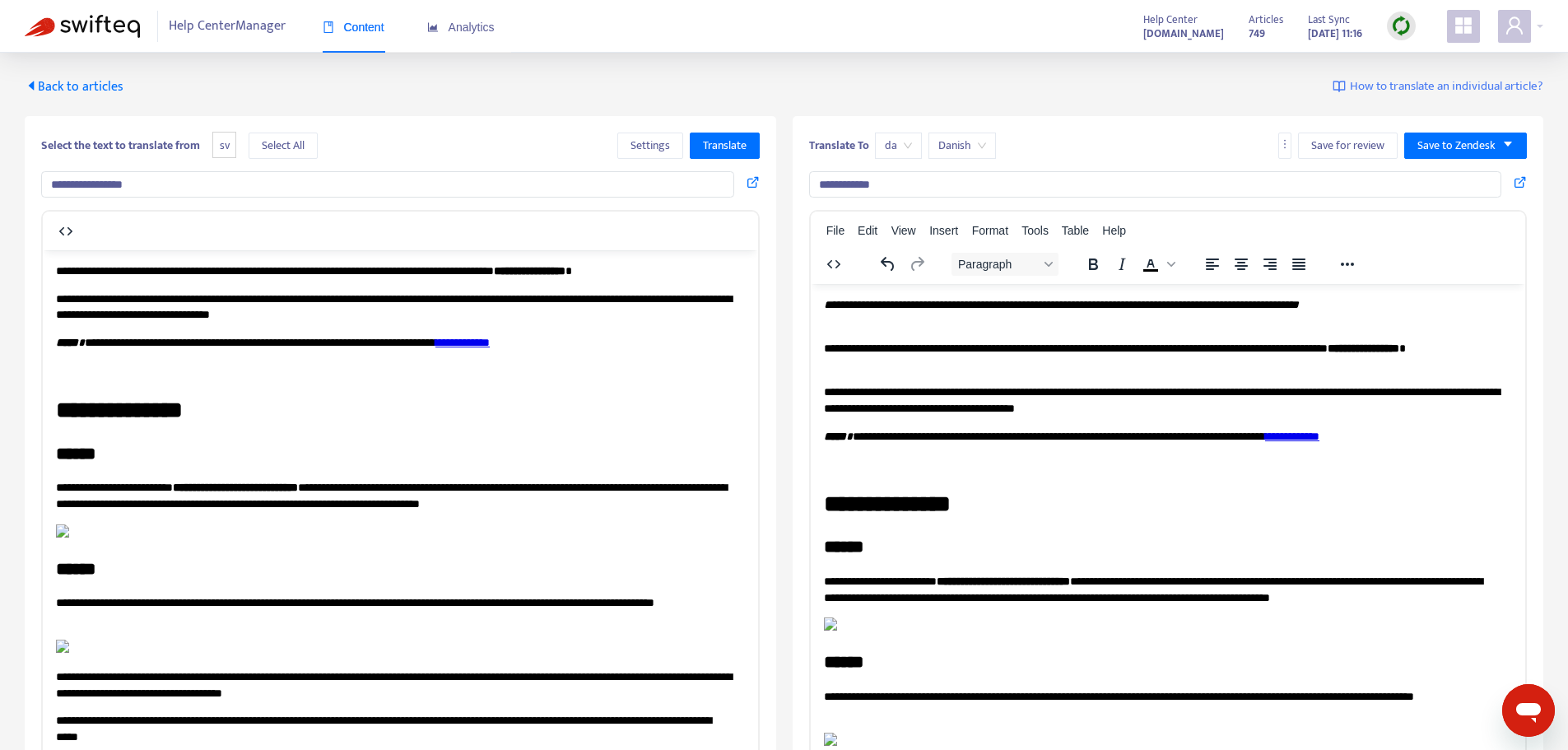 drag, startPoint x: 710, startPoint y: 269, endPoint x: 645, endPoint y: 271, distance: 65.030762 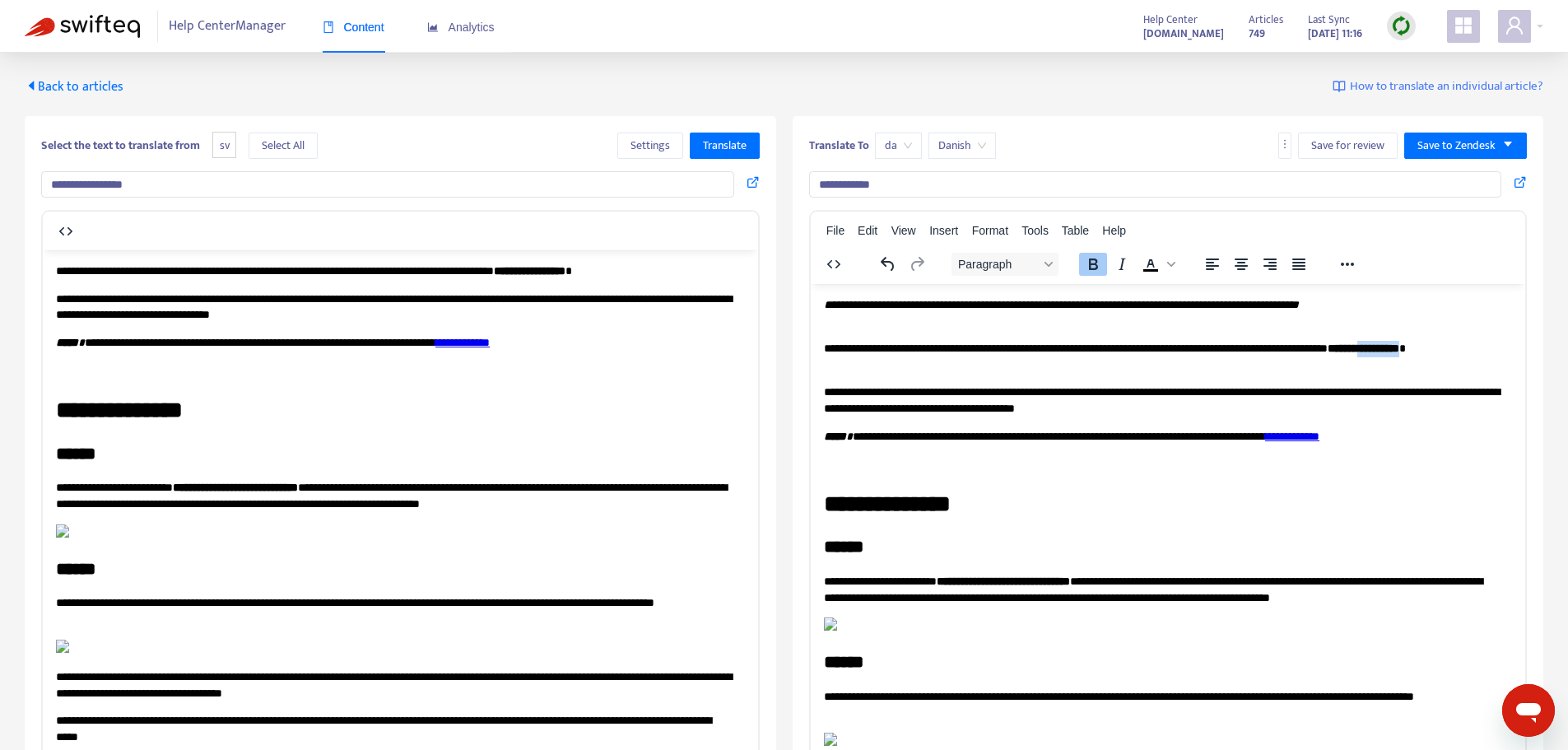 click on "**********" at bounding box center (1362, 347) 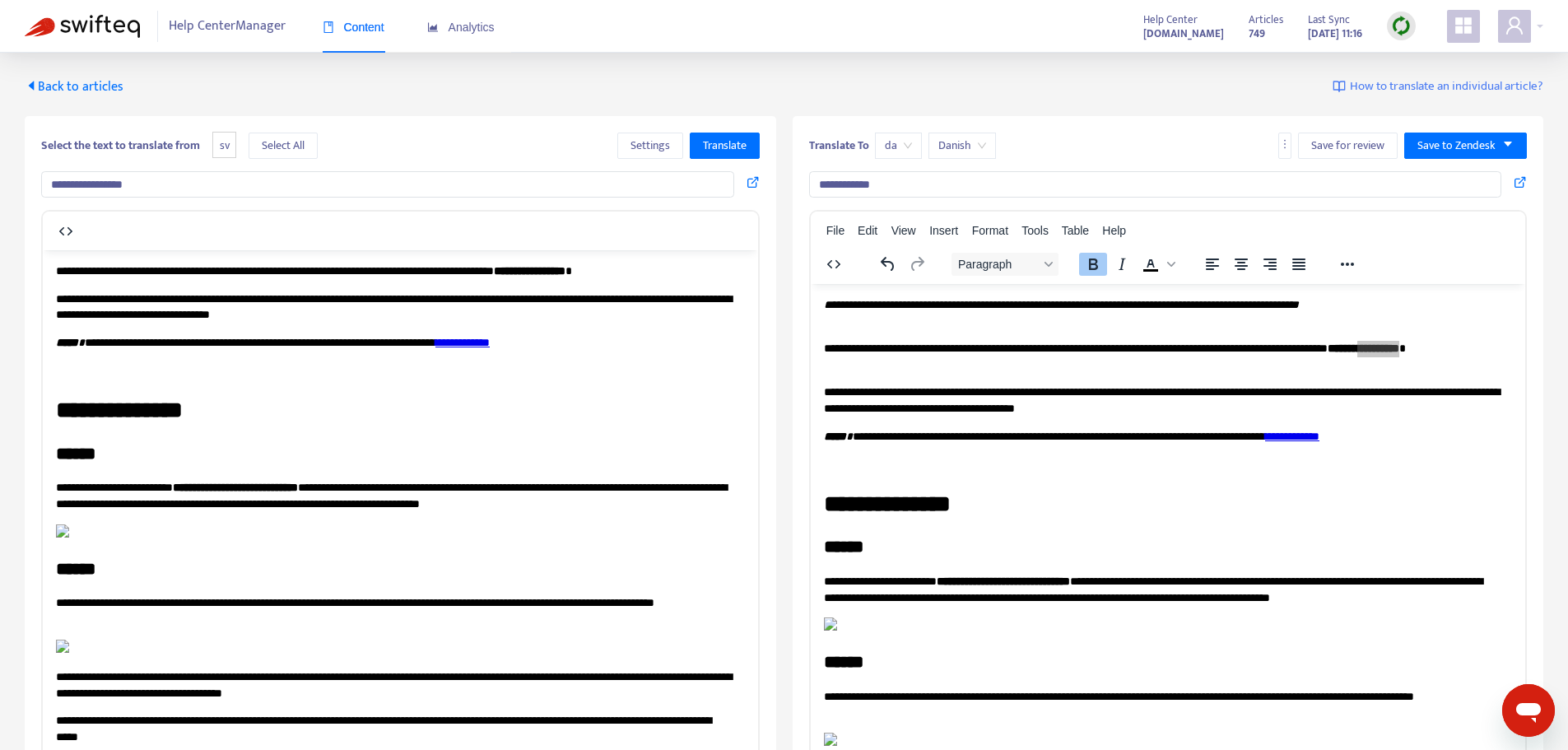click on "**********" at bounding box center (529, 270) 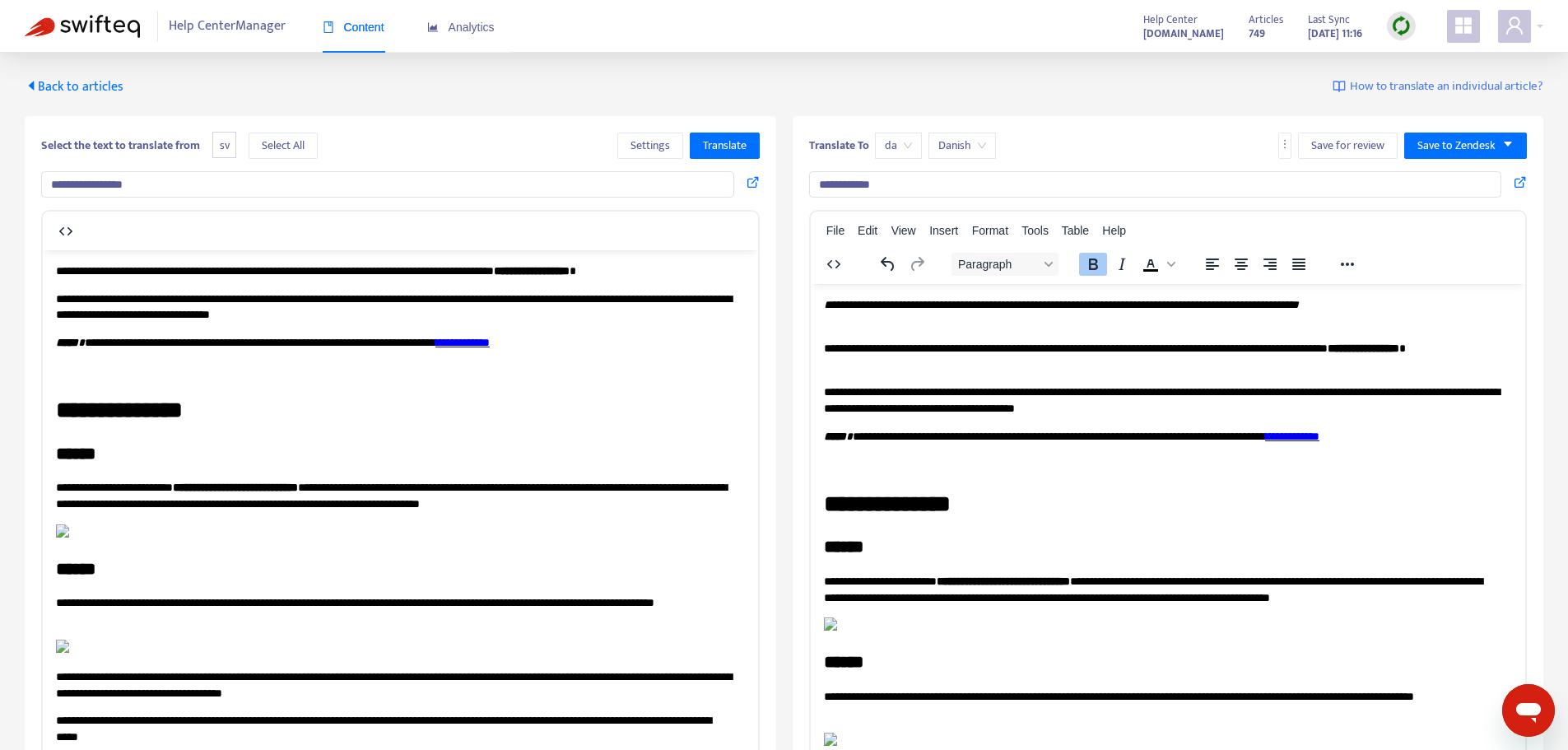 click on "**********" at bounding box center [1161, 356] 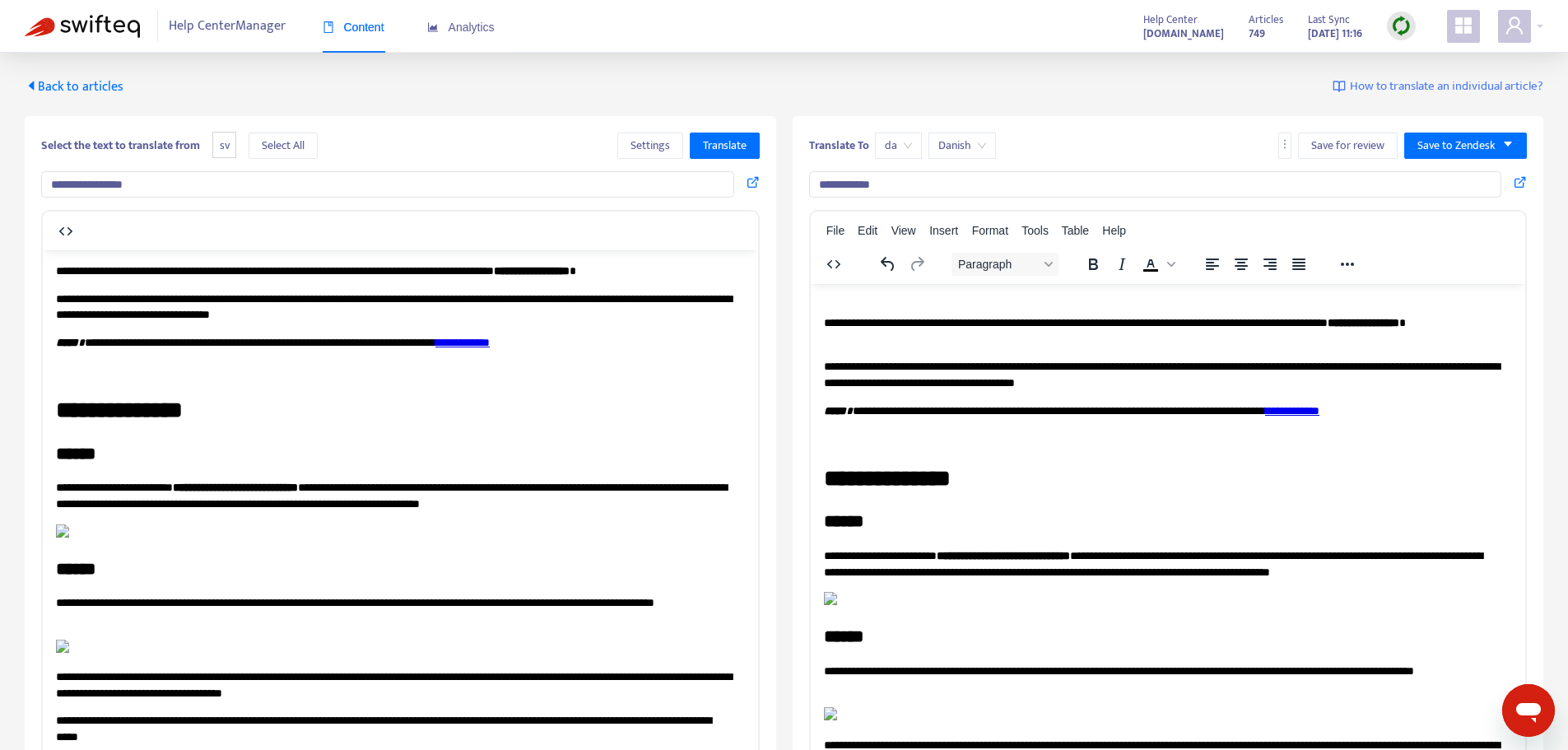 scroll, scrollTop: 0, scrollLeft: 0, axis: both 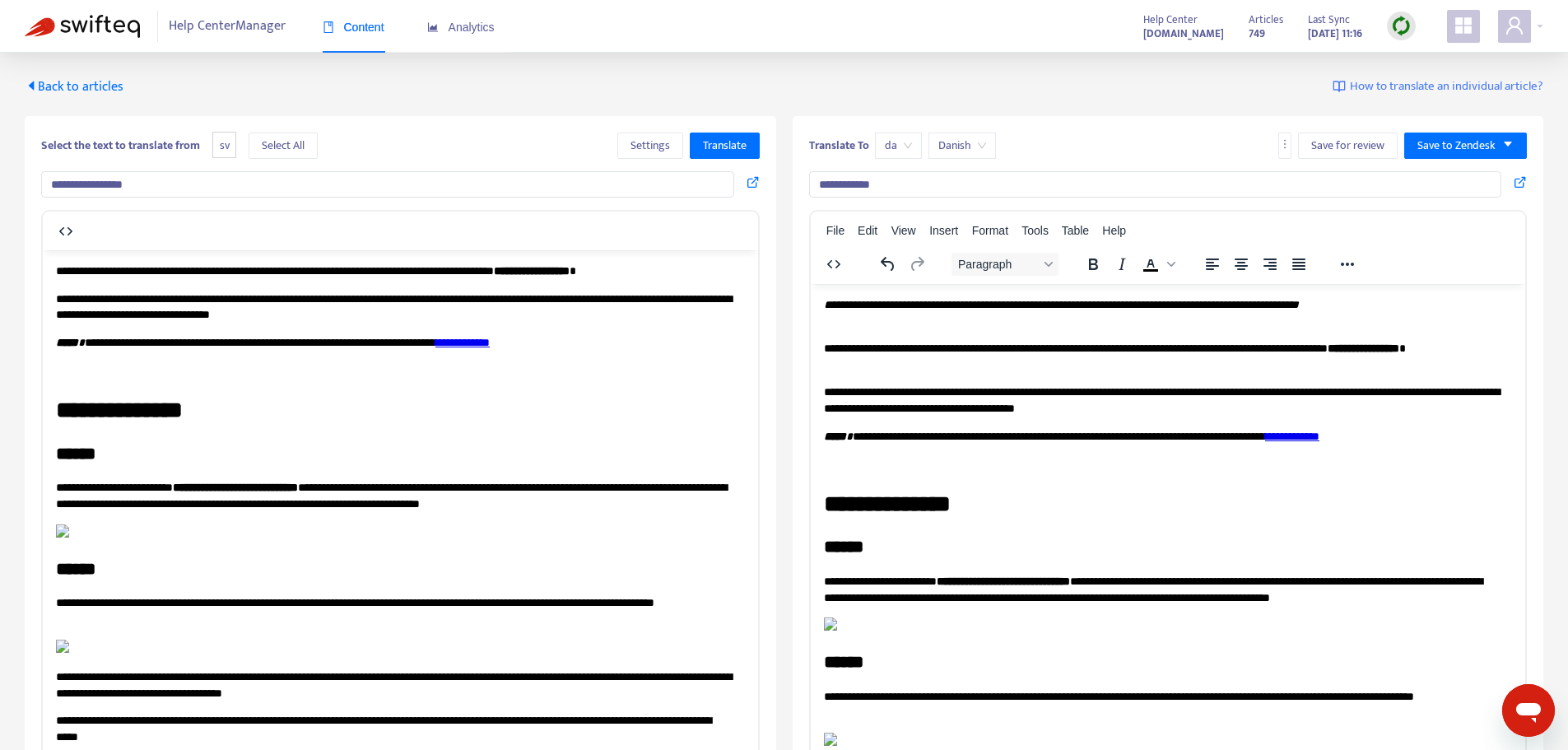click on "**********" at bounding box center (394, 306) 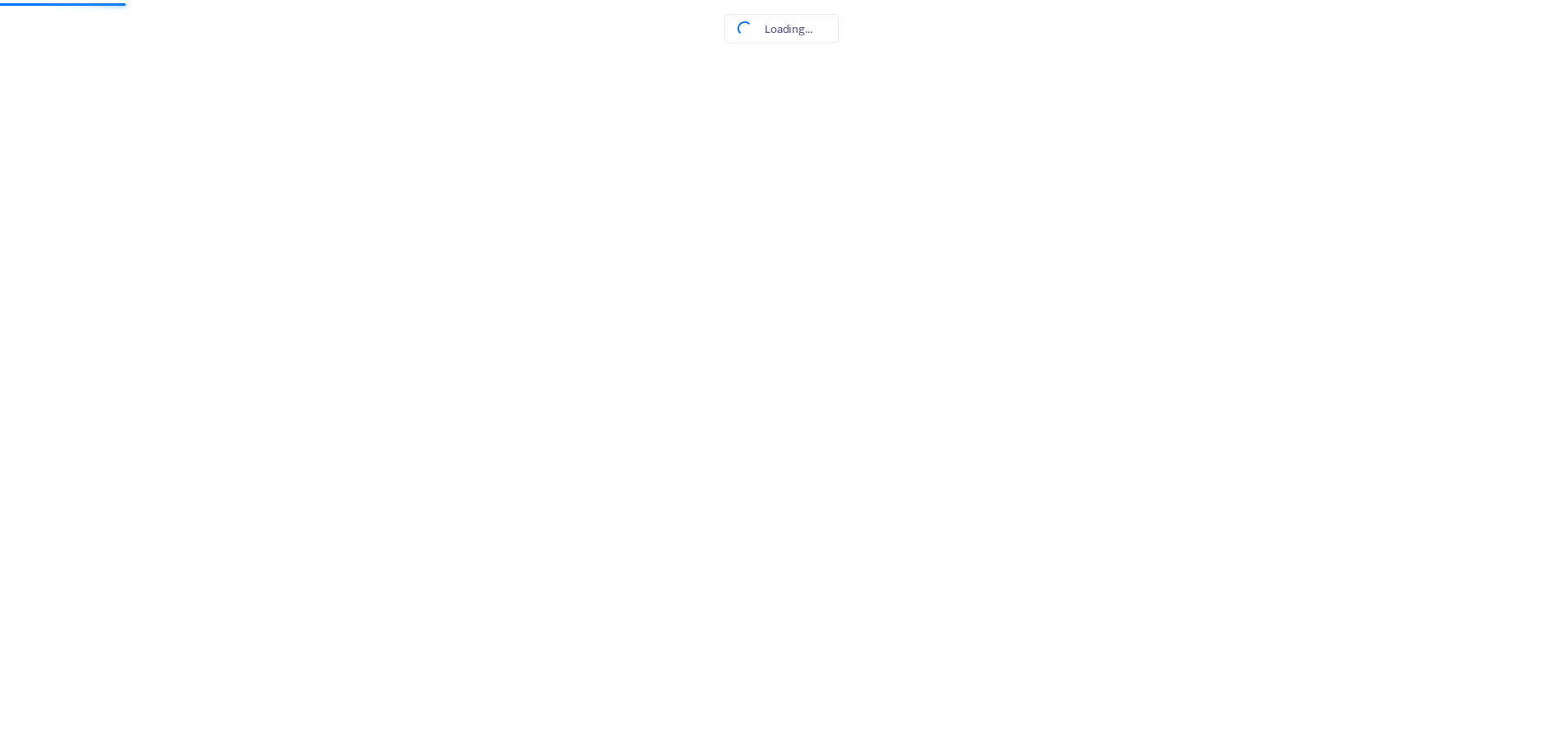scroll, scrollTop: 0, scrollLeft: 0, axis: both 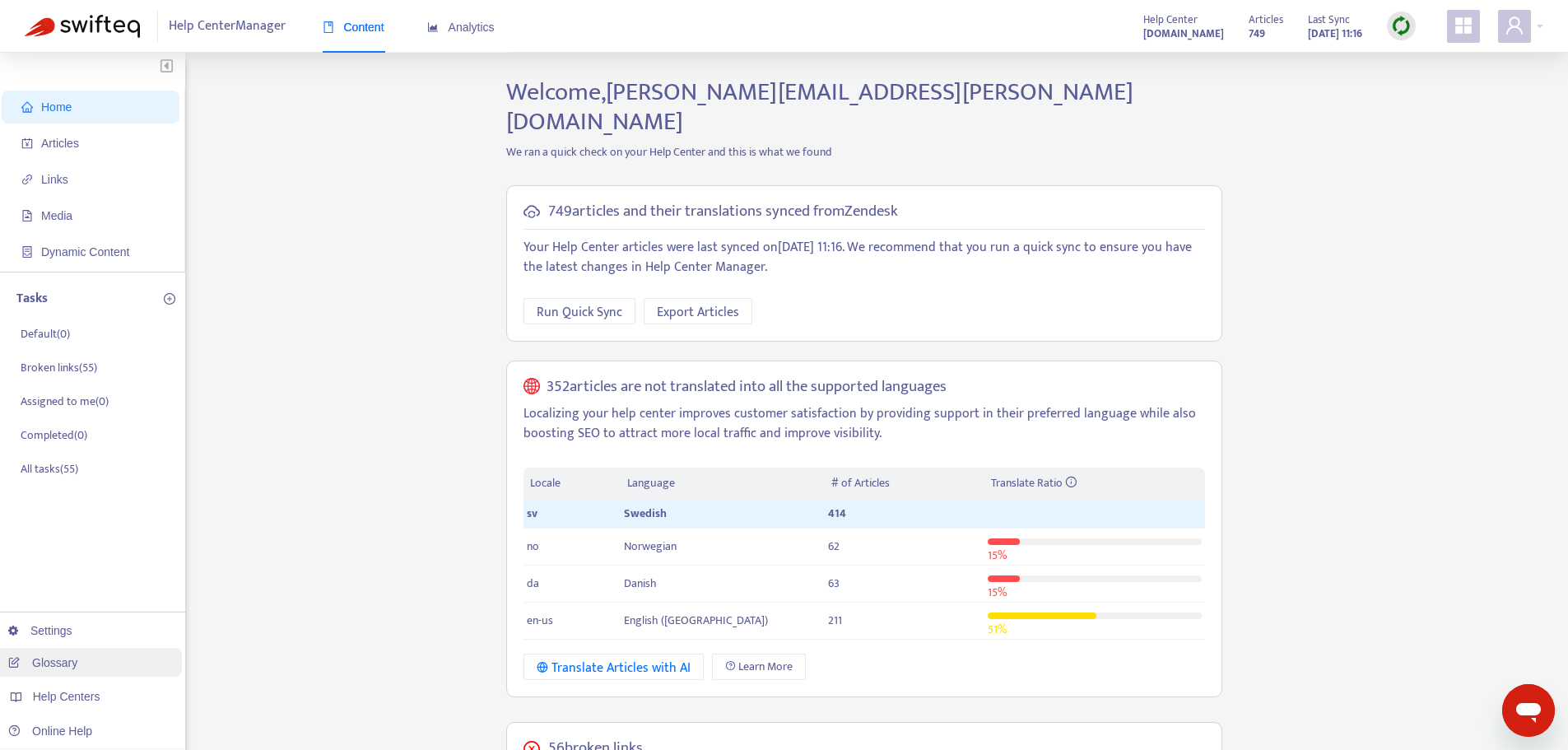 click on "Glossary" at bounding box center (43, 663) 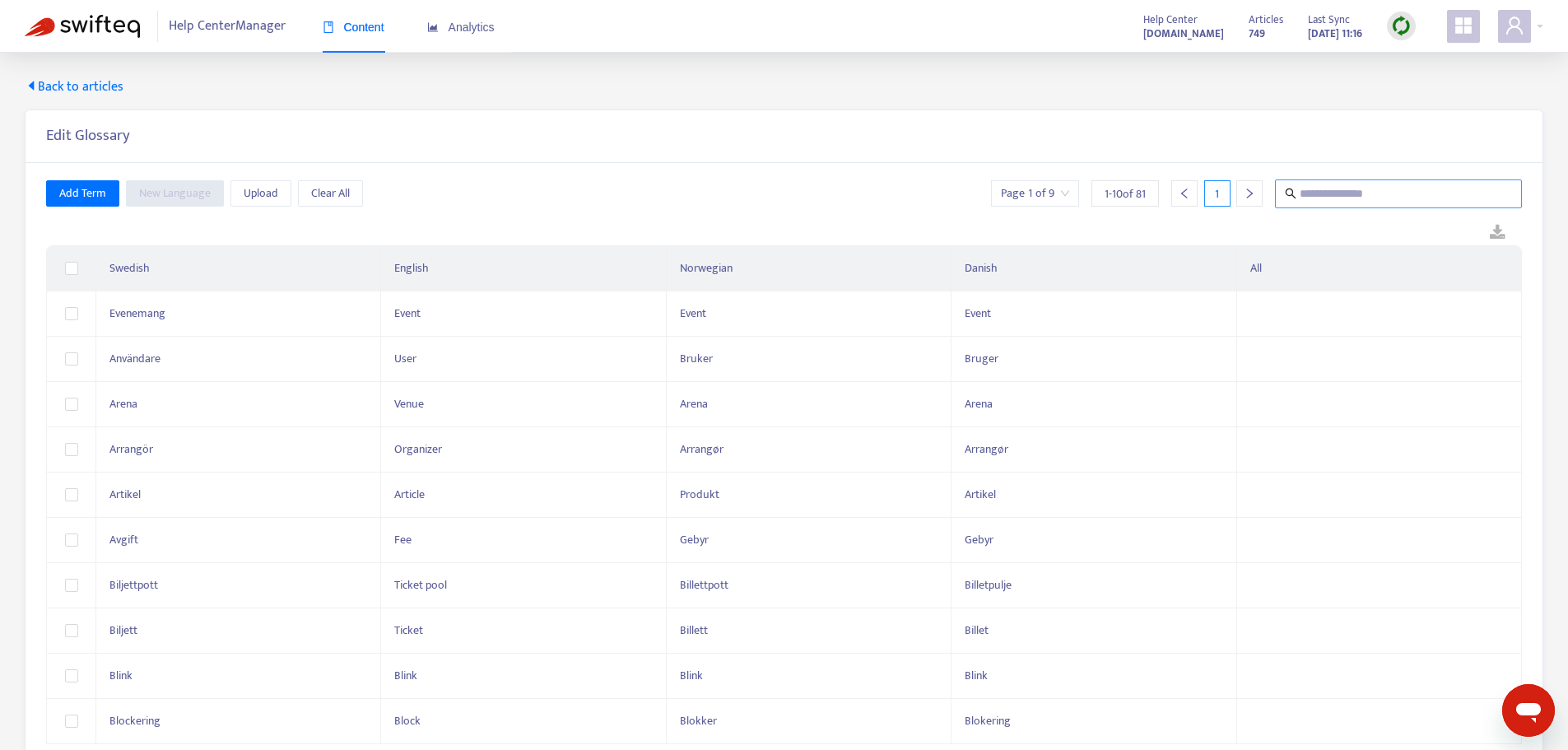 click at bounding box center [1399, 193] 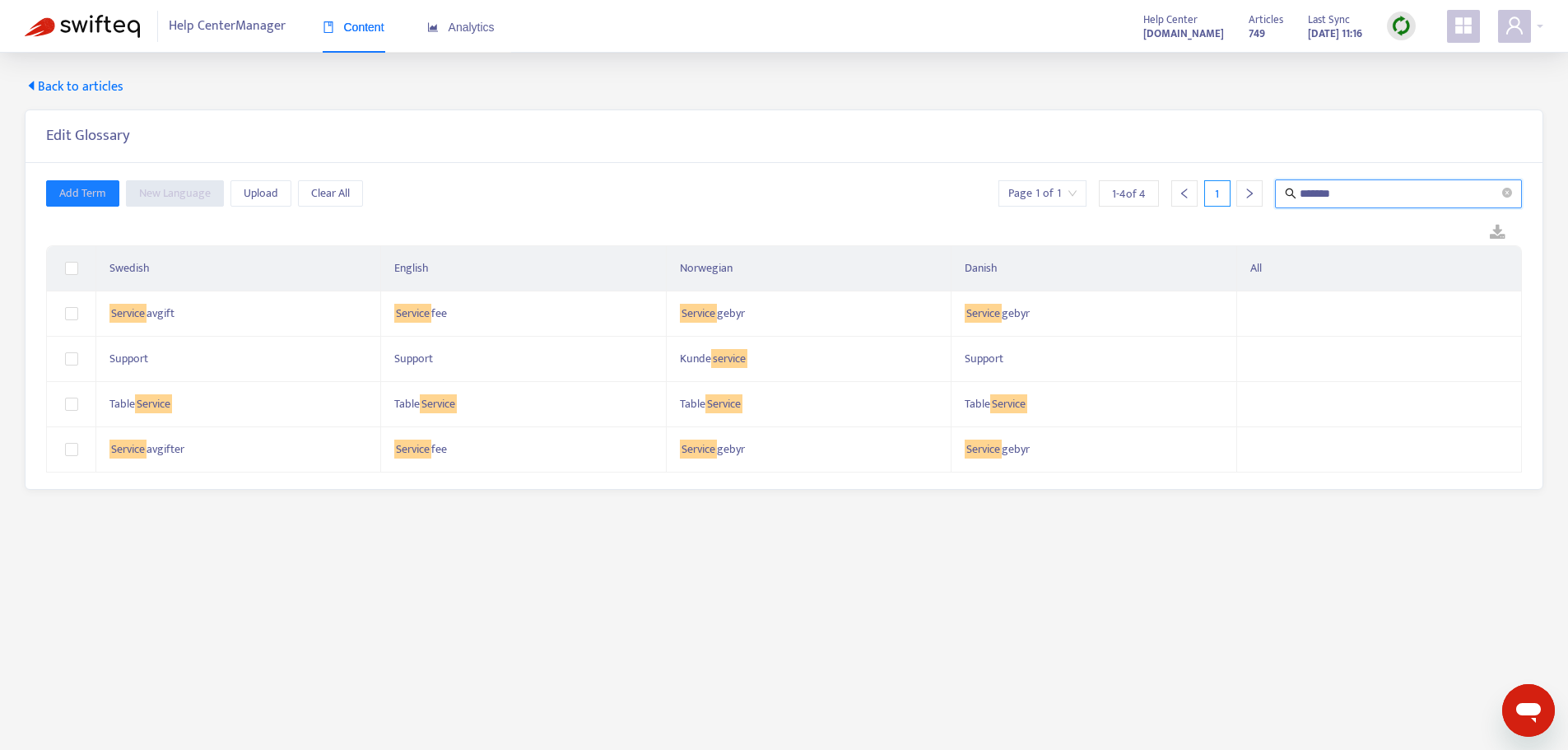 type on "*******" 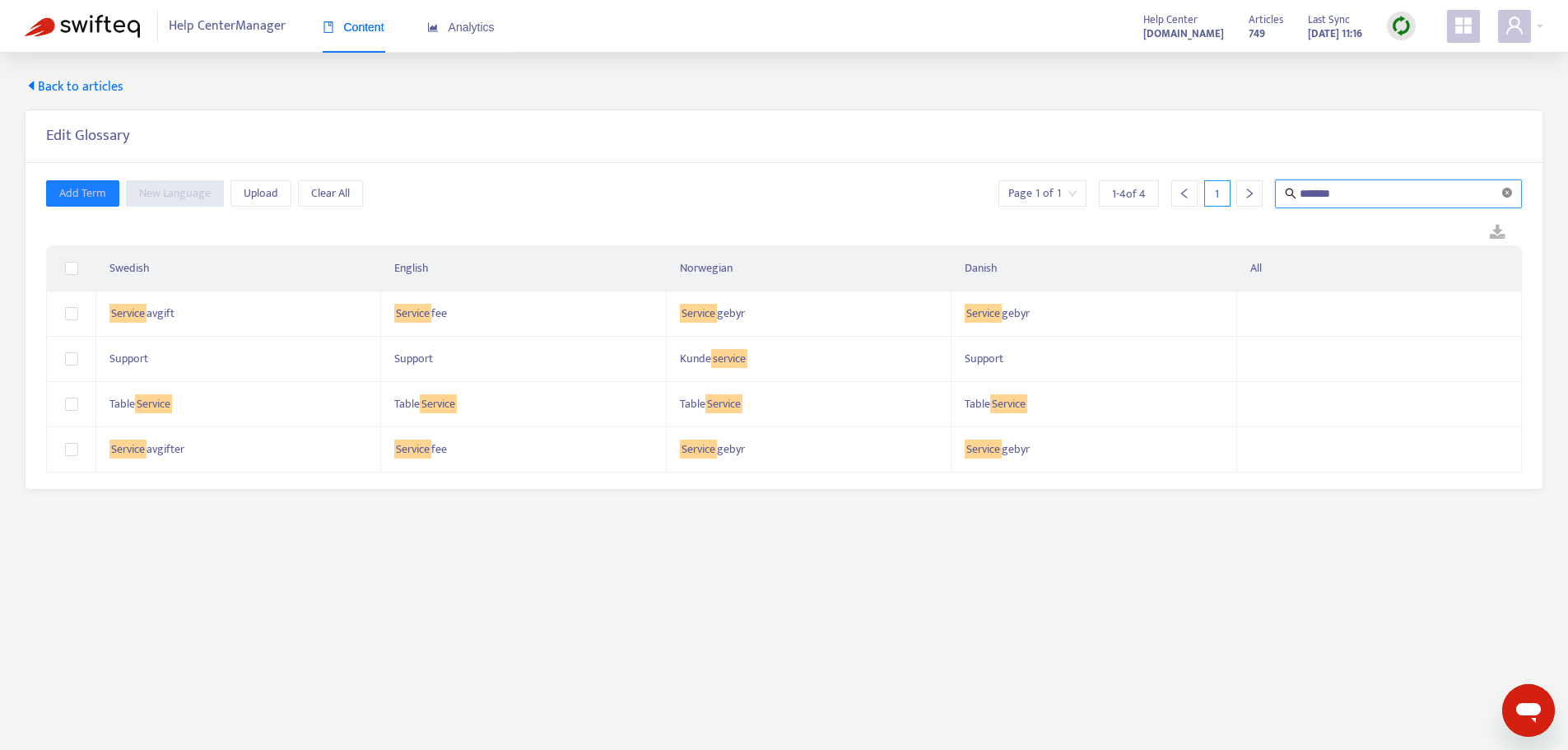 click 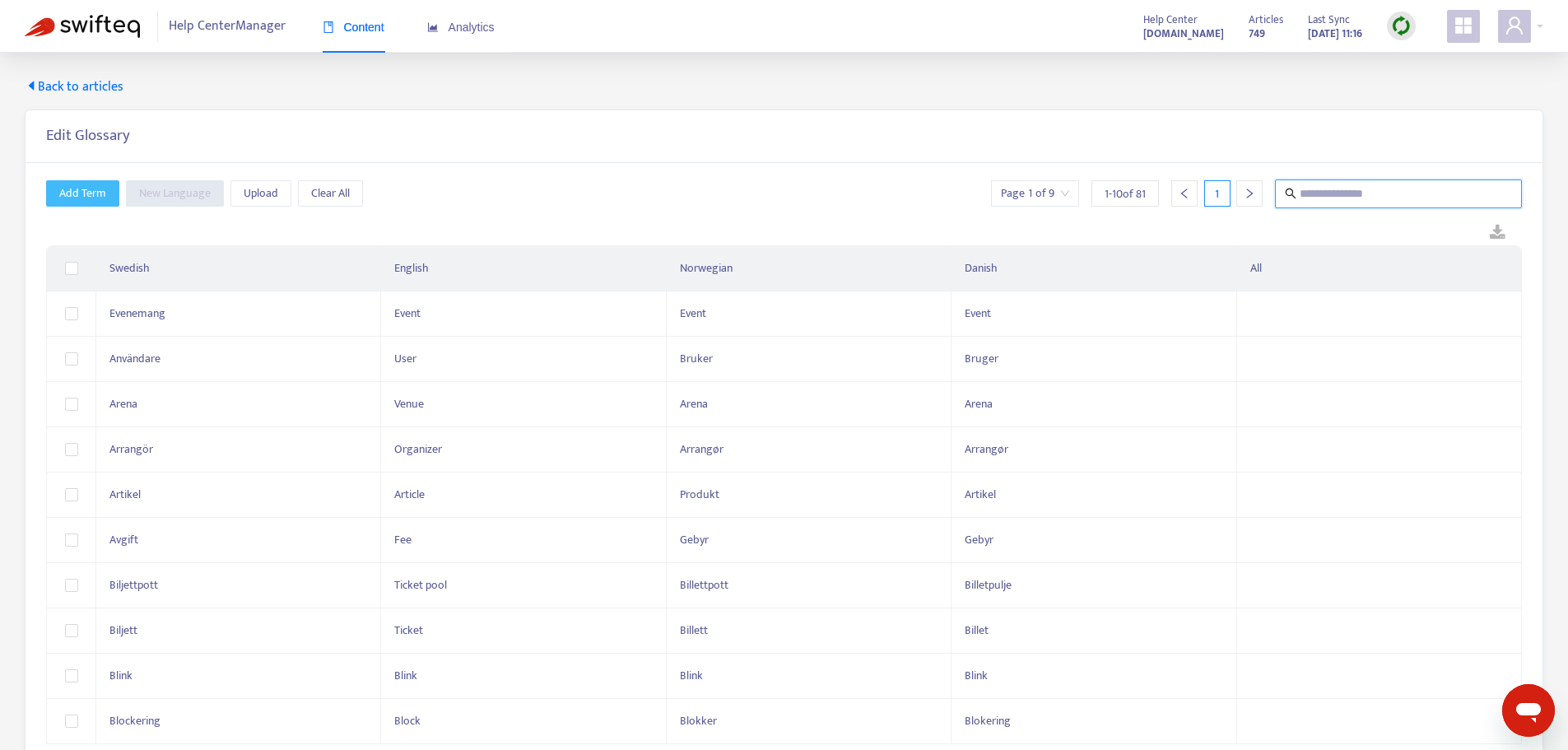 click on "Add Term" at bounding box center (82, 193) 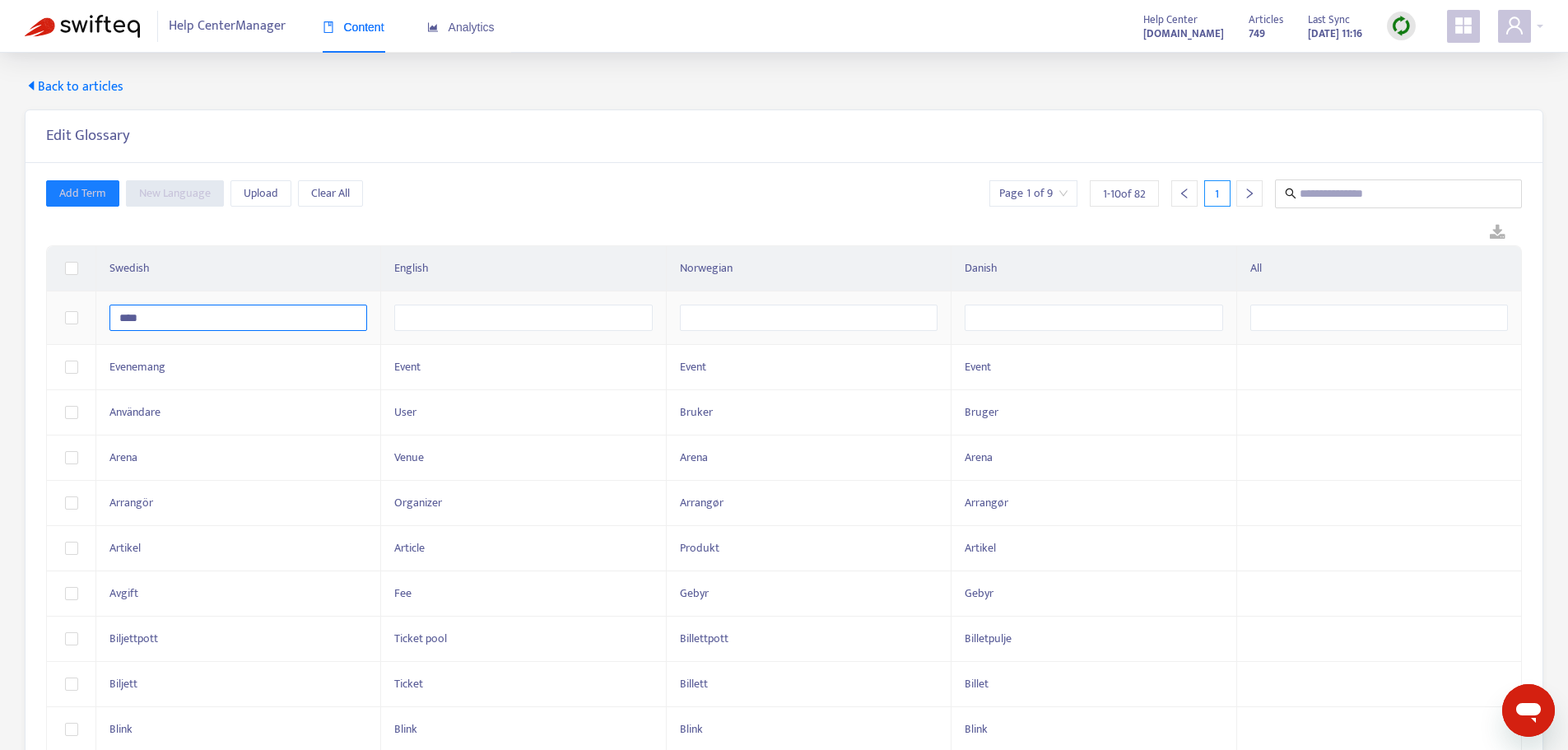 type on "****" 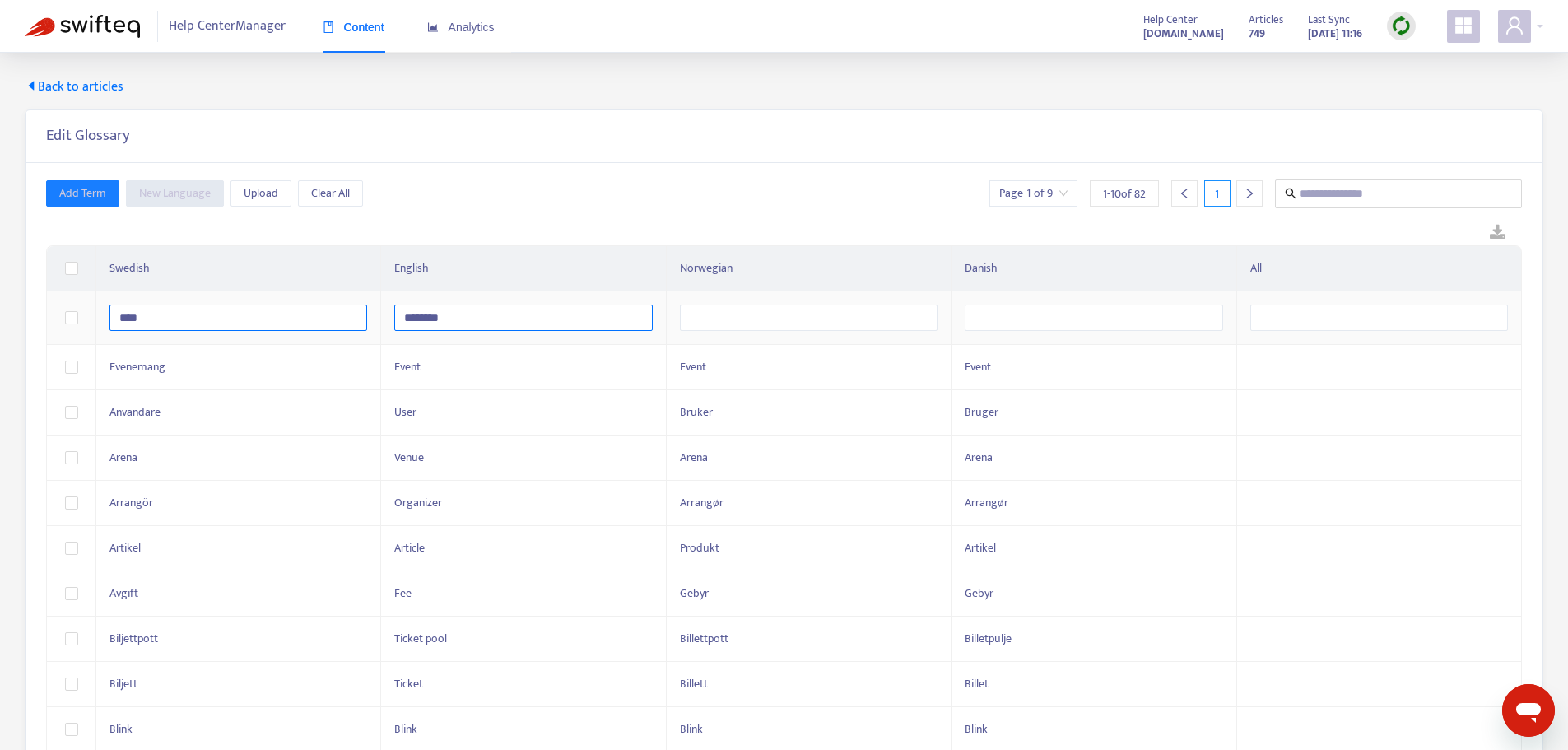 type on "********" 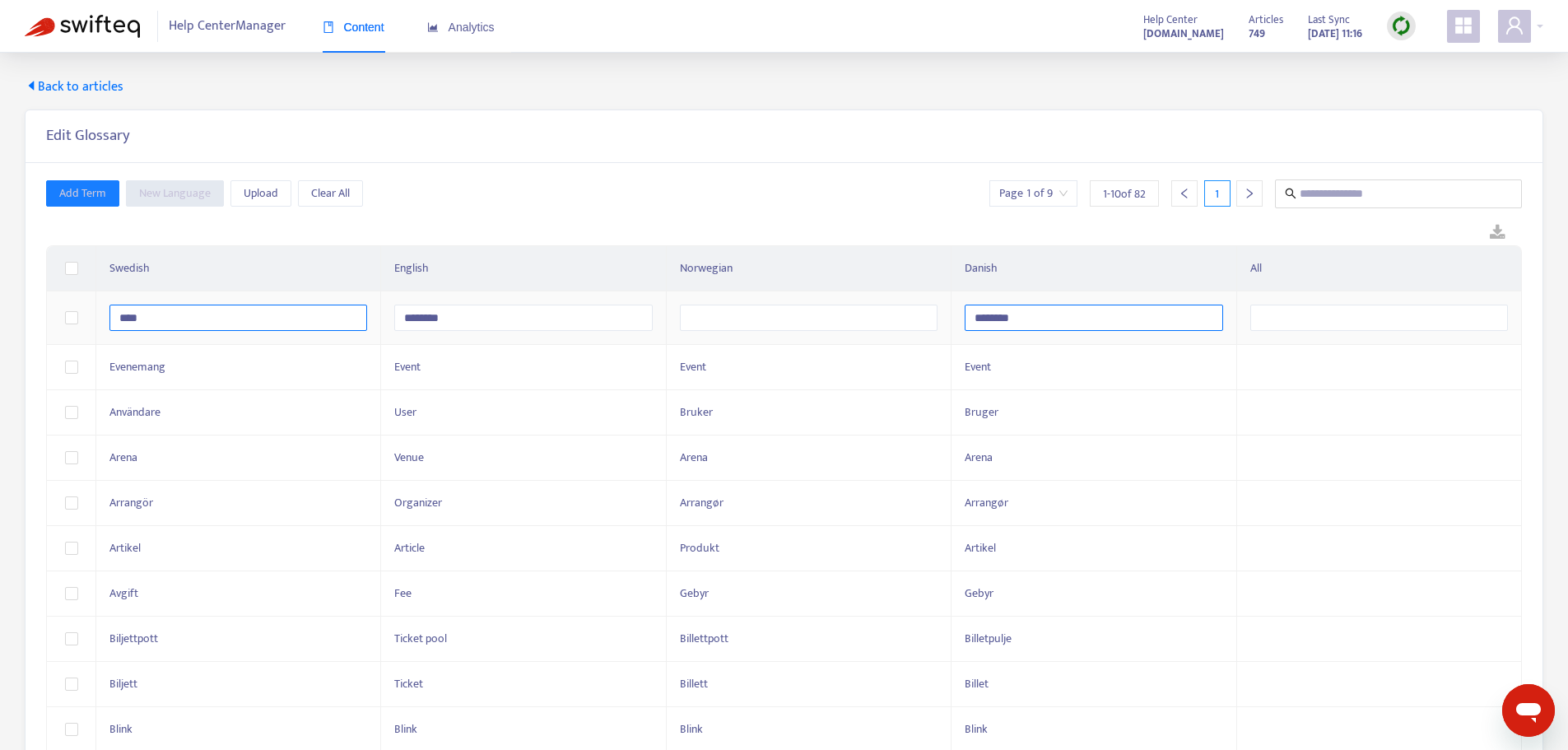 type on "********" 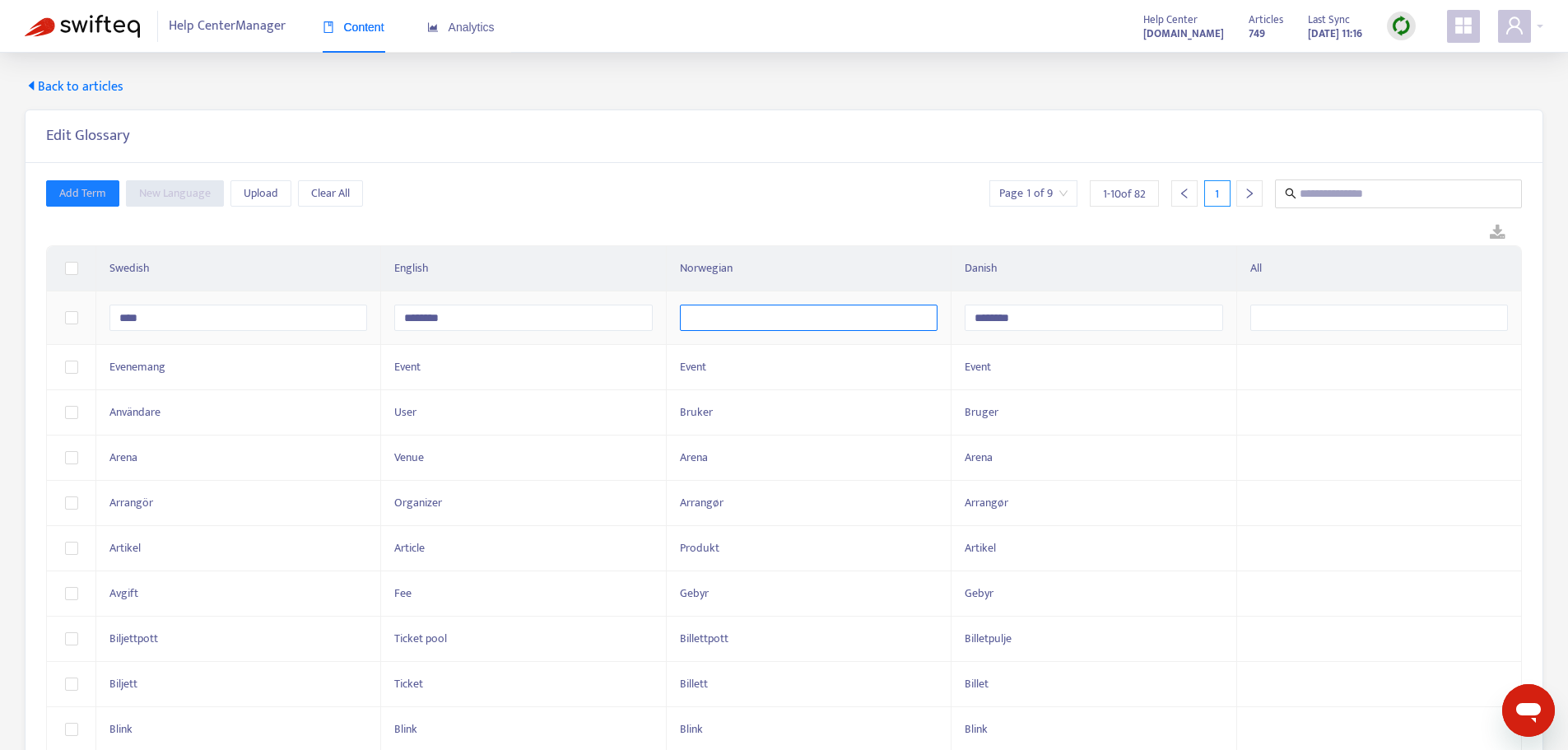 click at bounding box center [808, 318] 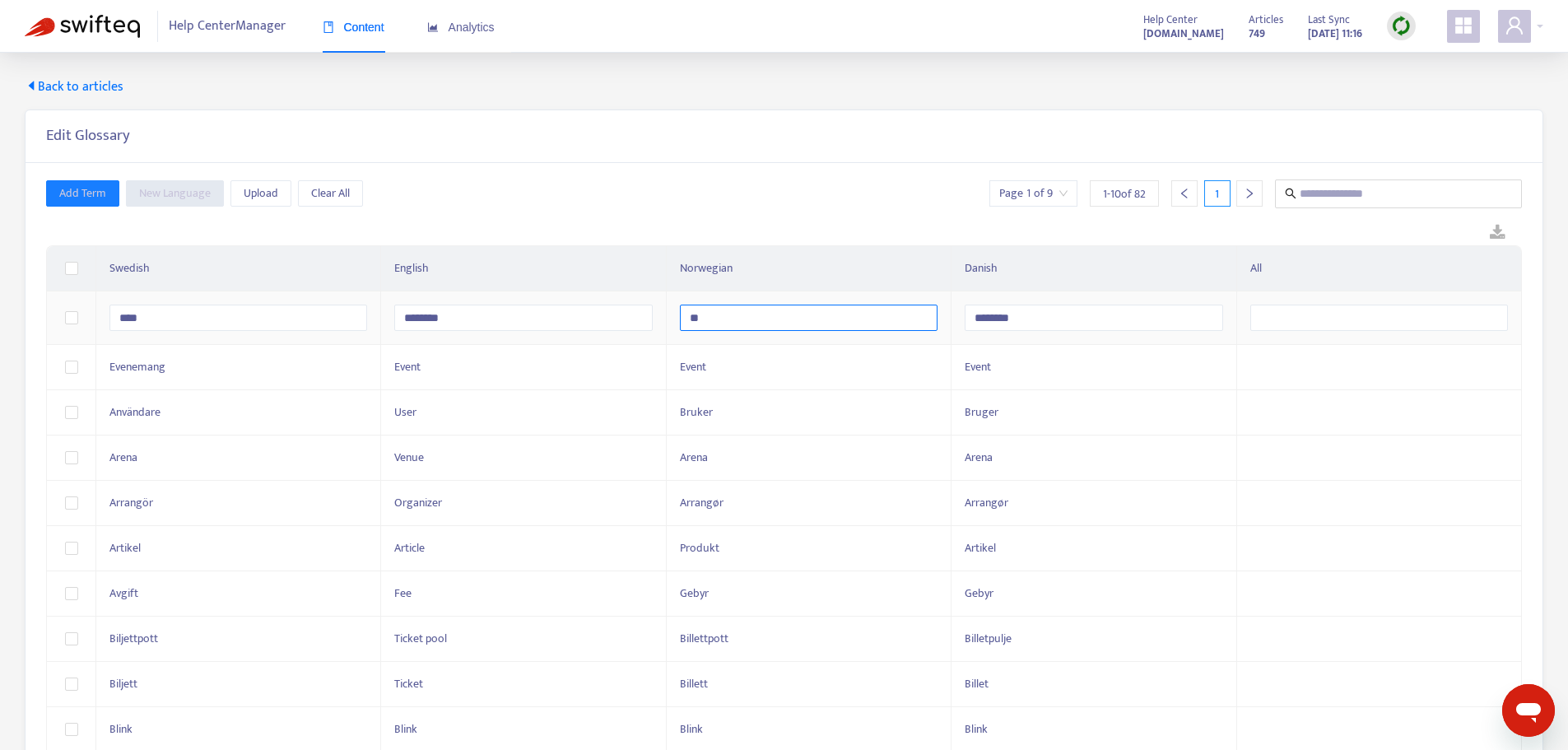 type on "***" 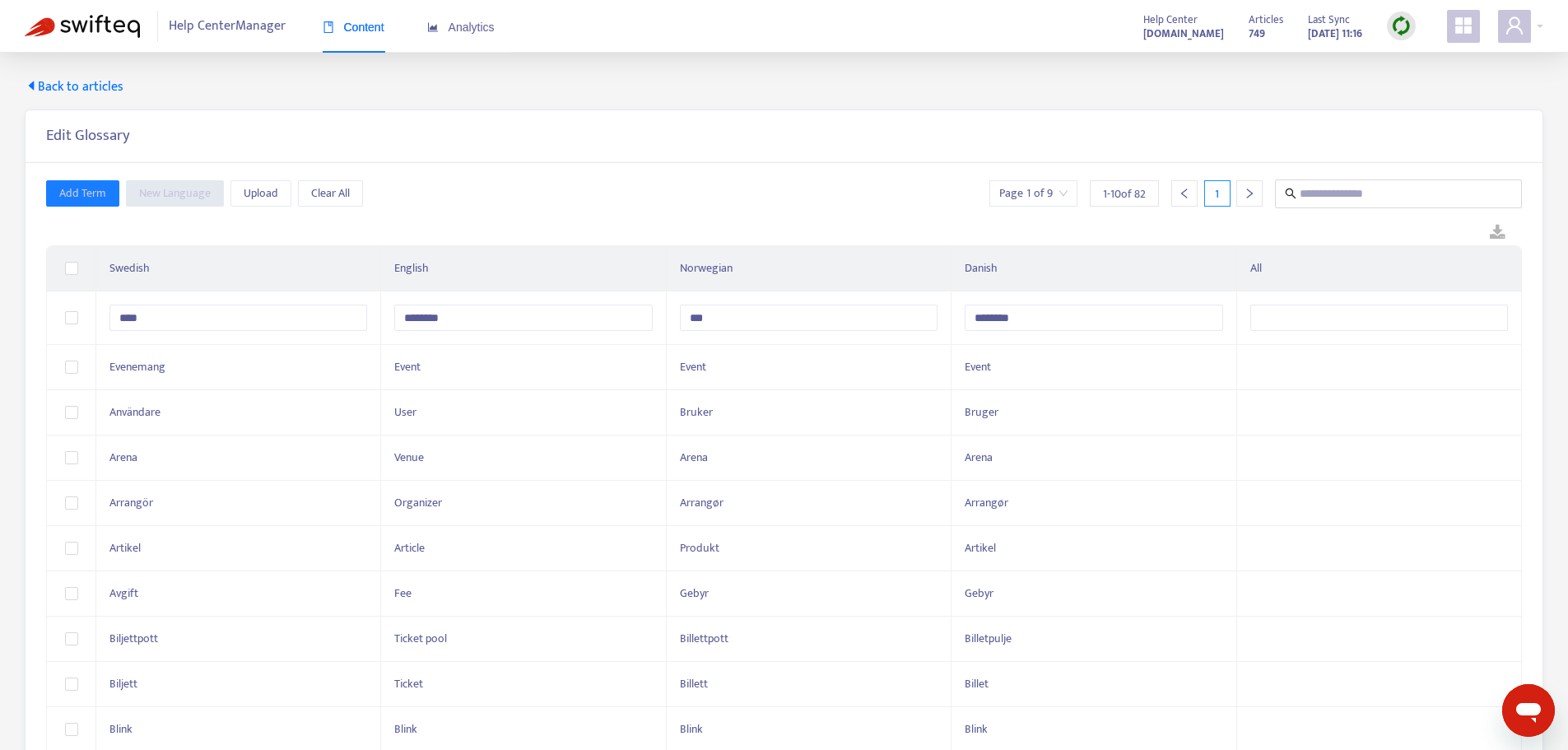 click on "Add Term New Language Upload Clear All Page 1 of 9 1 - 10  of   82 1" at bounding box center (784, 193) 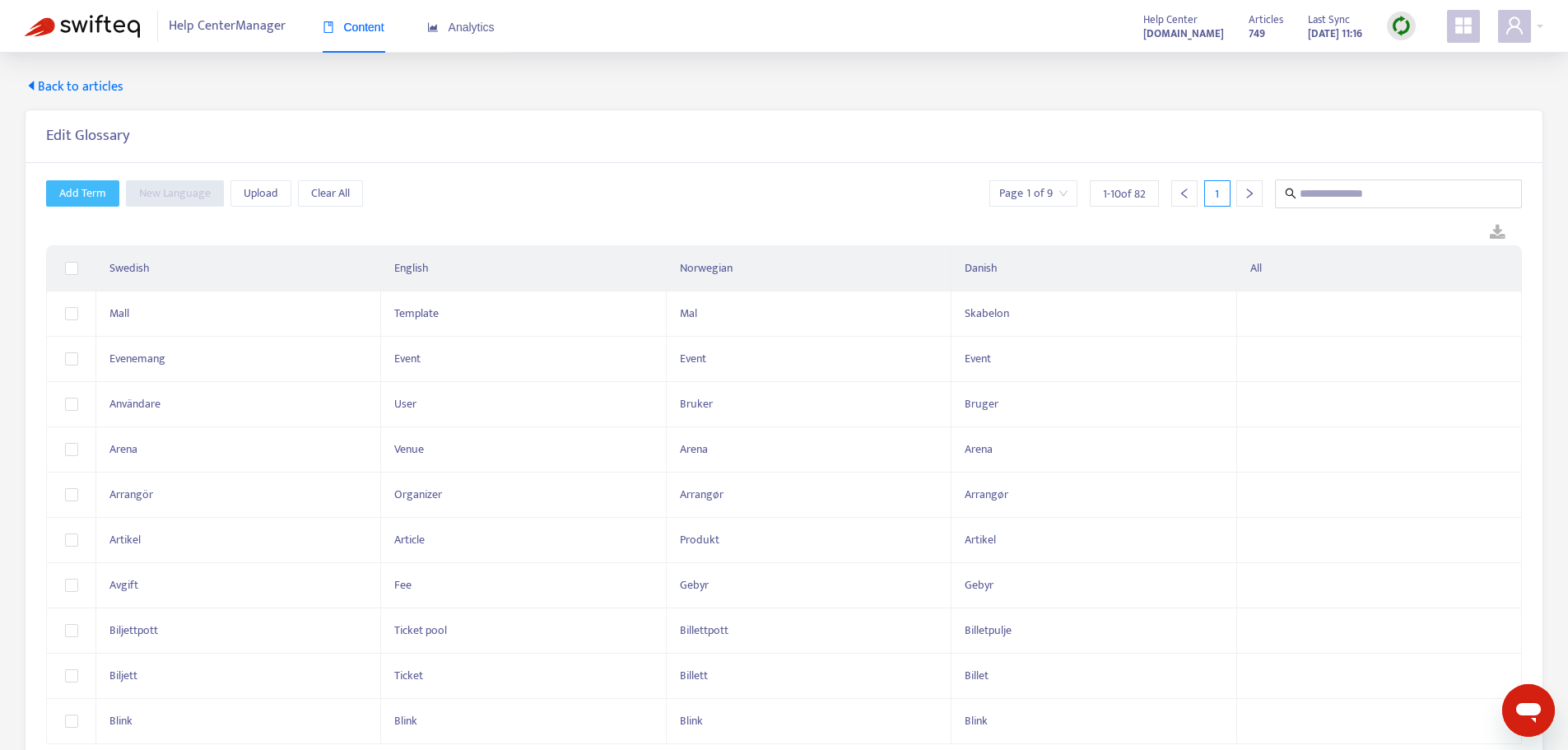 click on "Add Term" at bounding box center (82, 193) 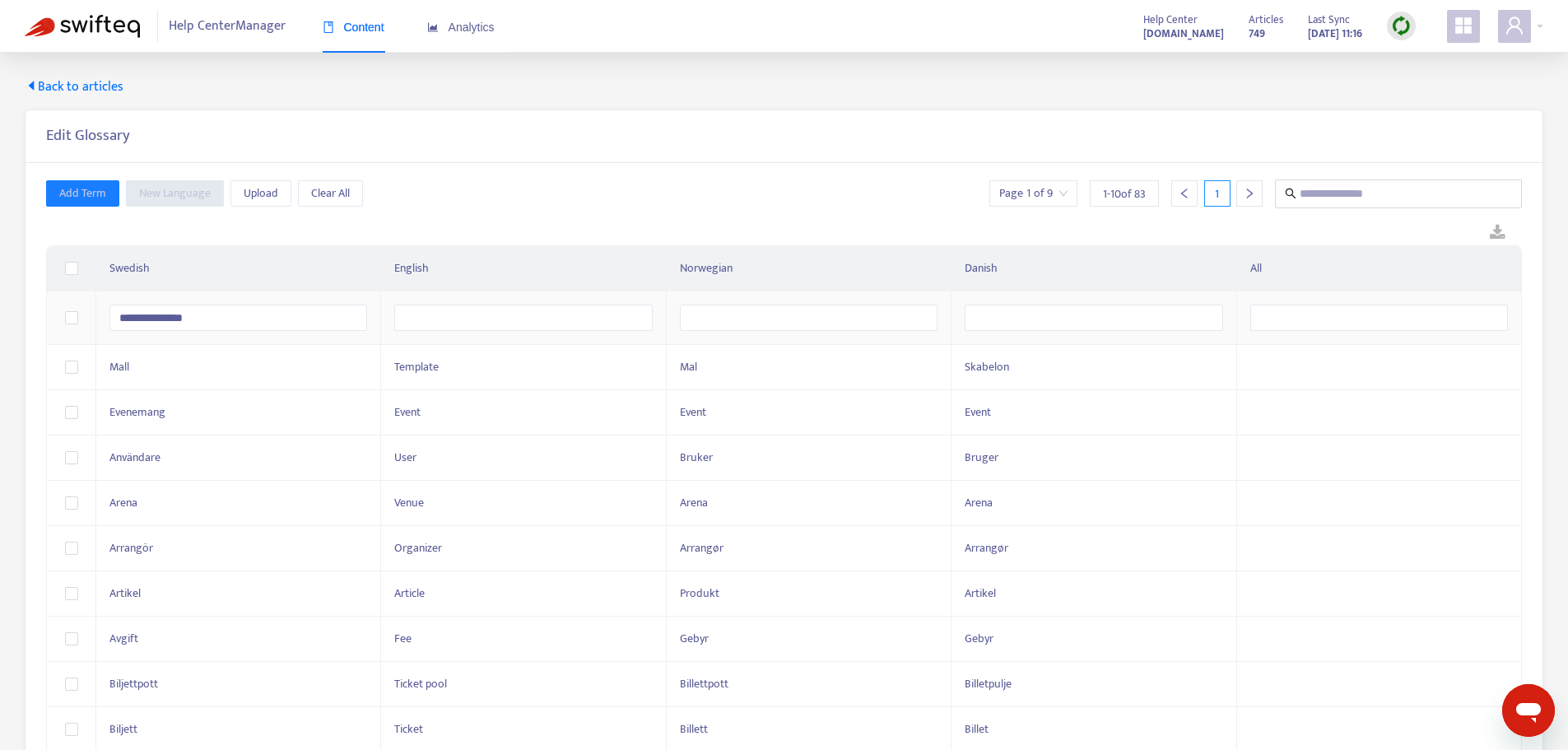 drag, startPoint x: 129, startPoint y: 315, endPoint x: 89, endPoint y: 320, distance: 40.311289 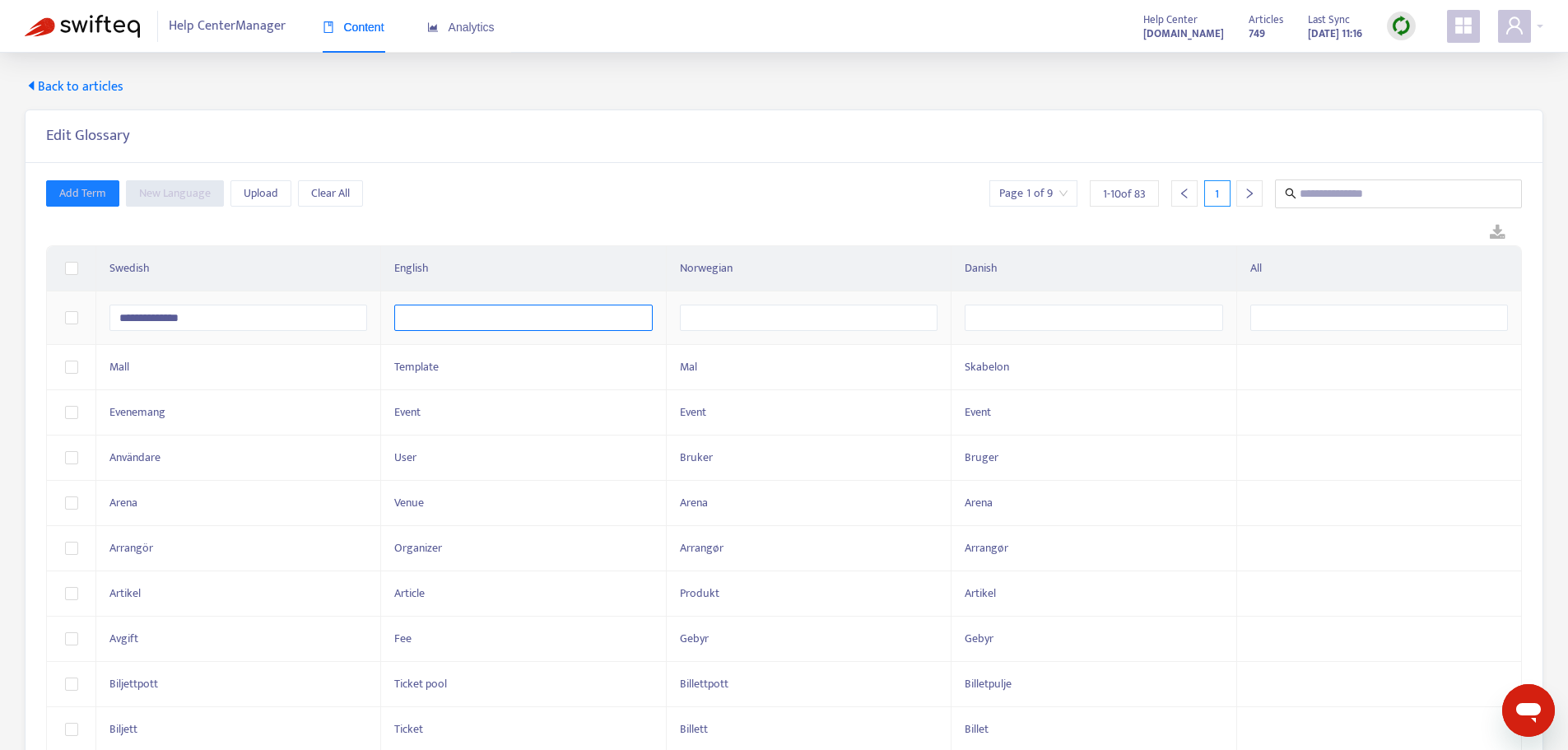 type on "**********" 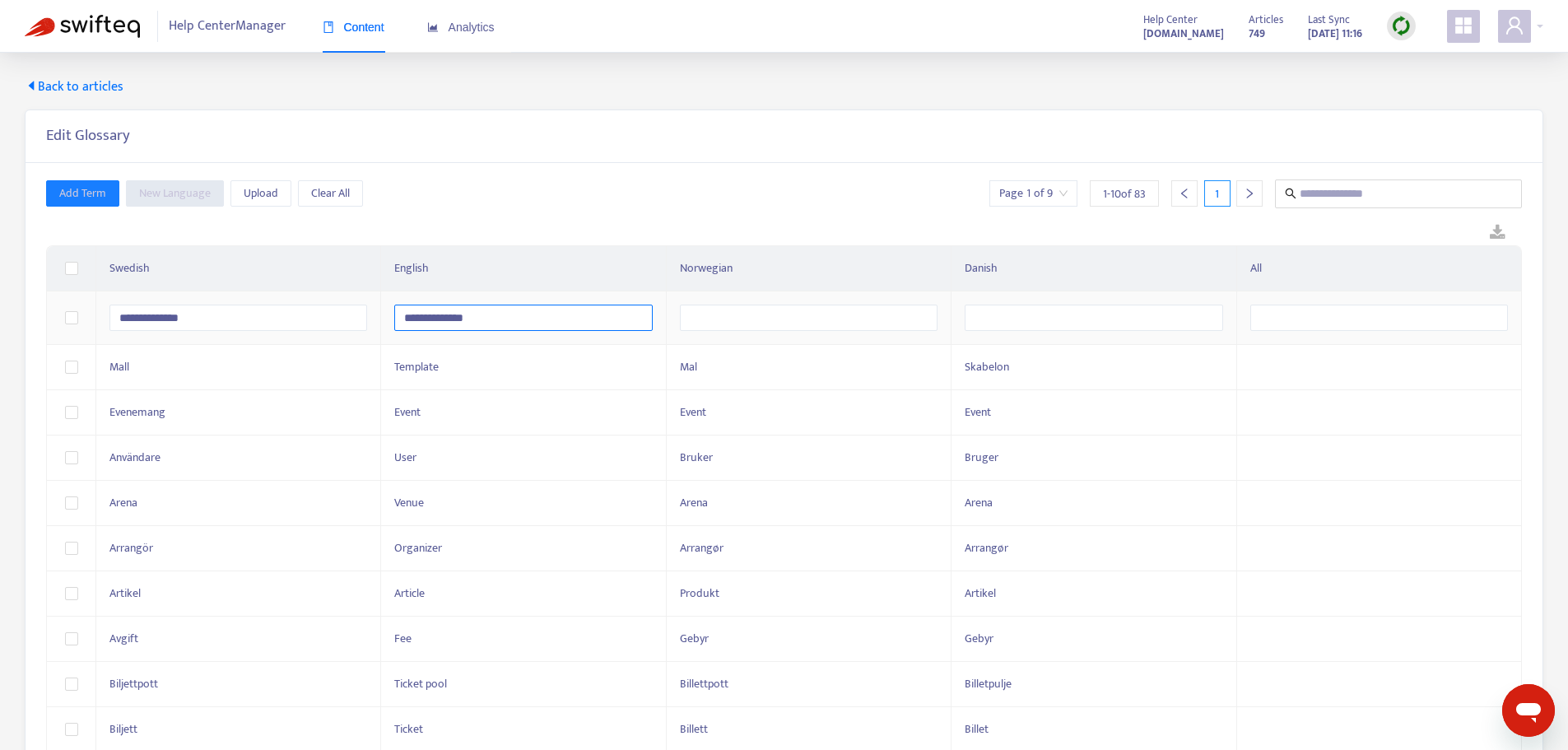 type on "**********" 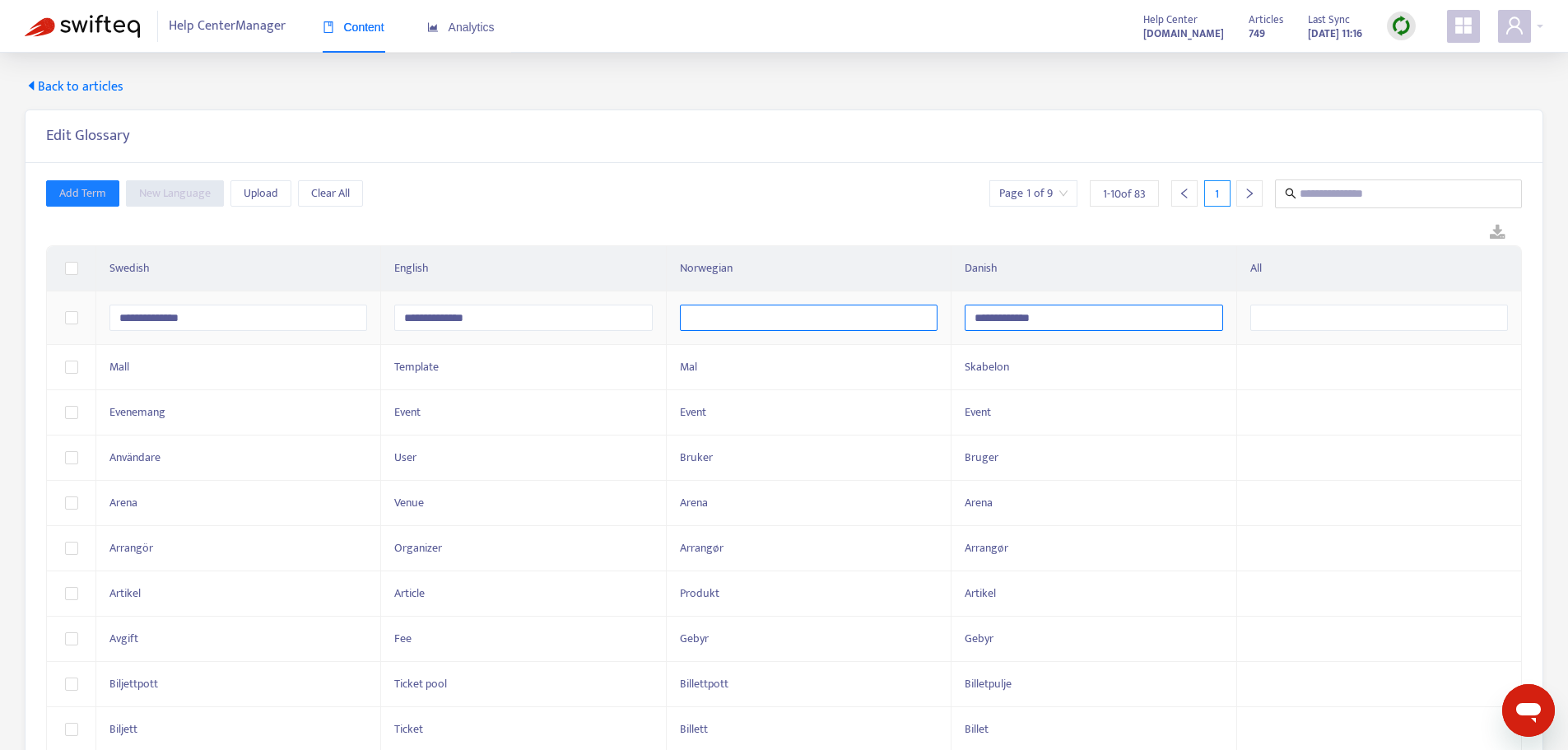 type on "**********" 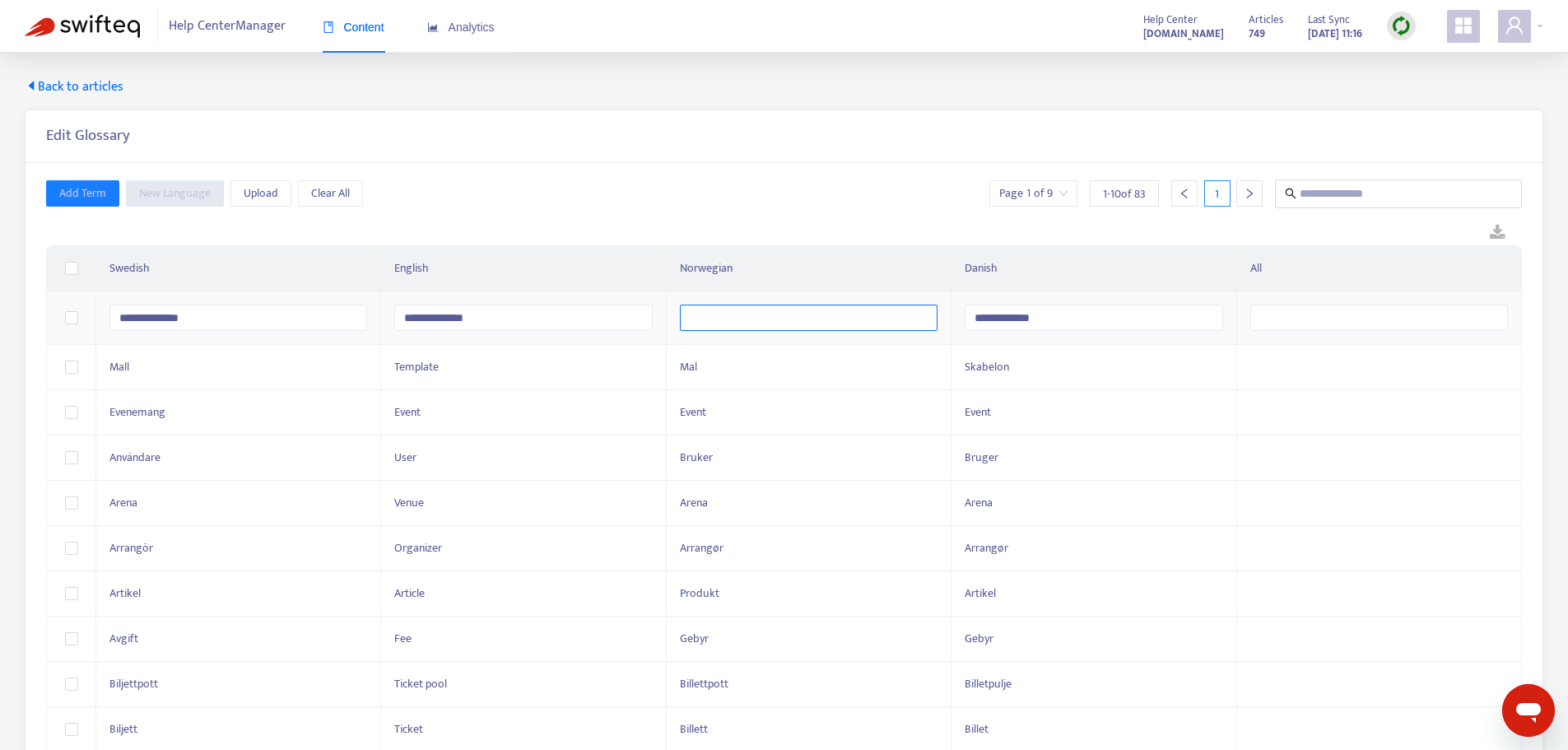 click at bounding box center (808, 318) 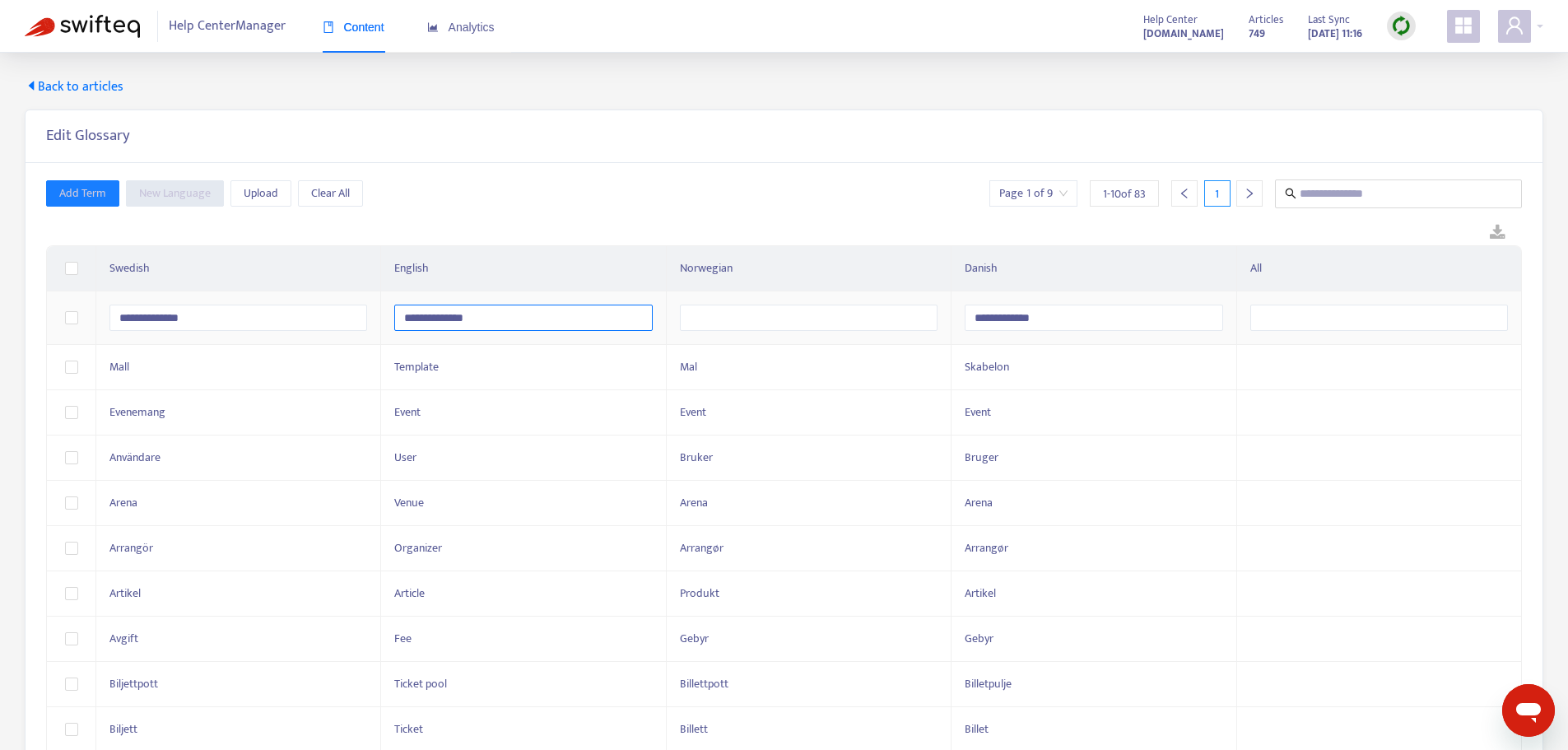 click on "**********" at bounding box center (523, 318) 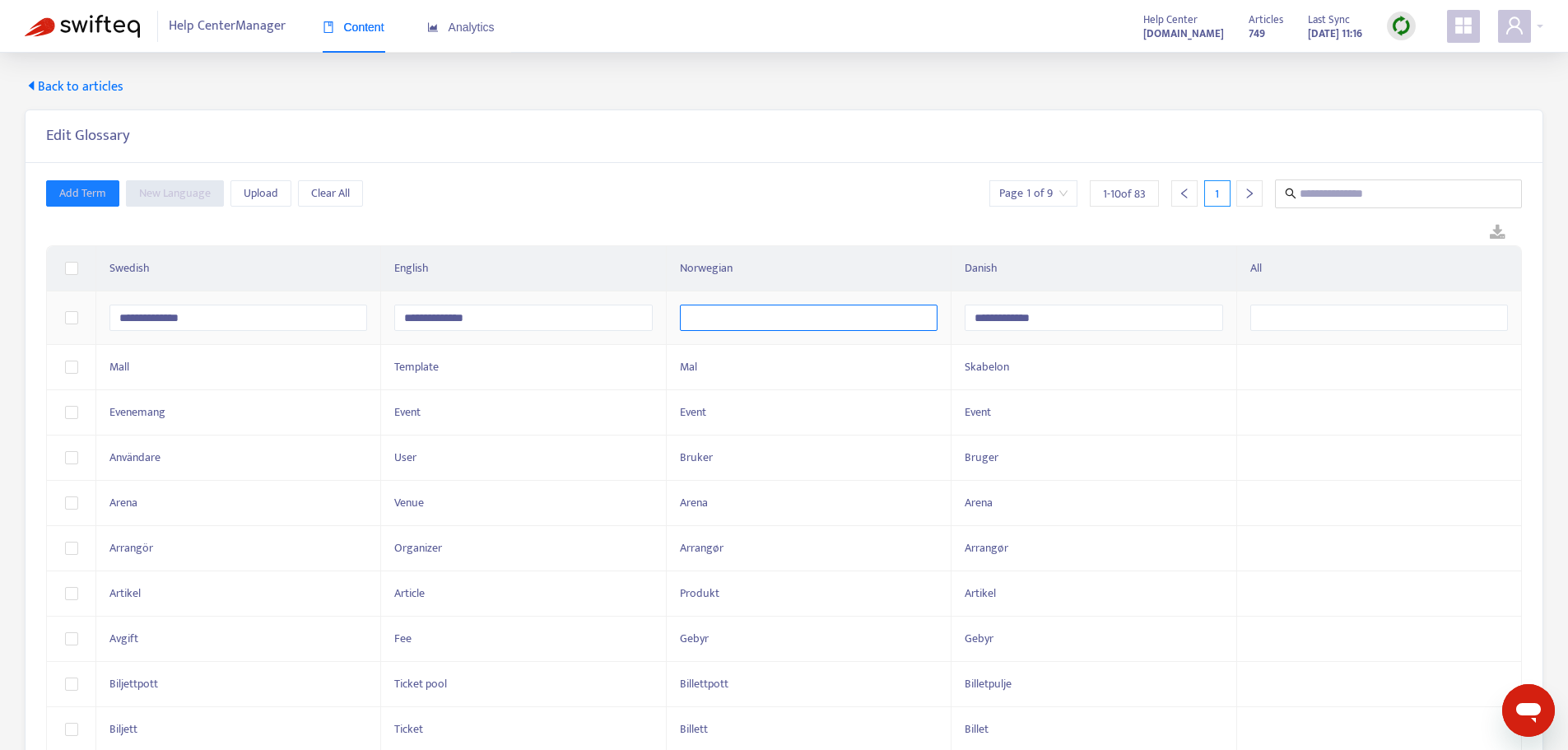 click at bounding box center [808, 318] 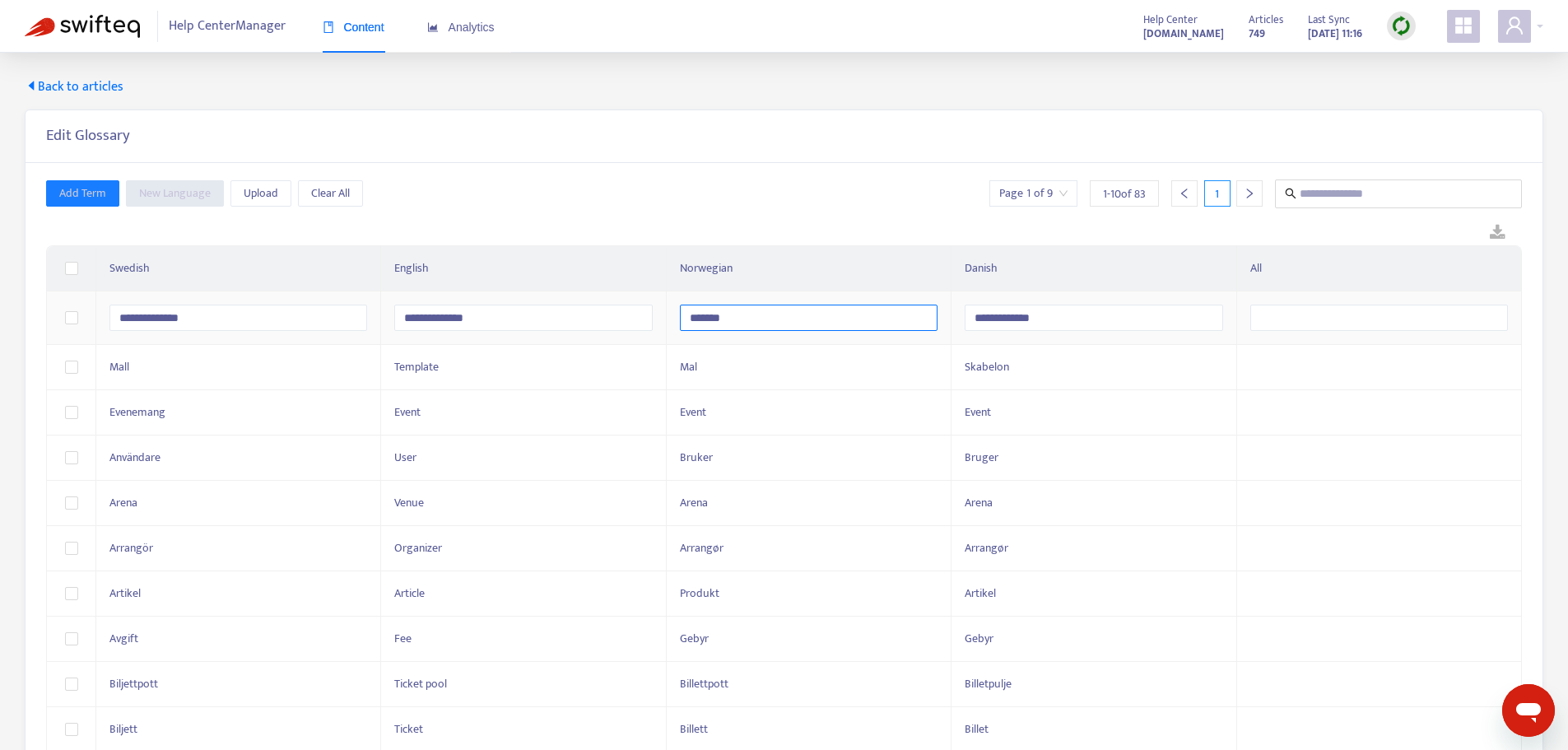 type on "********" 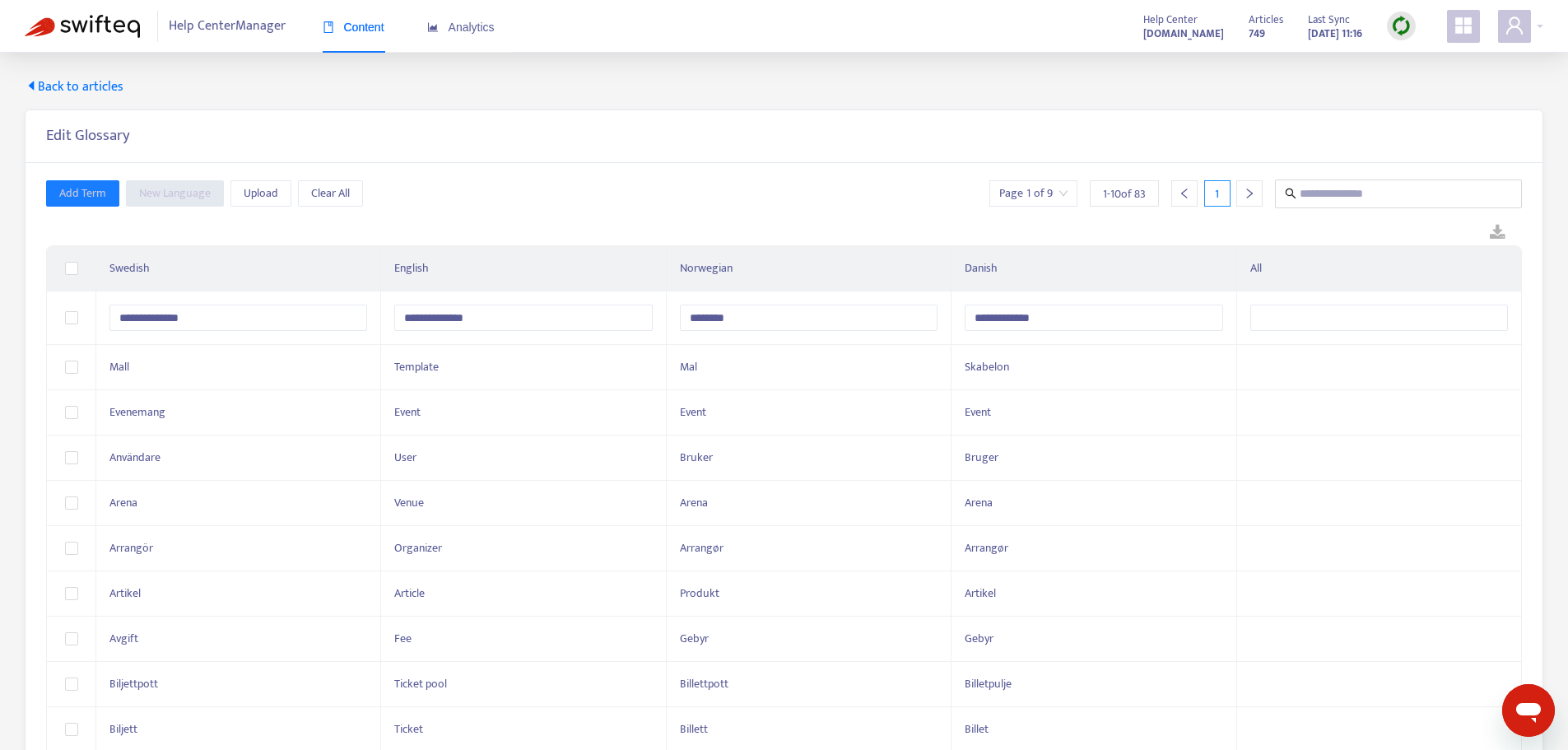 click at bounding box center [784, 233] 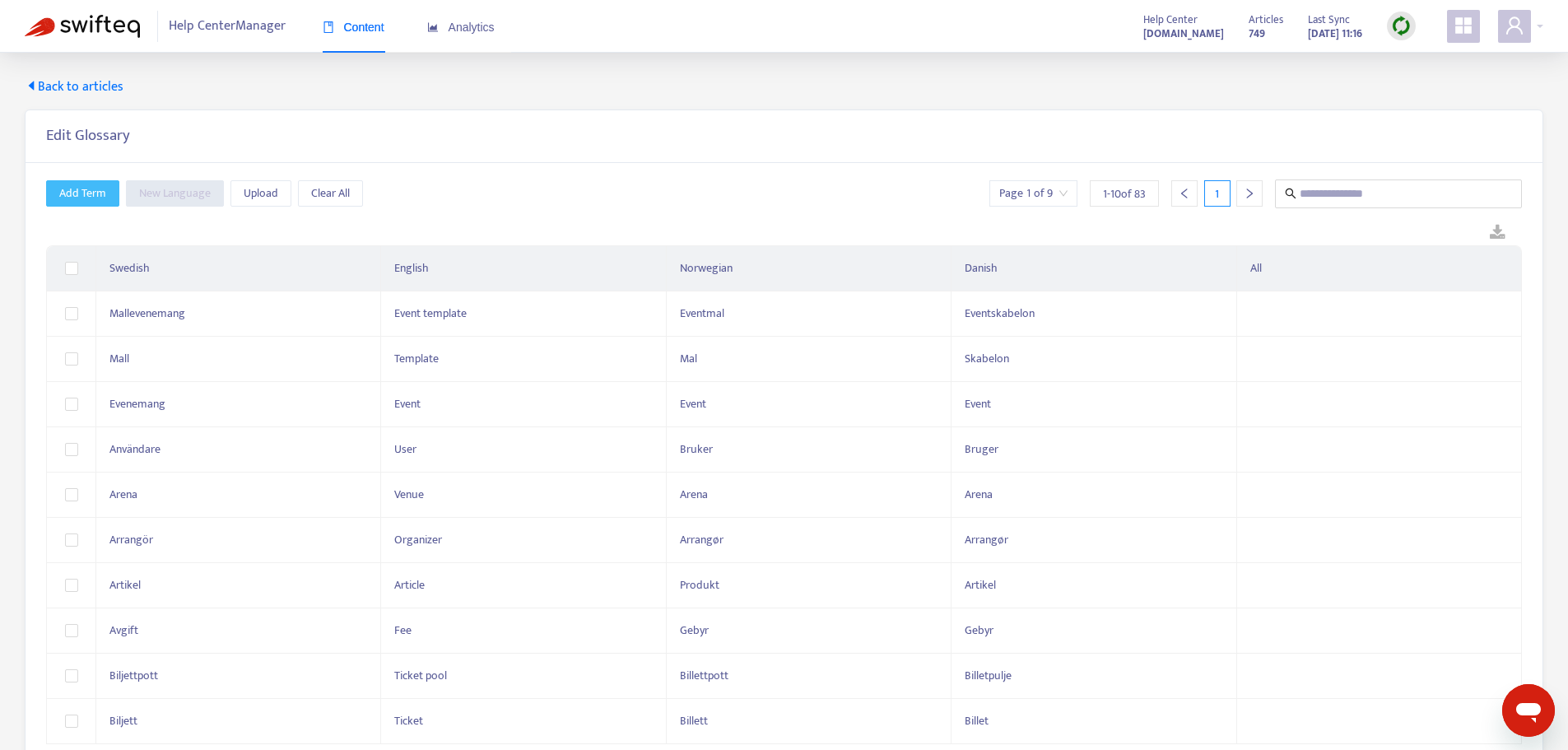 click on "Add Term" at bounding box center [82, 193] 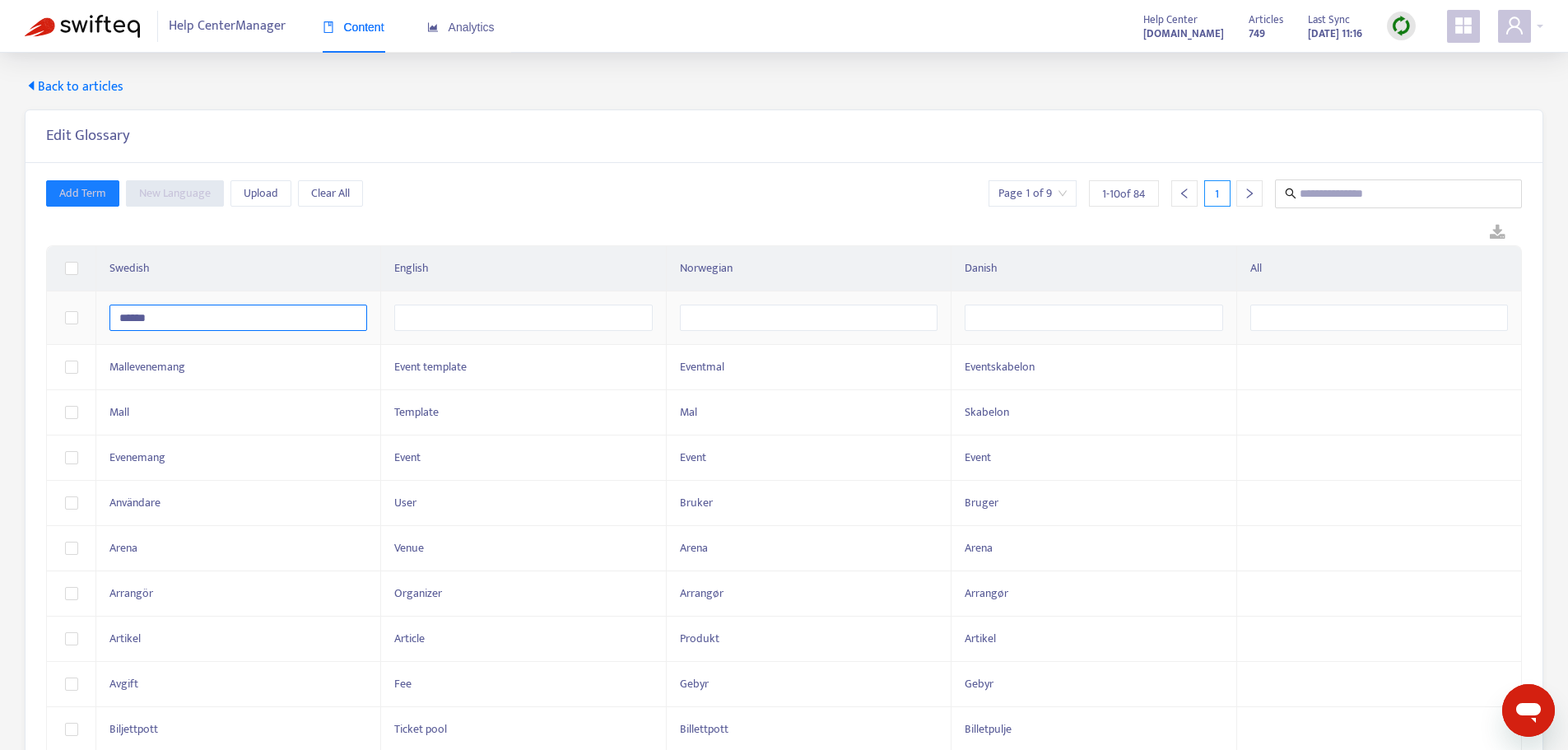 type on "******" 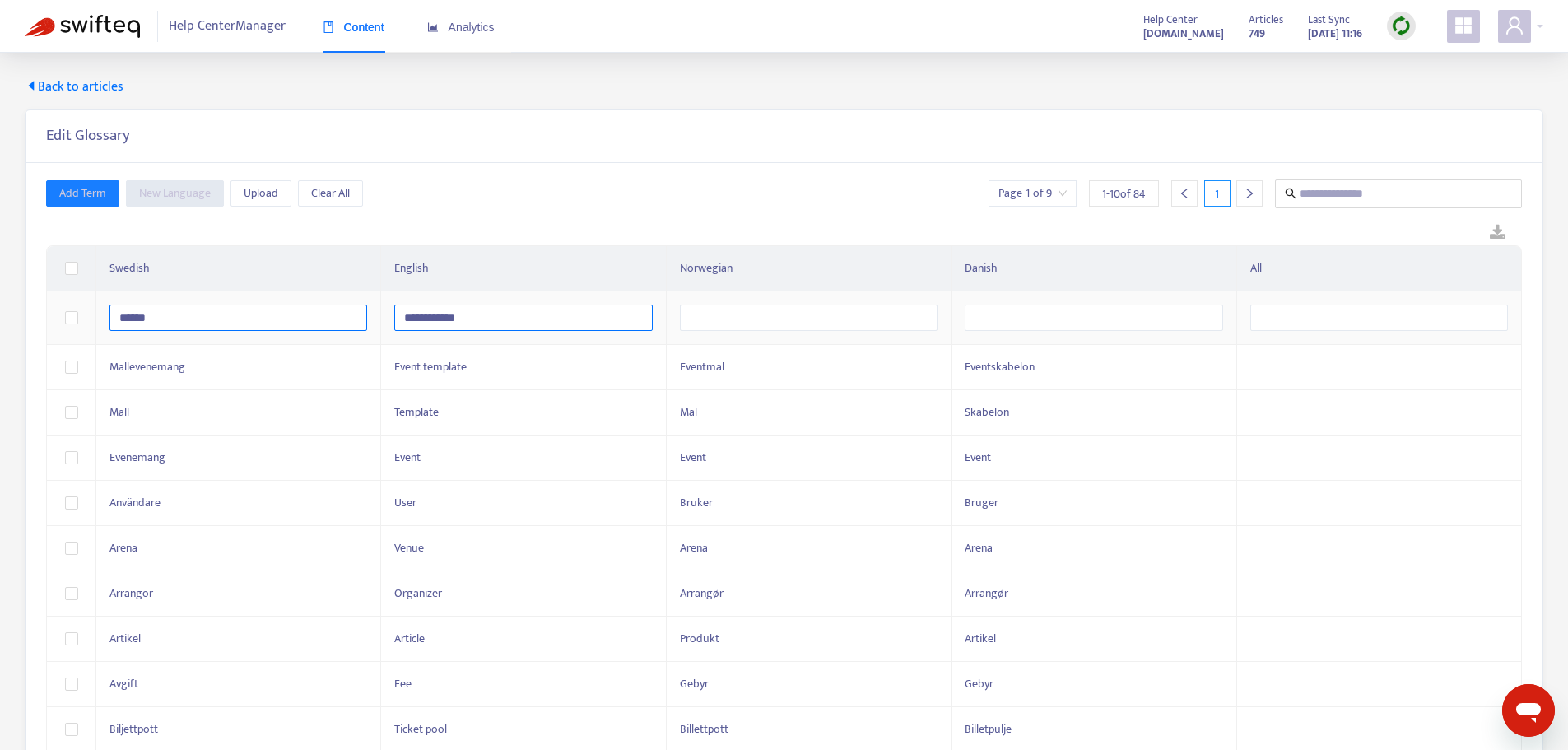 type on "**********" 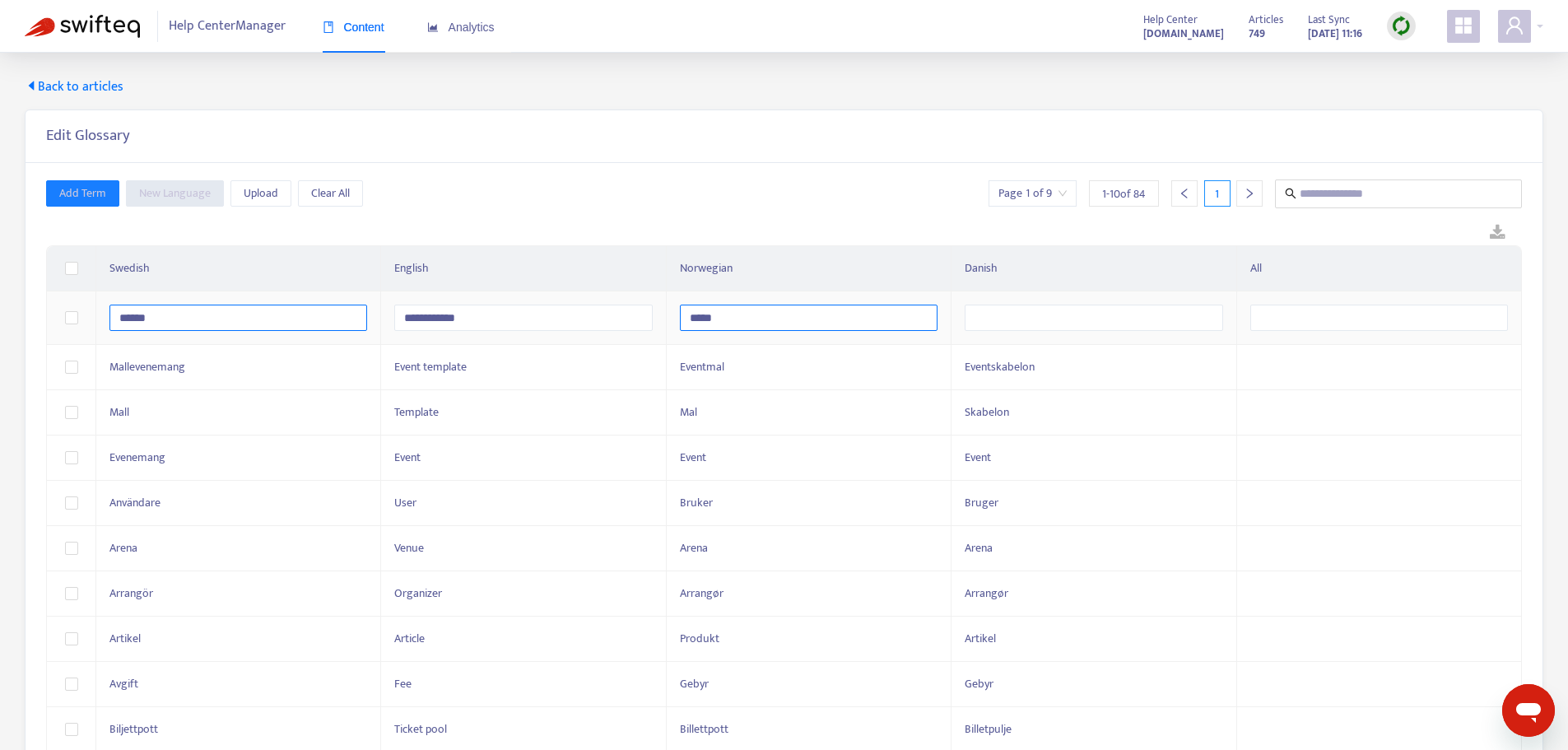 type on "*****" 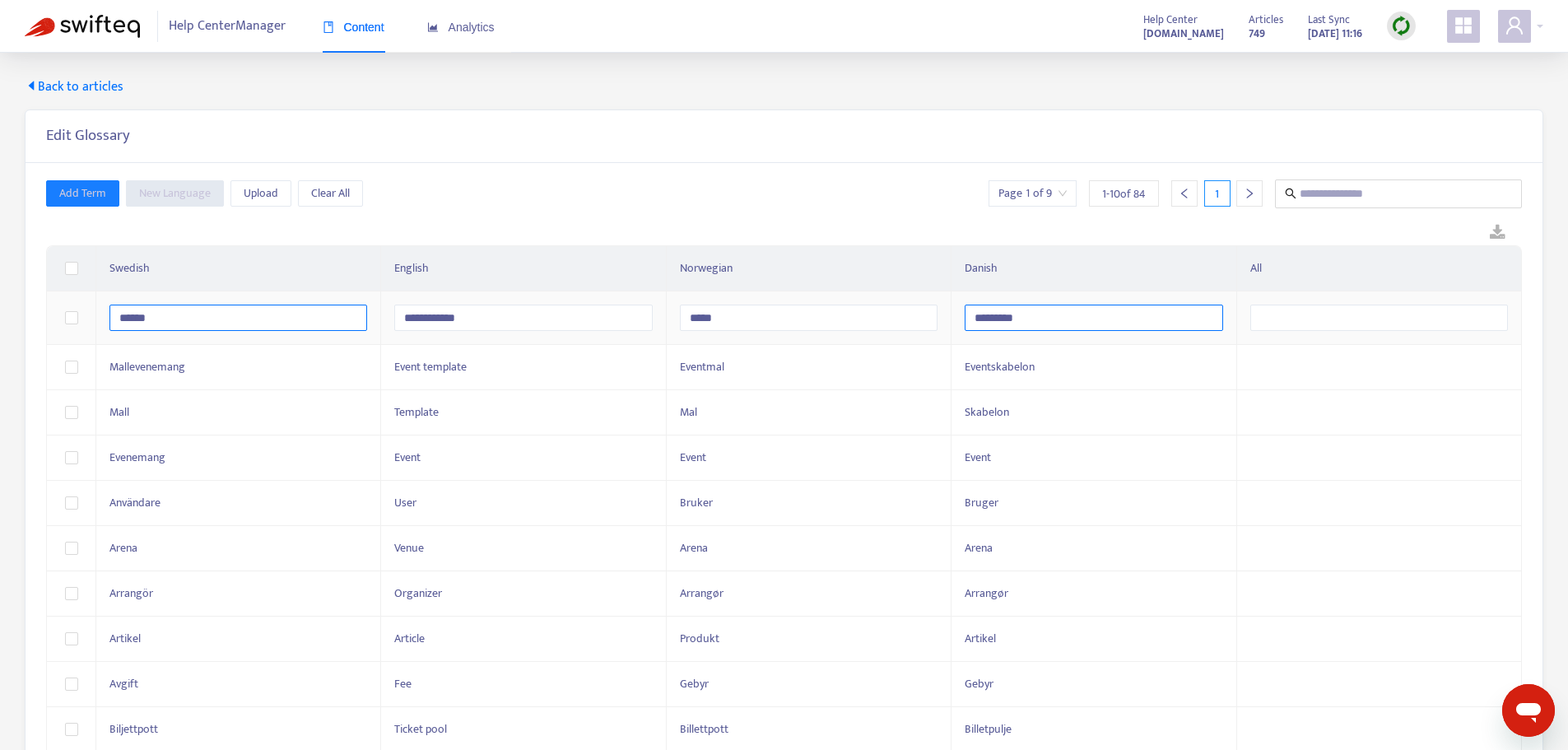 type on "**********" 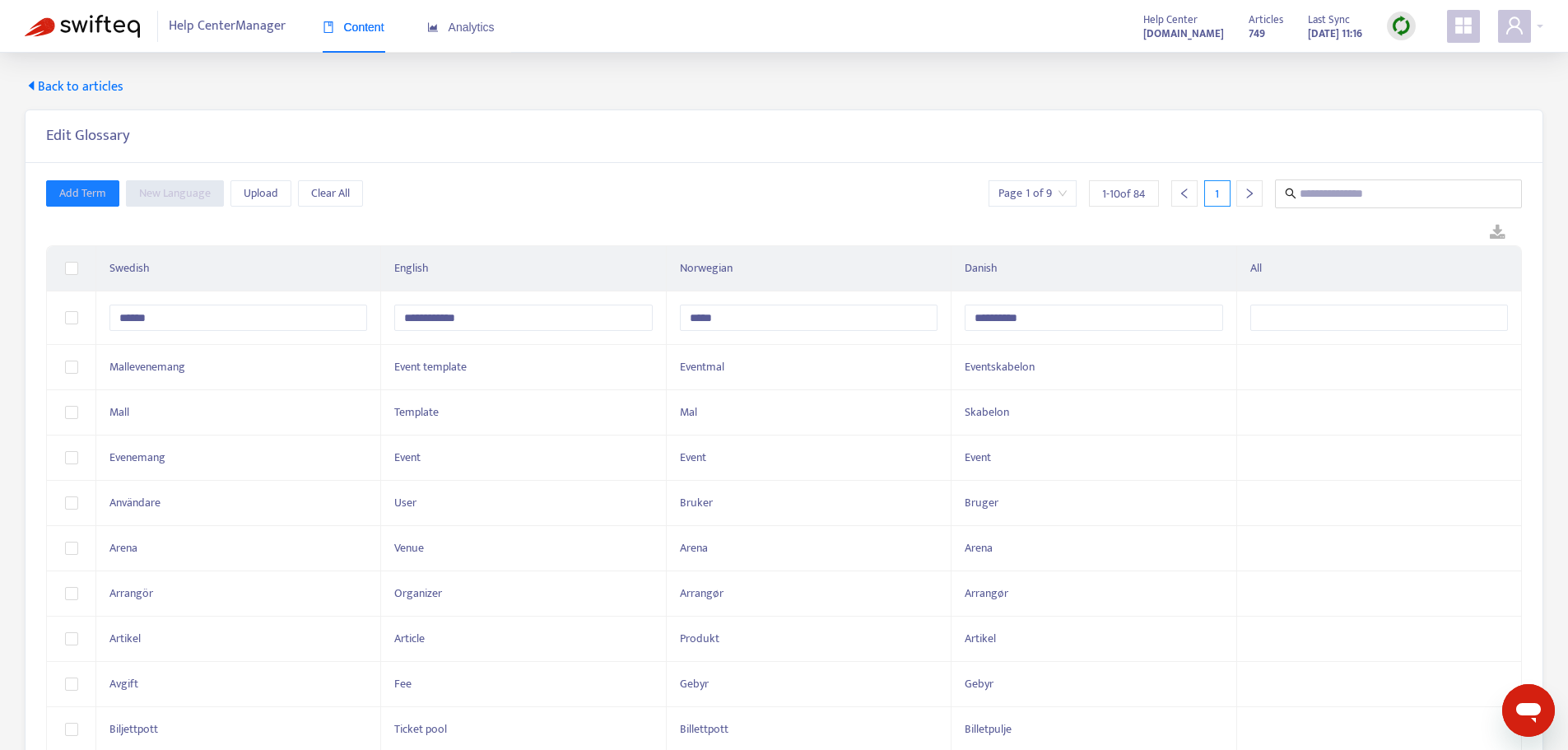 click on "Add Term New Language Upload Clear All Page 1 of 9 1 - 10  of   84 1" at bounding box center [784, 193] 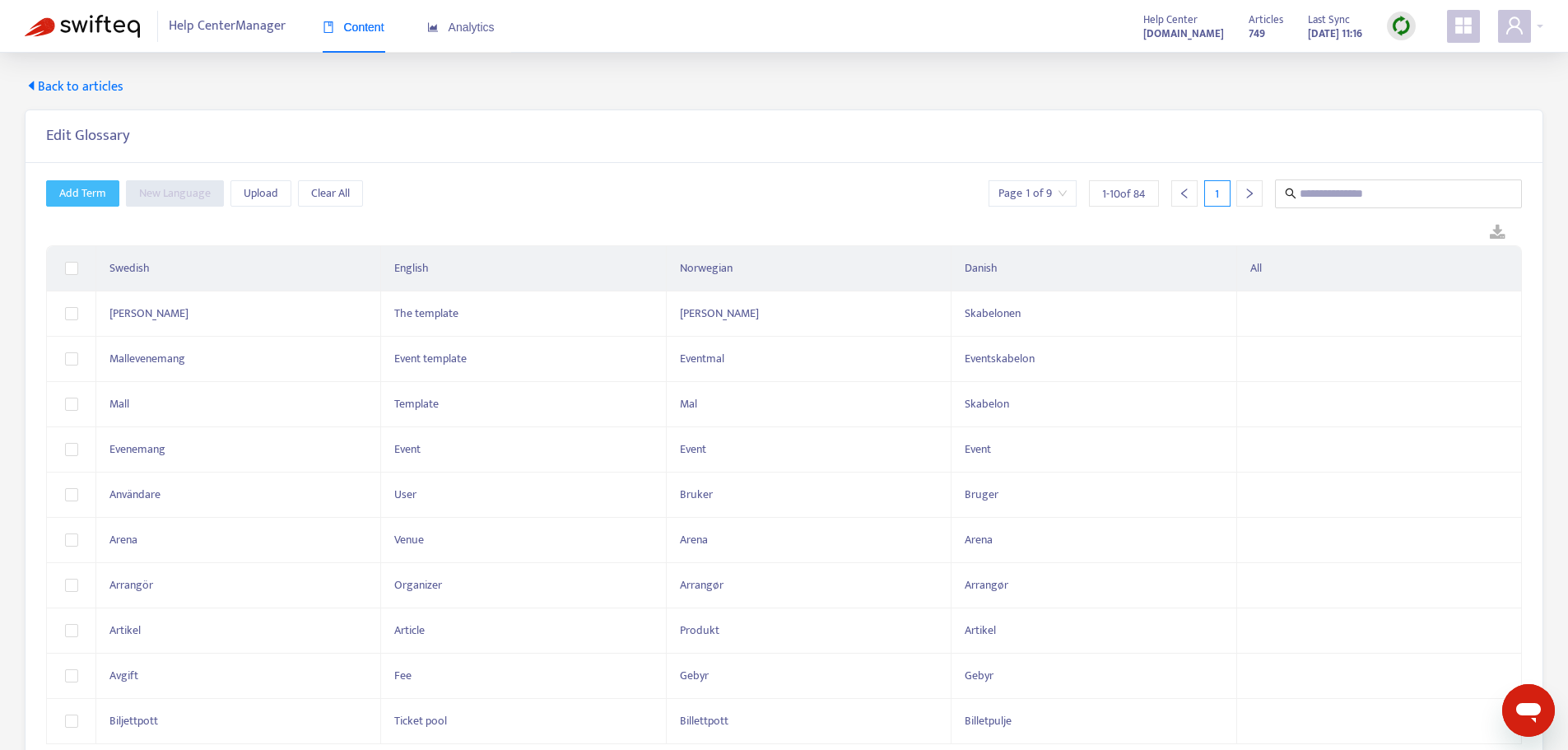 click on "Add Term" at bounding box center [82, 193] 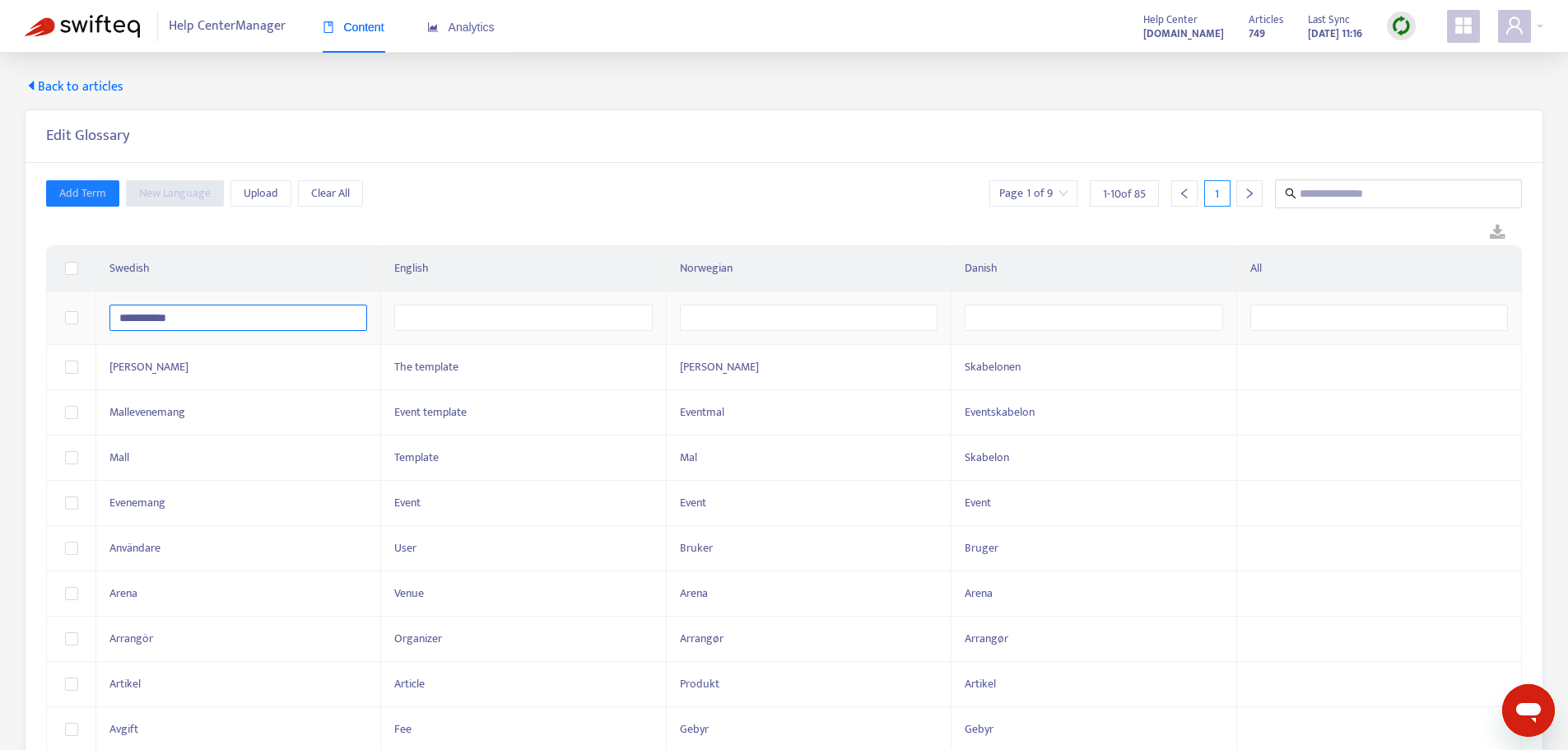 click on "**********" at bounding box center [238, 318] 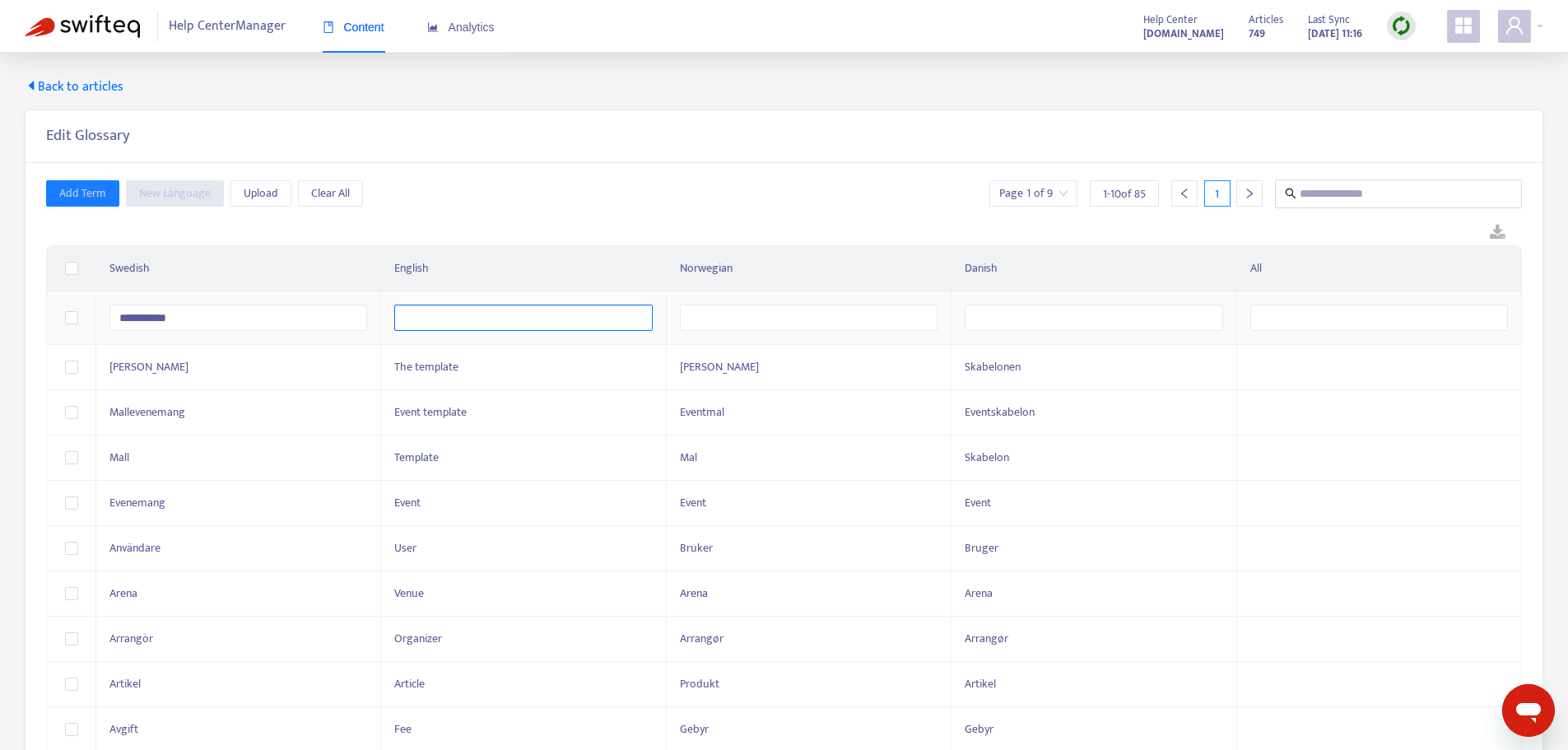 type on "**********" 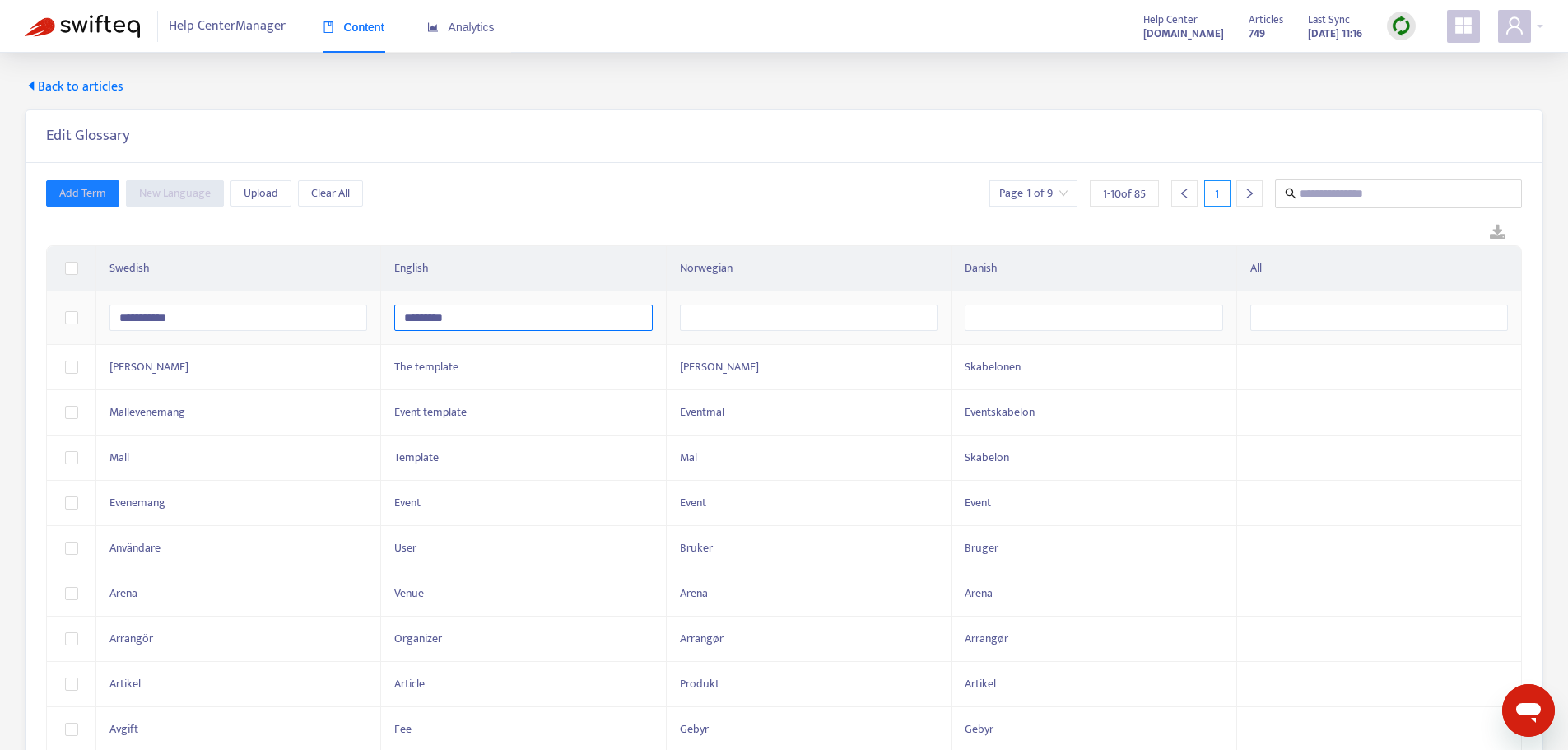 type on "*********" 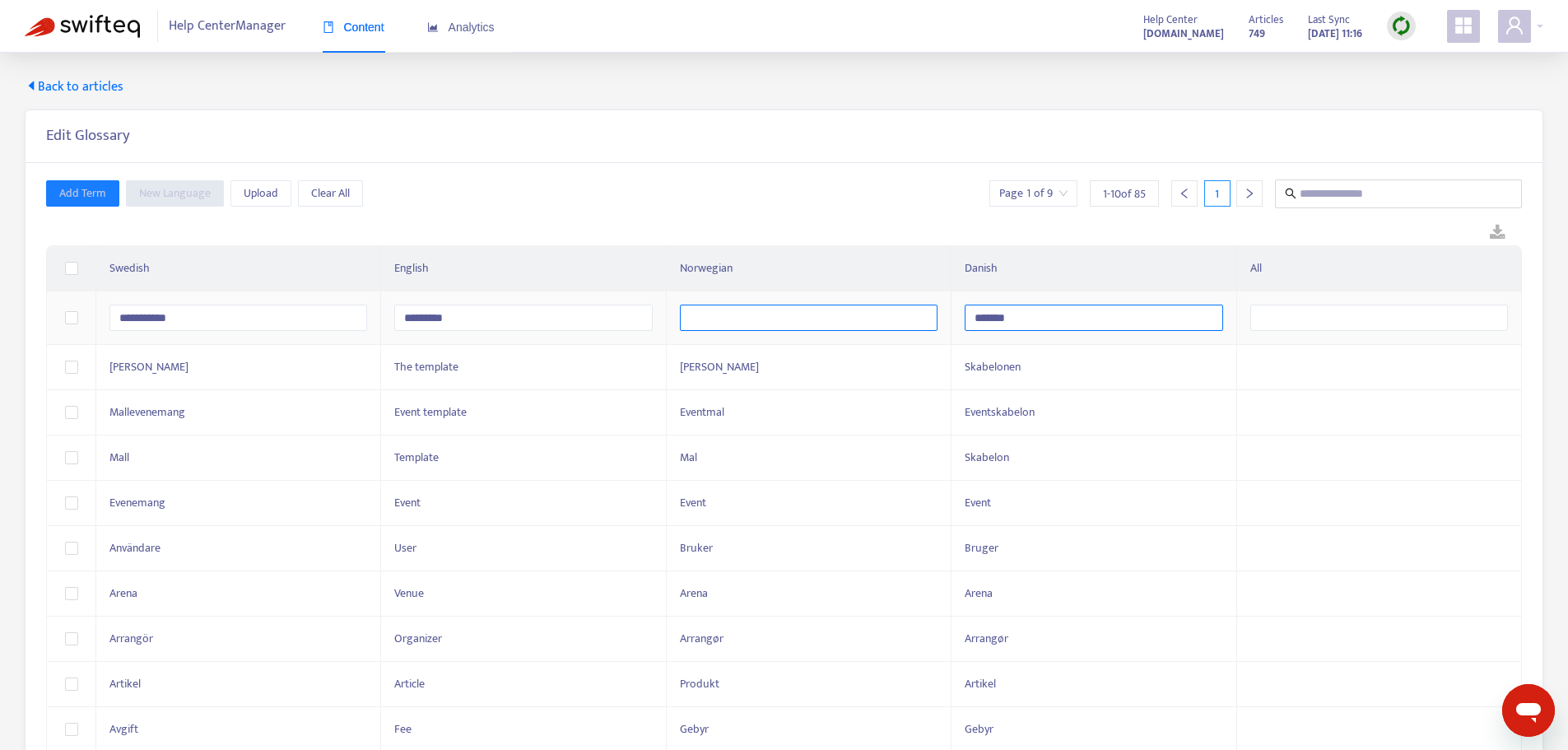 type on "*******" 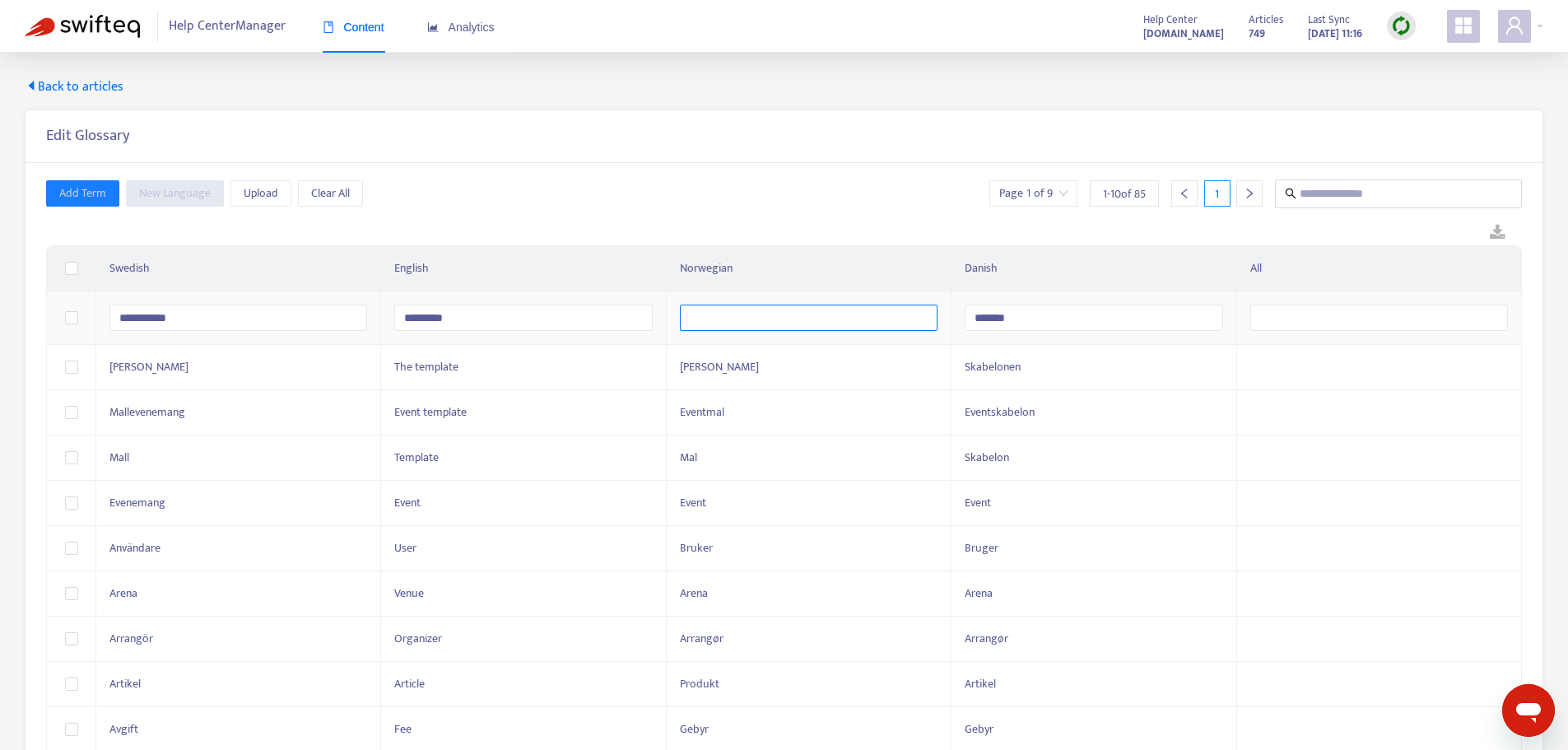 click at bounding box center [808, 318] 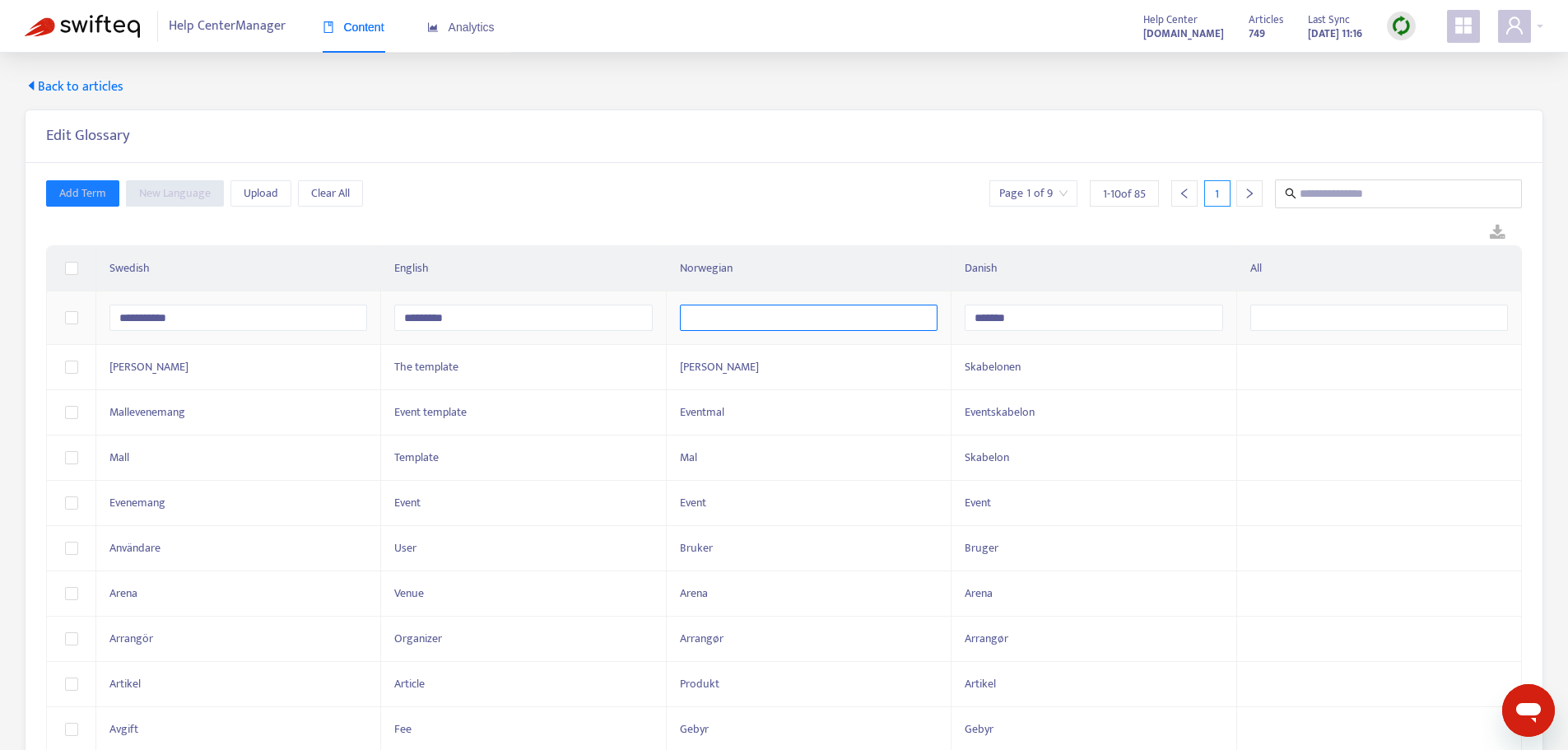 click at bounding box center [808, 318] 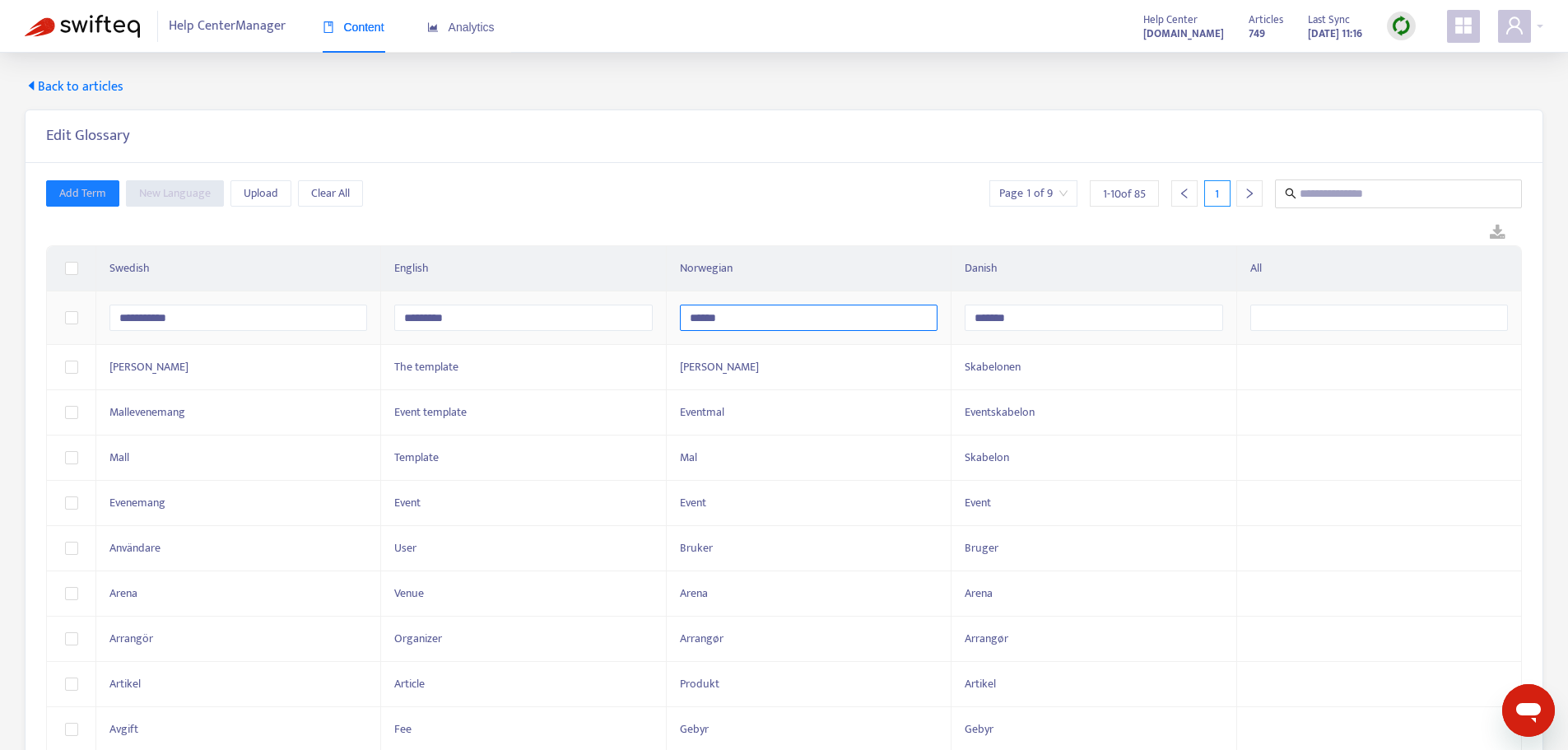 type on "*******" 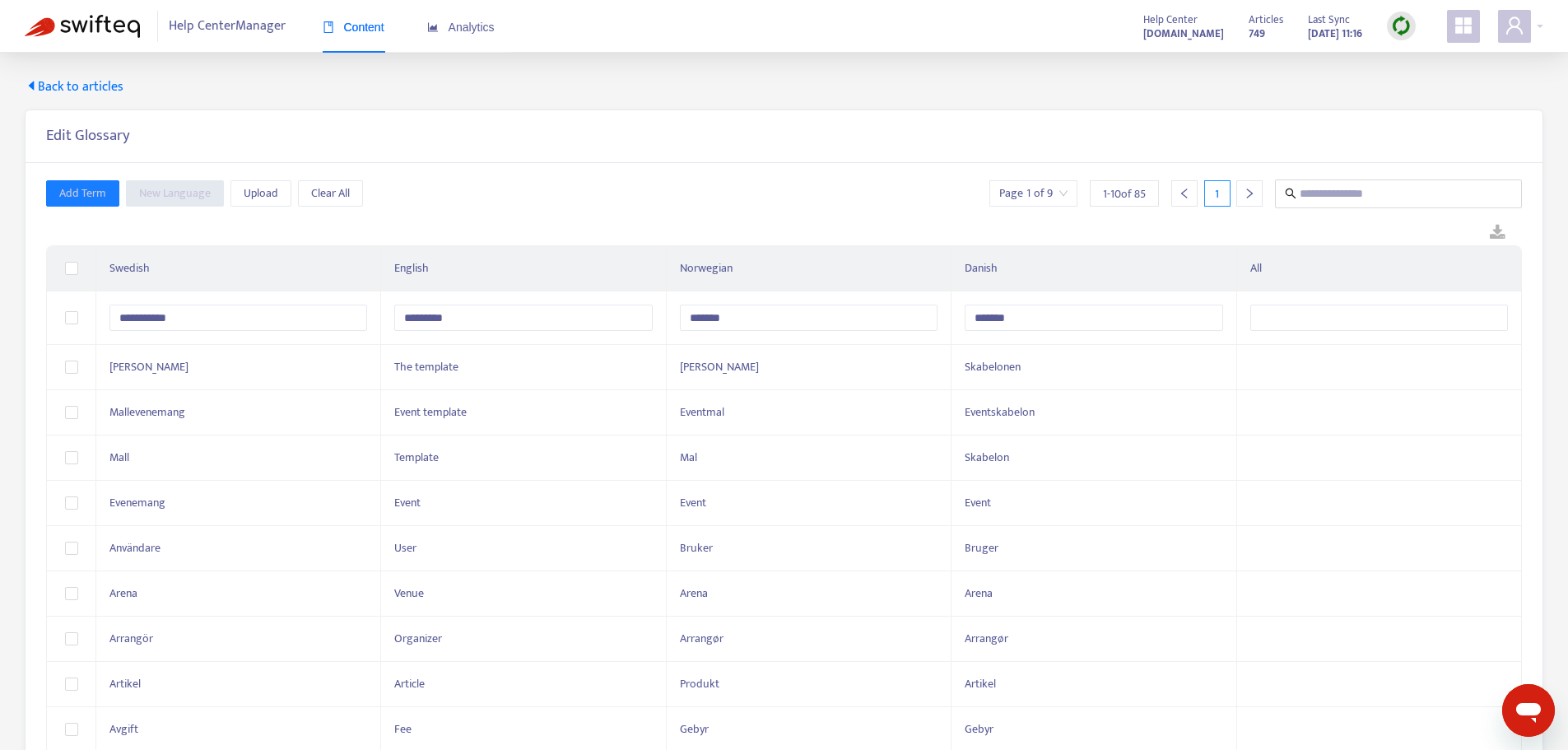 click on "Add Term New Language Upload Clear All Page 1 of 9 1 - 10  of   85 1" at bounding box center [784, 193] 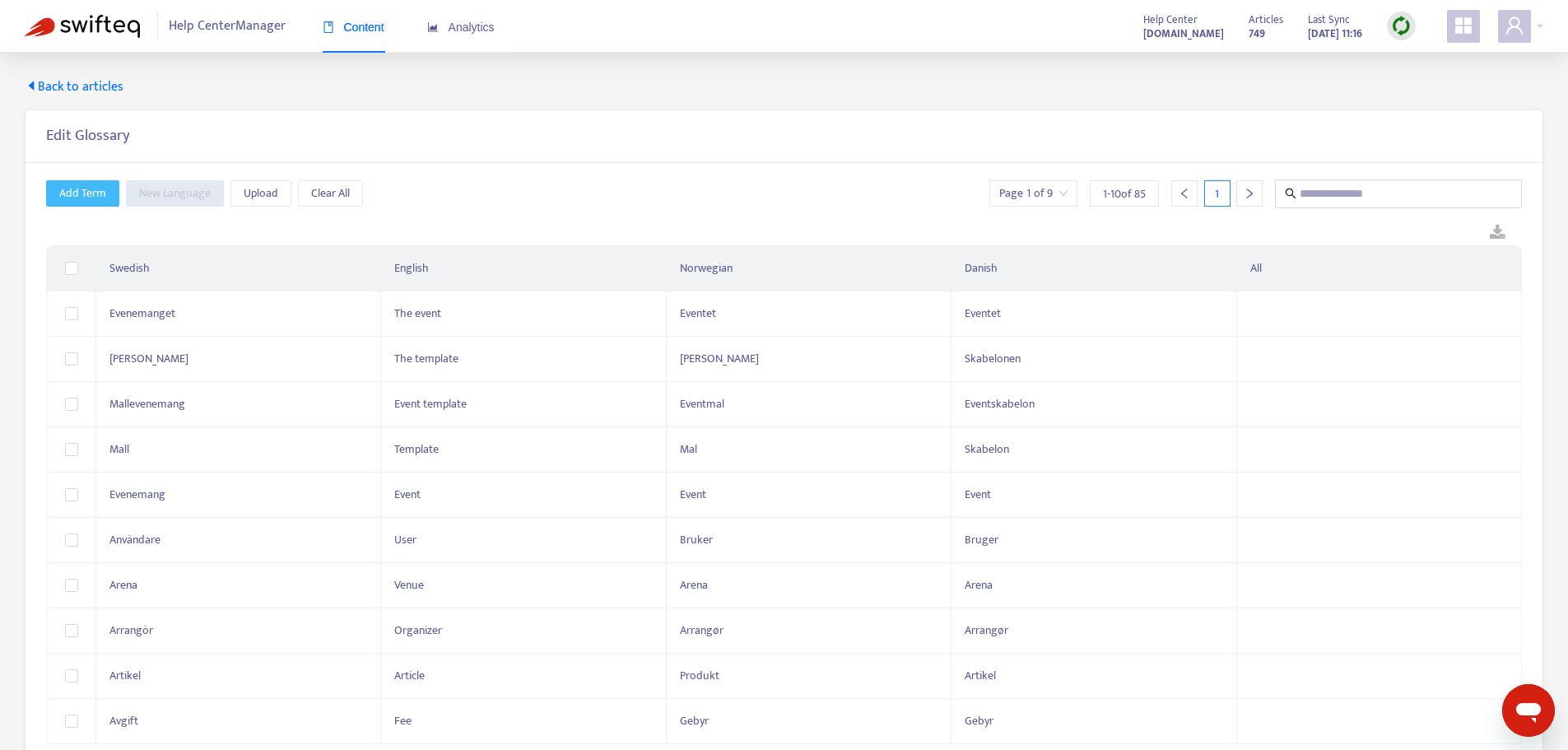 click on "Add Term" at bounding box center (82, 193) 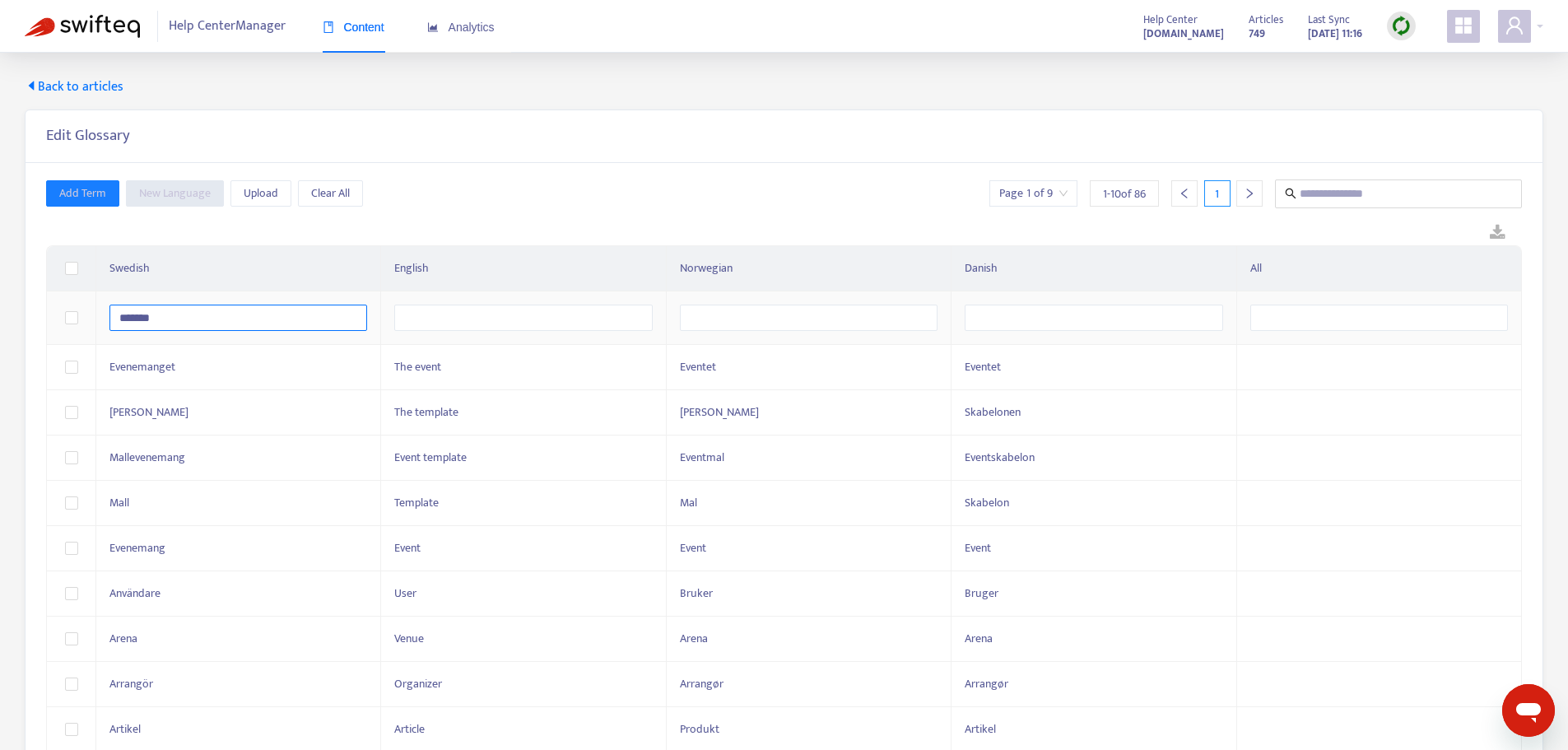 click on "******" at bounding box center [238, 318] 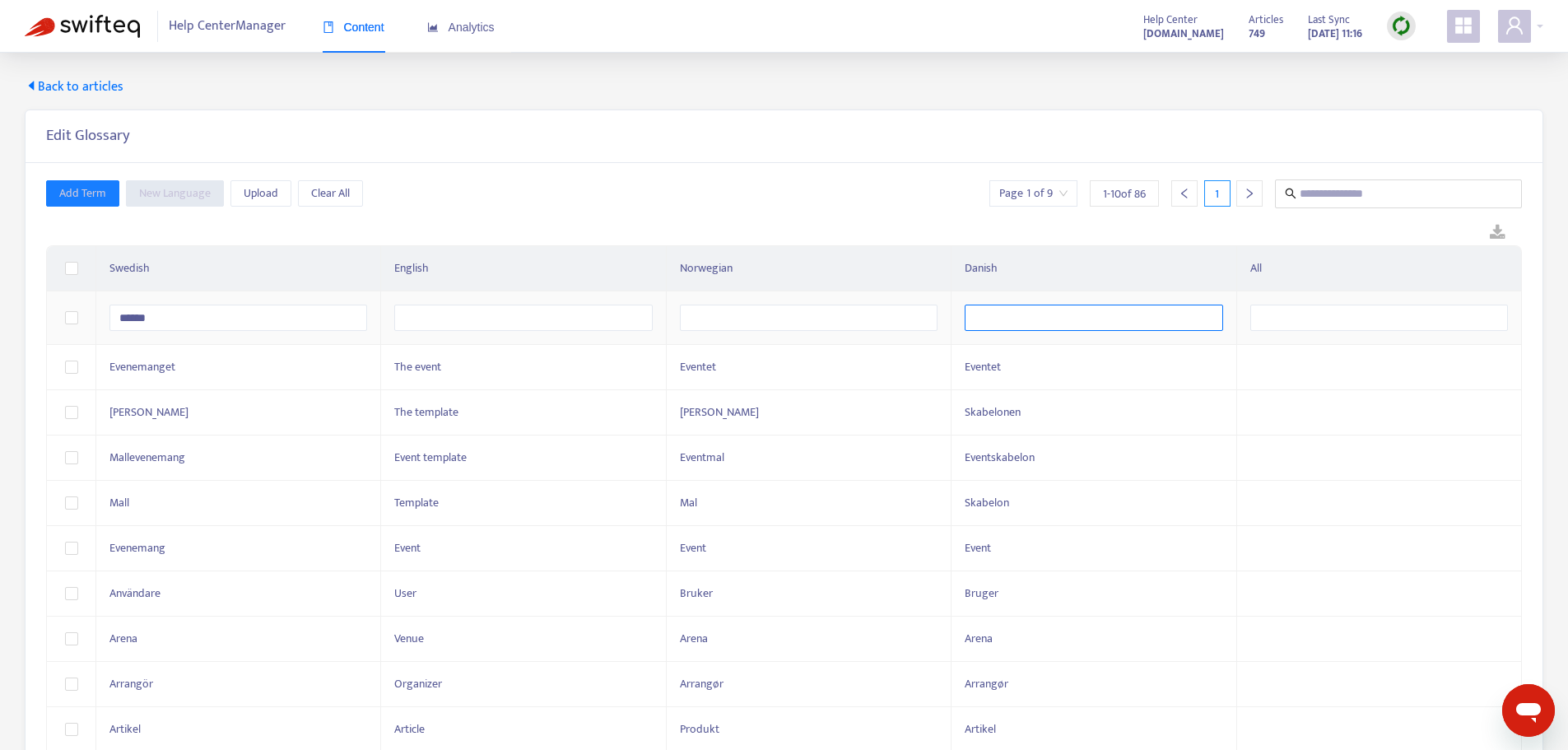 type on "******" 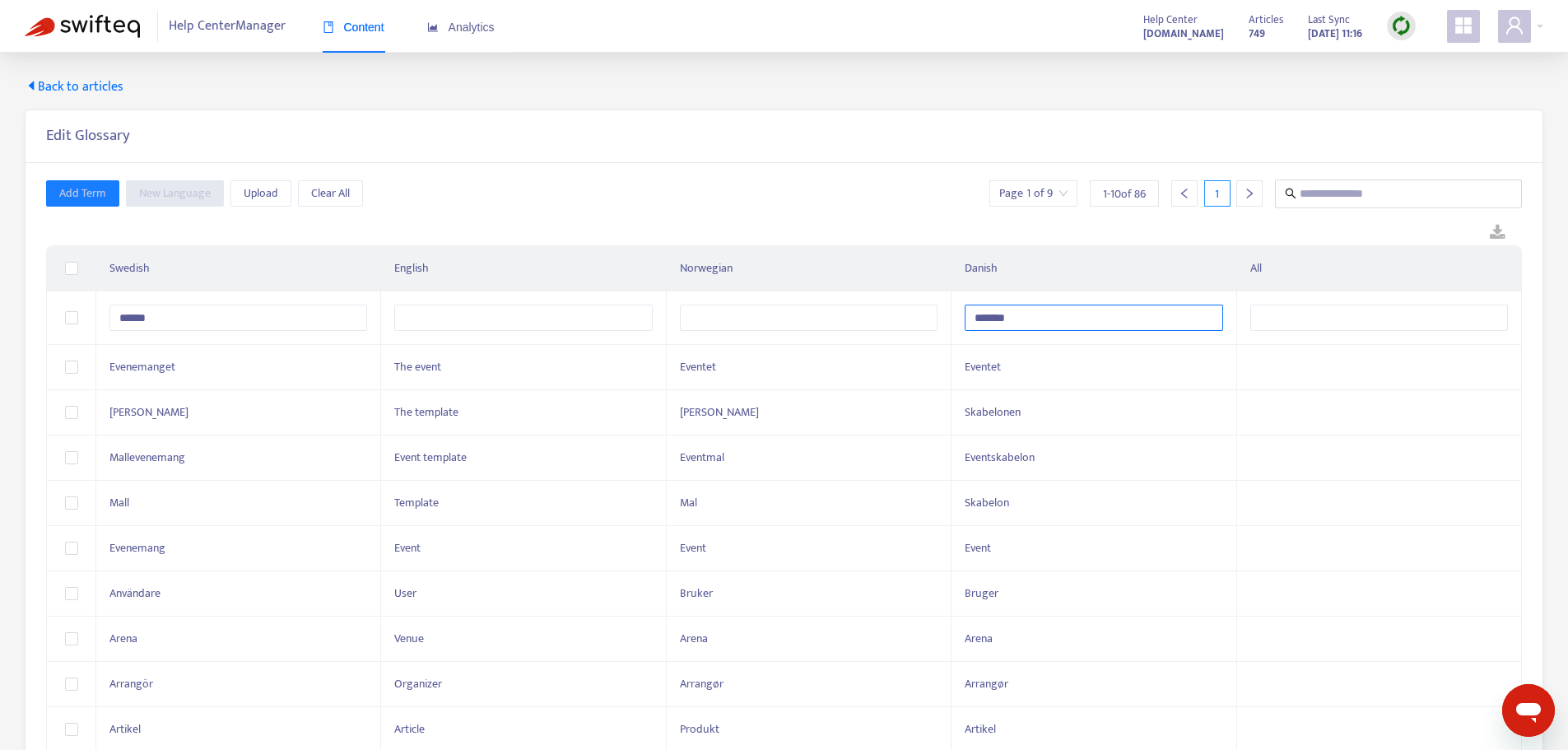 type on "*******" 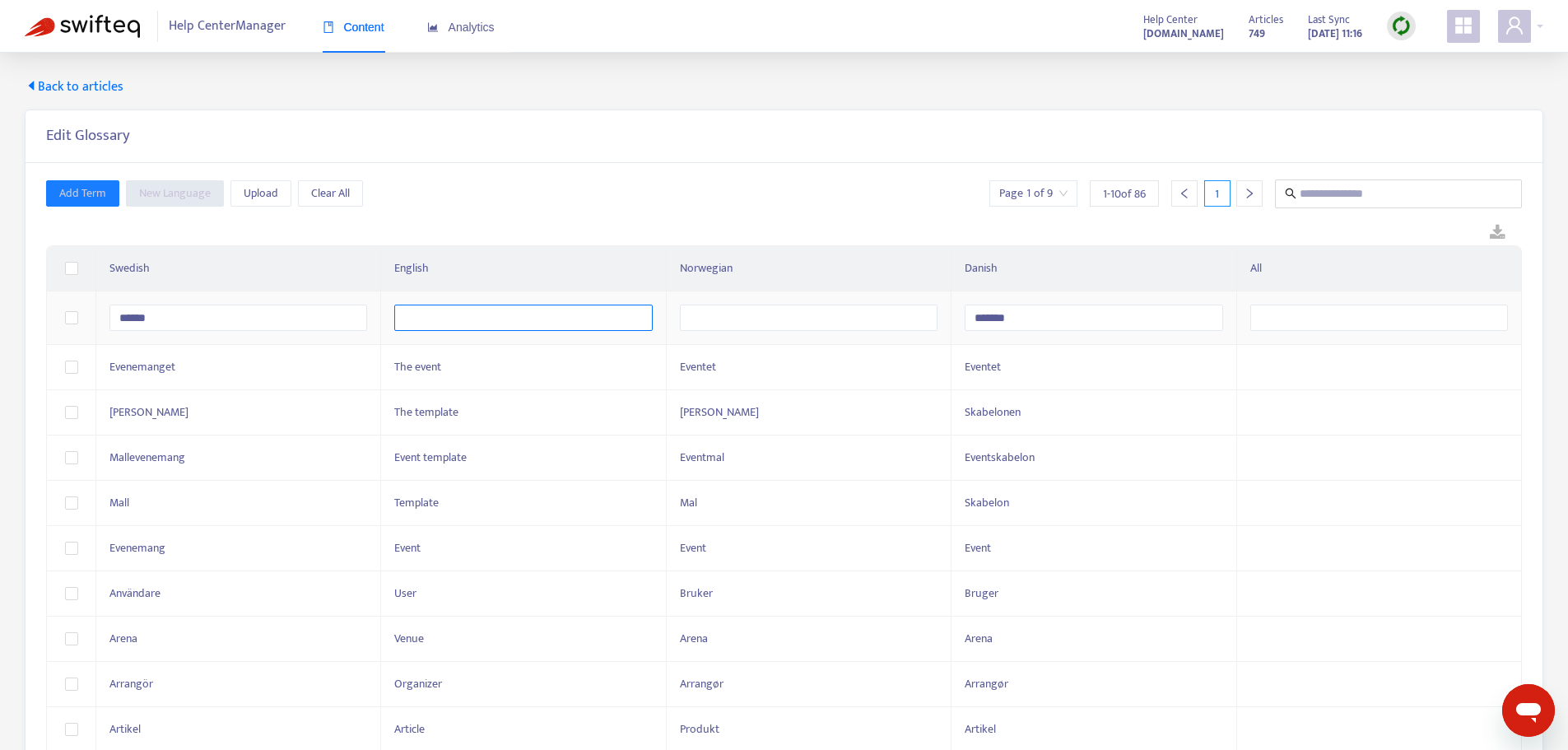 click at bounding box center (523, 318) 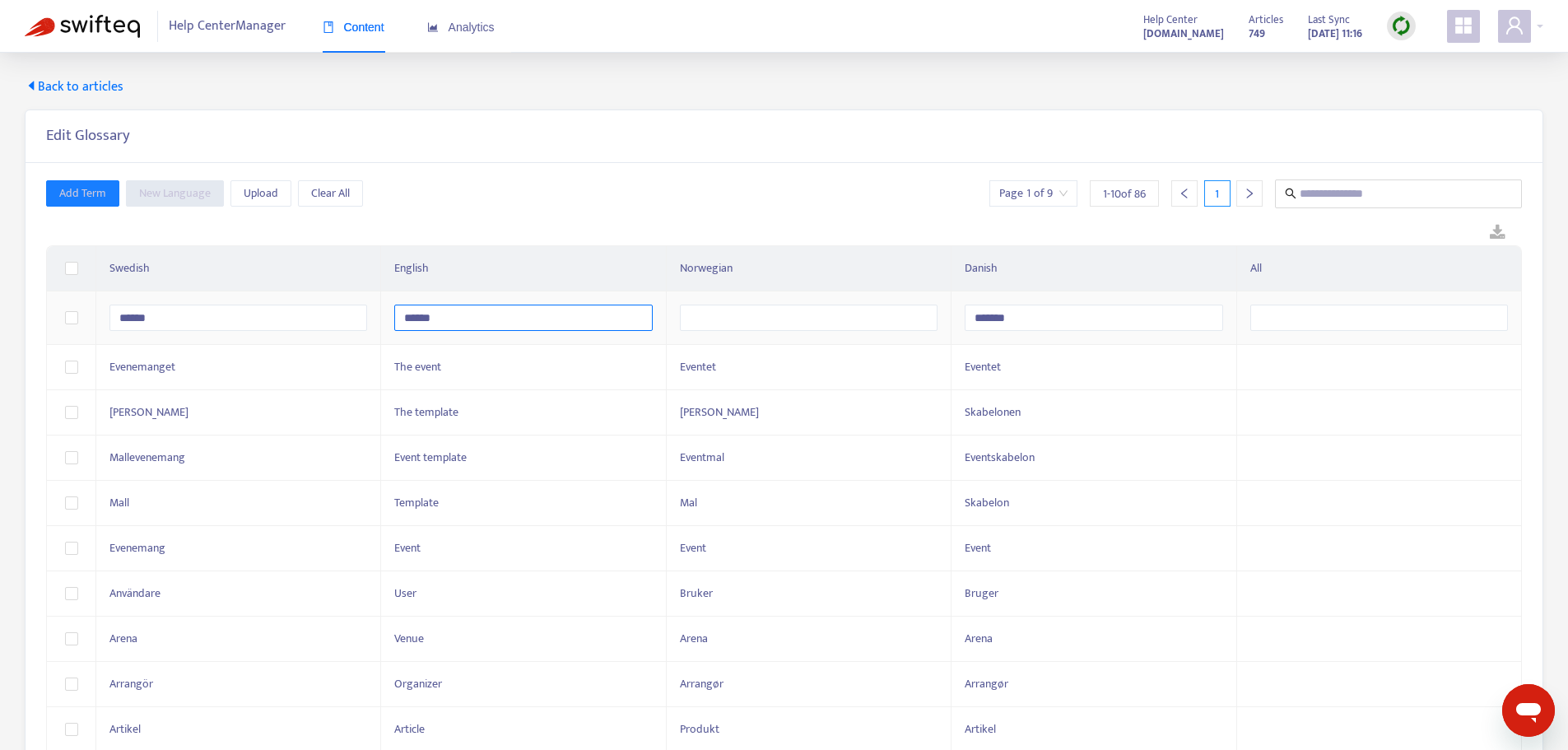 type on "******" 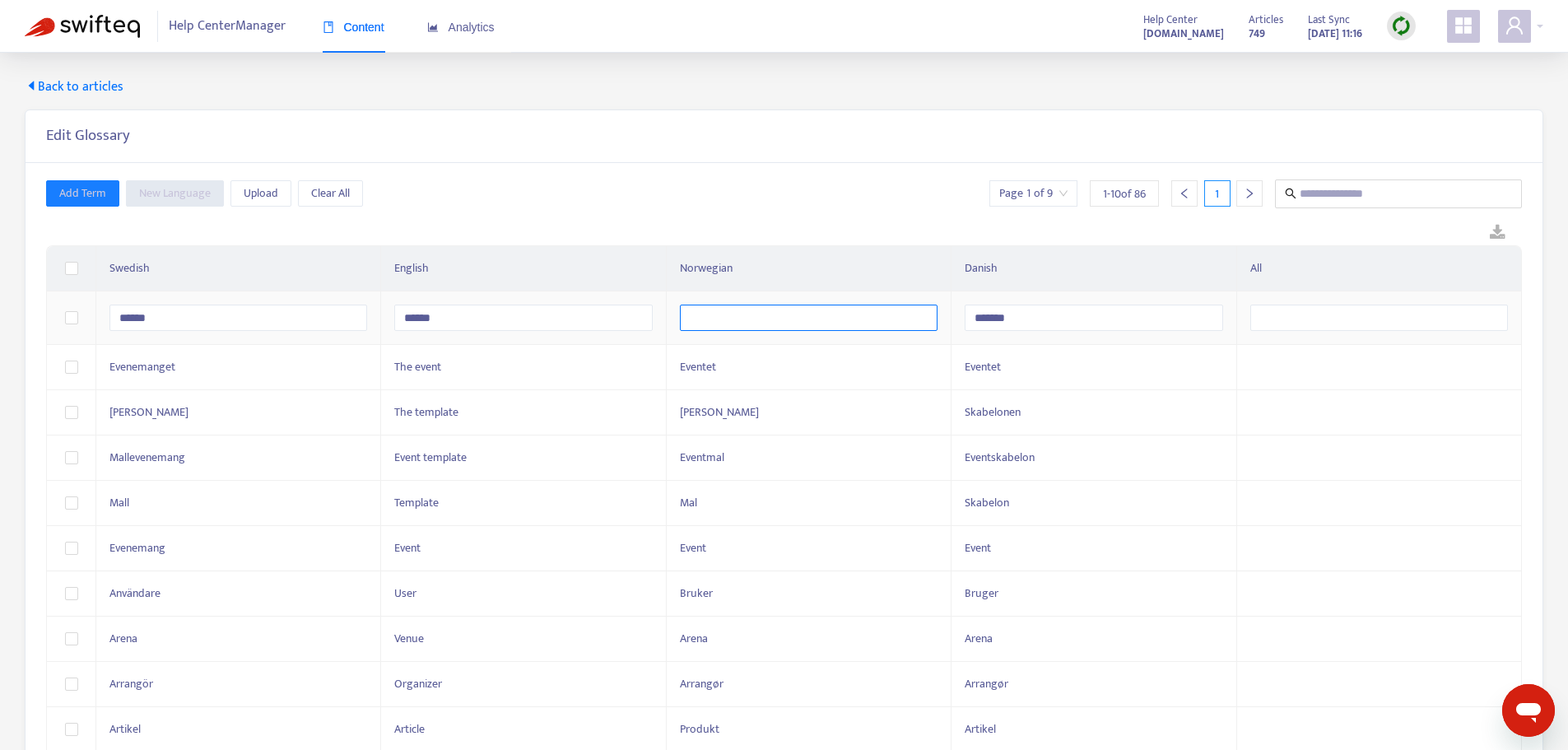 click at bounding box center [808, 318] 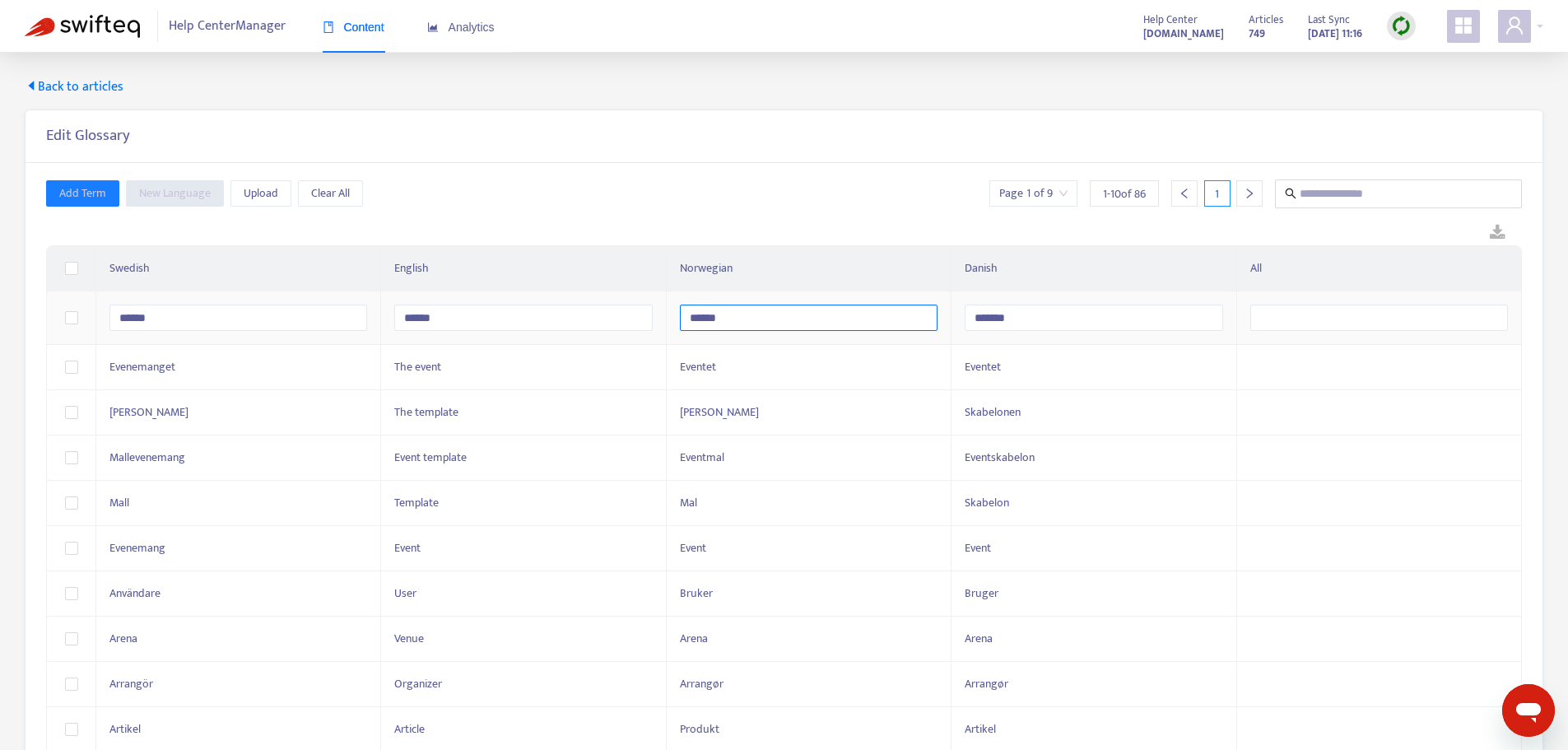 type on "*******" 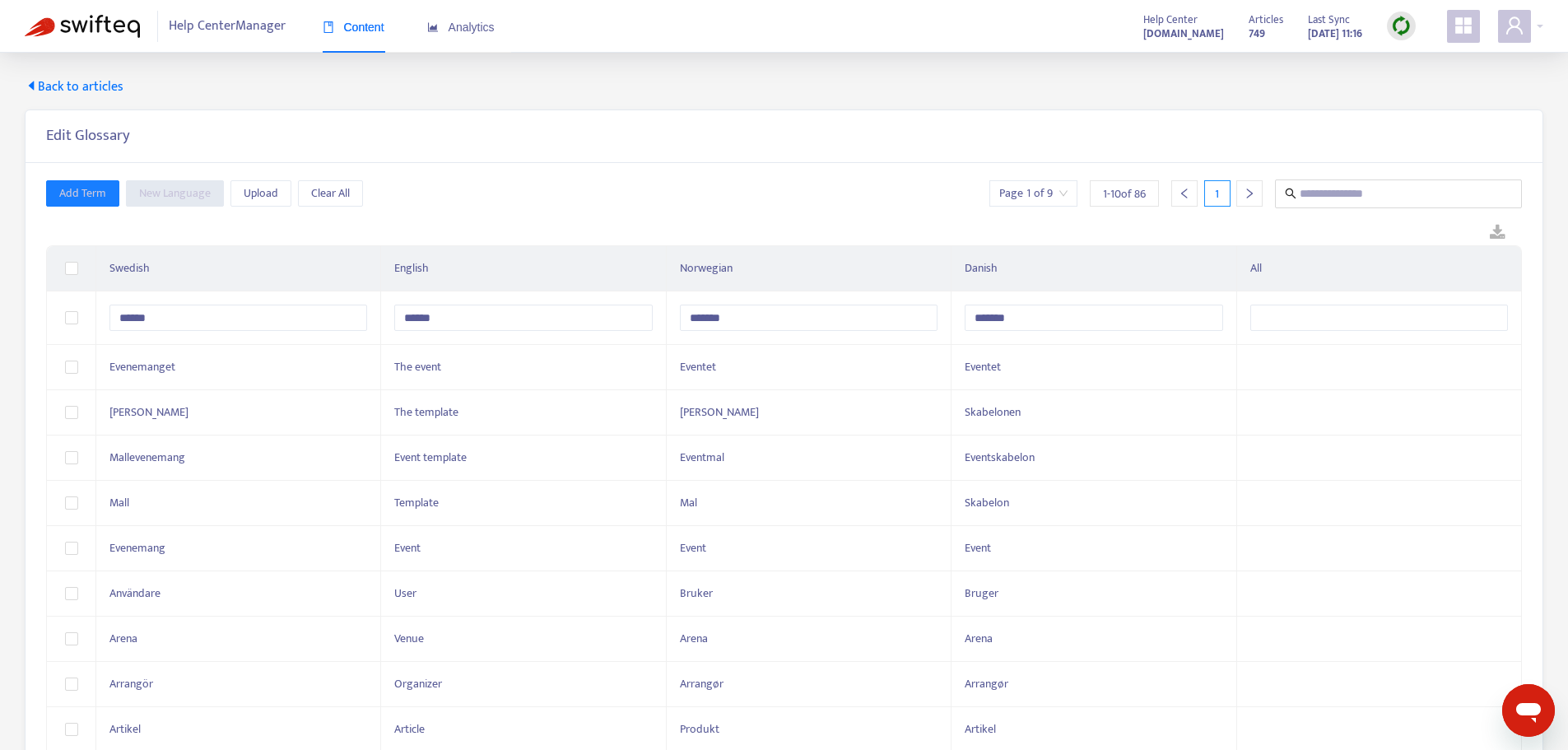 click on "Add Term New Language Upload Clear All Page 1 of 9 1 - 10  of   86 1" at bounding box center [784, 193] 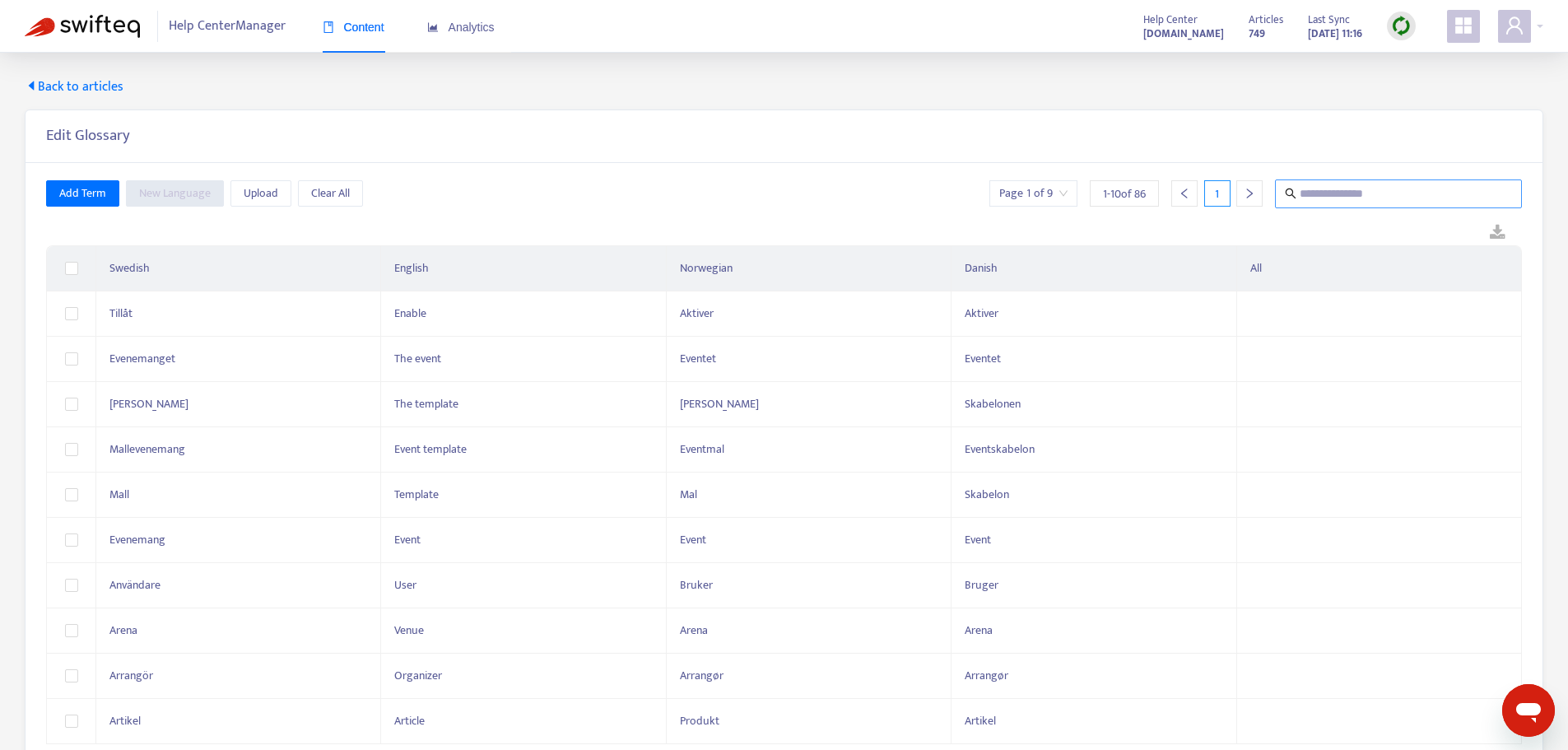 click at bounding box center (1399, 193) 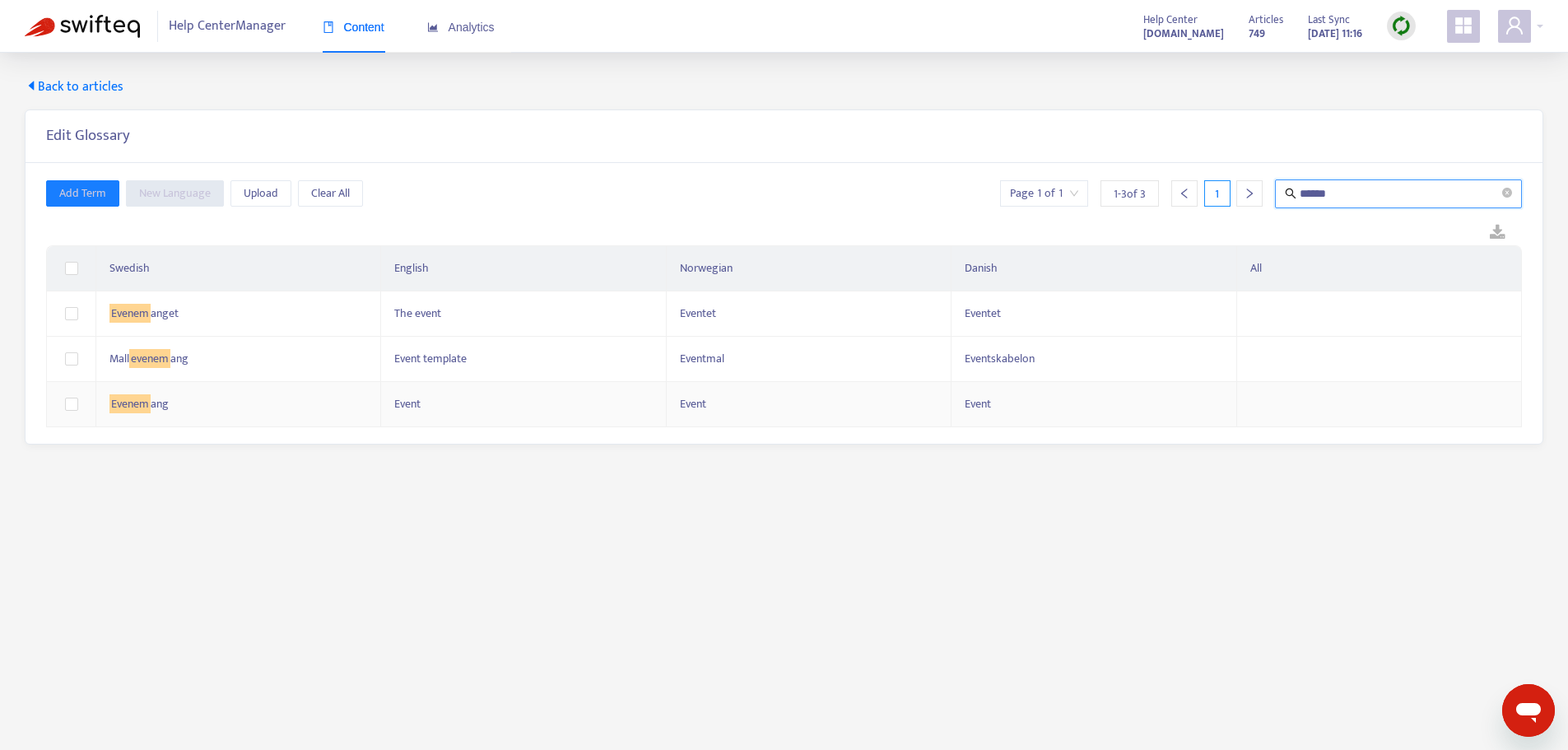 type on "******" 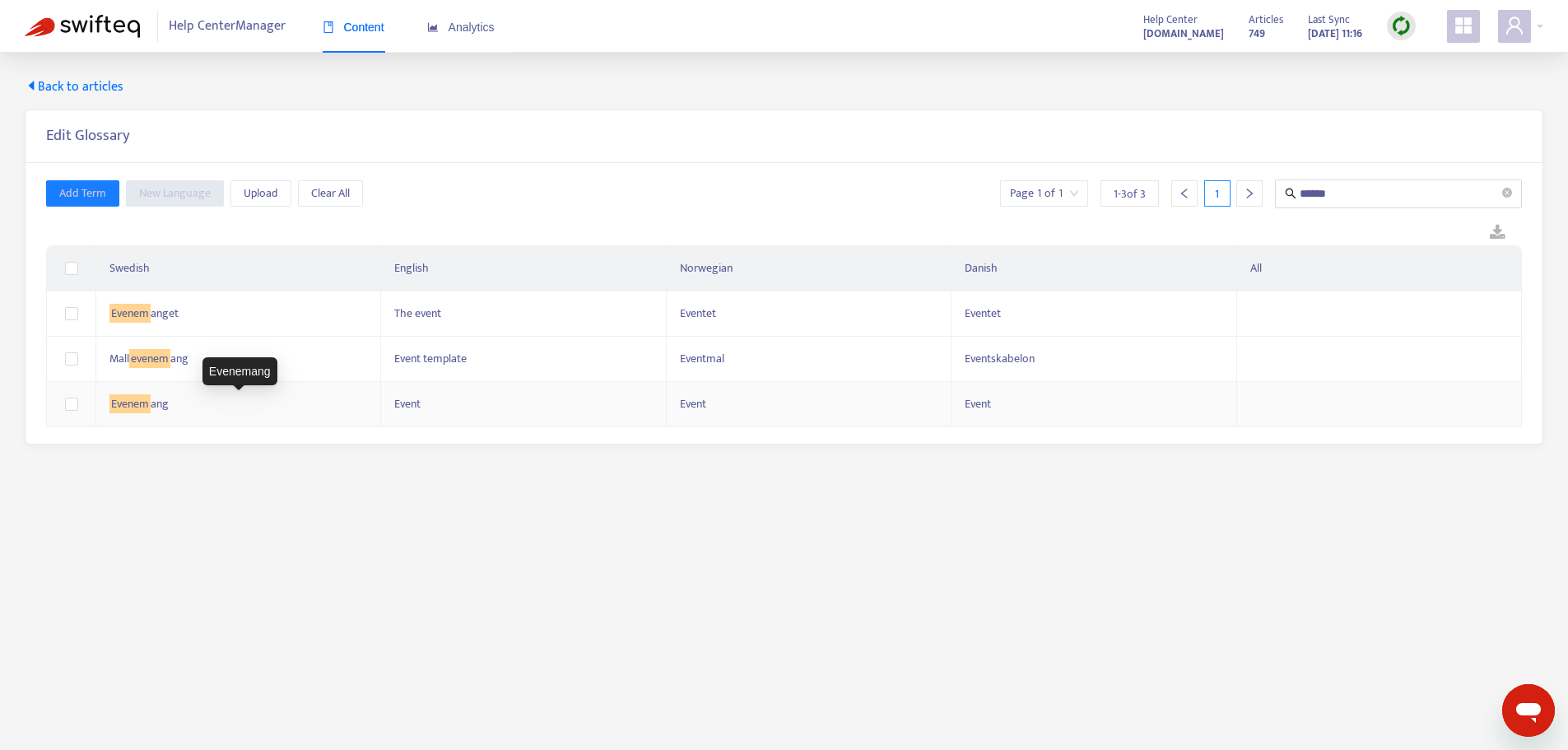 click on "Evenem" at bounding box center [130, 403] 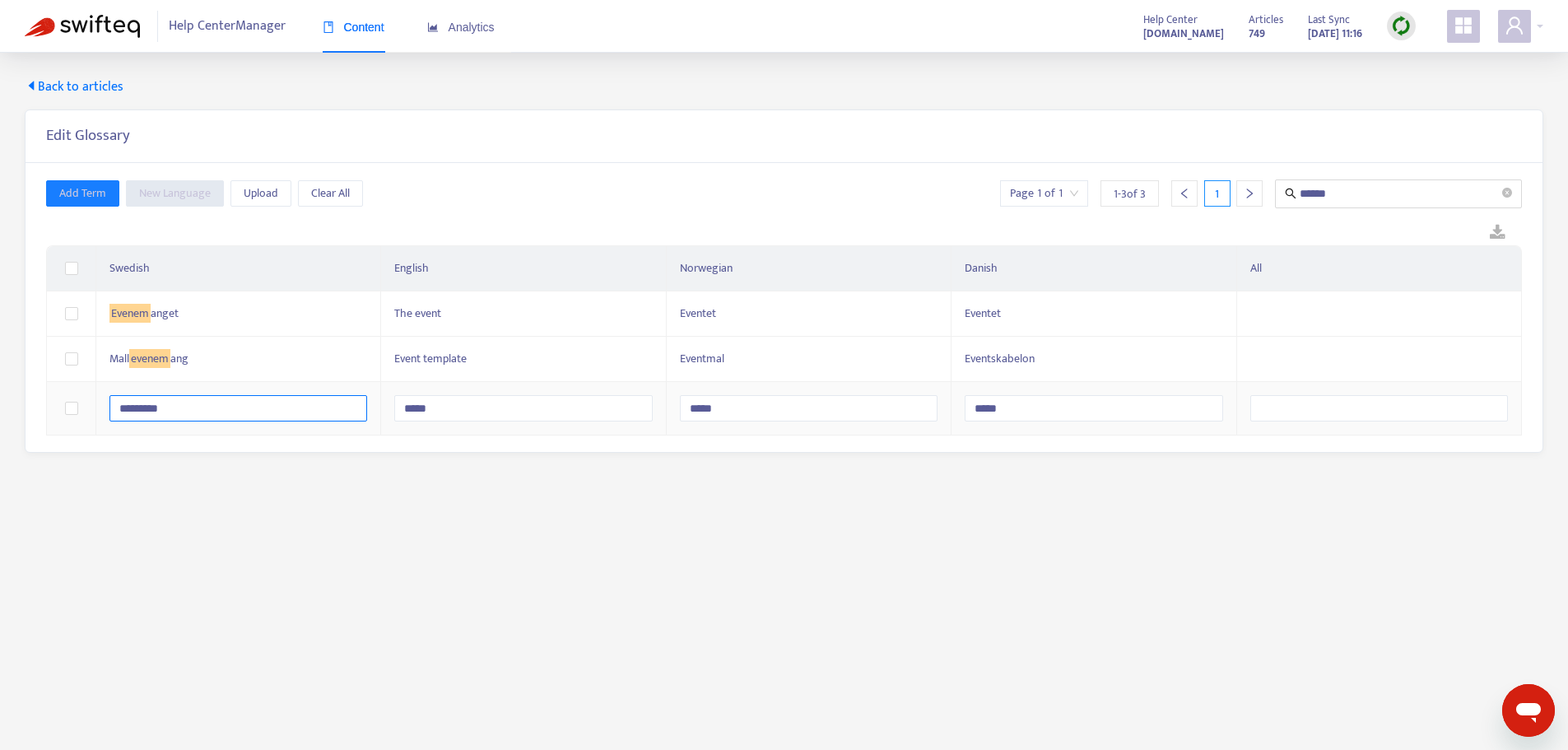 click on "*********" at bounding box center [238, 408] 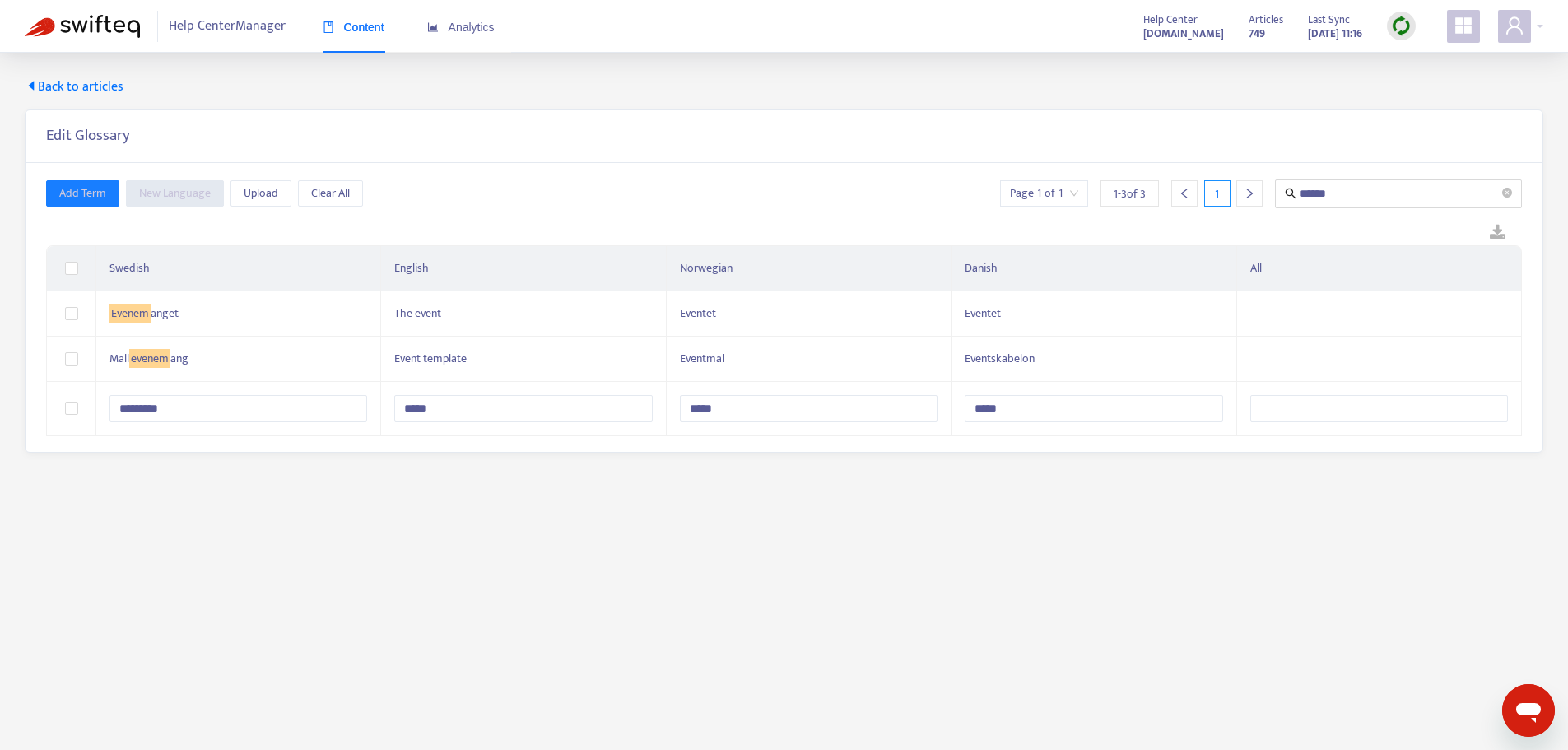 click on "Back to articles Edit Glossary Add Term New Language Upload Clear All Page 1 of 1 1 - 3  of   3 1 ****** Swedish English Norwegian Danish All             Evenem anget The event Eventet Eventet Mall evenem ang  Event template Eventmal Eventskabelon ********* ***** ***** *****" at bounding box center [784, 427] 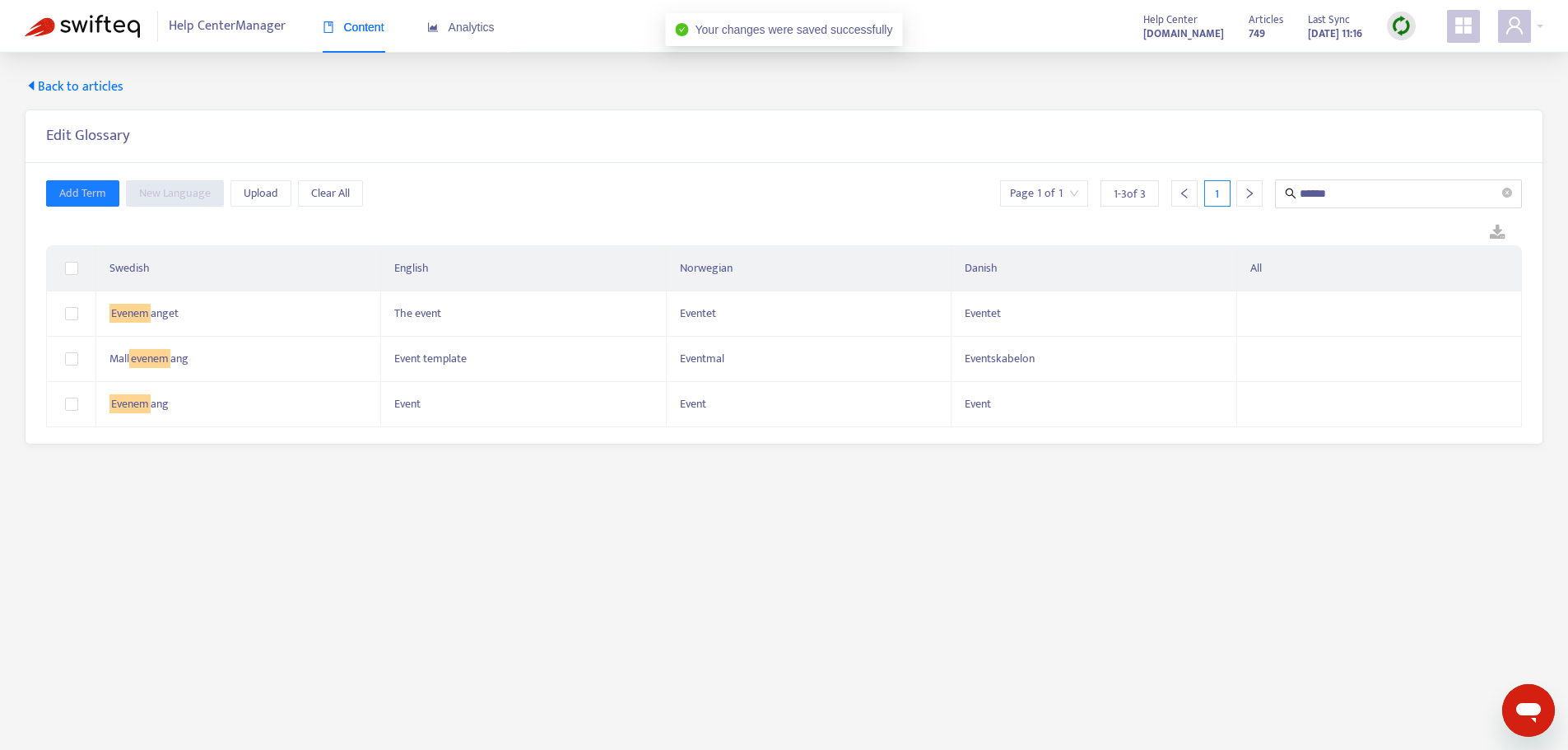 click on "Edit Glossary" at bounding box center [784, 136] 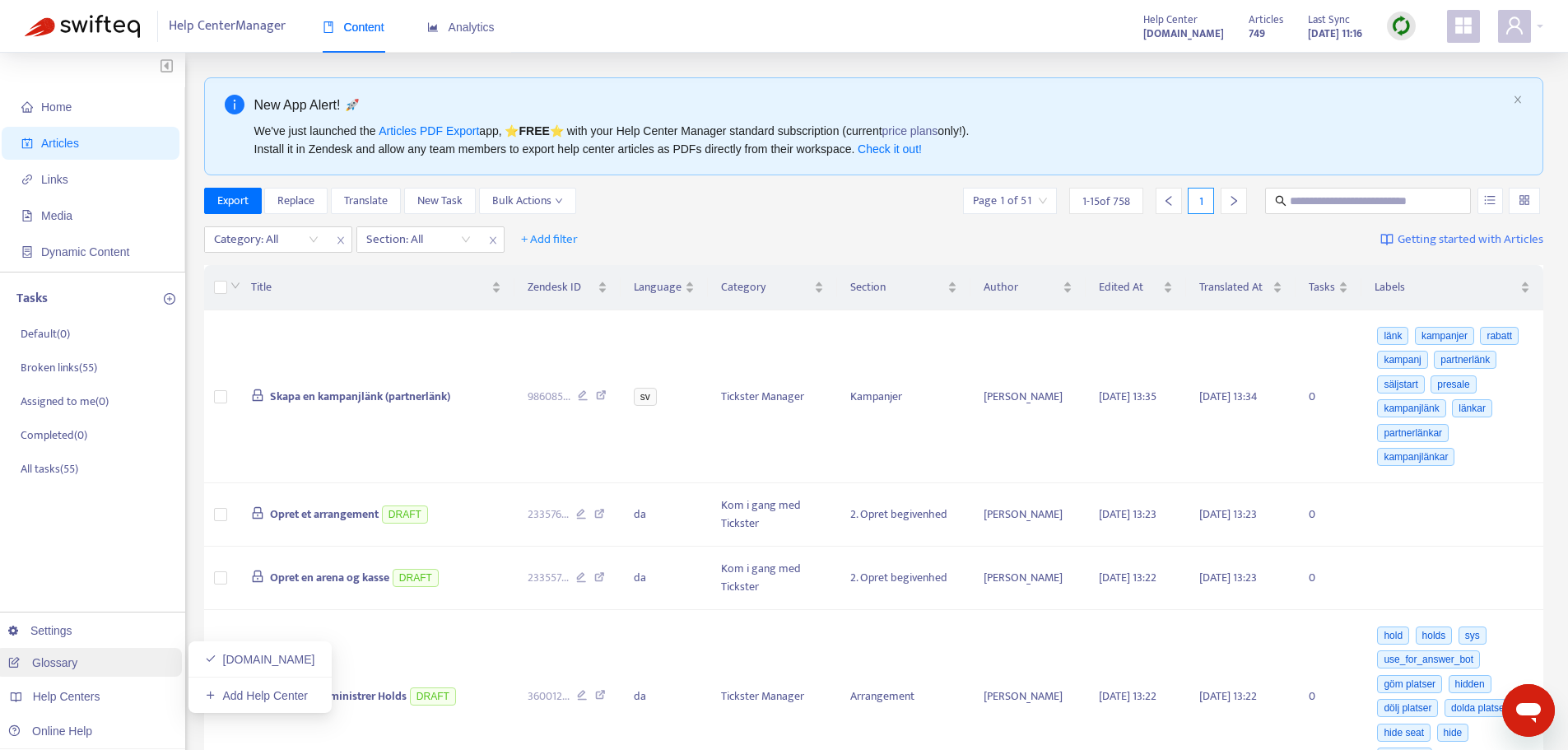 click on "Glossary" at bounding box center [43, 663] 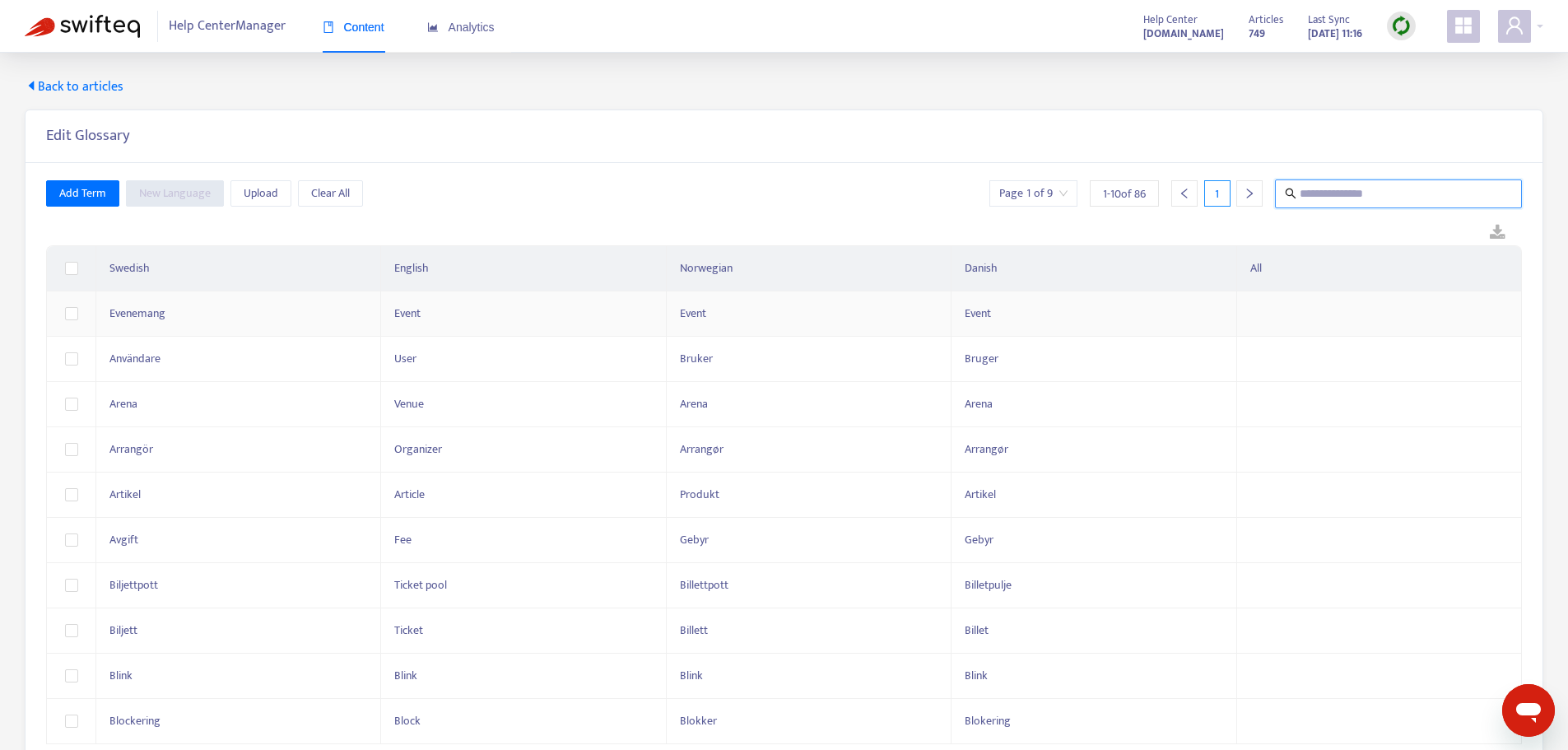 click at bounding box center [1399, 193] 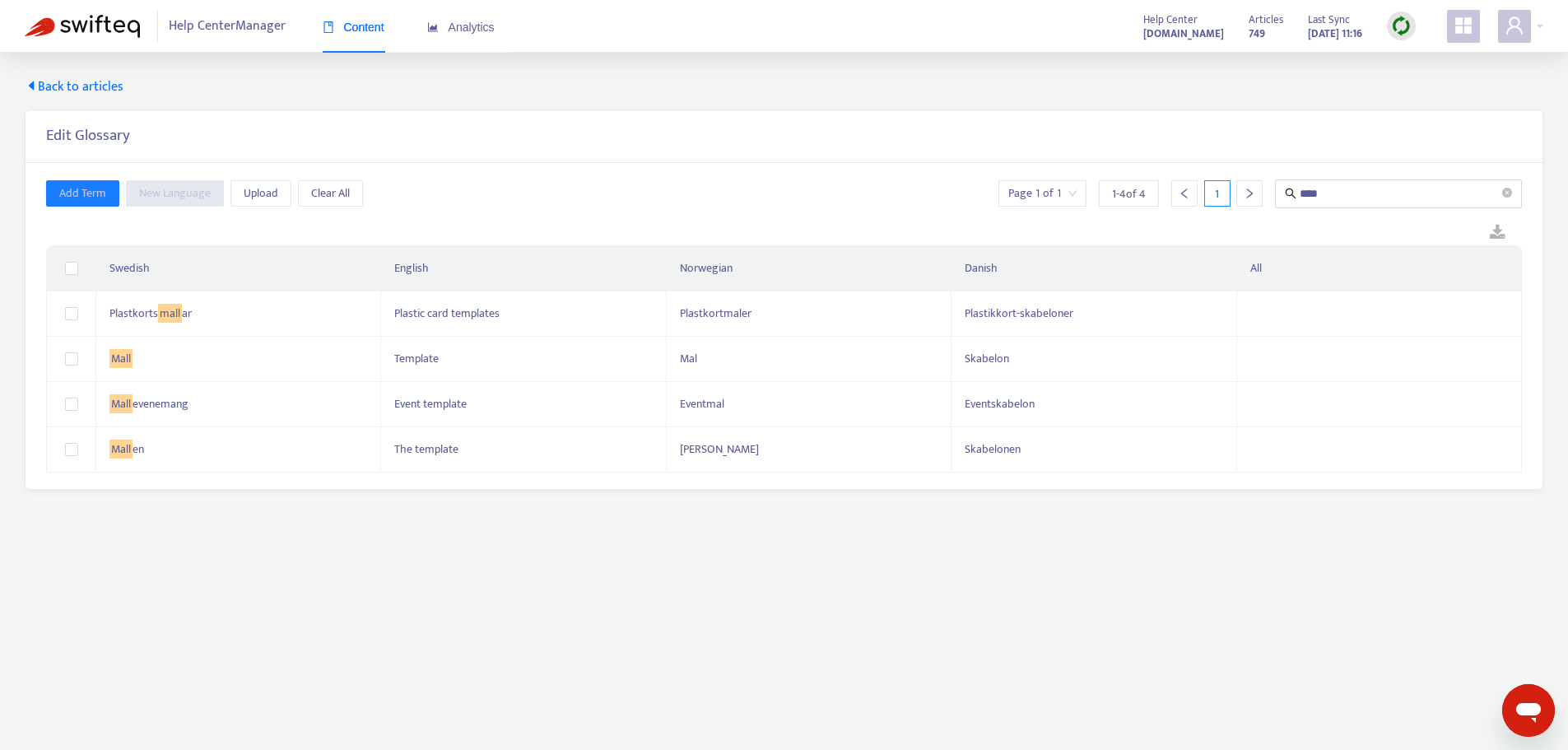 click on "Back to articles Edit Glossary Add Term New Language Upload Clear All Page 1 of 1 1 - 4  of   4 1 **** Swedish English Norwegian Danish All             Plastkorts mall ar Plastic card templates Plastkortmaler Plastikkort-skabeloner Mall Template Mal Skabelon Mall evenemang Event template Eventmal Eventskabelon Mall en The template Malen Skabelonen" at bounding box center (784, 427) 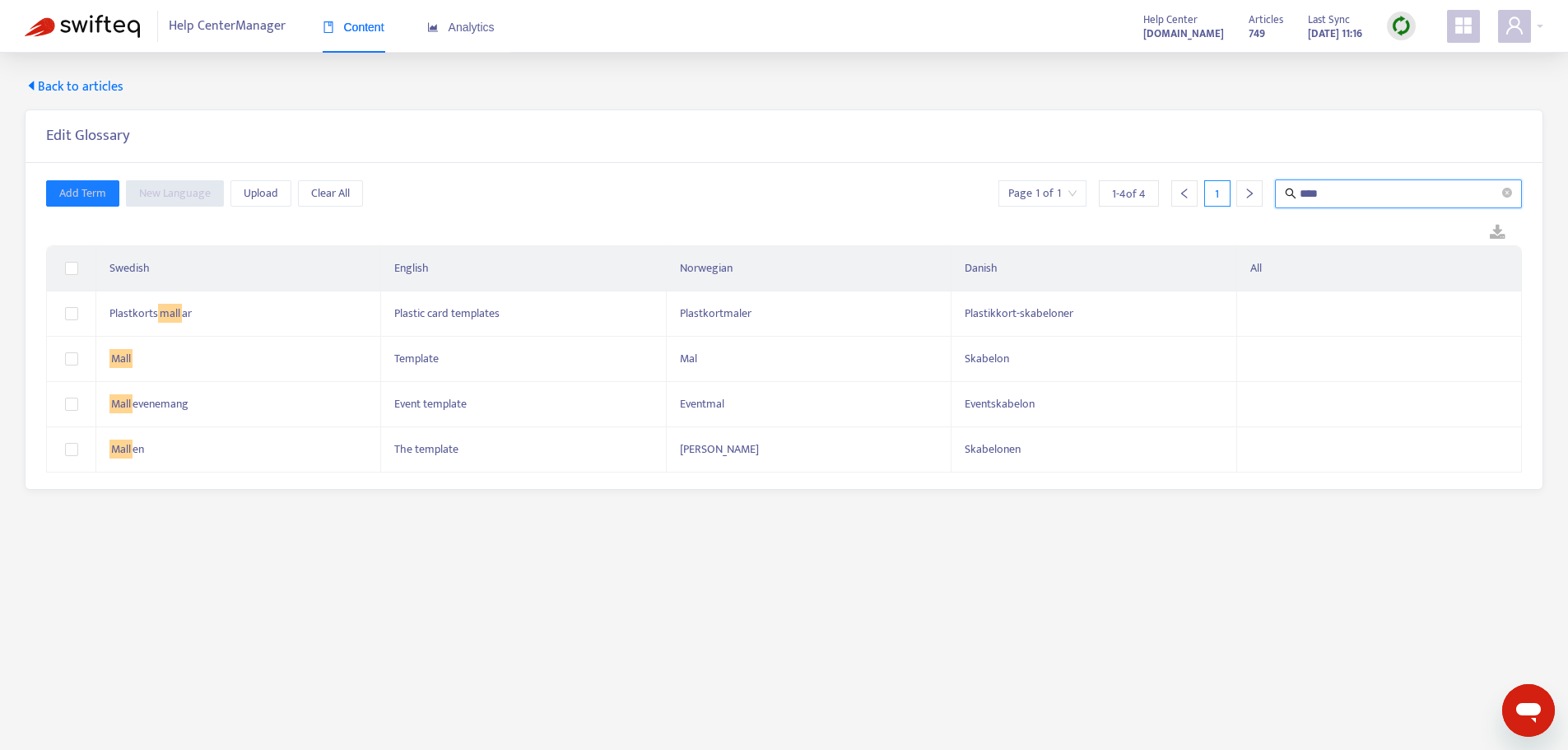 click on "****" at bounding box center [1399, 193] 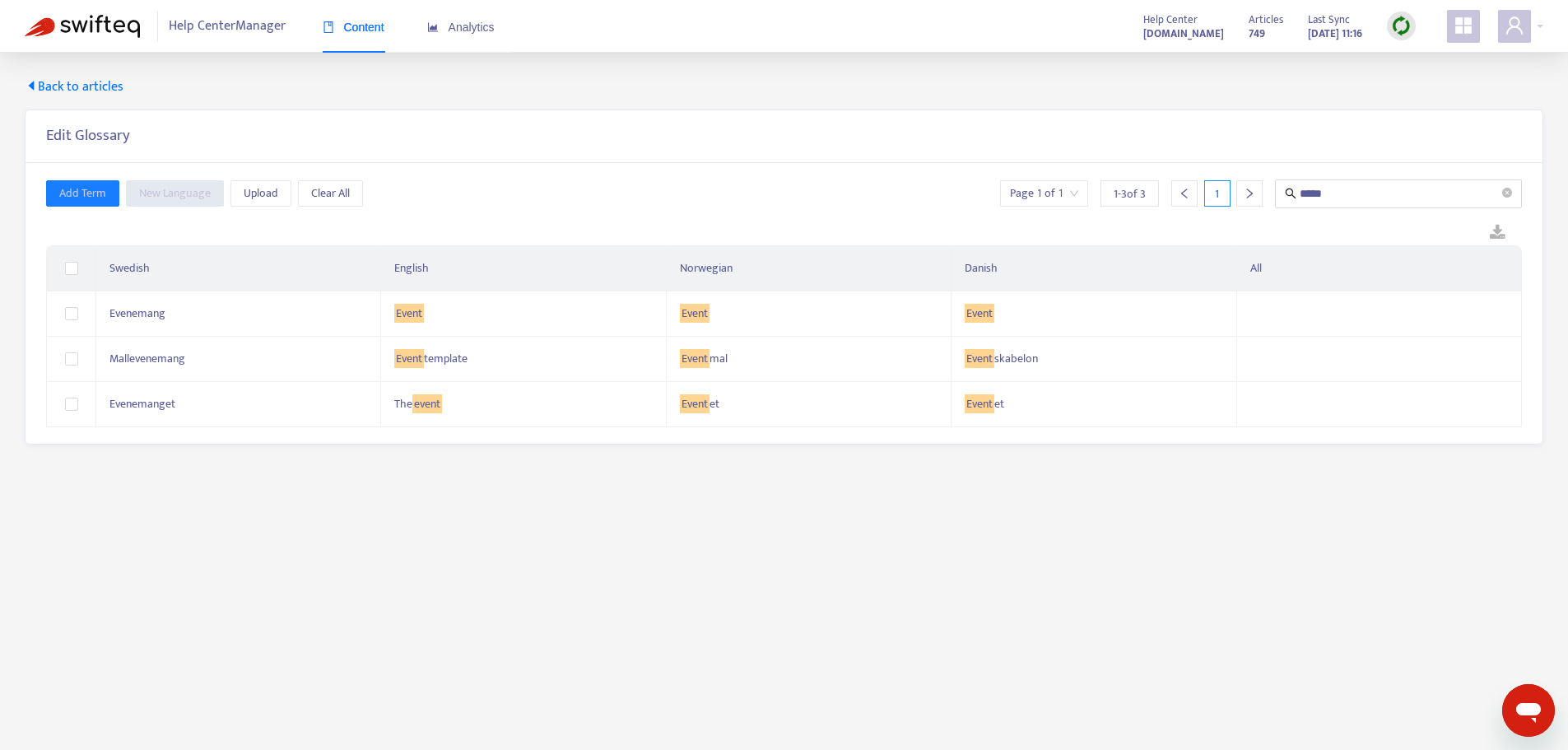 click on "Back to articles Edit Glossary Add Term New Language Upload Clear All Page 1 of 1 1 - 3  of   3 1 ***** Swedish English Norwegian Danish All             Evenemang Event Event Event Mallevenemang Event  template Event mal Event skabelon Evenemanget The  event Event et Event et" at bounding box center (784, 427) 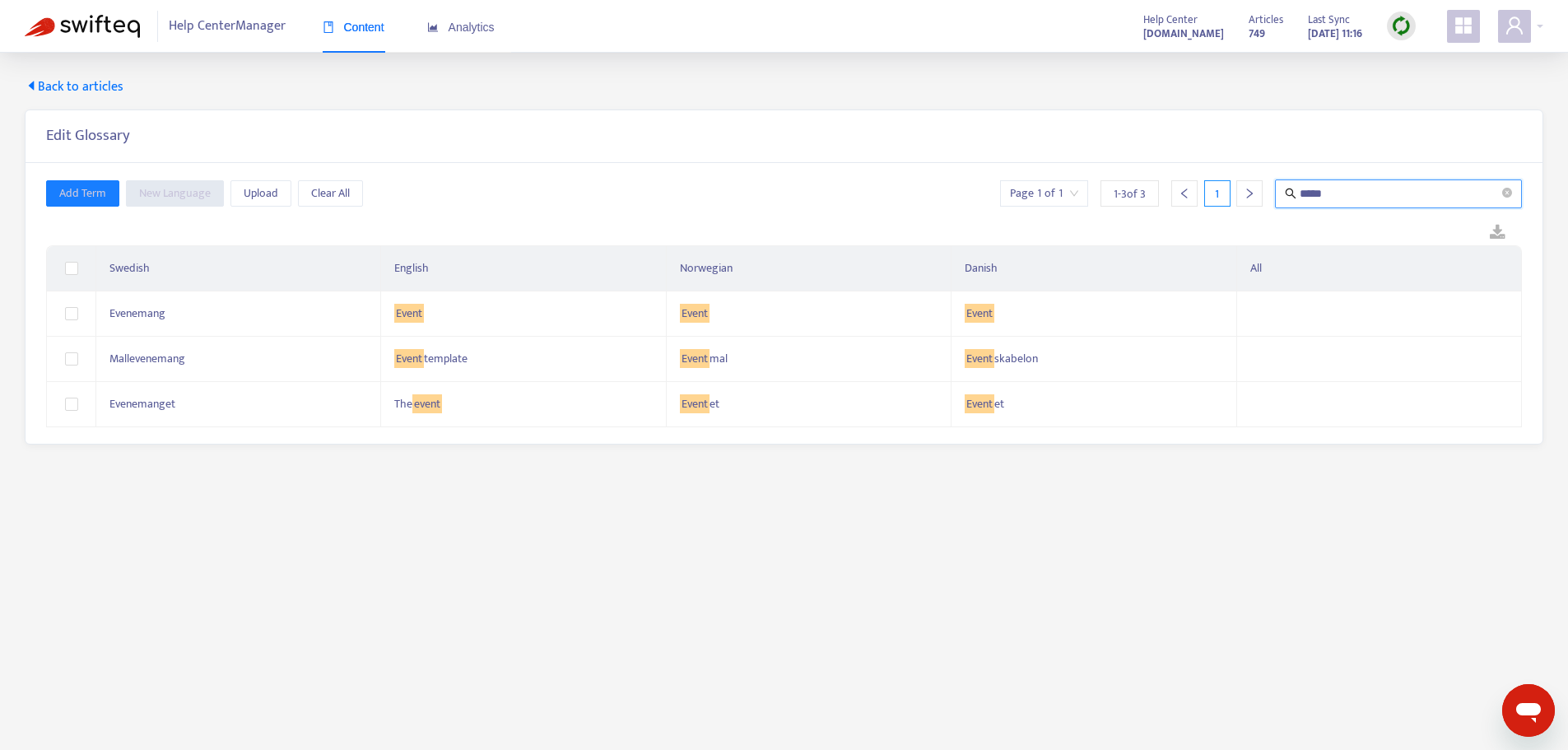 click on "*****" at bounding box center [1399, 193] 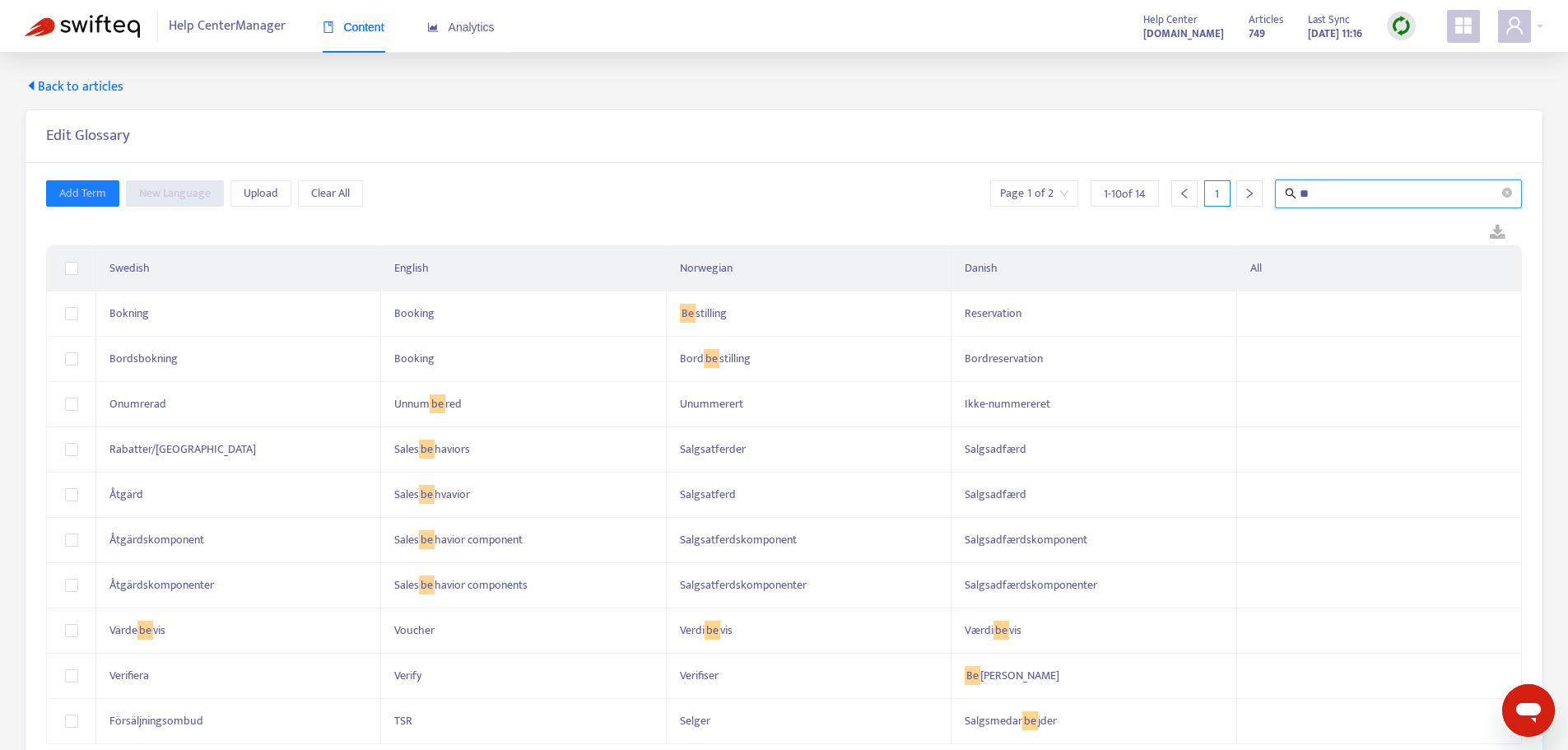 type on "*" 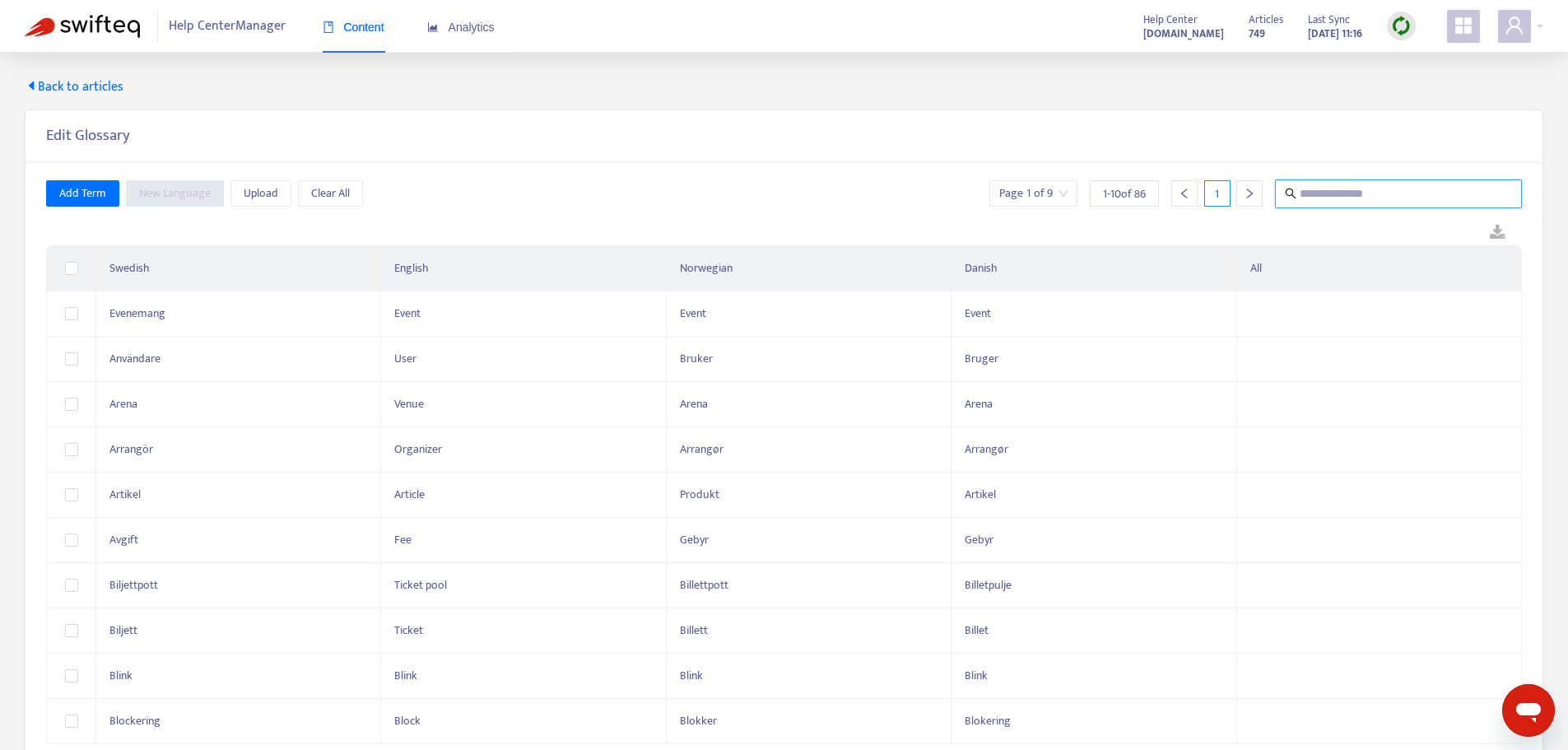 type 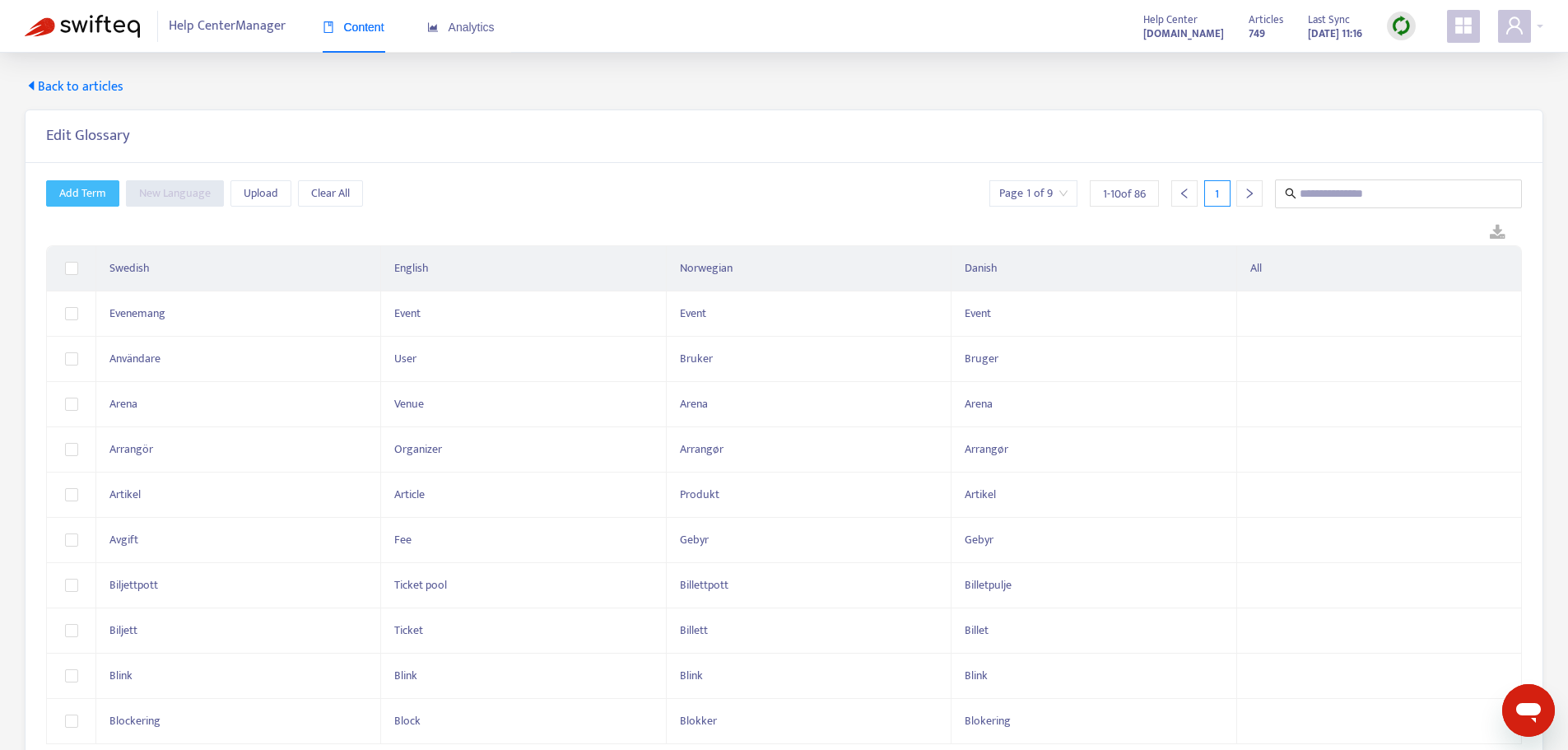 click on "Add Term" at bounding box center (82, 193) 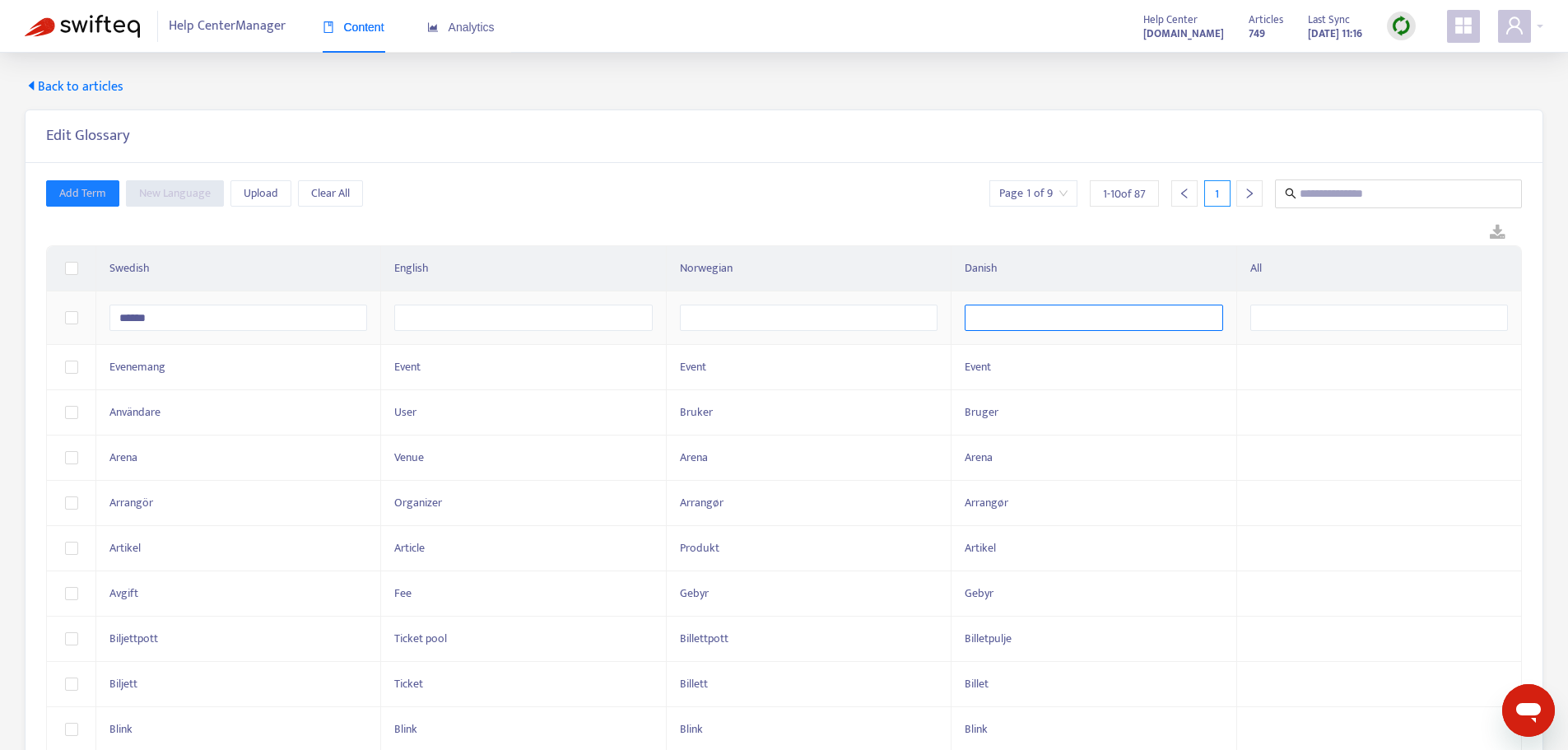 type on "******" 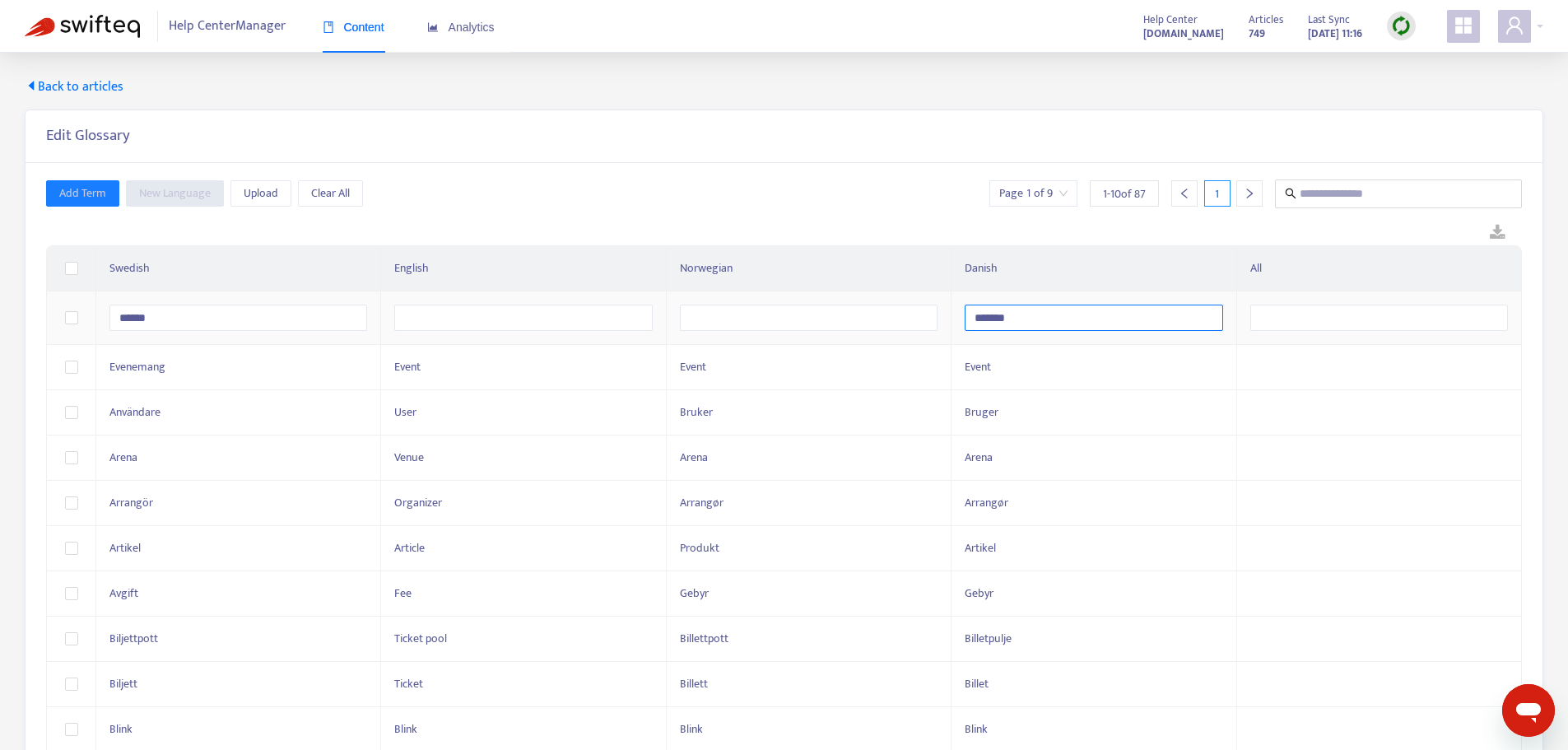 type on "********" 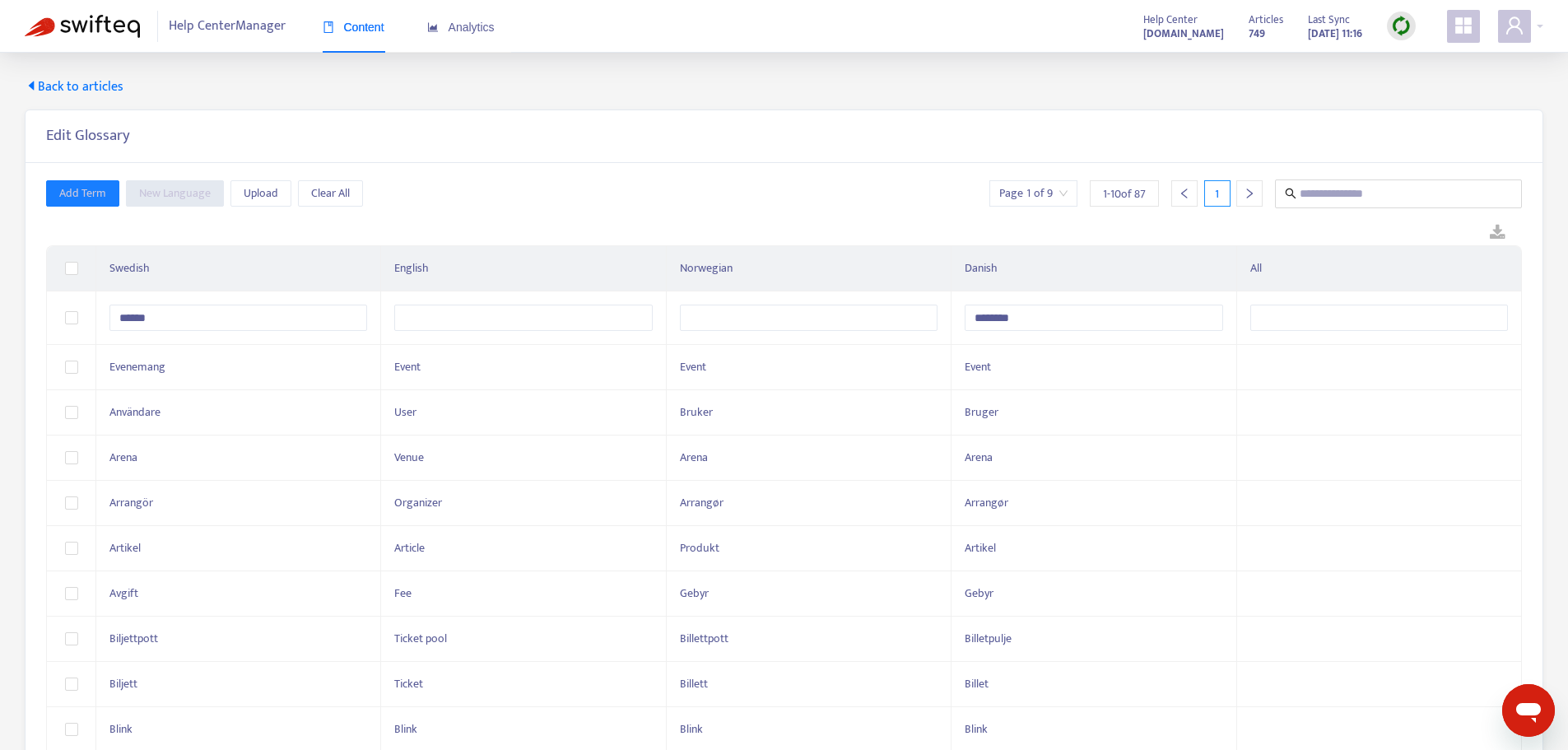 click on "Add Term New Language Upload Clear All Page 1 of 9 1 - 10  of   87 1 Swedish English Norwegian Danish All             ****** ******** Evenemang Event Event Event Användare User Bruker Bruger Arena Venue Arena Arena Arrangör Organizer Arrangør Arrangør Artikel Article Produkt Artikel Avgift Fee Gebyr Gebyr Biljettpott Ticket pool Billettpott Billetpulje Biljett Ticket Billett Billet Blink Blink Blink Blink" at bounding box center (784, 466) 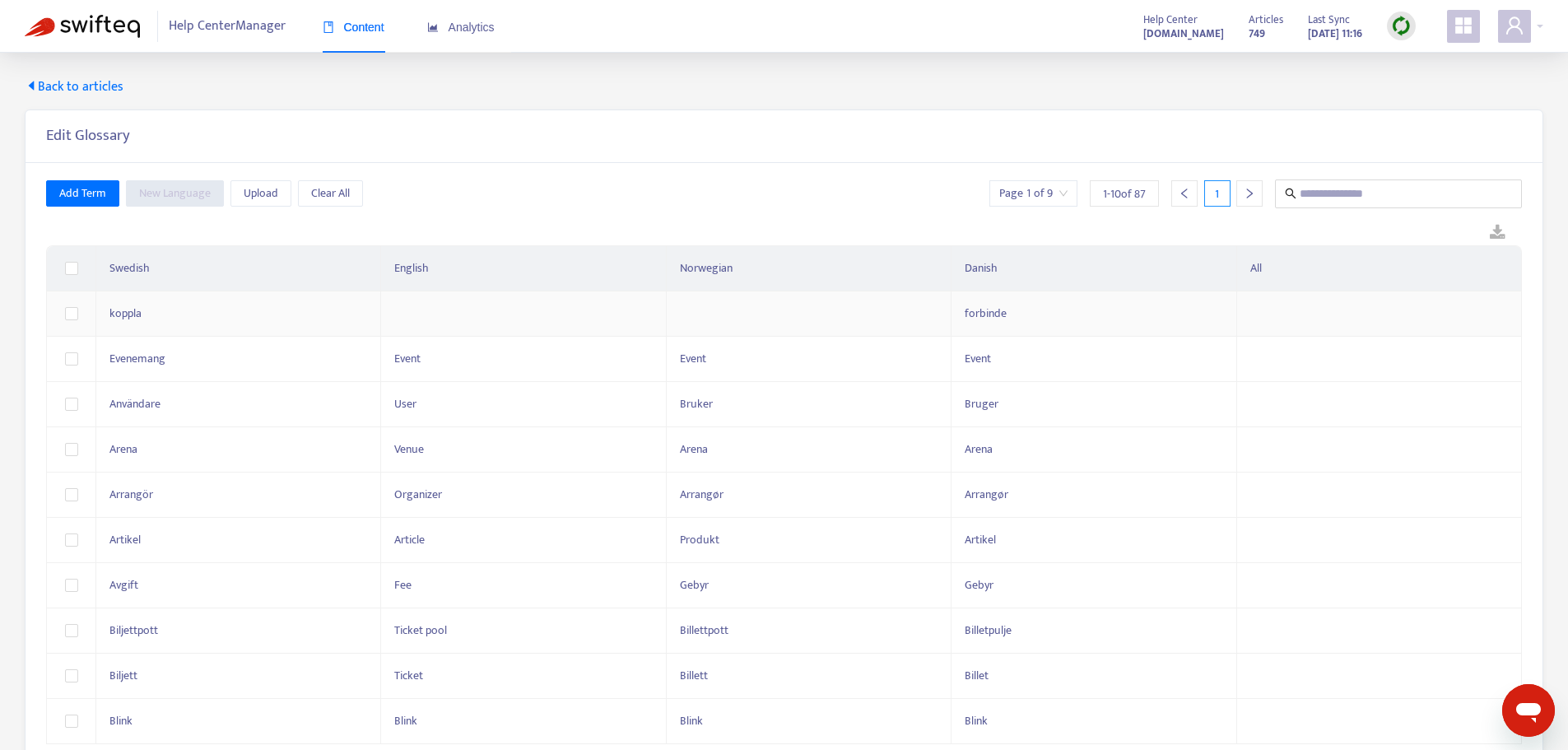 click at bounding box center [523, 314] 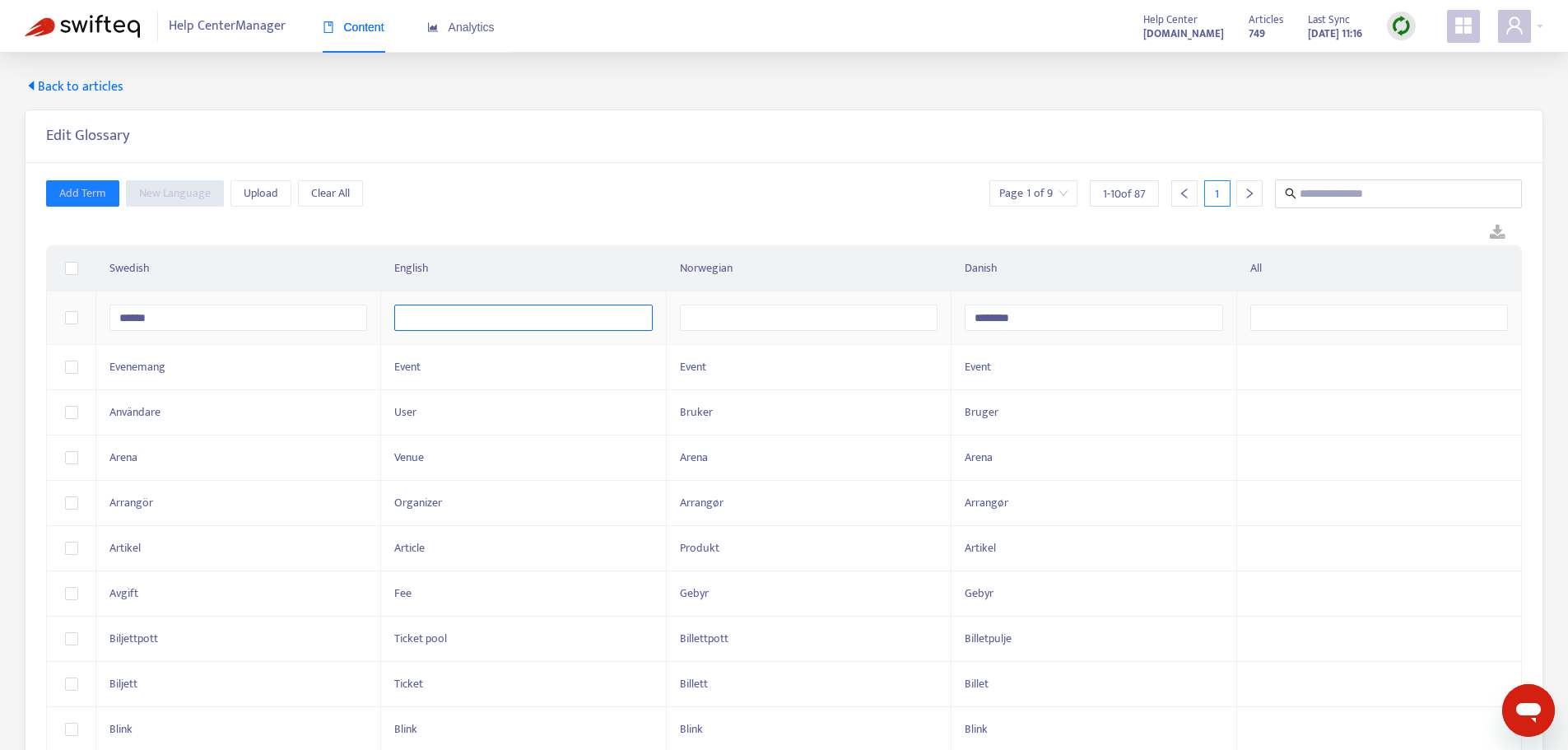 click at bounding box center (523, 318) 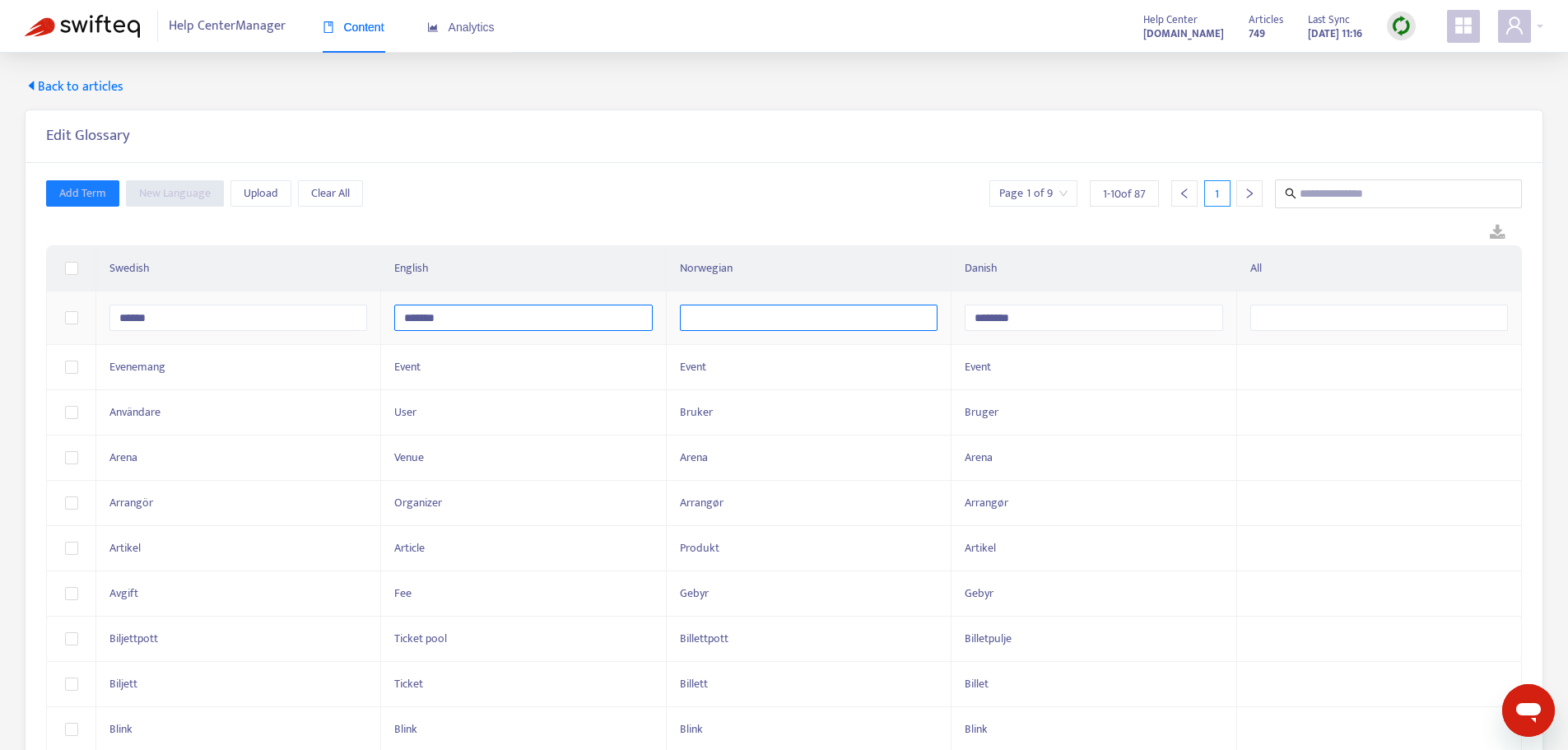 type on "*******" 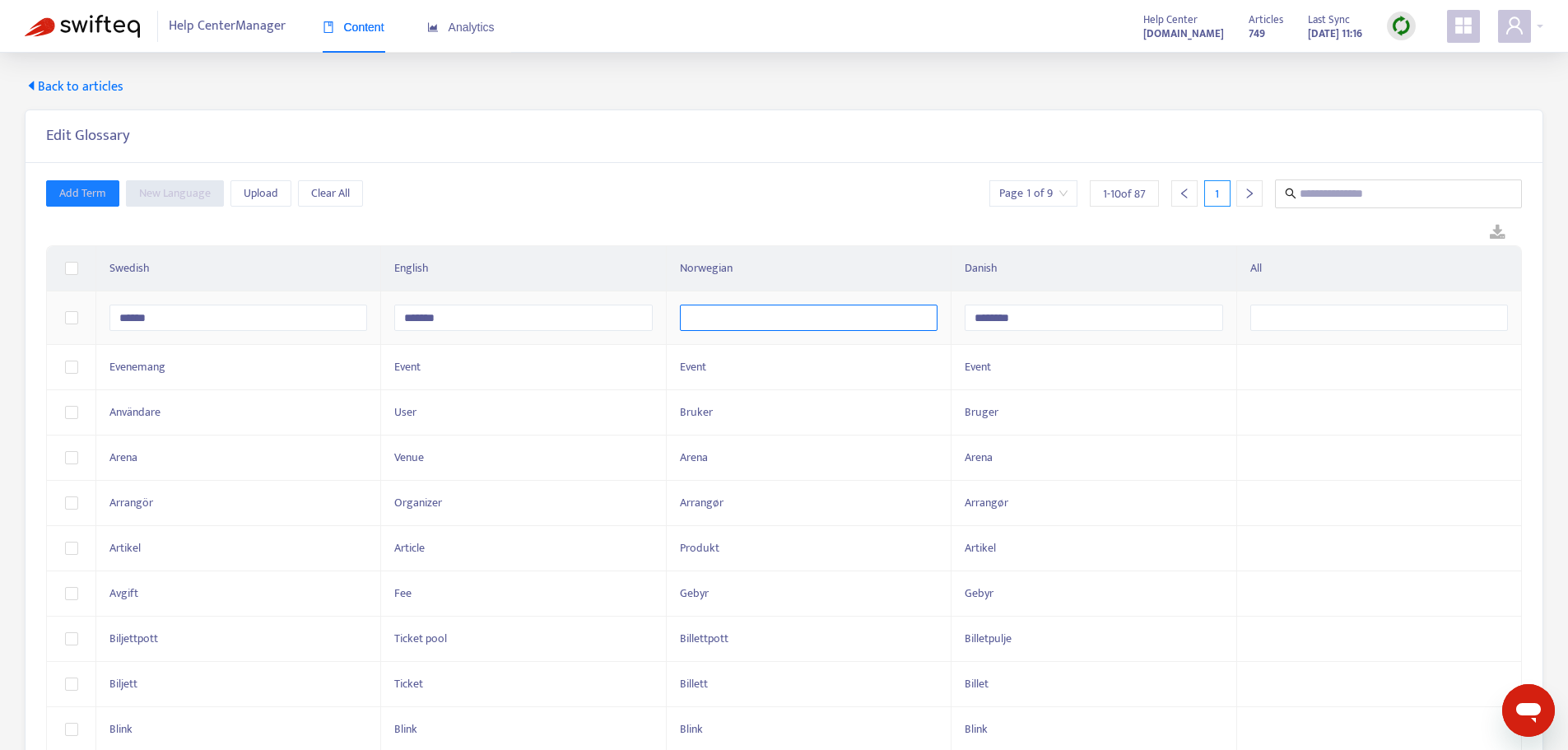click at bounding box center (808, 318) 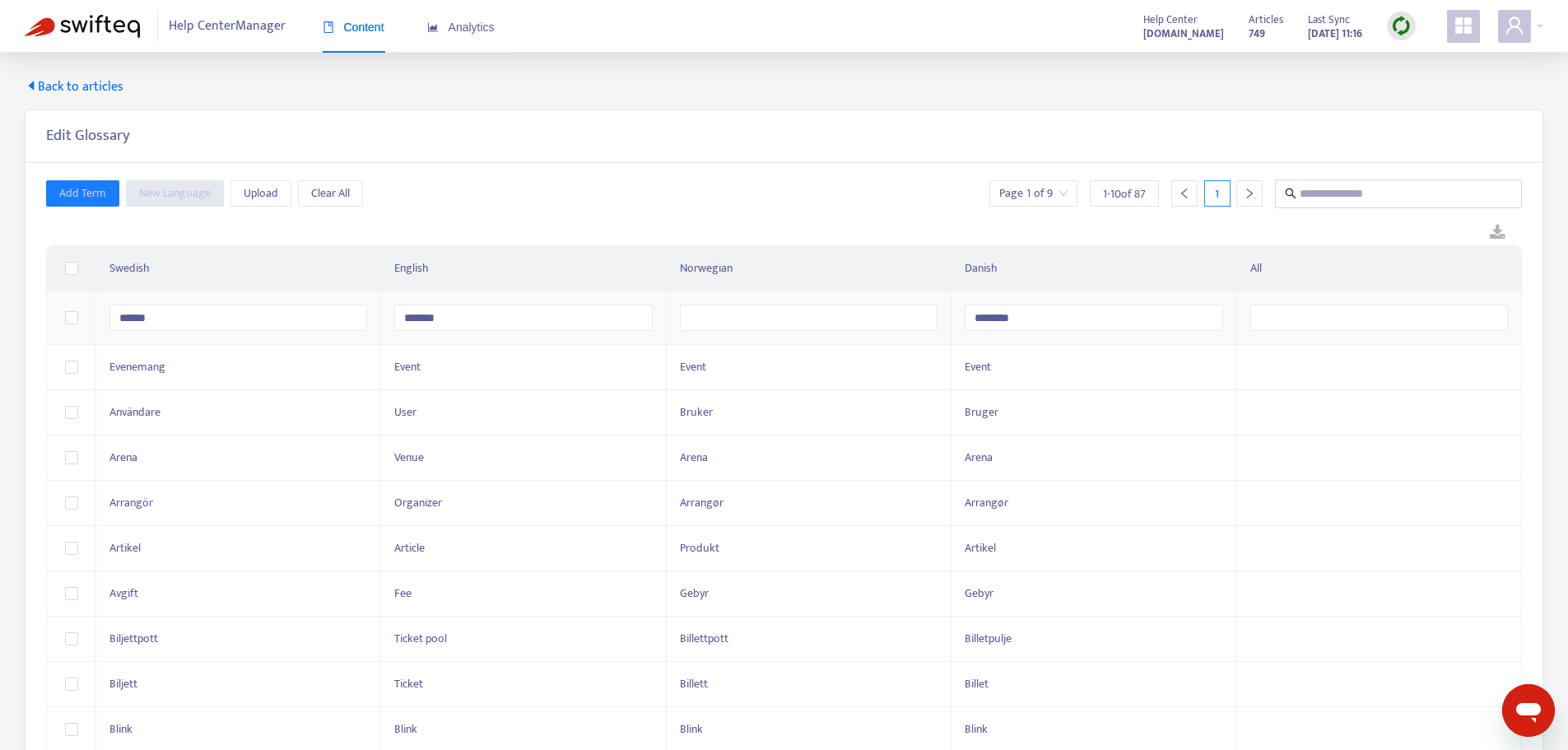 click at bounding box center [809, 318] 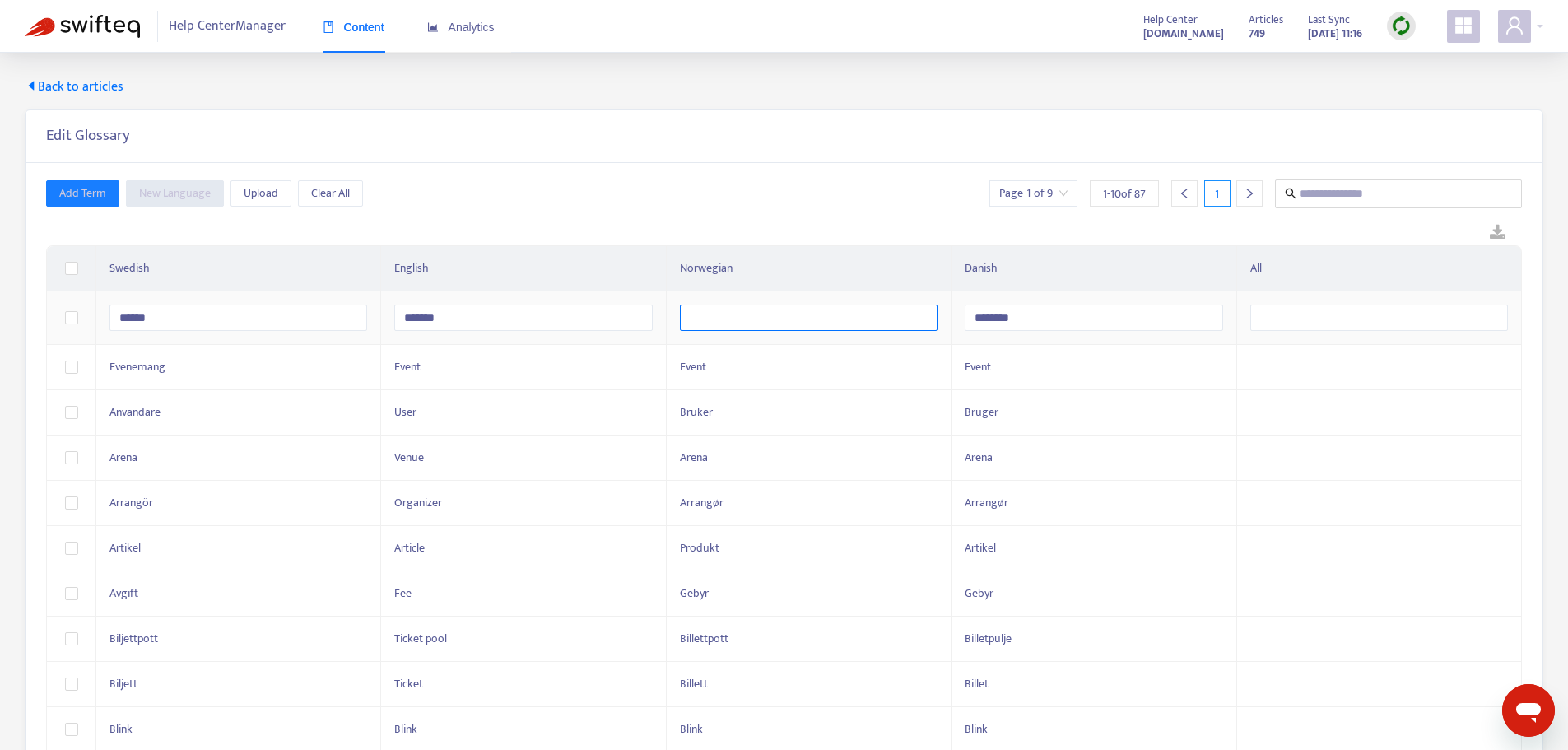 click at bounding box center (808, 318) 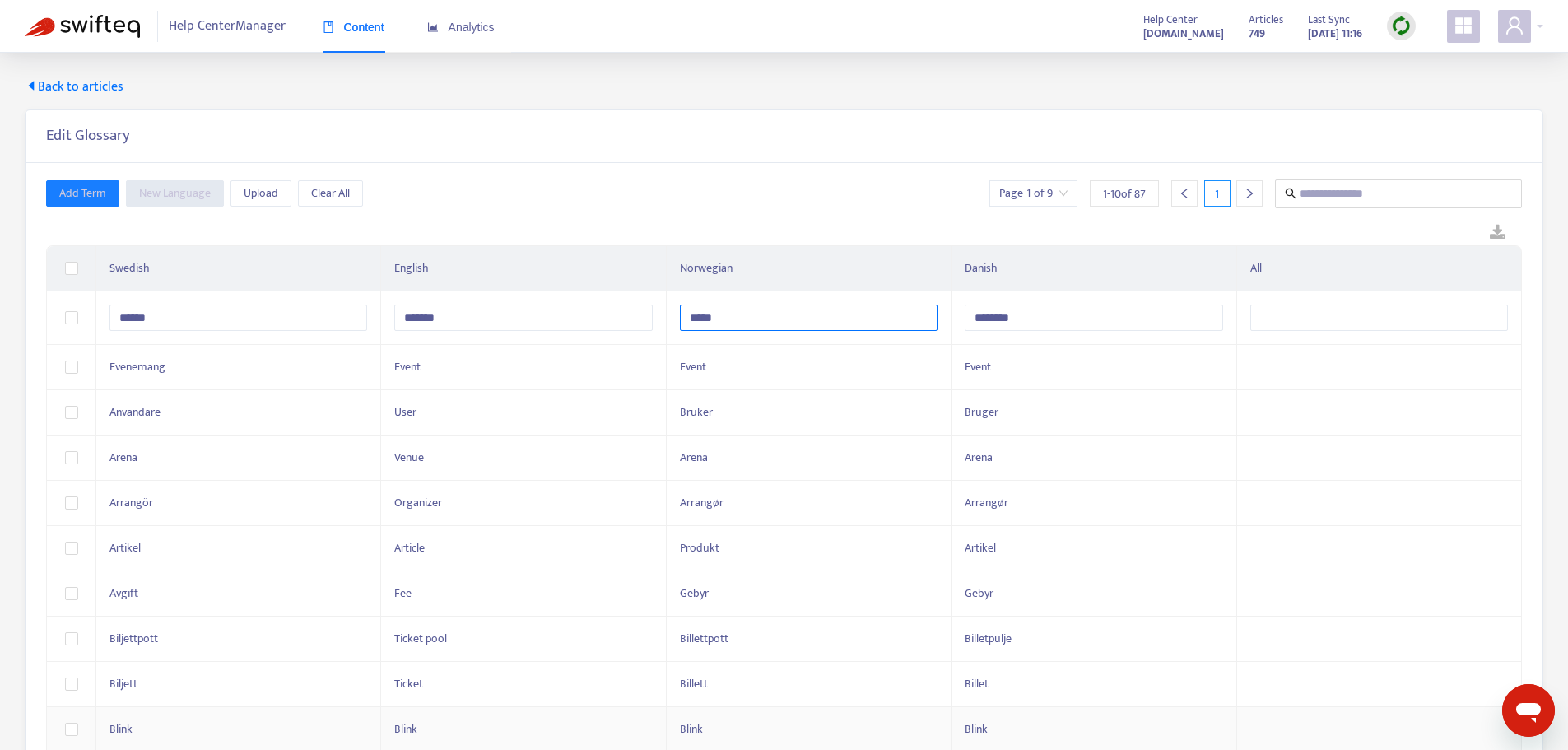 type on "*****" 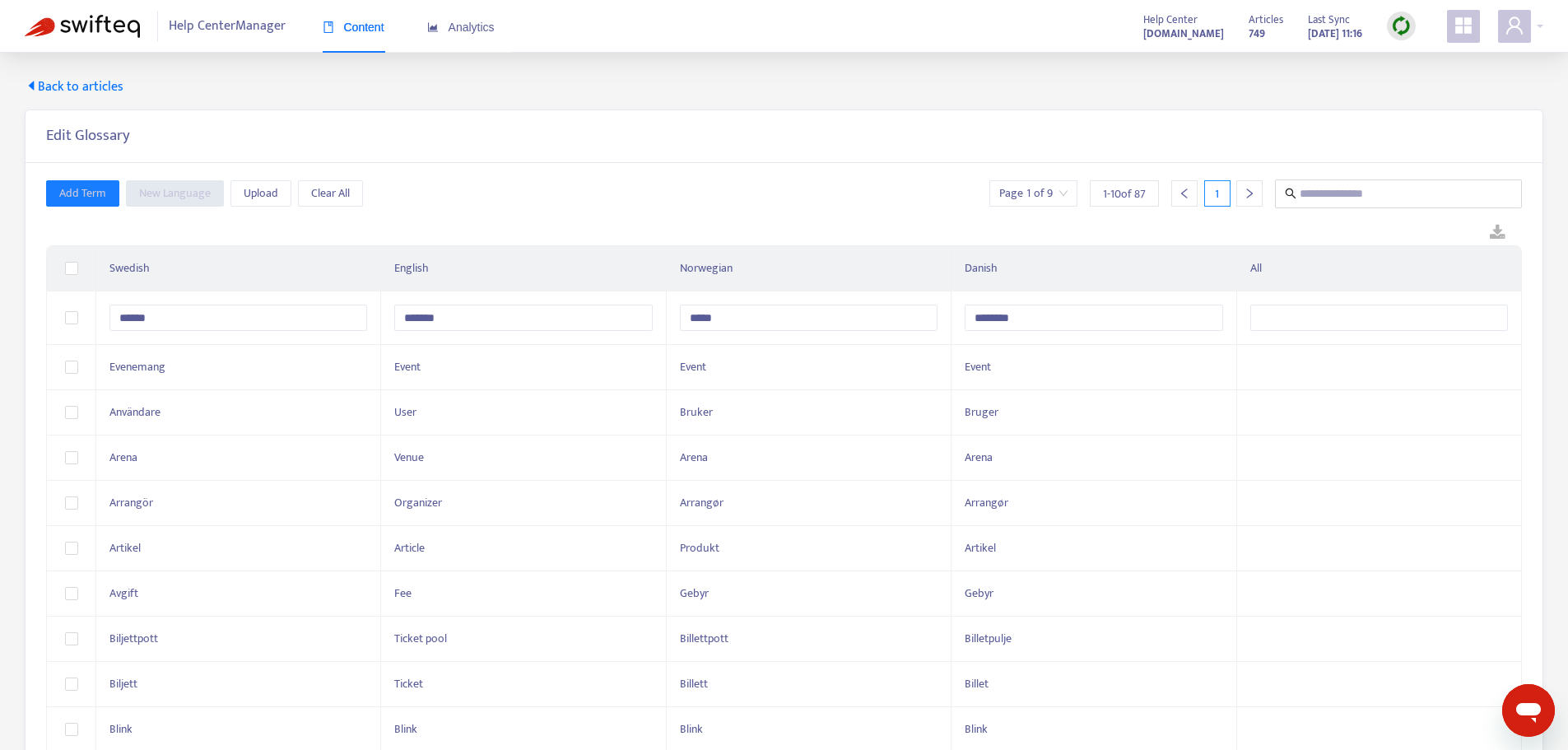 click on "Add Term New Language Upload Clear All Page 1 of 9 1 - 10  of   87 1" at bounding box center (784, 193) 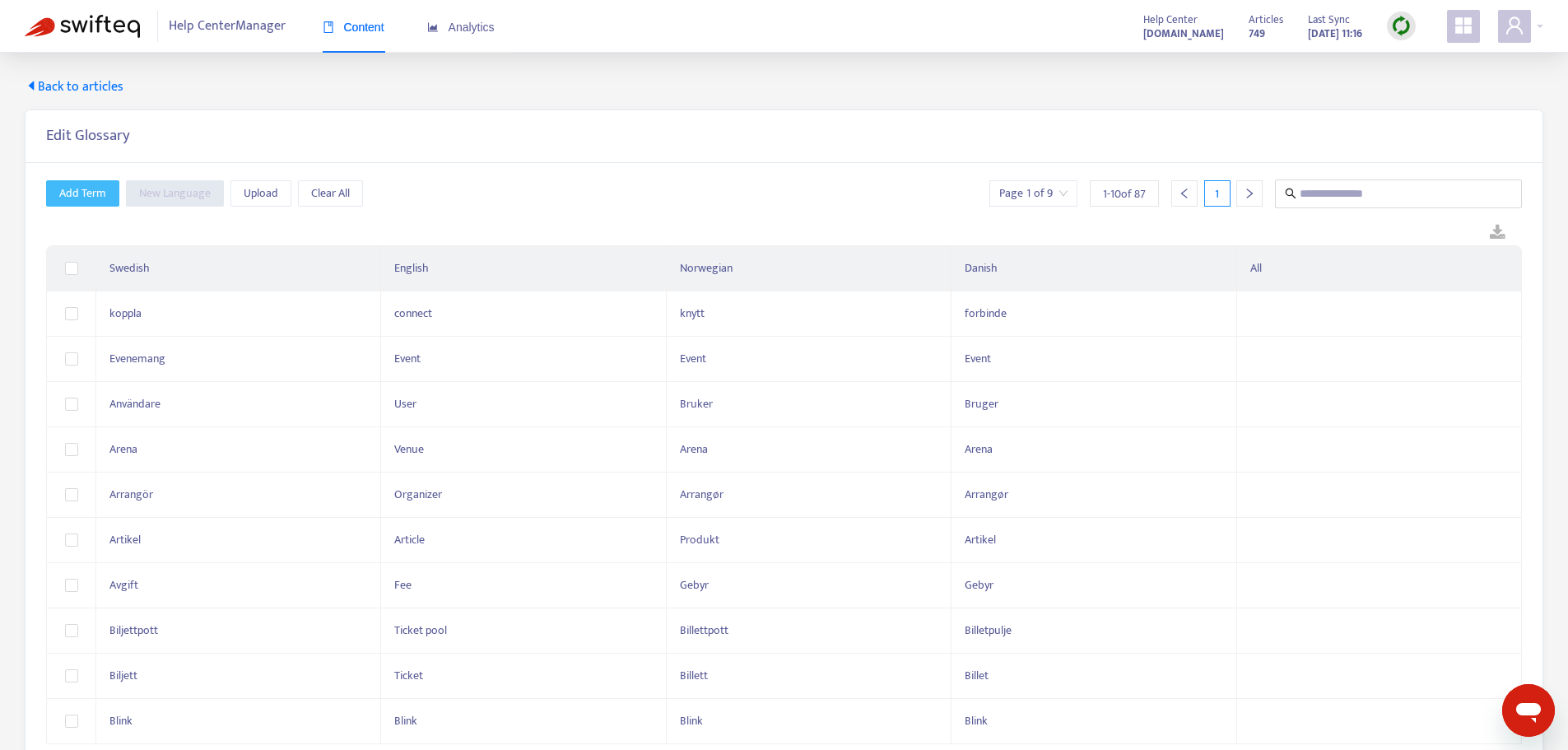 click on "Add Term" at bounding box center [82, 193] 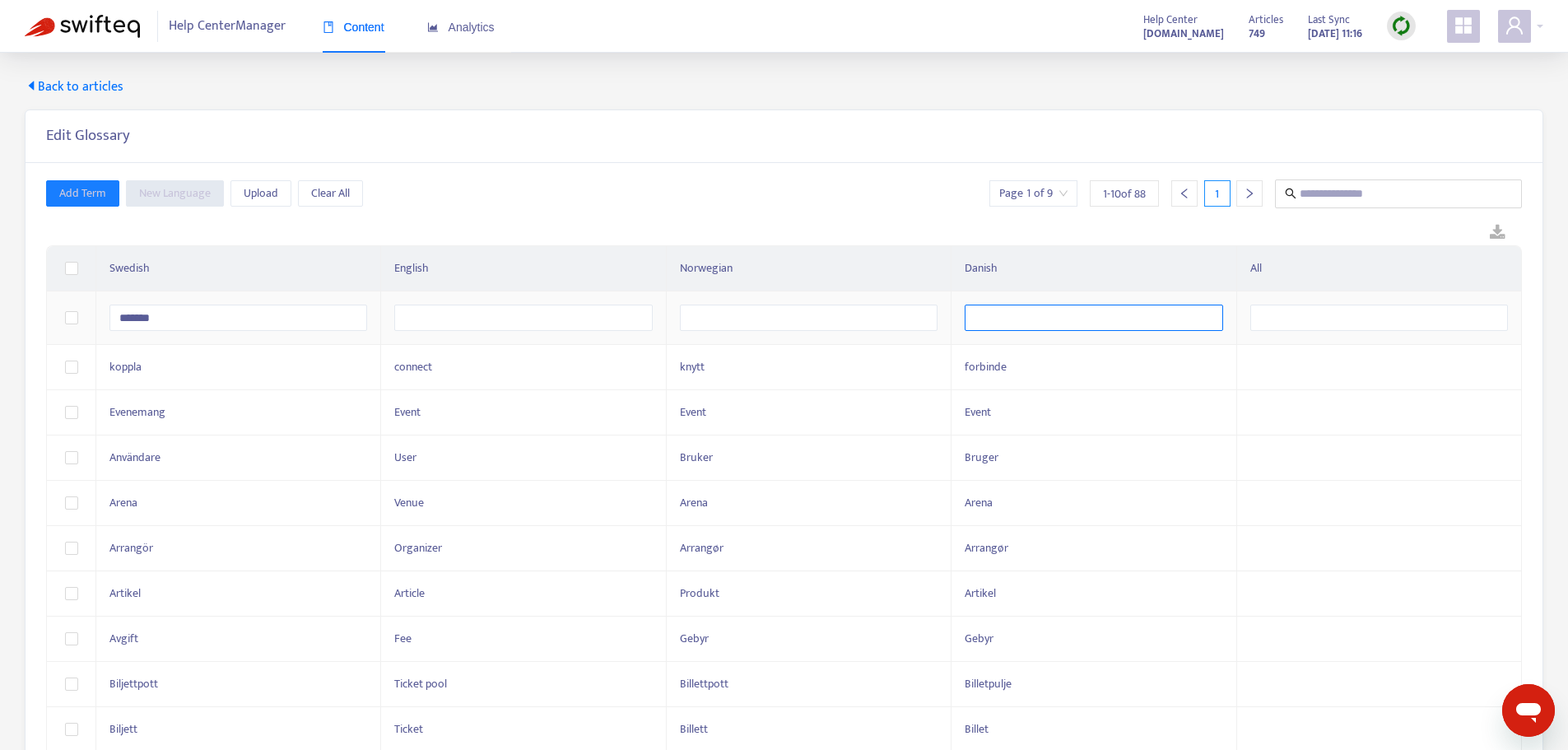 type on "*******" 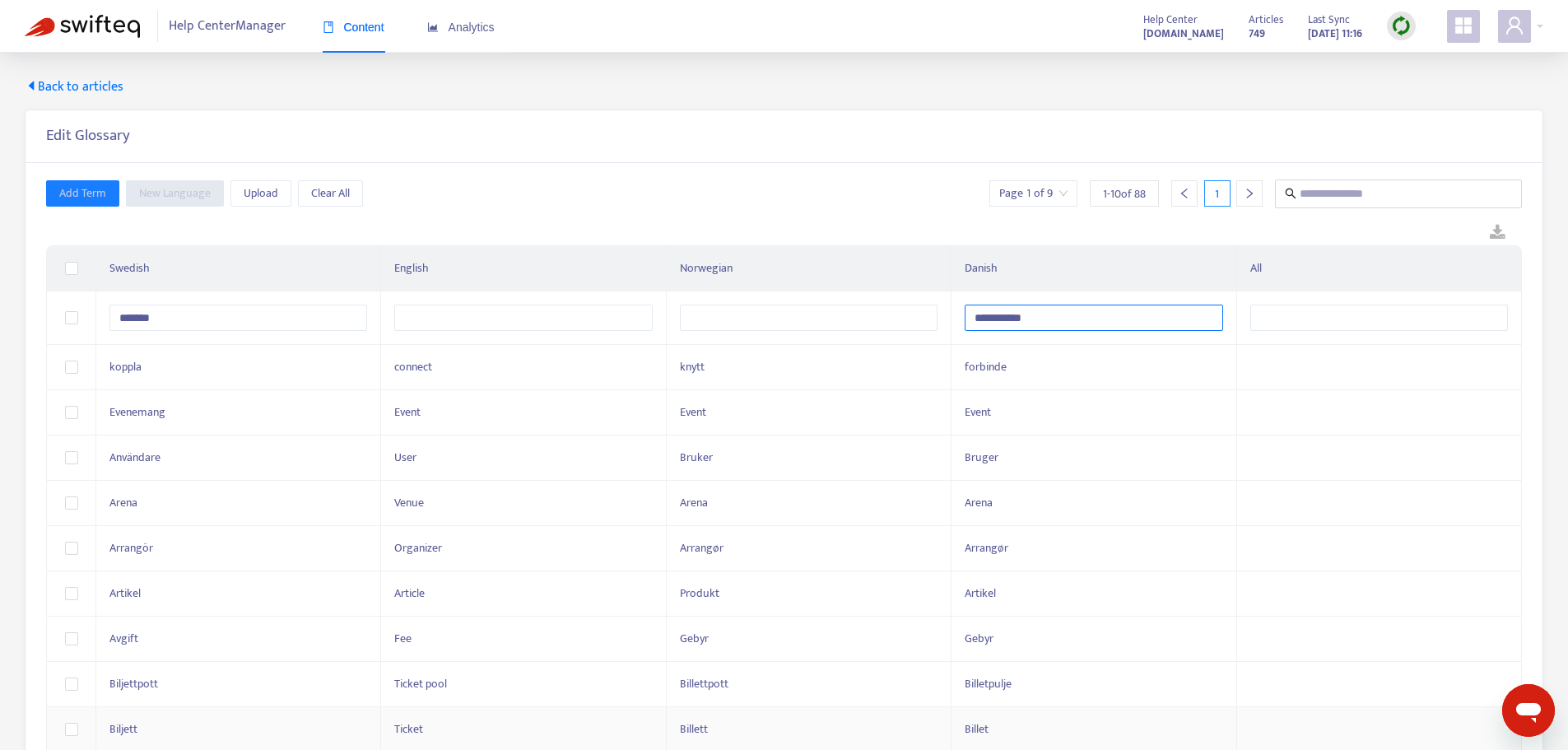 type on "**********" 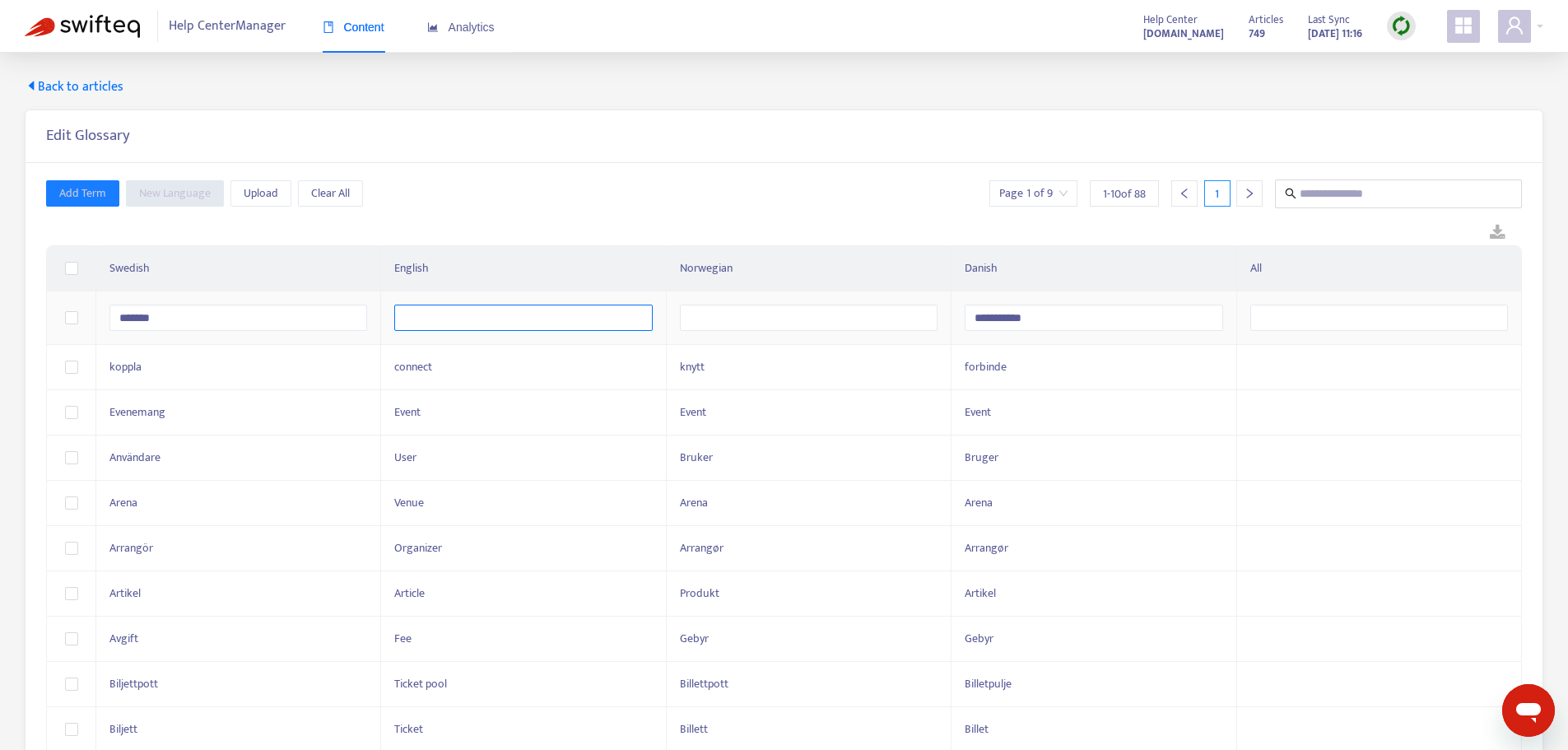click at bounding box center (523, 318) 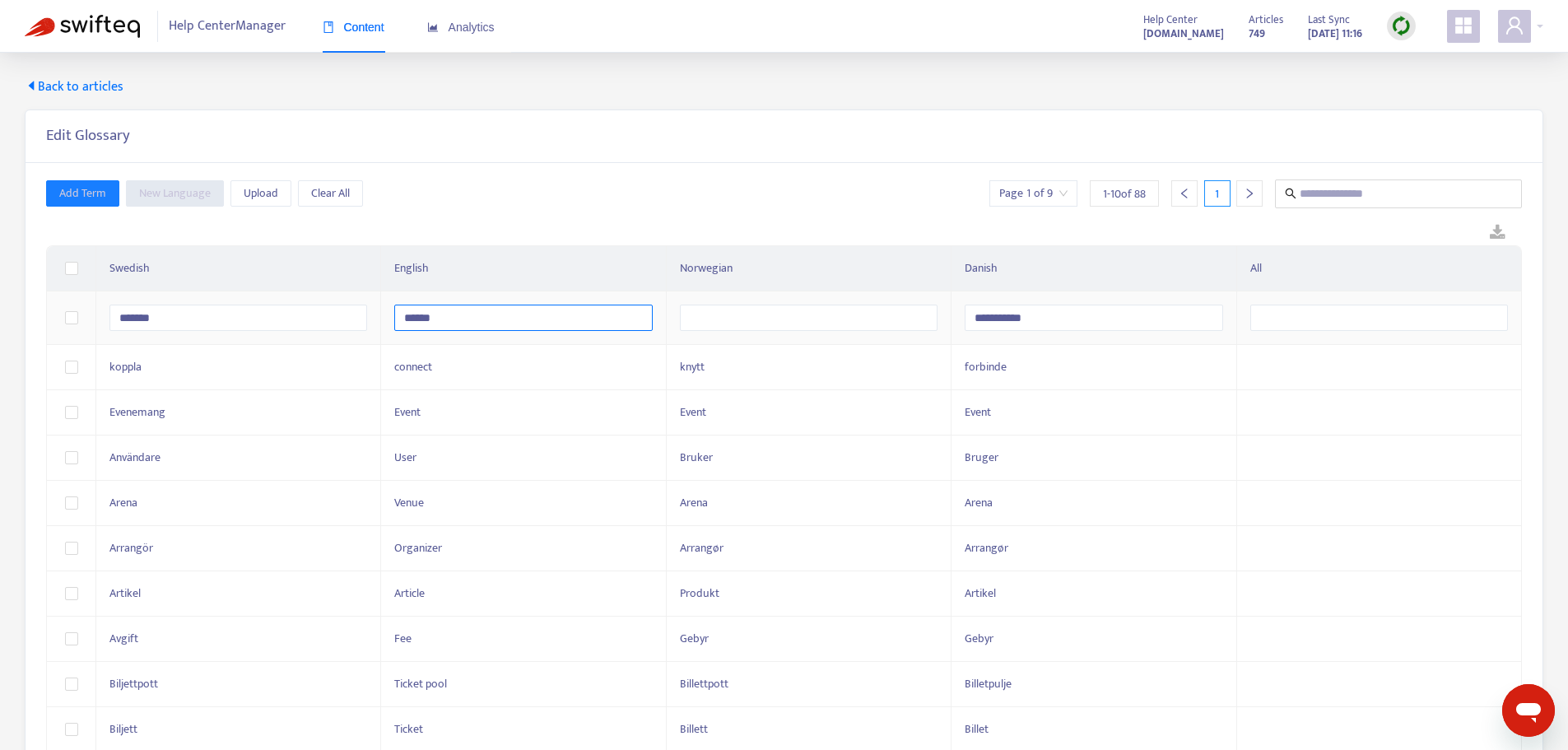 type on "******" 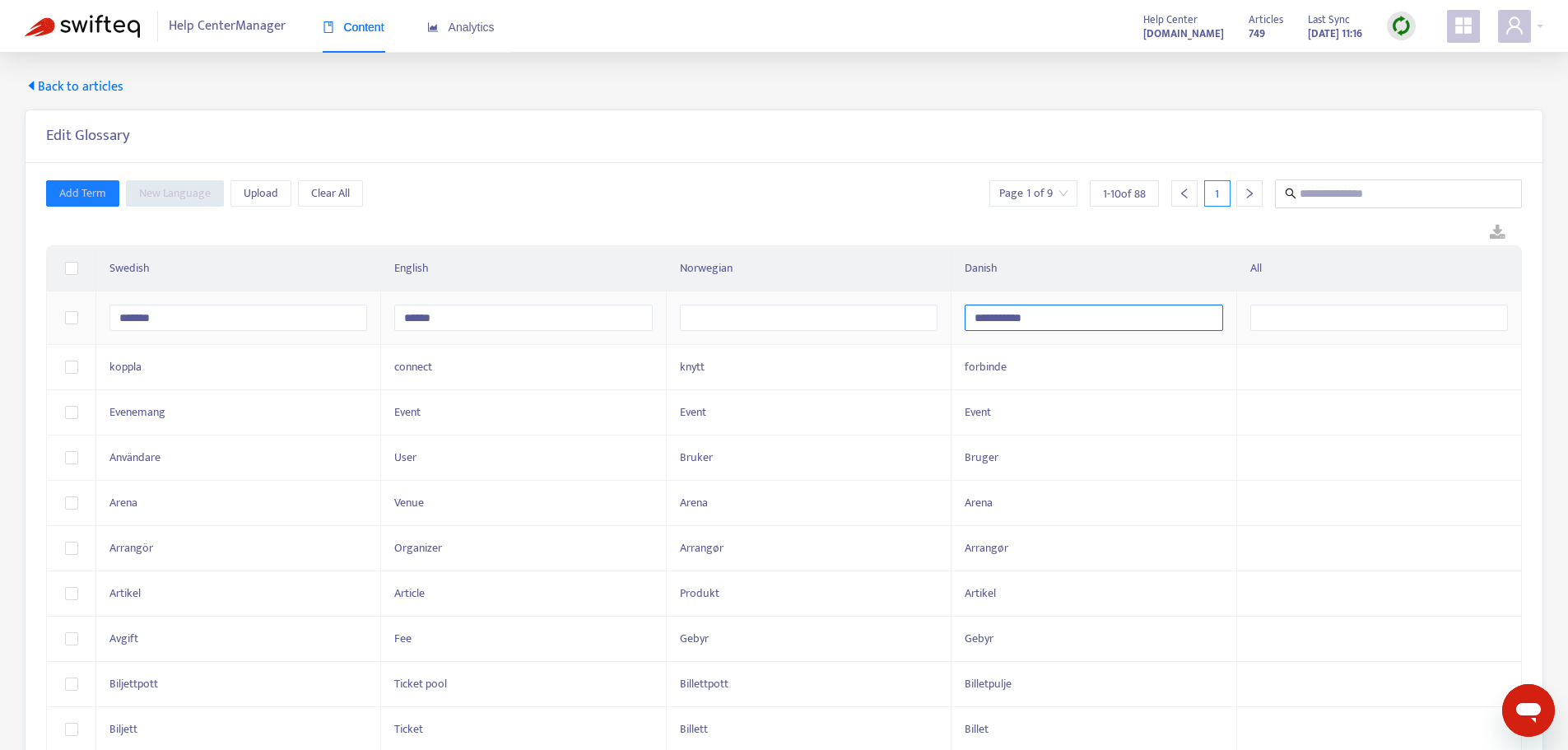click on "**********" at bounding box center [1093, 318] 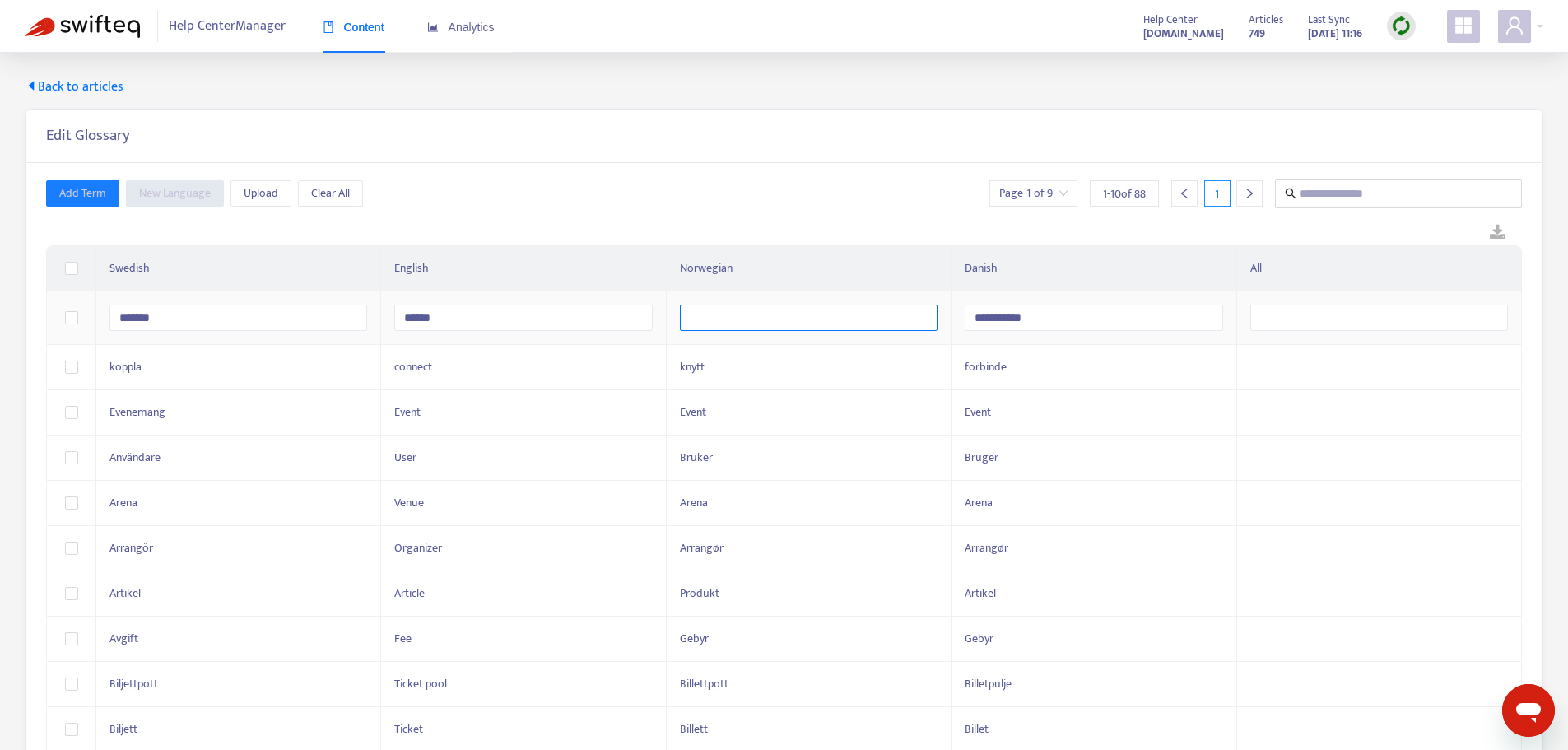 click at bounding box center (808, 318) 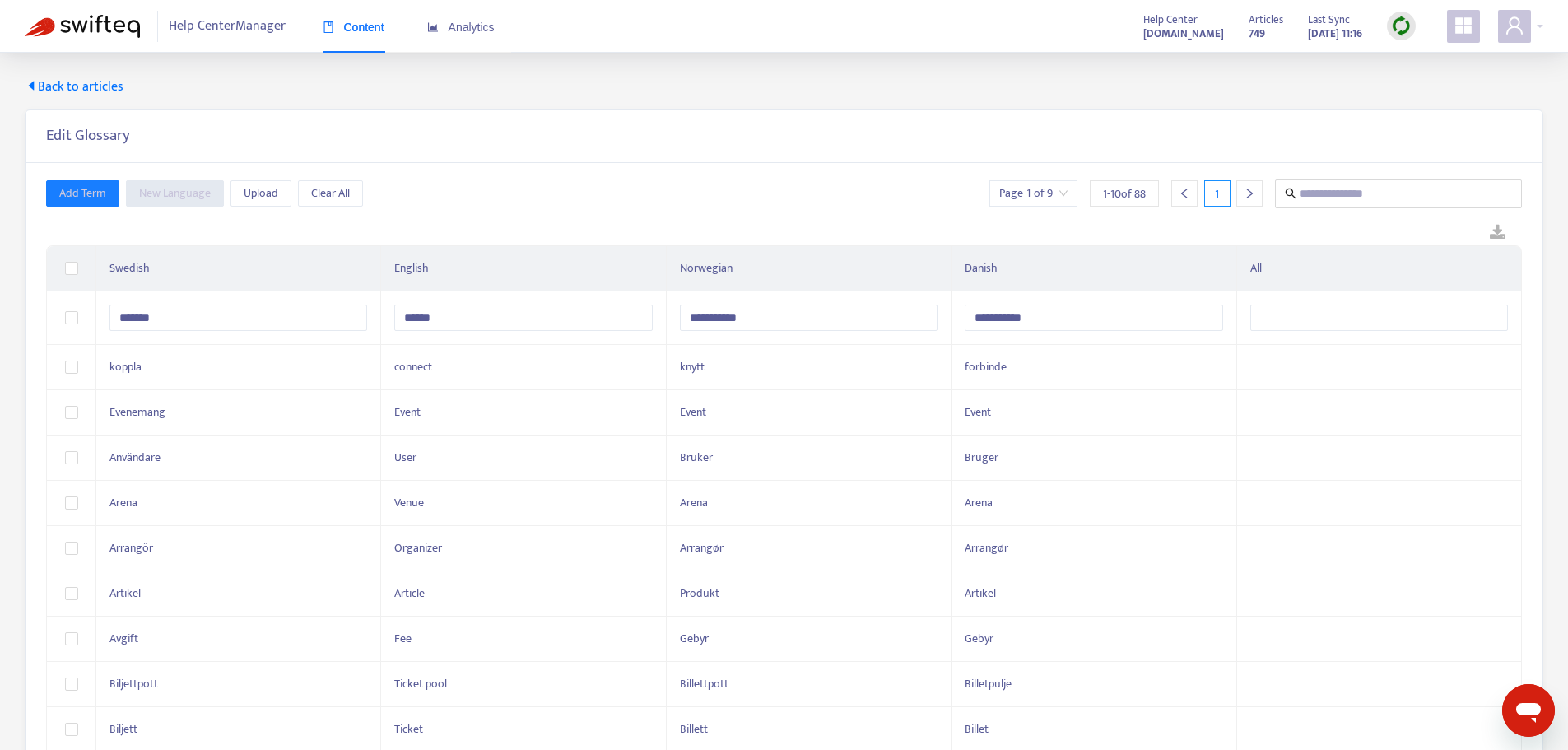 click on "**********" at bounding box center [784, 466] 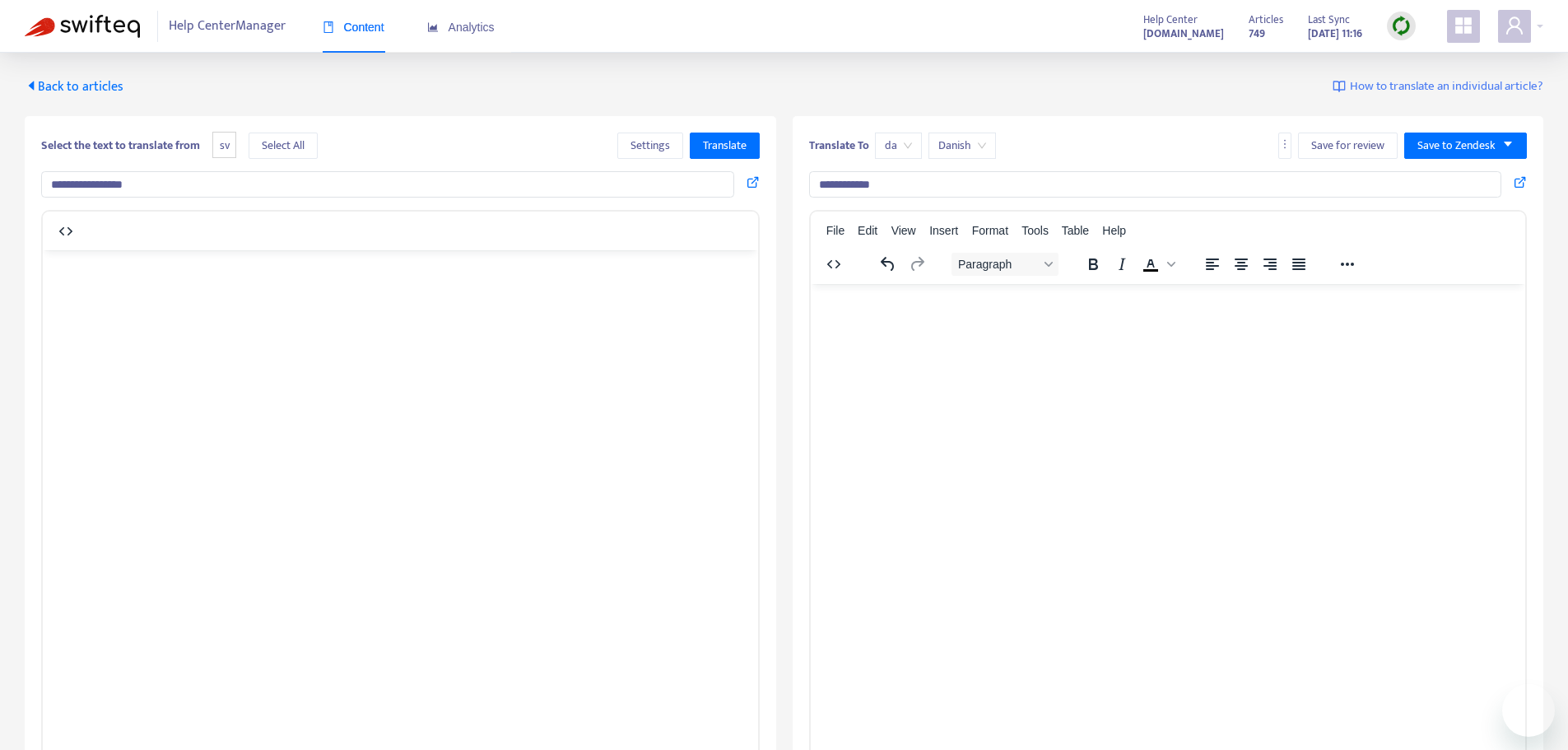 scroll, scrollTop: 0, scrollLeft: 0, axis: both 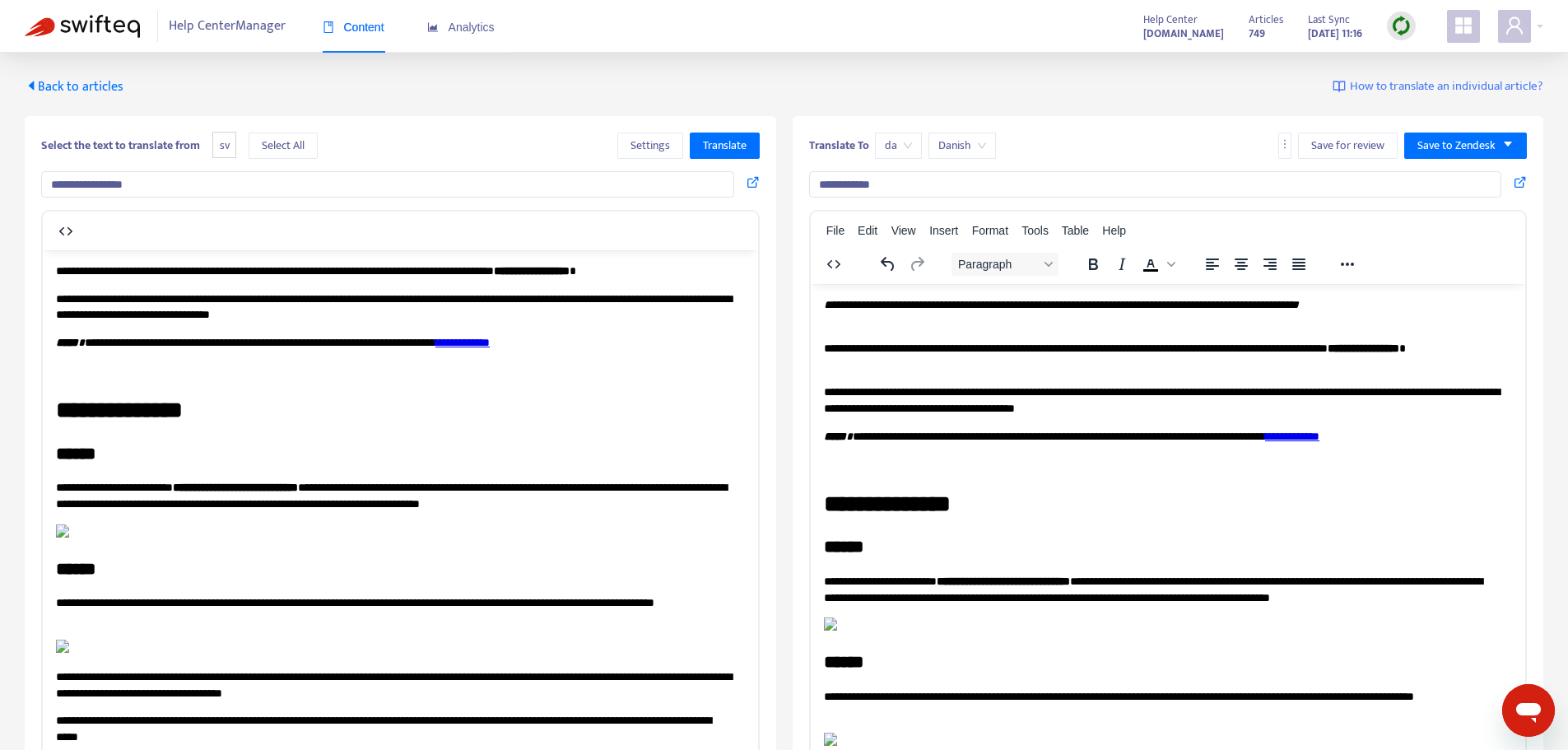 click on "**********" at bounding box center [1167, 639] 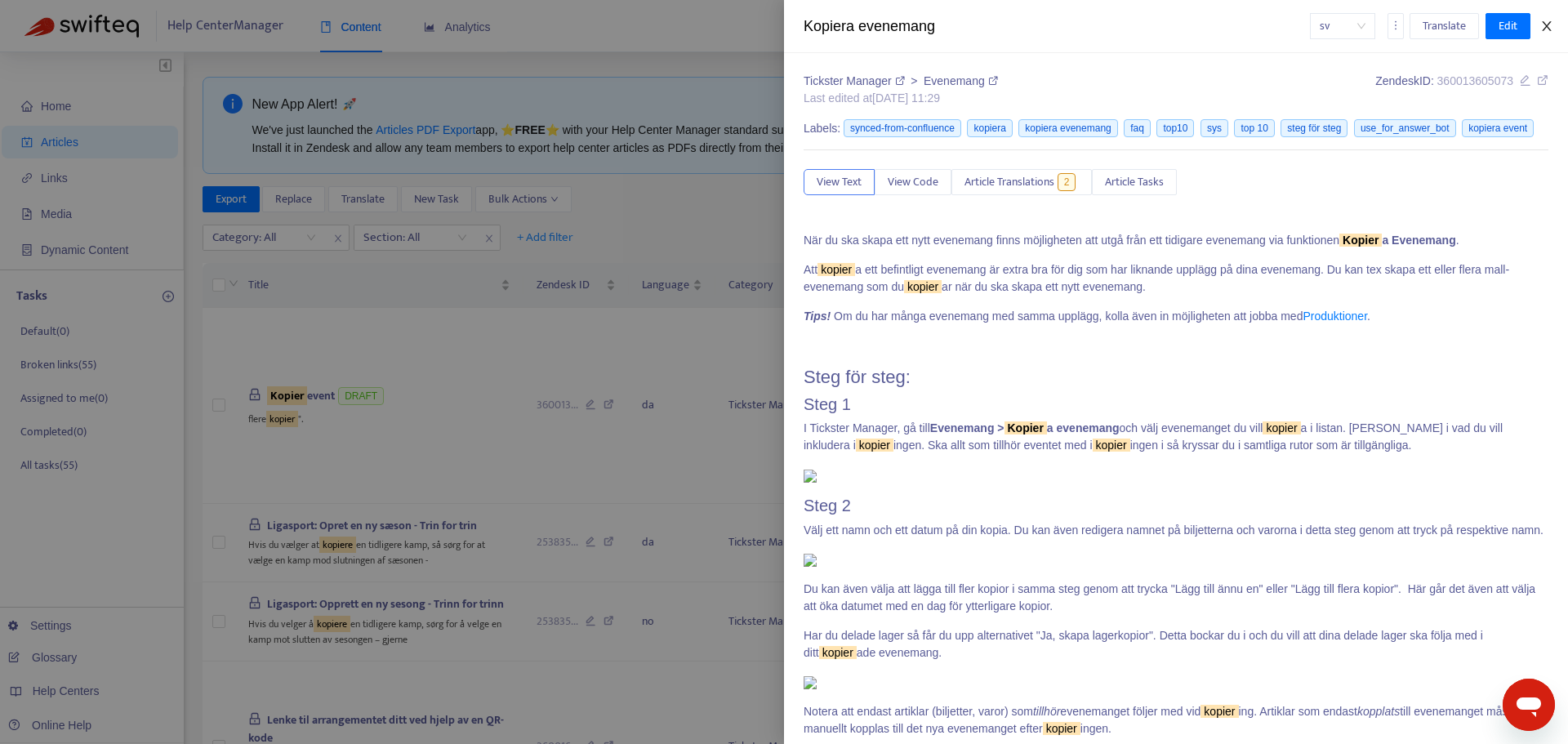click 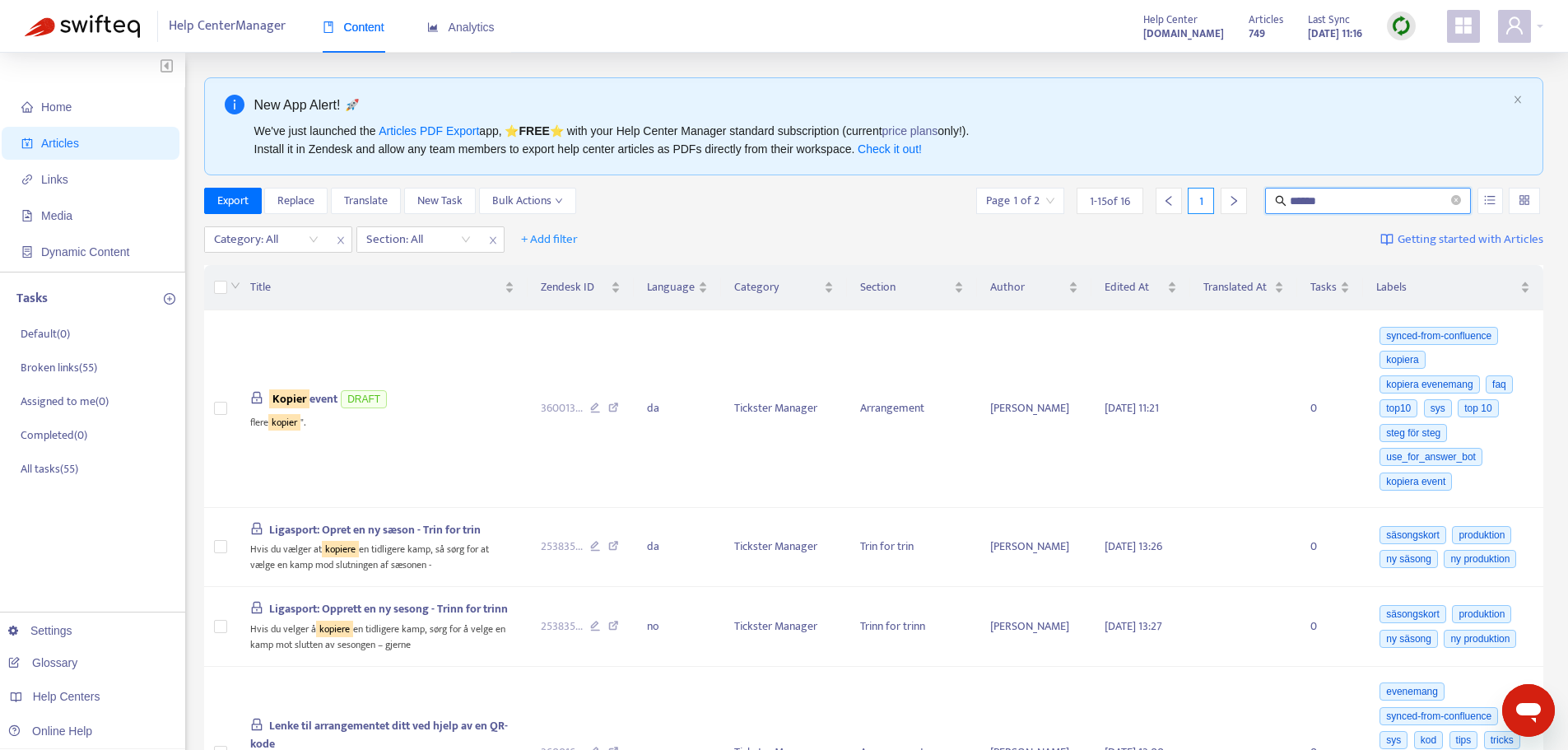 click on "******" at bounding box center (1369, 201) 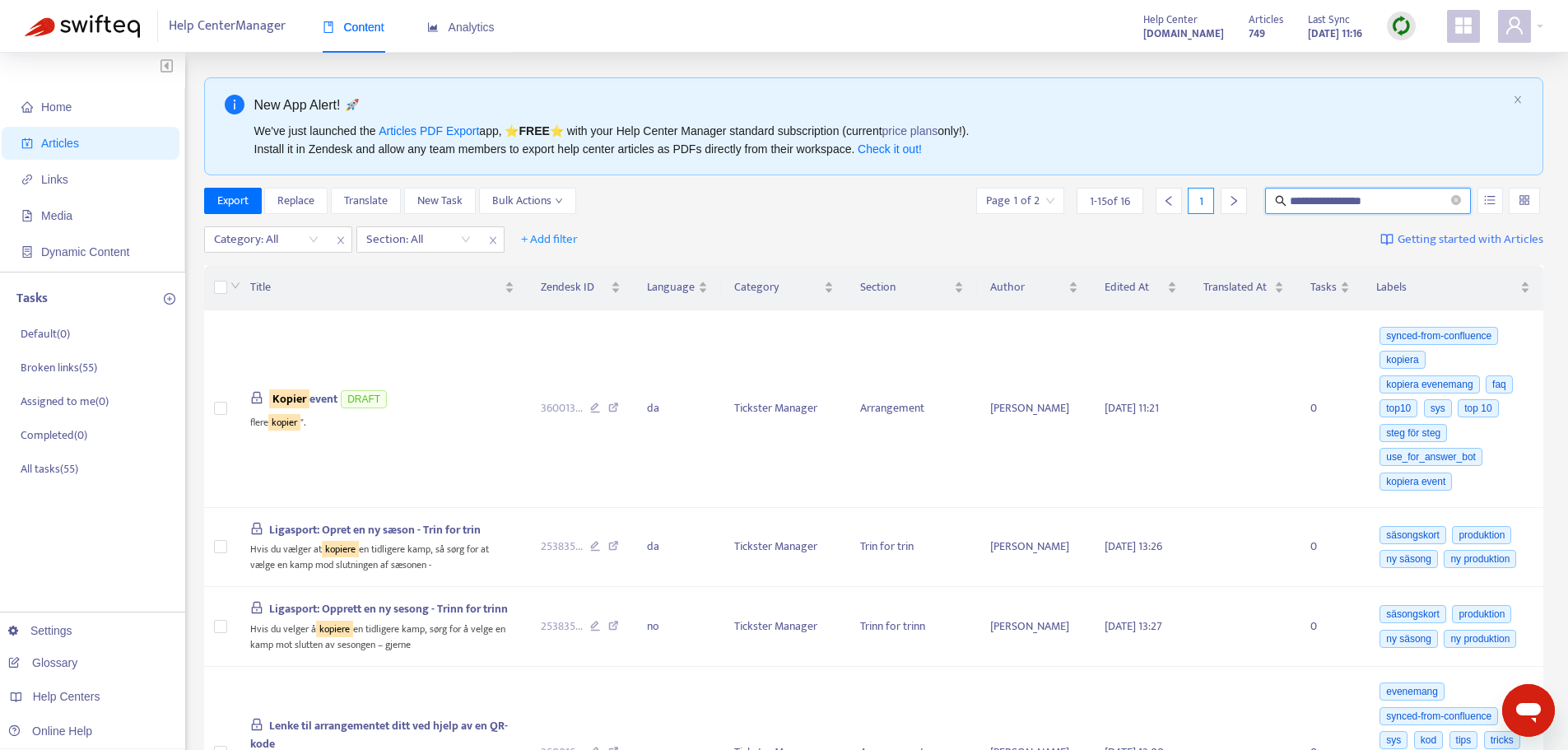 type on "**********" 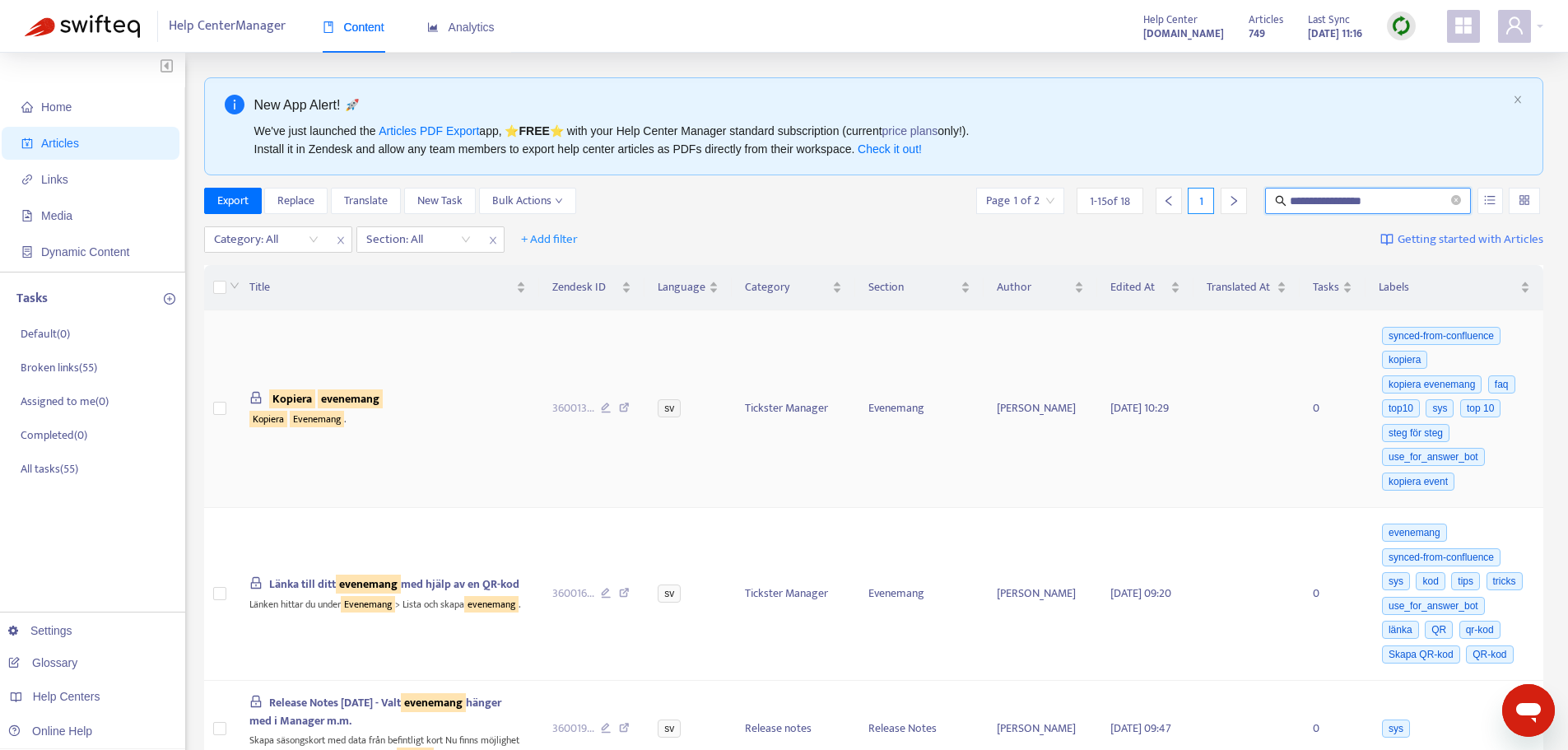 click on "evenemang" at bounding box center [350, 398] 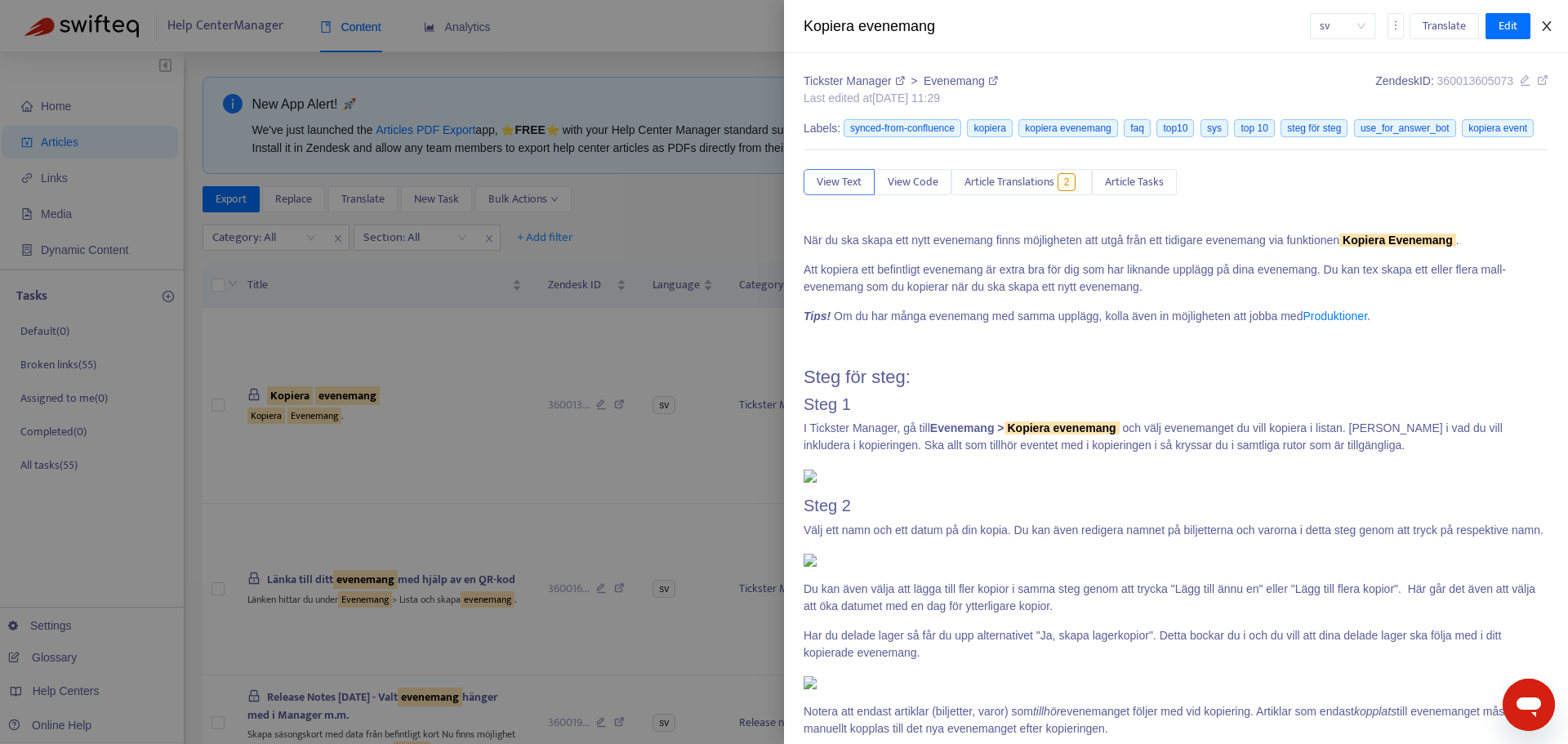 click 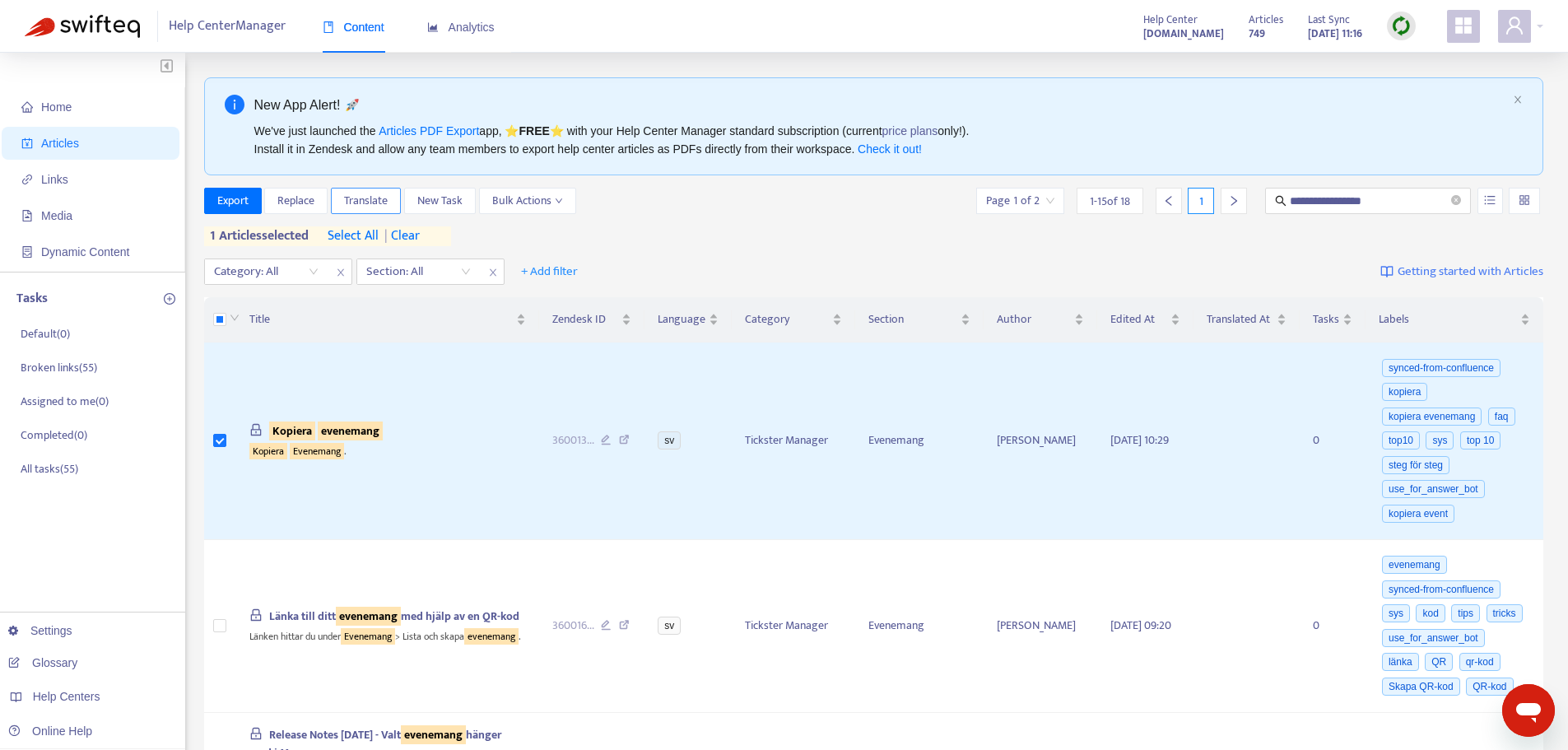 click on "Translate" at bounding box center [365, 201] 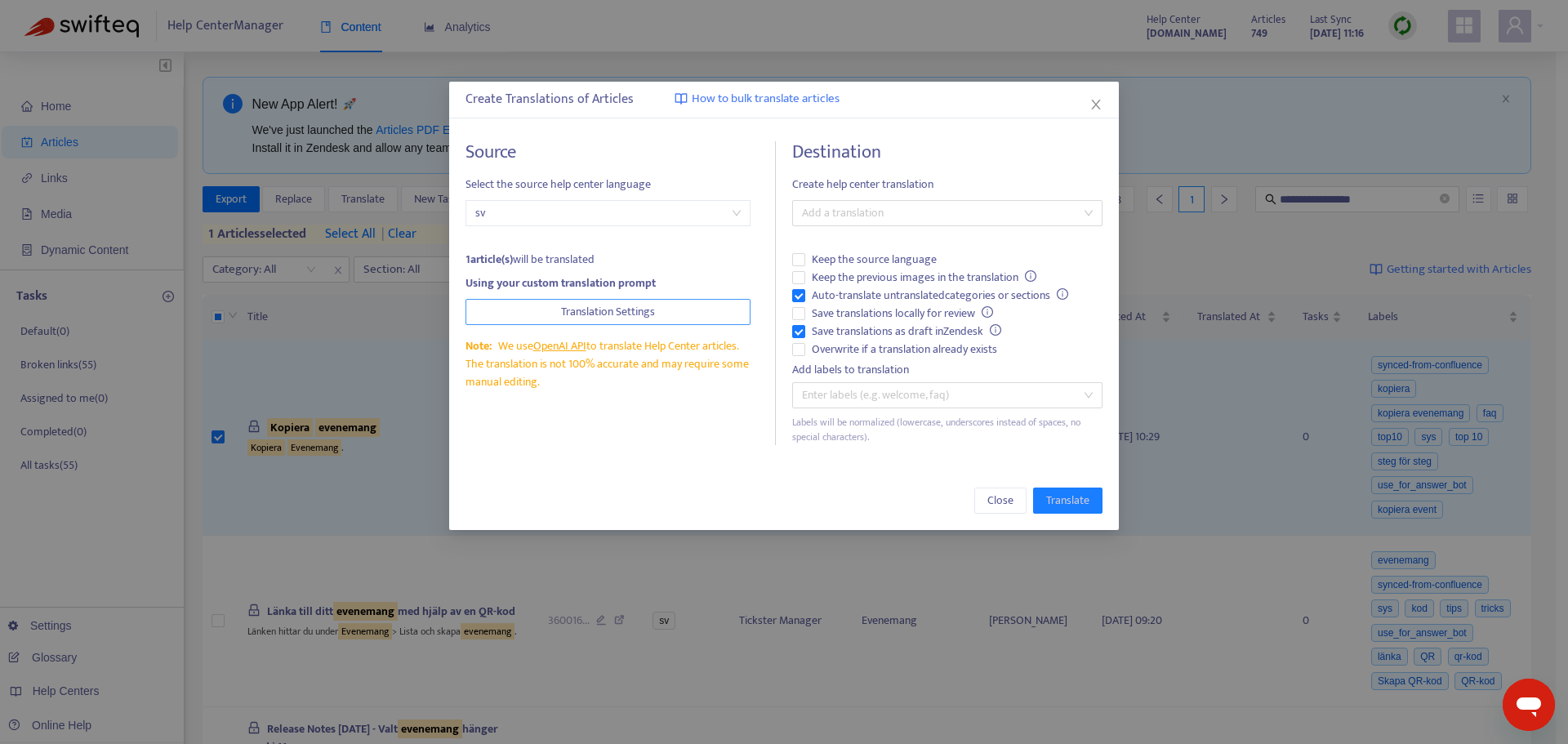 click on "Translation Settings" at bounding box center [608, 312] 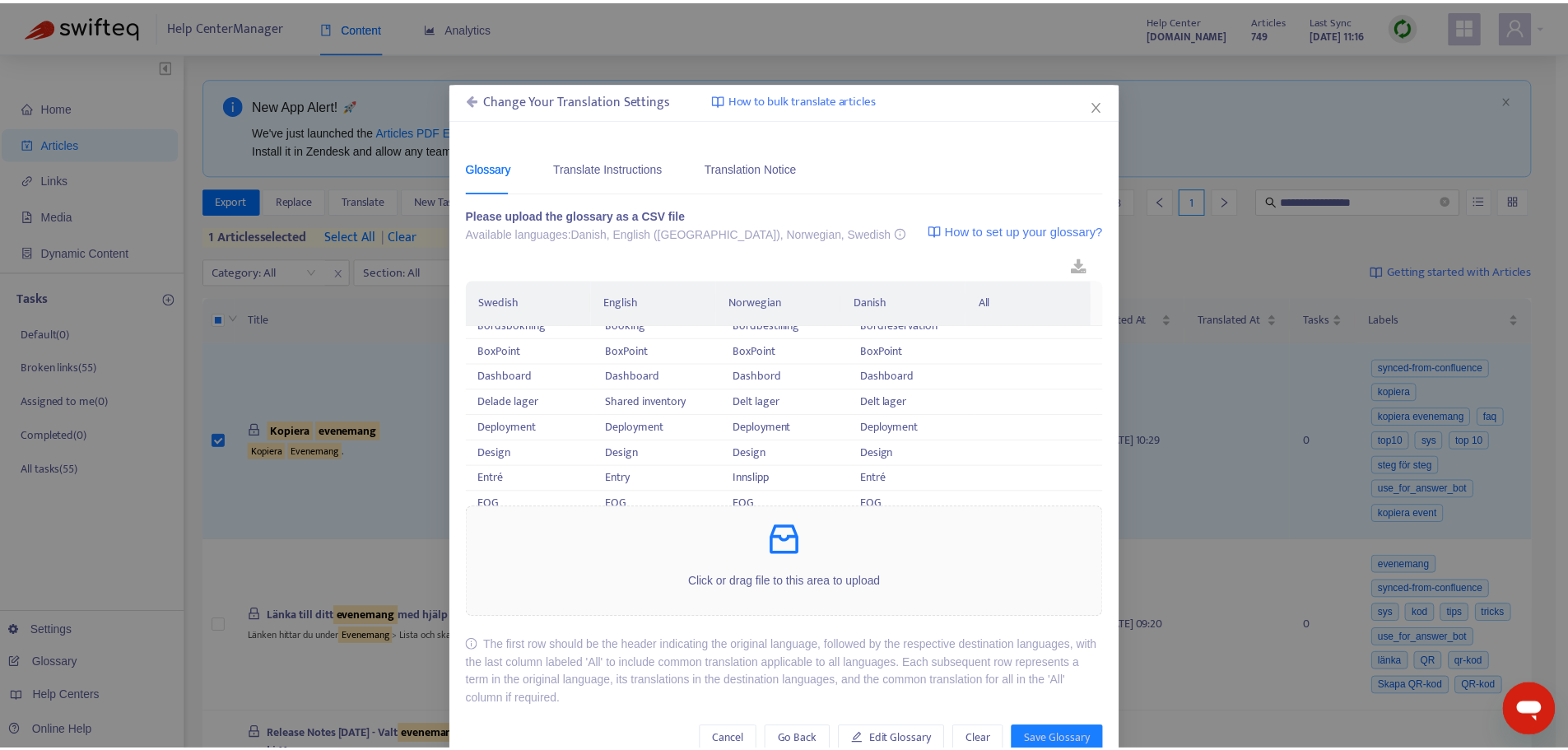 scroll, scrollTop: 329, scrollLeft: 0, axis: vertical 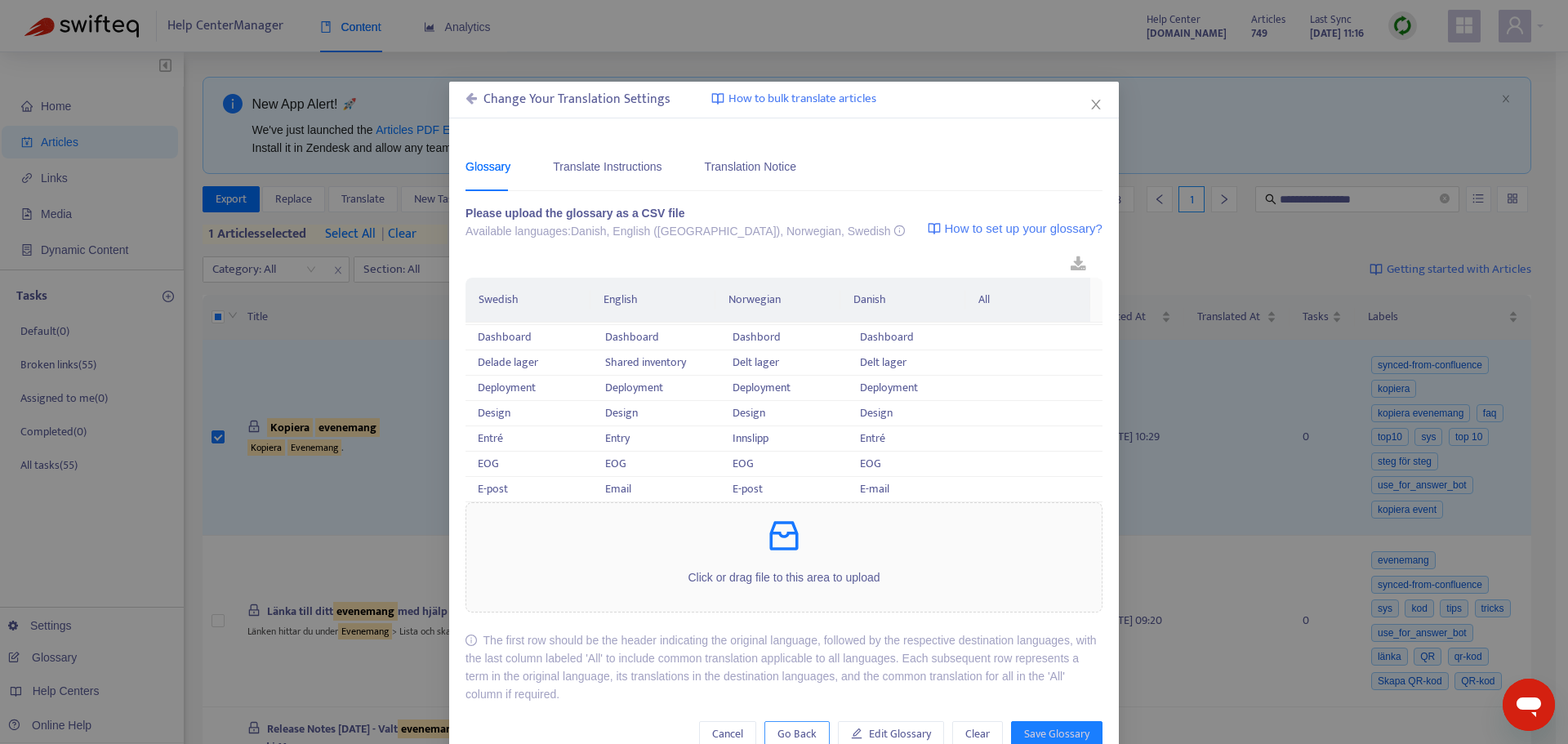 click on "Go Back" at bounding box center [797, 734] 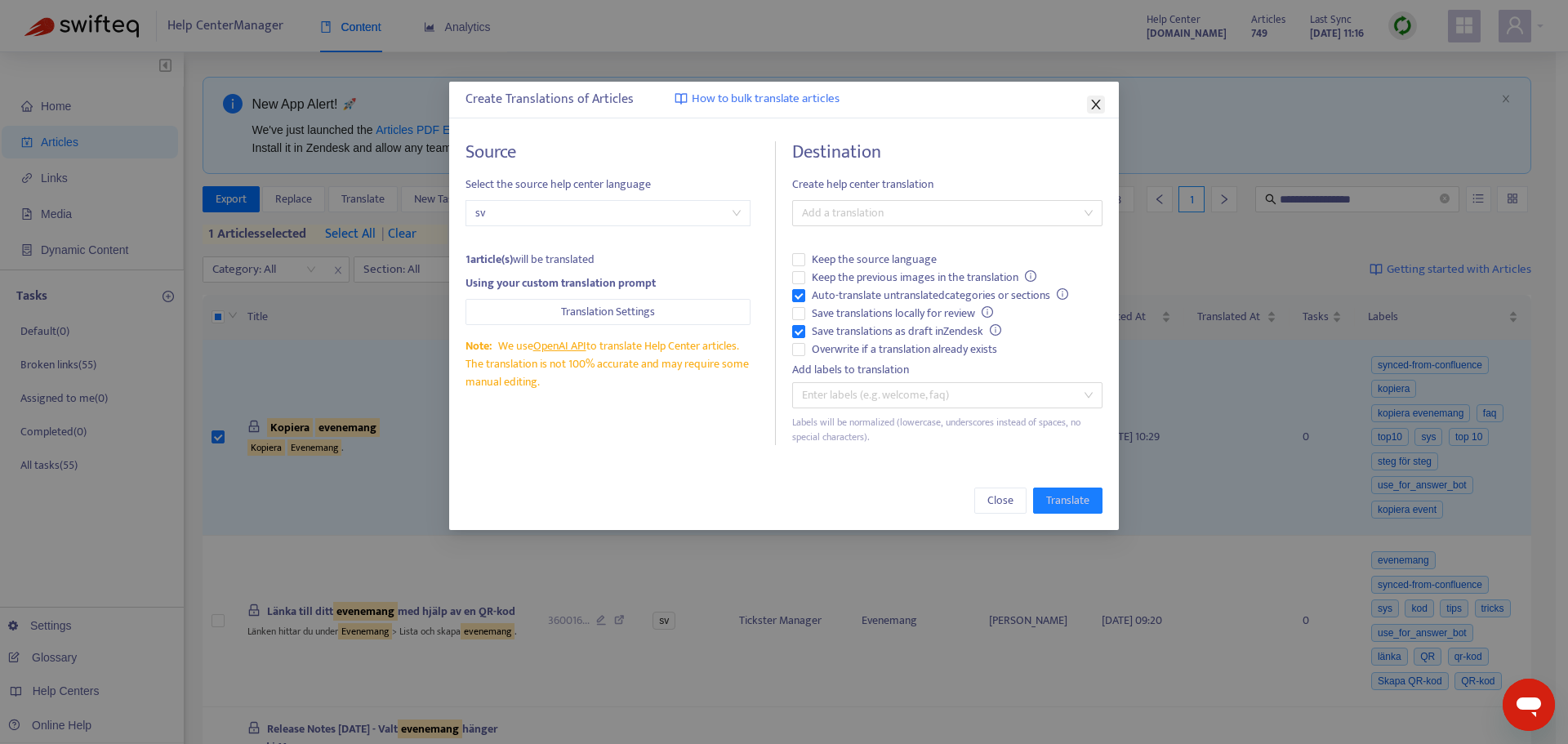 click at bounding box center (1096, 105) 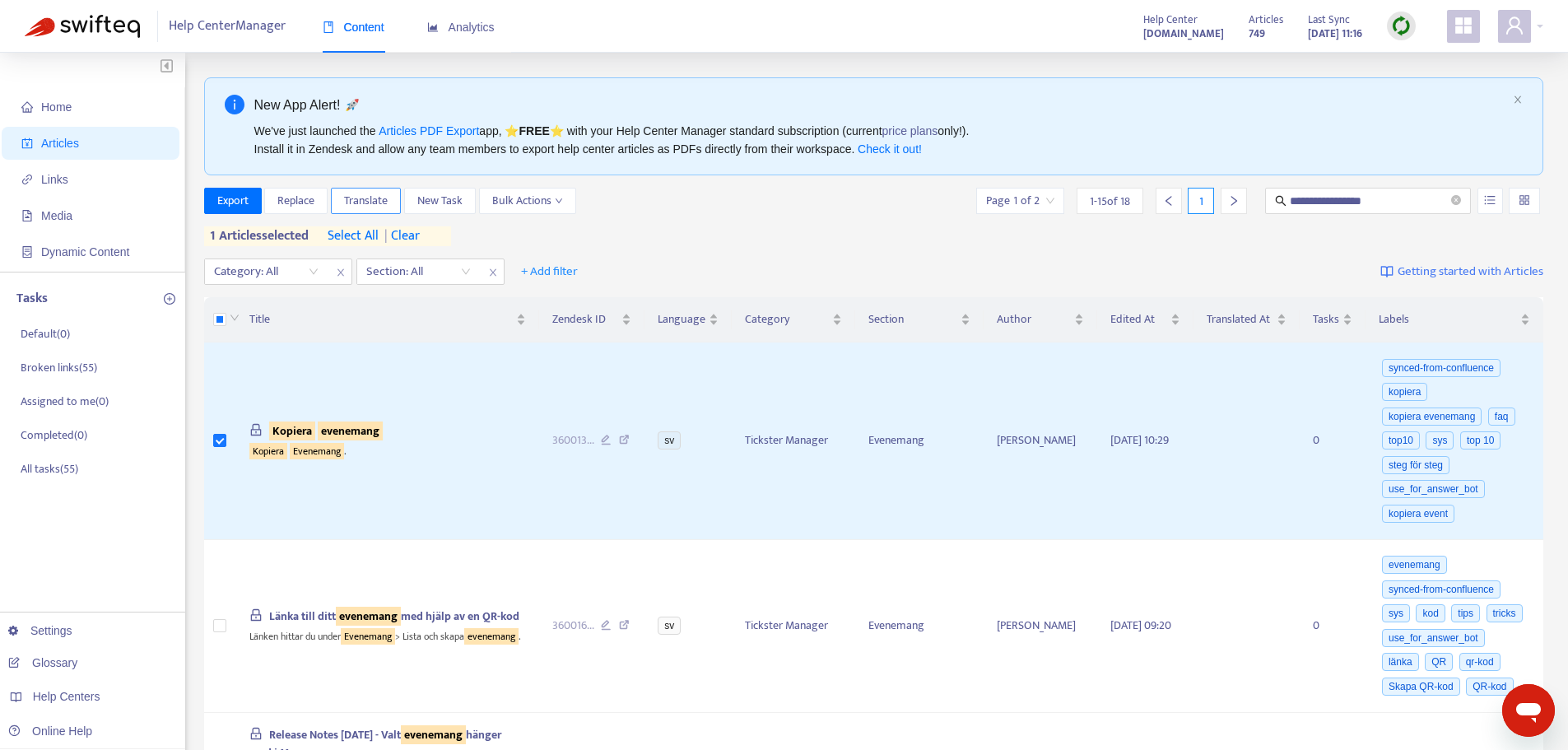 click on "Translate" at bounding box center [365, 201] 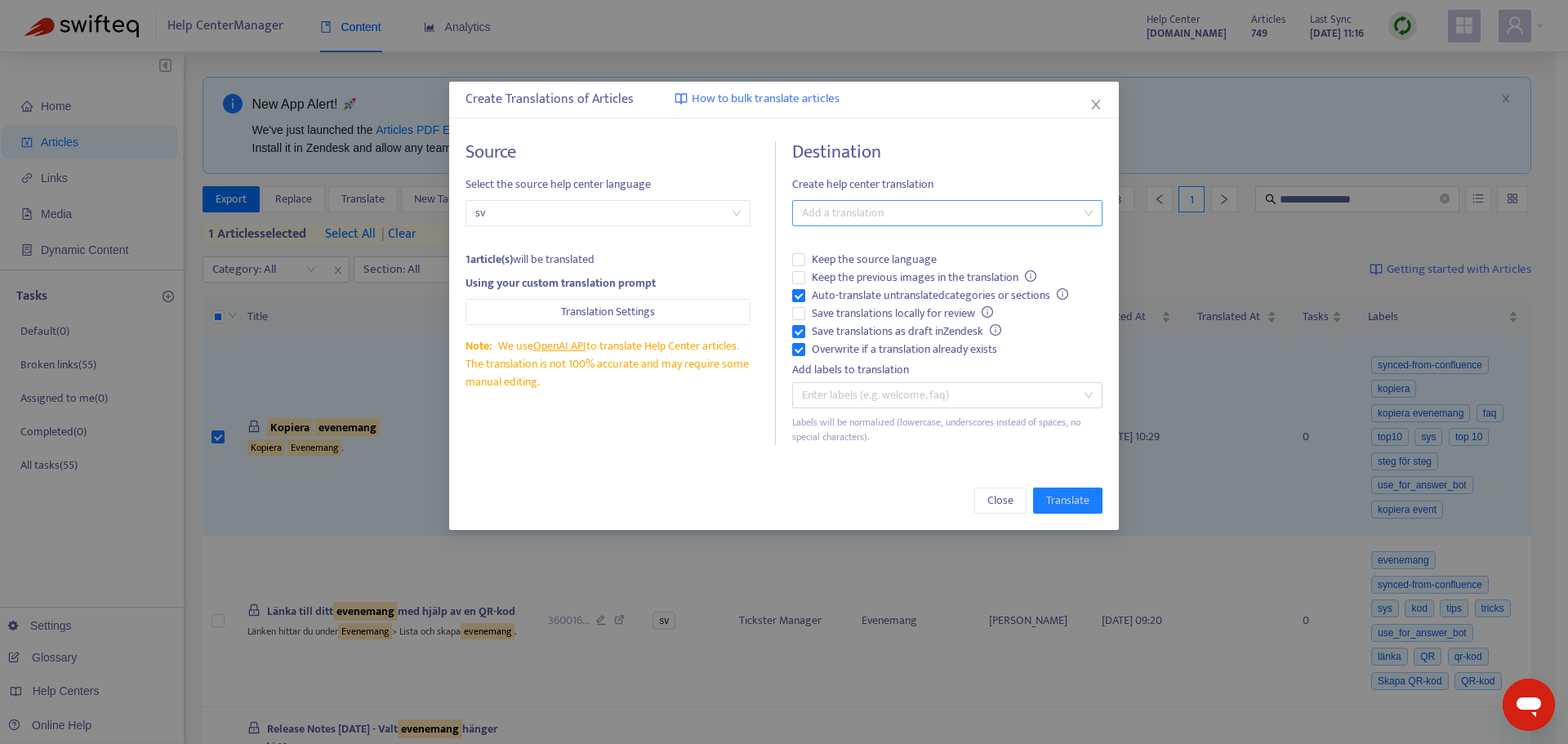 click at bounding box center (939, 213) 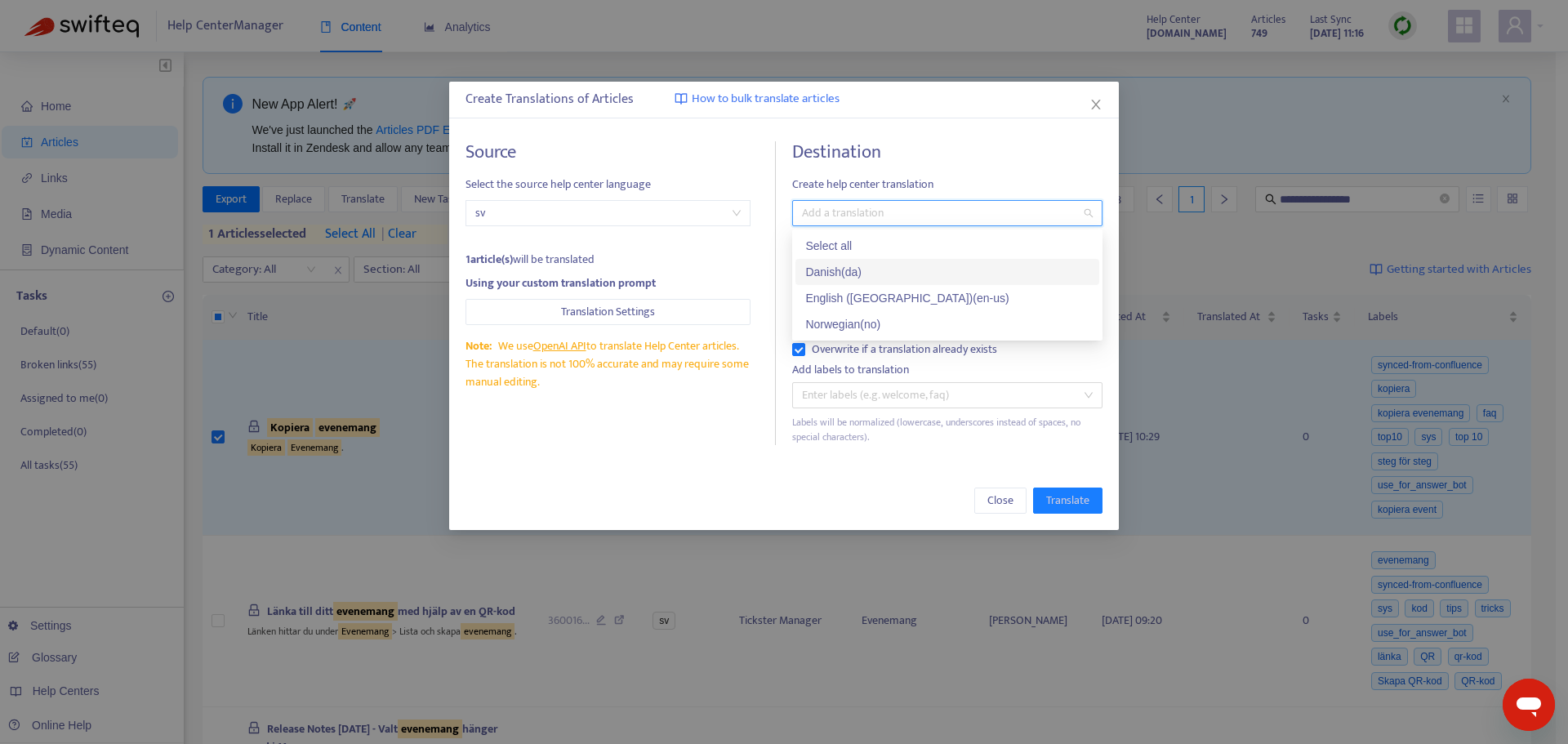 click on "Danish  ( da )" at bounding box center (947, 272) 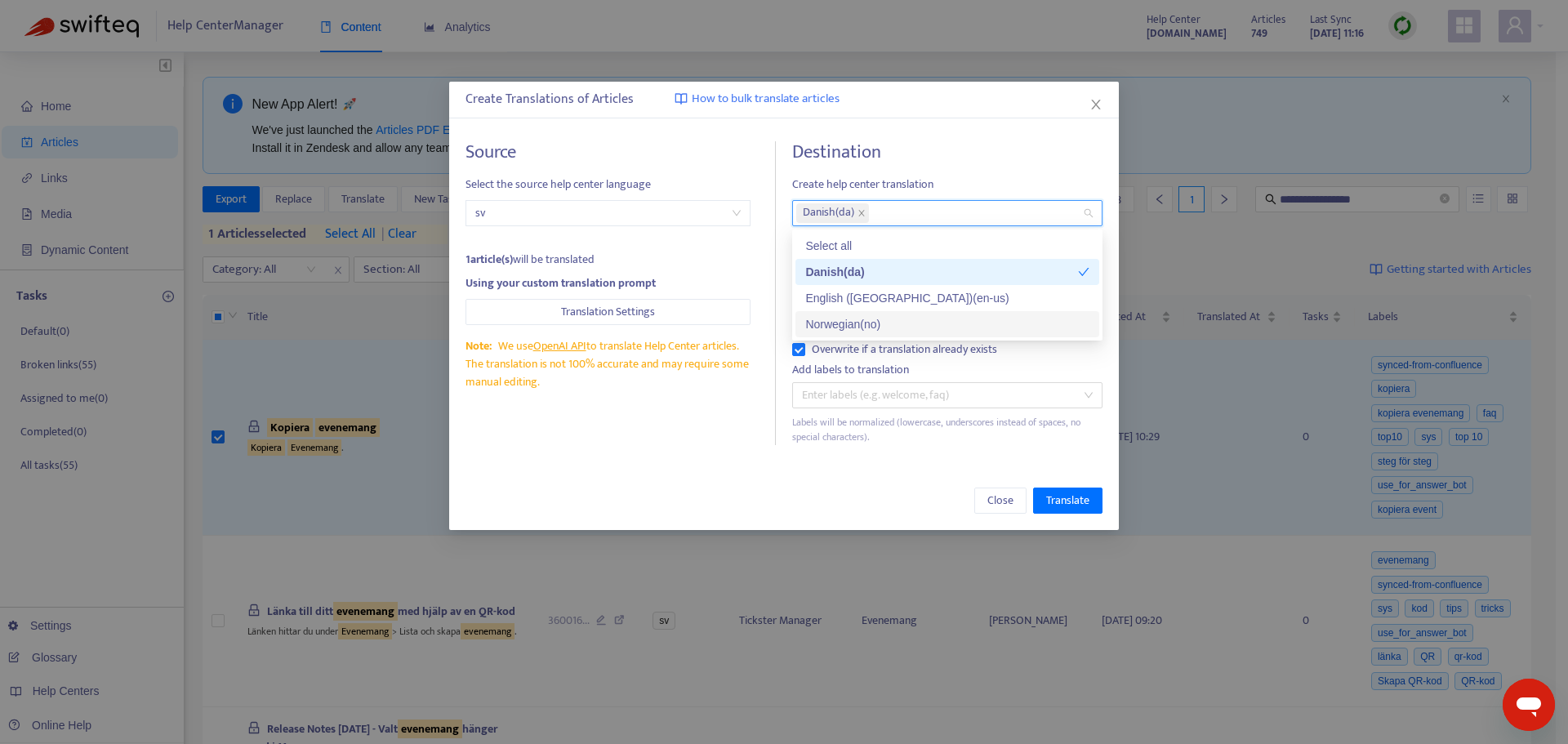 click on "Close Translate" at bounding box center [784, 501] 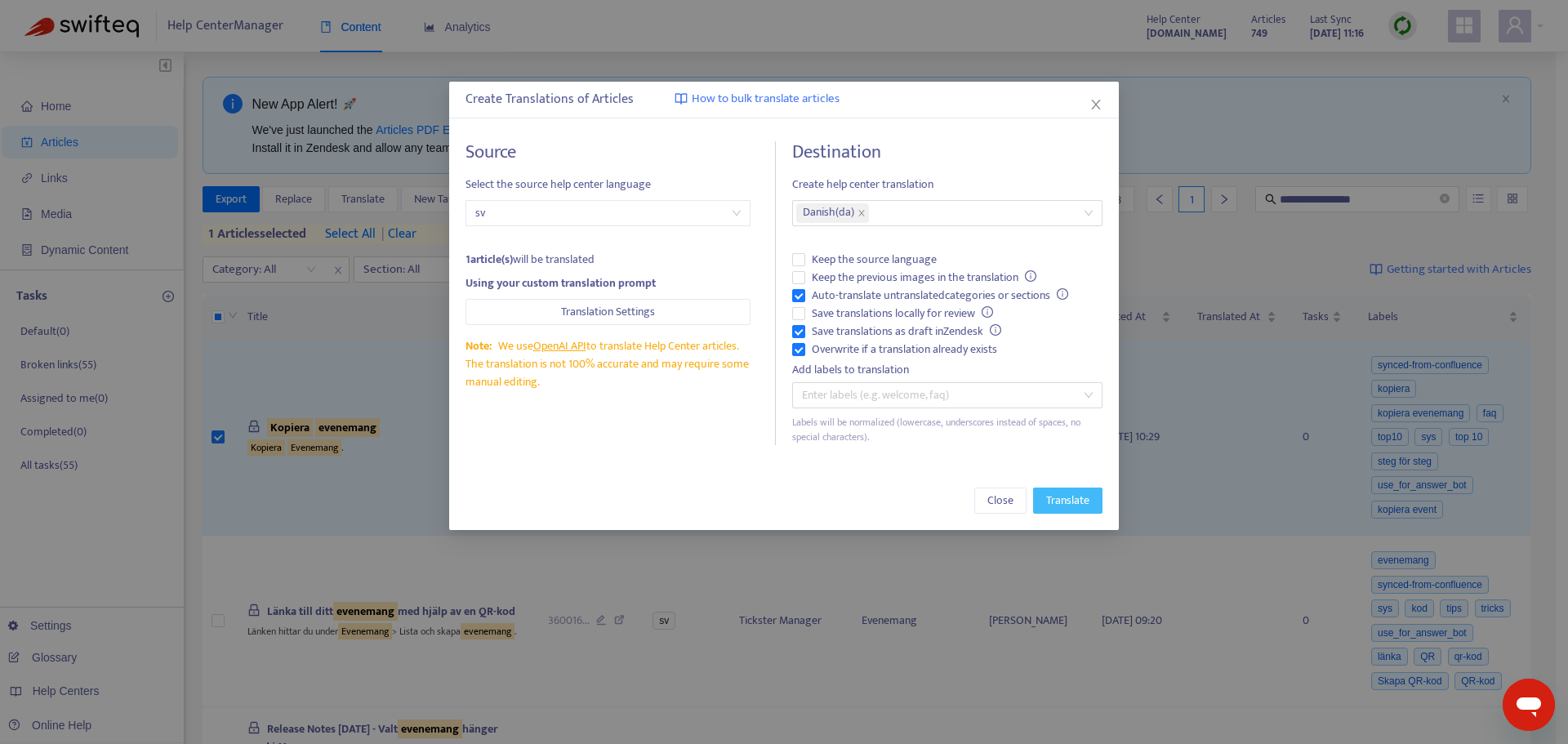 click on "Translate" at bounding box center (1067, 501) 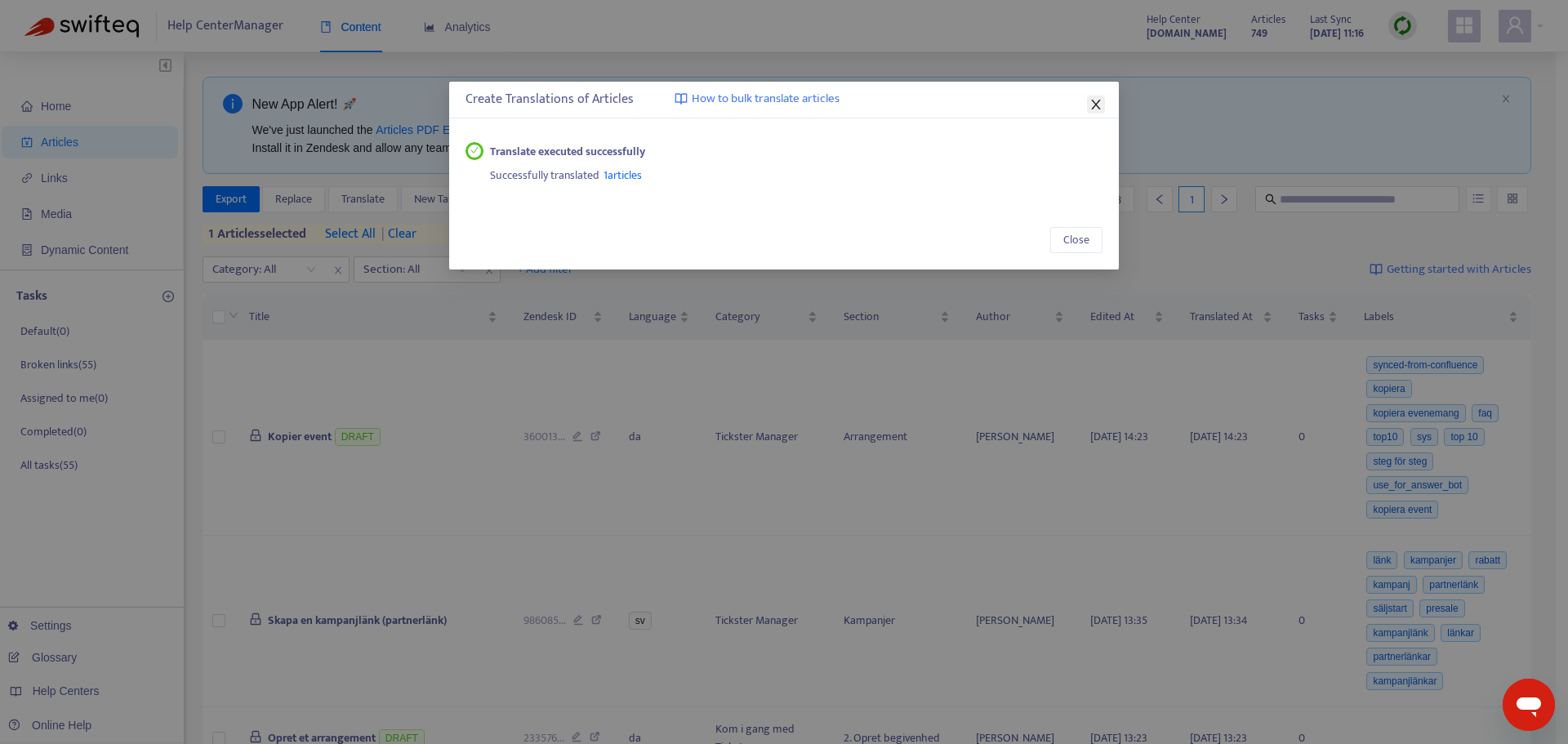 click at bounding box center (1096, 105) 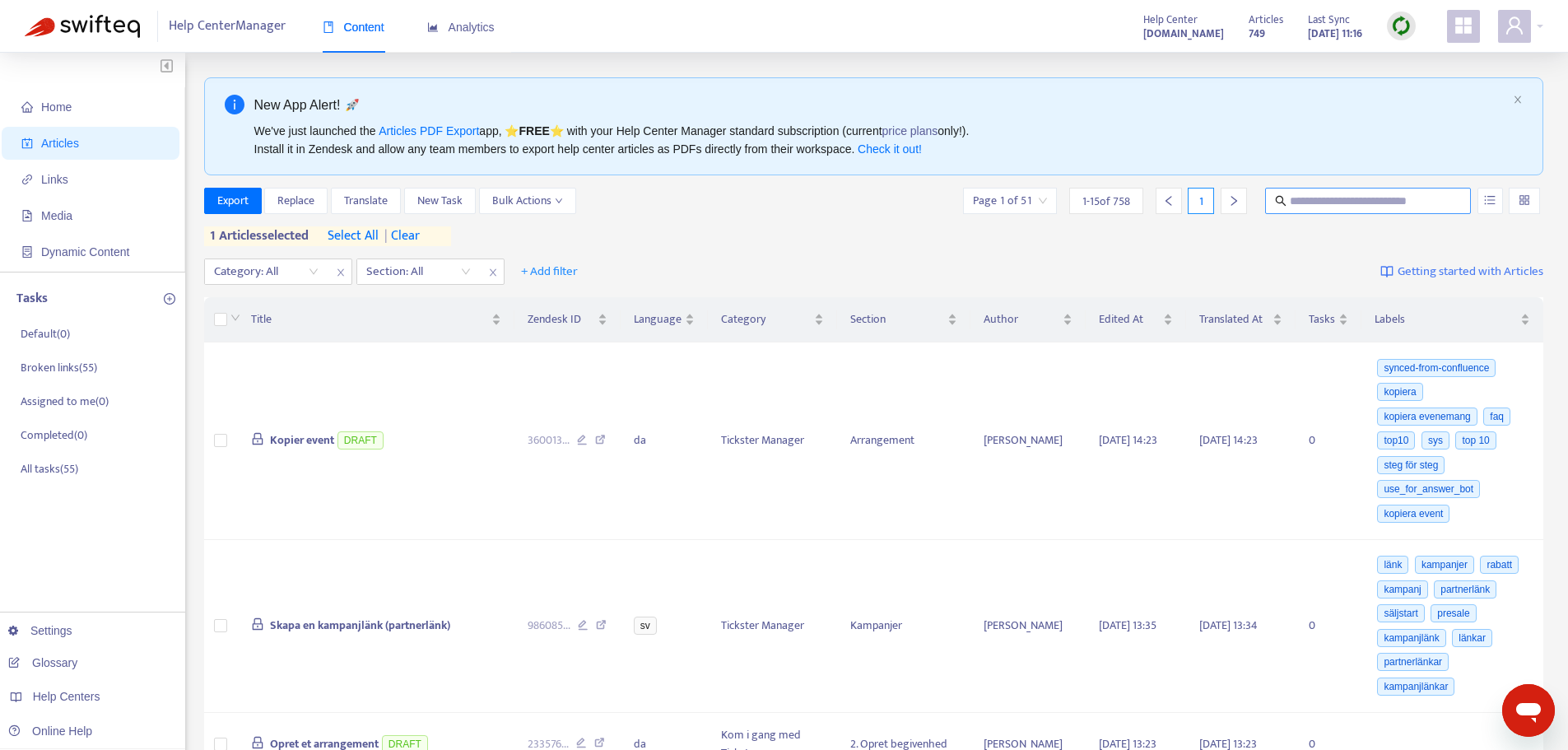 click at bounding box center (1369, 201) 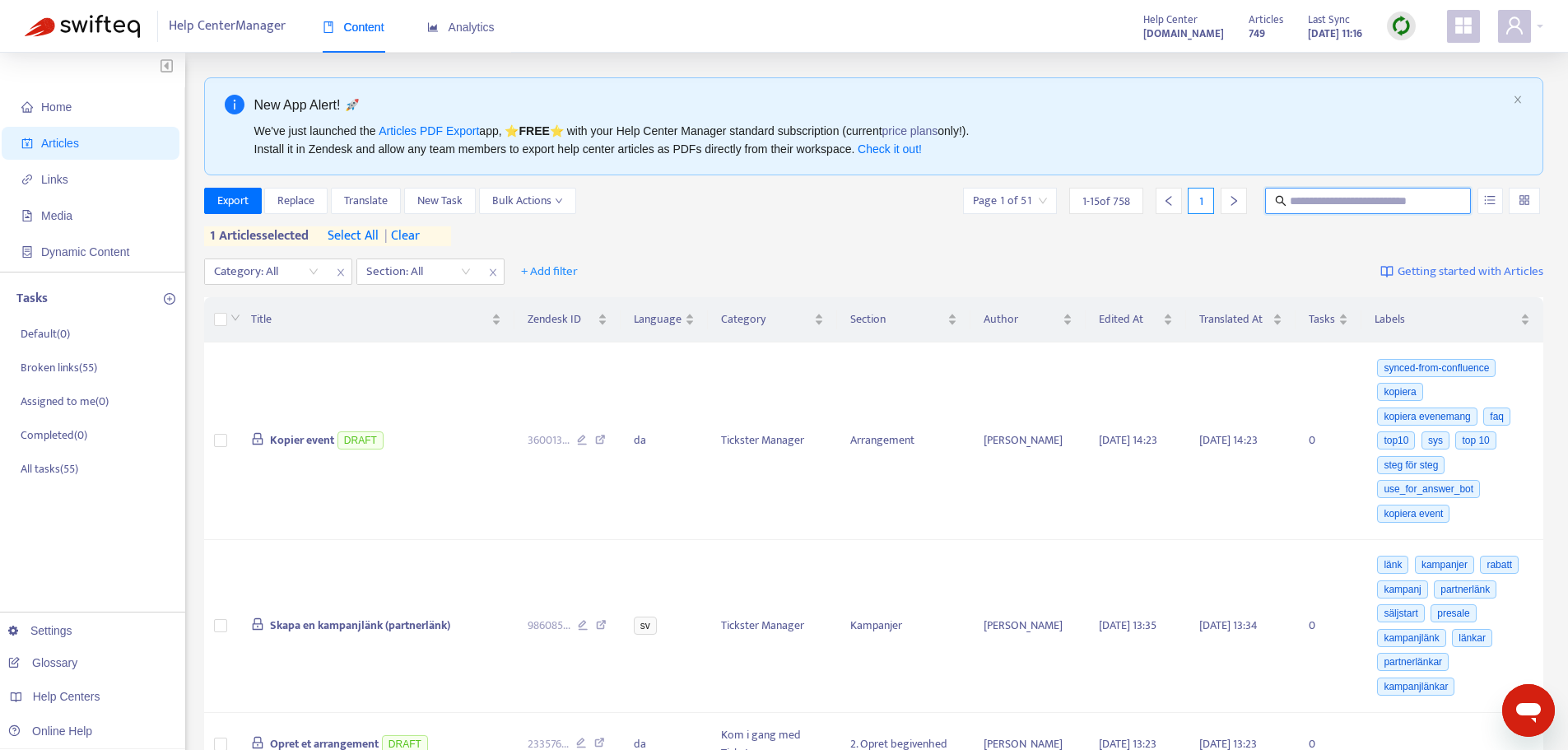 paste on "**********" 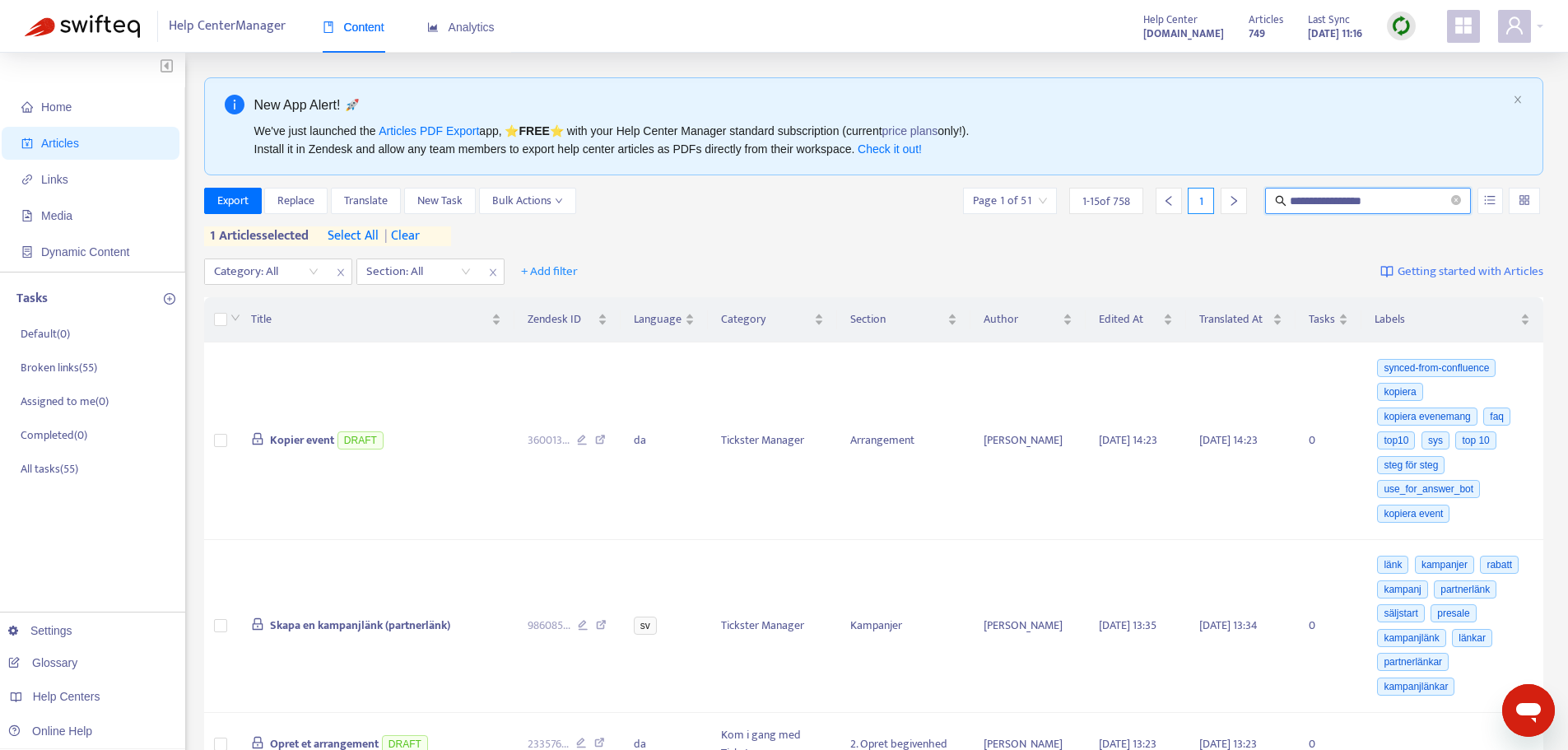 type on "**********" 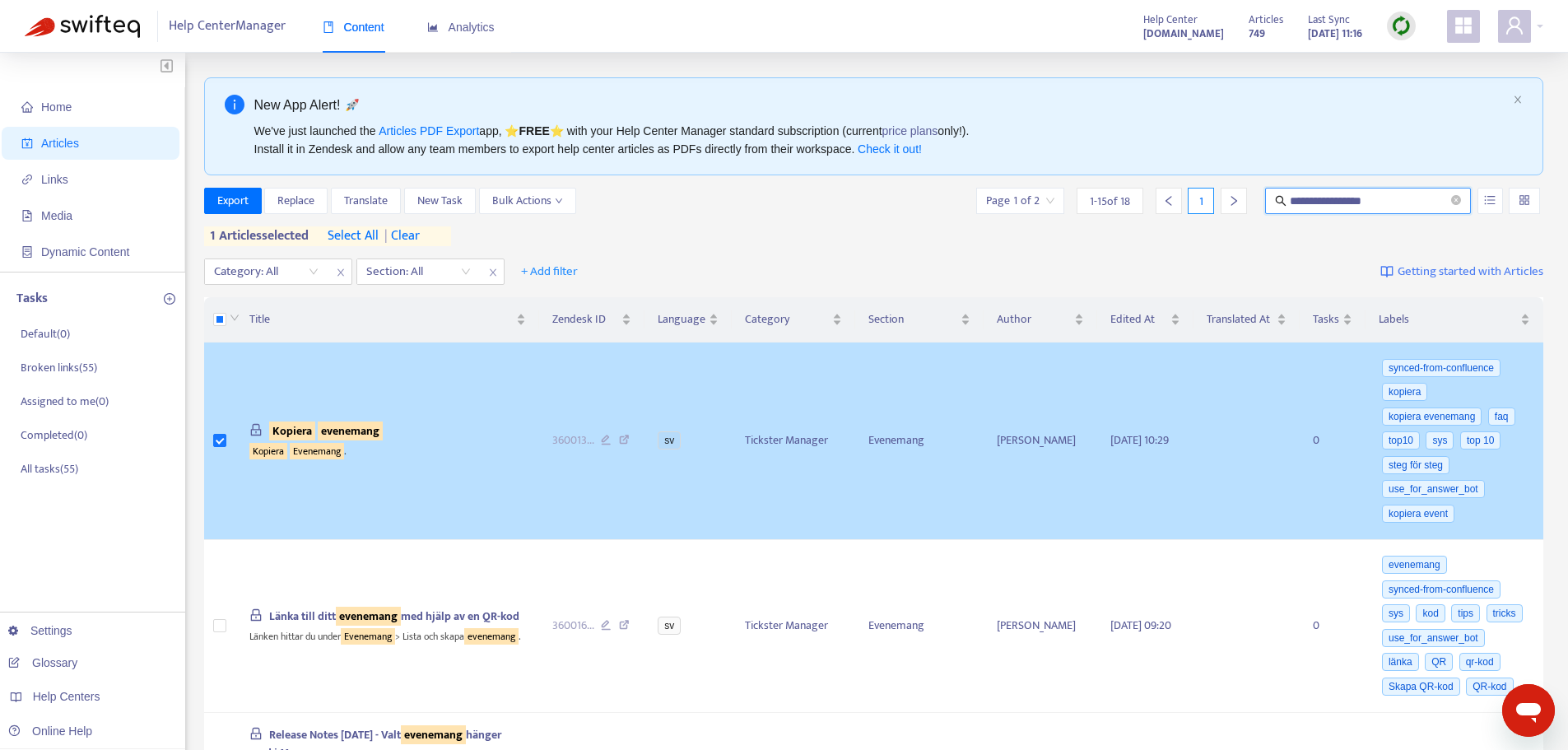 click on "Evenemang" at bounding box center (317, 451) 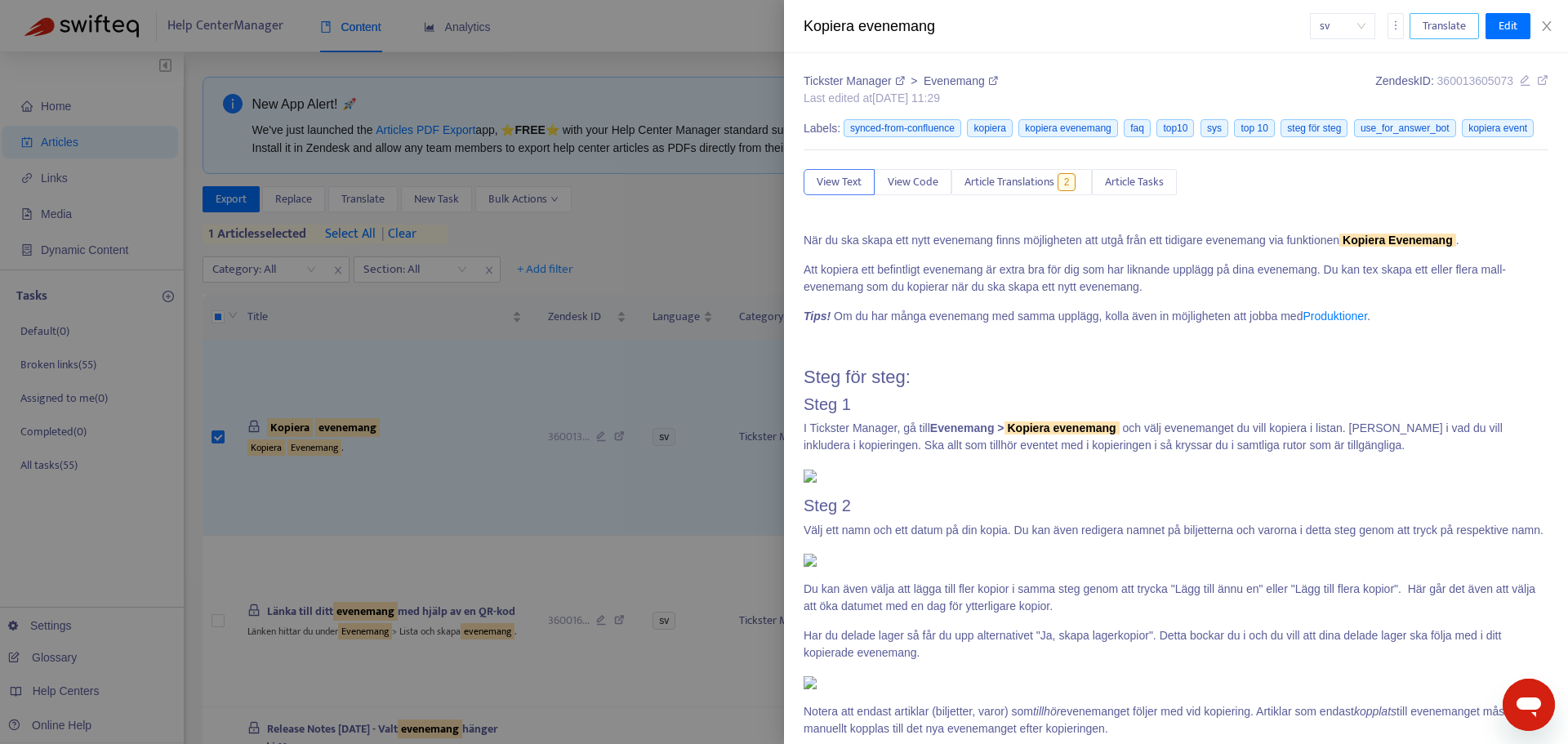 click on "Translate" at bounding box center [1444, 26] 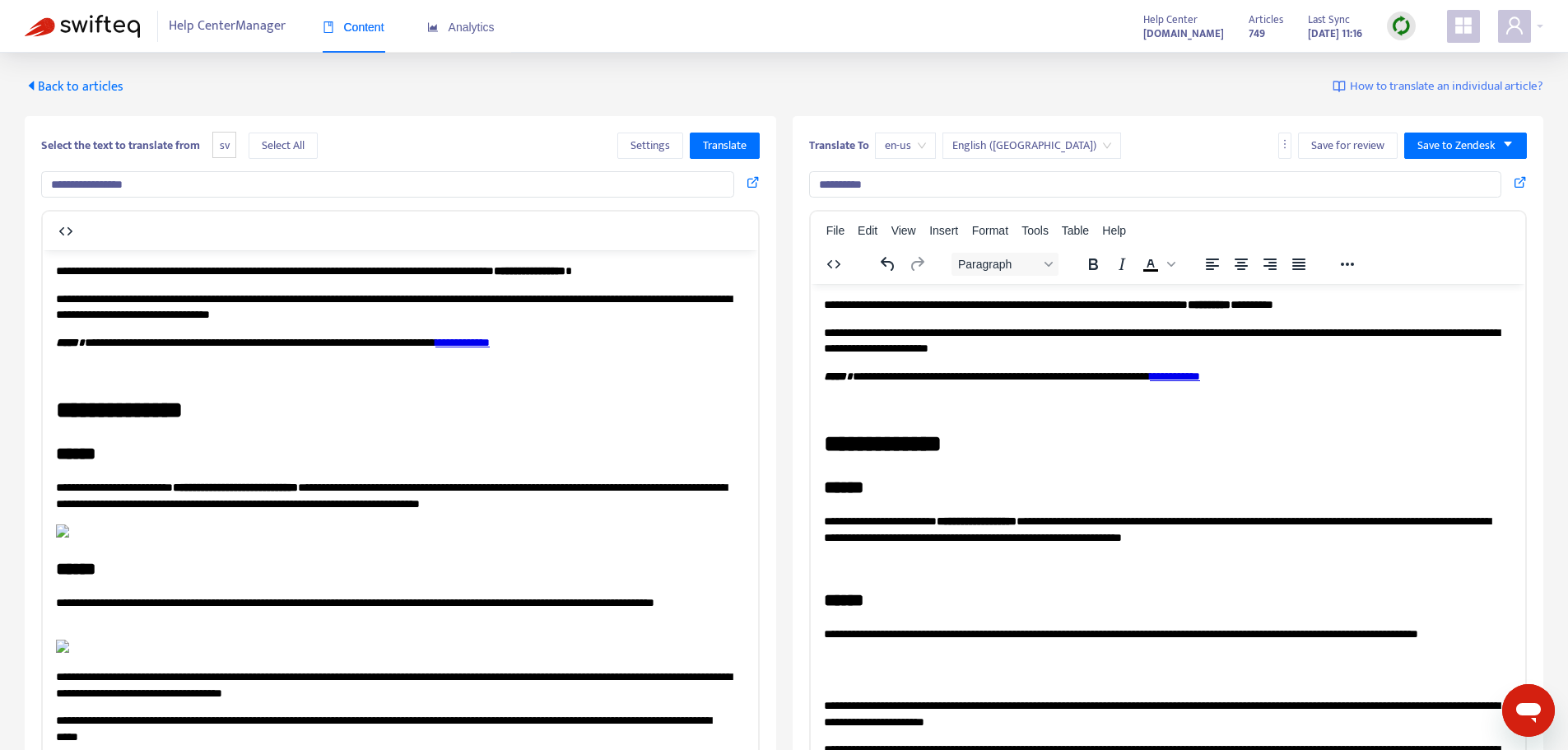 scroll, scrollTop: 0, scrollLeft: 0, axis: both 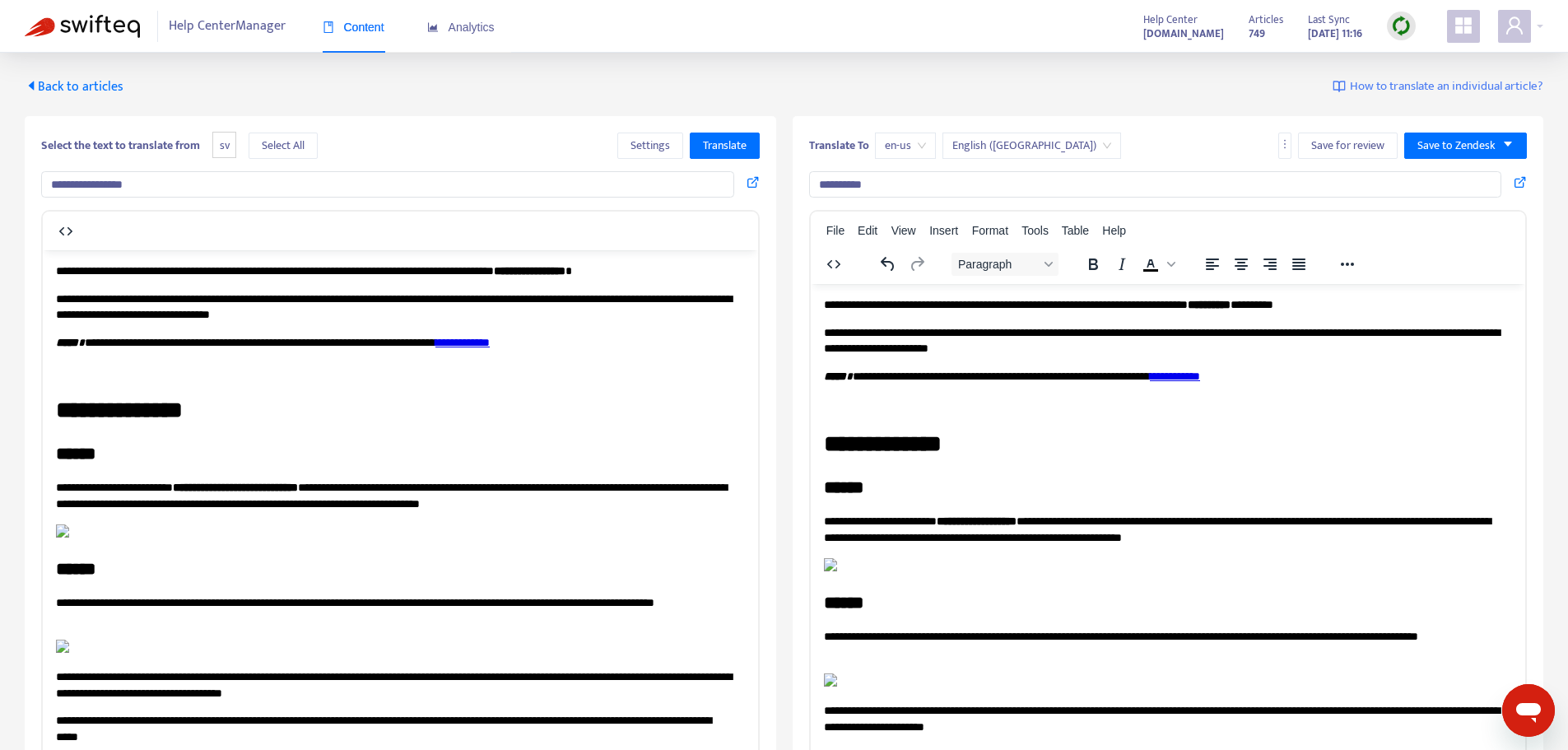 click on "en-us" at bounding box center (905, 146) 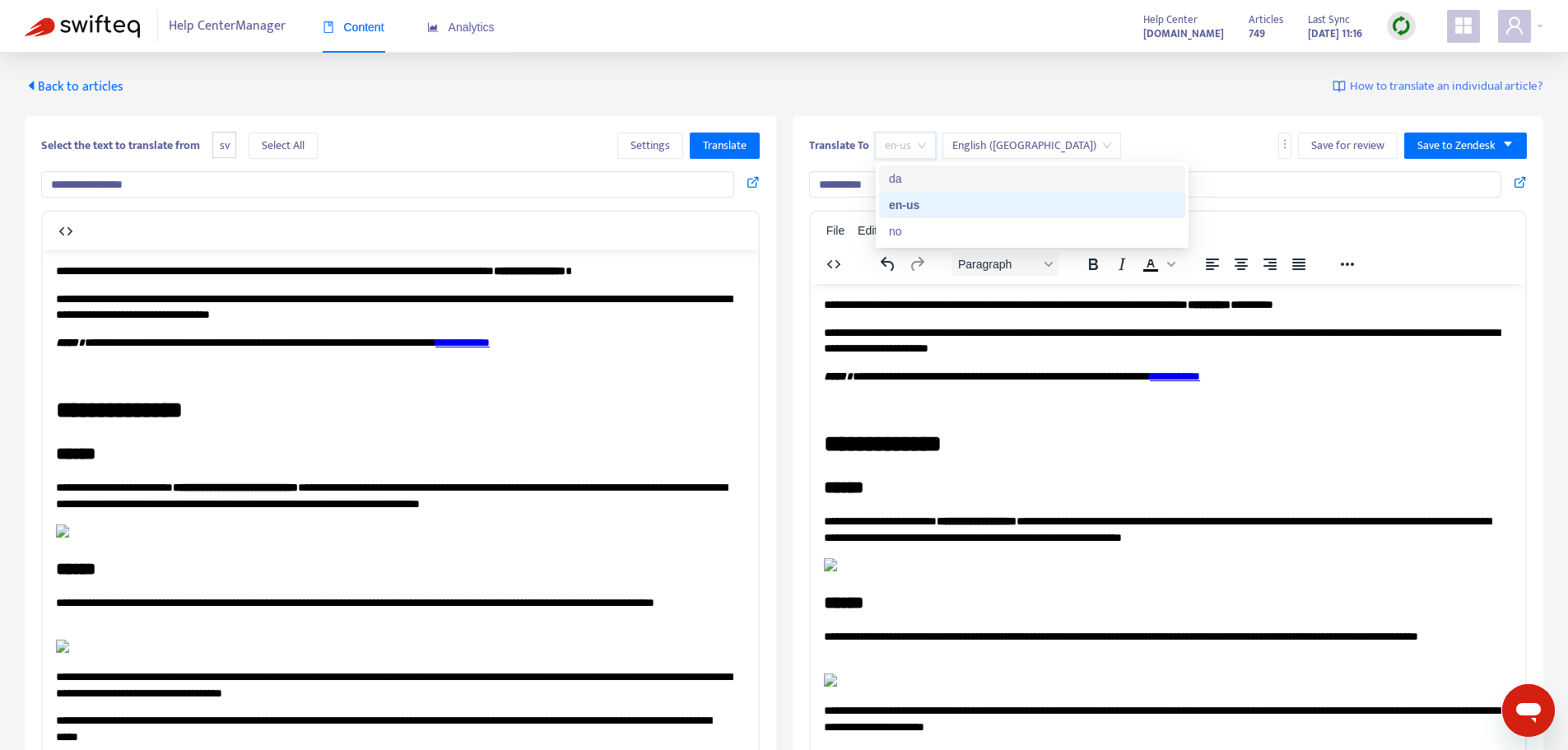 click on "da" at bounding box center [1032, 179] 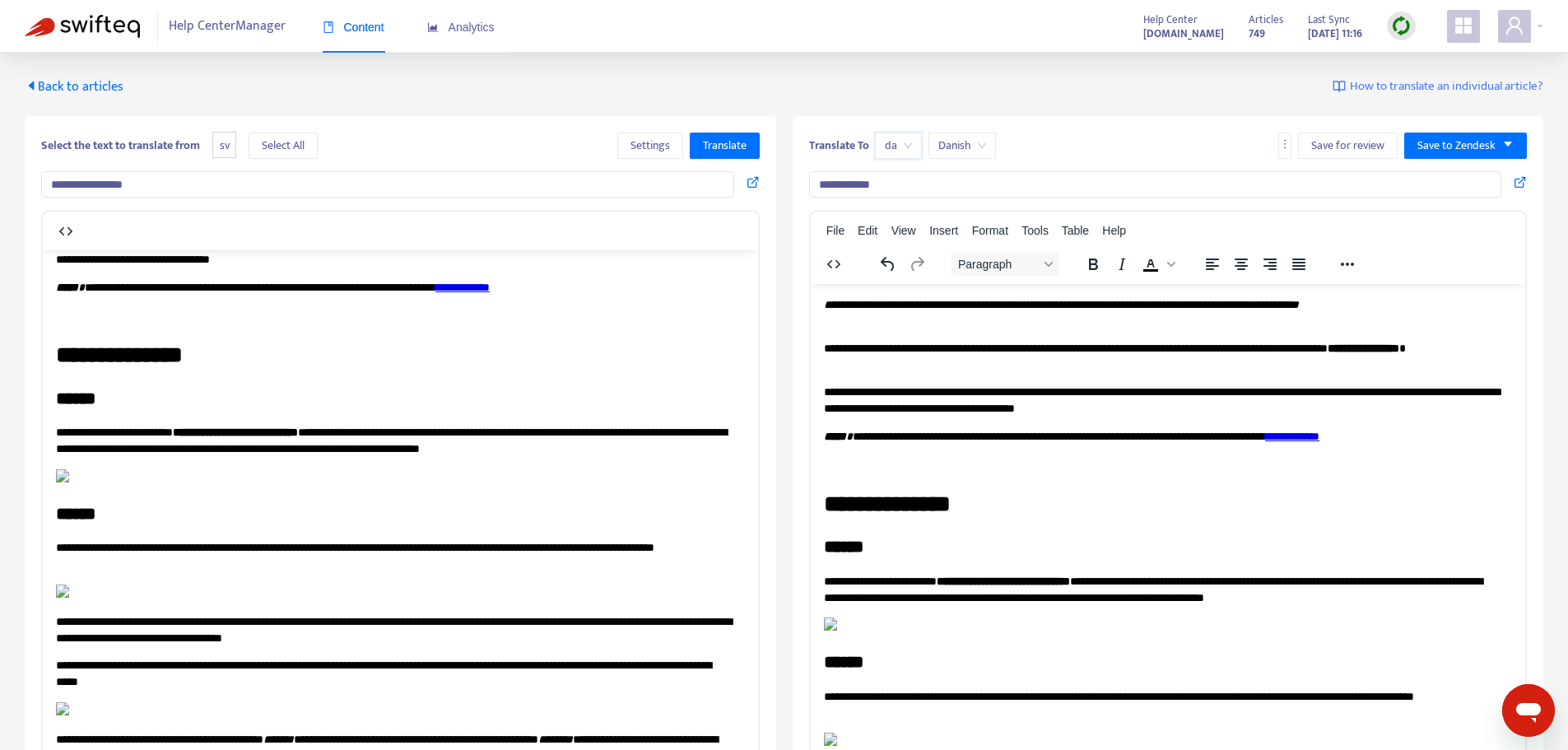 scroll, scrollTop: 0, scrollLeft: 0, axis: both 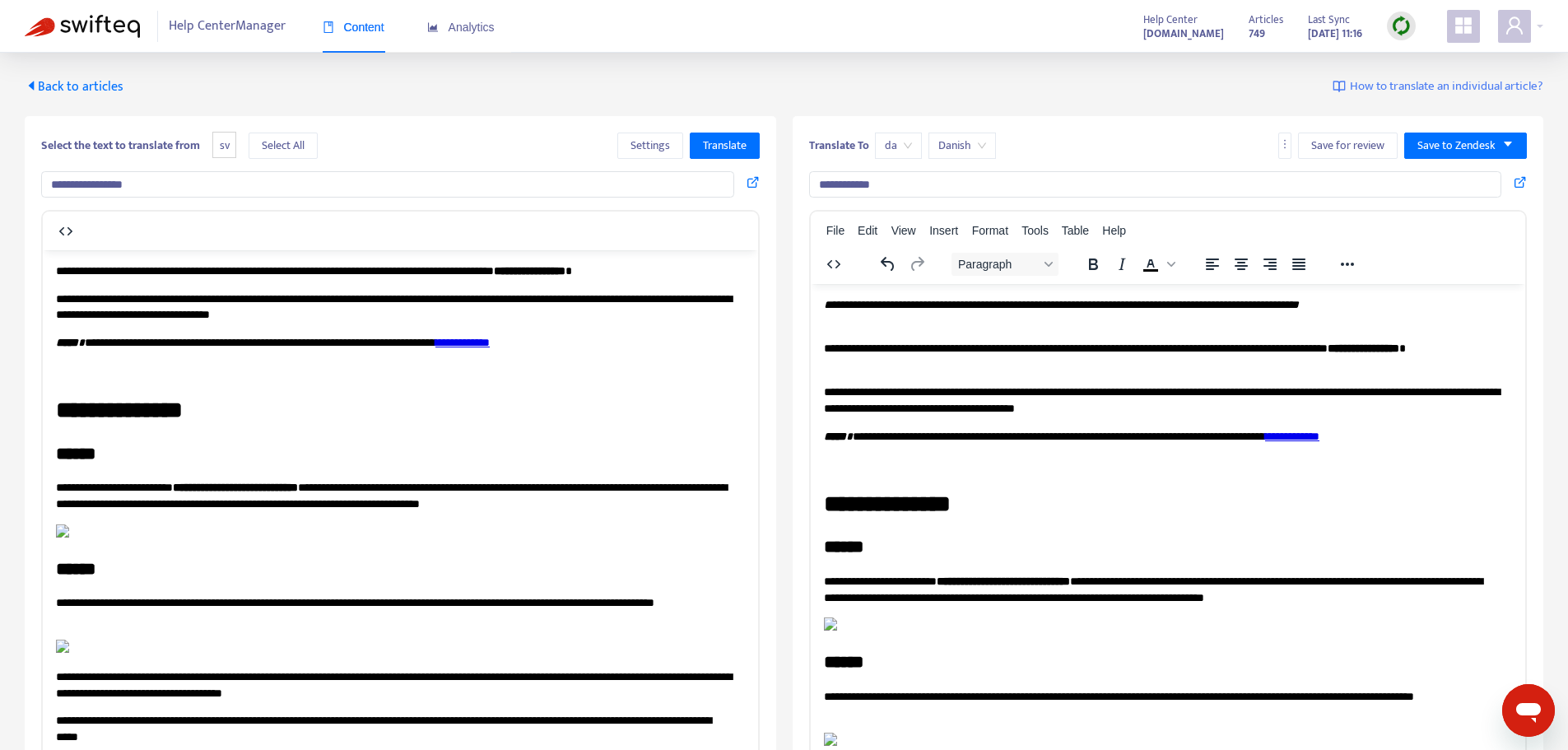 click on "Back to articles" at bounding box center (74, 86) 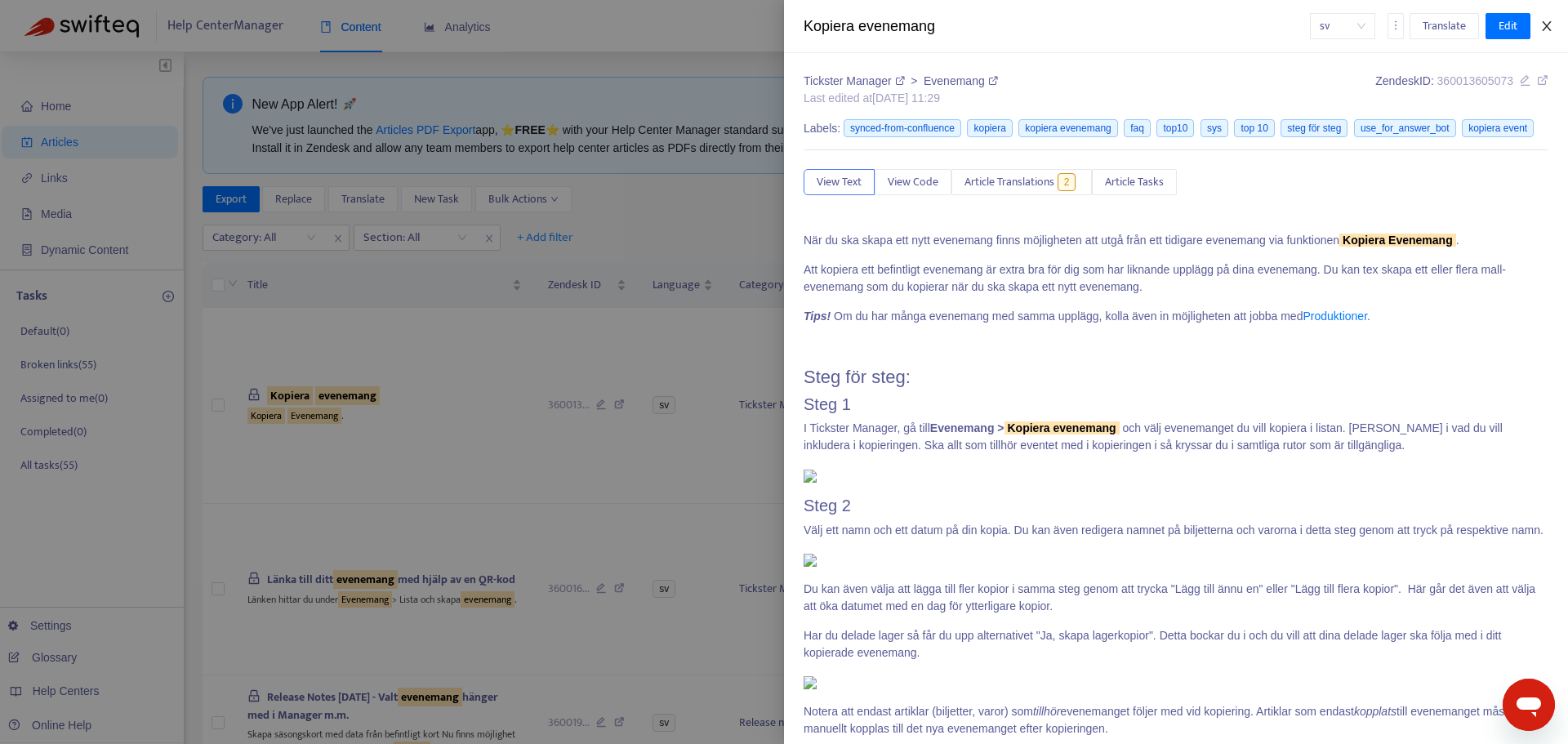 click 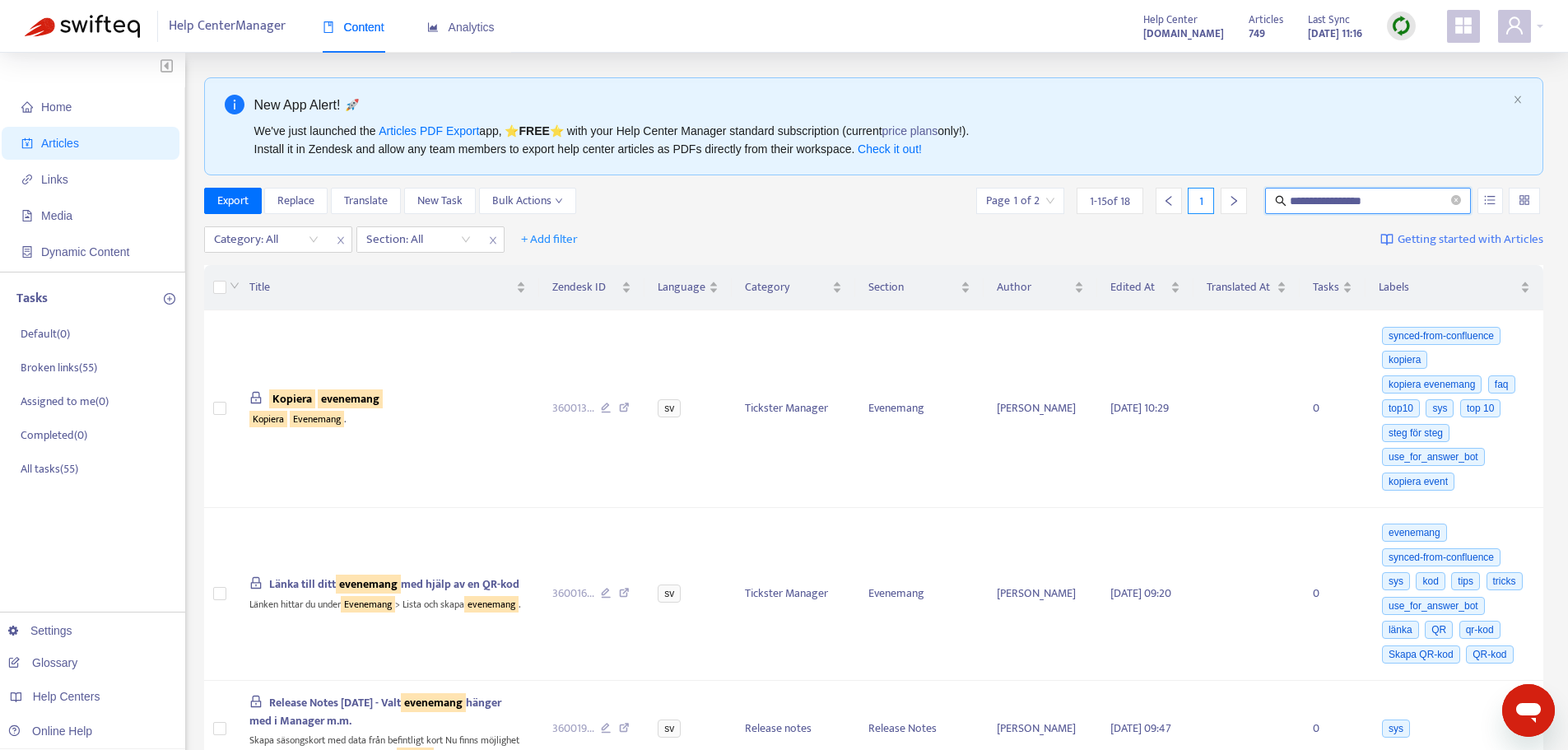 drag, startPoint x: 1399, startPoint y: 209, endPoint x: 1226, endPoint y: 199, distance: 173.28878 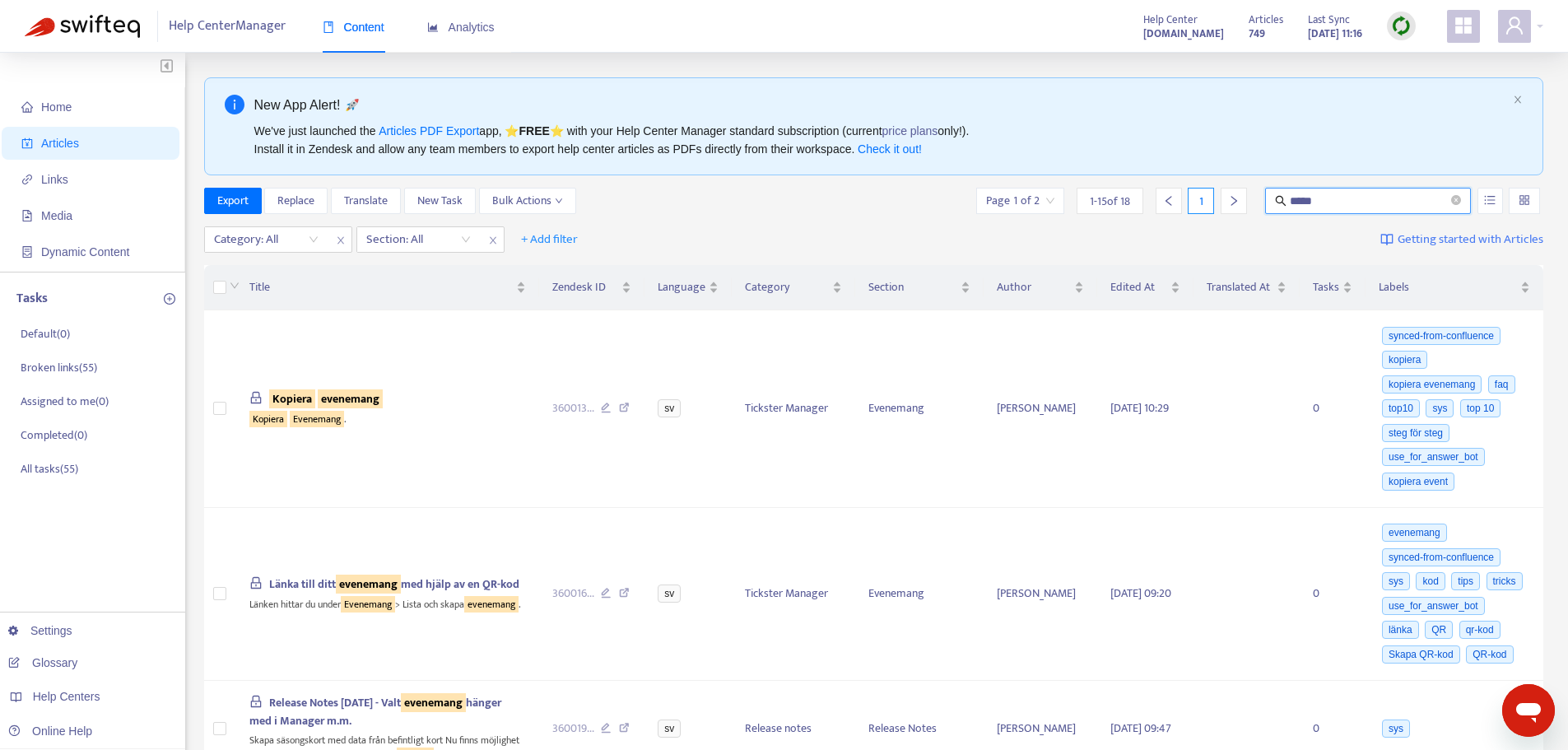 type on "*****" 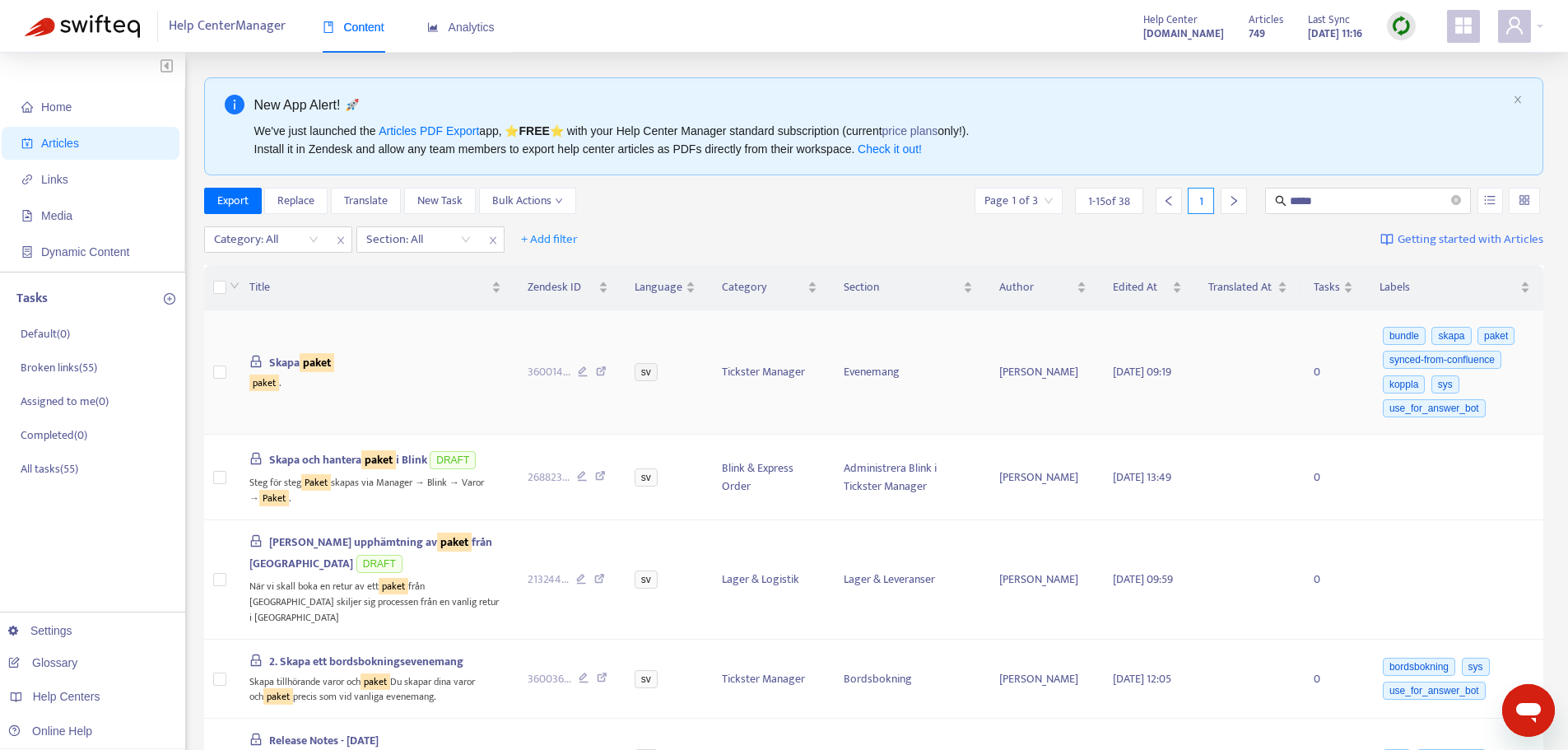 click on "paket" at bounding box center (317, 362) 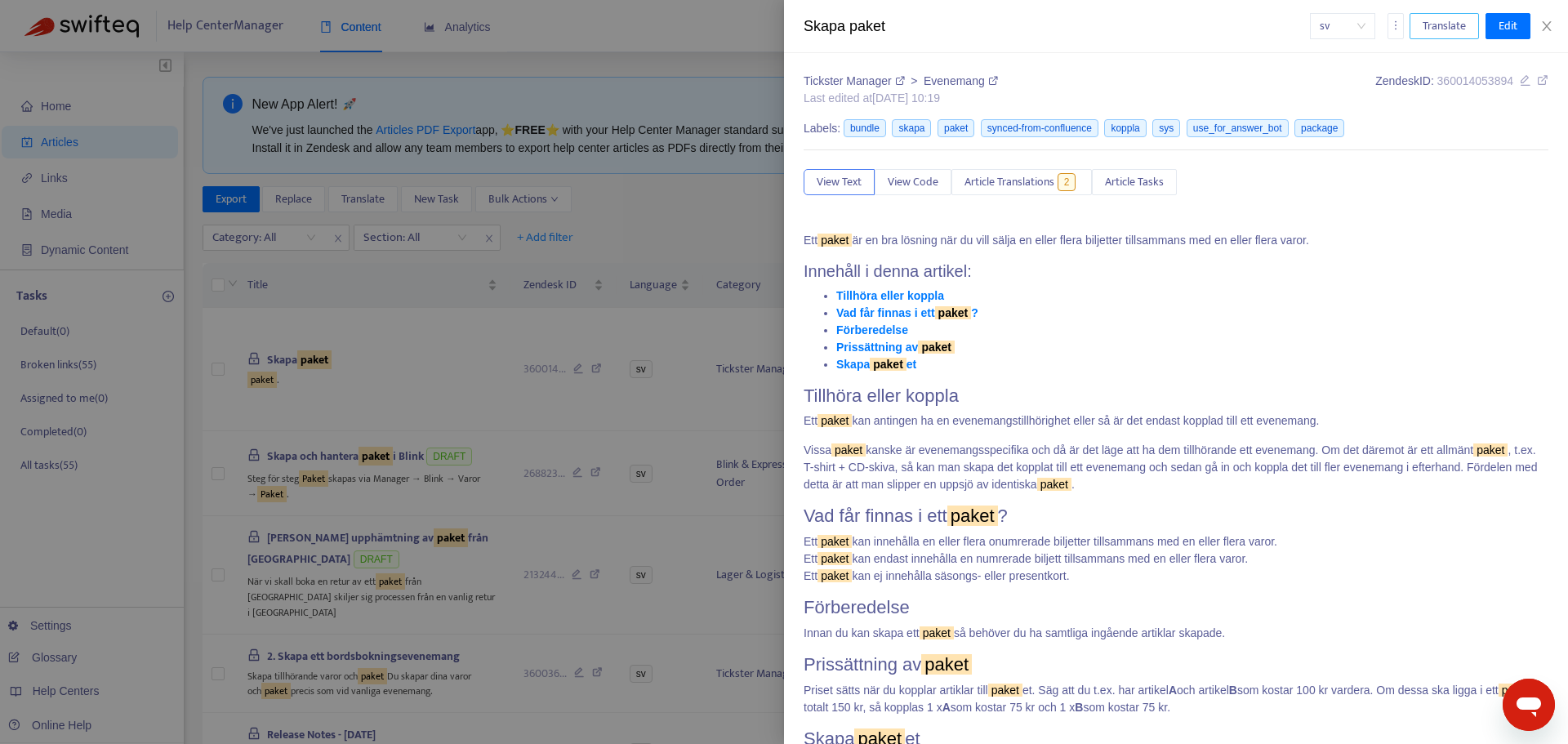 click on "Translate" at bounding box center (1444, 26) 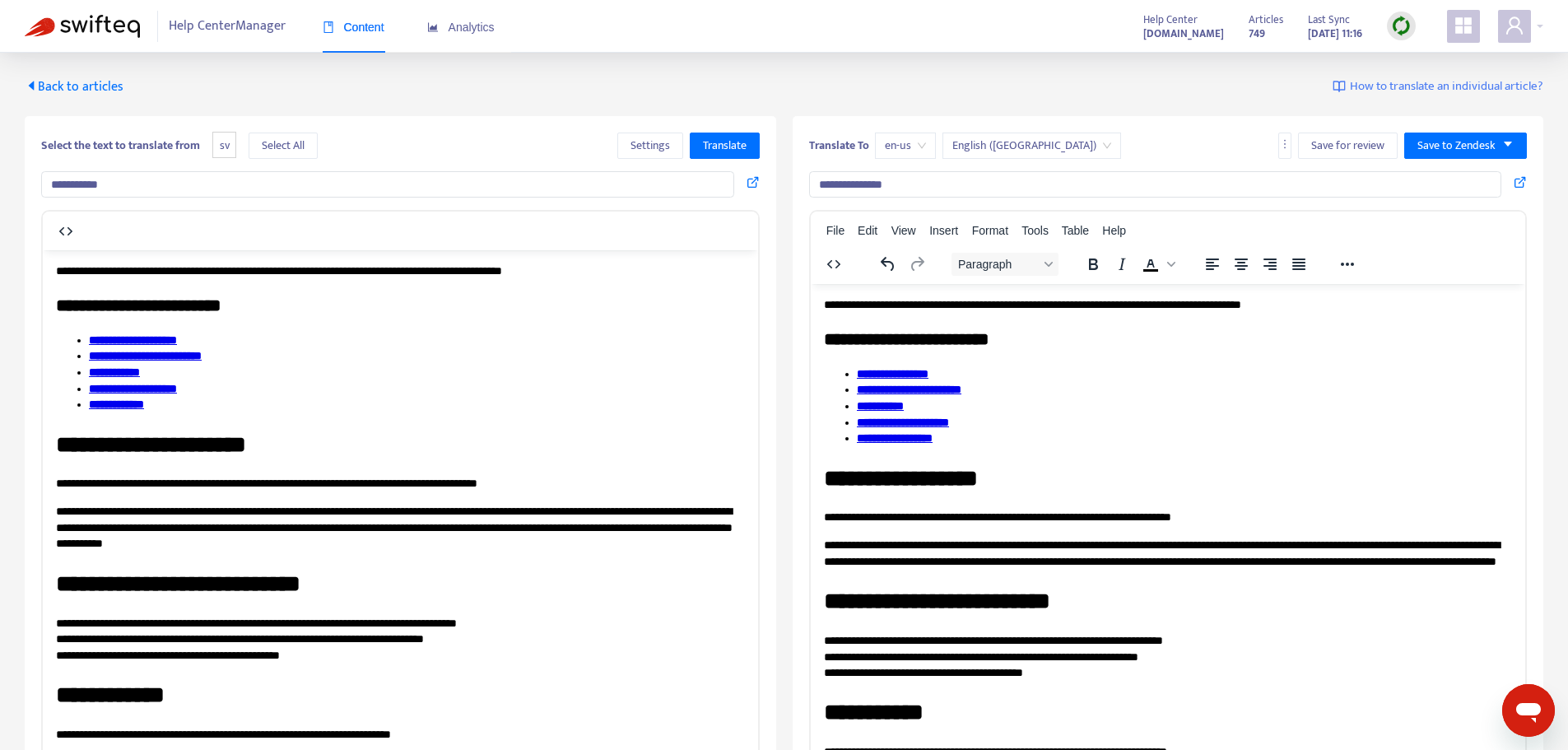 scroll, scrollTop: 0, scrollLeft: 0, axis: both 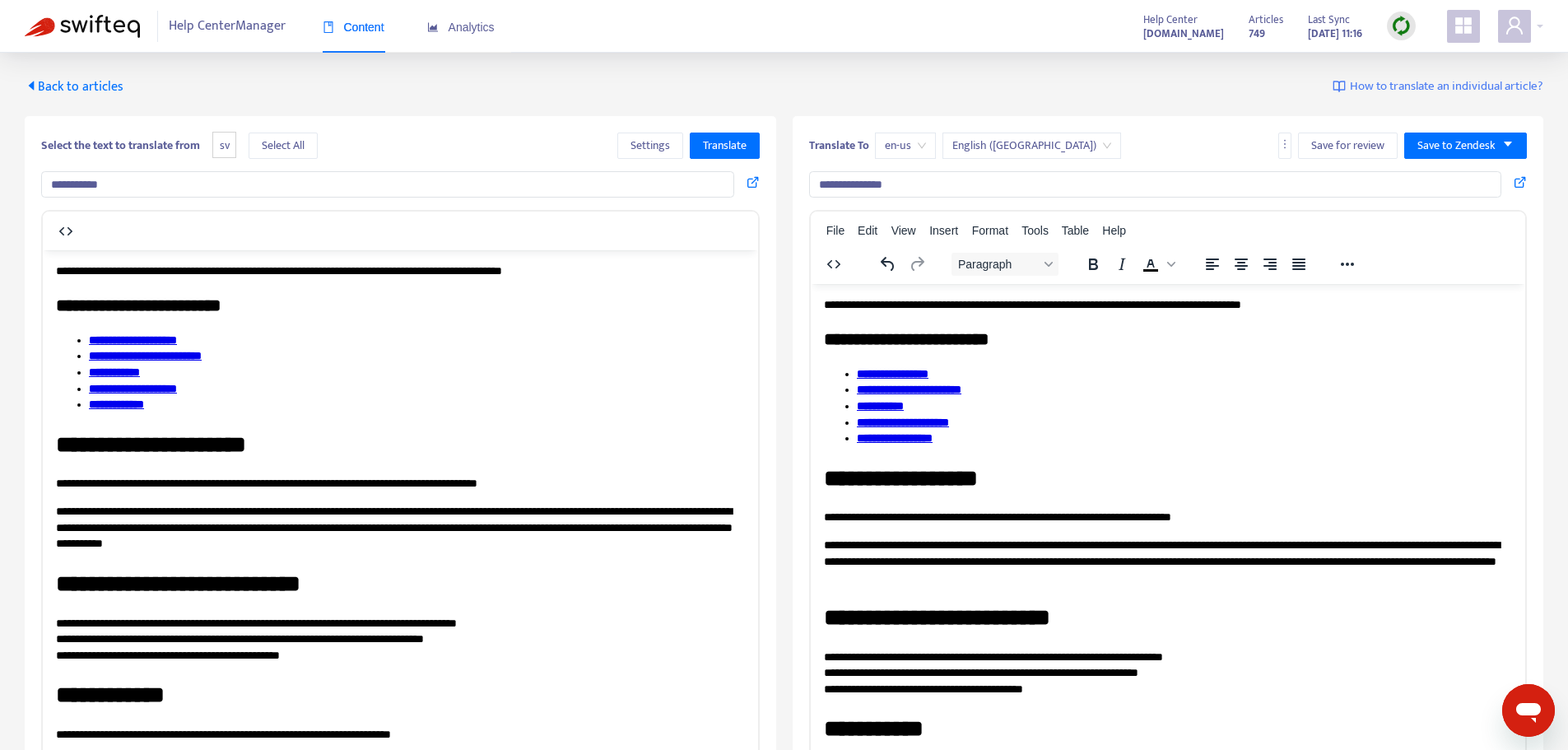 click on "**********" at bounding box center [1168, 501] 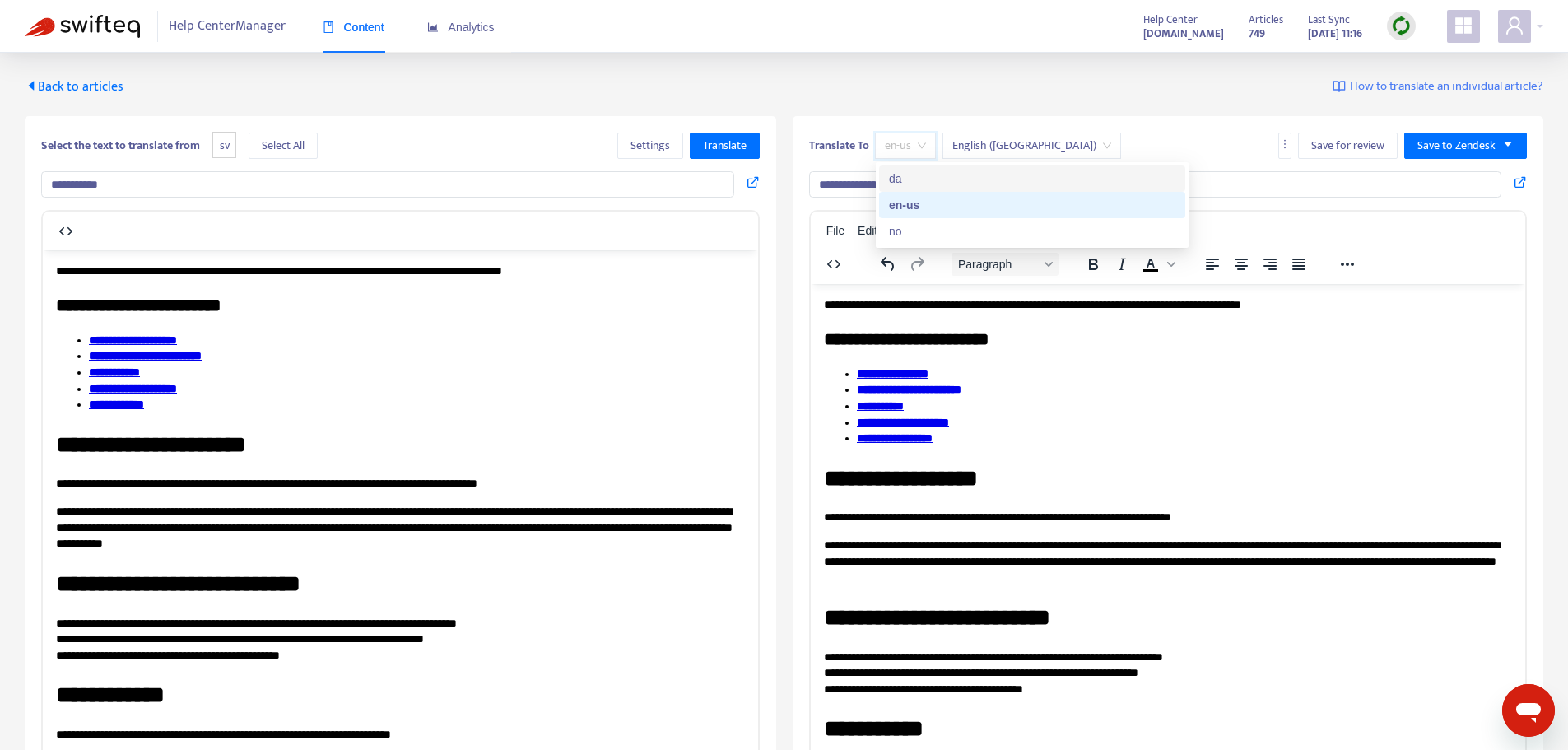 click on "da" at bounding box center [1032, 179] 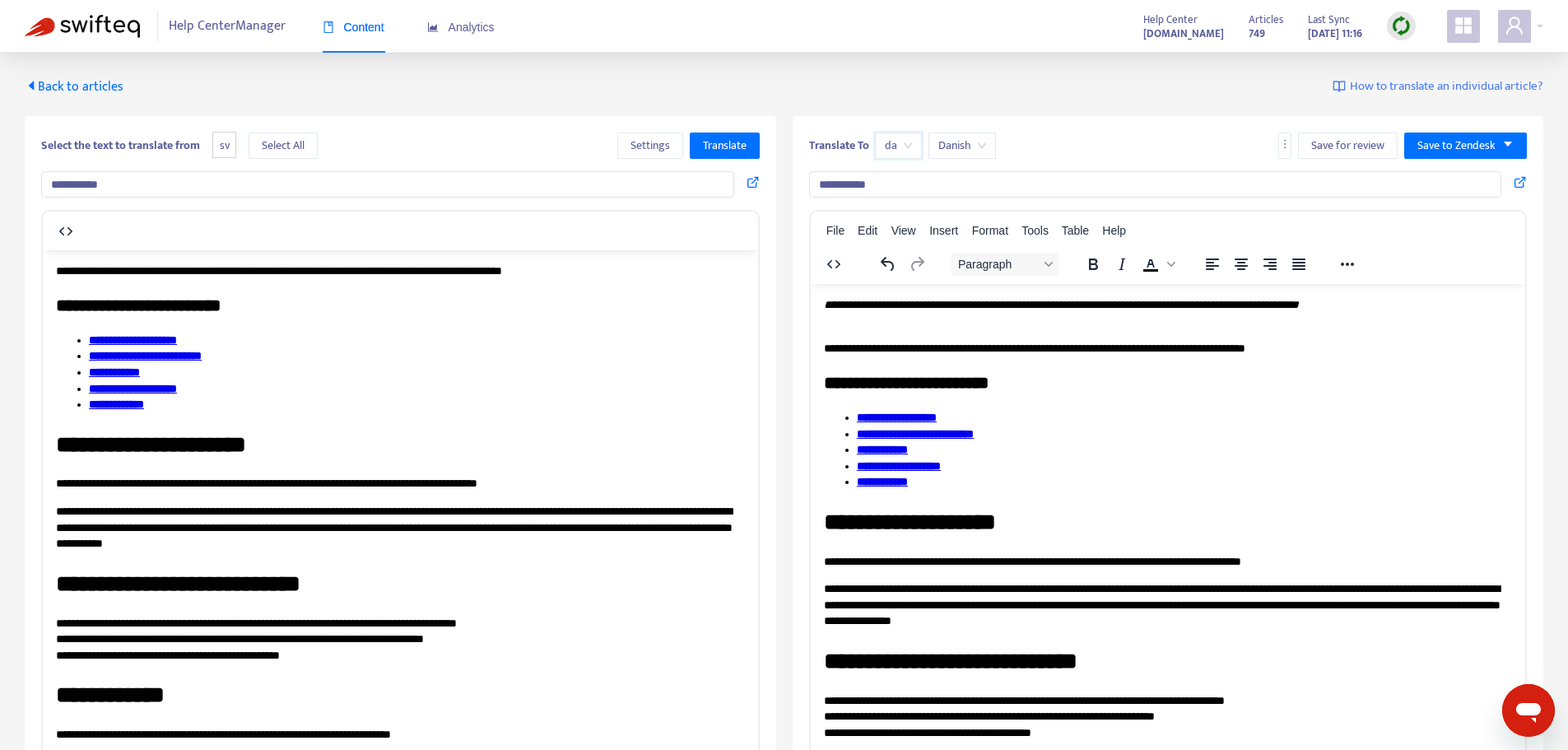 click on "**********" at bounding box center [133, 339] 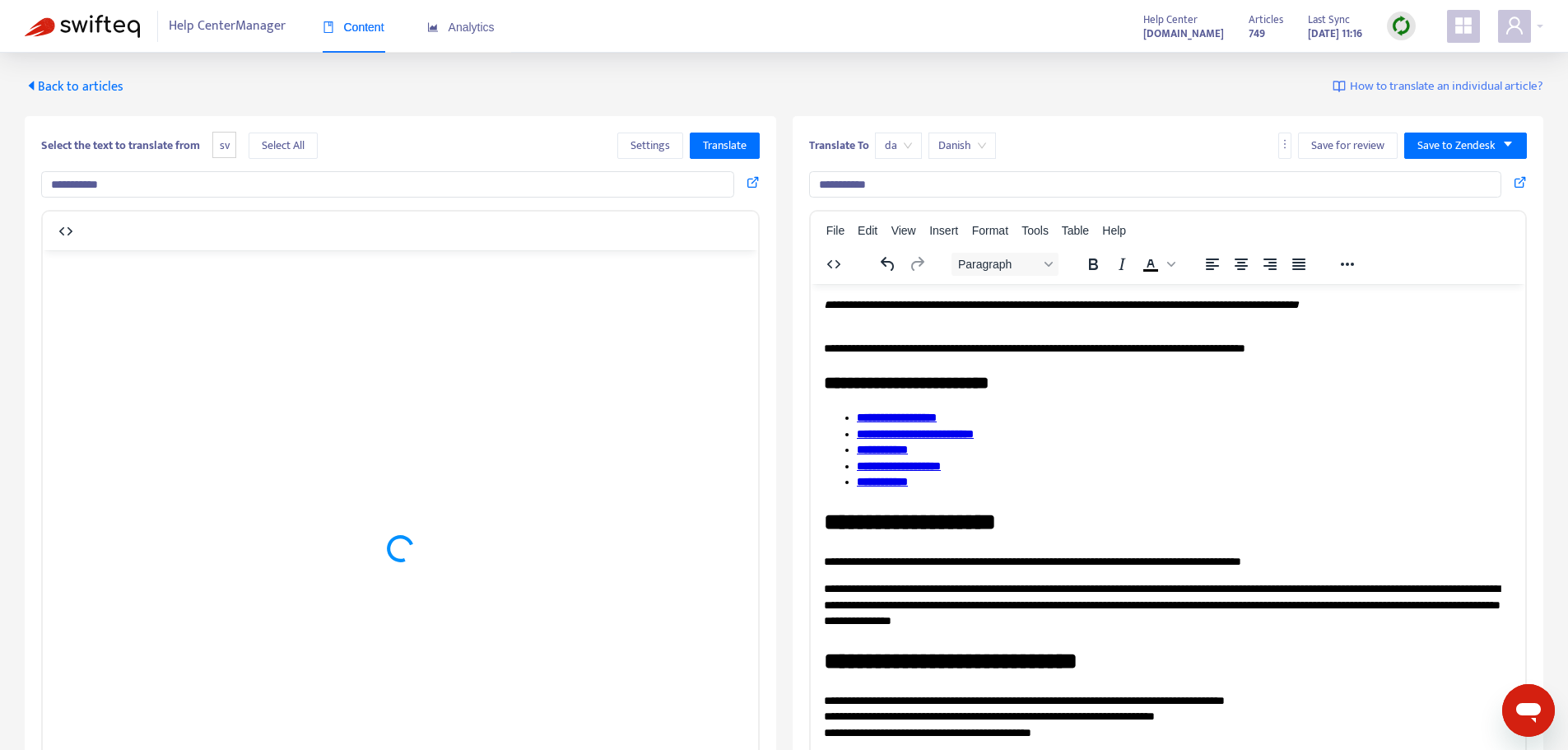 scroll, scrollTop: 0, scrollLeft: 0, axis: both 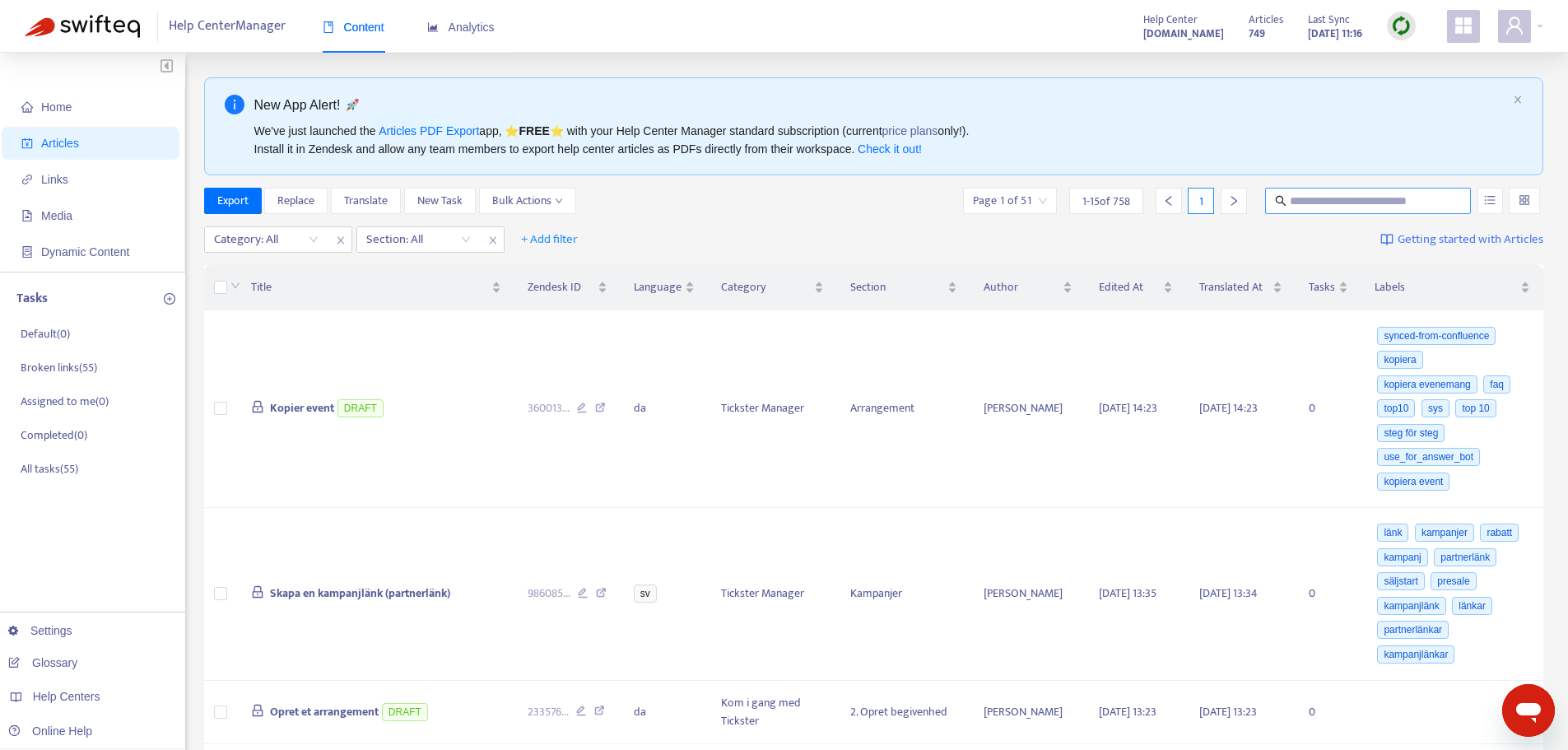 click at bounding box center (1369, 201) 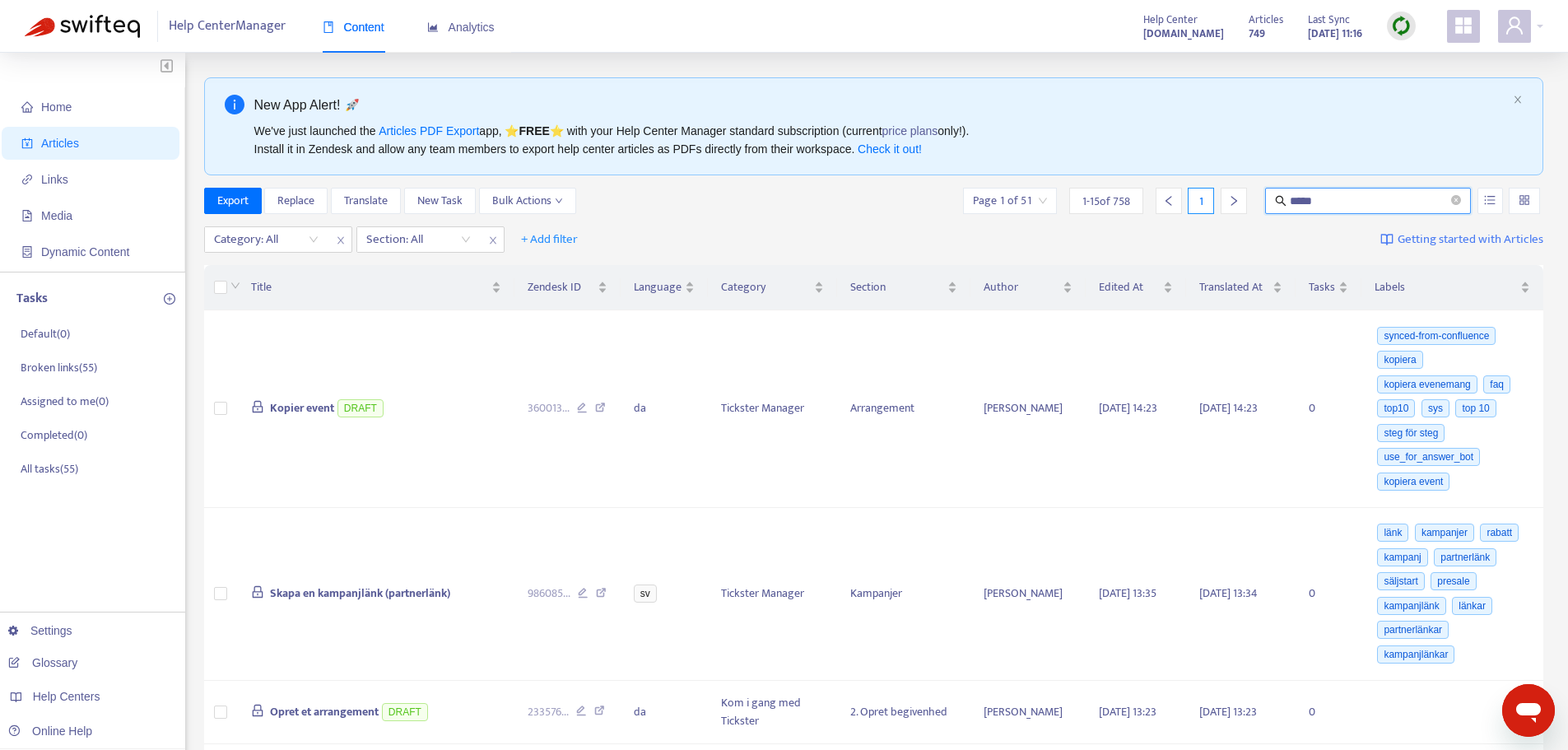 type on "*****" 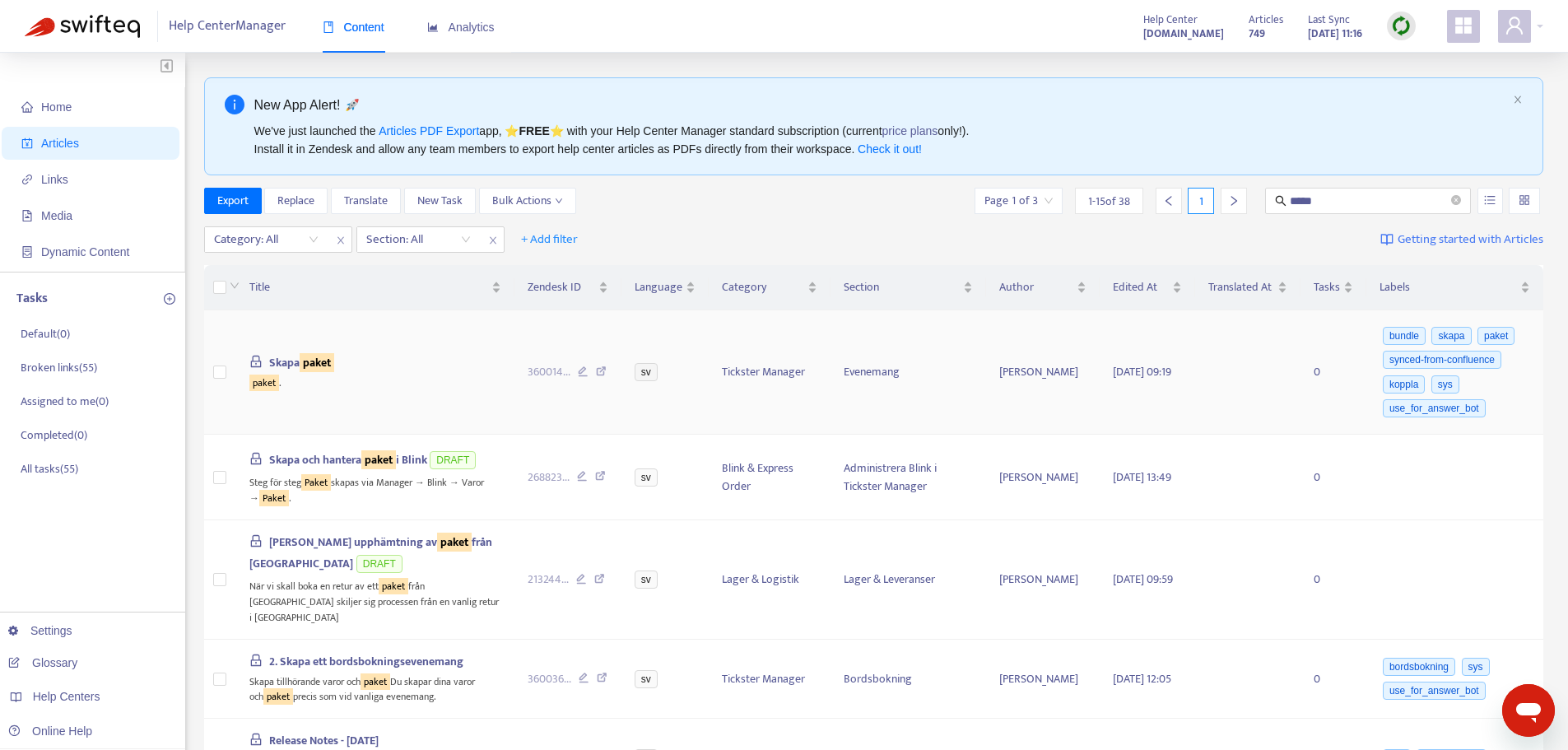 click on "Skapa  paket" at bounding box center [301, 362] 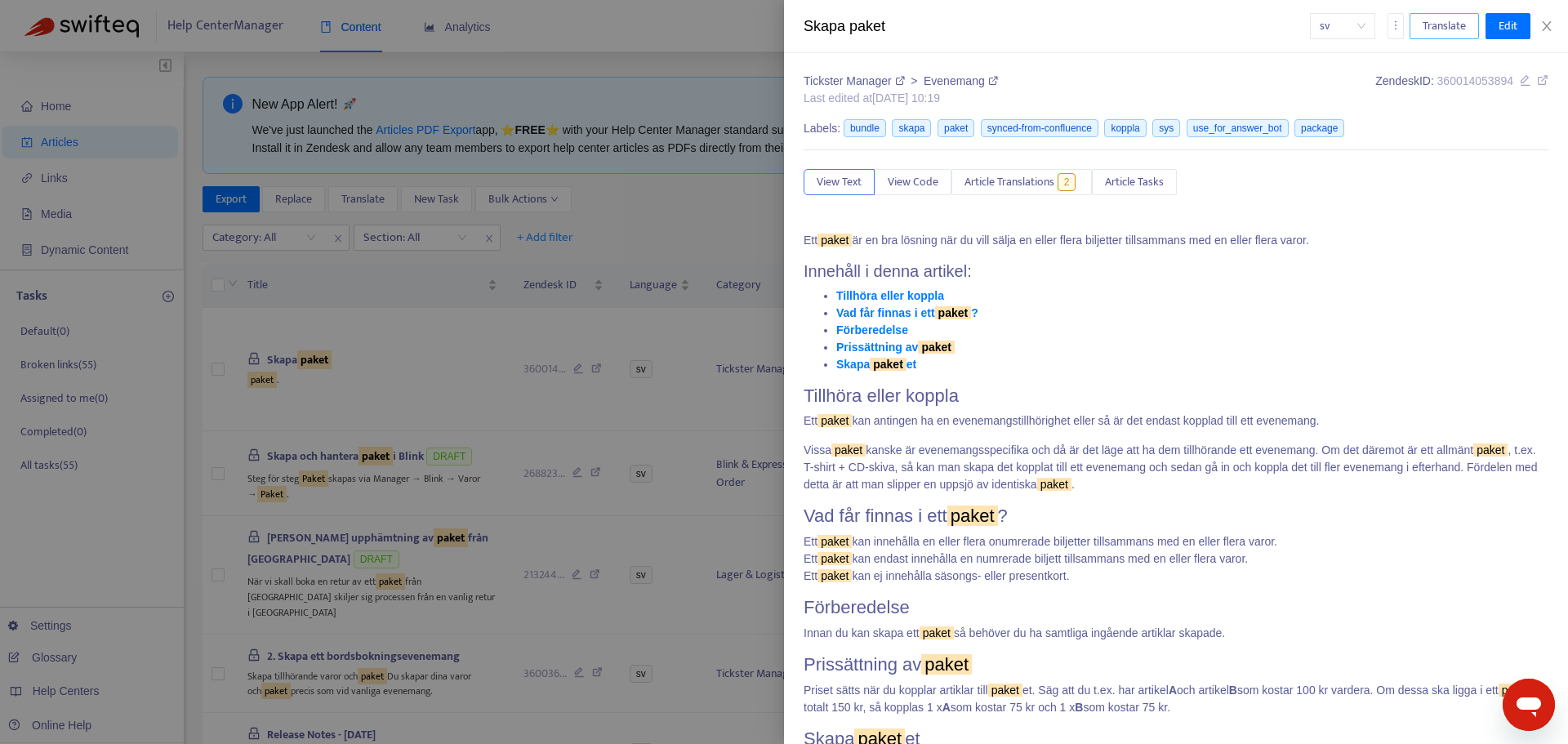 click on "Translate" at bounding box center [1444, 26] 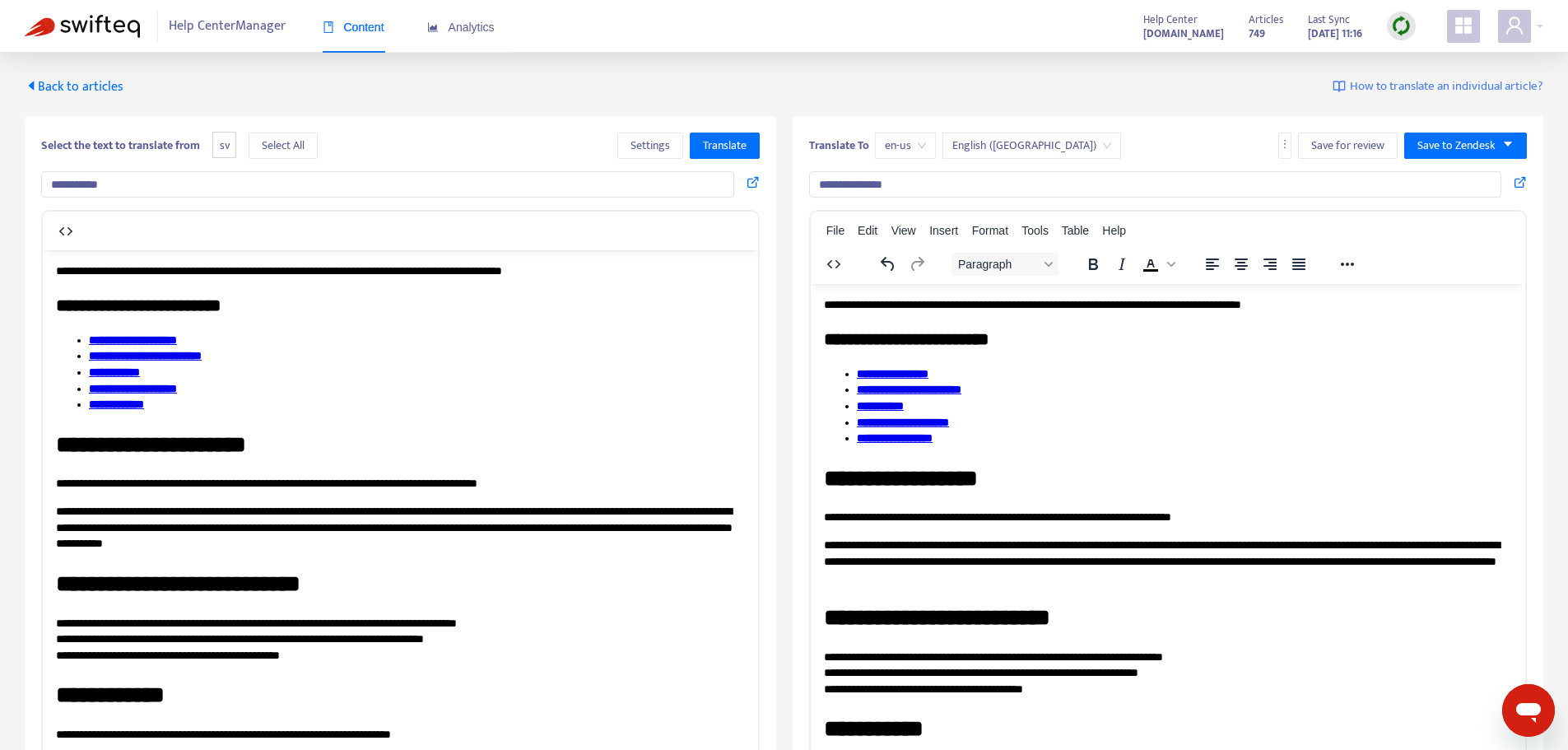 scroll, scrollTop: 0, scrollLeft: 0, axis: both 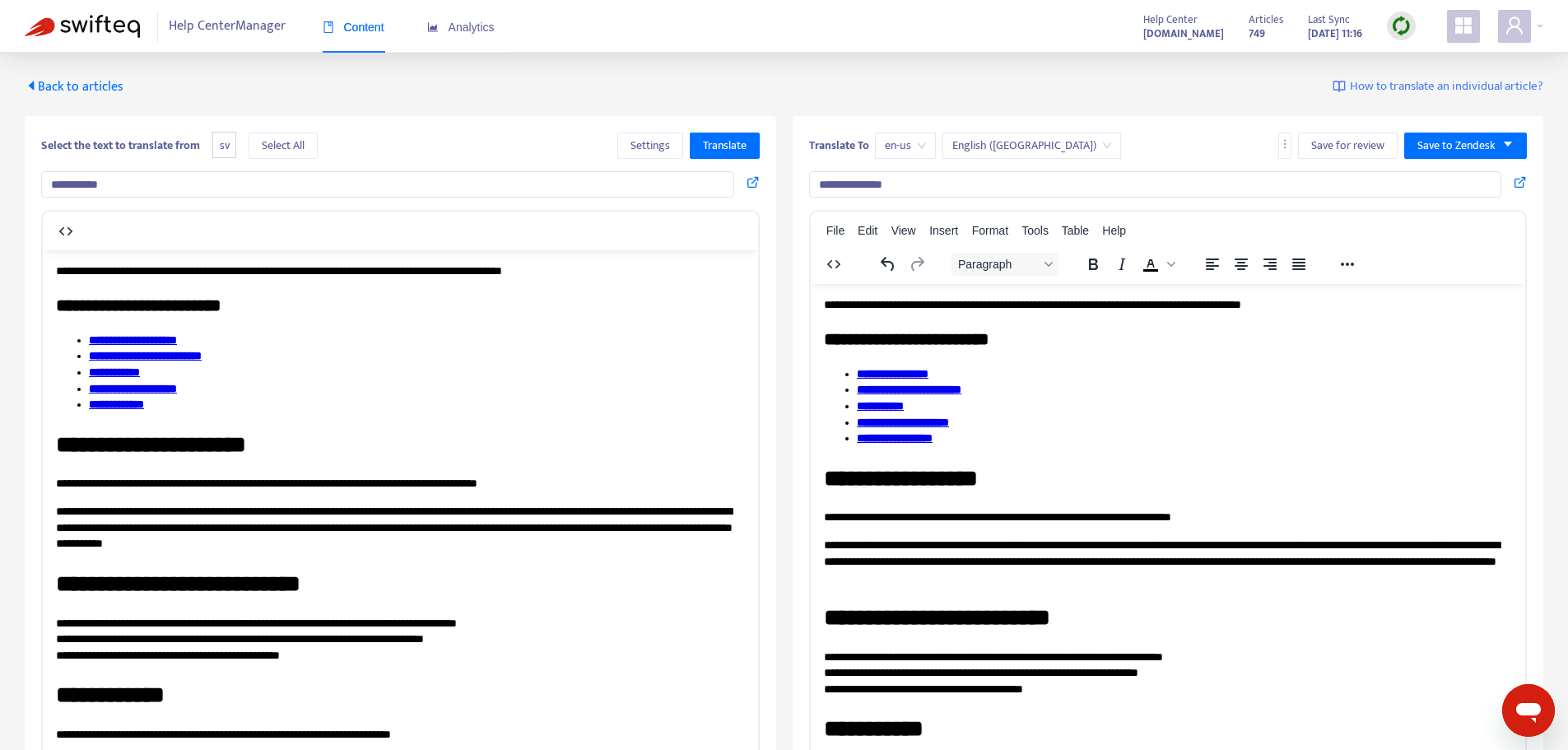 click on "en-us" at bounding box center [905, 146] 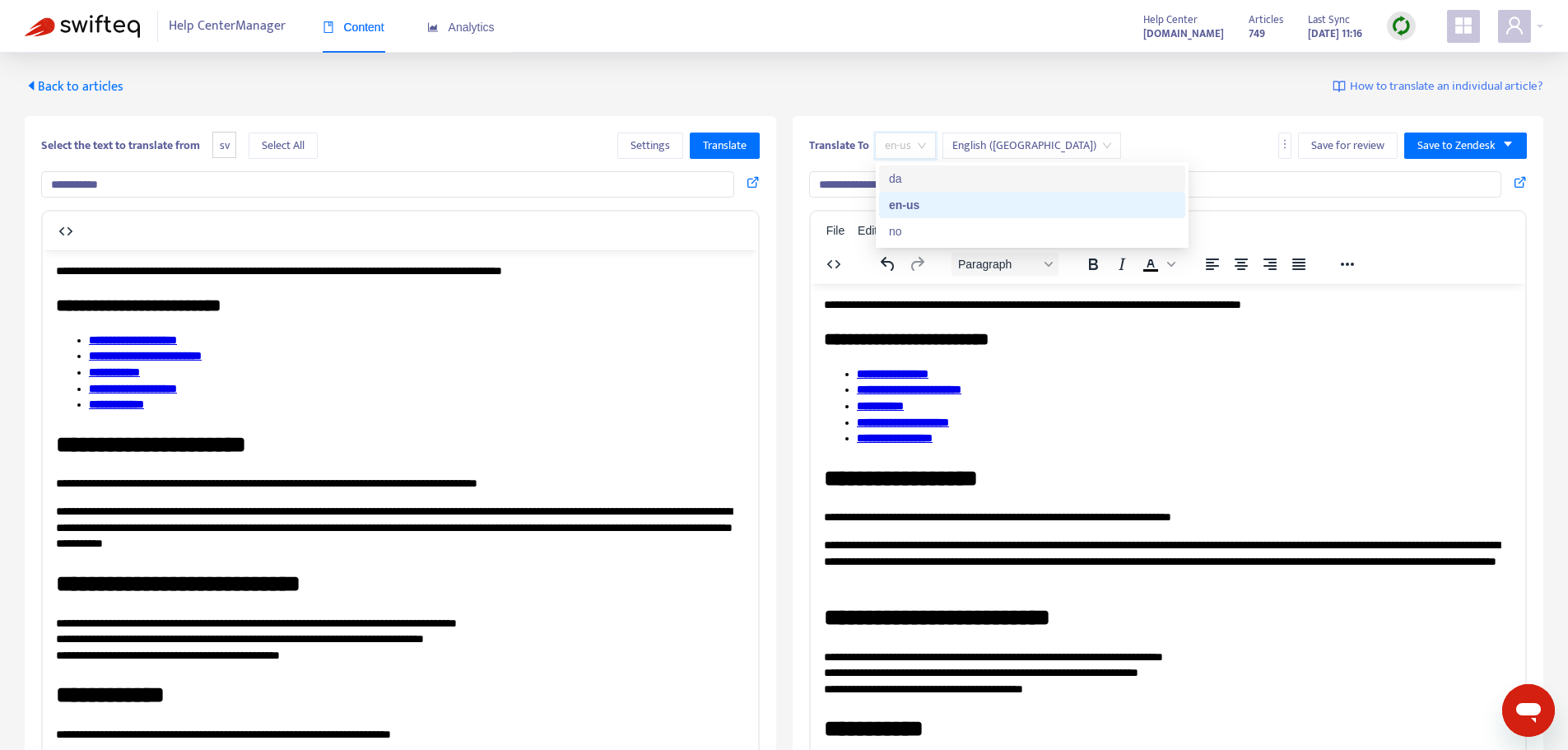 click on "da" at bounding box center [1032, 179] 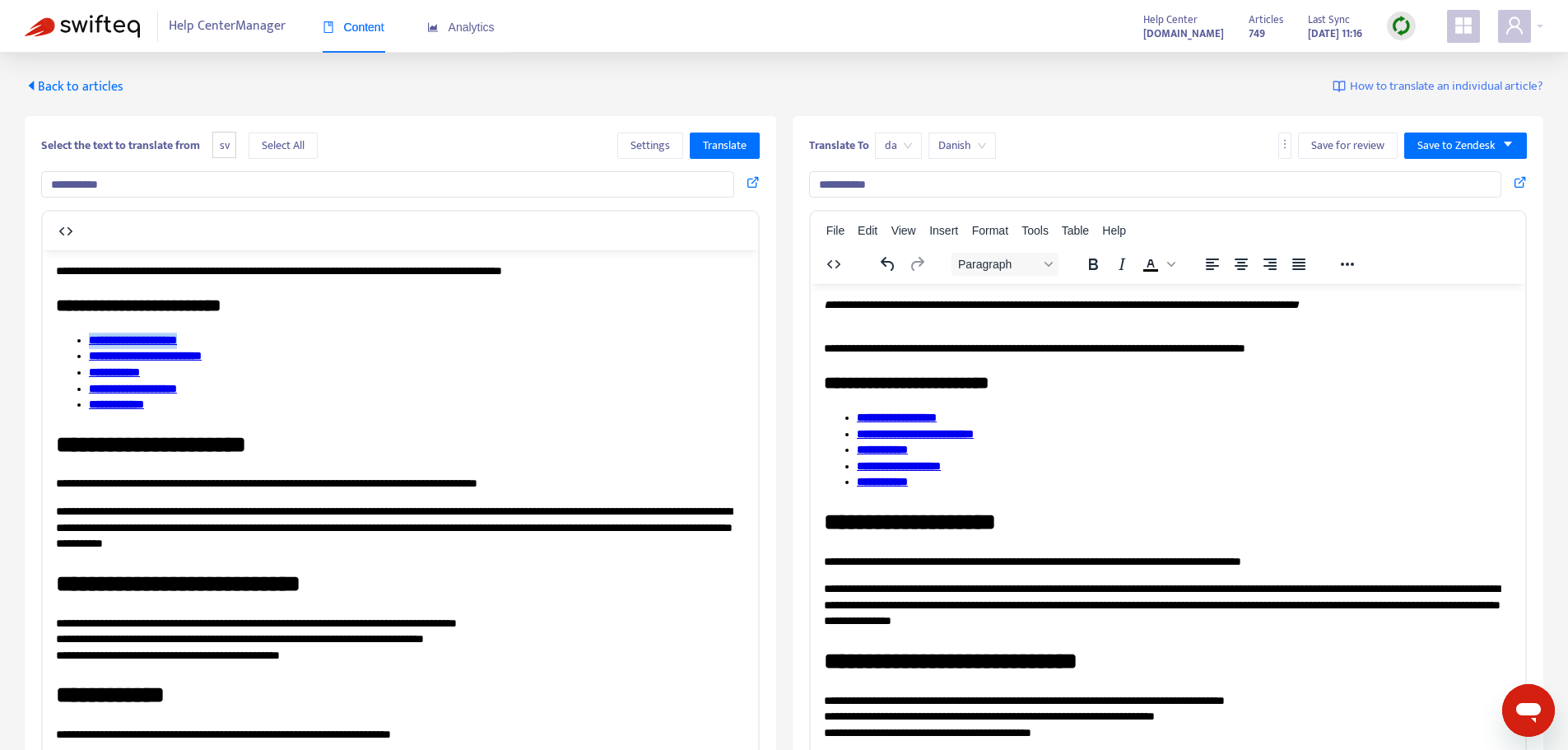 click on "**********" at bounding box center (416, 340) 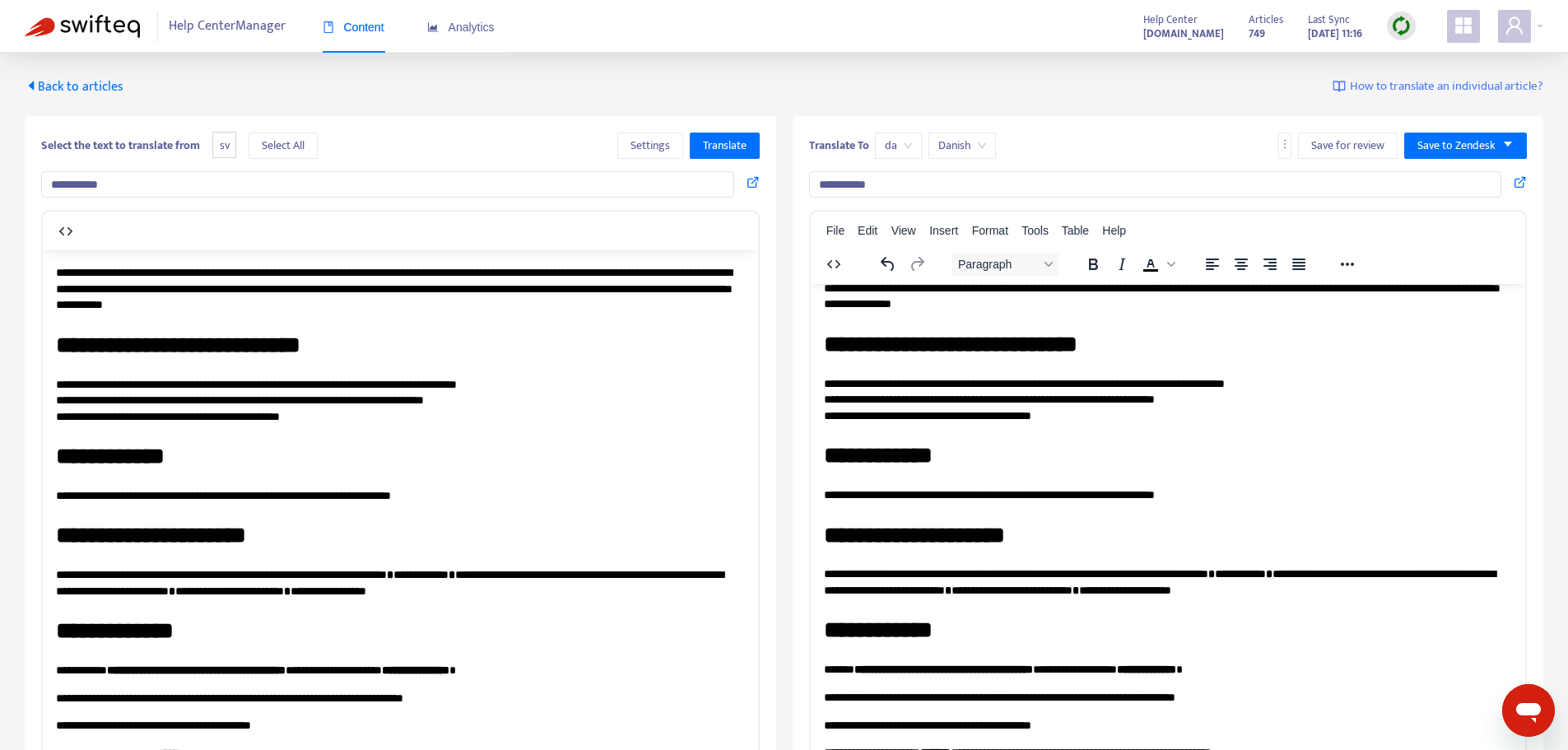 scroll, scrollTop: 329, scrollLeft: 0, axis: vertical 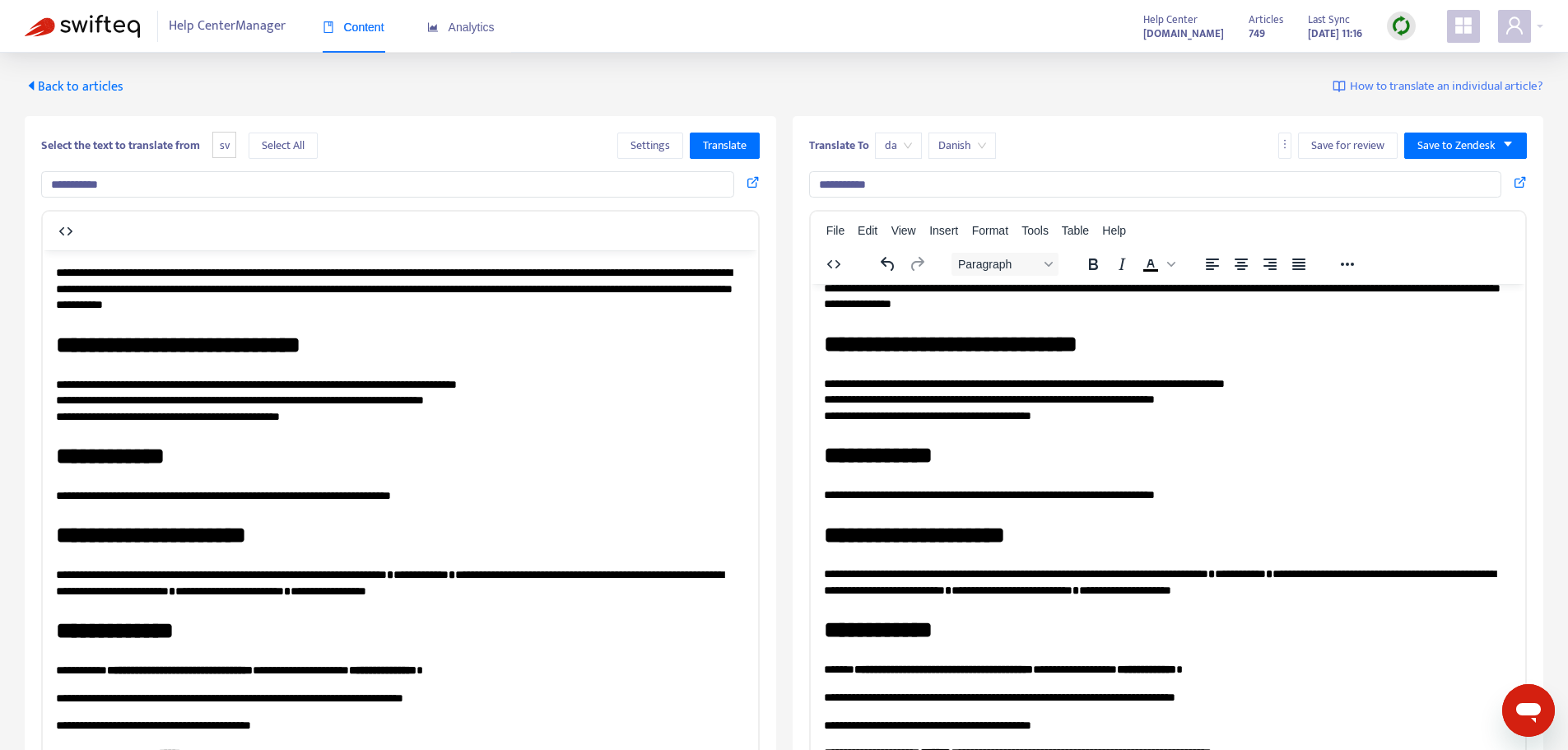 click on "**********" at bounding box center [394, 670] 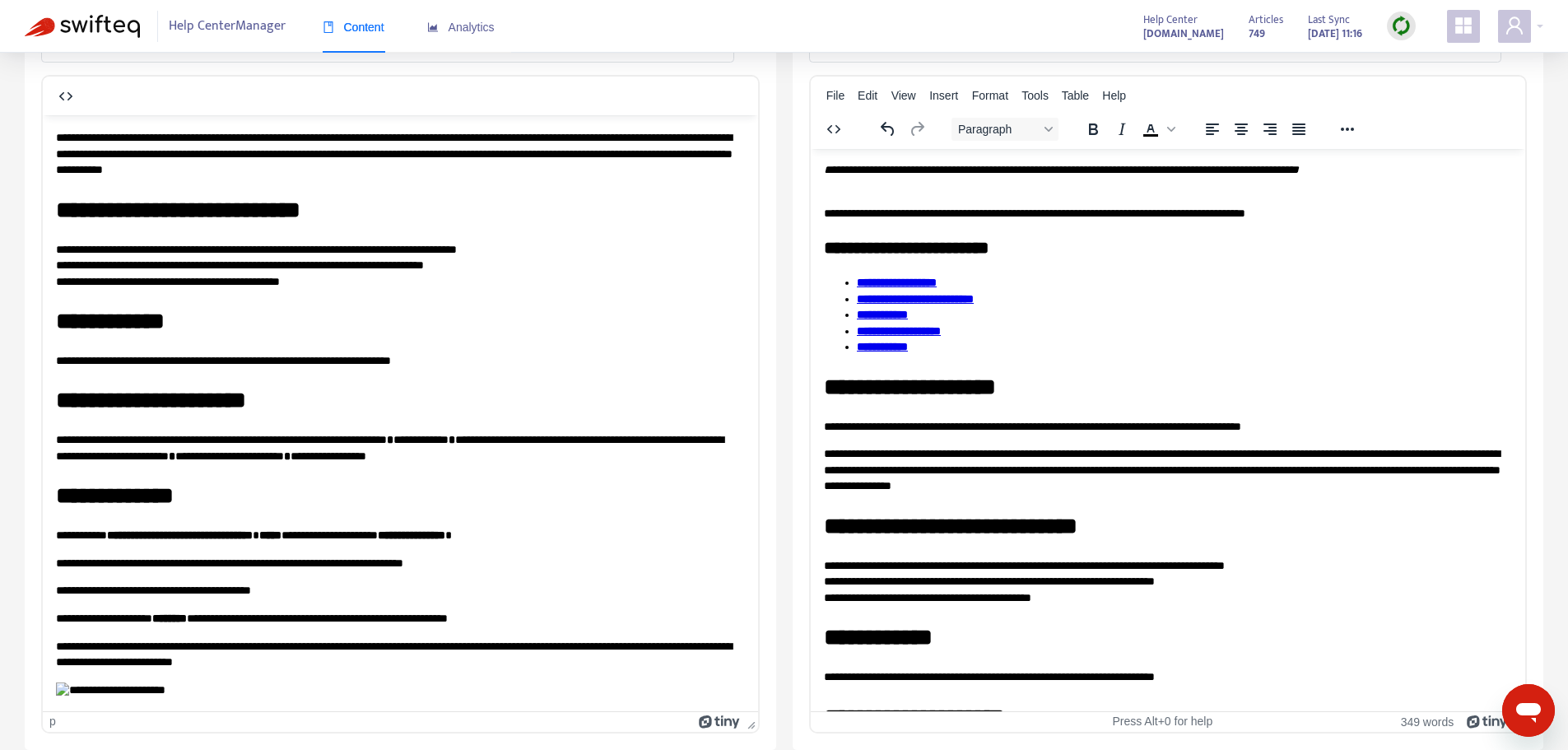 scroll, scrollTop: 0, scrollLeft: 0, axis: both 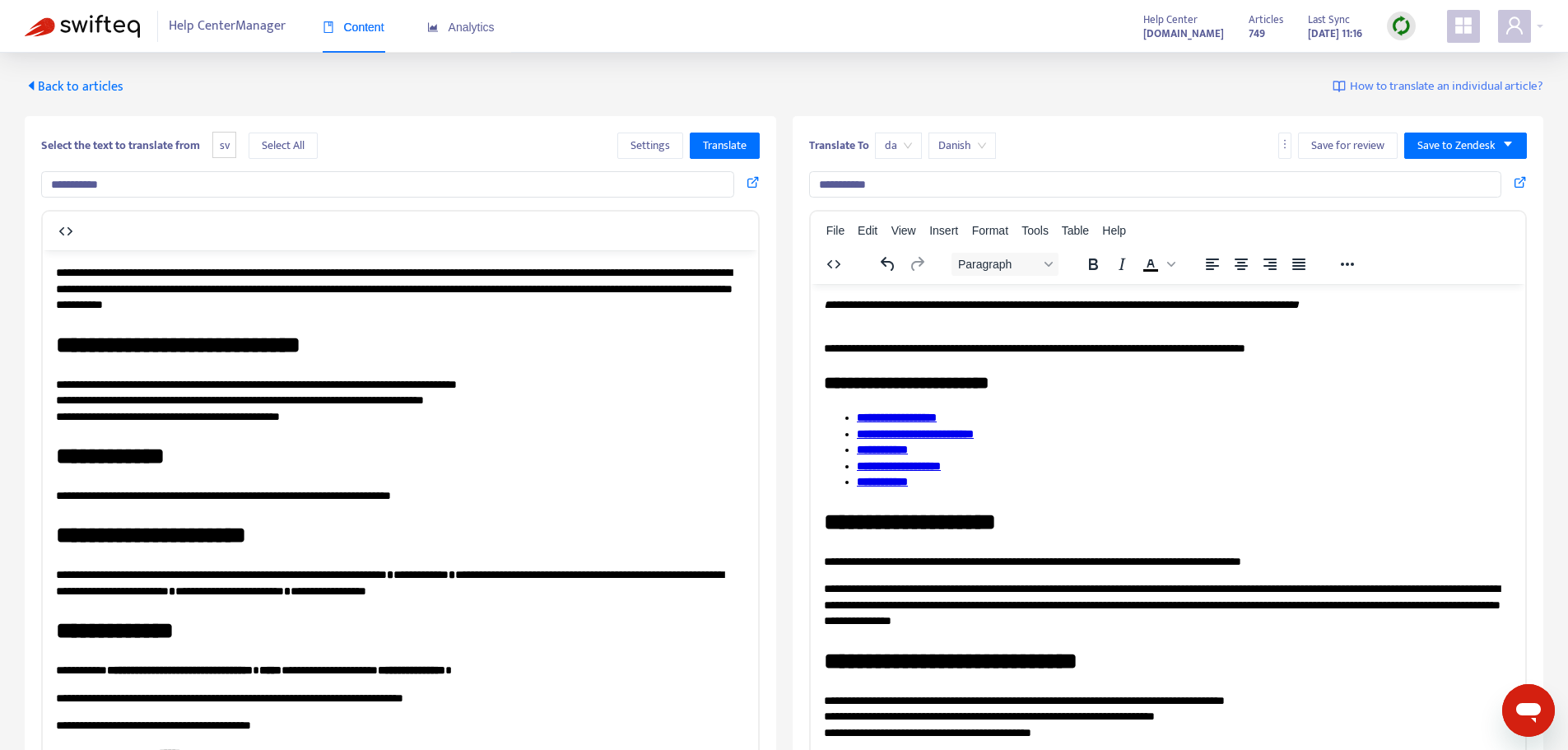 click on "Back to articles" at bounding box center (74, 86) 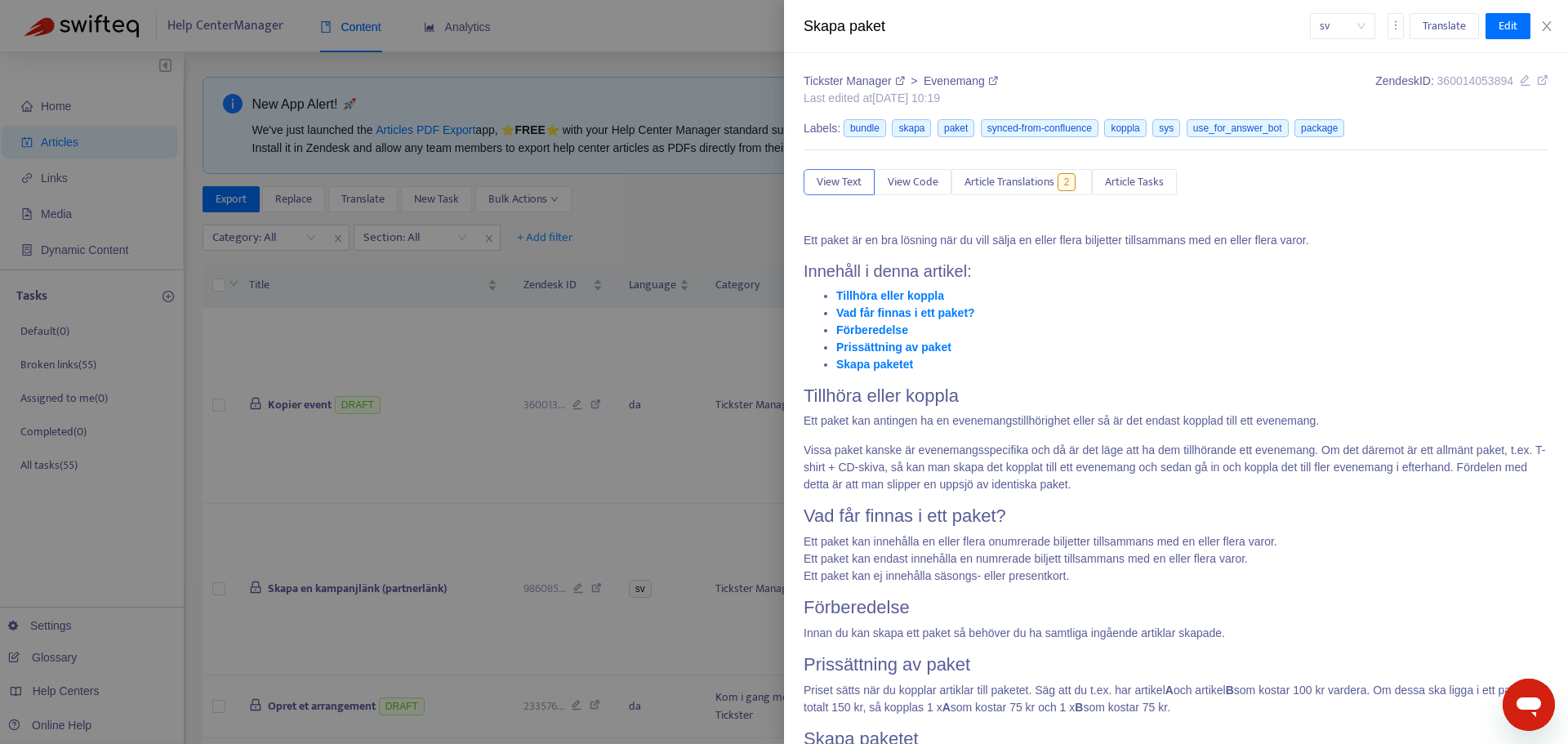 type on "*****" 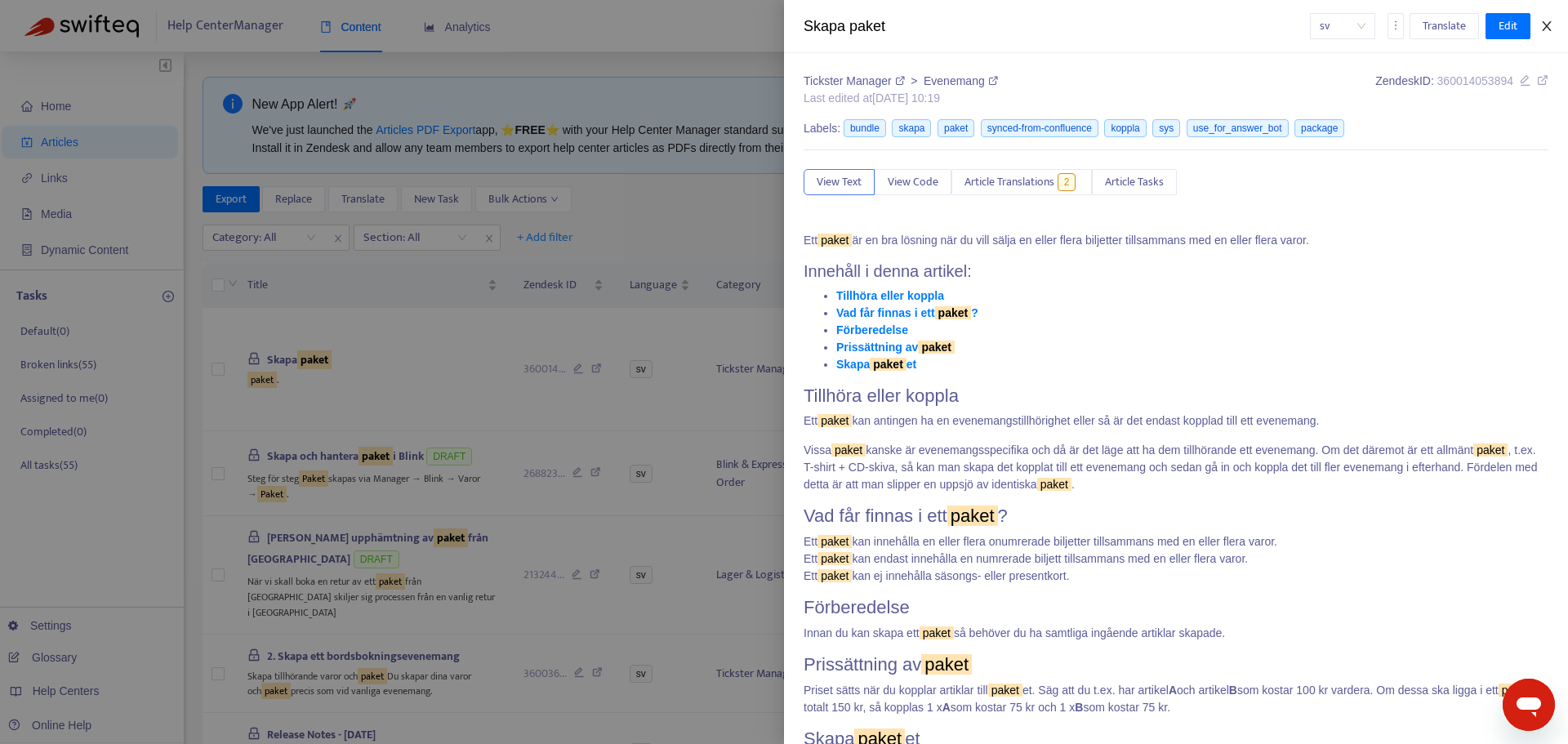click 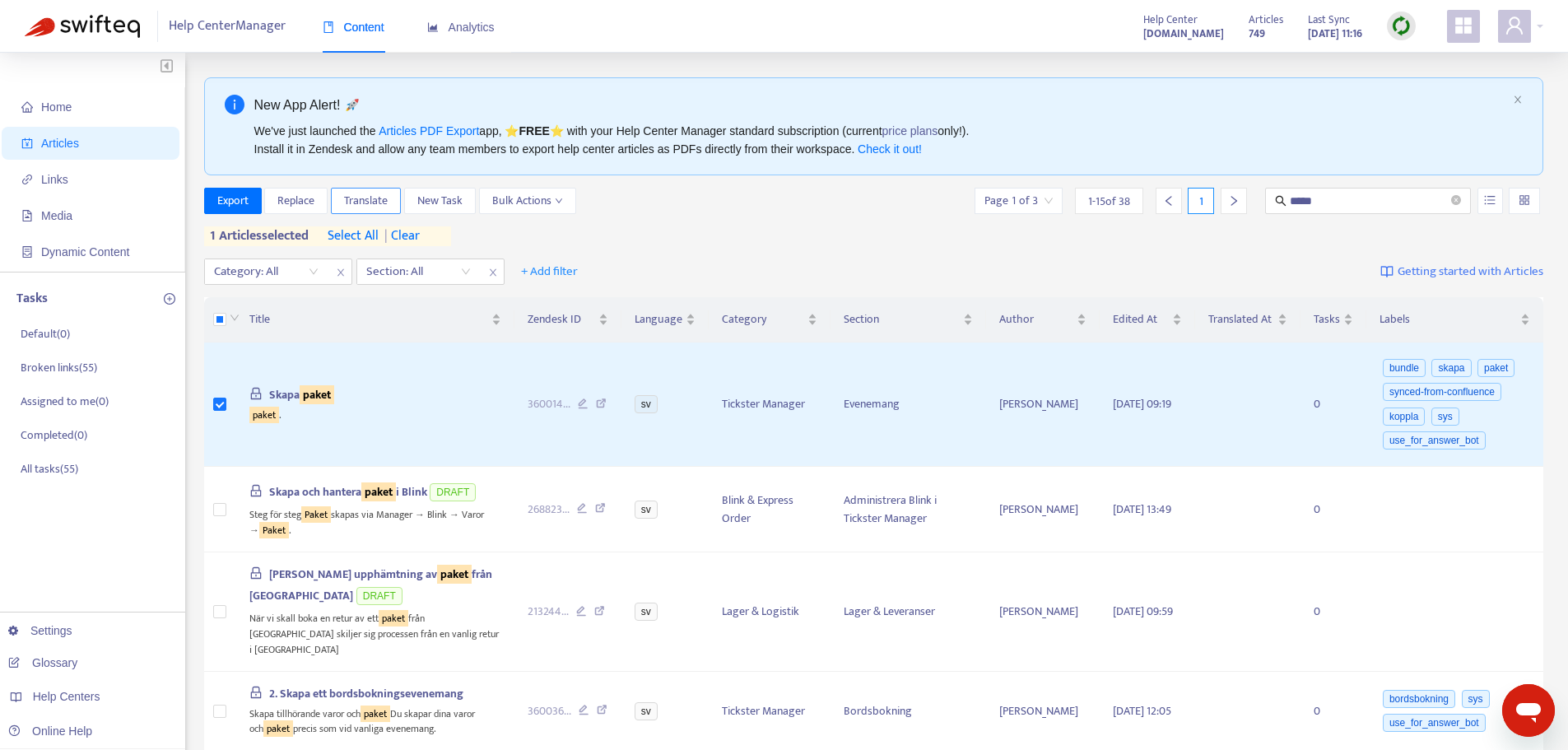 click on "Translate" at bounding box center [365, 201] 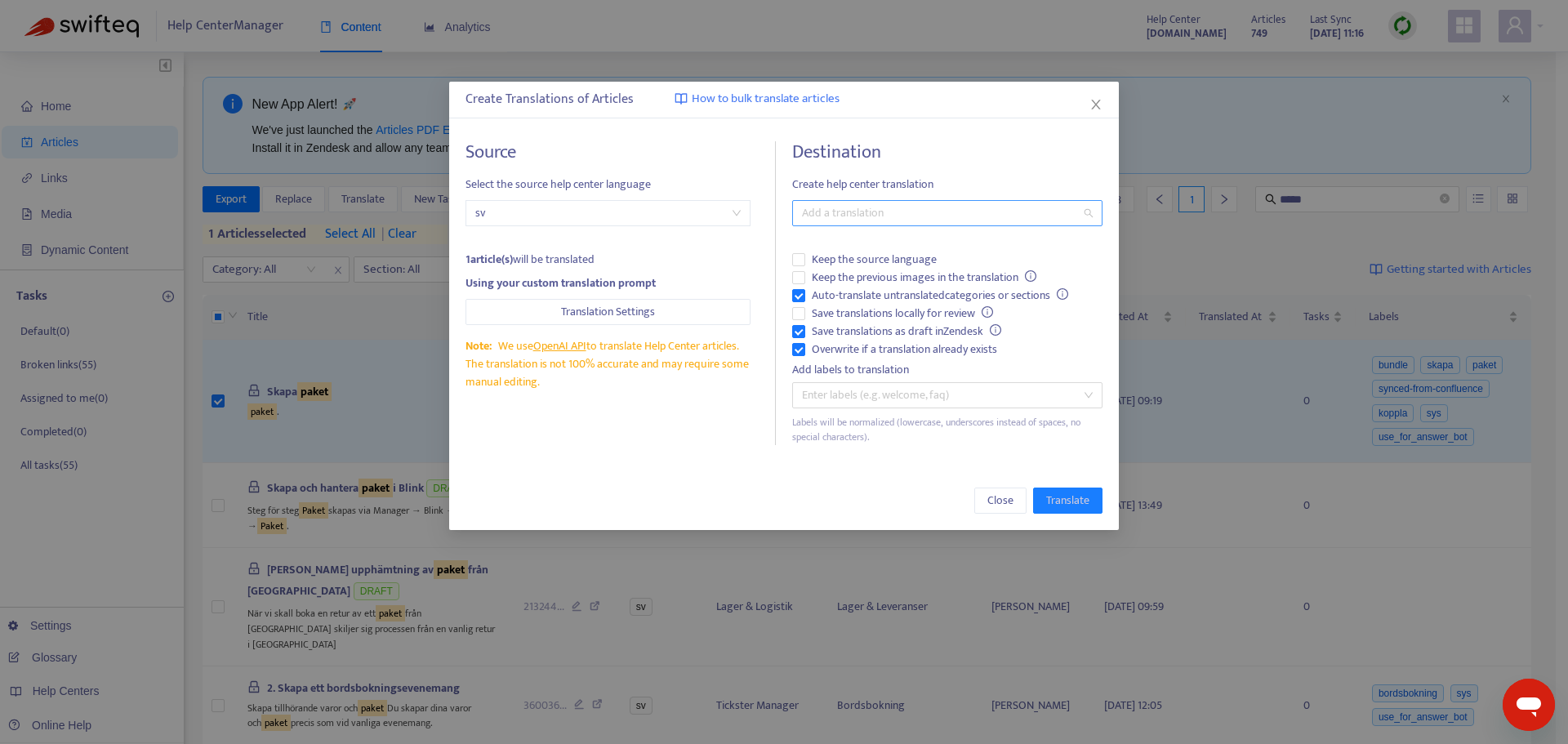click at bounding box center (939, 213) 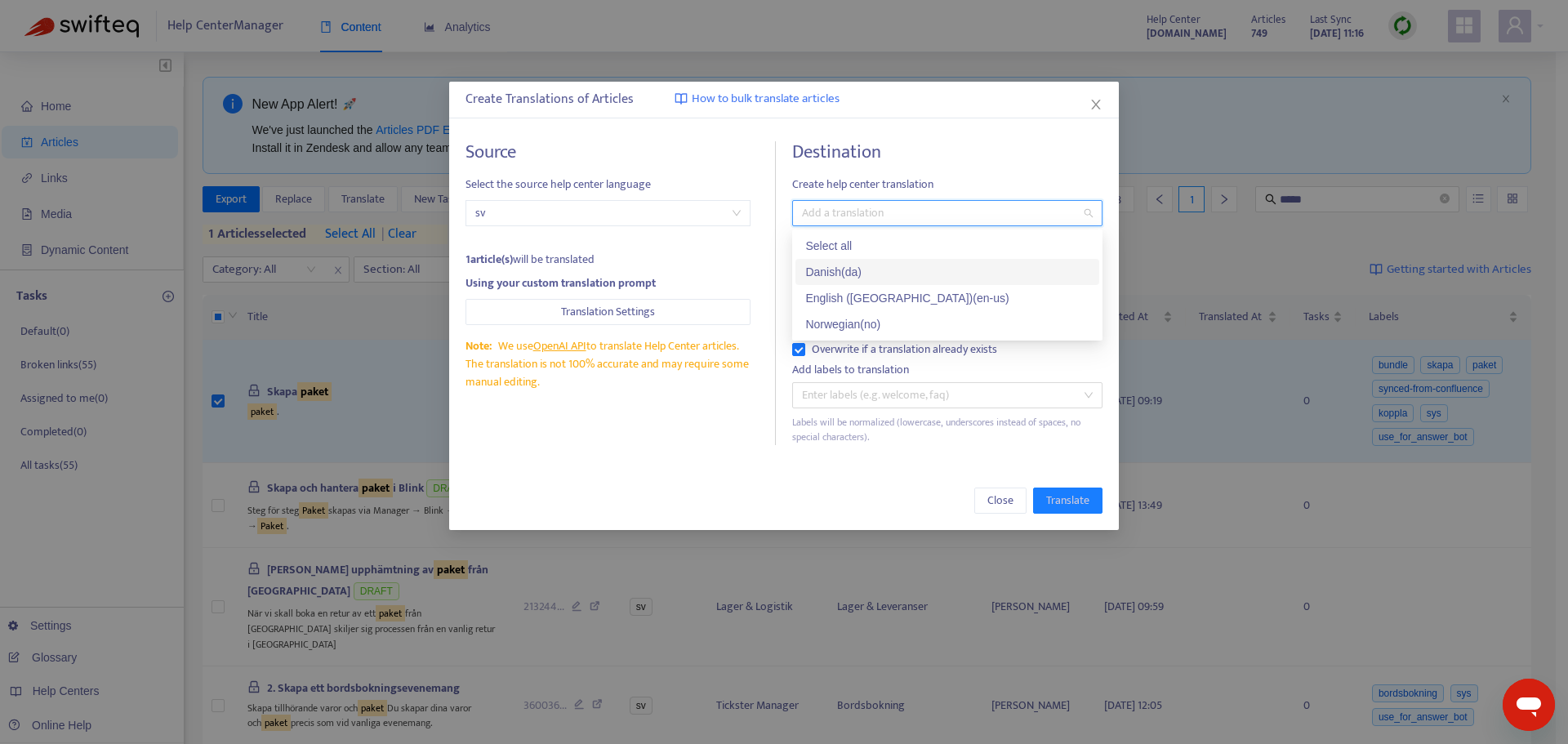 click on "Danish  ( da )" at bounding box center [947, 272] 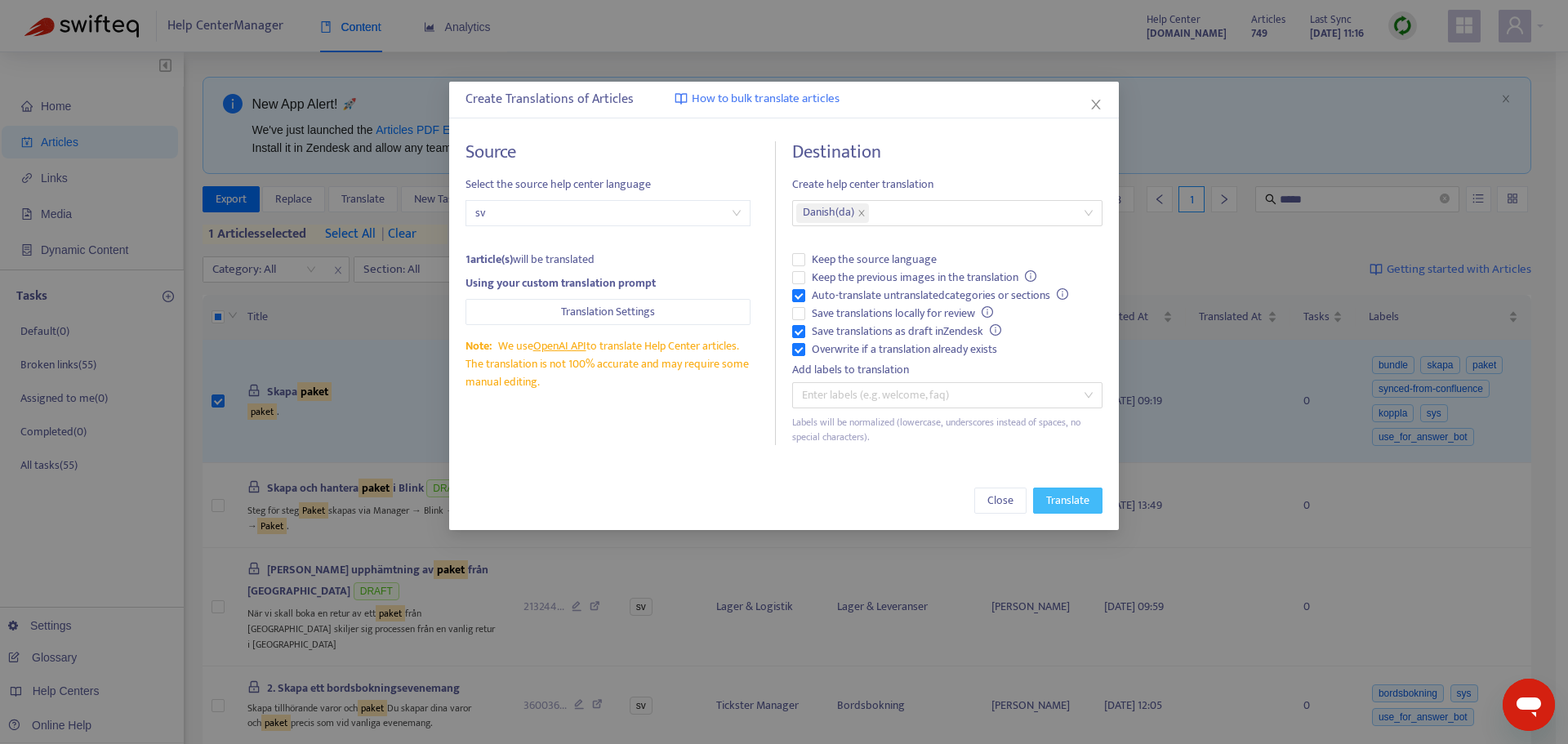 click on "Translate" at bounding box center [1067, 501] 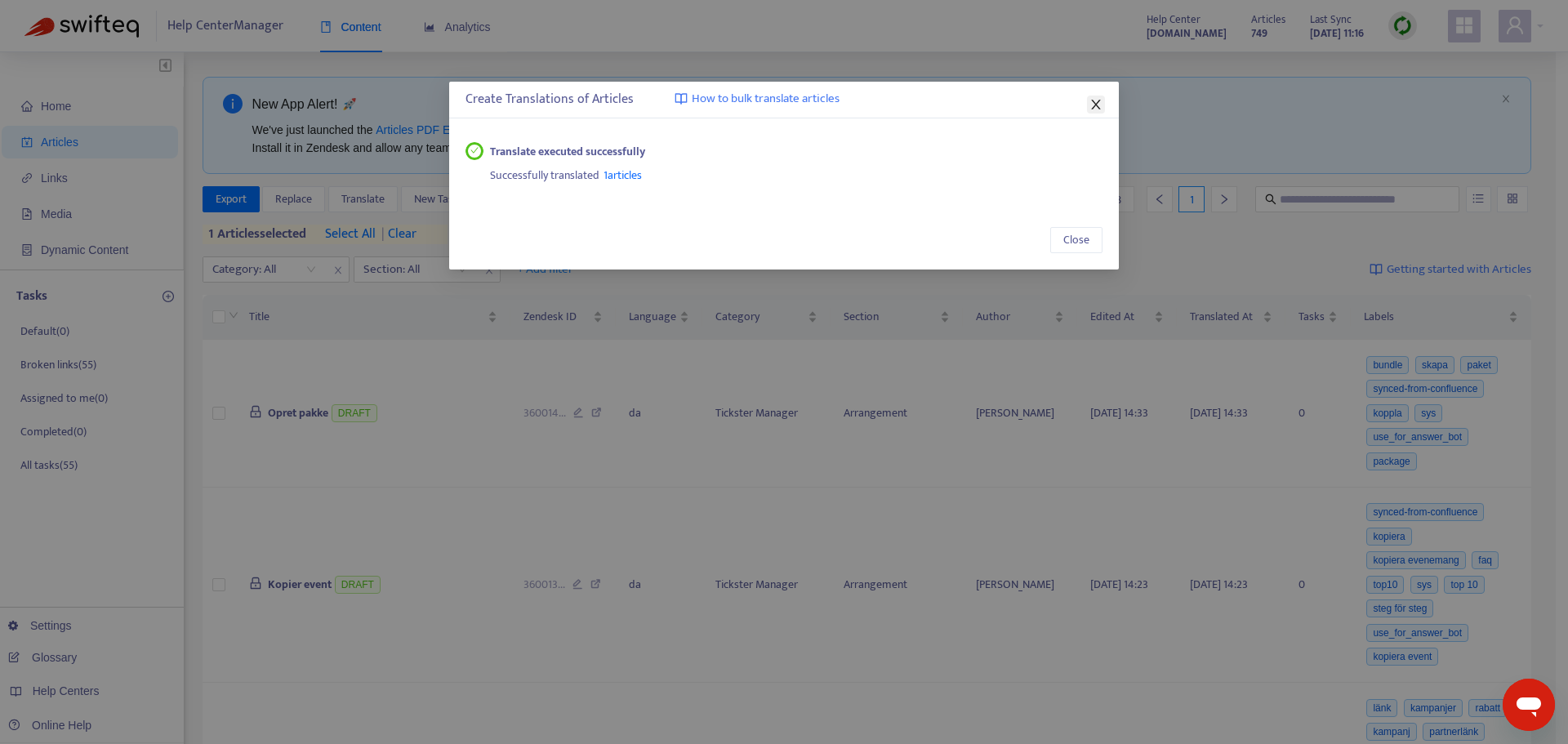 click 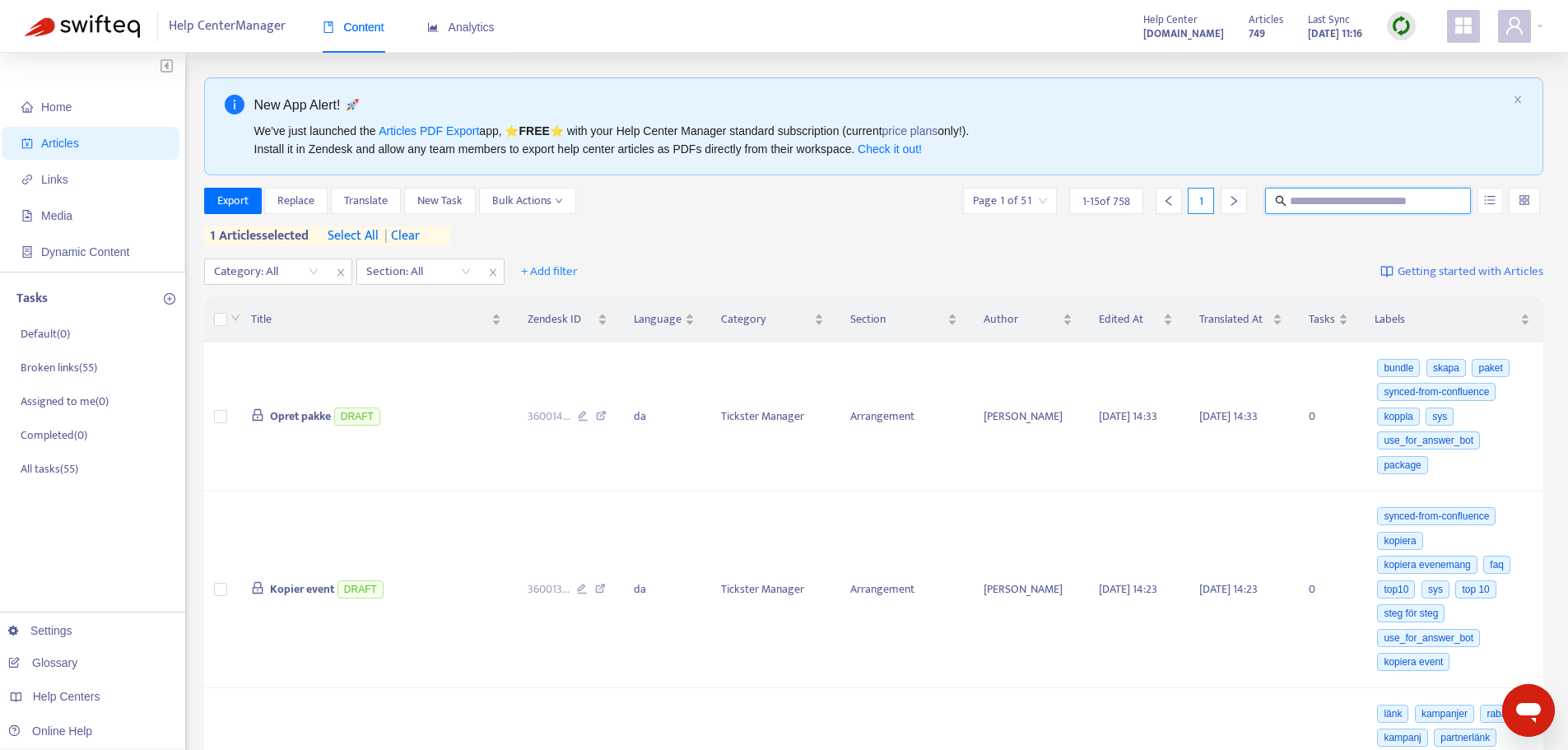 click at bounding box center [1369, 201] 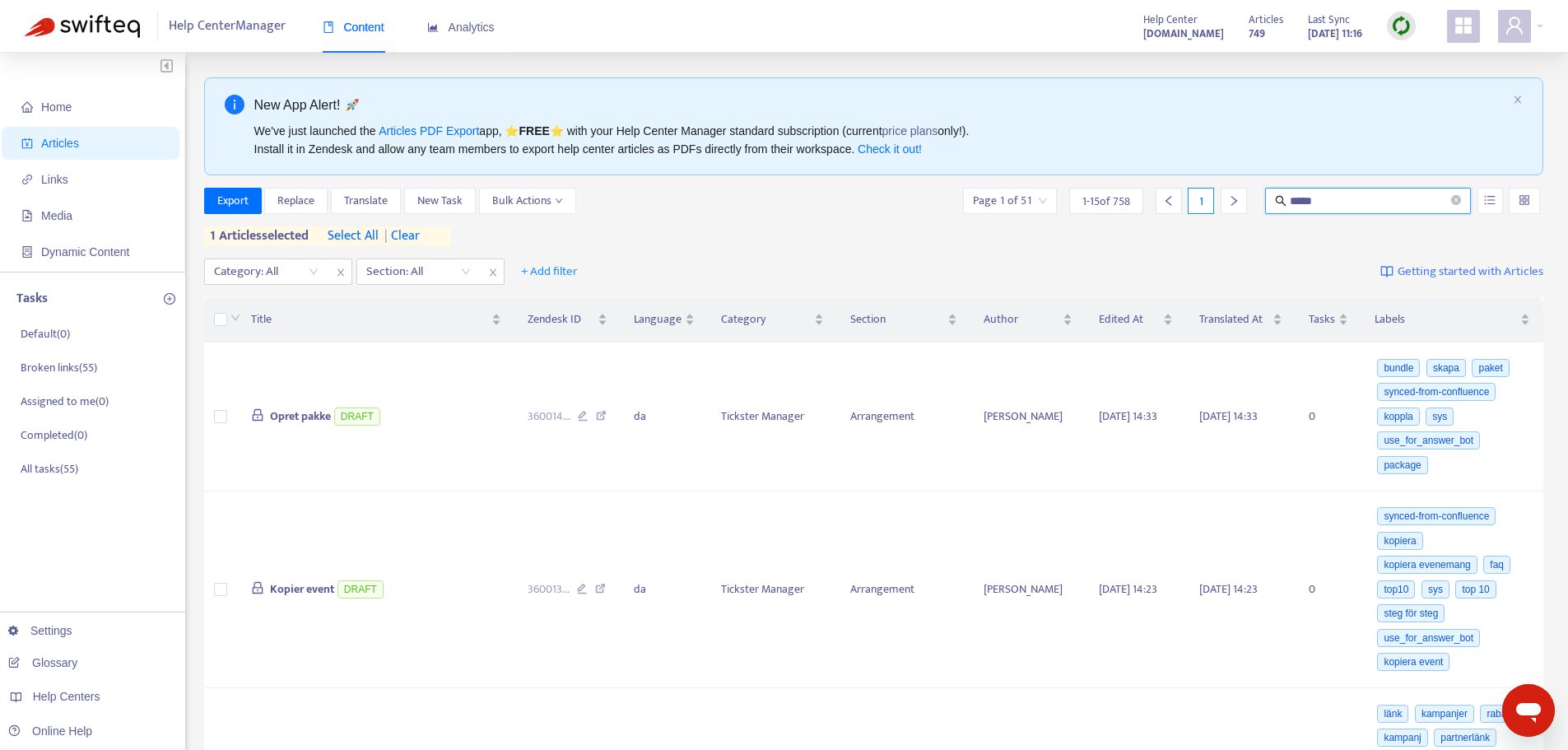 type on "*****" 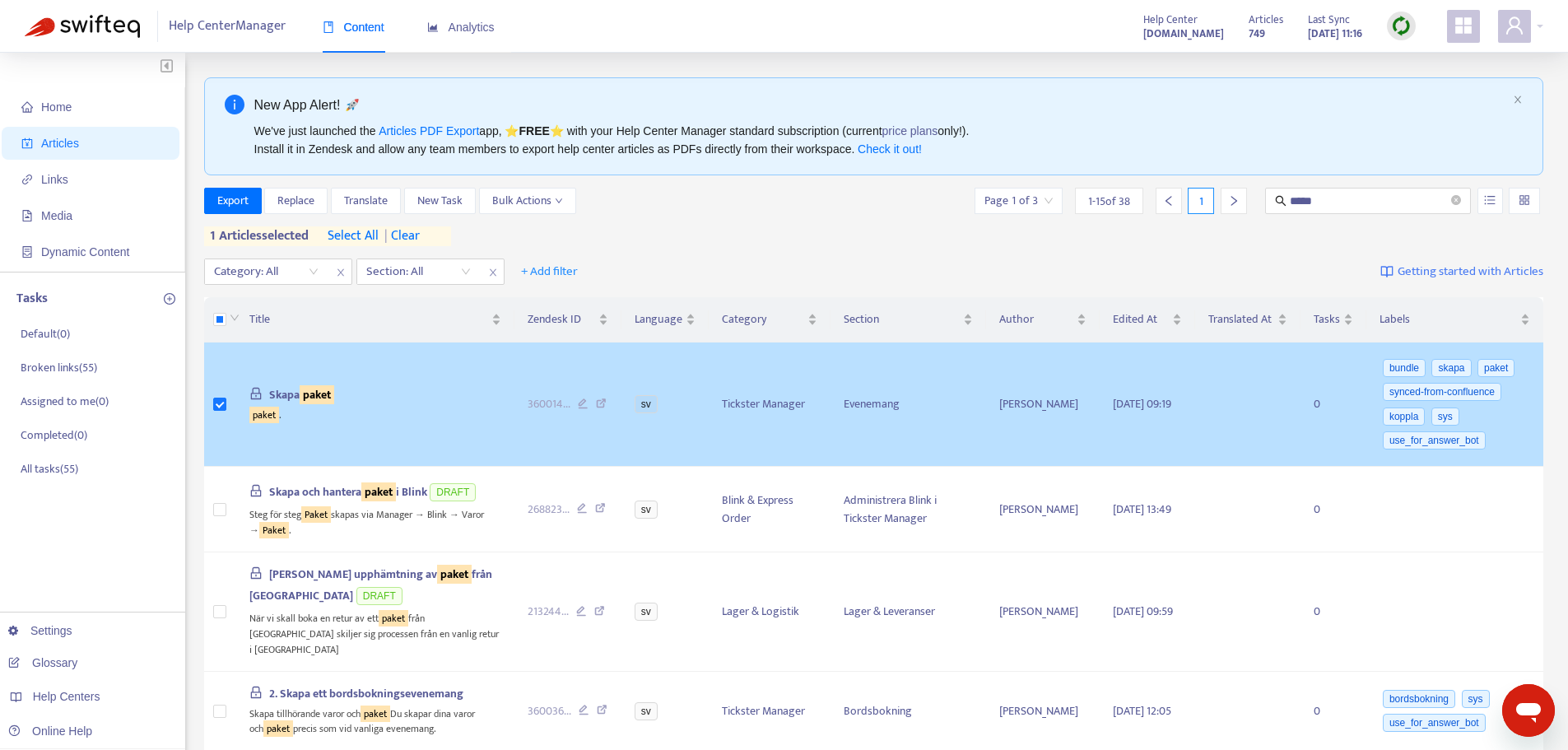 click on "paket" at bounding box center (317, 394) 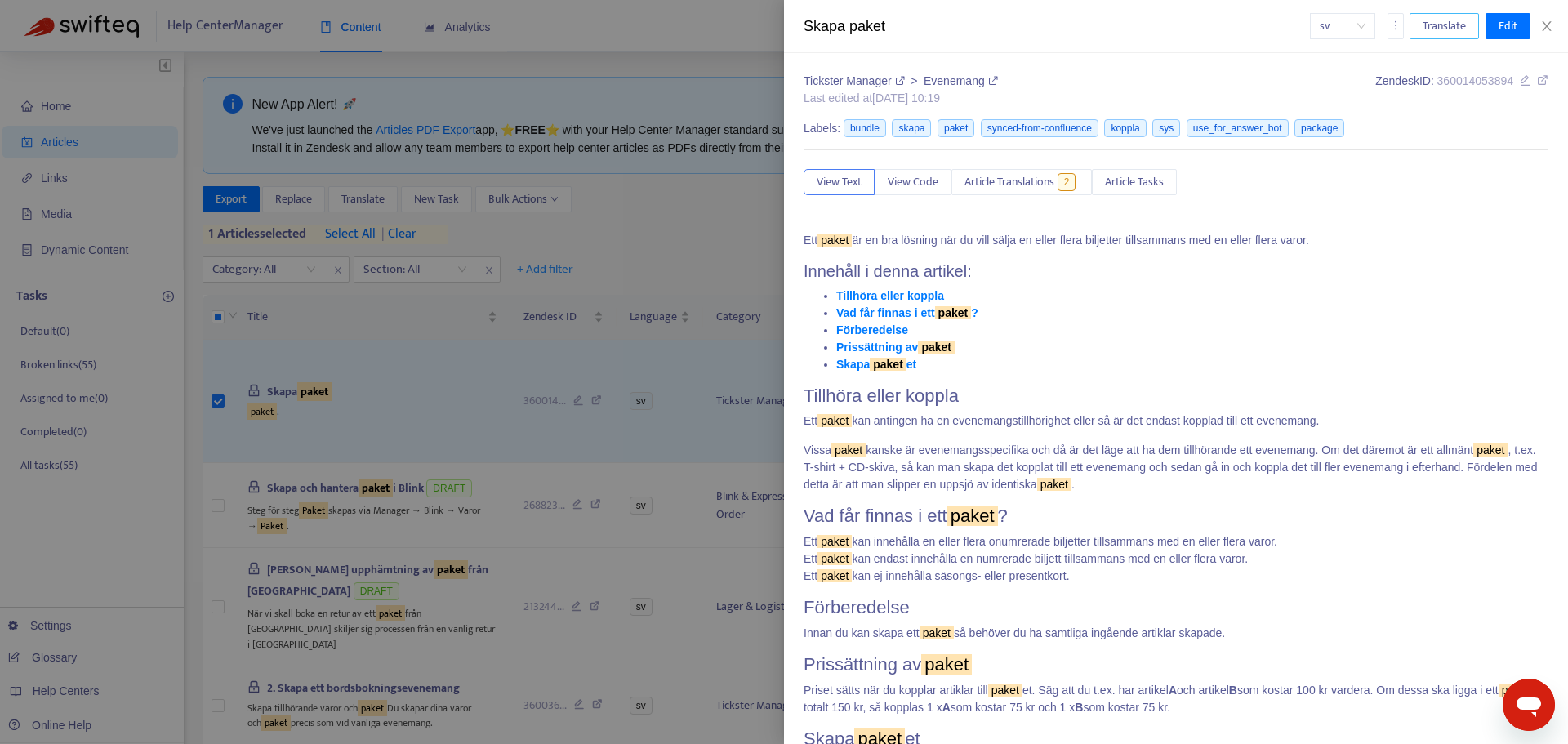 click on "Translate" at bounding box center (1444, 26) 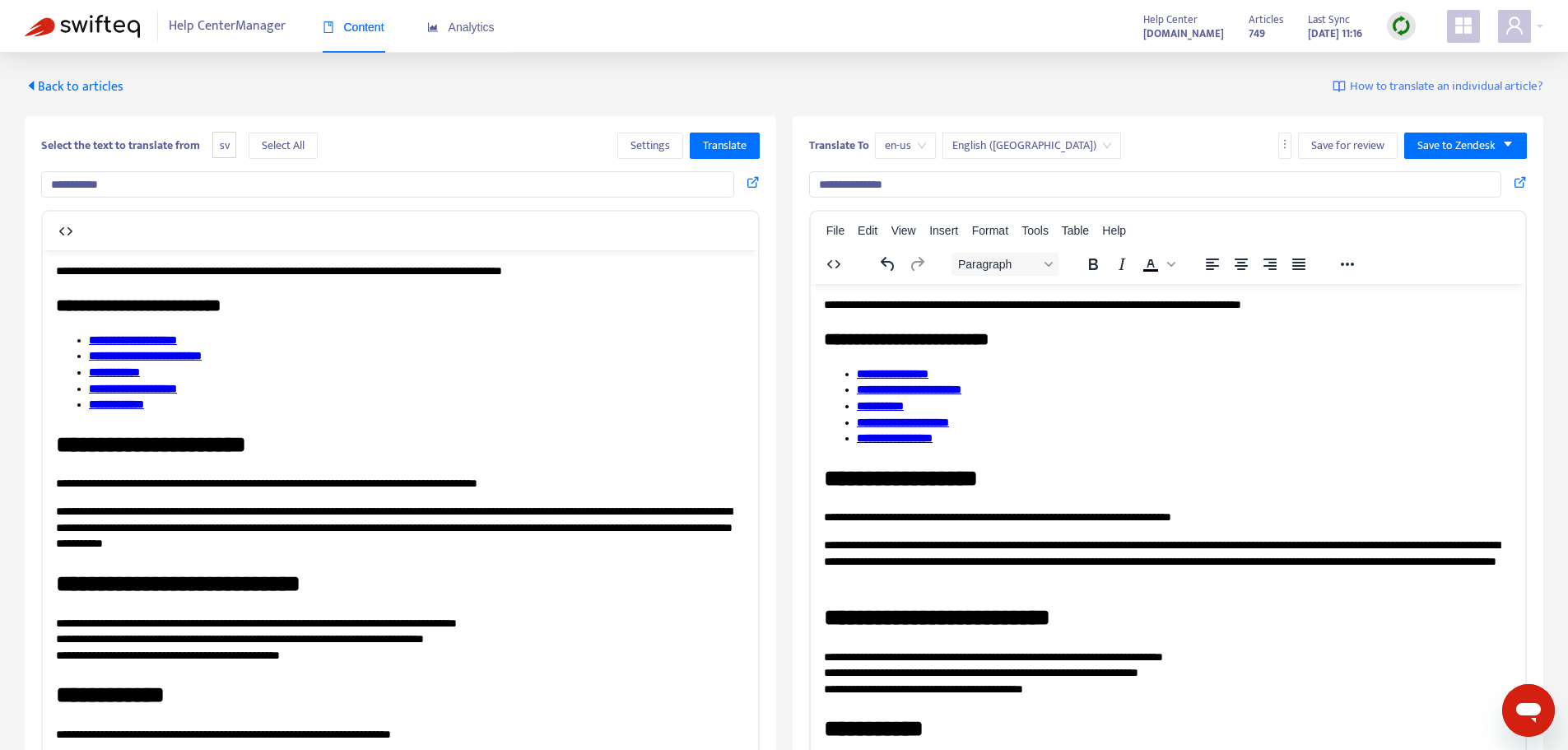scroll, scrollTop: 0, scrollLeft: 0, axis: both 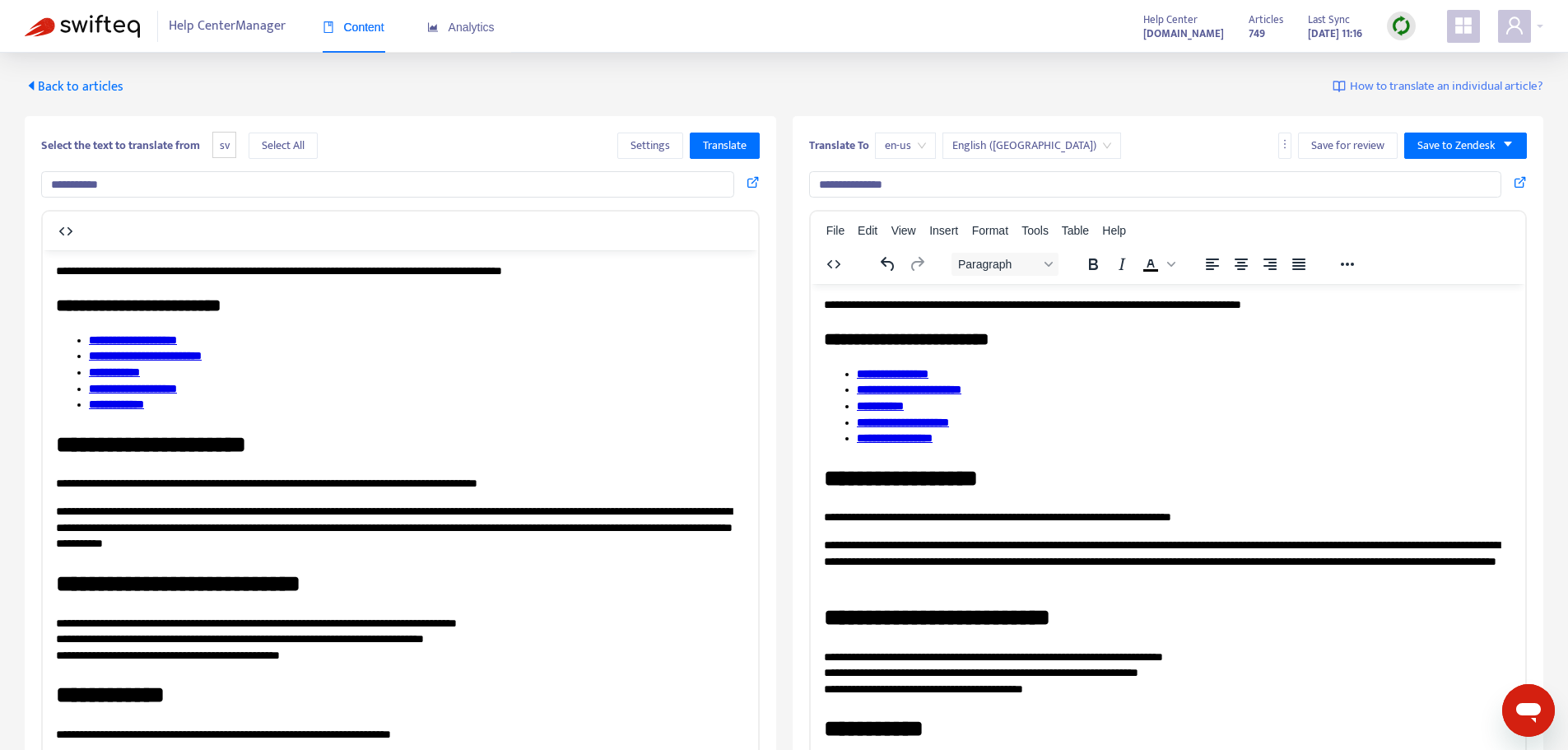 click on "en-us" at bounding box center [905, 146] 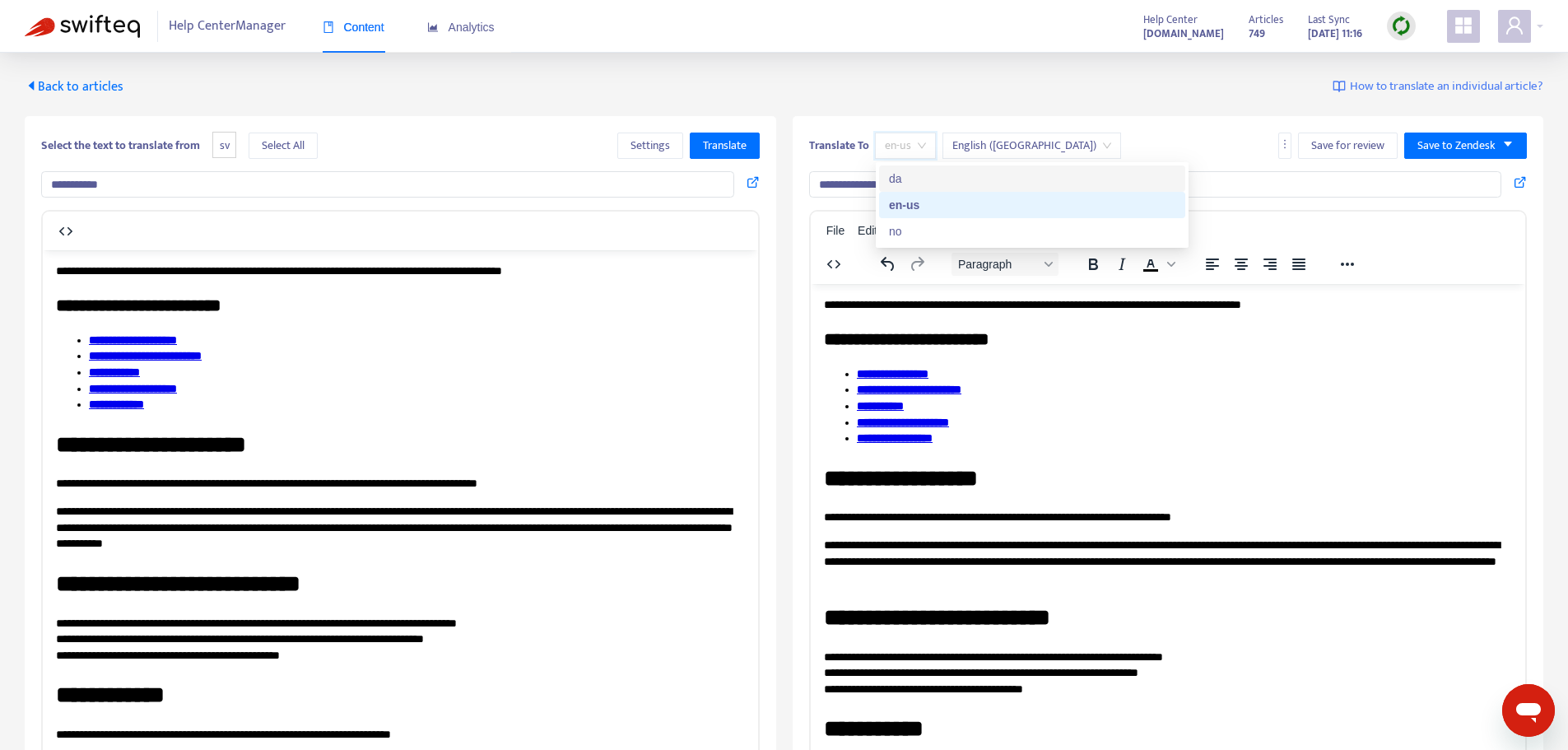 click on "da" at bounding box center (1032, 179) 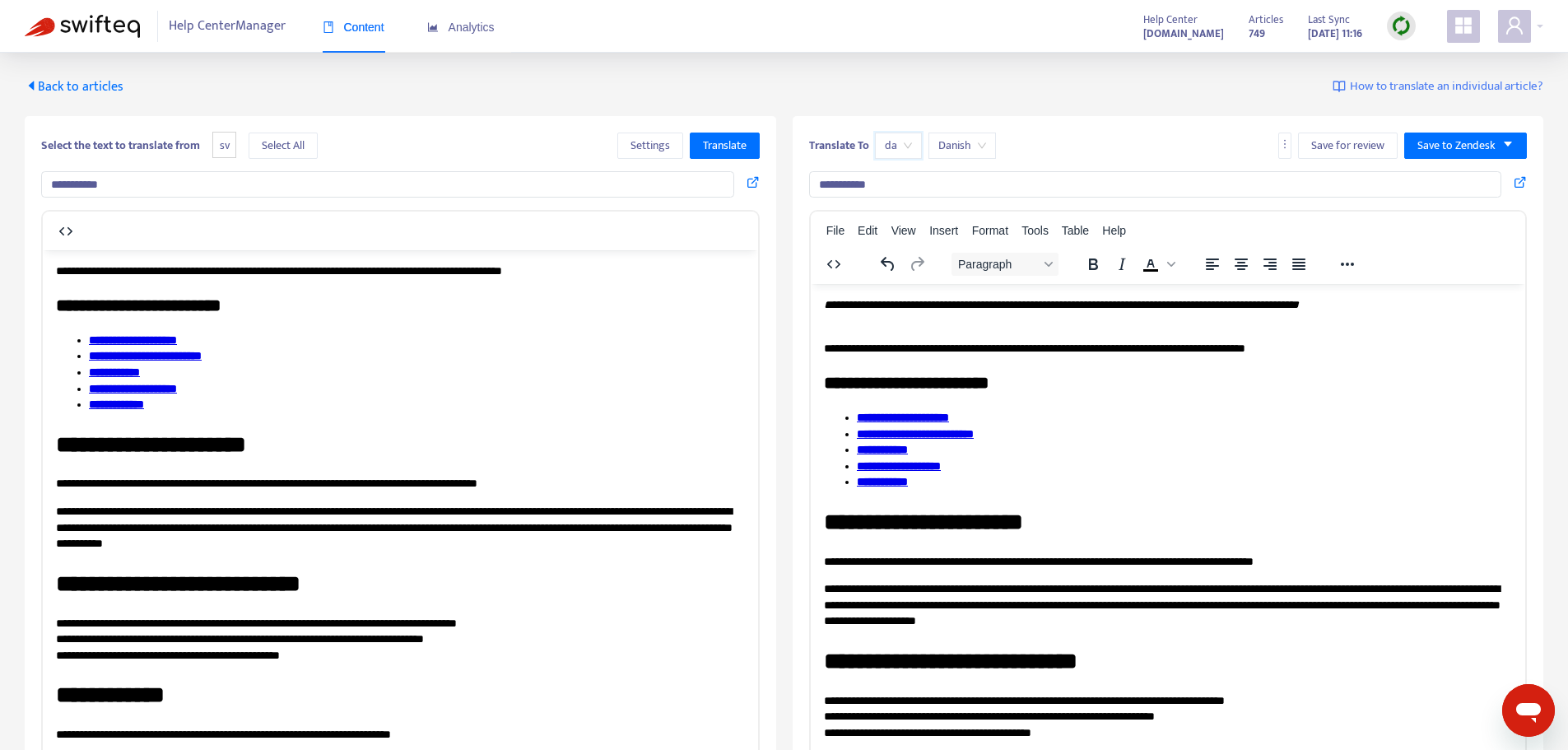 scroll, scrollTop: 82, scrollLeft: 0, axis: vertical 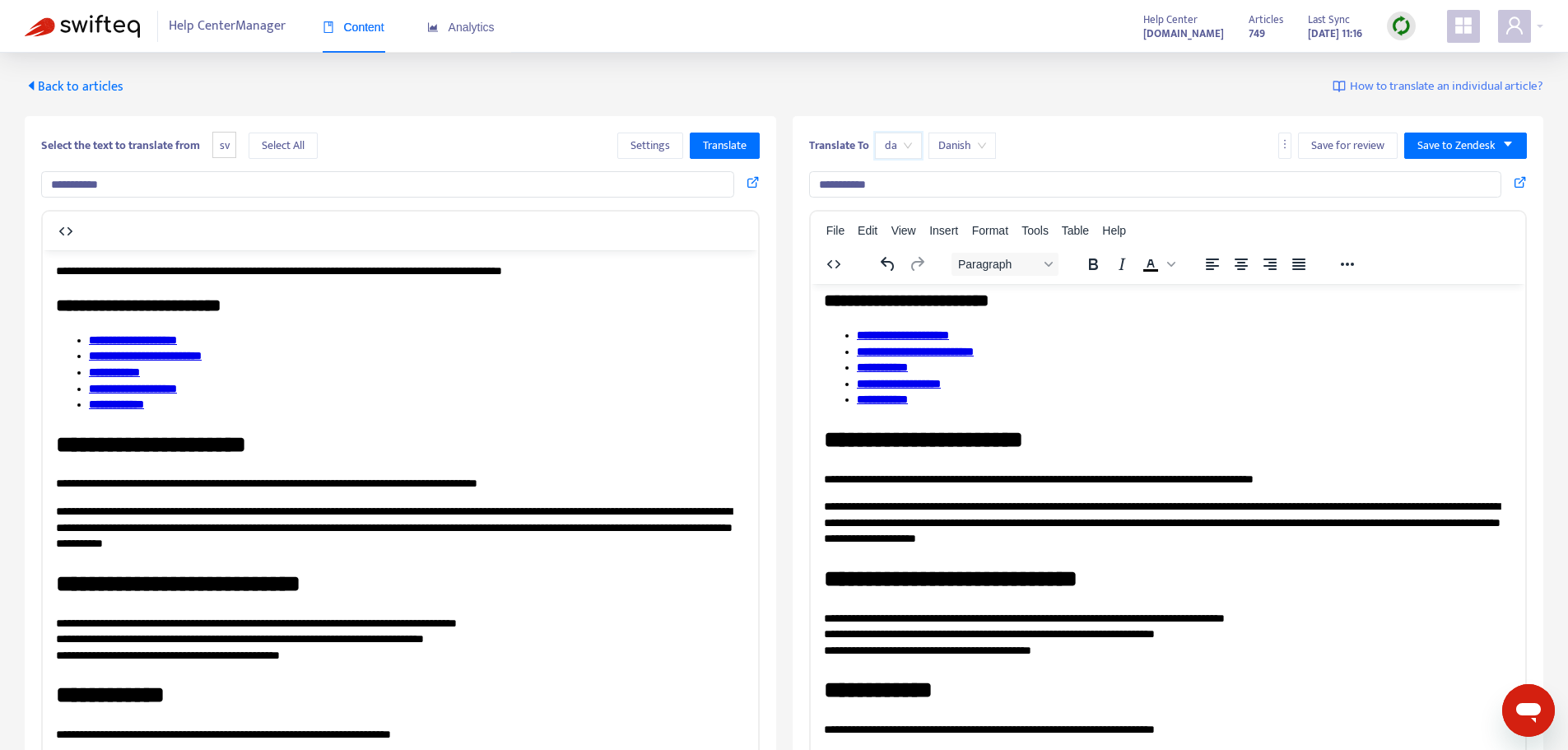 click on "**********" at bounding box center (1161, 479) 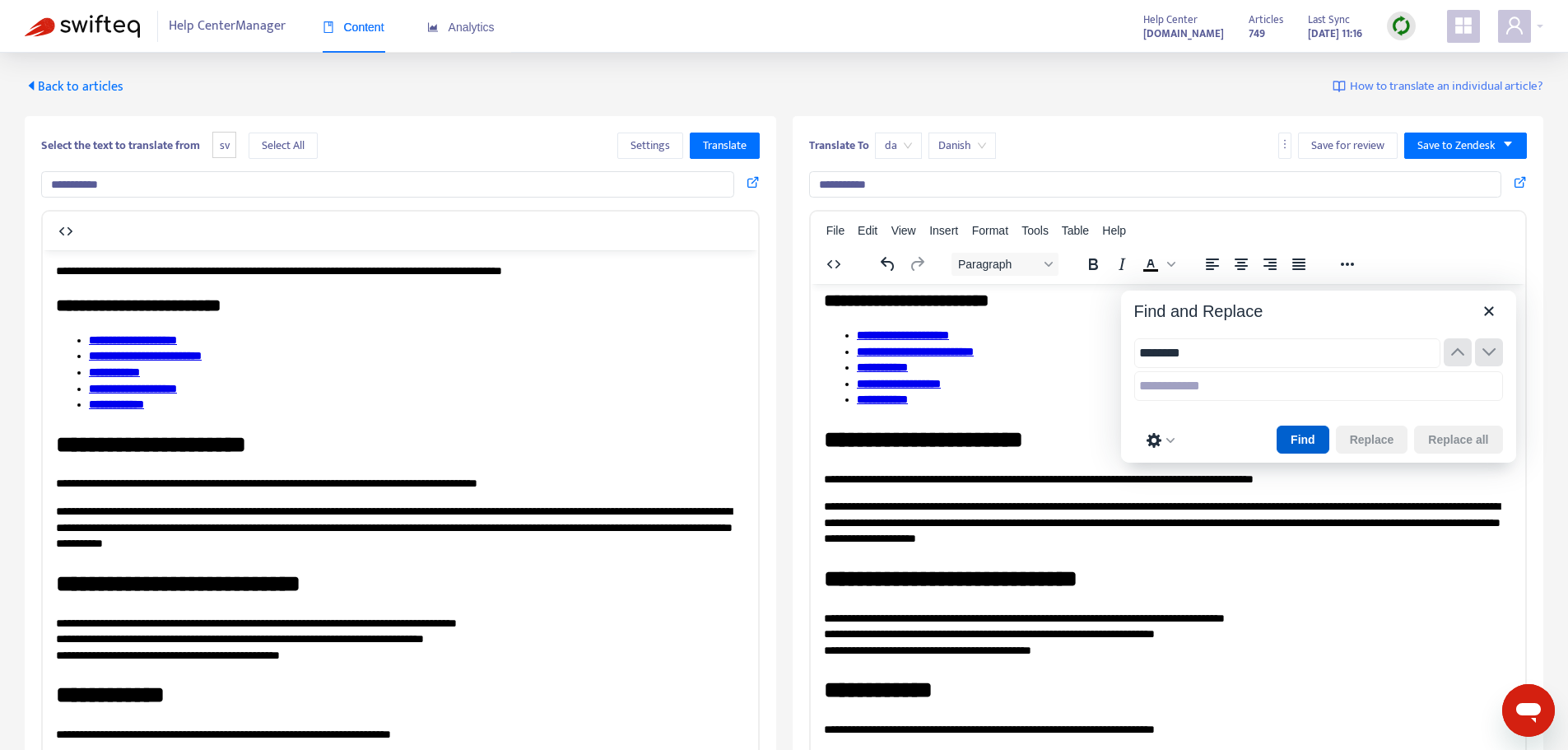 click on "Find" at bounding box center (1303, 440) 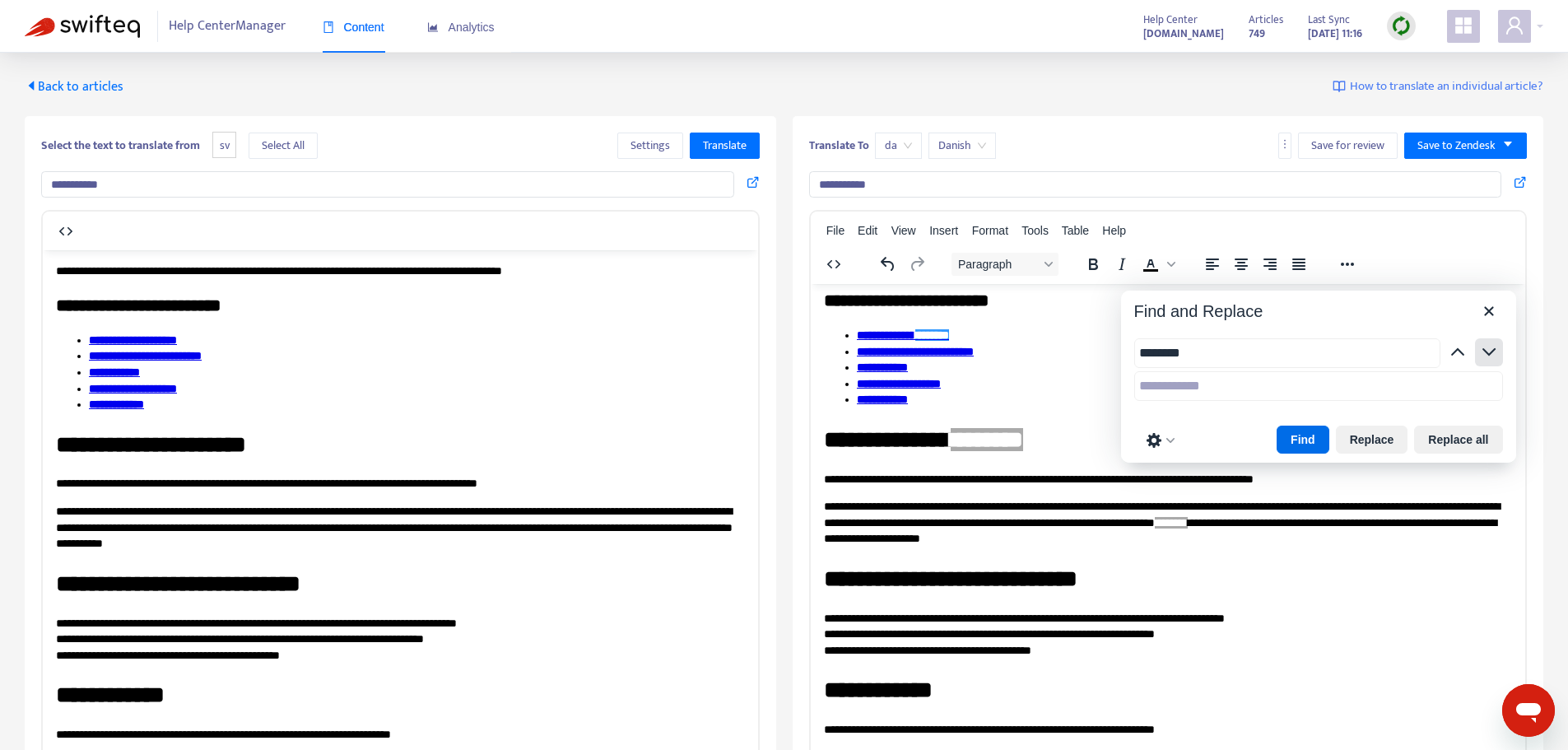 click 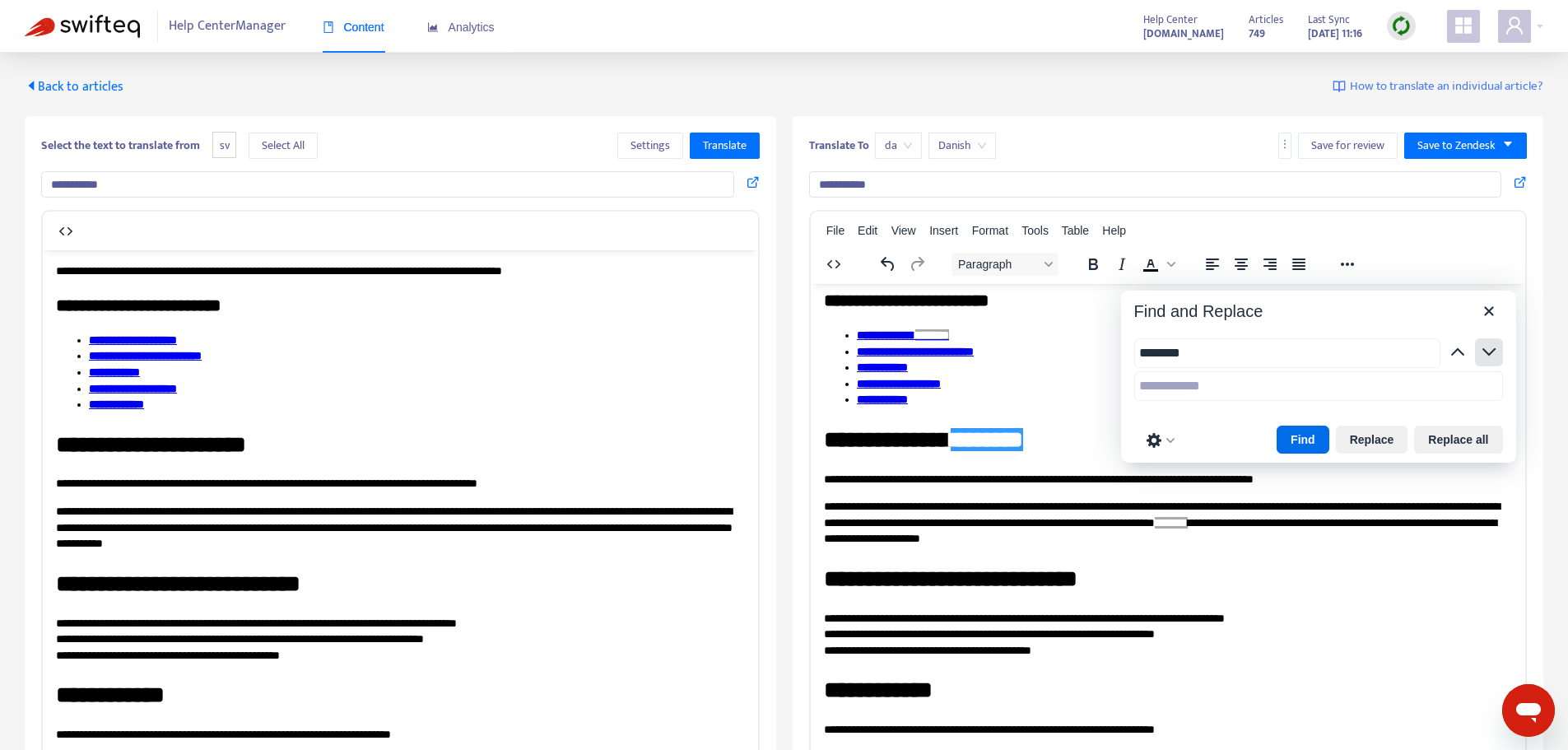 click 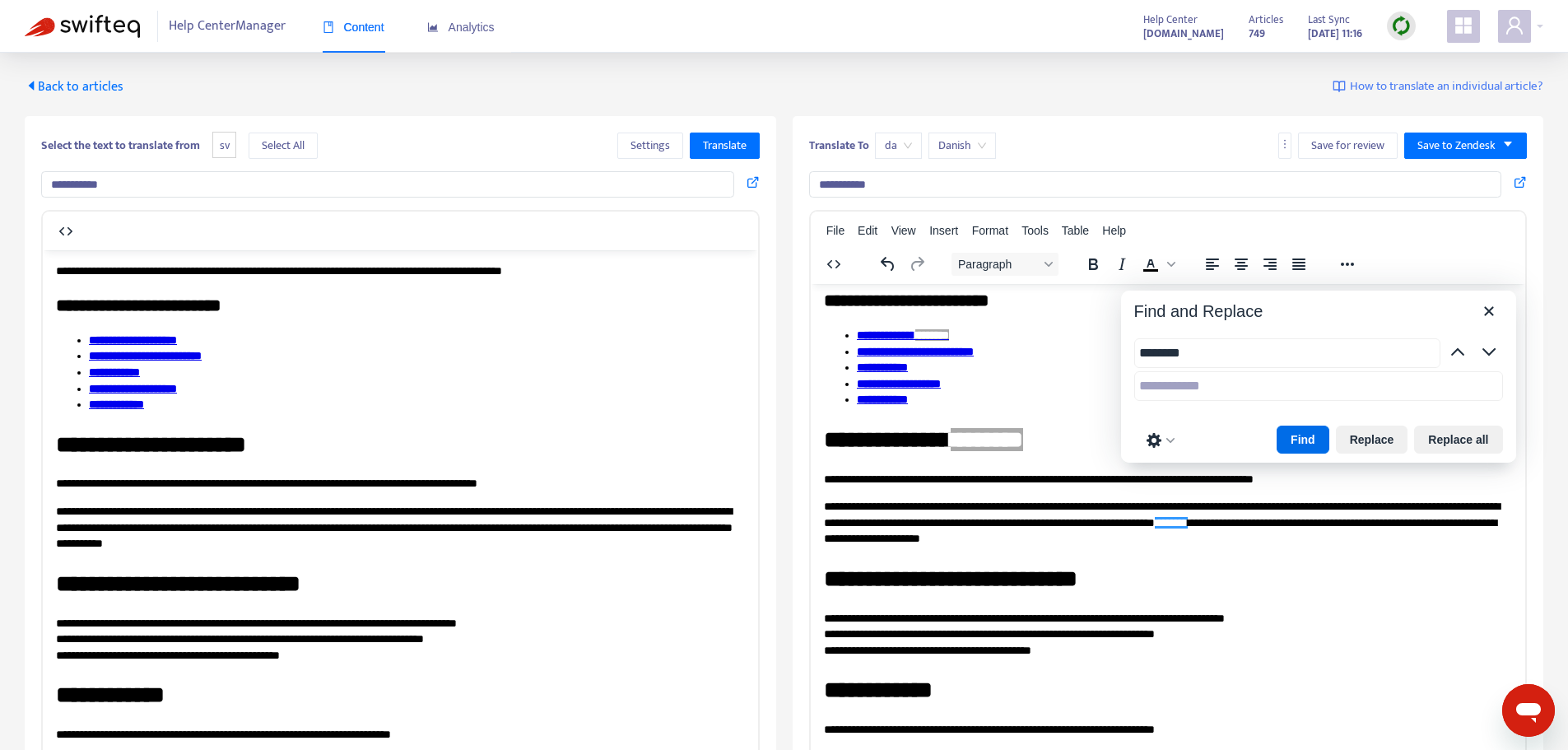 click on "********" at bounding box center [1287, 353] 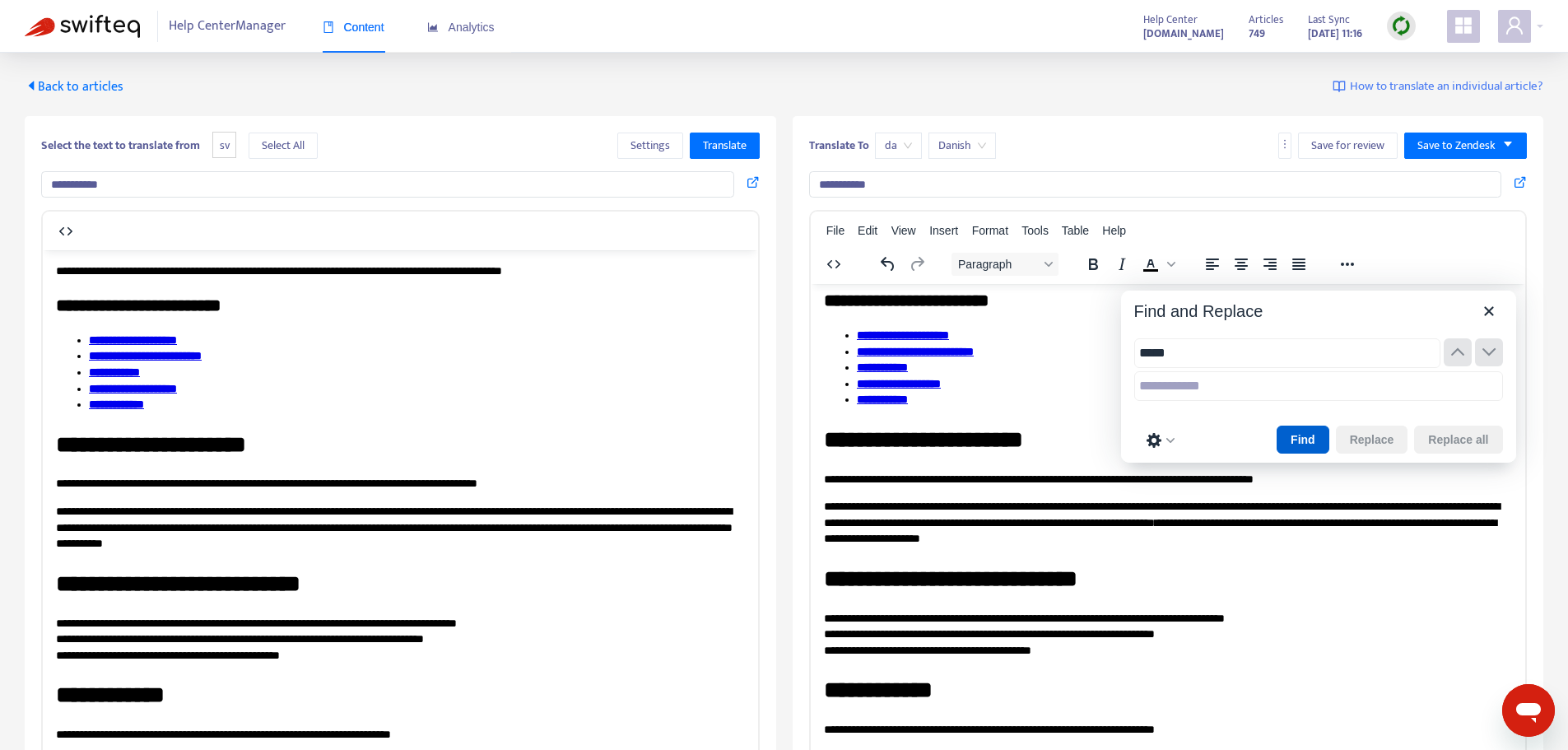 click on "Find" at bounding box center [1303, 440] 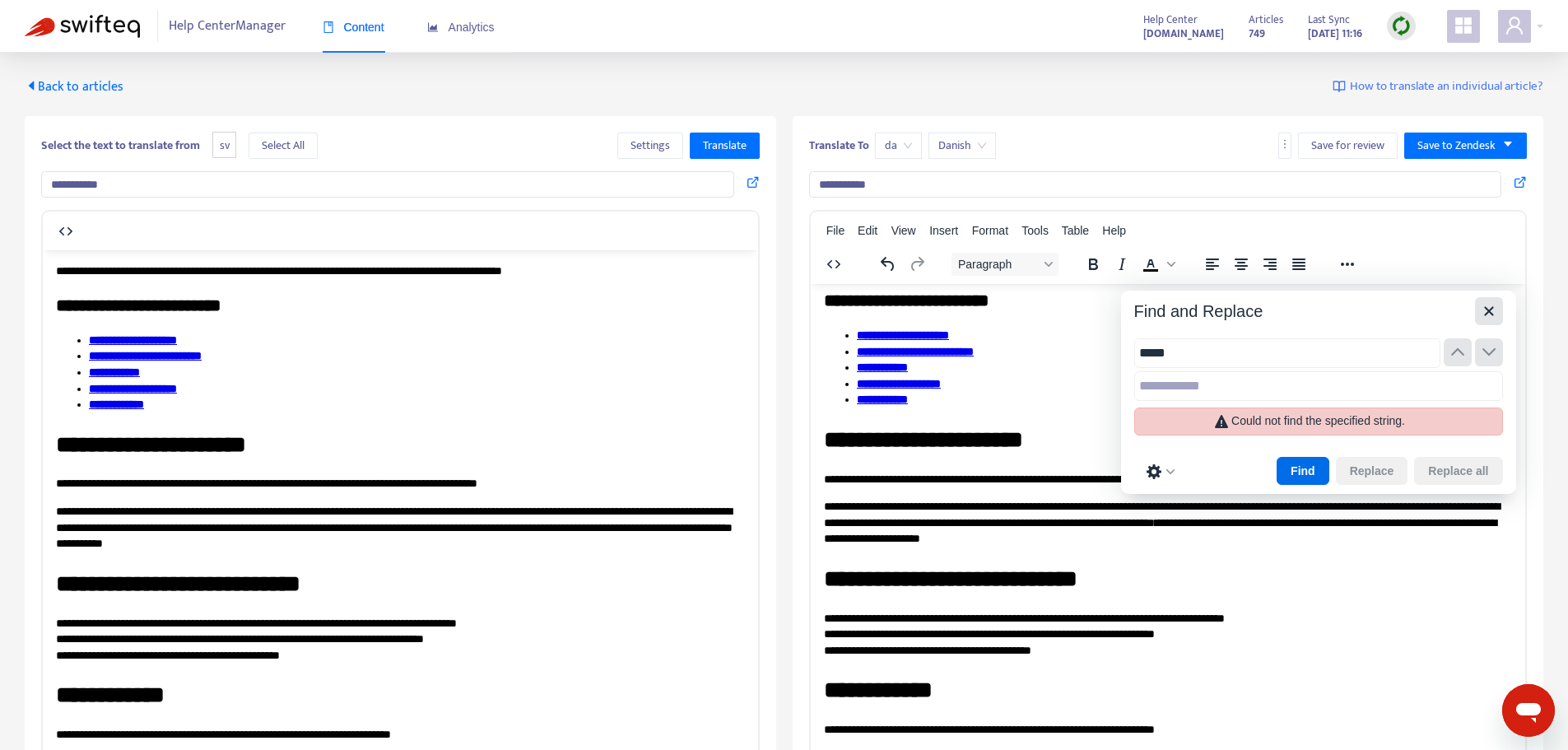 type on "*****" 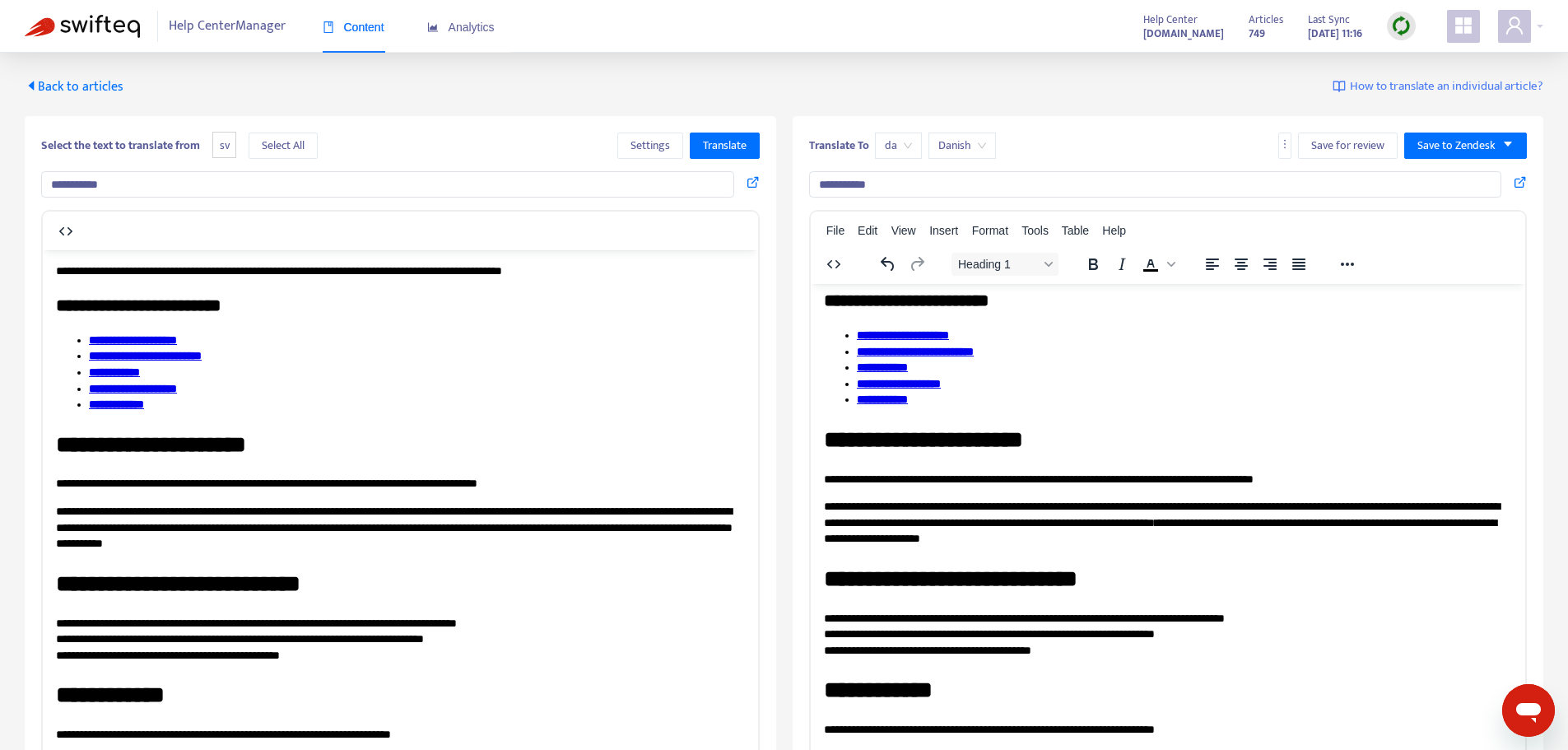 click on "**********" at bounding box center [1161, 439] 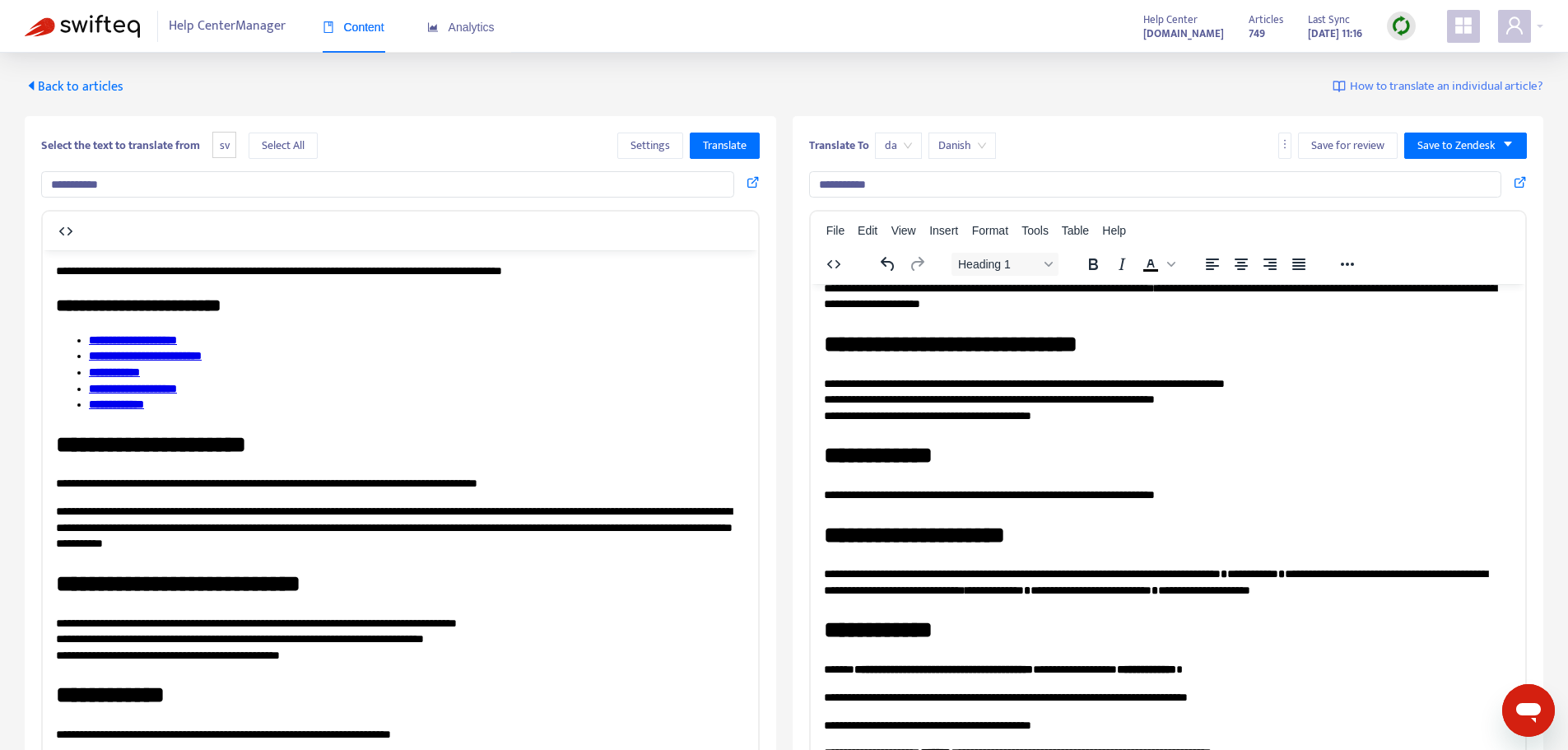 scroll, scrollTop: 576, scrollLeft: 0, axis: vertical 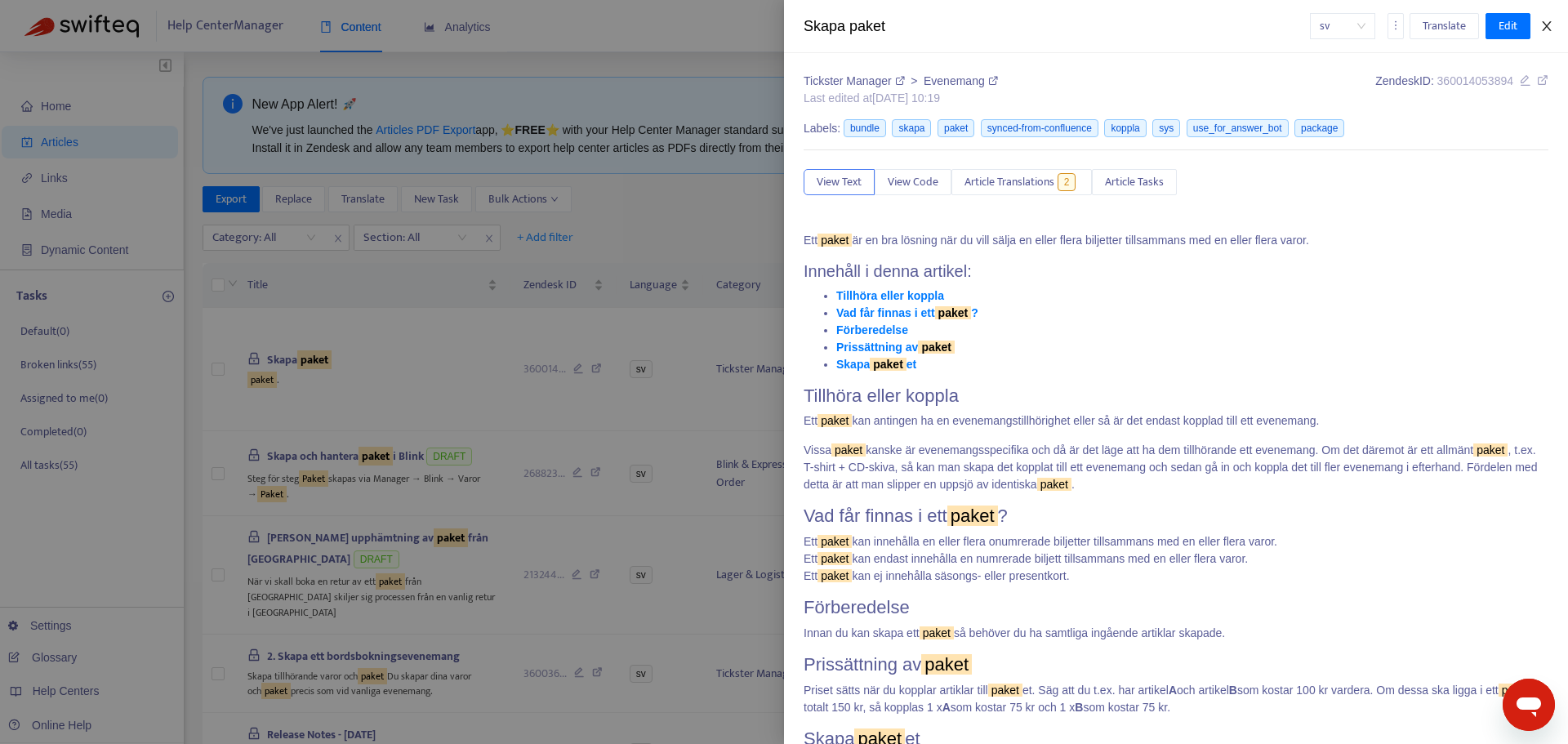 click 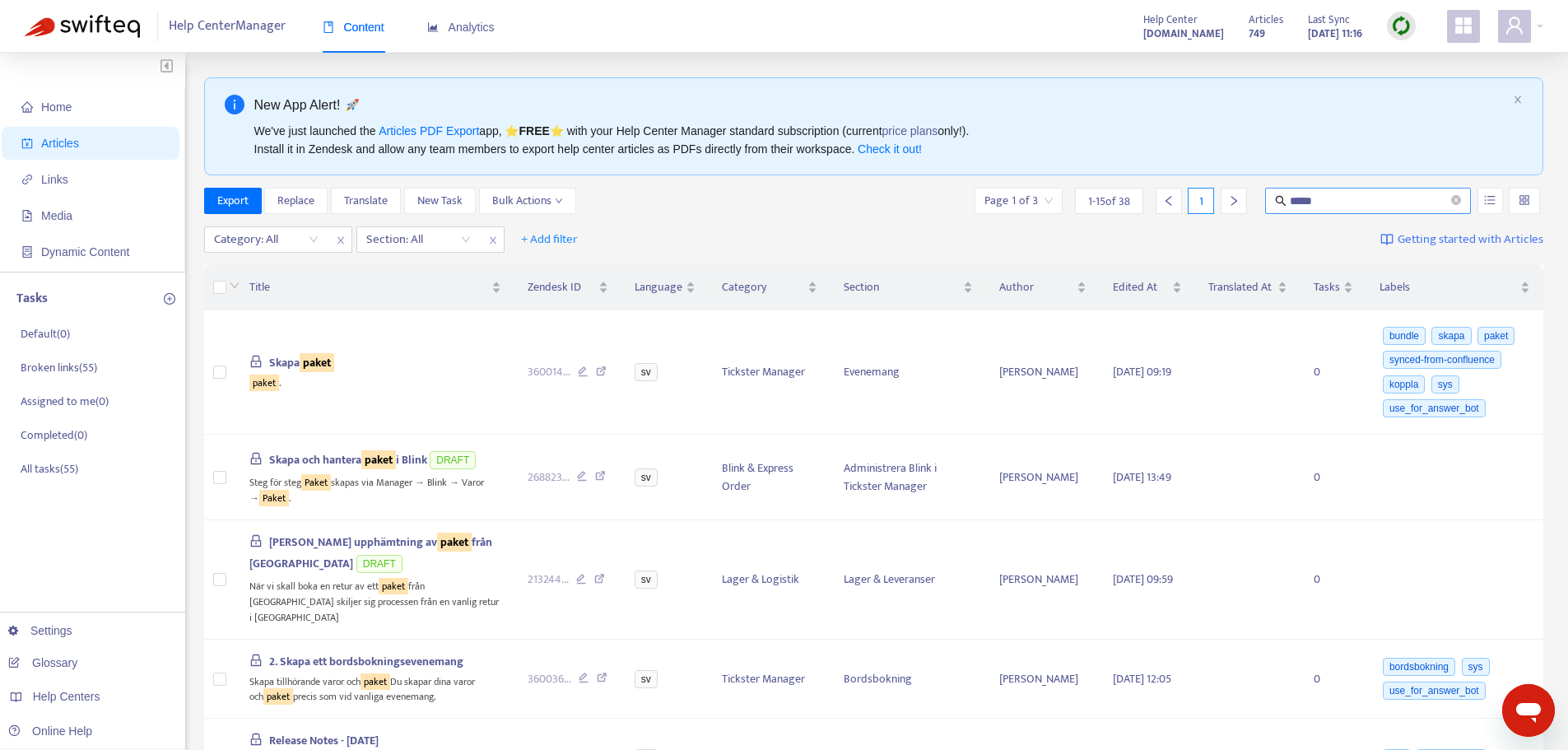 click on "*****" at bounding box center (1369, 201) 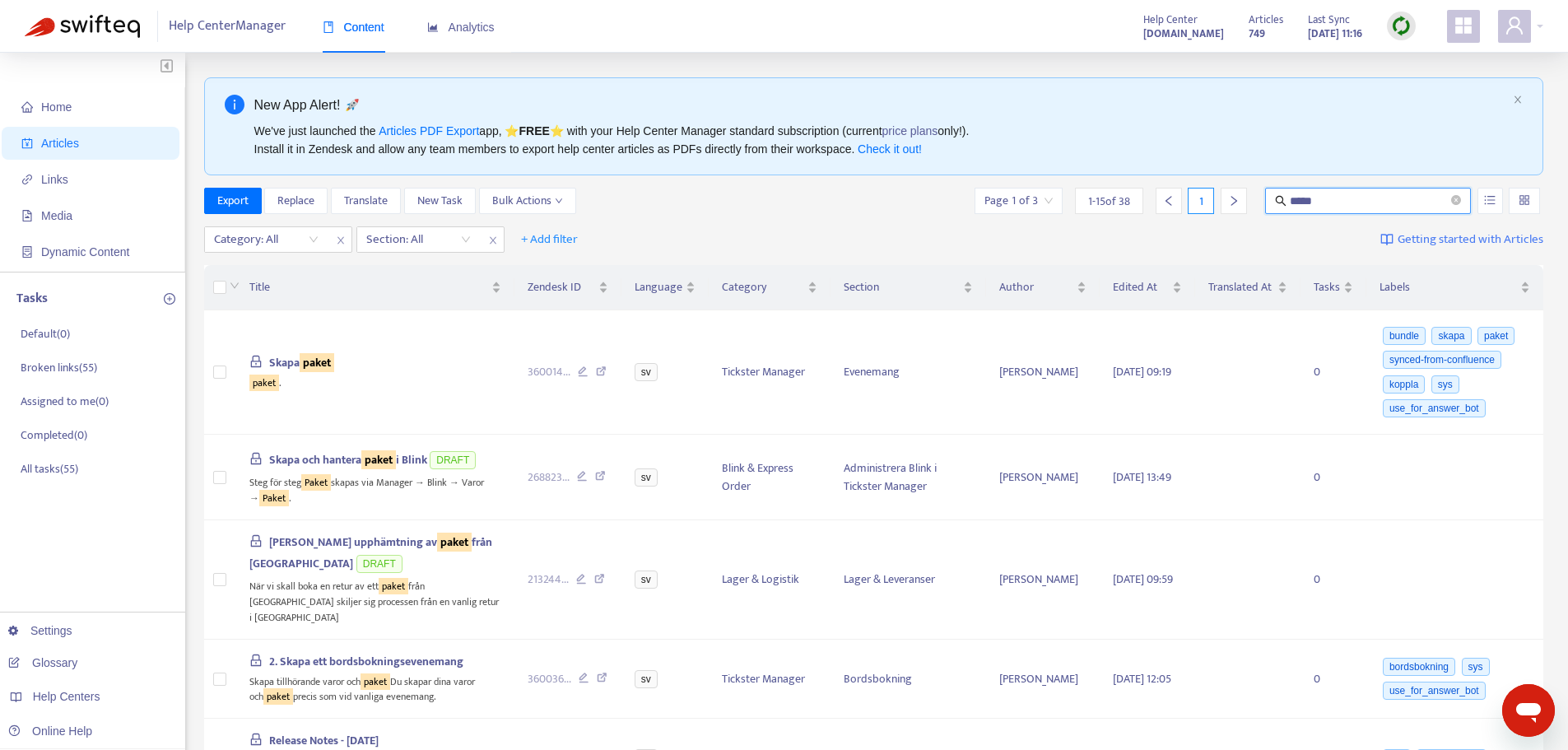 click on "*****" at bounding box center (1369, 201) 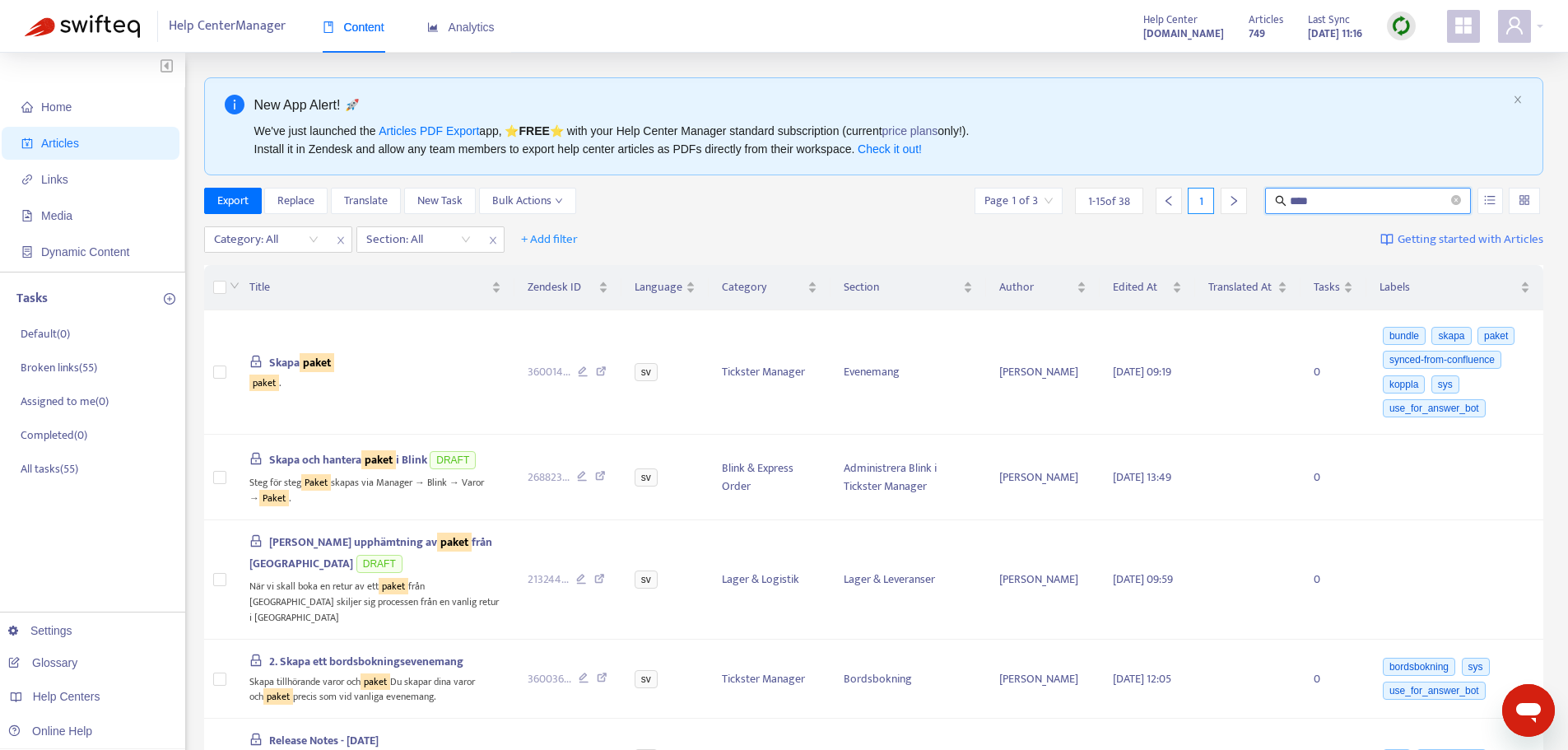 type on "****" 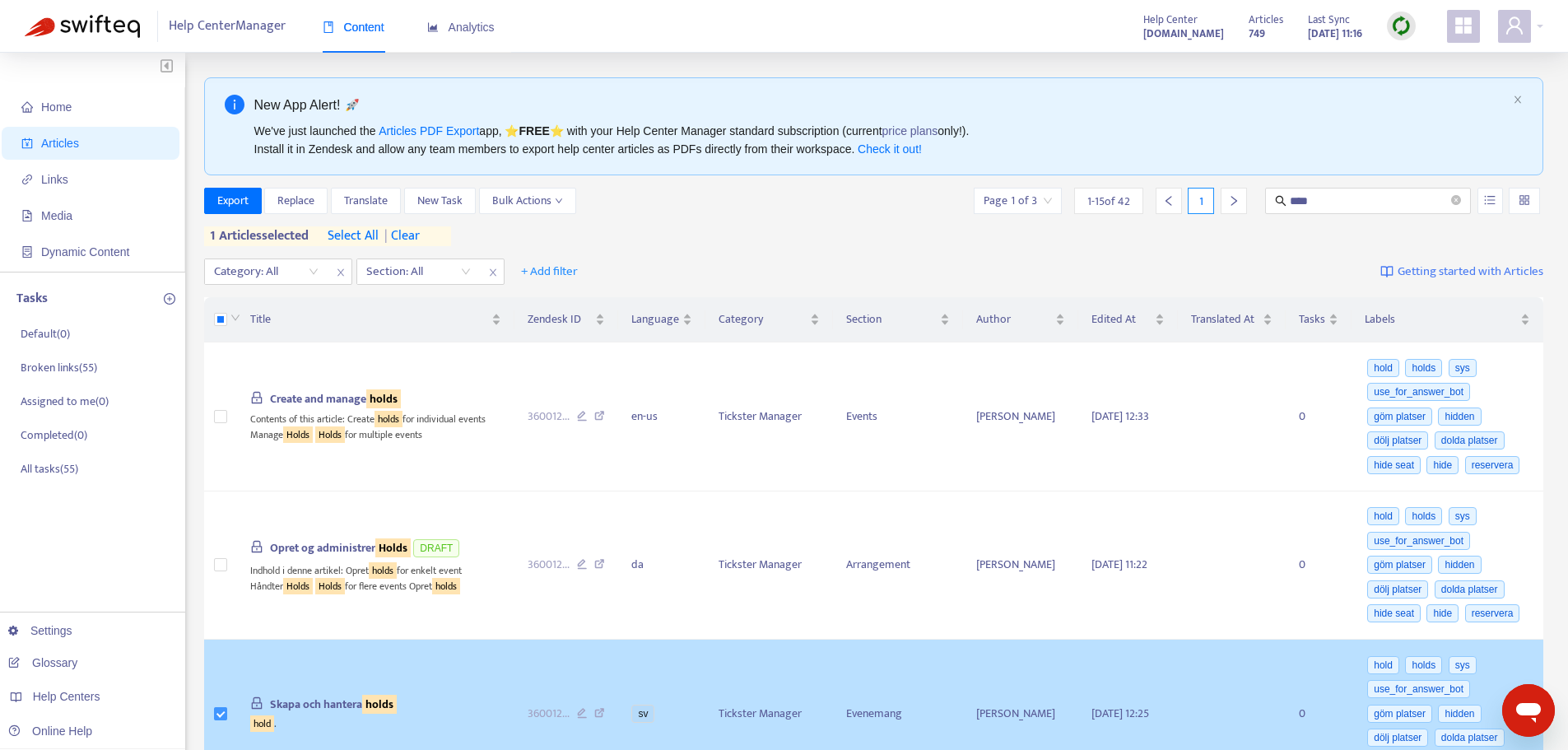 click at bounding box center (221, 714) 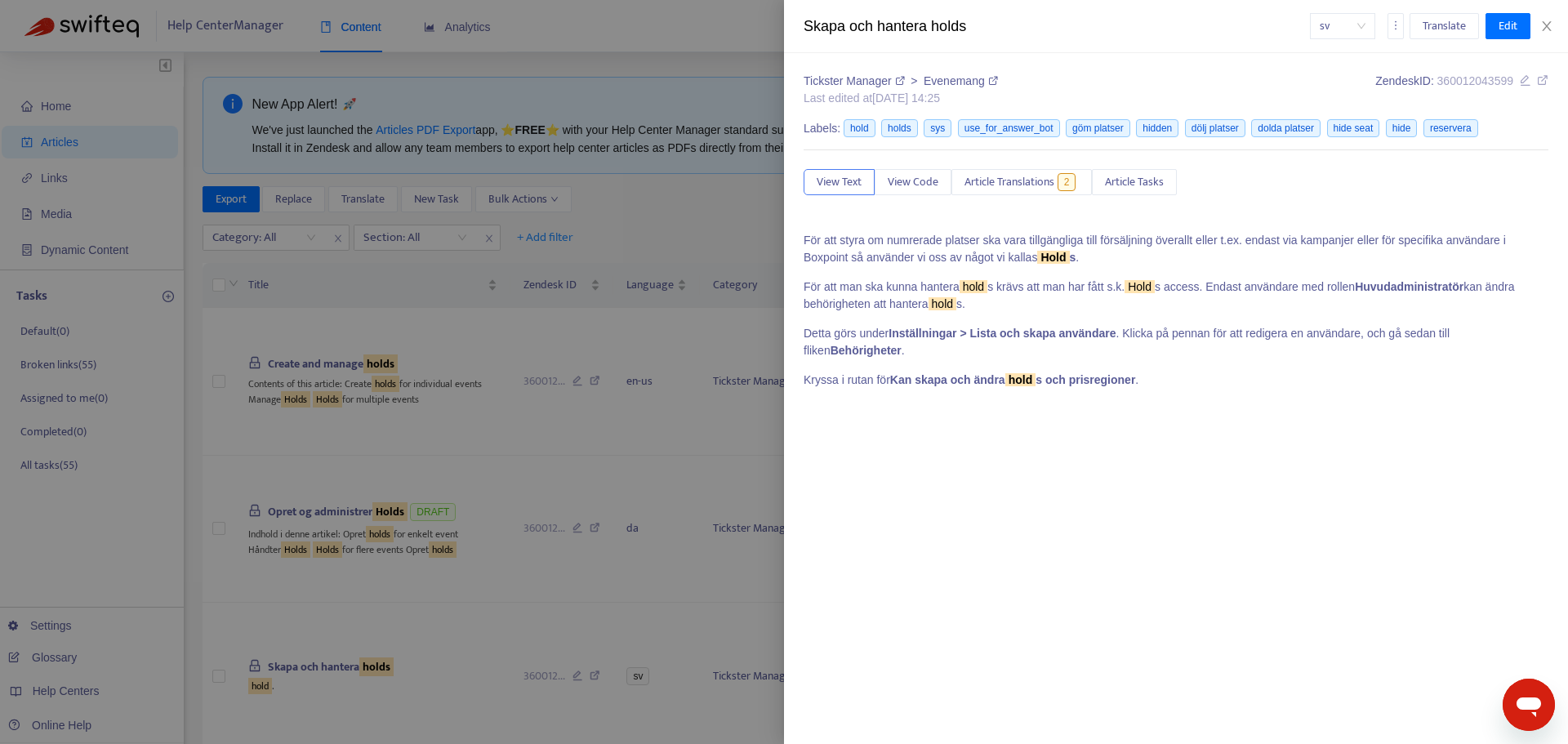 click at bounding box center [784, 372] 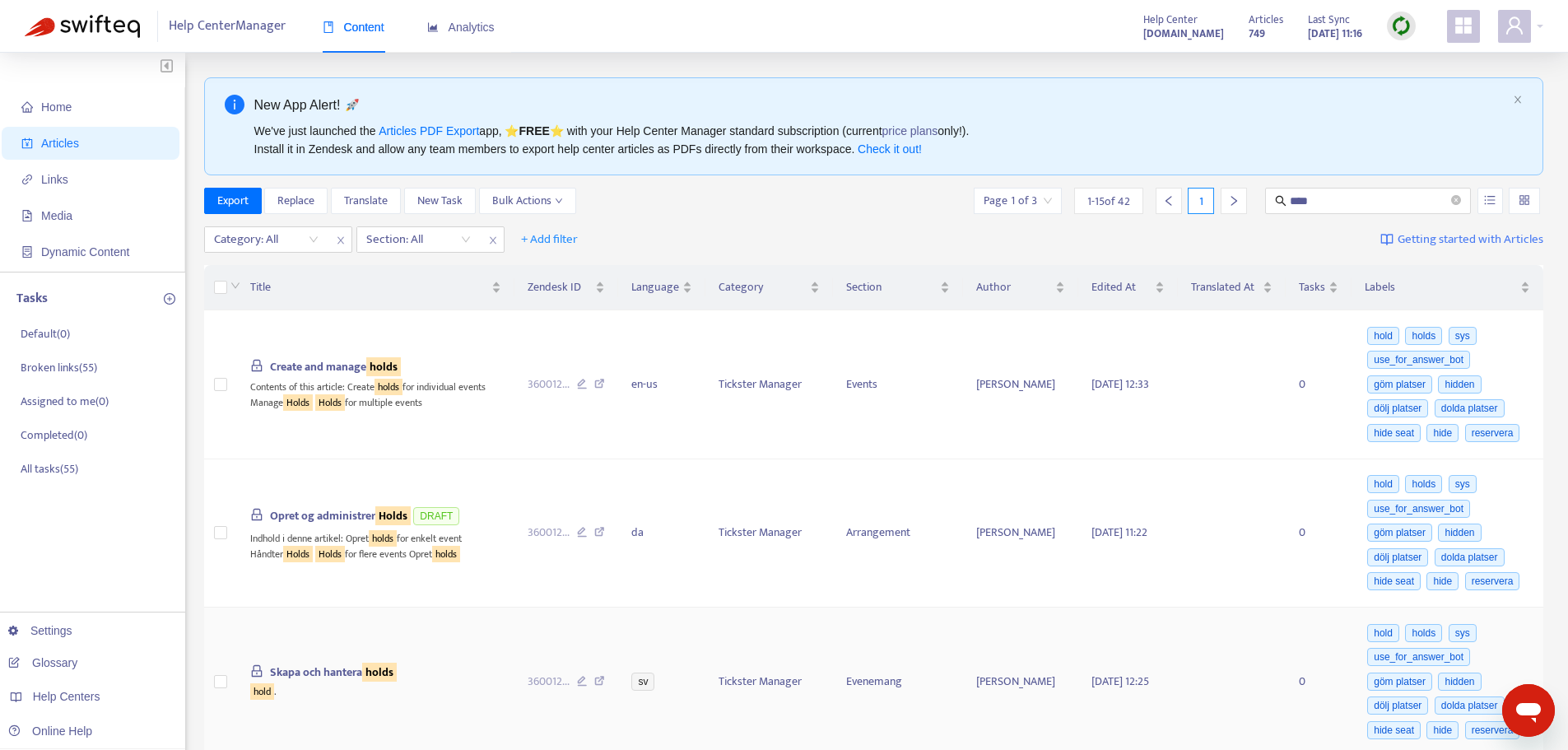 click on "Skapa och hantera  holds" at bounding box center (333, 672) 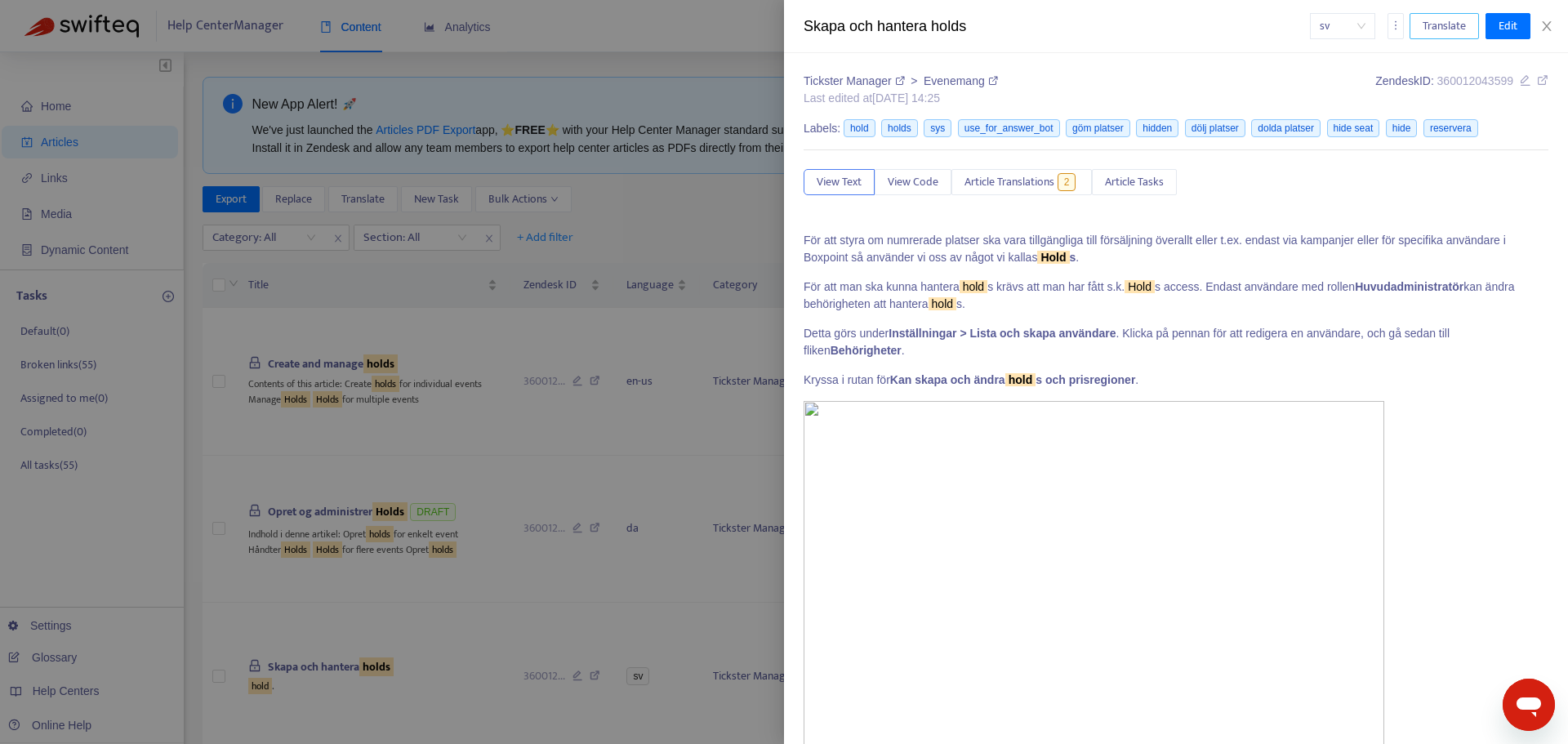 click on "Translate" at bounding box center [1444, 26] 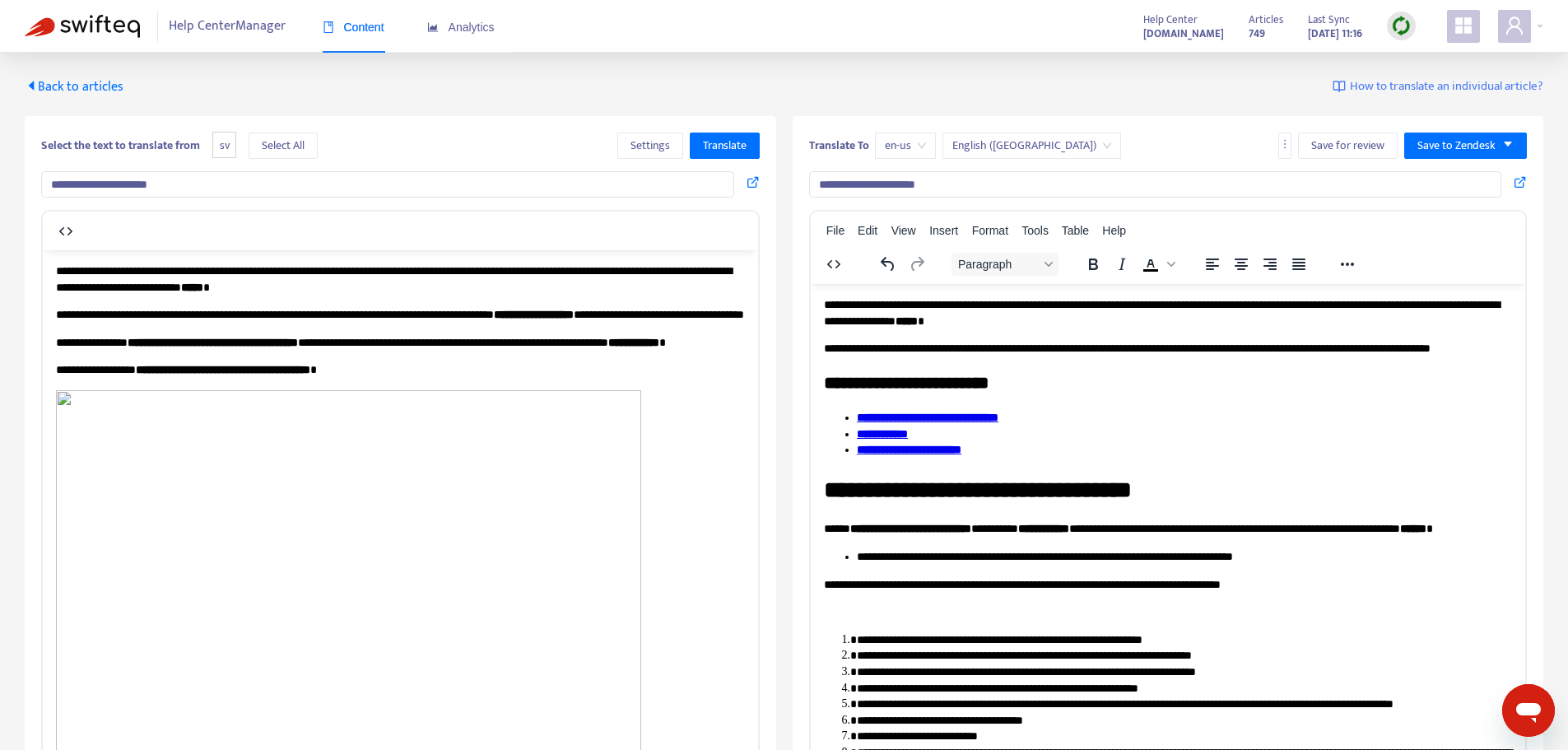 scroll, scrollTop: 0, scrollLeft: 0, axis: both 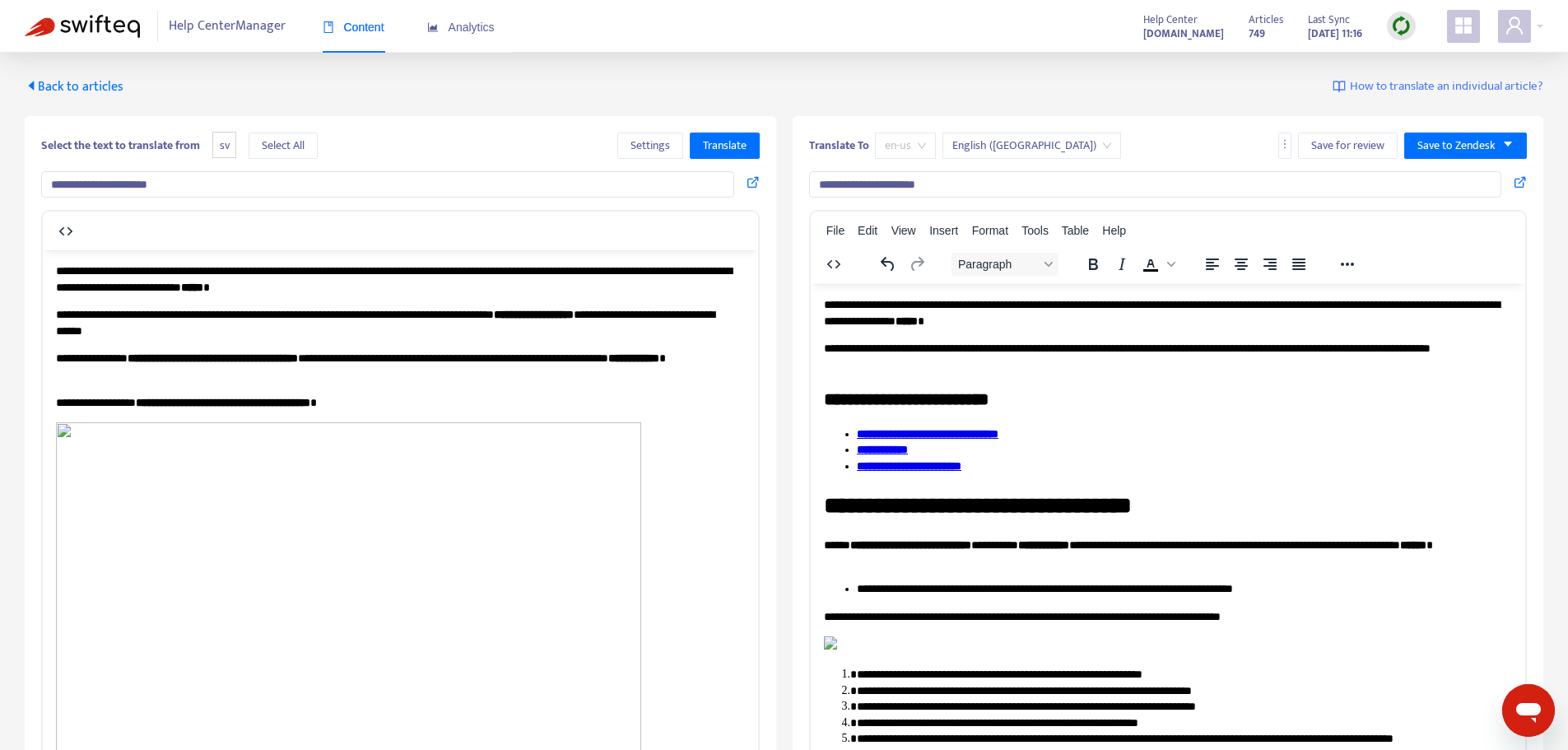 click on "en-us" at bounding box center (905, 146) 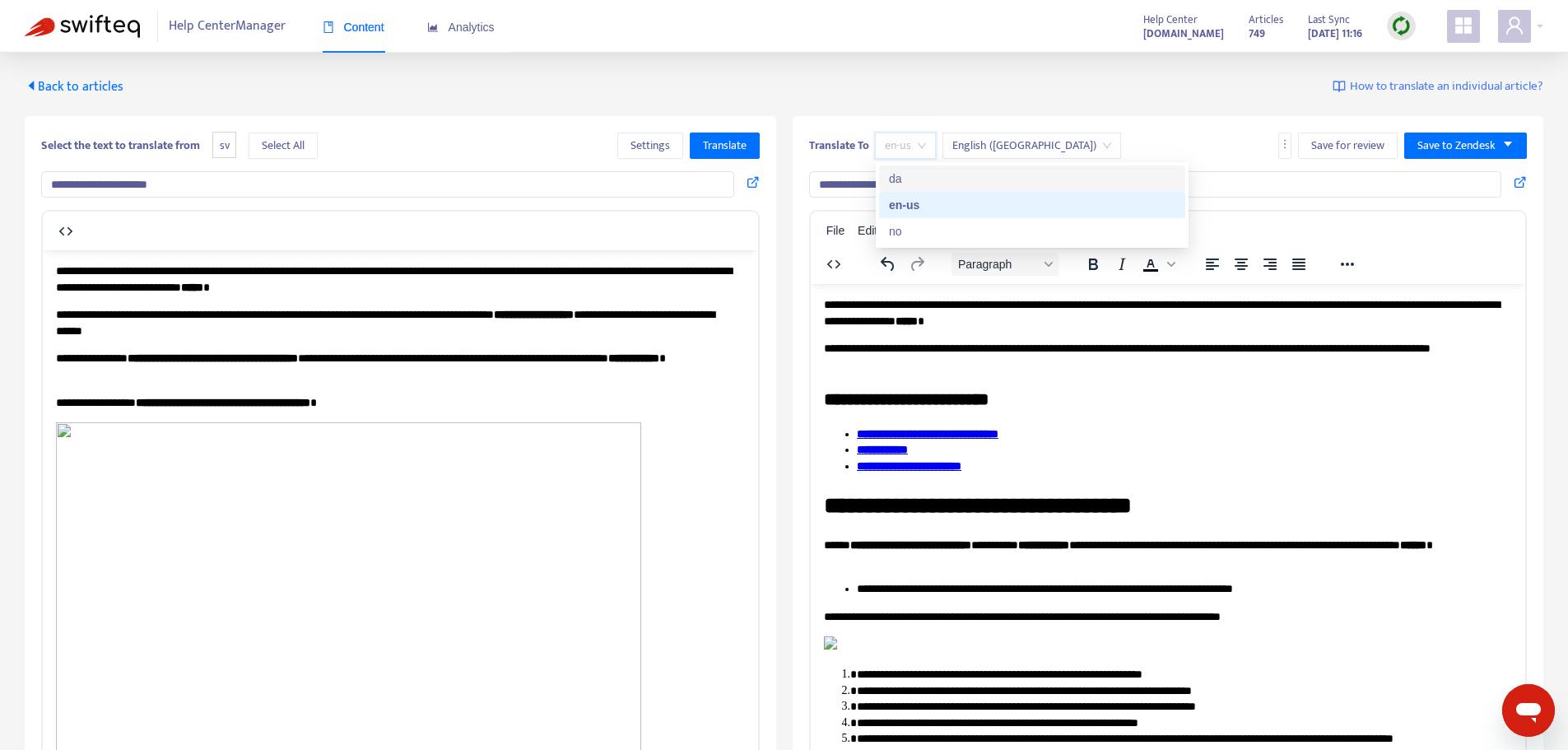 click on "da" at bounding box center [1032, 179] 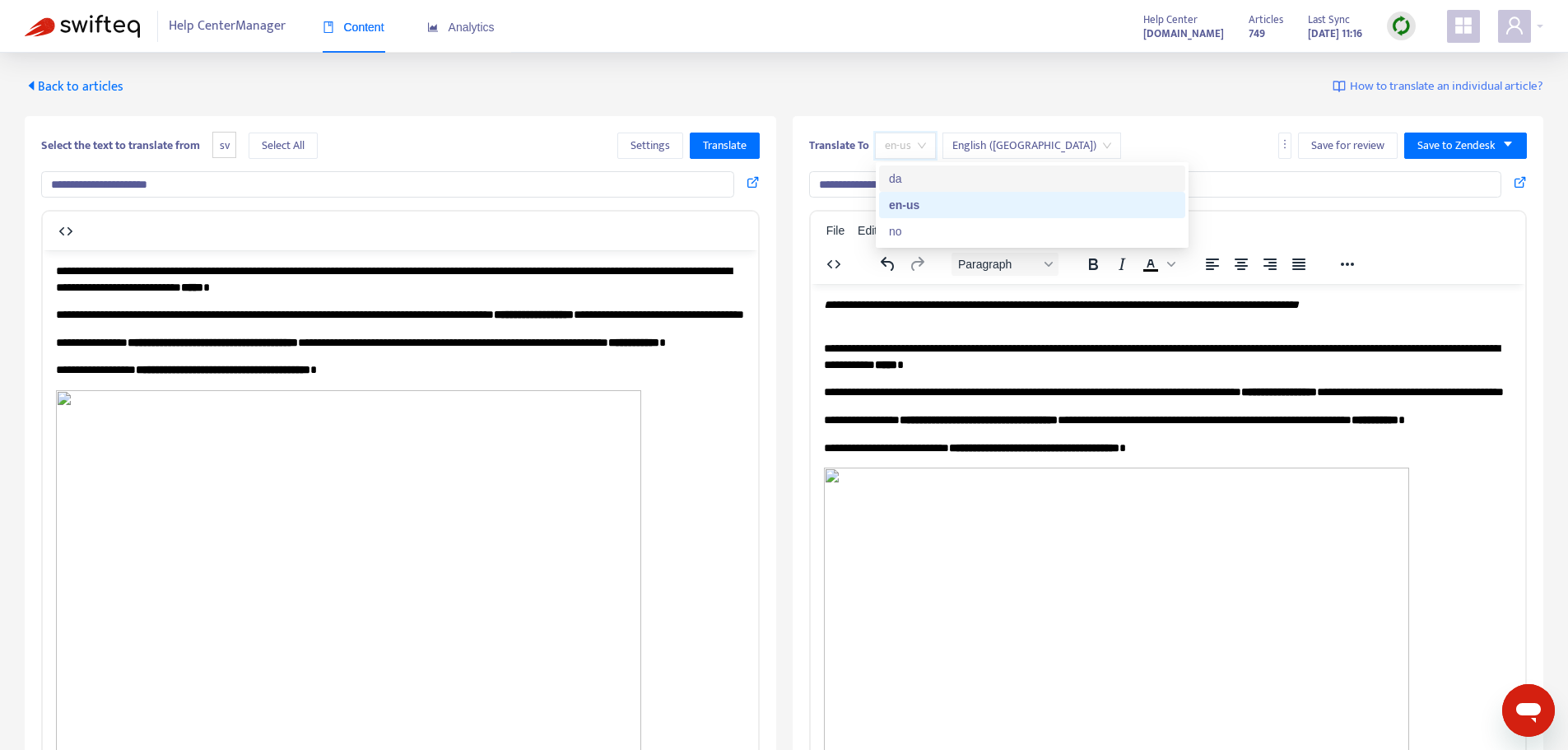 type on "**********" 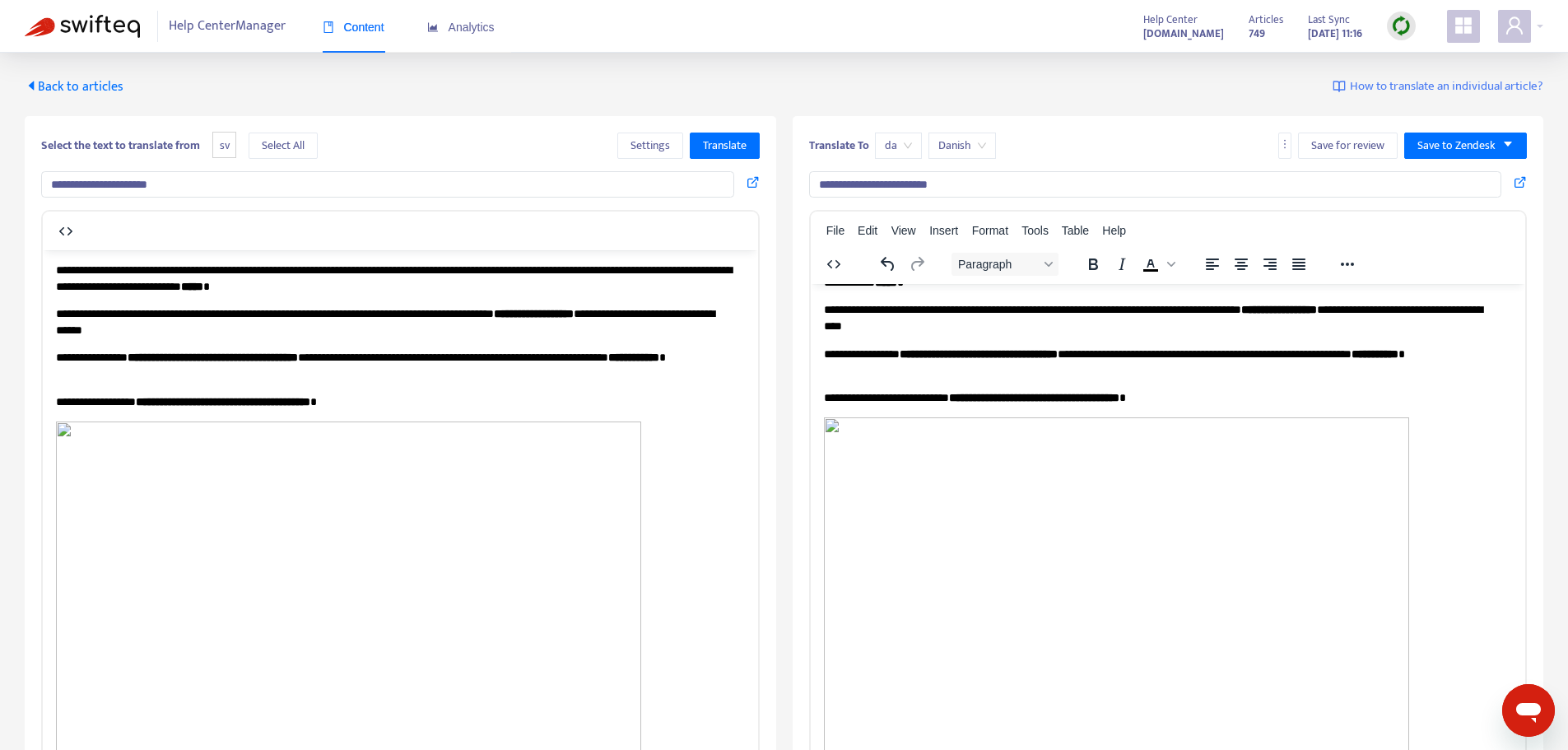 scroll, scrollTop: 0, scrollLeft: 0, axis: both 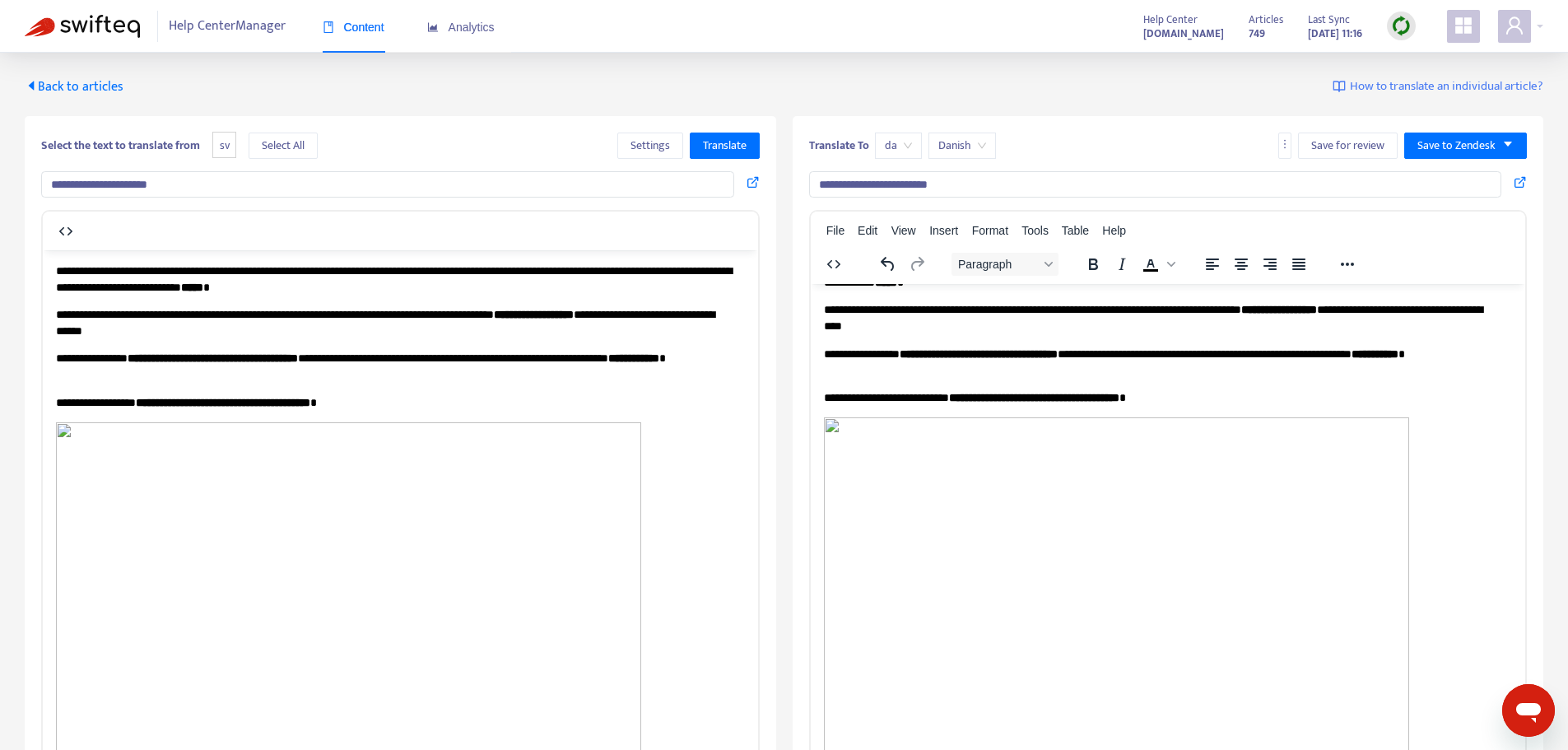 click on "**********" at bounding box center [394, 403] 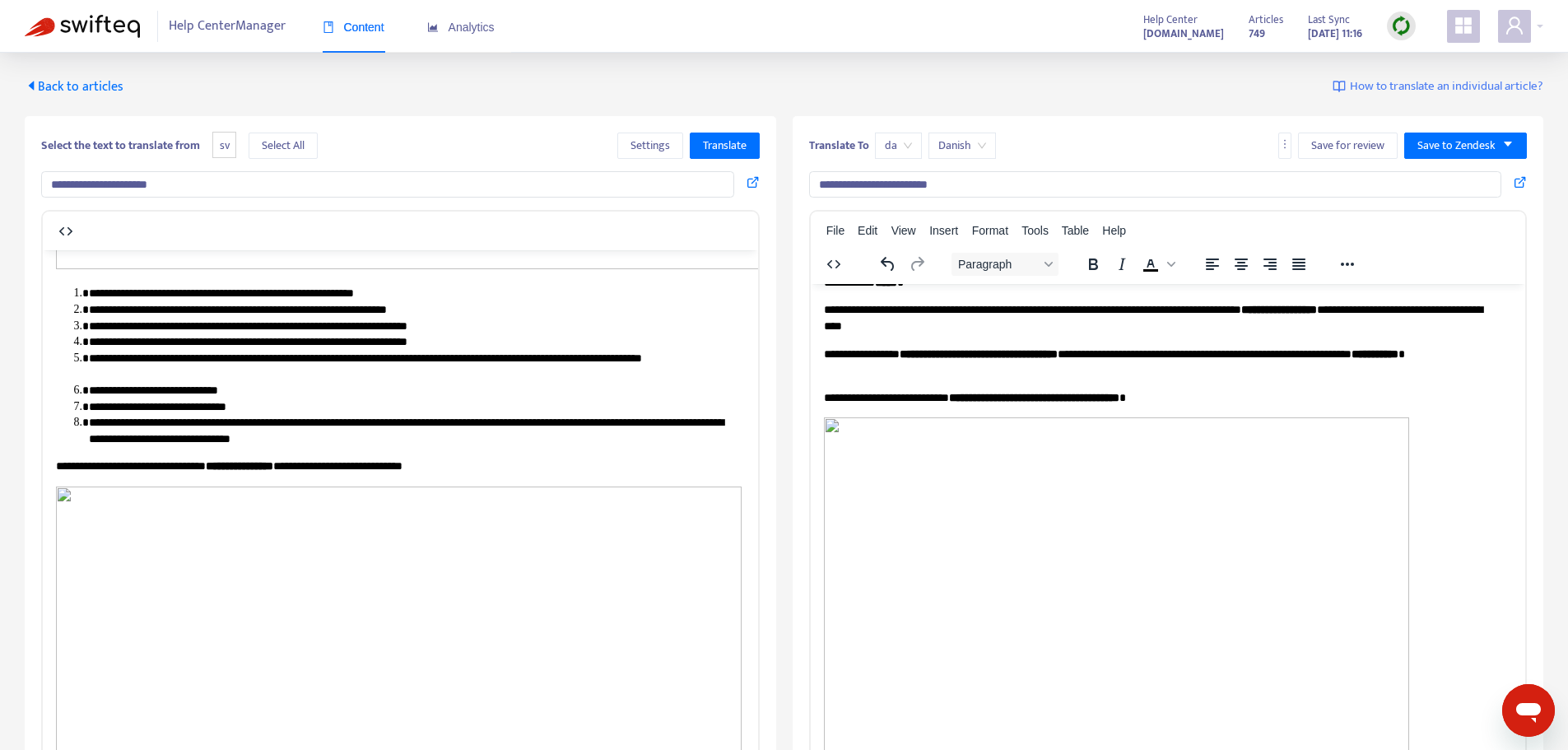 scroll, scrollTop: 1564, scrollLeft: 0, axis: vertical 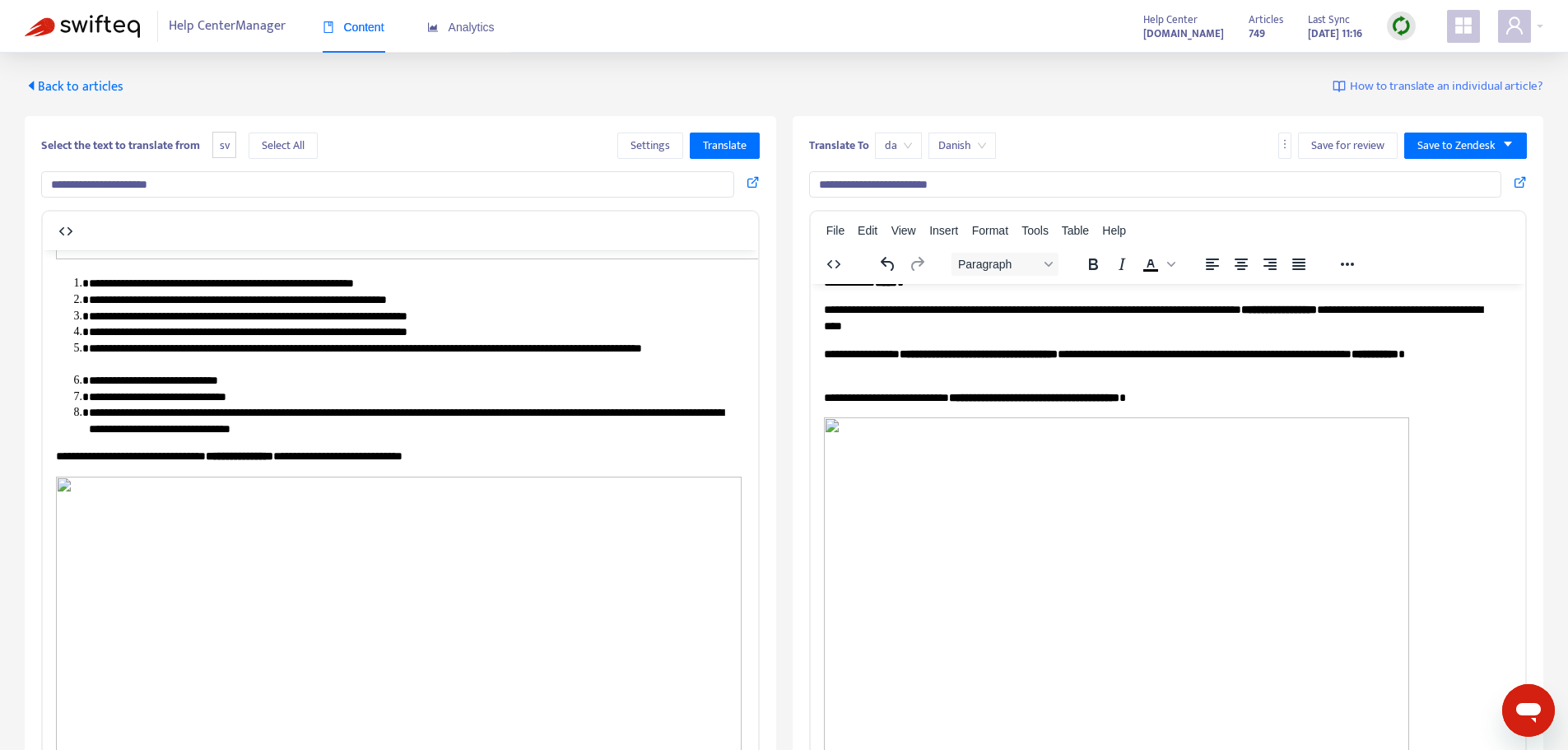 click on "**********" at bounding box center (394, 456) 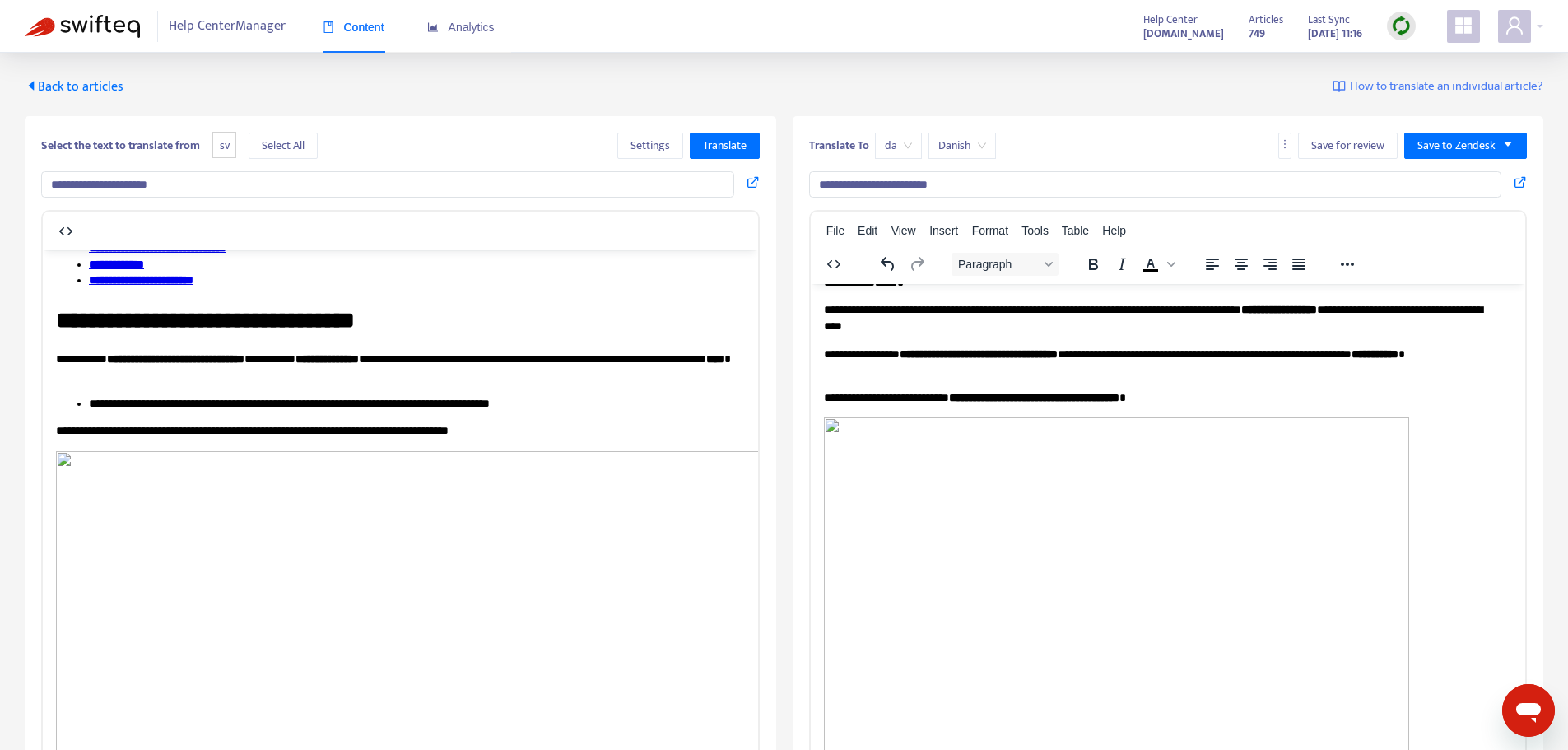 scroll, scrollTop: 659, scrollLeft: 0, axis: vertical 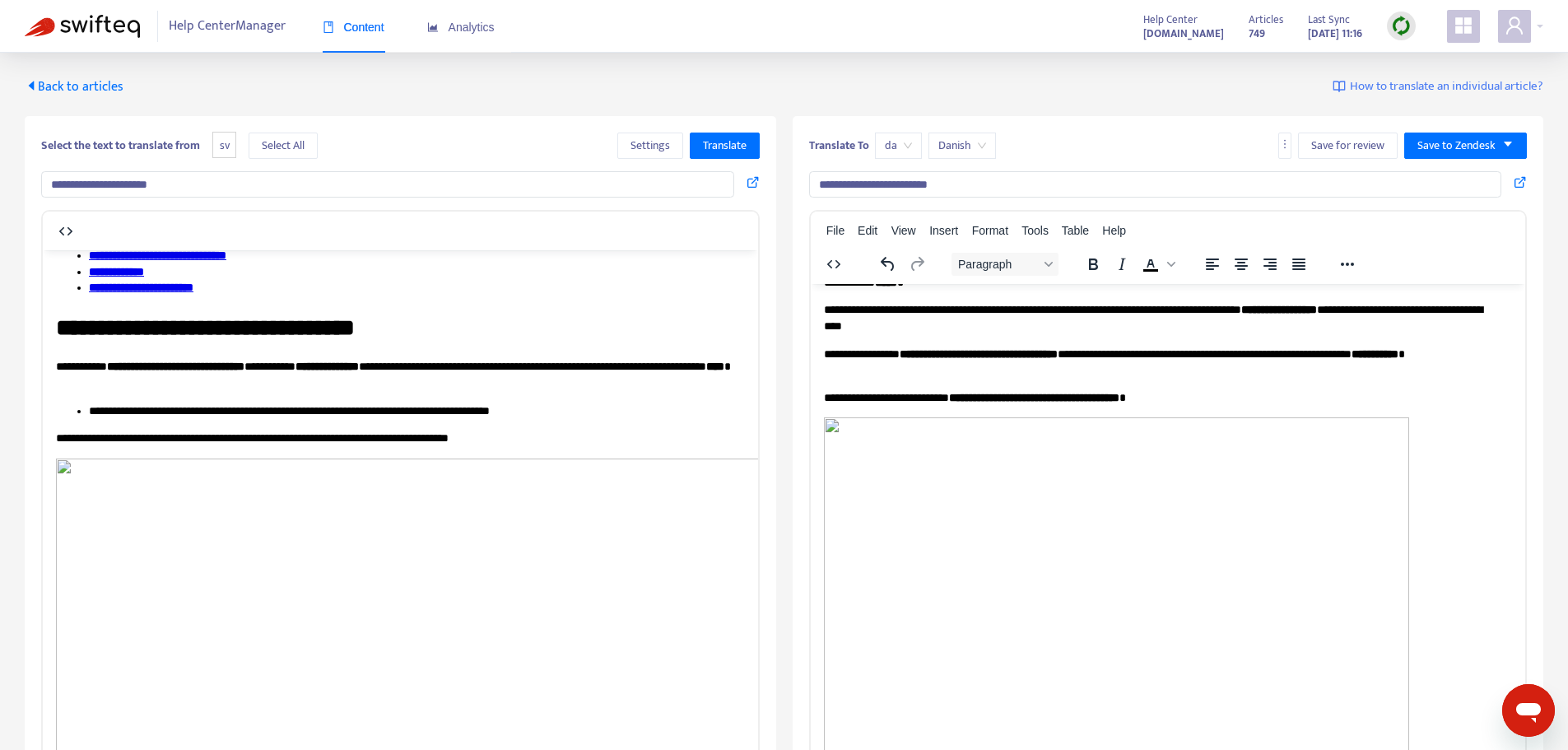 click on "**********" at bounding box center (394, 438) 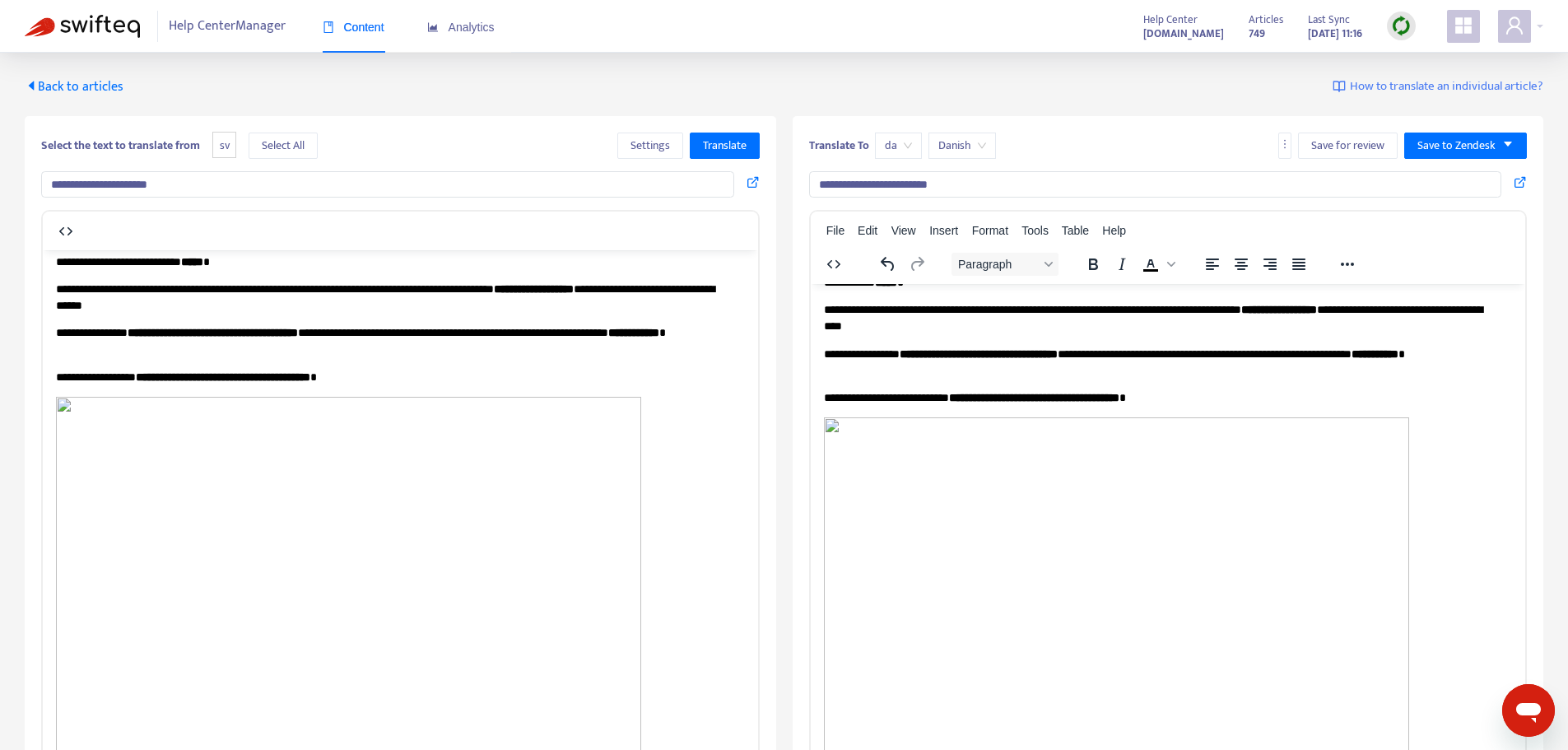 scroll, scrollTop: 0, scrollLeft: 0, axis: both 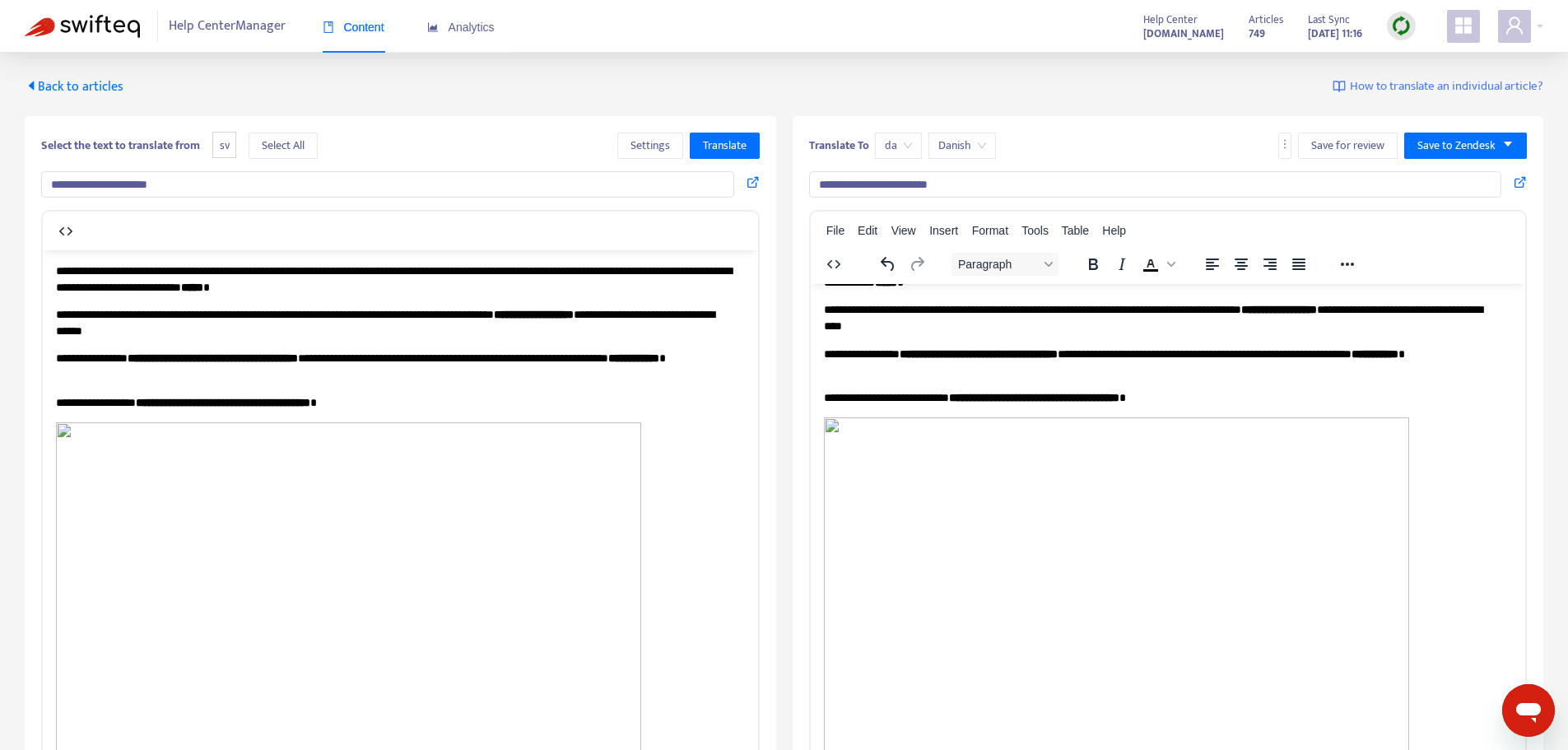 click on "**********" at bounding box center (394, 403) 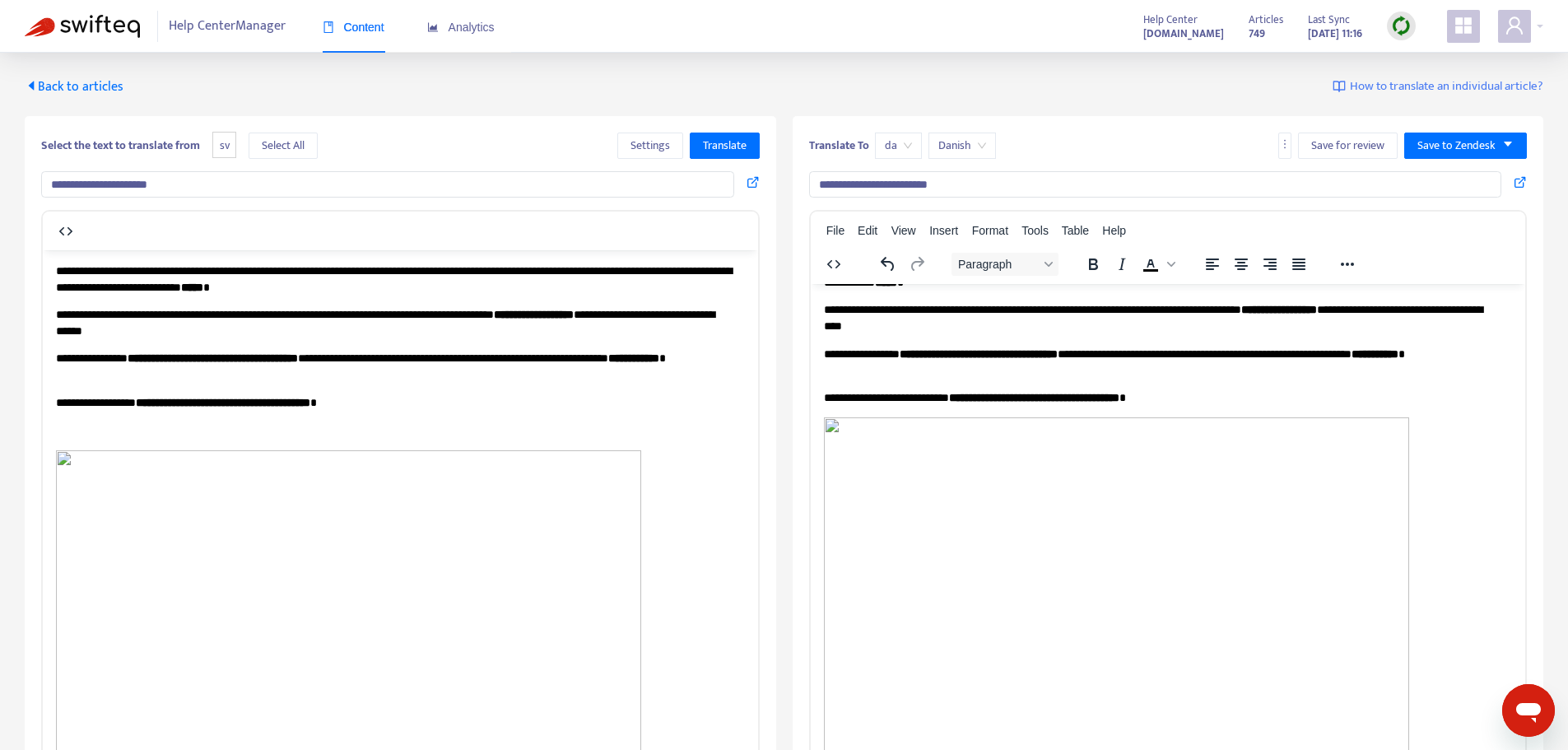 type 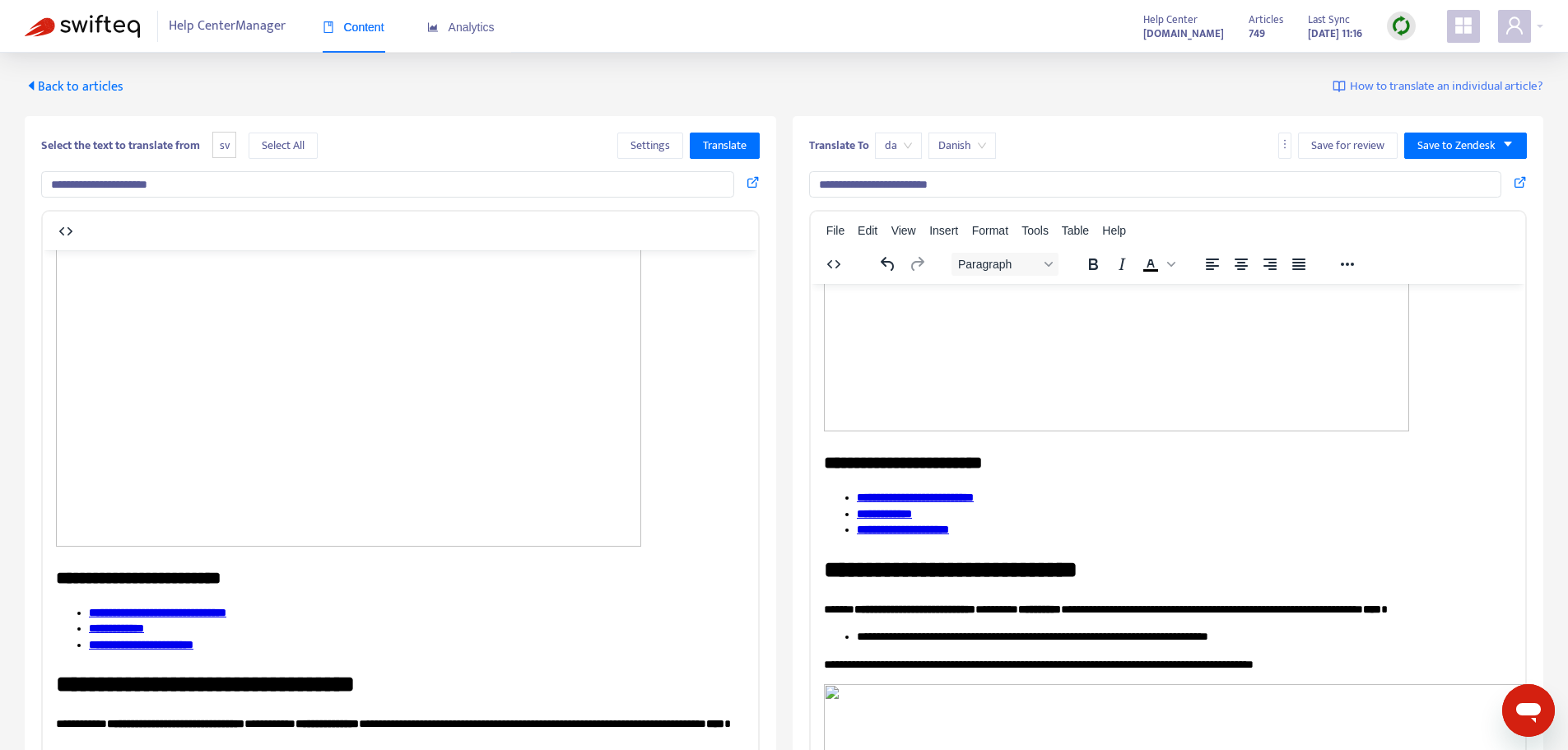 scroll, scrollTop: 412, scrollLeft: 0, axis: vertical 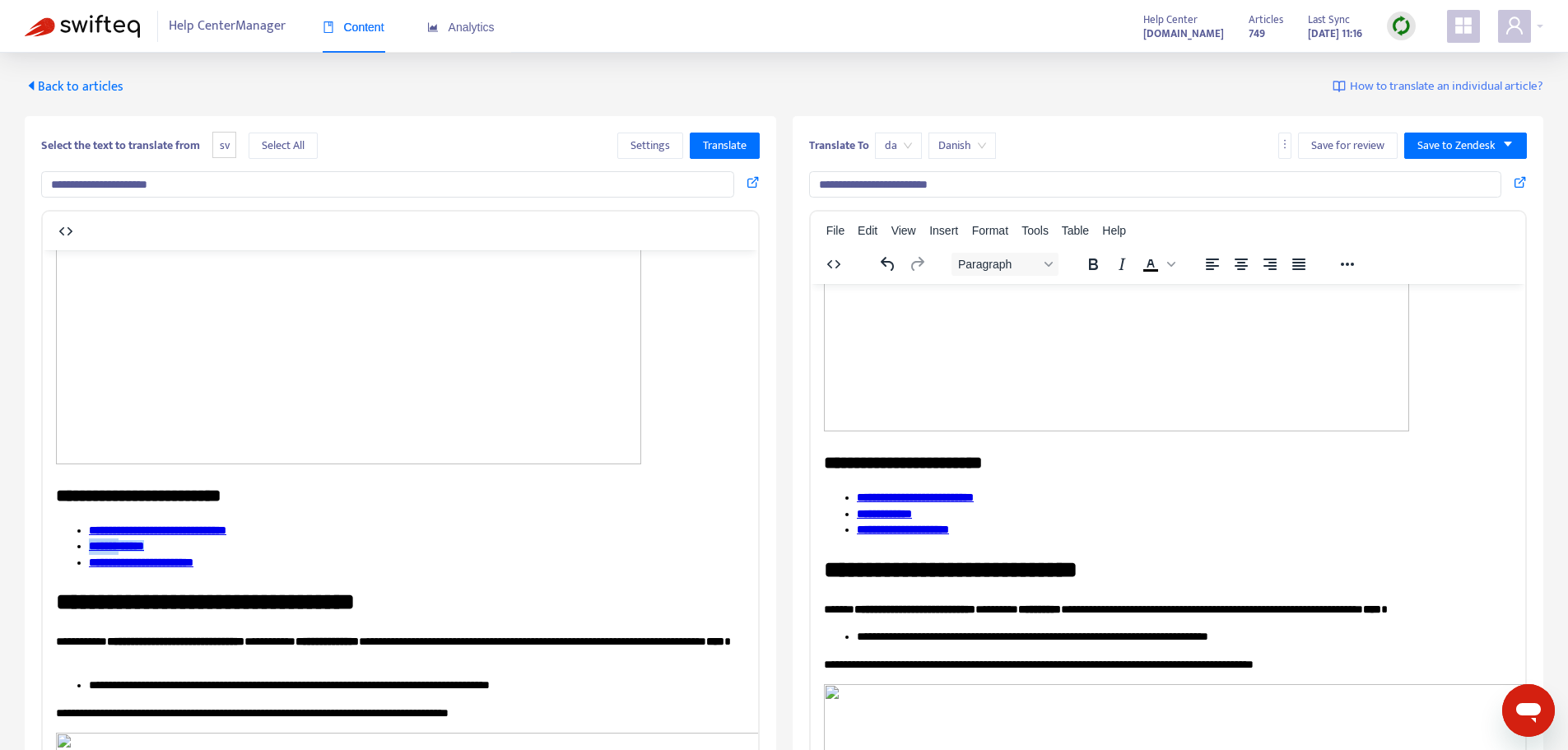 drag, startPoint x: 132, startPoint y: 542, endPoint x: 91, endPoint y: 543, distance: 41.0122 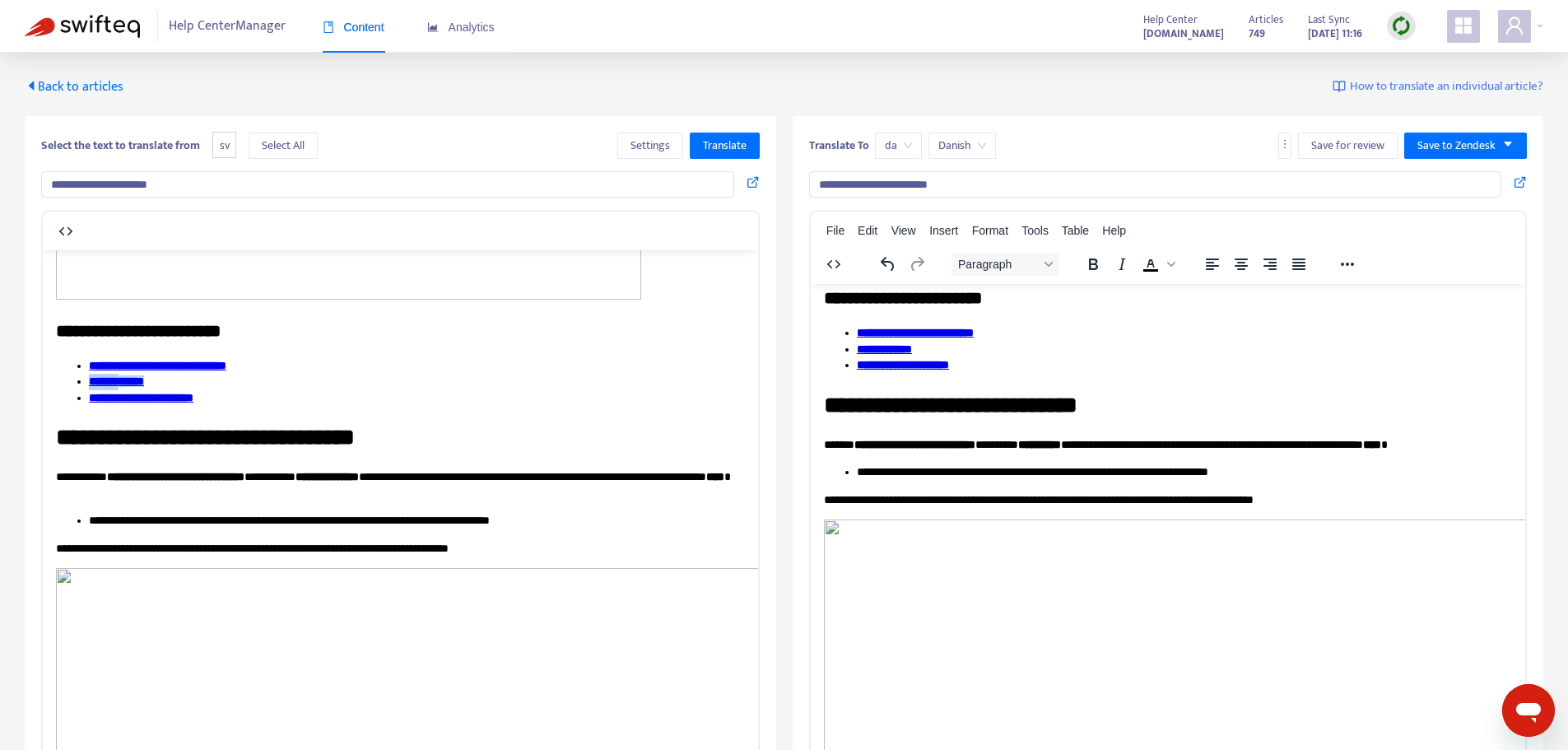 scroll, scrollTop: 659, scrollLeft: 0, axis: vertical 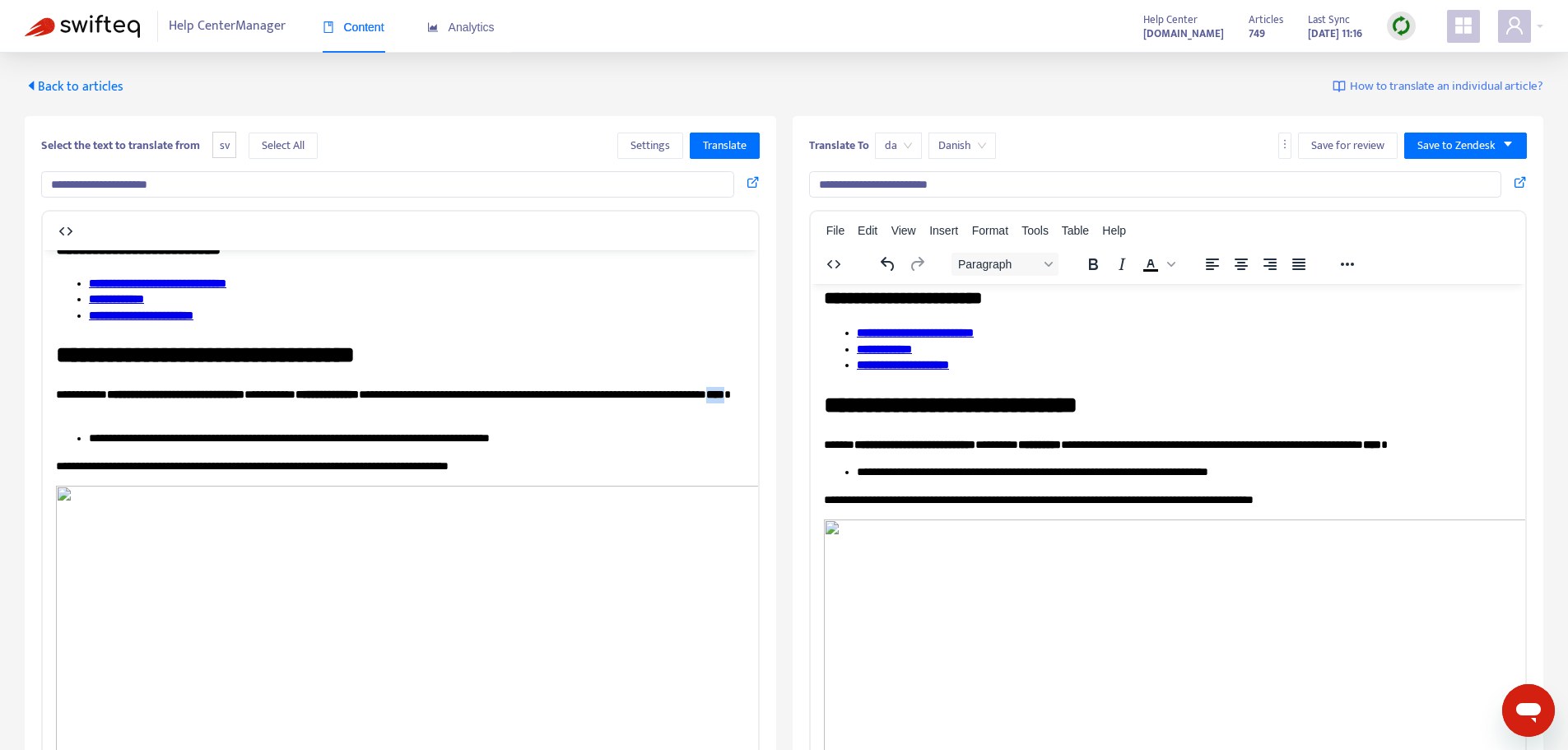 drag, startPoint x: 289, startPoint y: 412, endPoint x: 272, endPoint y: 412, distance: 17 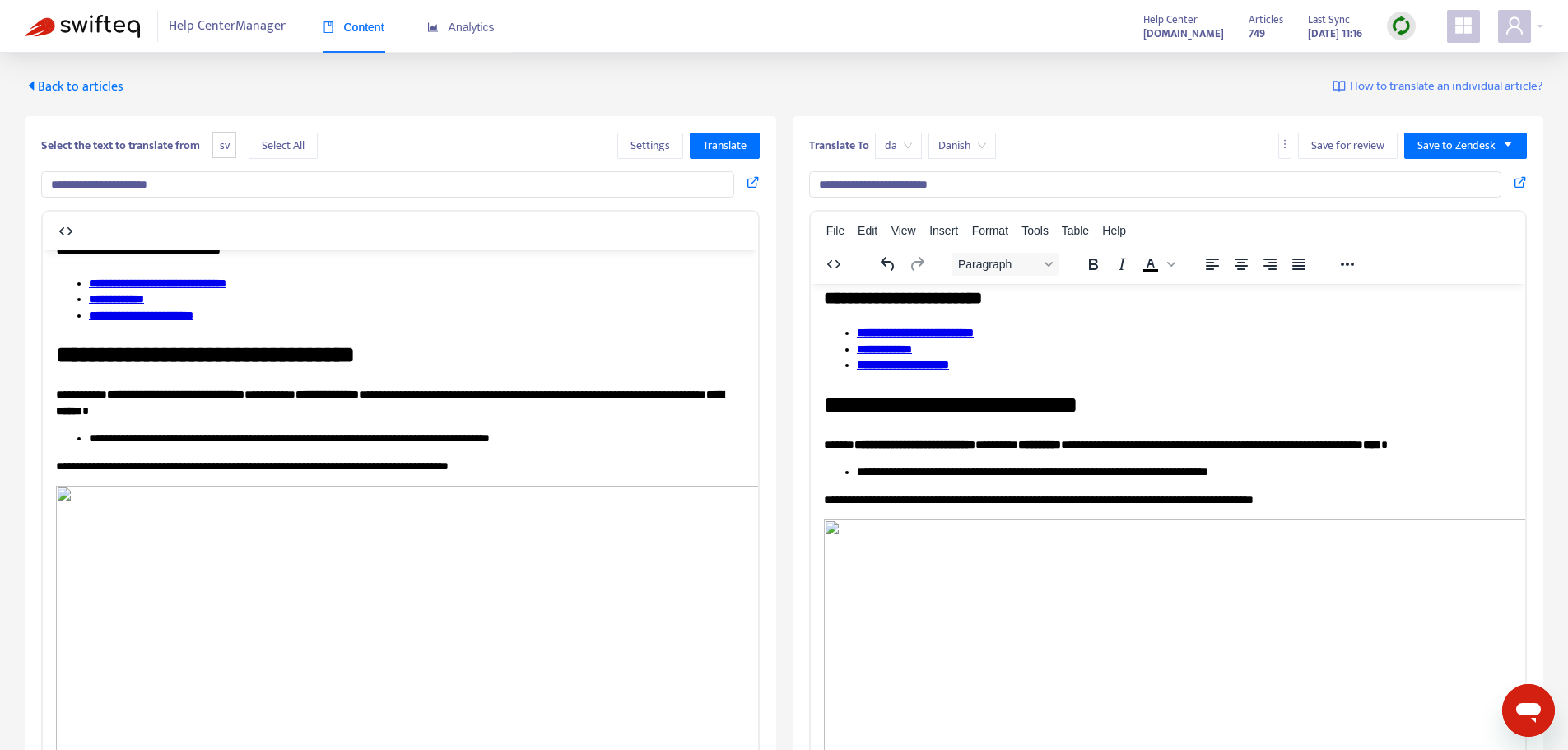 click on "**********" at bounding box center [394, 402] 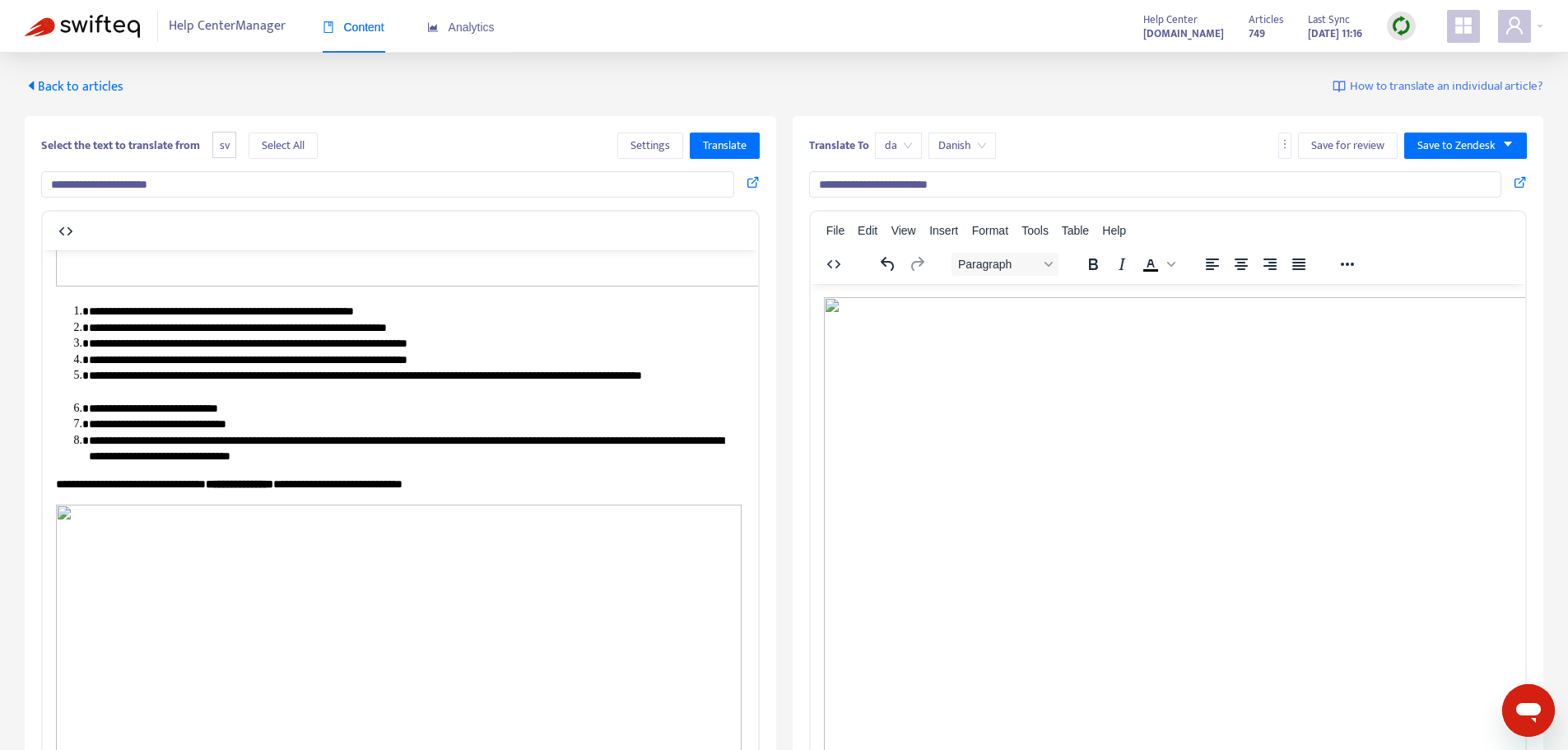 scroll, scrollTop: 906, scrollLeft: 0, axis: vertical 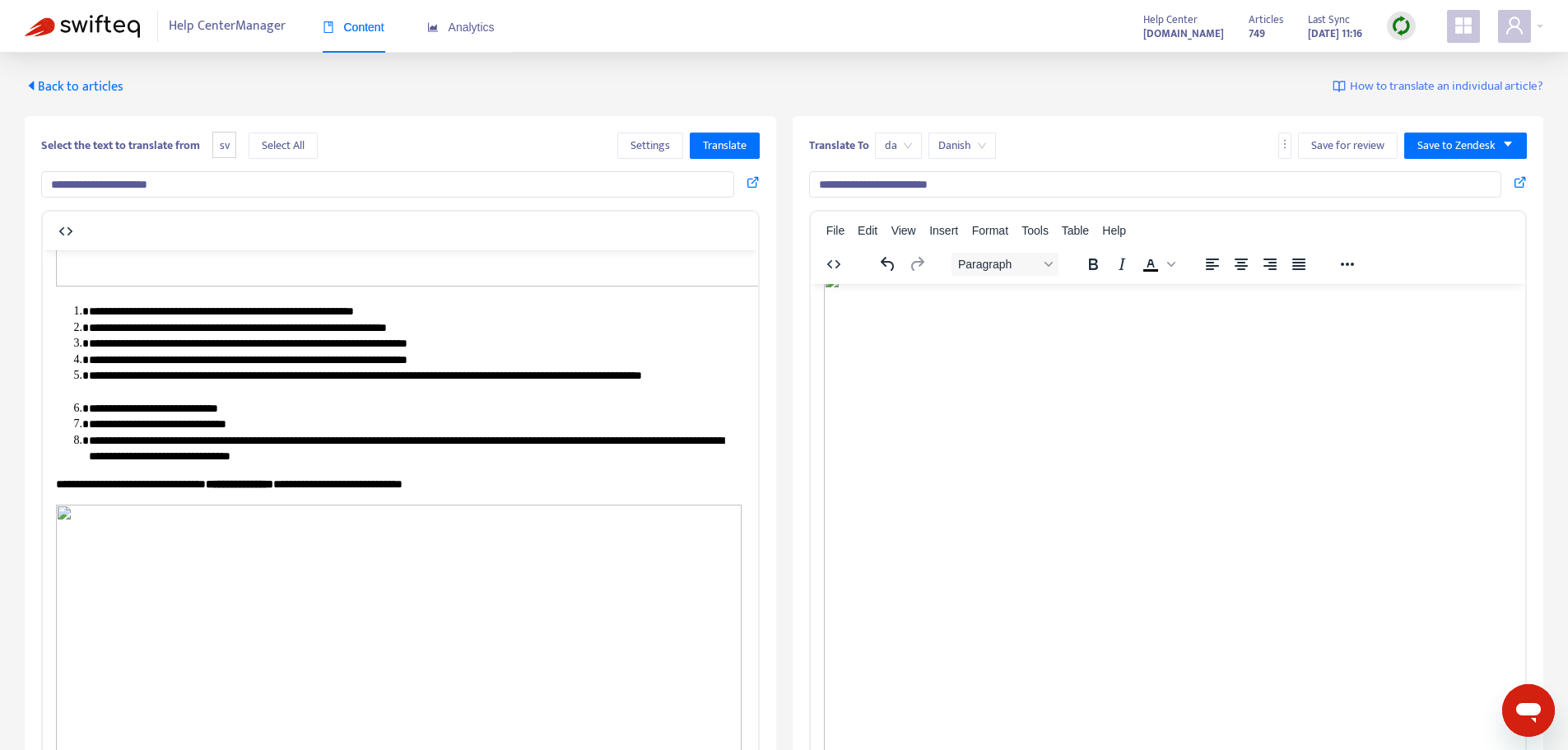 click at bounding box center (1396, 625) 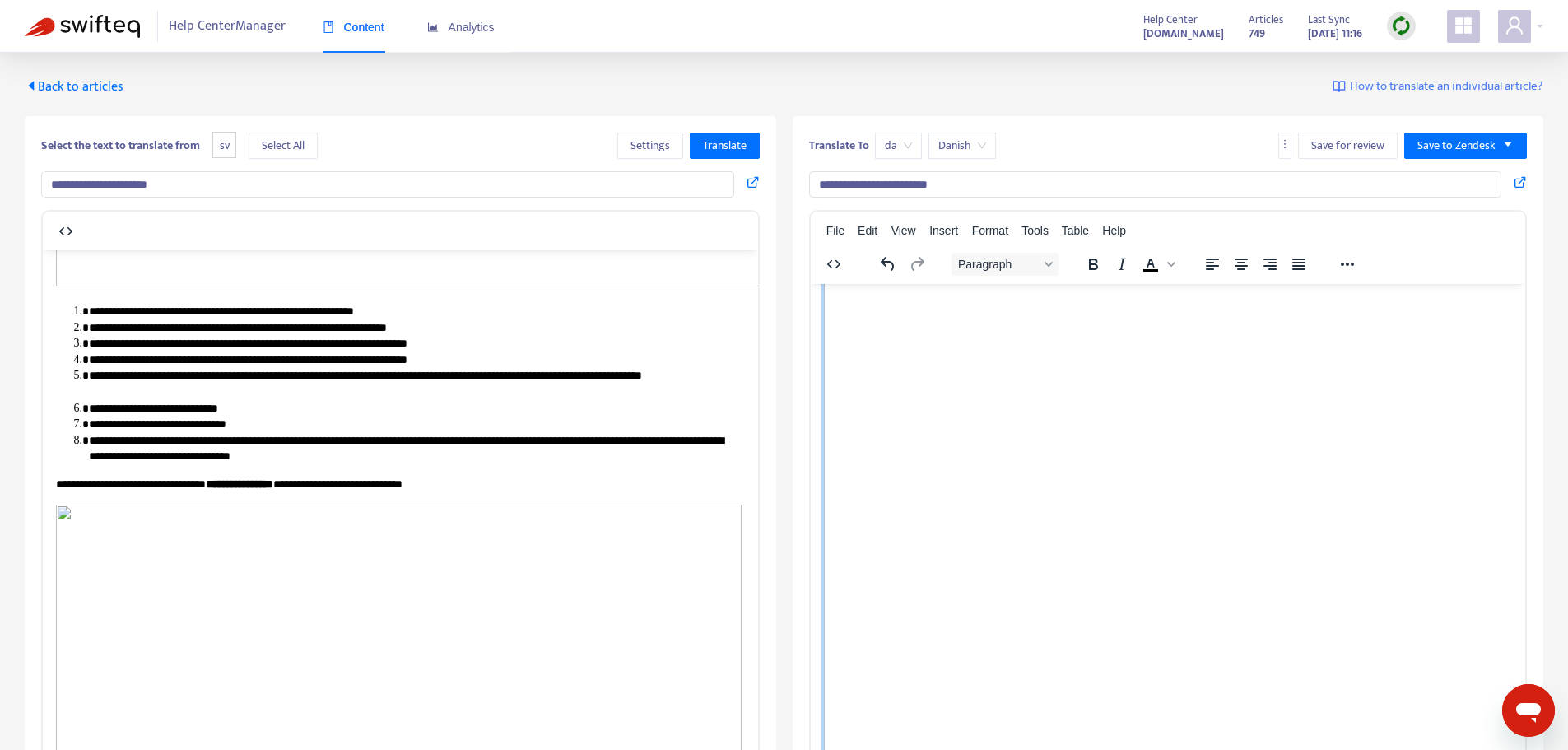 scroll, scrollTop: 1153, scrollLeft: 0, axis: vertical 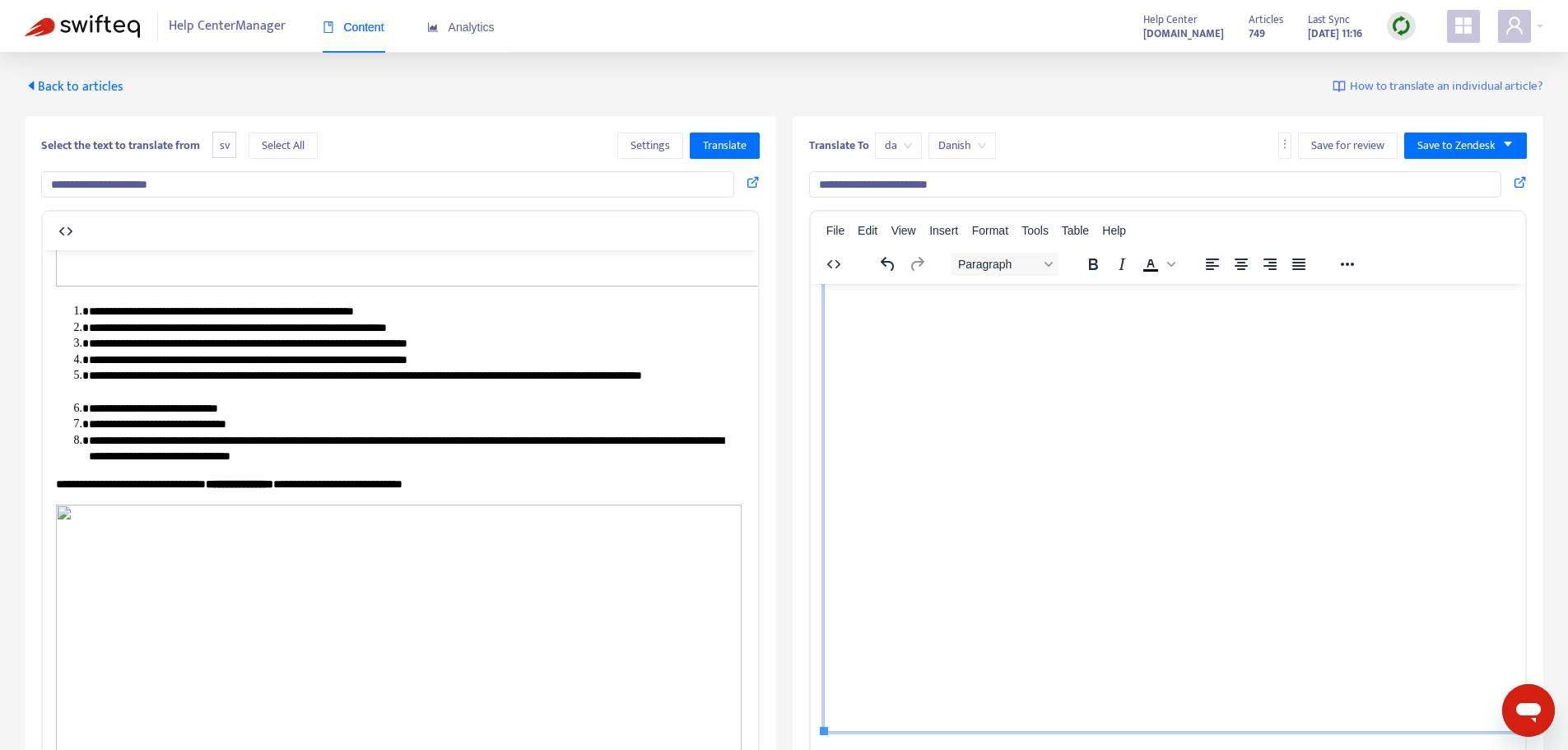 click at bounding box center (1396, 378) 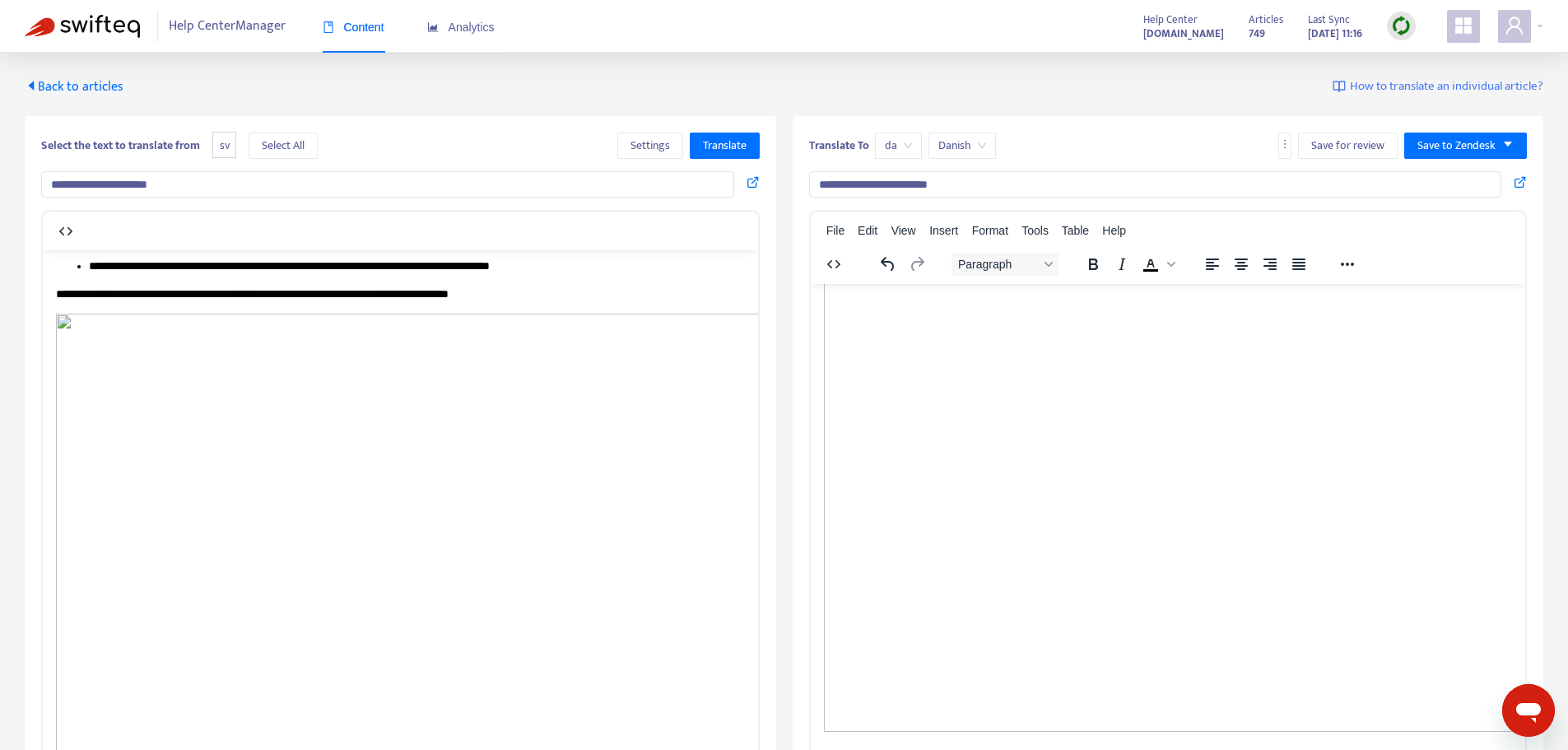 scroll, scrollTop: 817, scrollLeft: 0, axis: vertical 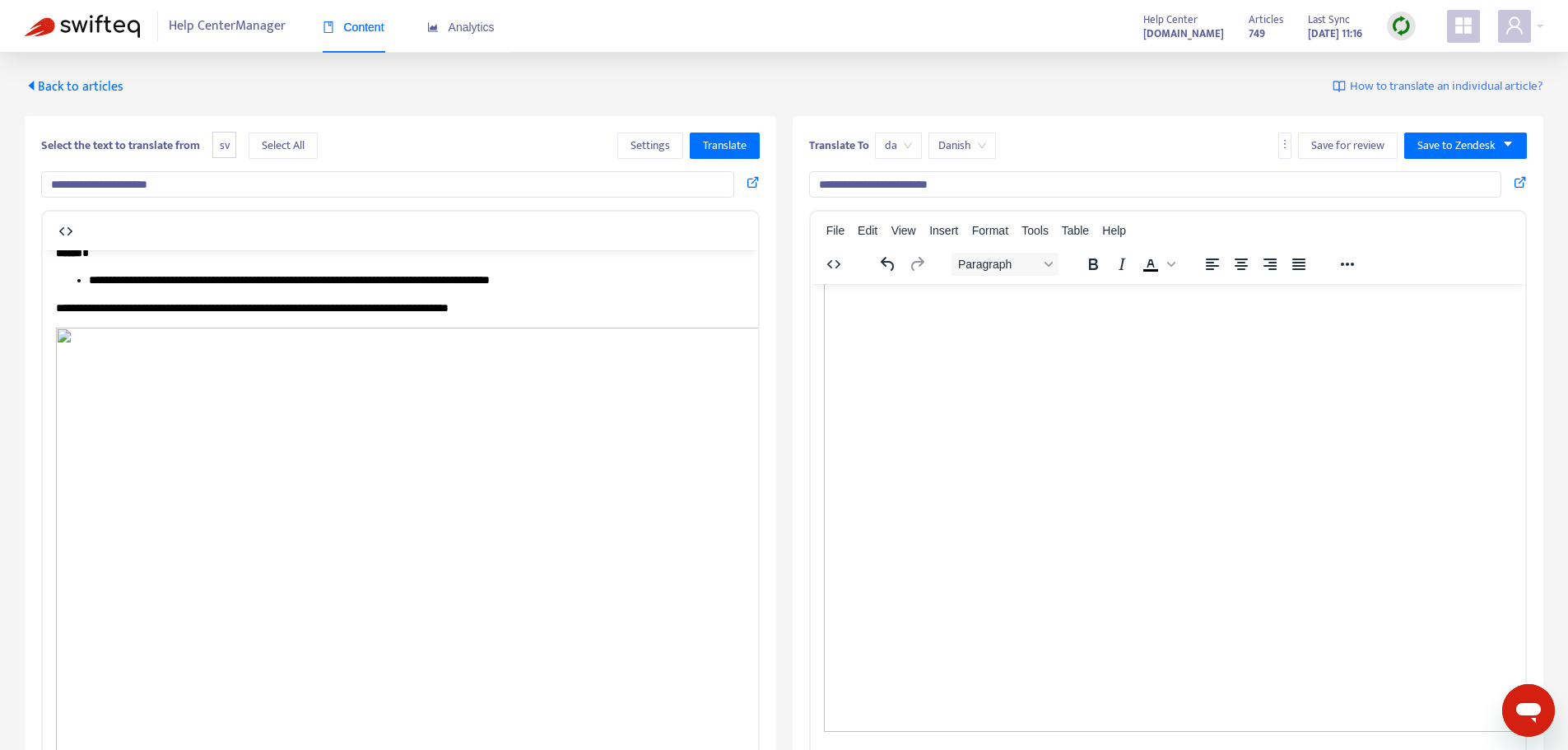 click at bounding box center [629, 680] 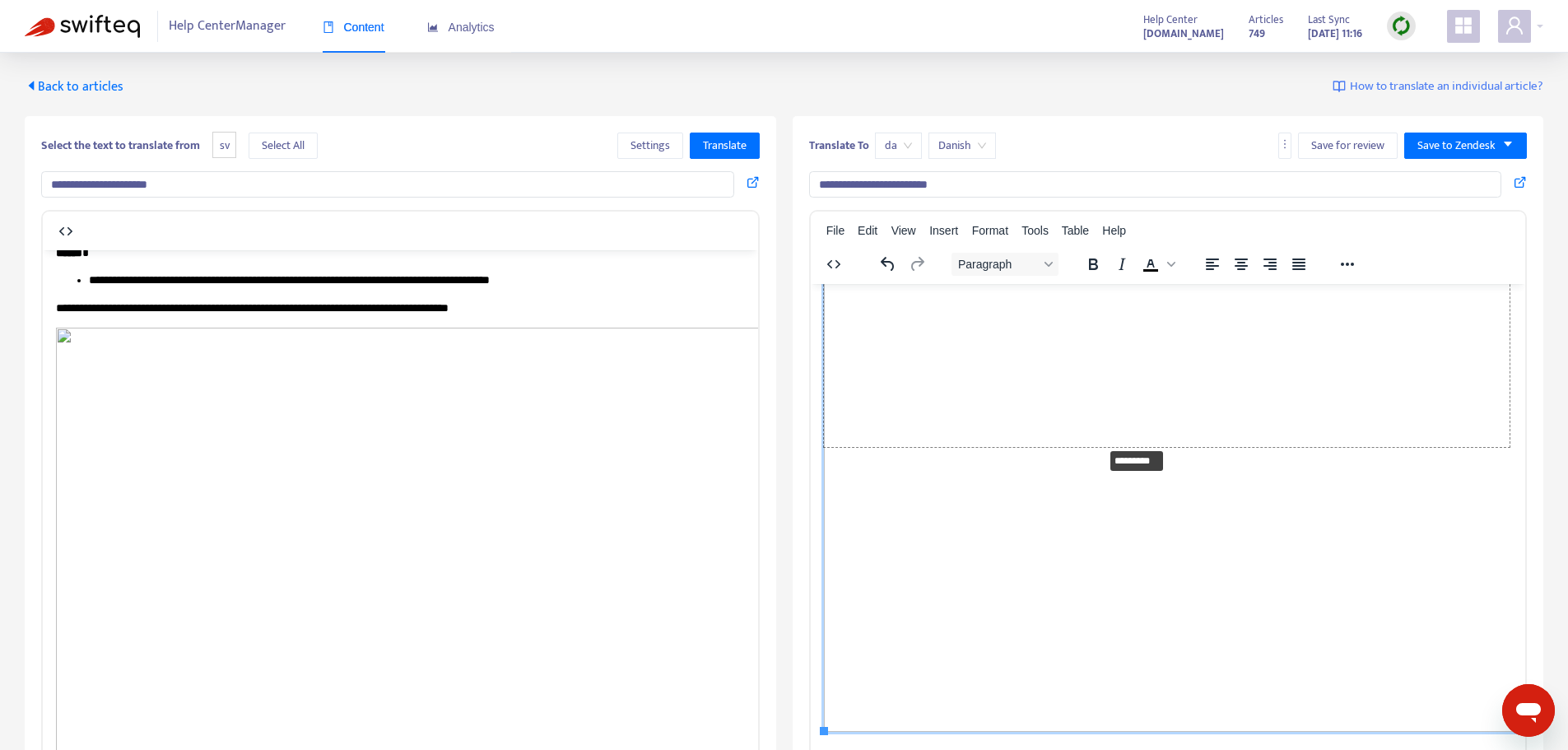 drag, startPoint x: 820, startPoint y: 729, endPoint x: 1100, endPoint y: 444, distance: 399.531 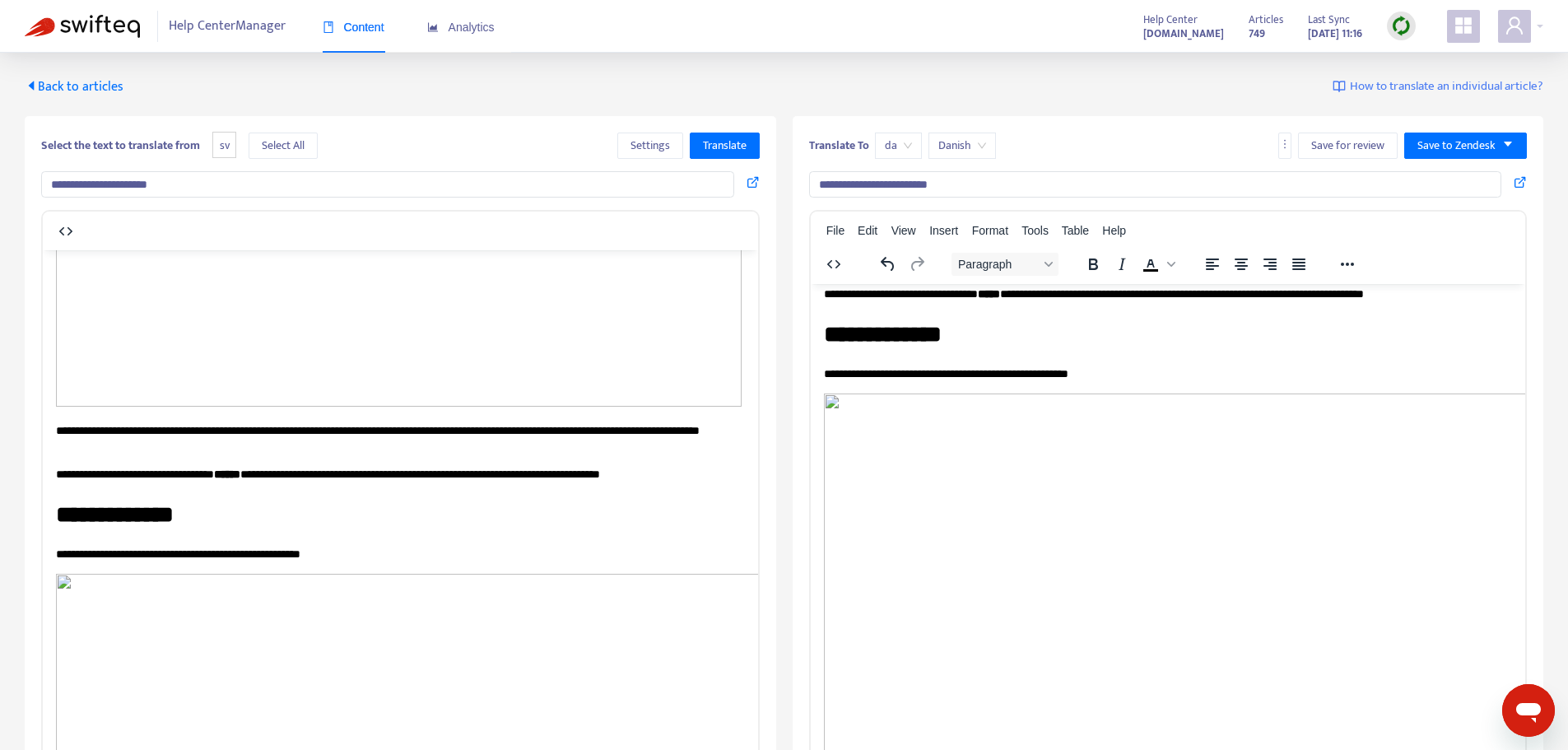 scroll, scrollTop: 2052, scrollLeft: 0, axis: vertical 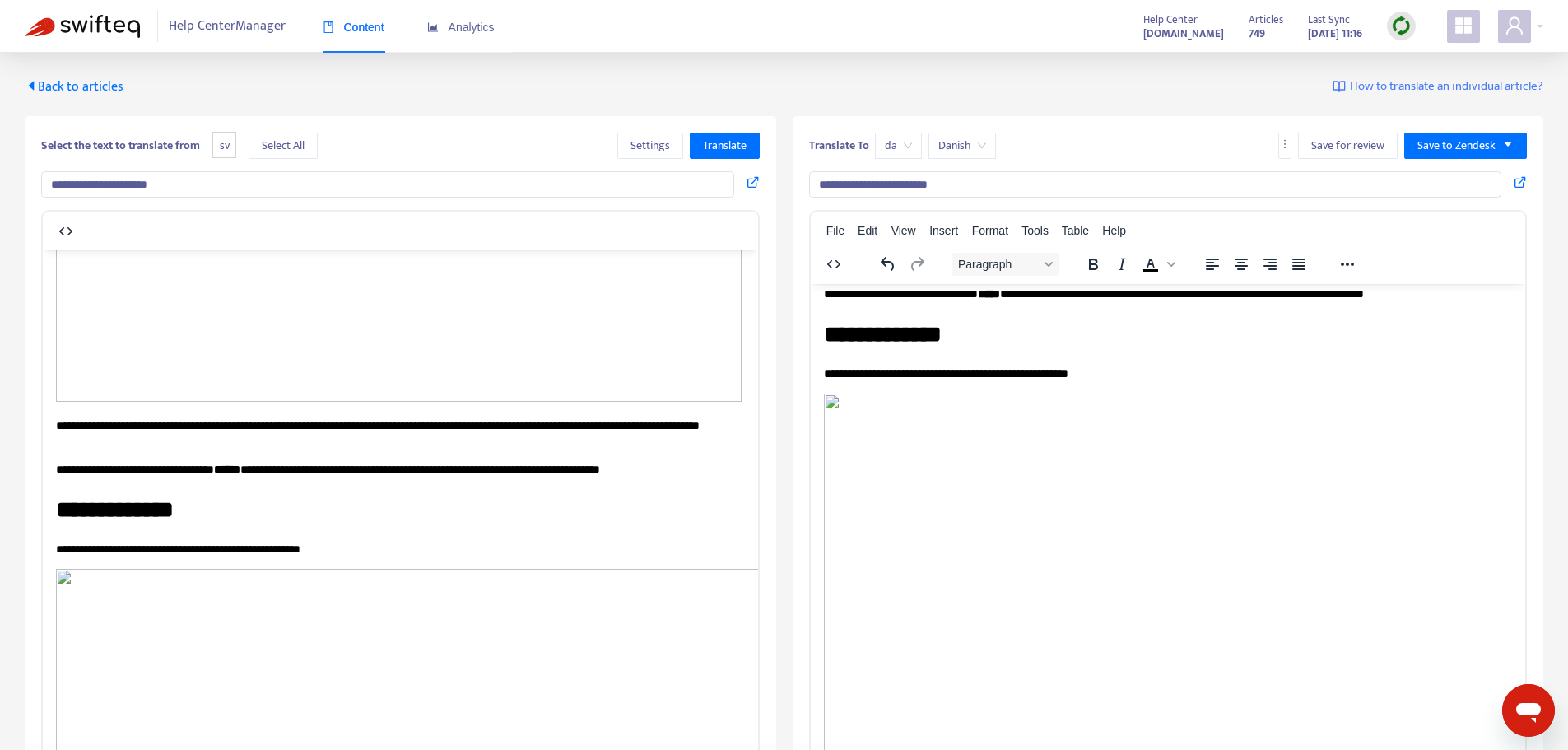 click on "**********" at bounding box center [394, 469] 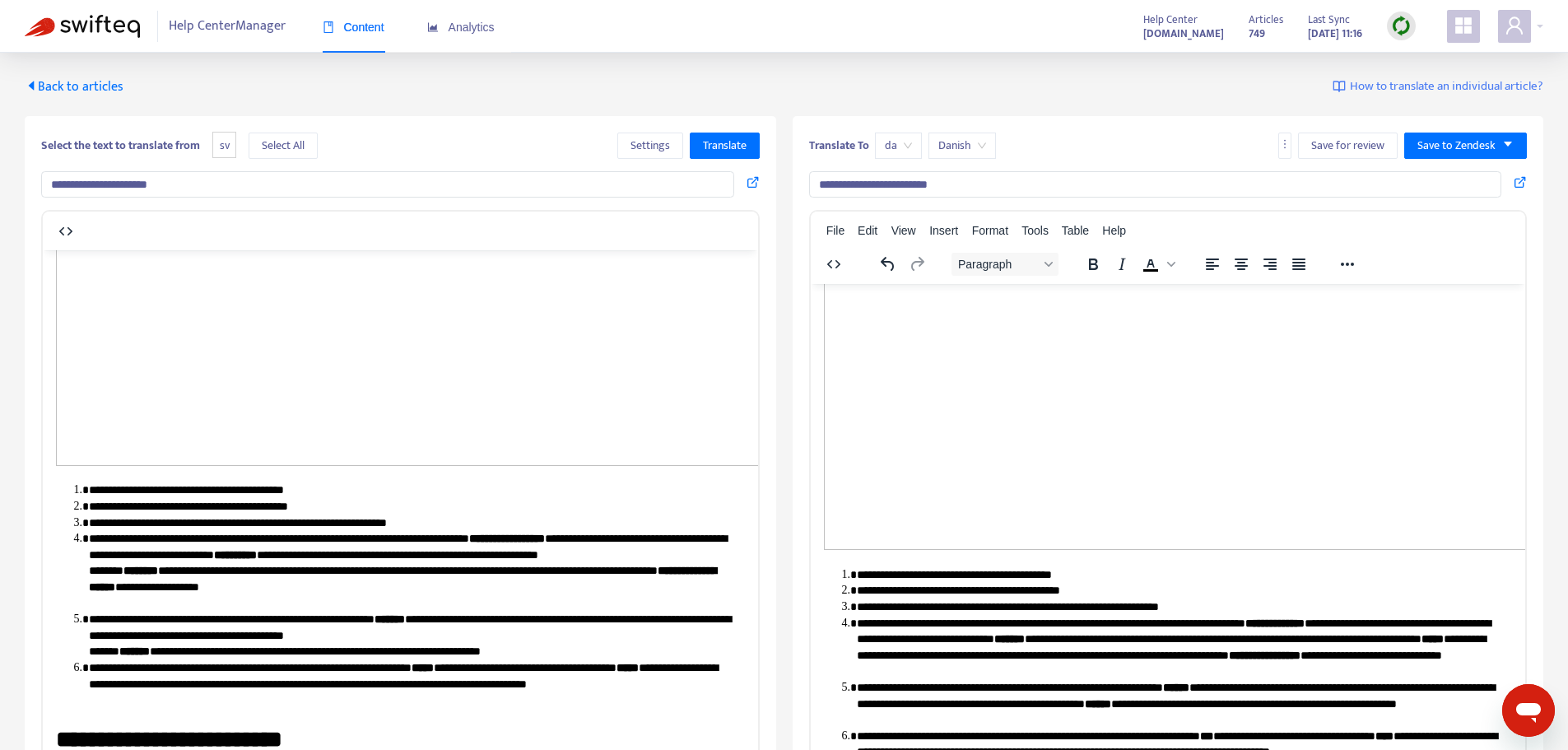 scroll, scrollTop: 2223, scrollLeft: 0, axis: vertical 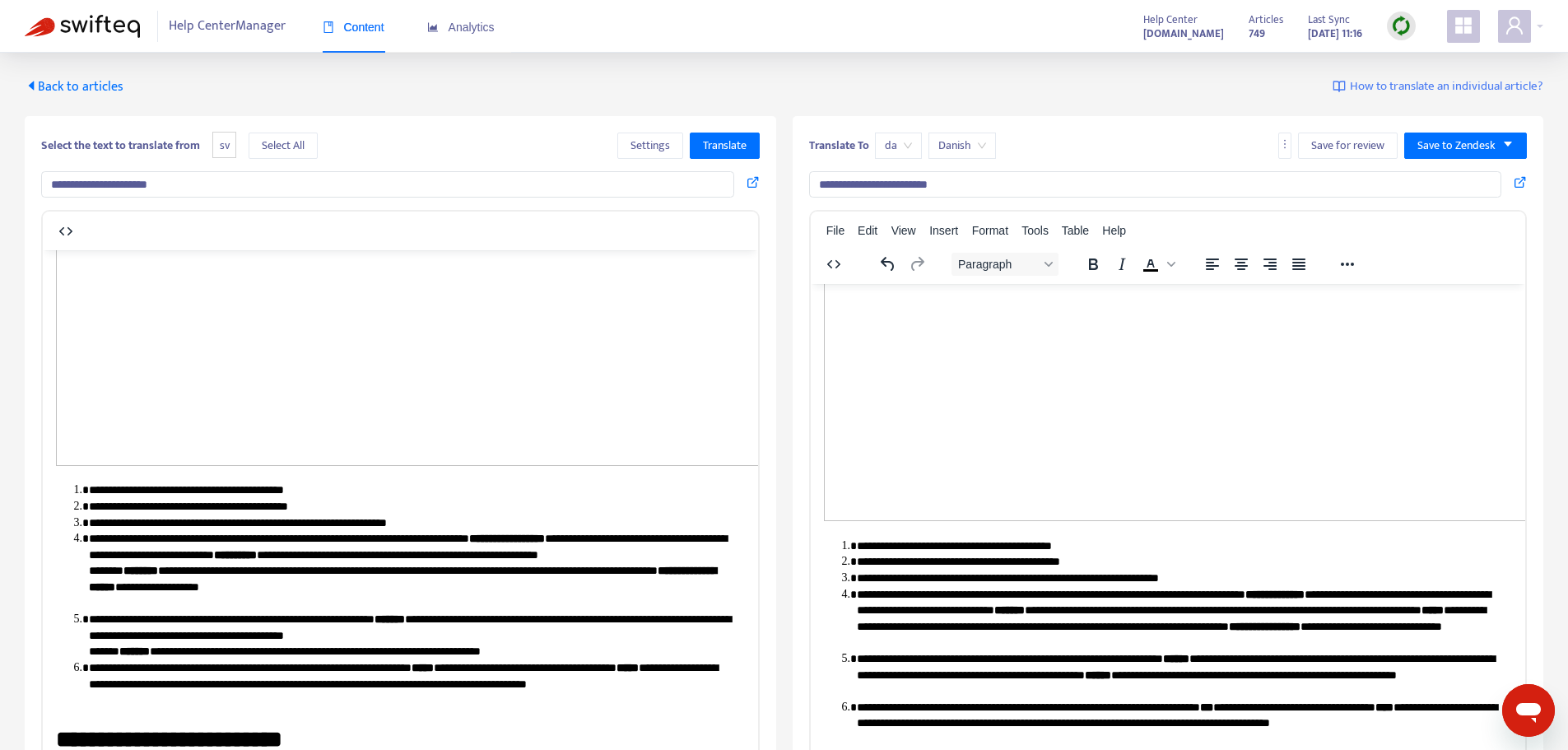 click on "**********" at bounding box center [411, 490] 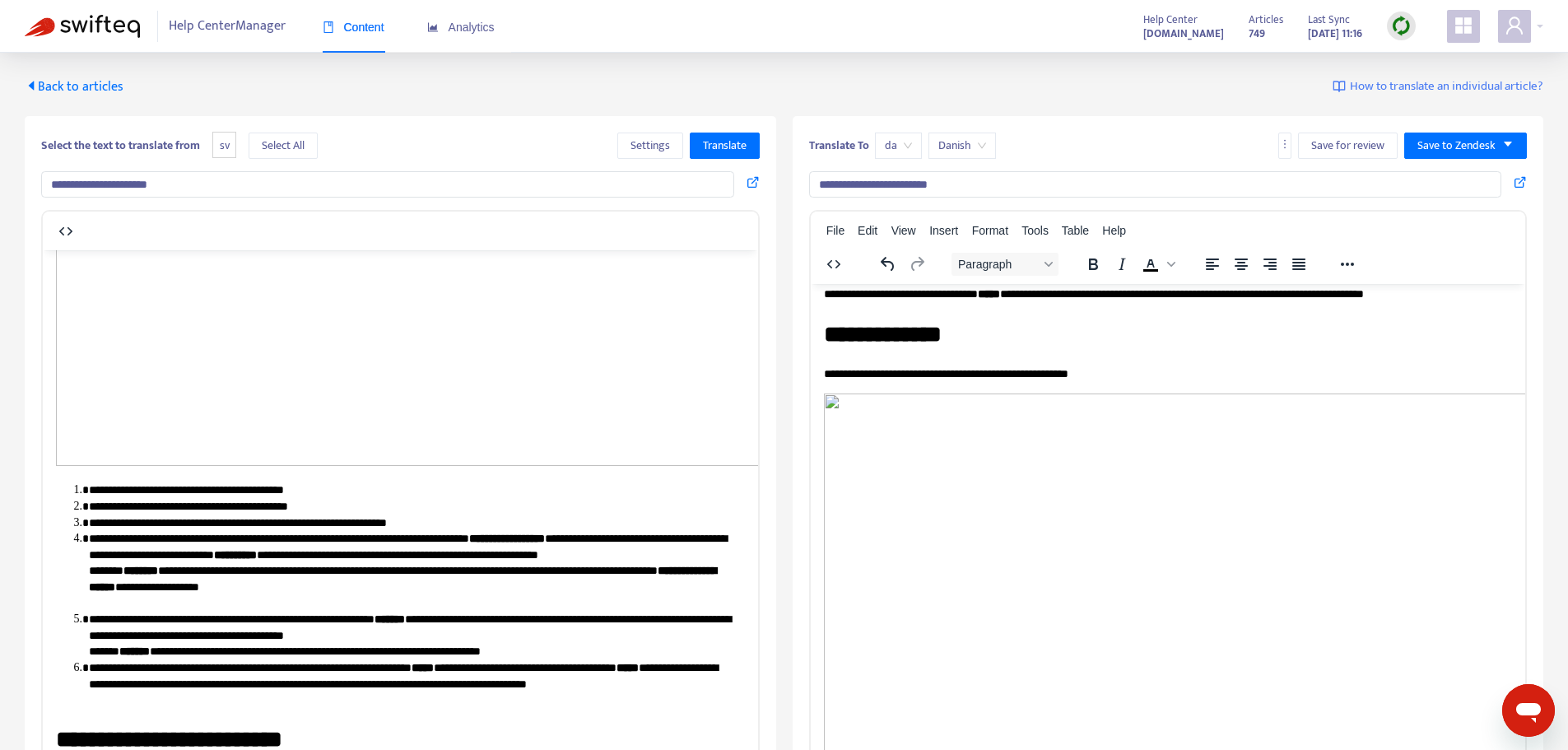 scroll, scrollTop: 2058, scrollLeft: 0, axis: vertical 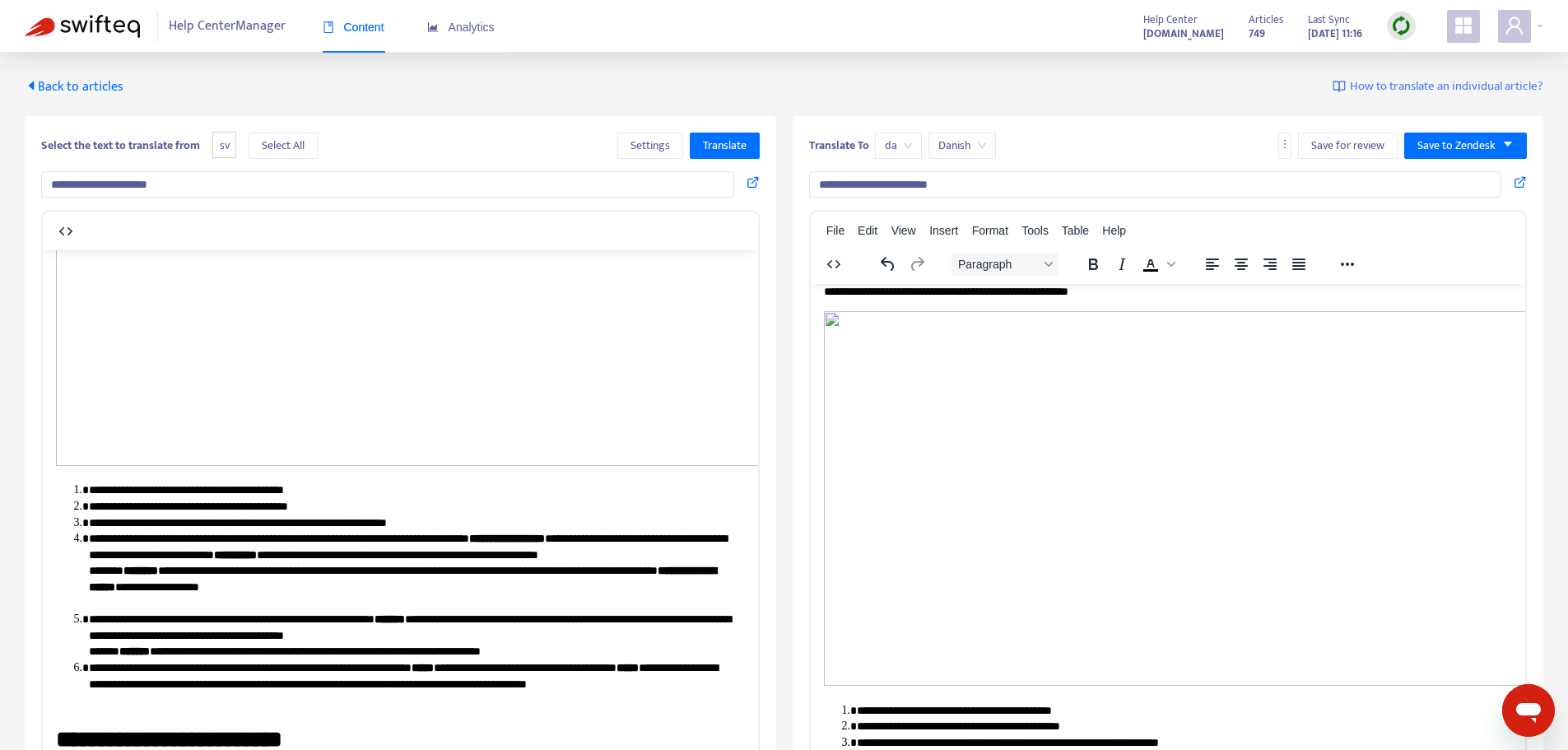 click at bounding box center [1398, 497] 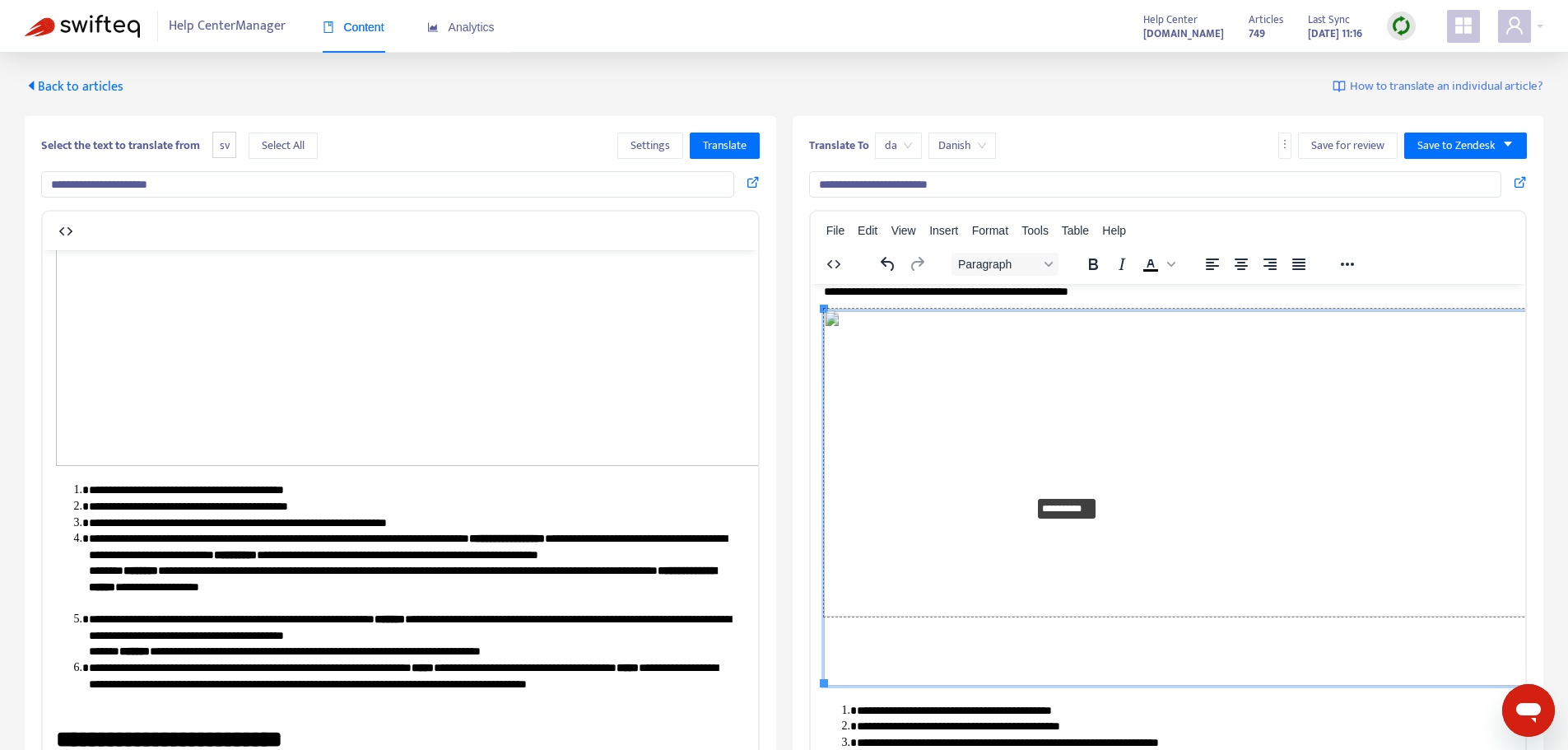 drag, startPoint x: 821, startPoint y: 682, endPoint x: 1028, endPoint y: 493, distance: 280.30341 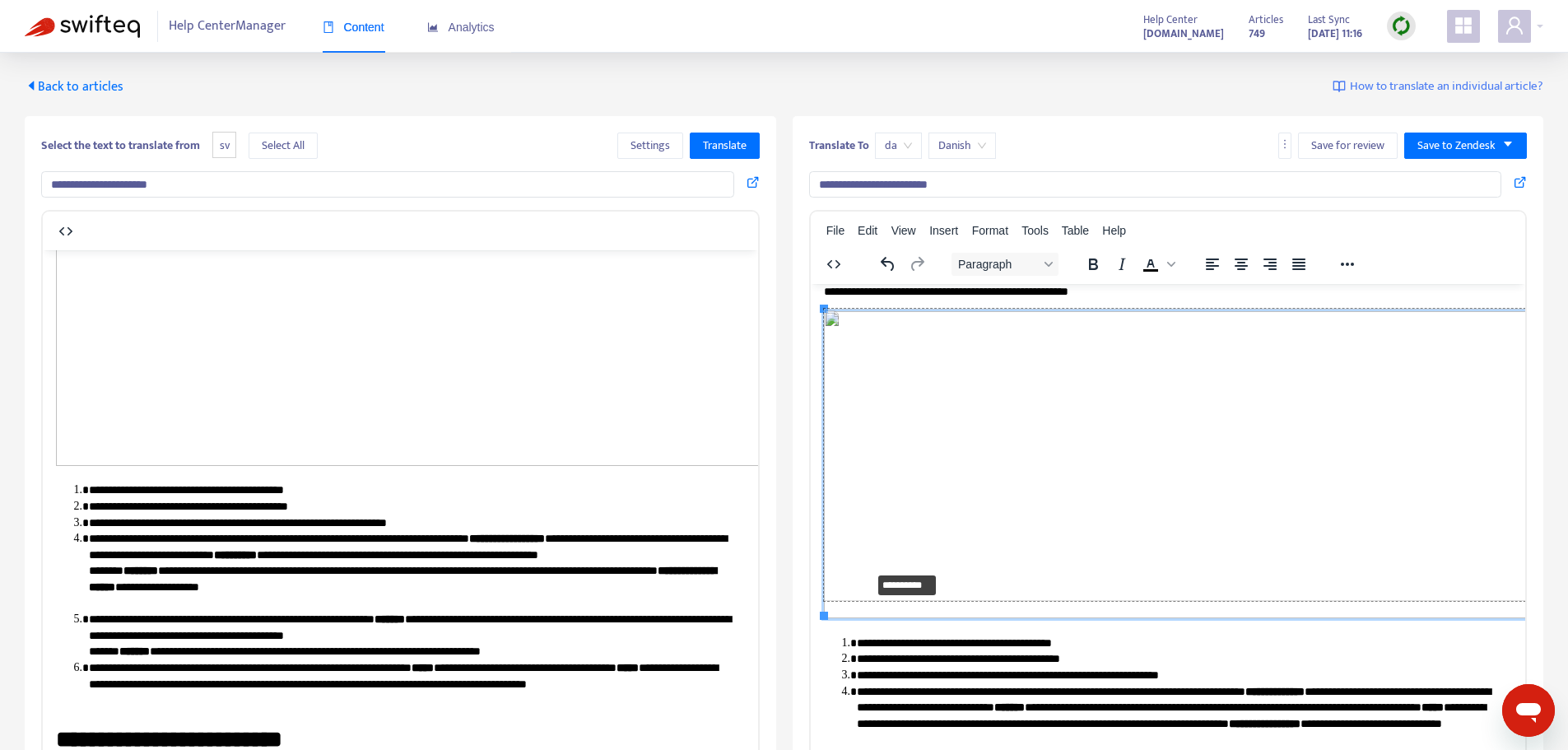 drag, startPoint x: 821, startPoint y: 611, endPoint x: 872, endPoint y: 561, distance: 71.421285 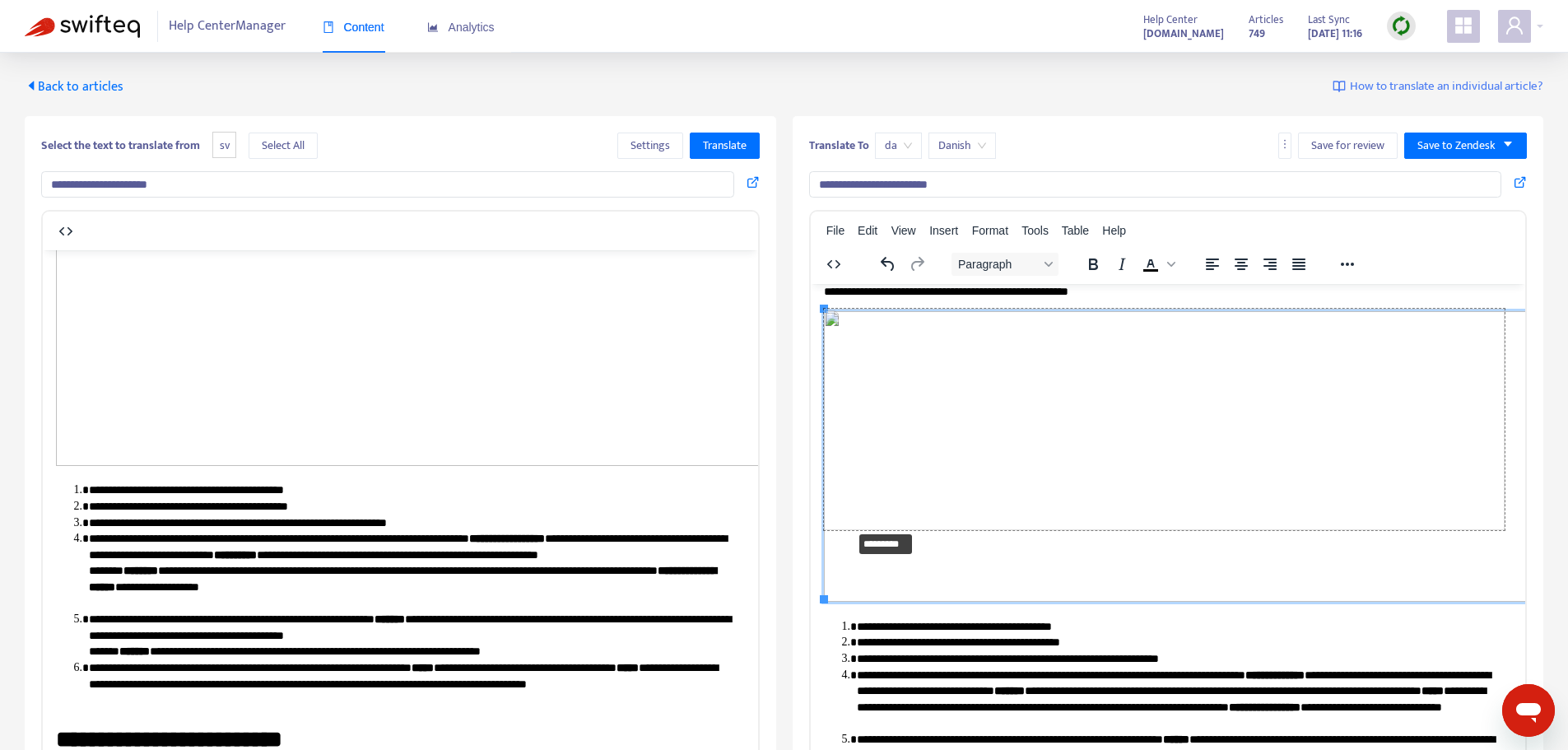 drag, startPoint x: 821, startPoint y: 595, endPoint x: 846, endPoint y: 526, distance: 73.389373 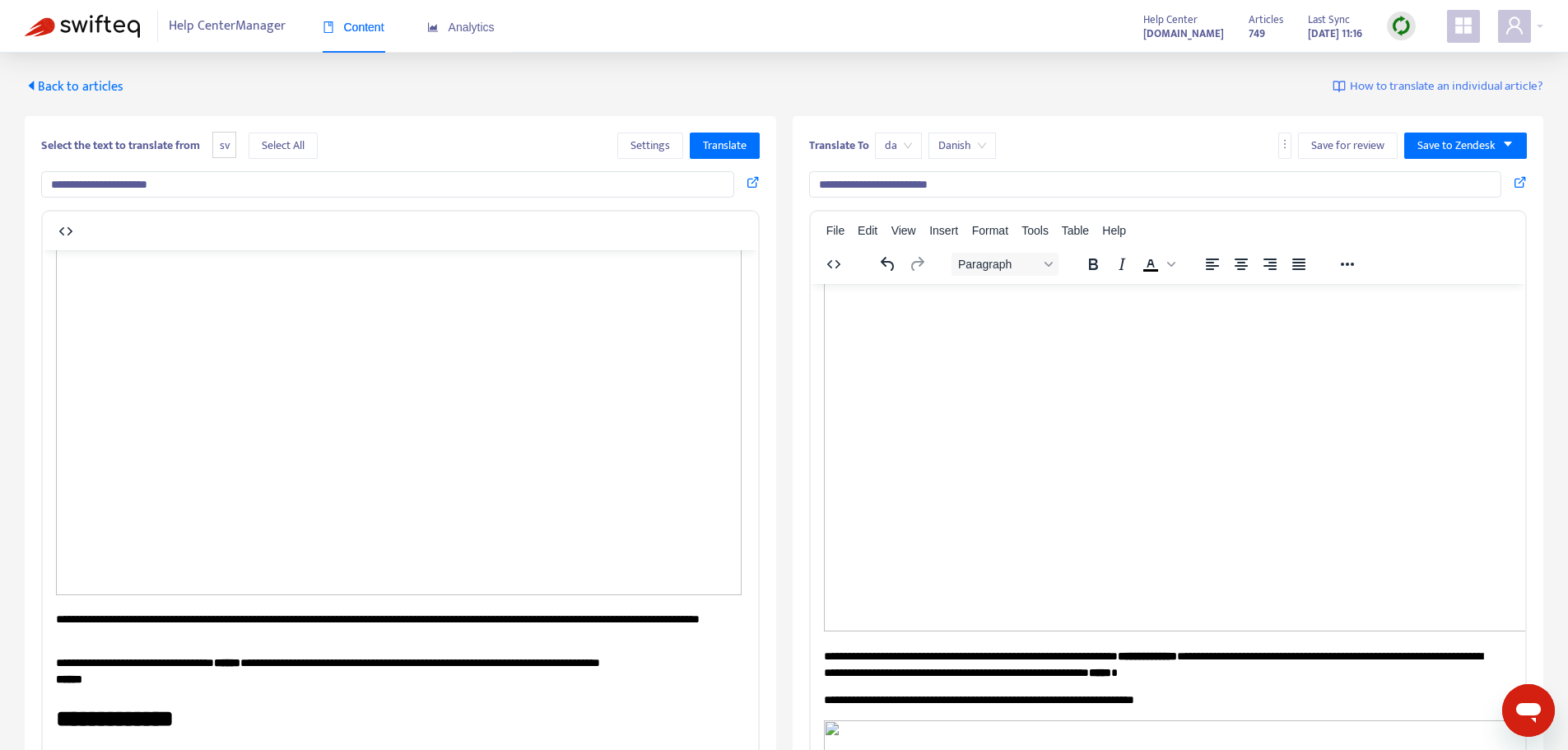 scroll, scrollTop: 1887, scrollLeft: 0, axis: vertical 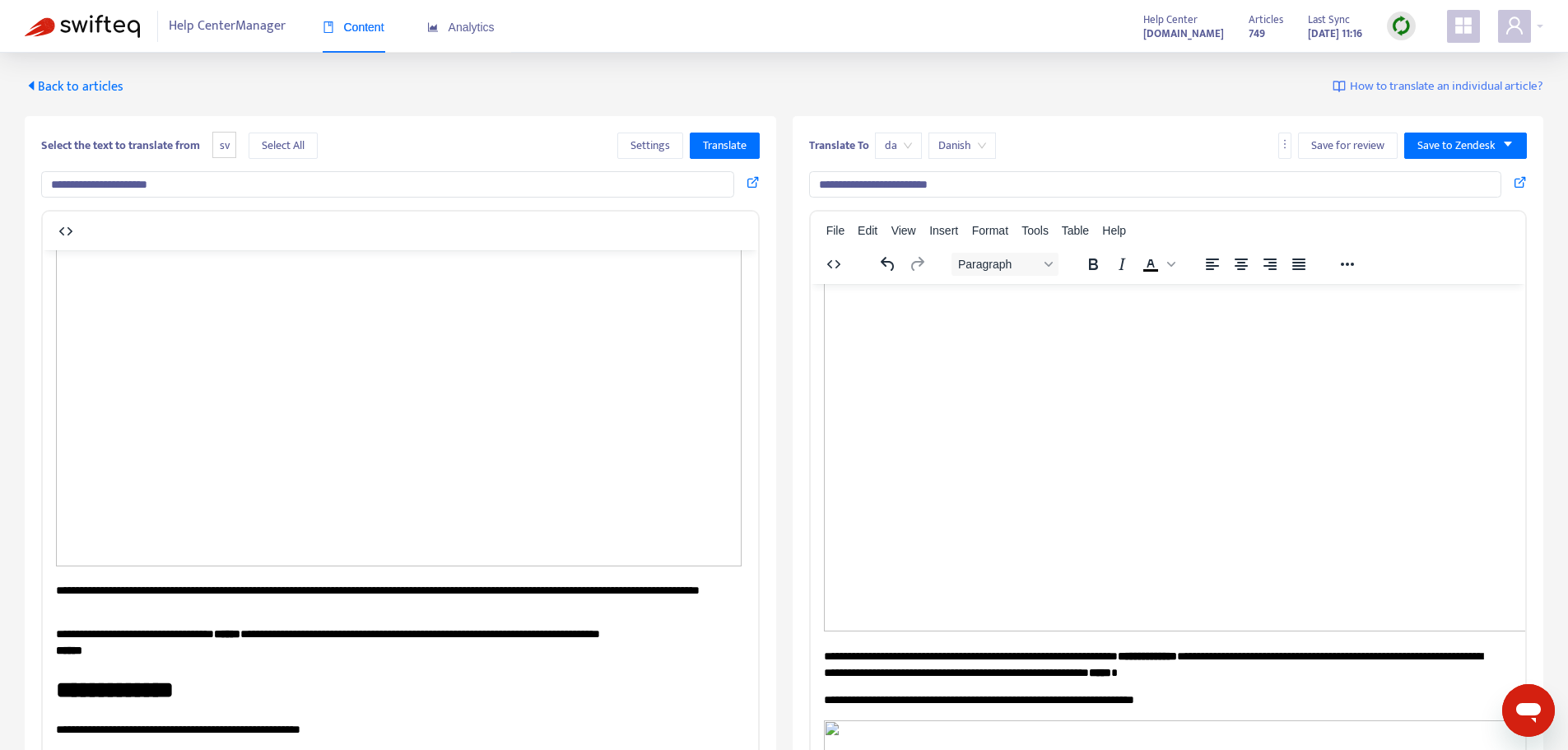 click on "******" at bounding box center [69, 650] 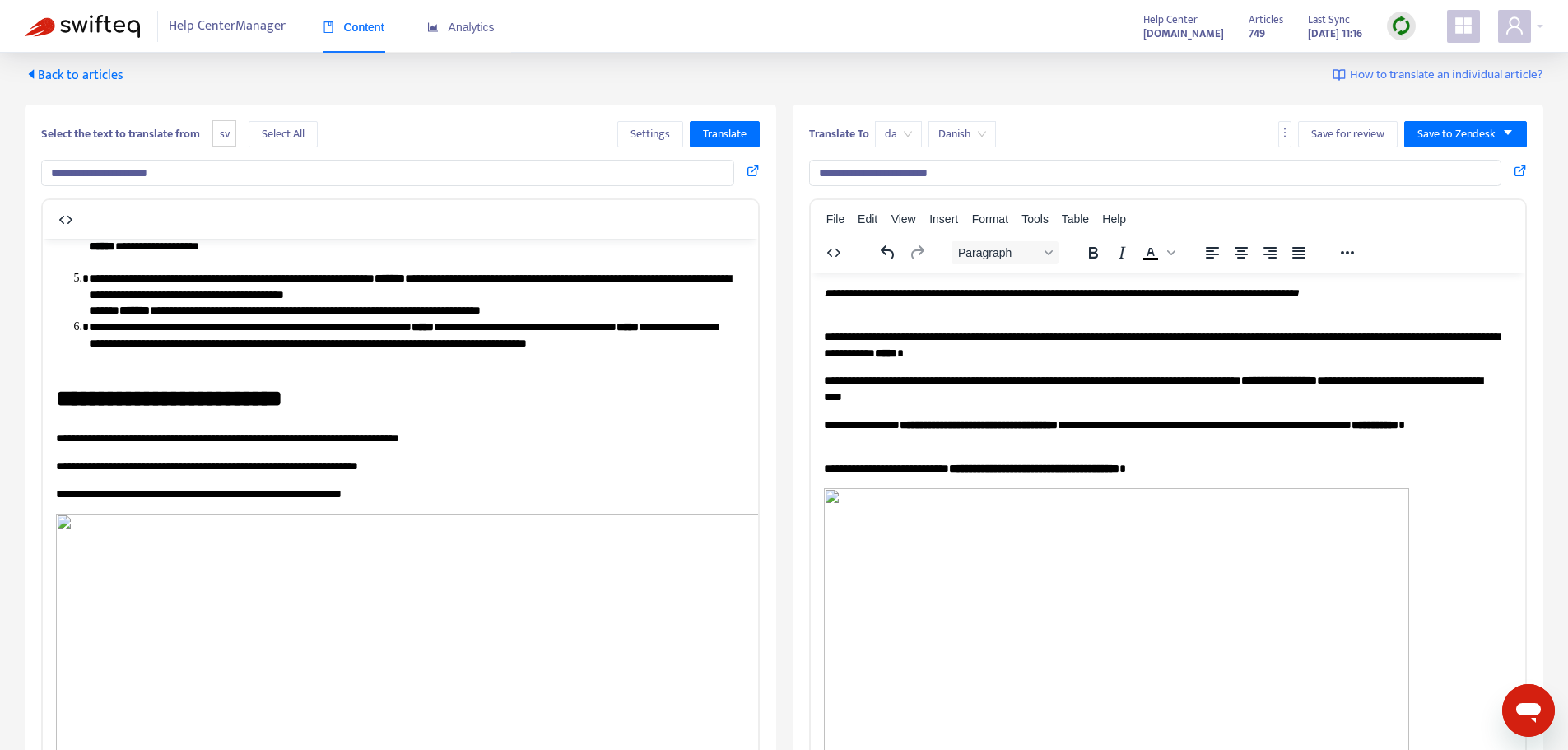 scroll, scrollTop: 0, scrollLeft: 0, axis: both 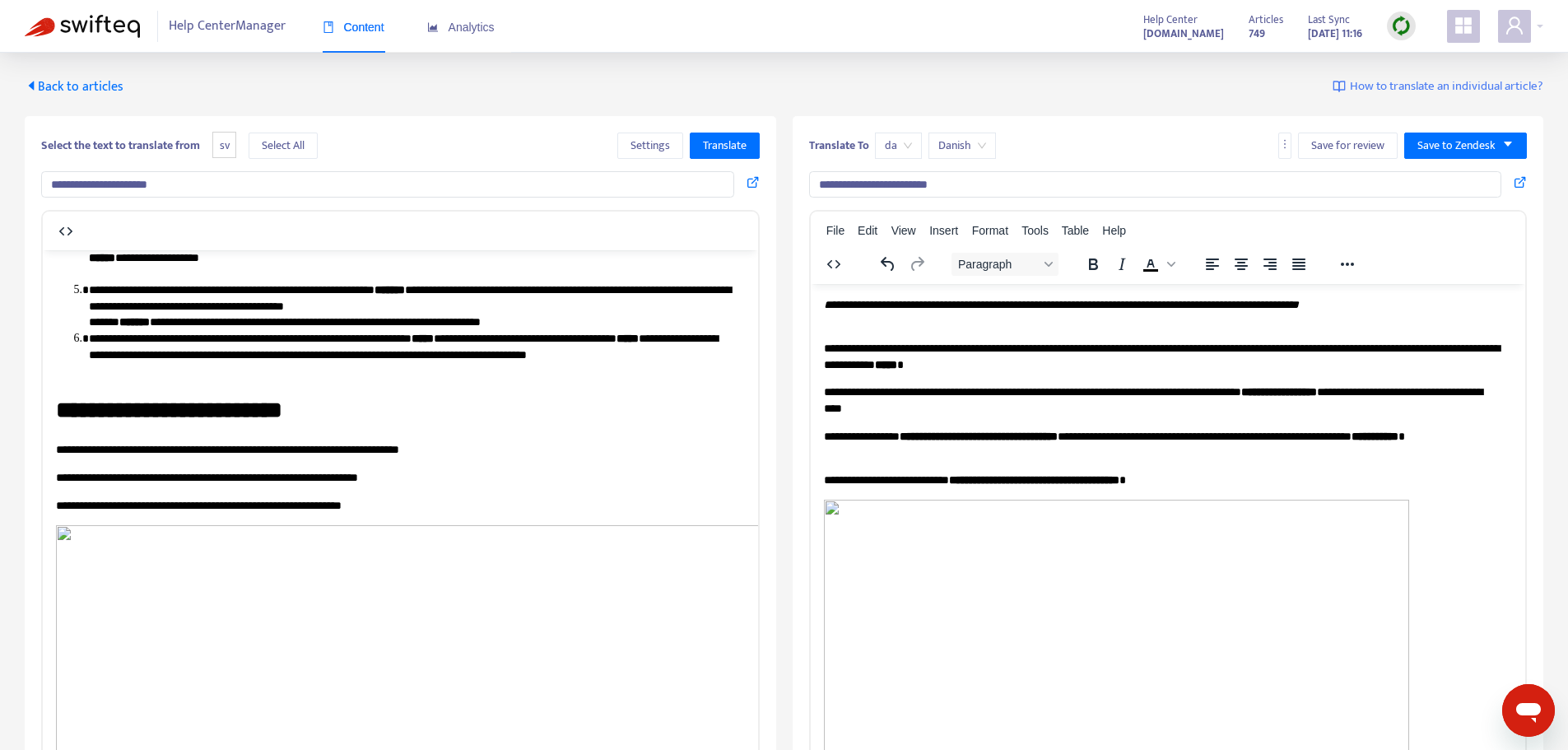 click on "Back to articles" at bounding box center [74, 86] 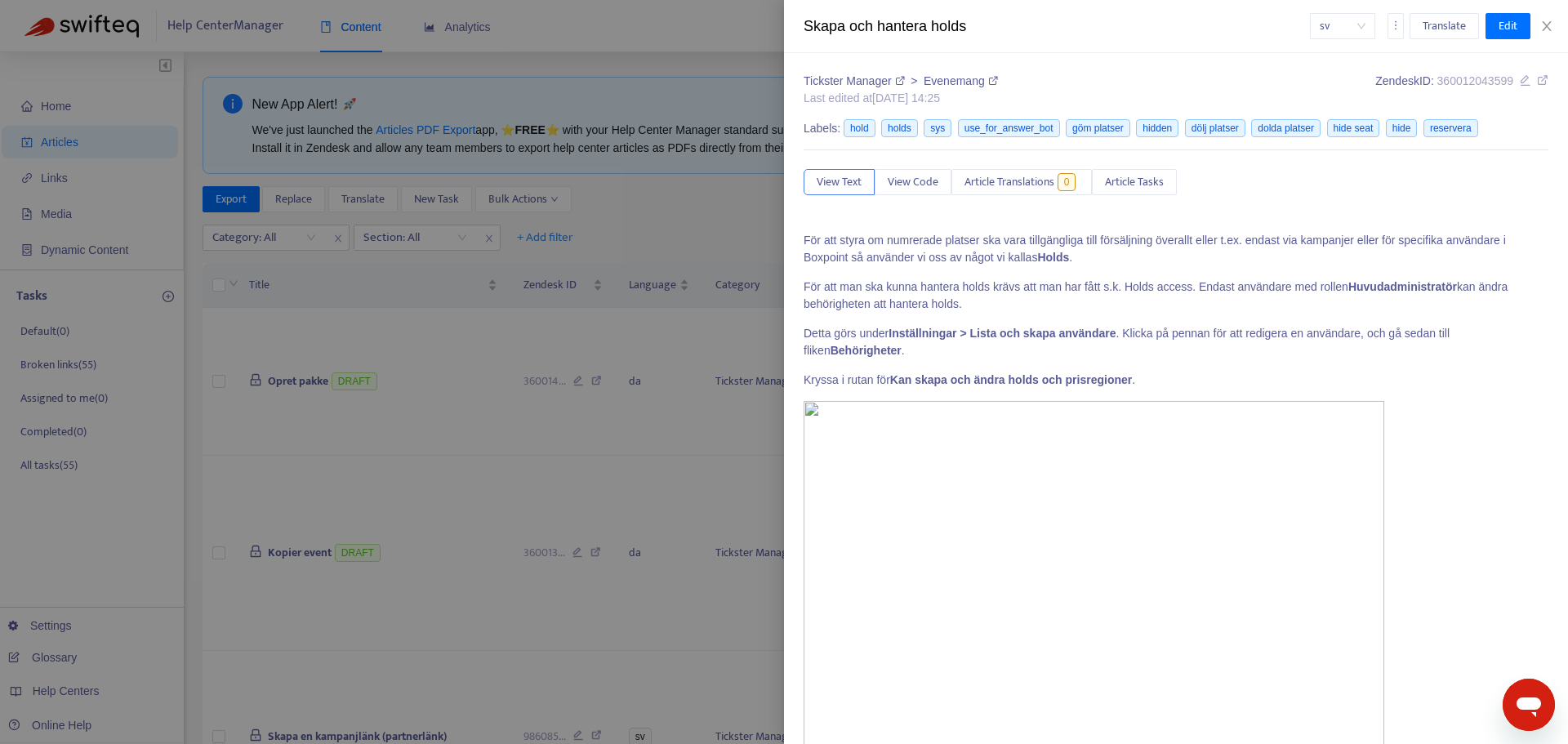 type on "****" 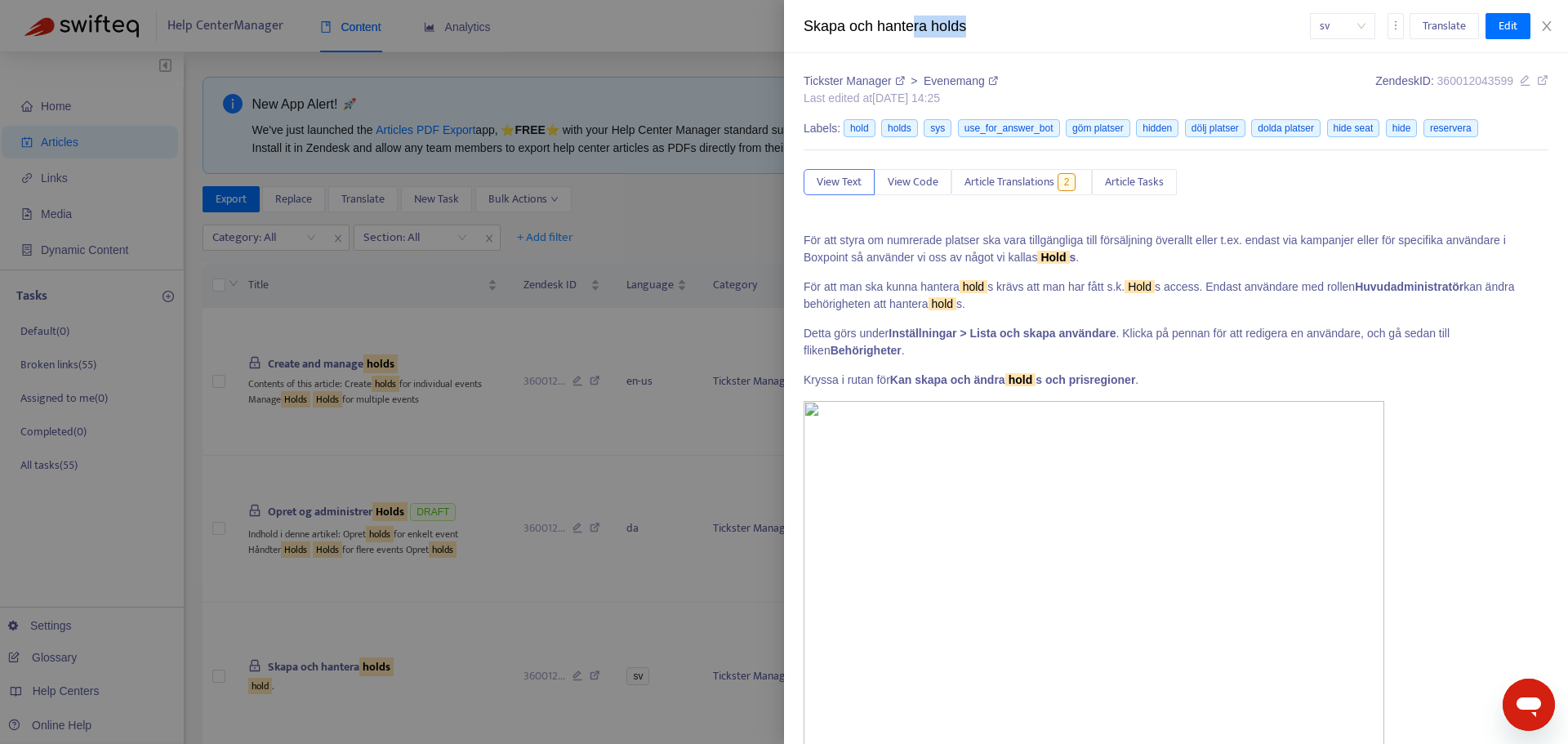 drag, startPoint x: 925, startPoint y: 37, endPoint x: 911, endPoint y: 37, distance: 14 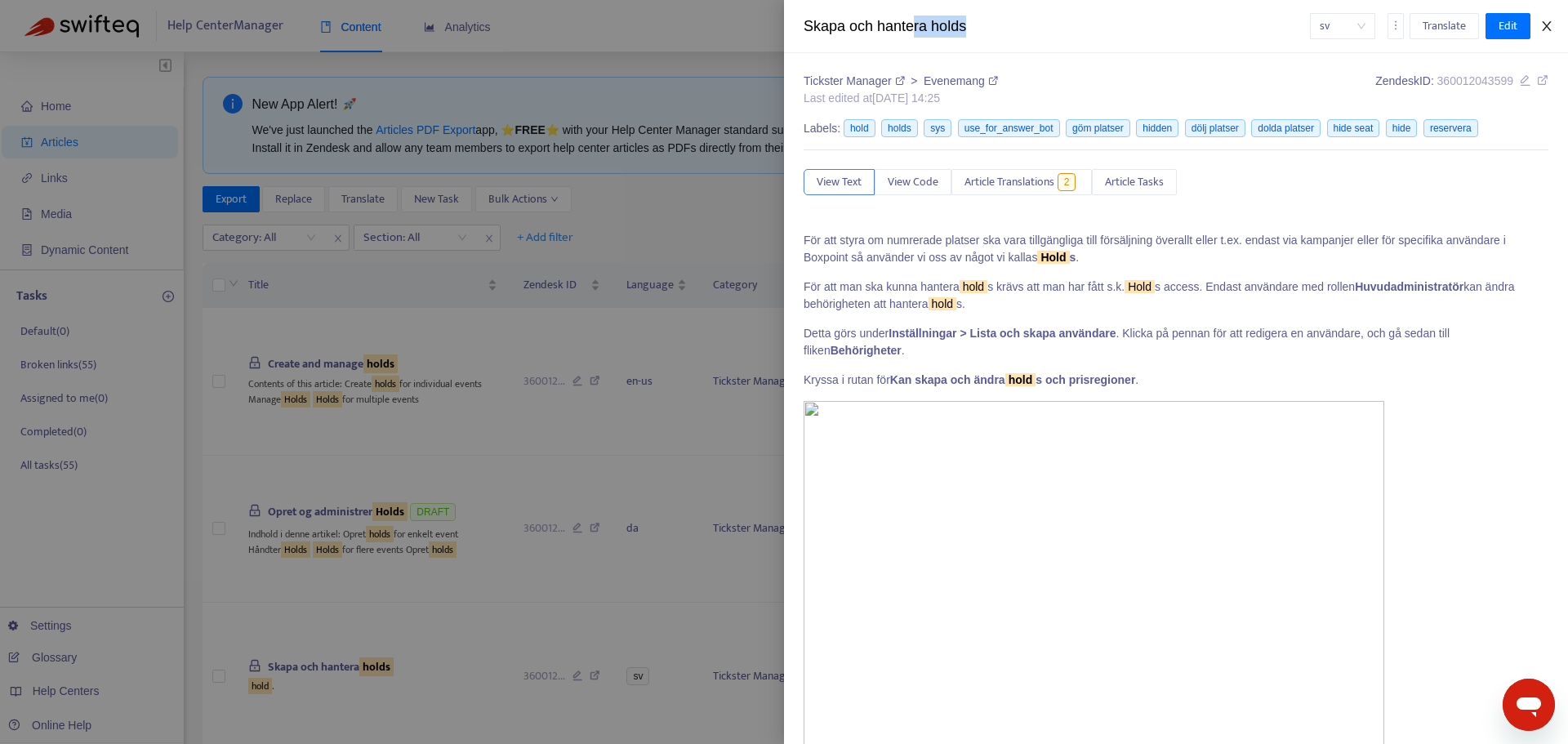 click 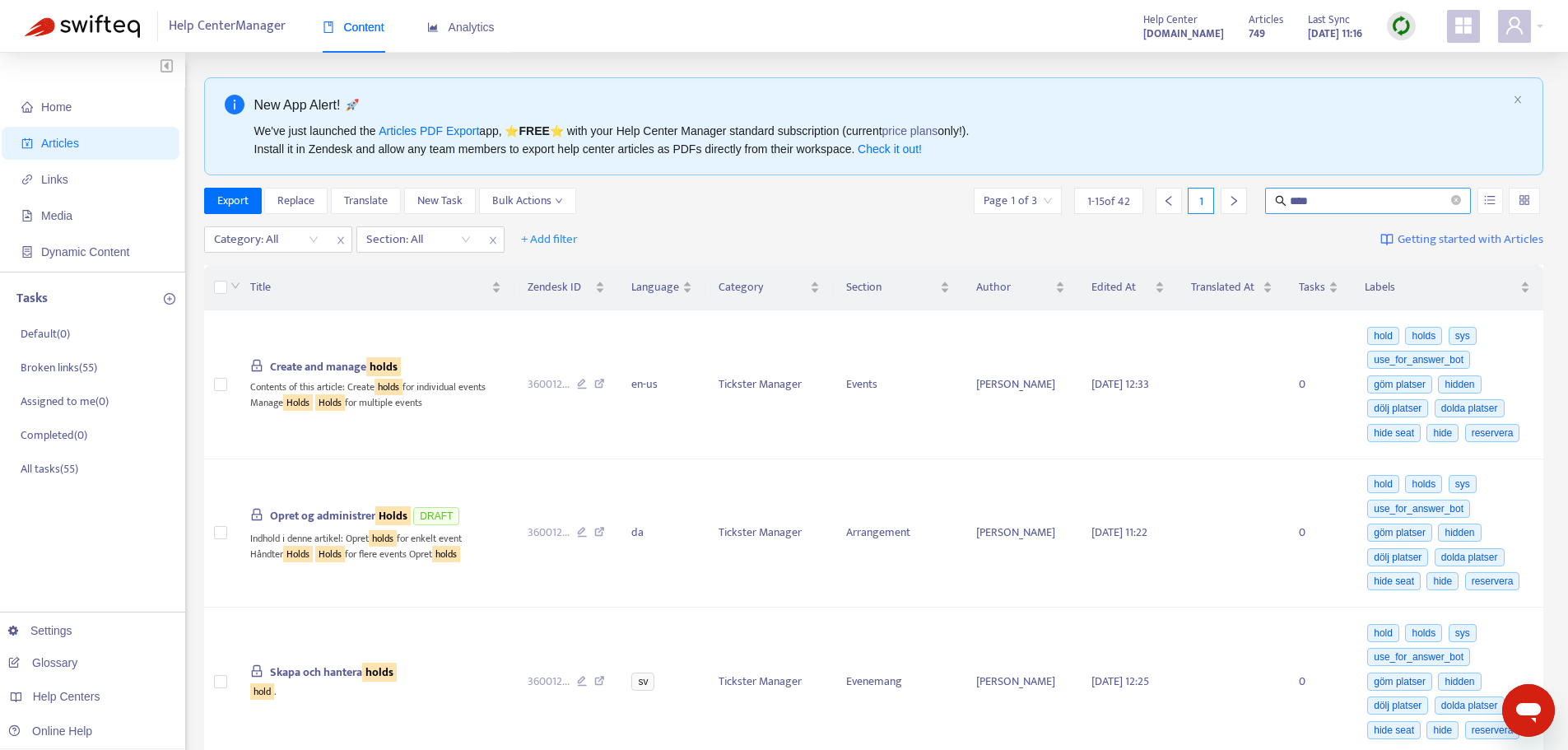 click on "****" at bounding box center [1369, 201] 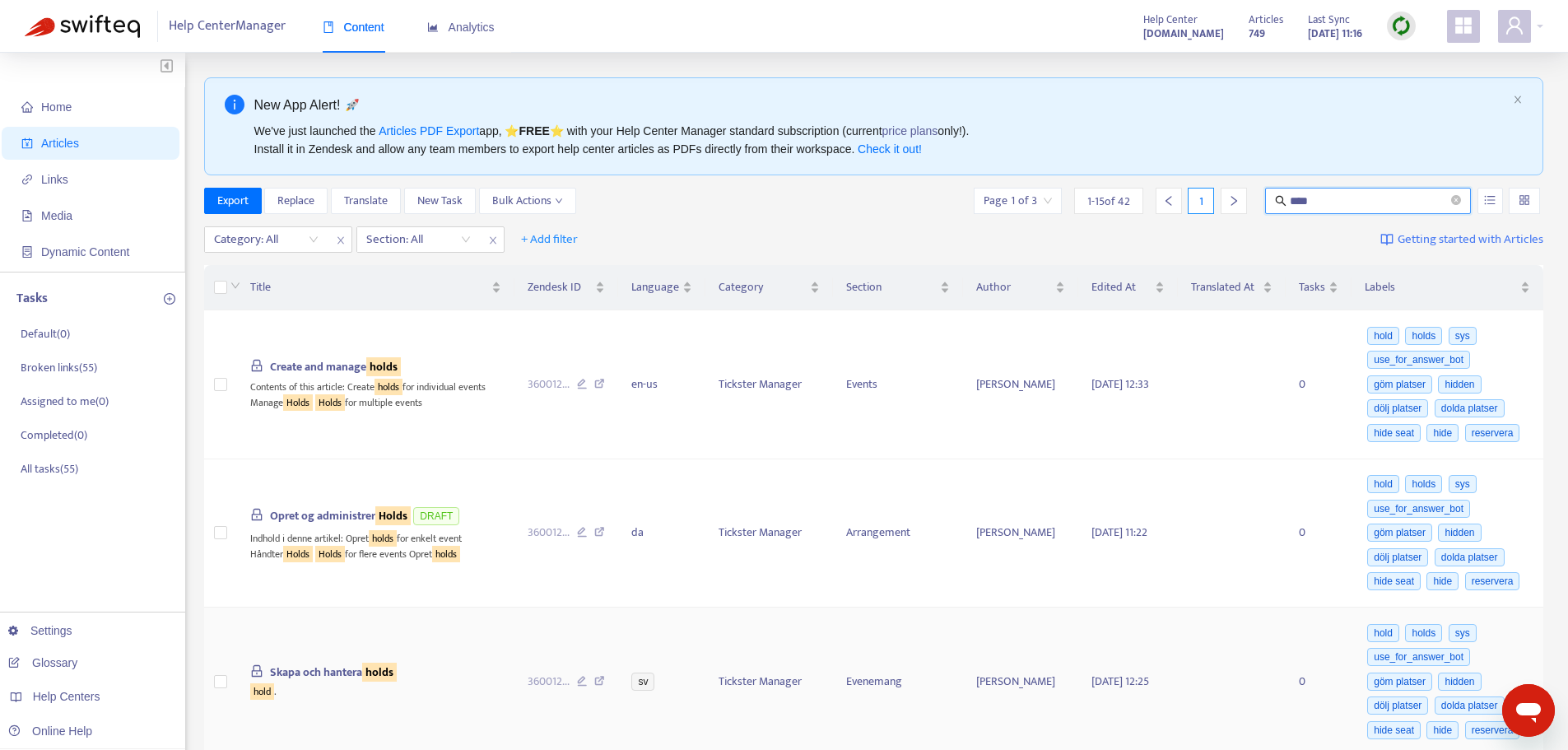 click on "holds" at bounding box center [379, 672] 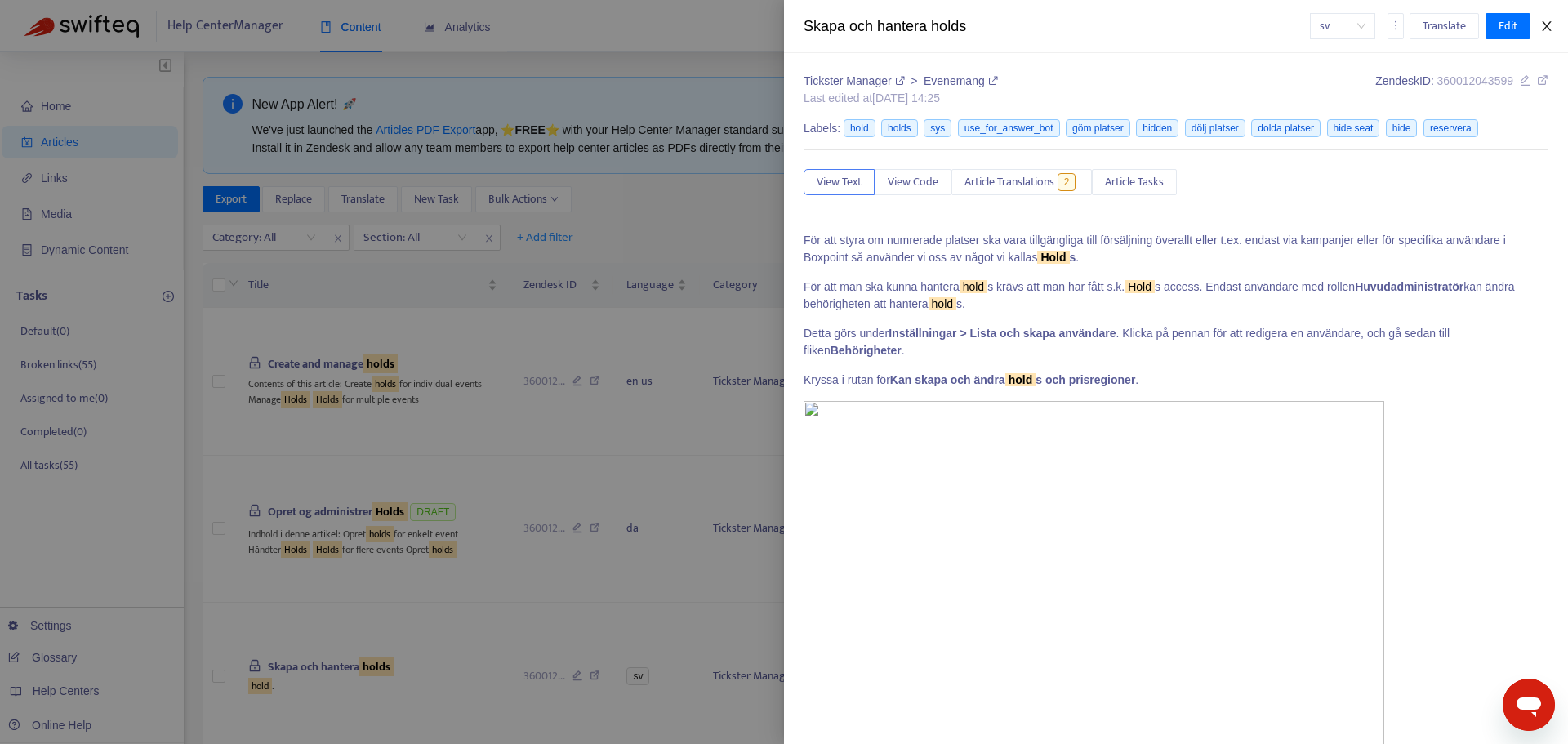 click at bounding box center (1547, 26) 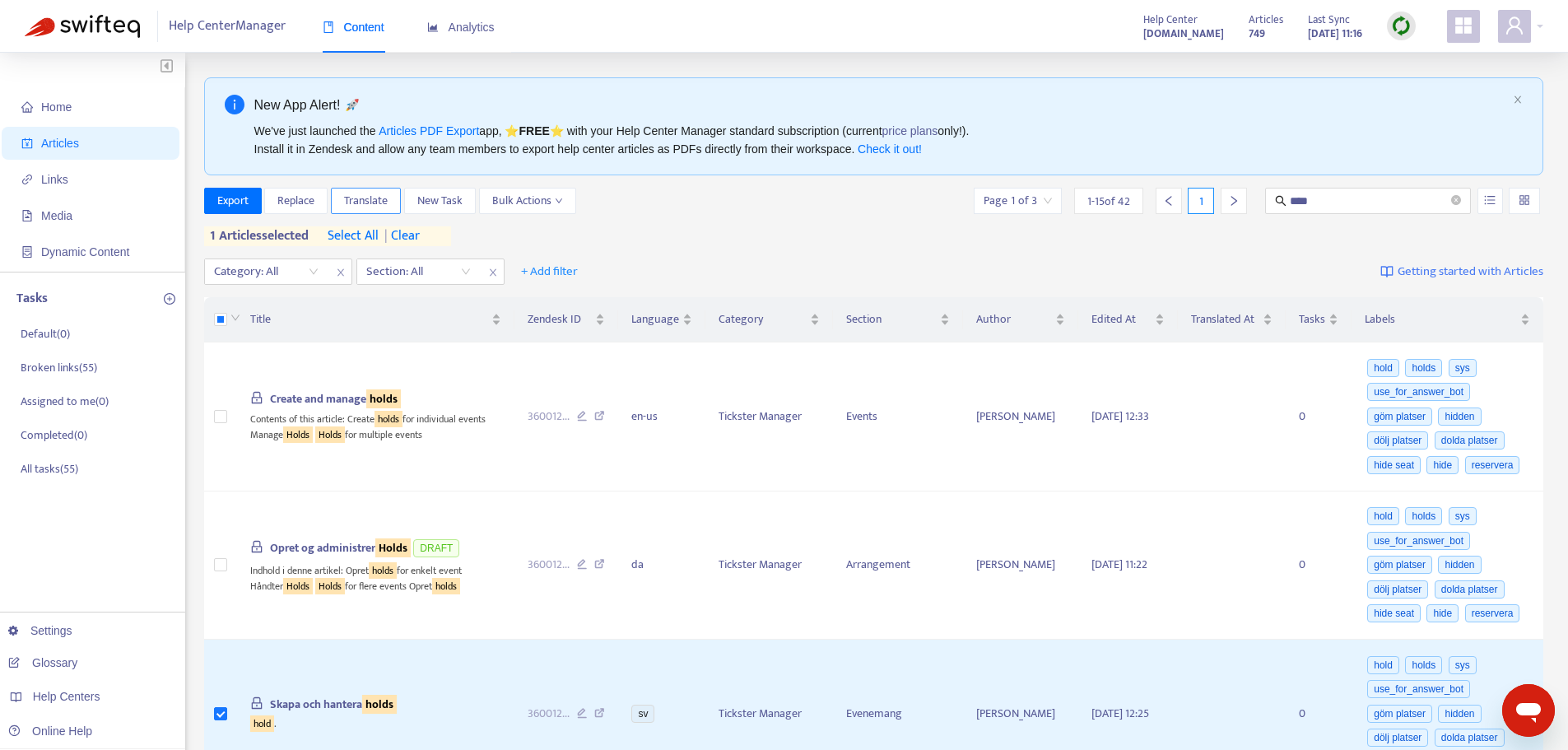 click on "Translate" at bounding box center [365, 201] 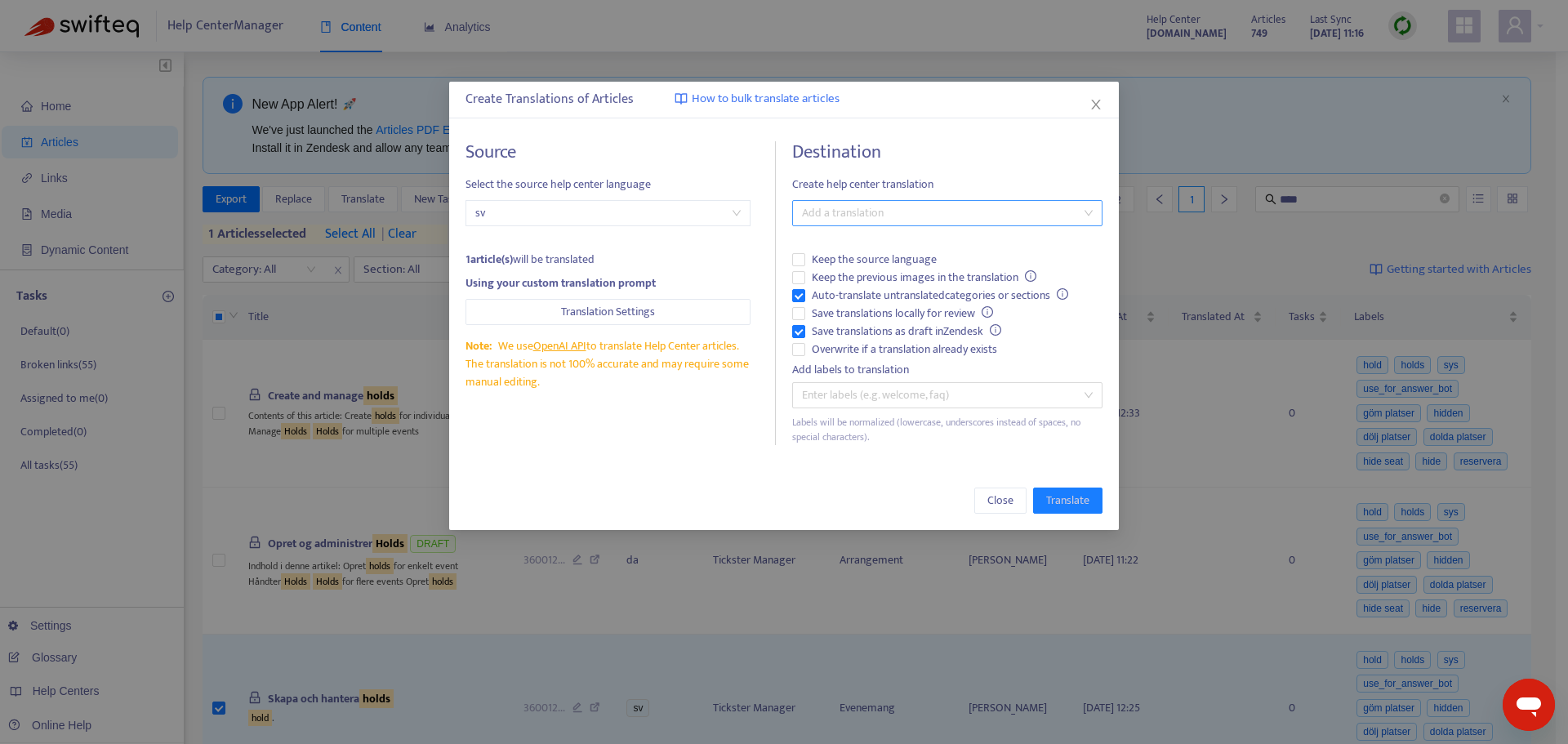 click at bounding box center [800, 213] 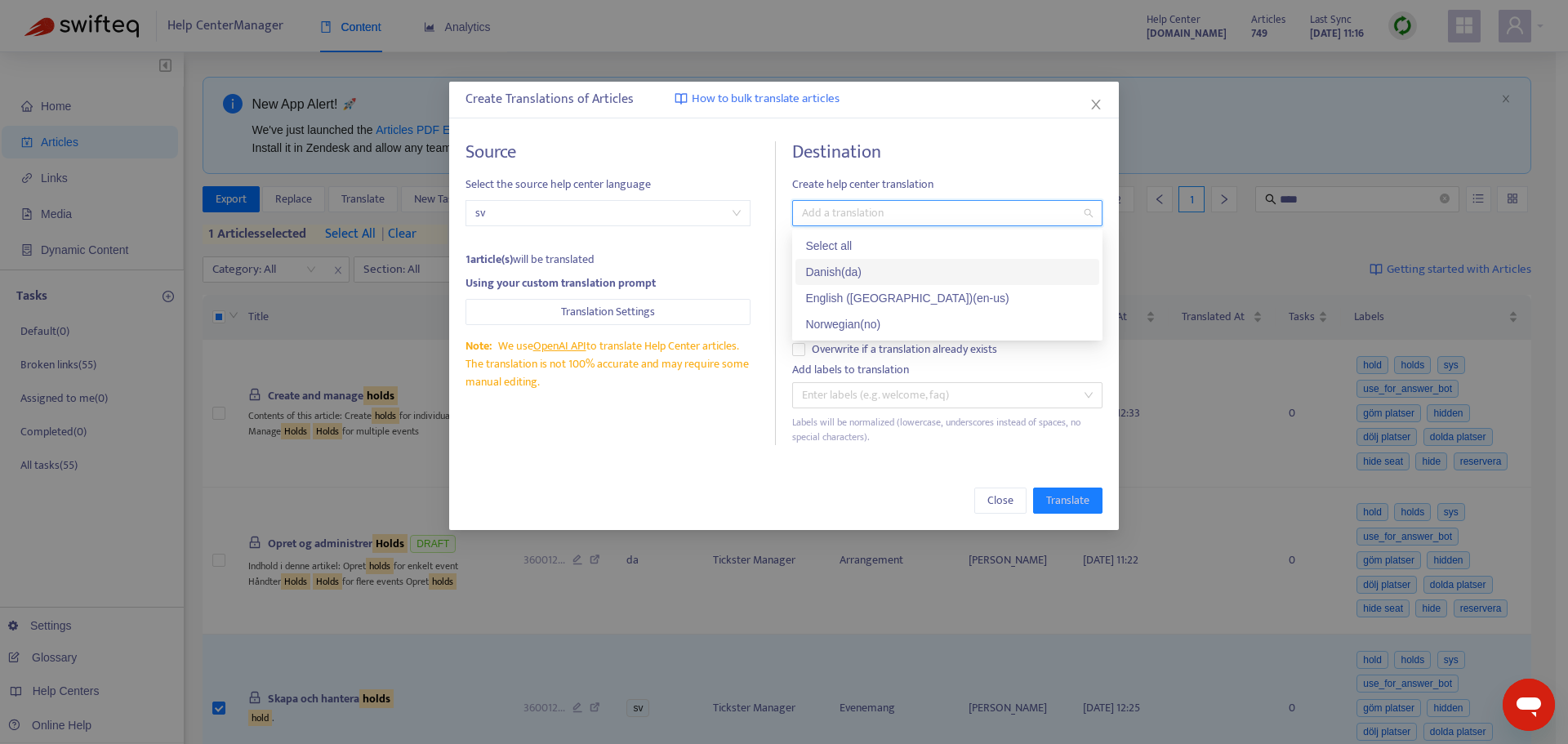click on "Danish  ( da )" at bounding box center (947, 272) 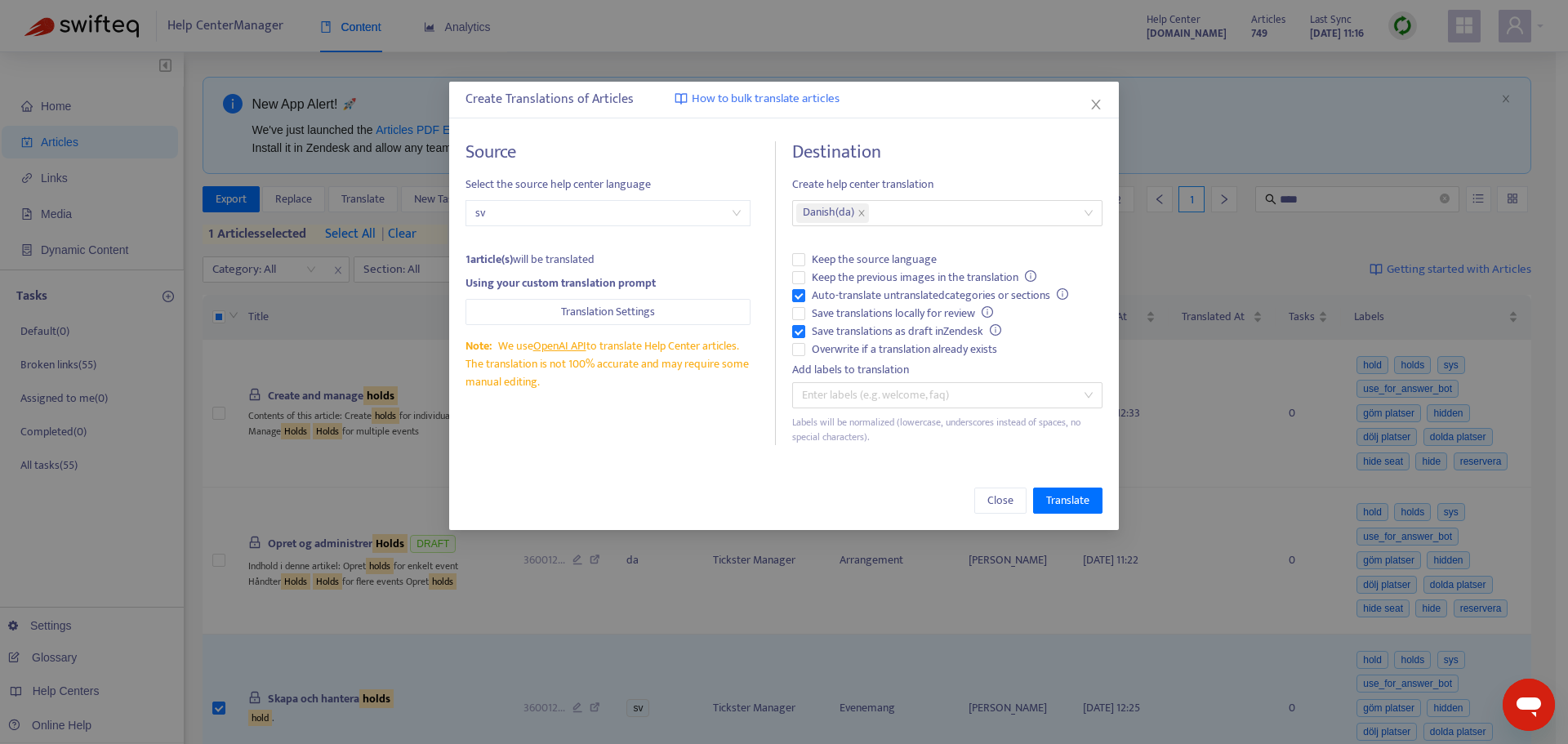 click on "Close Translate" at bounding box center [784, 501] 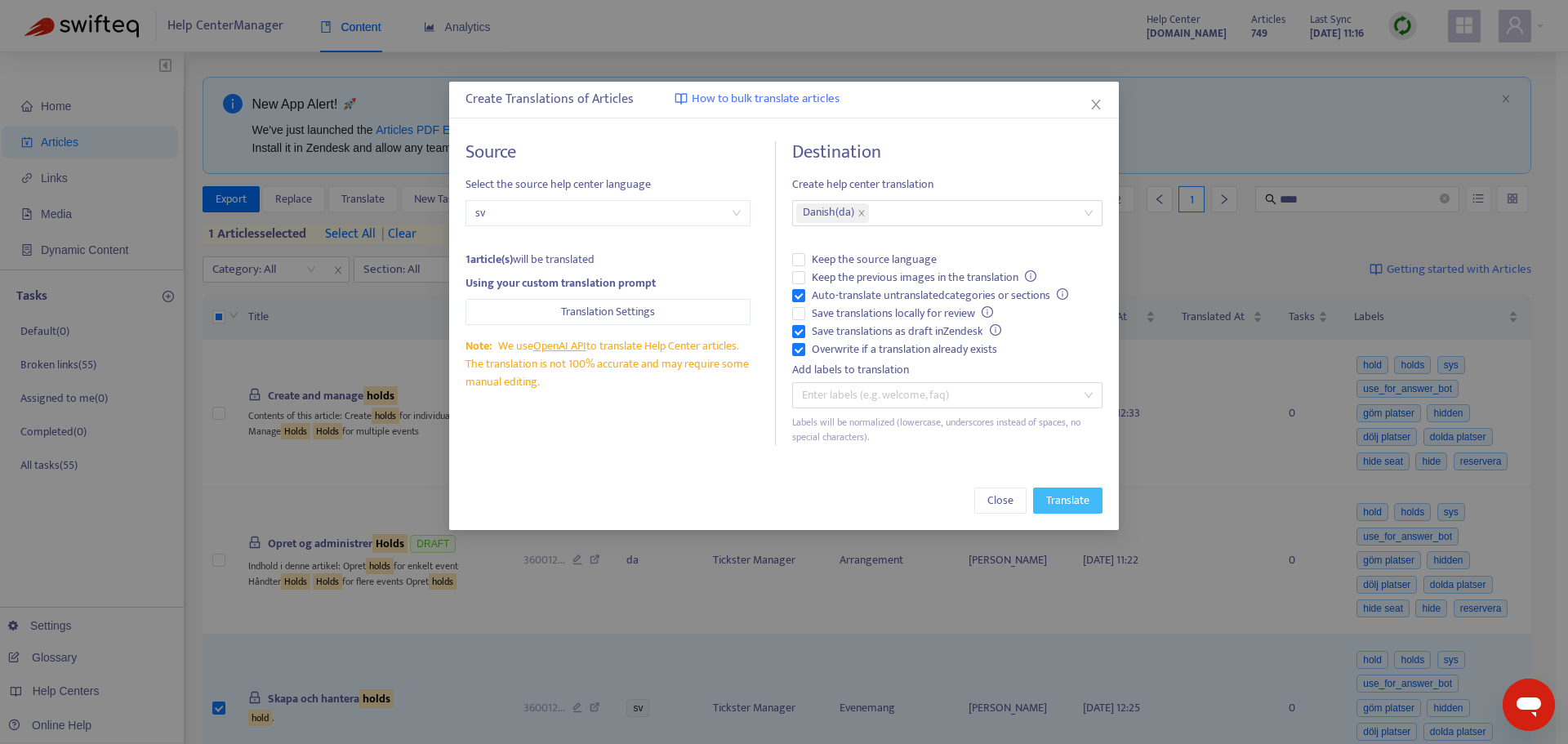 click on "Translate" at bounding box center [1067, 501] 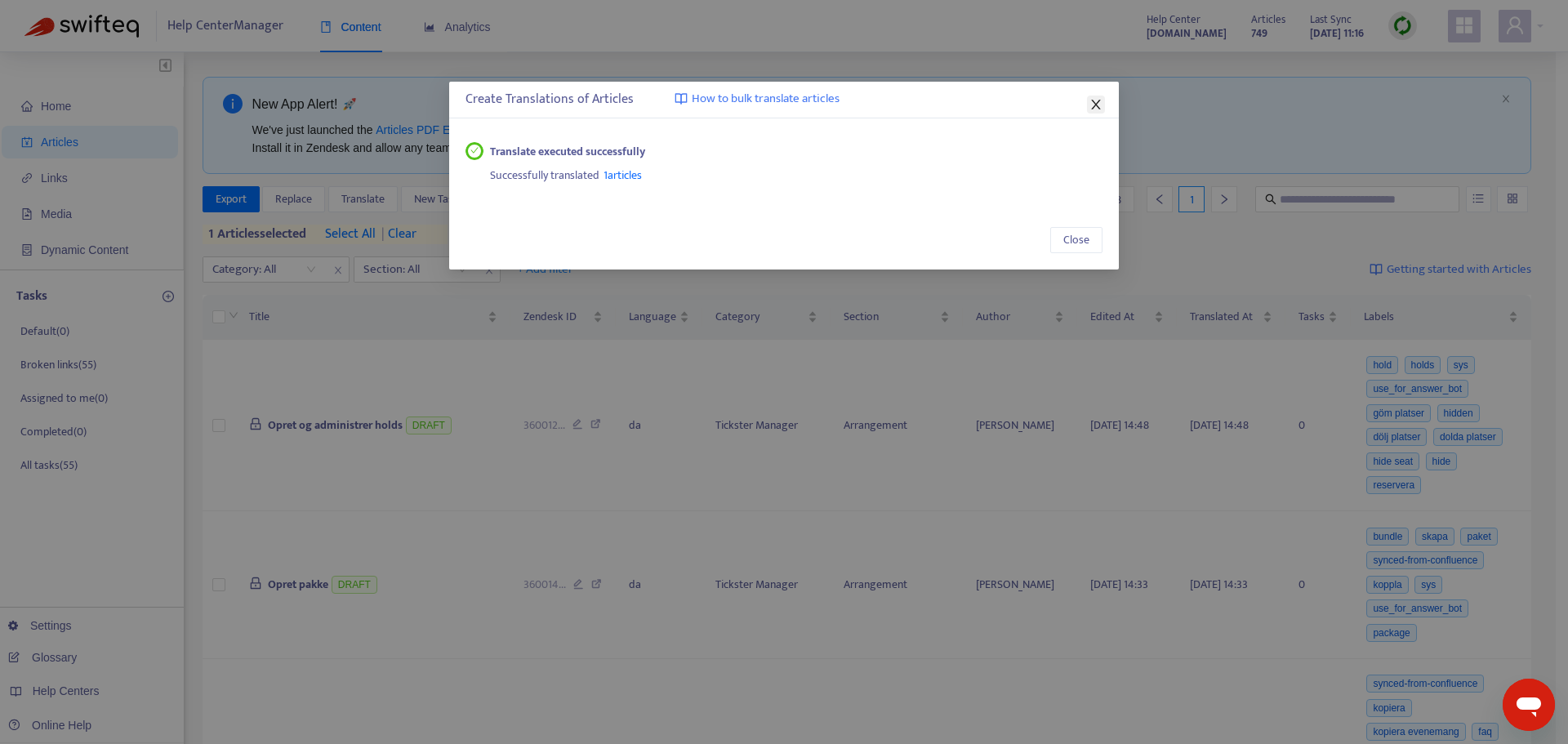 click 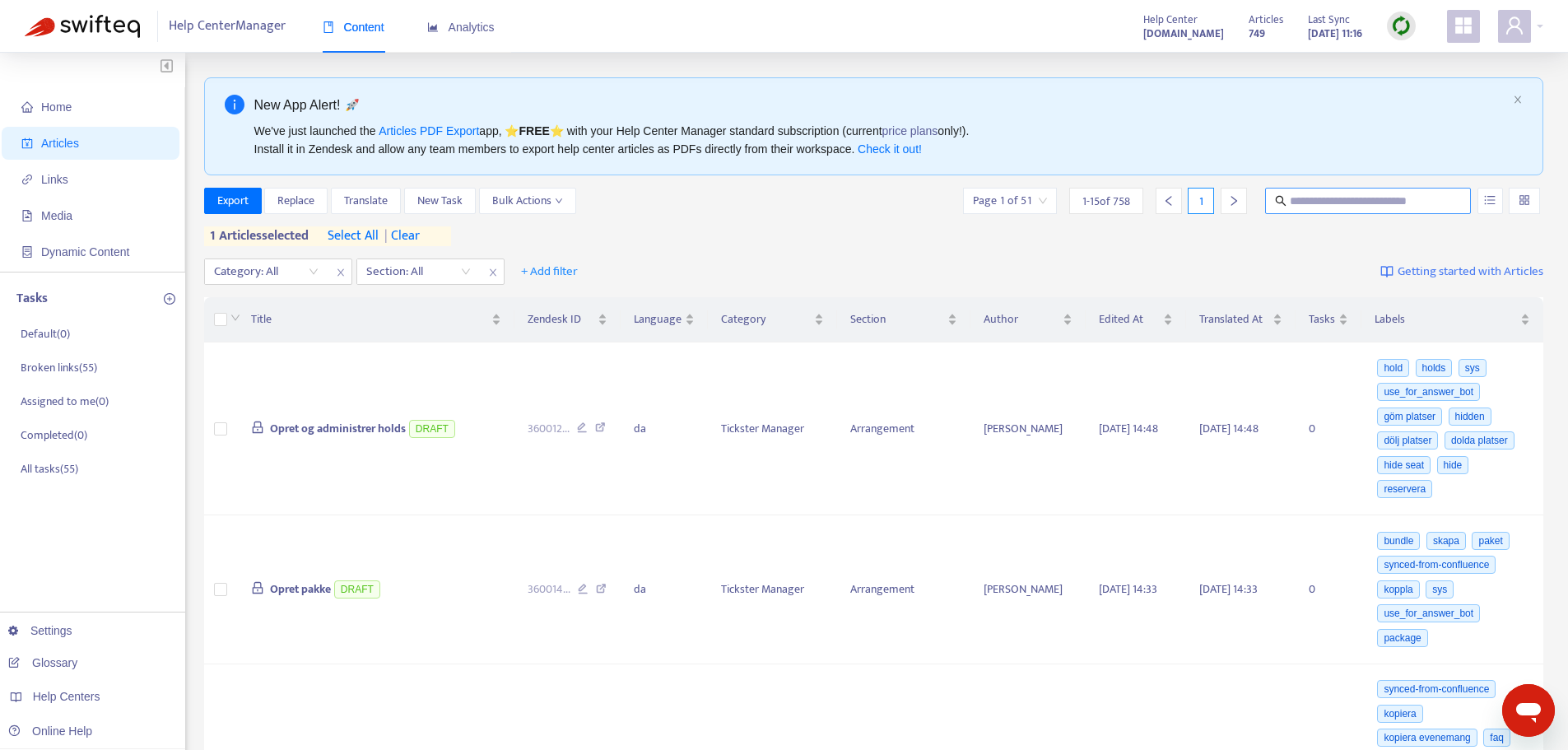 click at bounding box center (1369, 201) 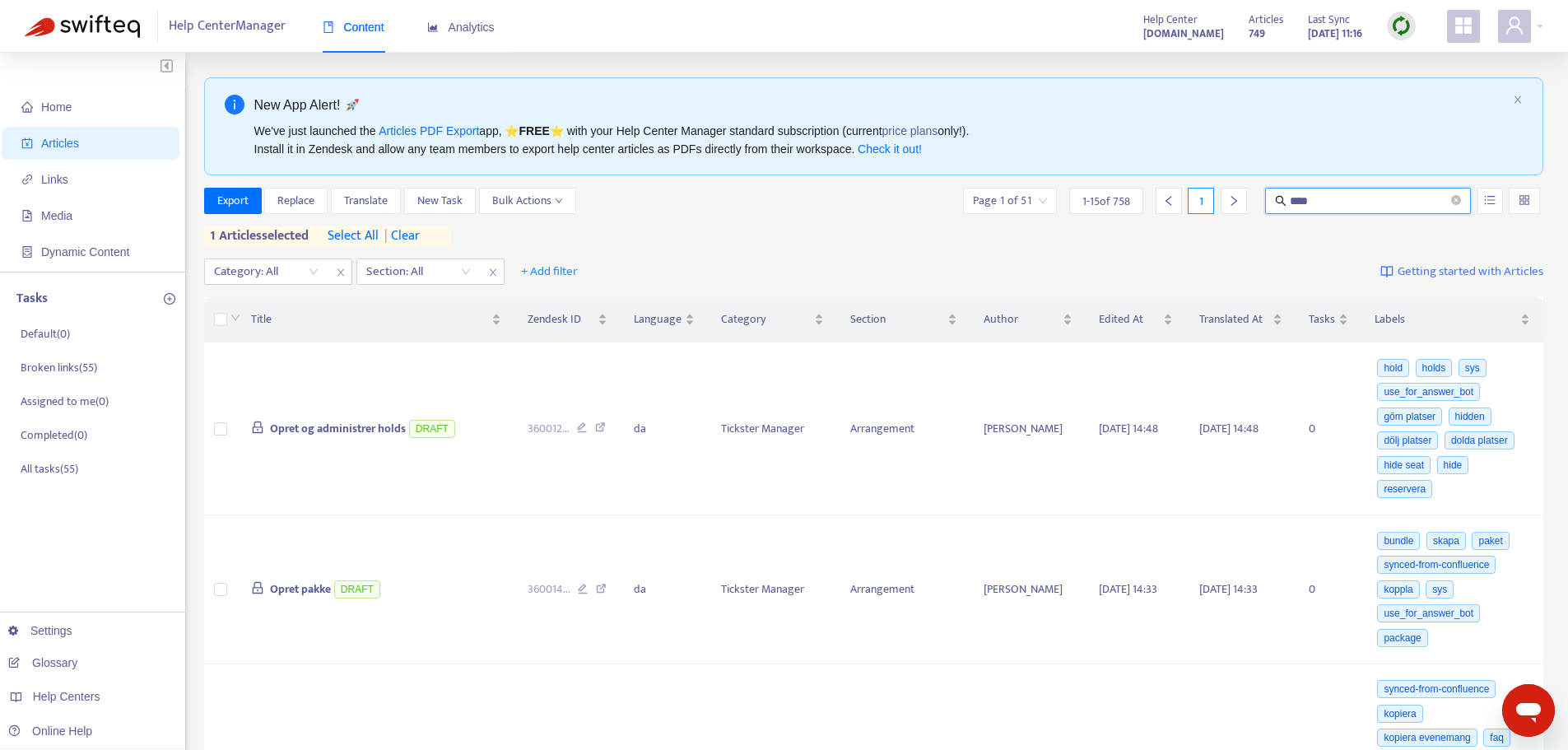 type on "****" 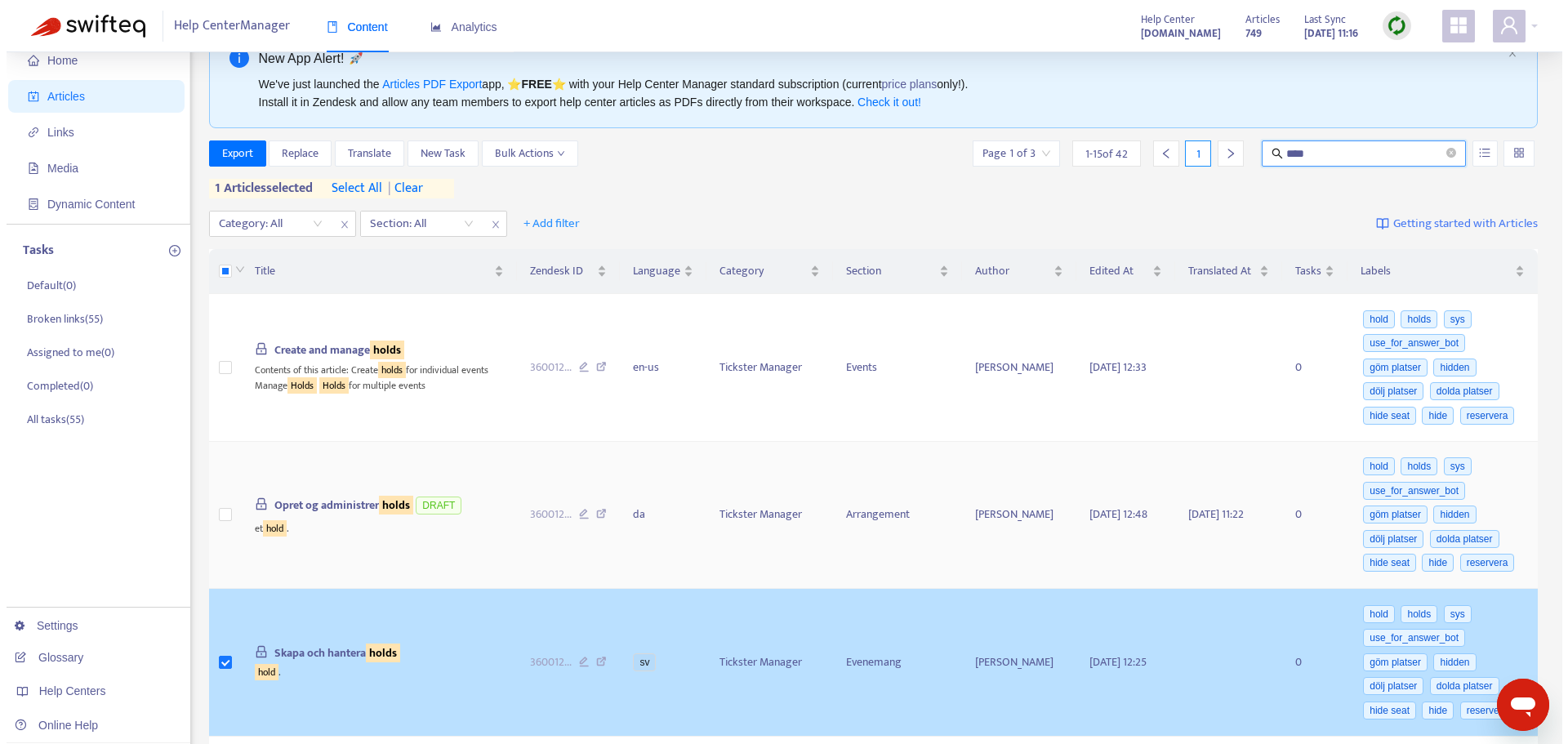 scroll, scrollTop: 82, scrollLeft: 0, axis: vertical 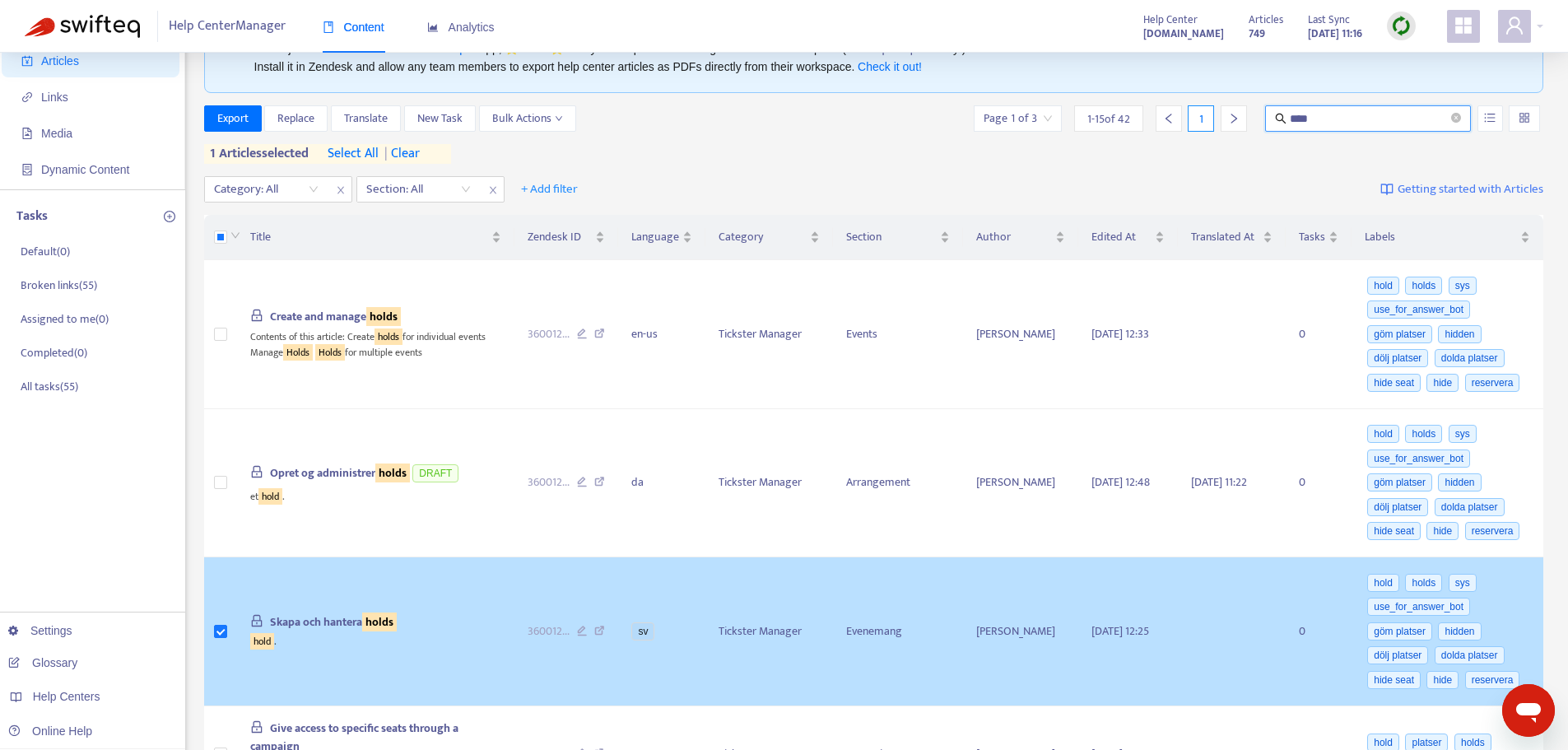 click on "Skapa och hantera  holds" at bounding box center (333, 622) 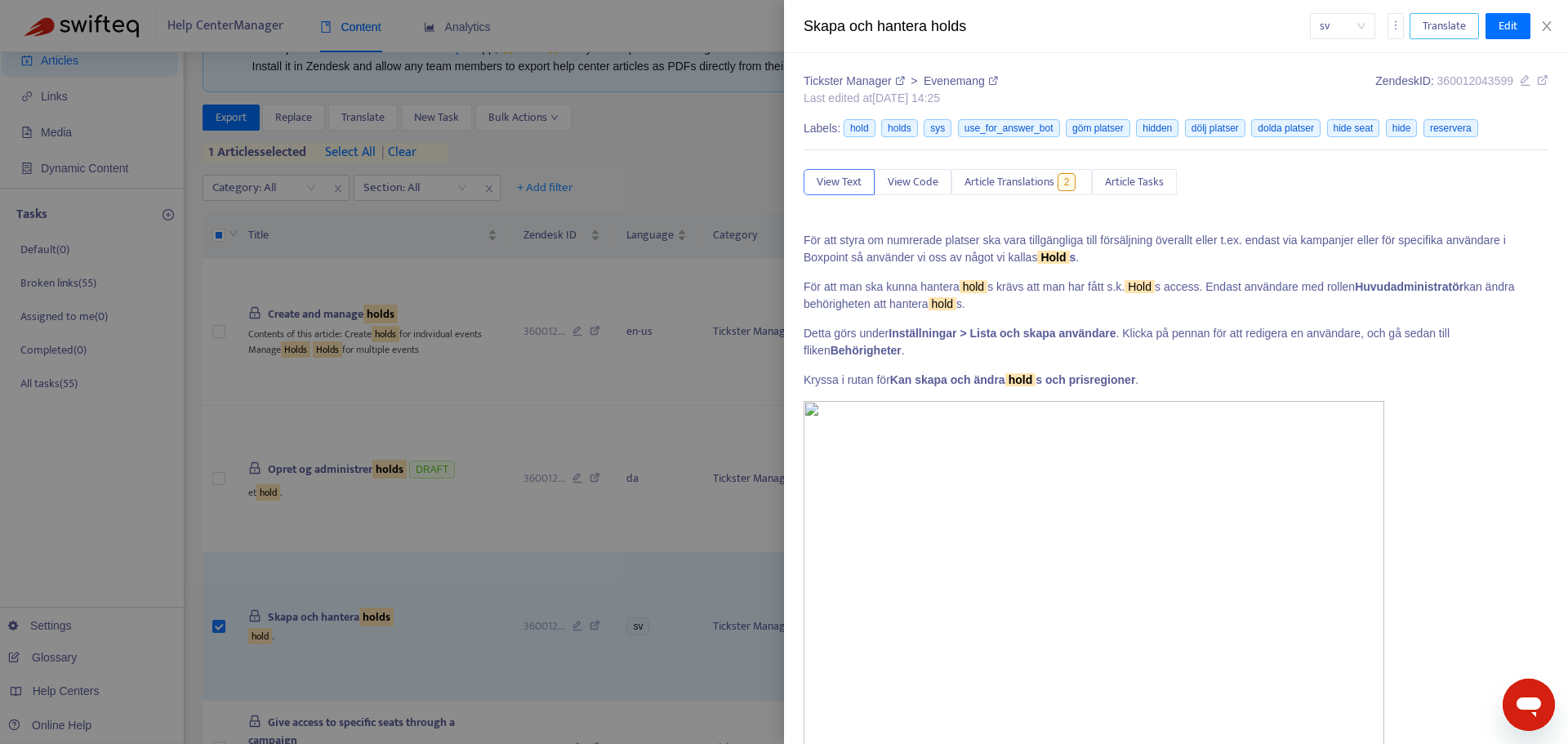 click on "Translate" at bounding box center (1444, 26) 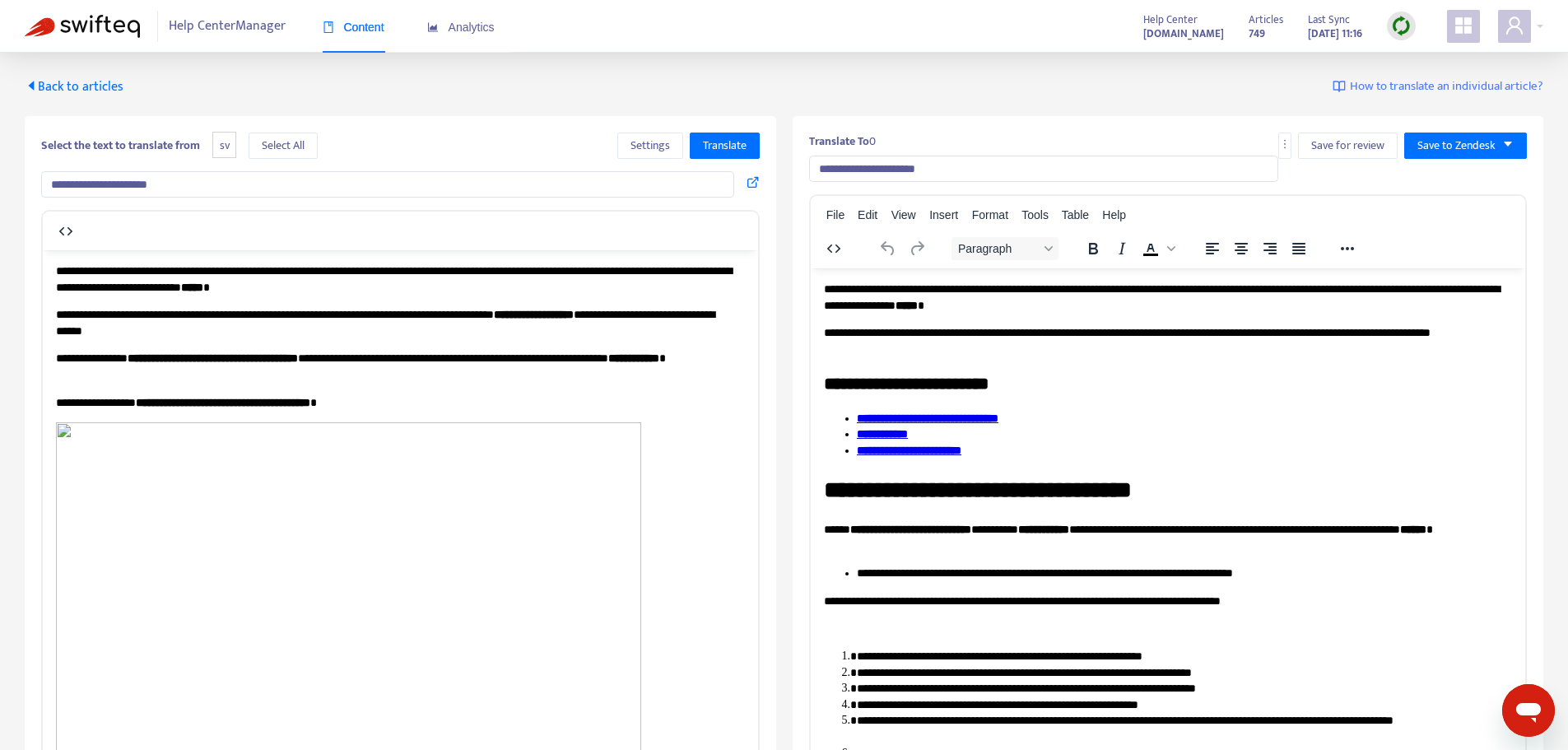 scroll, scrollTop: 0, scrollLeft: 0, axis: both 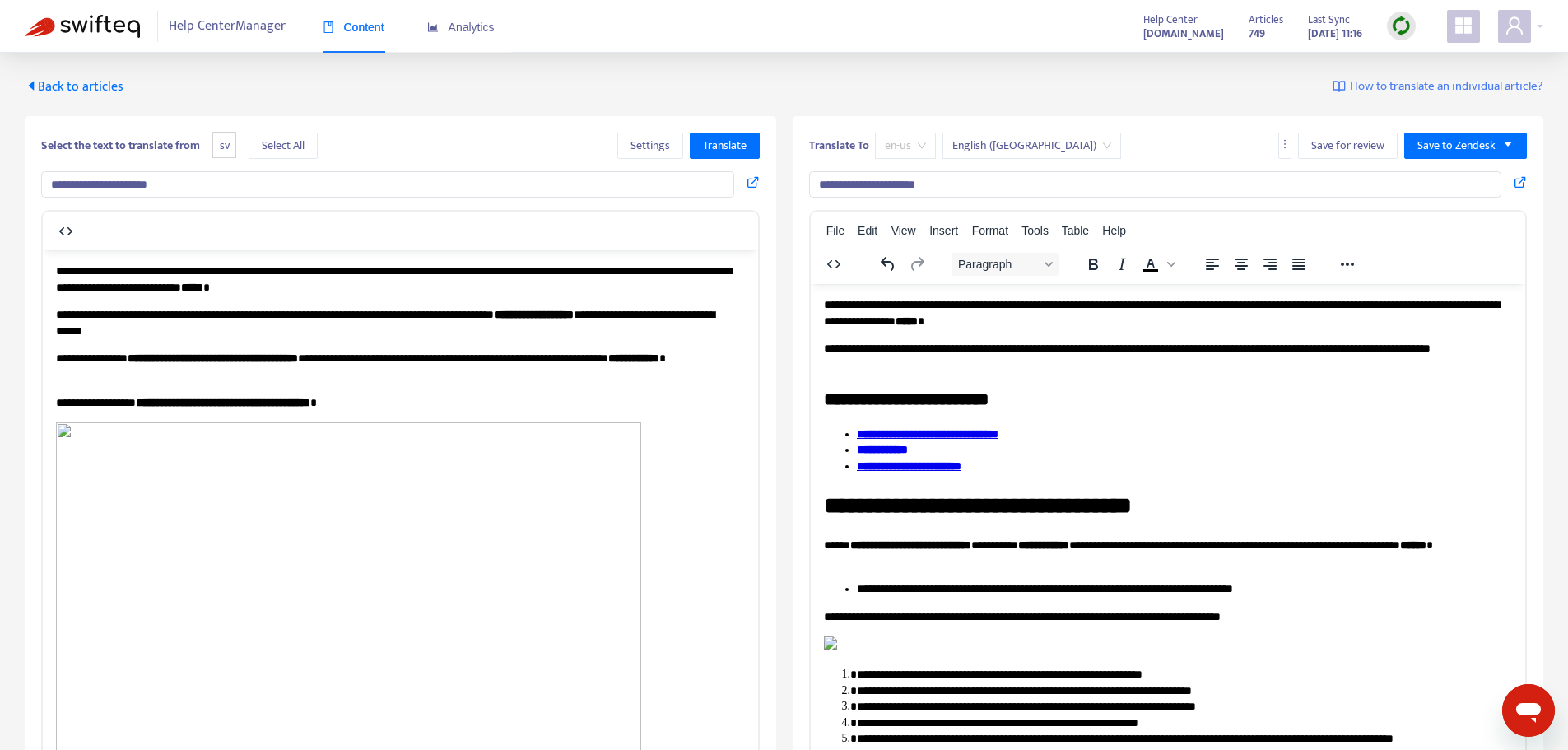 click on "en-us" at bounding box center (905, 146) 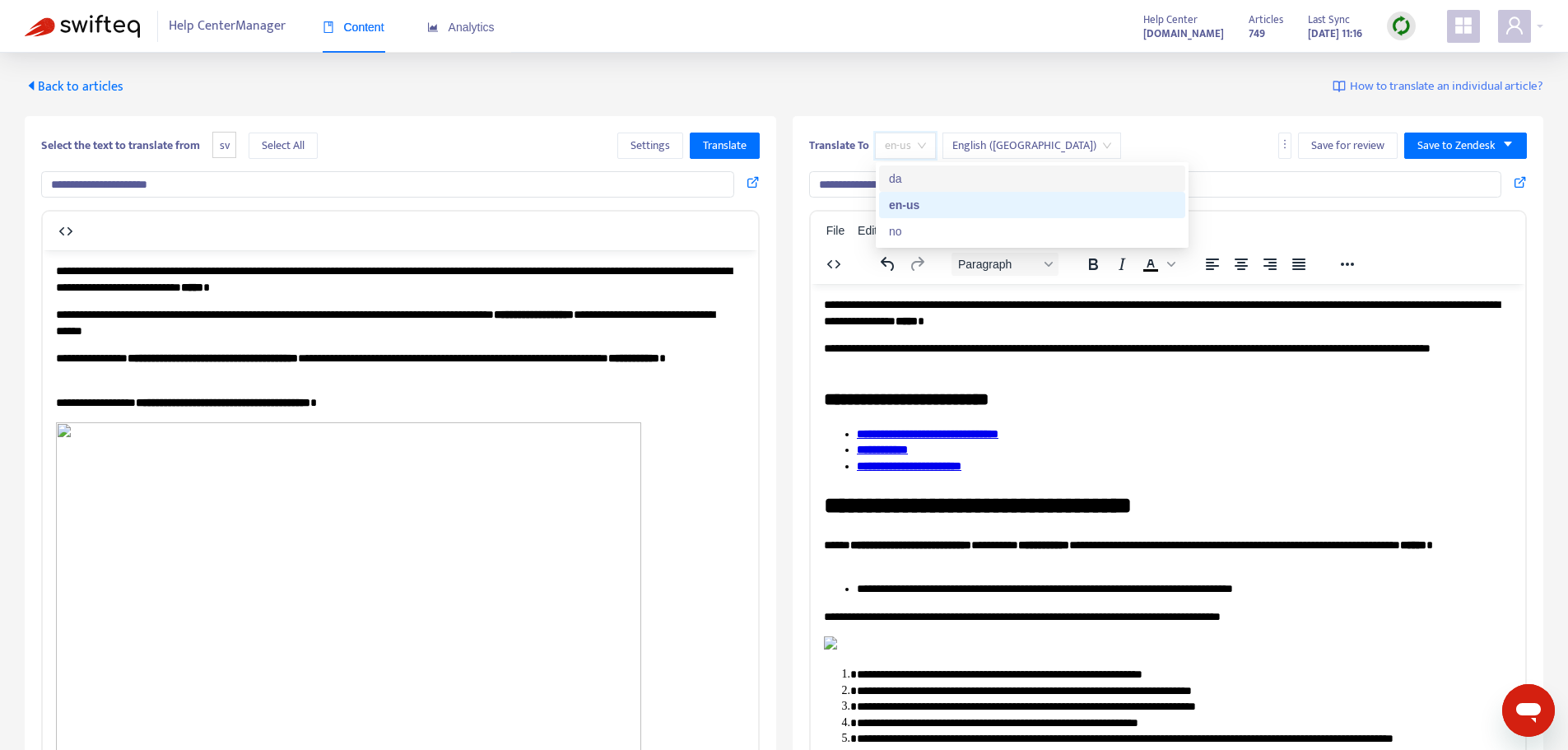 click on "da" at bounding box center [1032, 179] 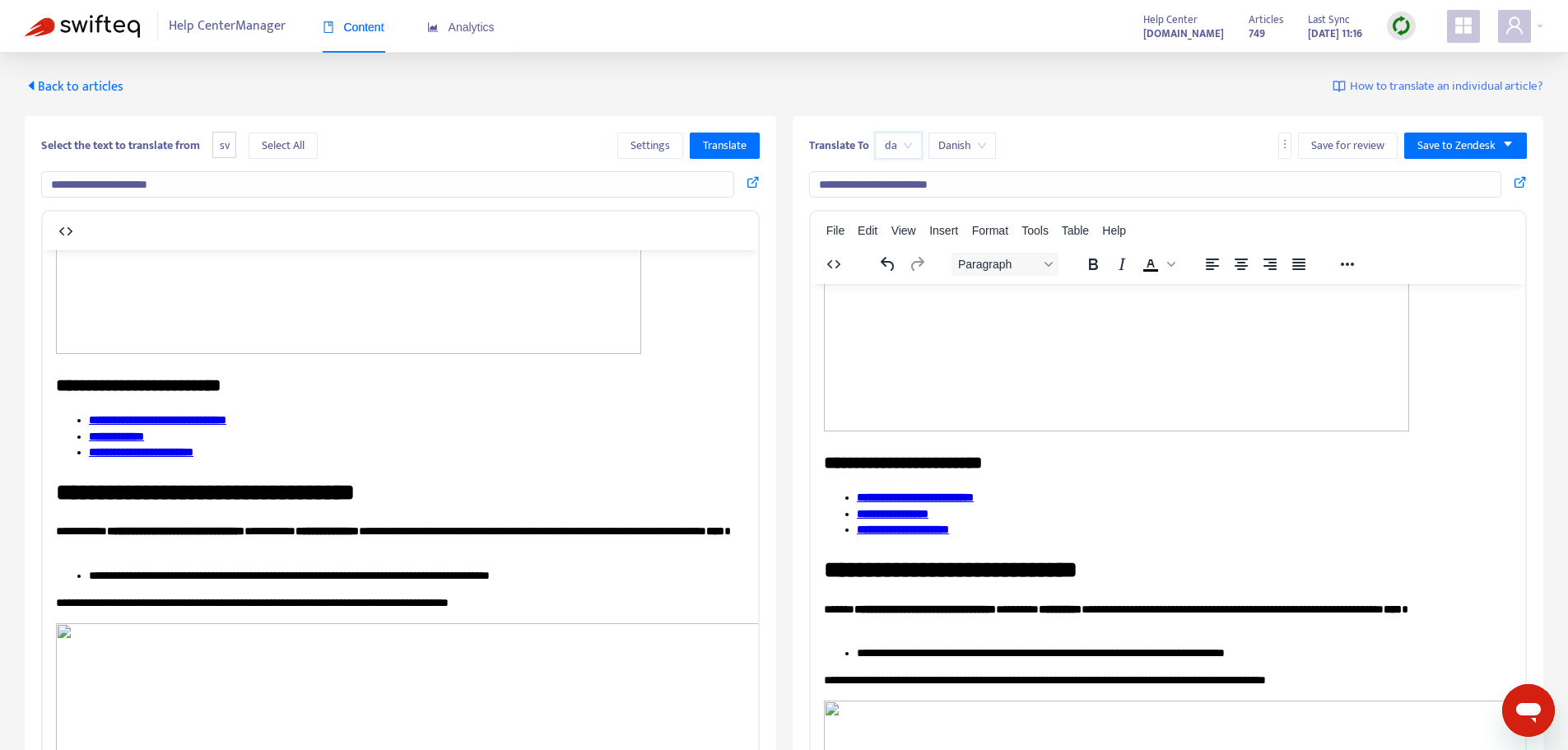 scroll, scrollTop: 412, scrollLeft: 0, axis: vertical 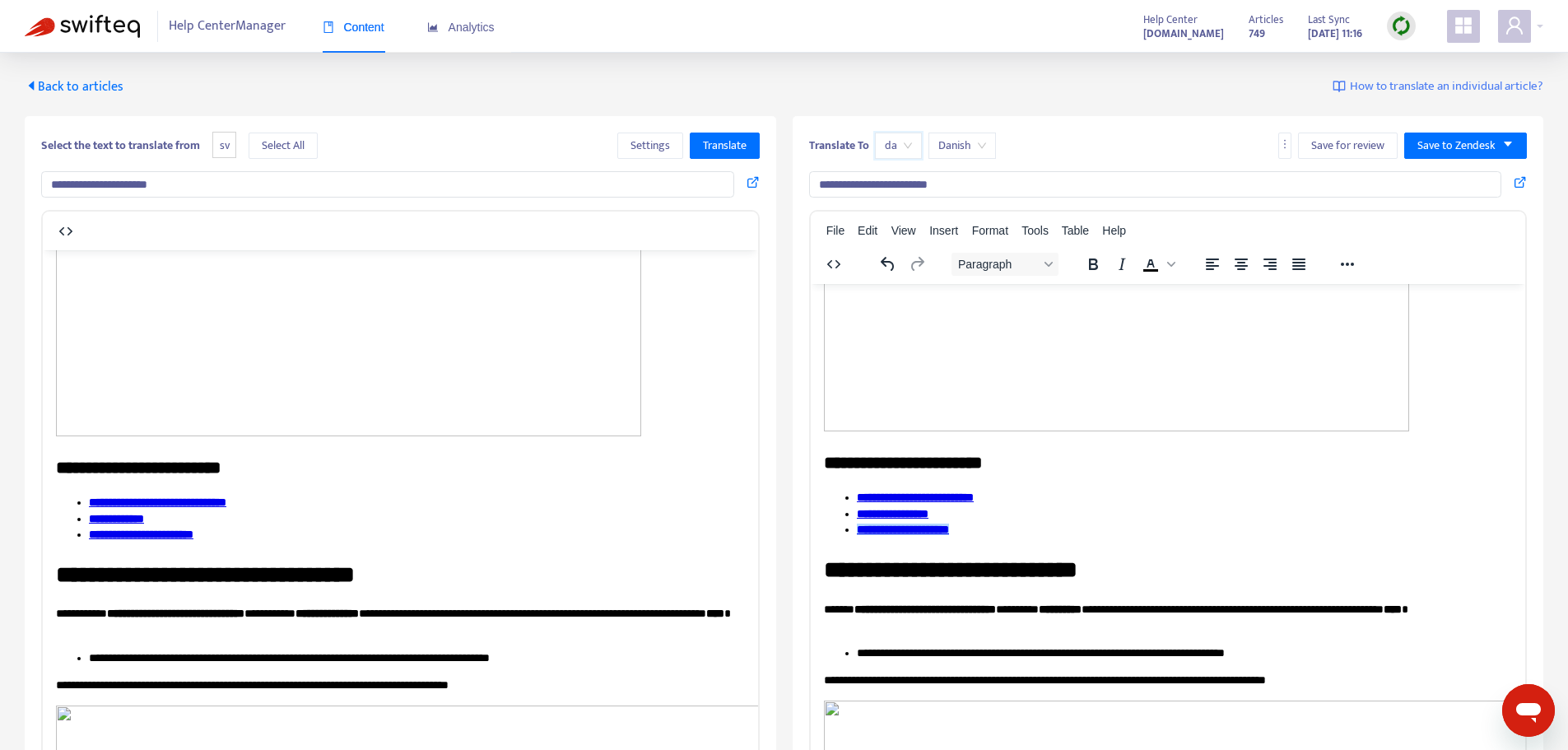 click on "**********" at bounding box center [1184, 529] 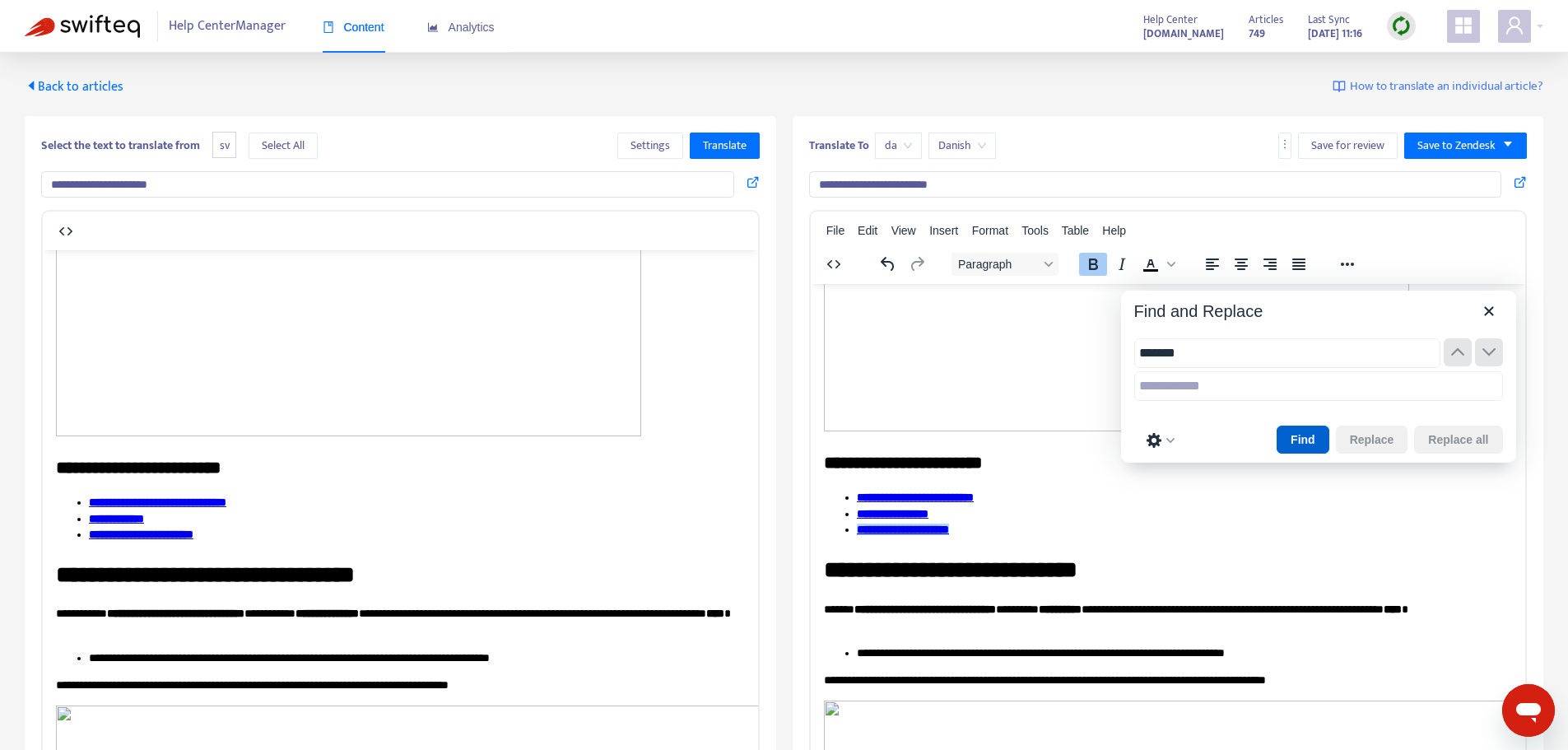 click on "Find" at bounding box center (1303, 440) 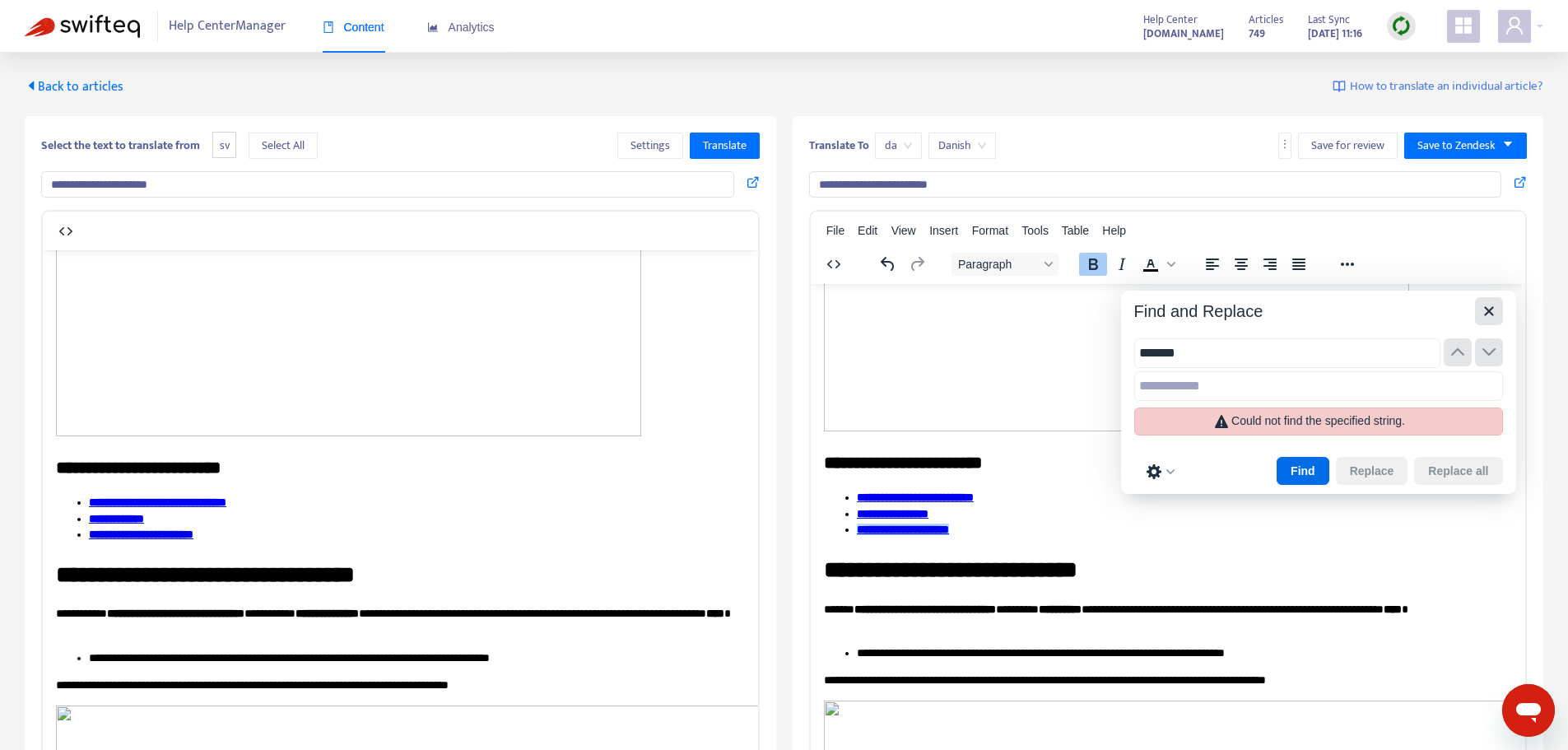 type on "*******" 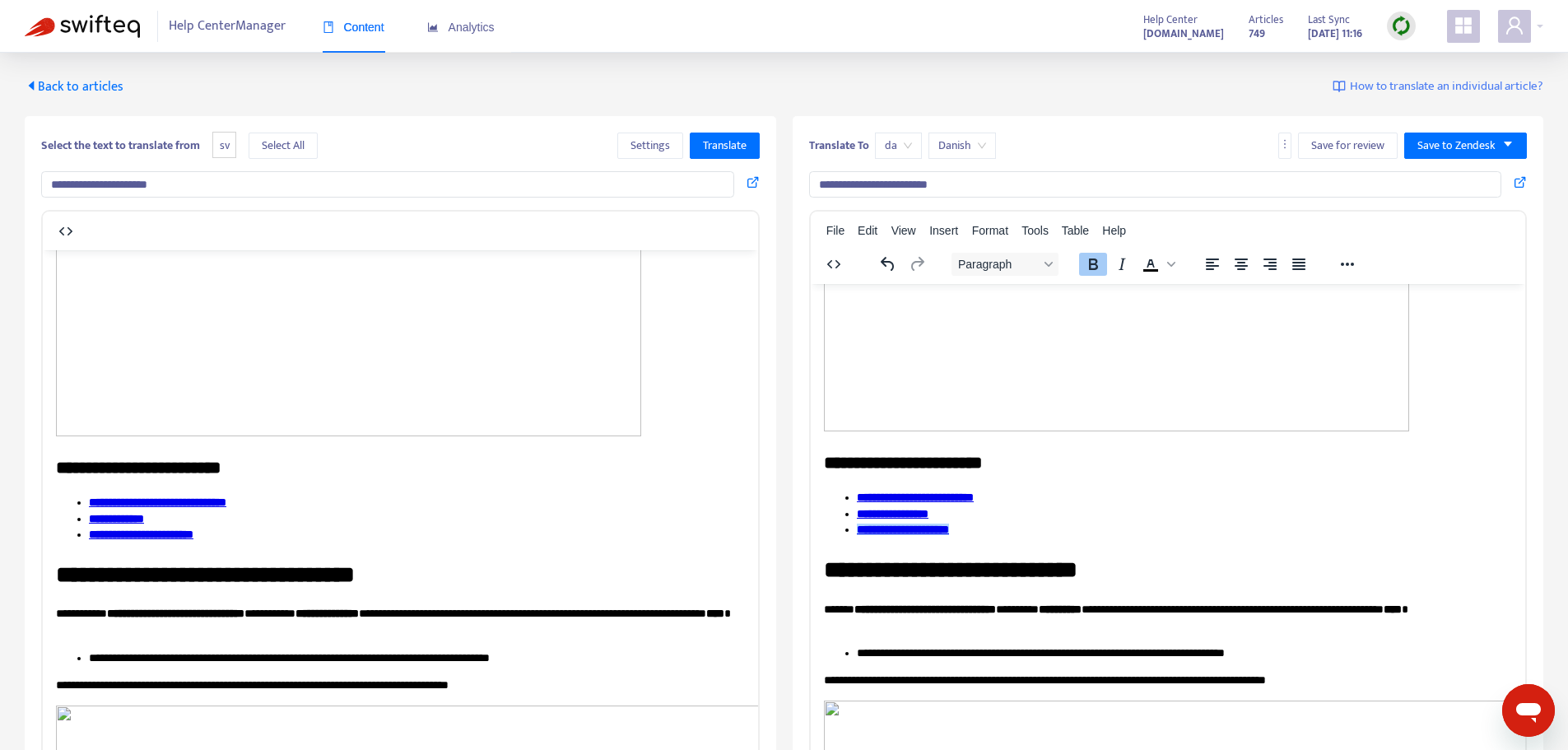 click on "**********" at bounding box center [1184, 529] 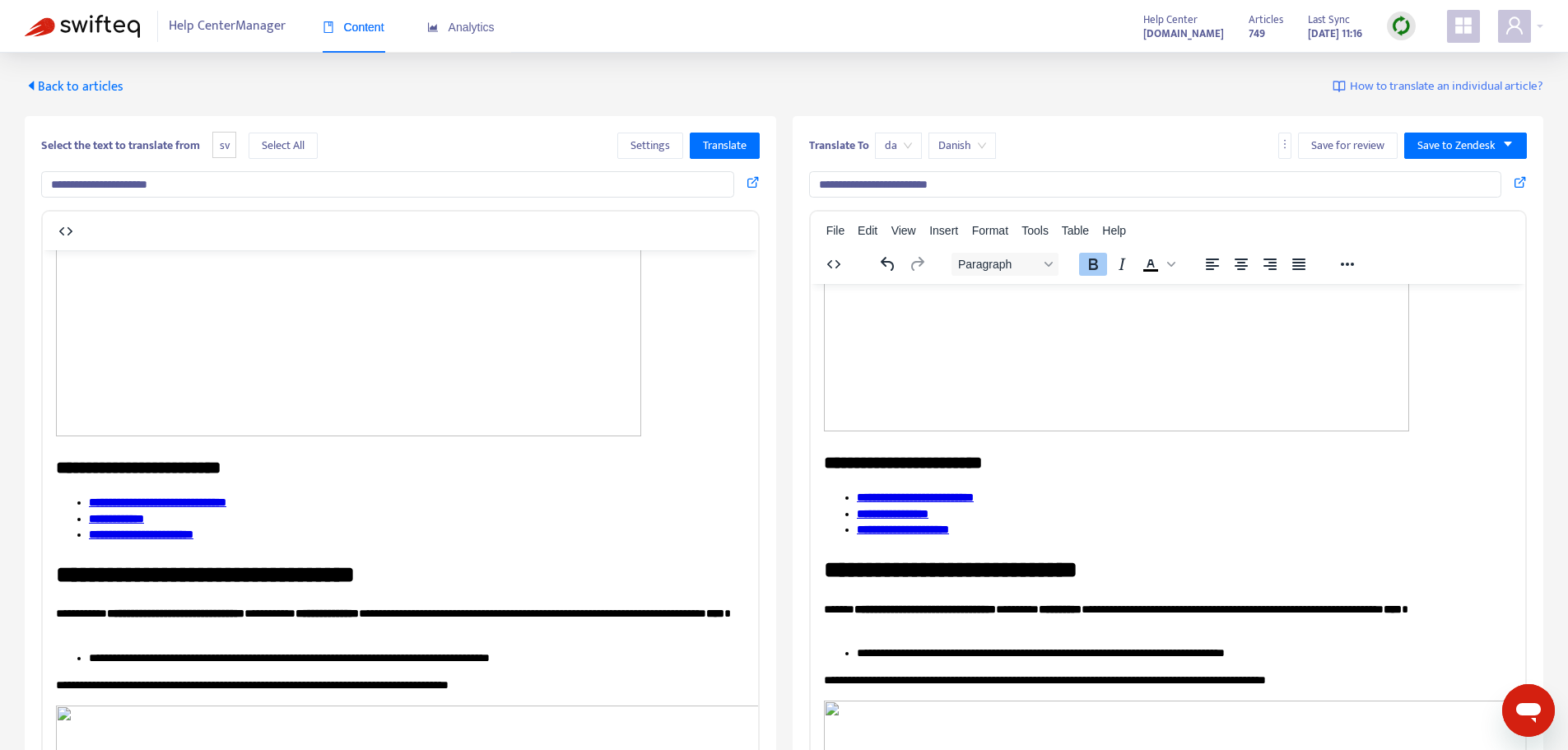 click on "**********" at bounding box center (1167, 2122) 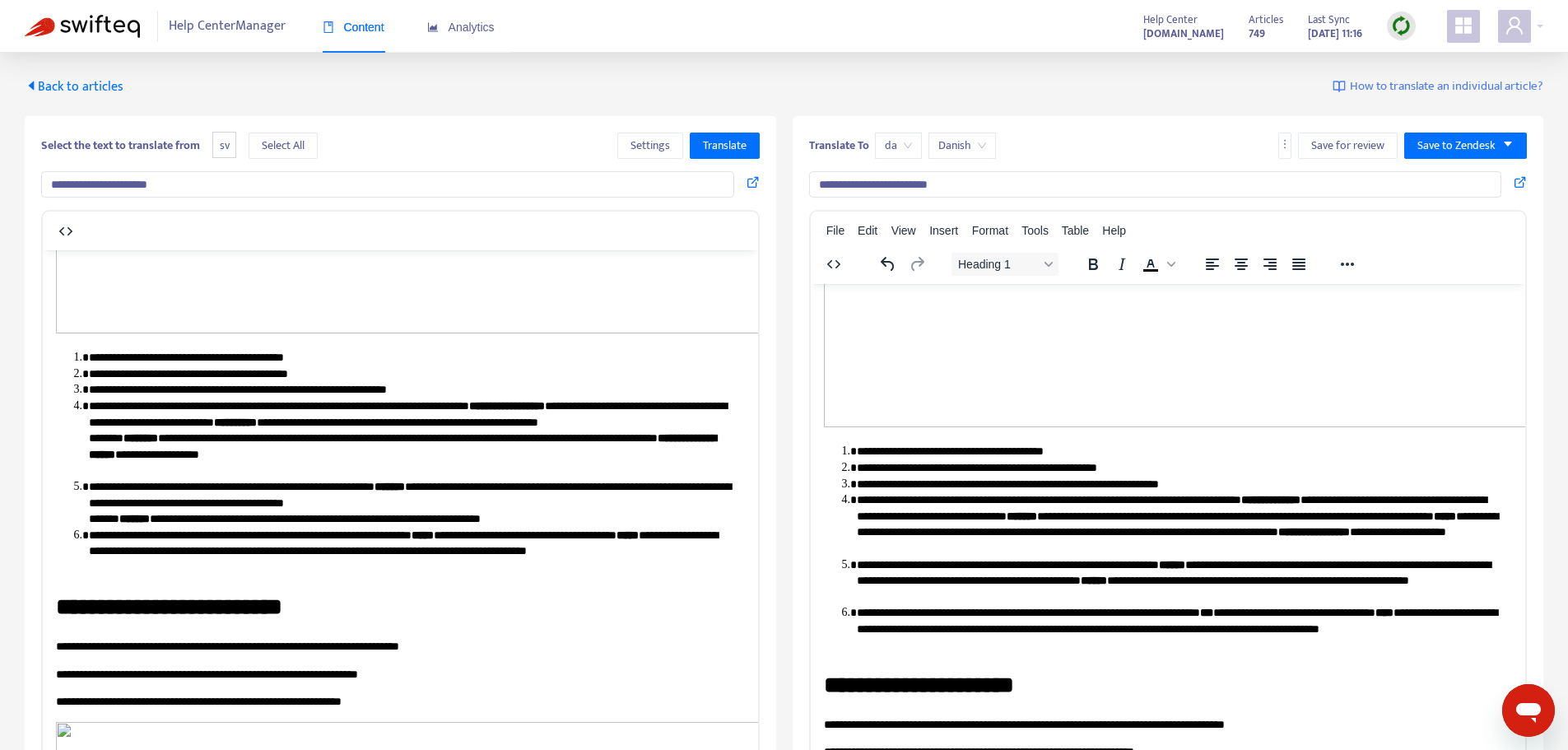 scroll, scrollTop: 2717, scrollLeft: 0, axis: vertical 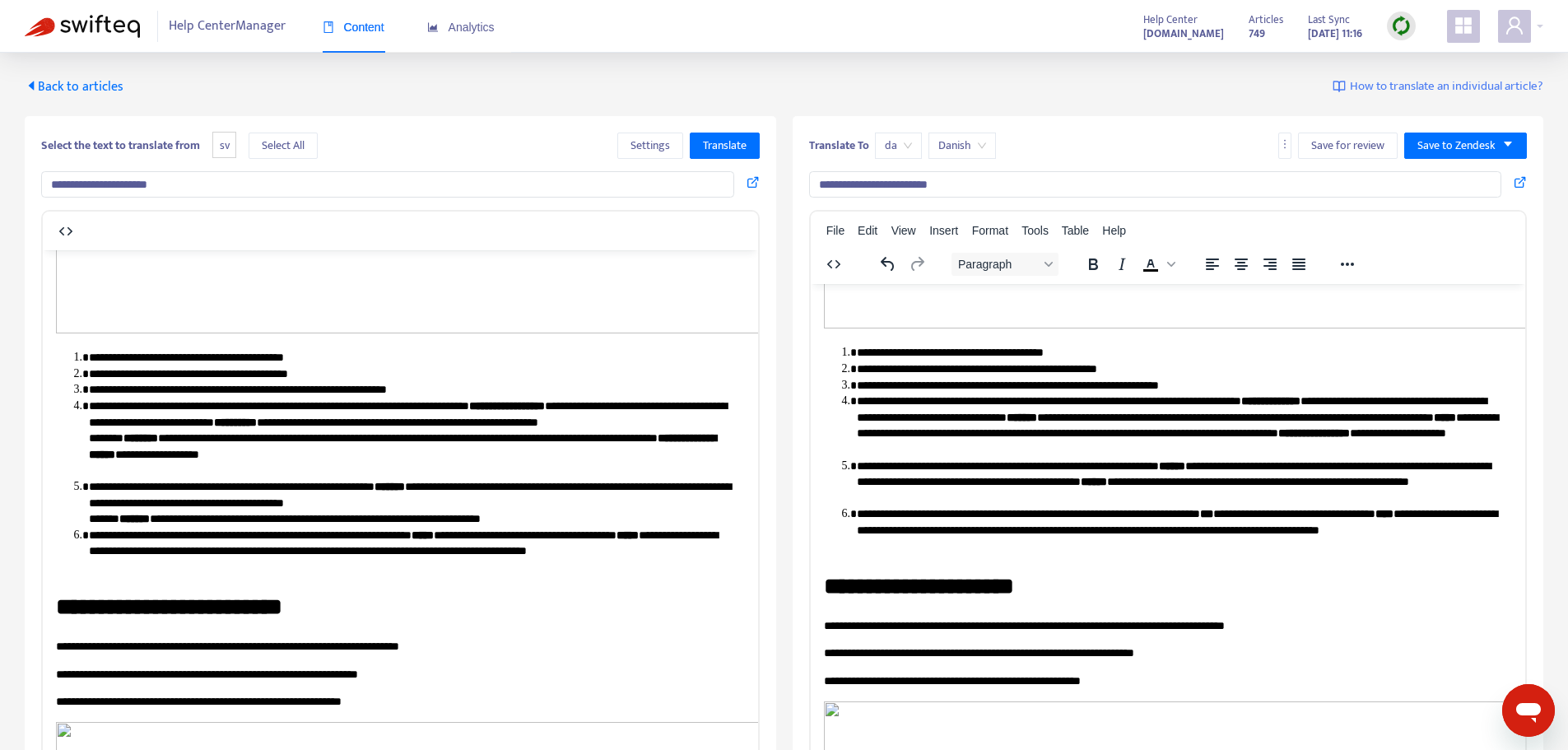 click on "**********" at bounding box center (1178, 369) 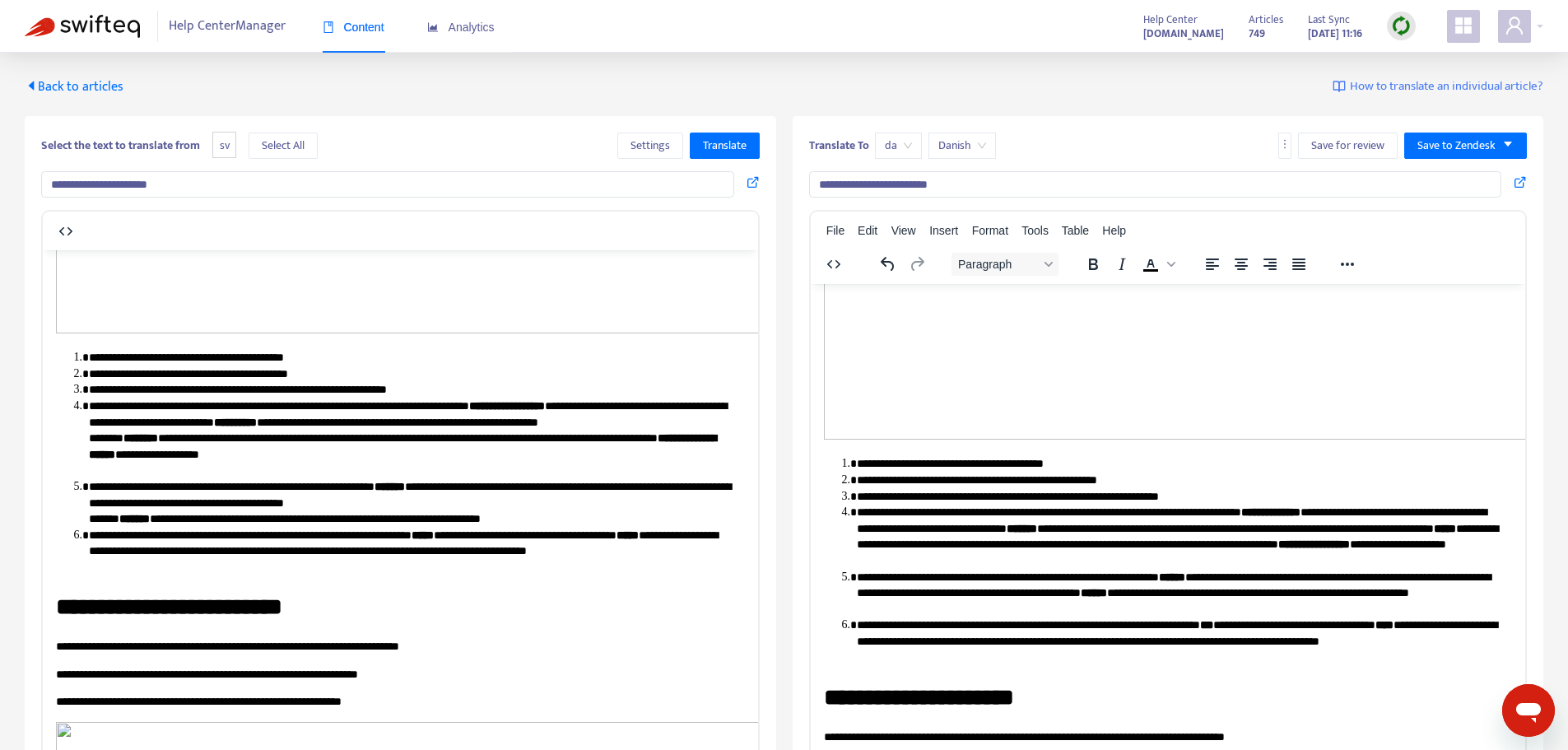 scroll, scrollTop: 2634, scrollLeft: 0, axis: vertical 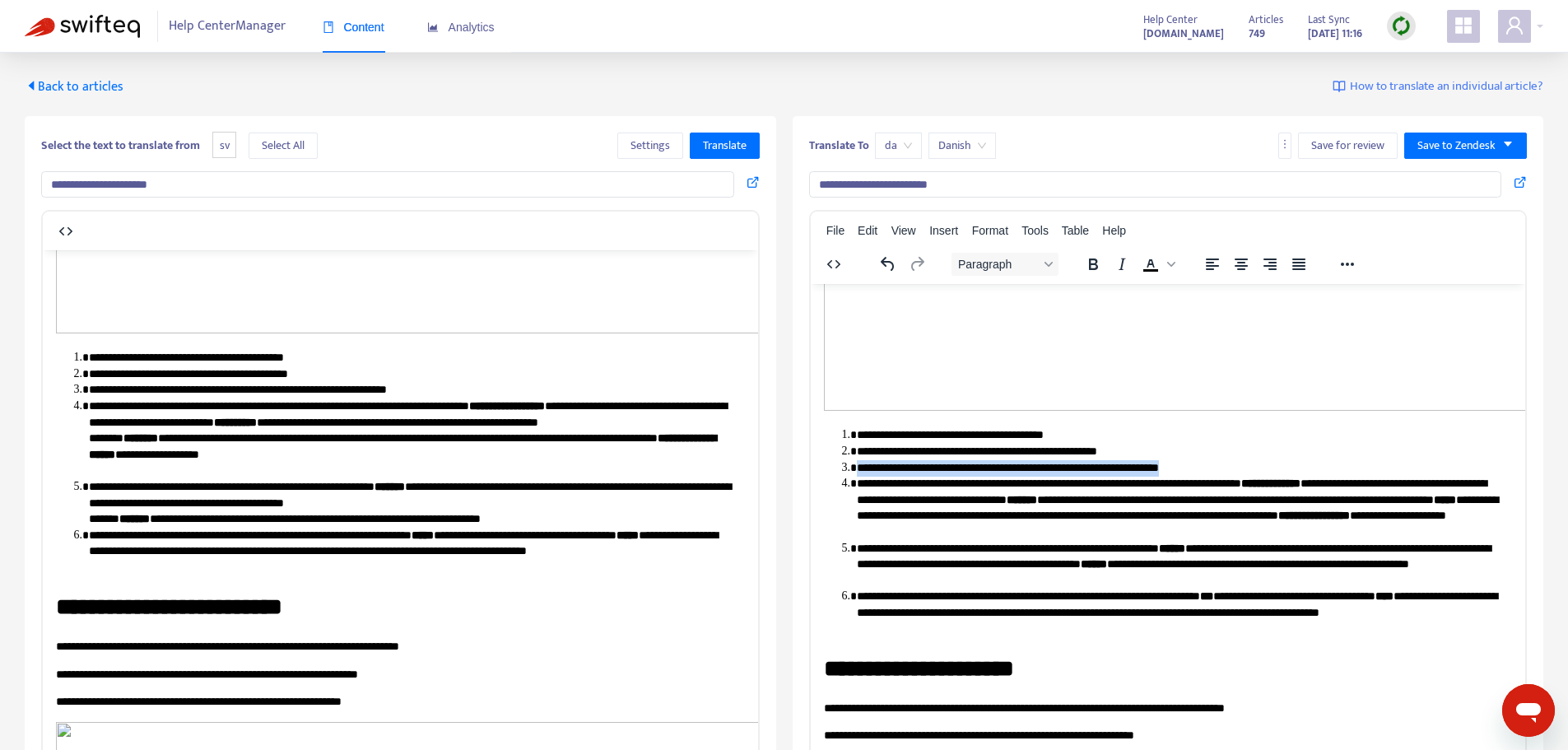 drag, startPoint x: 857, startPoint y: 464, endPoint x: 1234, endPoint y: 462, distance: 377.00531 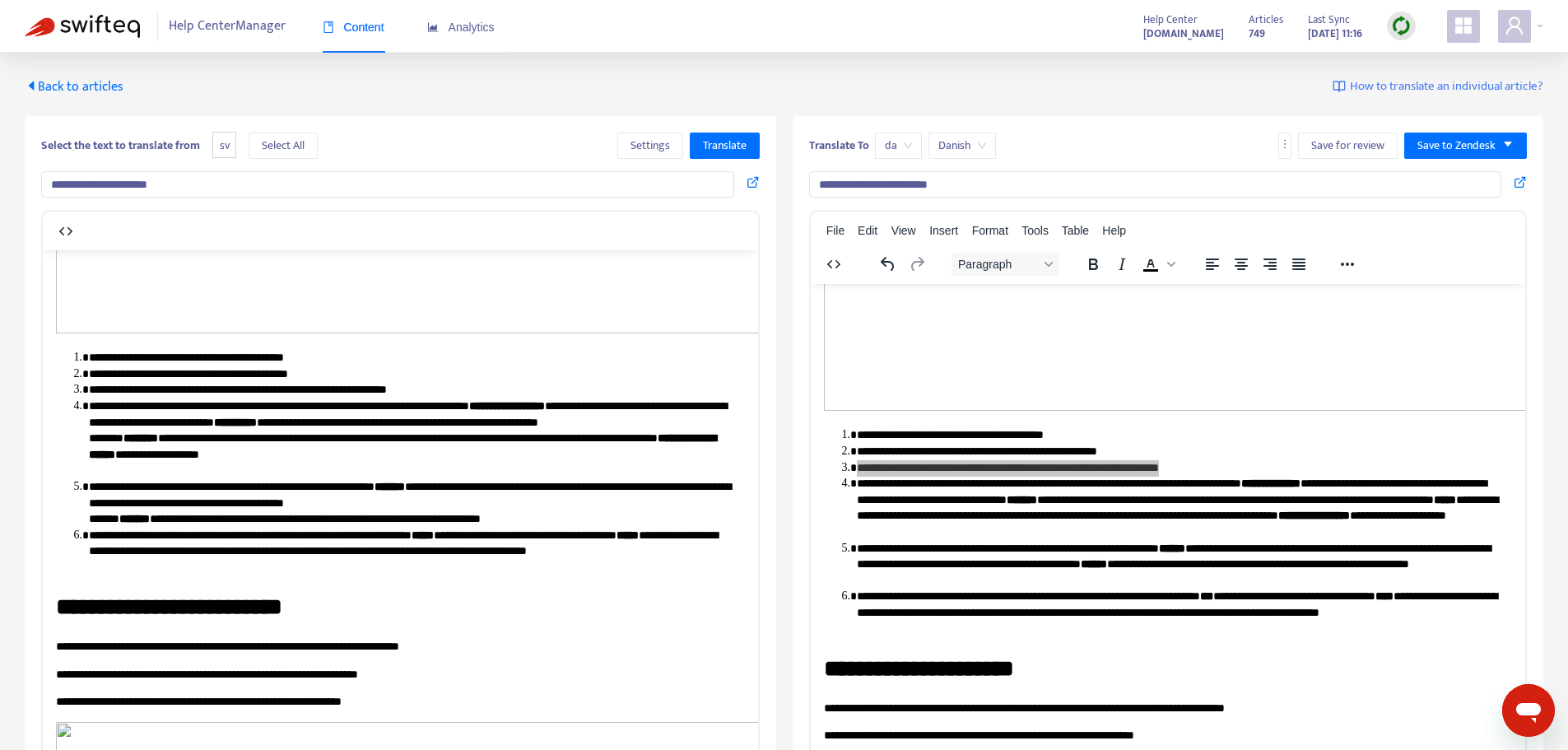 click on "**********" at bounding box center (411, 438) 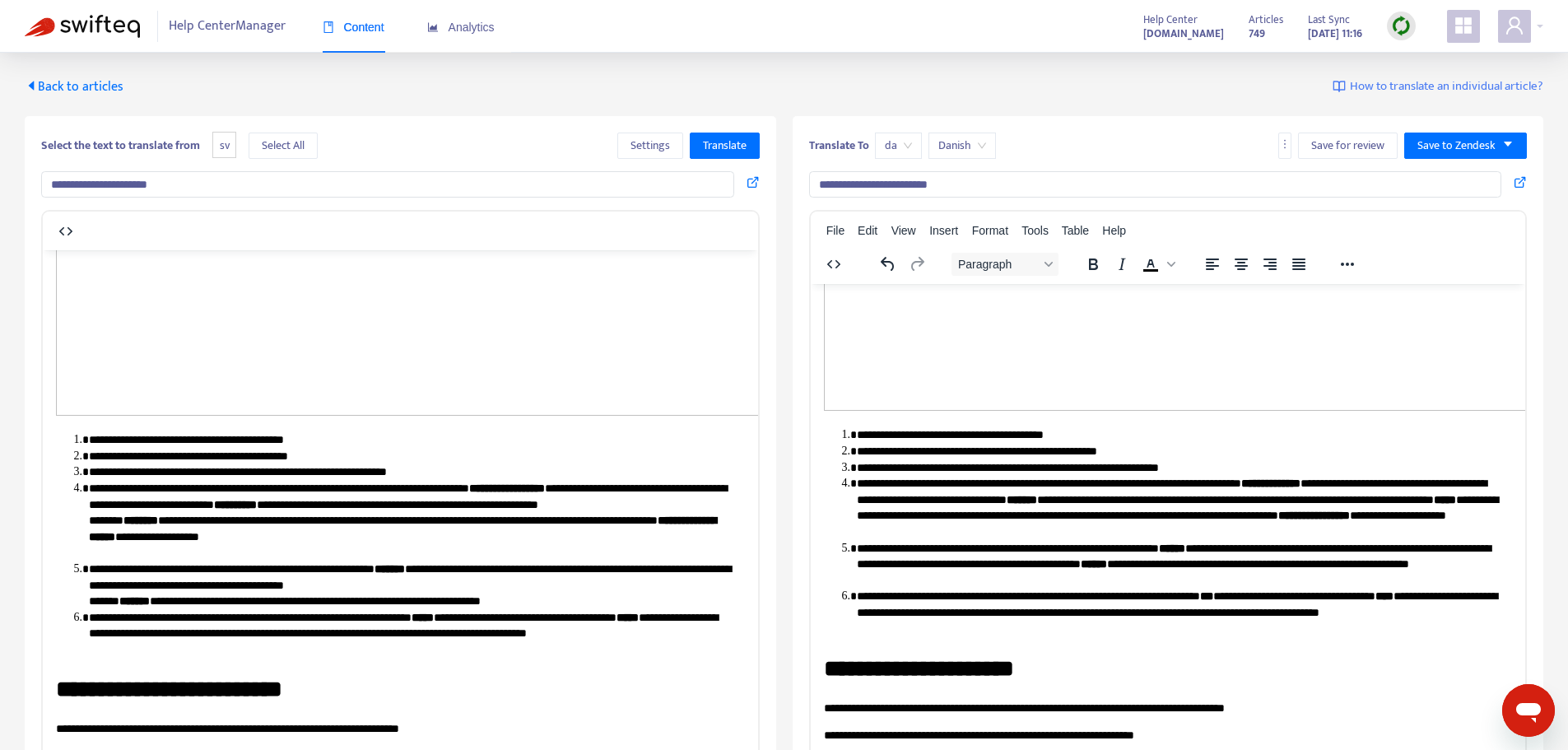 click on "**********" at bounding box center [1313, 515] 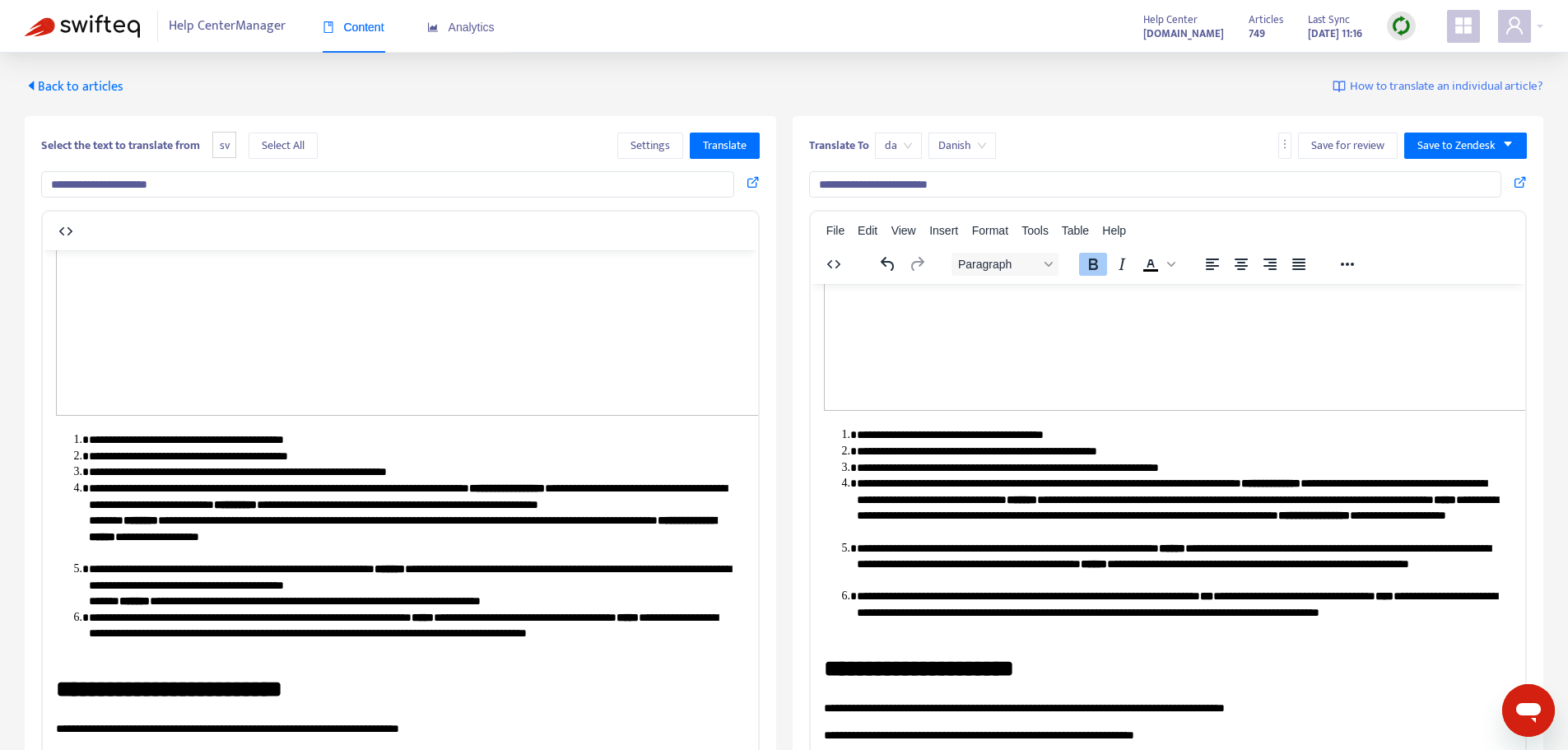 click on "**********" at bounding box center (1178, 435) 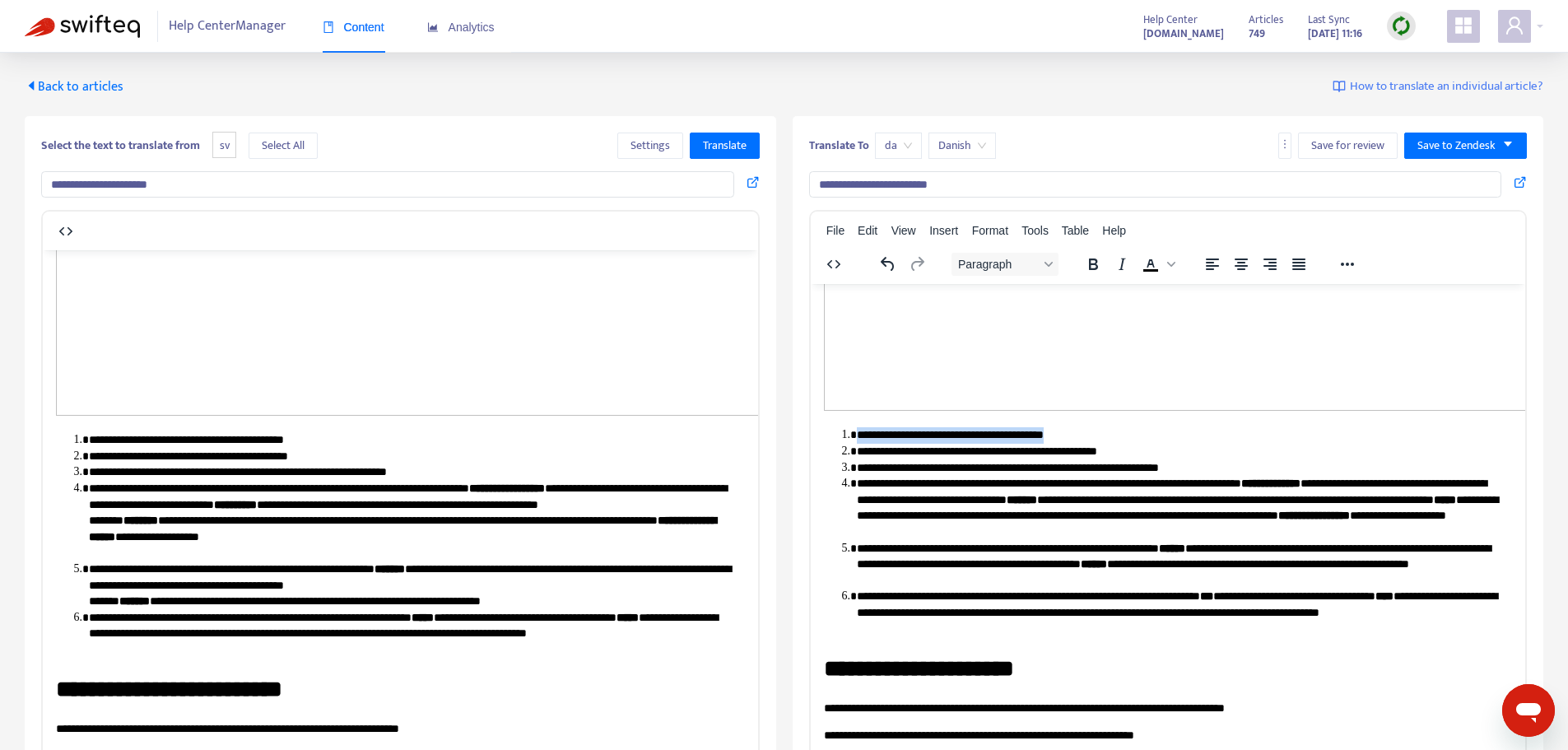 drag, startPoint x: 859, startPoint y: 426, endPoint x: 1077, endPoint y: 427, distance: 218.0023 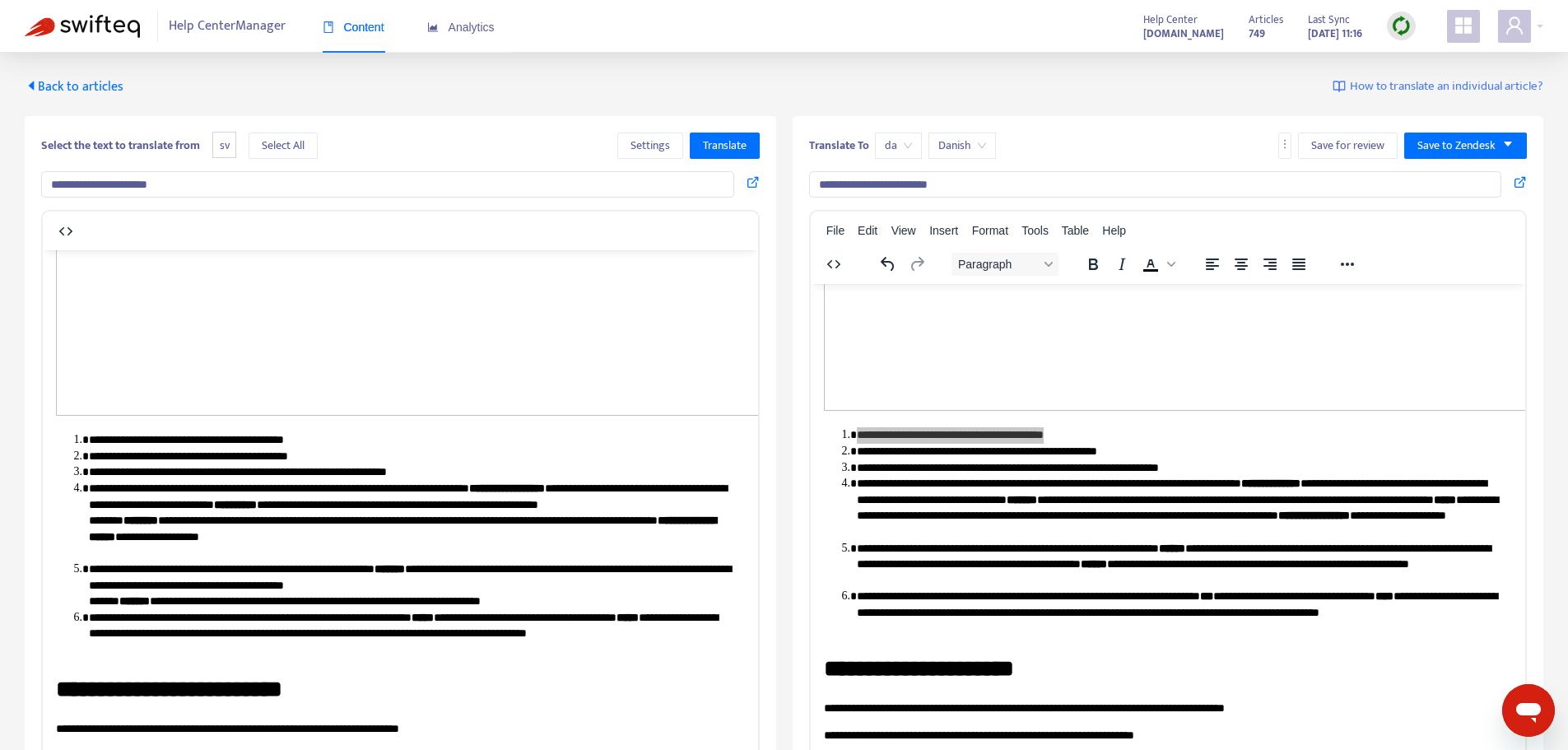 click on "**********" at bounding box center [411, 472] 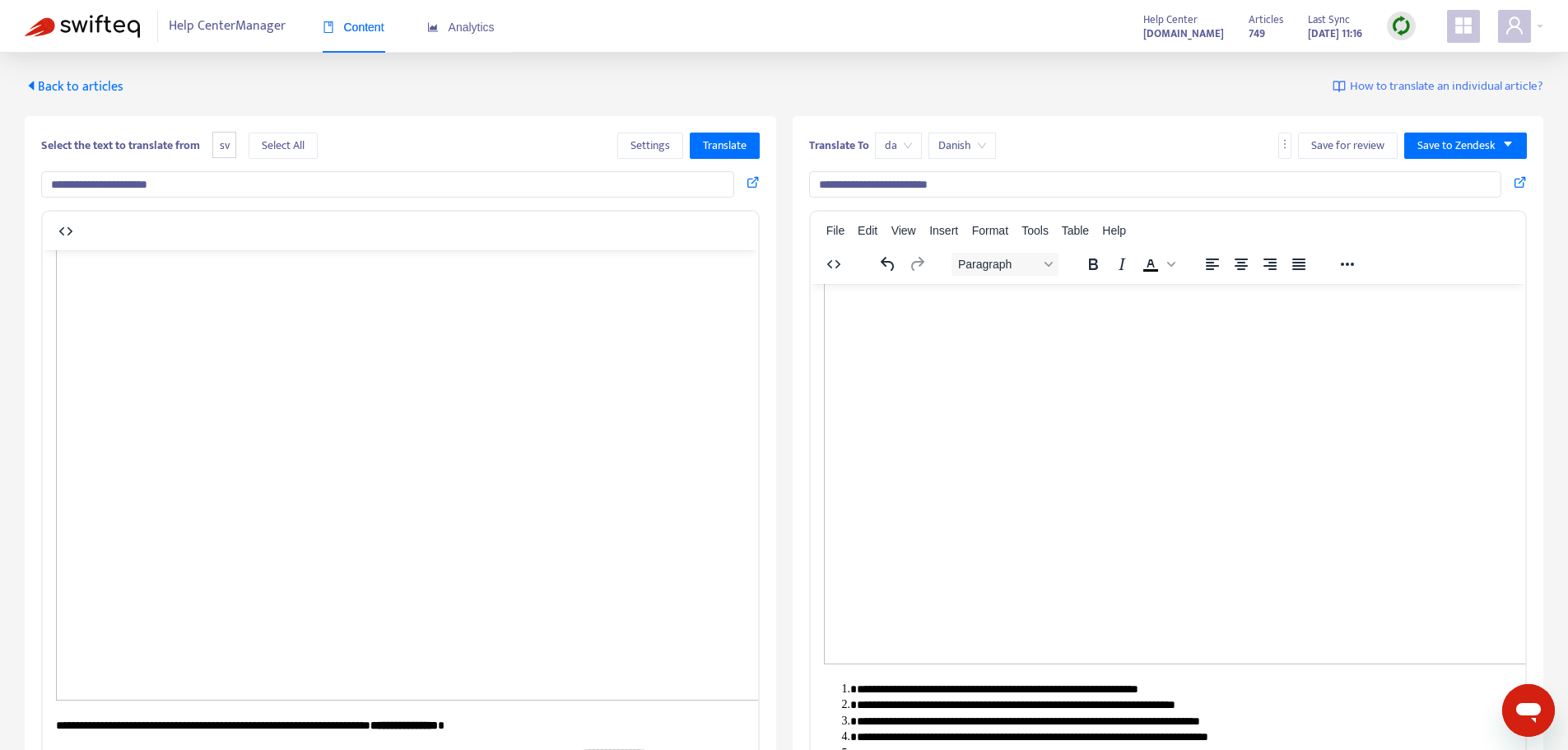 scroll, scrollTop: 1230, scrollLeft: 0, axis: vertical 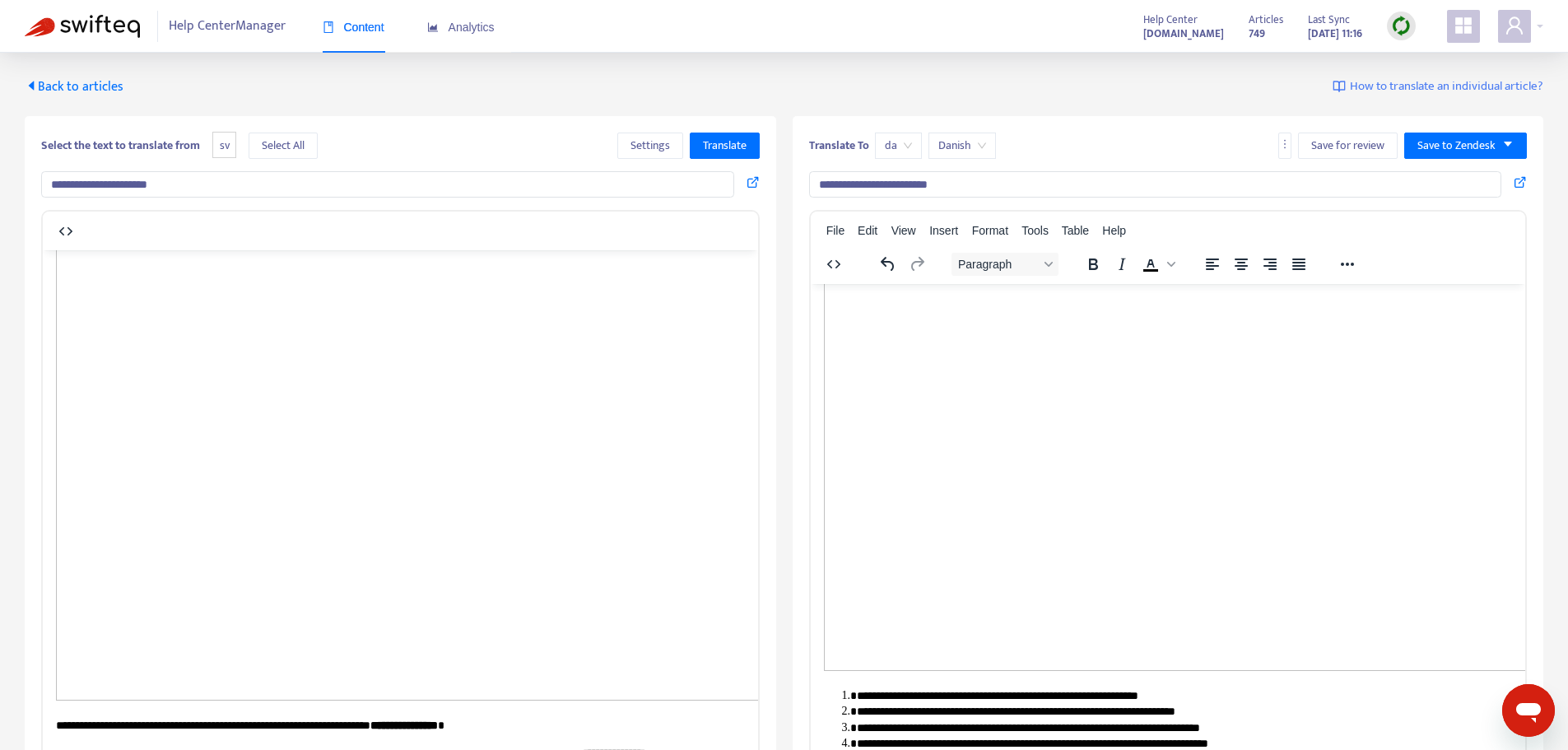 click on "Back to articles" at bounding box center [74, 86] 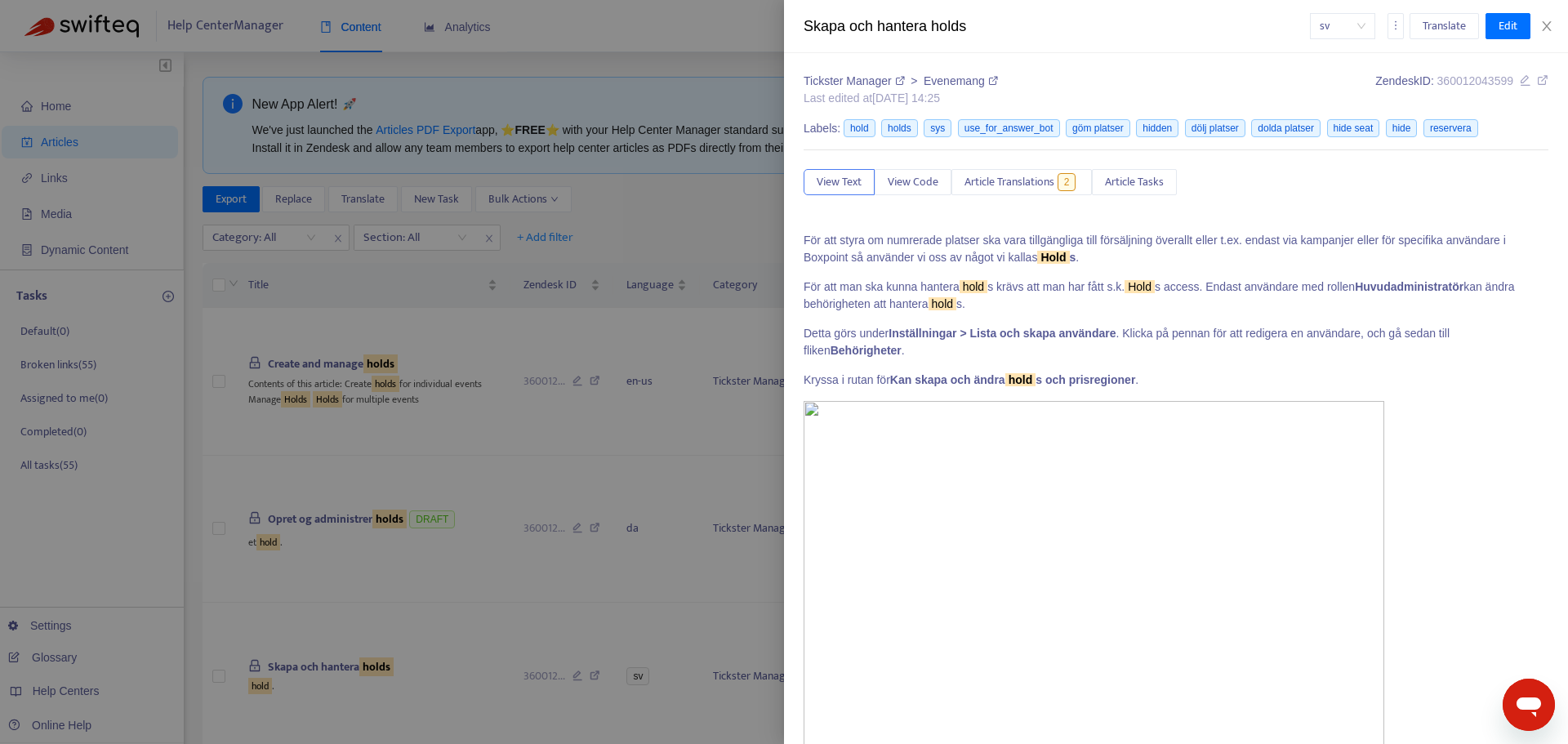 click on "sv Translate Edit" at bounding box center (1429, 26) 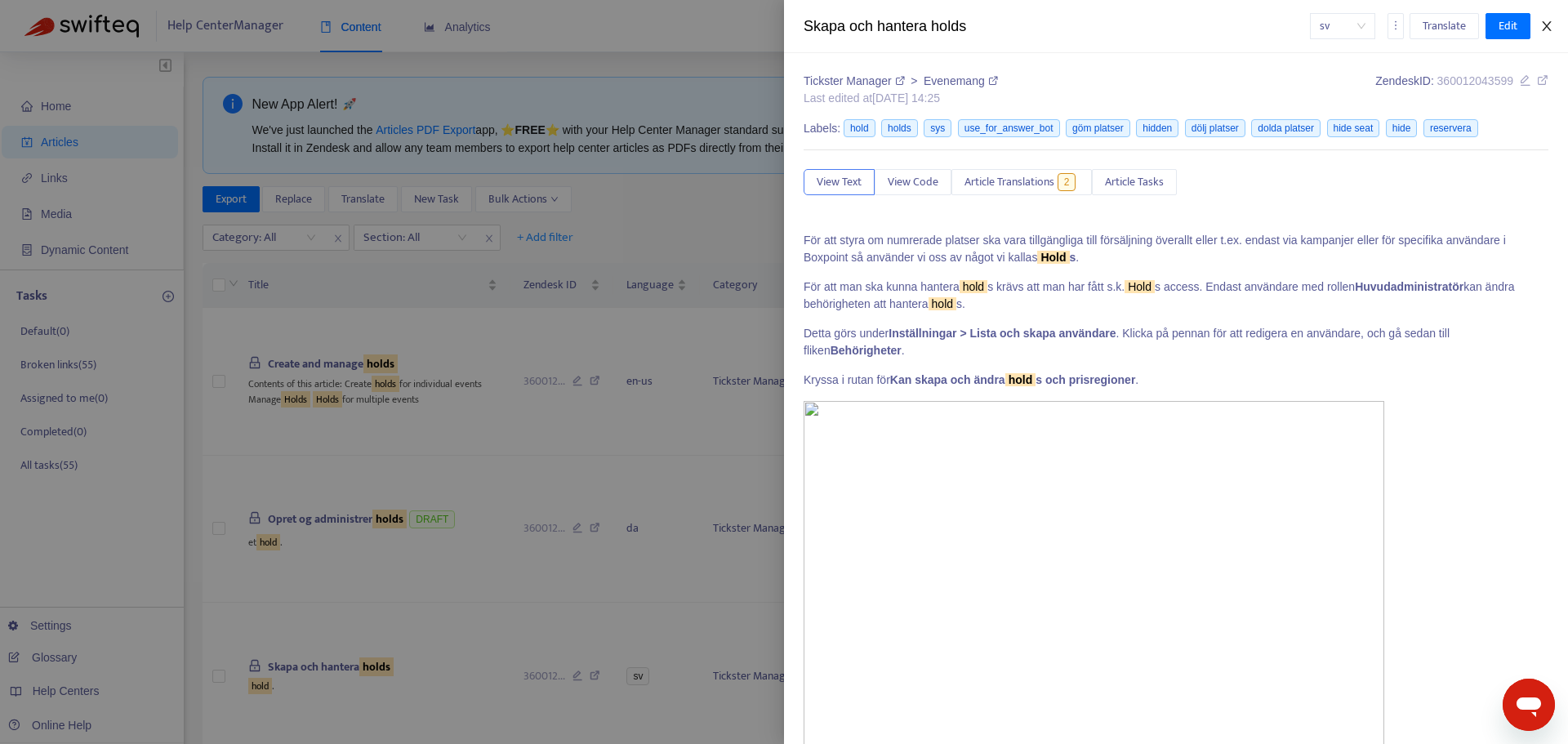 click 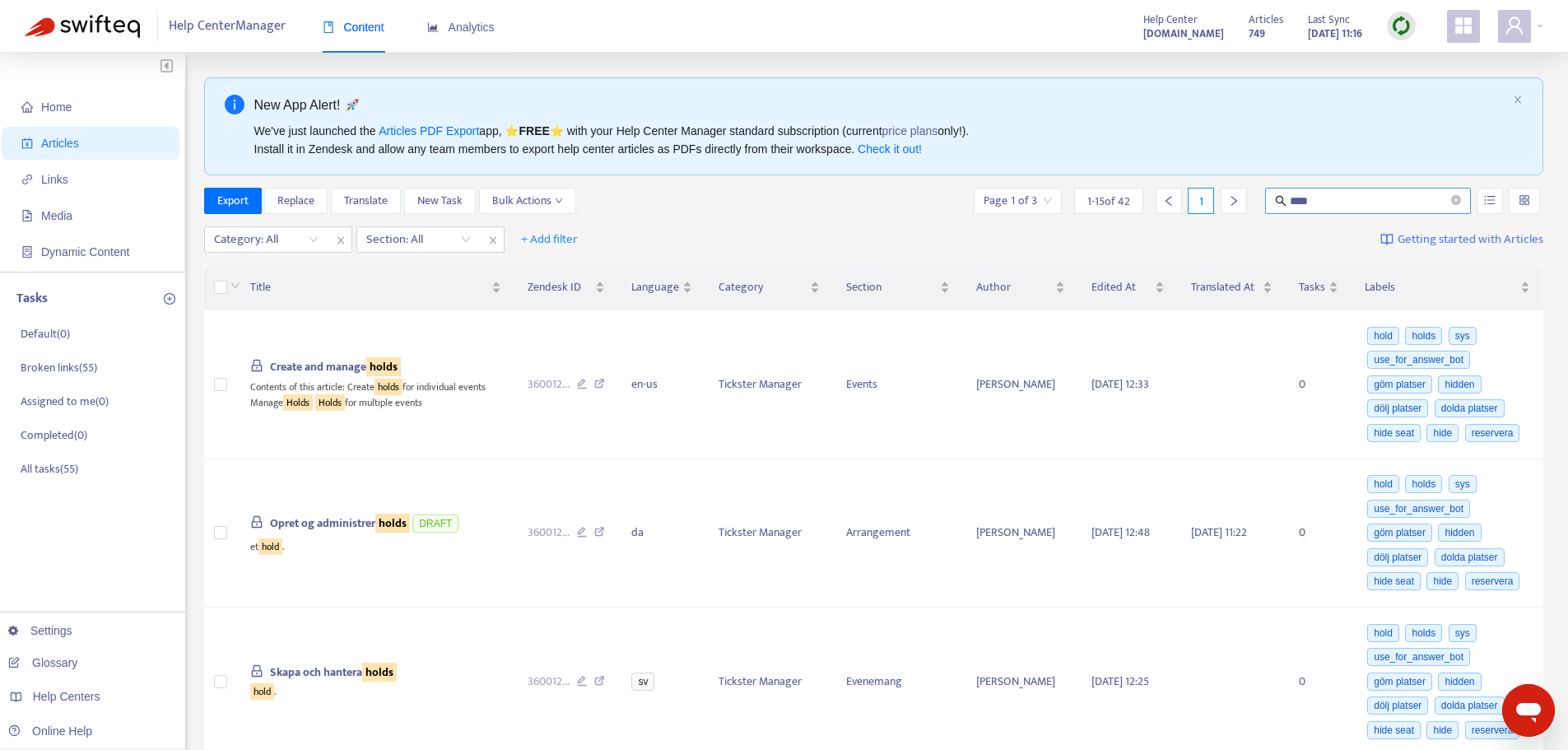 click on "****" at bounding box center [1368, 201] 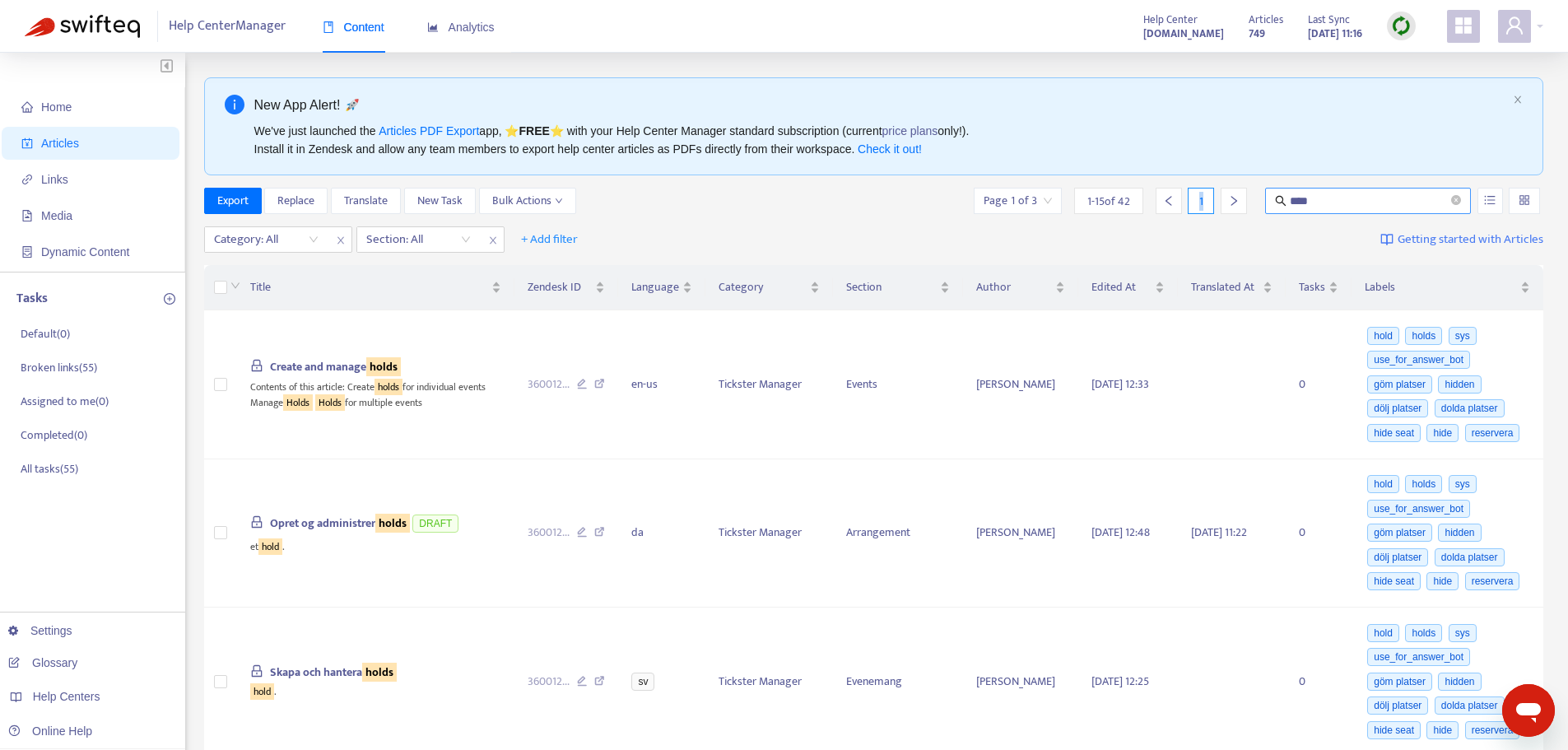 click on "****" at bounding box center (1368, 201) 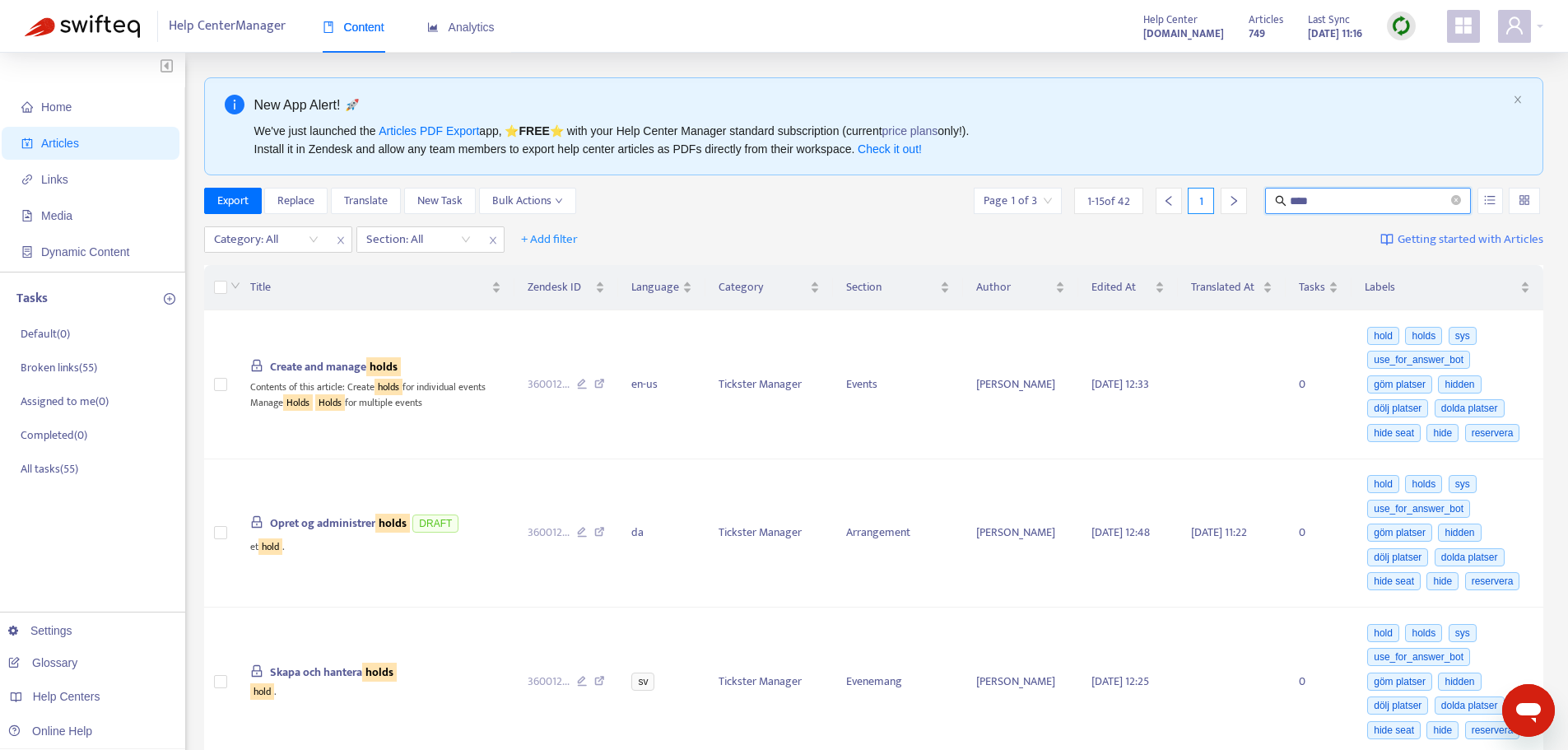 click on "****" at bounding box center [1369, 201] 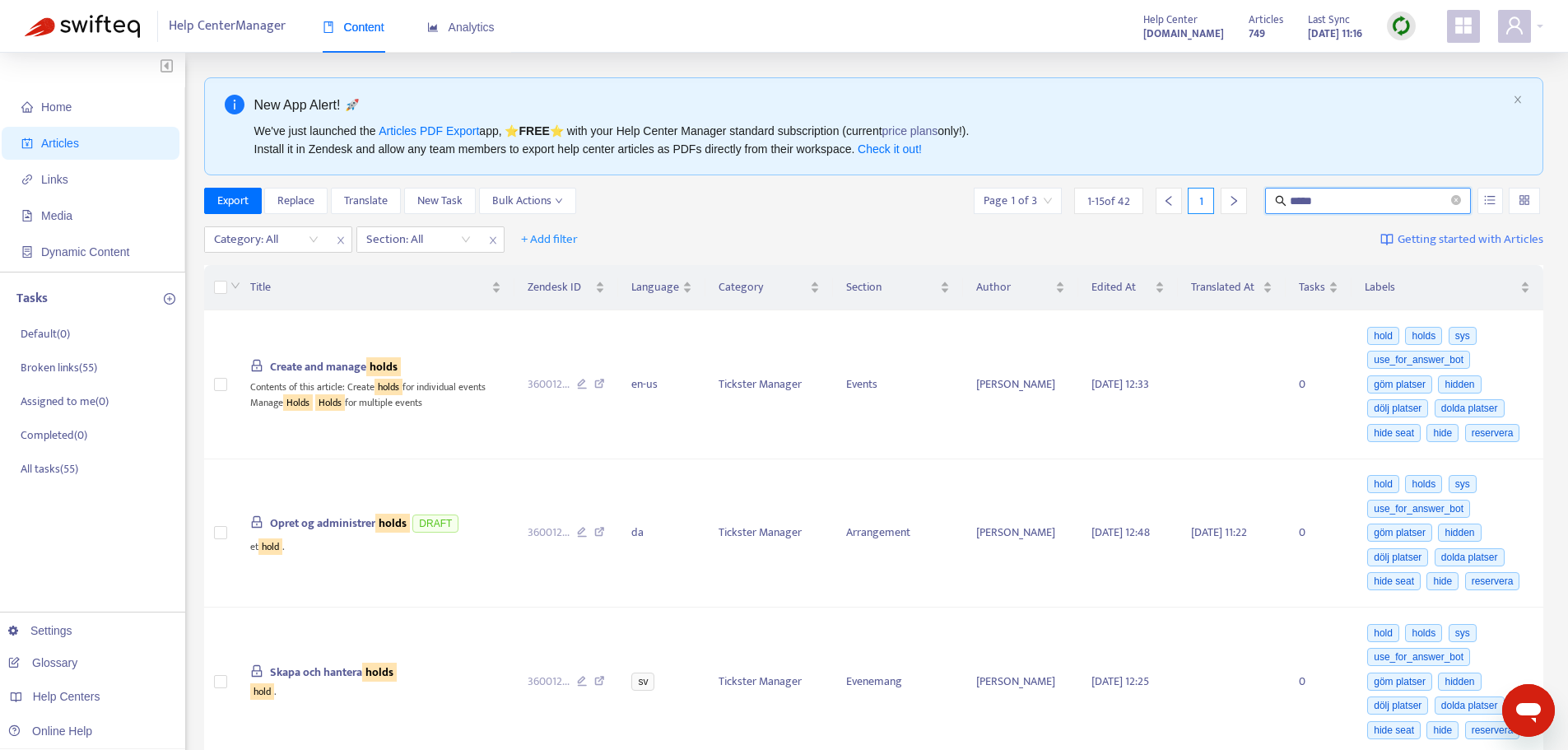 click on "*****" at bounding box center [1369, 201] 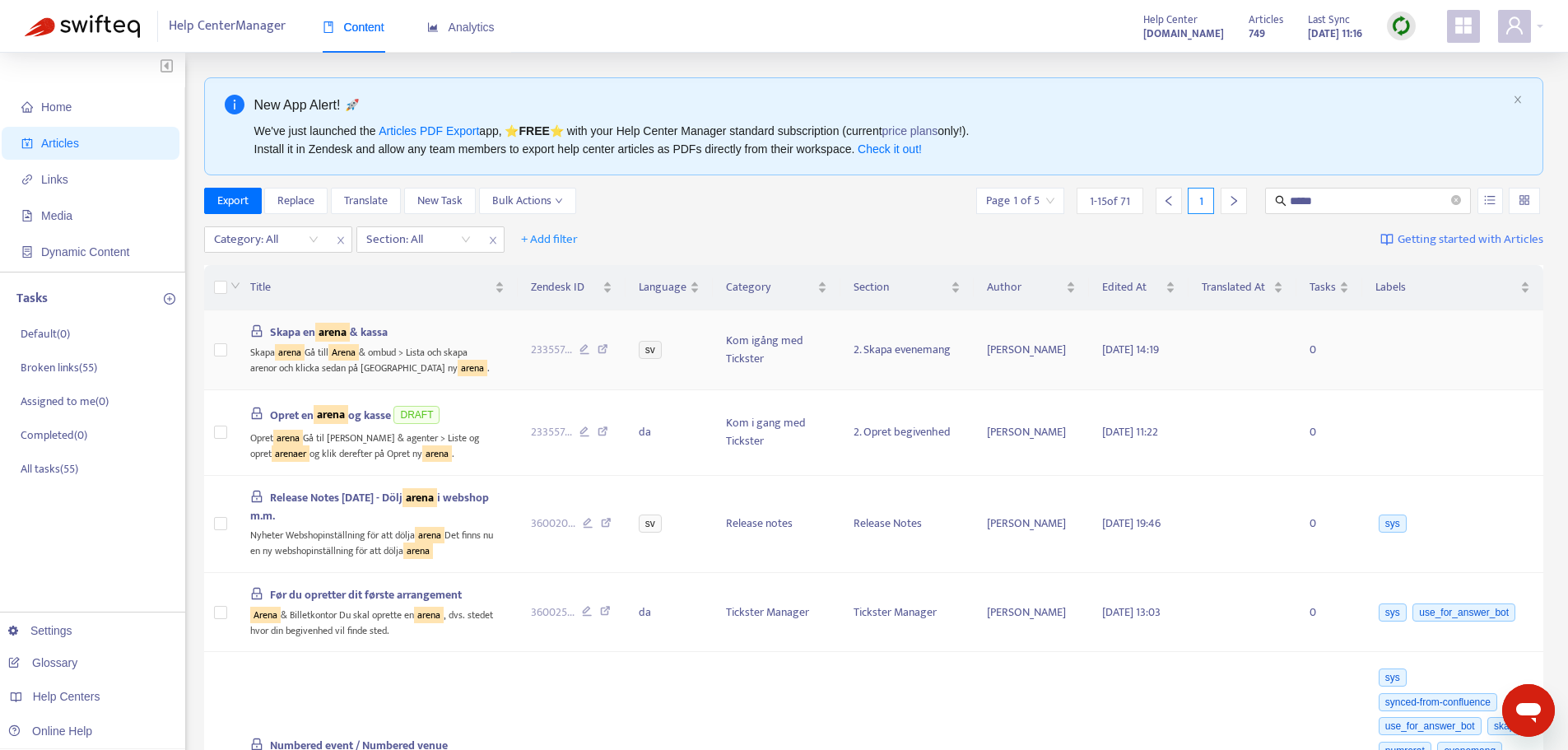 click on "arena" at bounding box center [333, 332] 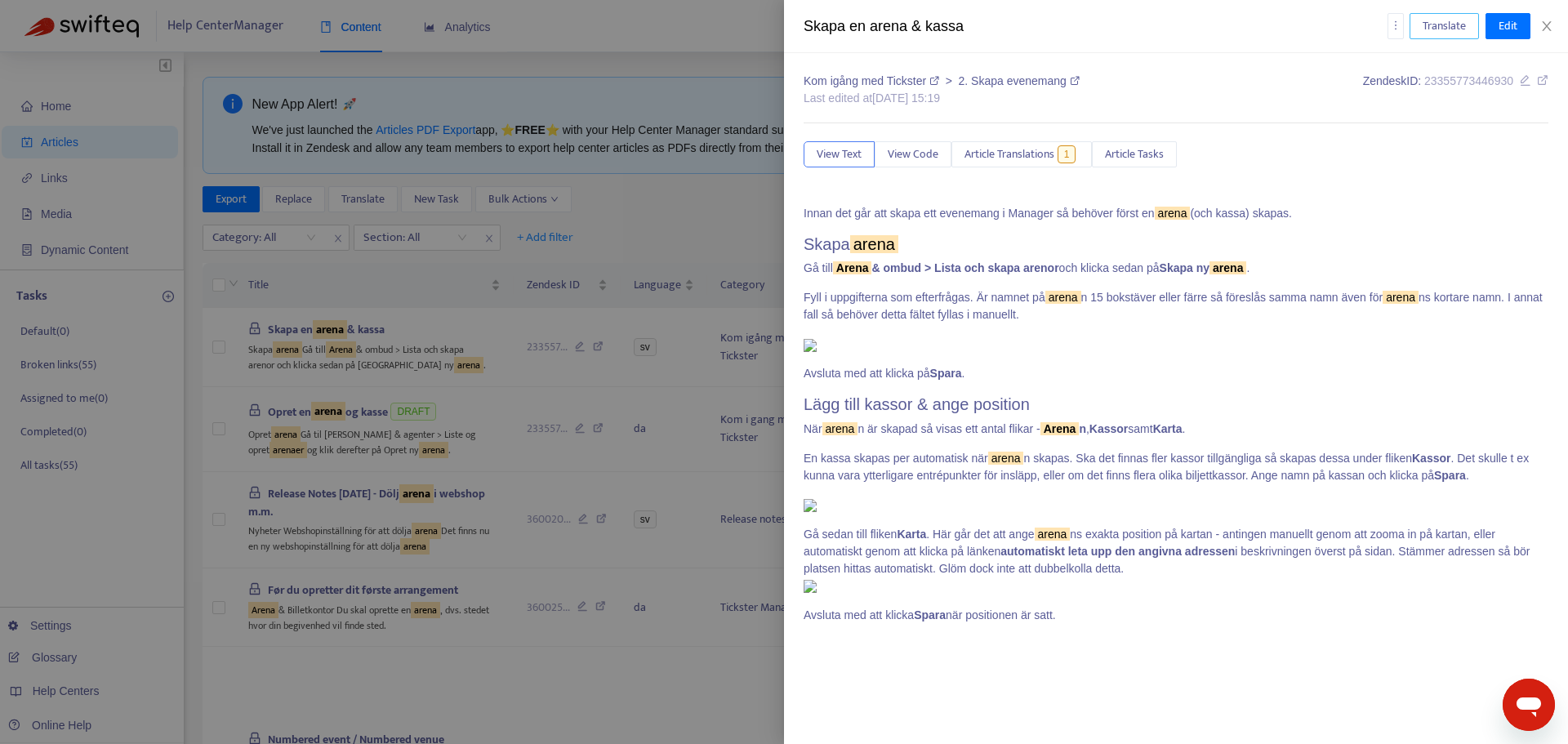 click on "Translate" at bounding box center (1444, 26) 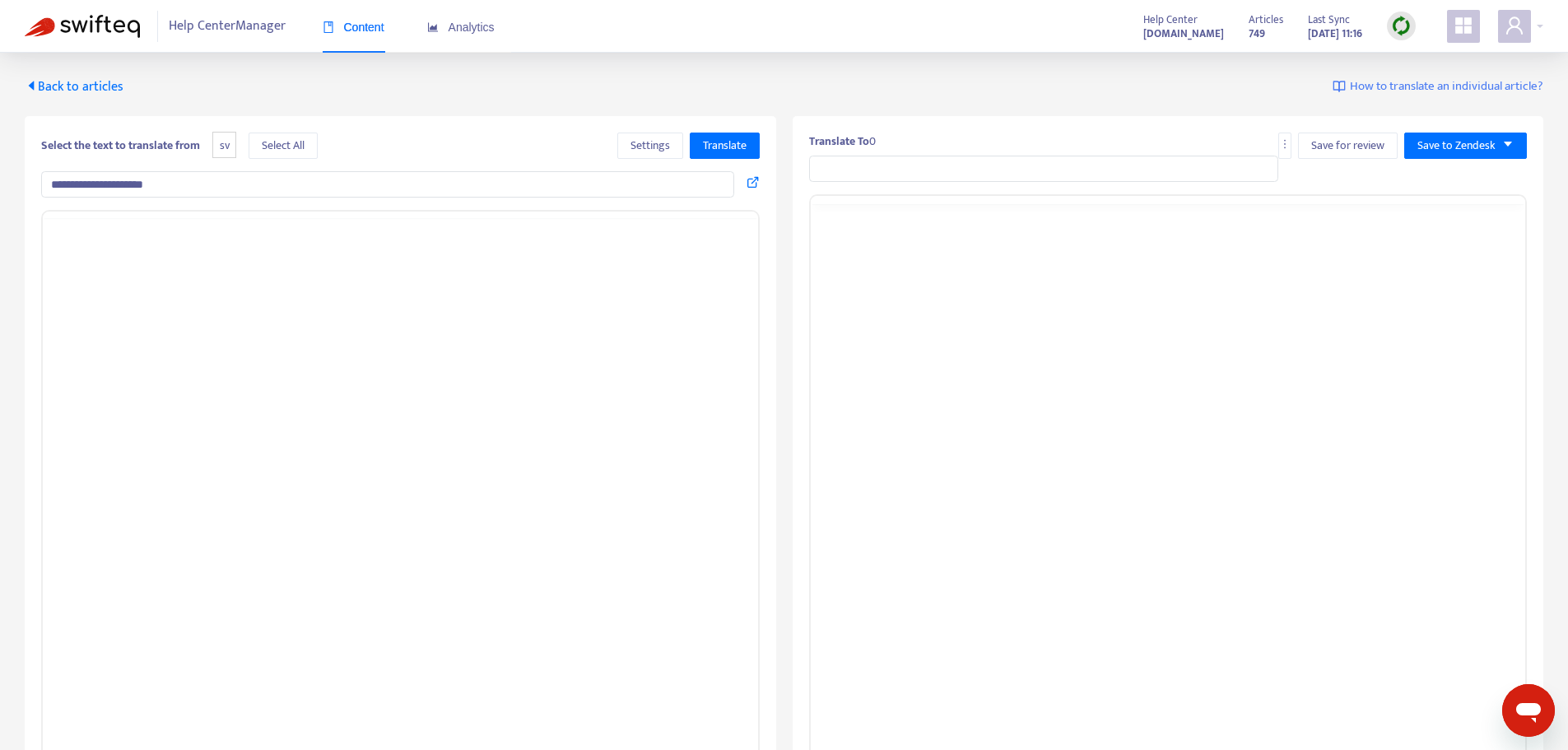 type on "**********" 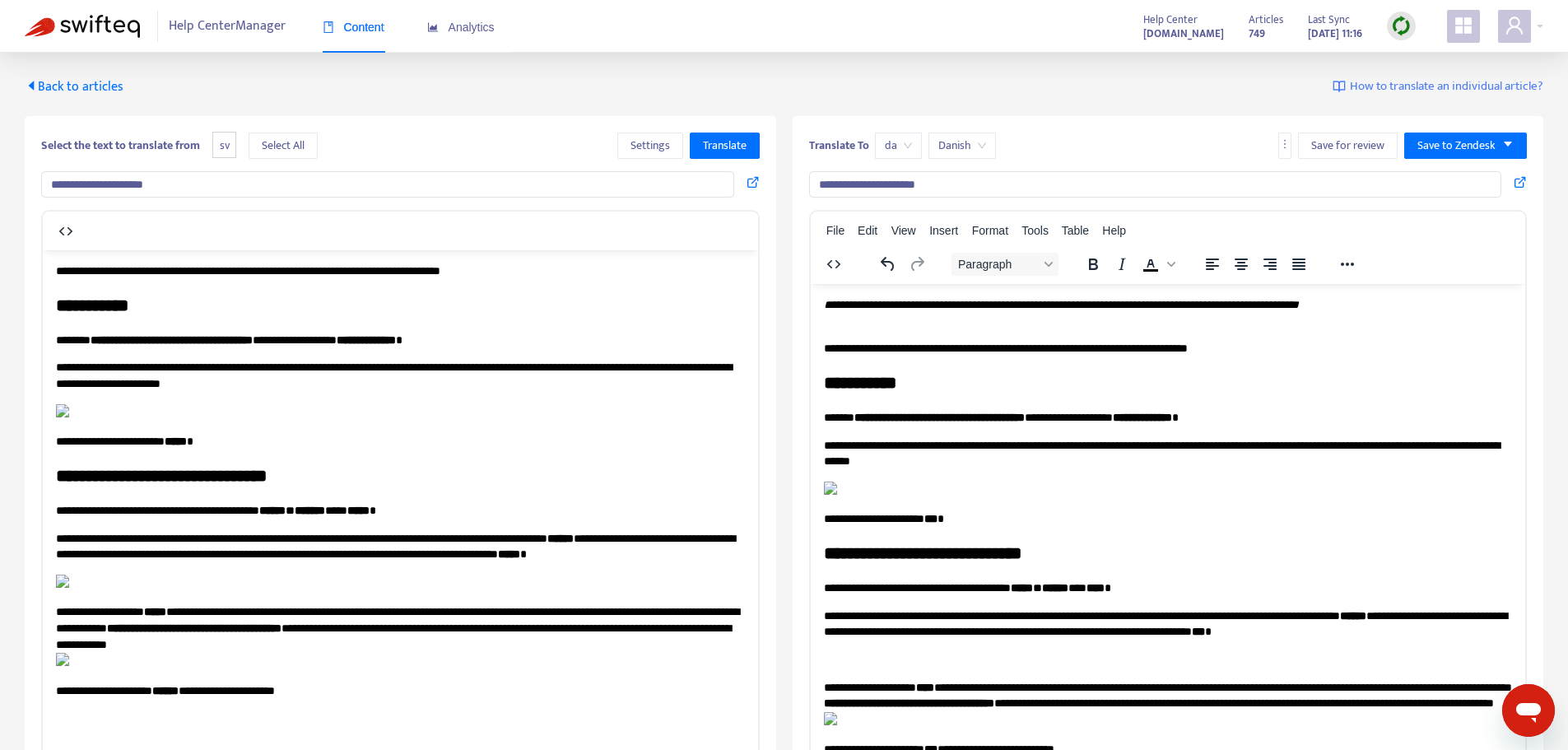 scroll, scrollTop: 0, scrollLeft: 0, axis: both 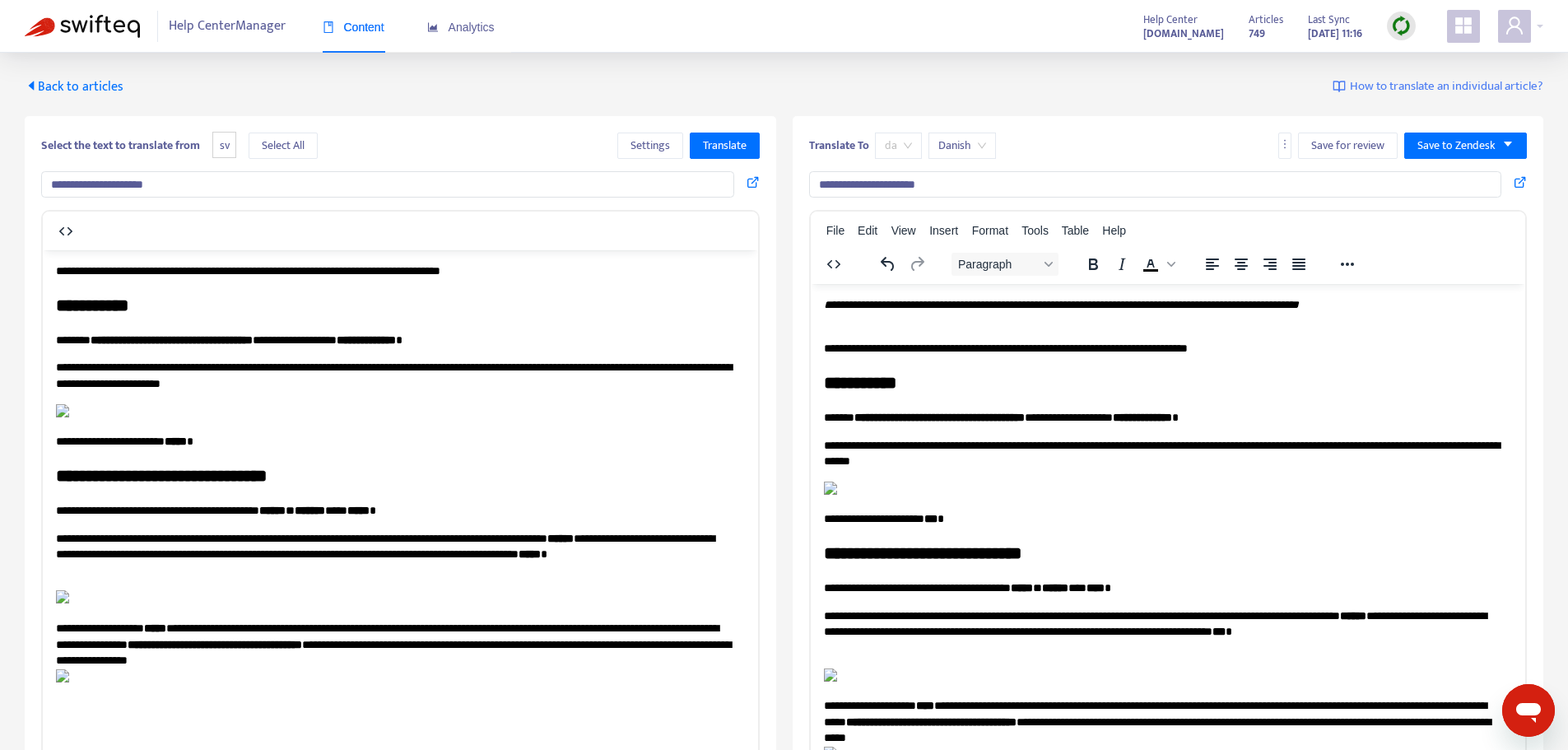 click on "da" at bounding box center [898, 146] 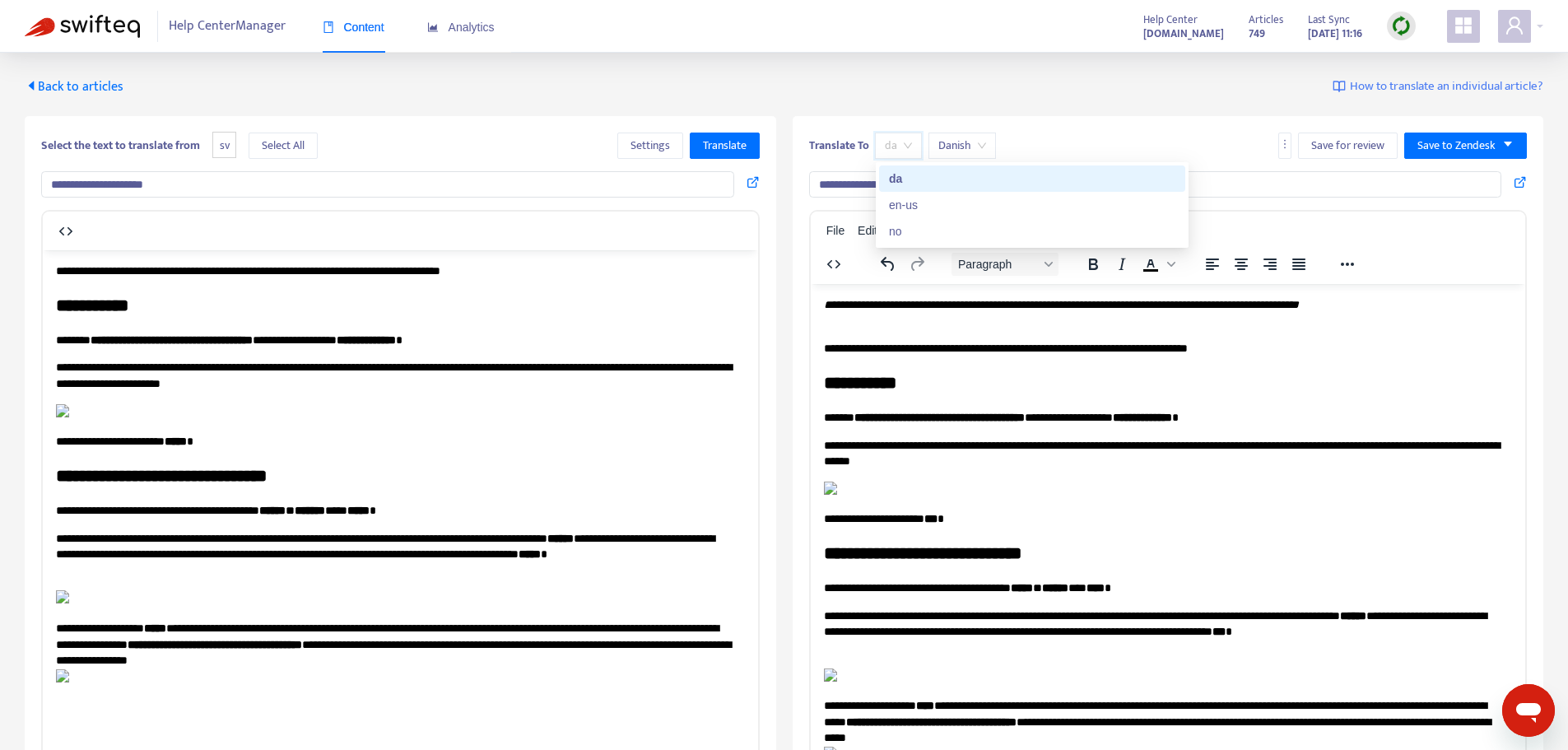click on "da" at bounding box center (898, 146) 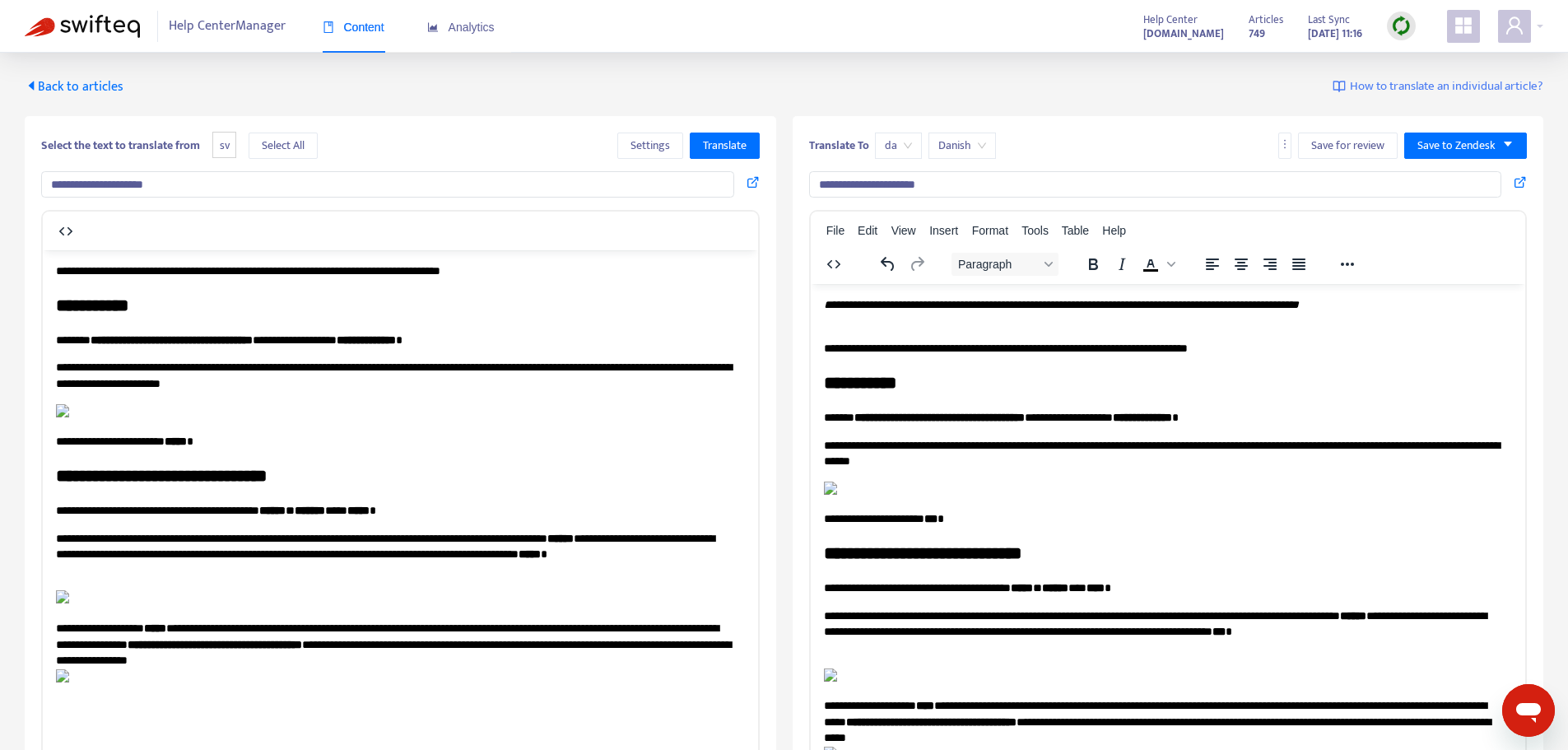 drag, startPoint x: 176, startPoint y: 273, endPoint x: 253, endPoint y: 267, distance: 77.23341 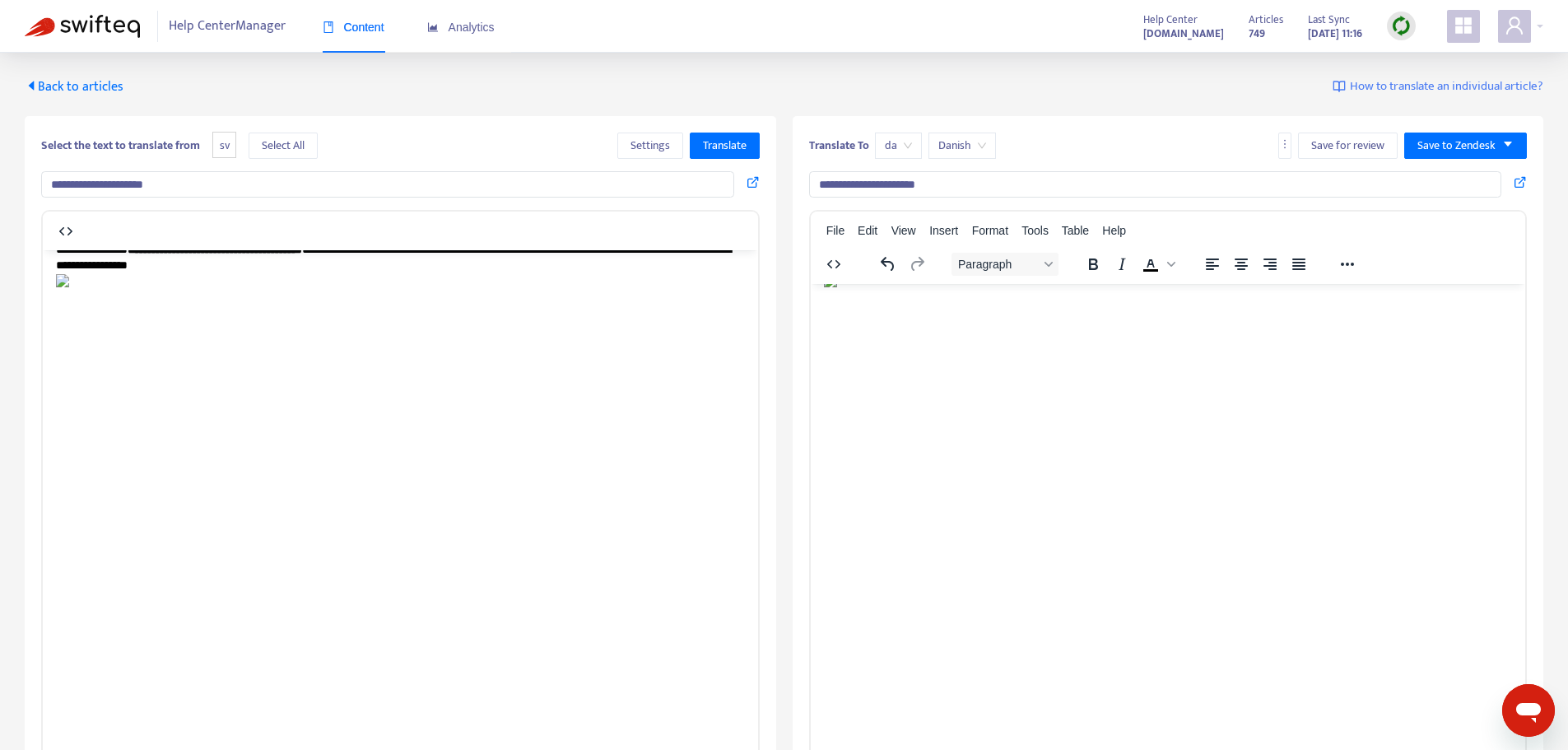 scroll, scrollTop: 988, scrollLeft: 0, axis: vertical 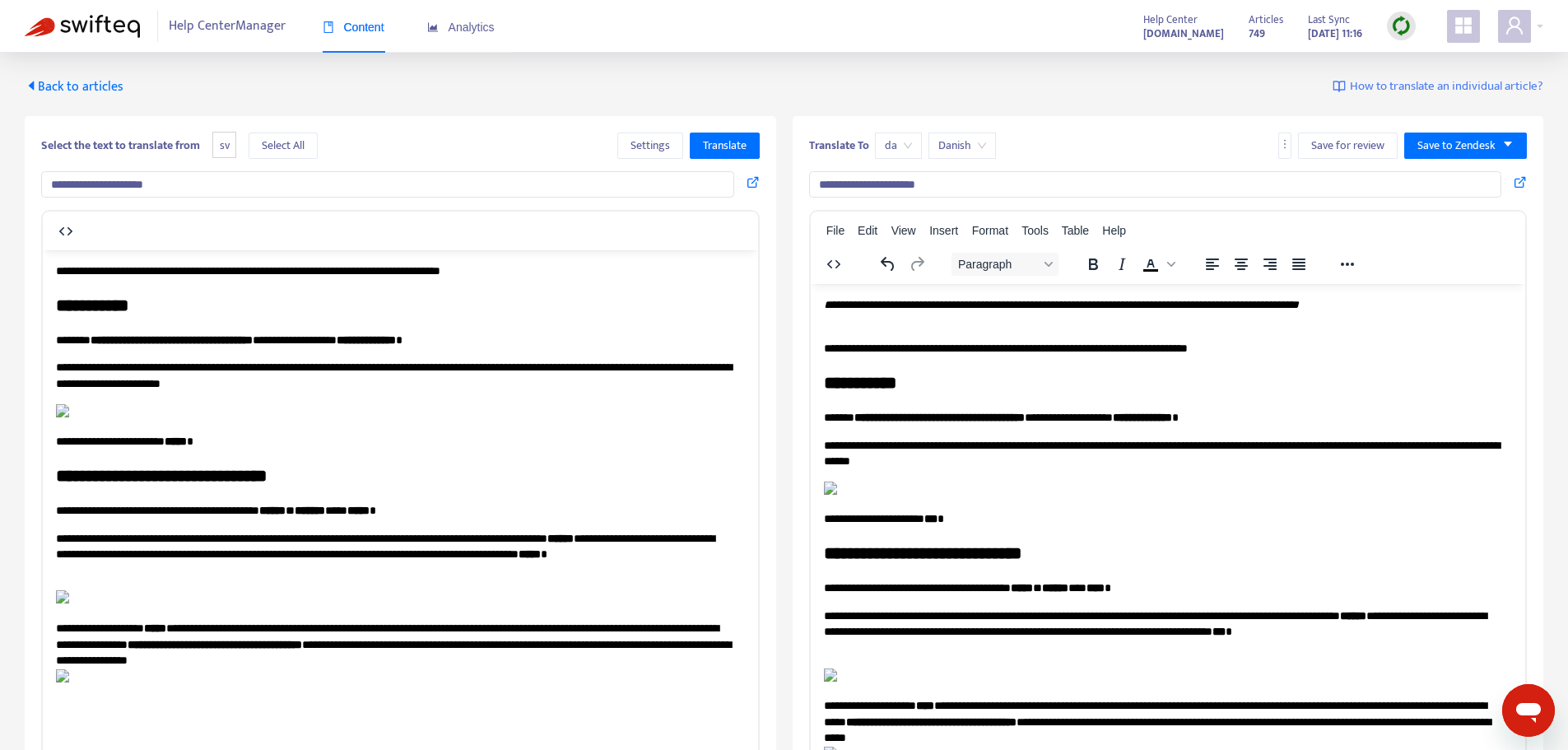 click on "Back to articles" at bounding box center [74, 86] 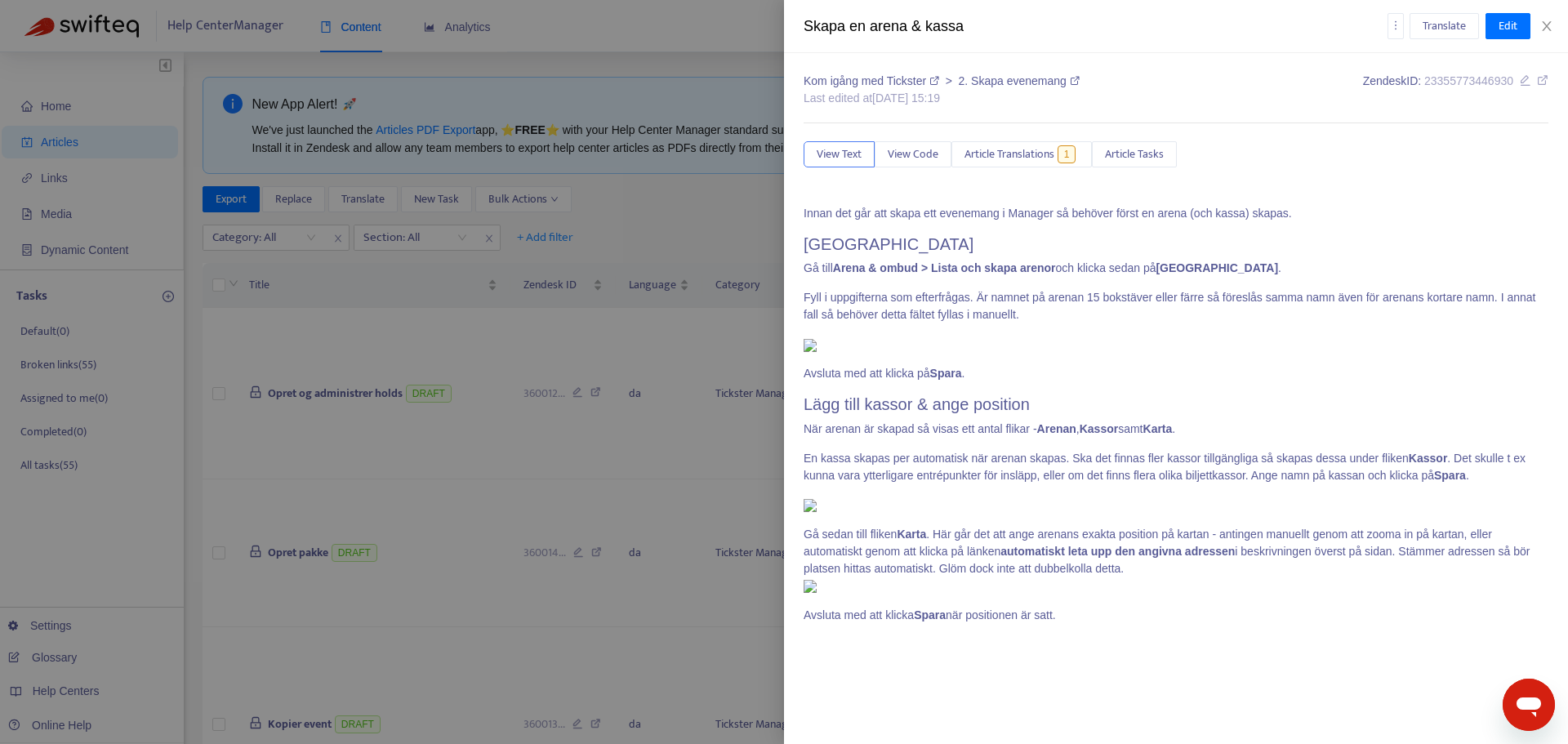 type on "*****" 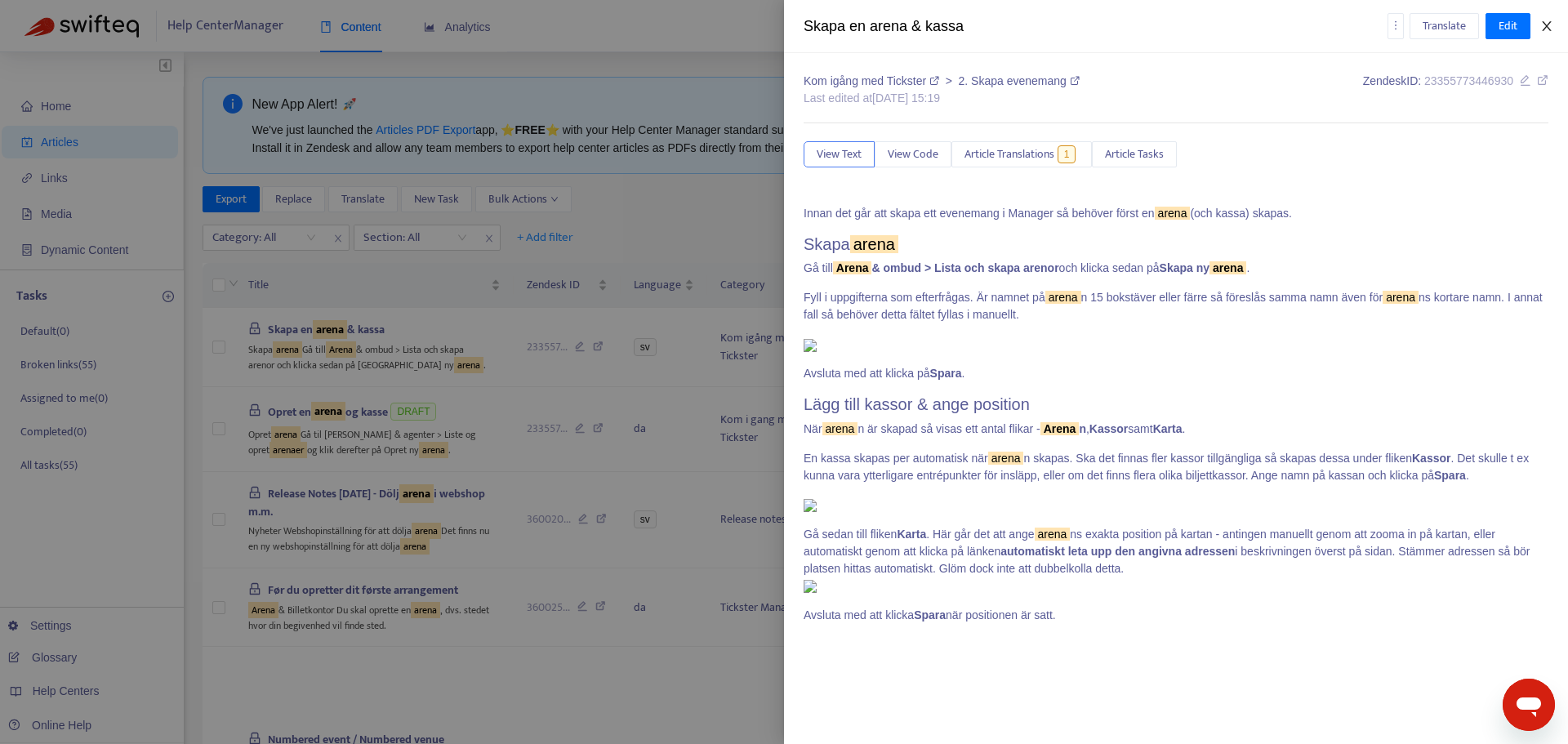 click 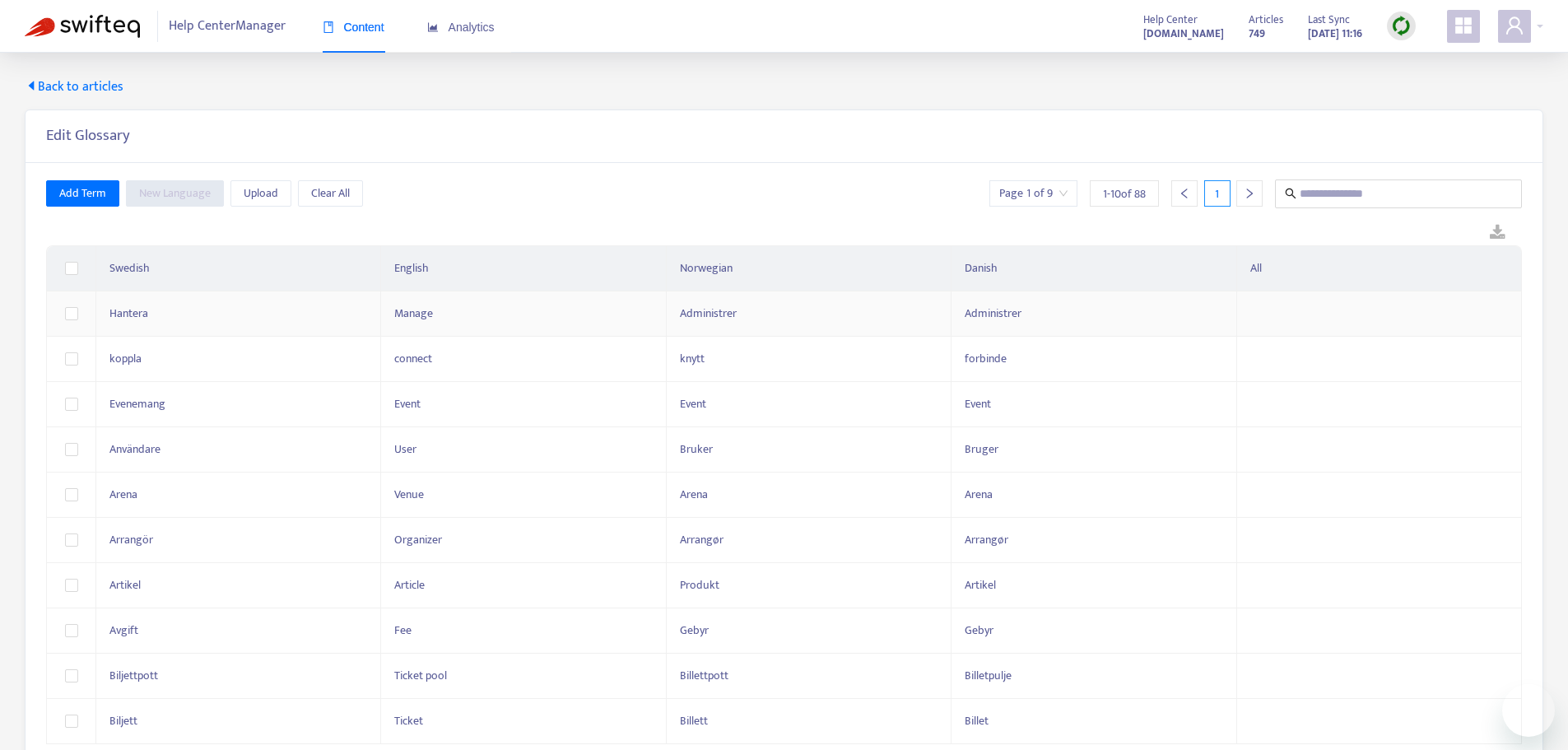 scroll, scrollTop: 0, scrollLeft: 0, axis: both 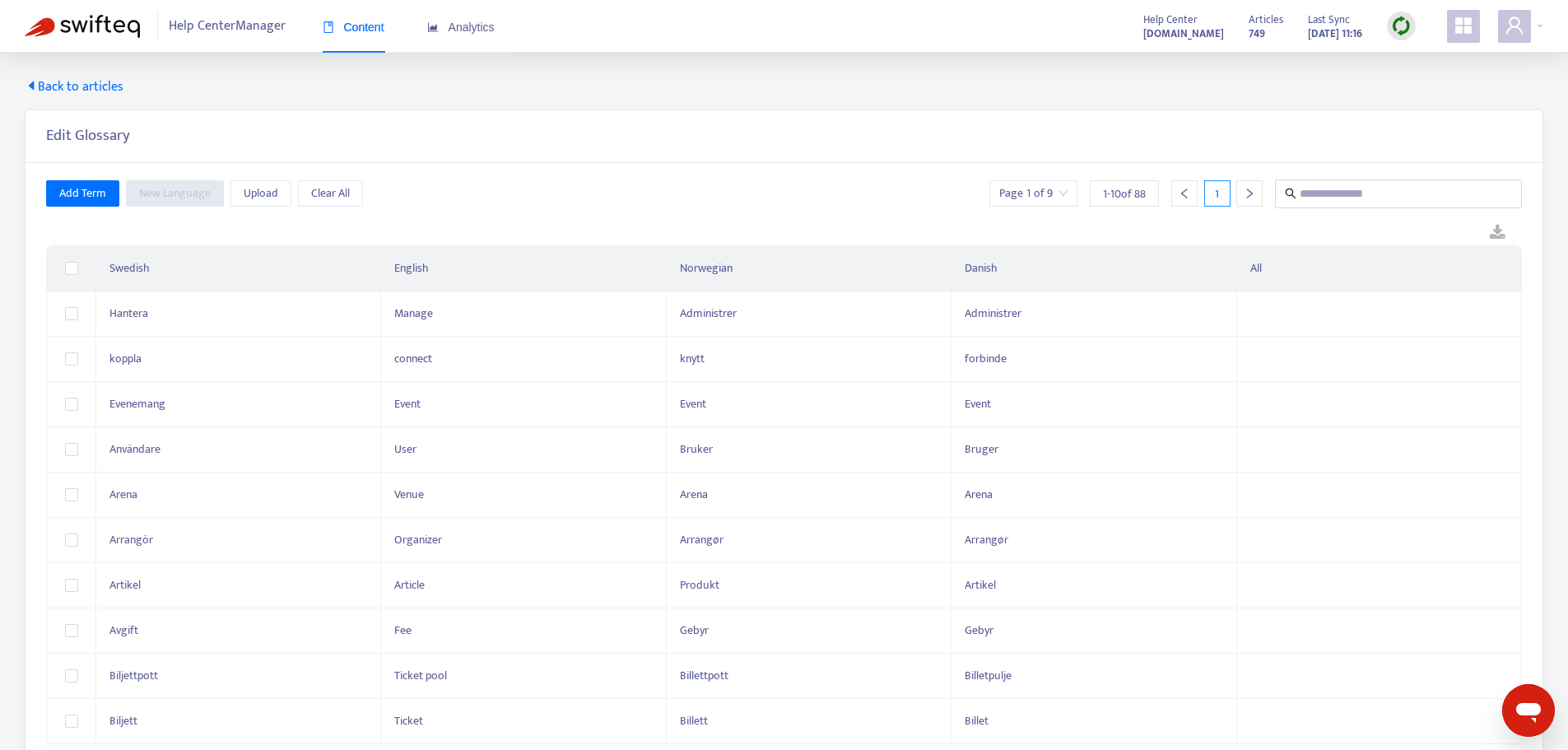 click on "Add Term New Language Upload Clear All Page 1 of 9 1 - 10  of   88 1 Swedish English Norwegian Danish All             Hantera Manage Administrer Administrer koppla connect knytt forbinde Evenemang Event Event Event Användare User Bruker [GEOGRAPHIC_DATA] Venue [GEOGRAPHIC_DATA] Arrangör Organizer Arrangør Arrangør Artikel Article Produkt Artikel Avgift Fee Gebyr Gebyr Biljettpott Ticket pool Billettpott Billetpulje Biljett Ticket Billett Billet" at bounding box center (784, 462) 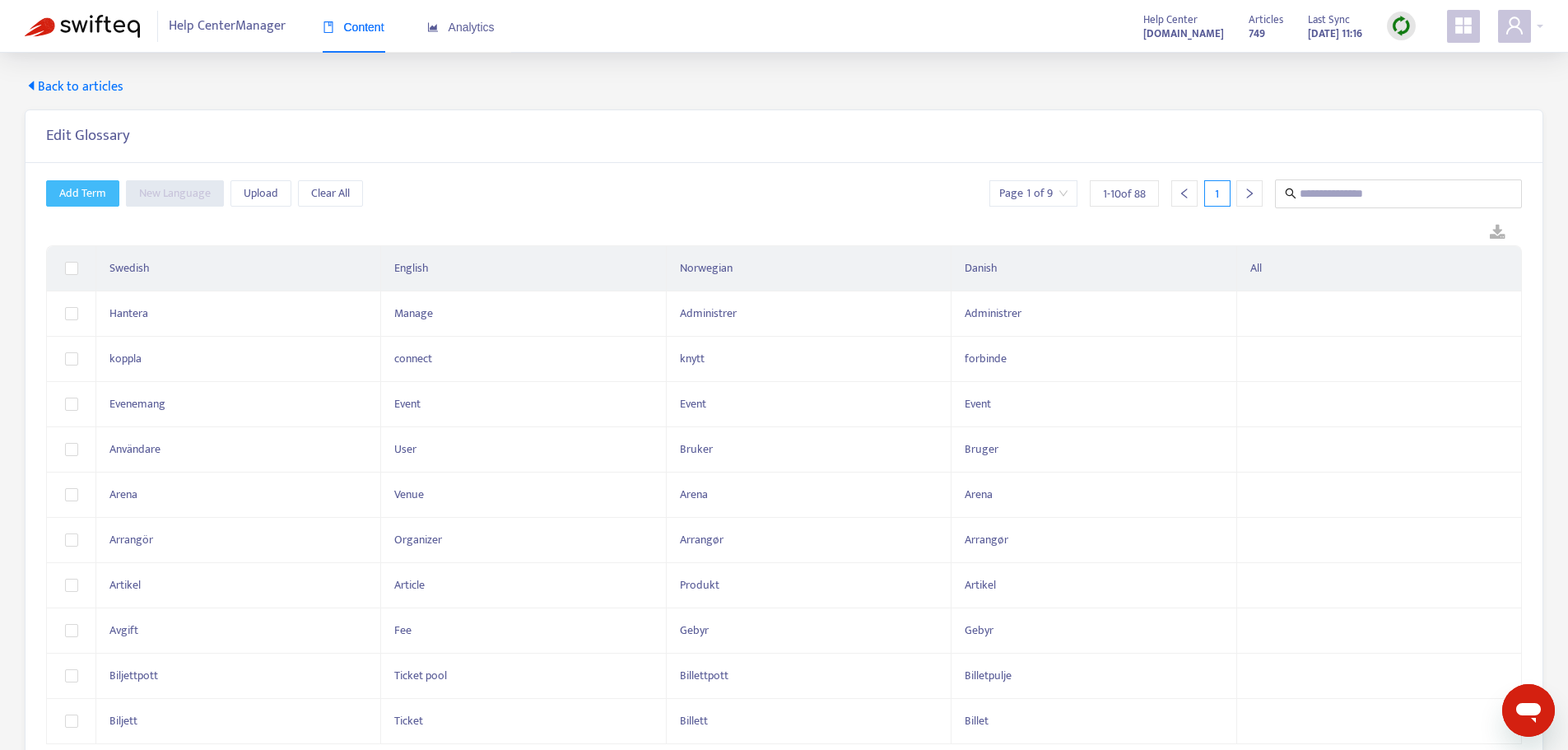 click on "Add Term" at bounding box center [82, 193] 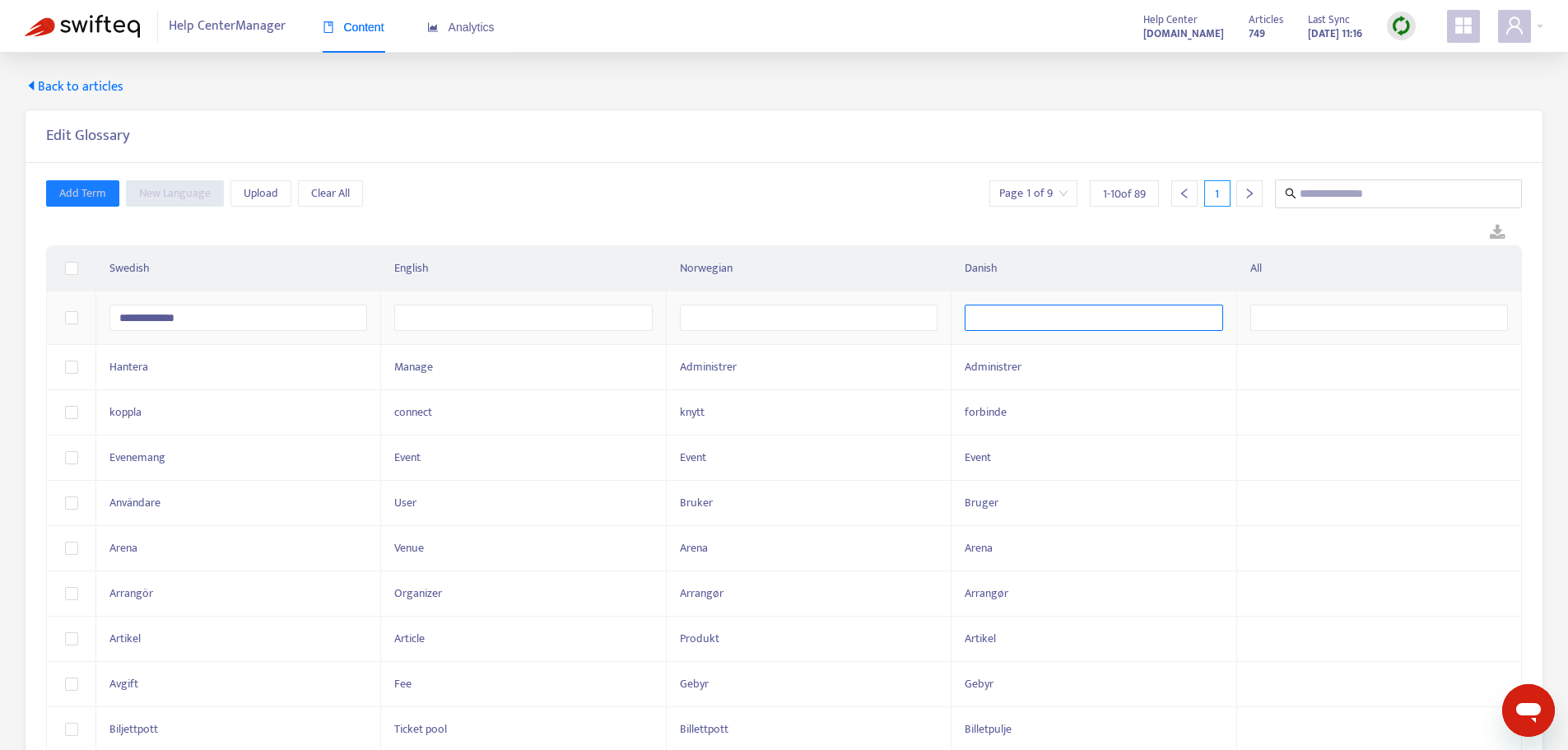 type on "**********" 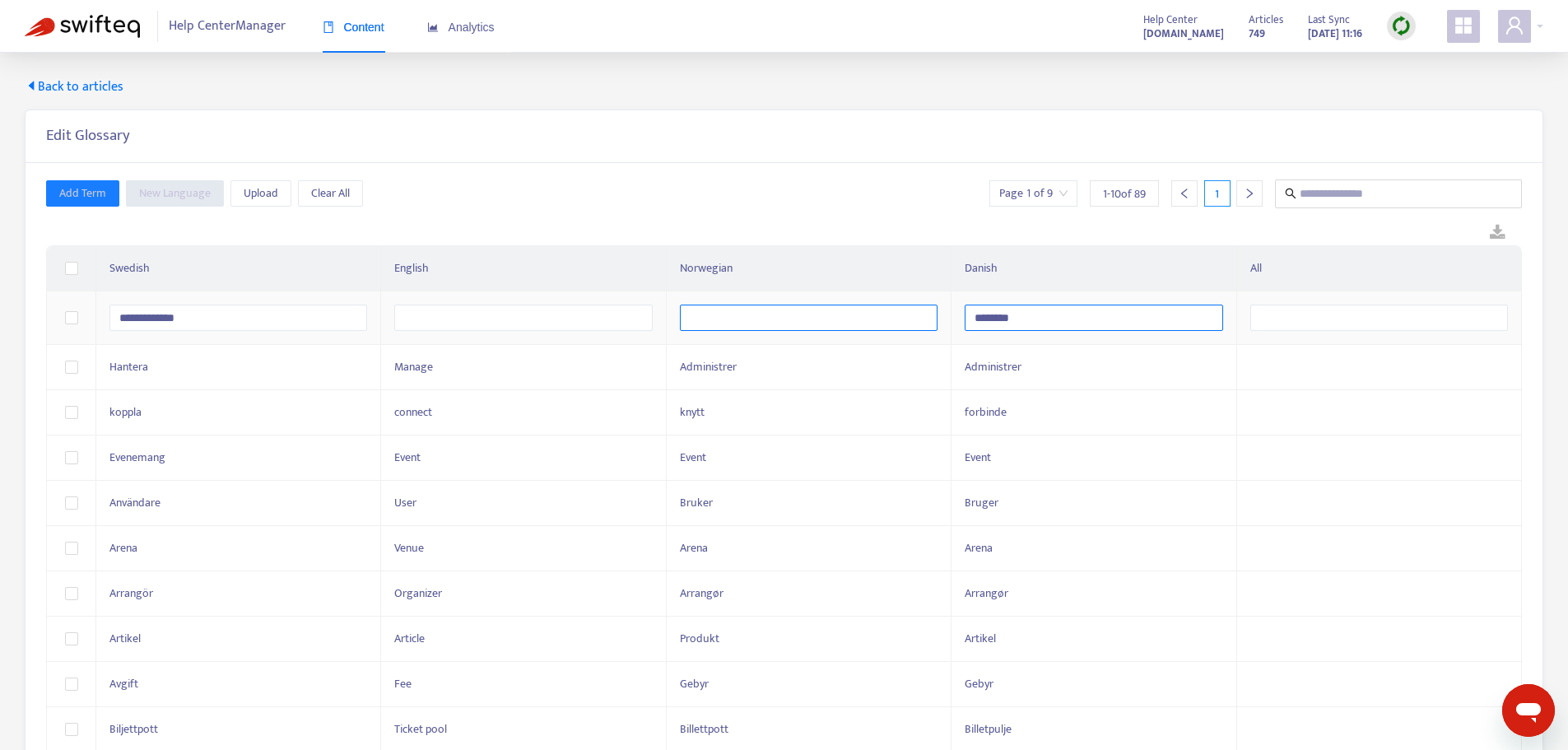 type on "********" 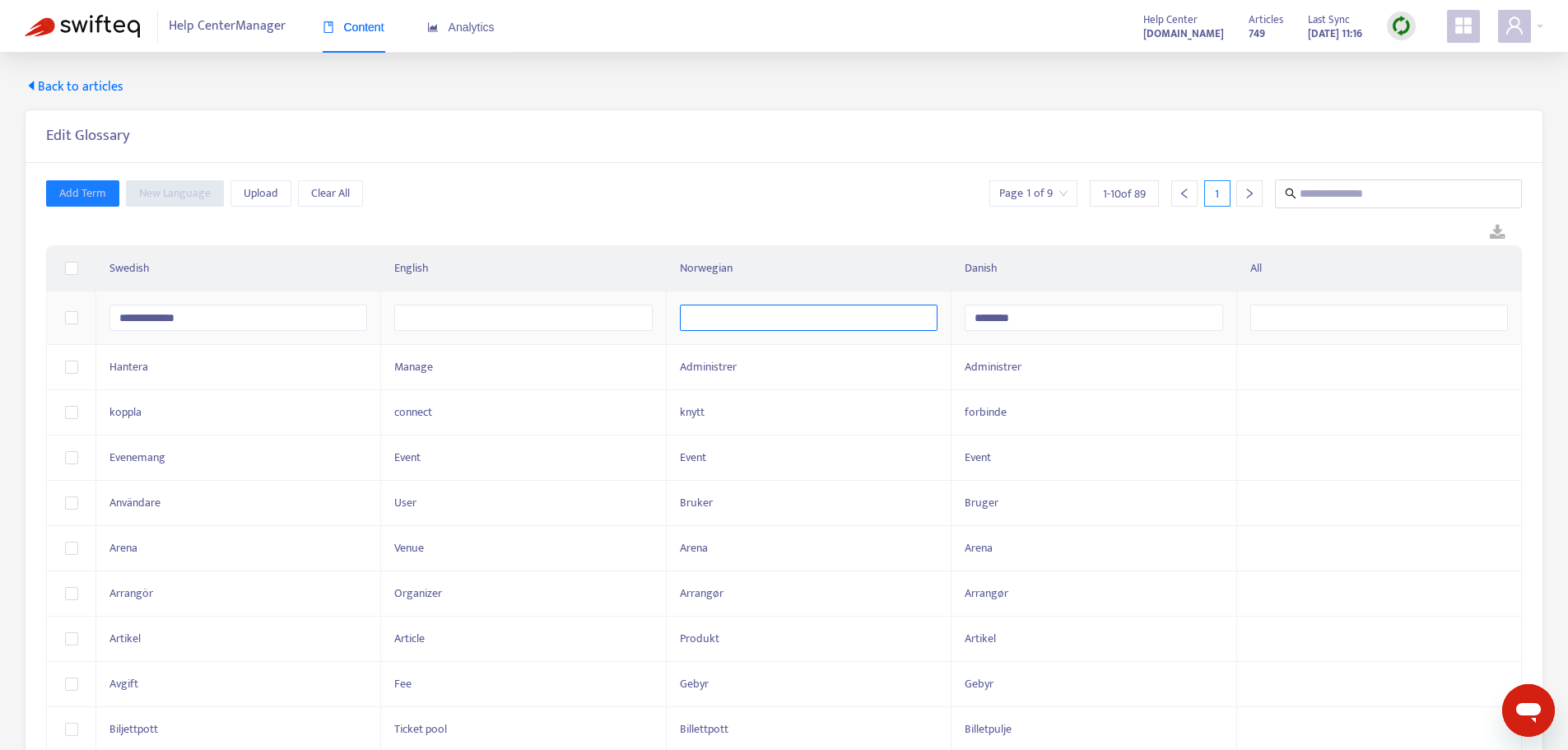click at bounding box center (808, 318) 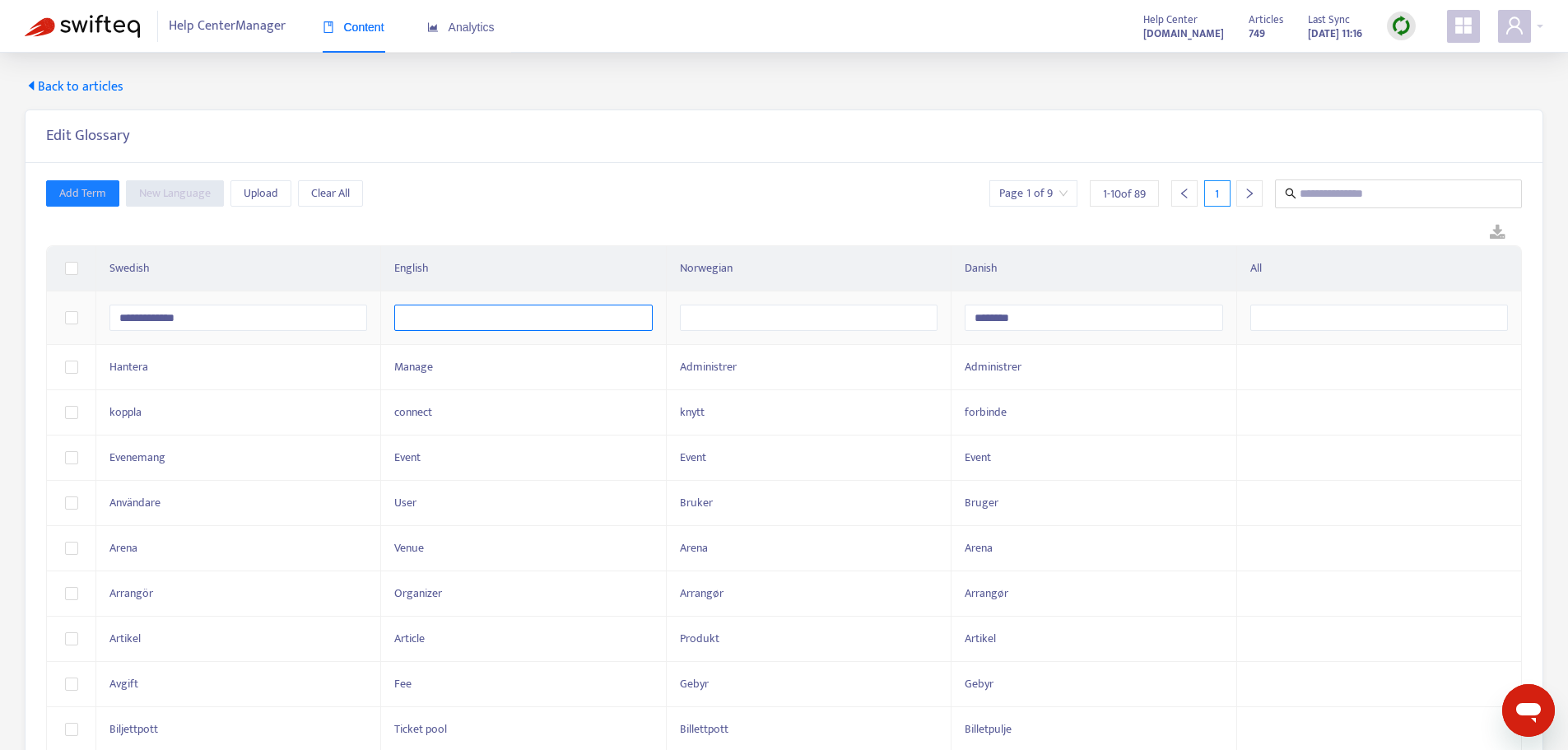 click at bounding box center (523, 318) 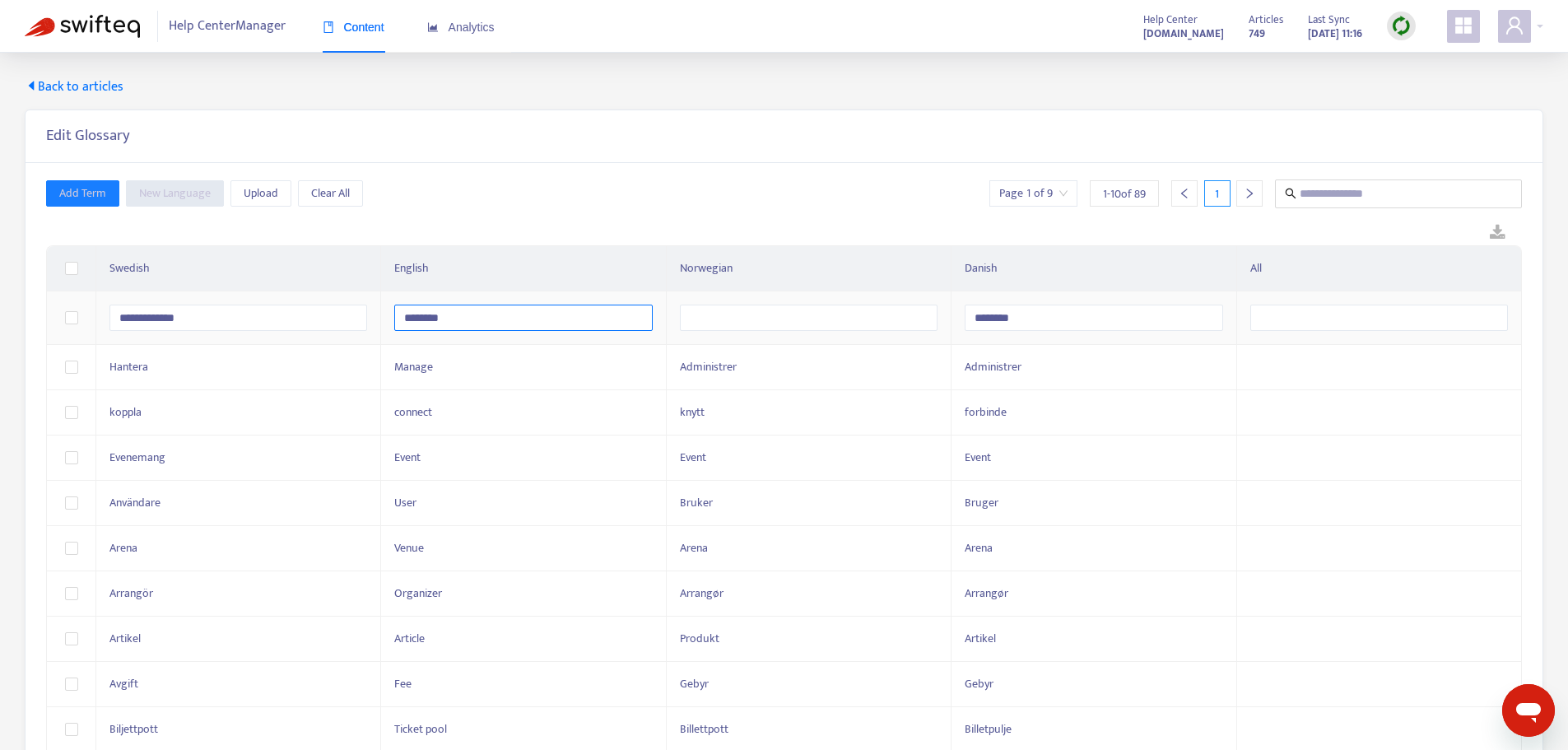 type on "********" 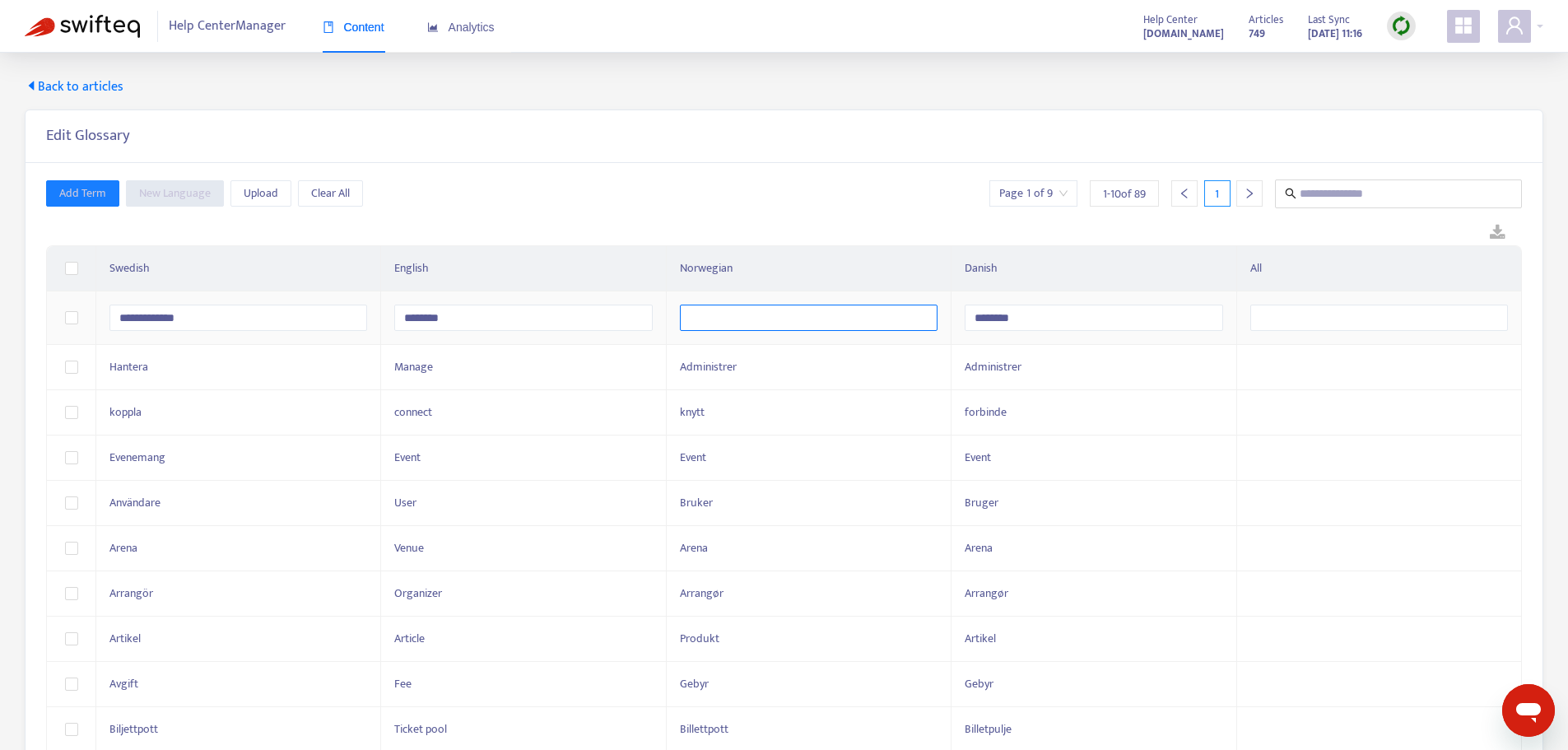 click at bounding box center [808, 318] 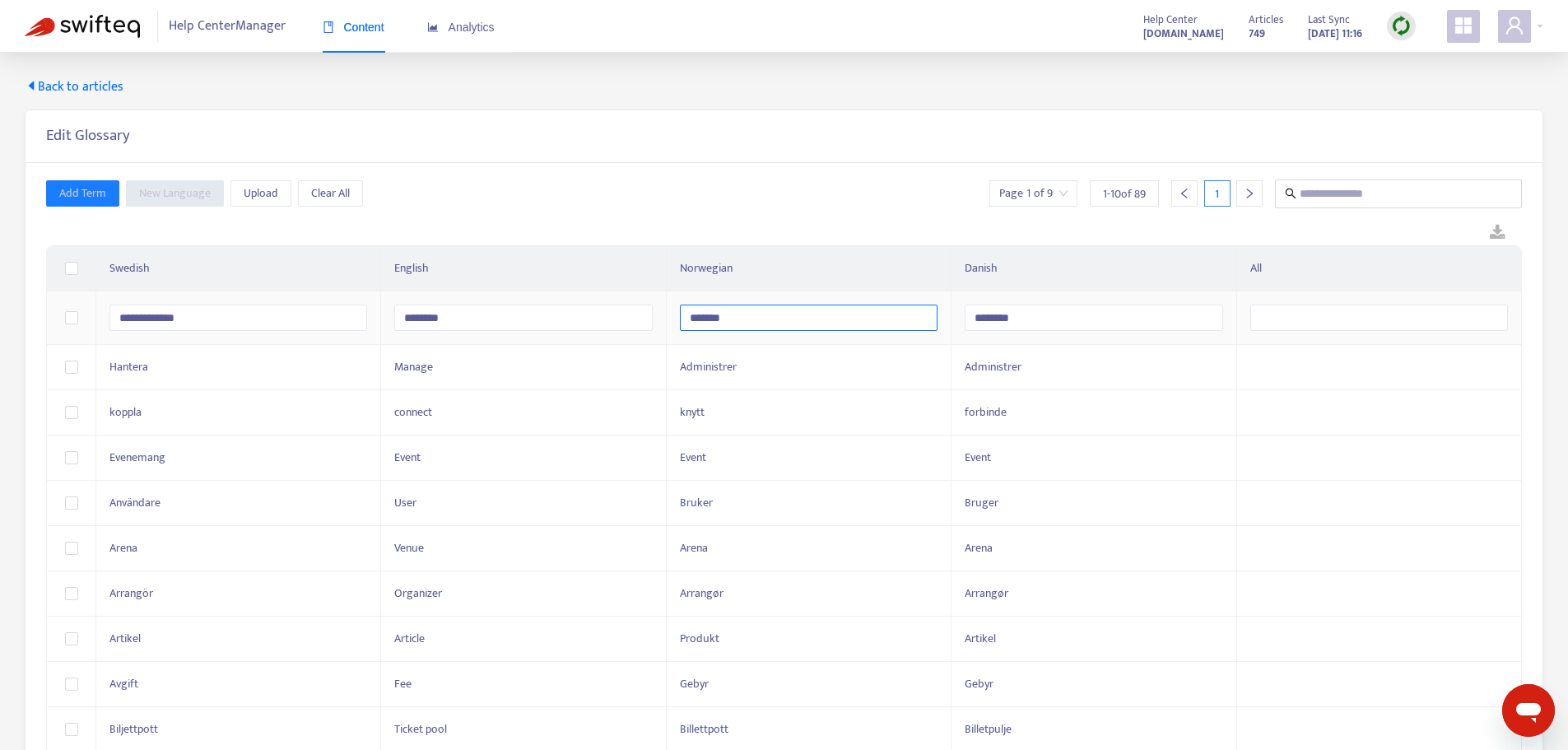type on "********" 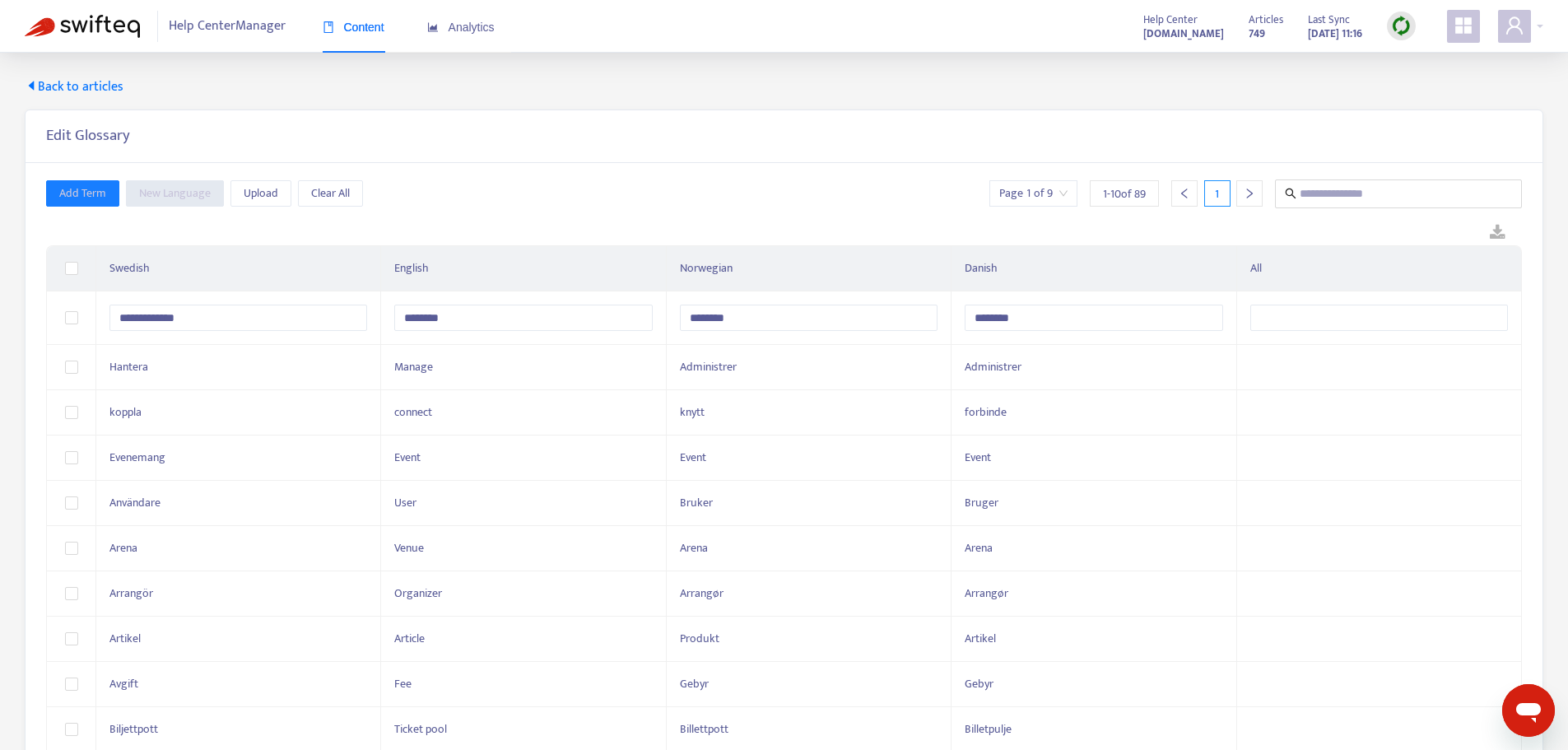 click at bounding box center [784, 233] 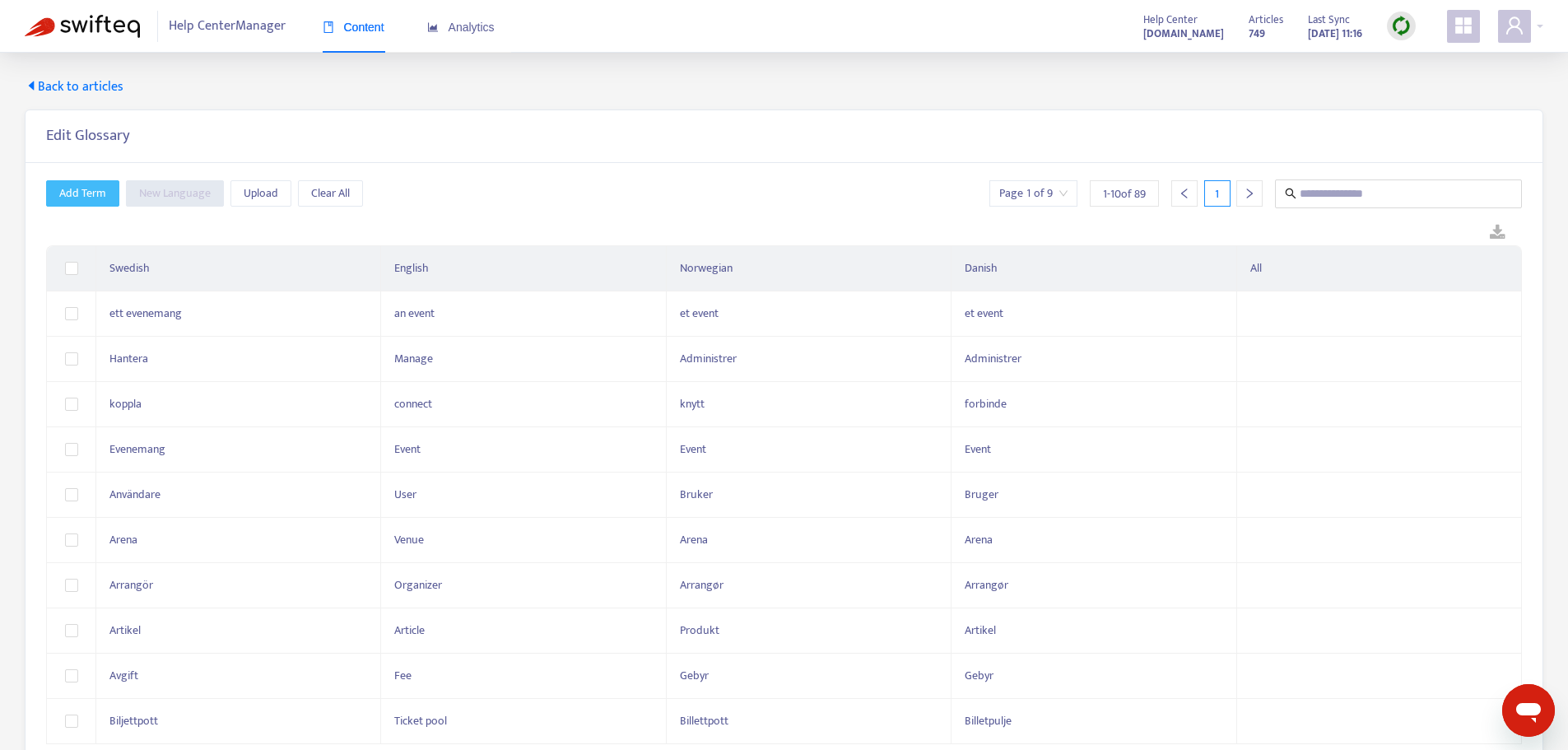click on "Add Term" at bounding box center (82, 193) 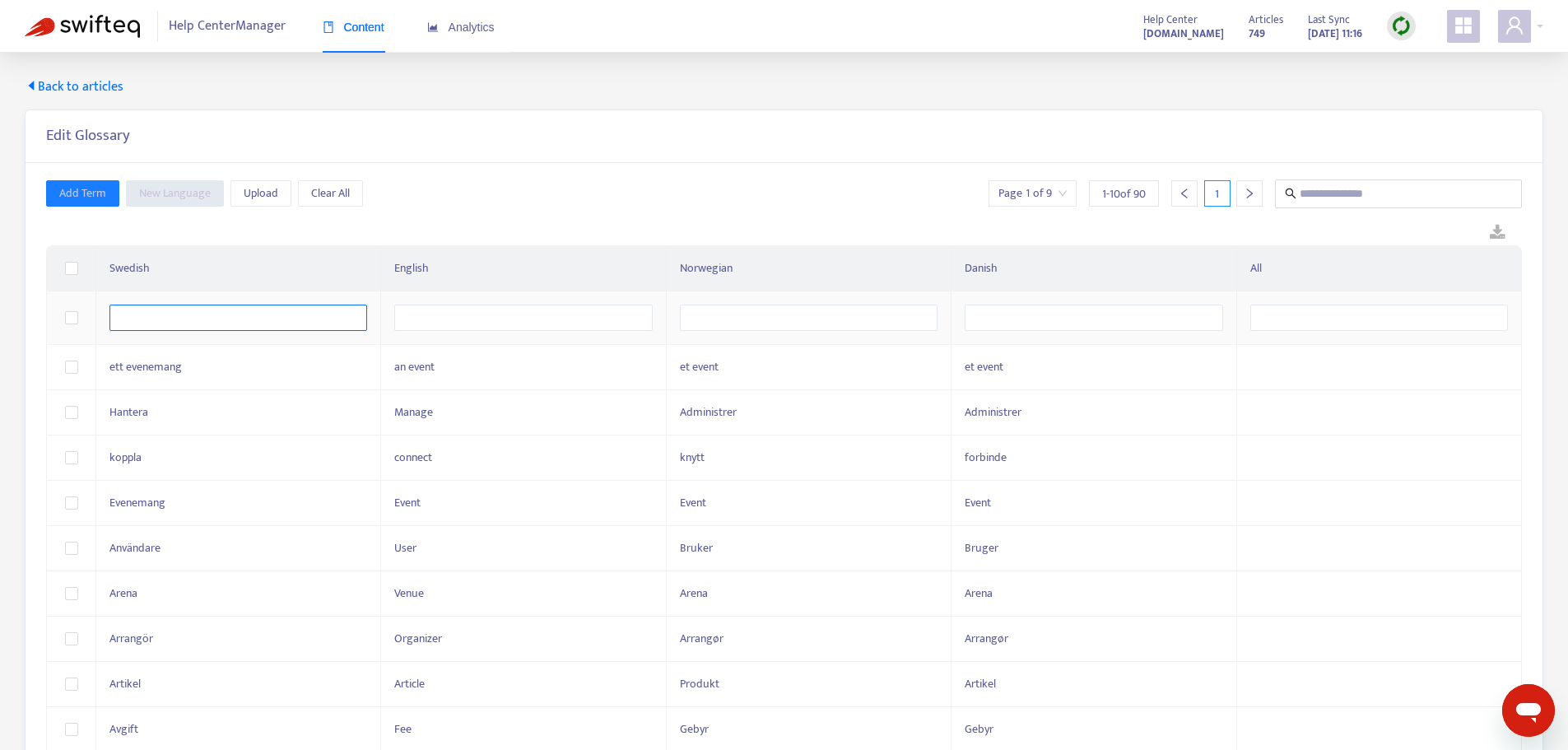 type on "*" 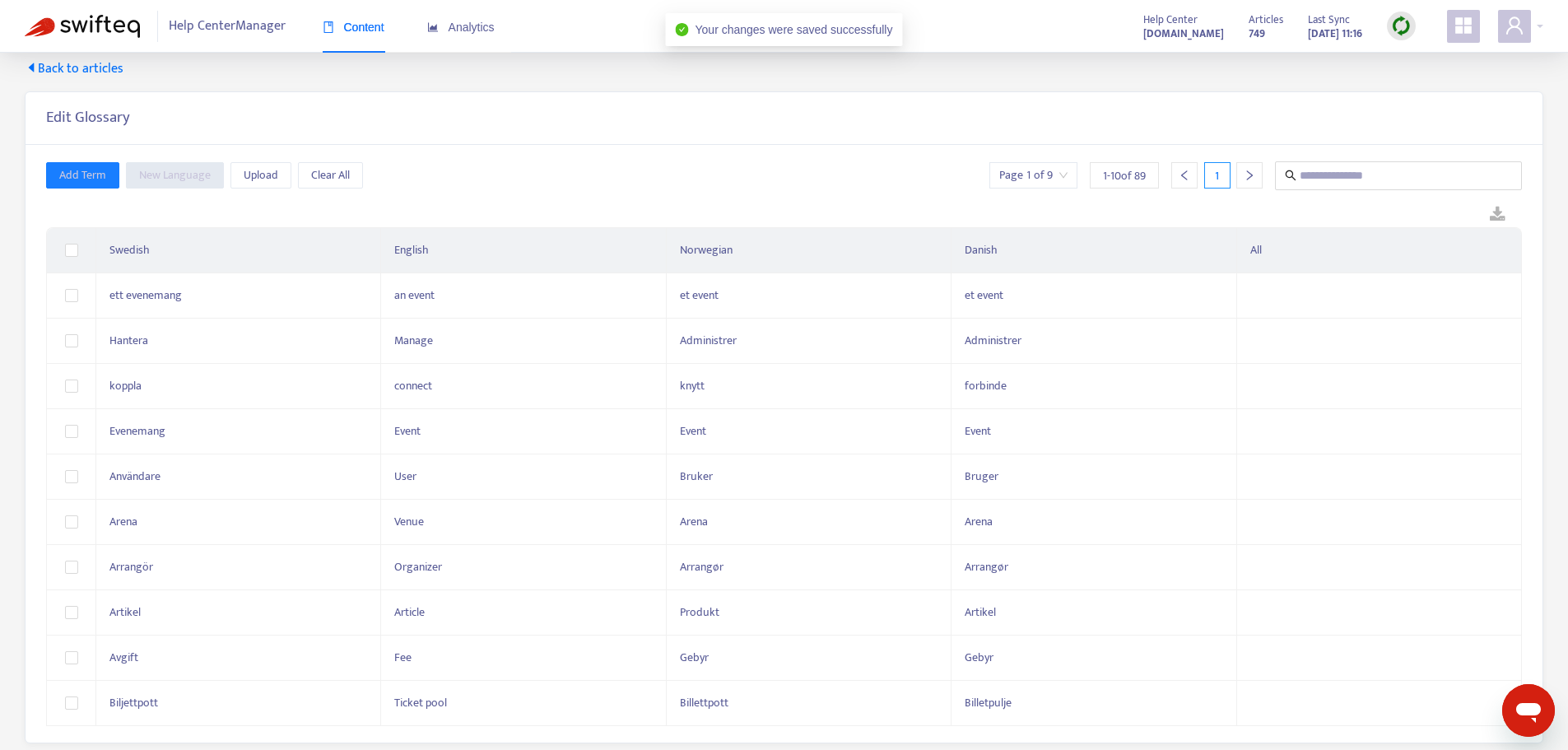 scroll, scrollTop: 0, scrollLeft: 0, axis: both 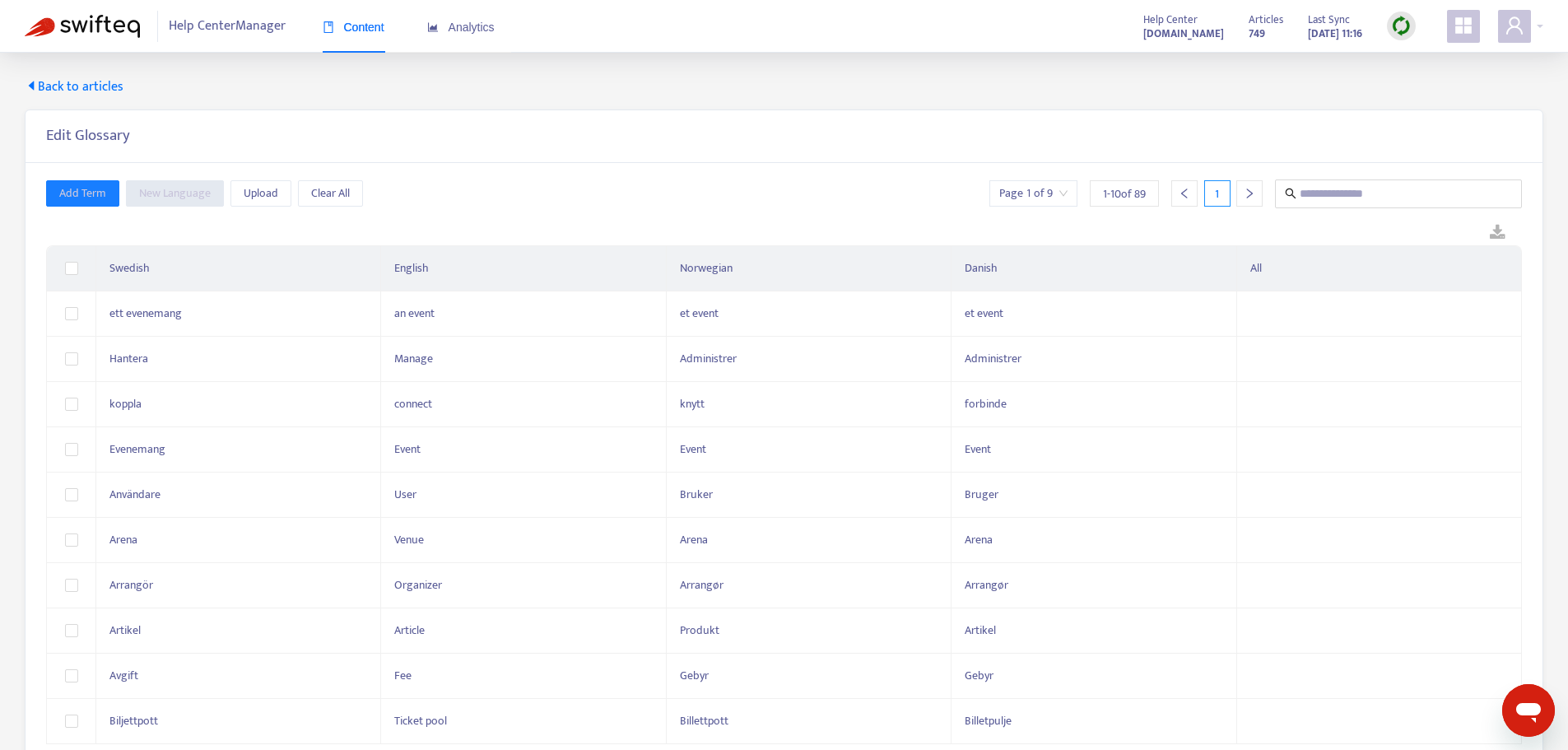 click on "Add Term New Language Upload Clear All Page 1 of 9 1 - 10  of   89 1" at bounding box center [784, 193] 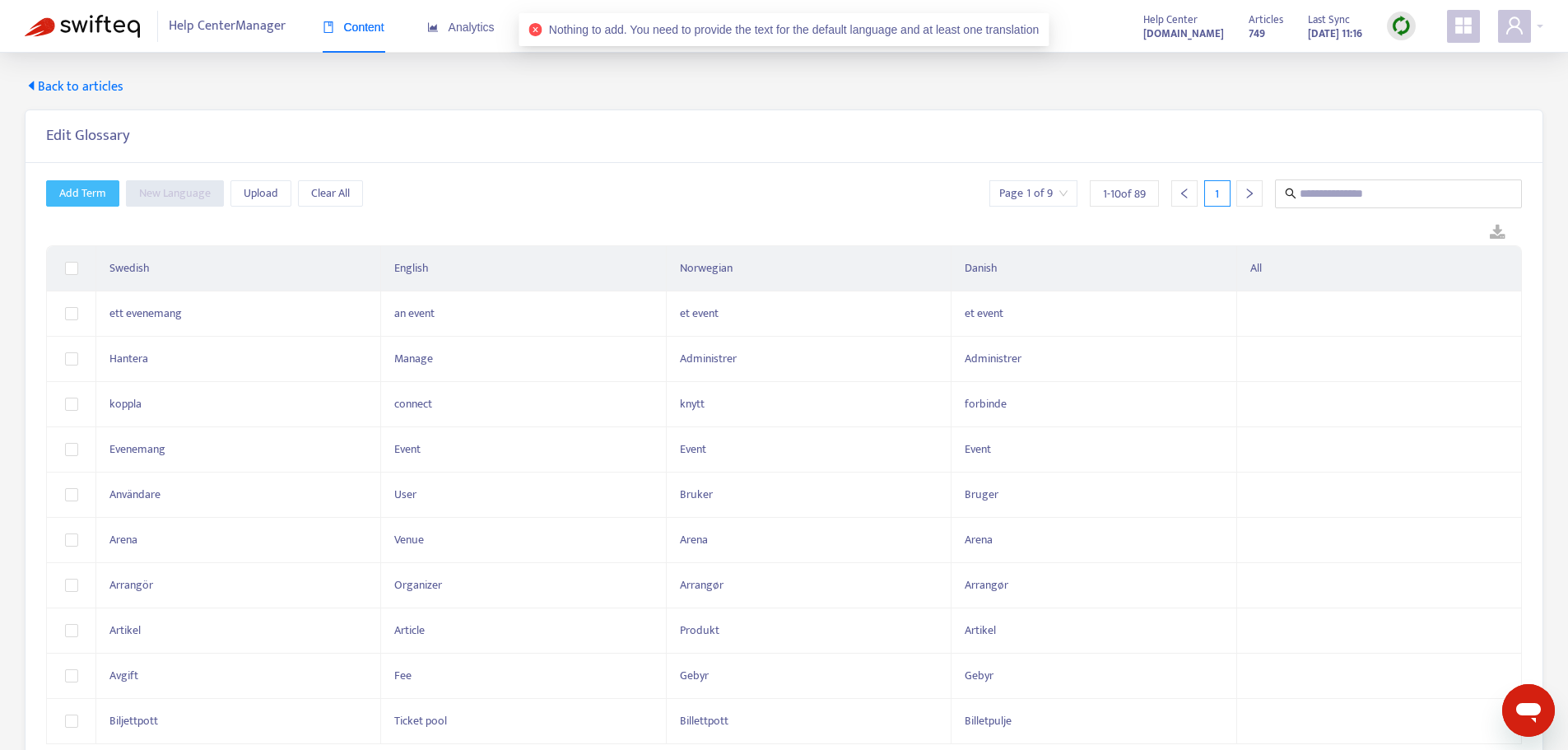 click on "Add Term" at bounding box center [82, 193] 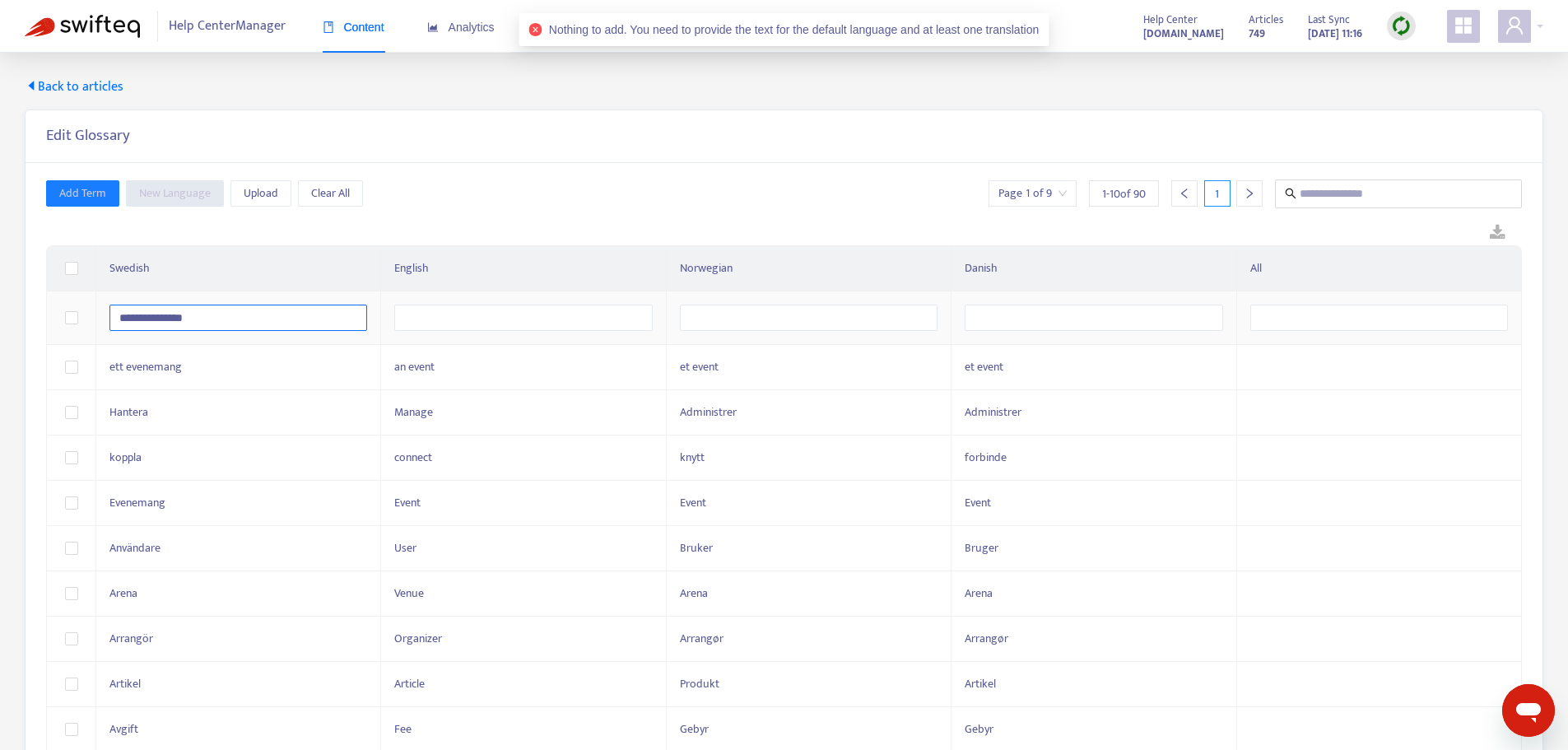 type on "**********" 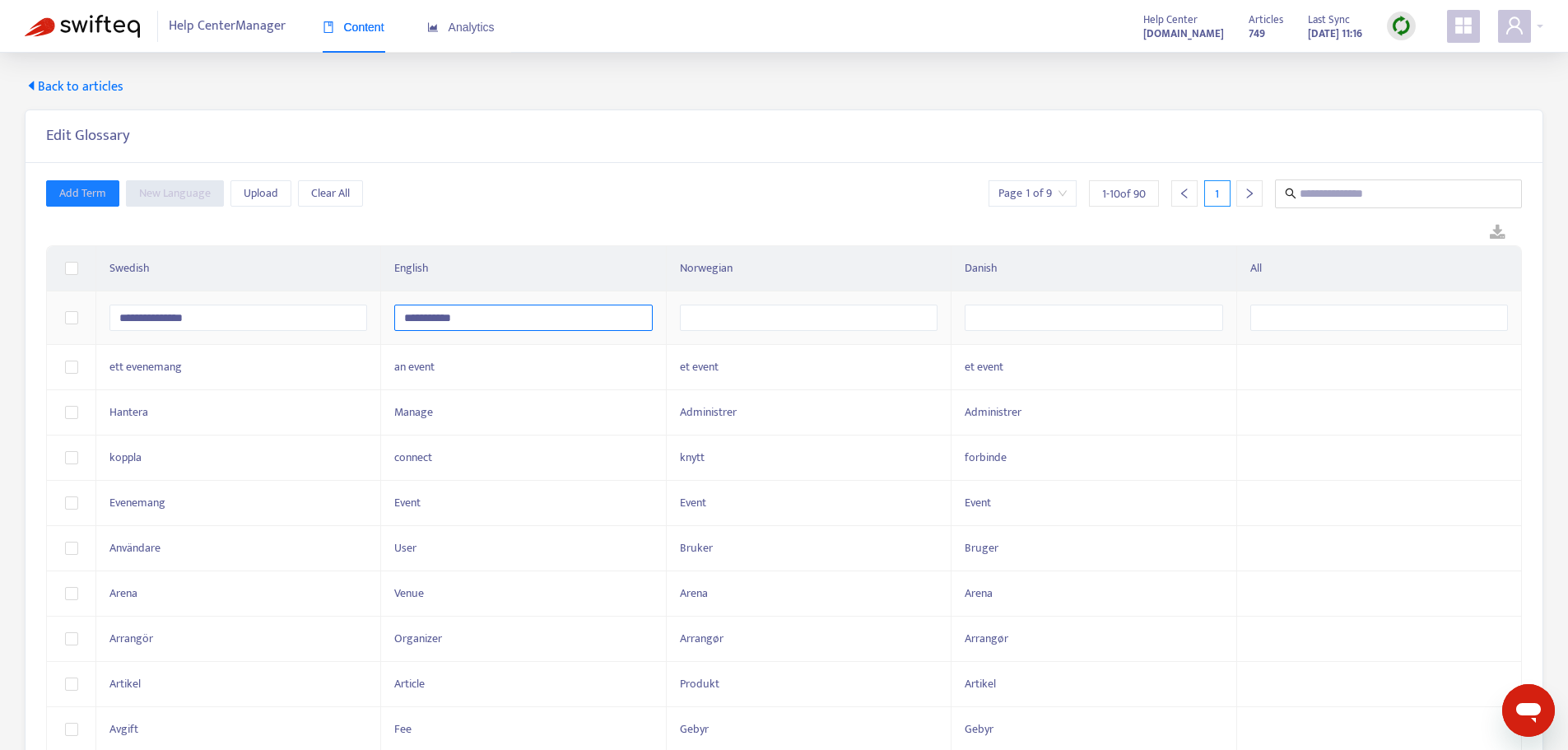 type on "**********" 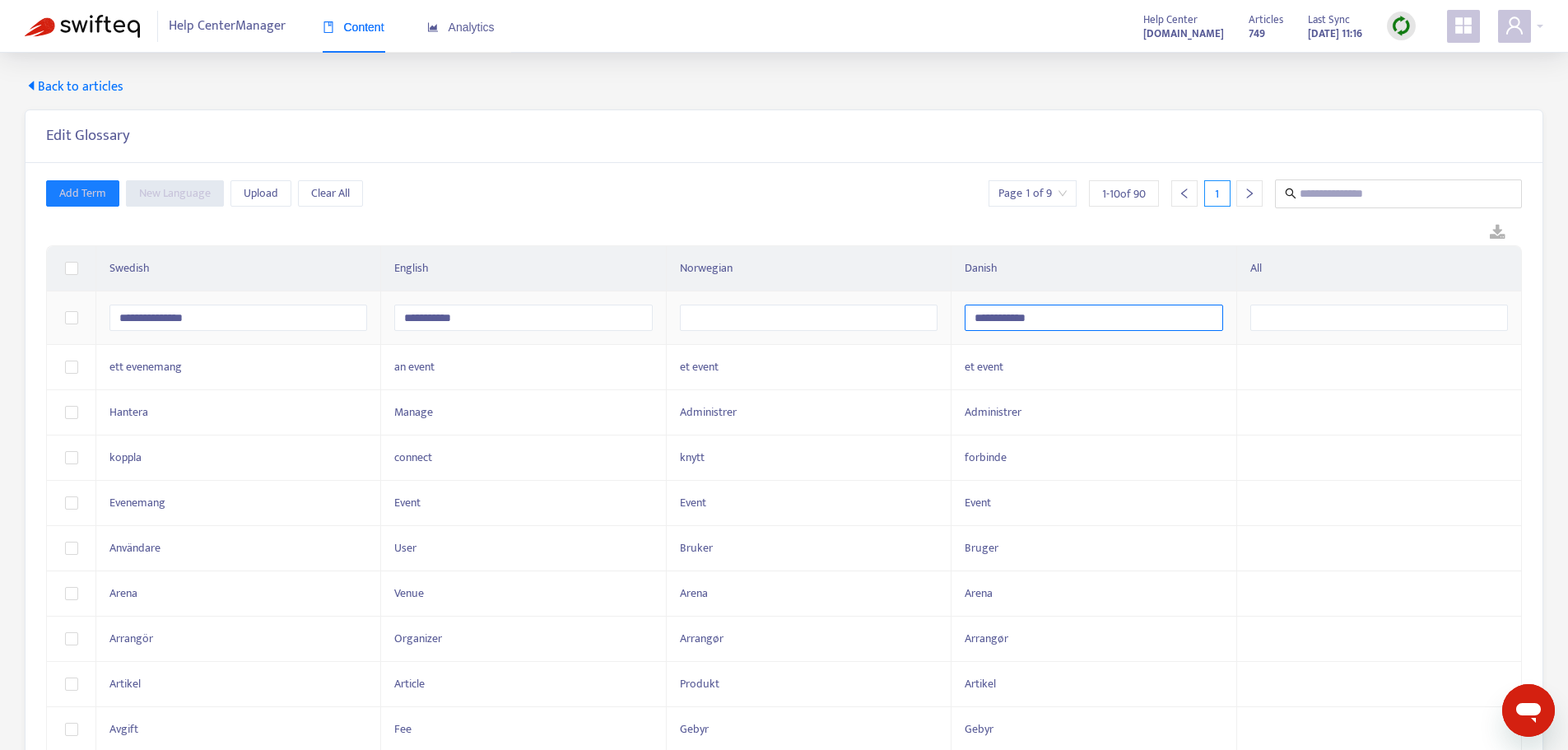 type on "**********" 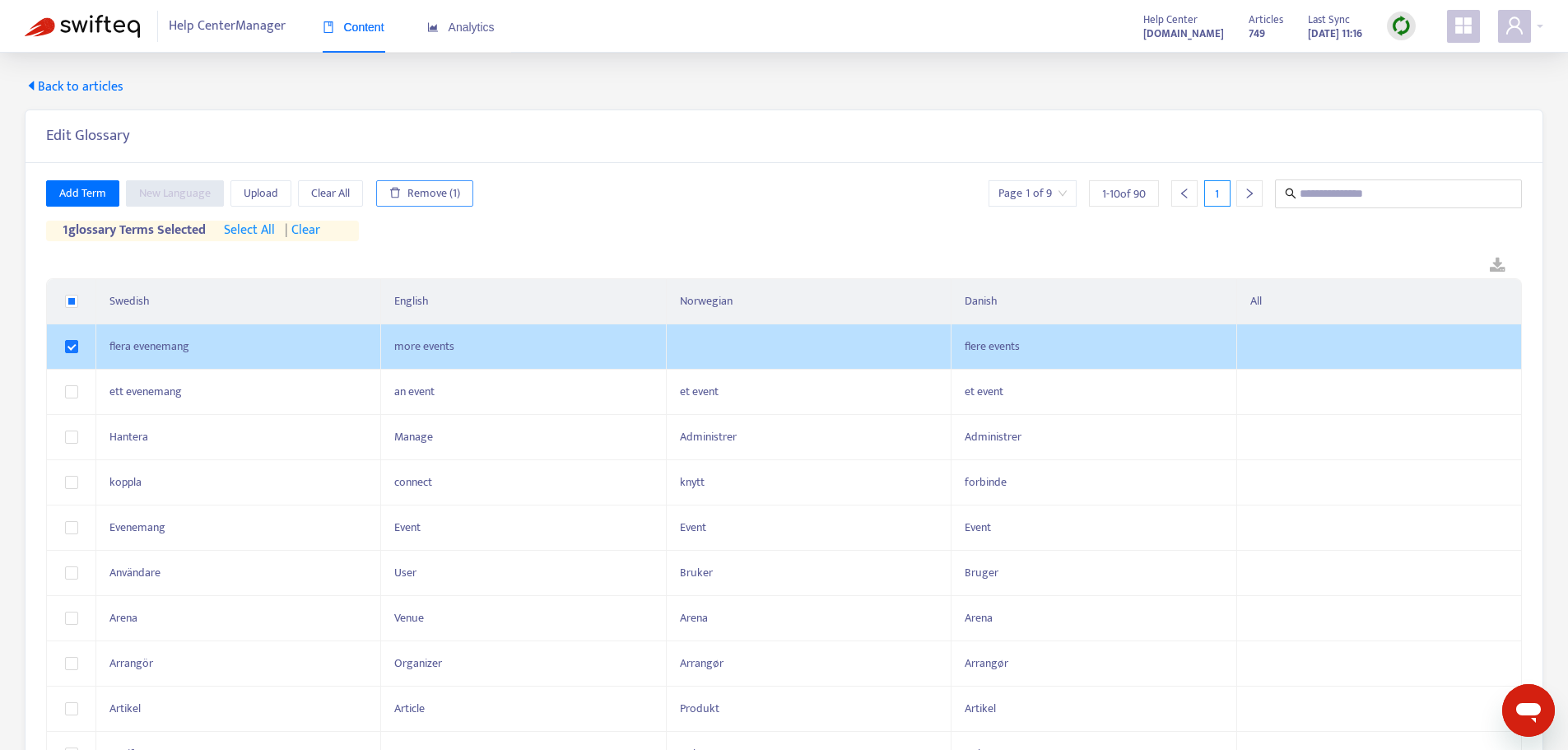 click on "Remove (1)" at bounding box center [434, 193] 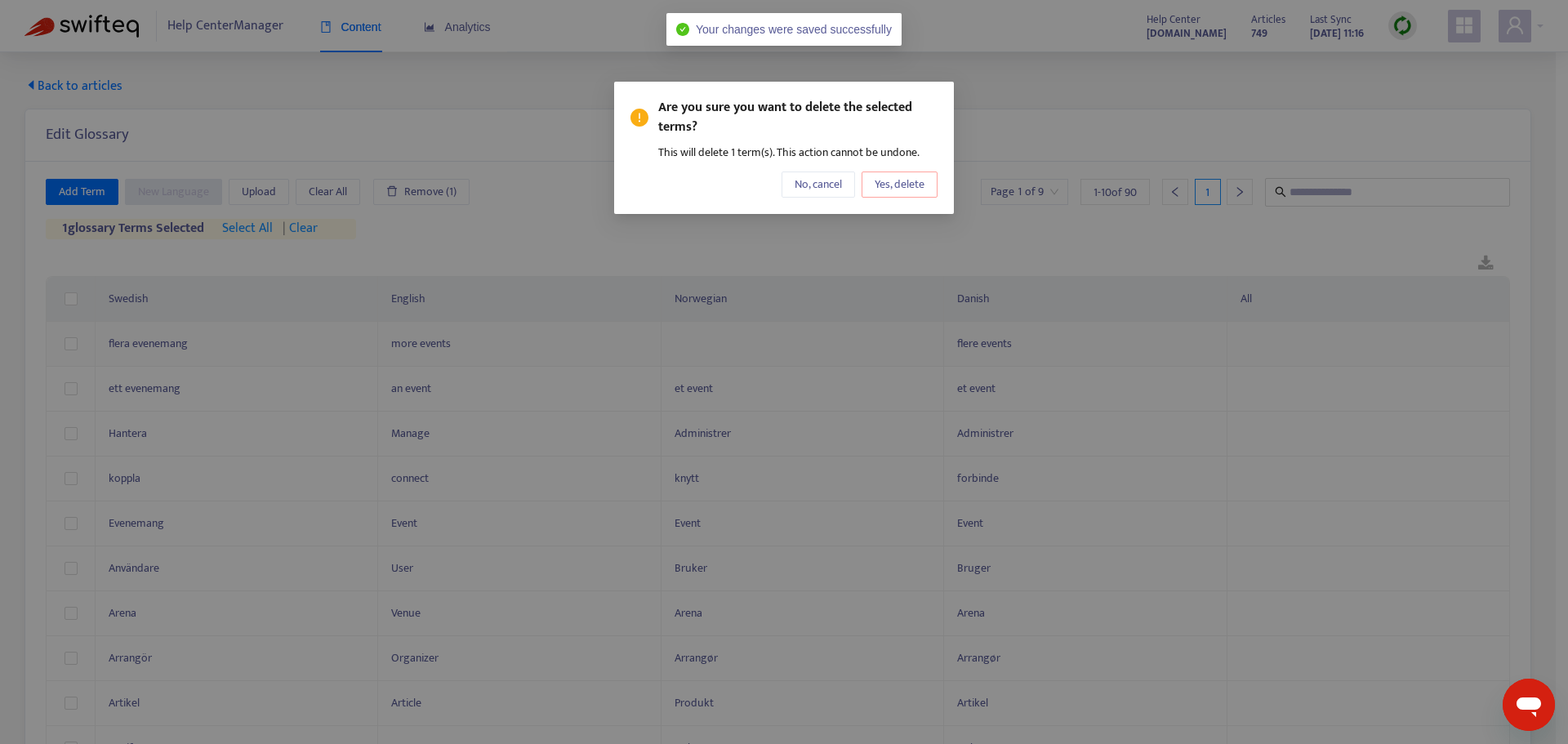 click on "Yes, delete" at bounding box center (899, 185) 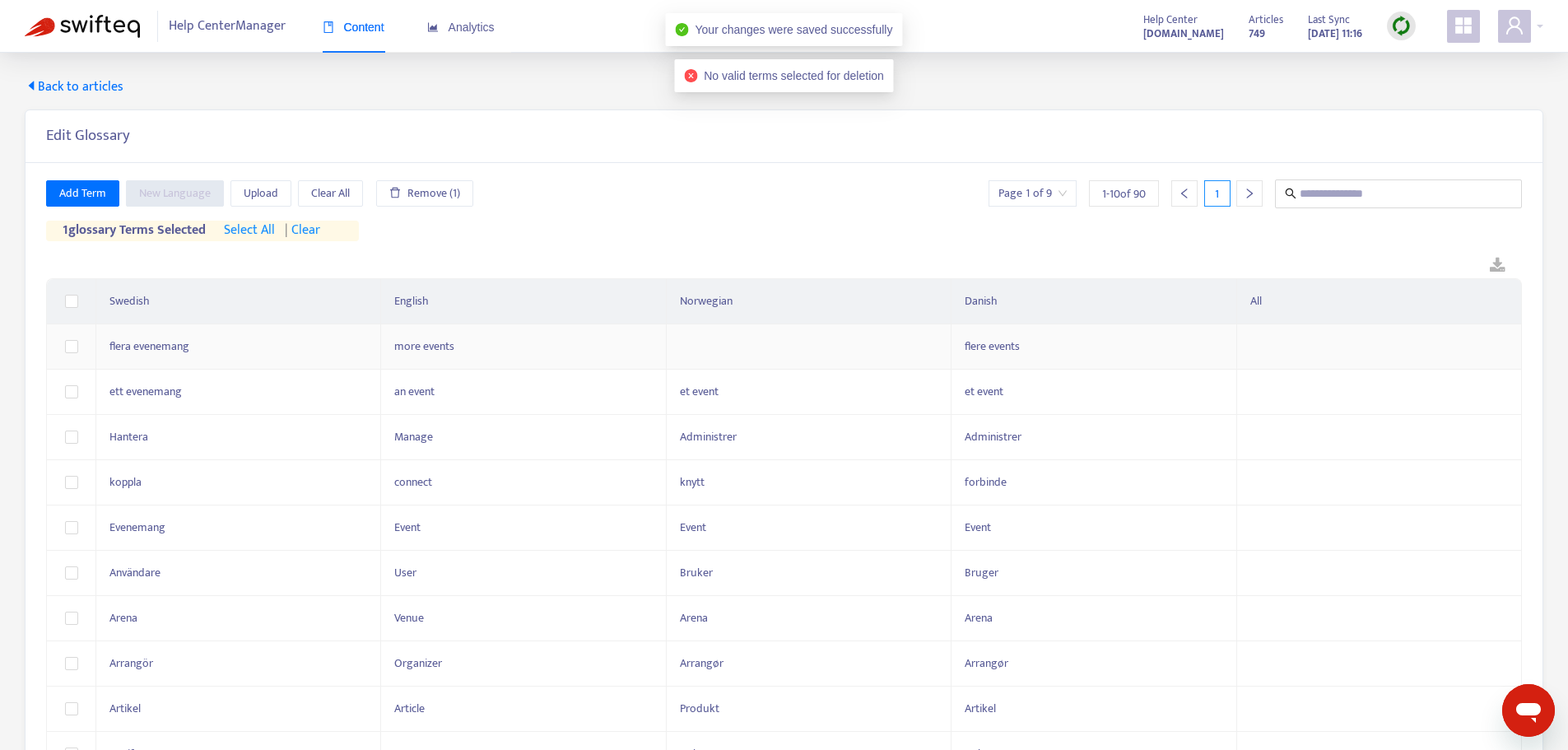 click on "Add Term New Language Upload Clear All Remove (1) Page 1 of 9 1 - 10  of   90 1 1  glossary terms selected select all |  clear Swedish English Norwegian Danish All             flera evenemang more events flere events ett evenemang an event et event et event Hantera Manage Administrer Administrer koppla connect knytt forbinde Evenemang Event Event Event Användare User Bruker Bruger Arena Venue Arena Arena Arrangör Organizer Arrangør Arrangør Artikel Article Produkt Artikel Avgift Fee Gebyr Gebyr" at bounding box center (784, 478) 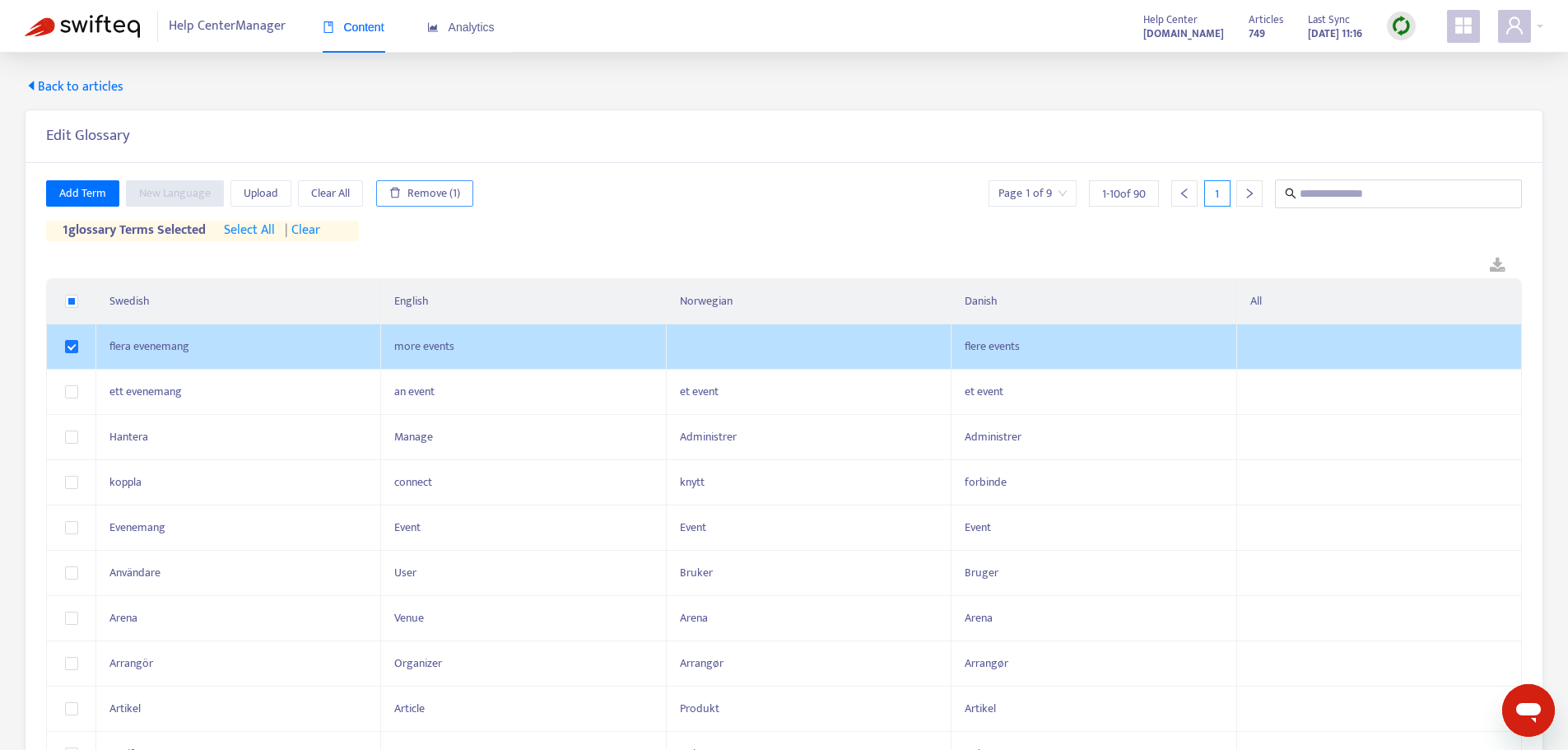 click on "Remove (1)" at bounding box center [434, 193] 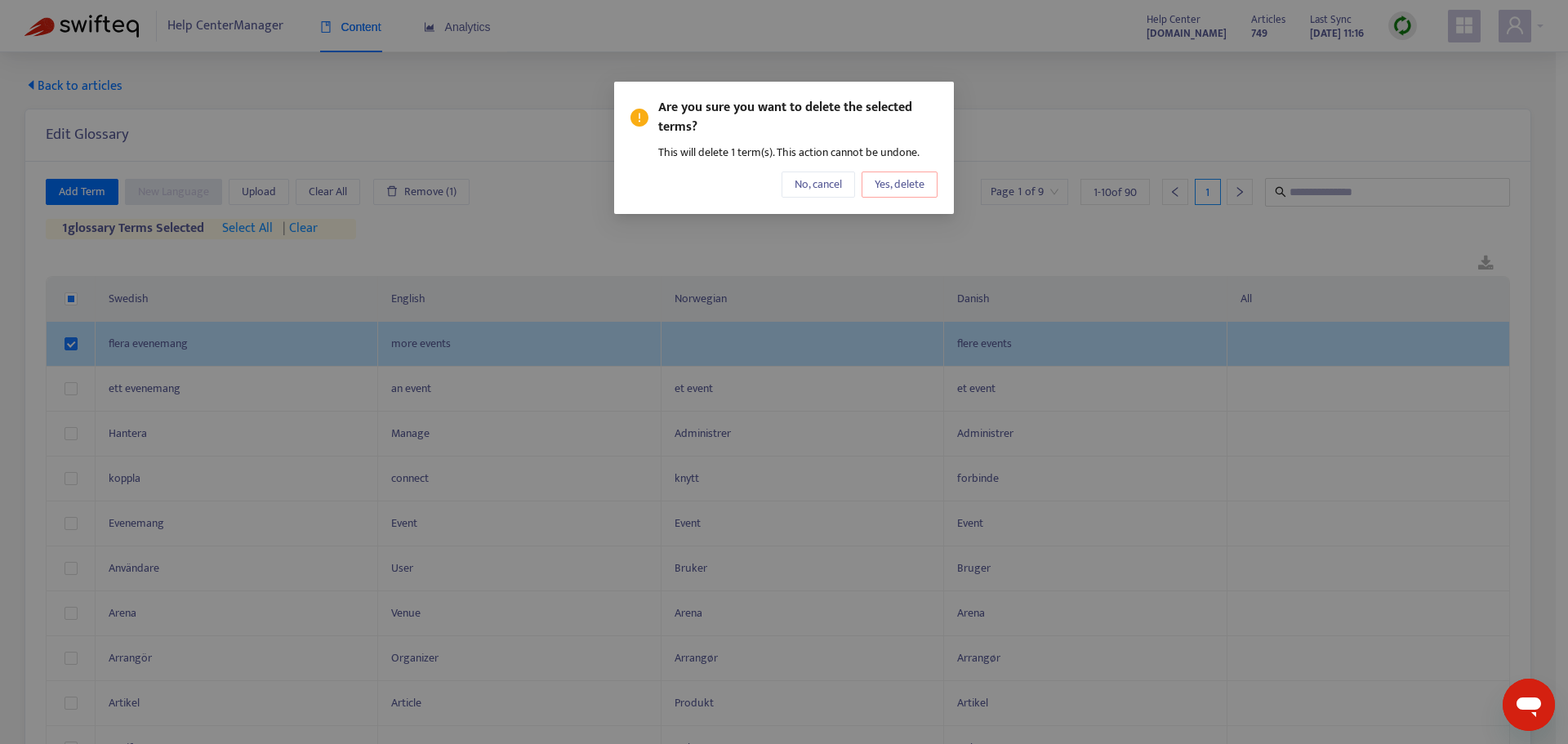 click on "Yes, delete" at bounding box center (899, 185) 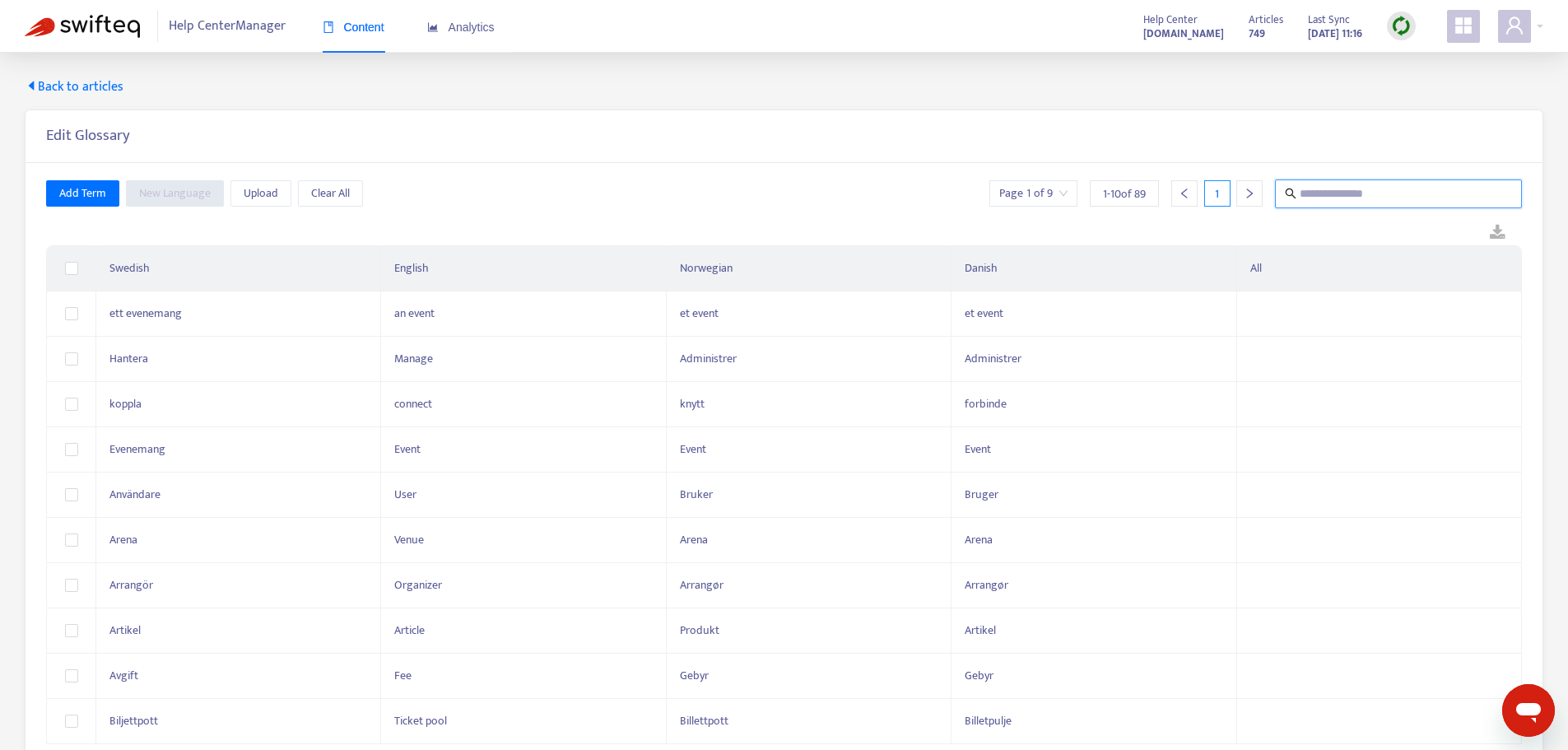 click at bounding box center (1399, 193) 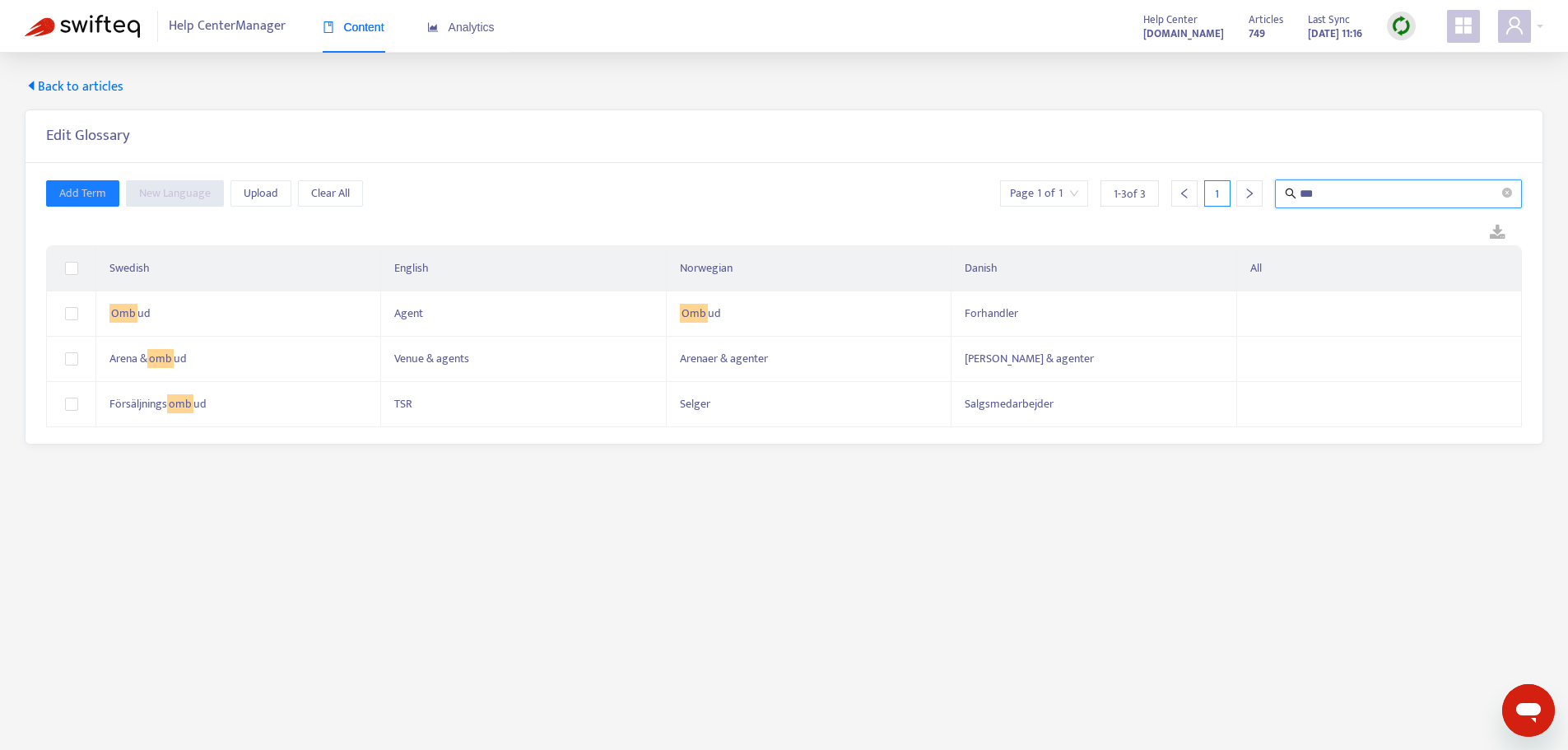 type on "***" 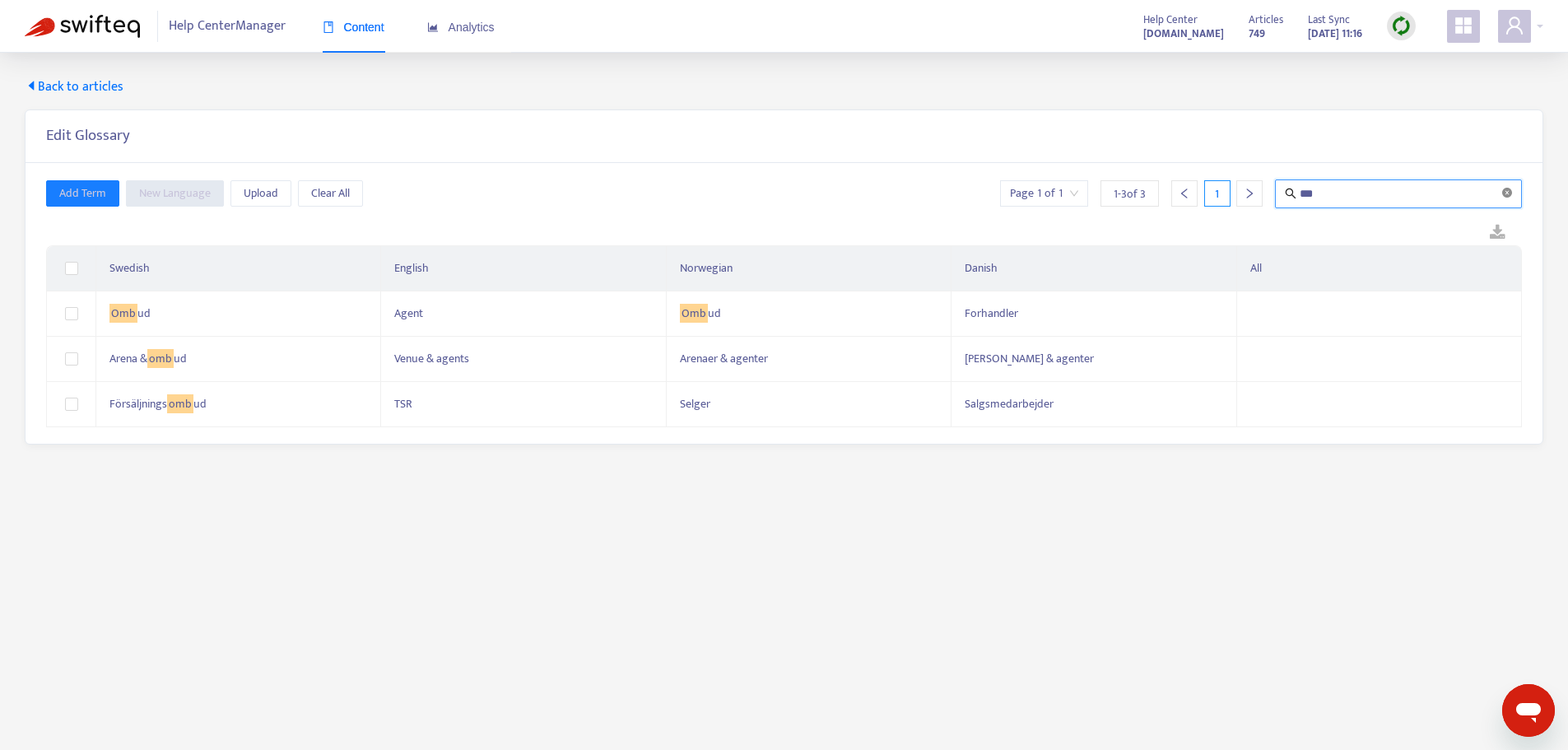 click 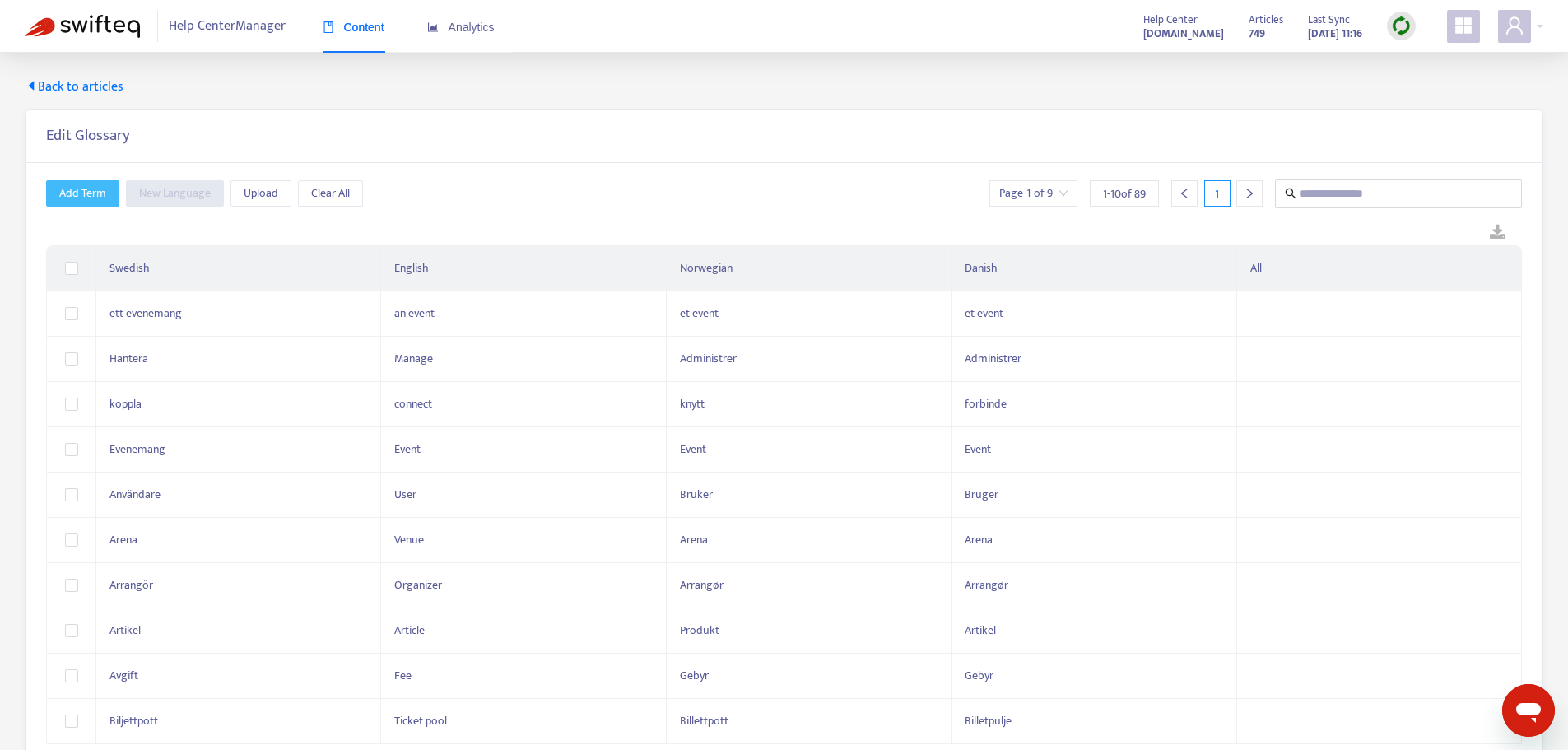 click on "Add Term" at bounding box center (82, 193) 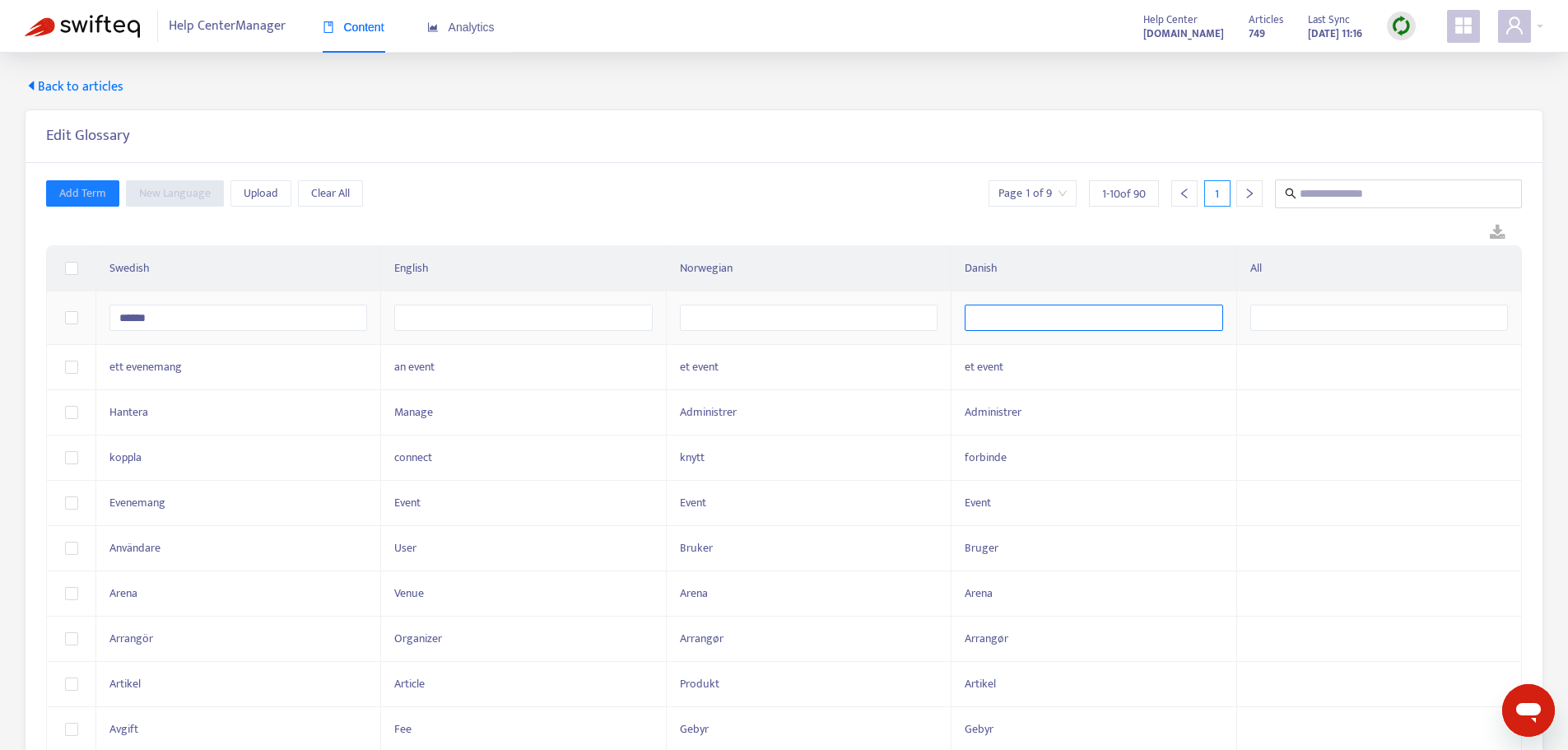 type on "*****" 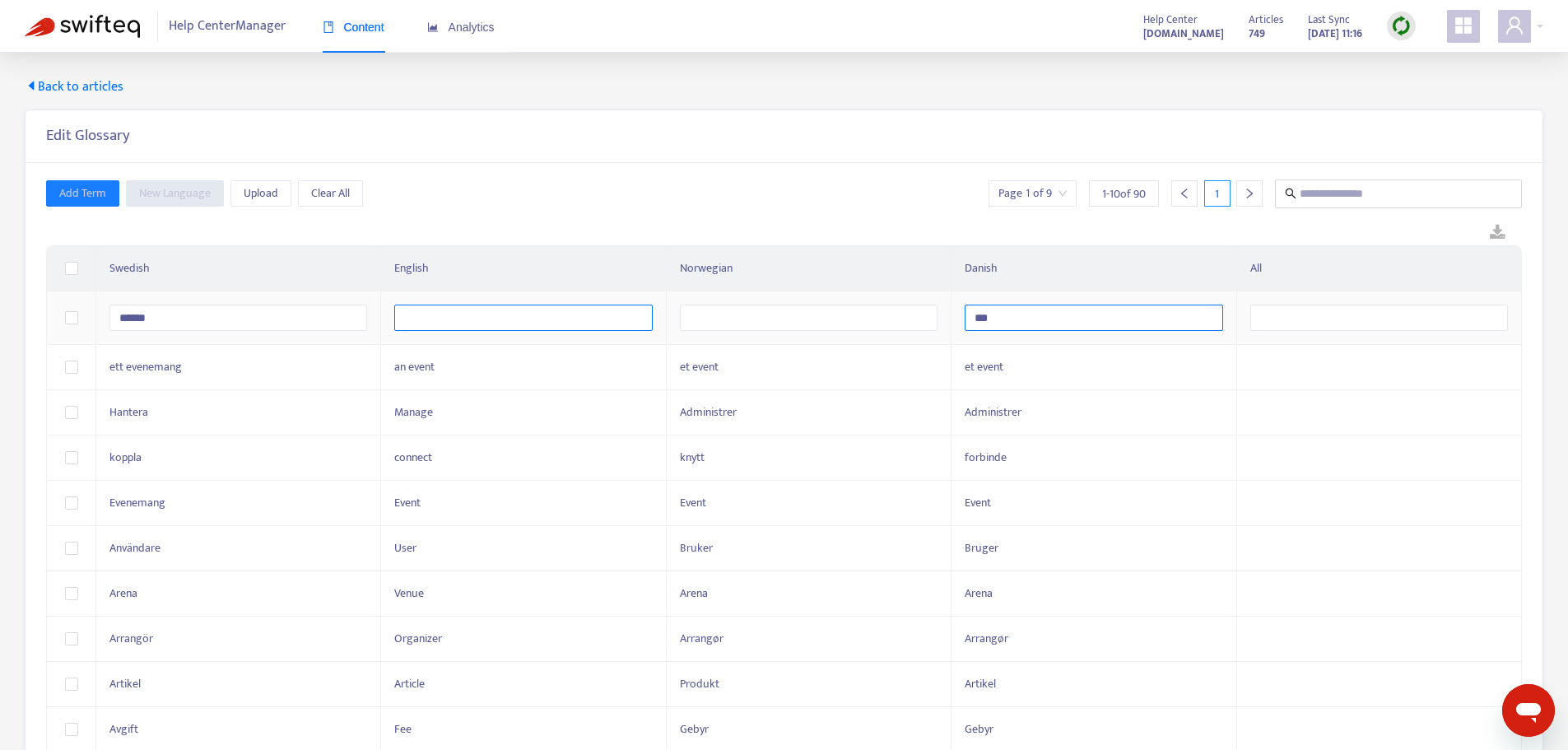 type on "***" 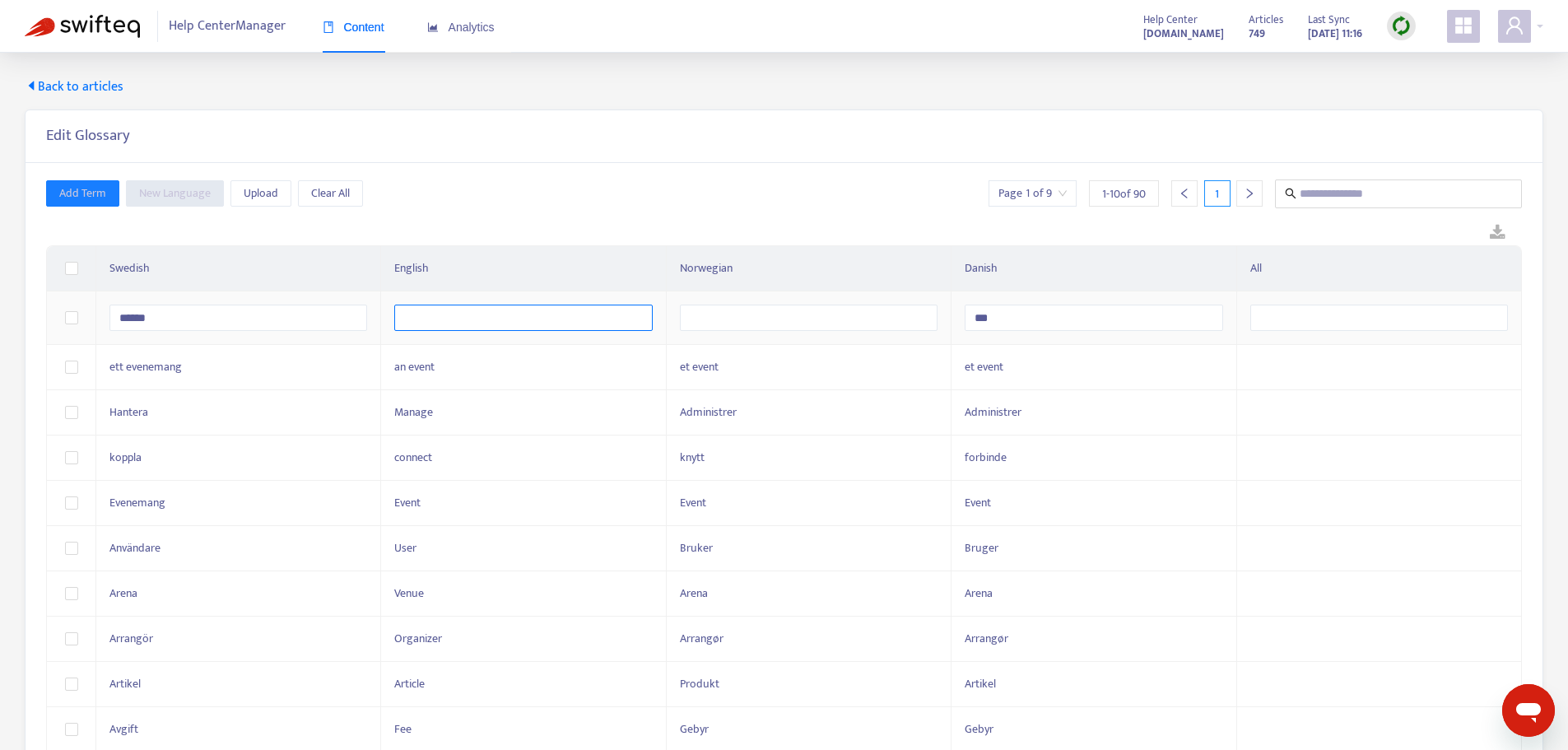 click at bounding box center [523, 318] 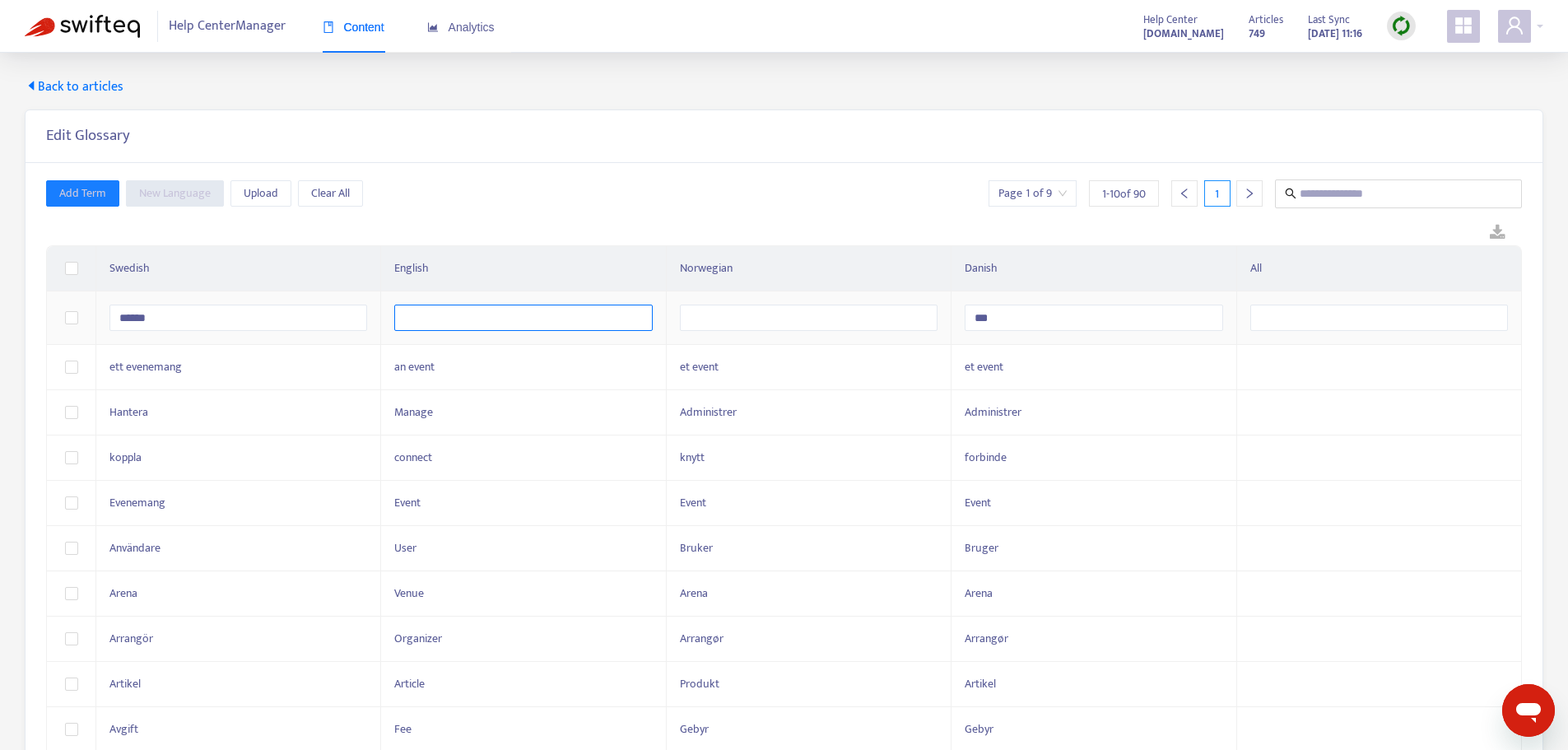 click at bounding box center [523, 318] 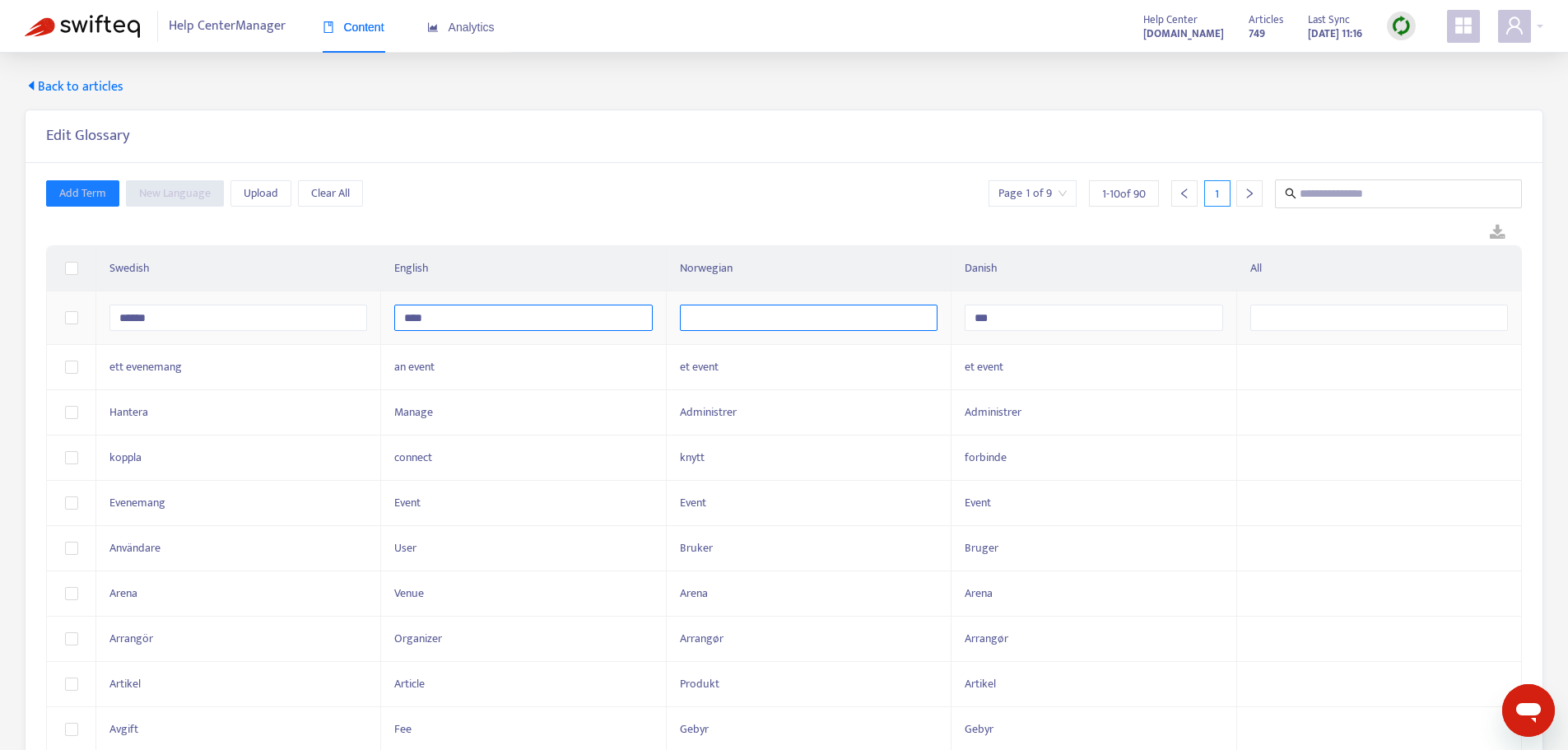 type on "****" 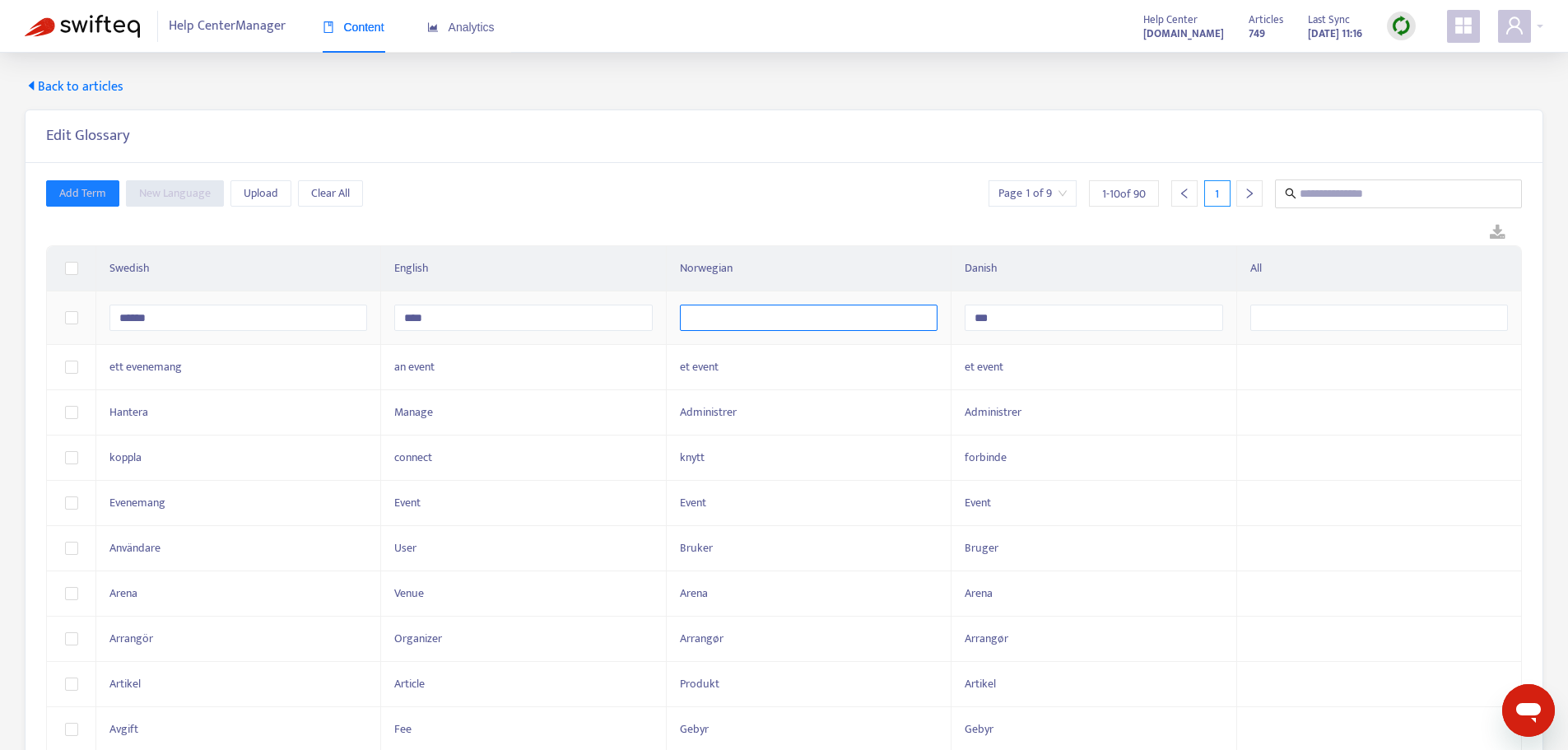click at bounding box center [808, 318] 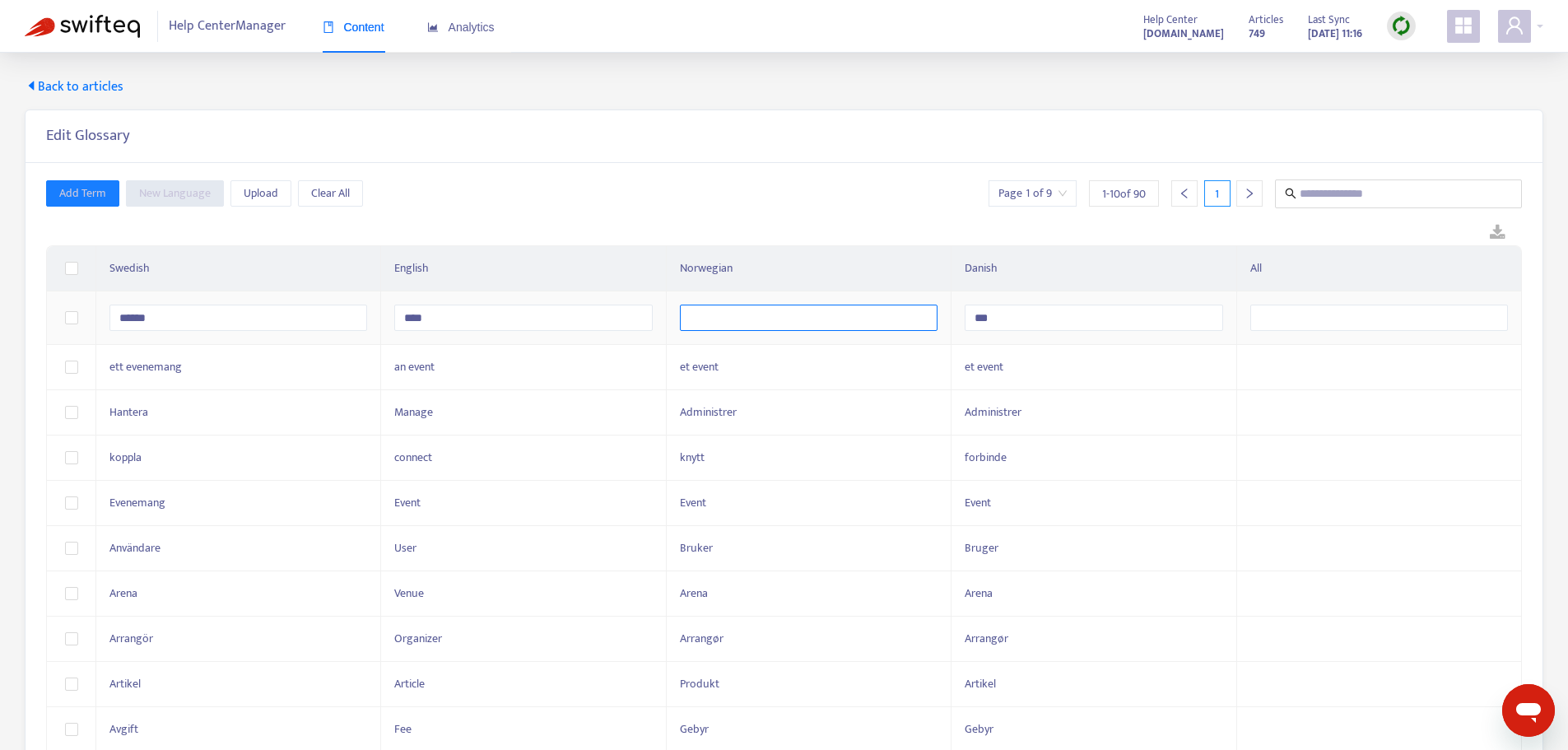 click at bounding box center [808, 318] 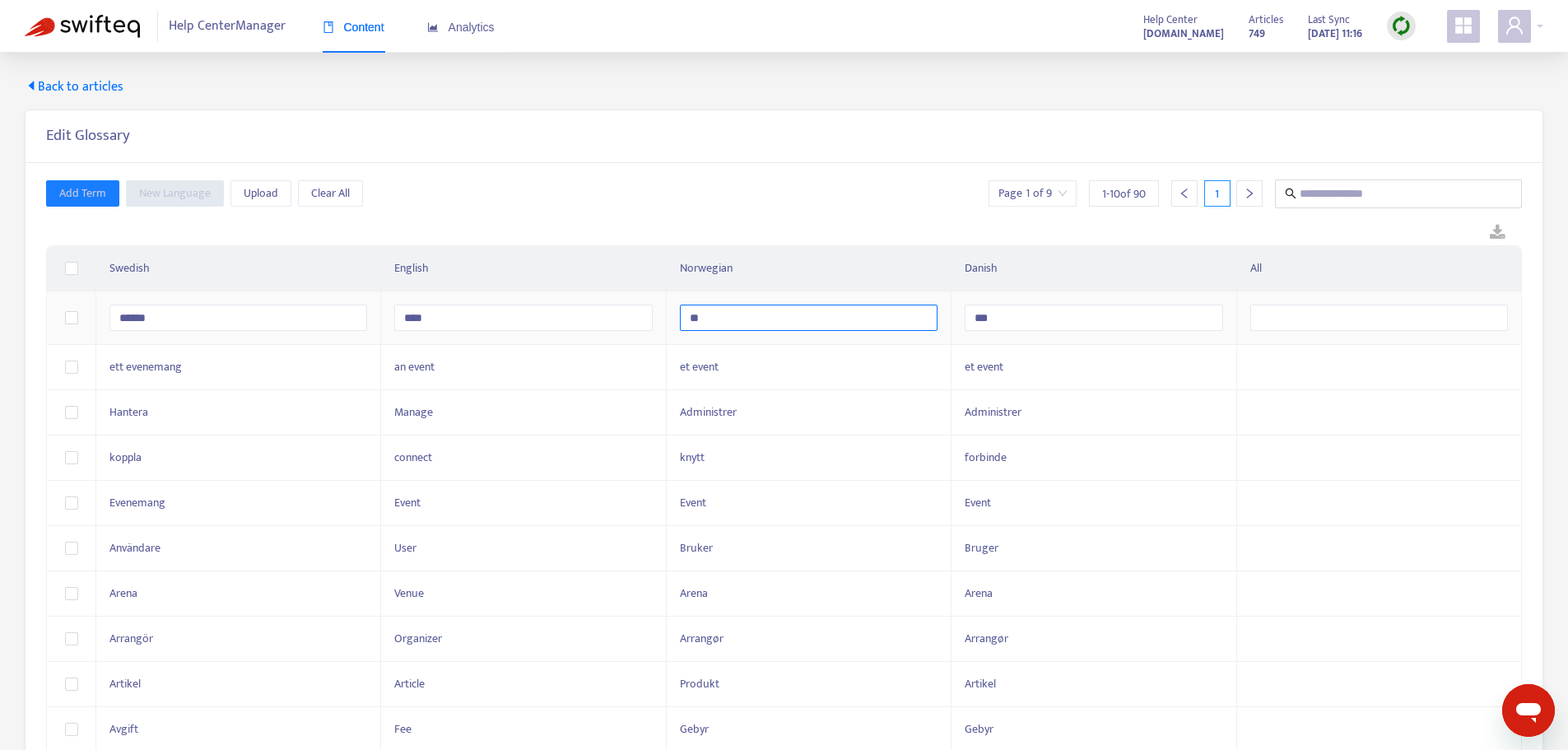 type on "***" 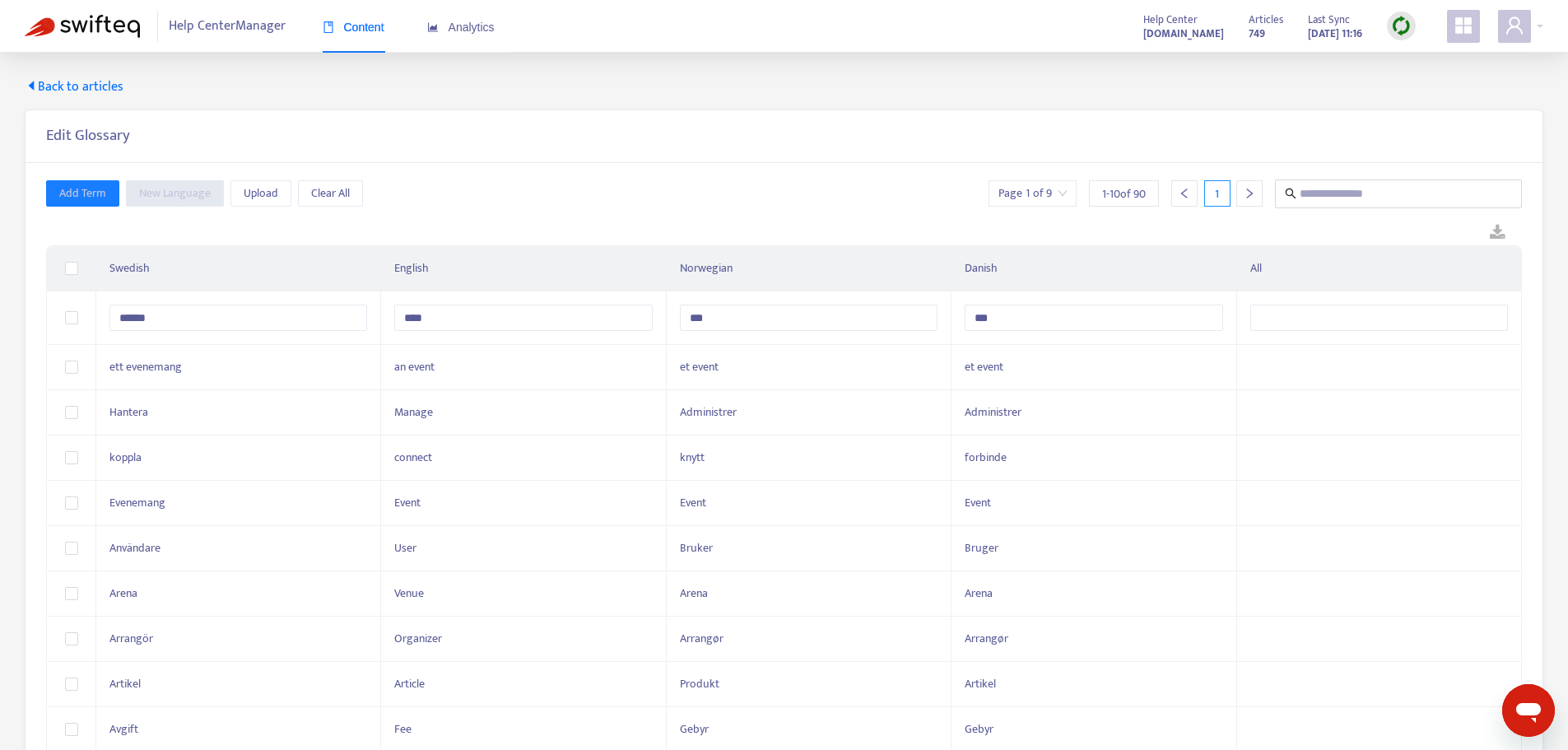 click on "Add Term New Language Upload Clear All Page 1 of 9 1 - 10  of   90 1 Swedish English Norwegian Danish All             ***** **** *** *** ett evenemang an event et event et event Hantera Manage Administrer Administrer koppla connect knytt forbinde Evenemang Event Event Event Användare User Bruker Bruger Arena Venue Arena Arena Arrangör Organizer Arrangør Arrangør Artikel Article Produkt Artikel Avgift Fee Gebyr Gebyr" at bounding box center (784, 466) 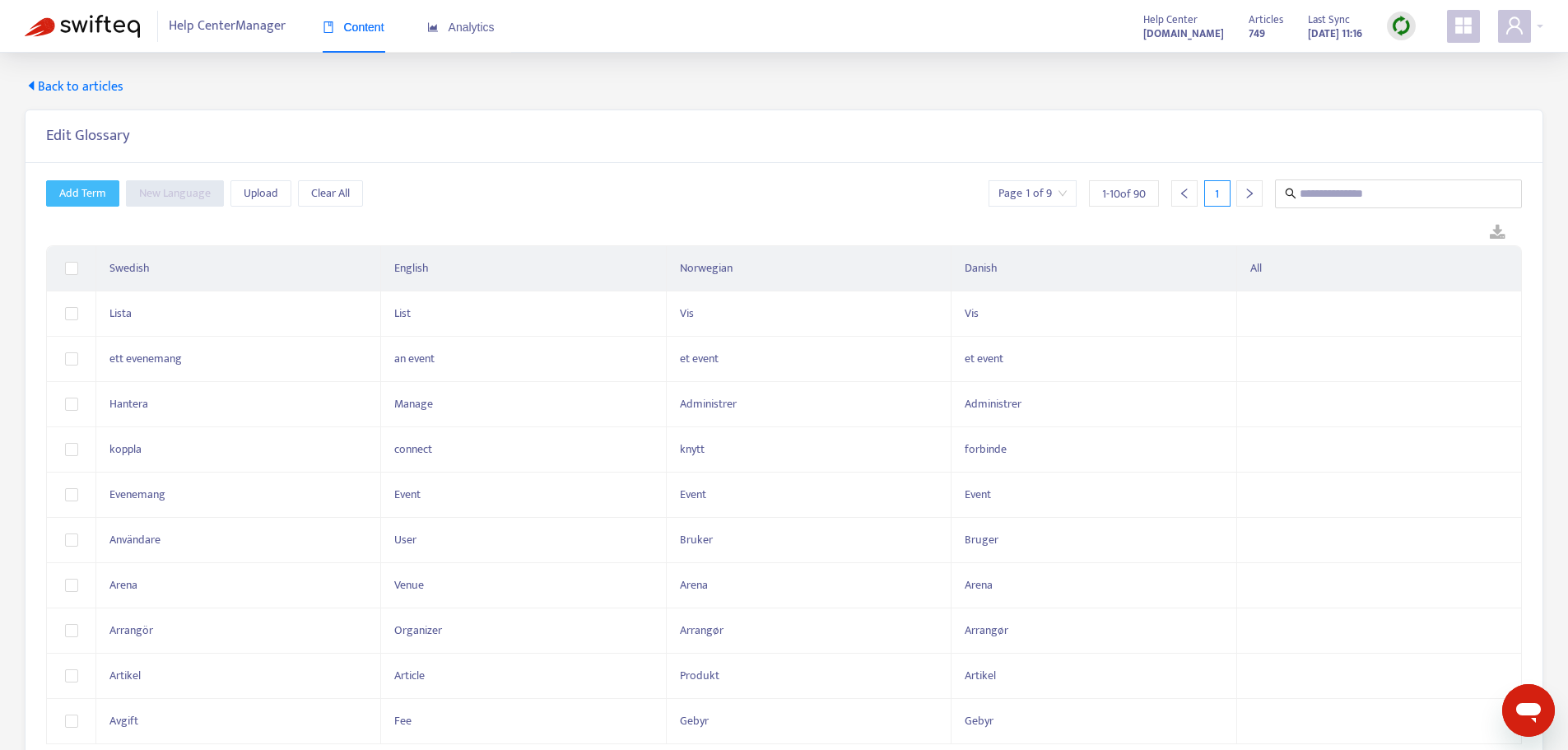 click on "Add Term" at bounding box center [82, 193] 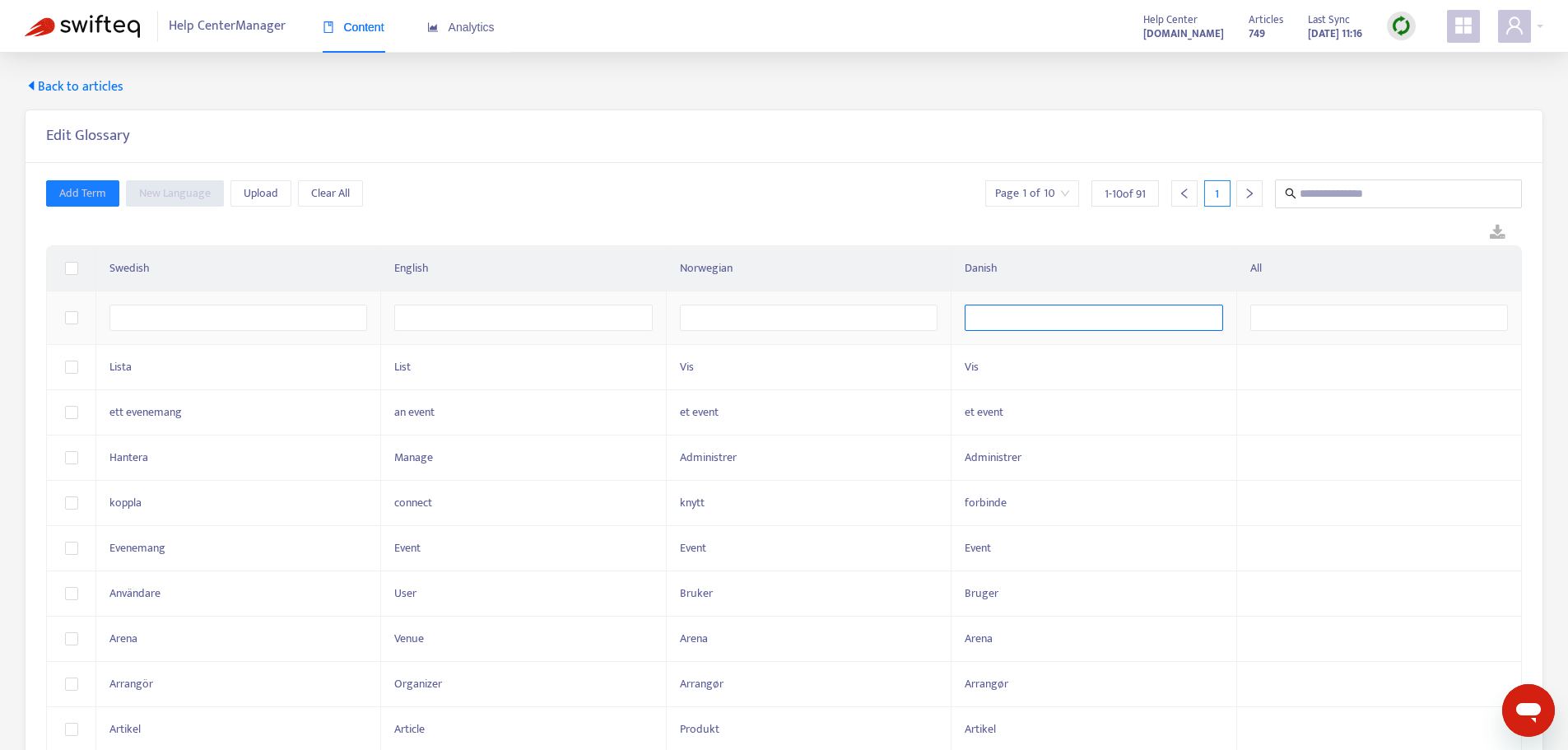click at bounding box center [1093, 318] 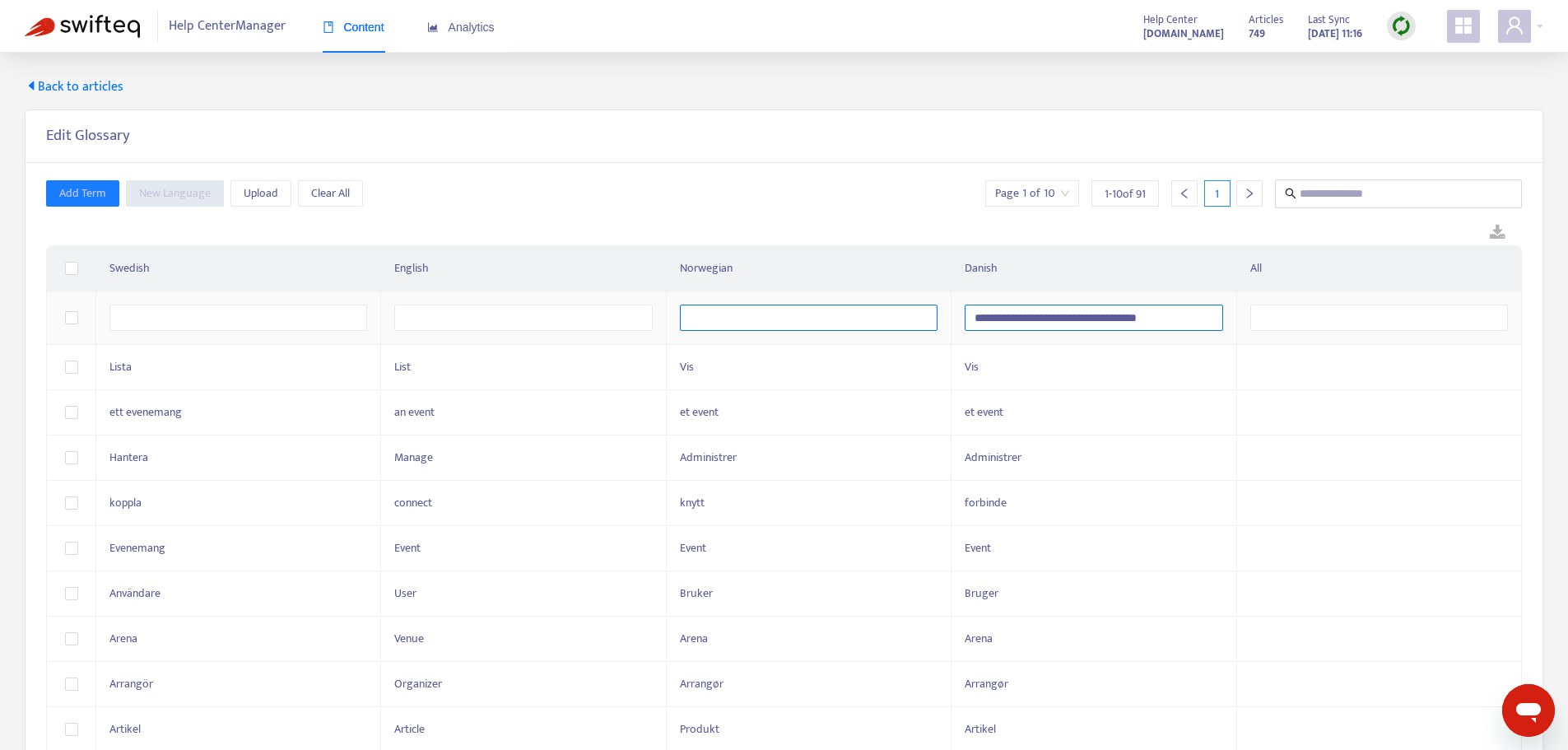 drag, startPoint x: 982, startPoint y: 316, endPoint x: 929, endPoint y: 324, distance: 53.600373 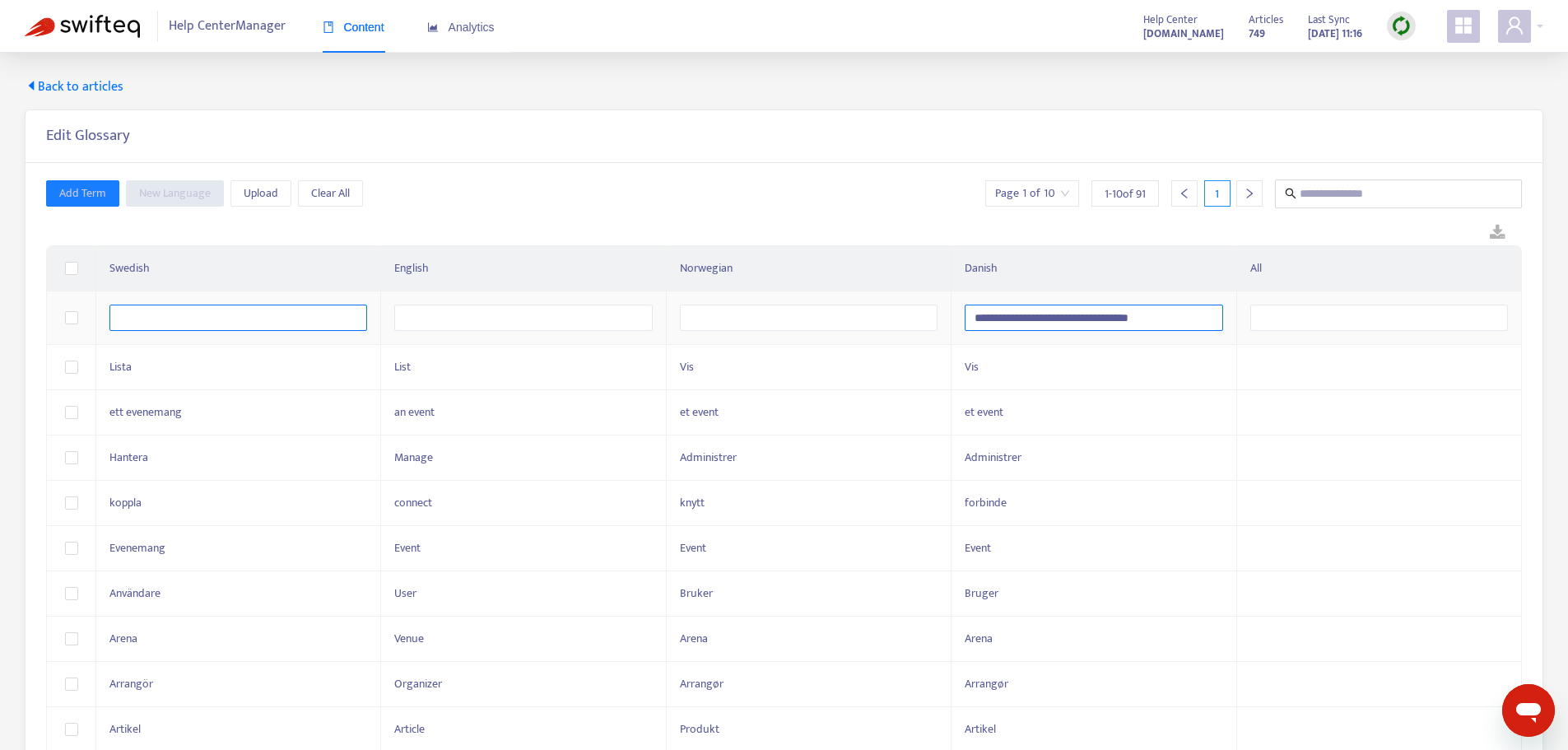 type on "**********" 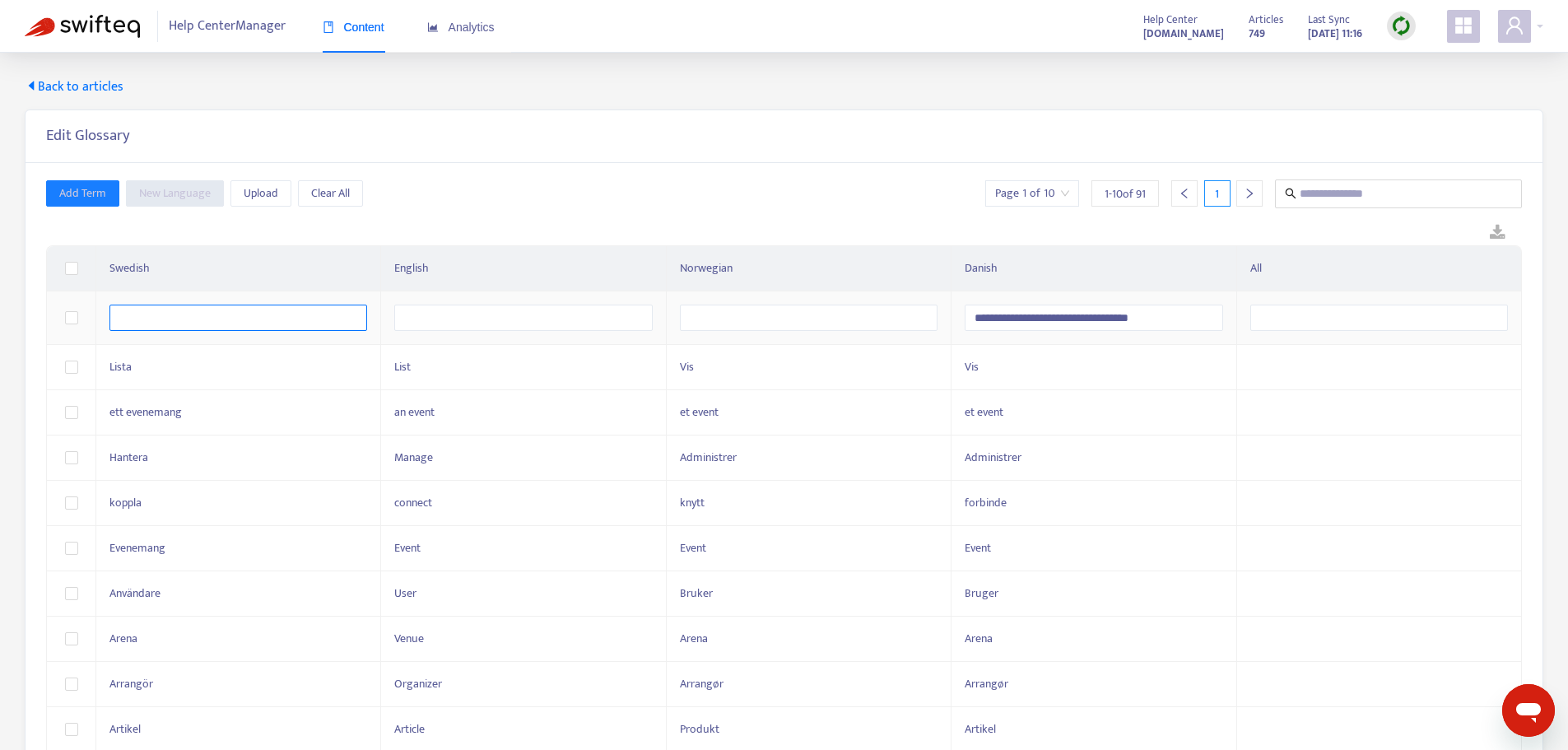click at bounding box center (238, 318) 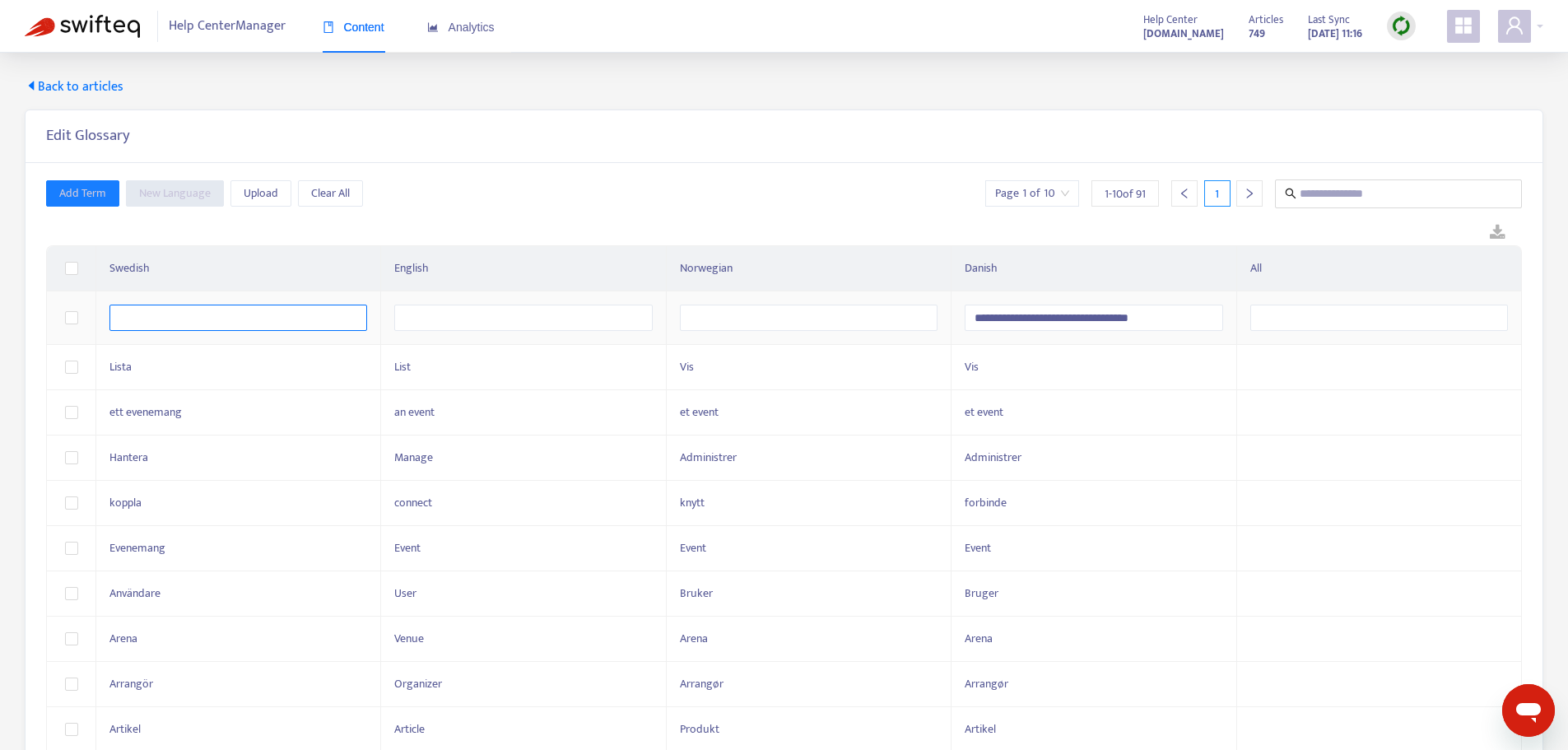 paste on "**********" 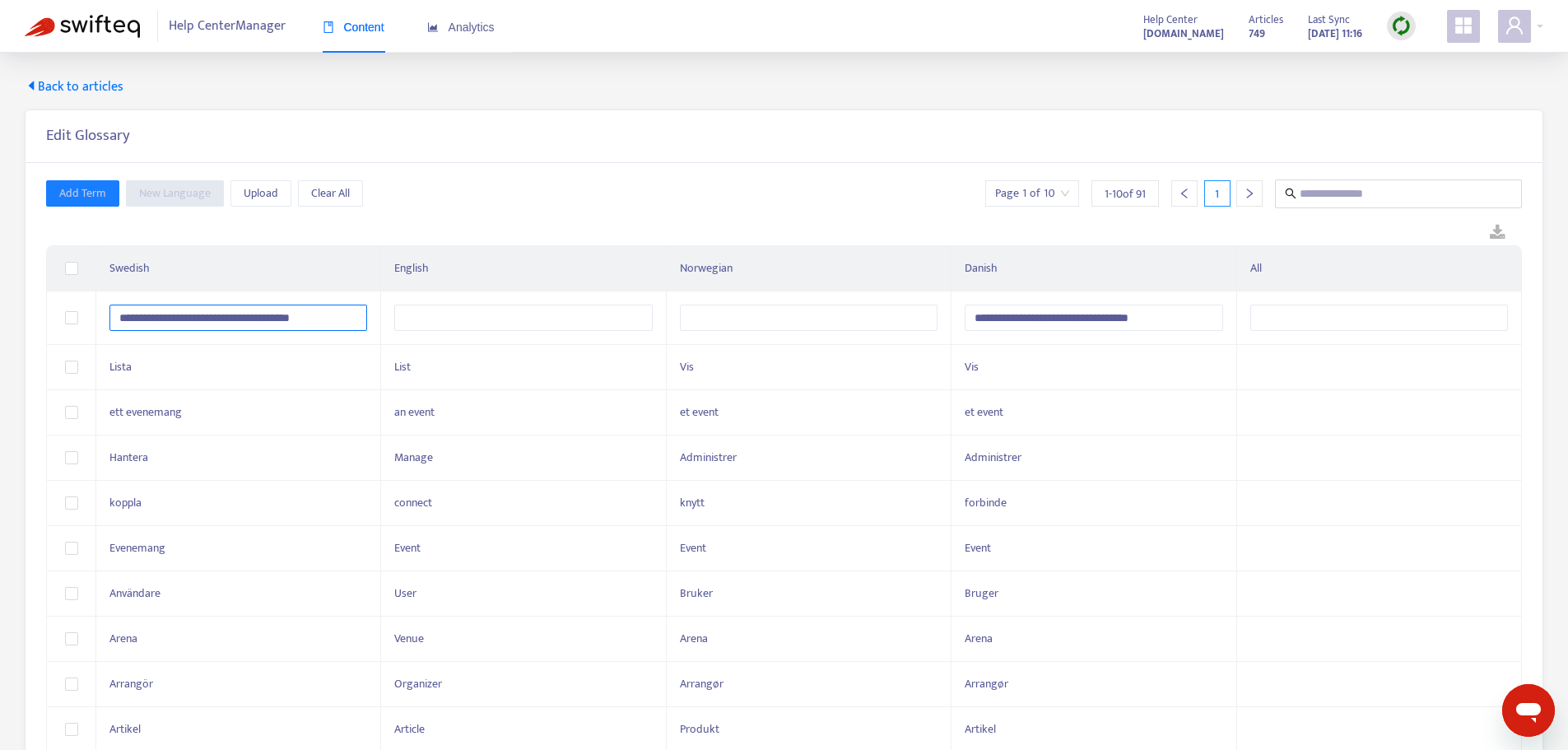 type on "**********" 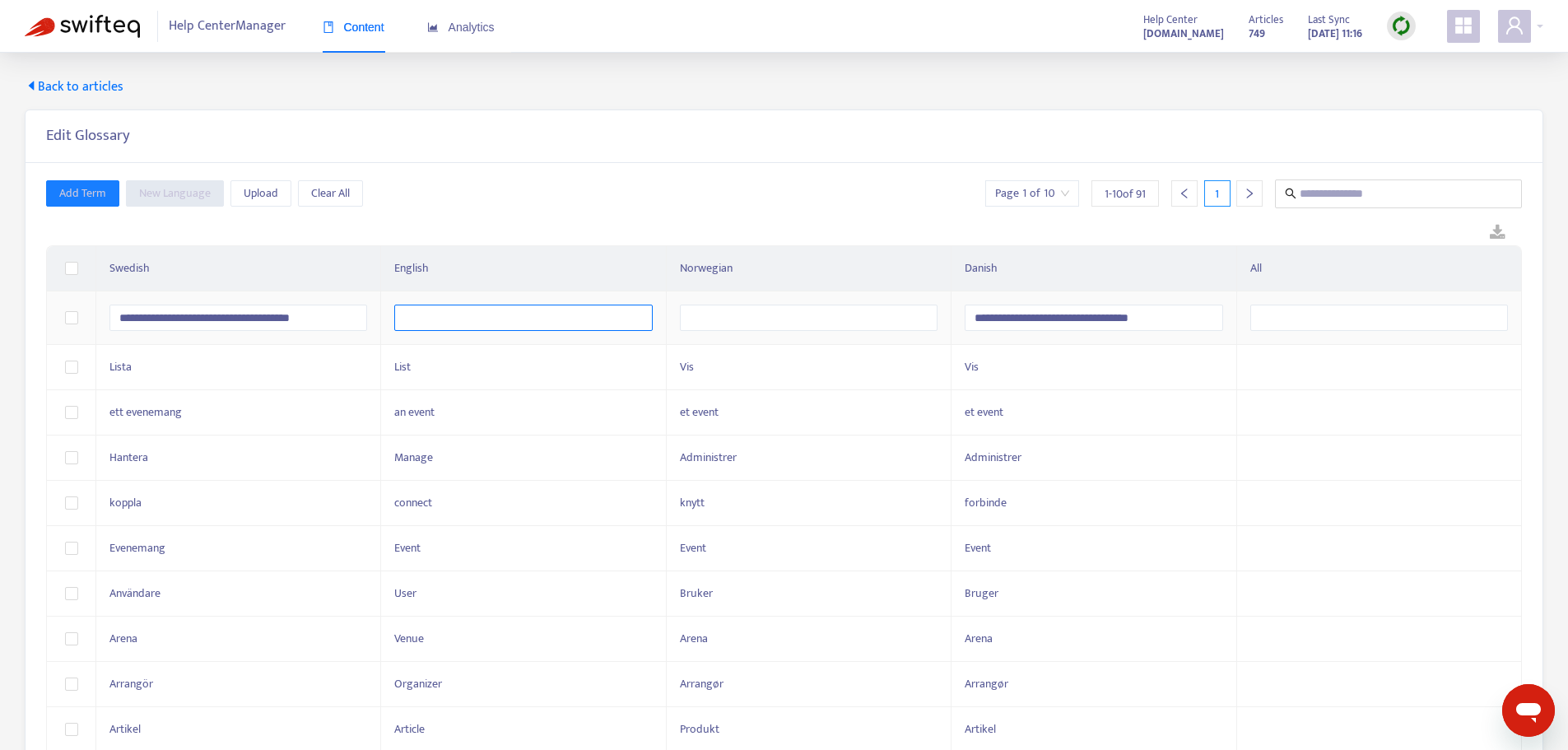 click at bounding box center (523, 318) 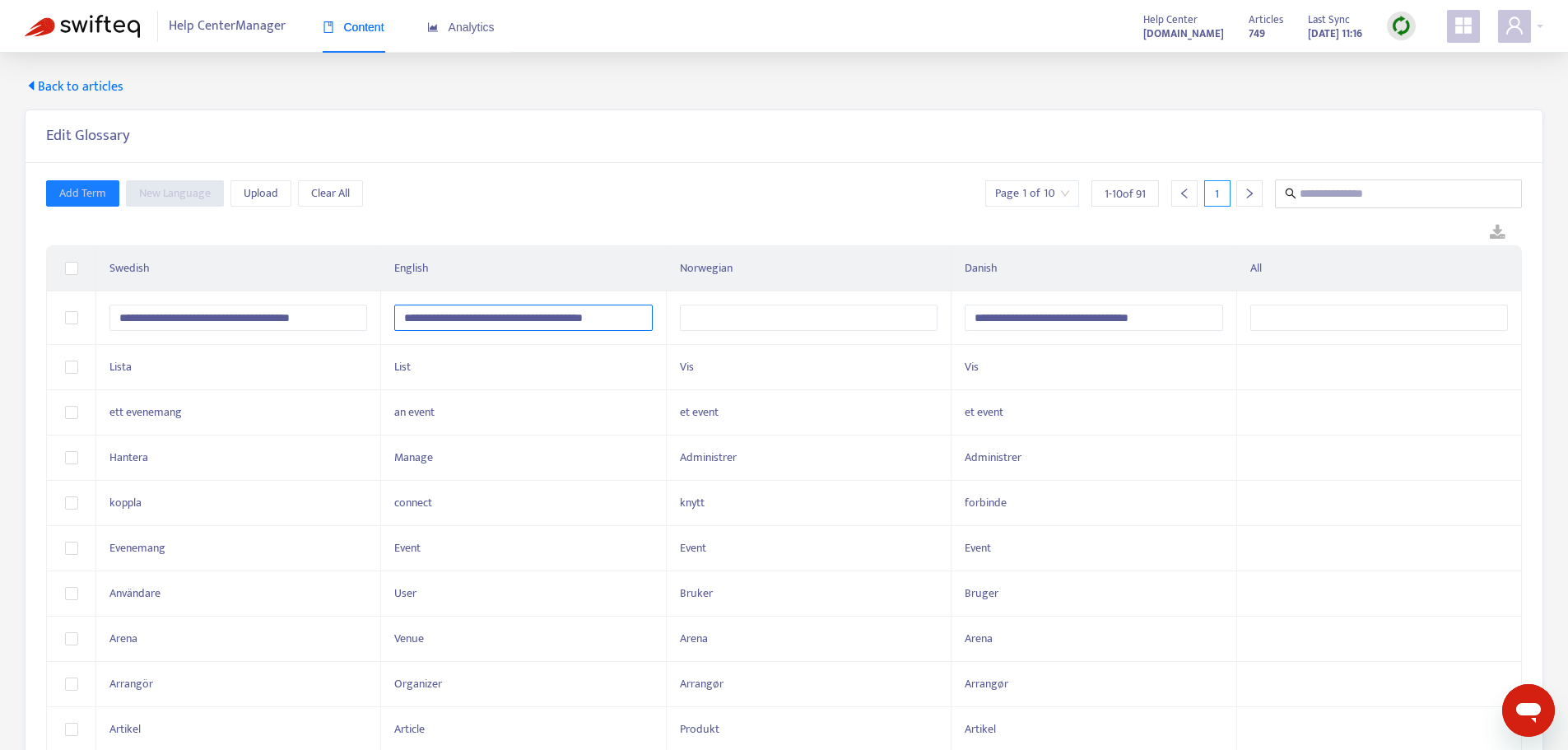 type on "**********" 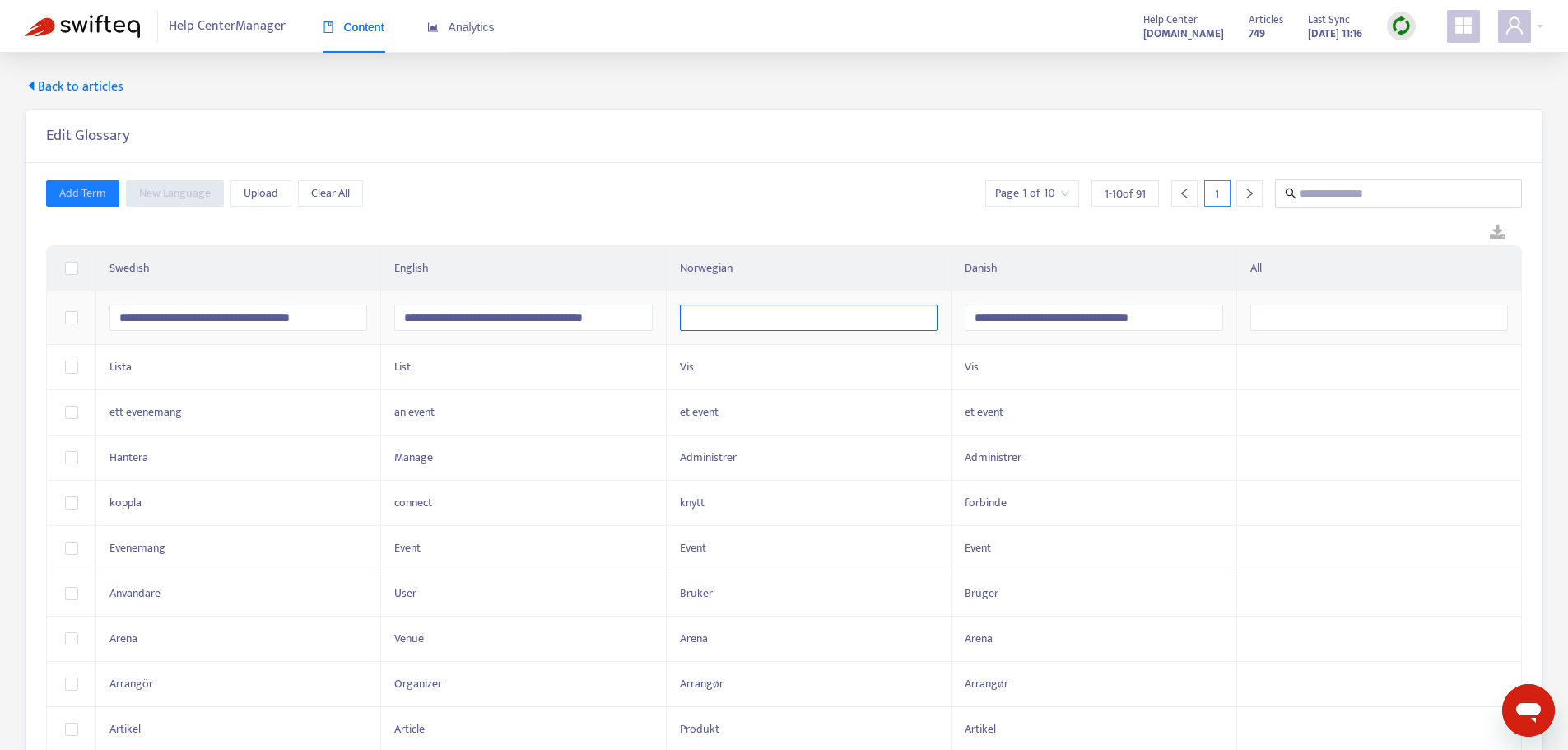 click at bounding box center (808, 318) 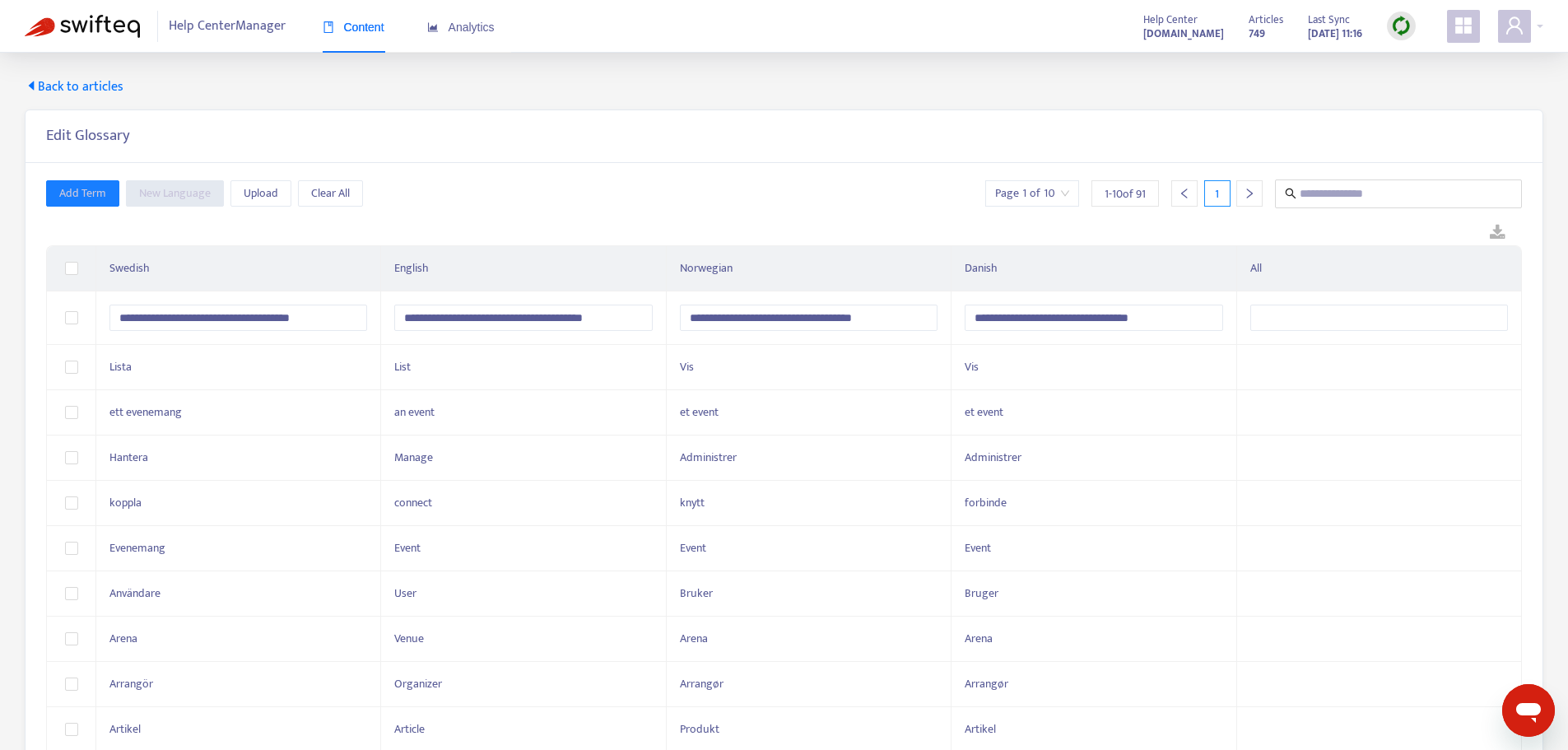 click on "Add Term New Language Upload Clear All Page 1 of 10 1 - 10  of   91 1" at bounding box center [784, 193] 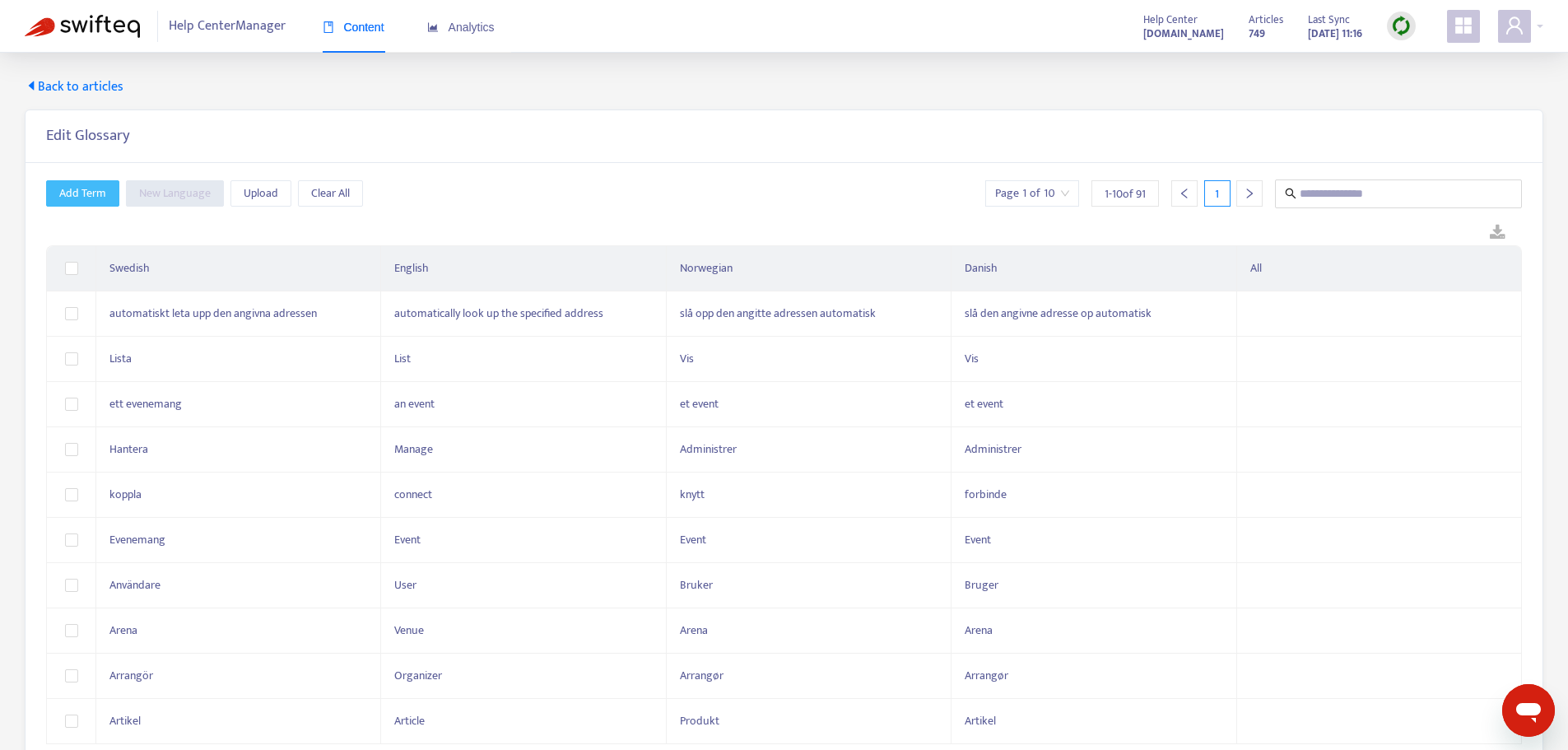 click on "Add Term" at bounding box center [82, 193] 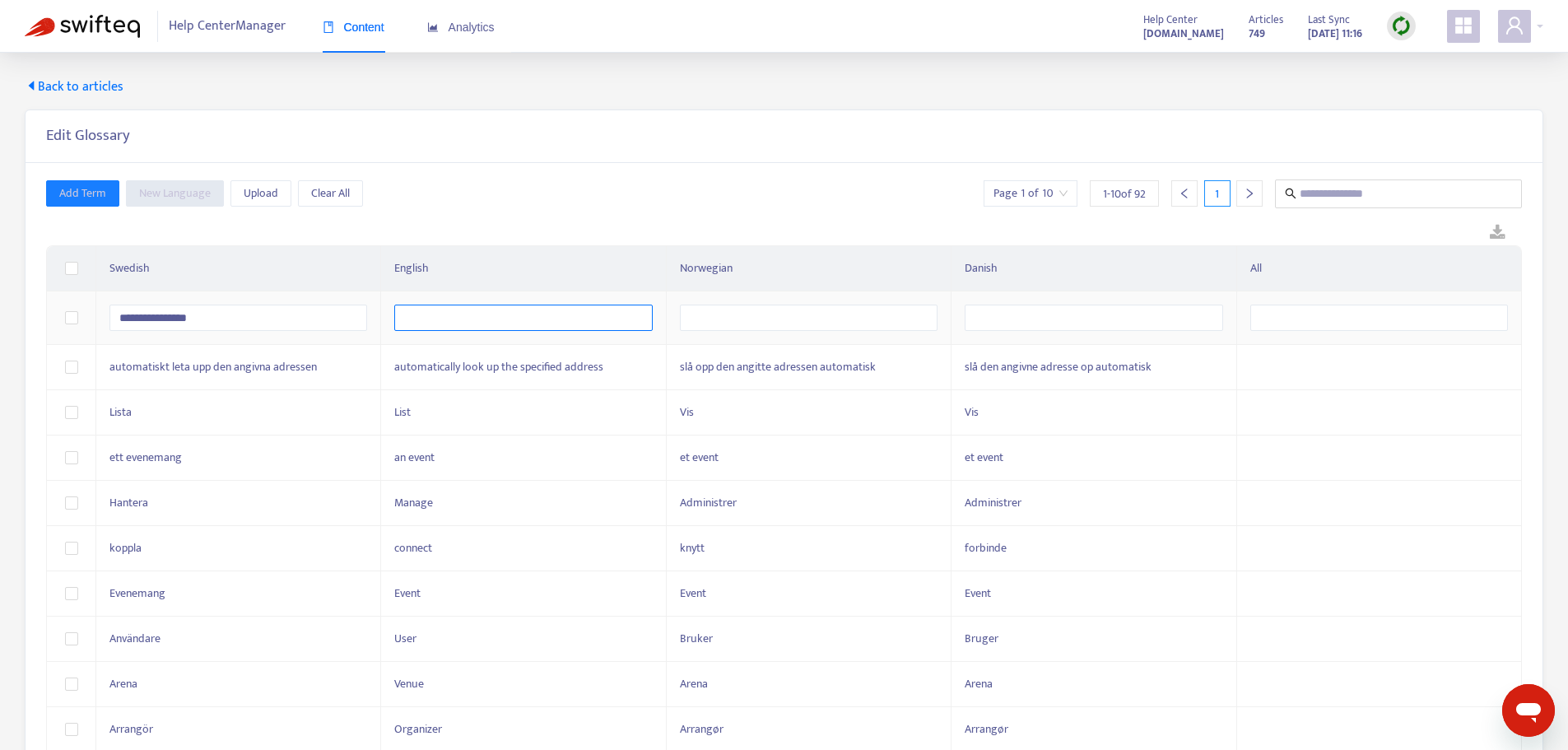 type on "**********" 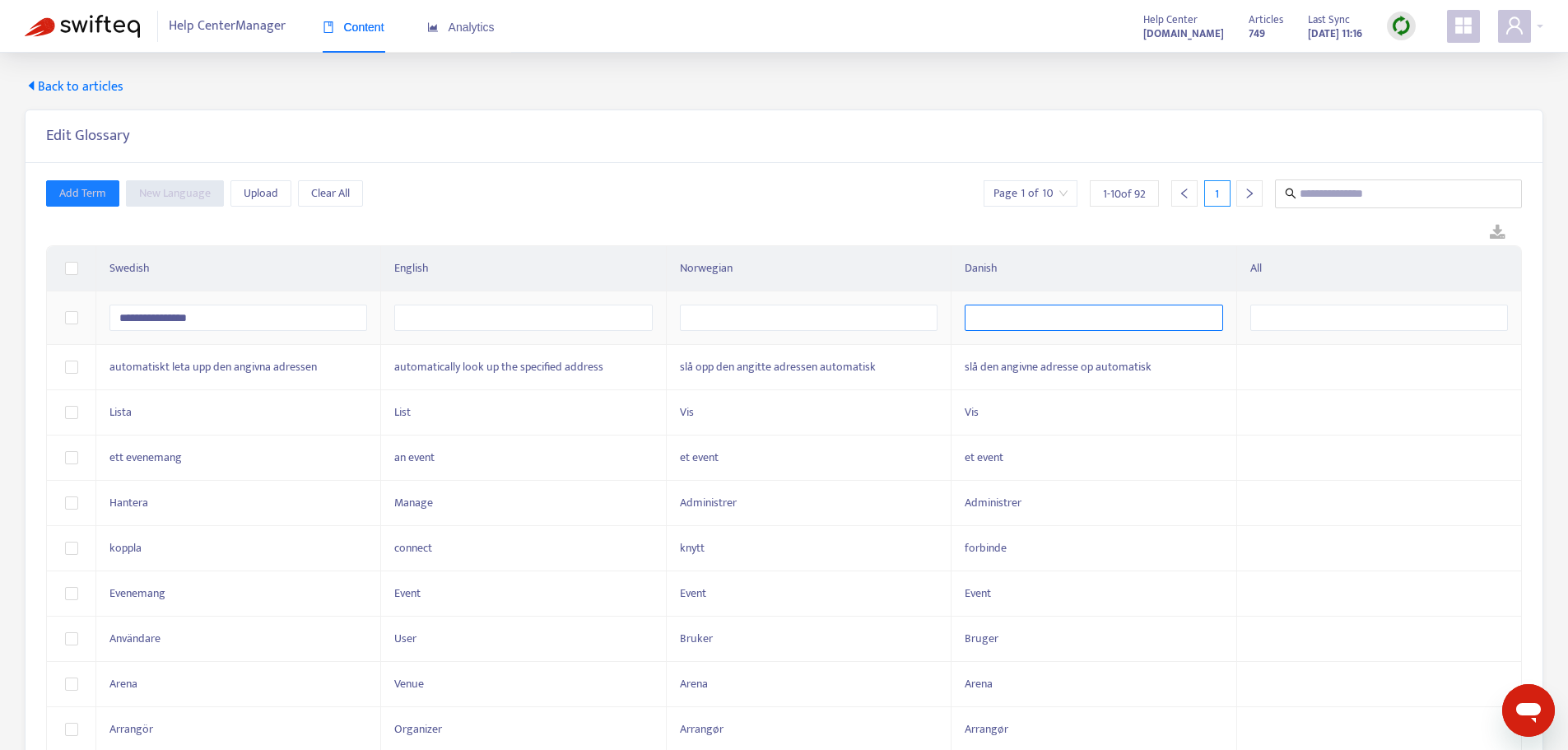 click at bounding box center [1093, 318] 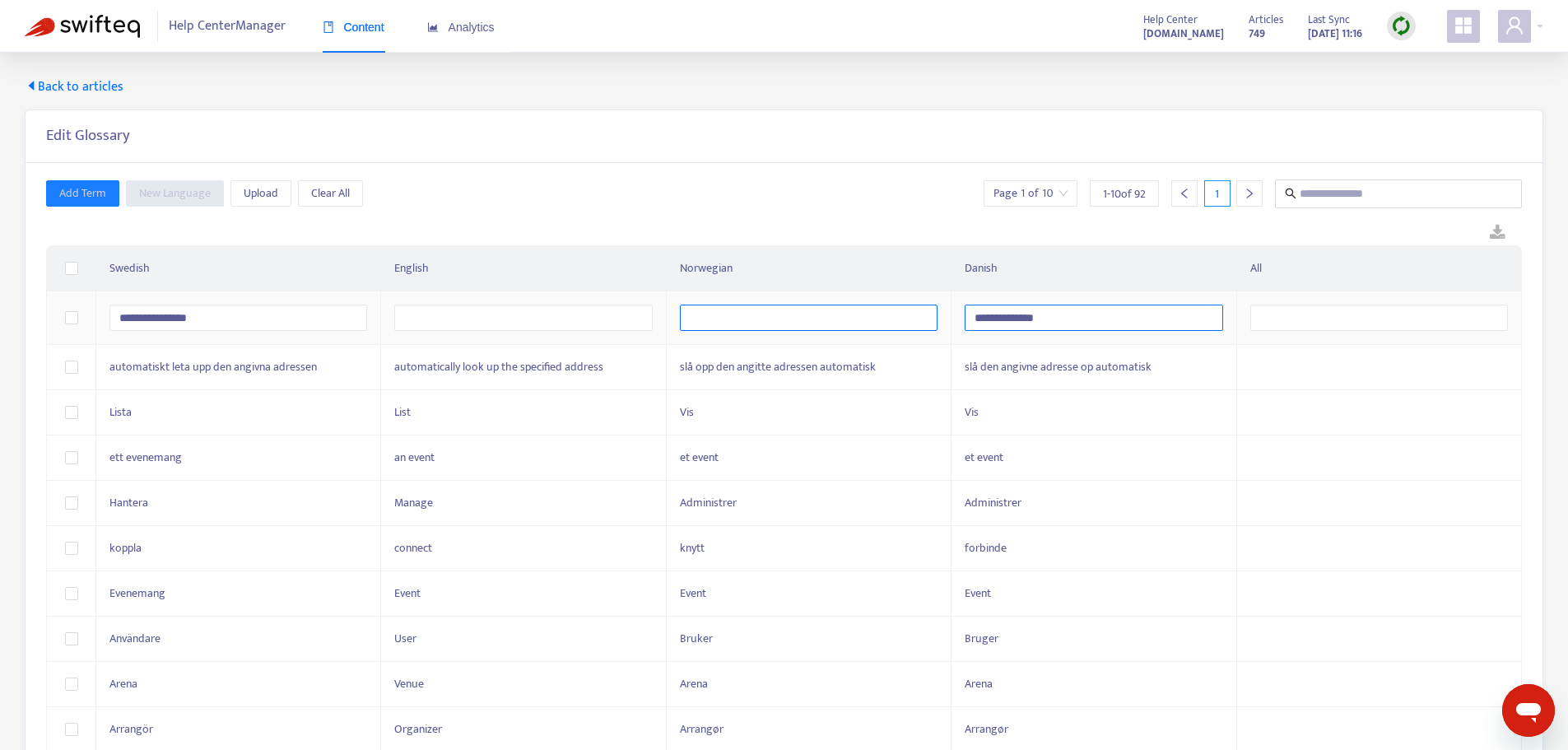 type on "**********" 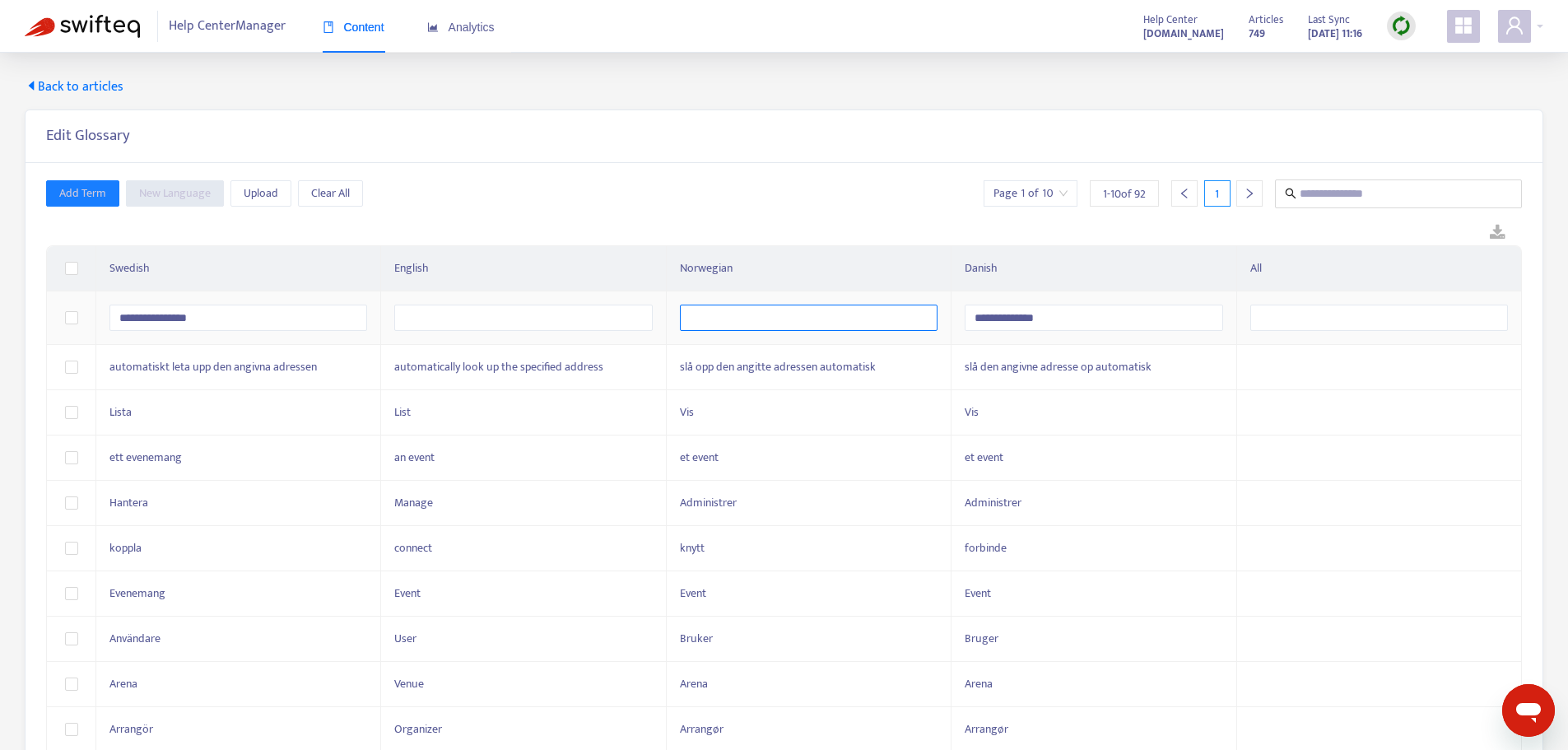 click at bounding box center [808, 318] 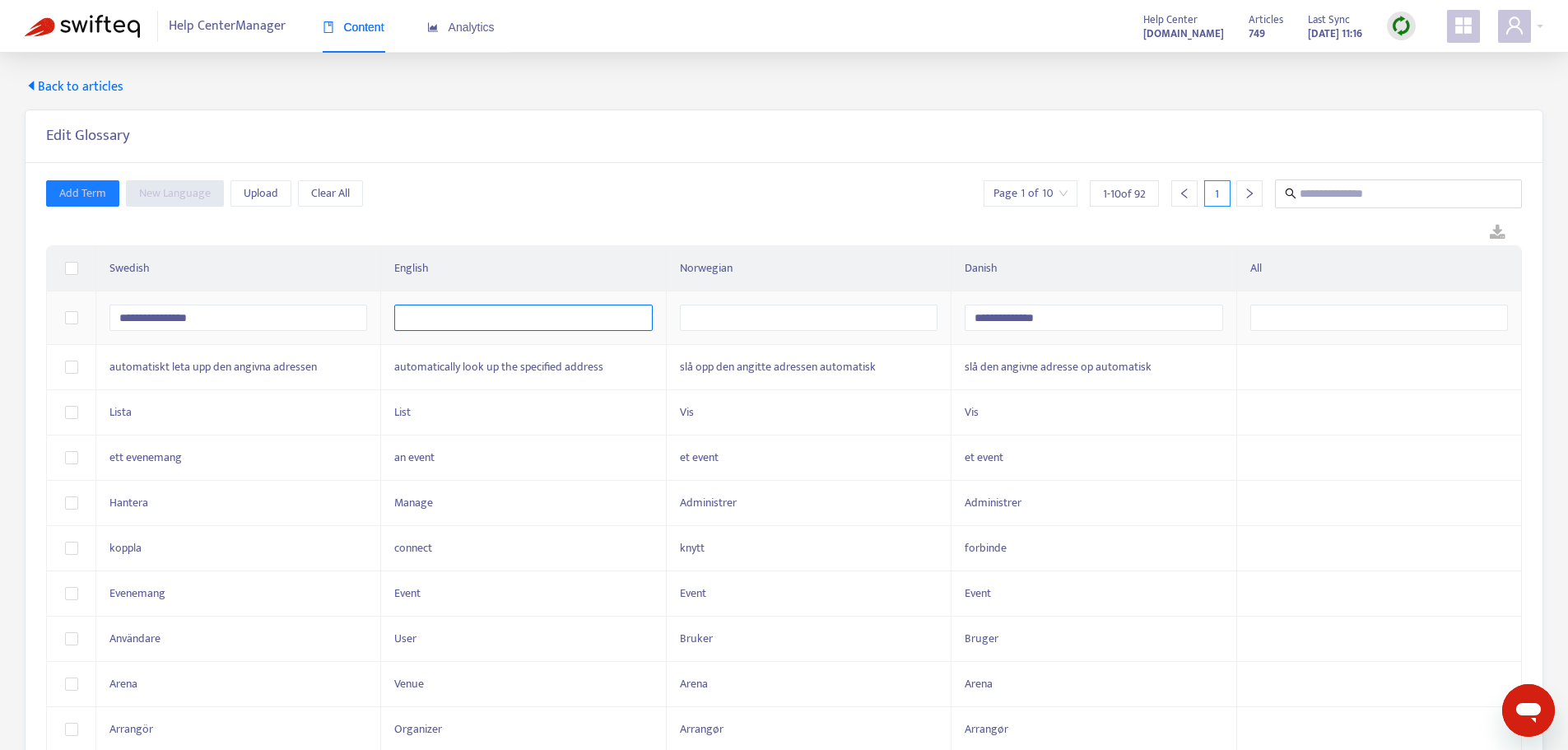 click at bounding box center [523, 318] 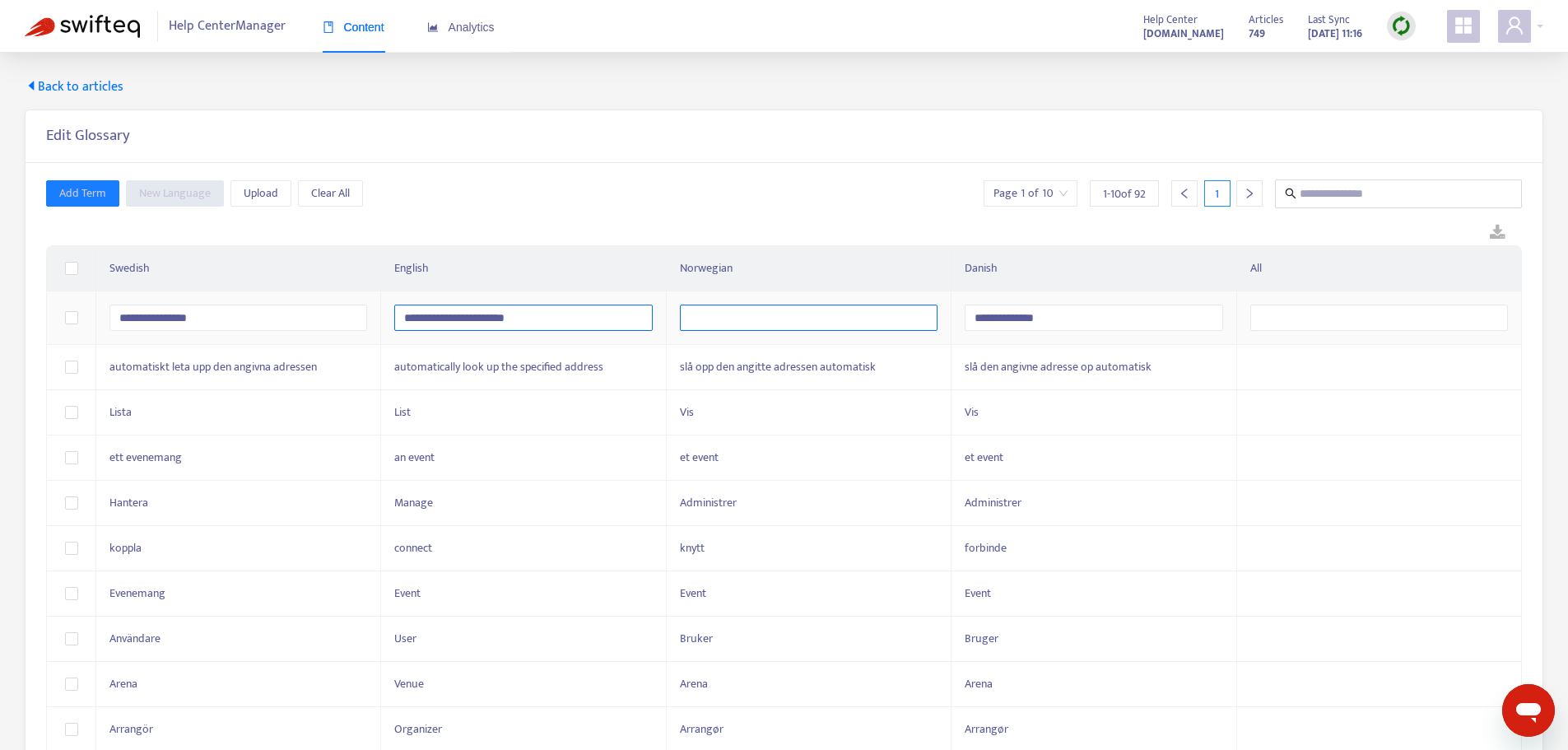 type on "**********" 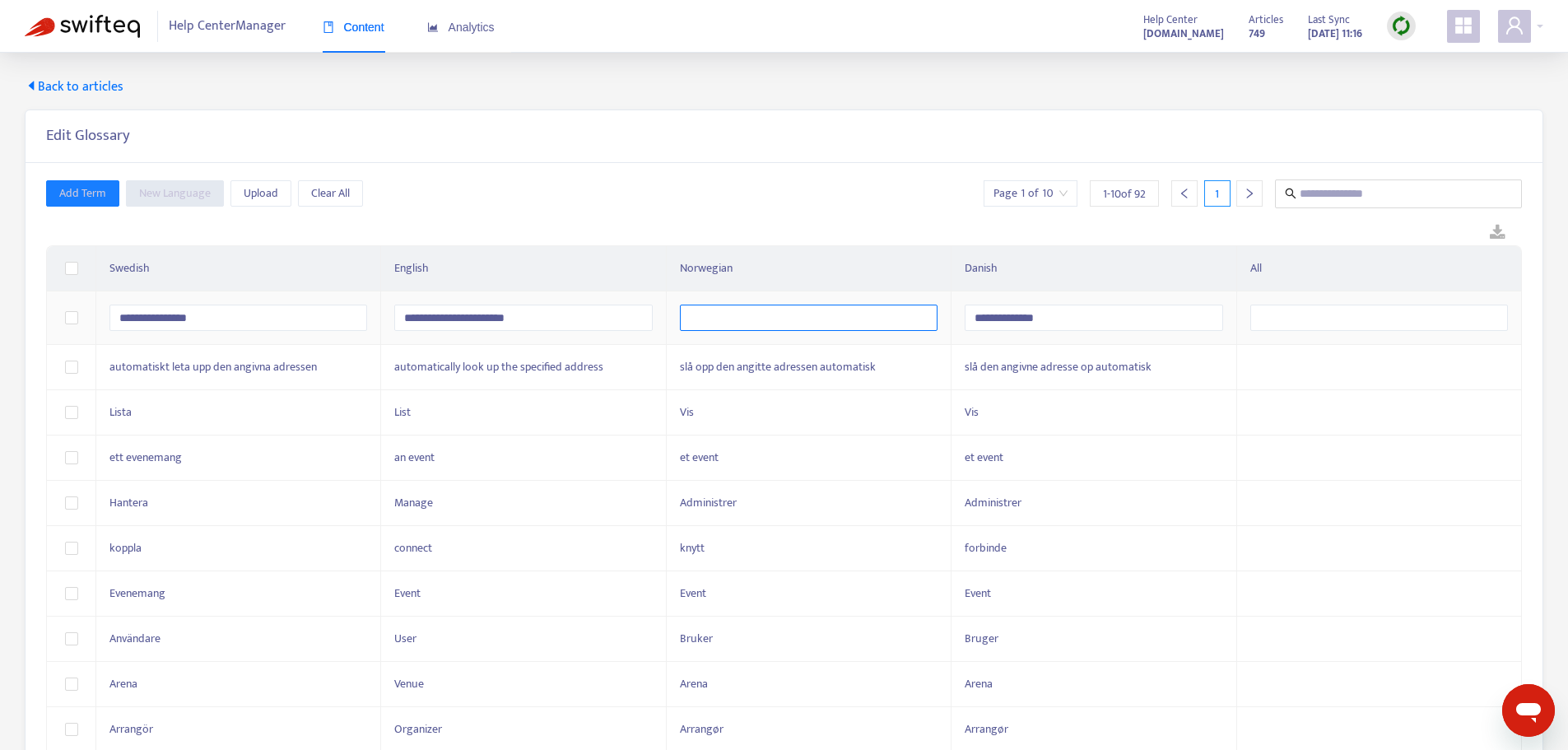 click at bounding box center [808, 318] 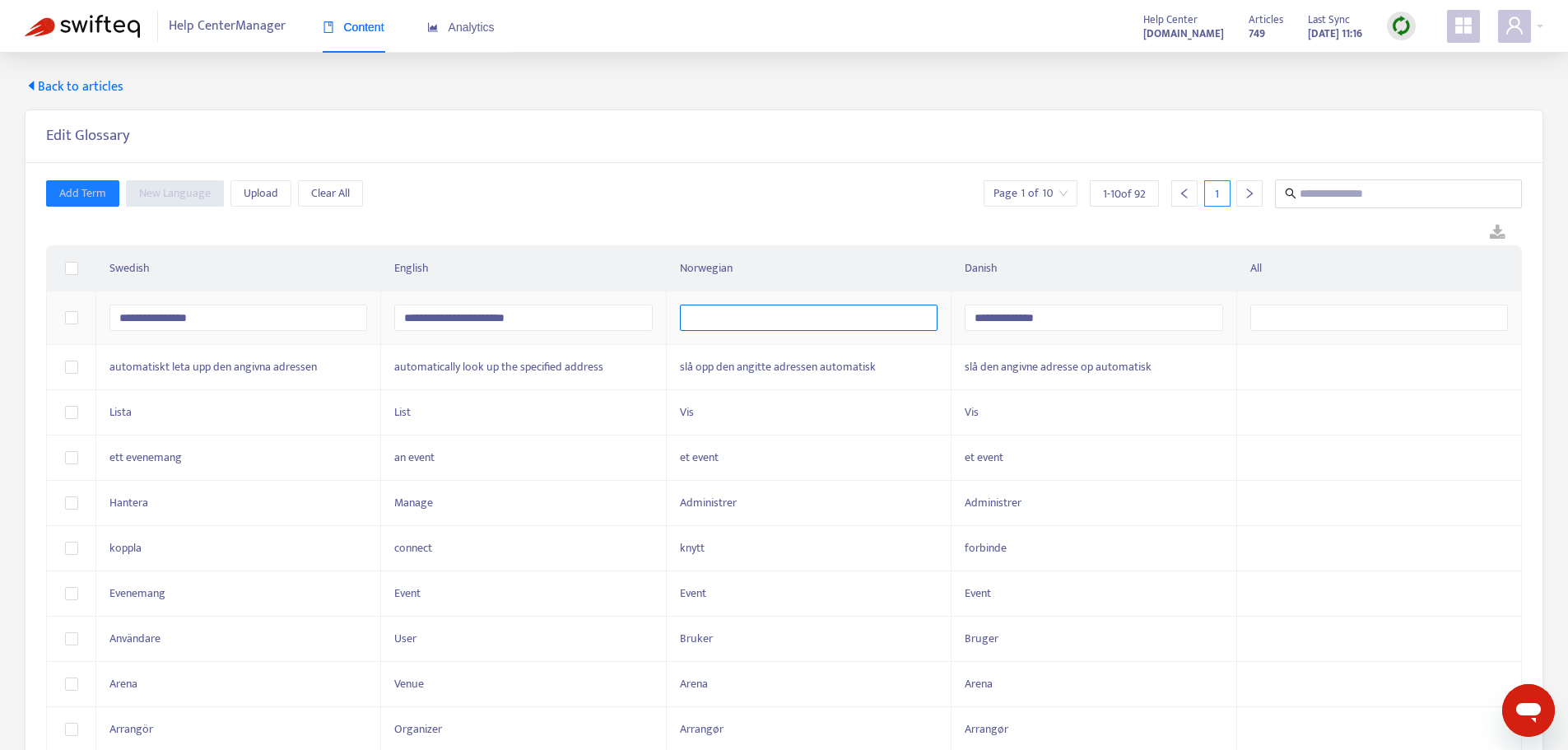 click at bounding box center (808, 318) 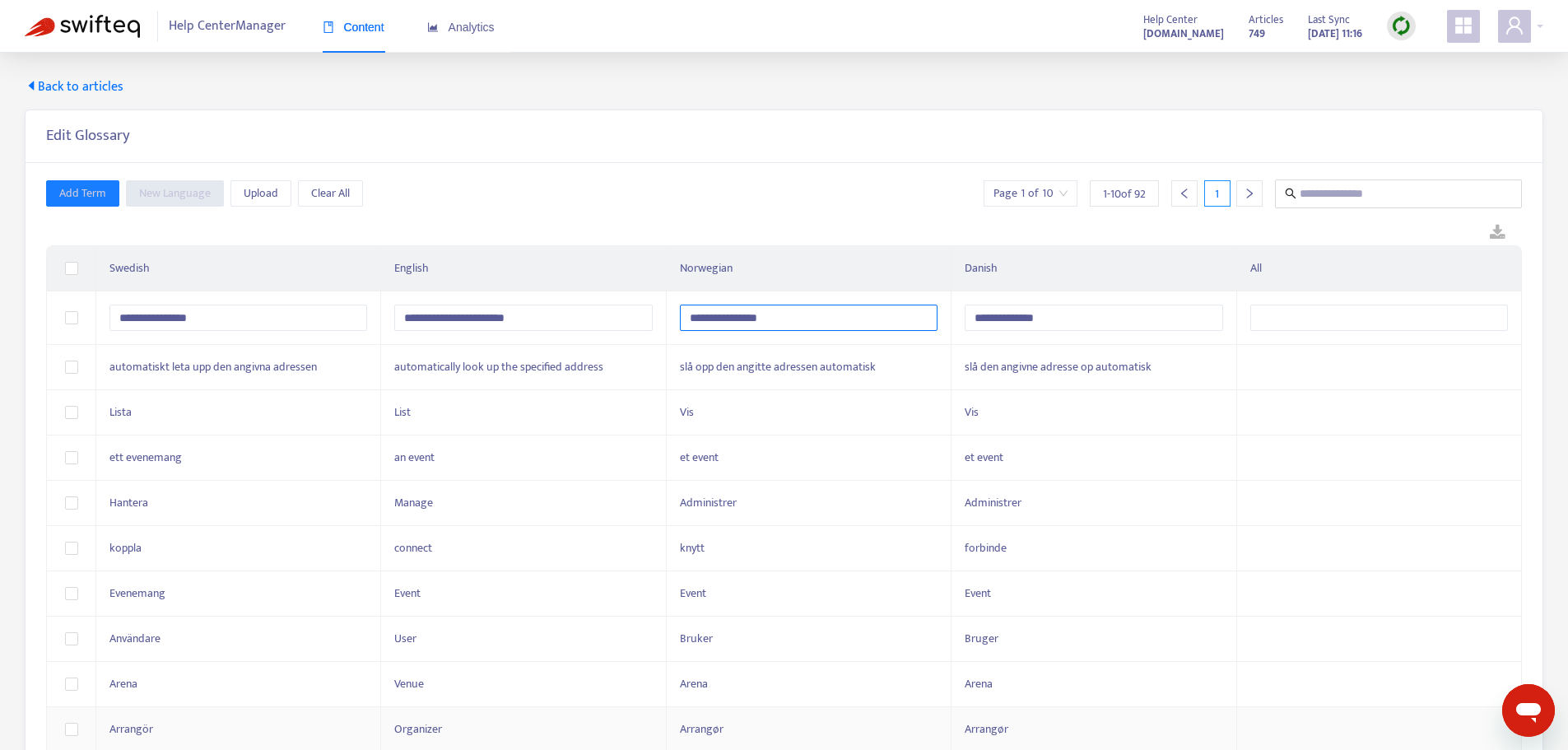 type on "**********" 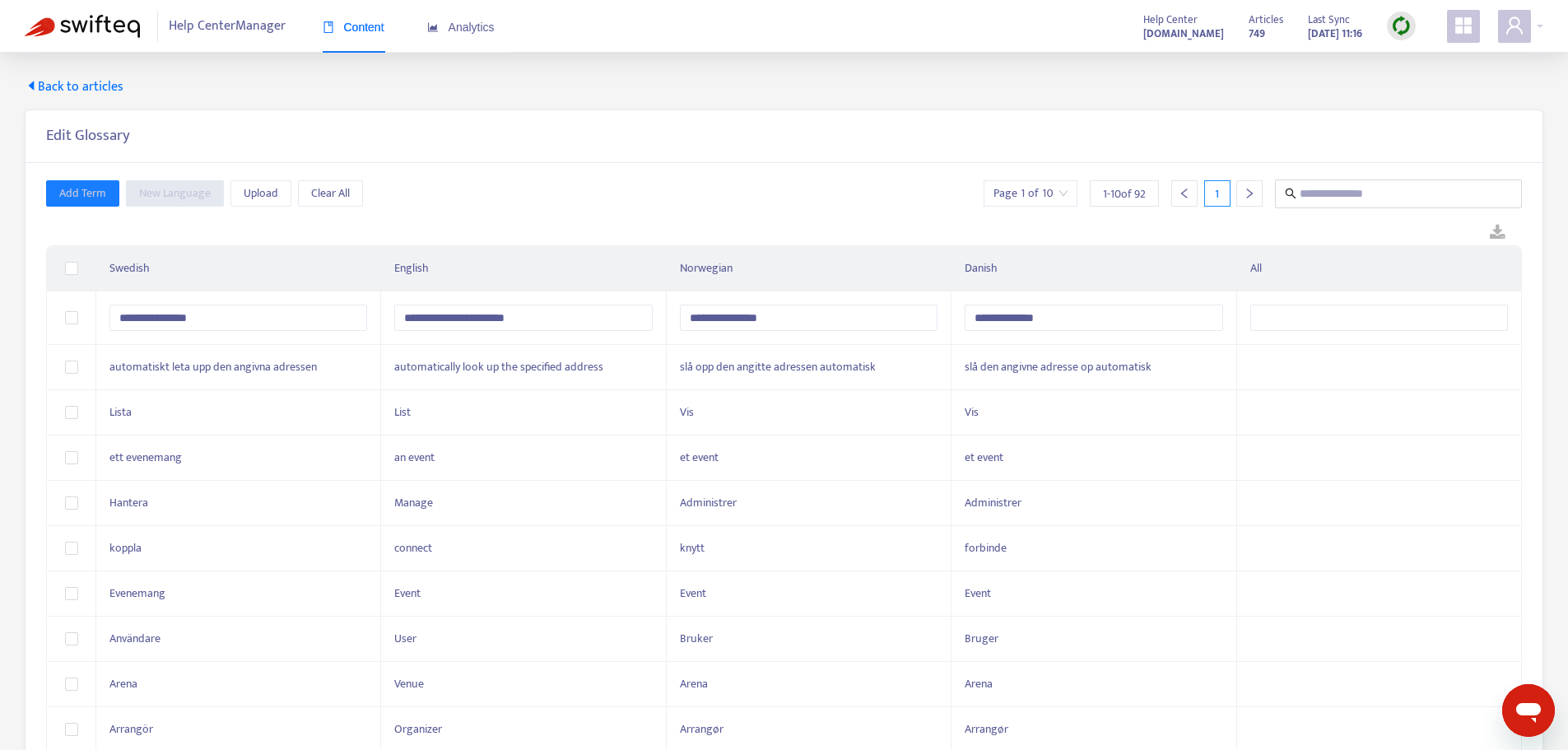 click on "Add Term New Language Upload Clear All Page 1 of 10 1 - 10  of   92 1" at bounding box center [784, 193] 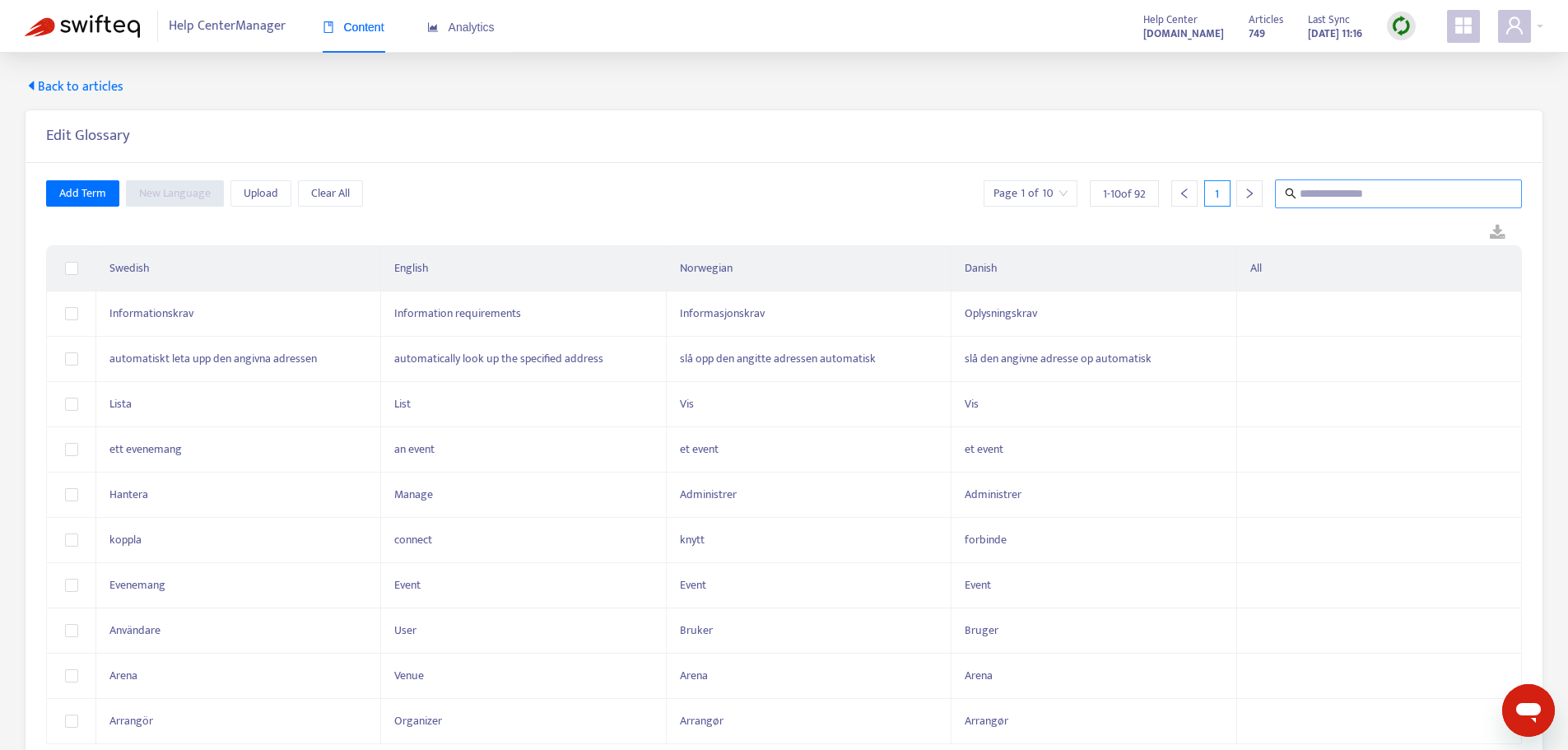 click at bounding box center (1399, 193) 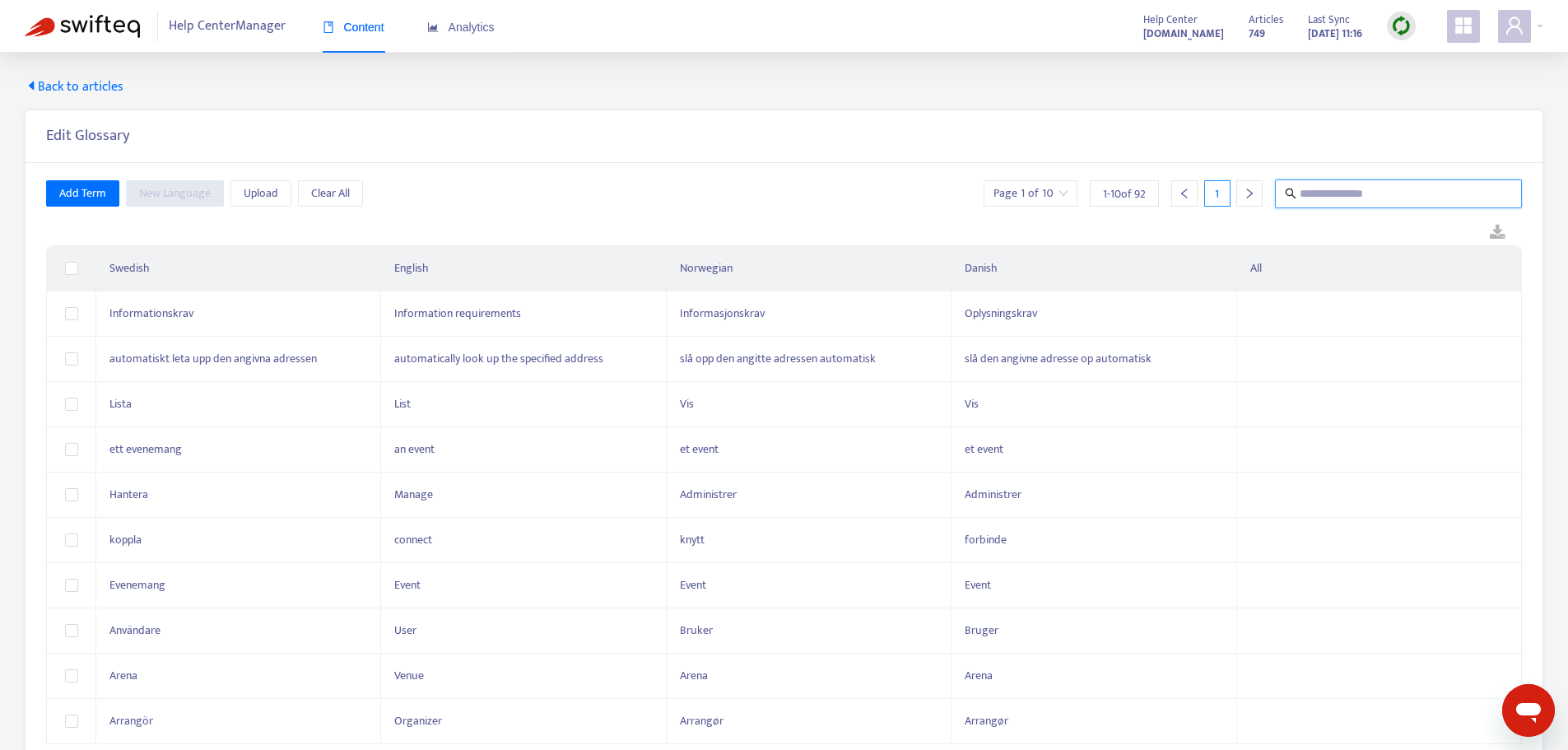 paste on "**********" 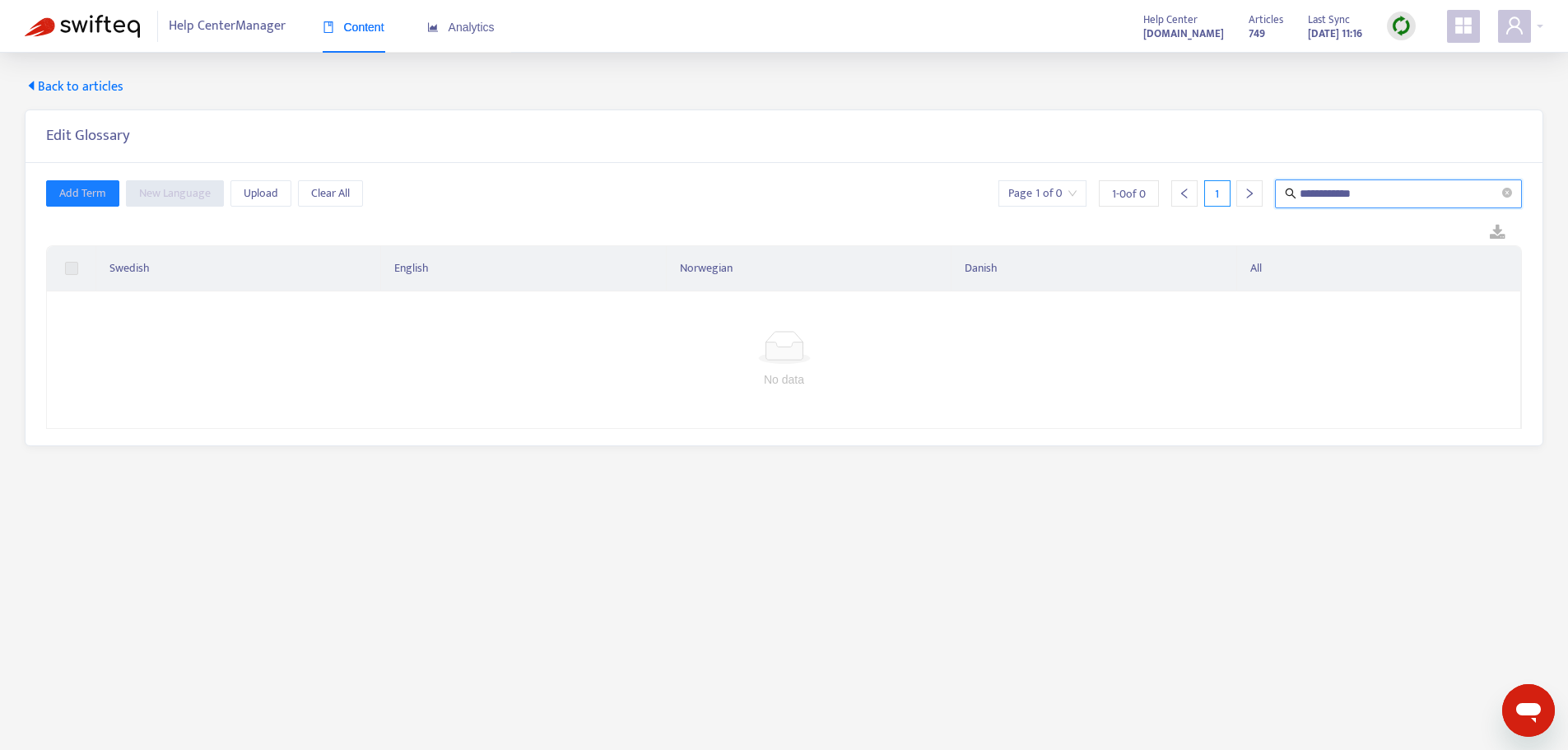 type on "**********" 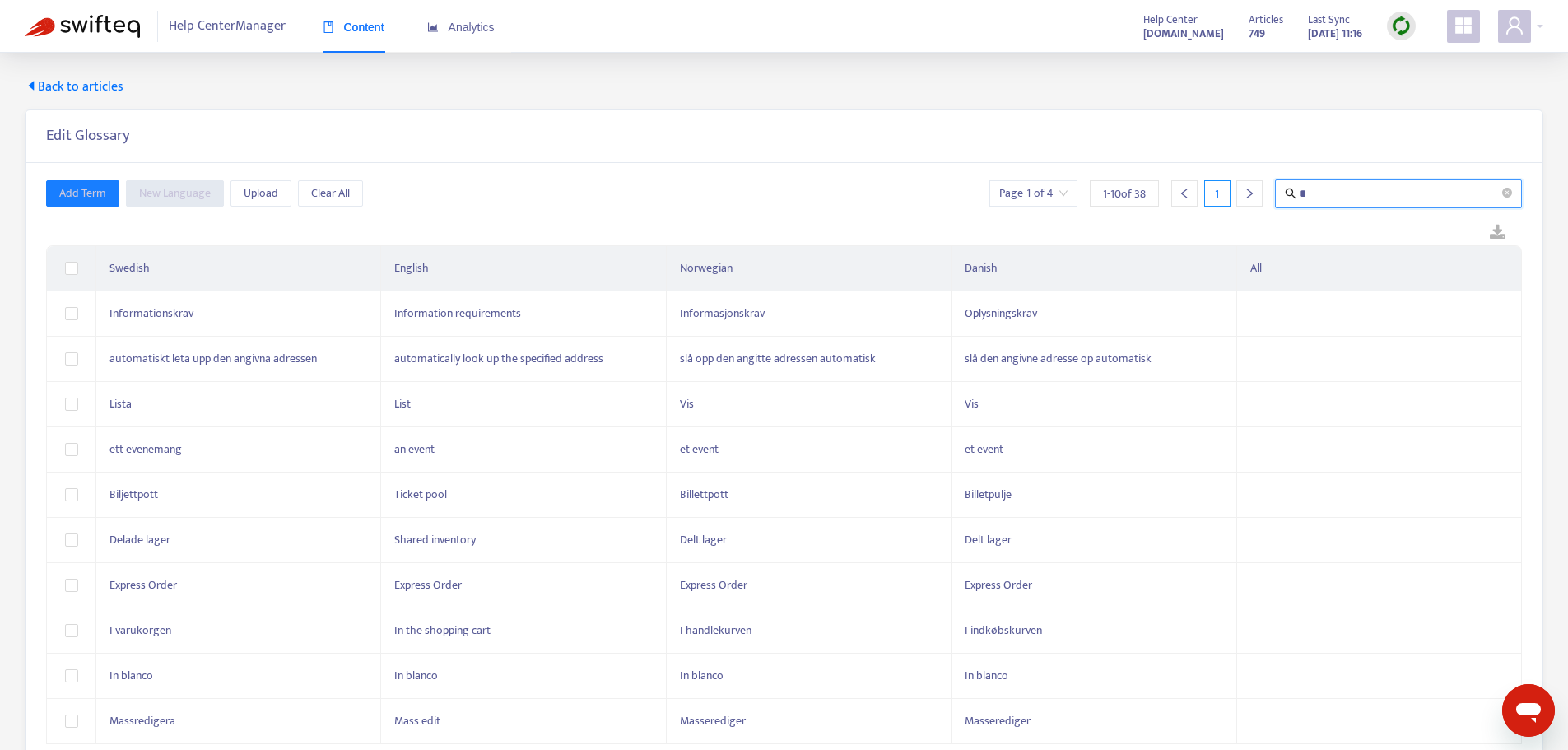 click at bounding box center [784, 233] 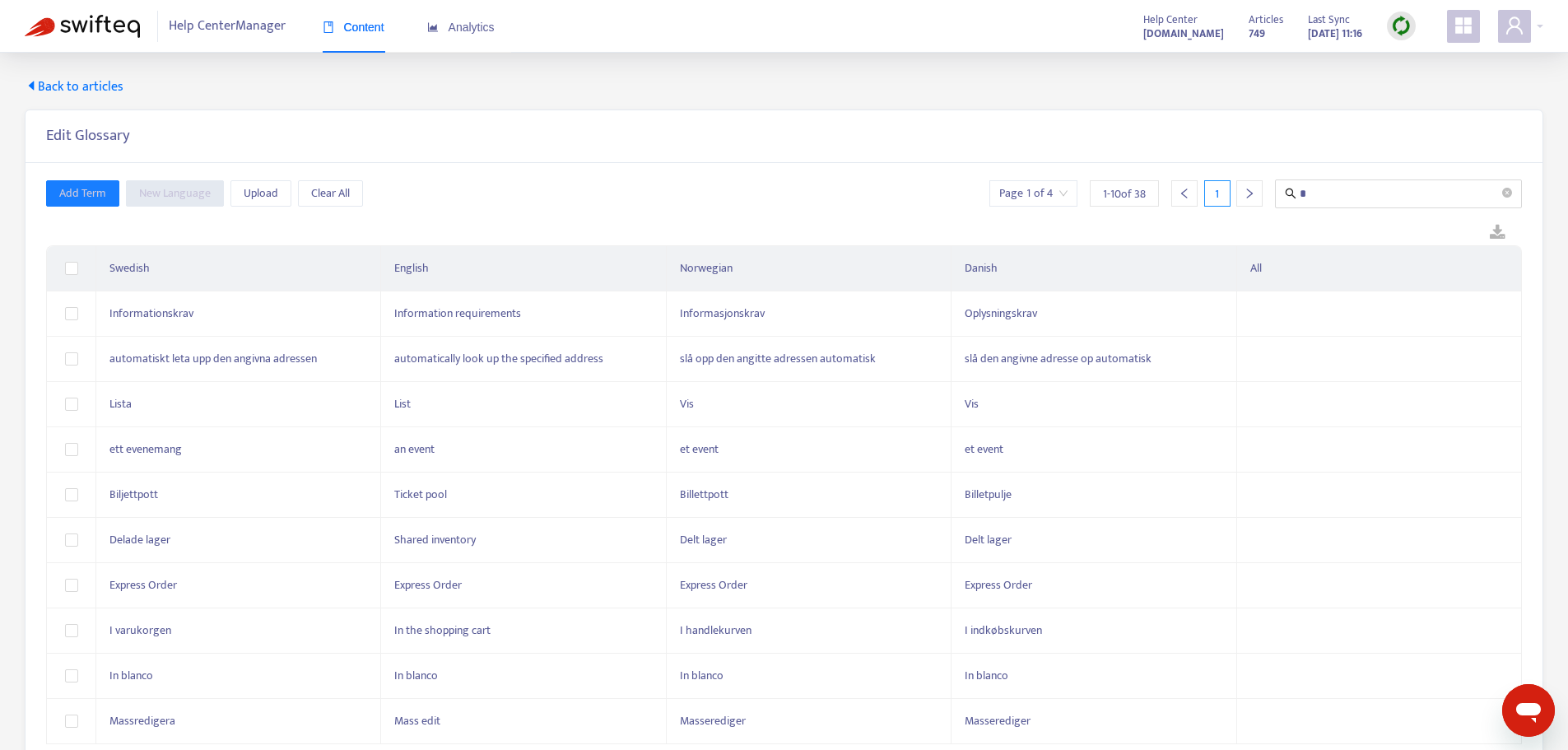 click at bounding box center (784, 233) 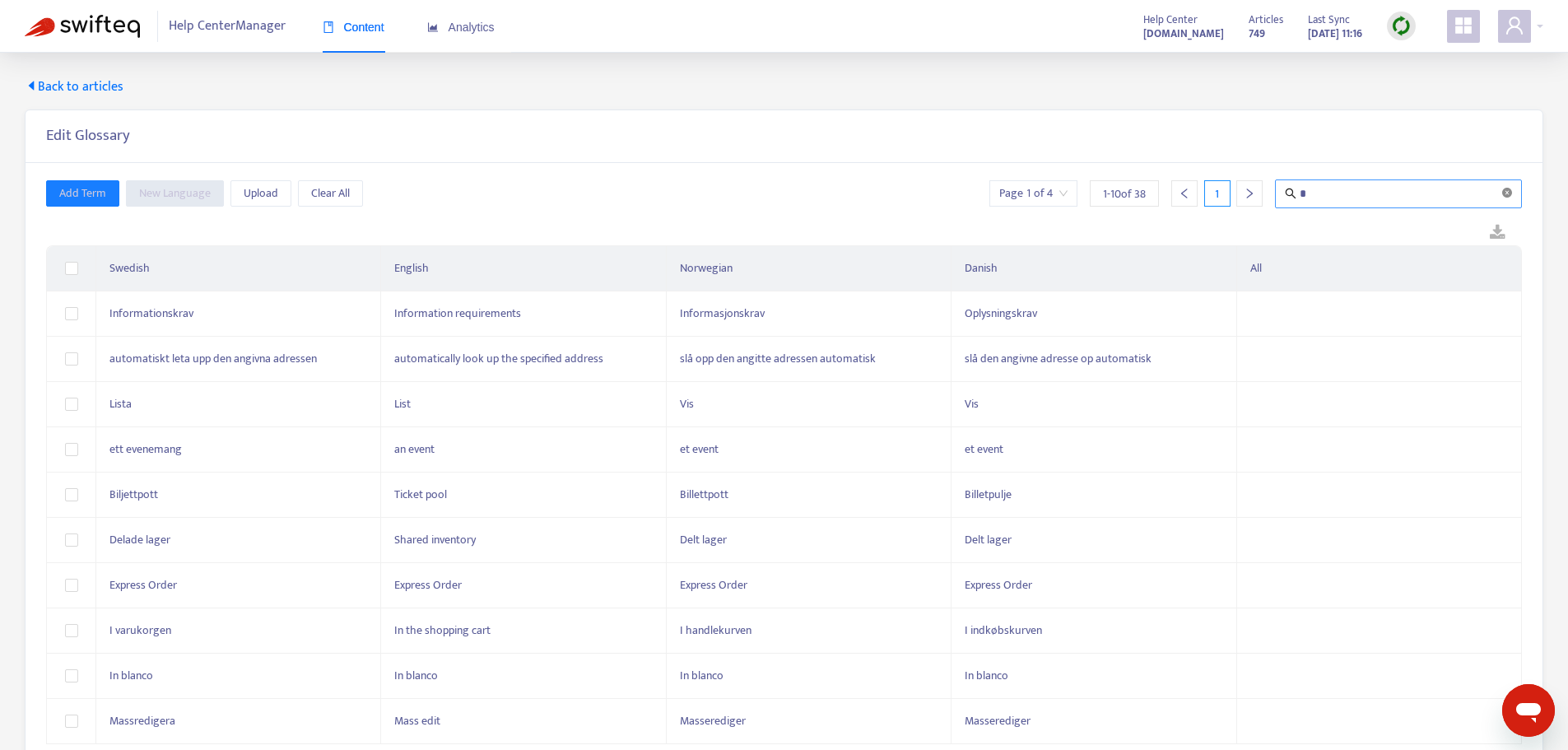 click 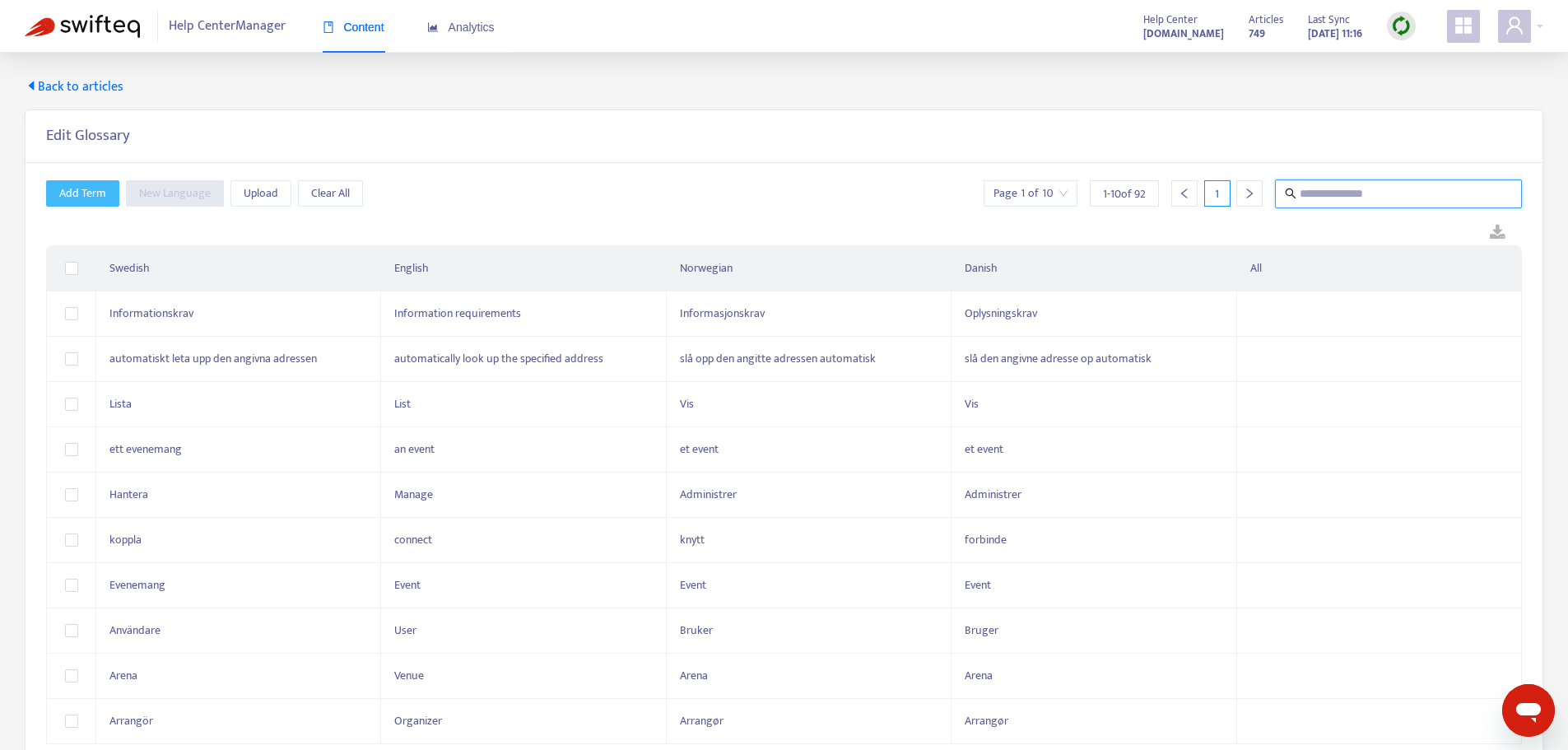 click on "Add Term" at bounding box center (82, 193) 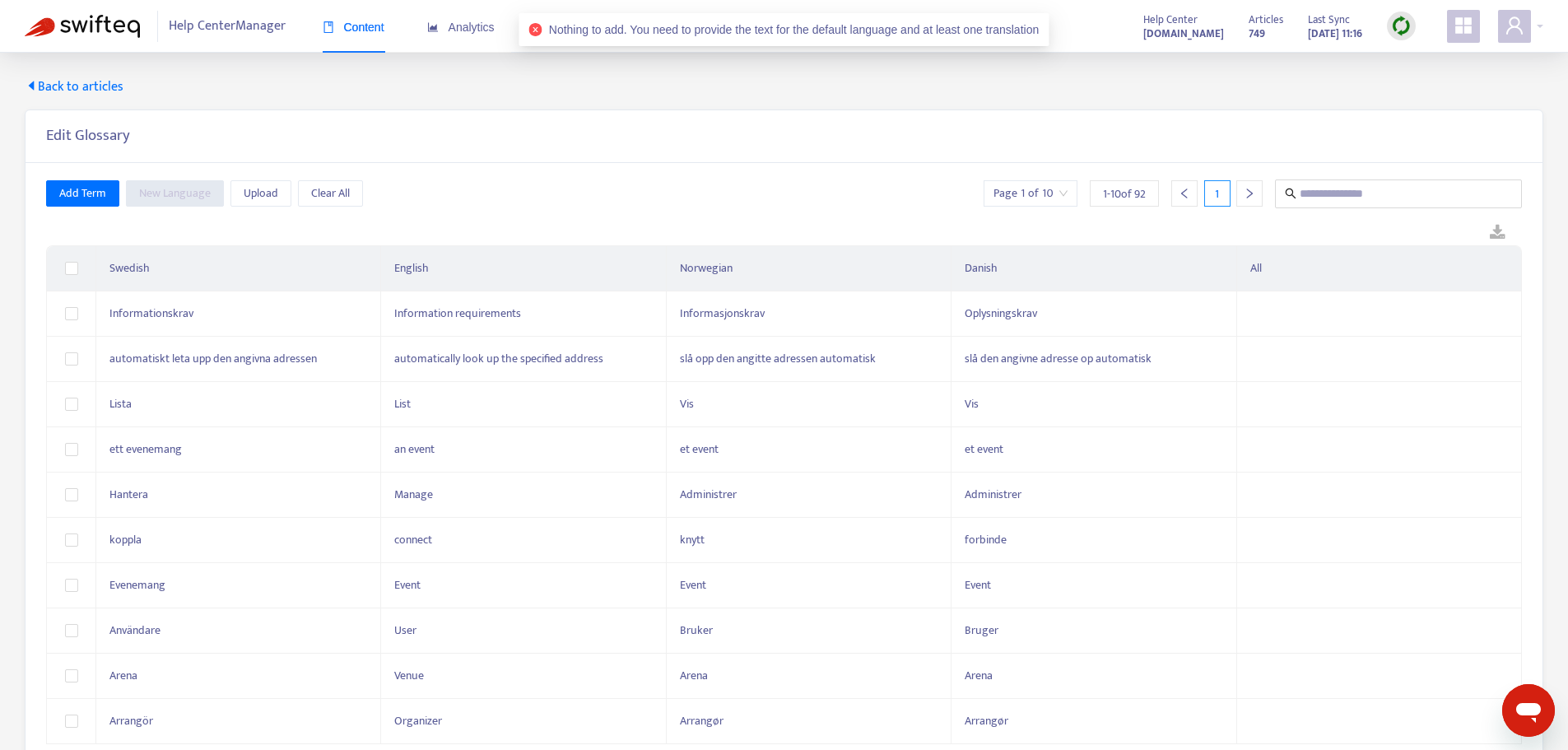 click on "Add Term New Language Upload Clear All Page 1 of 10 1 - 10  of   92 1 Swedish English Norwegian Danish All             Informationskrav Information requirements Informasjonskrav Oplysningskrav automatiskt leta upp den angivna adressen automatically look up the specified address slå opp den angitte adressen automatisk slå den angivne adresse op automatisk  Lista List Vis Vis ett evenemang an event et event et event Hantera Manage Administrer Administrer koppla connect knytt forbinde Evenemang Event Event Event Användare User Bruker Bruger Arena Venue Arena Arena Arrangör Organizer Arrangør Arrangør" at bounding box center (784, 462) 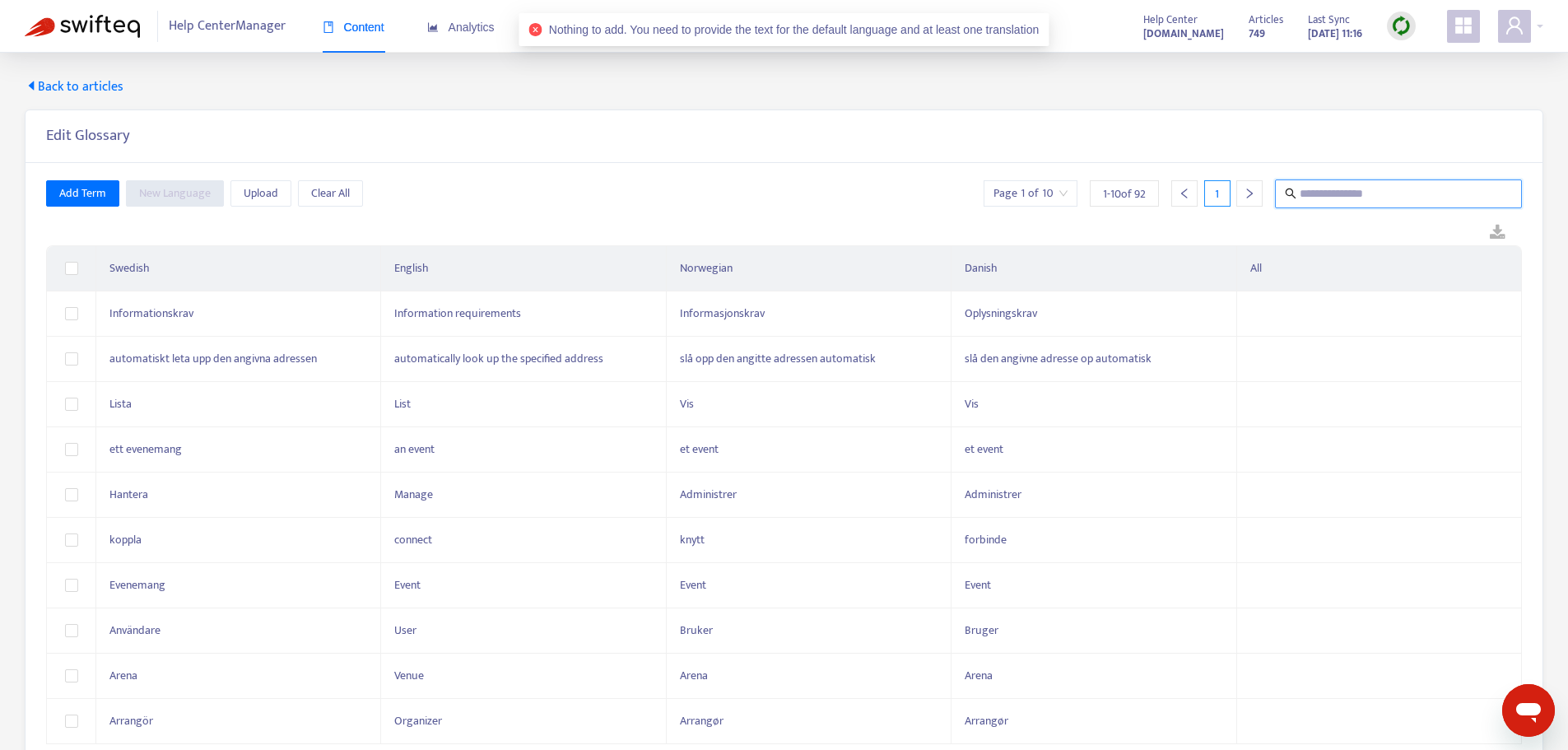 click at bounding box center [1399, 193] 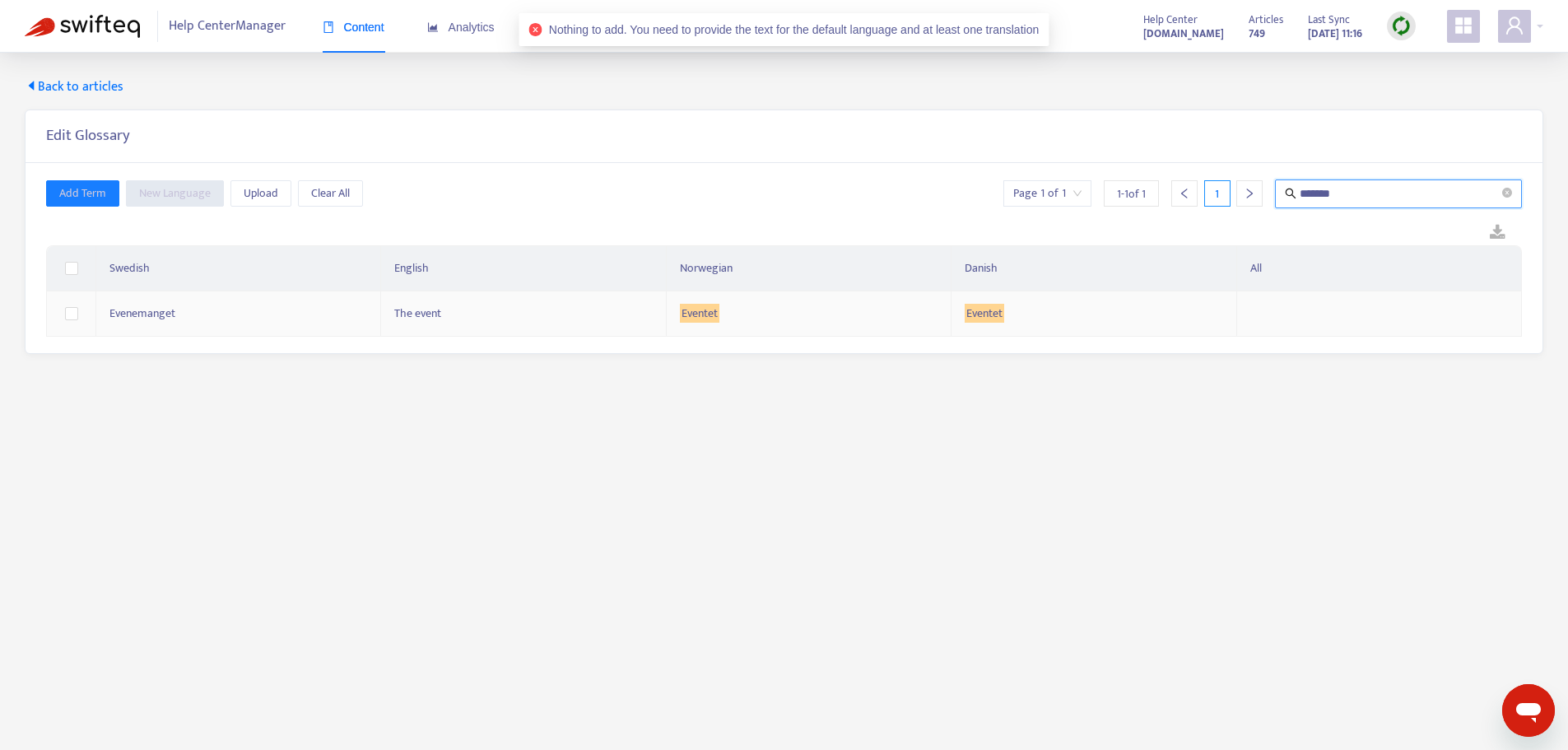 type on "*******" 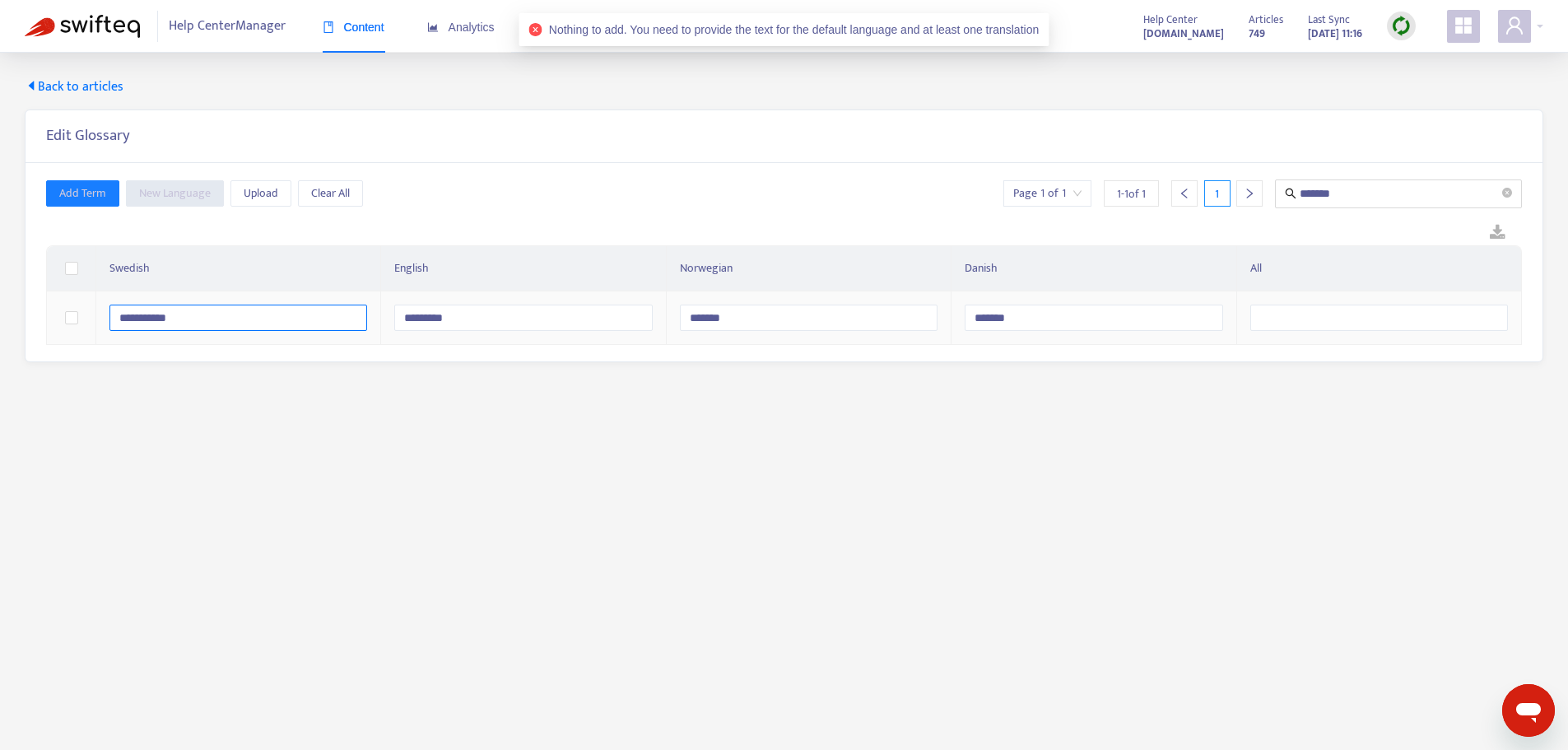 drag, startPoint x: 200, startPoint y: 316, endPoint x: 49, endPoint y: 316, distance: 151 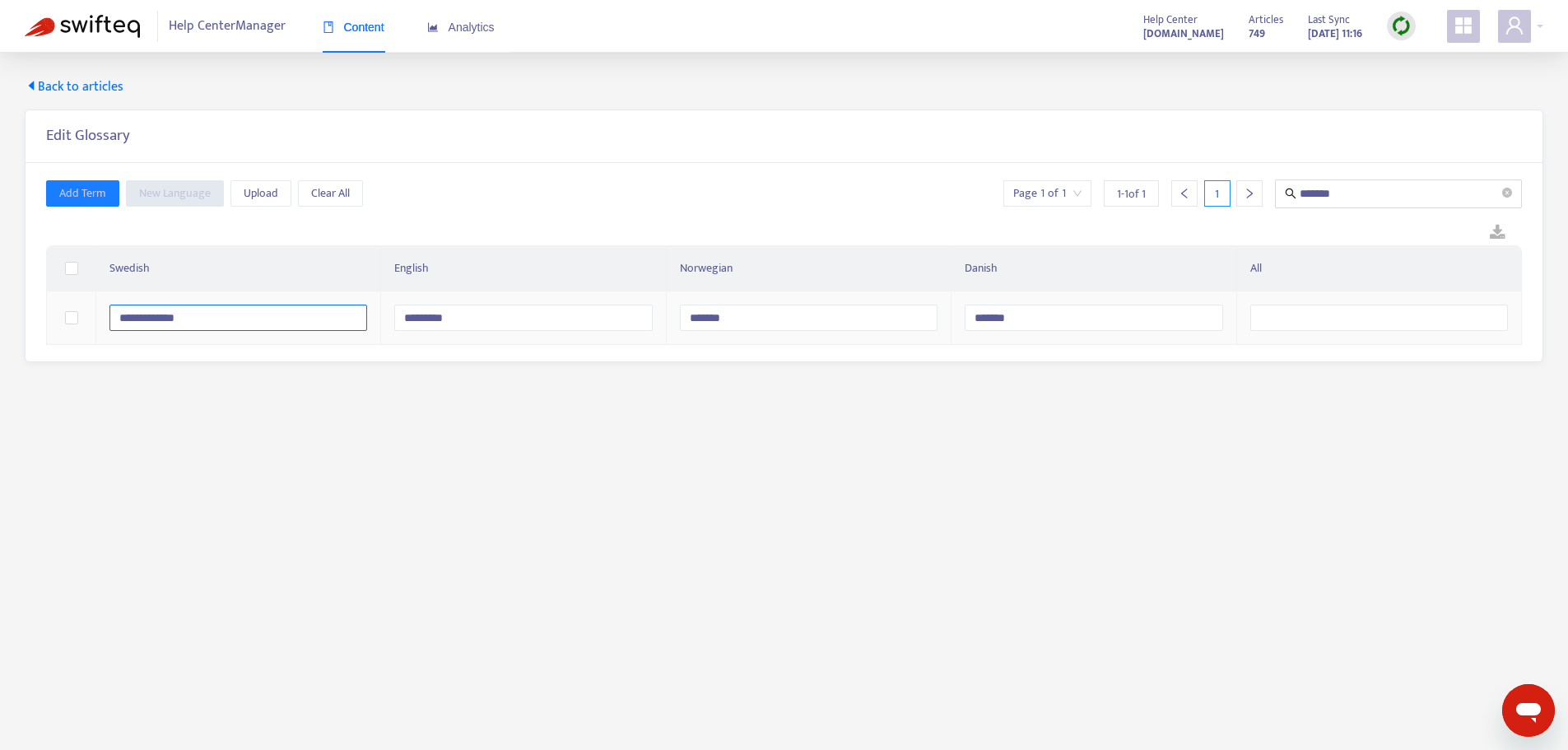 type on "**********" 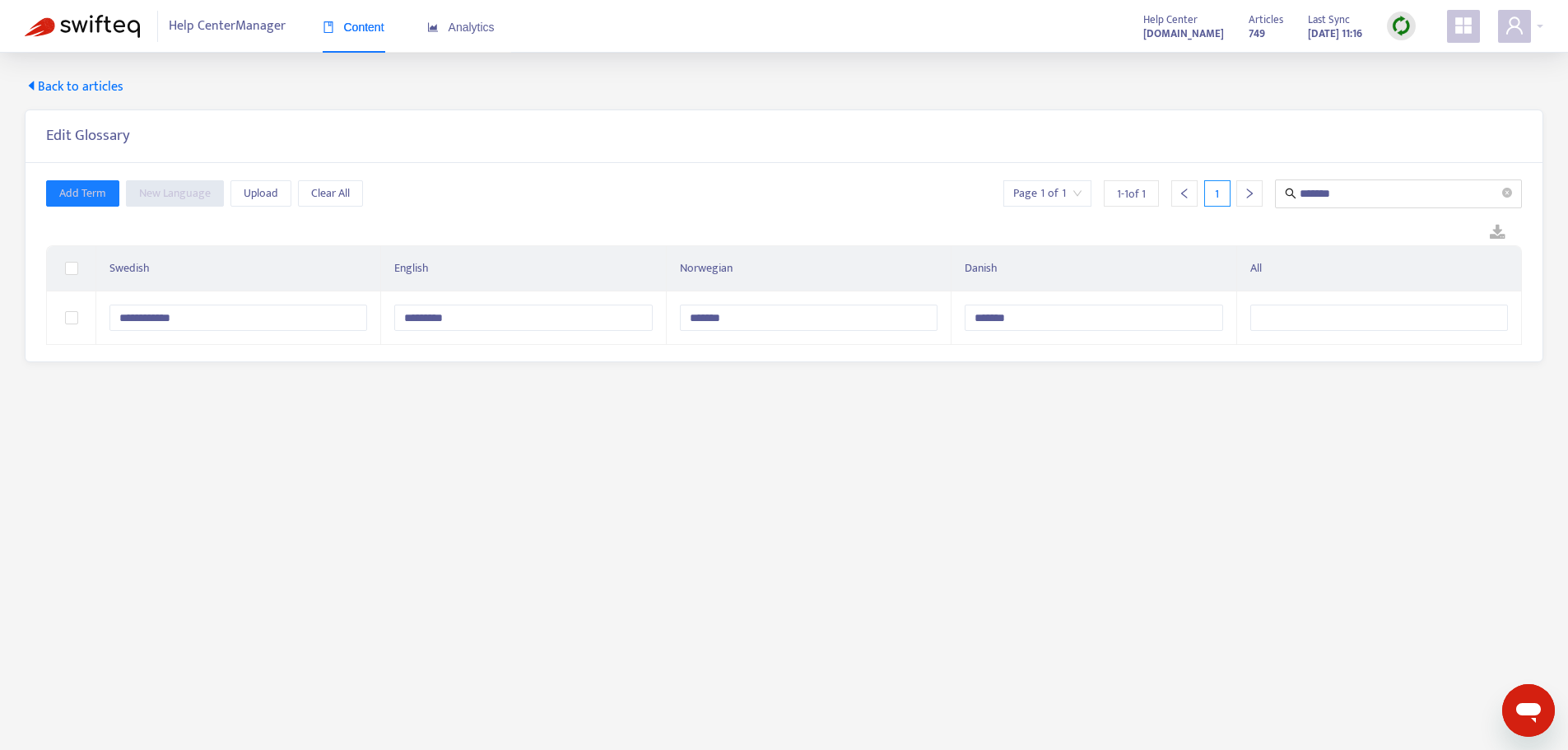 click on "Add Term New Language Upload Clear All Page 1 of 1 1 - 1  of   1 1 *******" at bounding box center [784, 193] 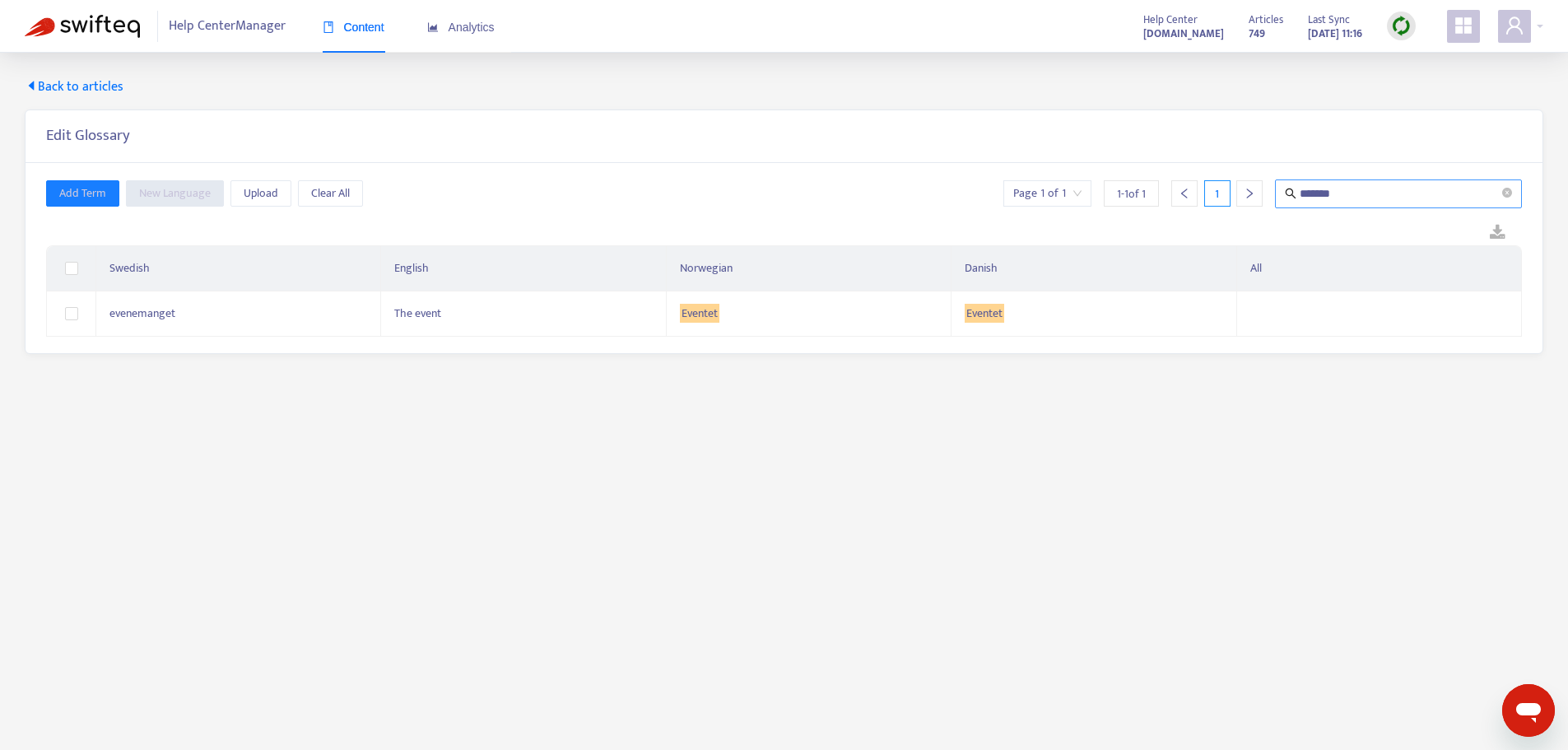 click on "*******" at bounding box center (1399, 193) 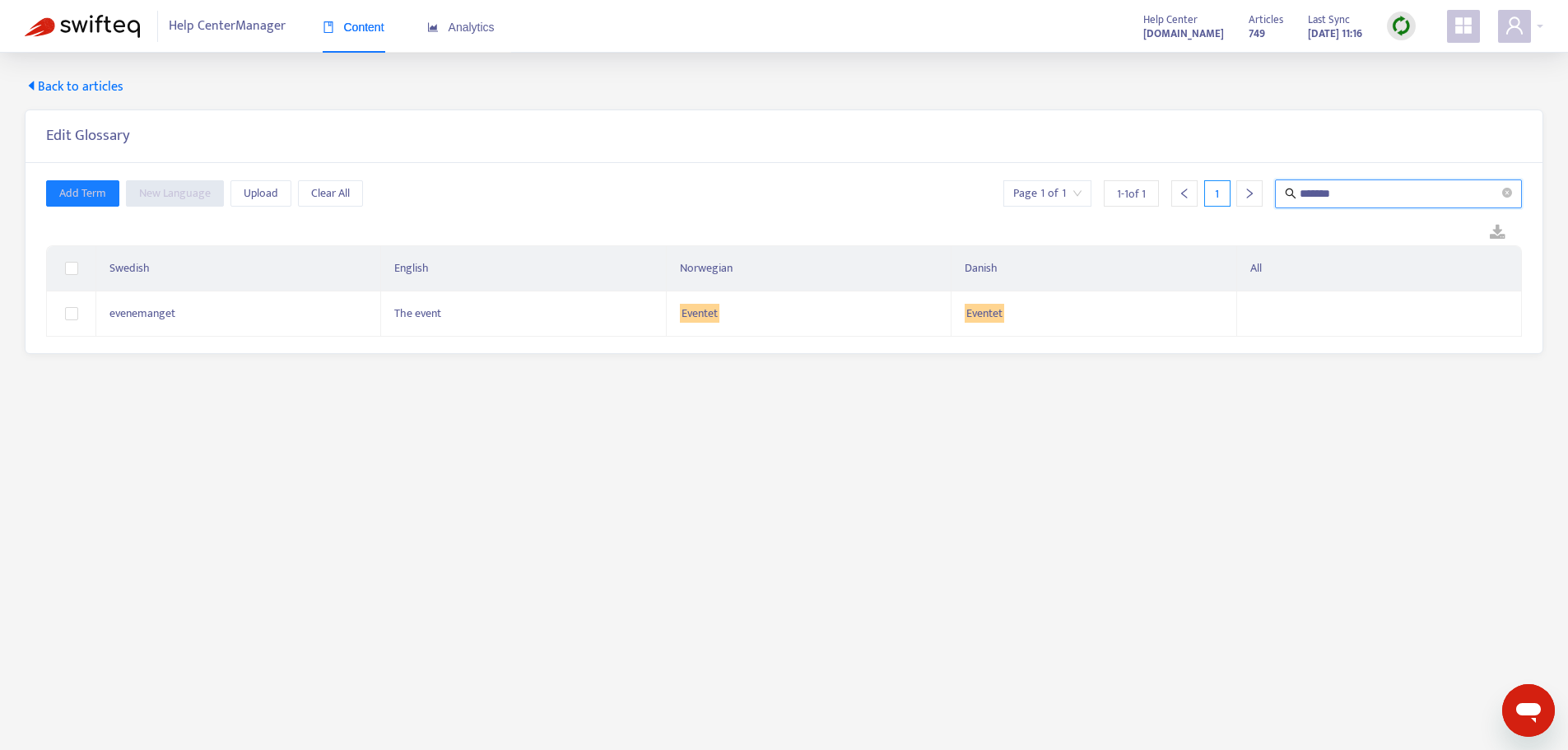 click on "*******" at bounding box center [1399, 193] 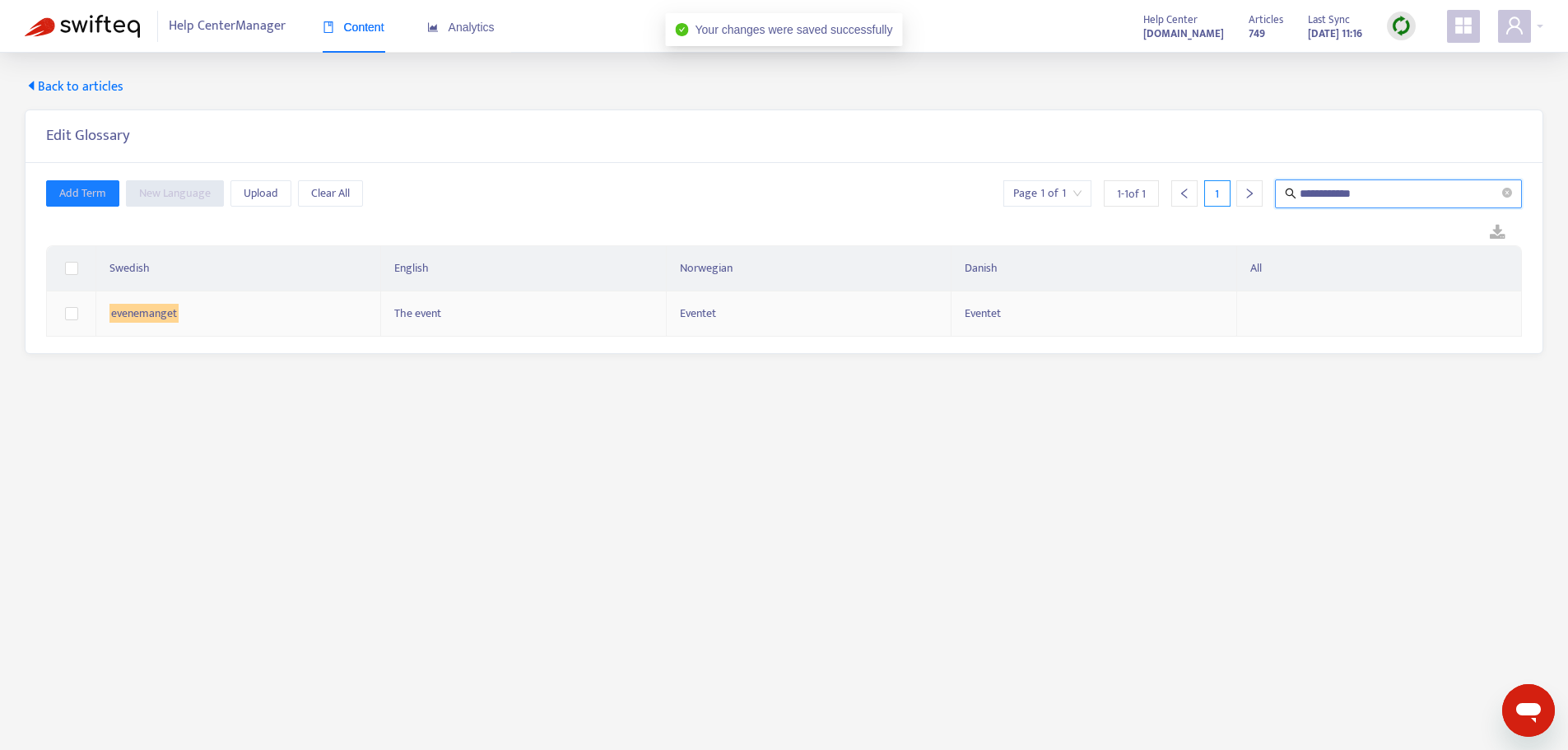 type on "**********" 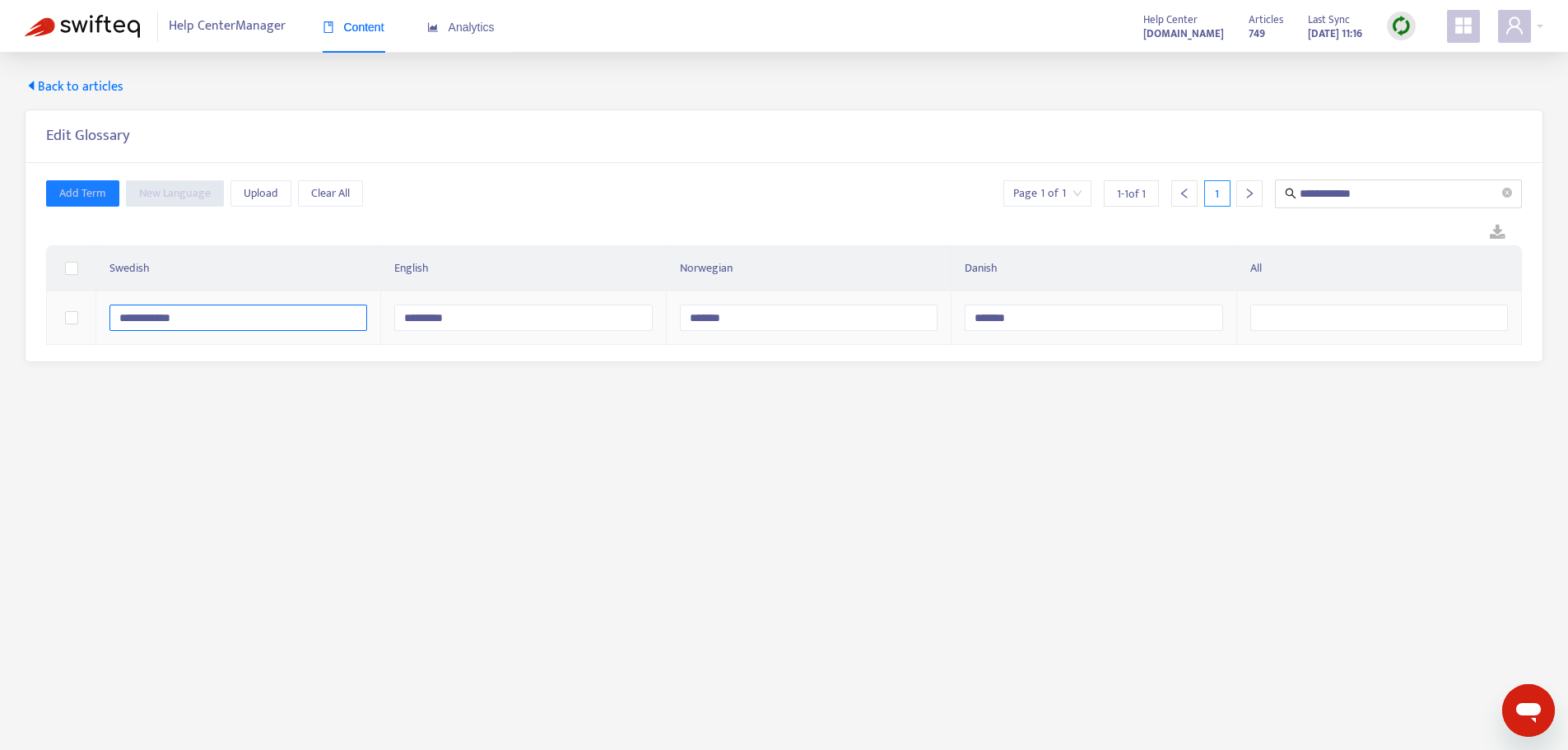 click on "**********" at bounding box center [238, 318] 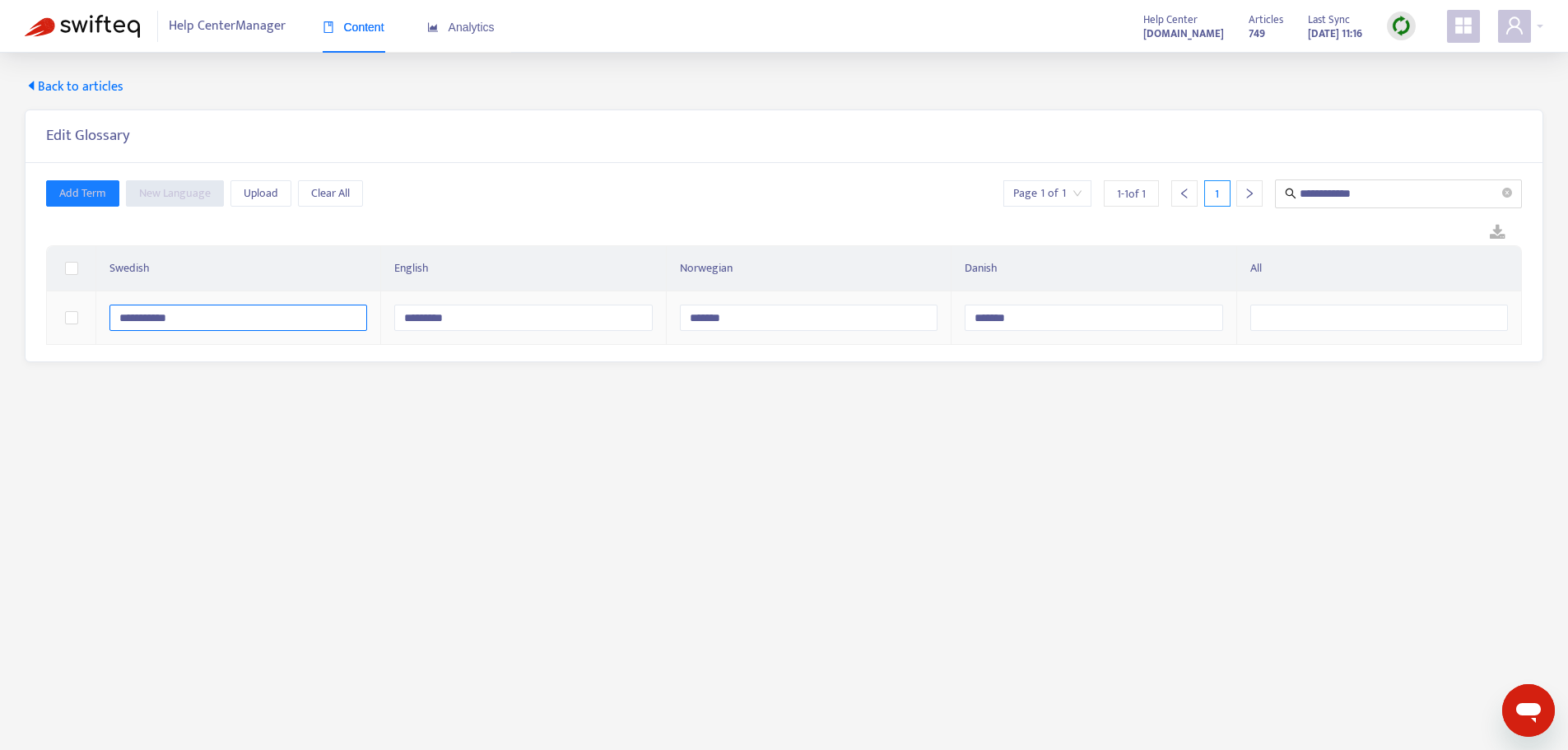 type on "**********" 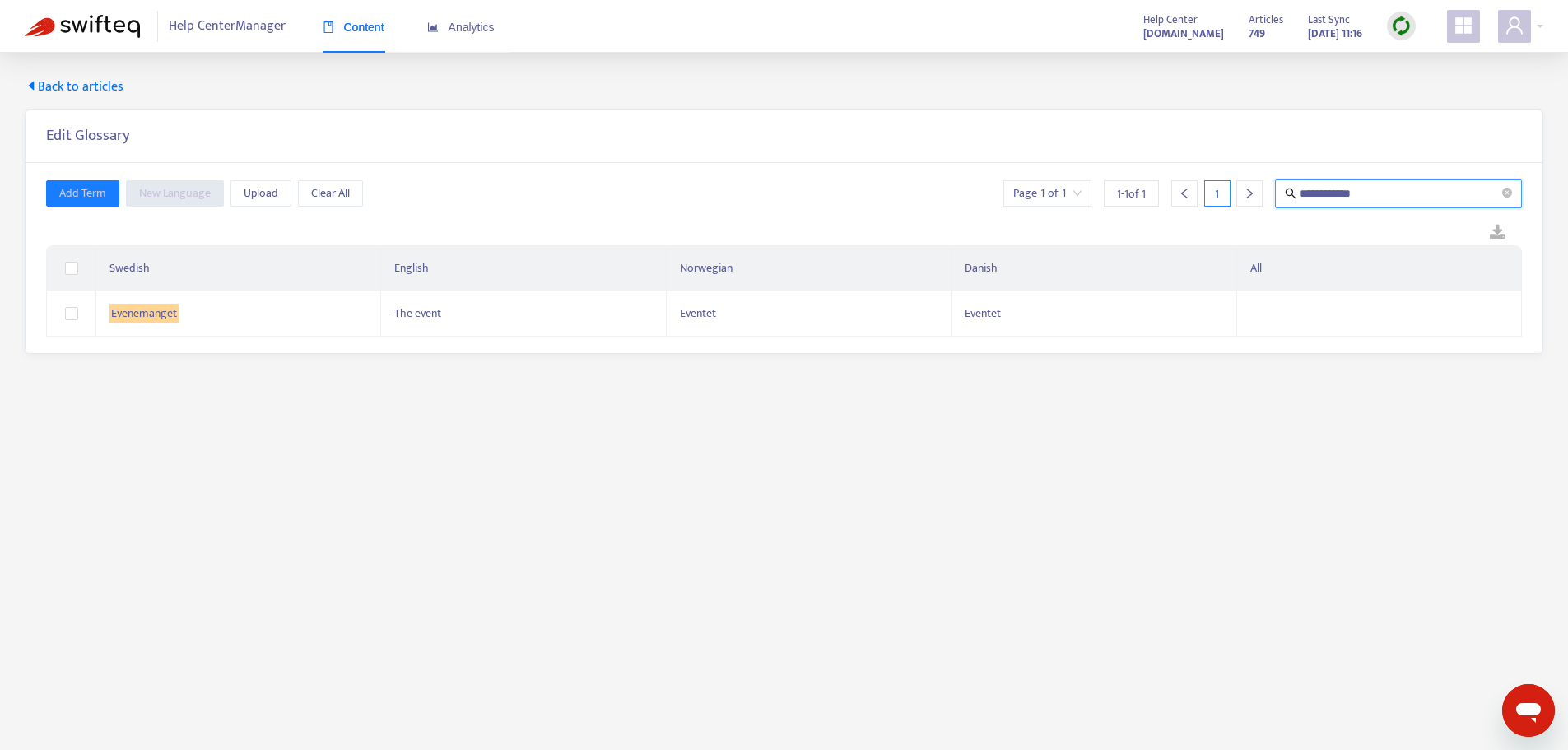 click on "**********" at bounding box center (1399, 193) 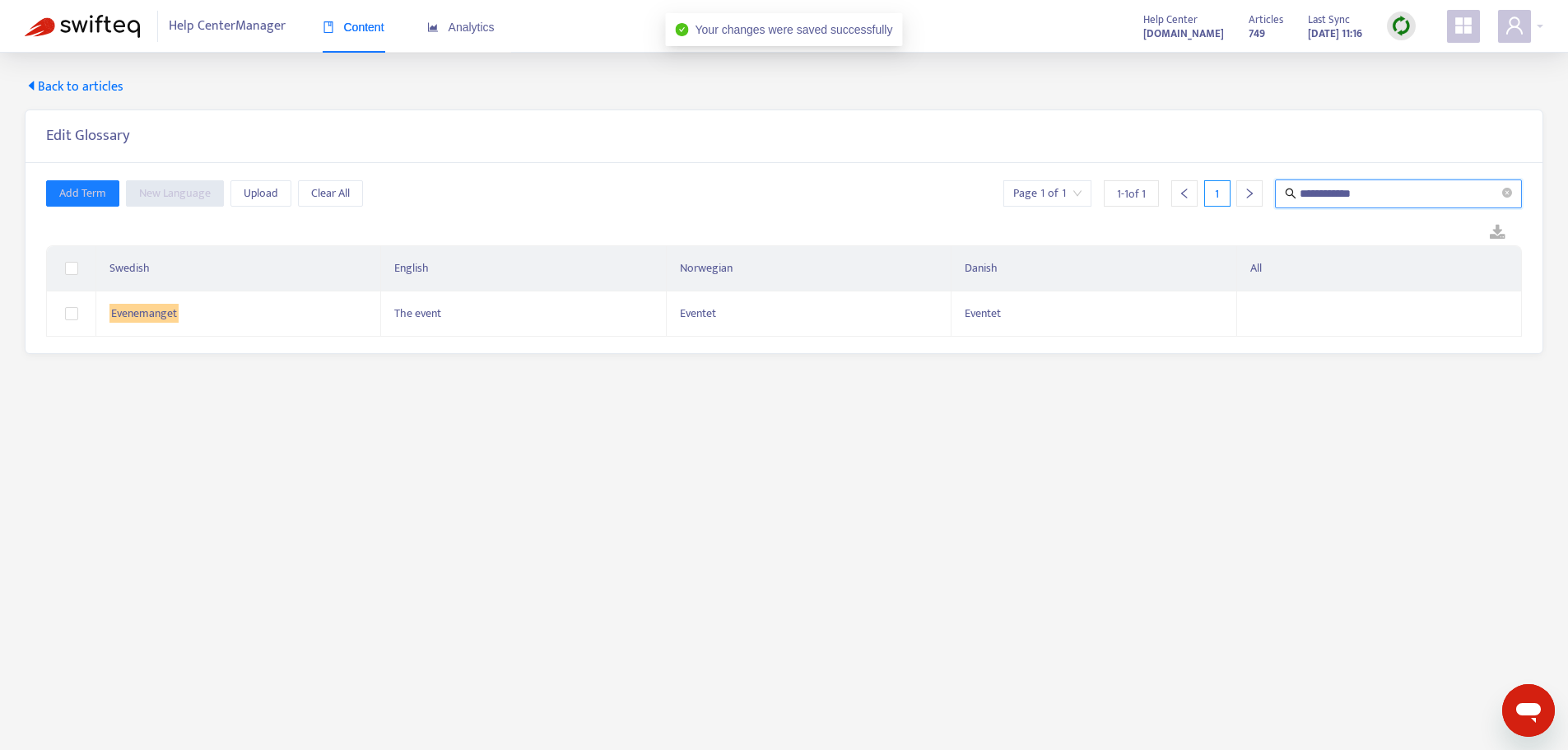 click at bounding box center [784, 233] 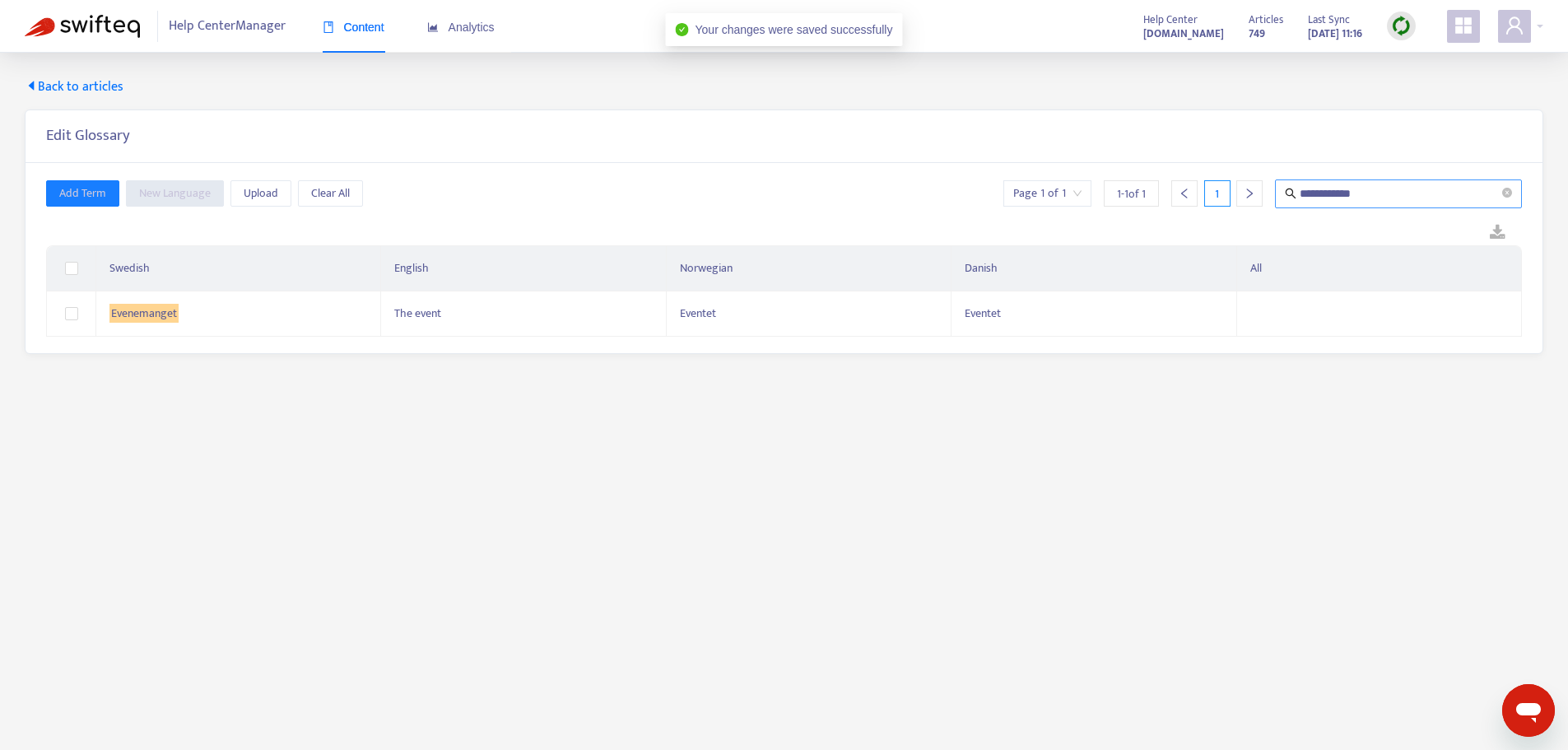 click on "**********" at bounding box center [1399, 193] 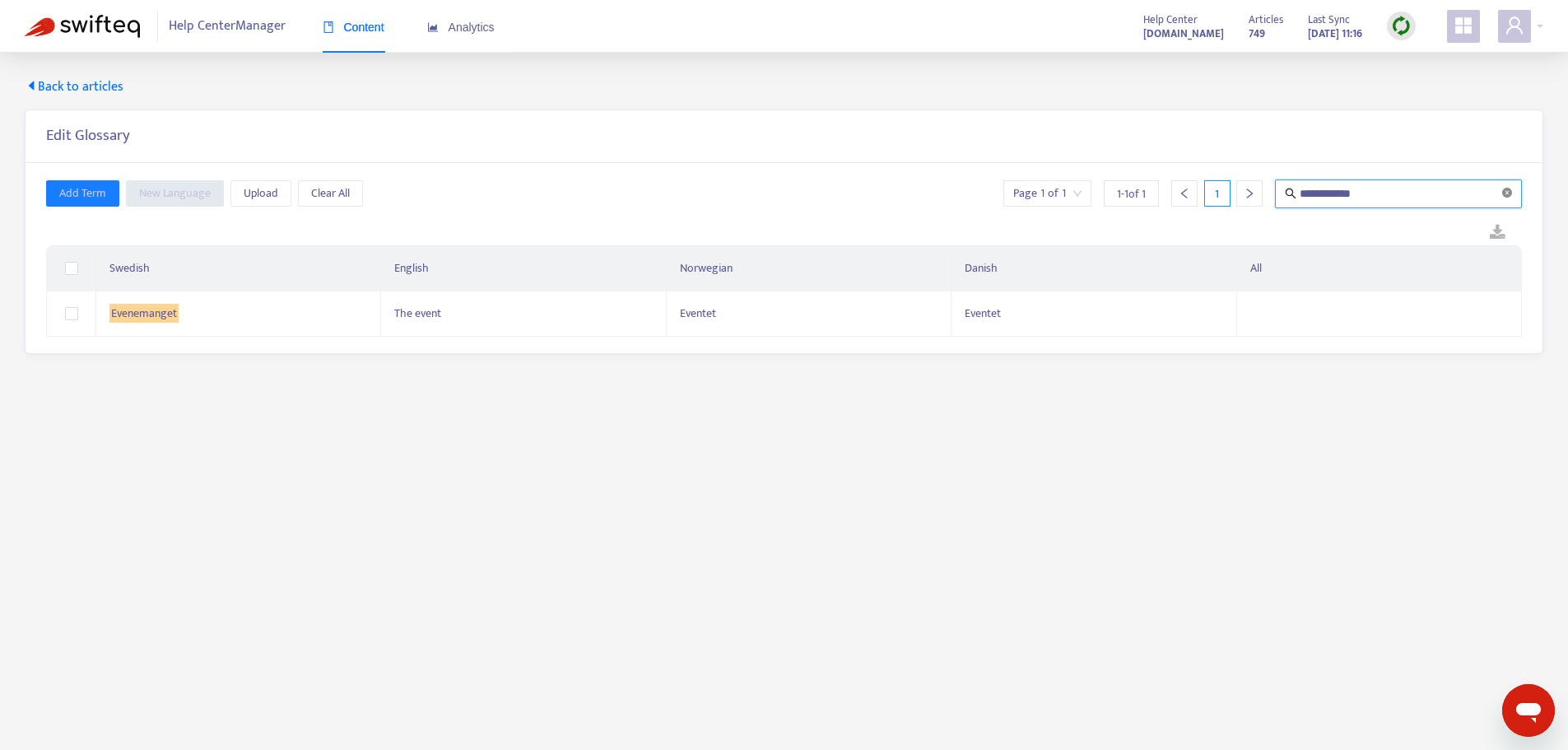 click 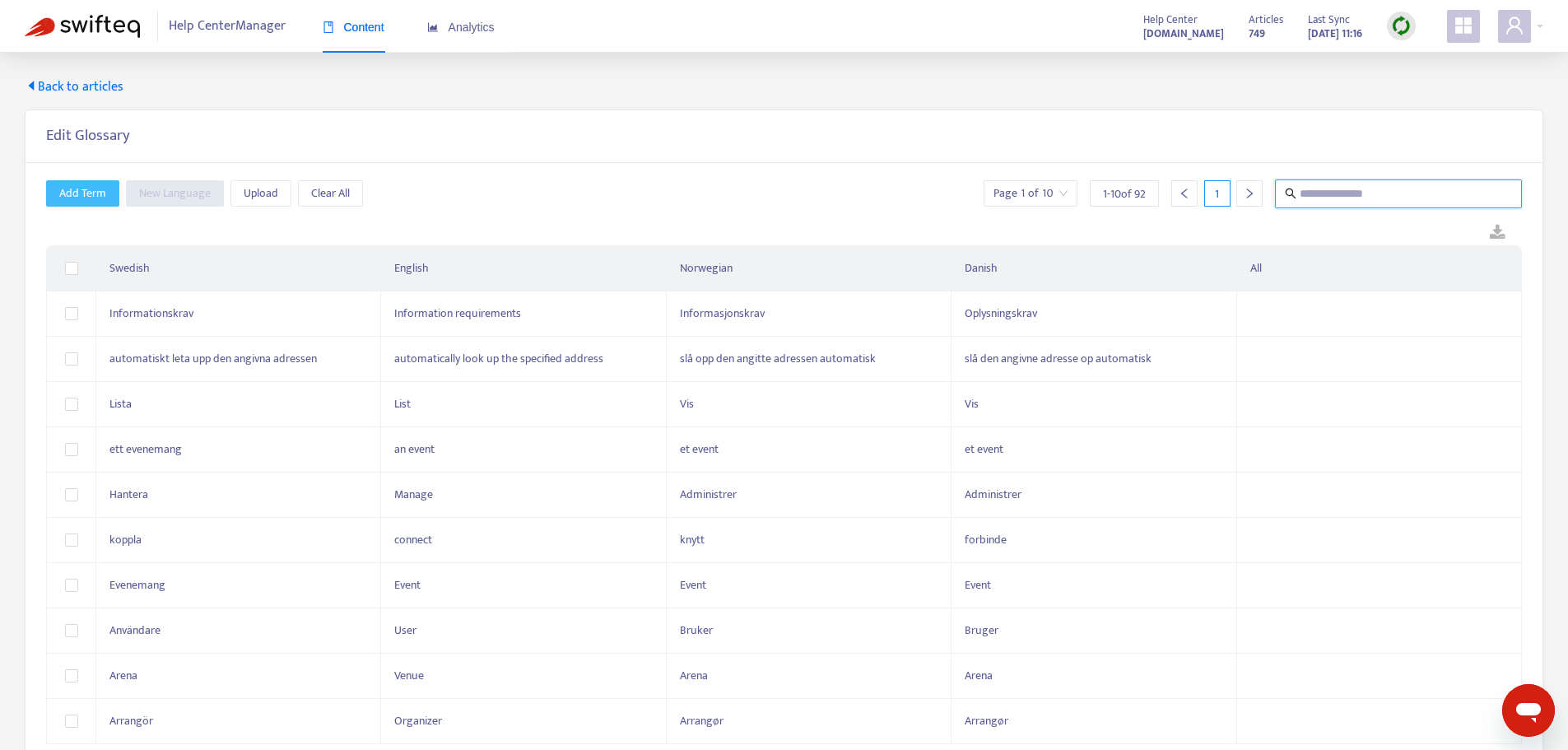 click on "Add Term" at bounding box center [82, 193] 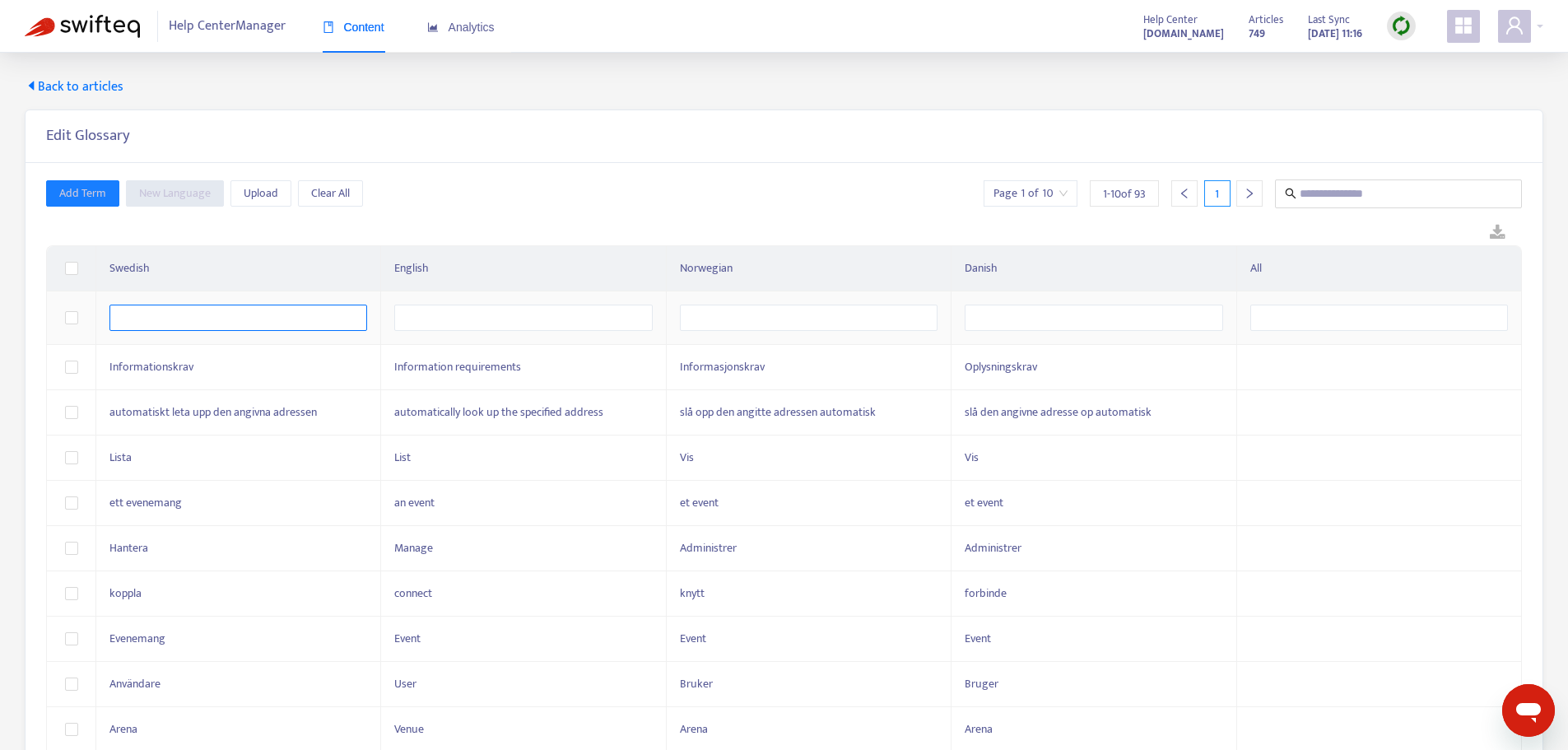 click at bounding box center (238, 318) 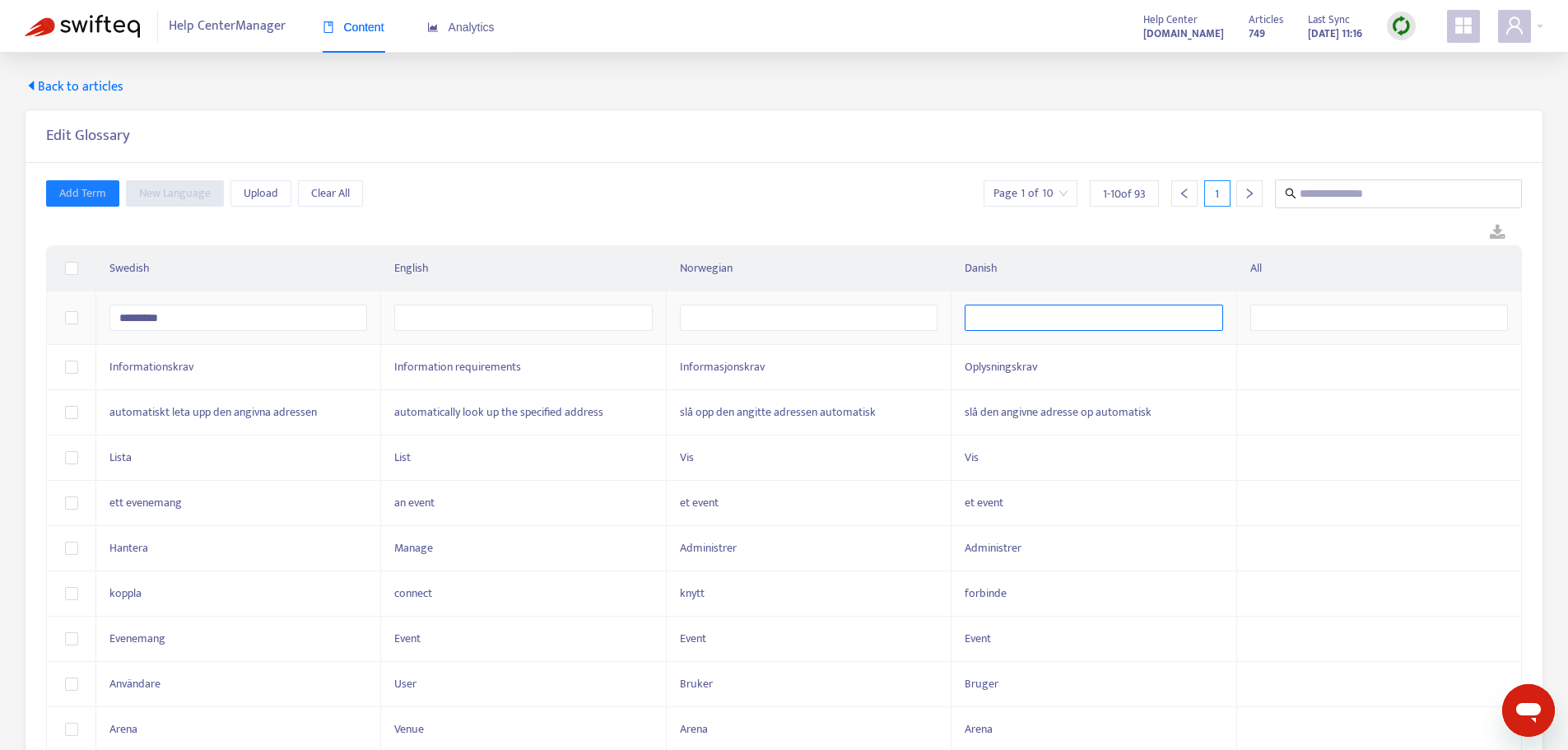 type on "*********" 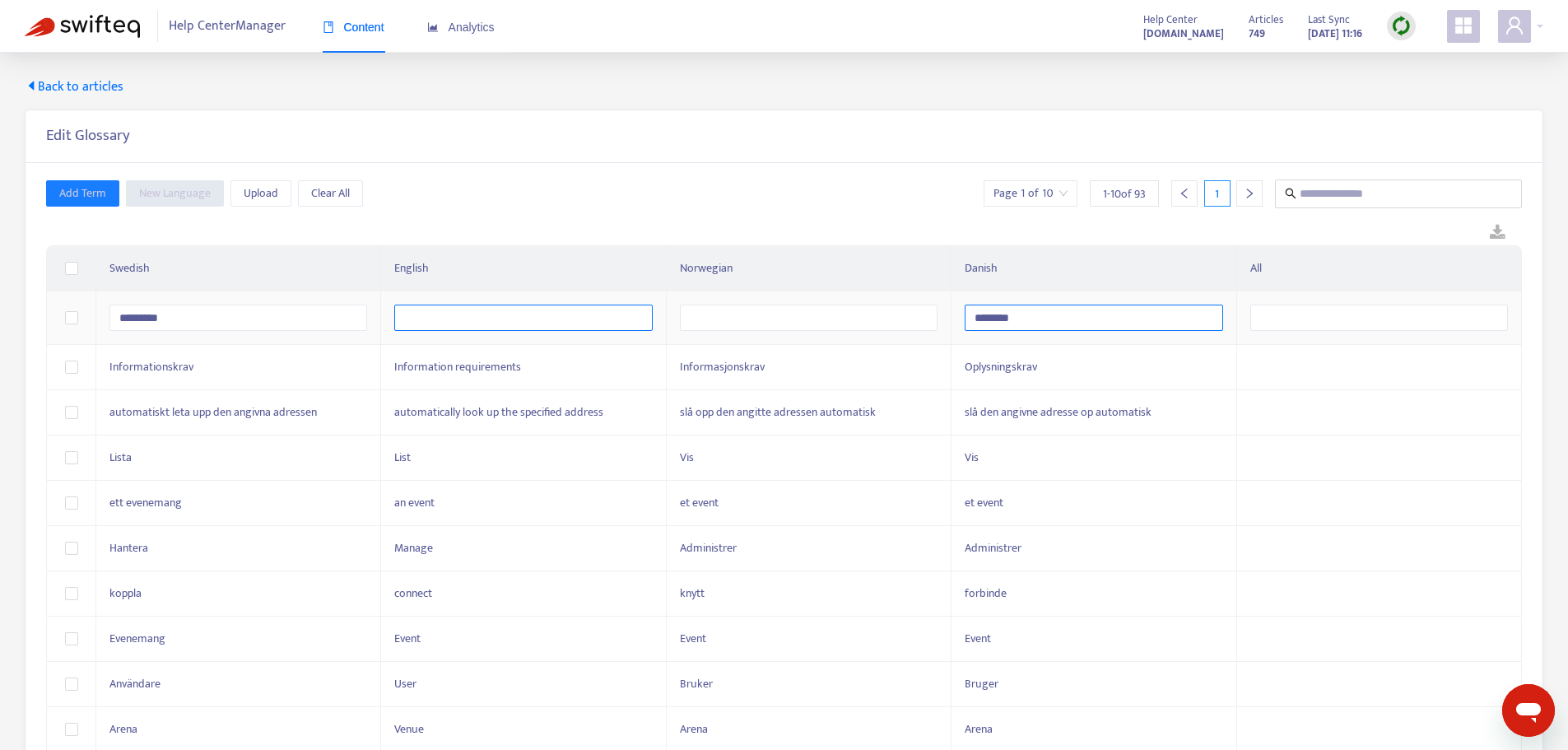 type on "********" 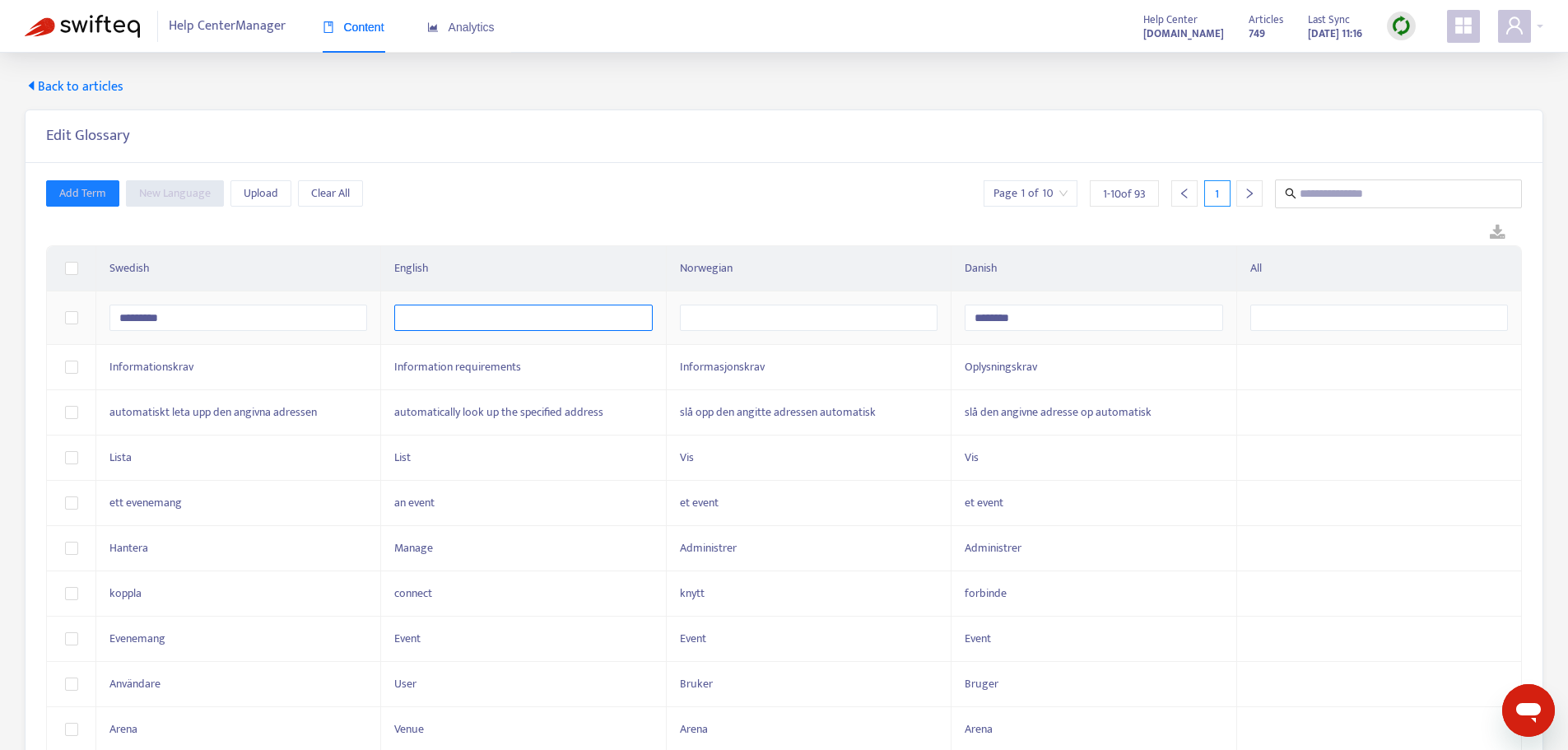 click at bounding box center (523, 318) 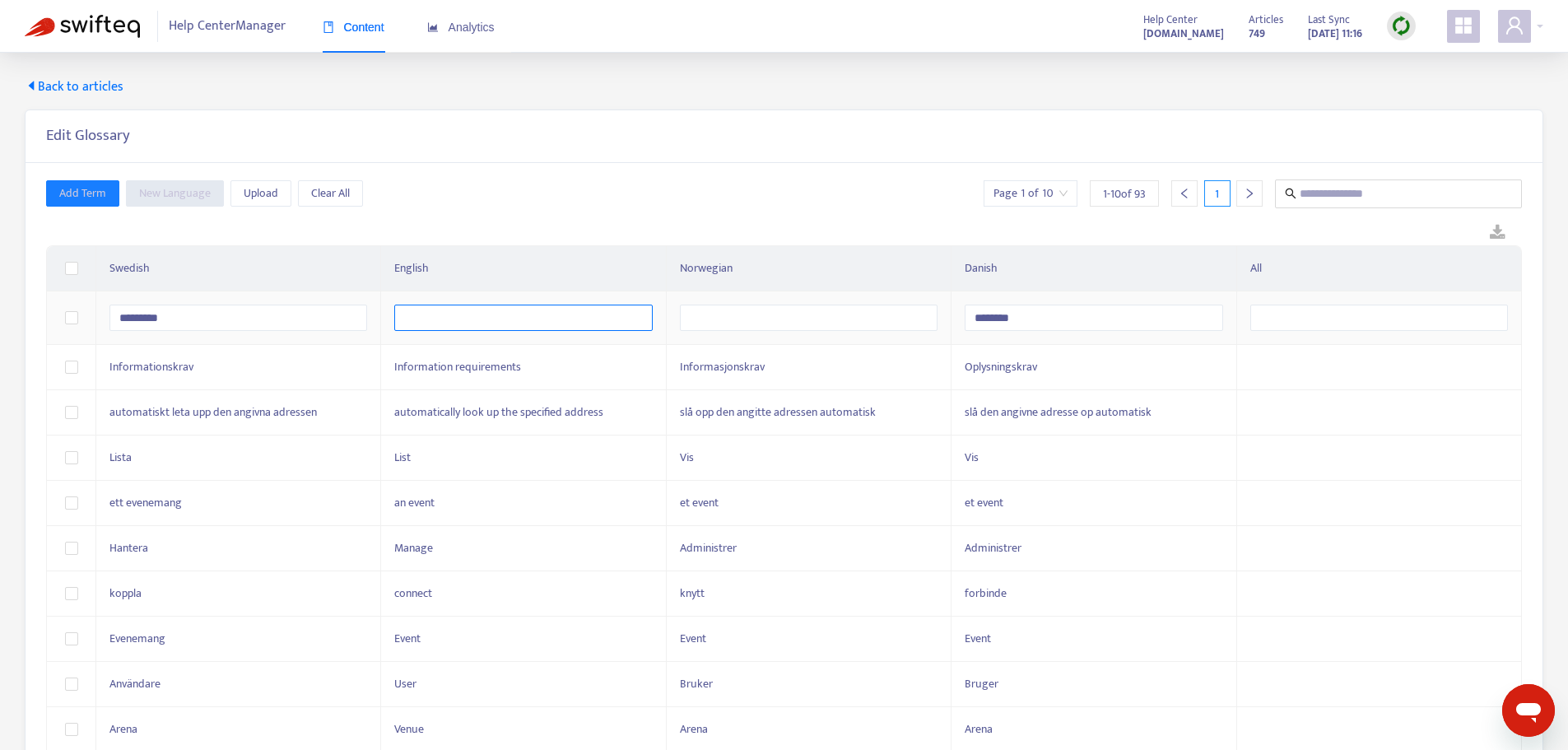 click at bounding box center (523, 318) 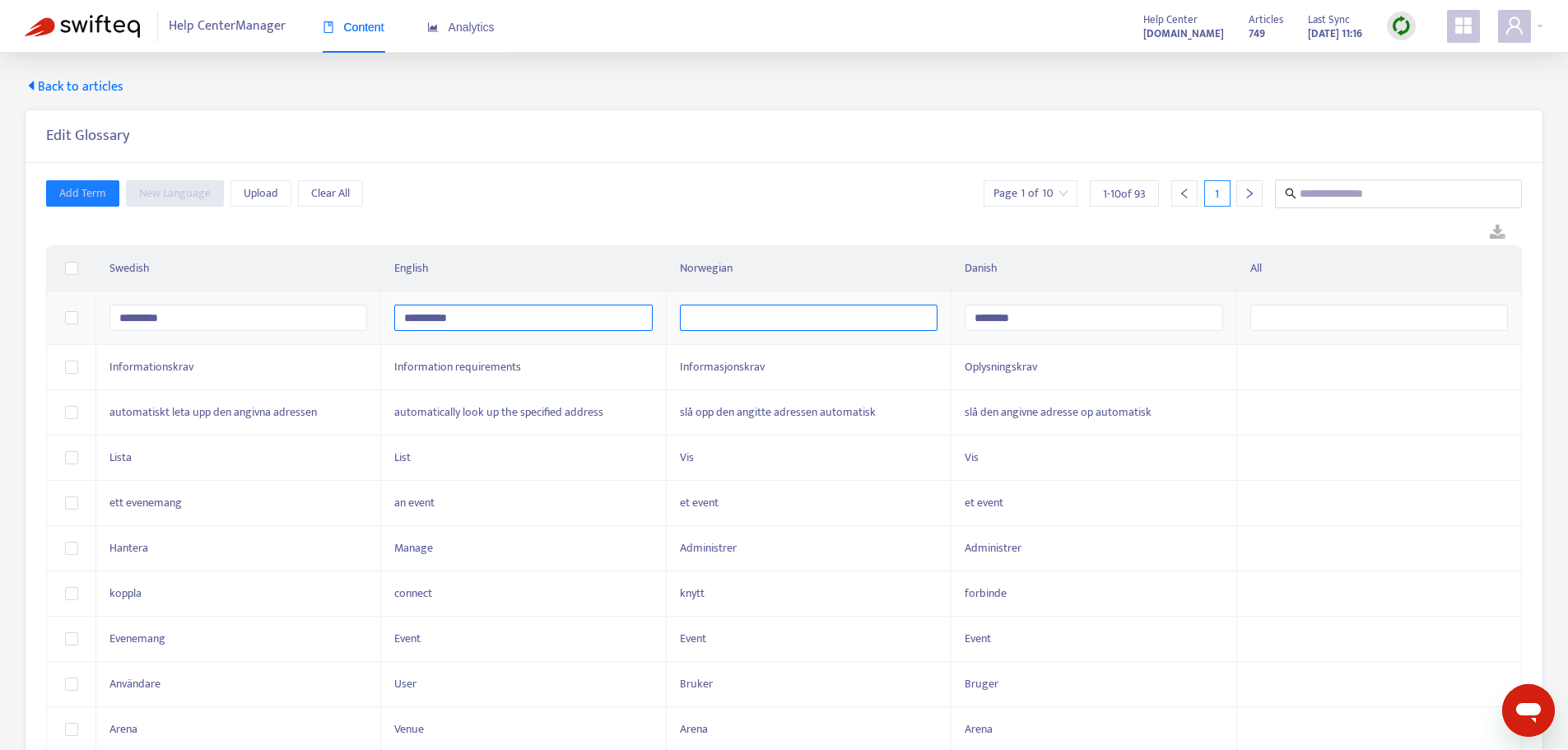 type on "**********" 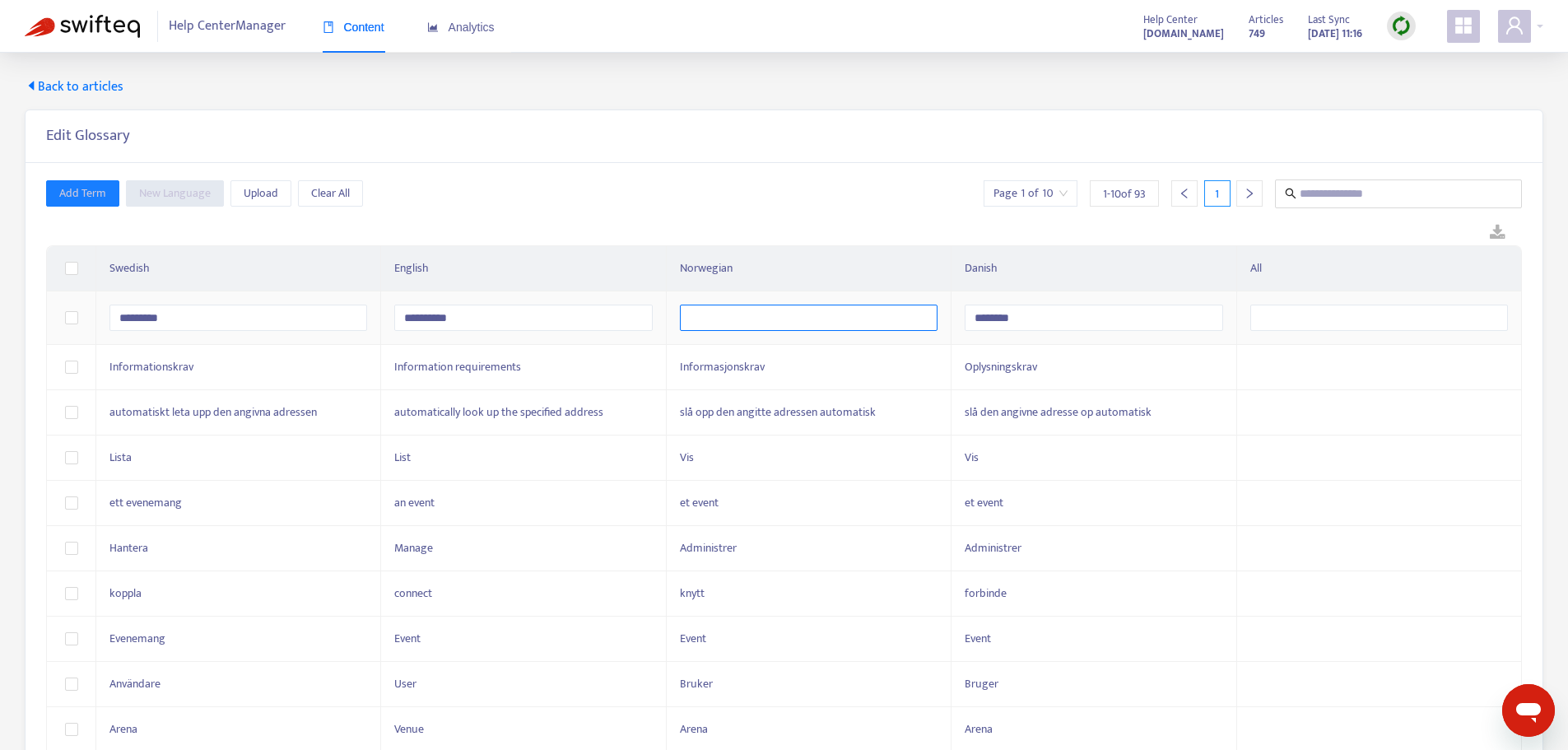 click at bounding box center (808, 318) 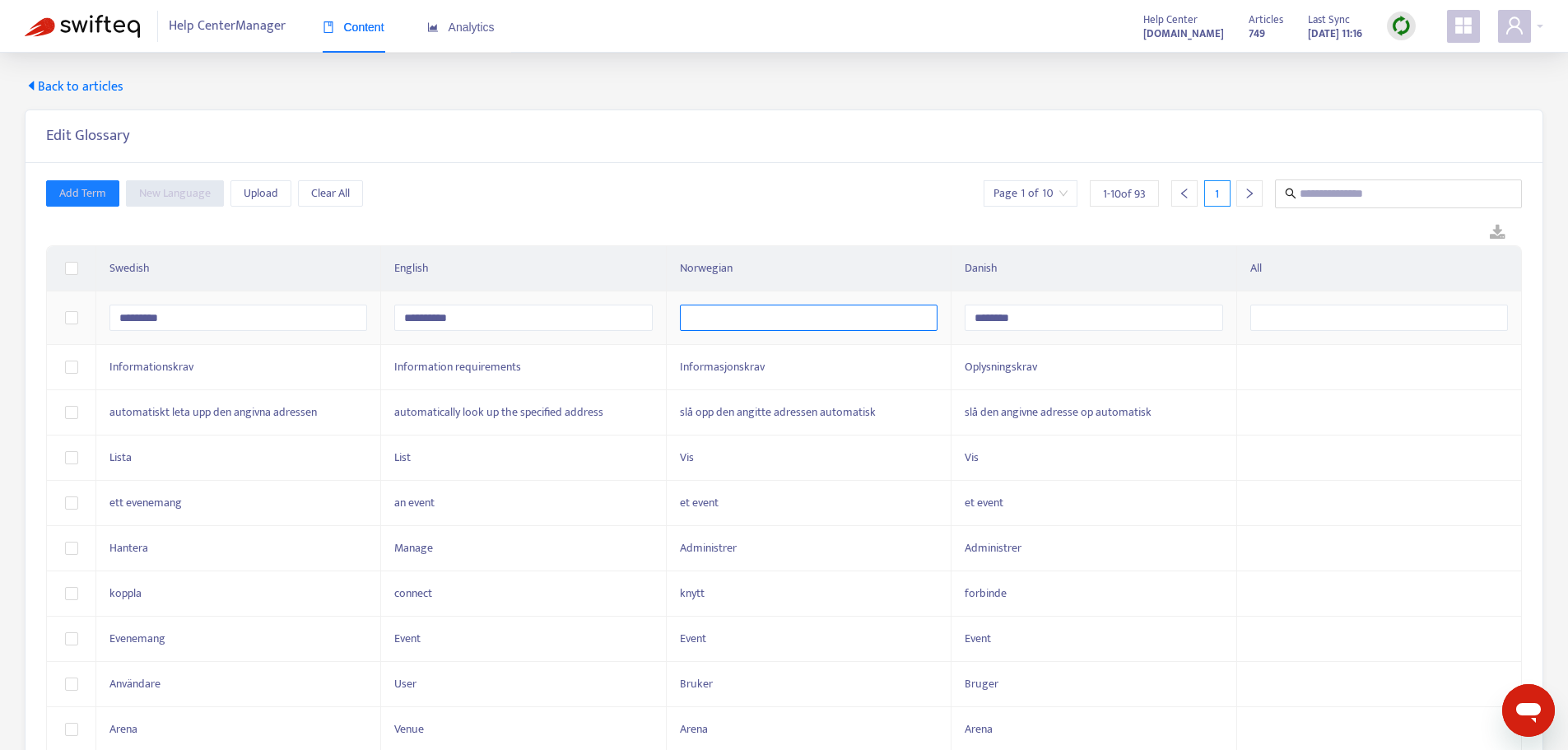 click at bounding box center [808, 318] 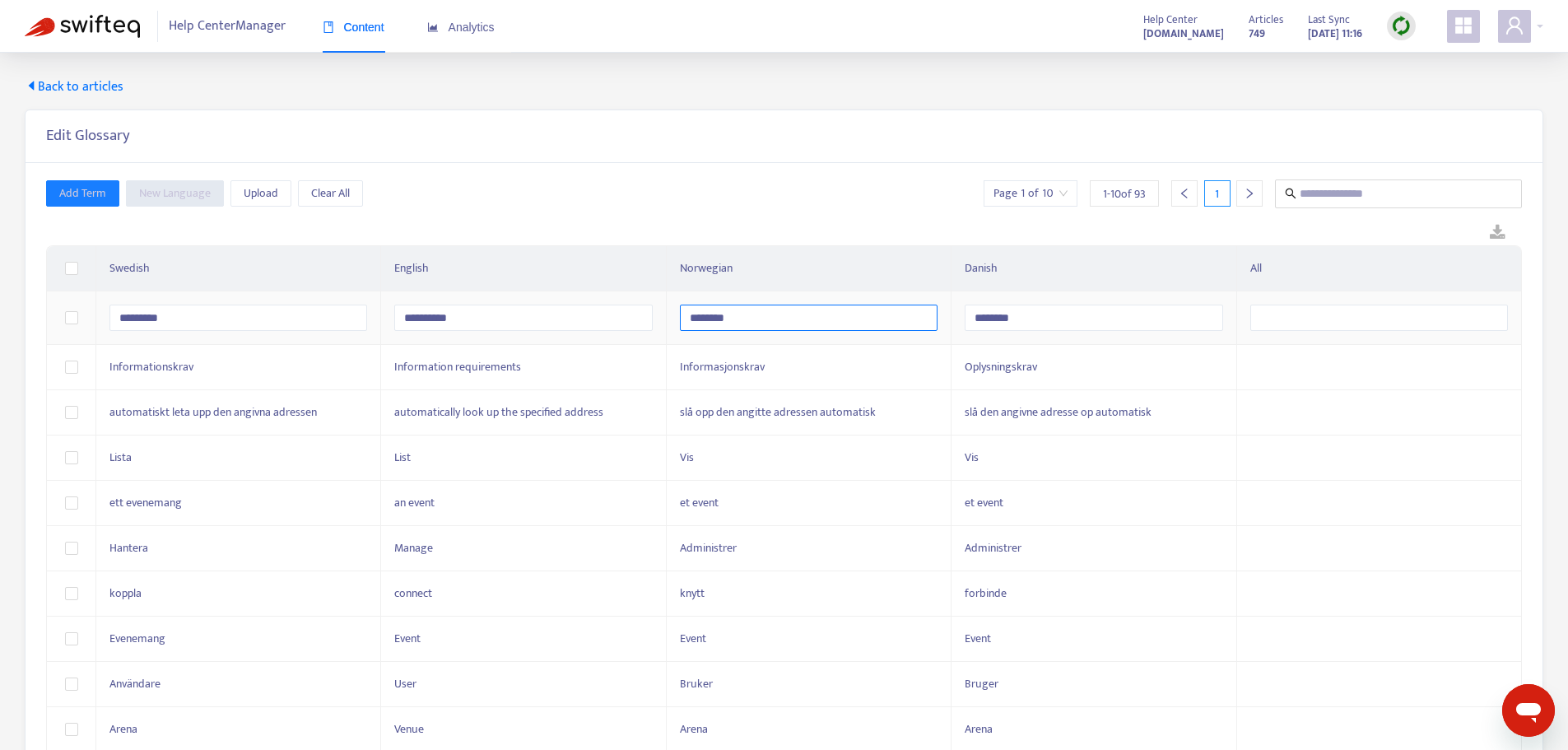 type on "*********" 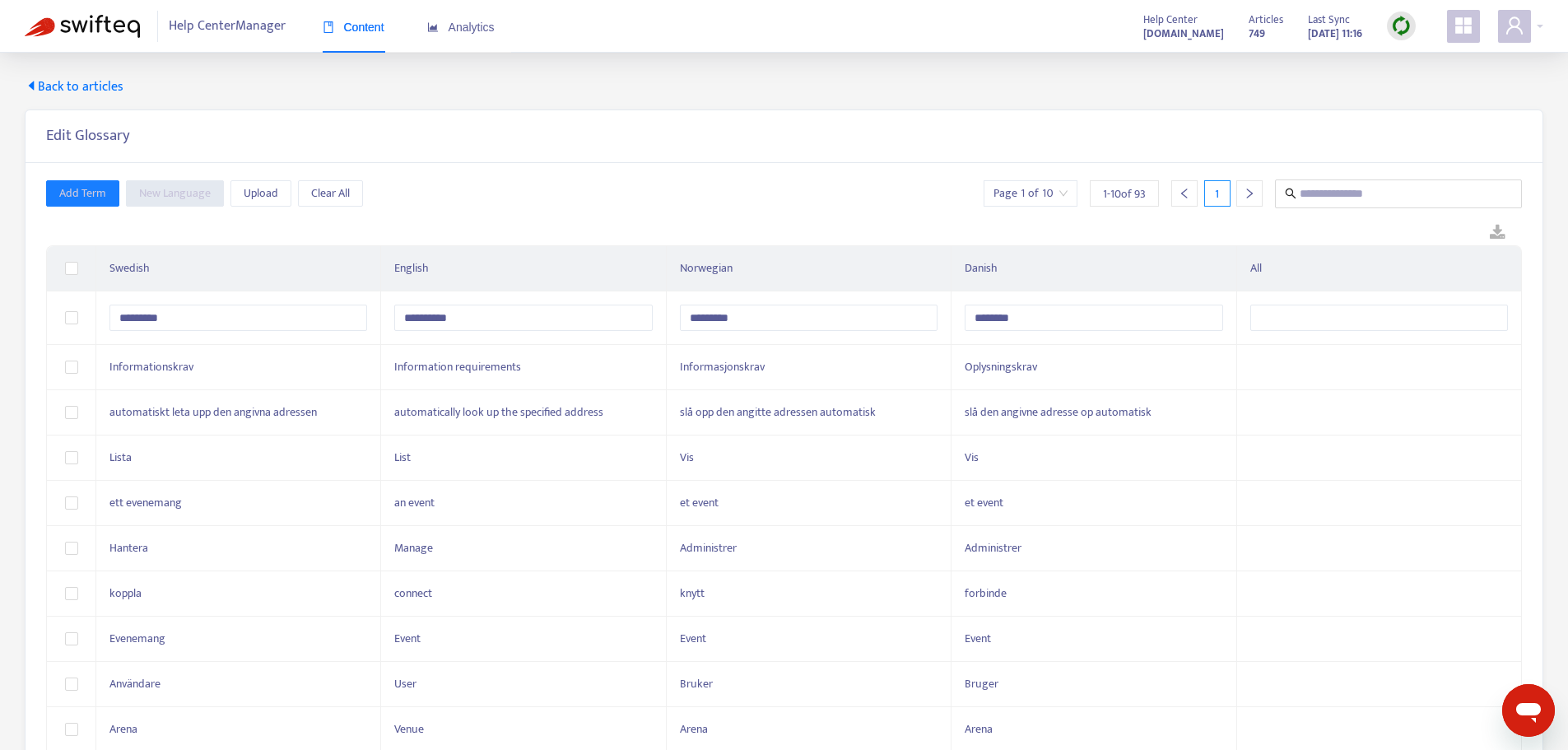 click on "**********" at bounding box center [784, 466] 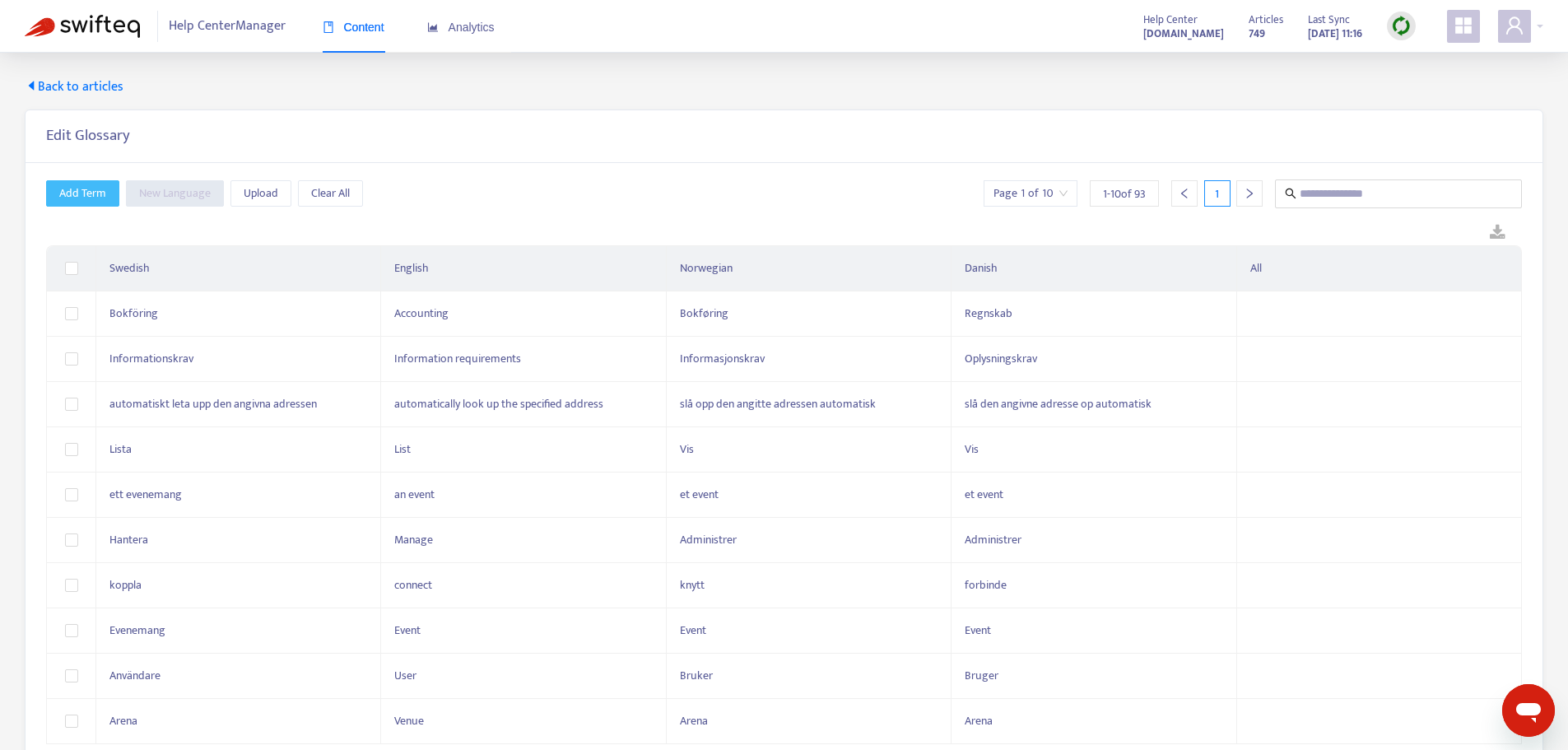 click on "Add Term" at bounding box center [82, 193] 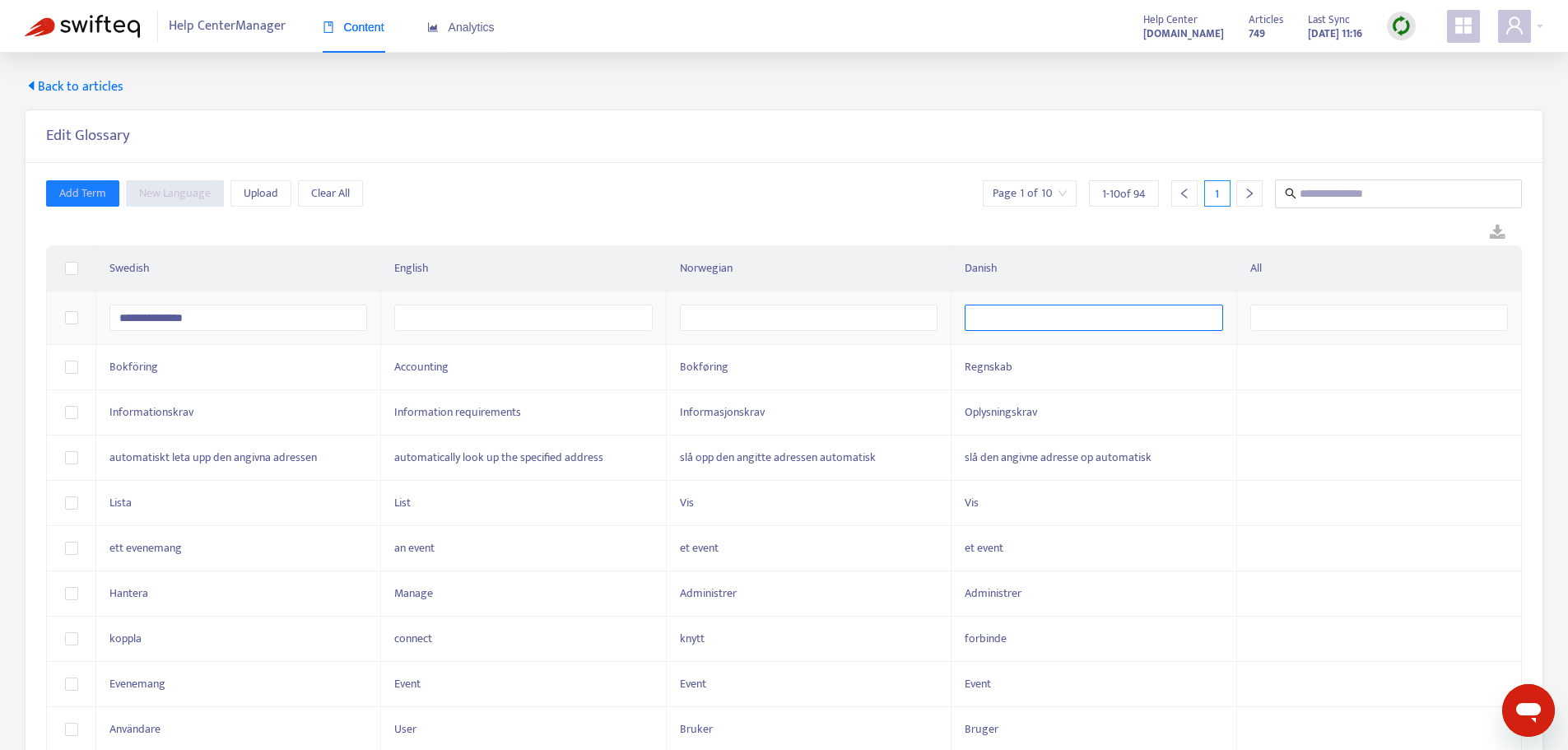 type on "**********" 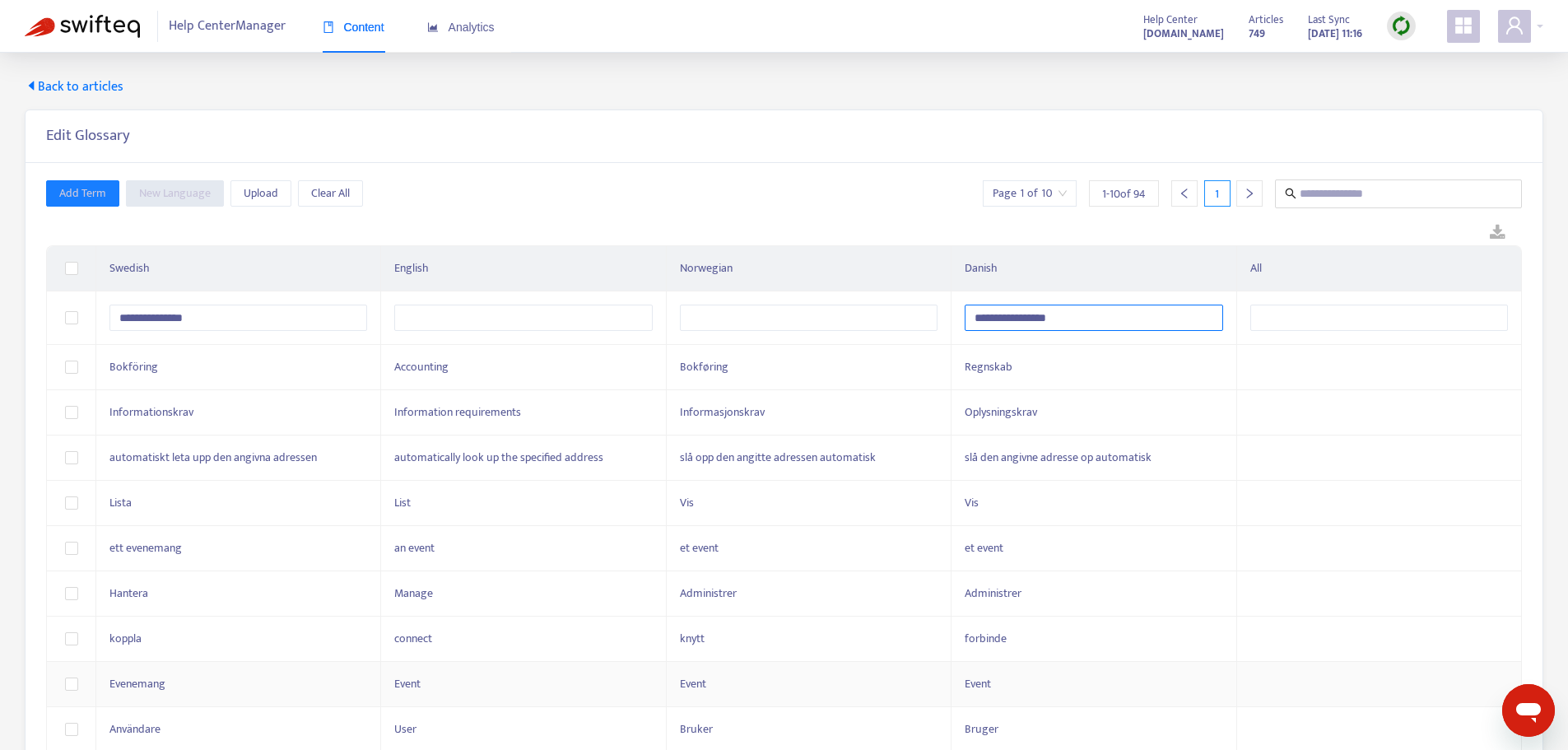 type on "**********" 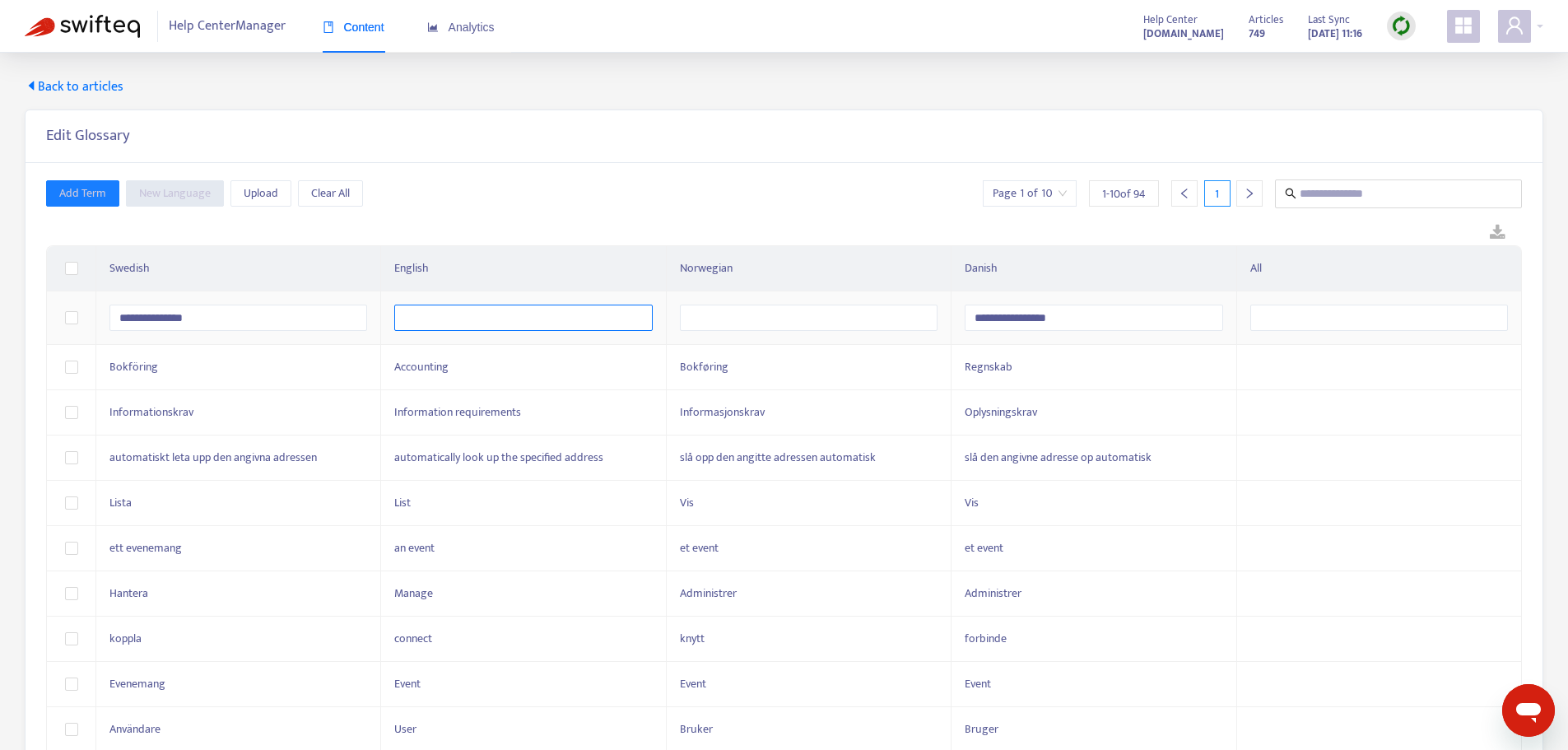click at bounding box center [523, 318] 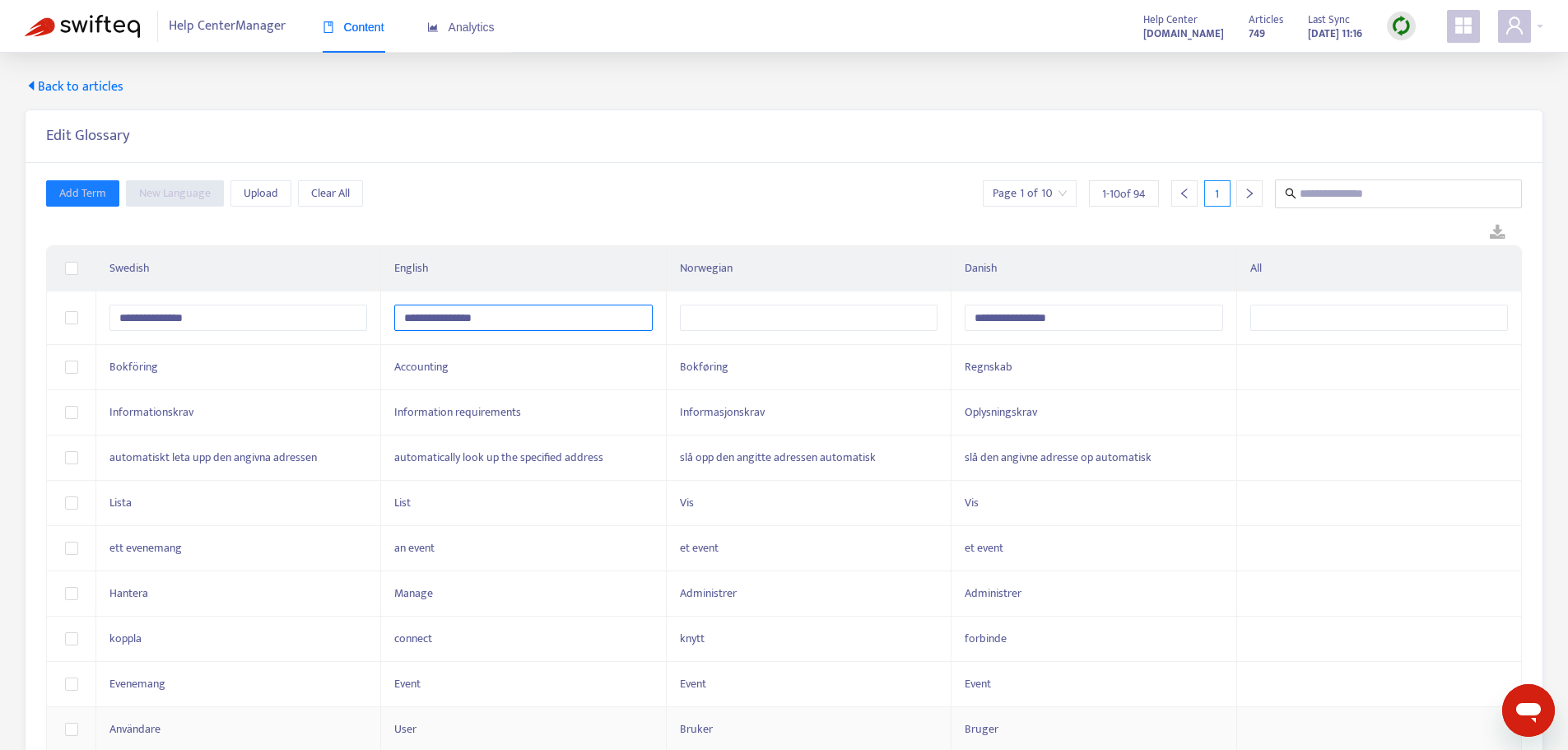 type on "**********" 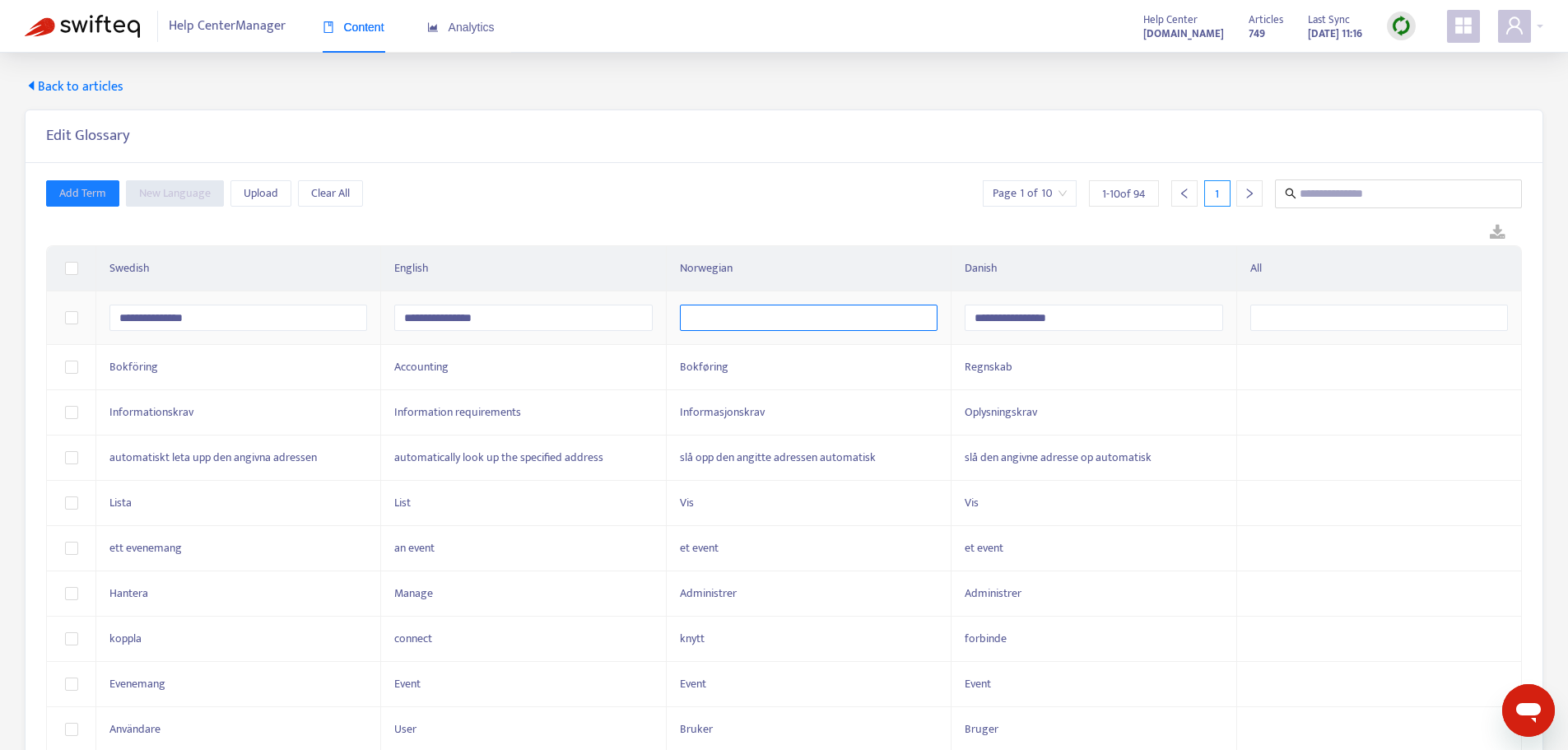 click at bounding box center [808, 318] 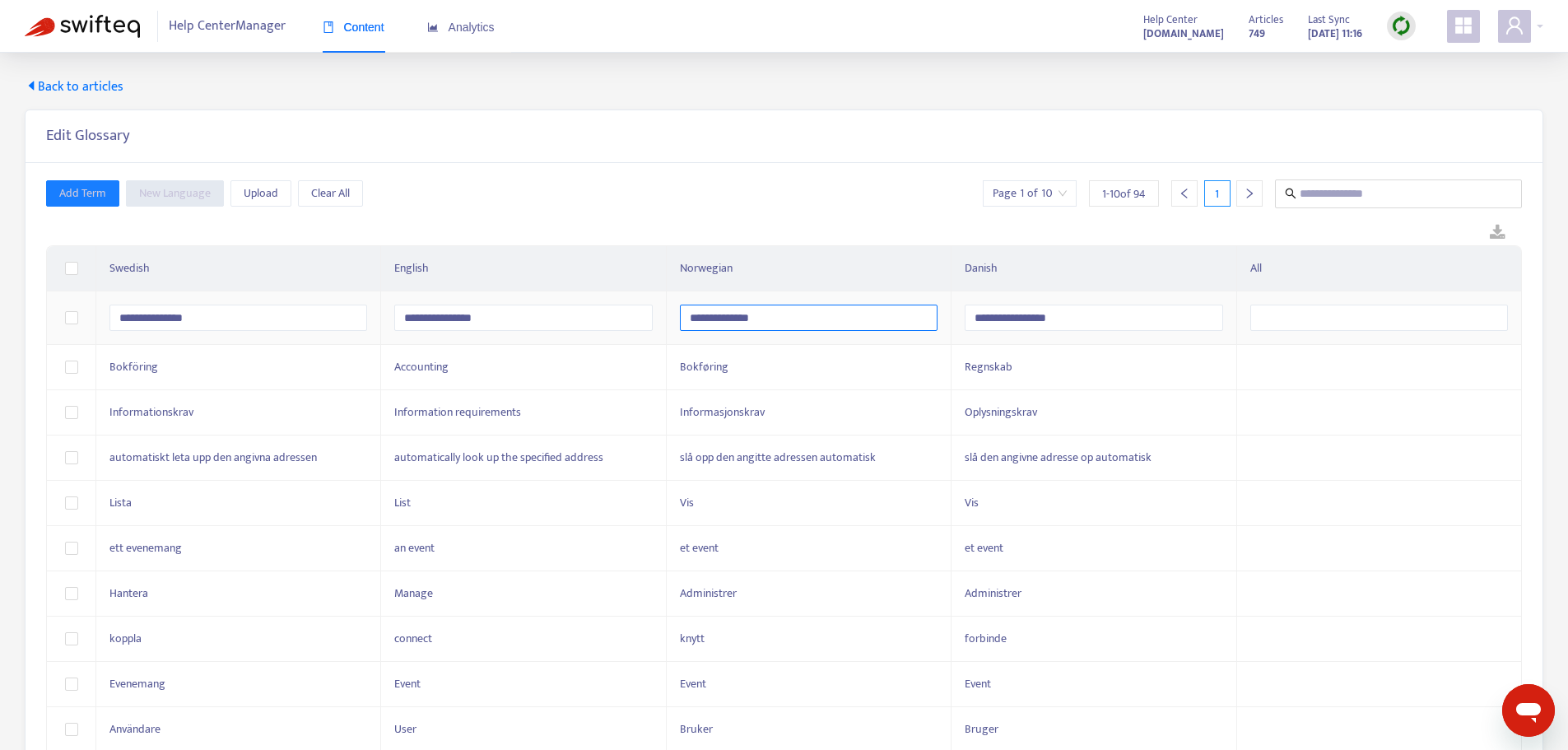 type on "**********" 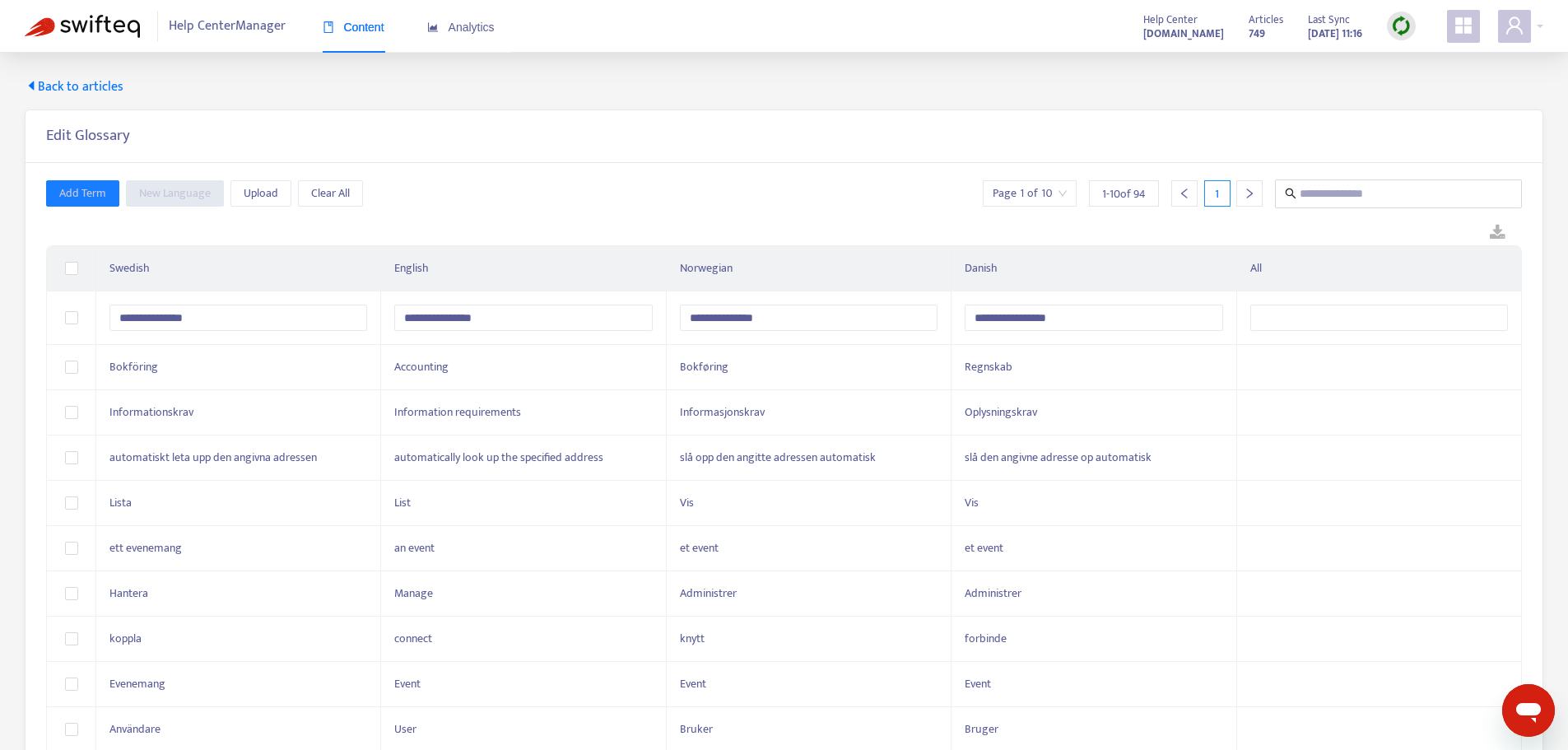 click on "**********" at bounding box center [784, 466] 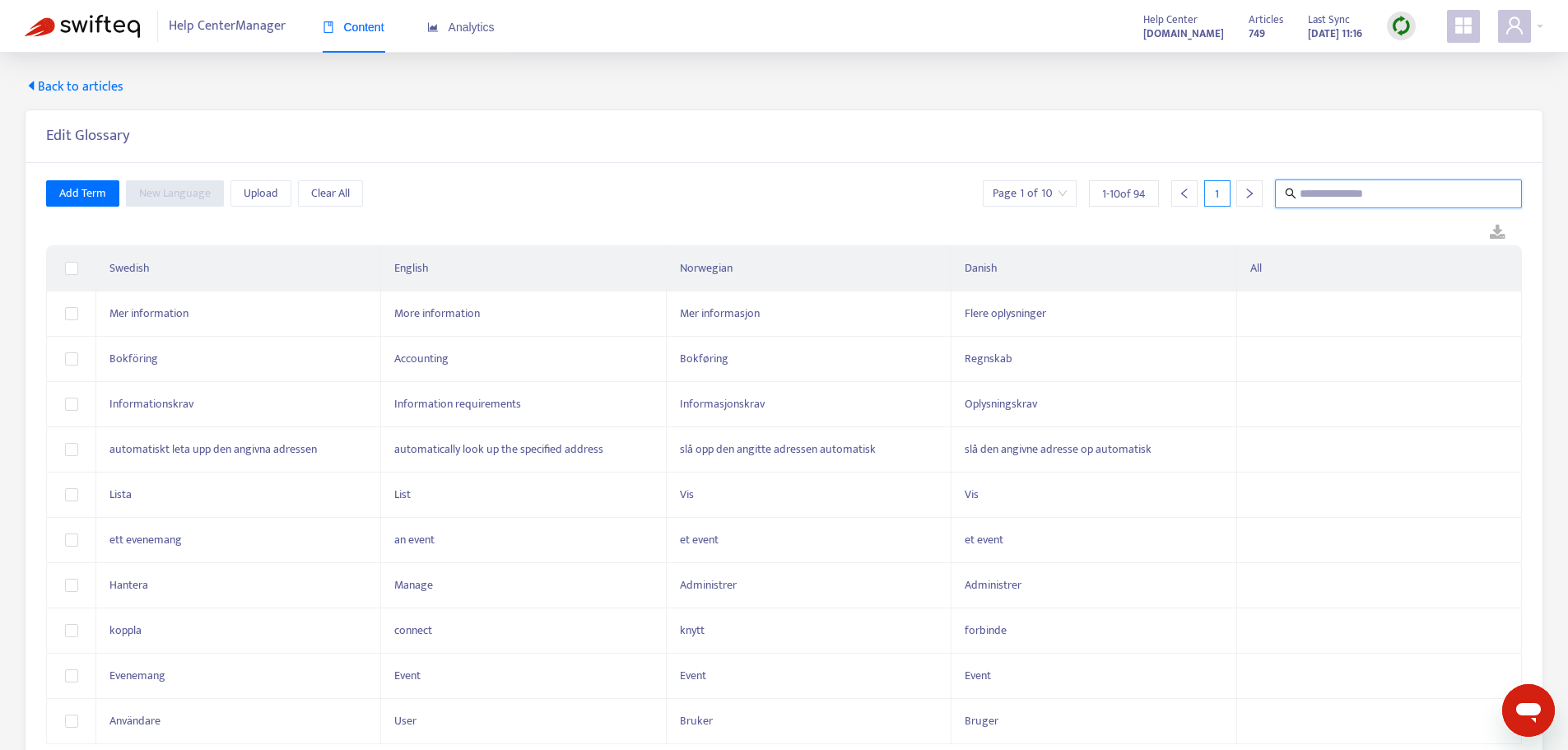 click at bounding box center (1399, 193) 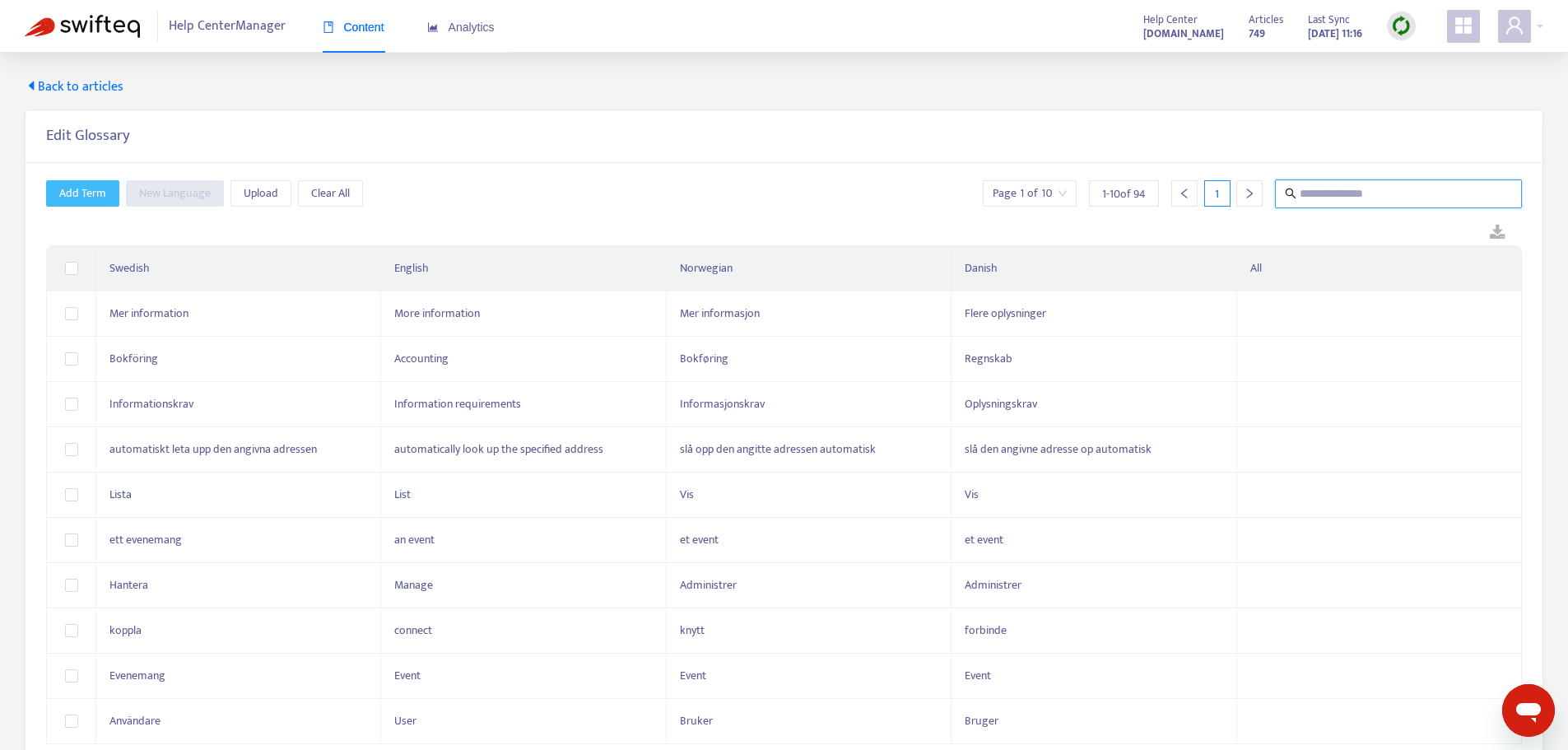 click on "Add Term" at bounding box center (82, 193) 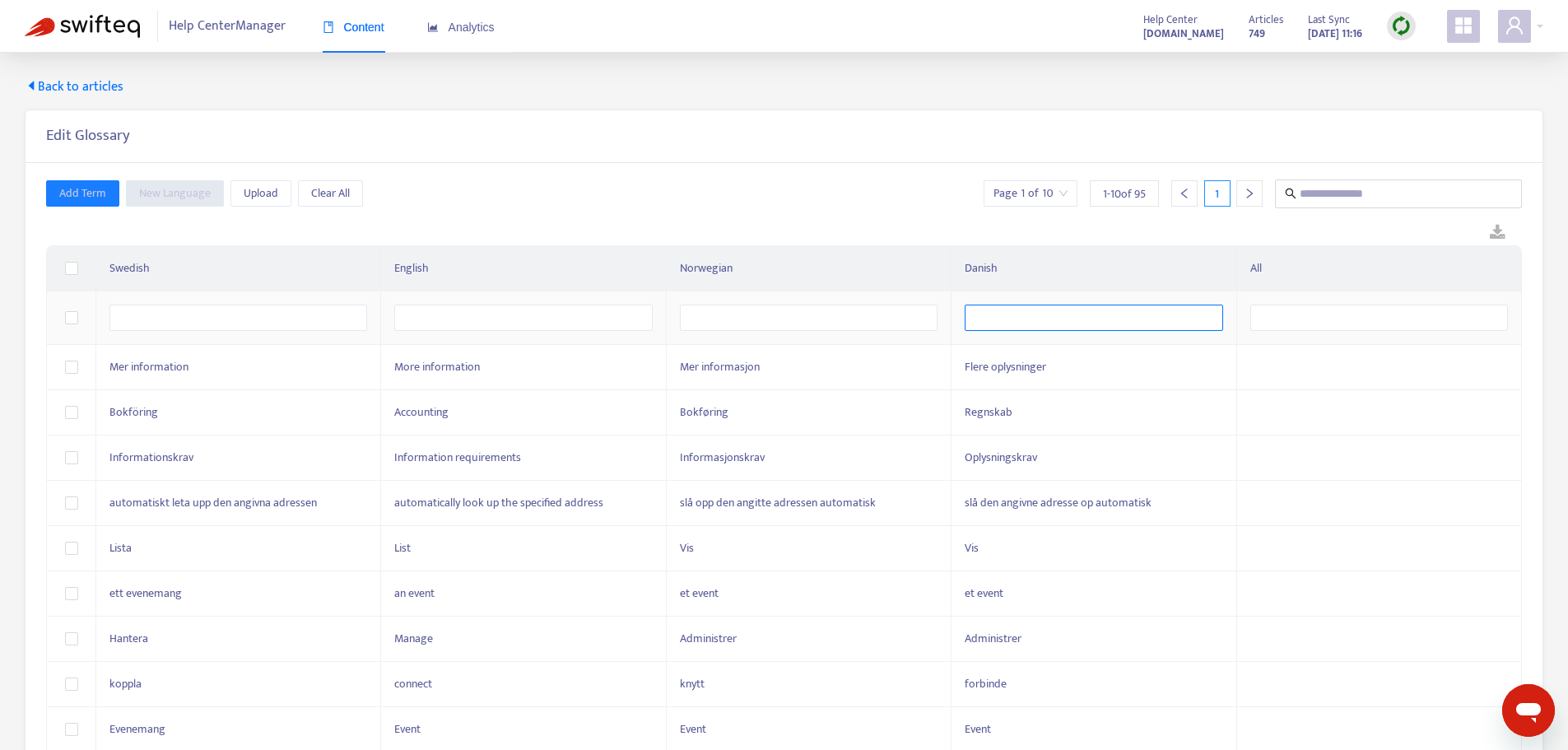 click at bounding box center (1093, 318) 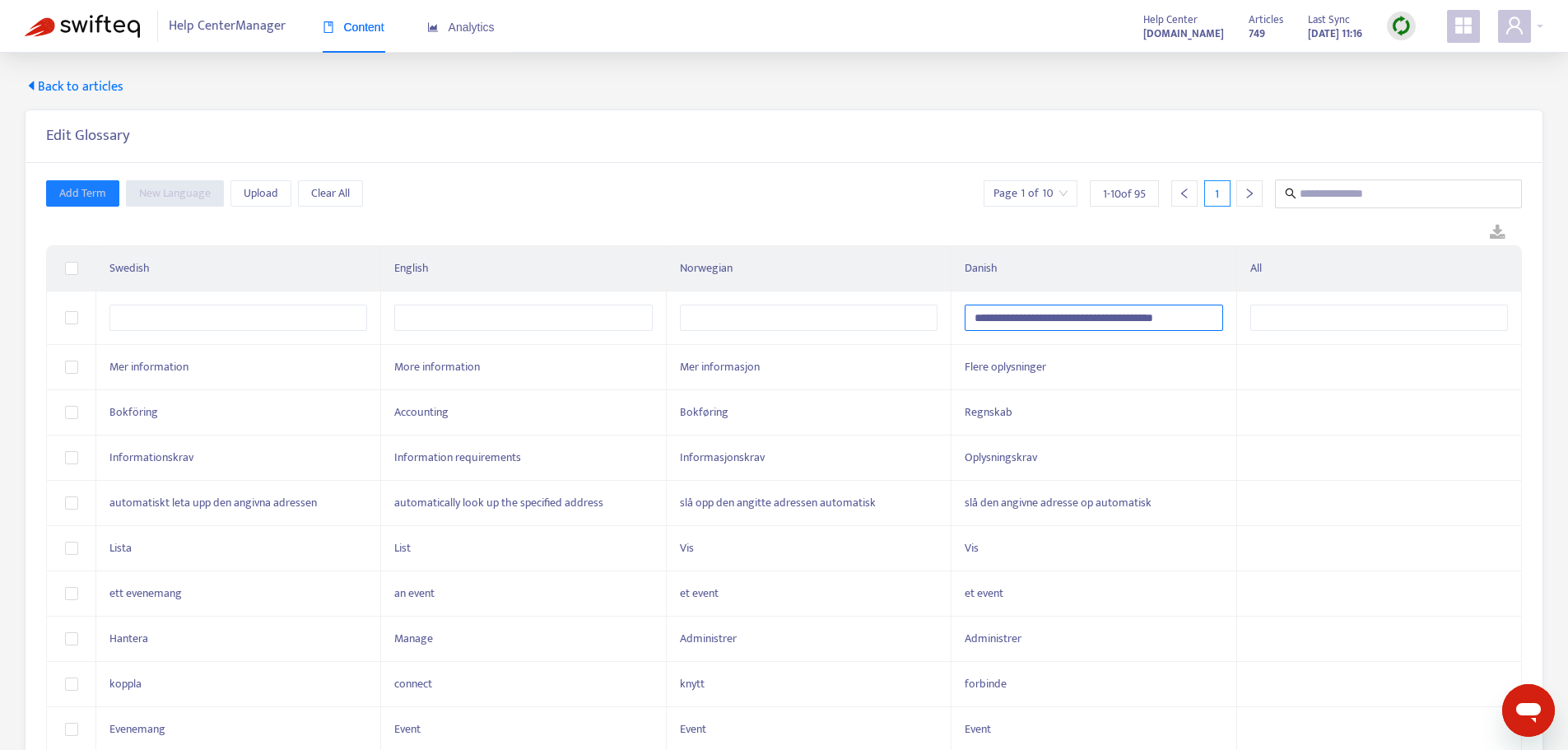 type on "**********" 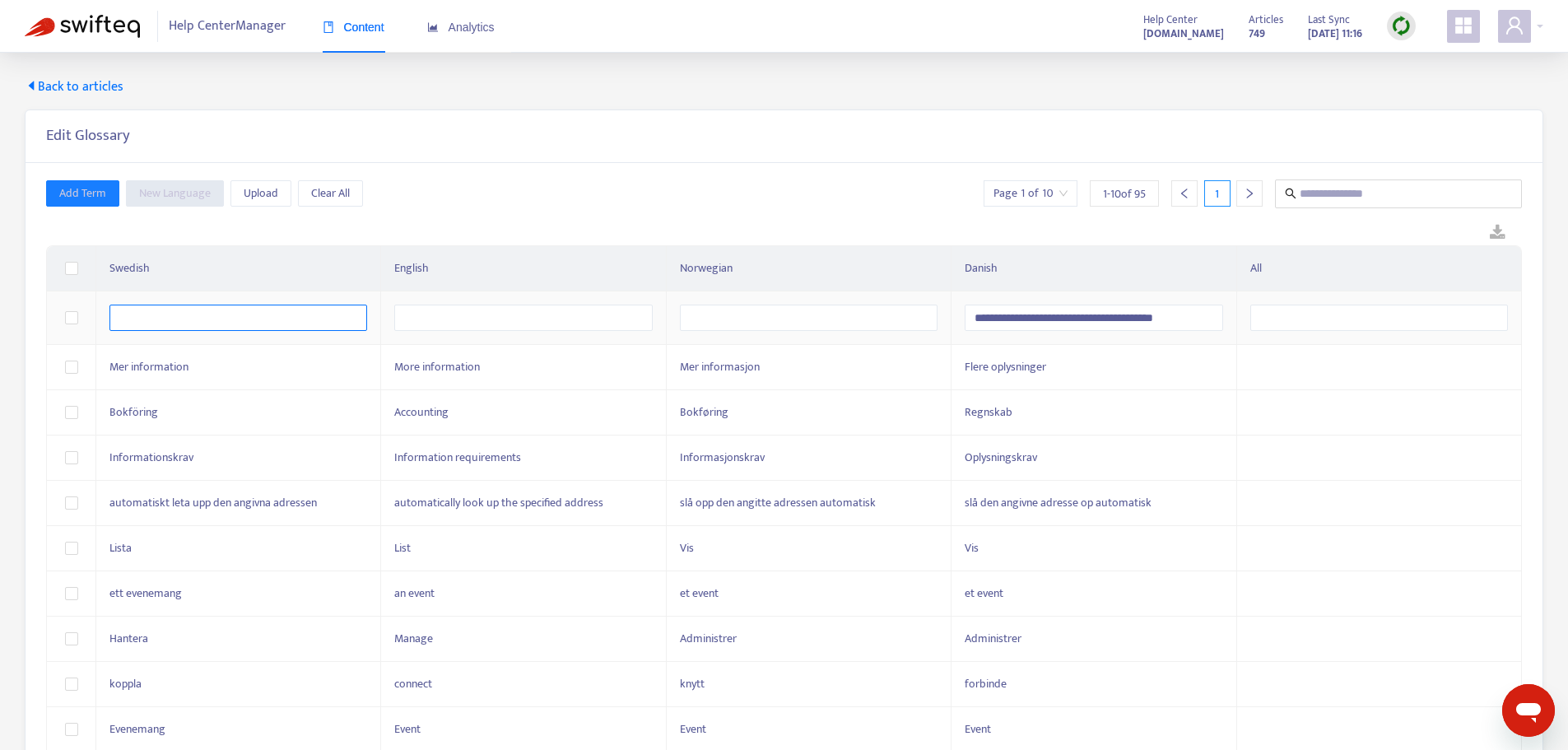 click at bounding box center [238, 318] 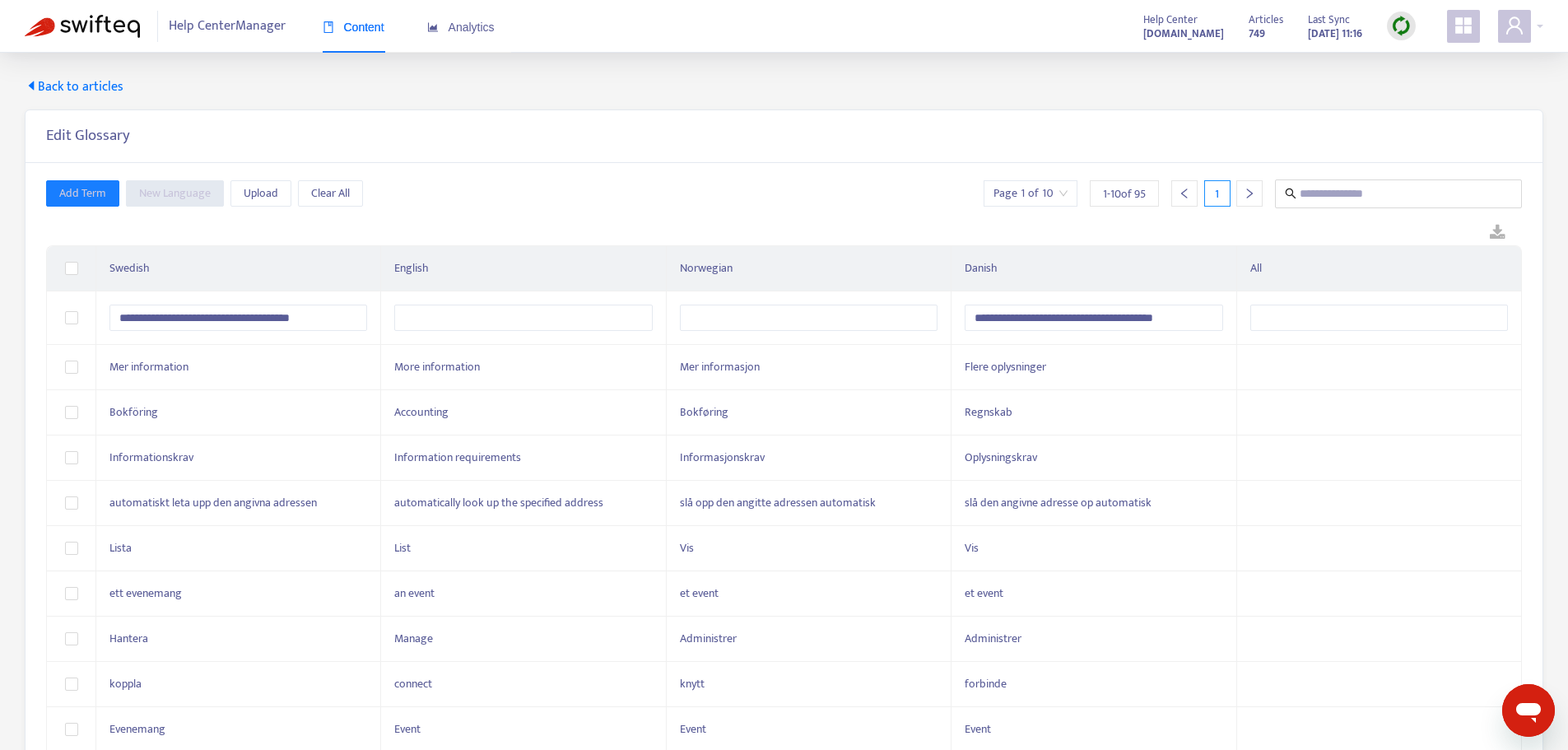 click on "Add Term New Language Upload Clear All Page 1 of 10 1 - 10  of   95 1" at bounding box center [784, 193] 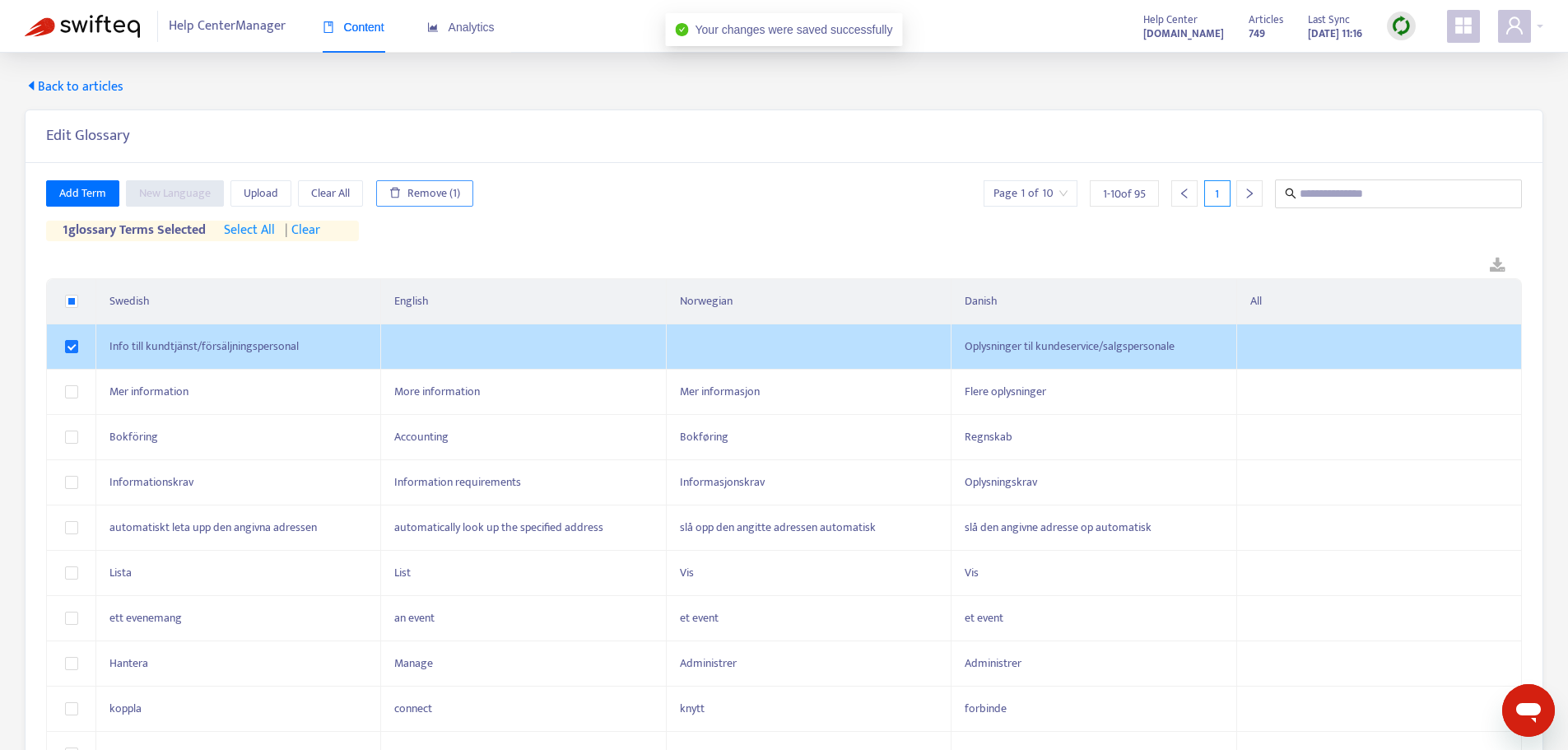 click on "Remove (1)" at bounding box center [434, 193] 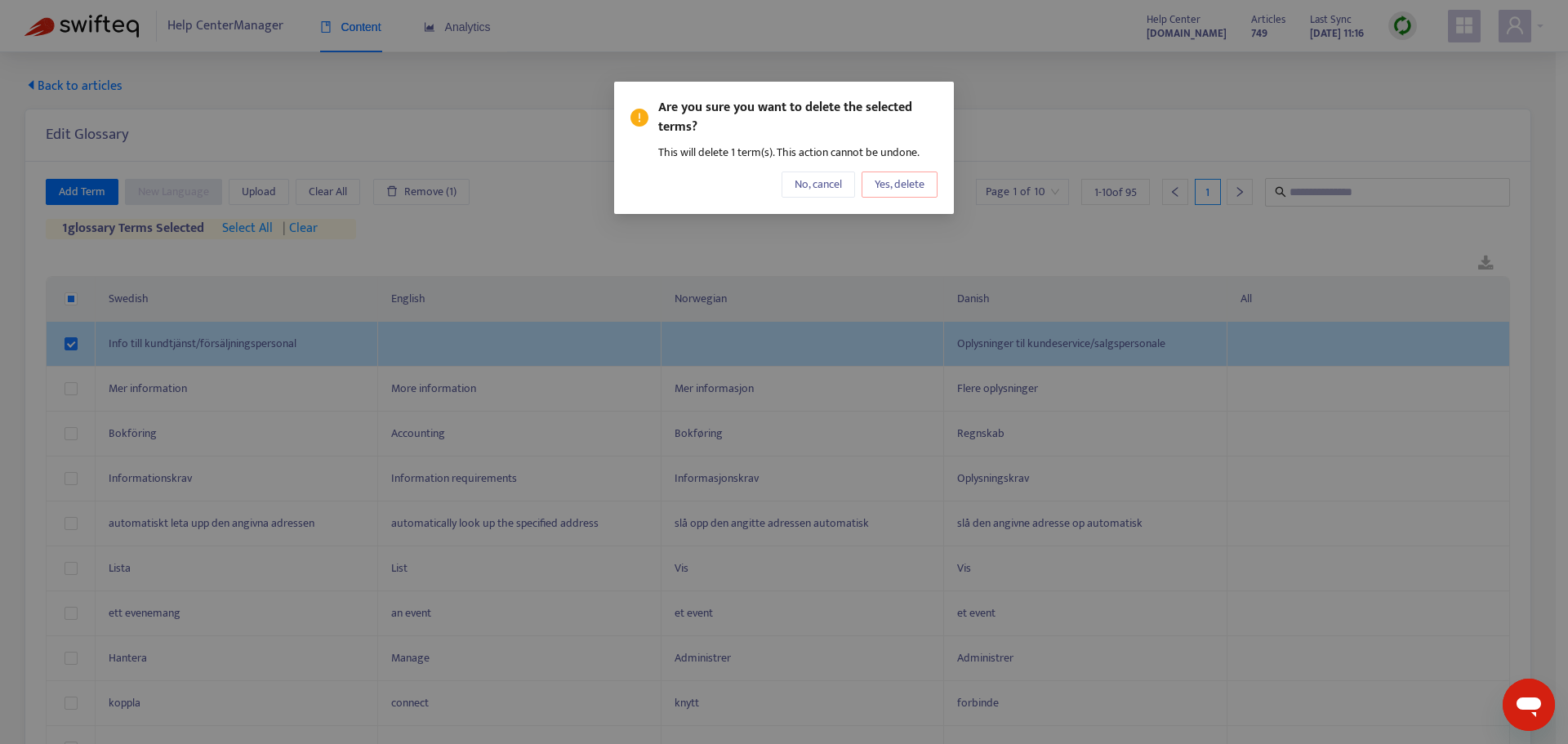 click on "Yes, delete" at bounding box center [899, 185] 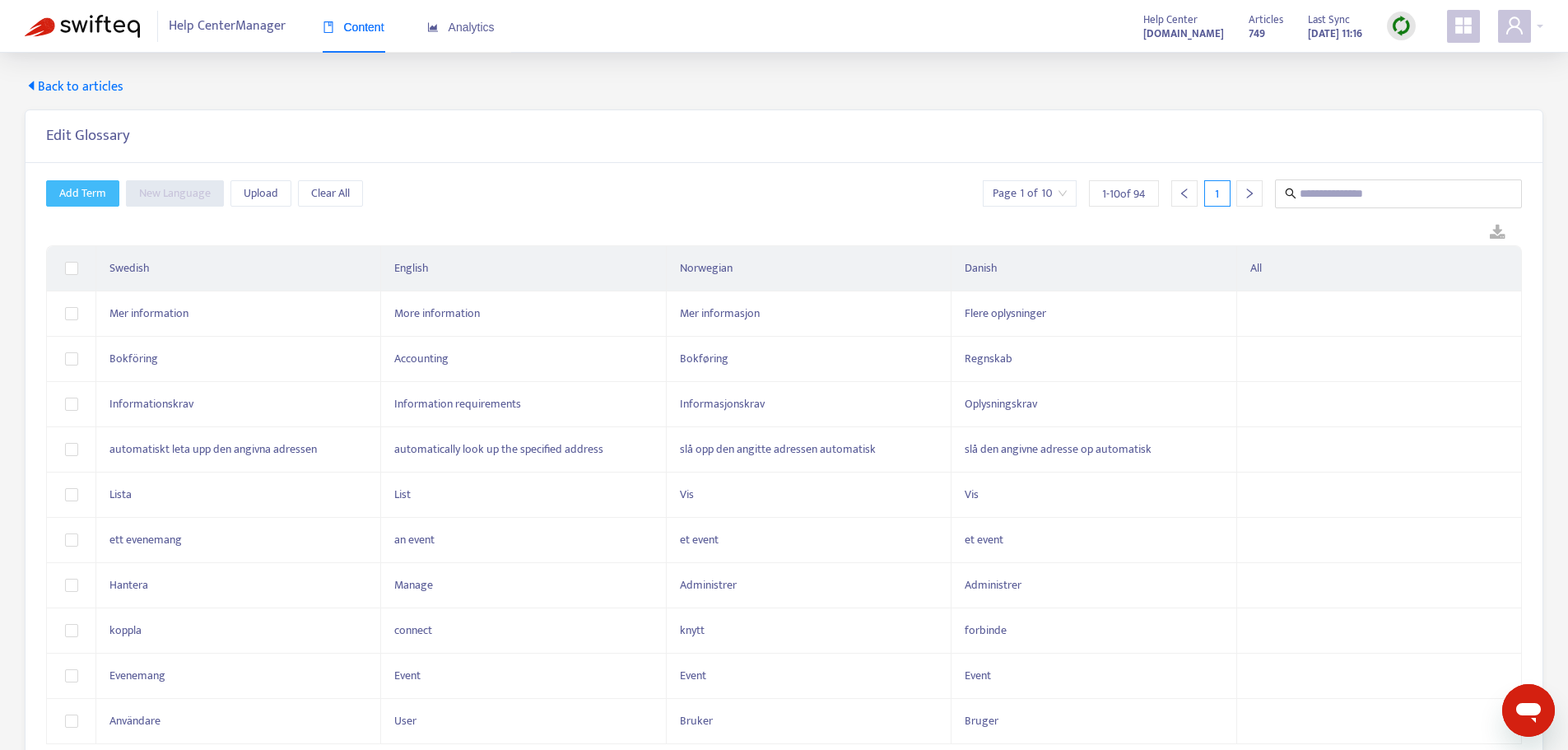 click on "Add Term" at bounding box center (82, 193) 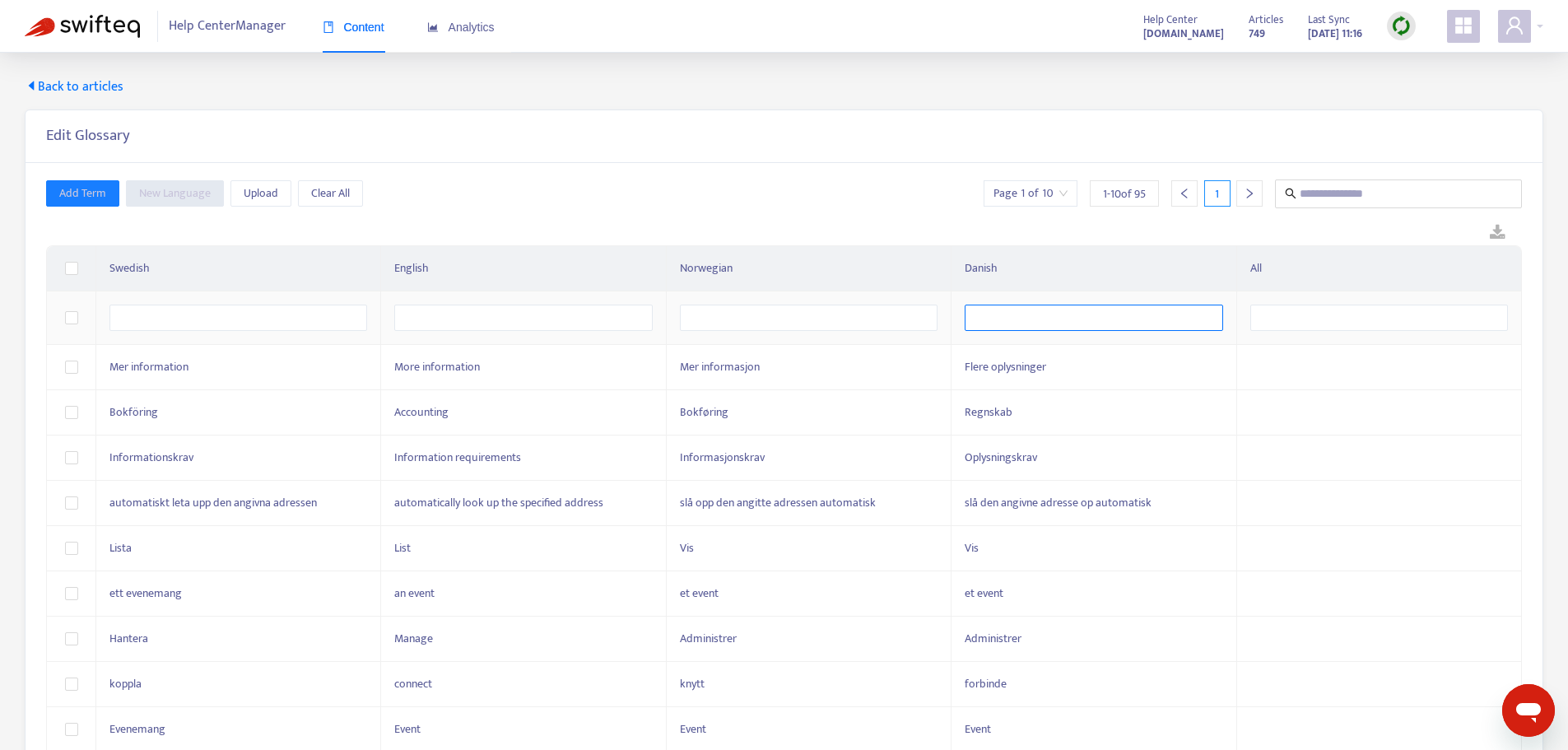 click at bounding box center (1093, 318) 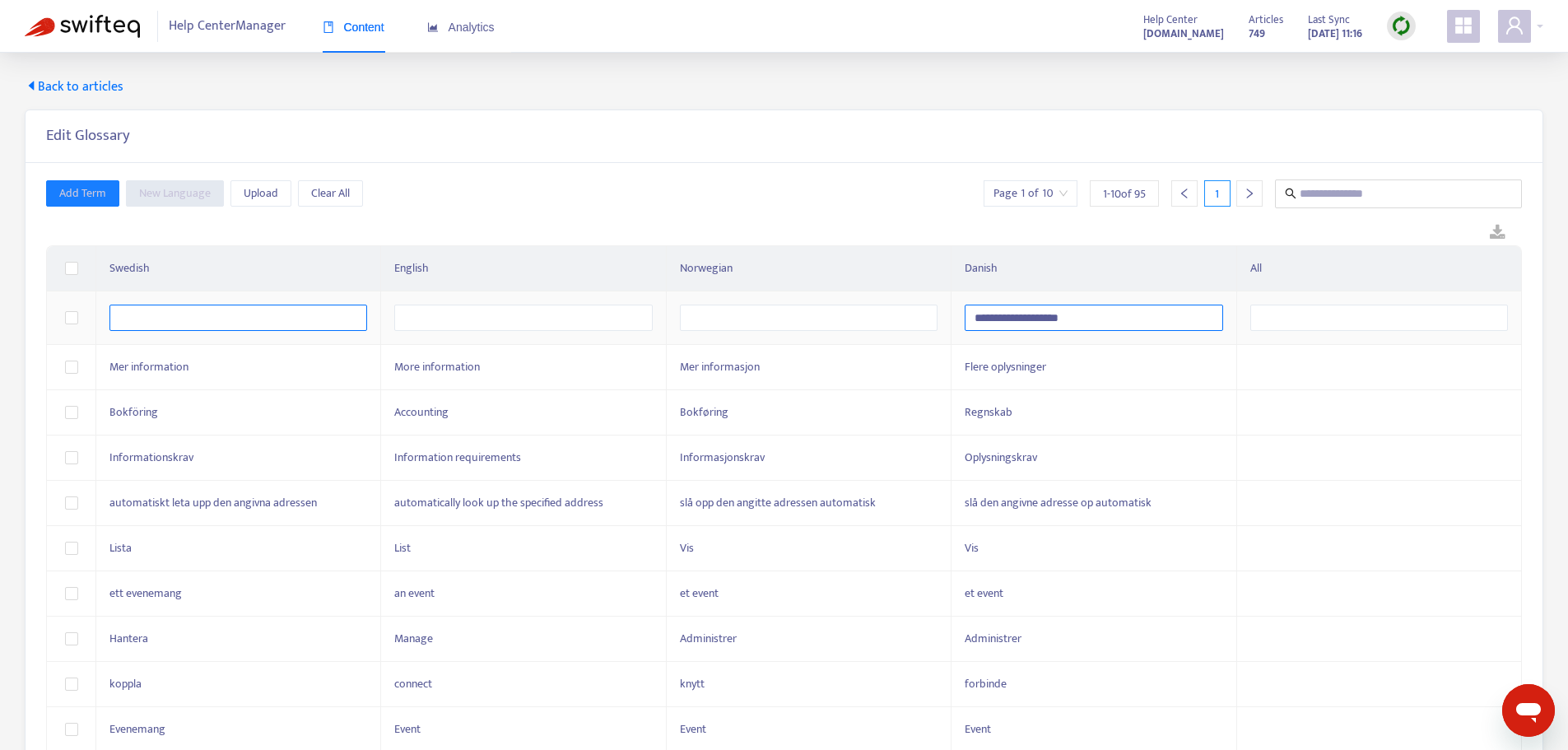 type on "**********" 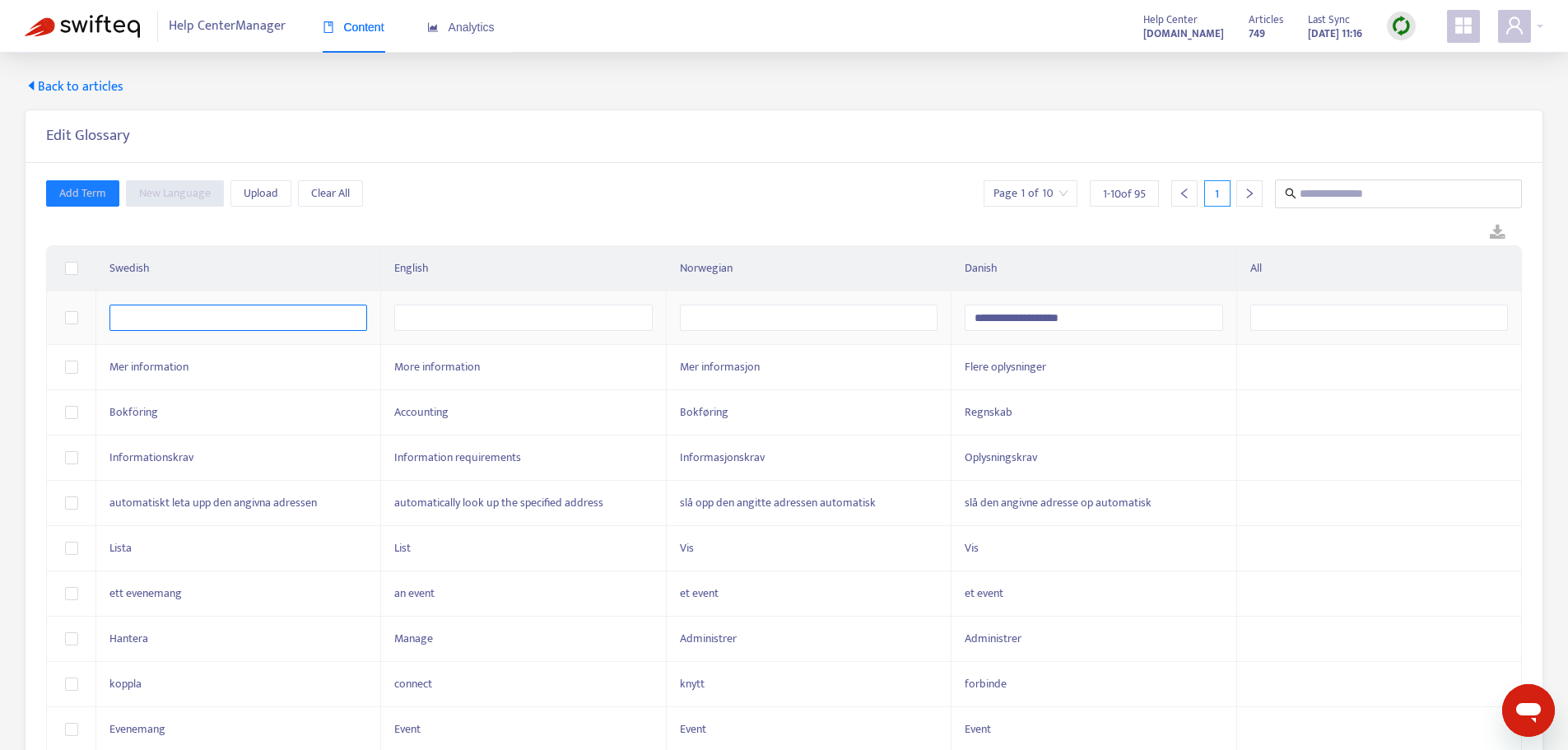 click at bounding box center (238, 318) 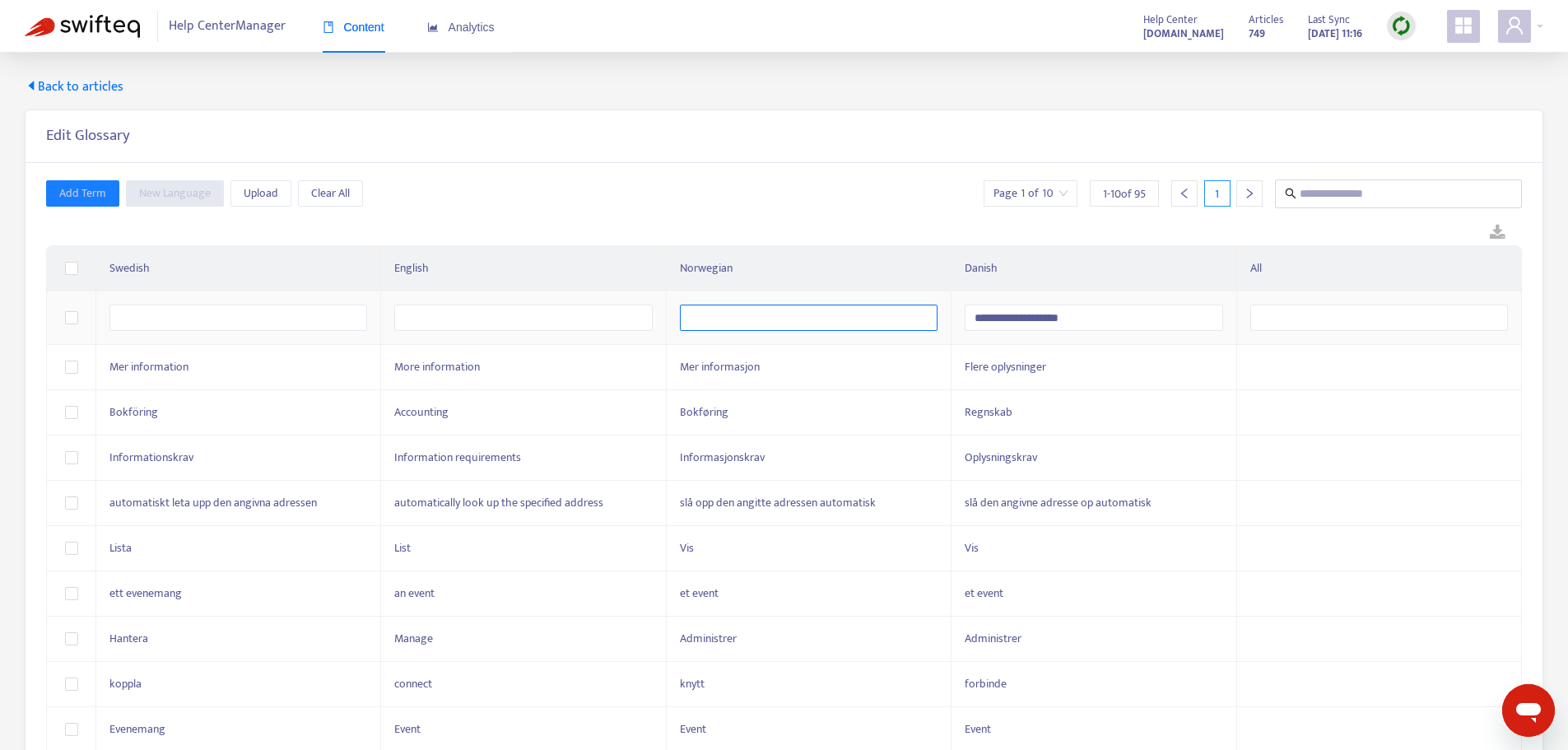 click at bounding box center [808, 318] 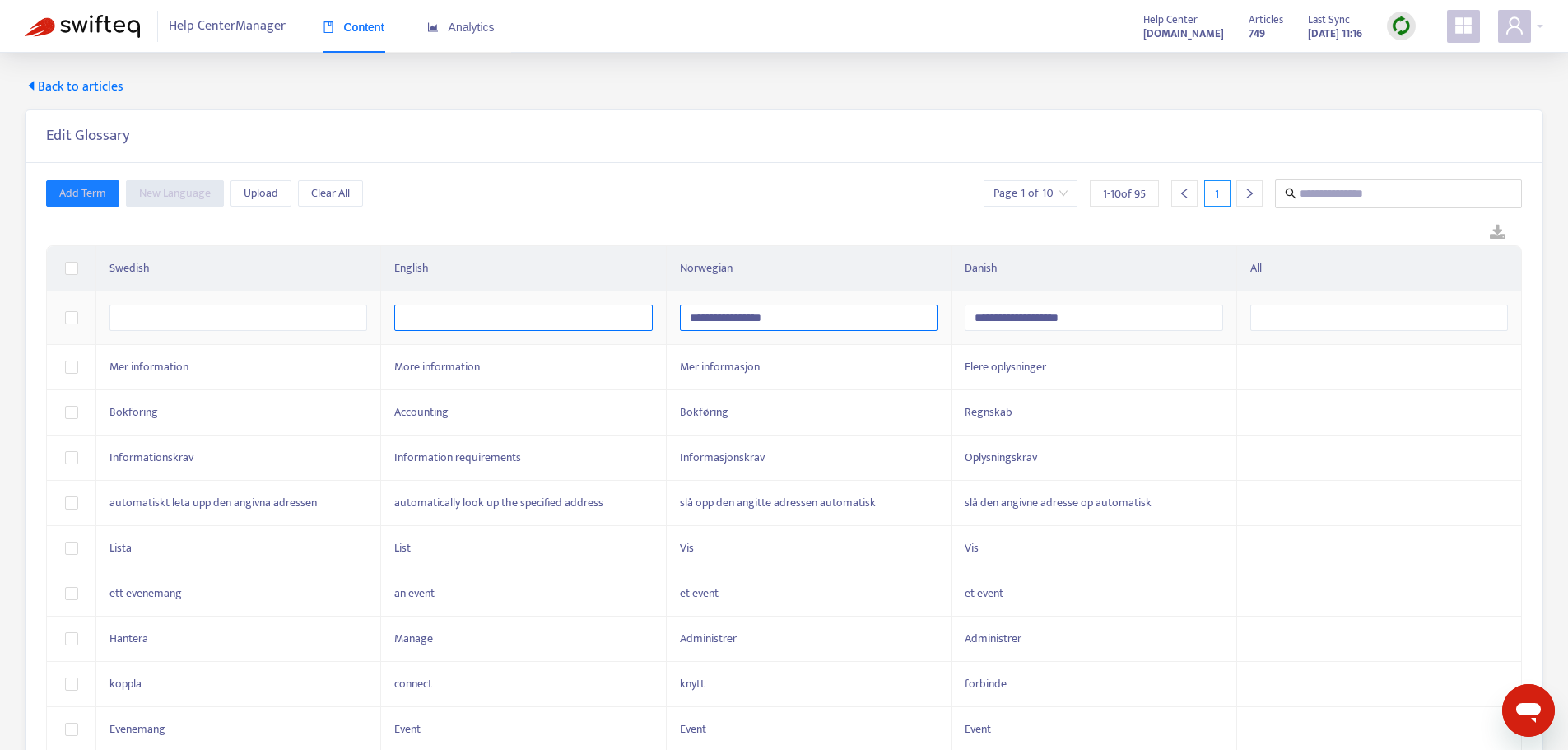 type on "**********" 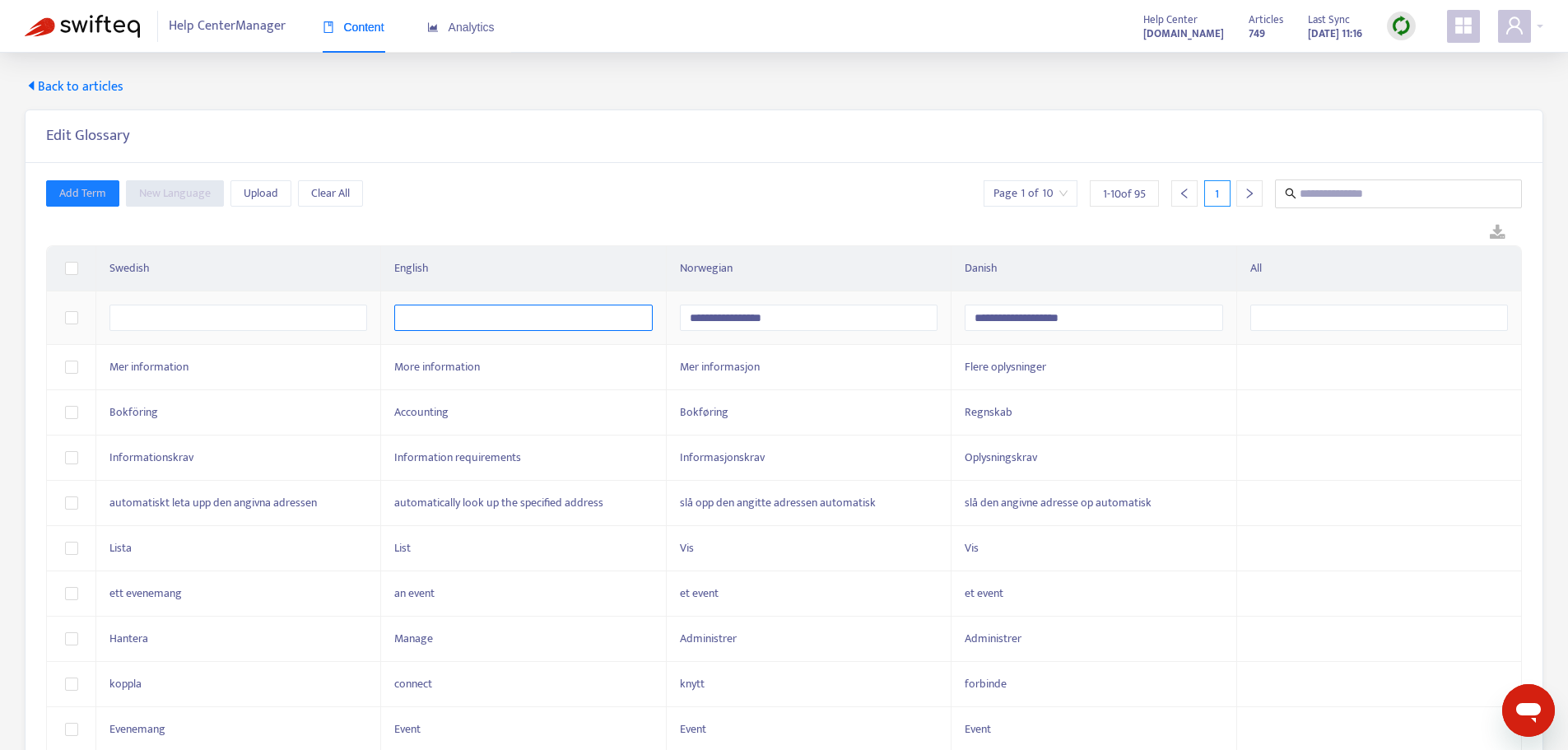 click at bounding box center (523, 318) 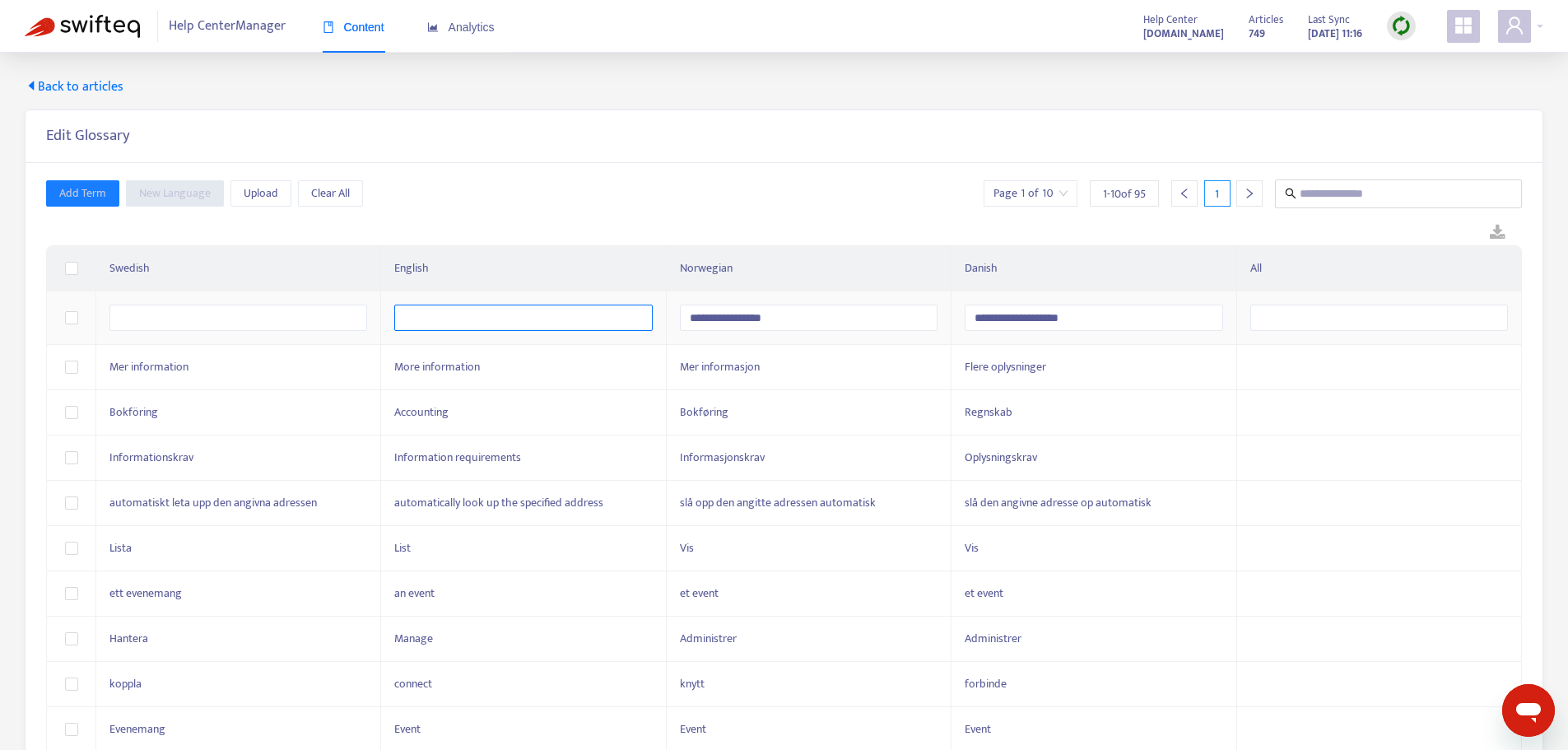 click at bounding box center (523, 318) 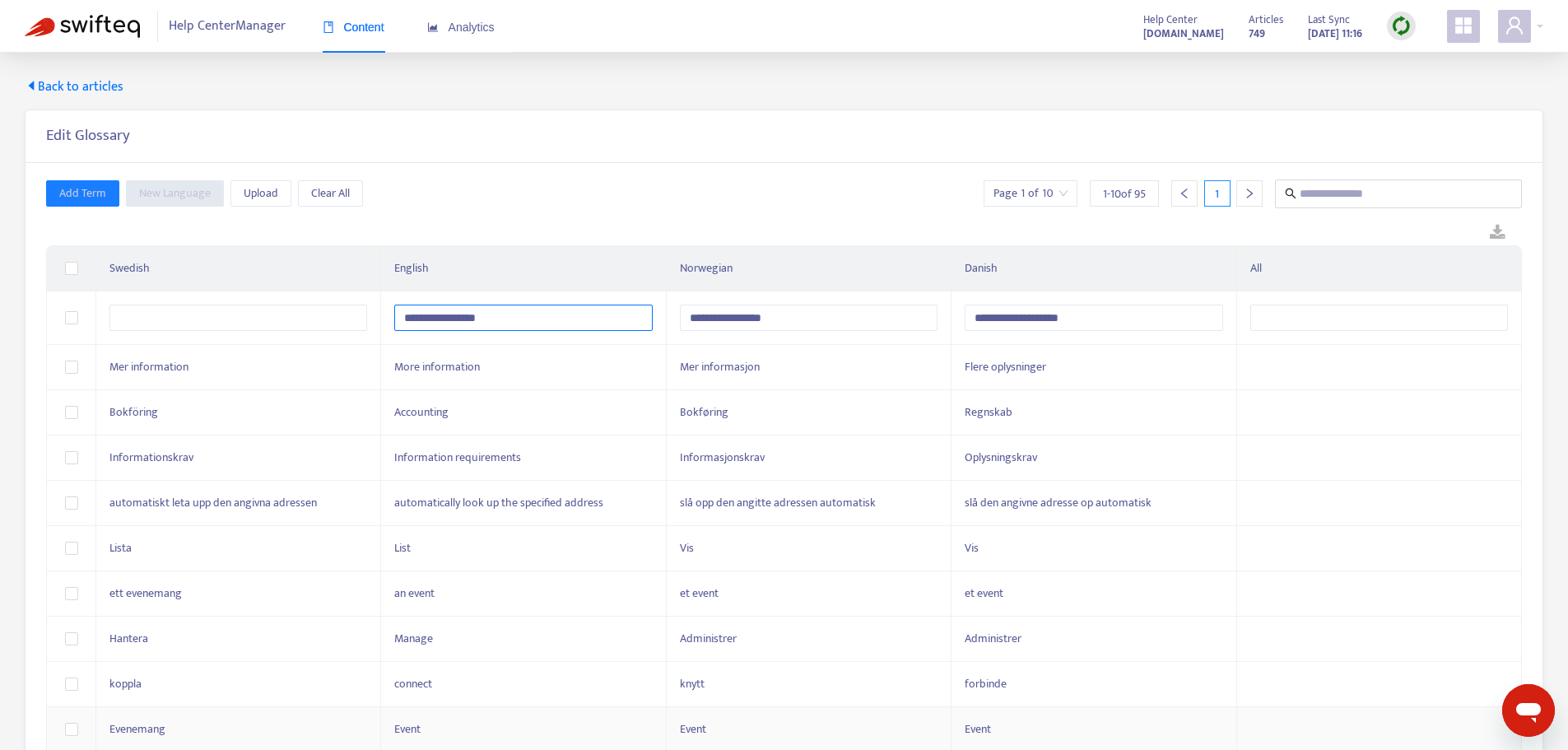 type on "**********" 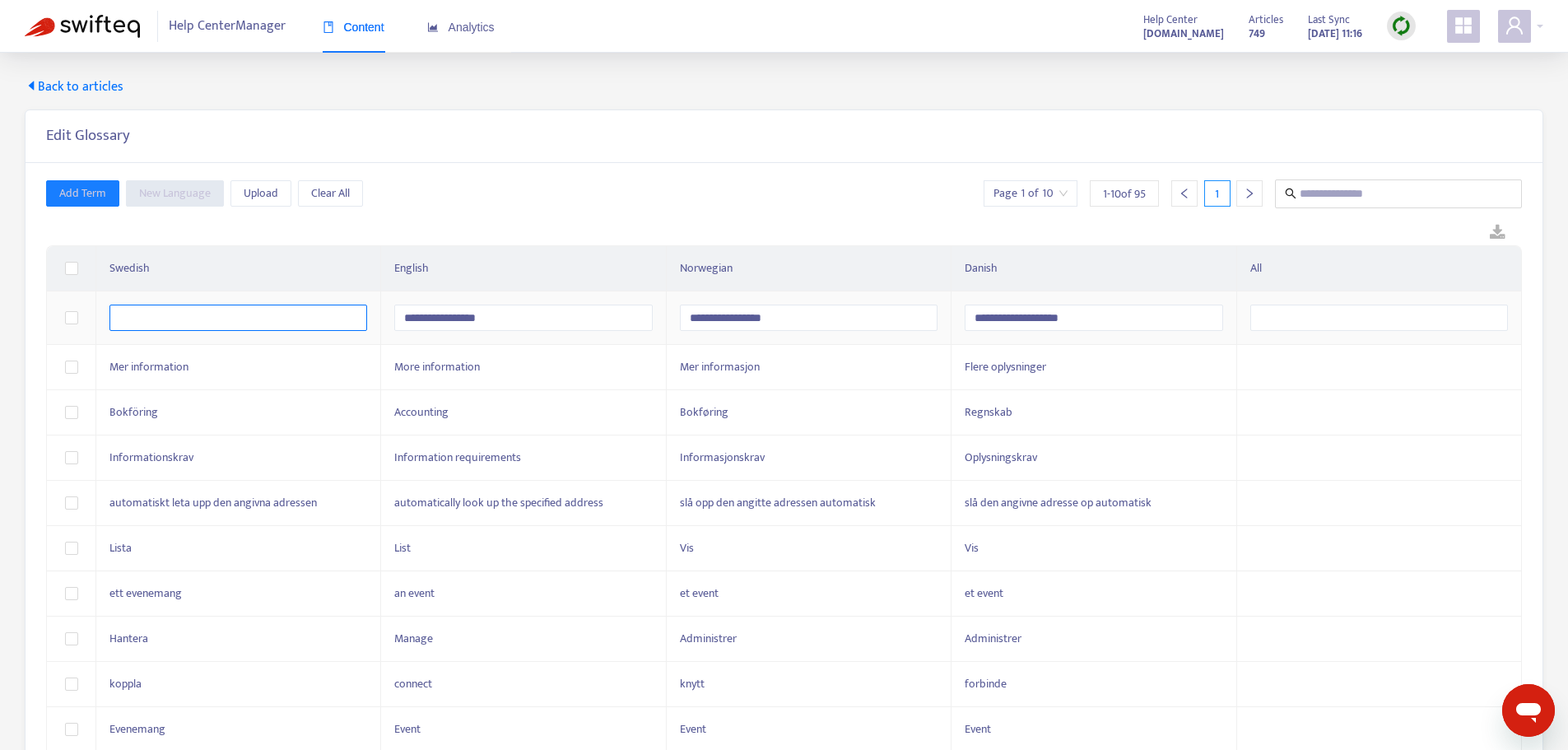 click at bounding box center (238, 318) 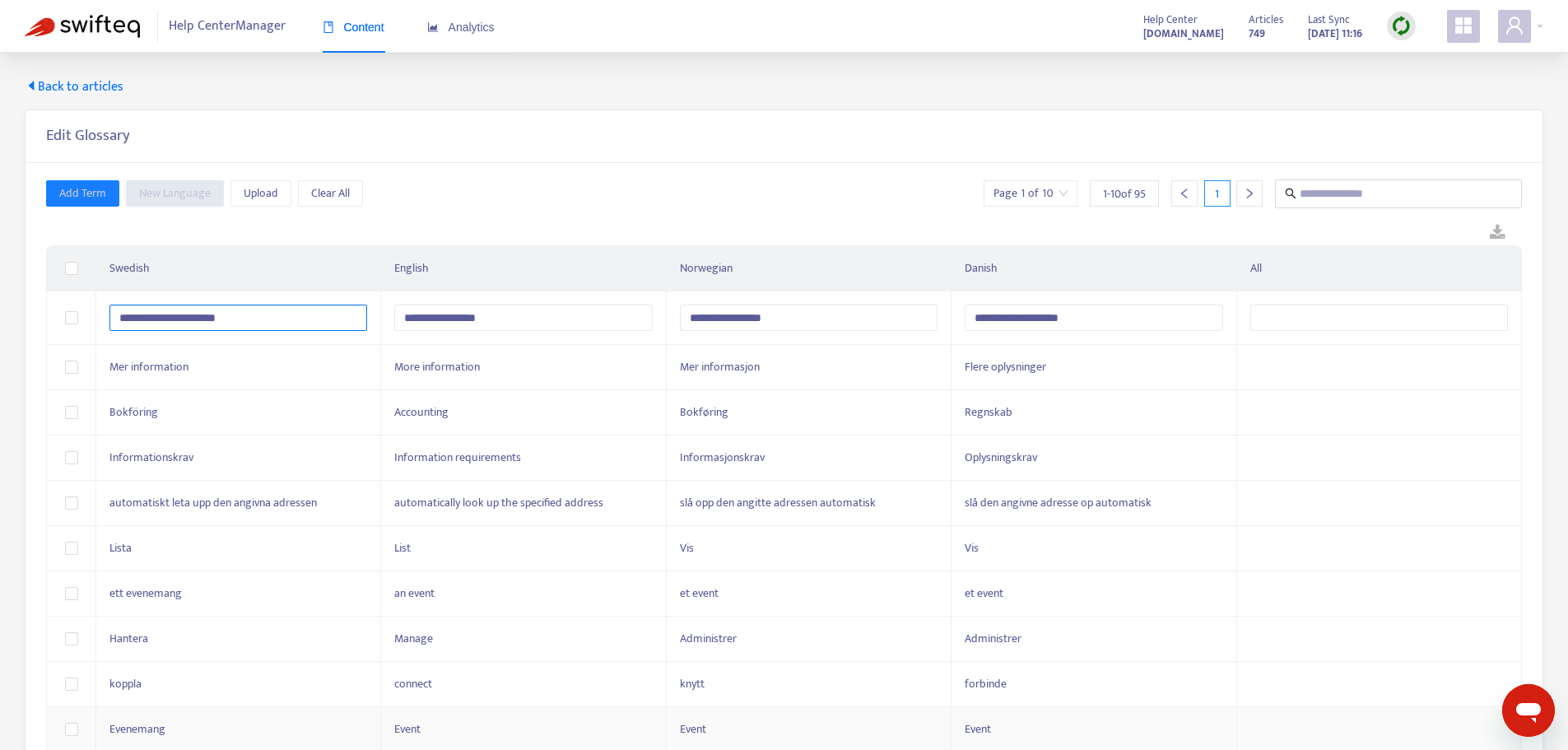 type on "**********" 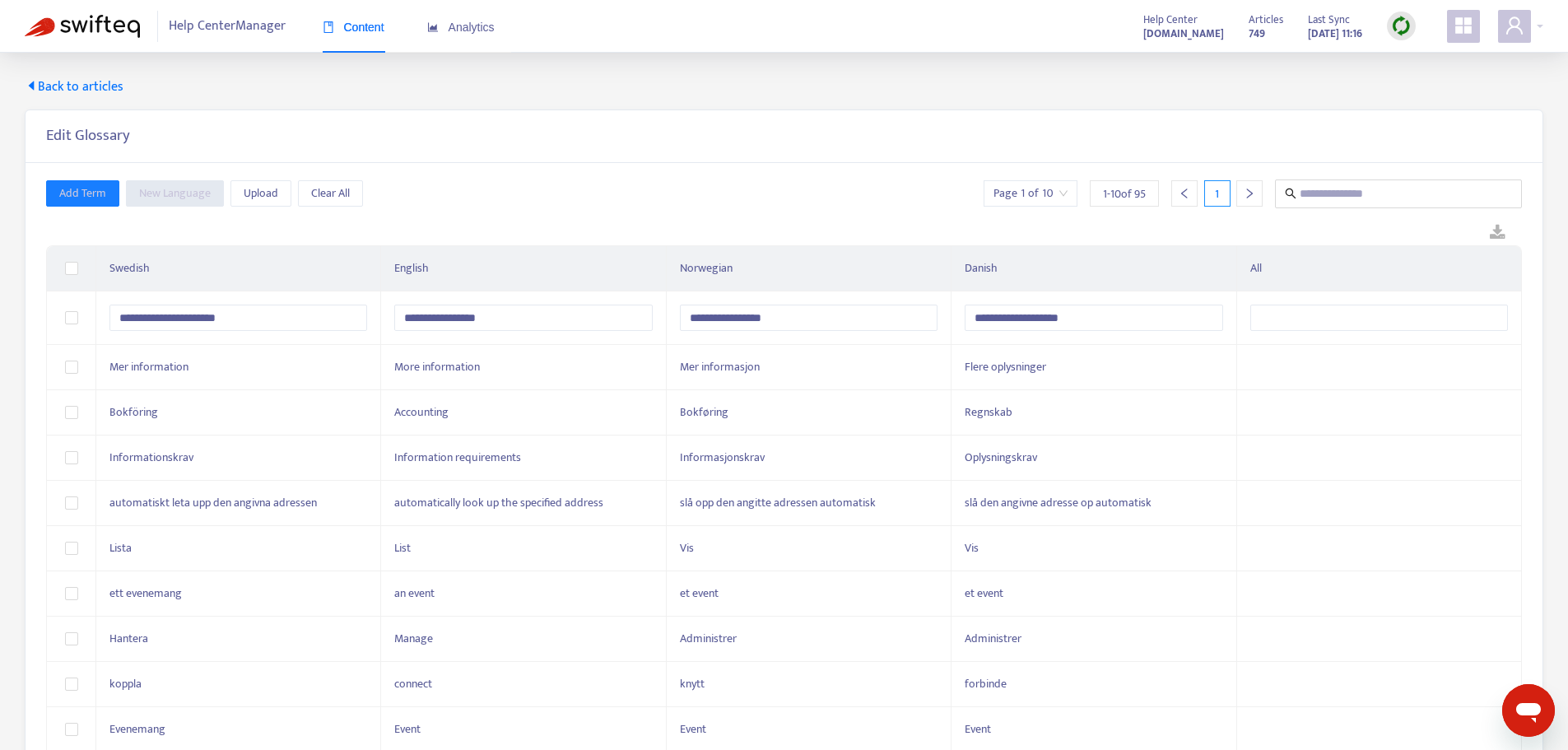 click on "**********" at bounding box center [784, 466] 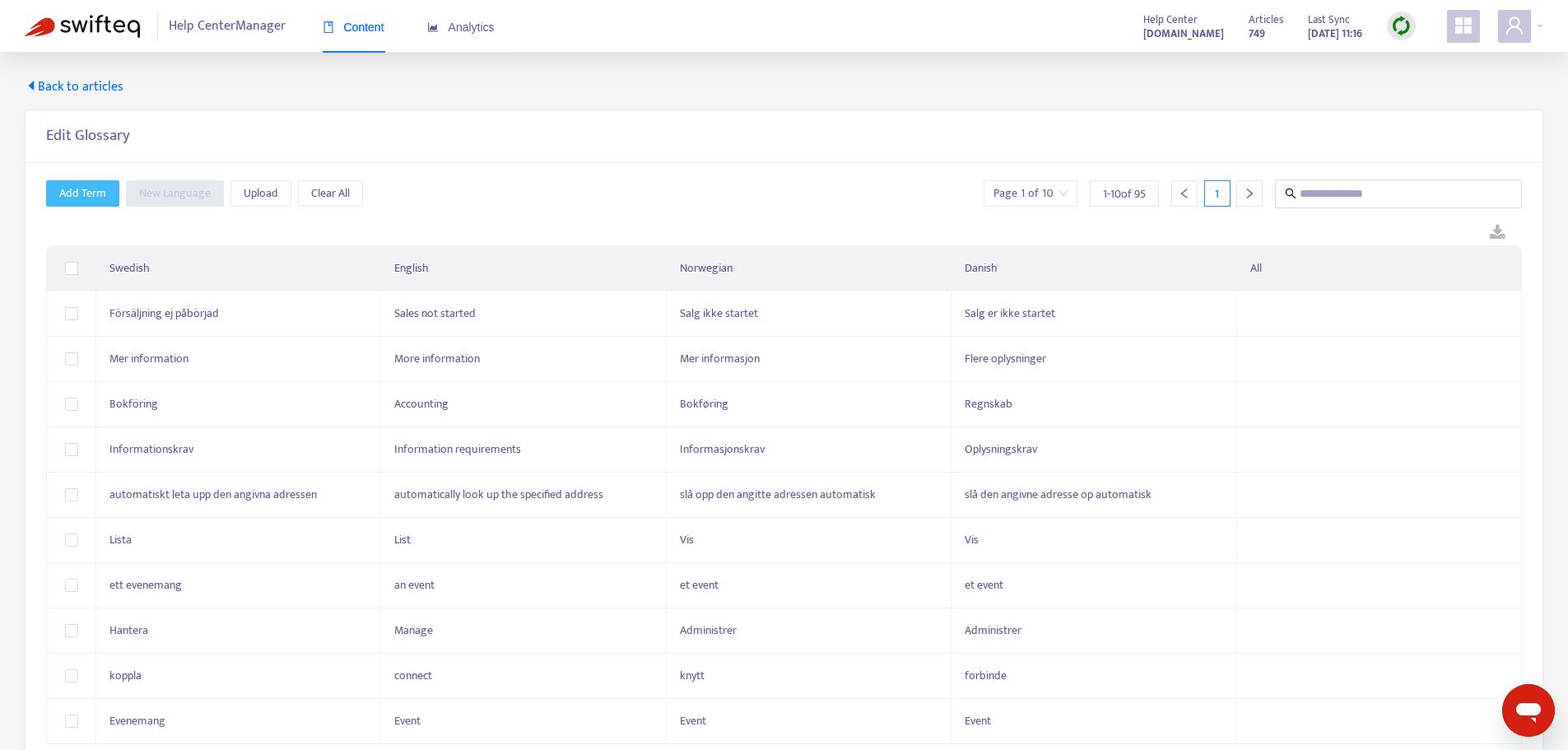 click on "Add Term" at bounding box center [82, 193] 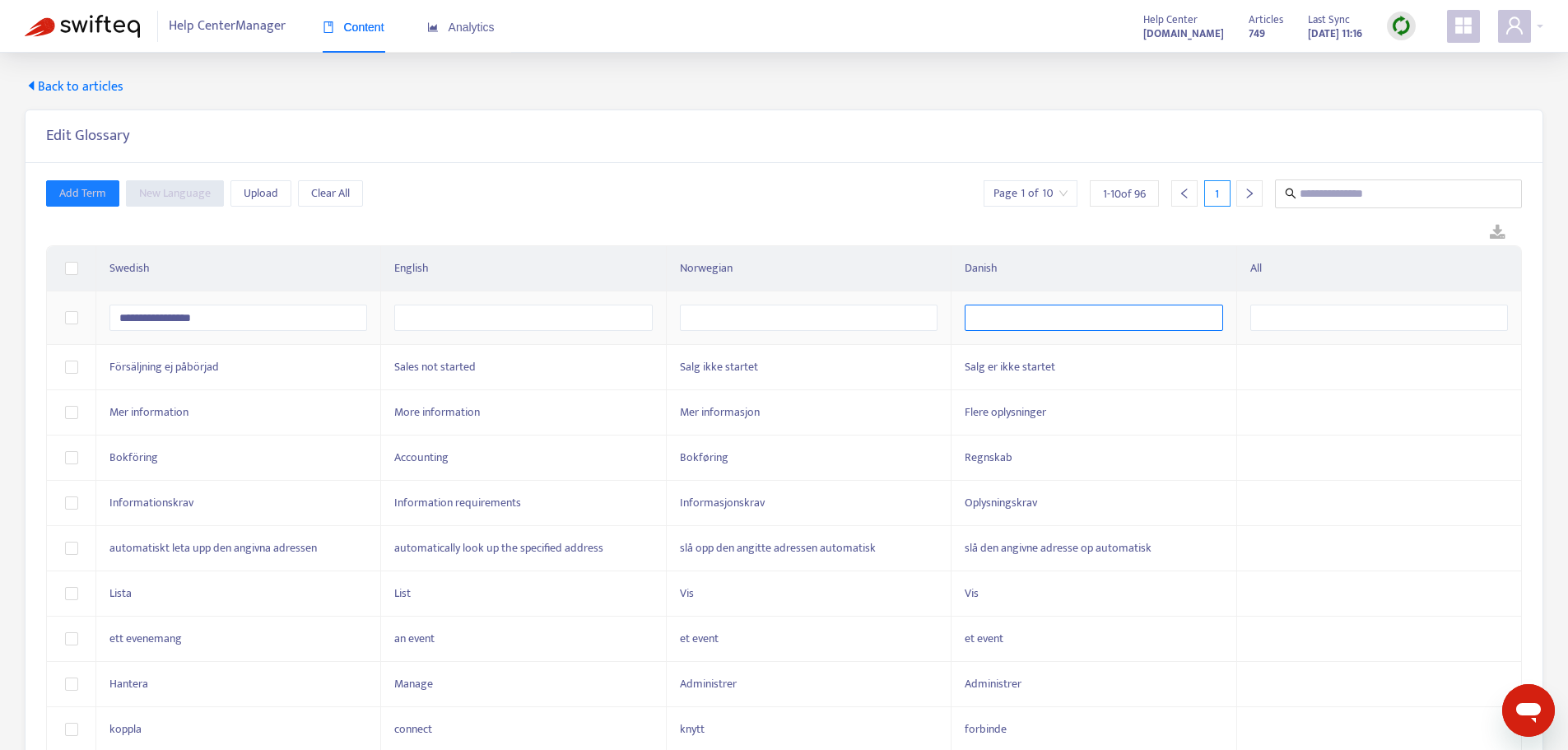 type on "**********" 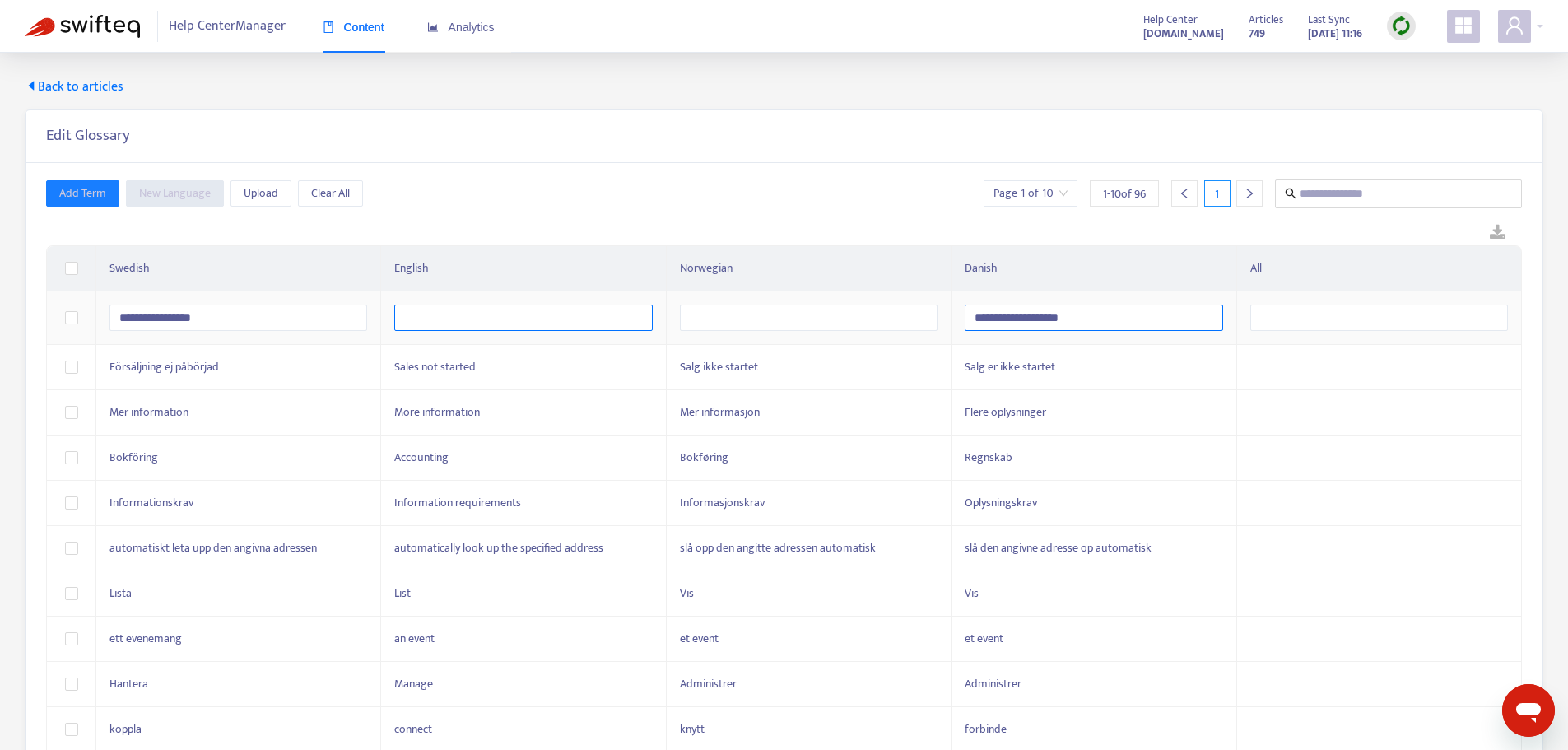type on "**********" 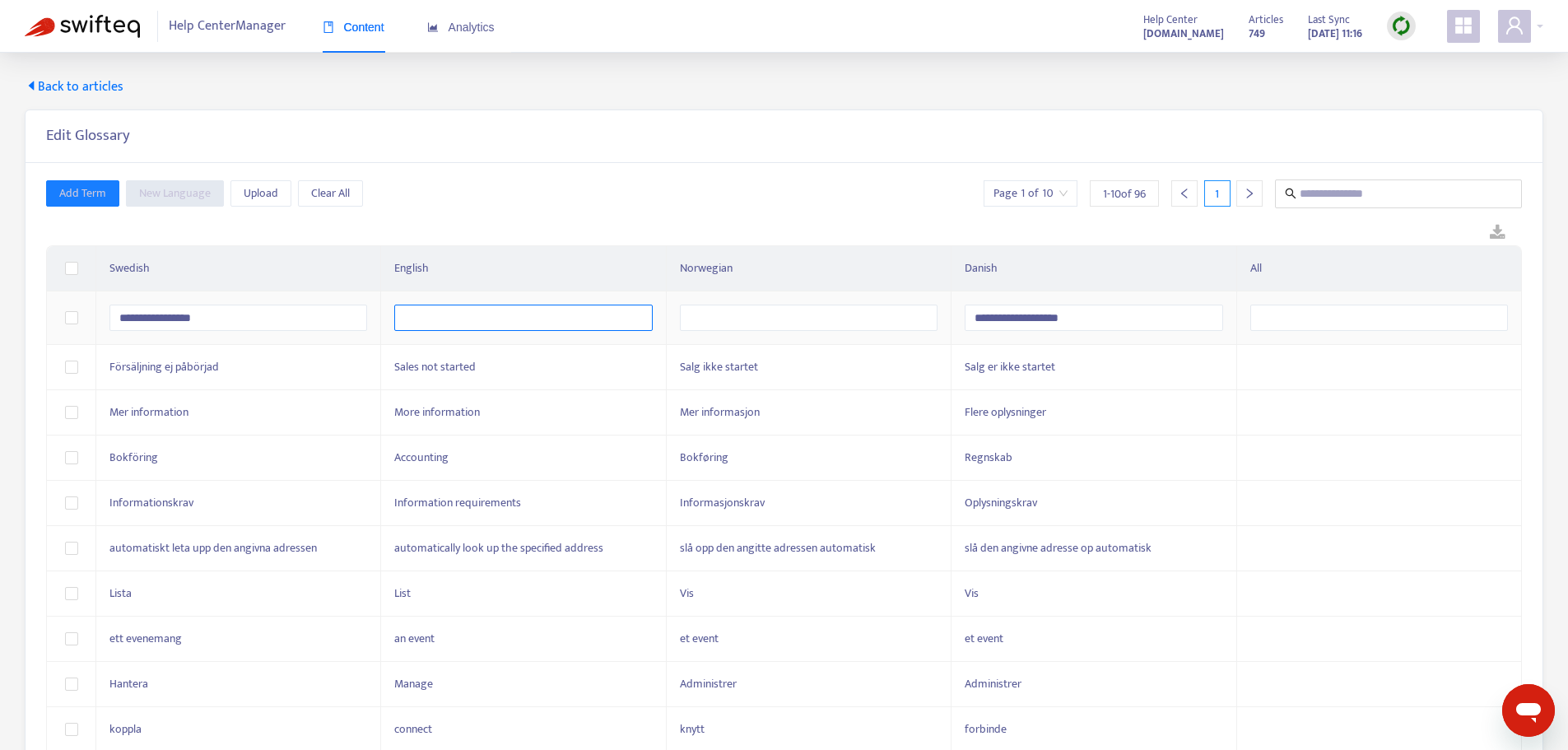 click at bounding box center (523, 318) 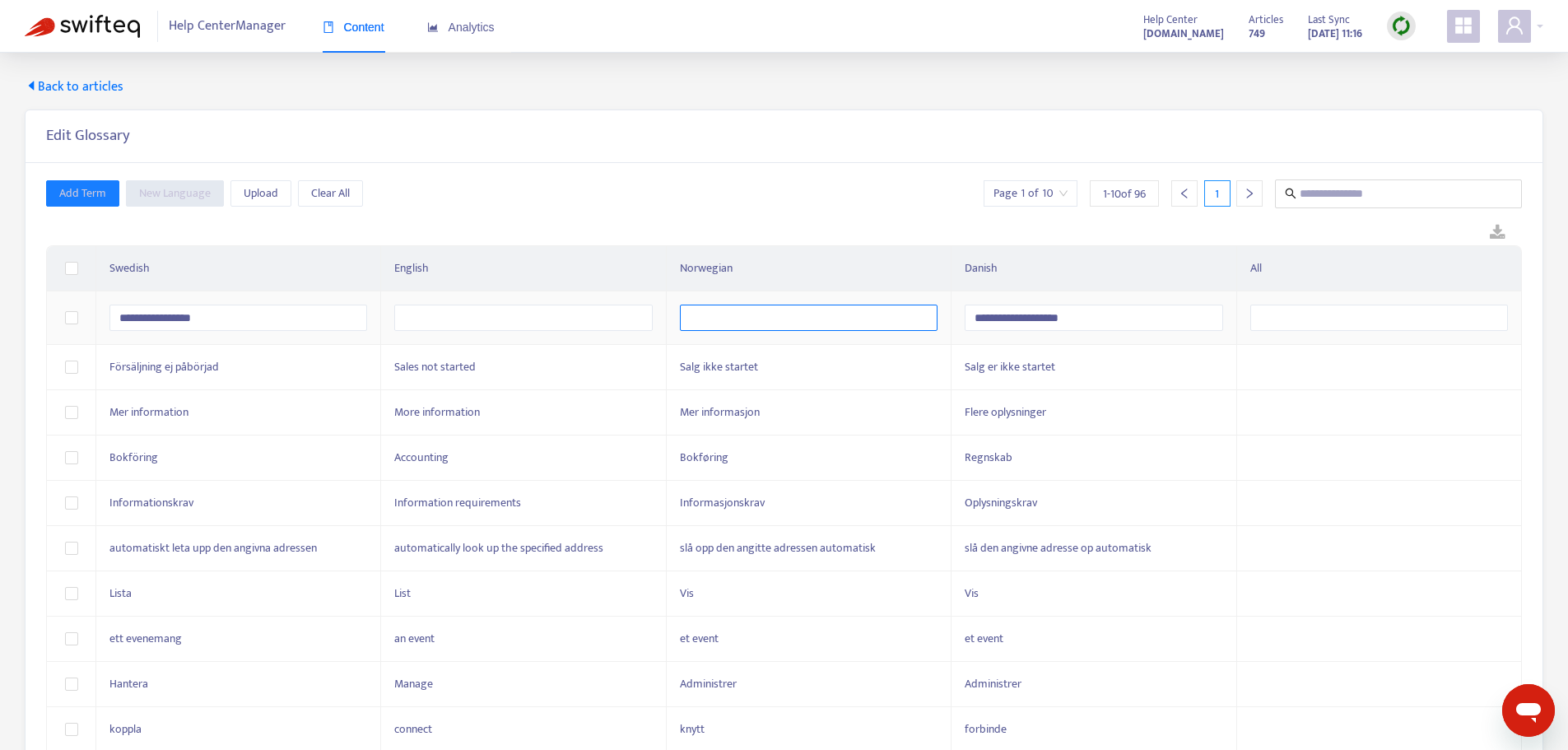 click at bounding box center (808, 318) 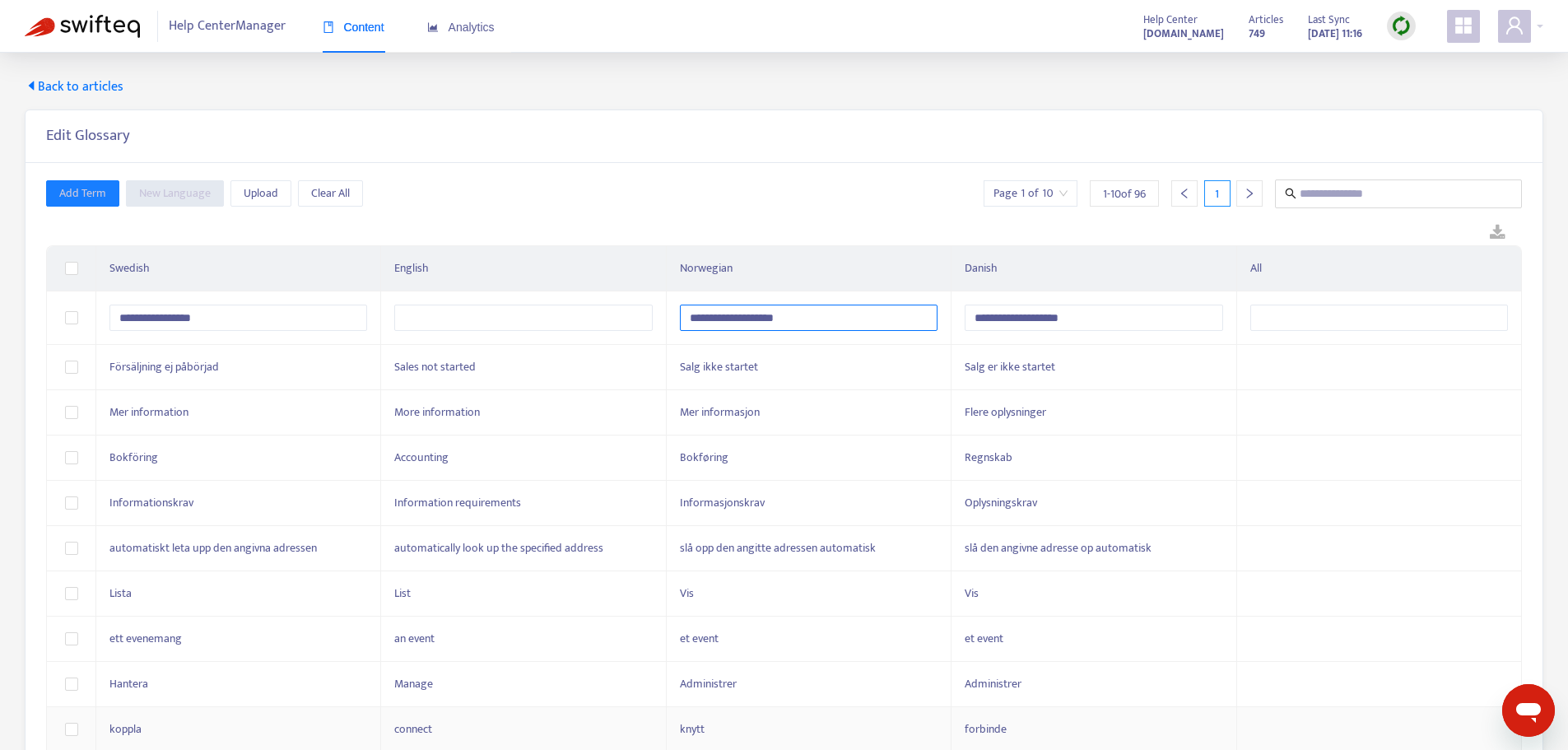 type on "**********" 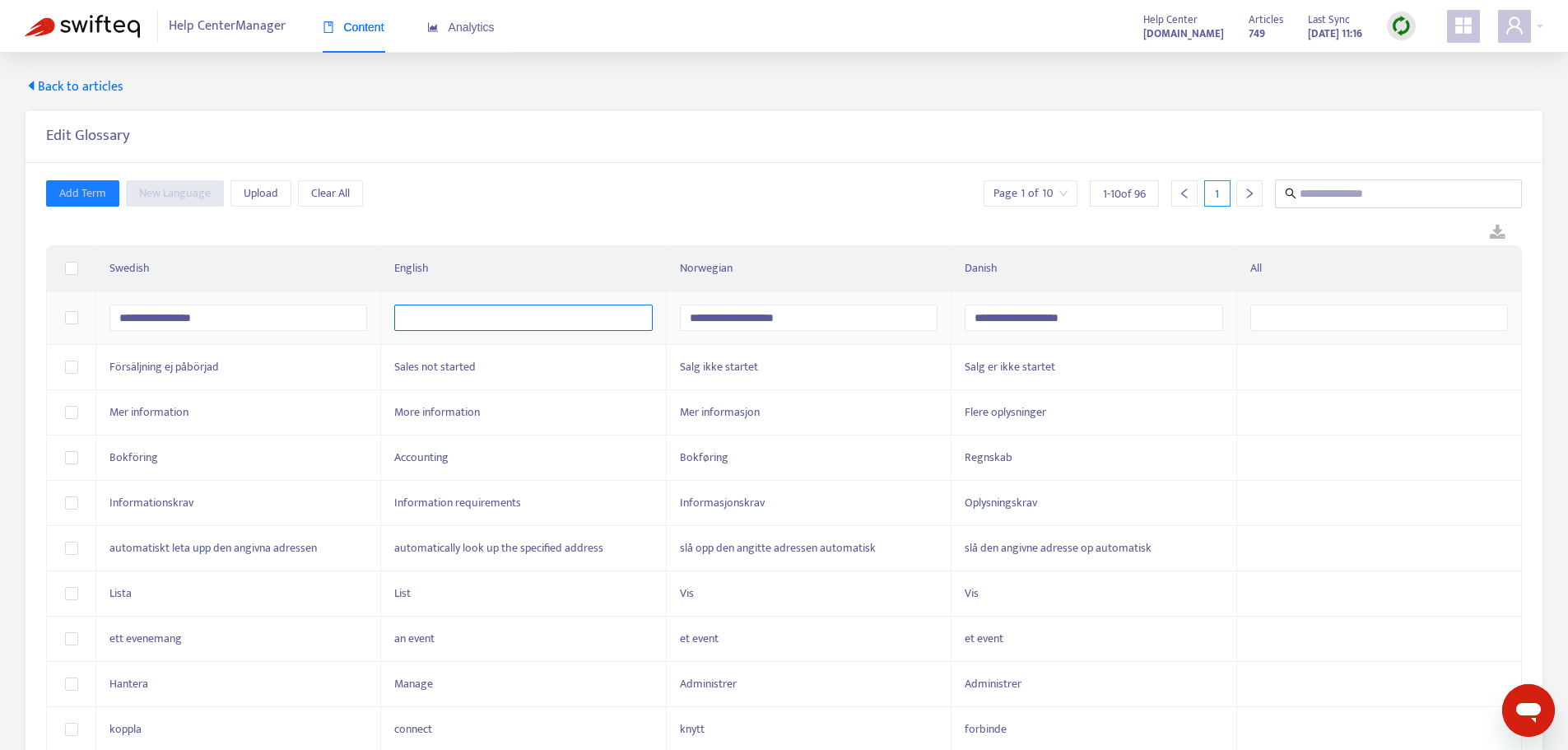 click at bounding box center [523, 318] 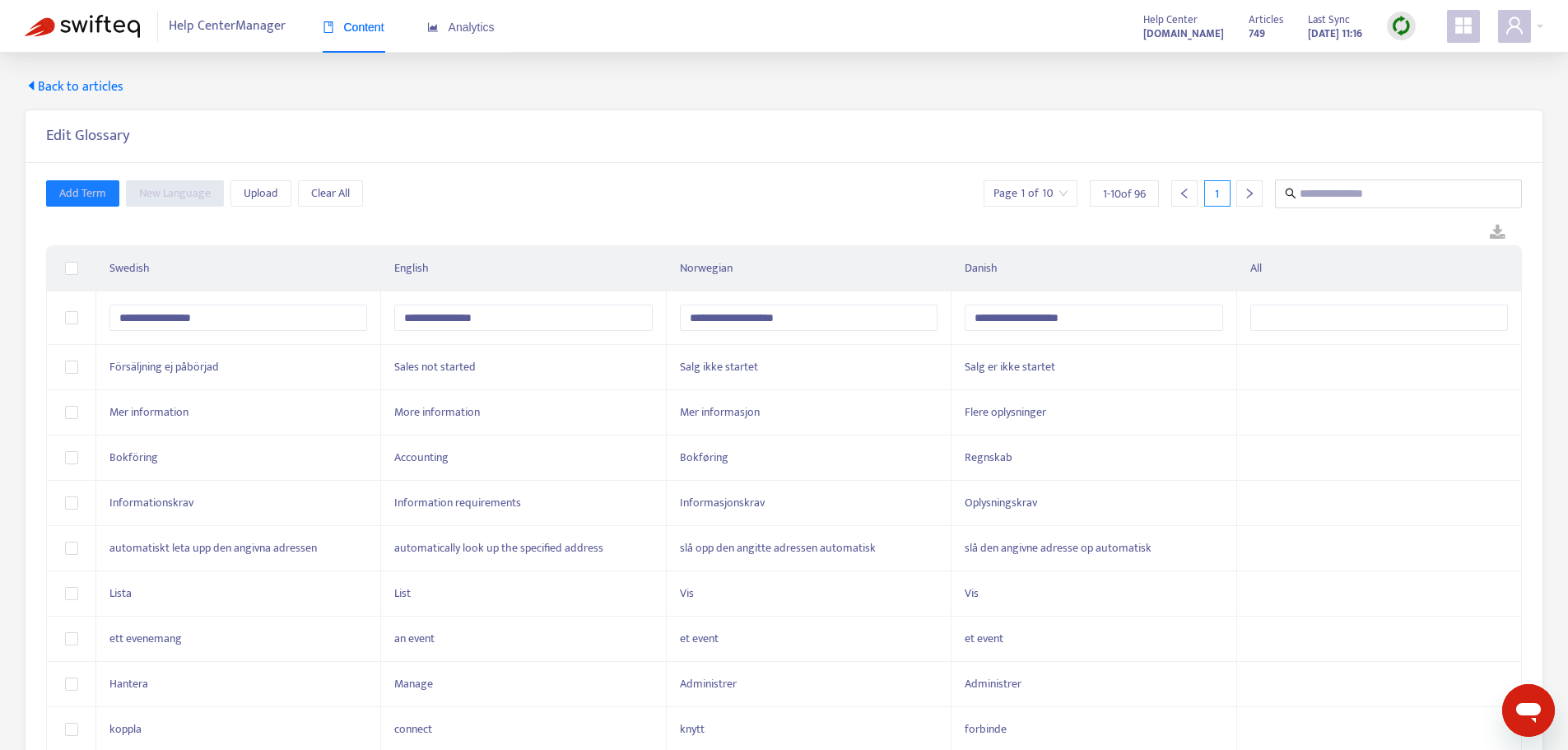 click on "Add Term New Language Upload Clear All Page 1 of 10 1 - 10  of   96 1" at bounding box center (784, 193) 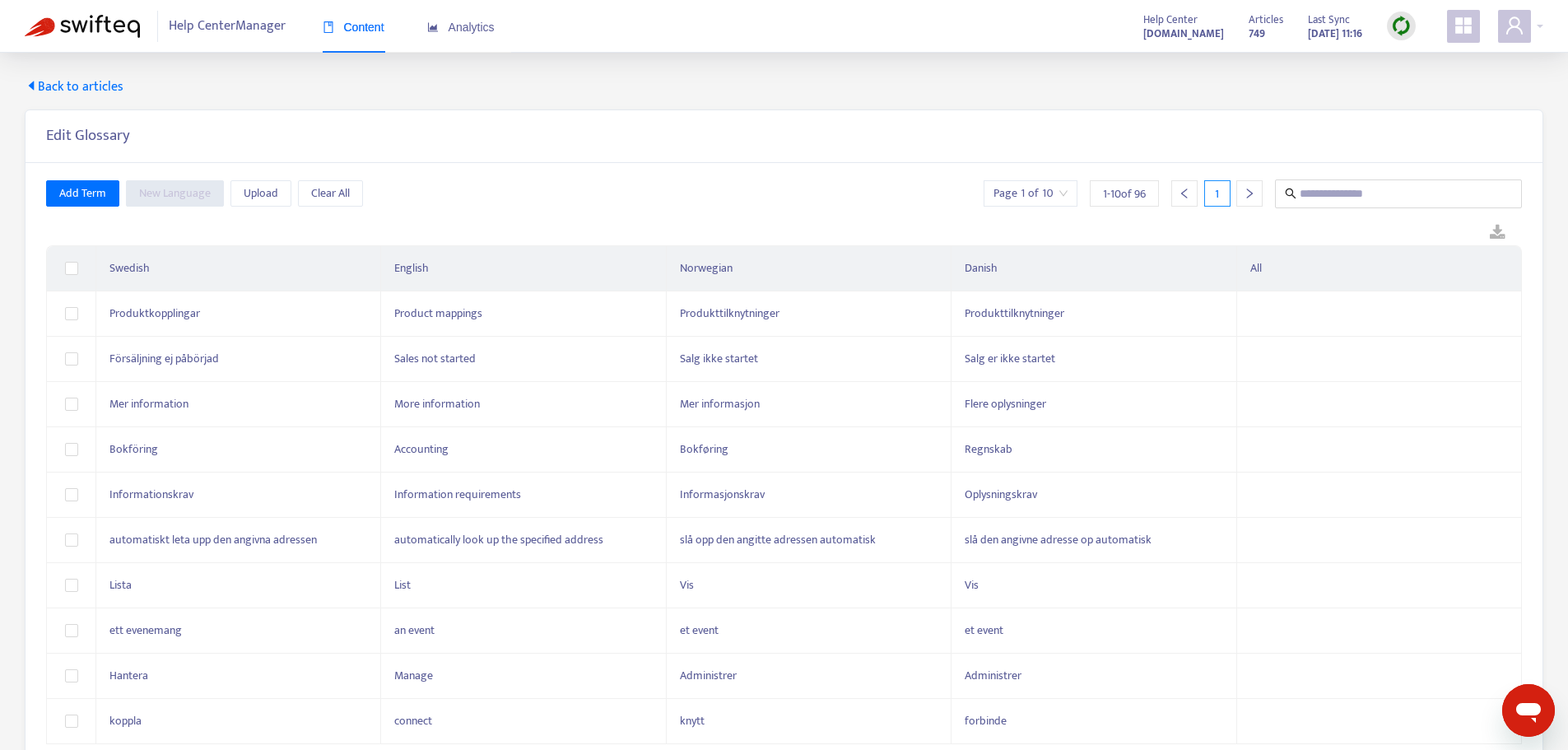 click at bounding box center [784, 233] 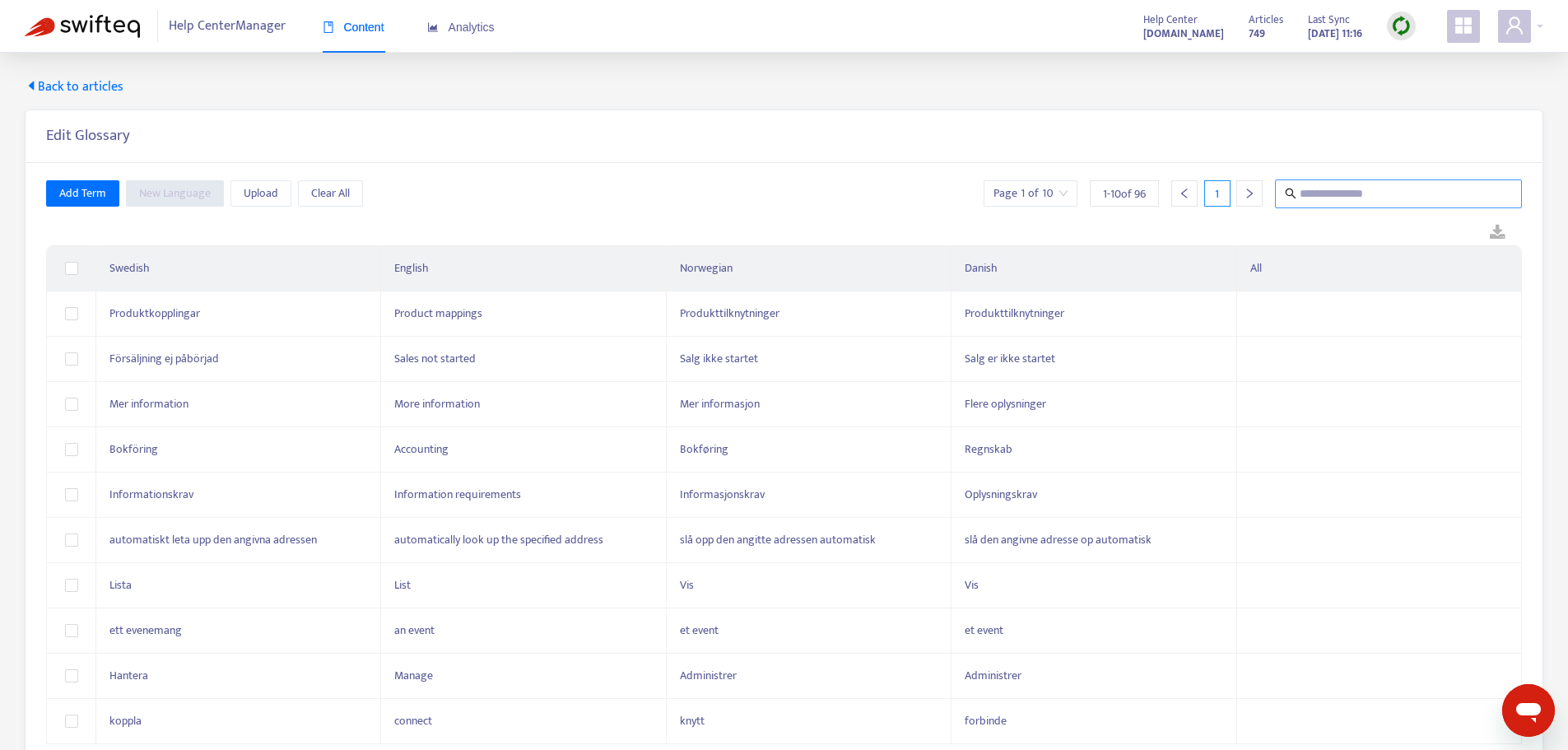 click at bounding box center [1399, 193] 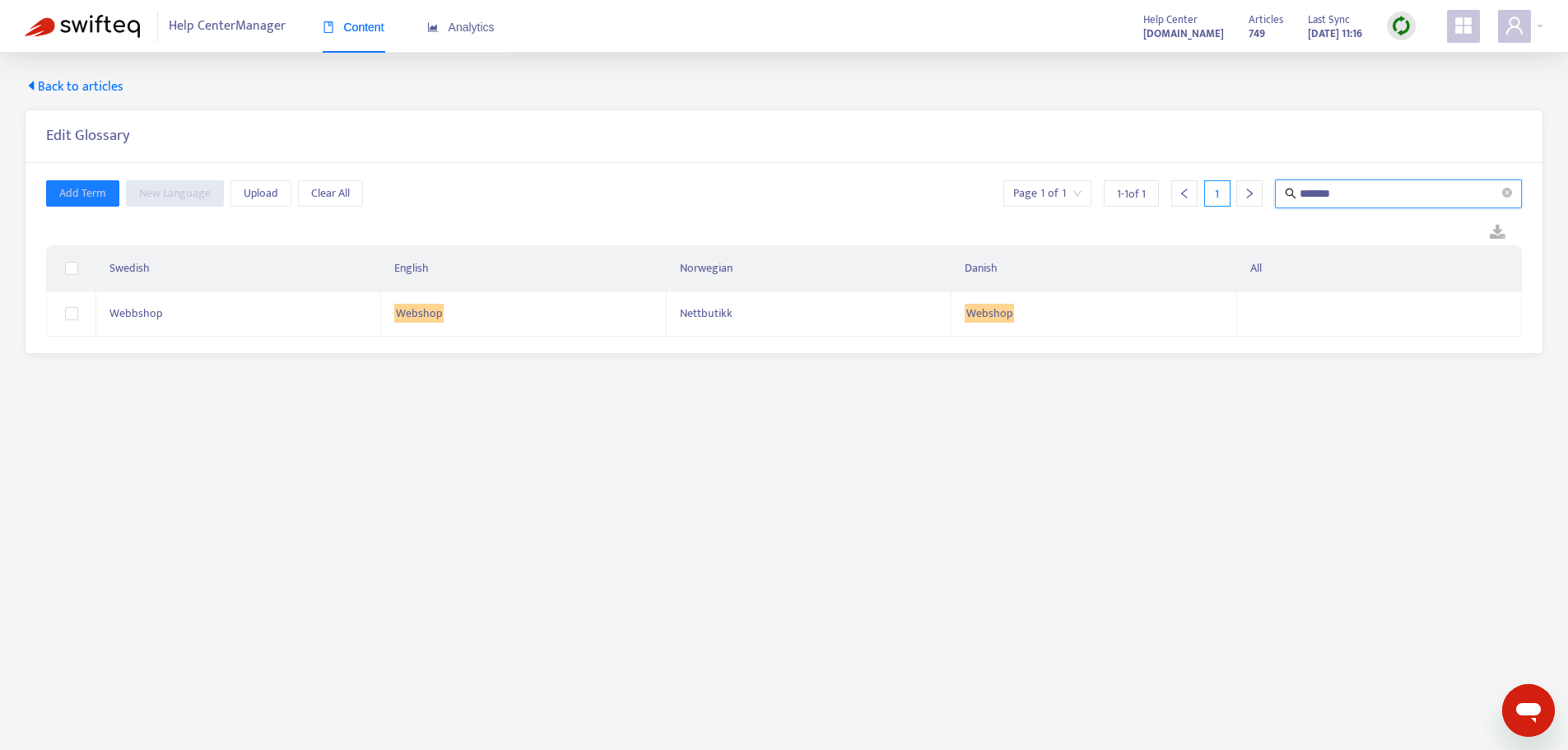 type on "*******" 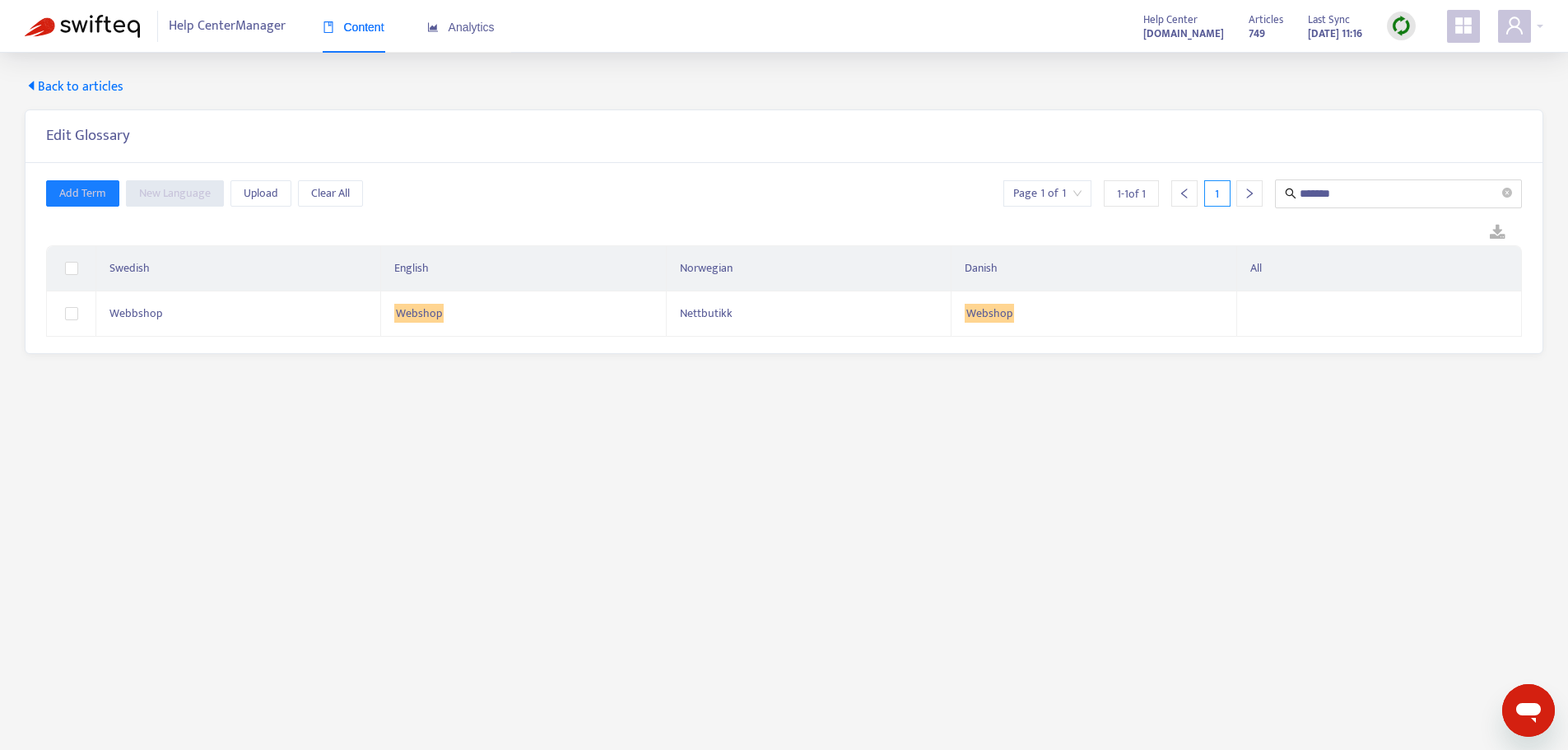 click on "Back to articles Edit Glossary Add Term New Language Upload Clear All Page 1 of 1 1 - 1  of   1 1 ******* Swedish English Norwegian Danish All             Webbshop Webshop Nettbutikk Webshop" at bounding box center (784, 427) 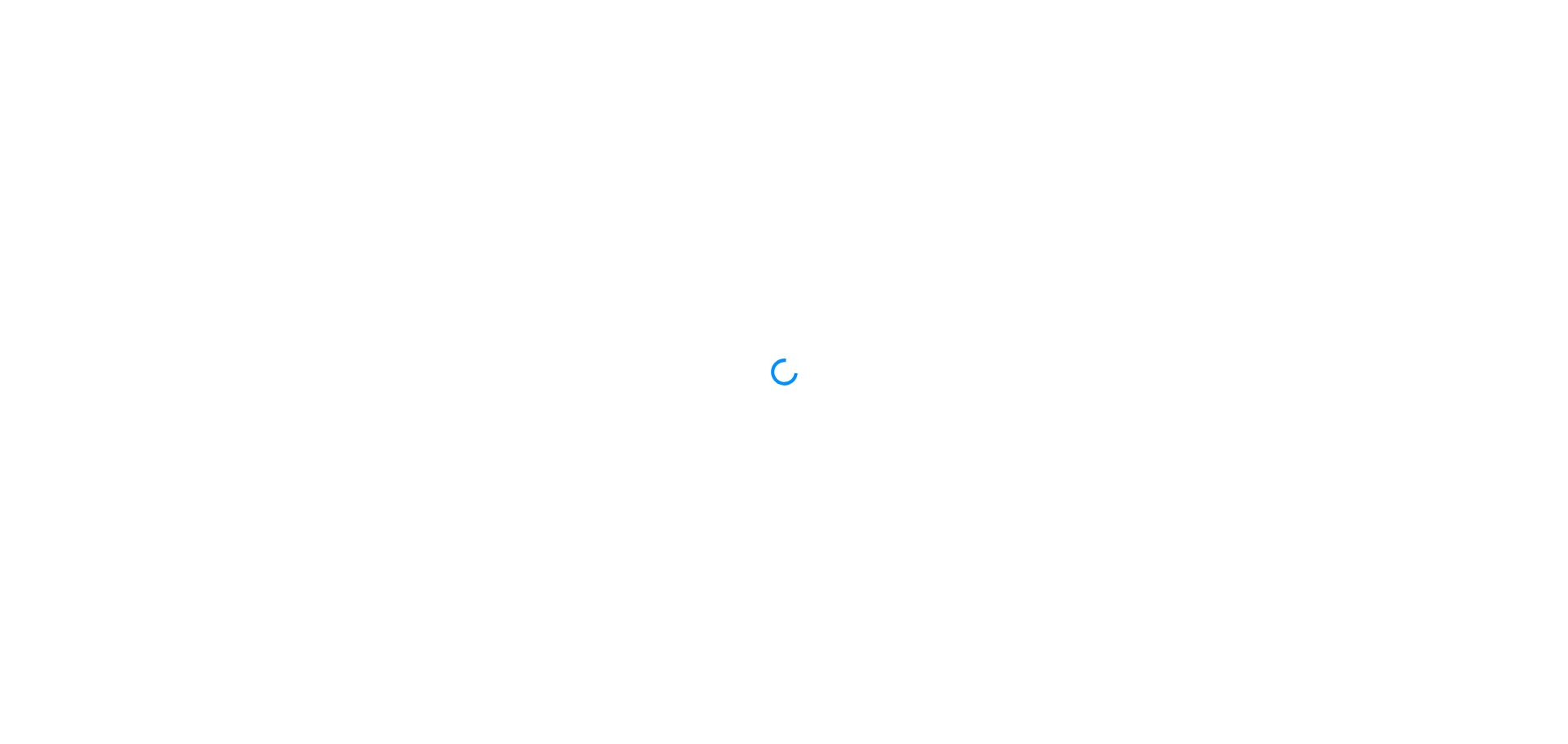 scroll, scrollTop: 0, scrollLeft: 0, axis: both 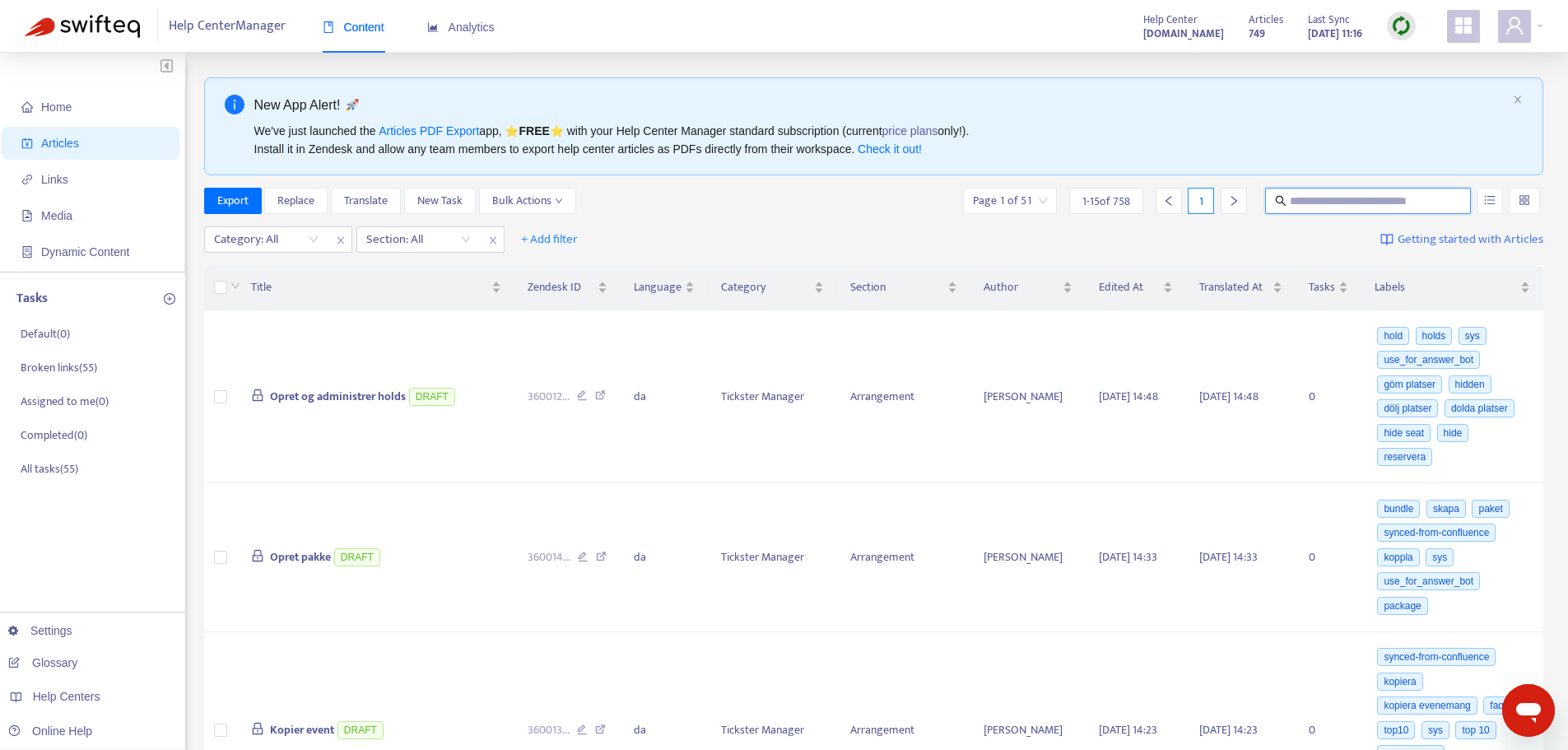 click at bounding box center [1369, 201] 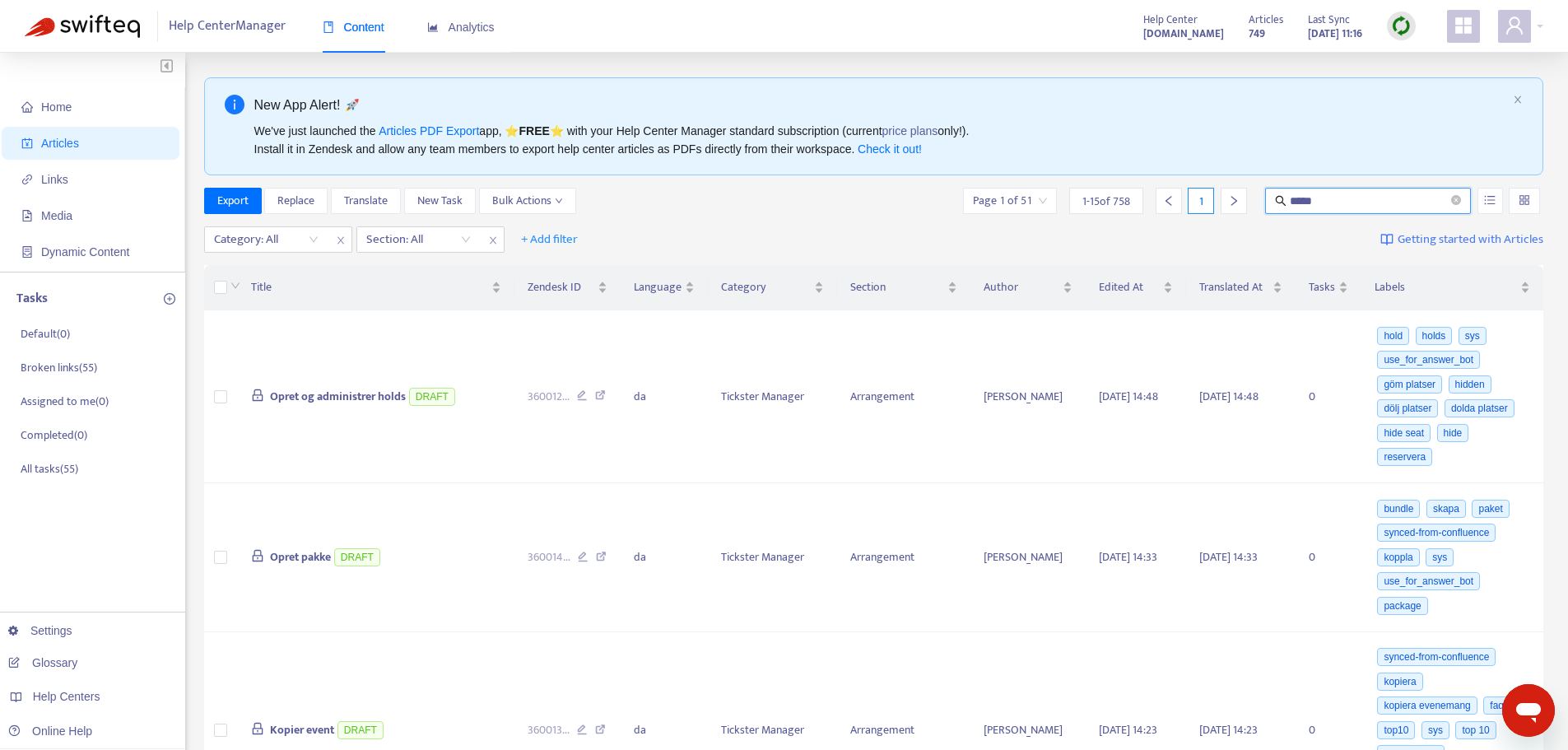 type on "*****" 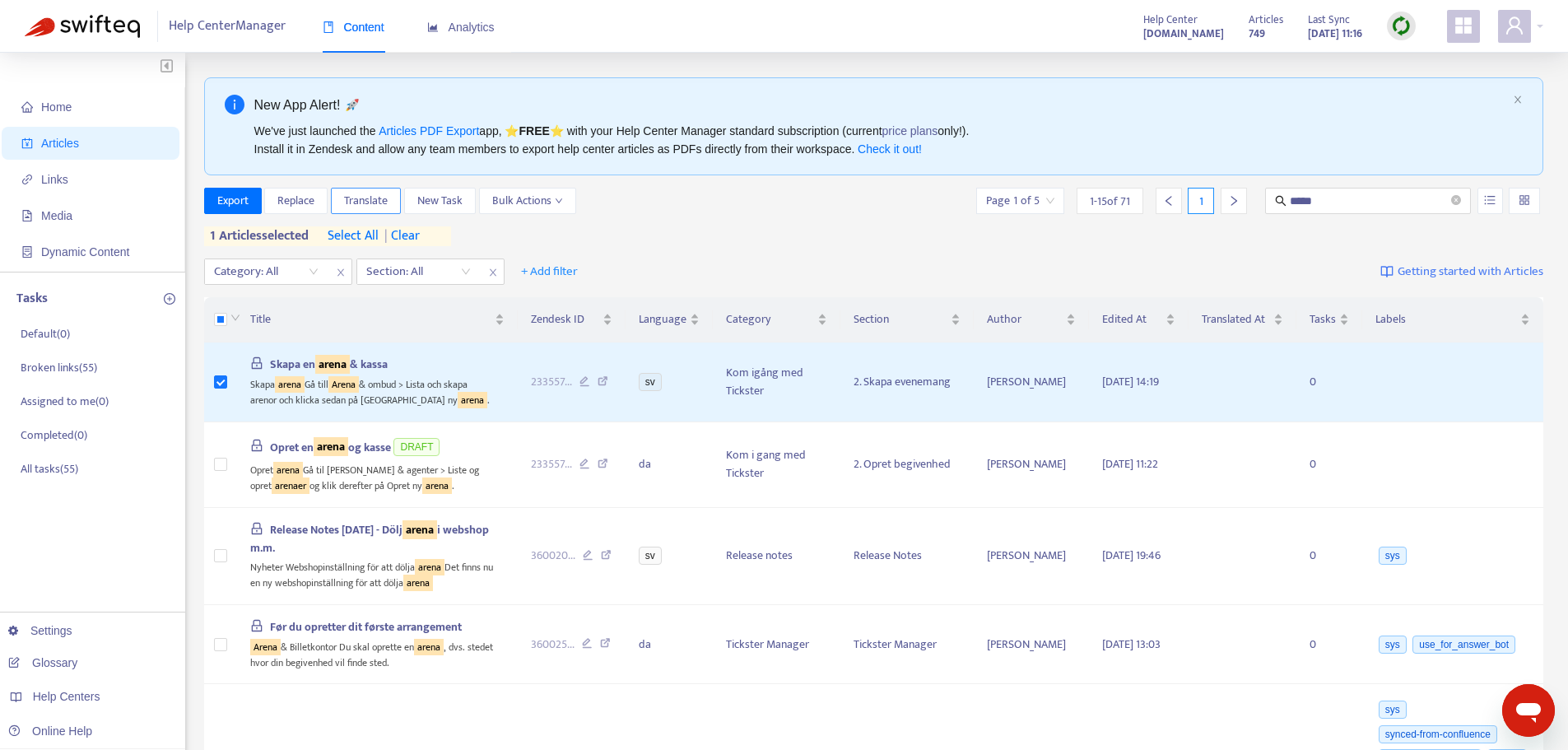 click on "Translate" at bounding box center (365, 201) 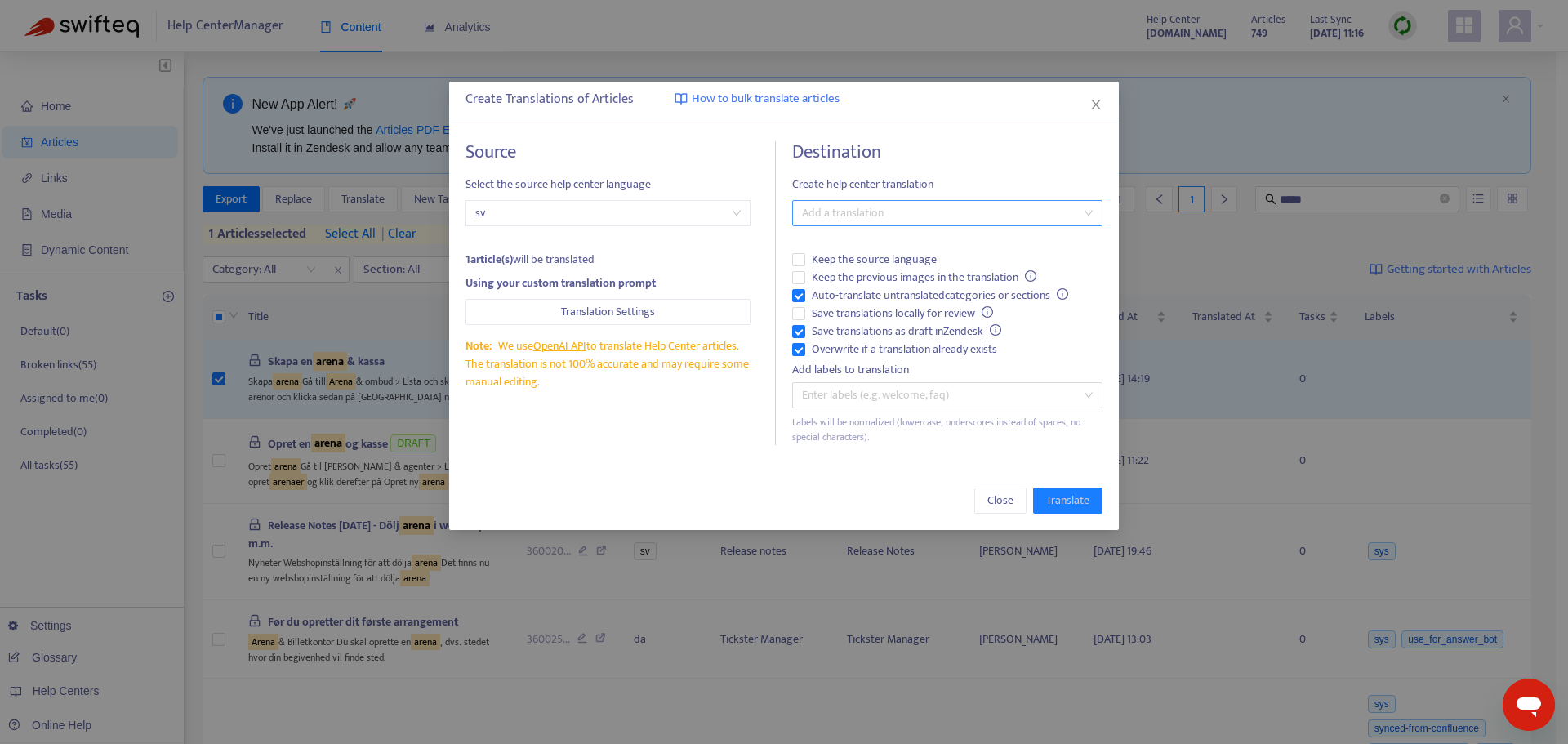 click at bounding box center (939, 213) 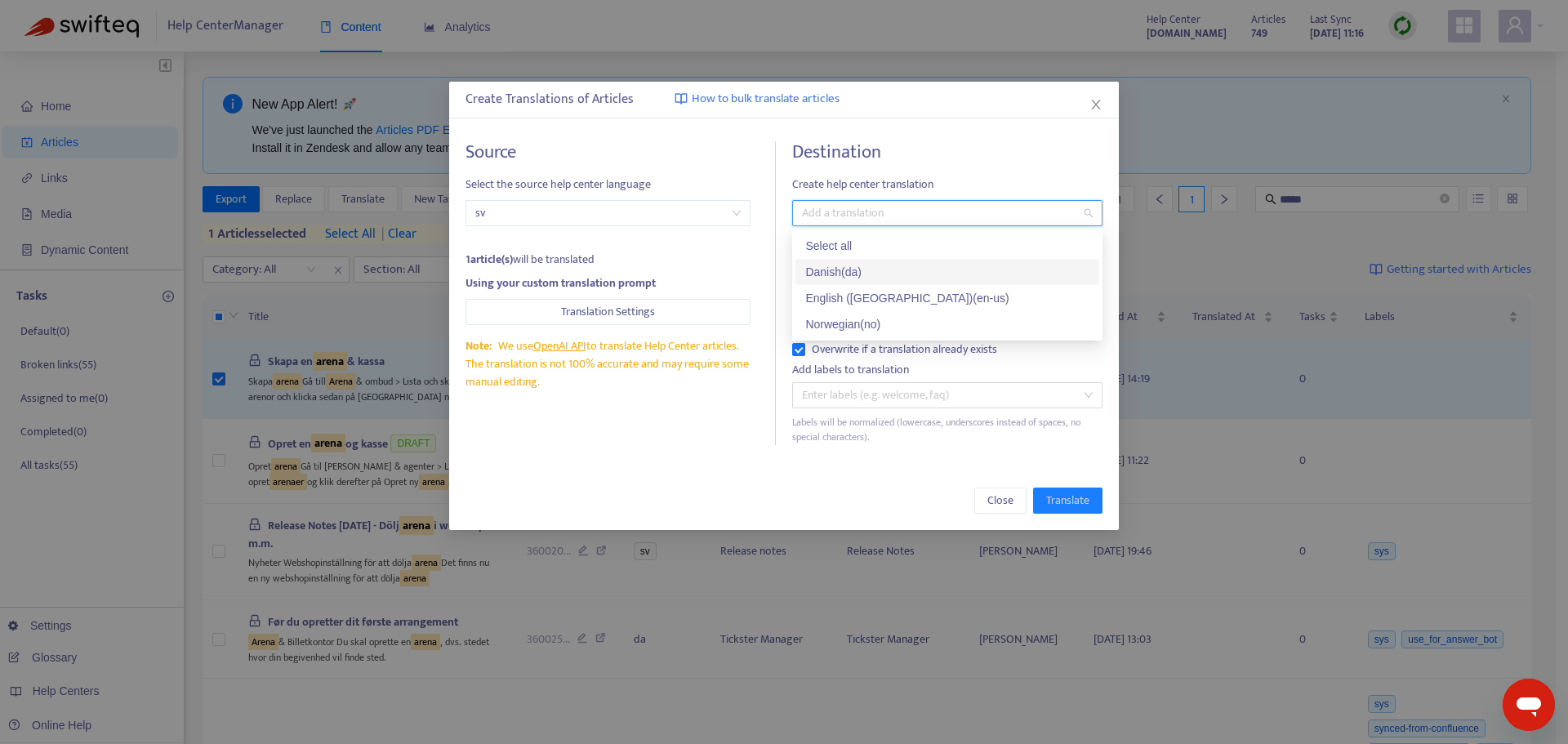 click on "Danish  ( da )" at bounding box center (947, 272) 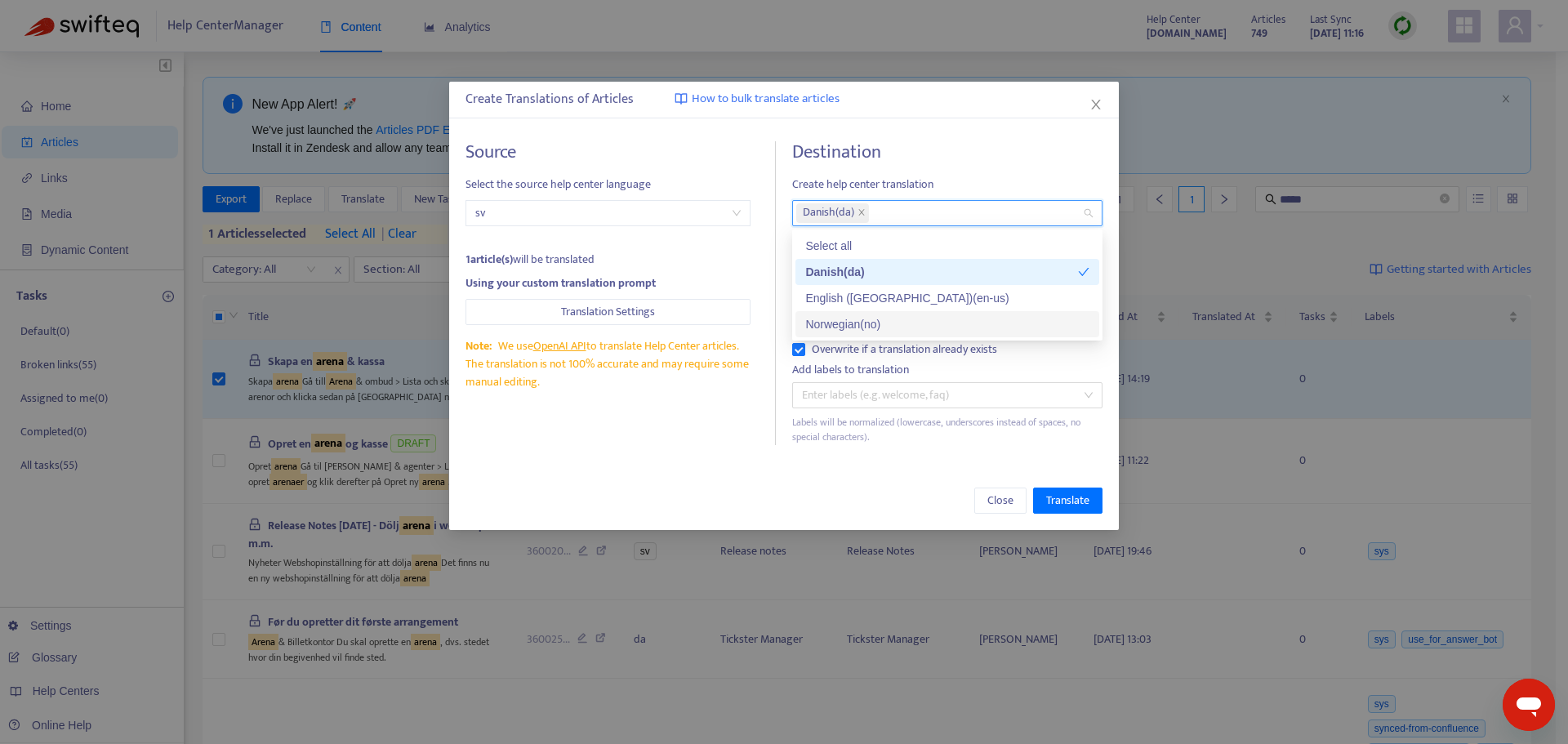 click on "Create Translations of Articles How to bulk translate articles Source Select the source help center language sv 1  article(s)  will be translated Using your custom translation prompt Translation Settings Note: We use  OpenAI API  to translate Help Center articles. The translation is not 100% accurate and may require some manual editing. Destination Create help center translation Danish  ( da )   Keep the source language Keep the previous images in the translation Auto-translate untranslated  categories or sections Save translations locally for review Save translations as draft in  Zendesk Overwrite if a translation already exists Add labels to translation   Enter labels (e.g. welcome, faq) Labels will be normalized (lowercase, underscores instead of spaces, no special characters). Close Translate" at bounding box center (784, 305) 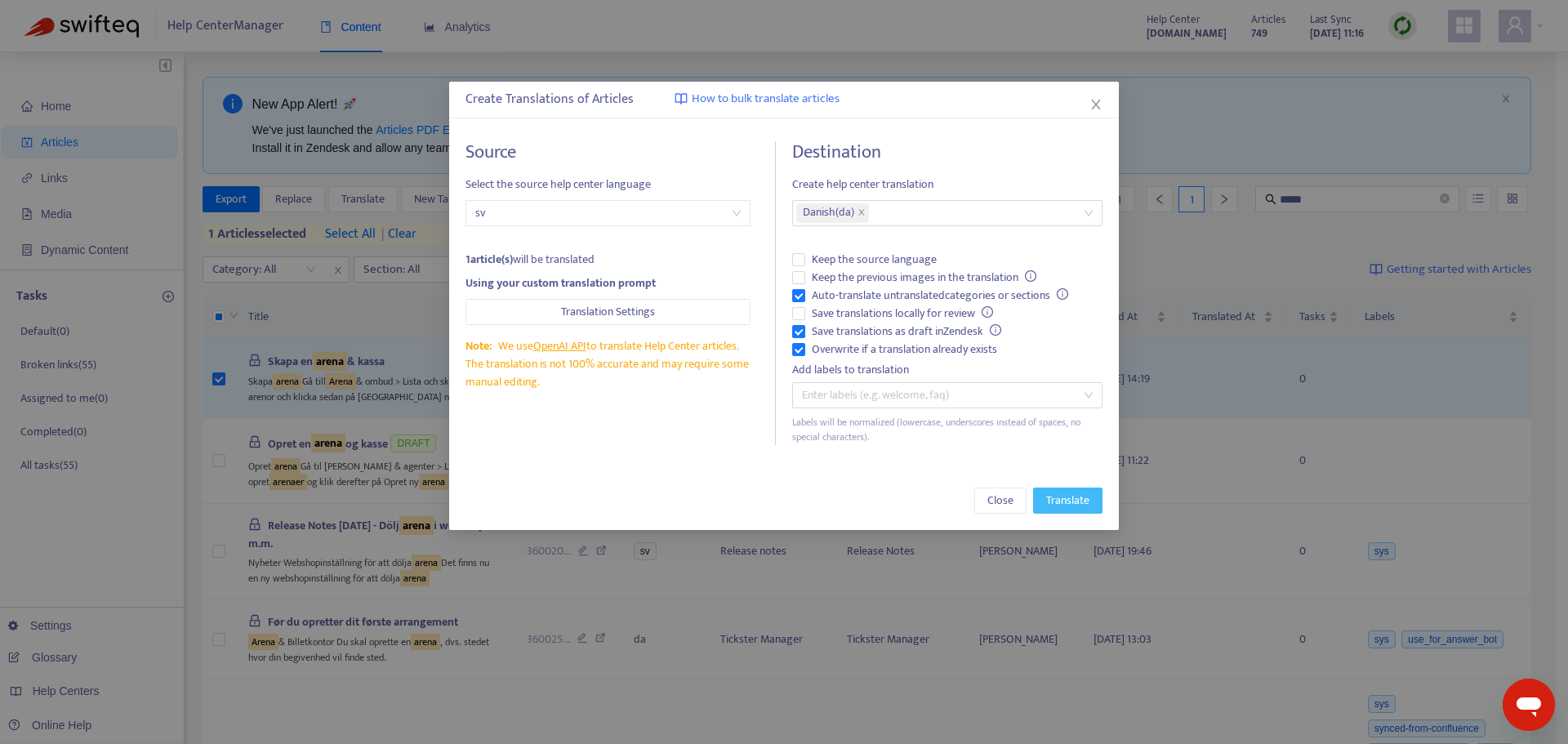 click on "Translate" at bounding box center [1067, 501] 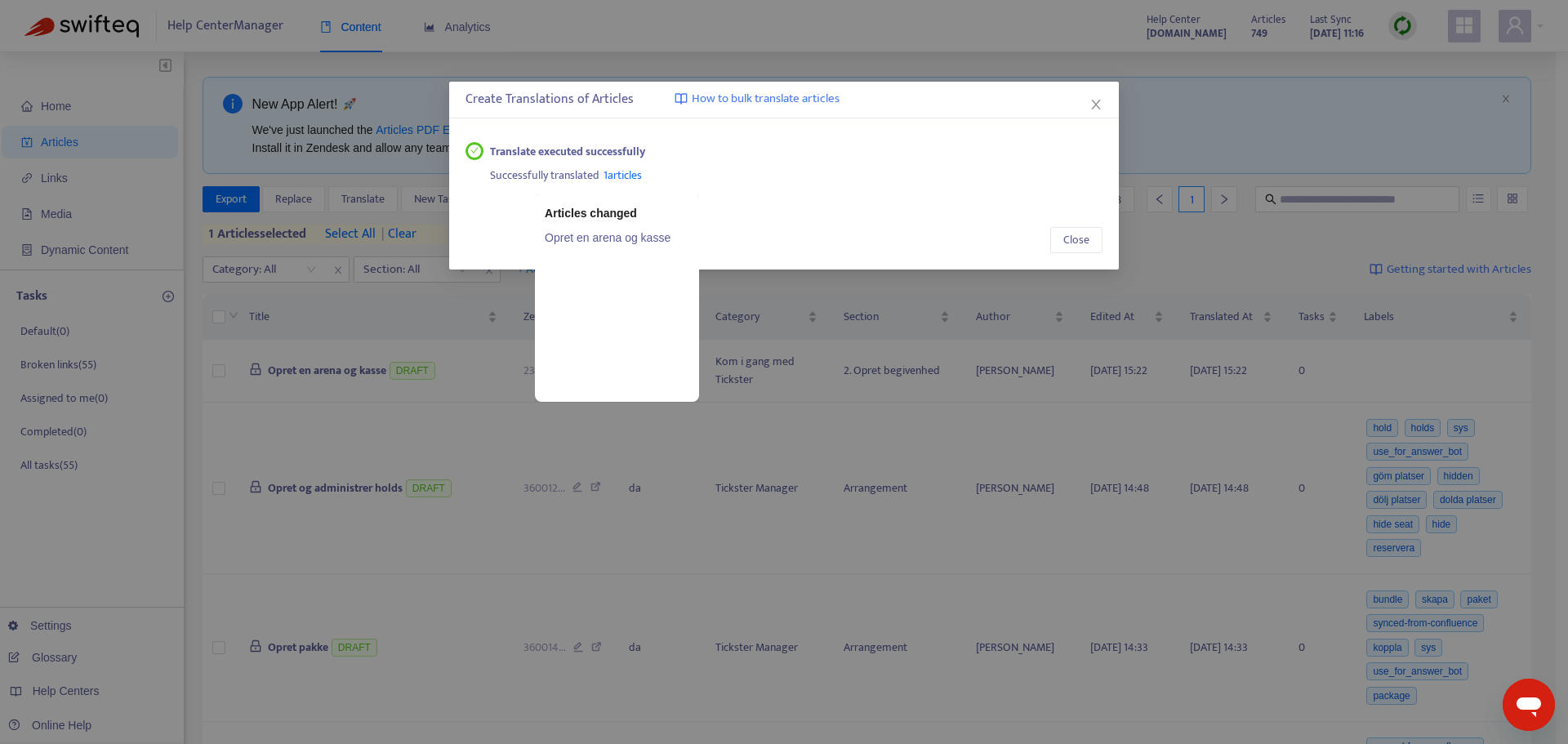 click on "1  articles" at bounding box center (622, 175) 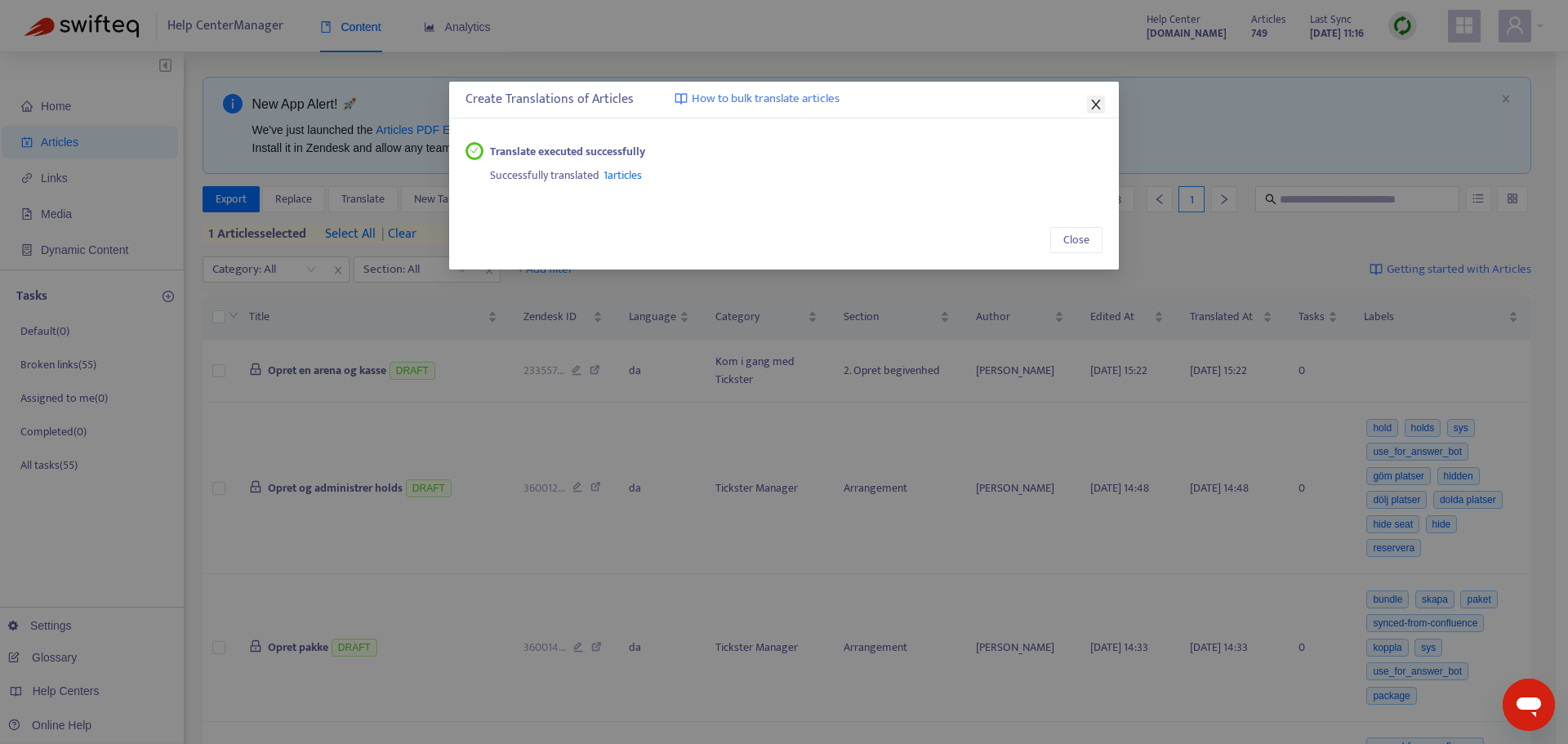 click 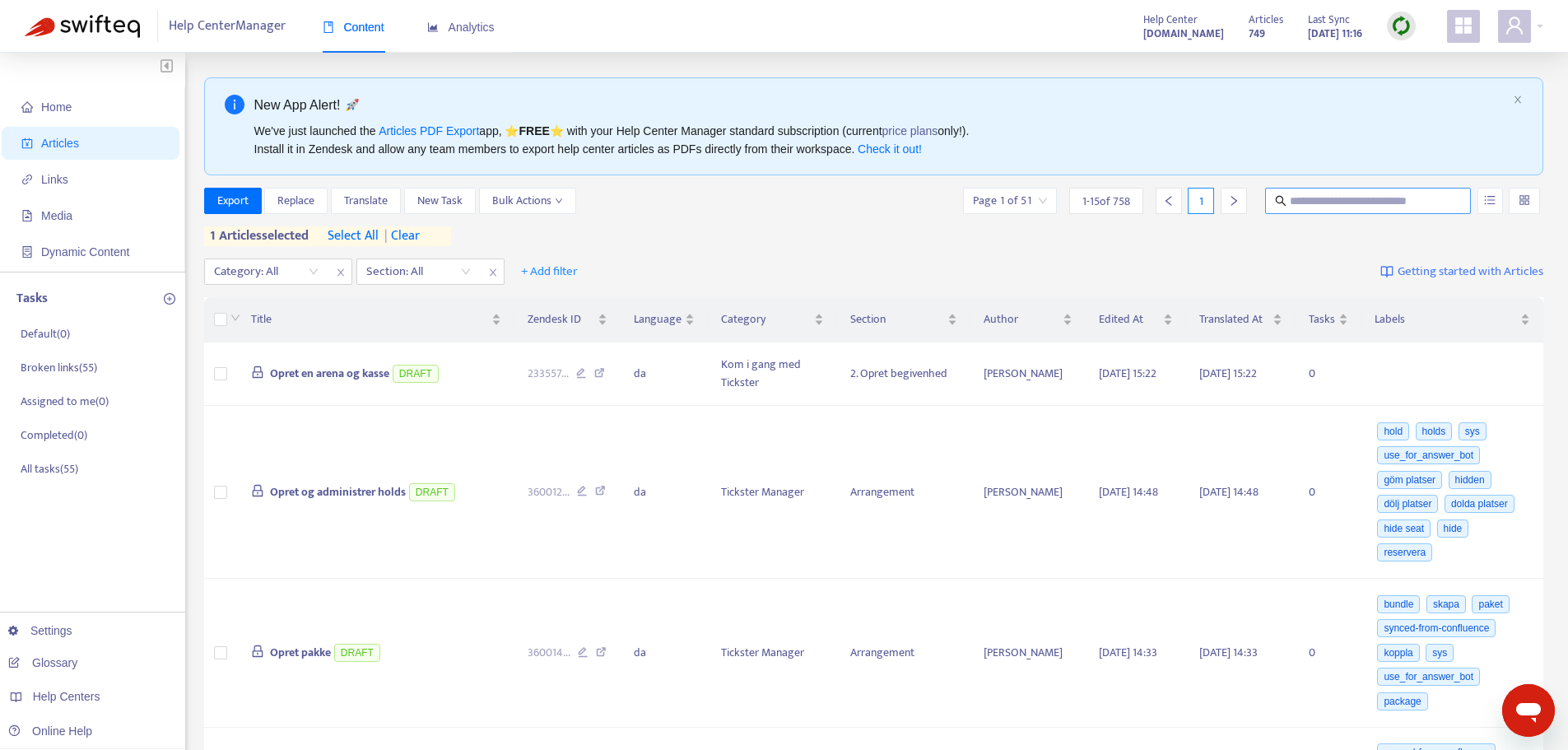 click at bounding box center (1369, 201) 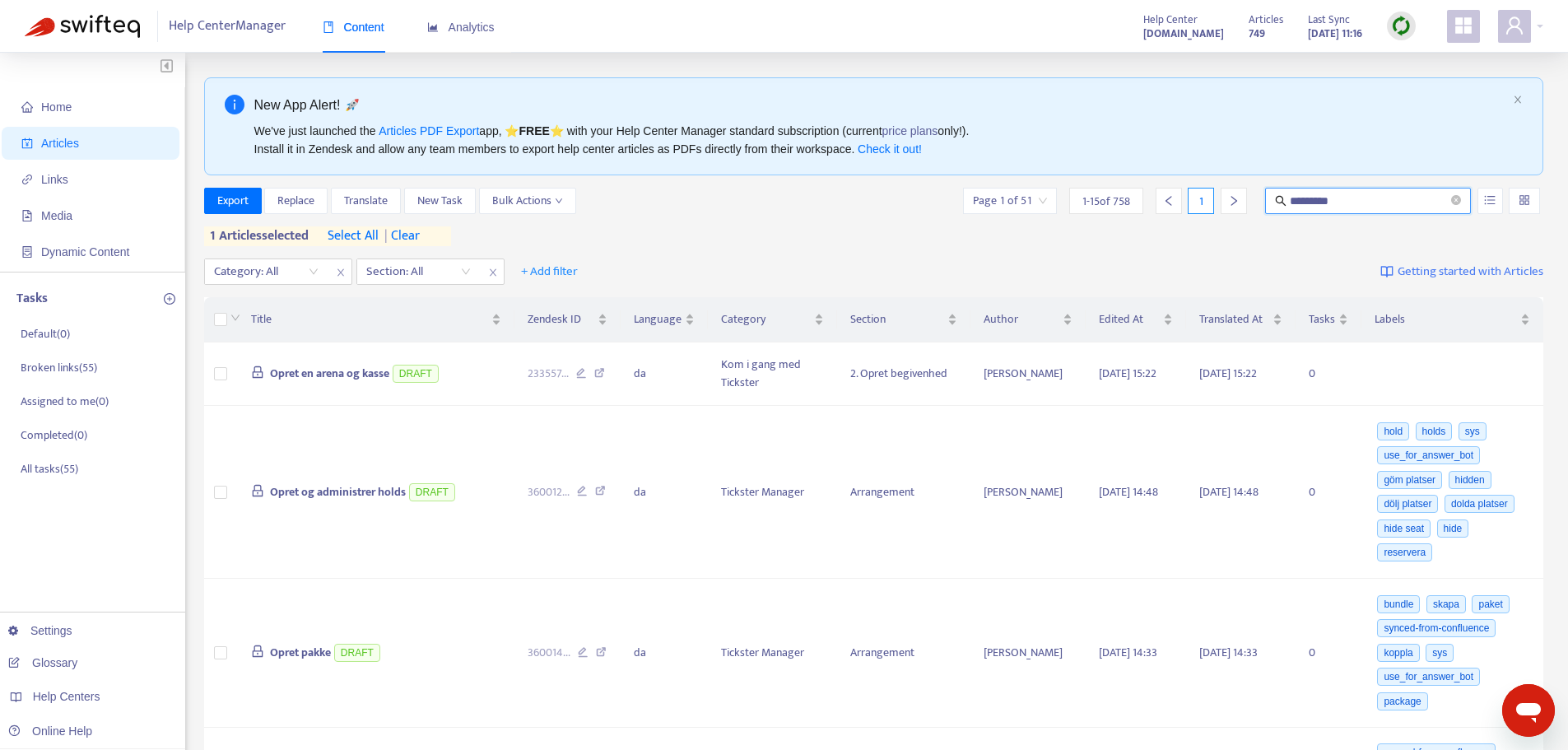 type on "*********" 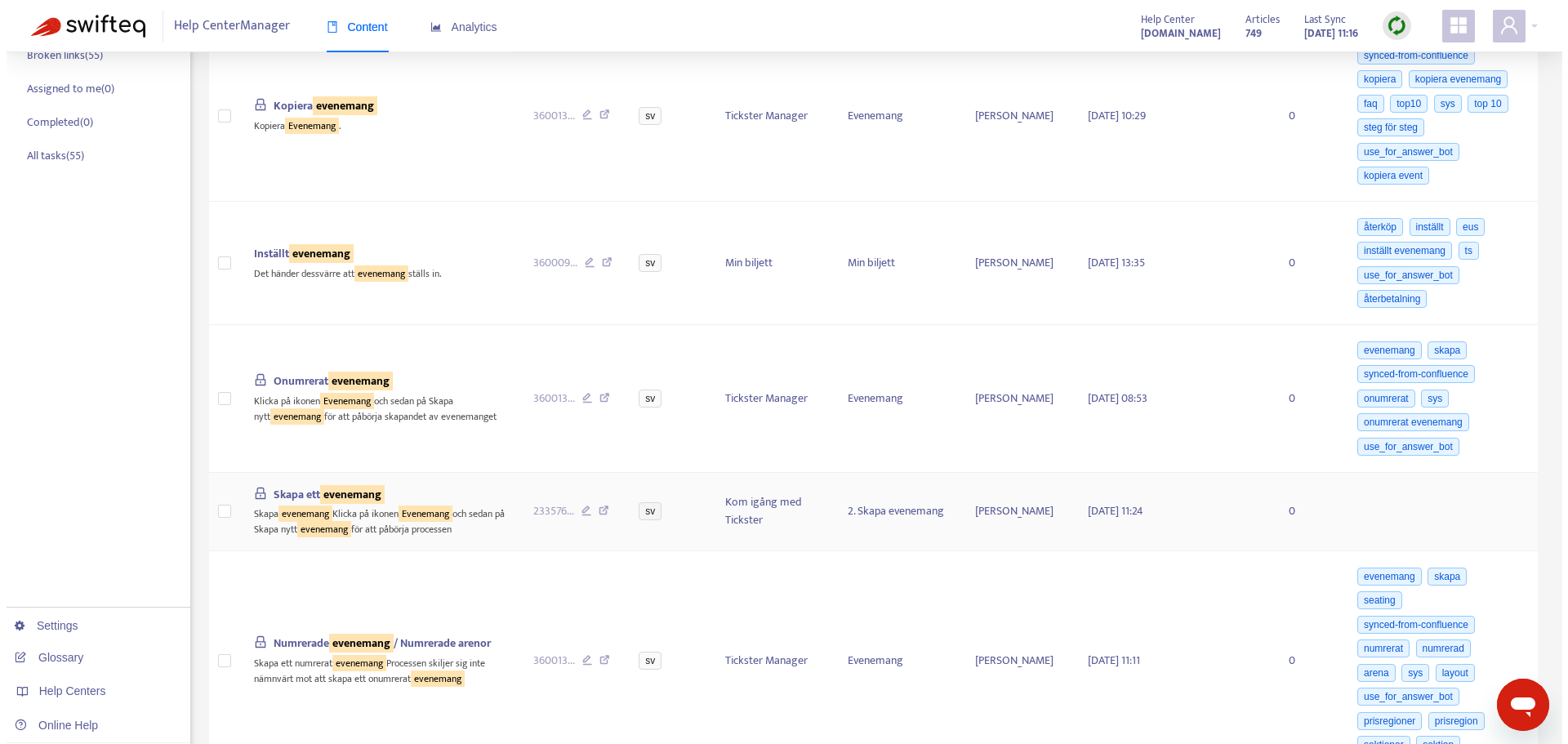 scroll, scrollTop: 327, scrollLeft: 0, axis: vertical 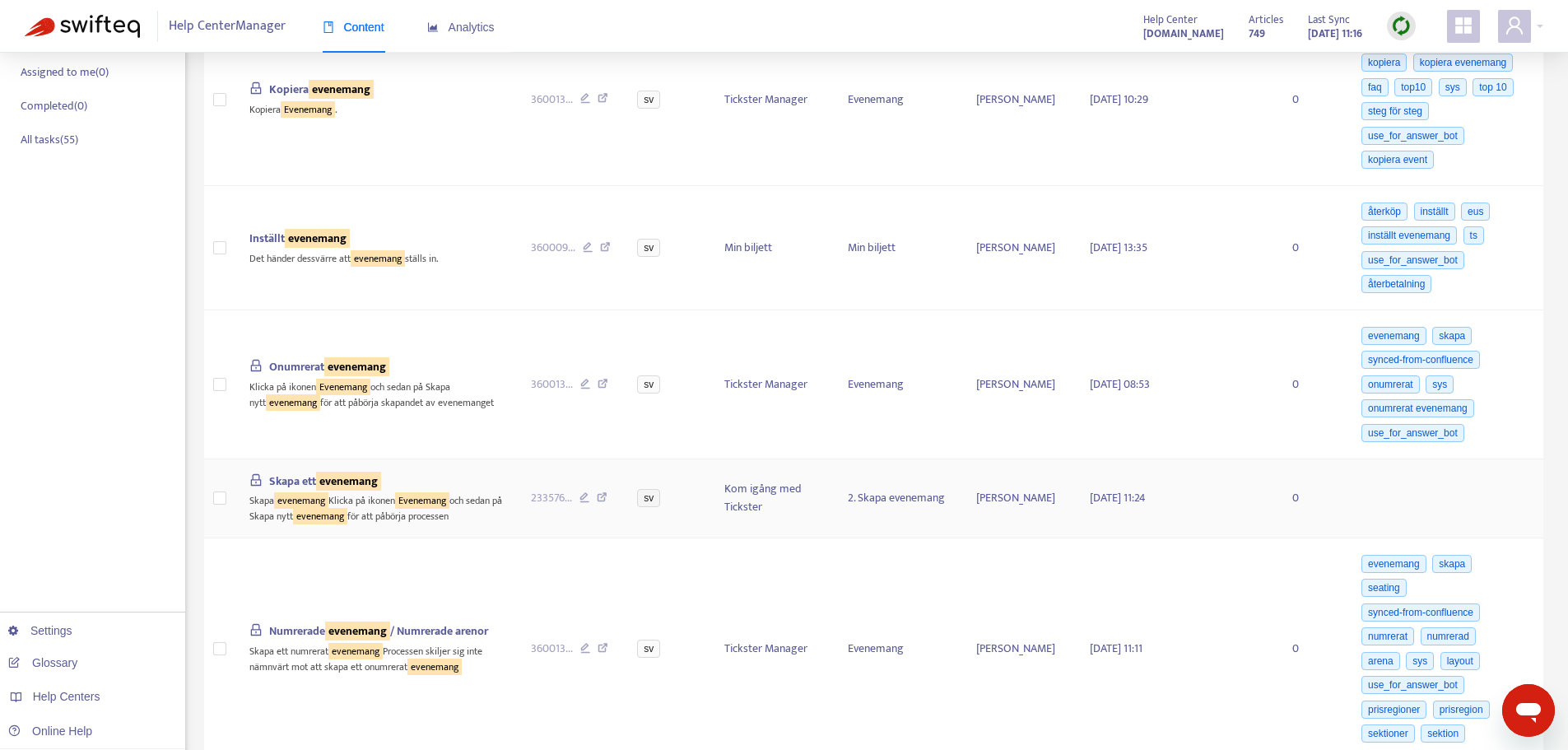 click on "[PERSON_NAME]  evenemang
Klicka på ikonen  [PERSON_NAME]  och sedan på Skapa nytt  evenemang  för att påbörja processen" at bounding box center (377, 507) 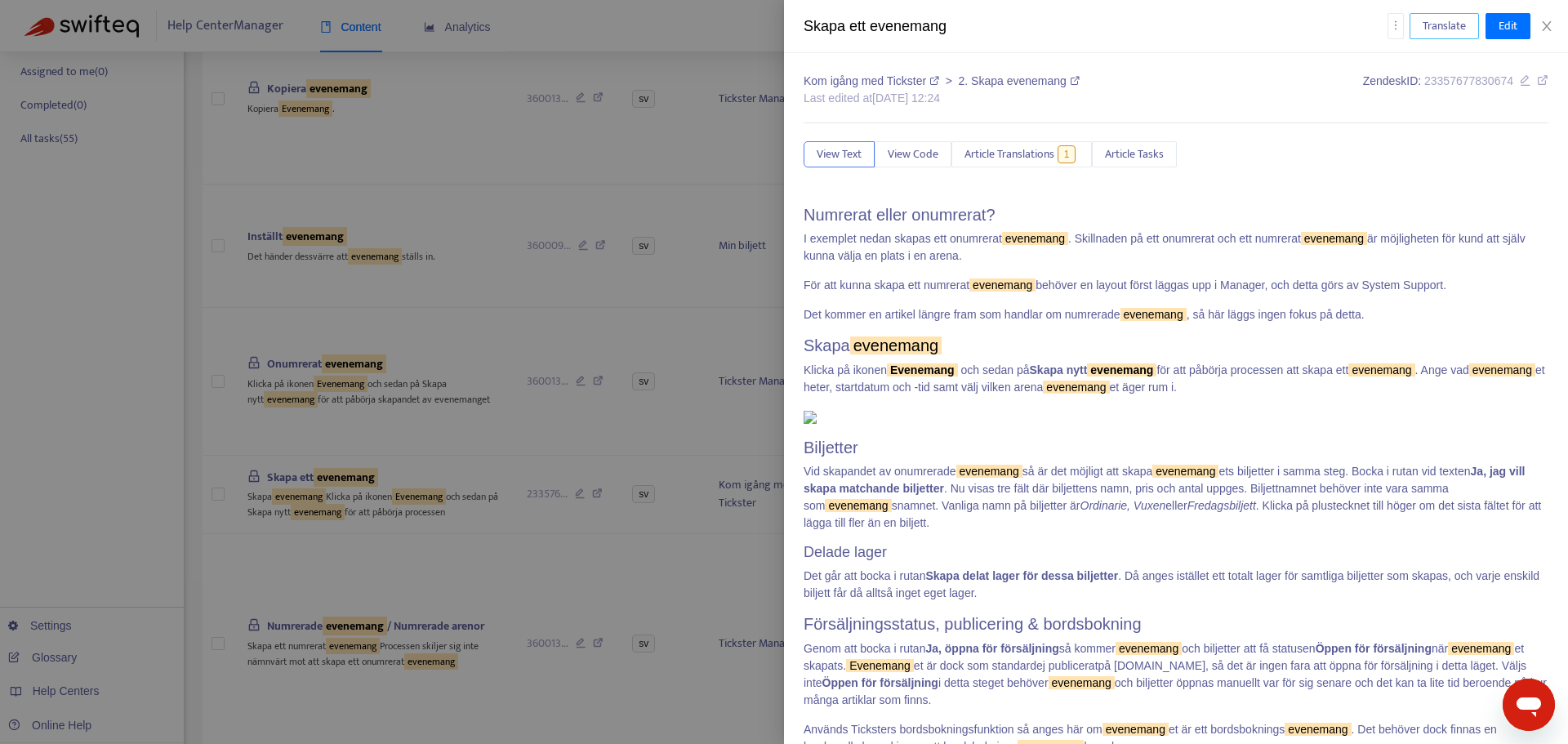 click on "Translate" at bounding box center [1444, 26] 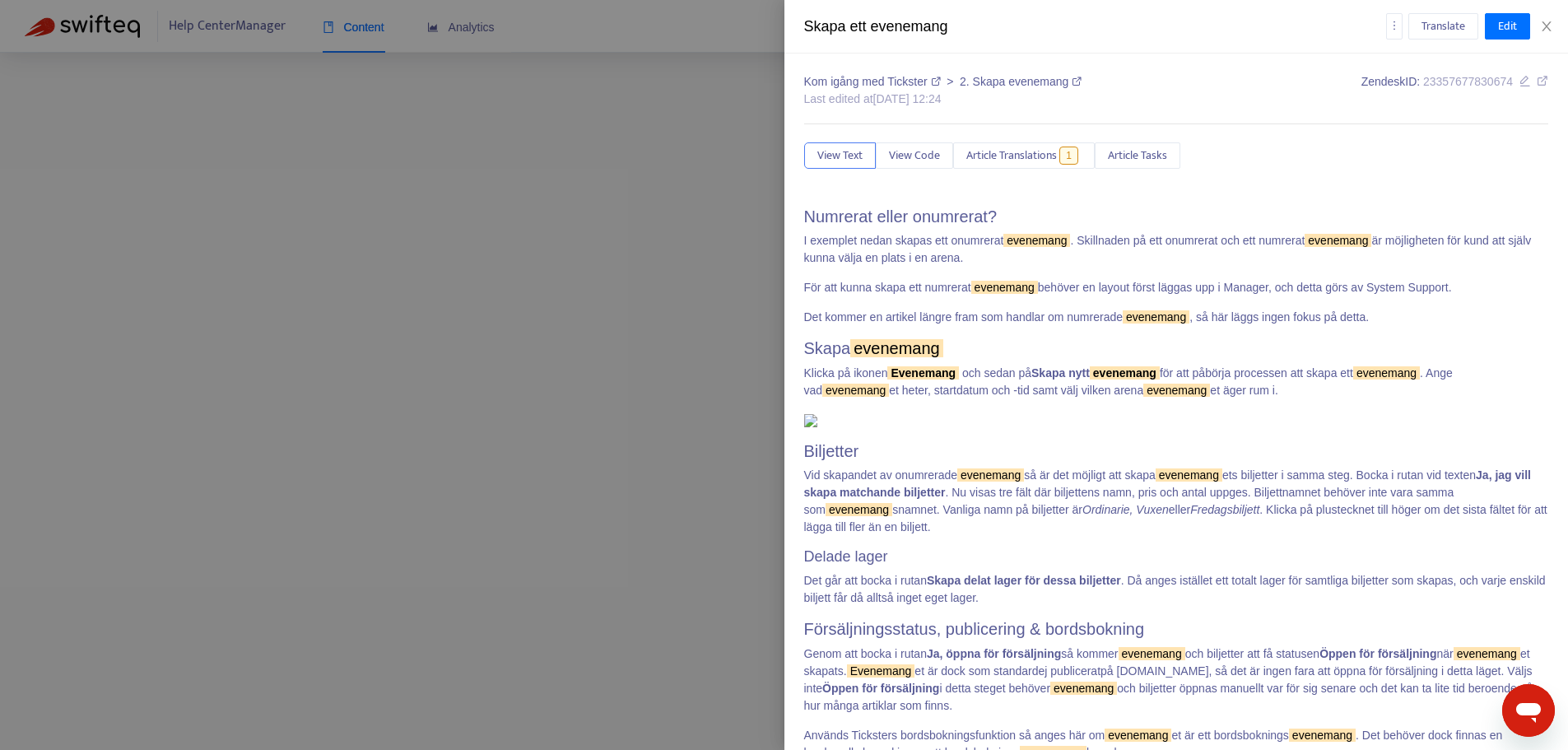 scroll, scrollTop: 0, scrollLeft: 0, axis: both 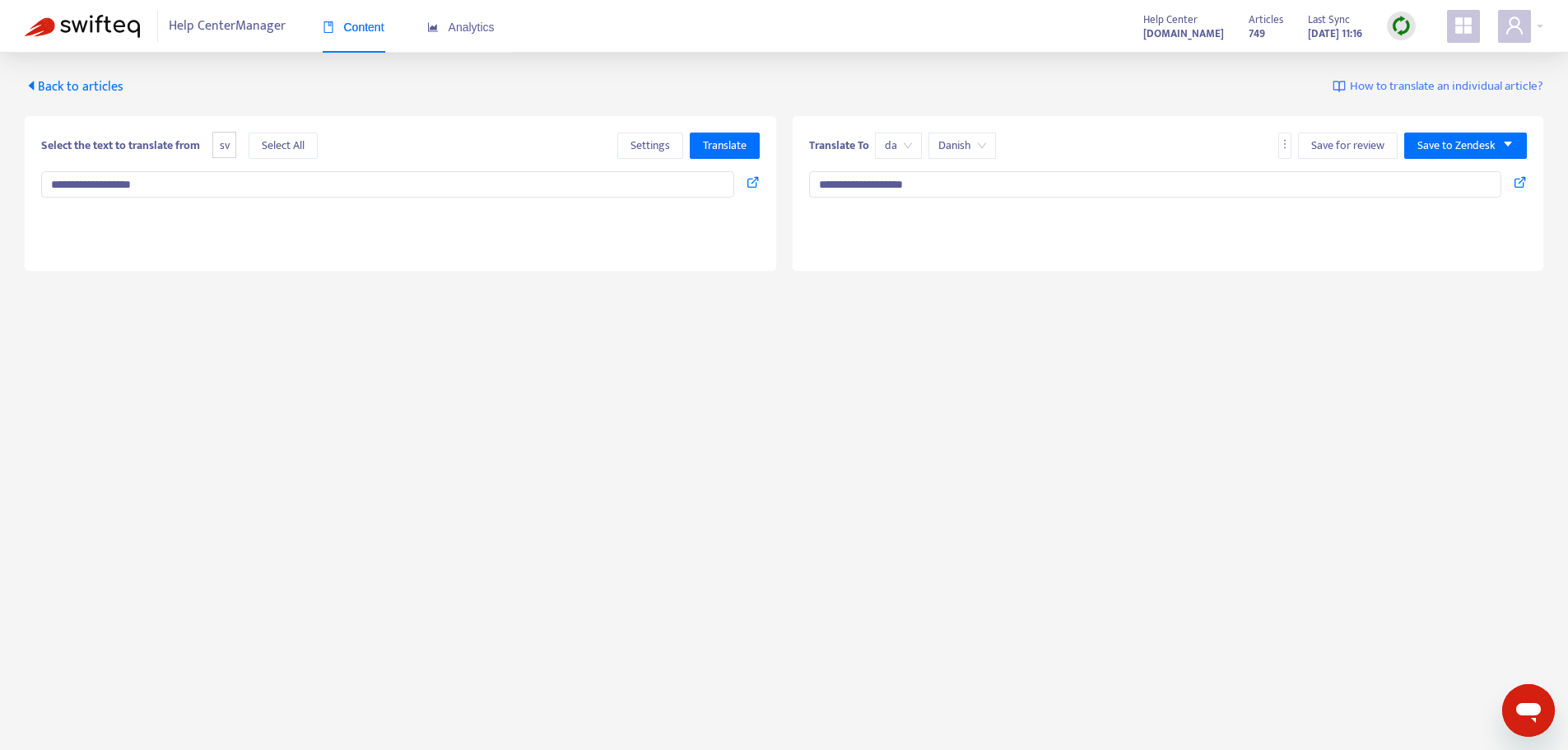 type on "**********" 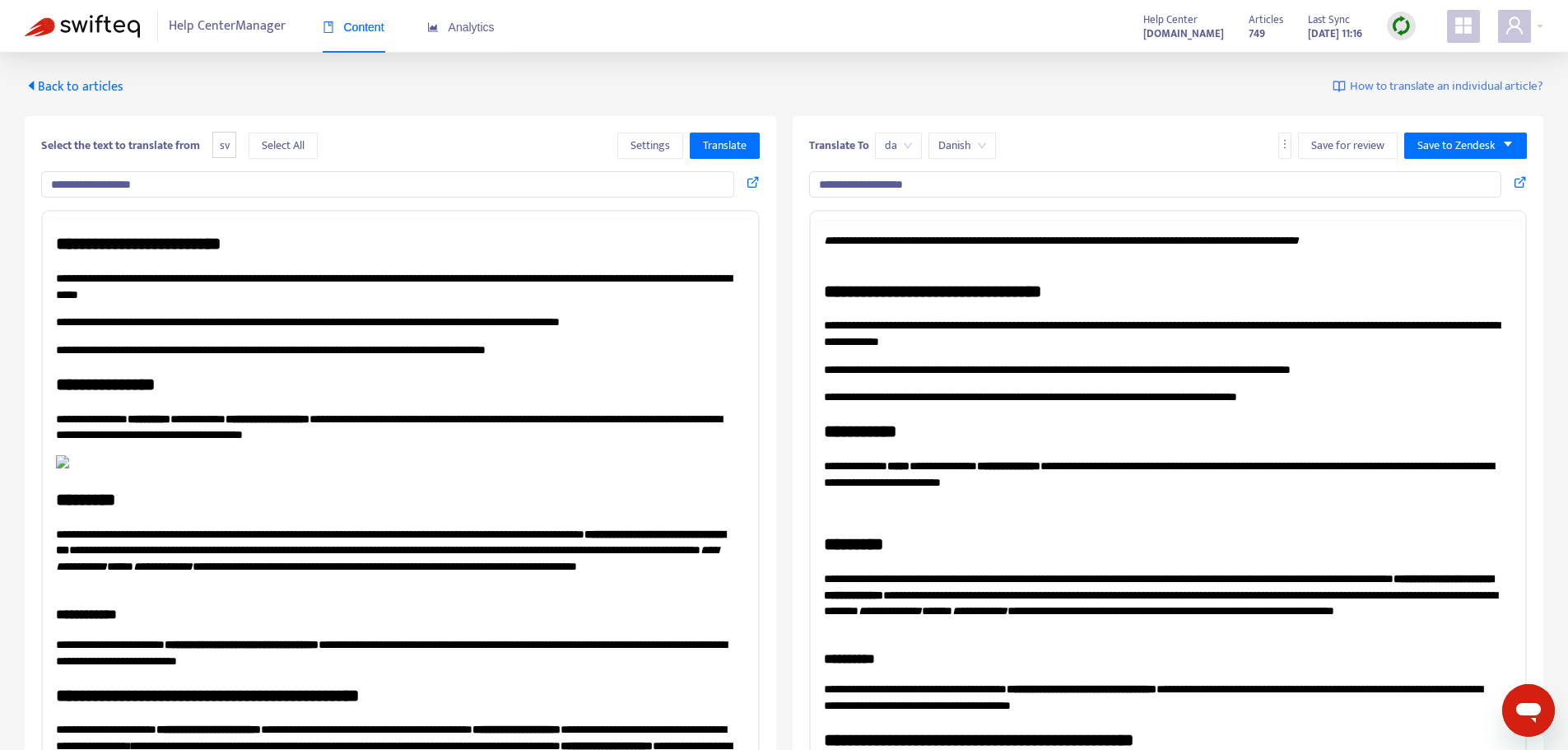 scroll, scrollTop: 0, scrollLeft: 0, axis: both 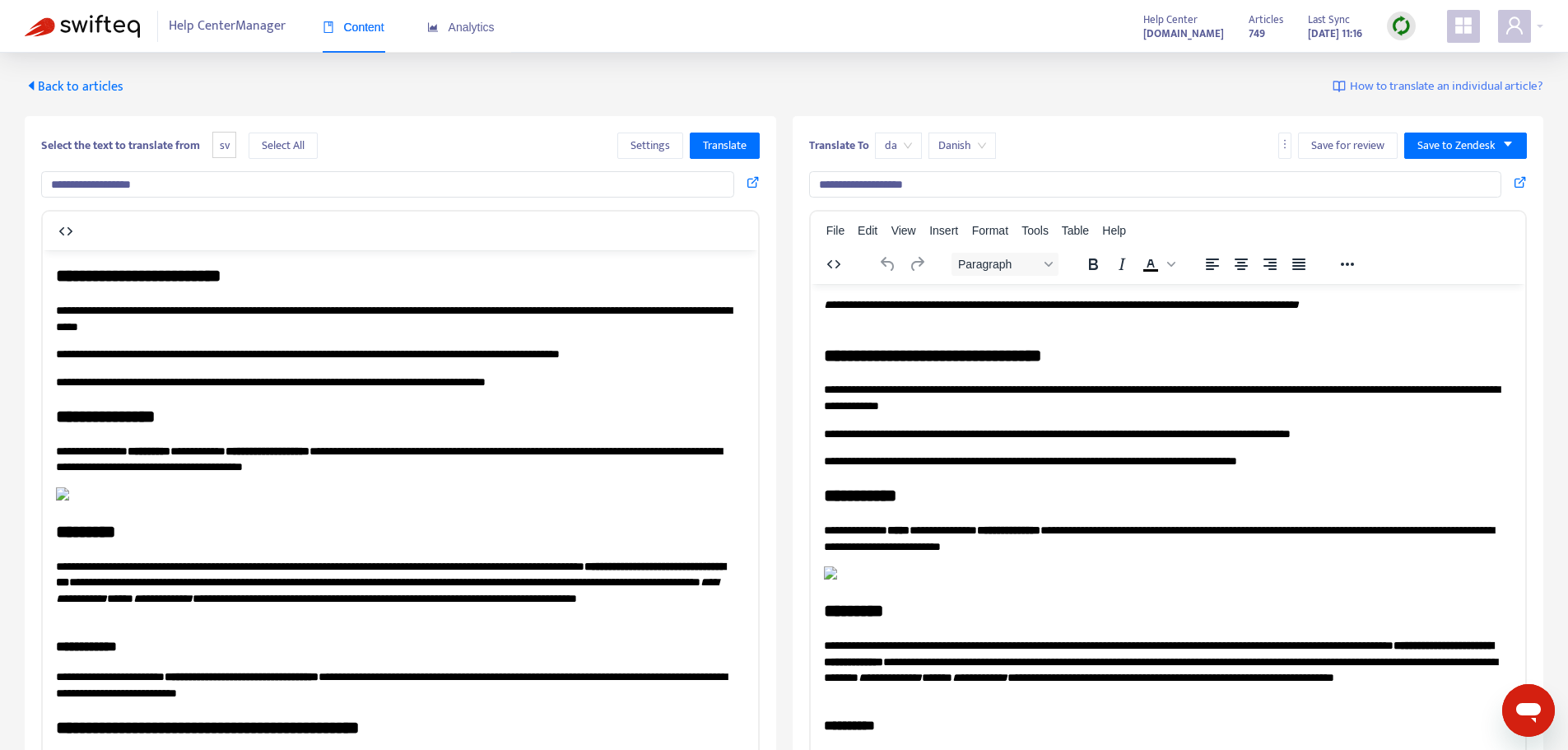click on "**********" at bounding box center (388, 184) 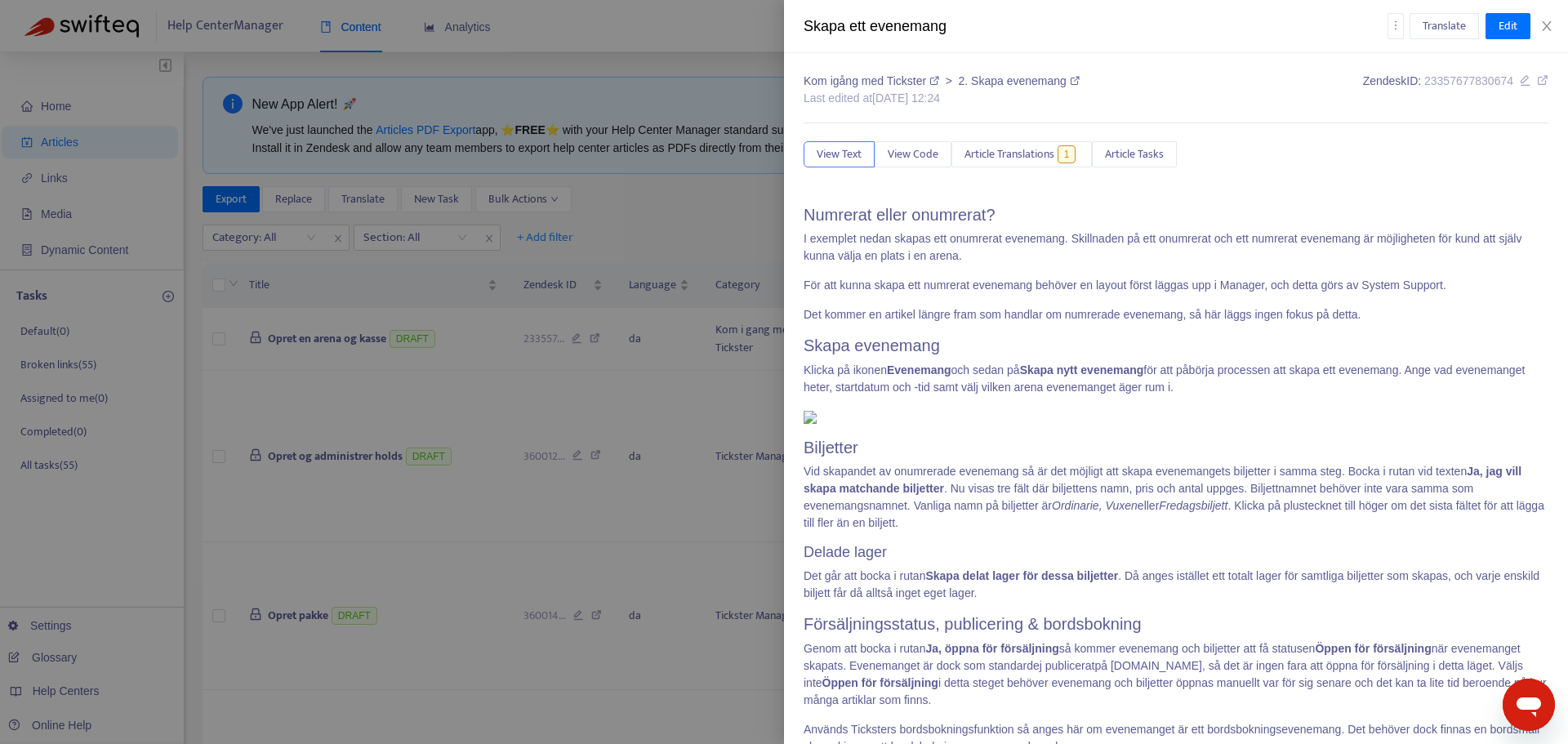 type on "*********" 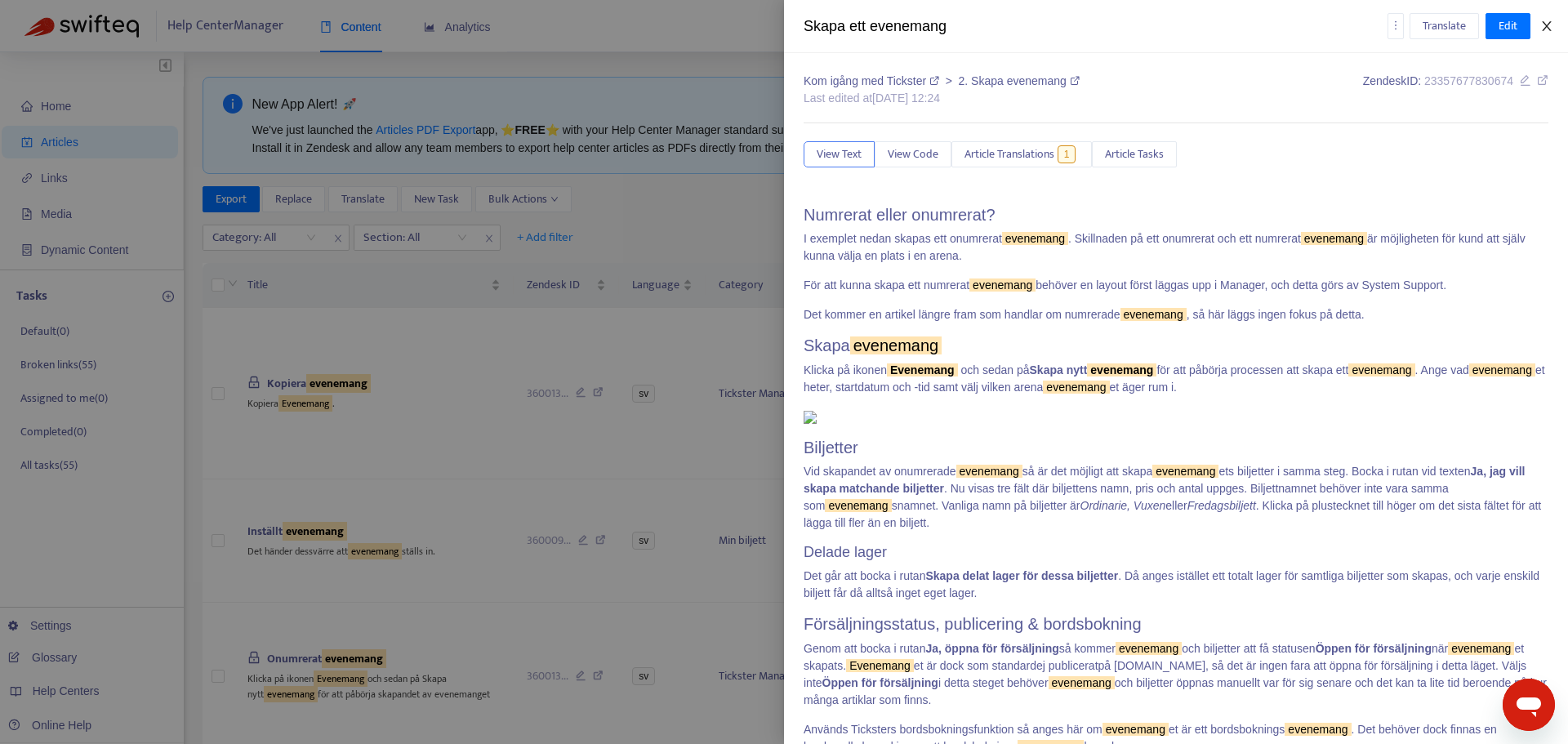 drag, startPoint x: 1548, startPoint y: 24, endPoint x: 1539, endPoint y: 36, distance: 15 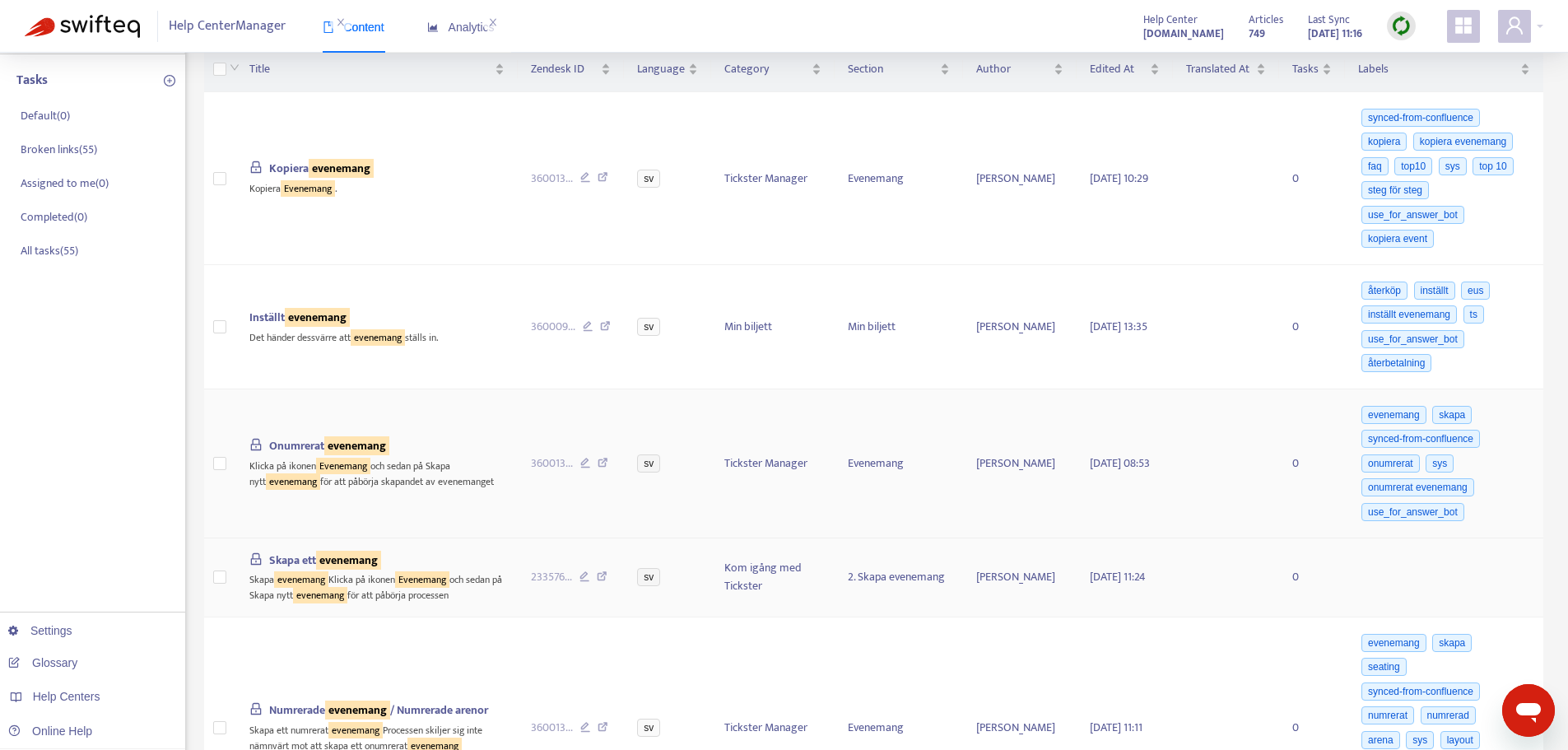 scroll, scrollTop: 247, scrollLeft: 0, axis: vertical 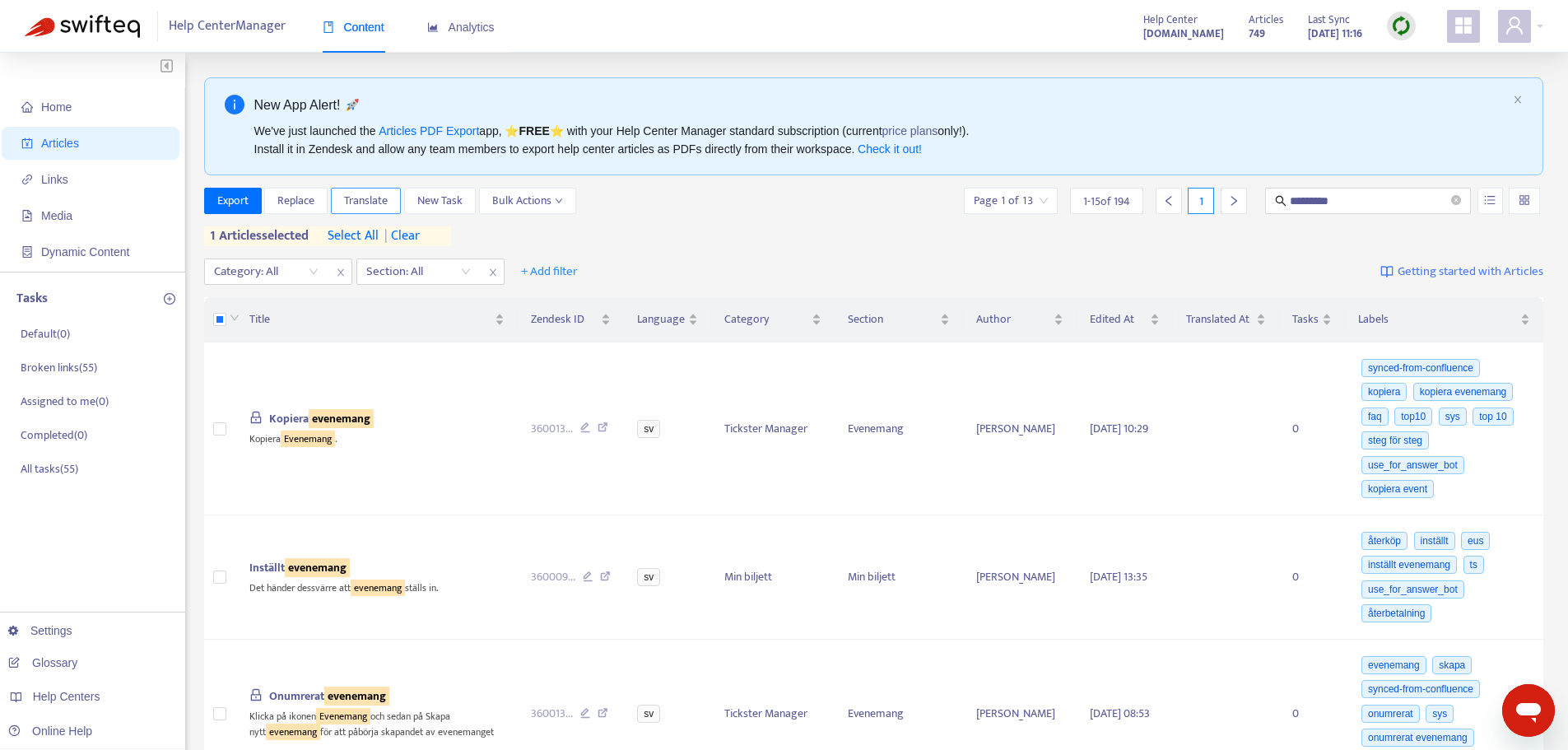 click on "Translate" at bounding box center [365, 201] 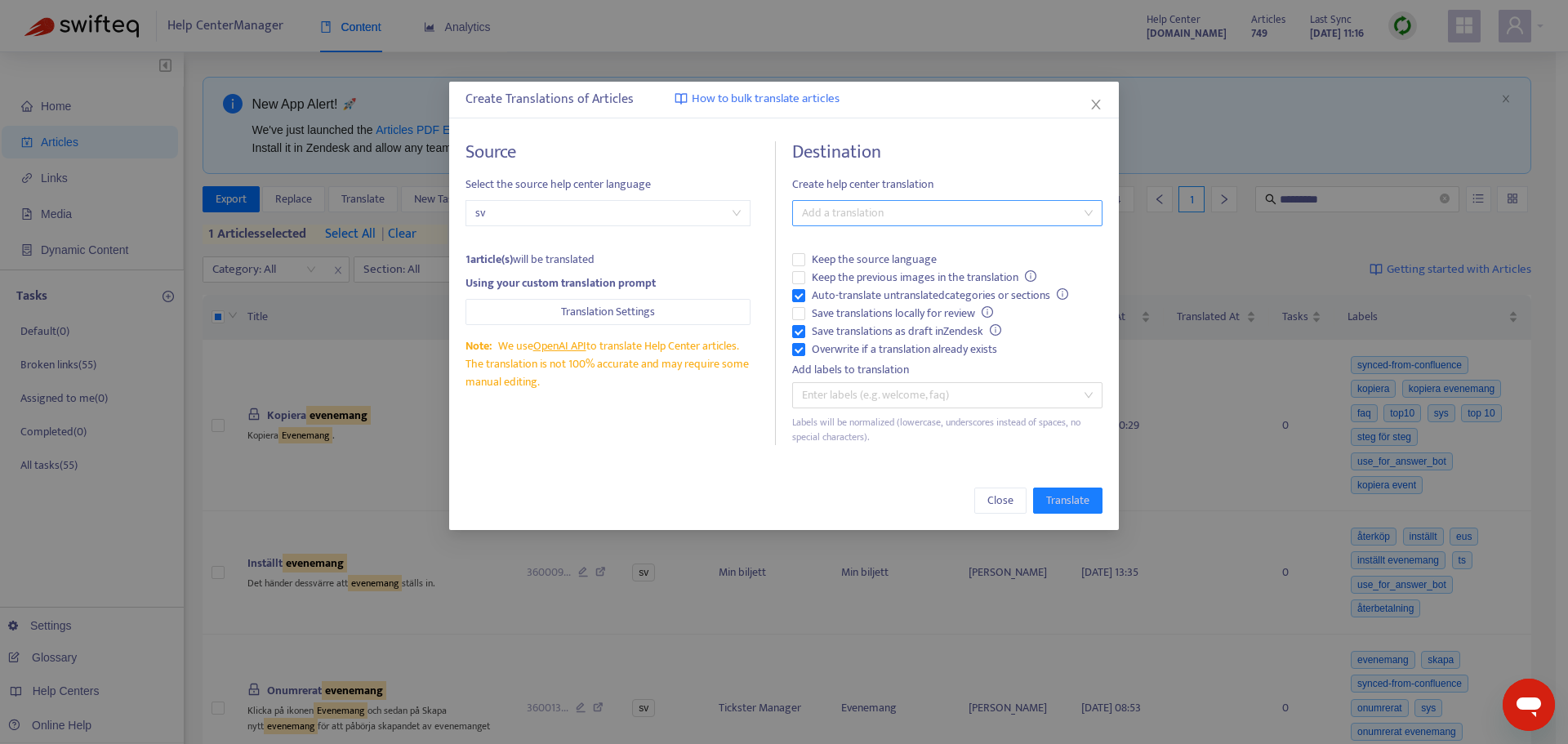 click at bounding box center [939, 213] 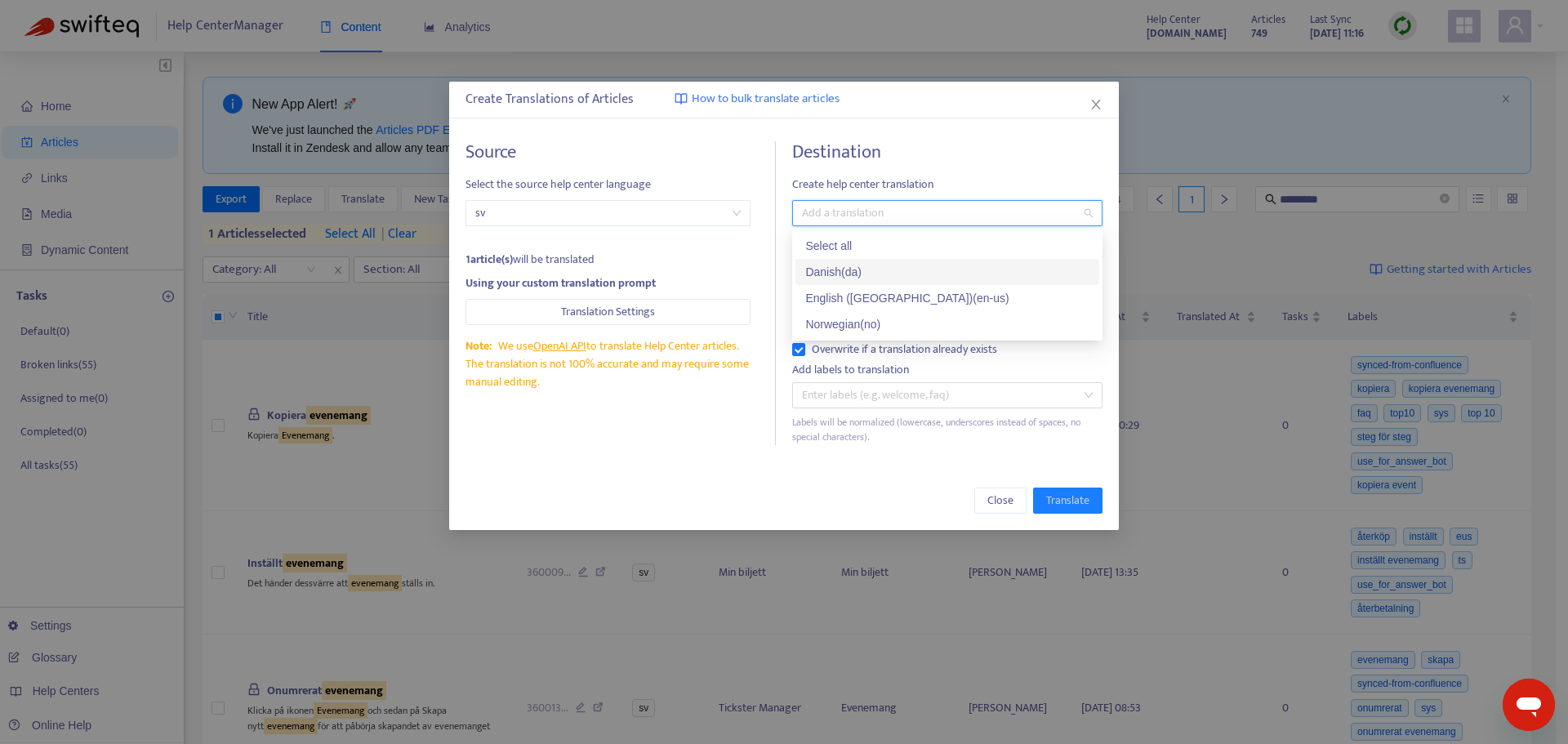 click on "Danish  ( da )" at bounding box center [947, 272] 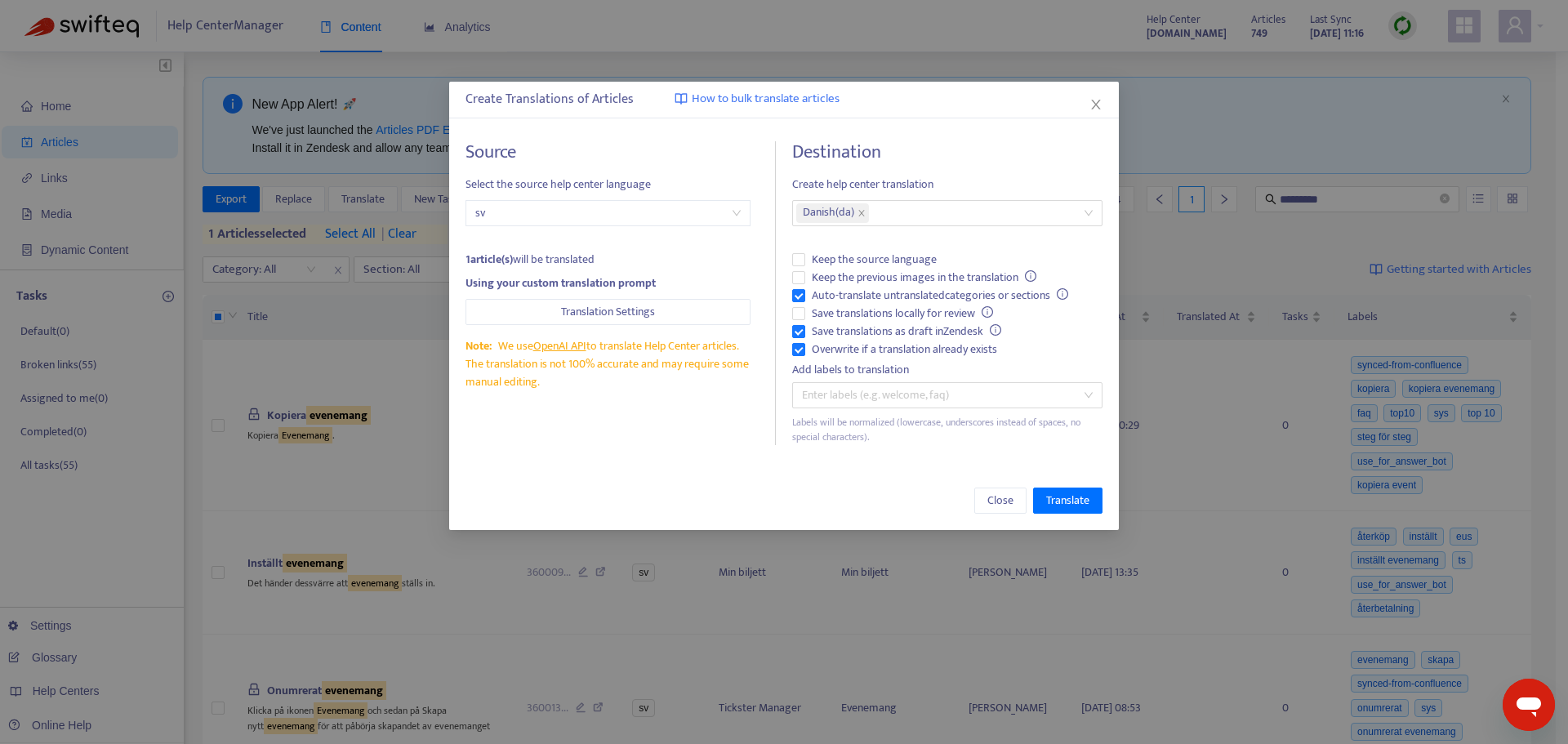 click on "Source Select the source help center language sv 1  article(s)  will be translated Using your custom translation prompt Translation Settings Note: We use  OpenAI API  to translate Help Center articles. The translation is not 100% accurate and may require some manual editing. Destination Create help center translation Danish  ( da )   Keep the source language Keep the previous images in the translation Auto-translate untranslated  categories or sections Save translations locally for review Save translations as draft in  Zendesk Overwrite if a translation already exists Add labels to translation   Enter labels (e.g. welcome, faq) Labels will be normalized (lowercase, underscores instead of spaces, no special characters)." at bounding box center [784, 293] 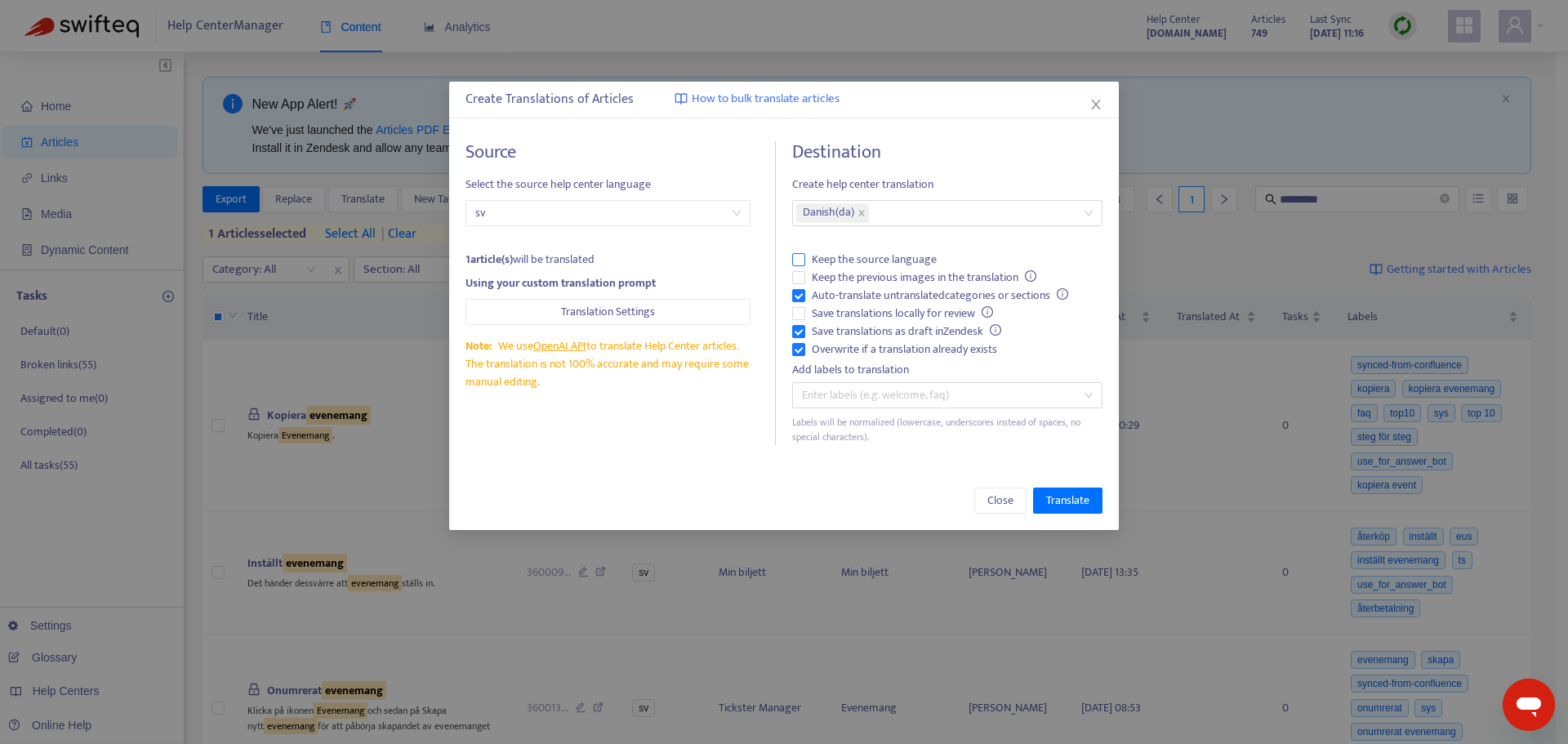 click on "Keep the source language" at bounding box center (947, 260) 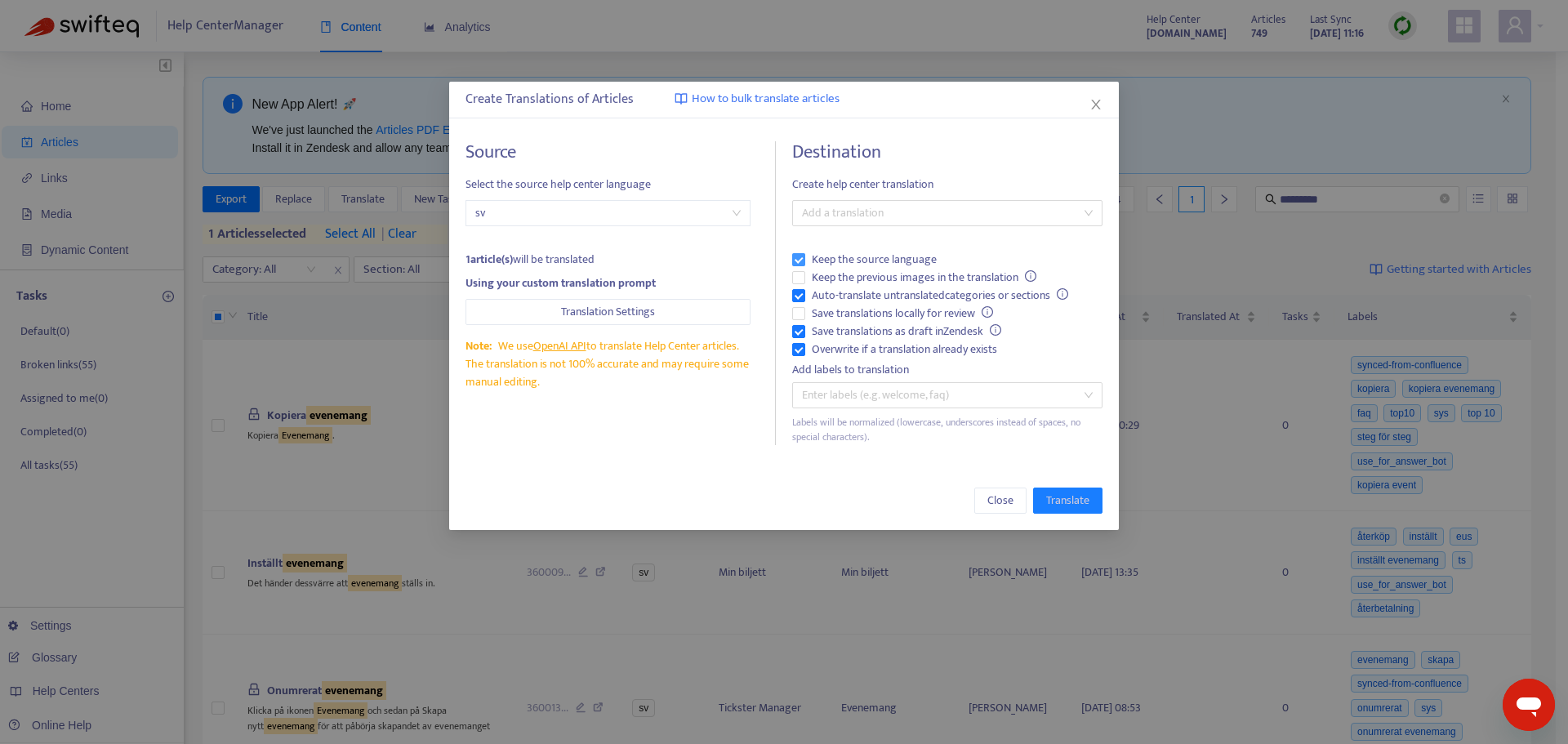 click on "Keep the source language" at bounding box center [947, 260] 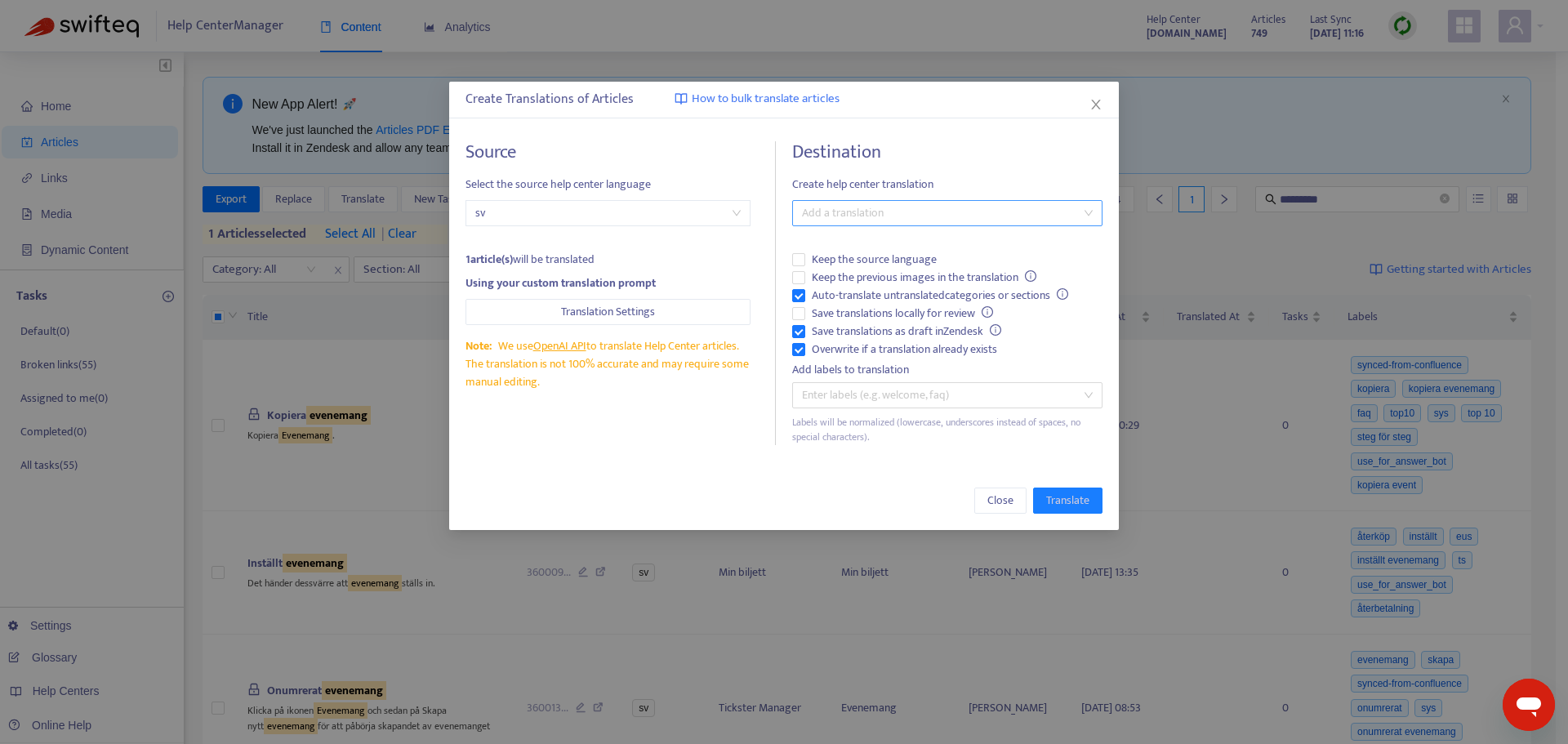 click at bounding box center [939, 213] 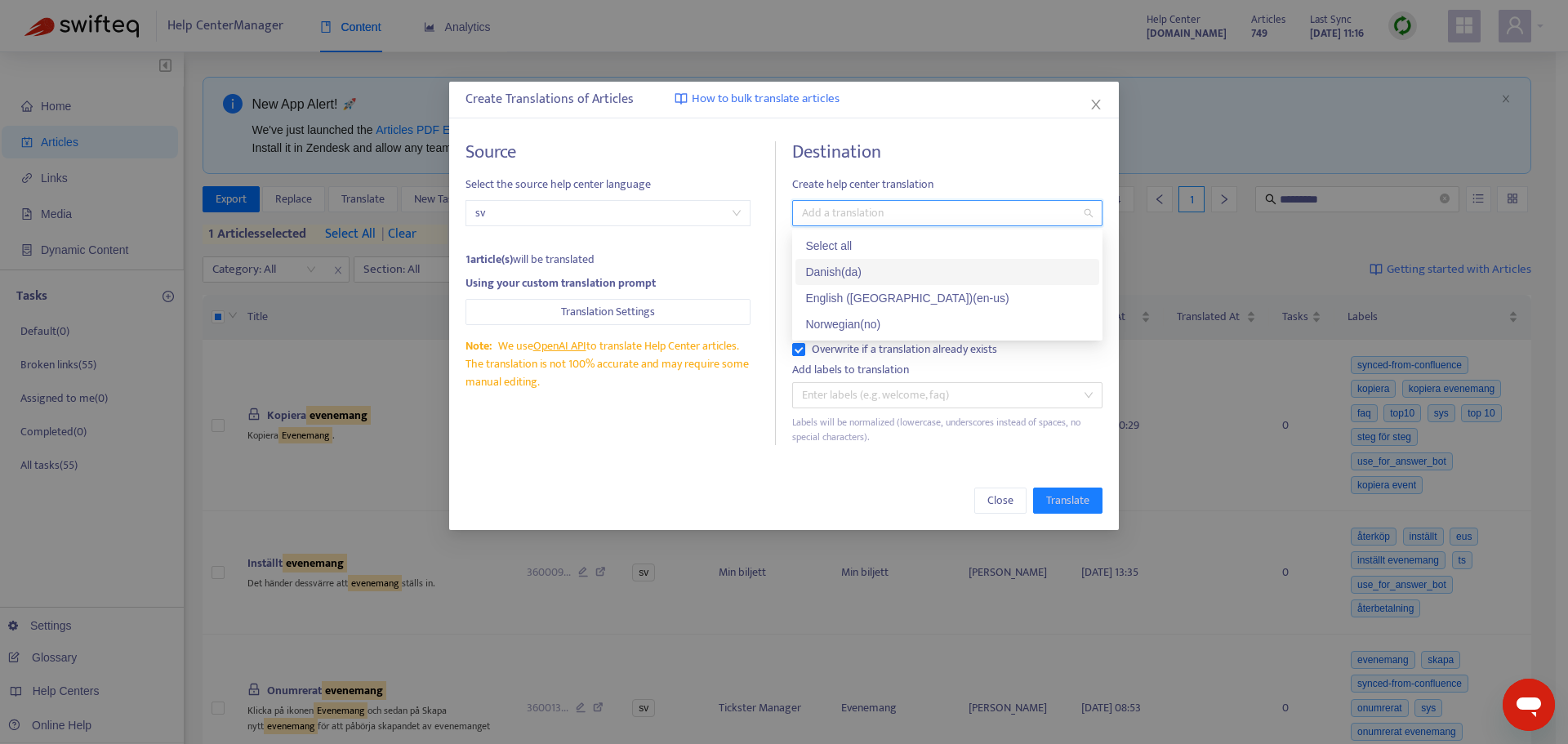 click on "Danish  ( da )" at bounding box center (947, 272) 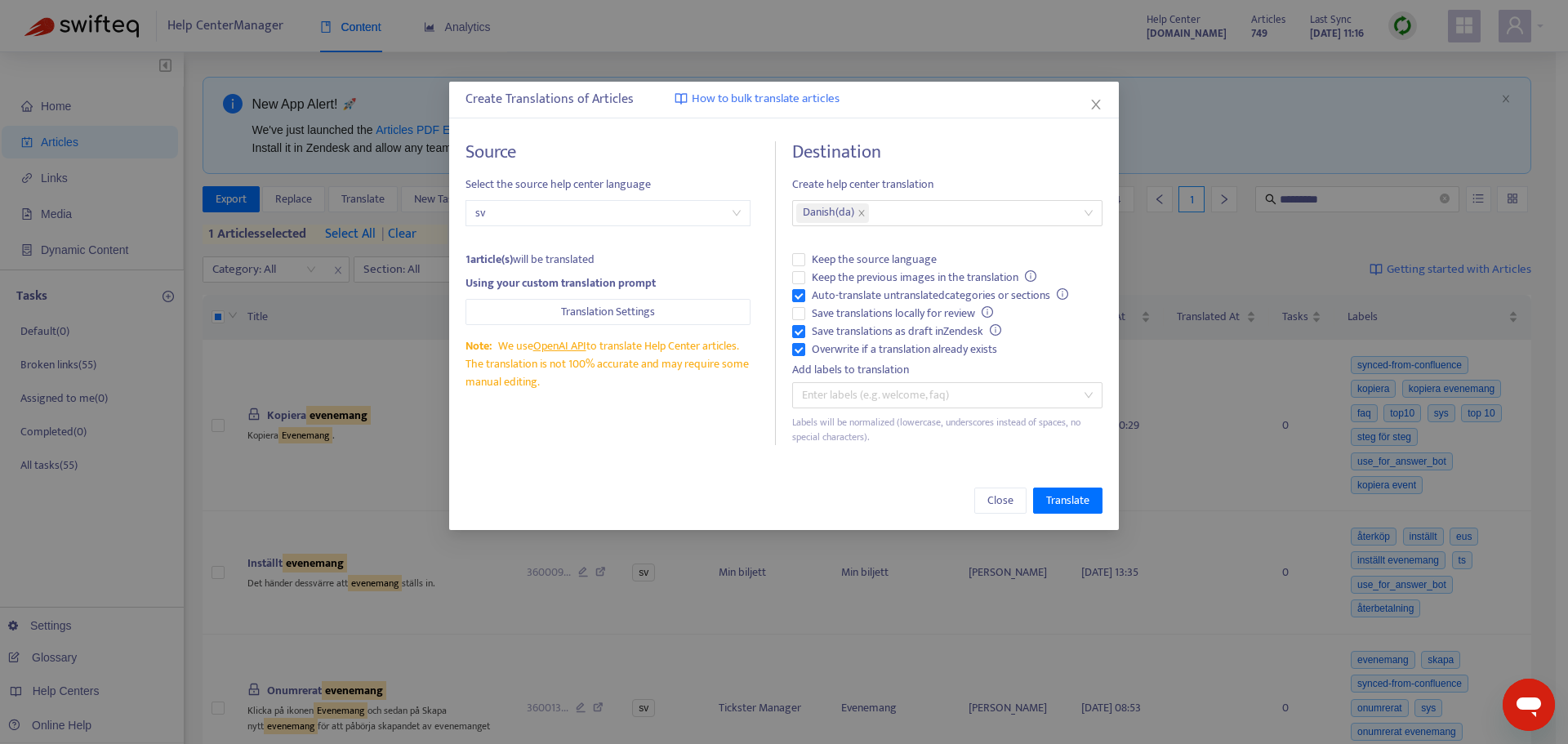 click on "Source Select the source help center language sv 1  article(s)  will be translated Using your custom translation prompt Translation Settings Note: We use  OpenAI API  to translate Help Center articles. The translation is not 100% accurate and may require some manual editing." at bounding box center (621, 293) 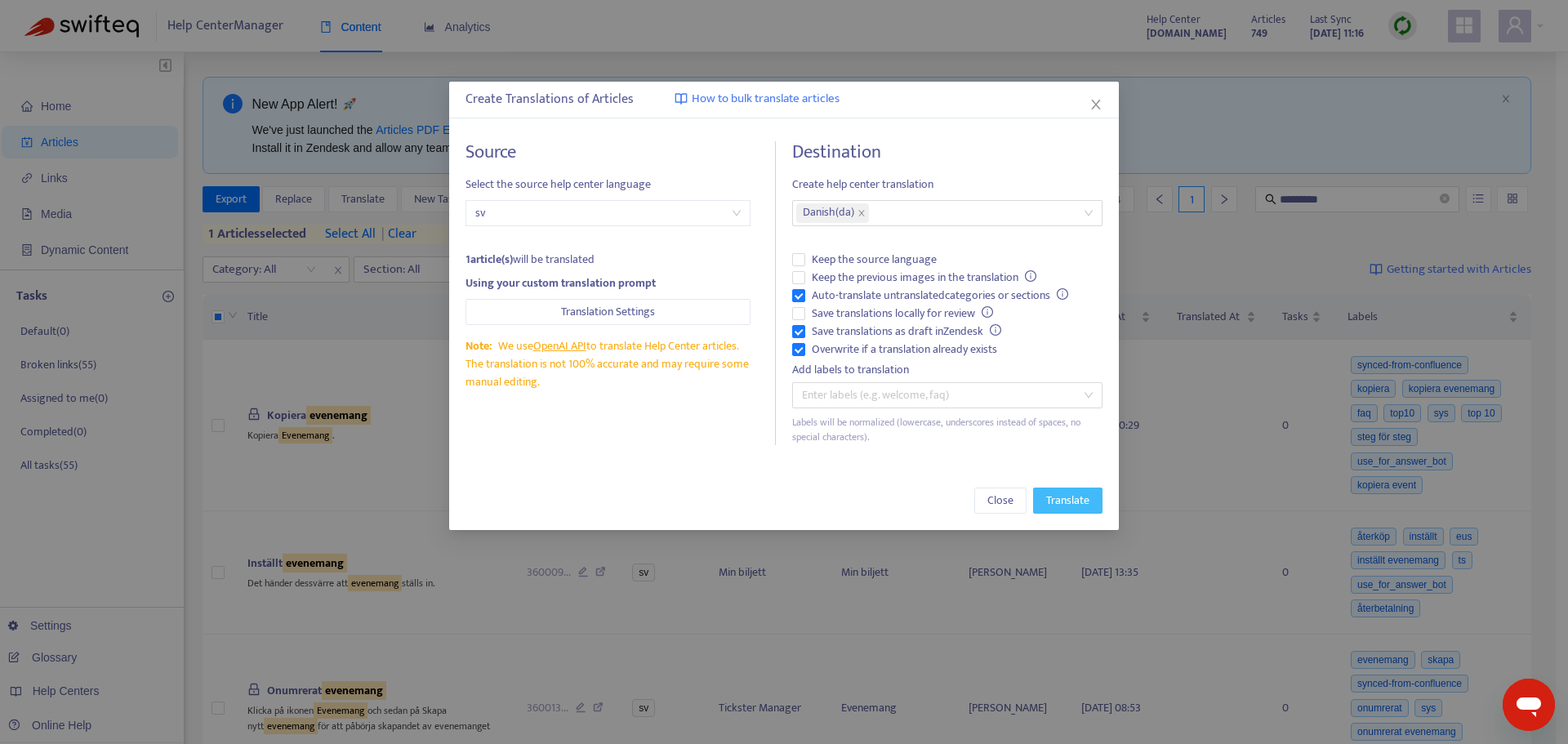 click on "Translate" at bounding box center [1067, 501] 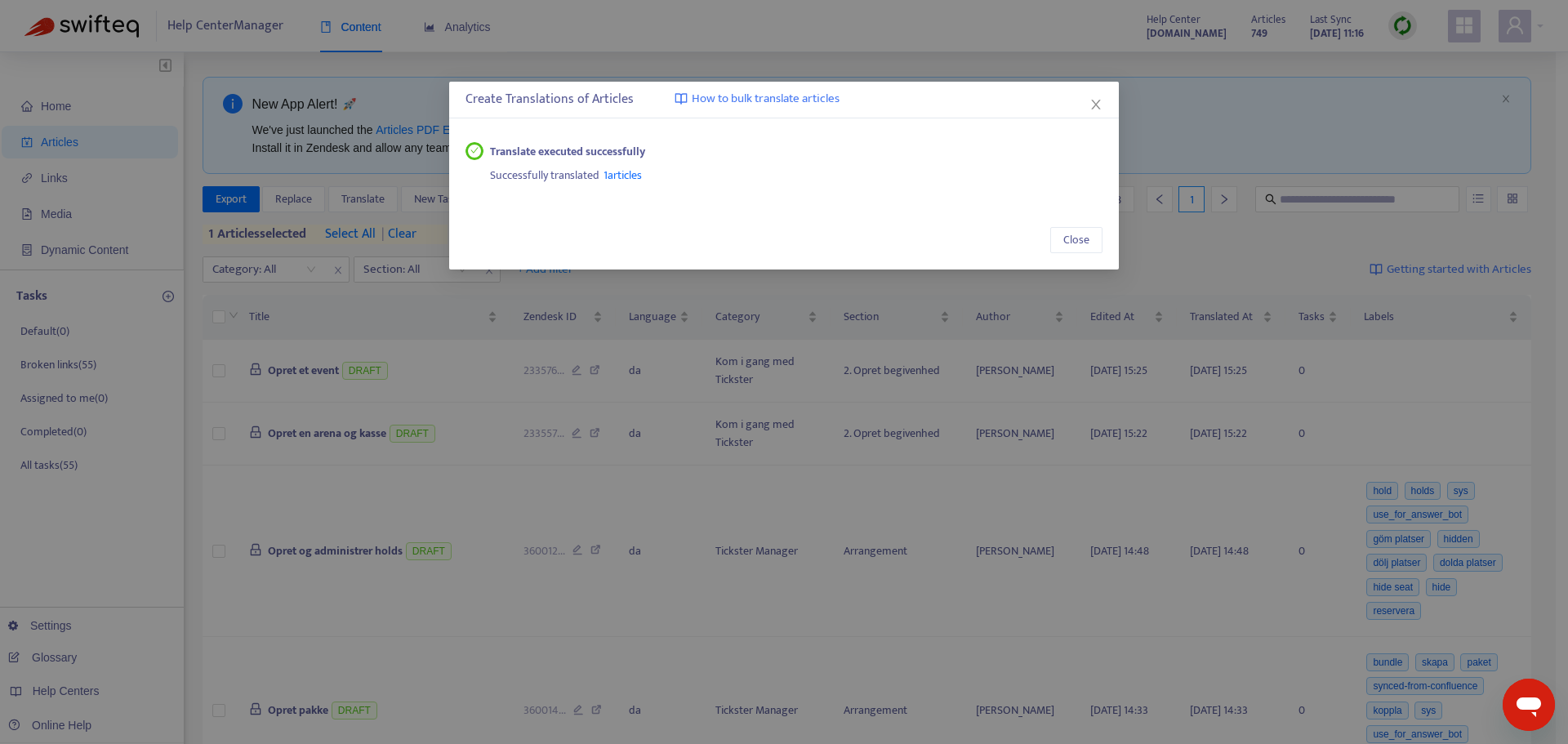click on "1  articles" at bounding box center (622, 175) 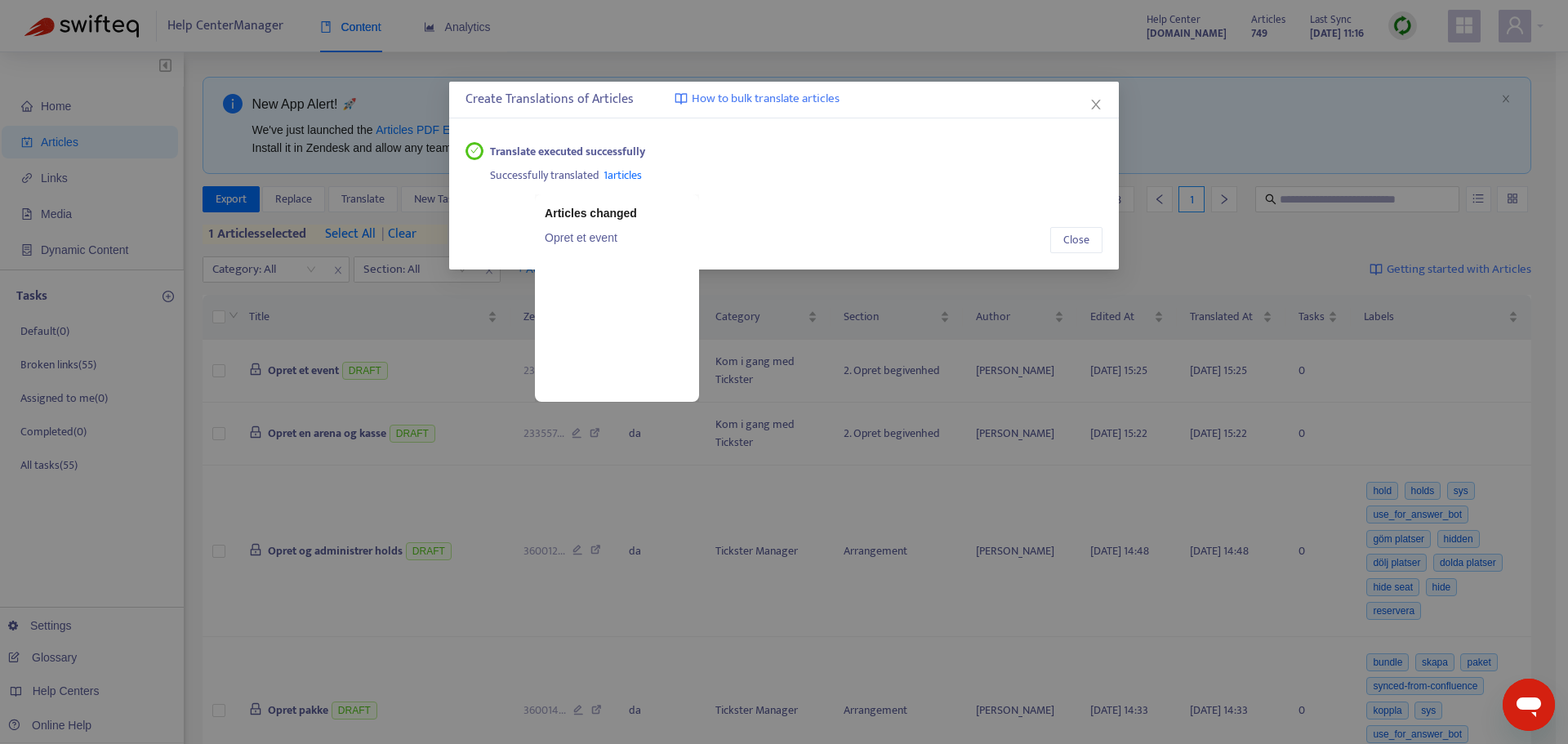 click on "Opret et event" at bounding box center (617, 238) 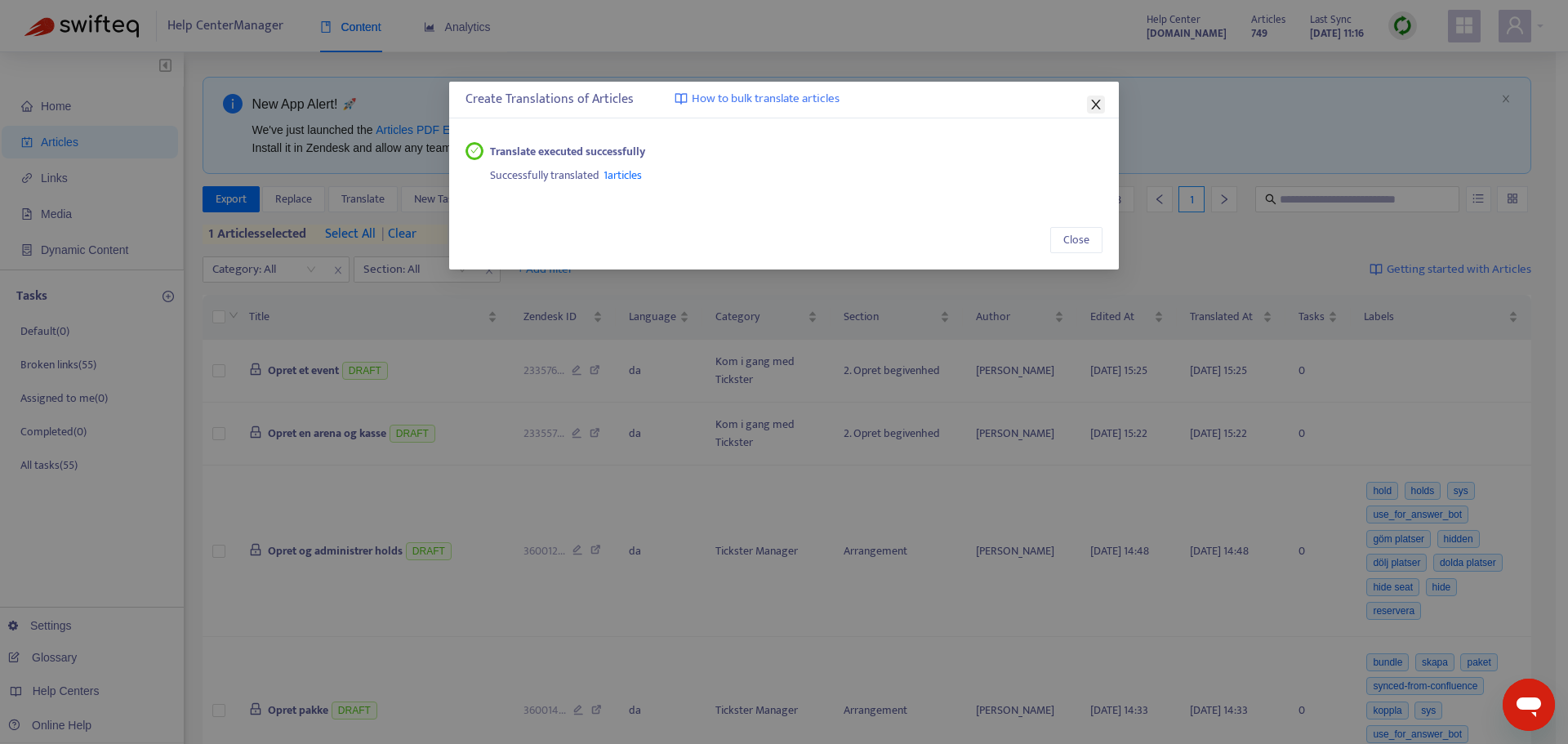 click 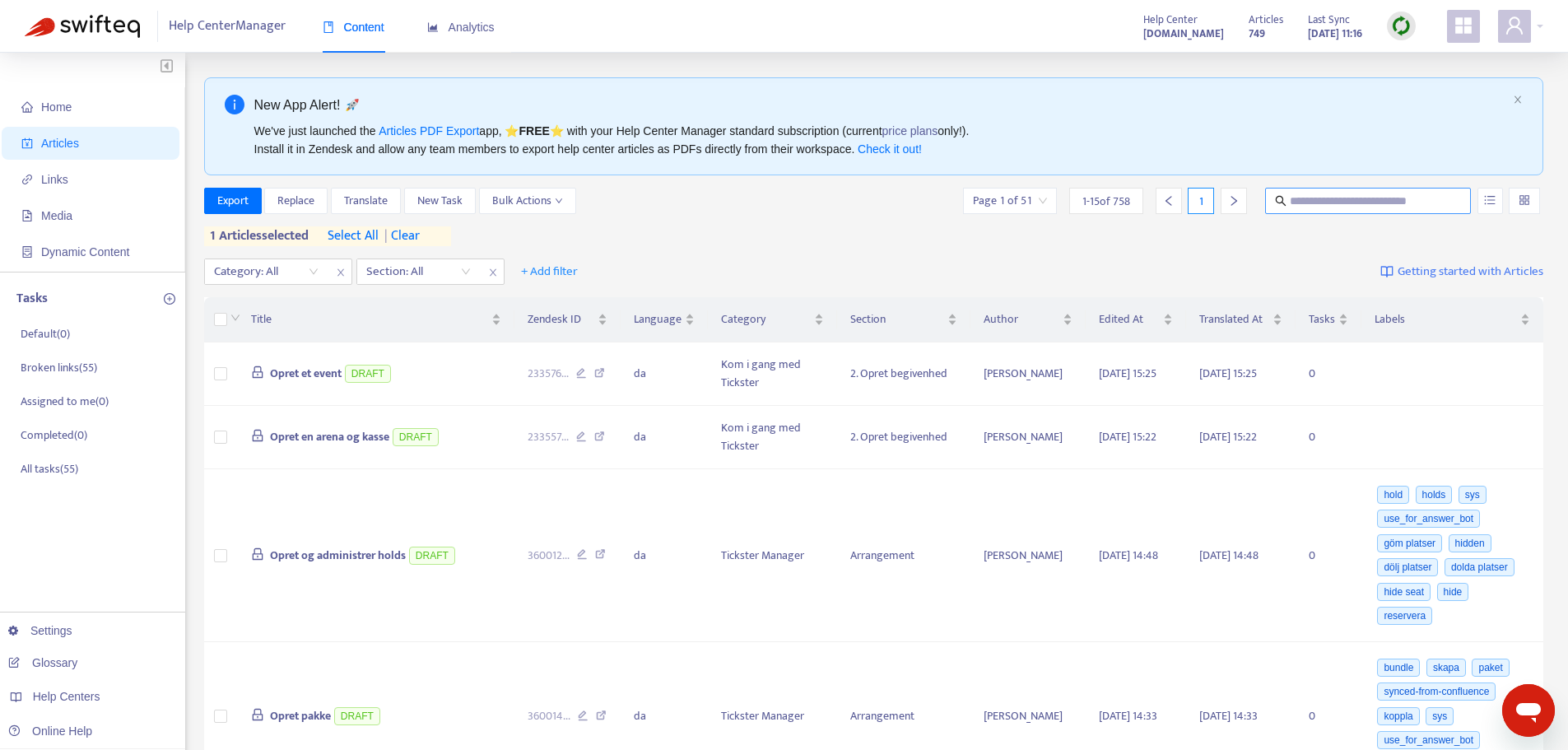 click at bounding box center (1369, 201) 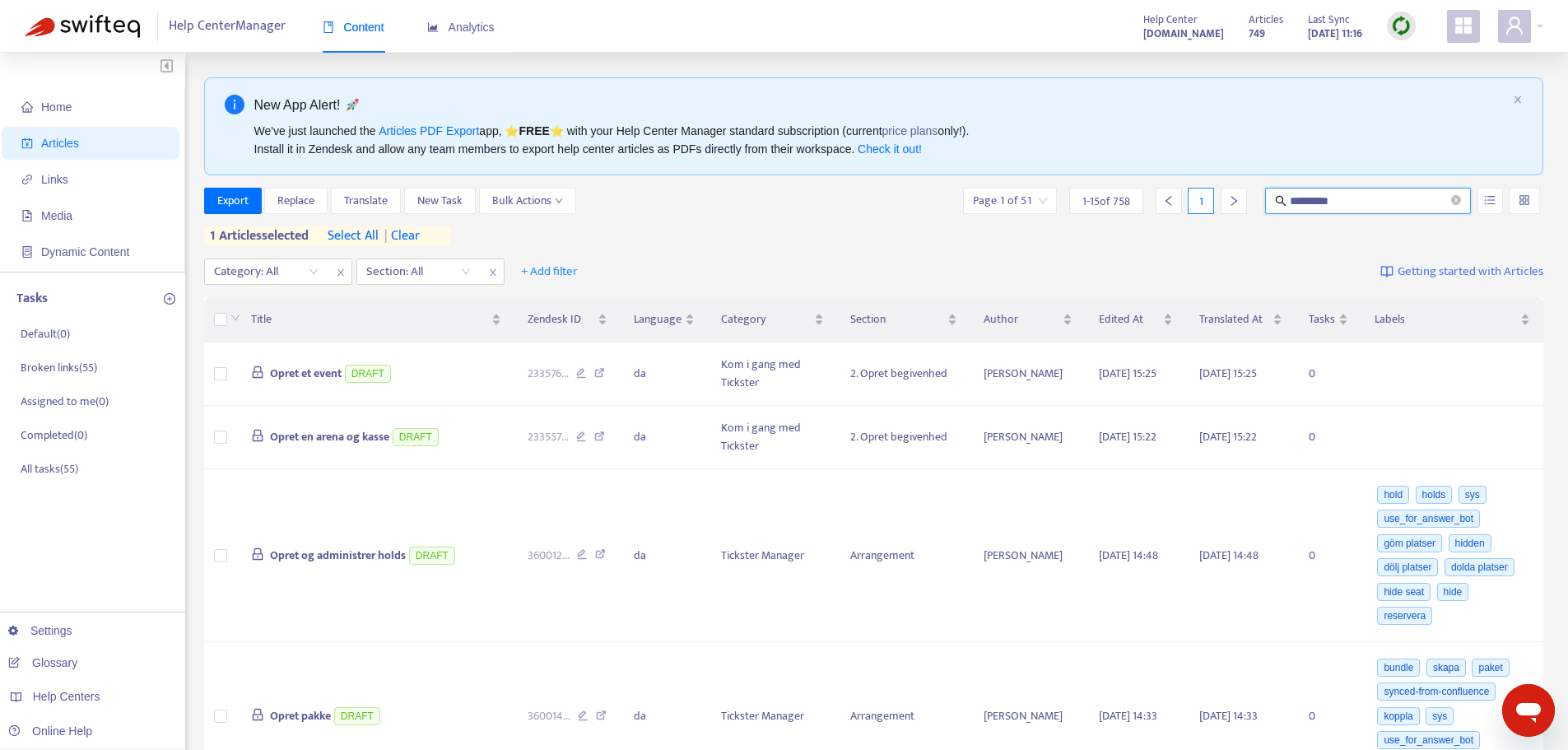 type on "*********" 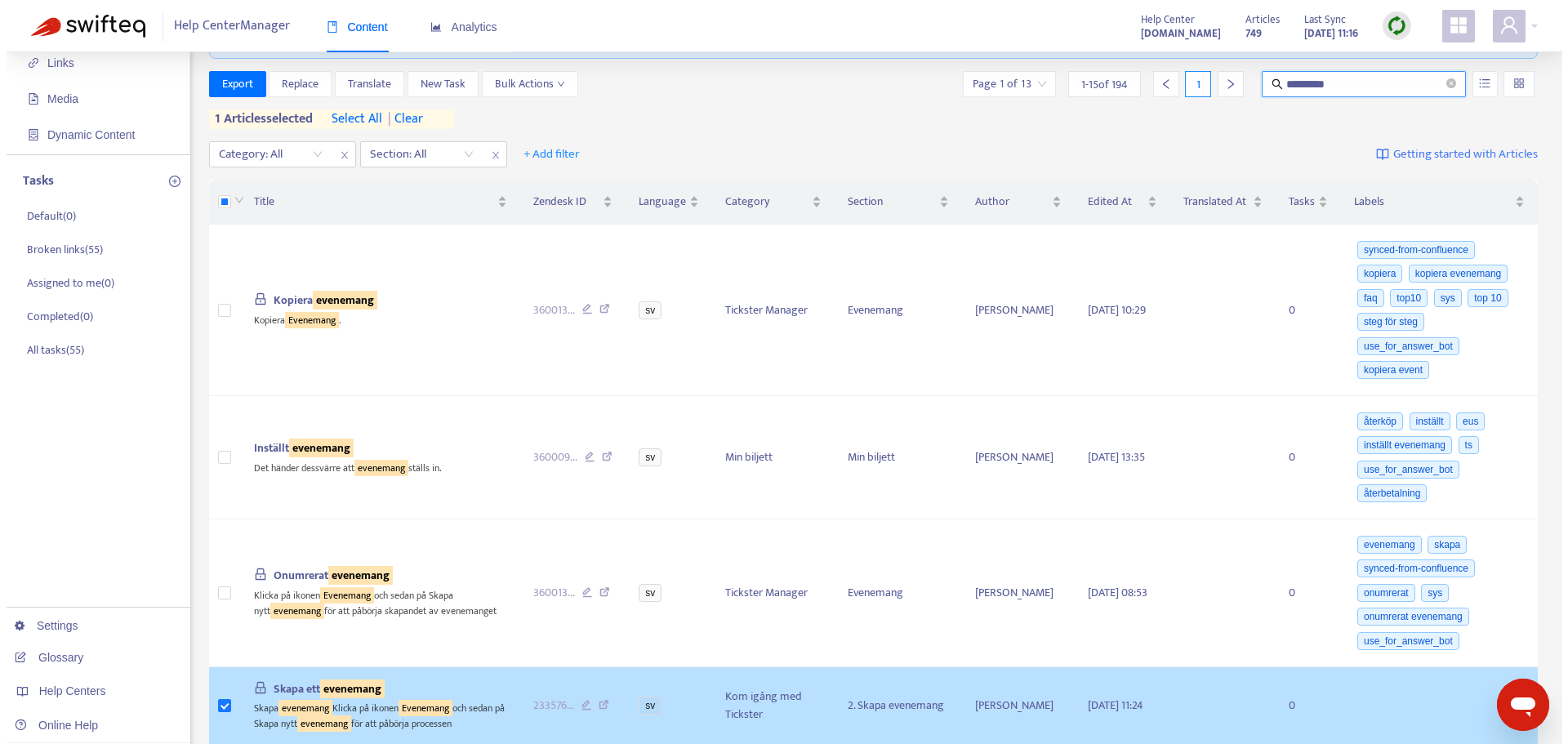 scroll, scrollTop: 245, scrollLeft: 0, axis: vertical 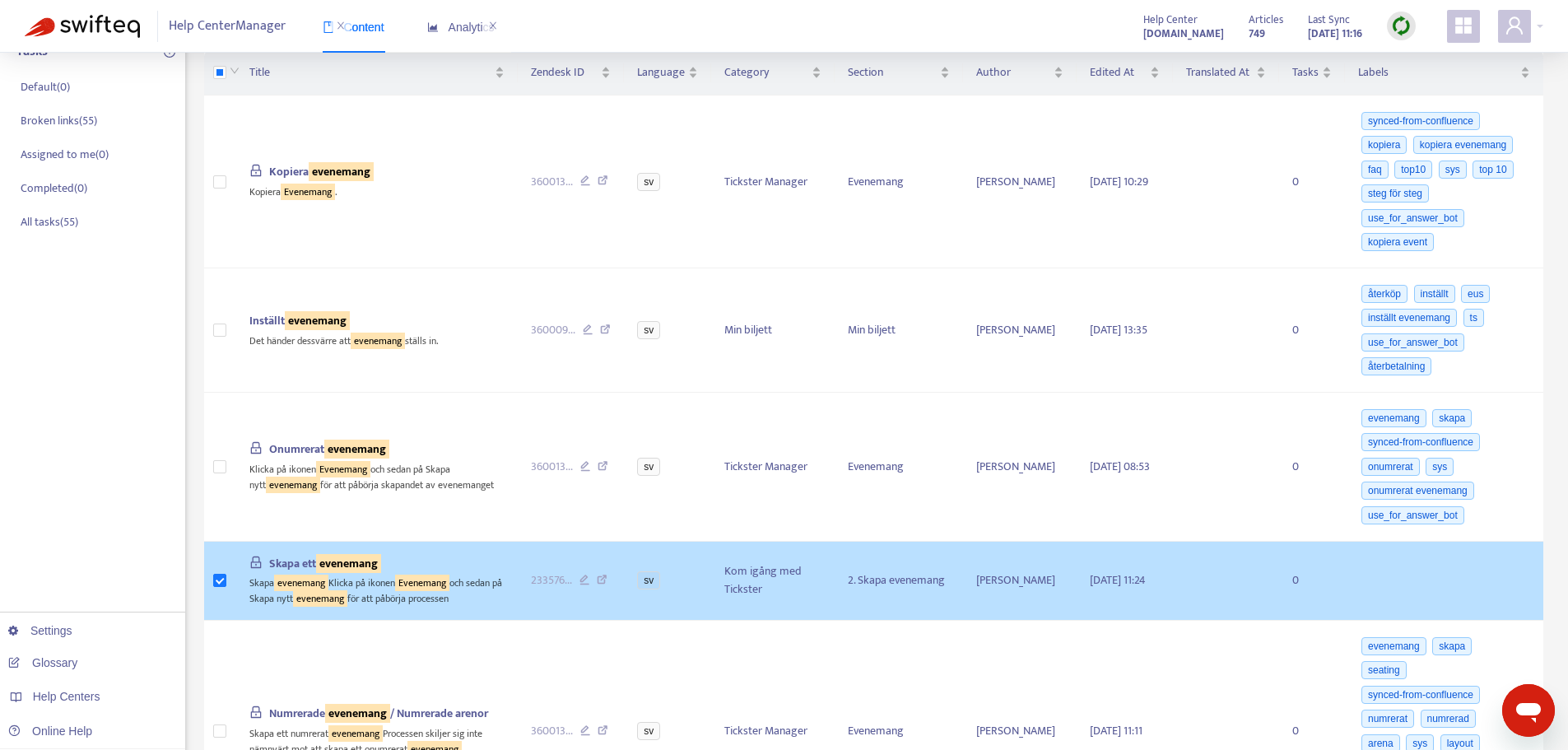 click on "evenemang" at bounding box center (348, 563) 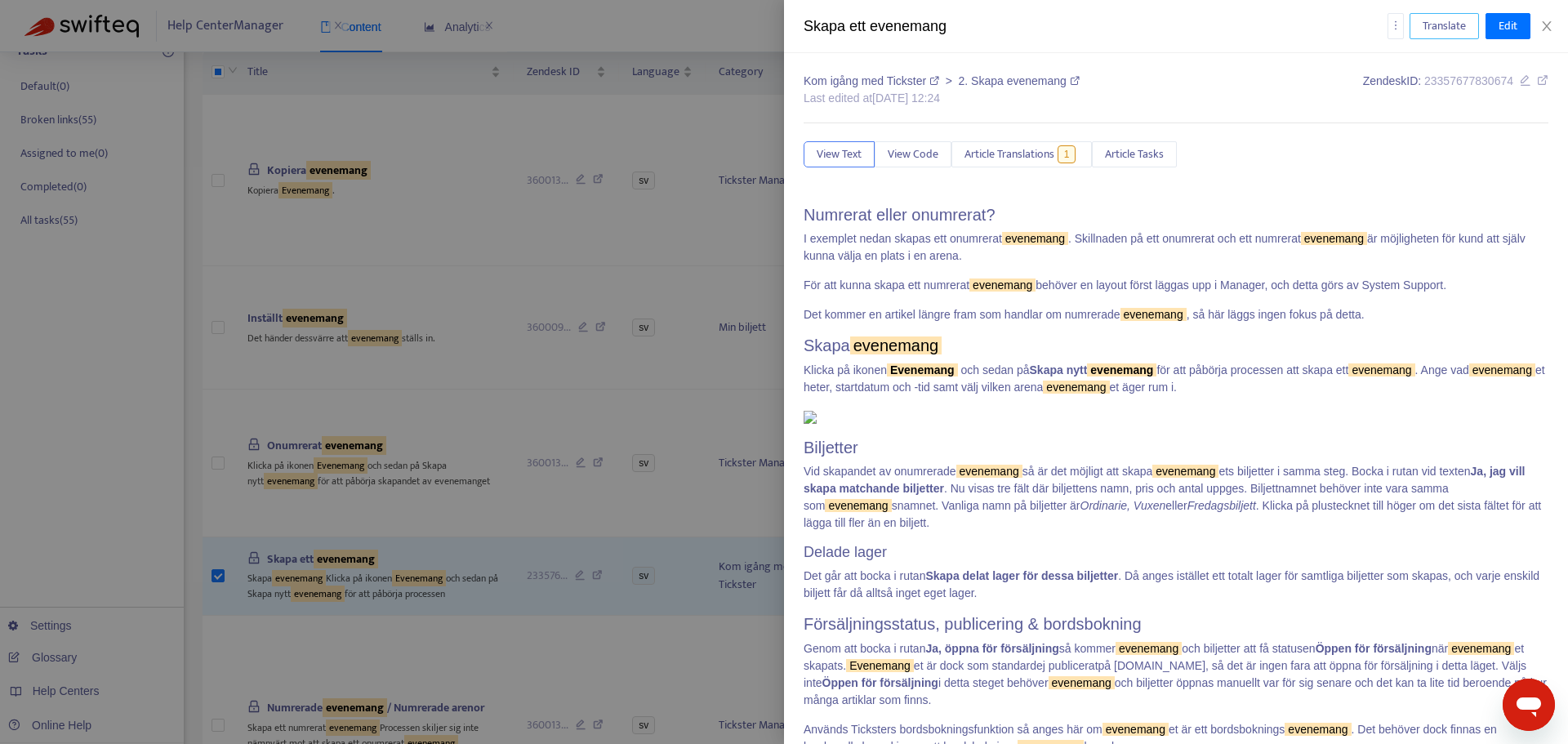 click on "Translate" at bounding box center [1444, 26] 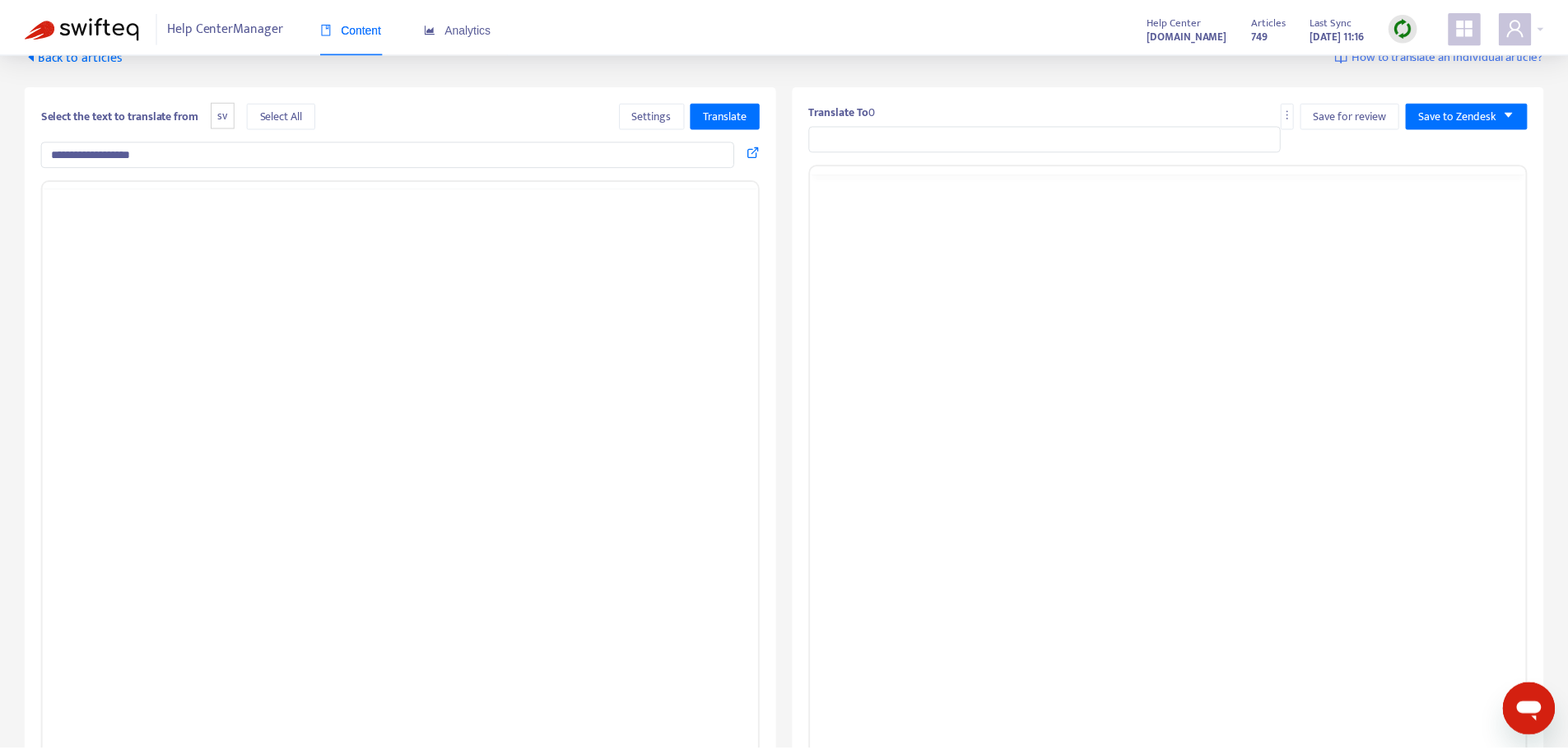scroll, scrollTop: 0, scrollLeft: 0, axis: both 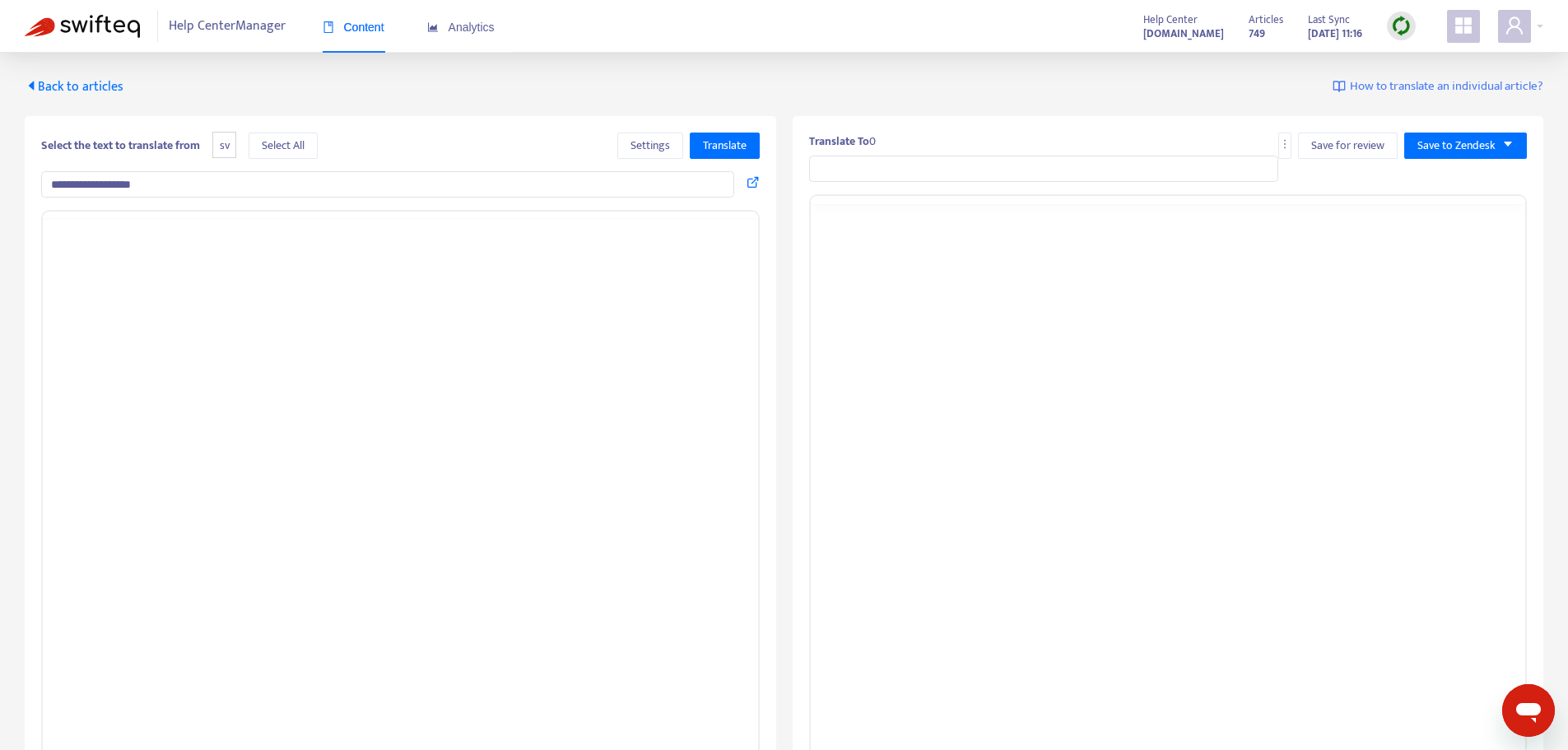 type on "**********" 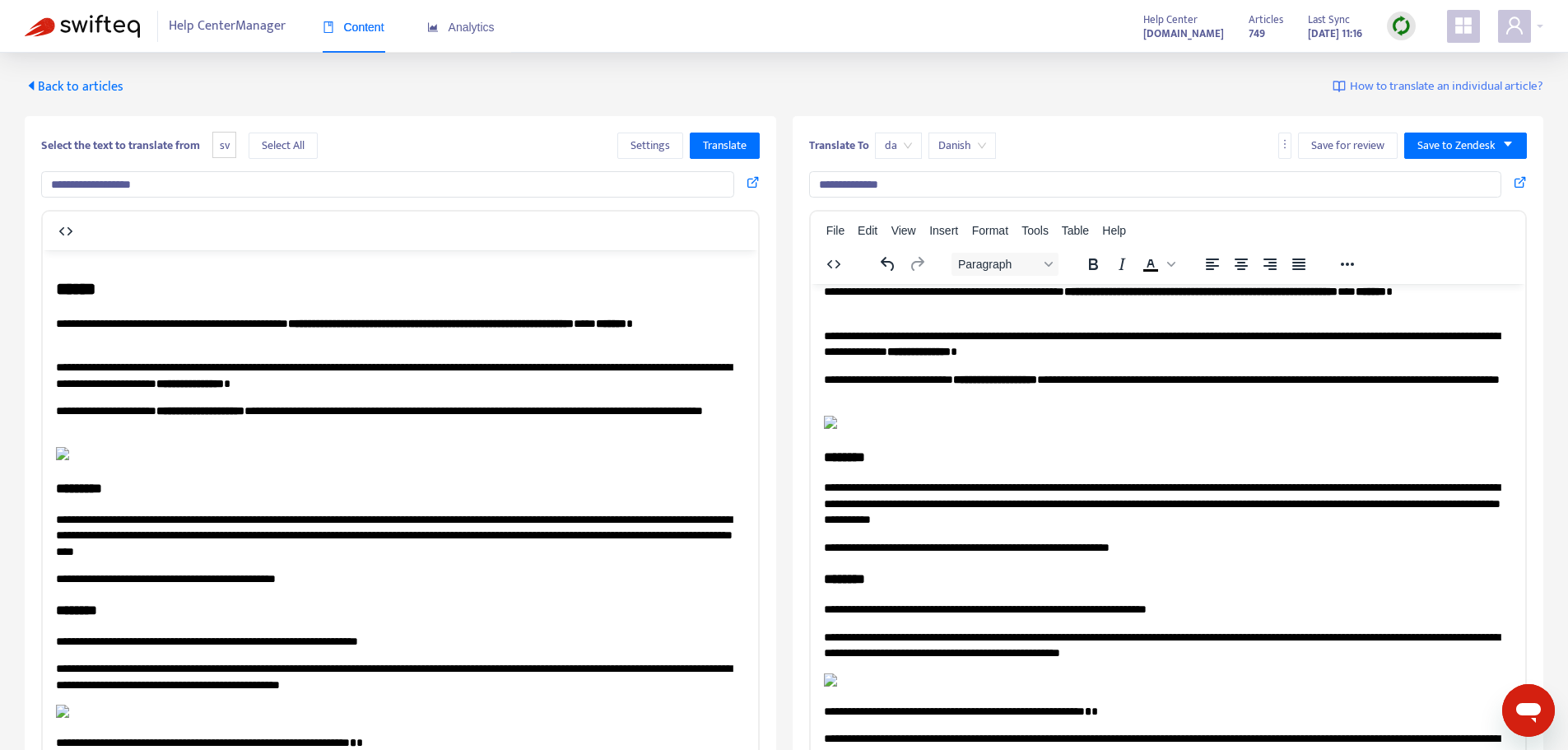 scroll, scrollTop: 741, scrollLeft: 0, axis: vertical 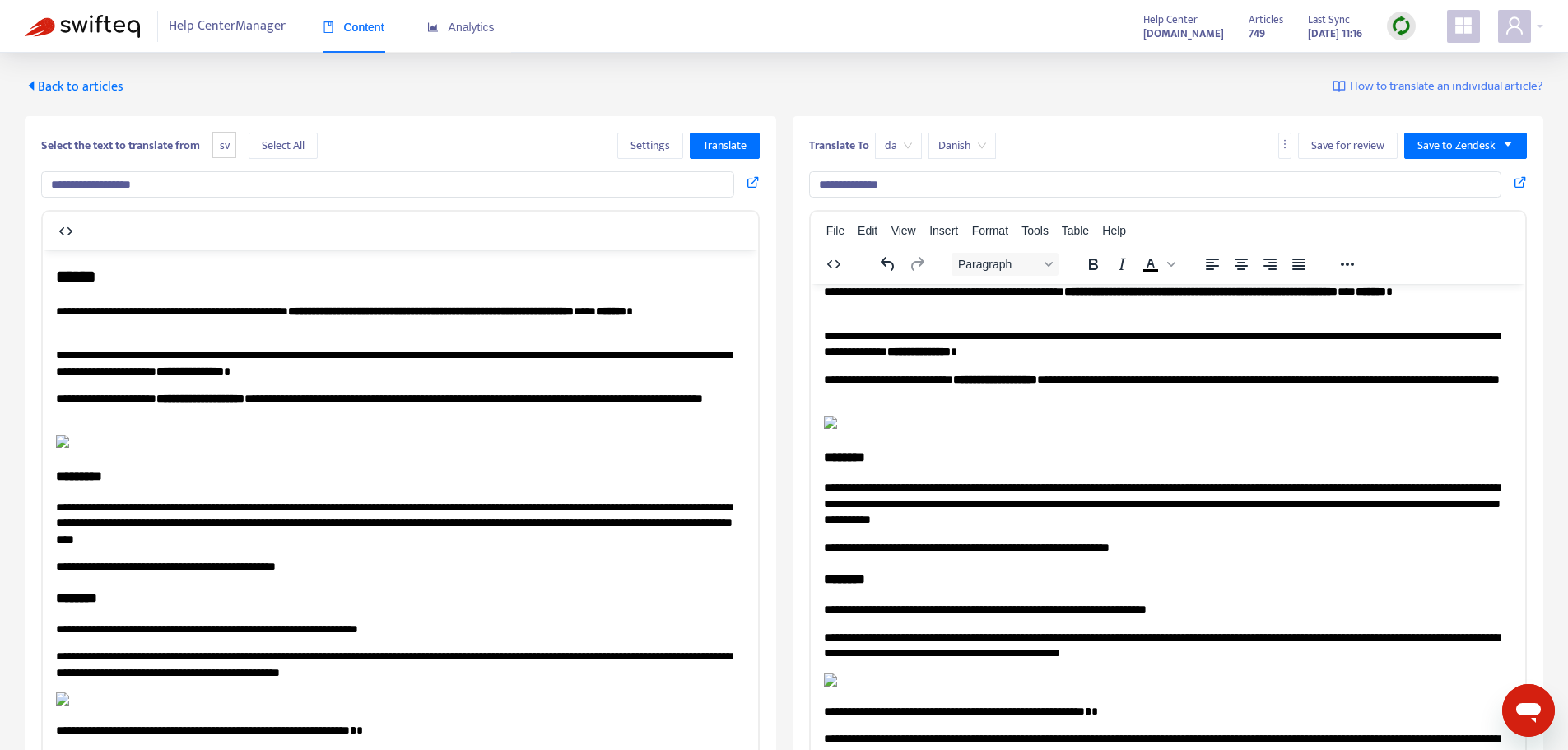 type 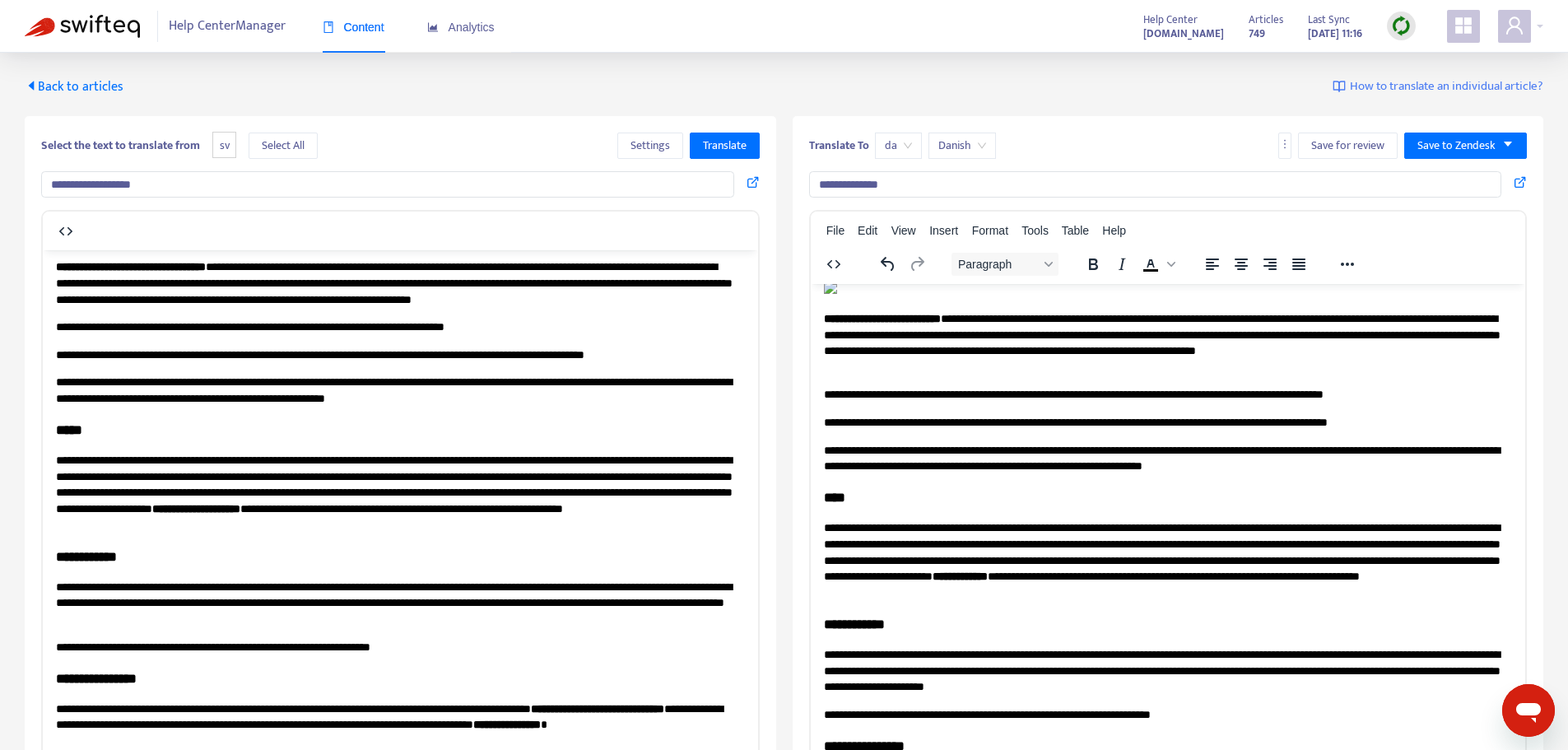 scroll, scrollTop: 1317, scrollLeft: 0, axis: vertical 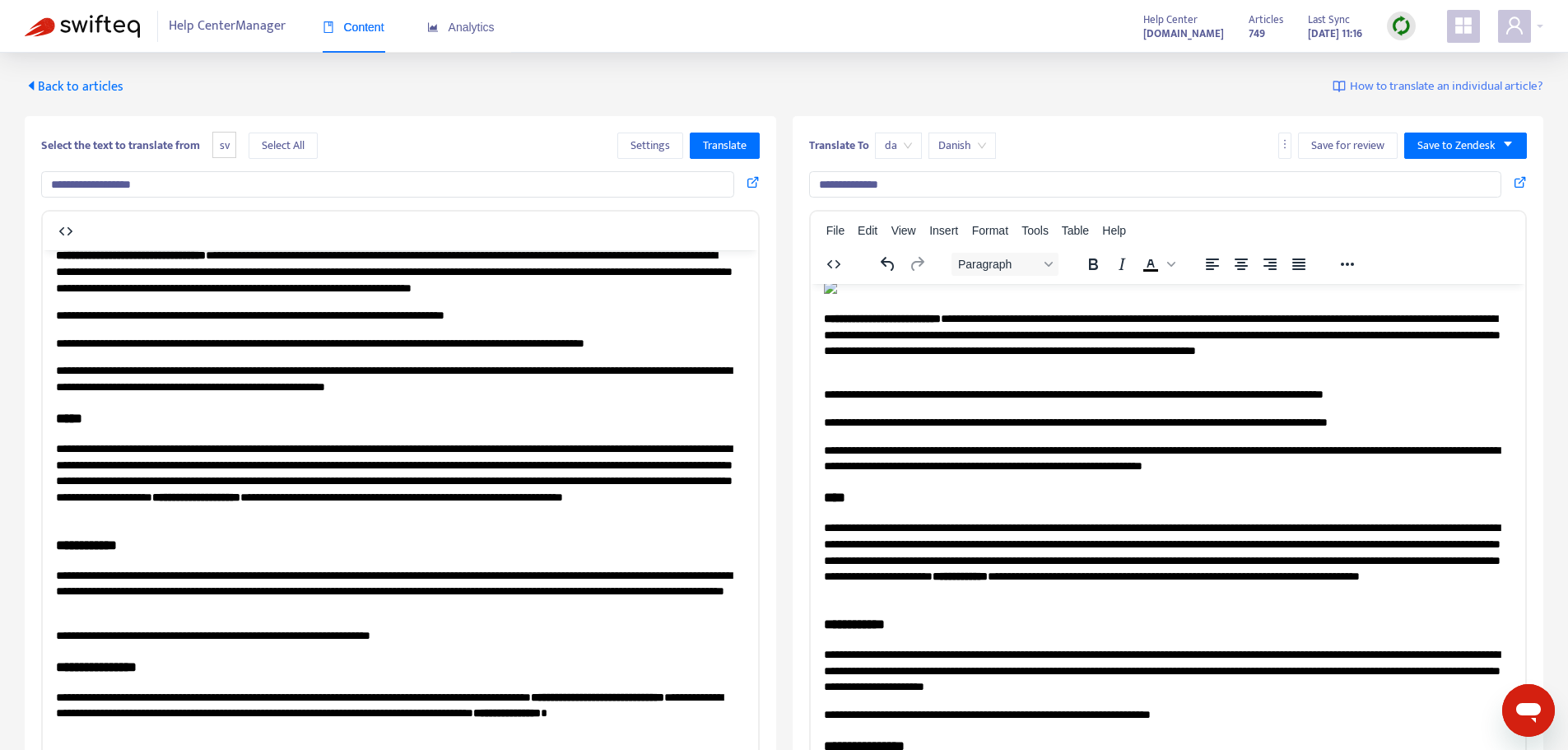 click on "**********" at bounding box center (430, -266) 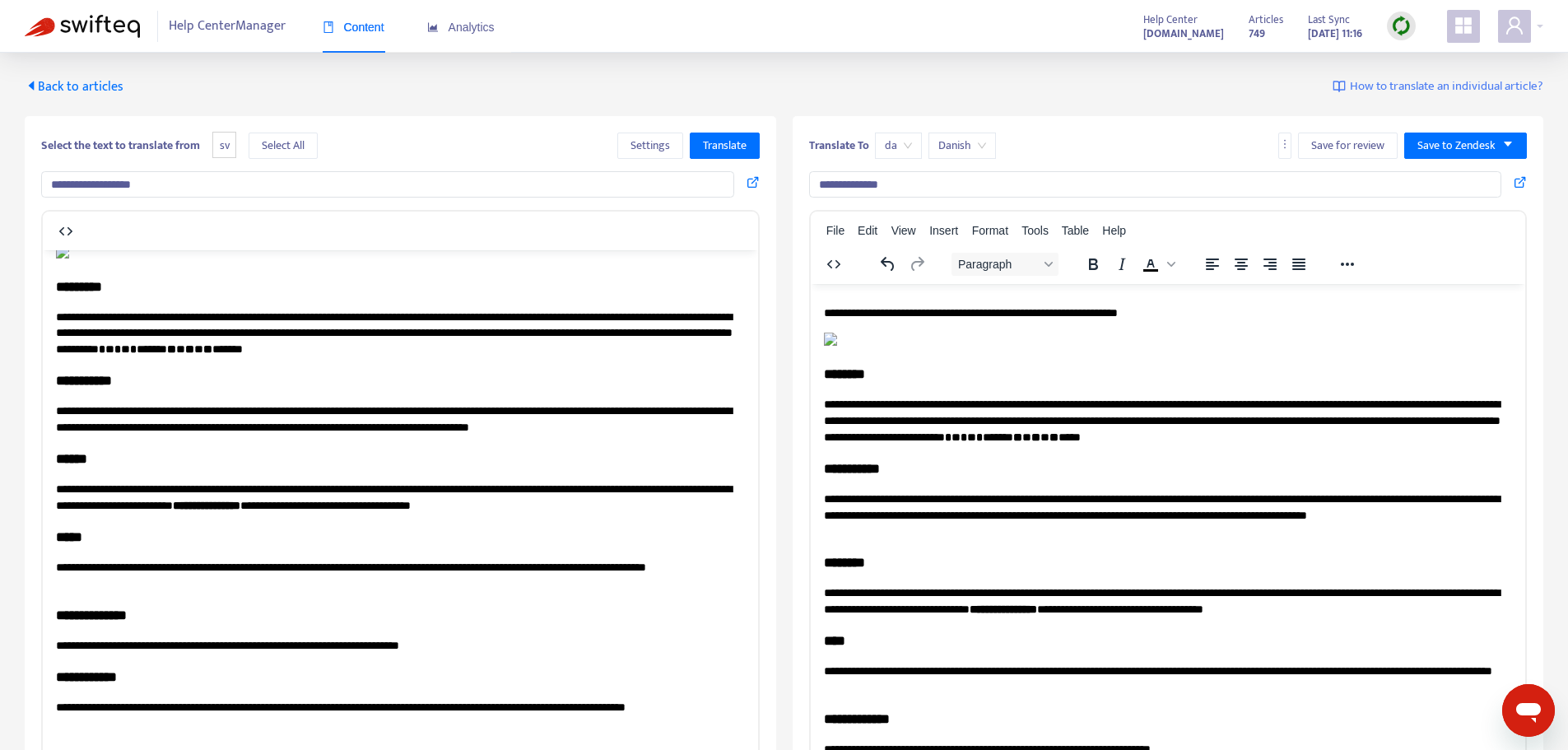 scroll, scrollTop: 2223, scrollLeft: 0, axis: vertical 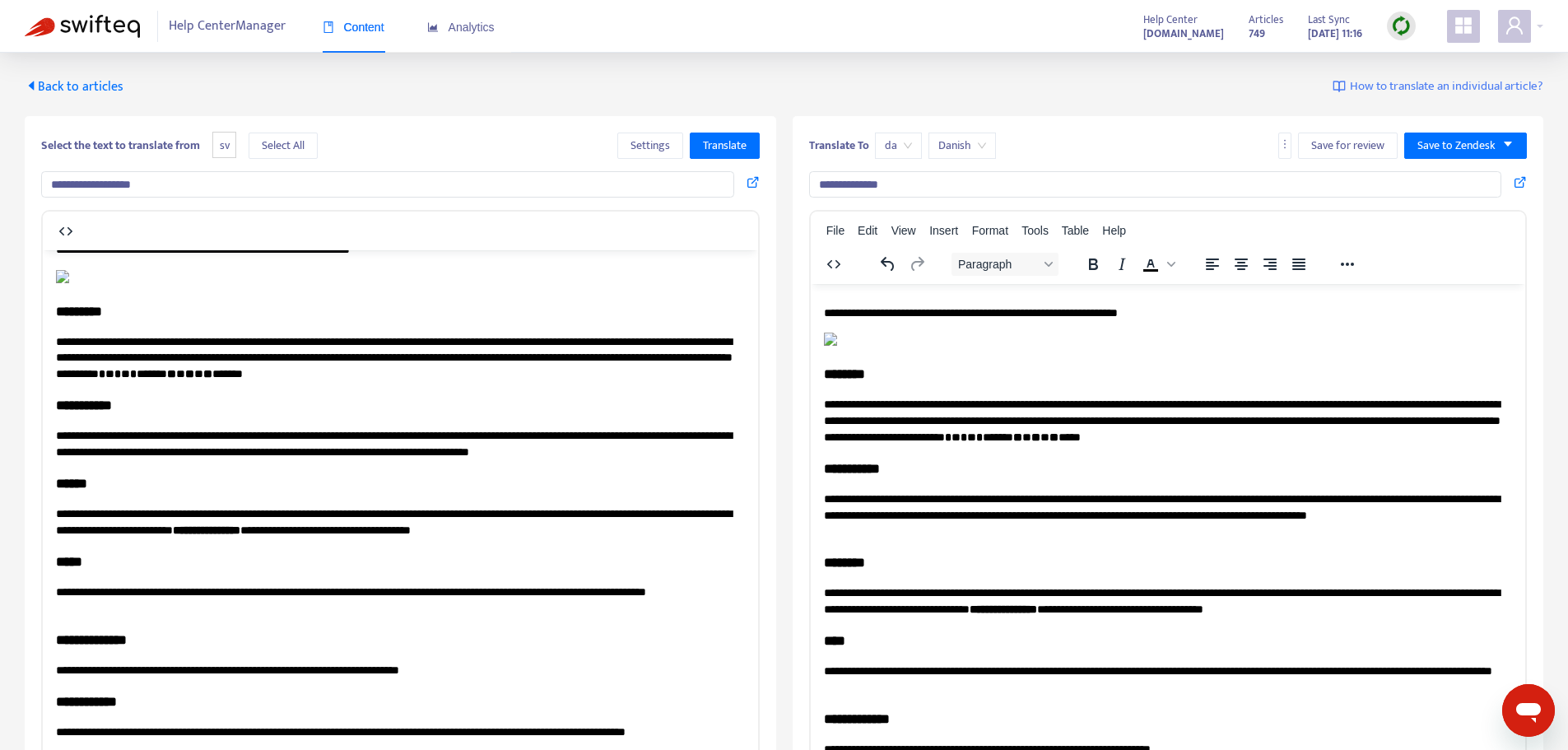 click on "**********" at bounding box center [394, -959] 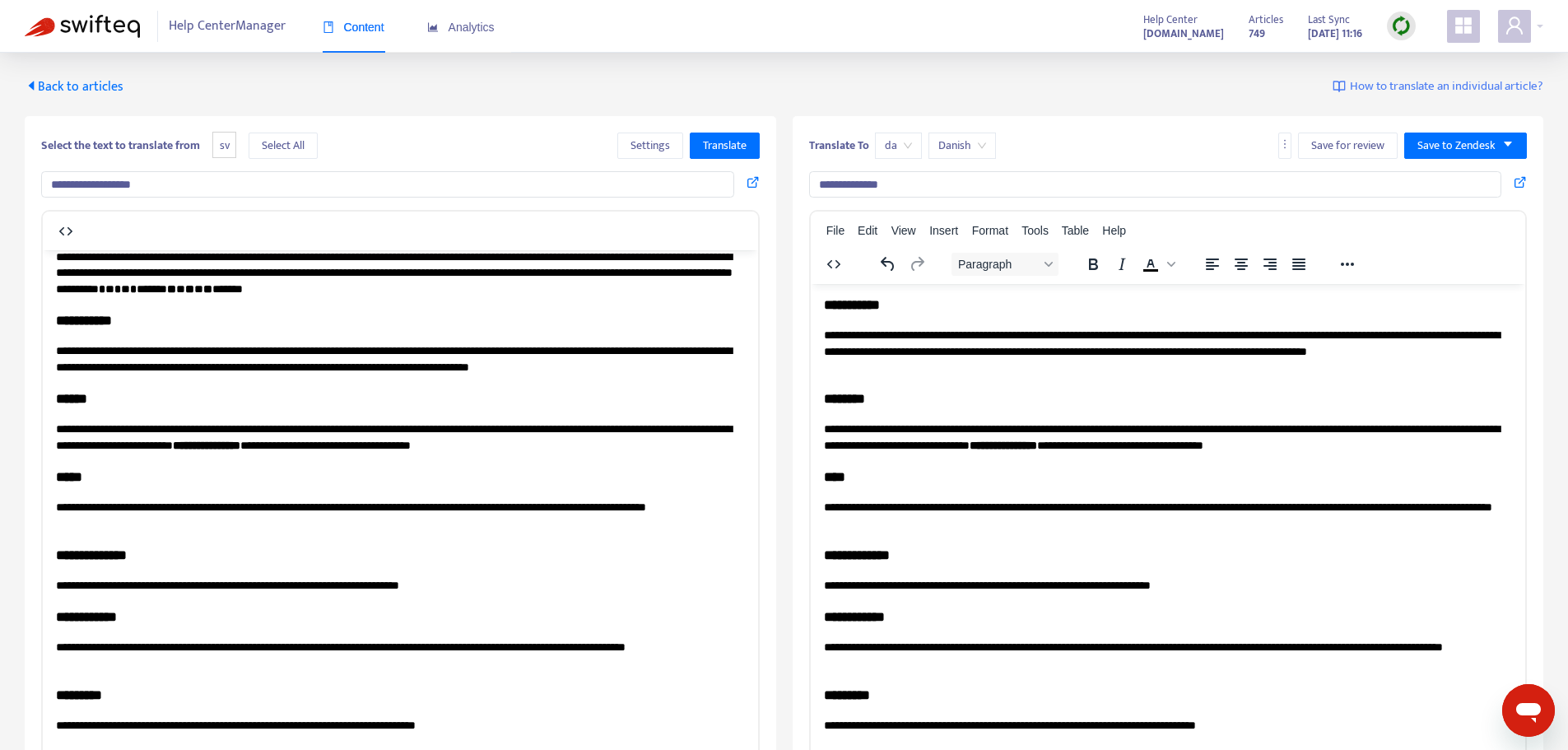 scroll, scrollTop: 2552, scrollLeft: 0, axis: vertical 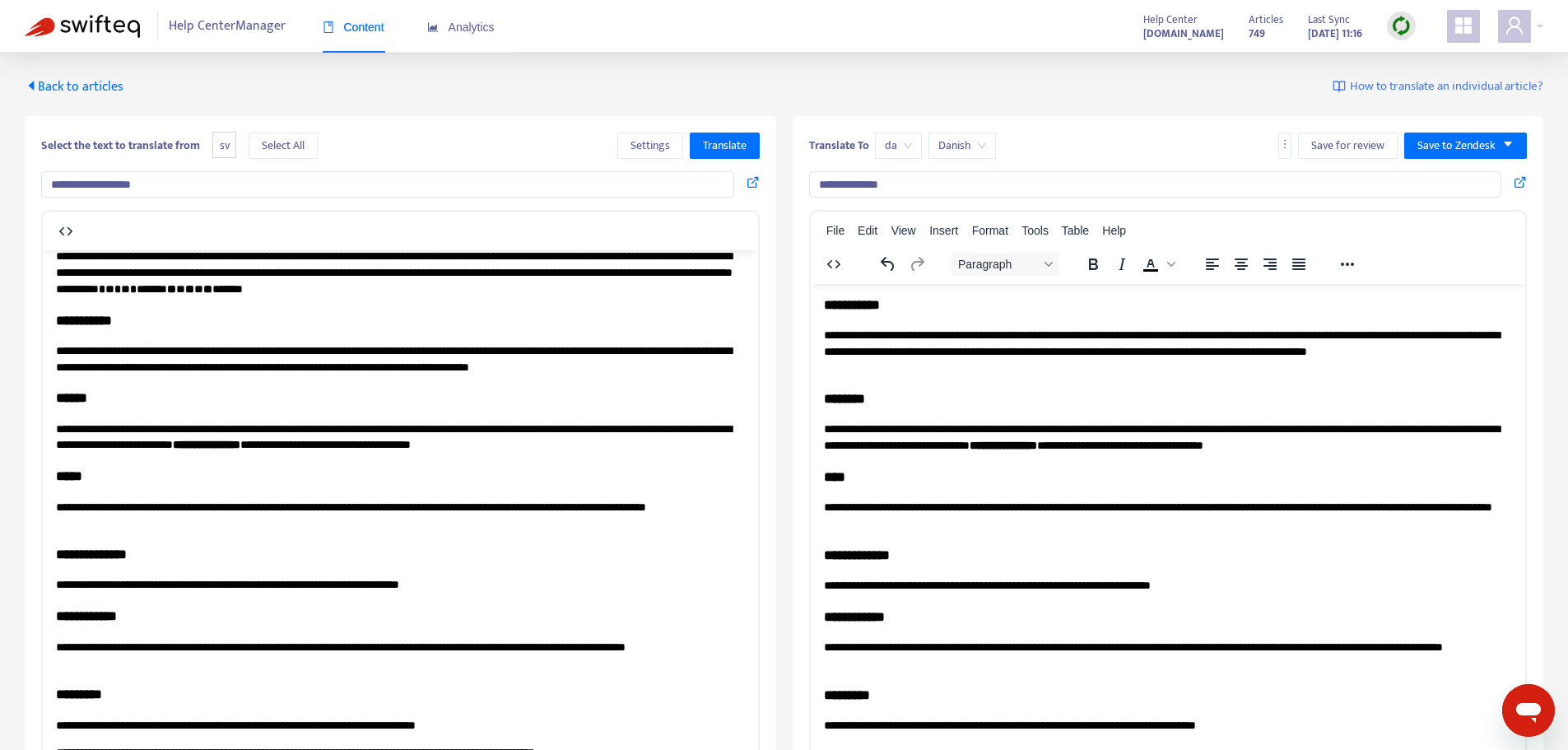 click on "**********" at bounding box center [1167, -629] 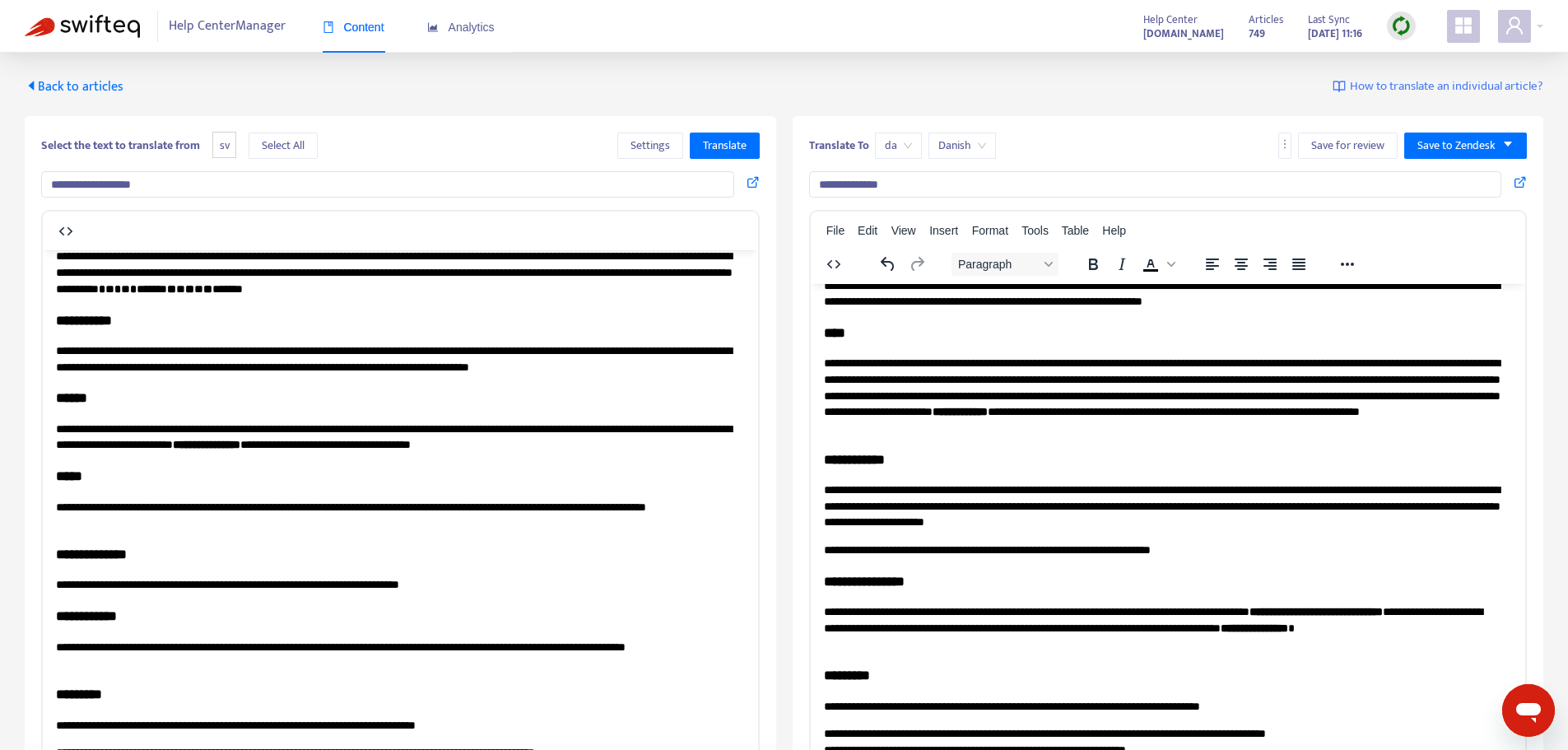 scroll, scrollTop: 1235, scrollLeft: 0, axis: vertical 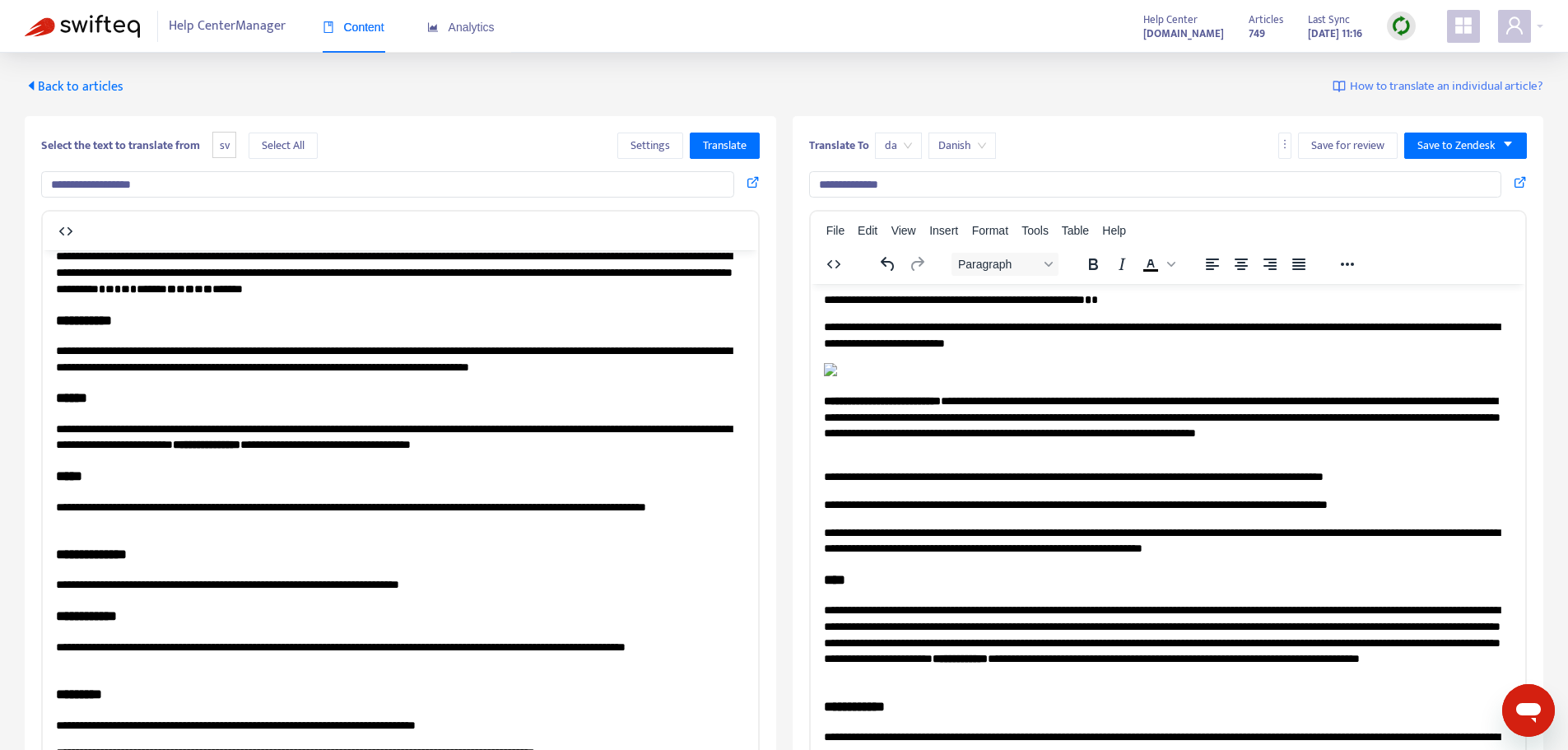 click on "*********" at bounding box center [394, -231] 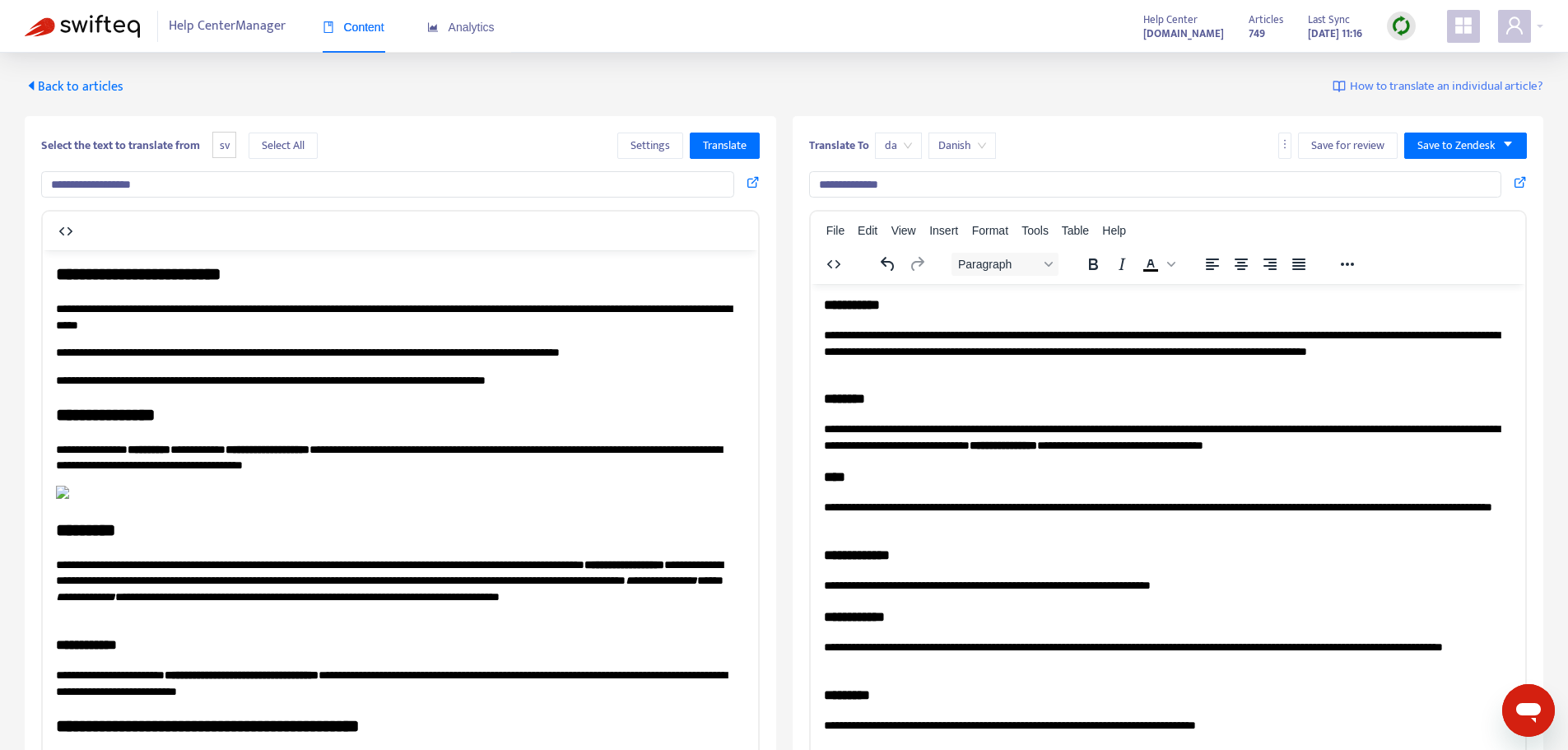 scroll, scrollTop: 0, scrollLeft: 0, axis: both 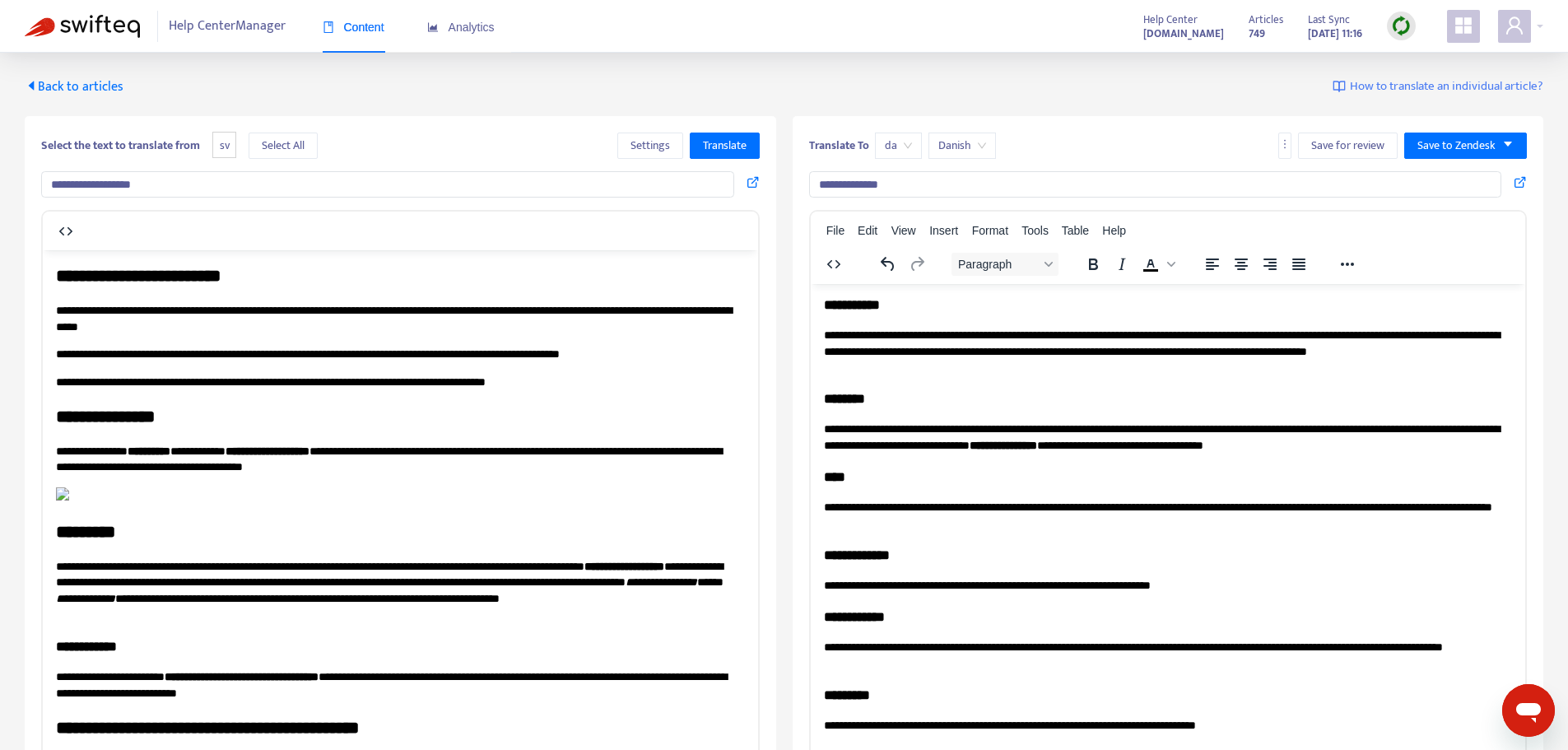 drag, startPoint x: 162, startPoint y: 182, endPoint x: 2, endPoint y: 158, distance: 161.78999 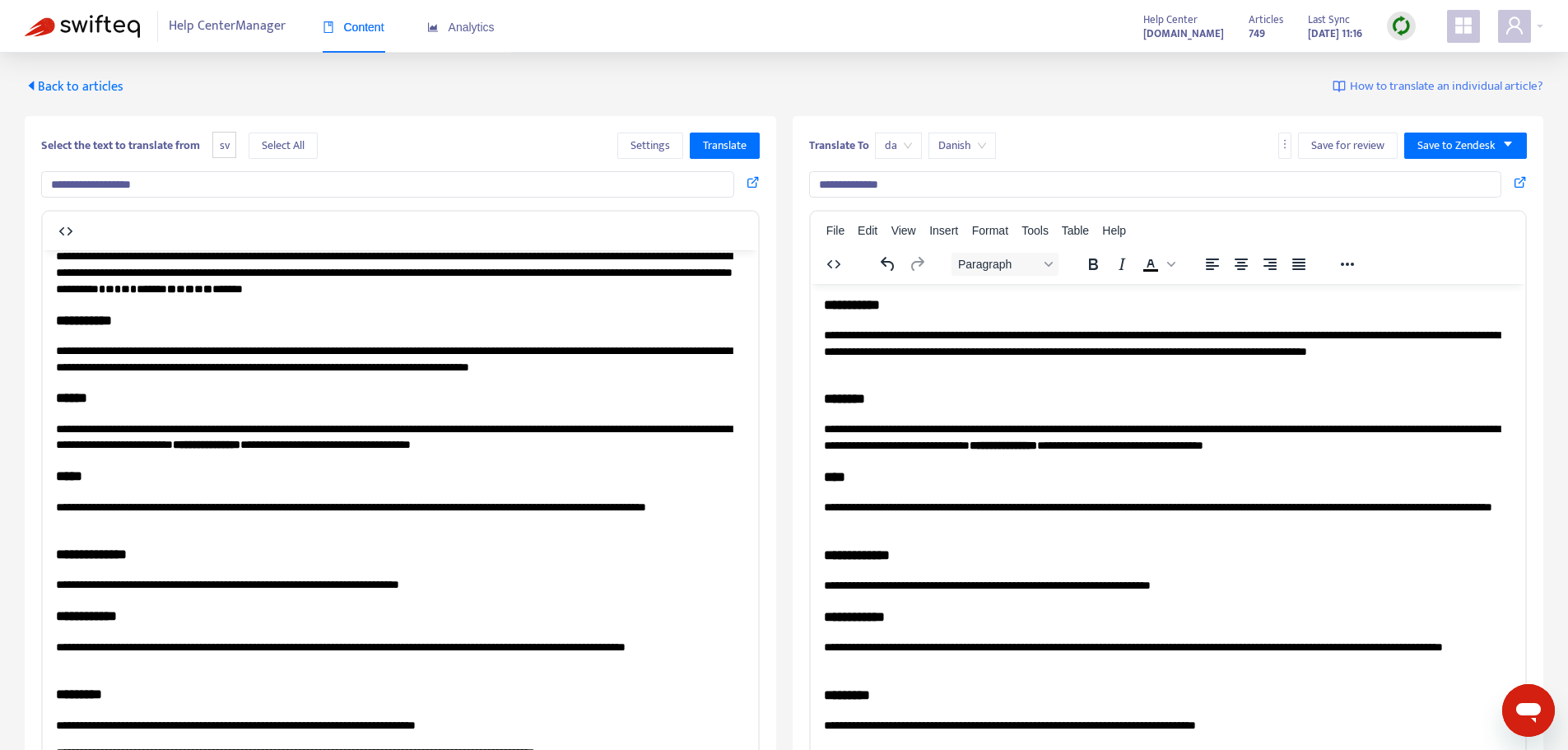scroll, scrollTop: 4363, scrollLeft: 0, axis: vertical 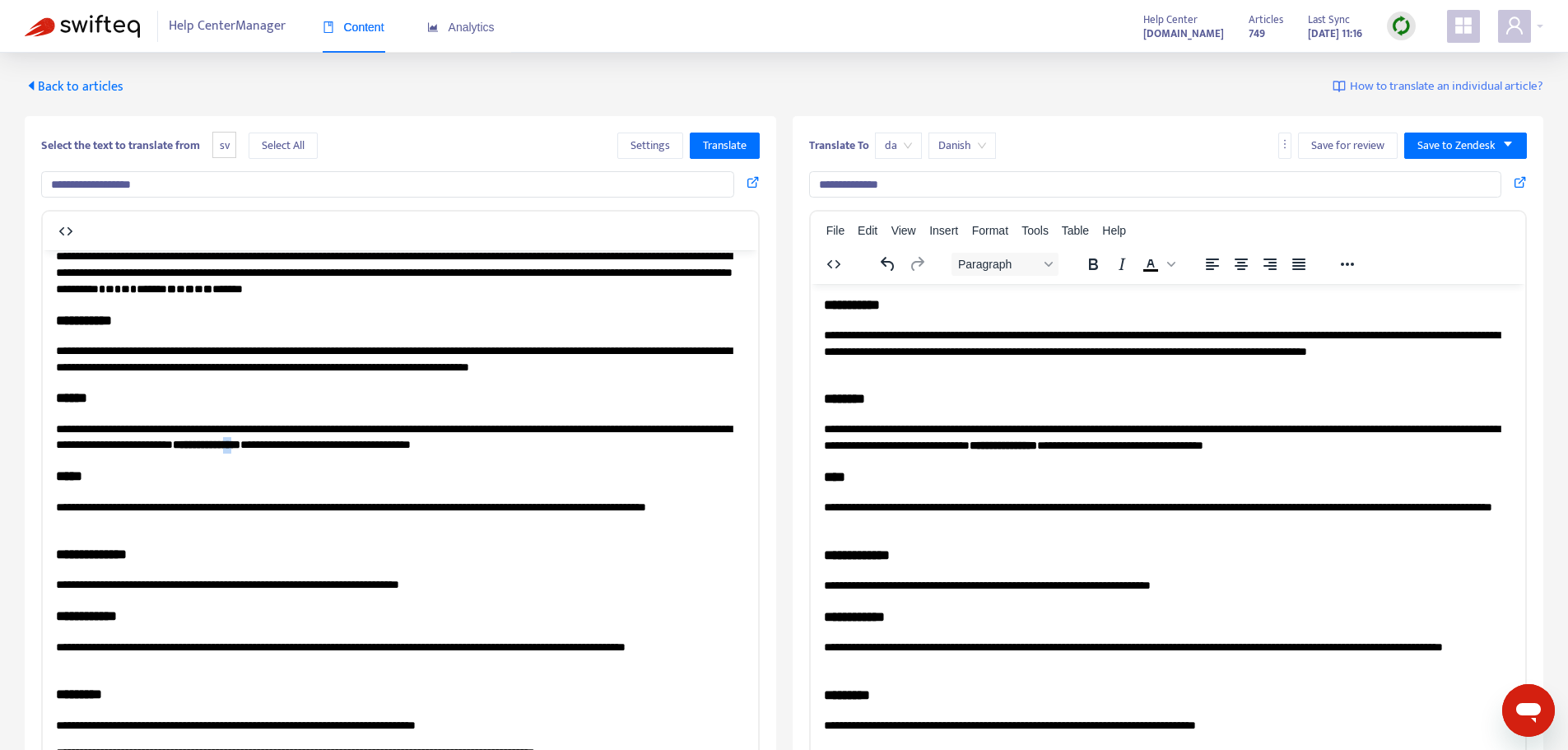 drag, startPoint x: 421, startPoint y: 544, endPoint x: 406, endPoint y: 541, distance: 15.297059 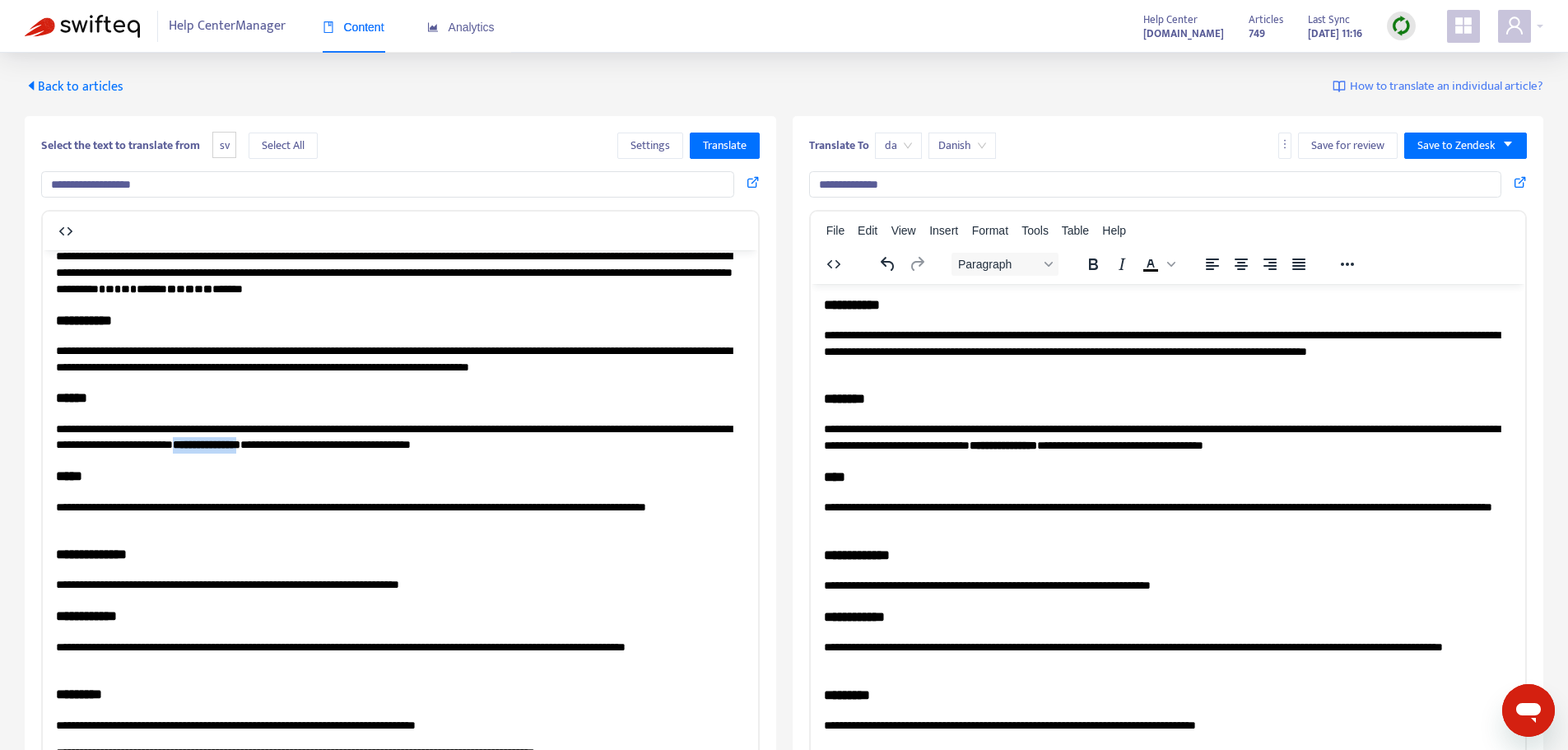 drag, startPoint x: 423, startPoint y: 538, endPoint x: 337, endPoint y: 538, distance: 86 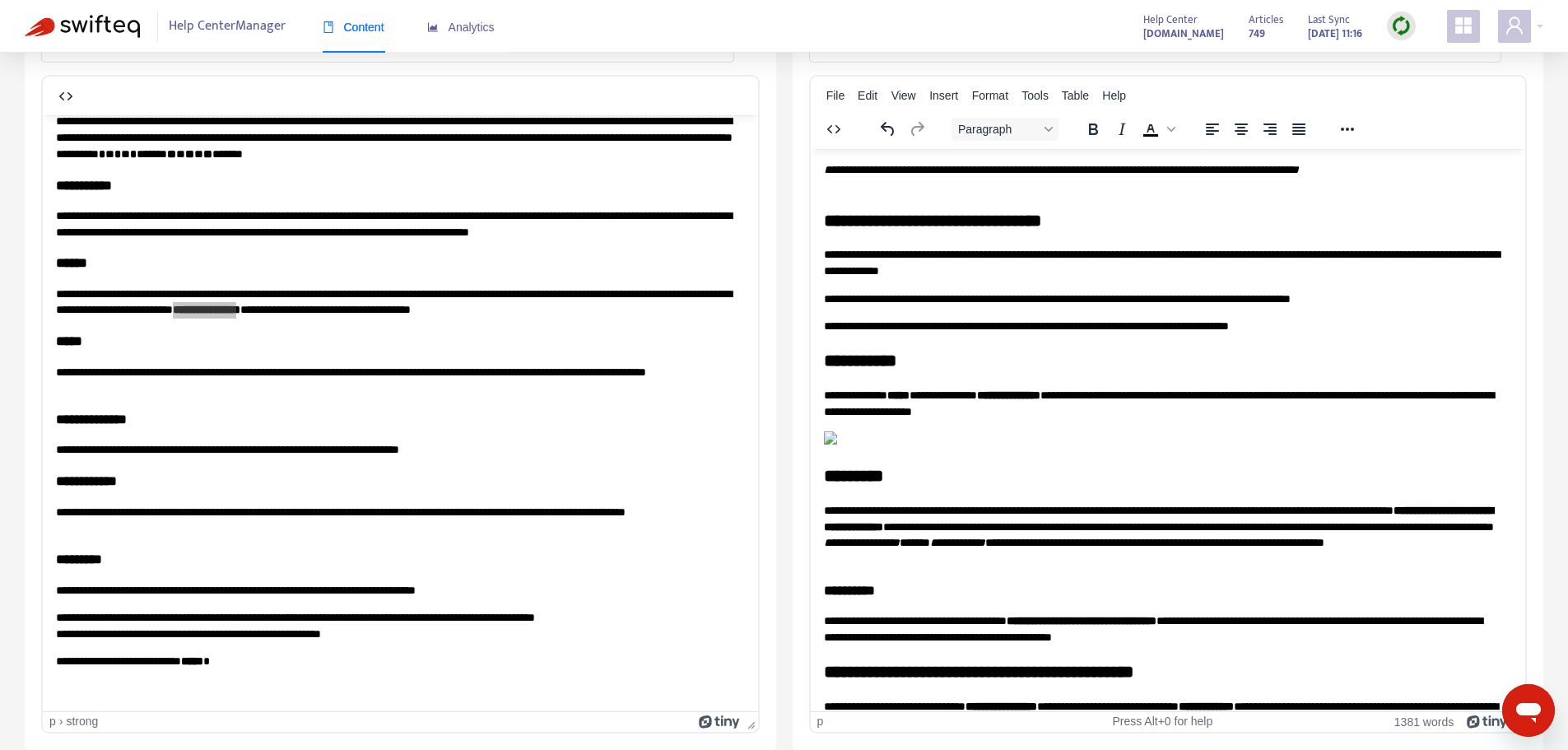 scroll, scrollTop: 0, scrollLeft: 0, axis: both 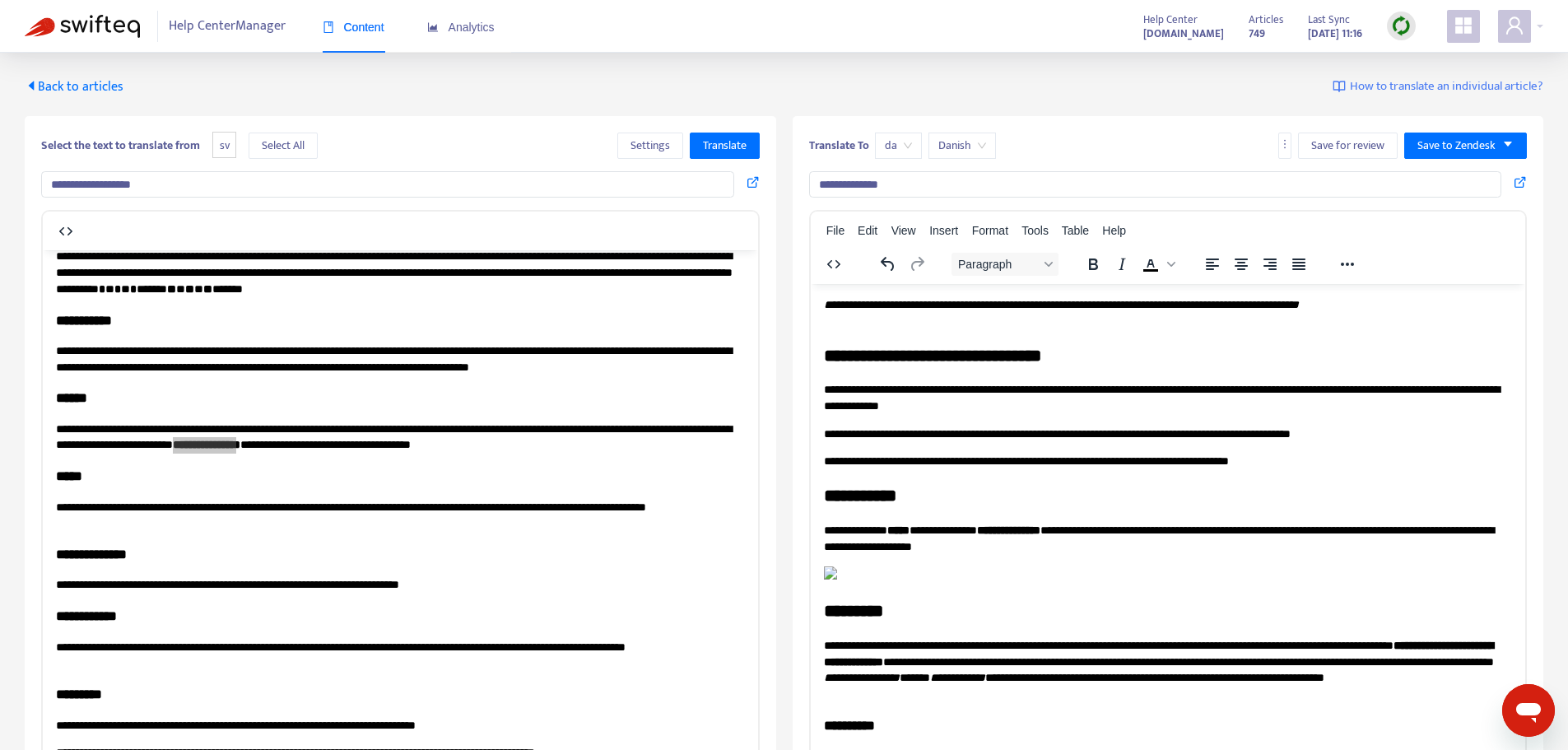 click on "Back to articles" at bounding box center (74, 86) 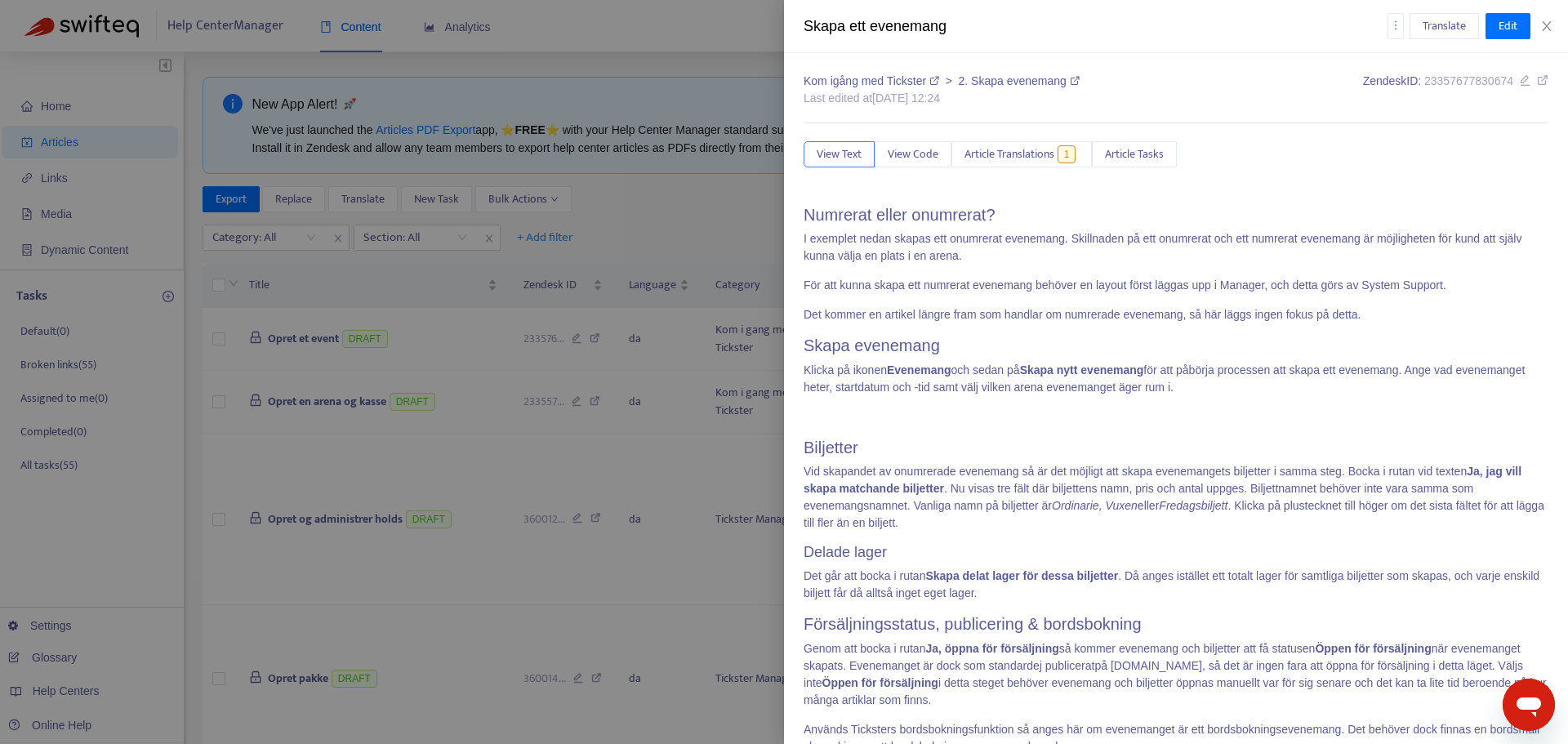 type on "*********" 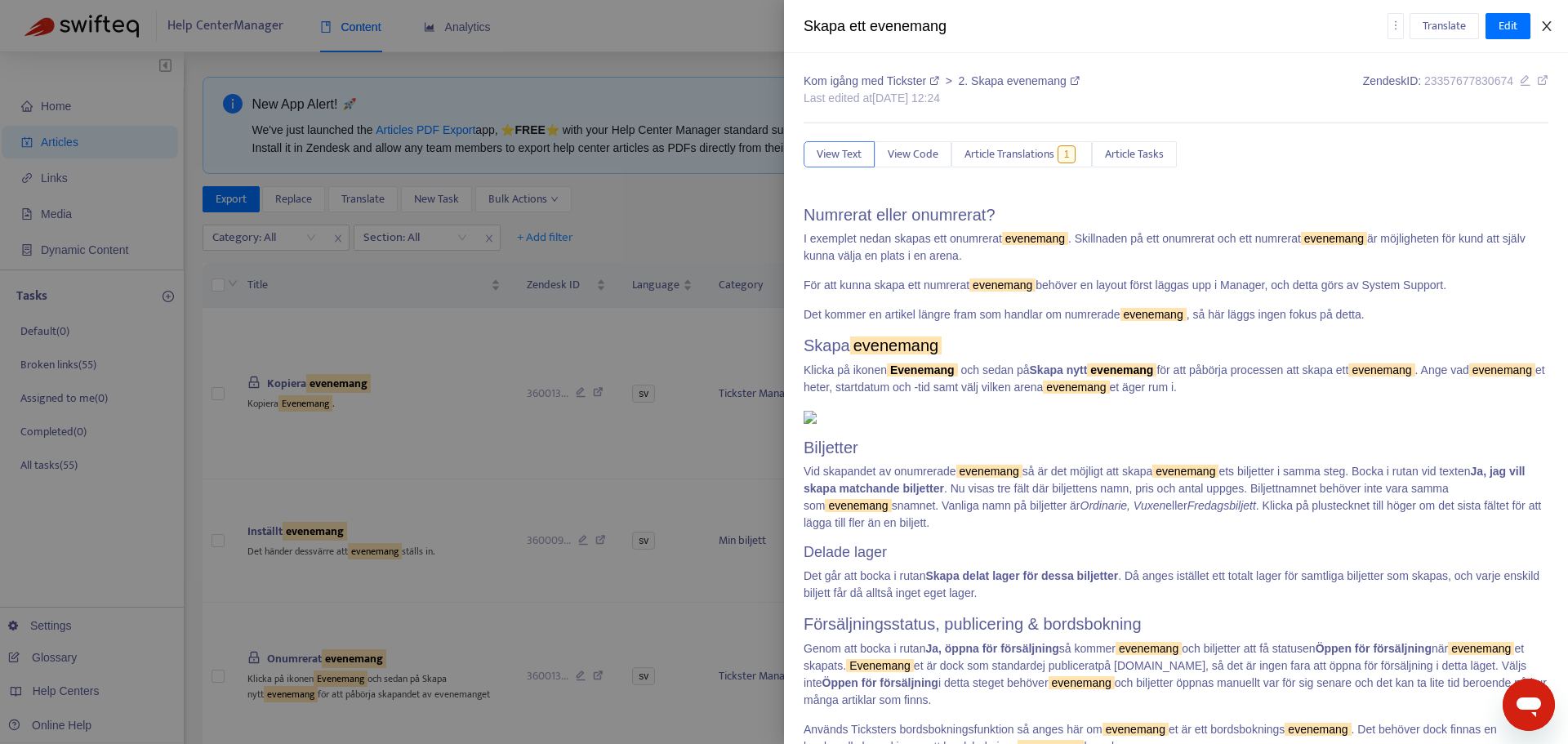 click 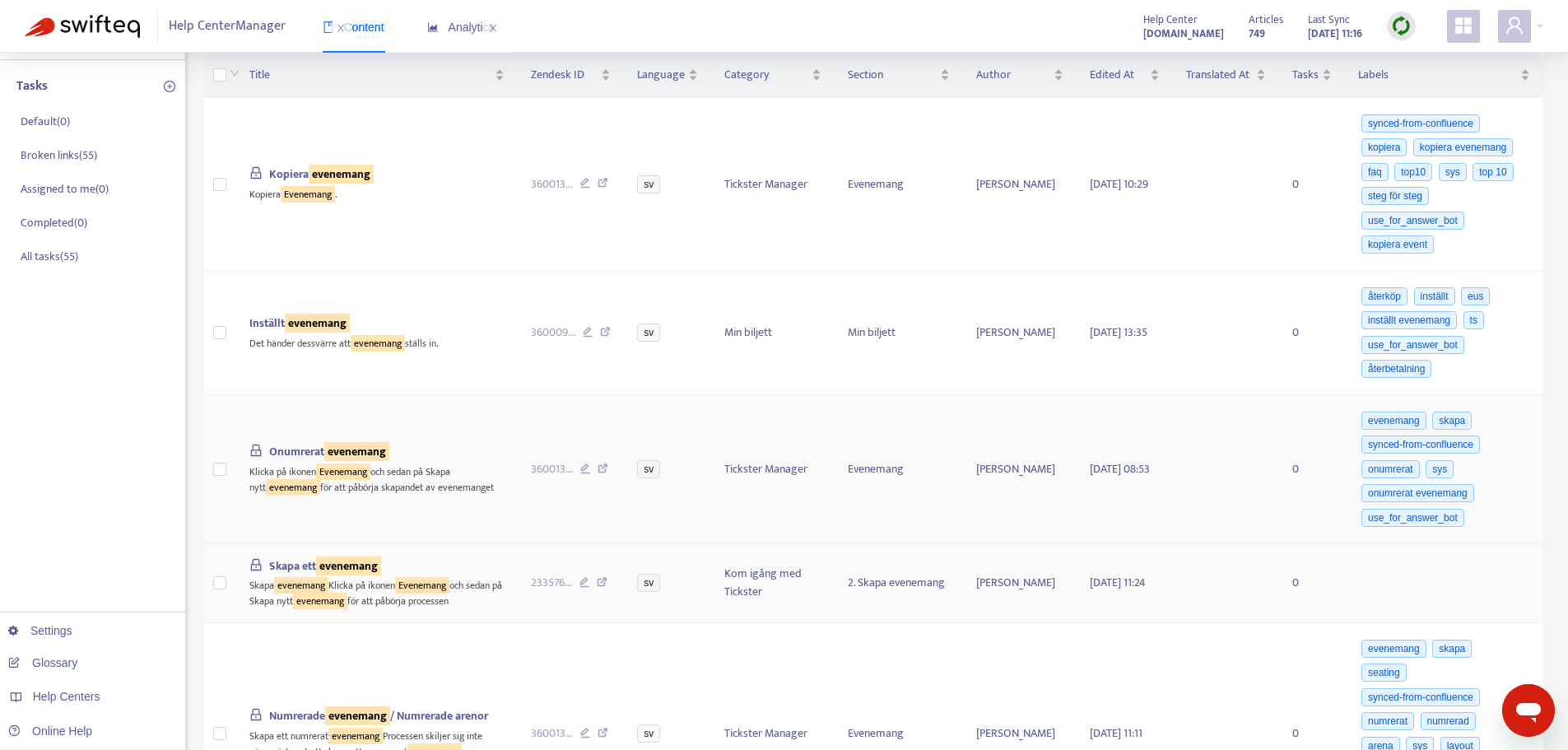 scroll, scrollTop: 247, scrollLeft: 0, axis: vertical 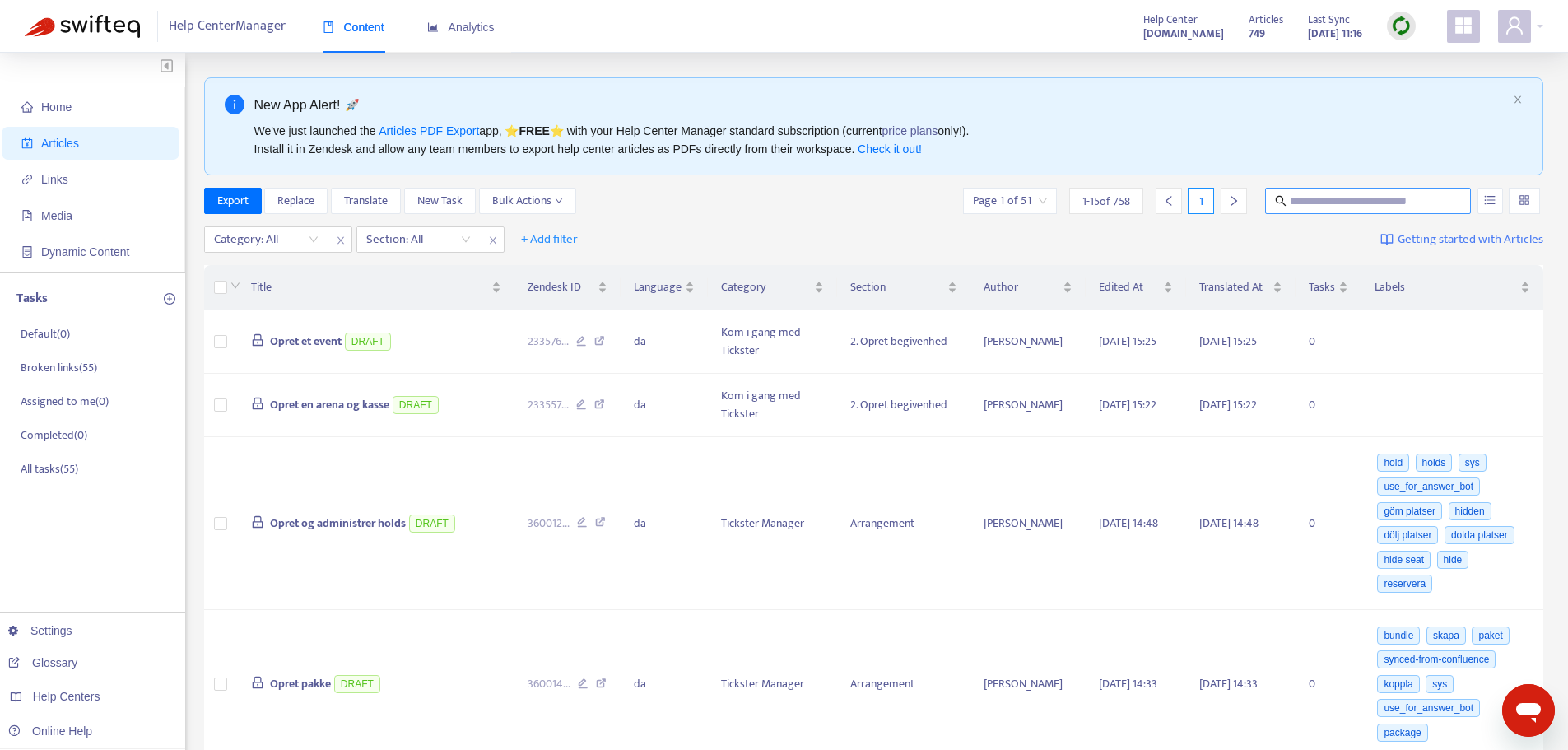 click at bounding box center (1369, 201) 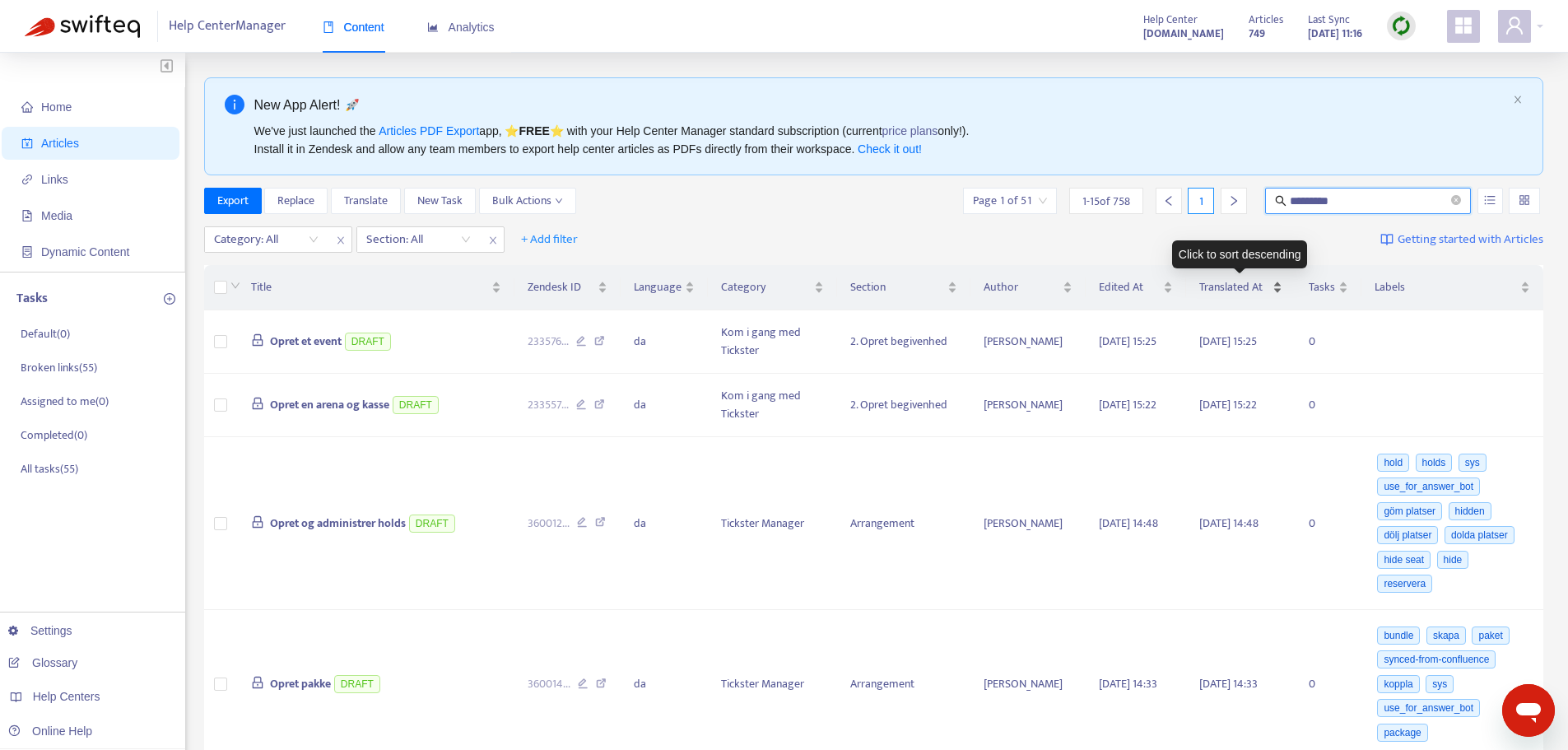type on "*********" 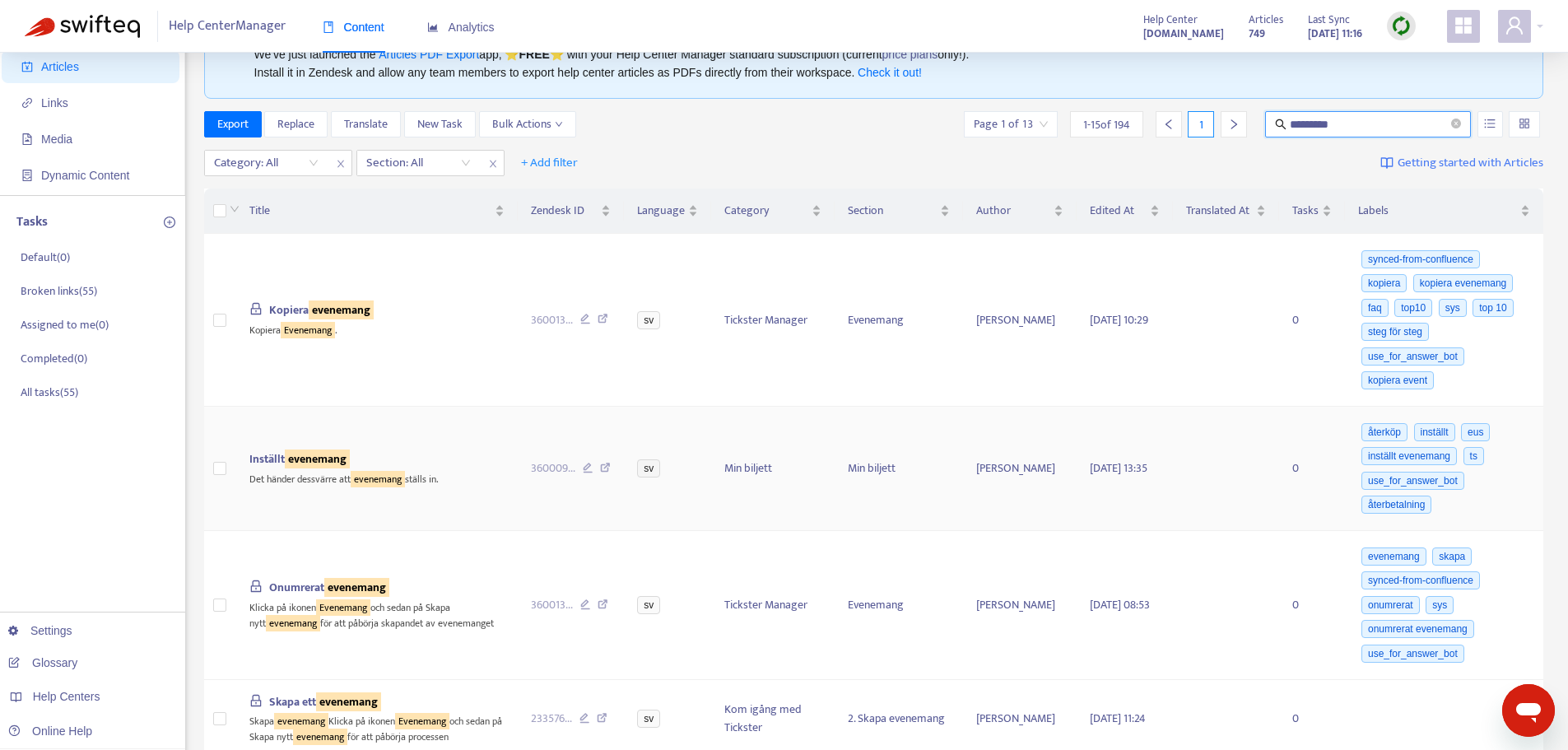 scroll, scrollTop: 247, scrollLeft: 0, axis: vertical 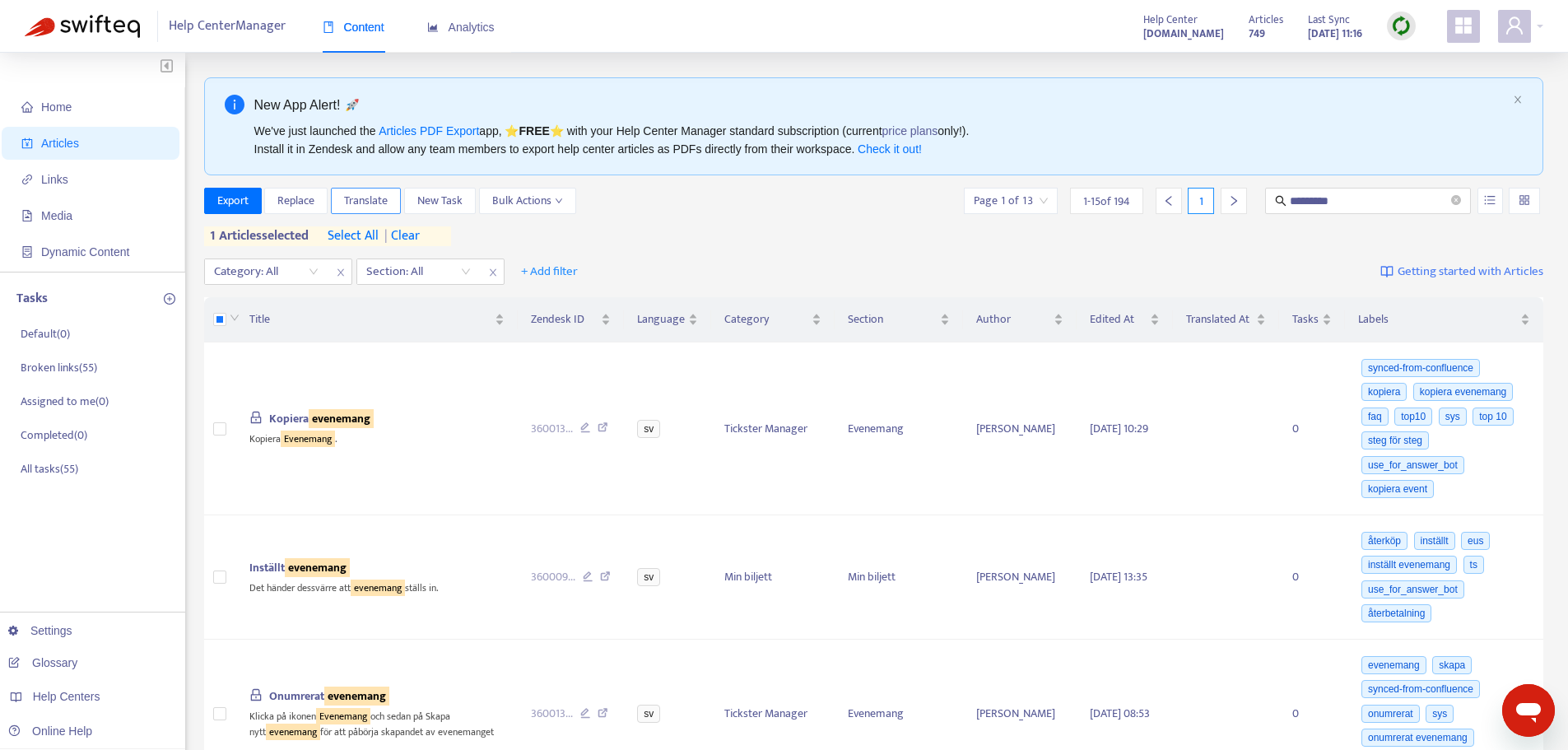 click on "Translate" at bounding box center [365, 201] 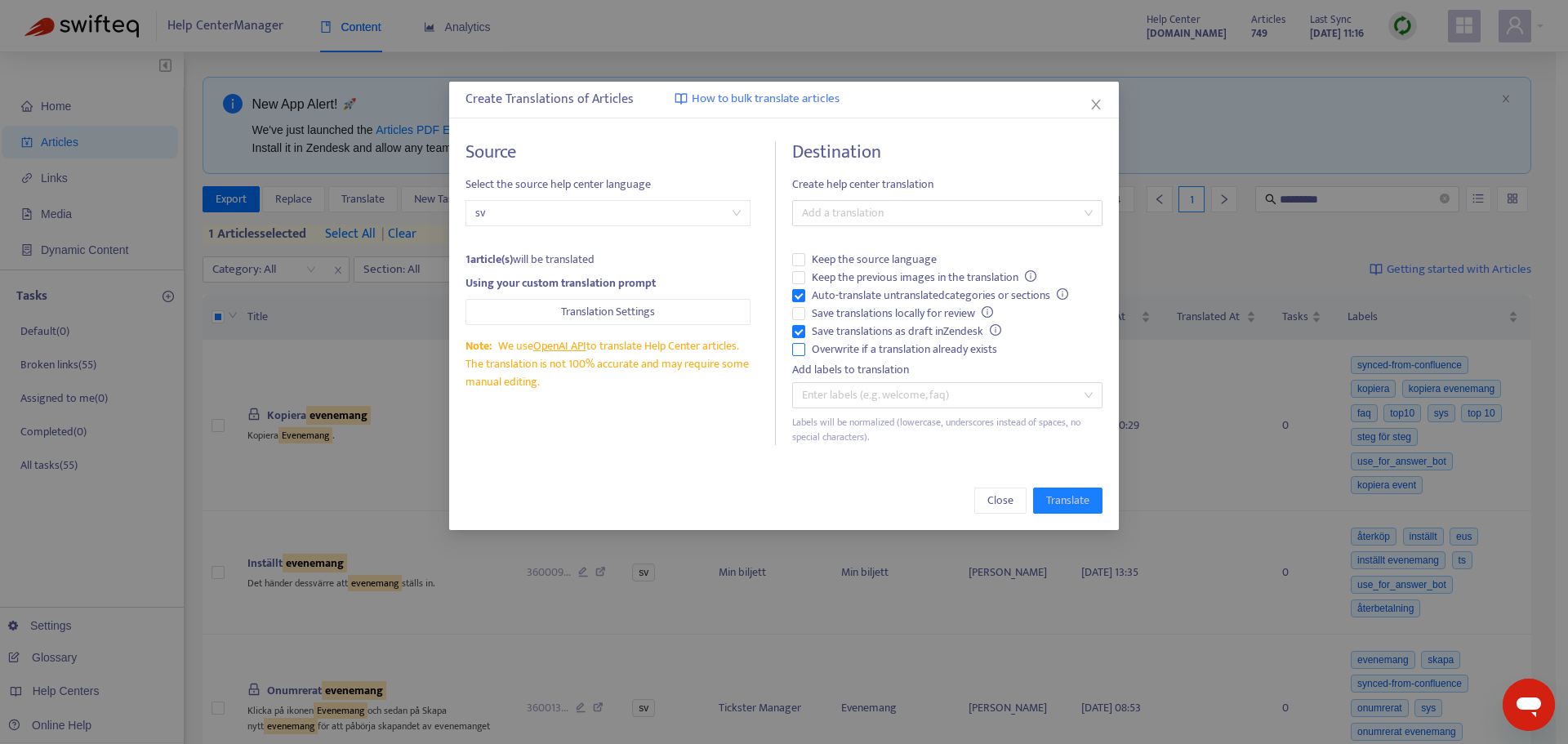 click on "Overwrite if a translation already exists" at bounding box center (904, 350) 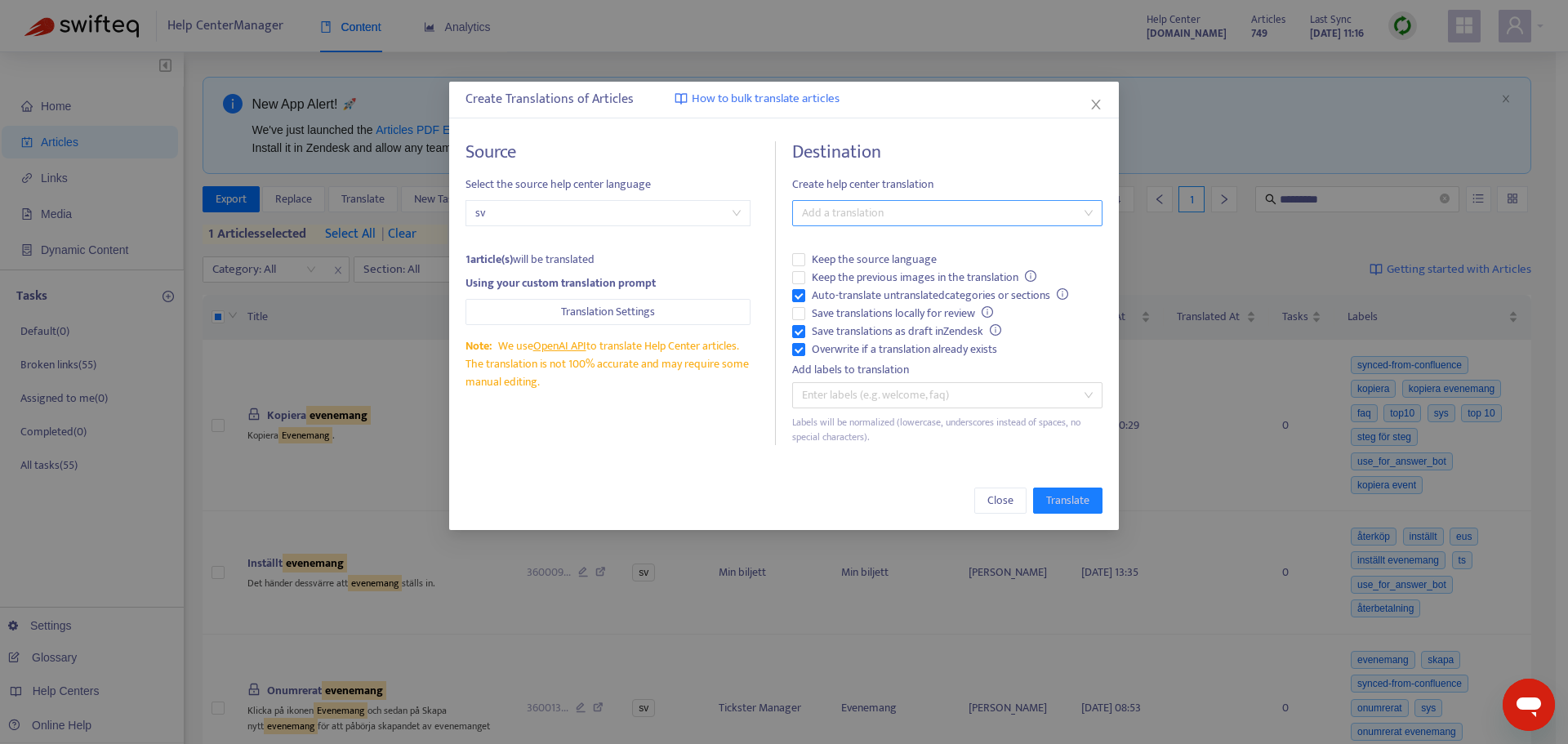 click at bounding box center (939, 213) 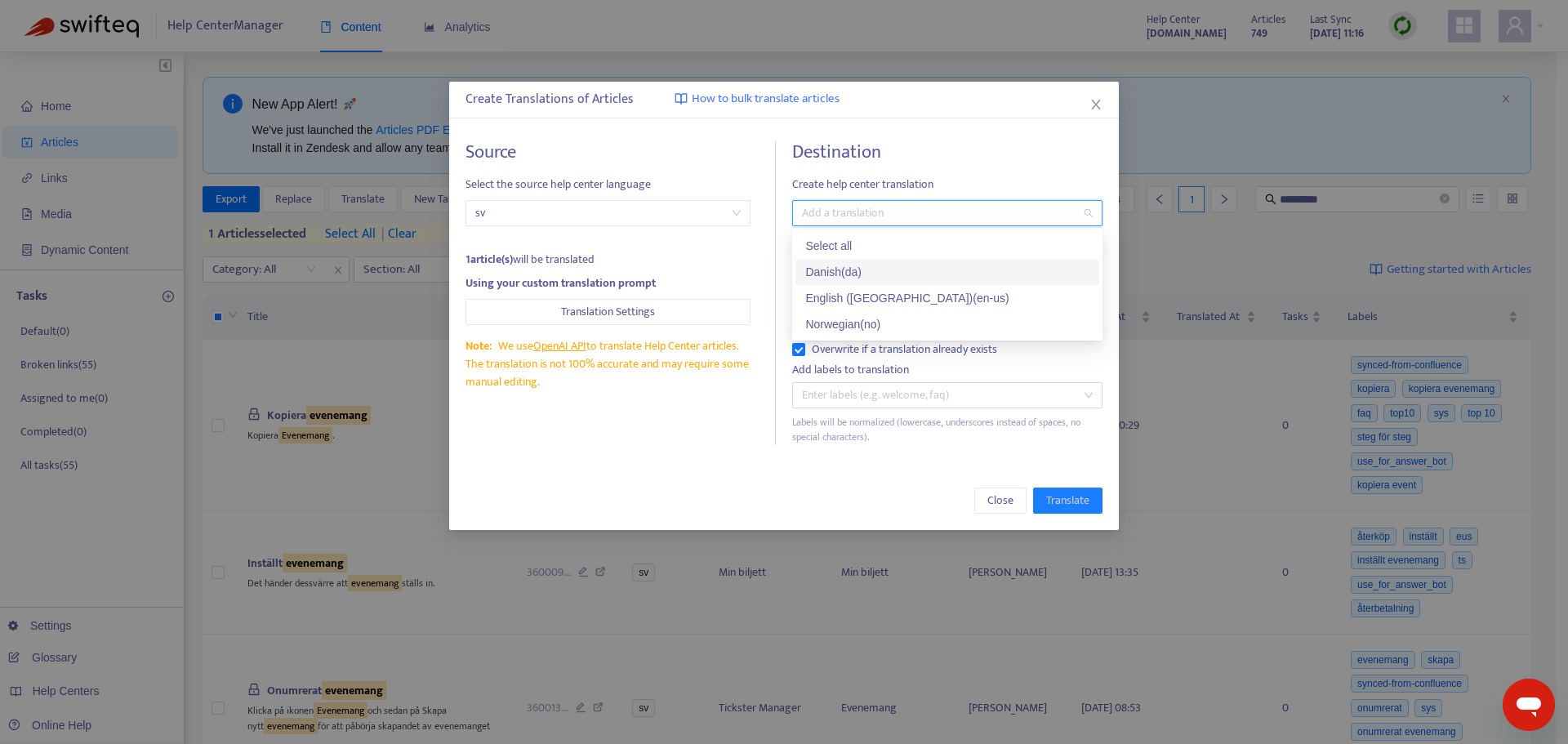 click on "Danish  ( da )" at bounding box center (947, 272) 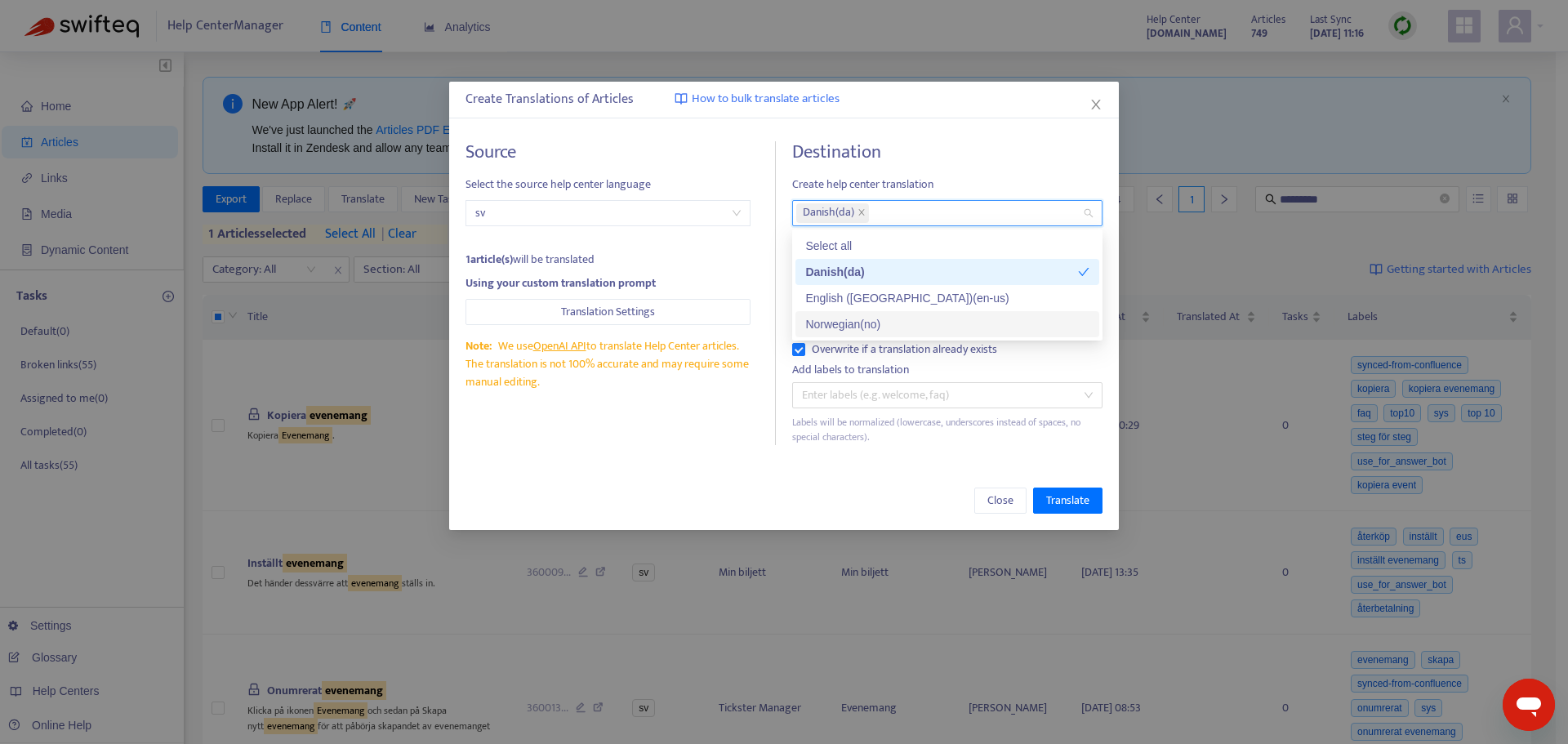 click on "Close Translate" at bounding box center (784, 501) 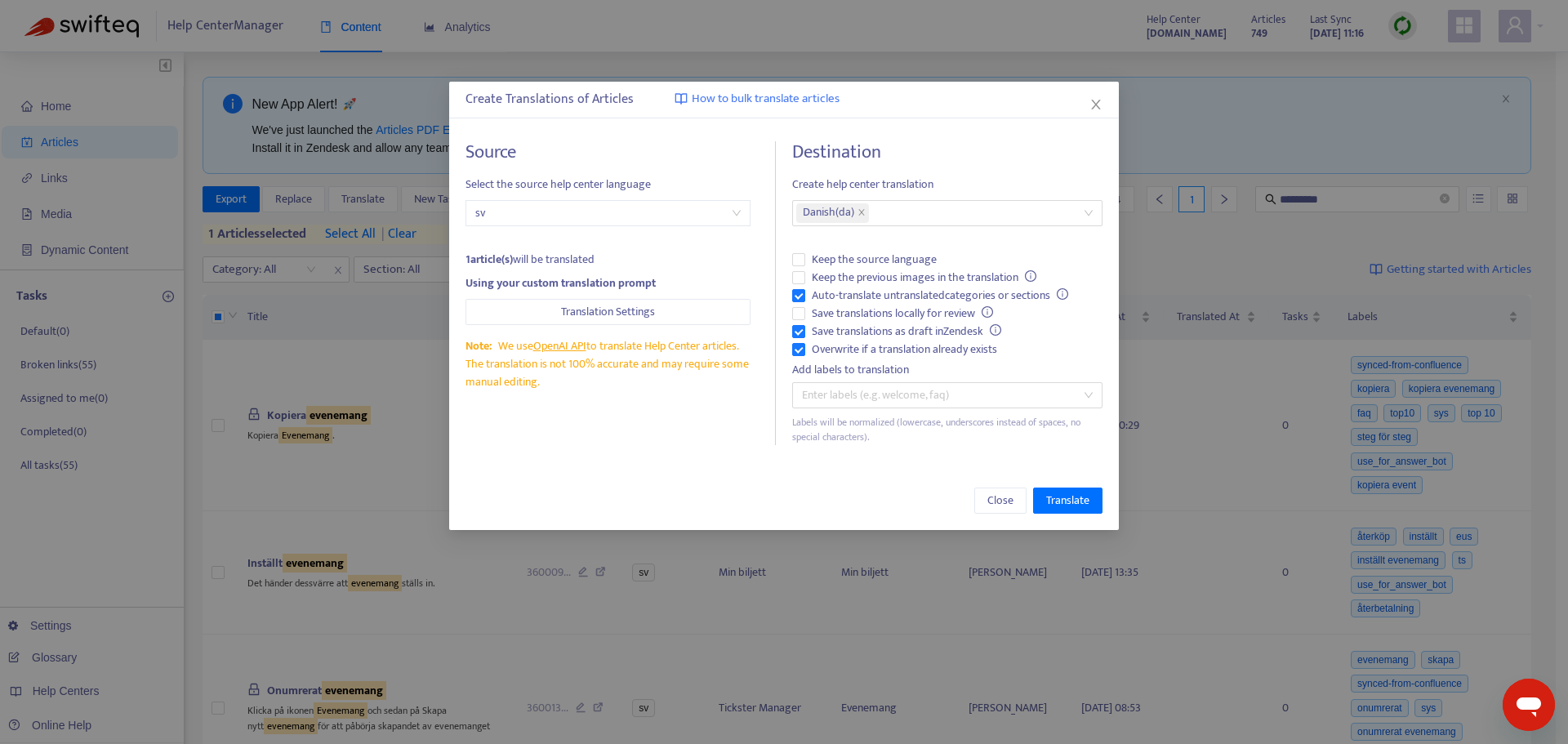click on "sv" at bounding box center (608, 213) 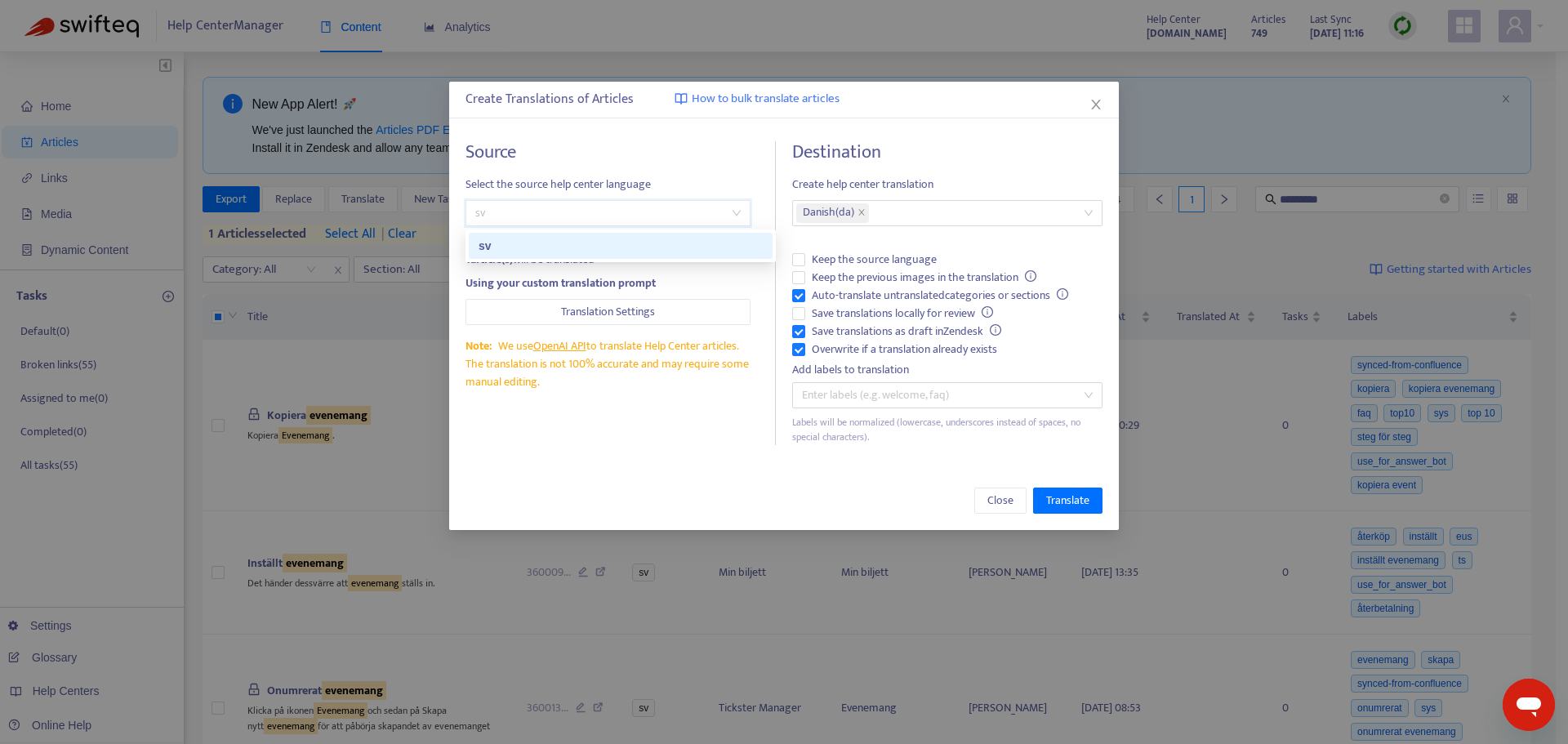 click on "sv" at bounding box center [608, 213] 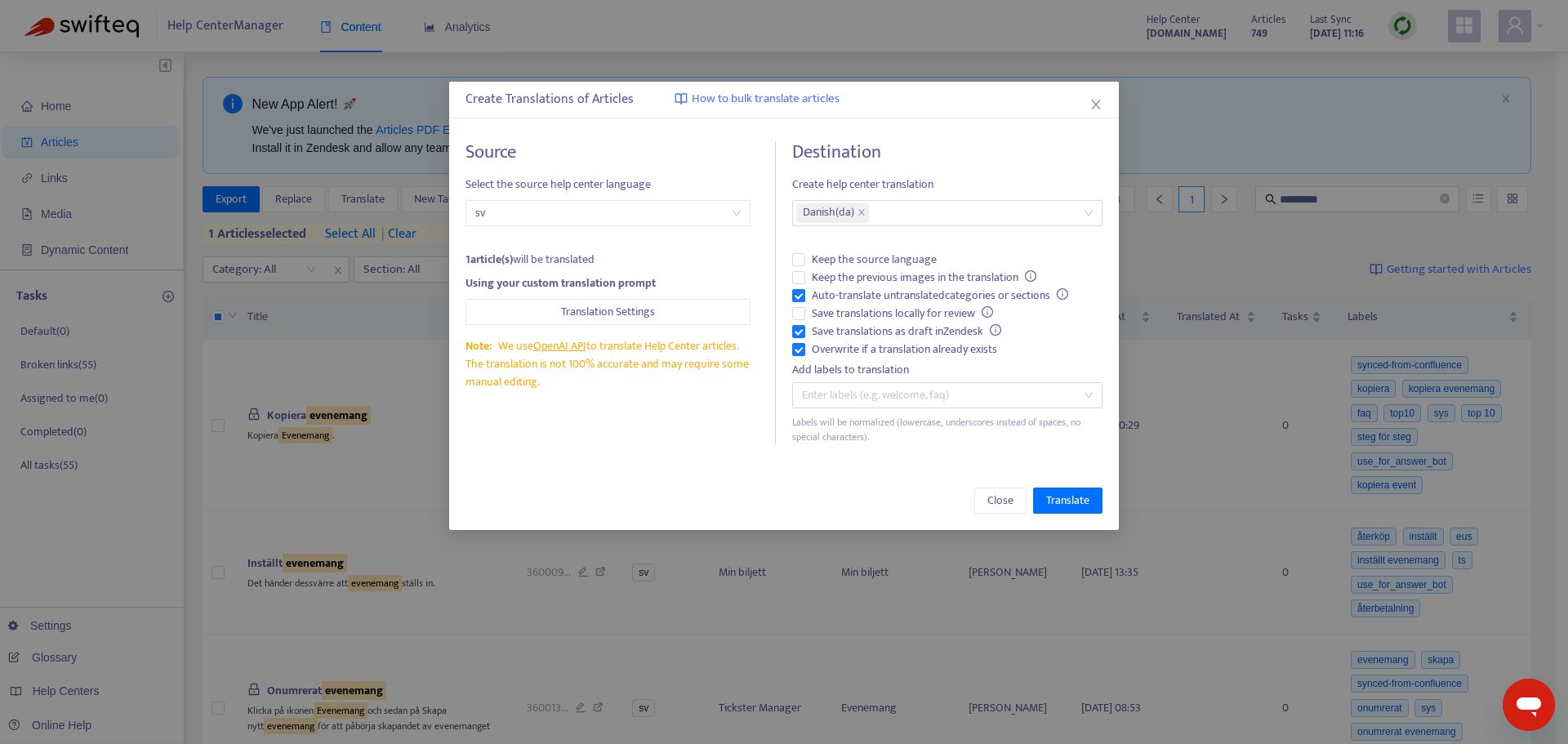 click on "Close Translate" at bounding box center [784, 501] 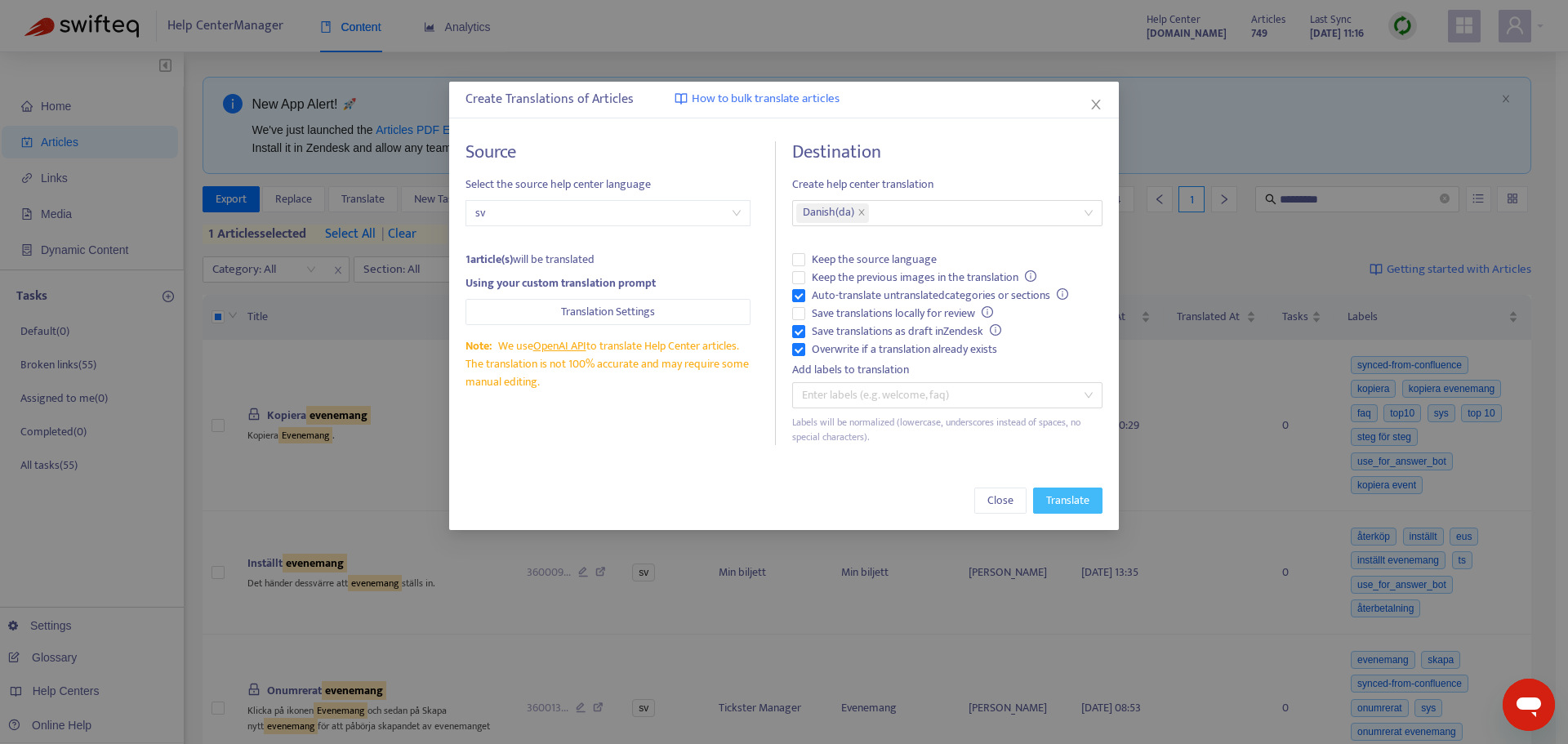 click on "Translate" at bounding box center (1067, 501) 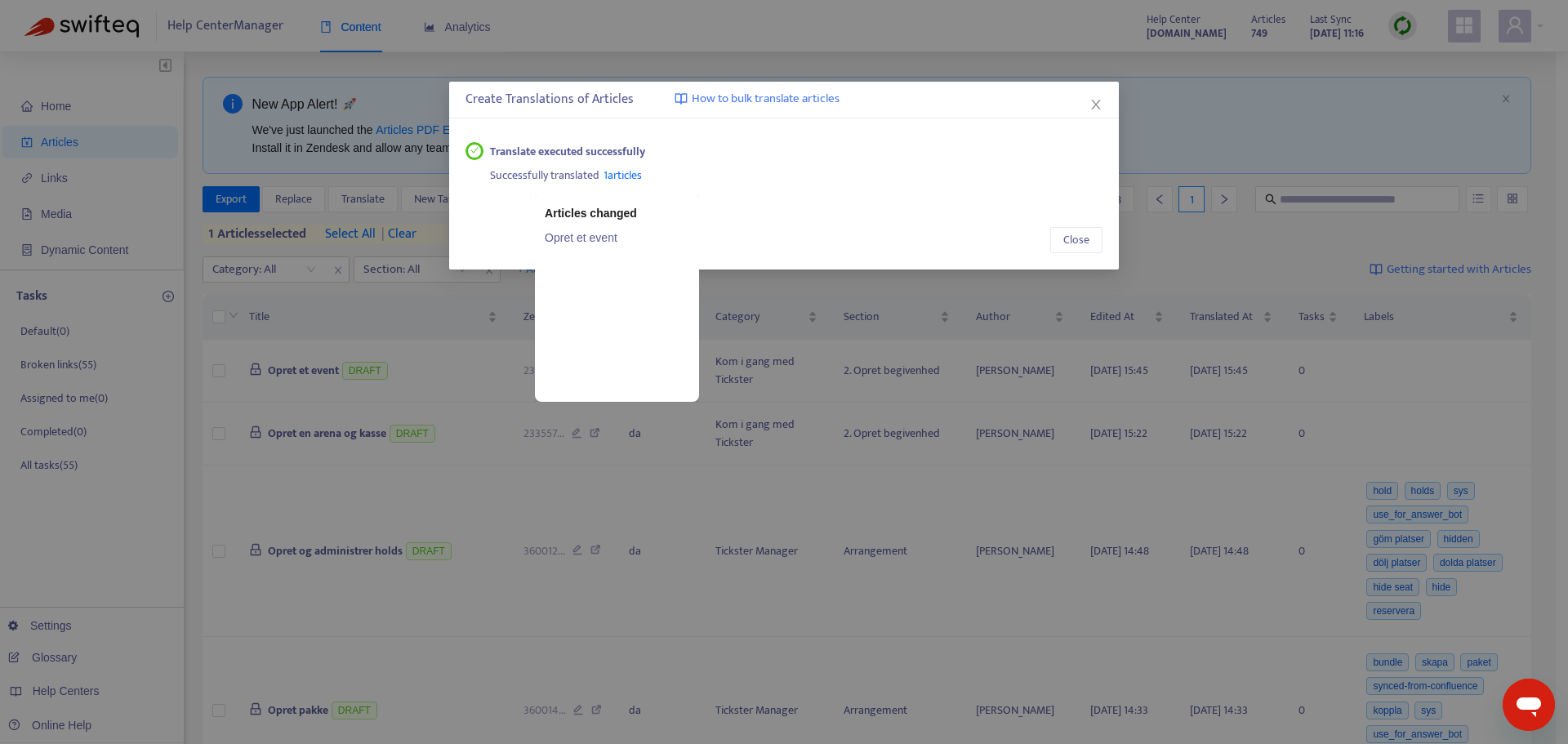 click on "1  articles" at bounding box center [622, 175] 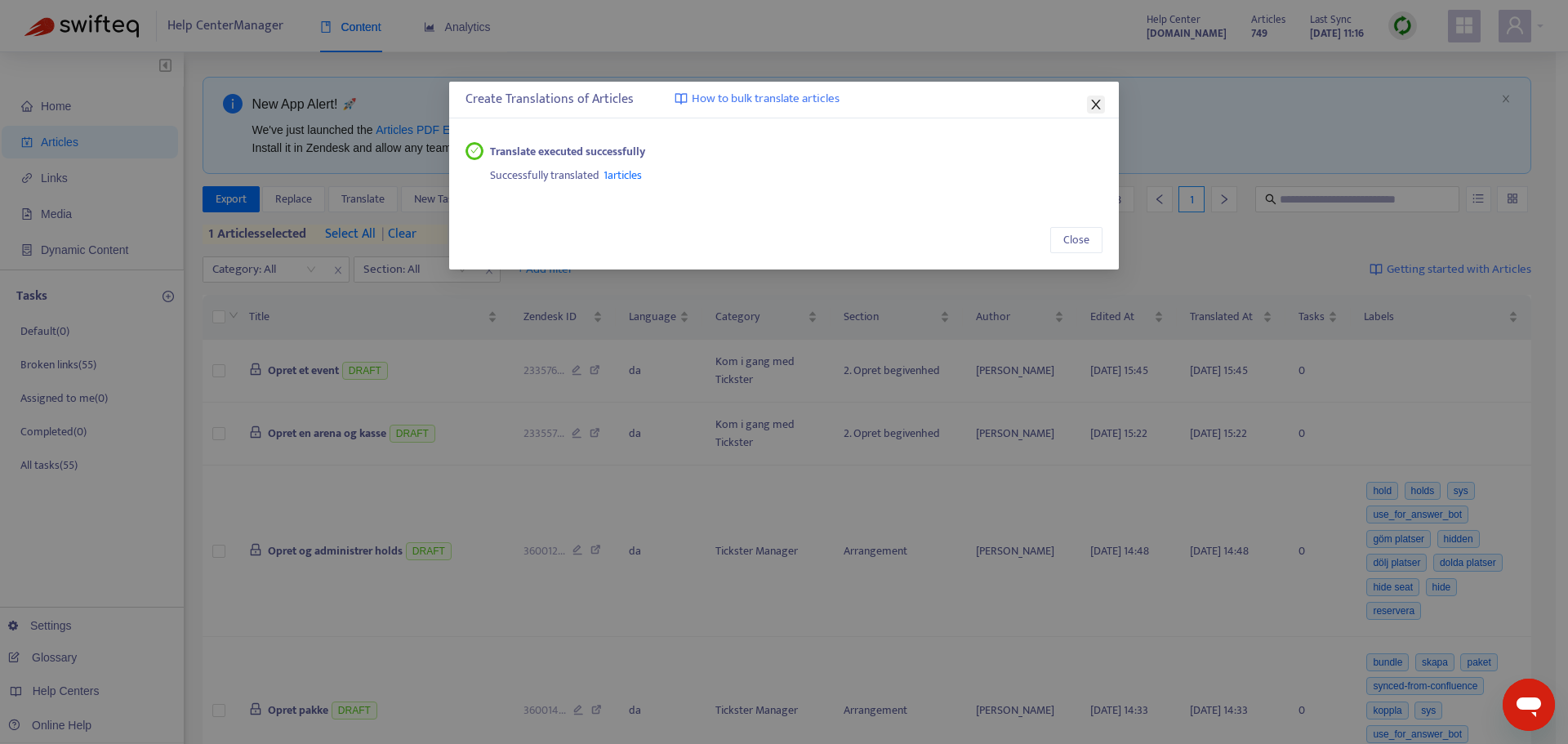 click 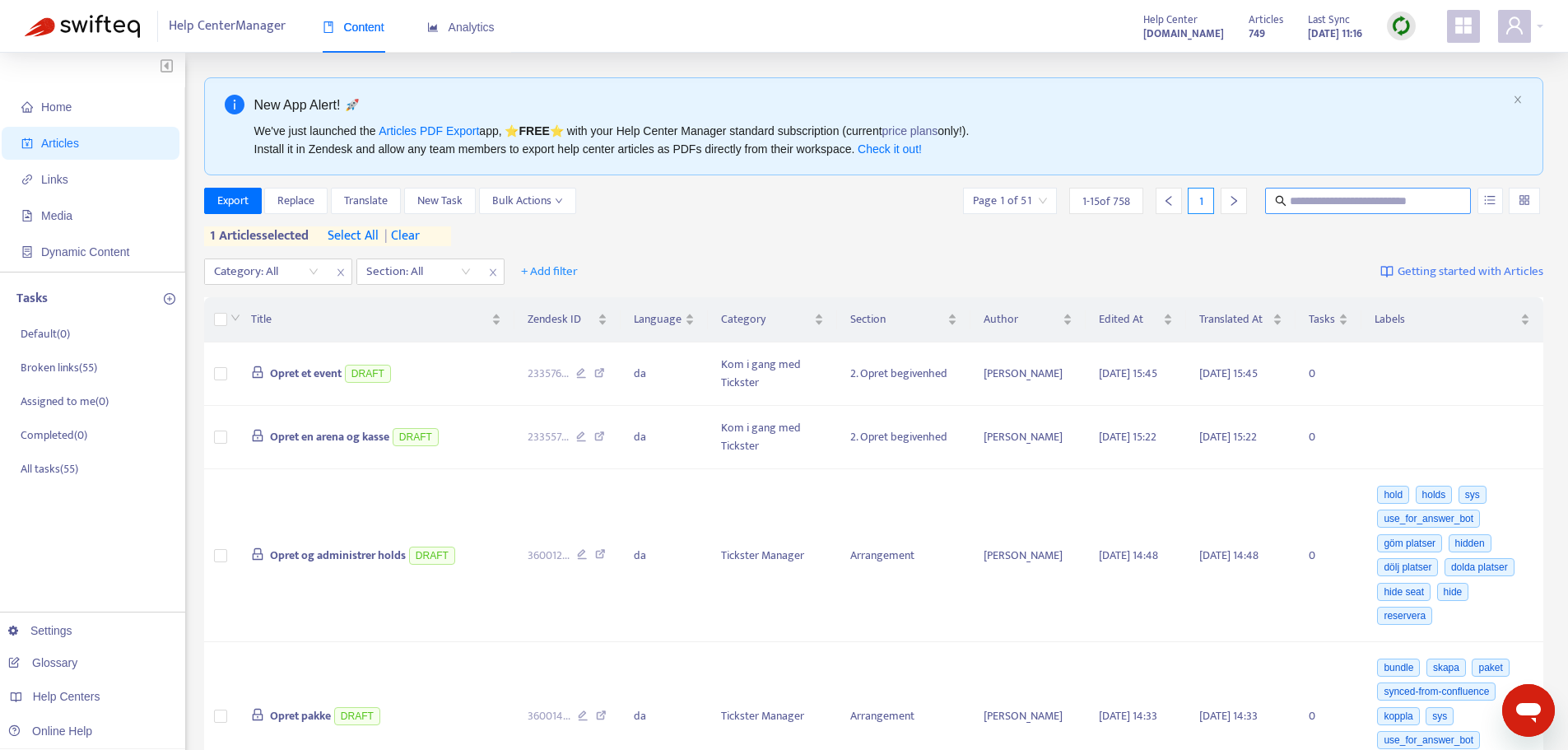 click at bounding box center [1369, 201] 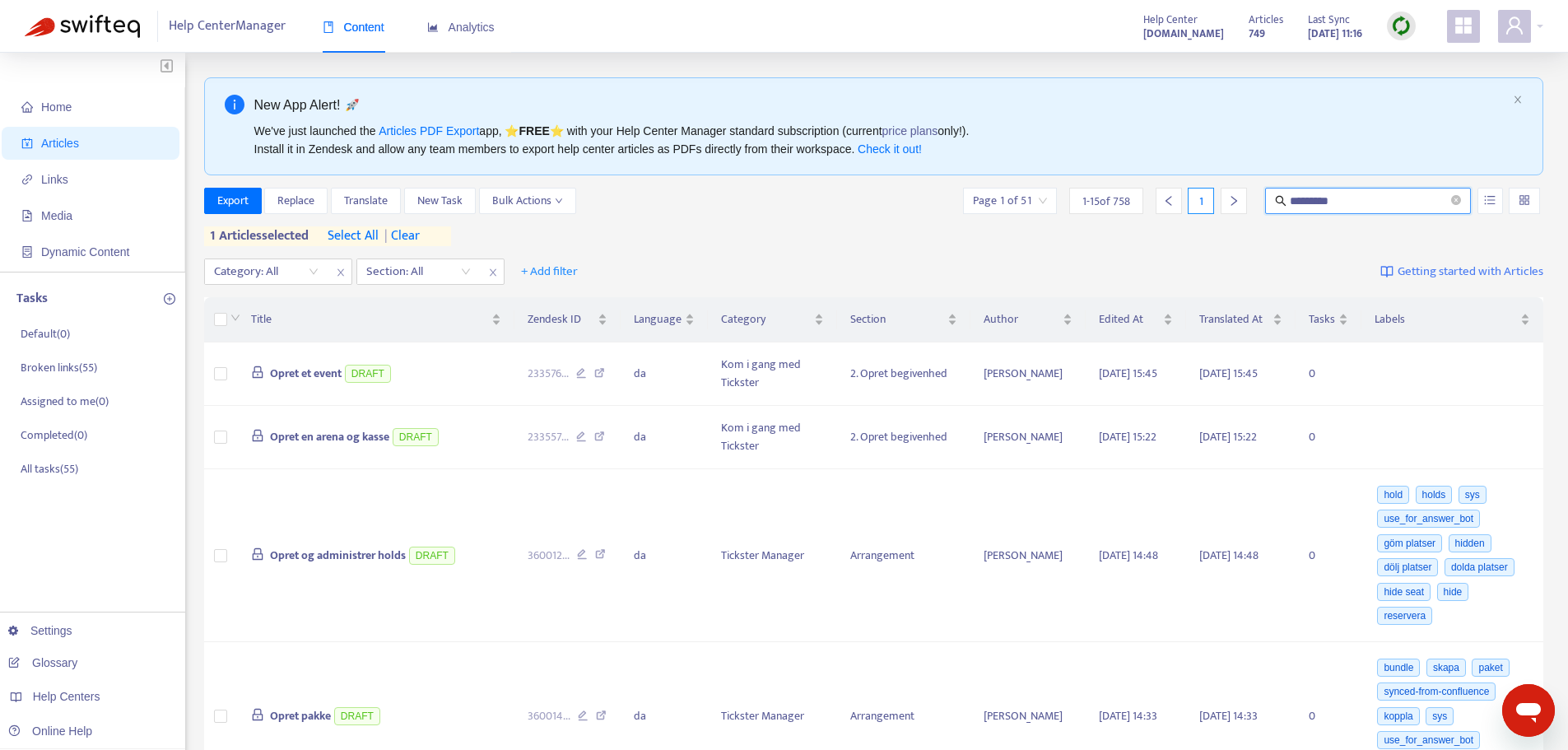 type on "*********" 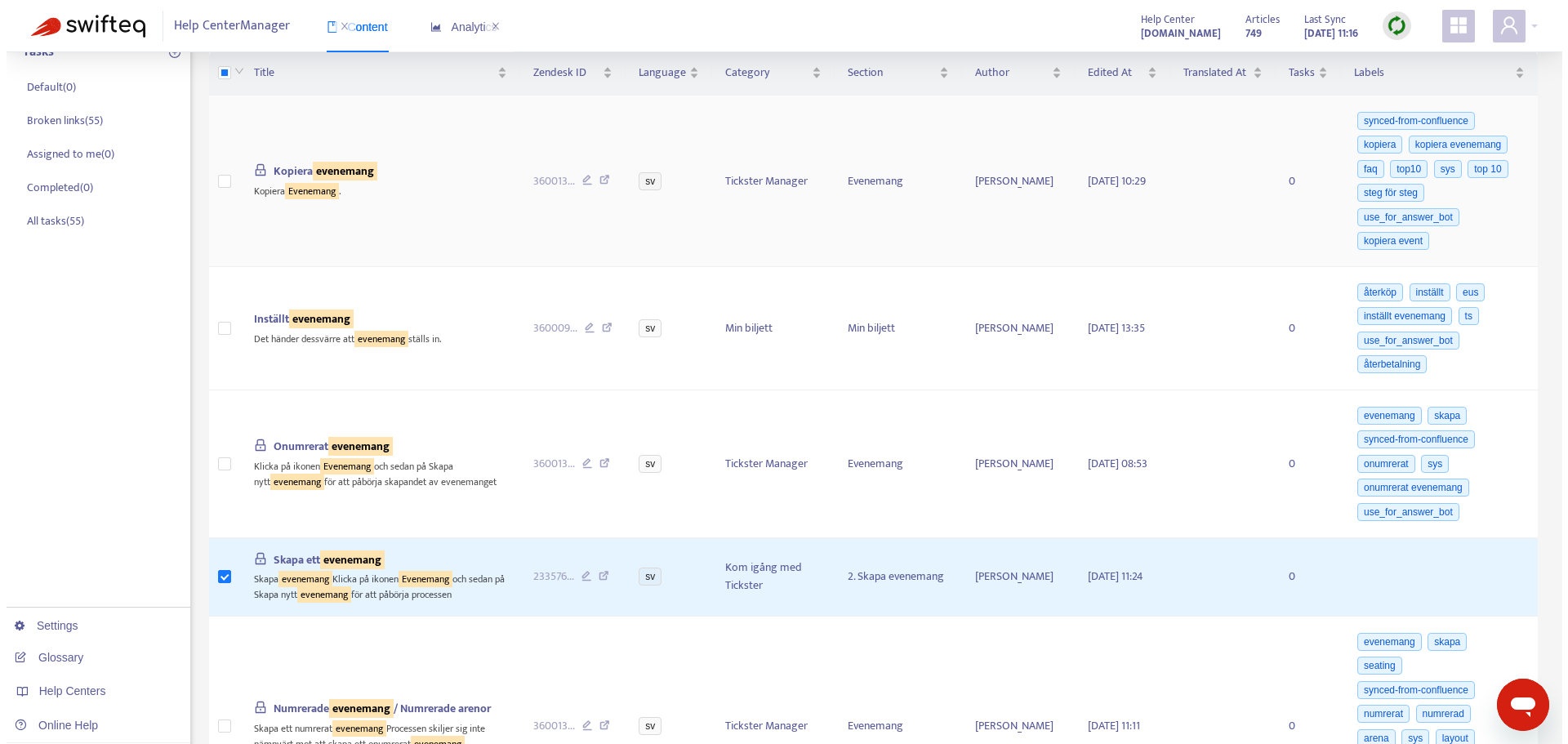 scroll, scrollTop: 245, scrollLeft: 0, axis: vertical 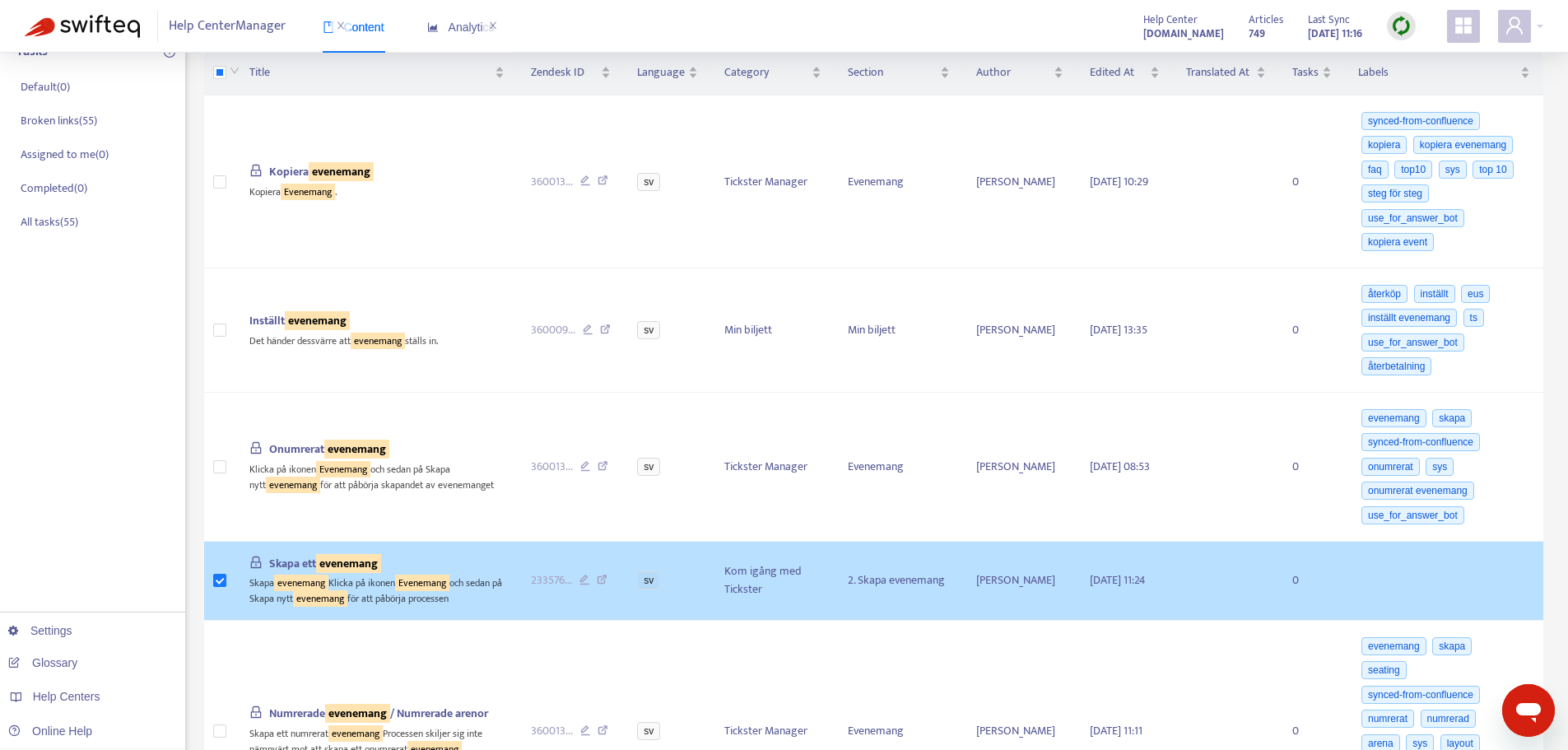 click on "evenemang" at bounding box center [348, 563] 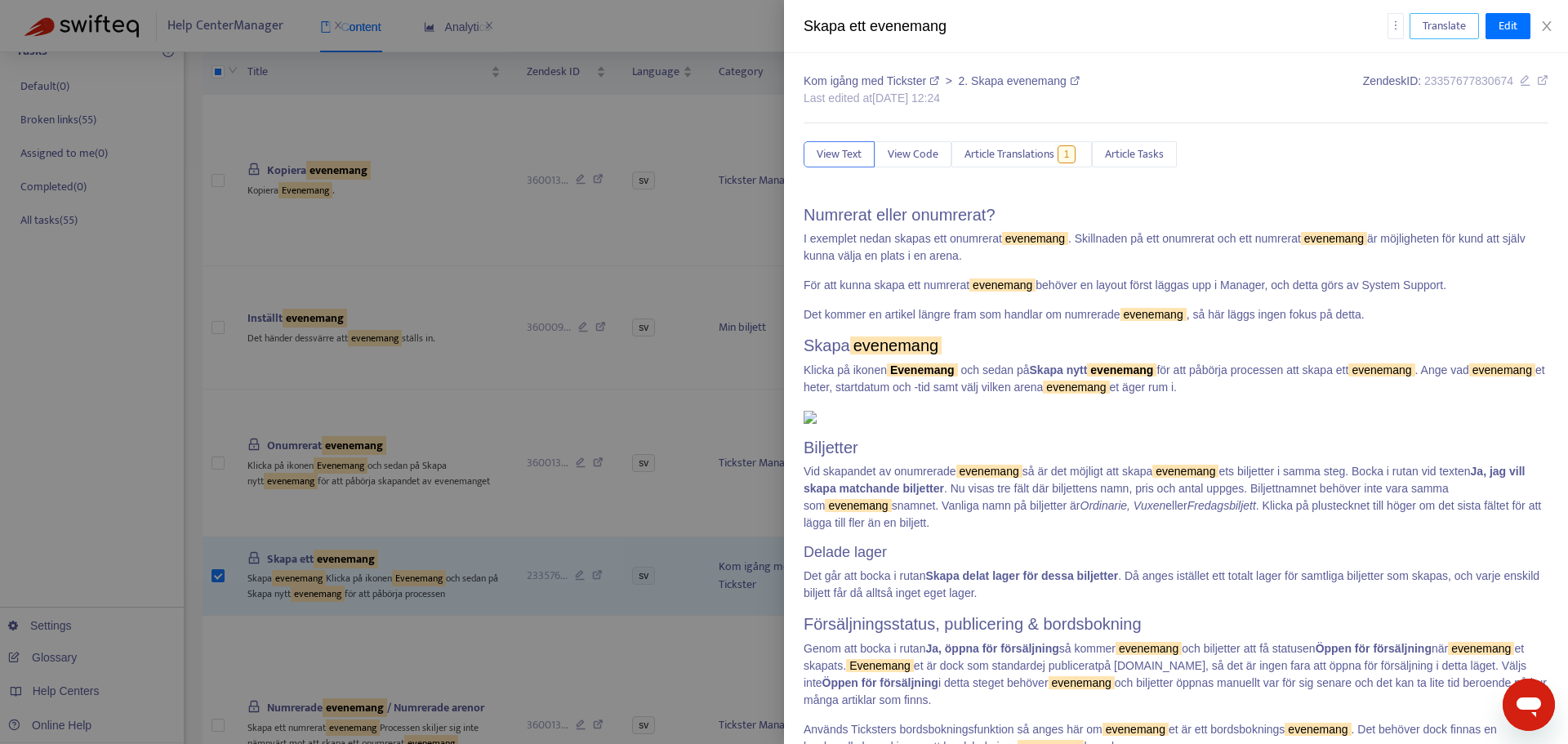 click on "Translate" at bounding box center [1444, 26] 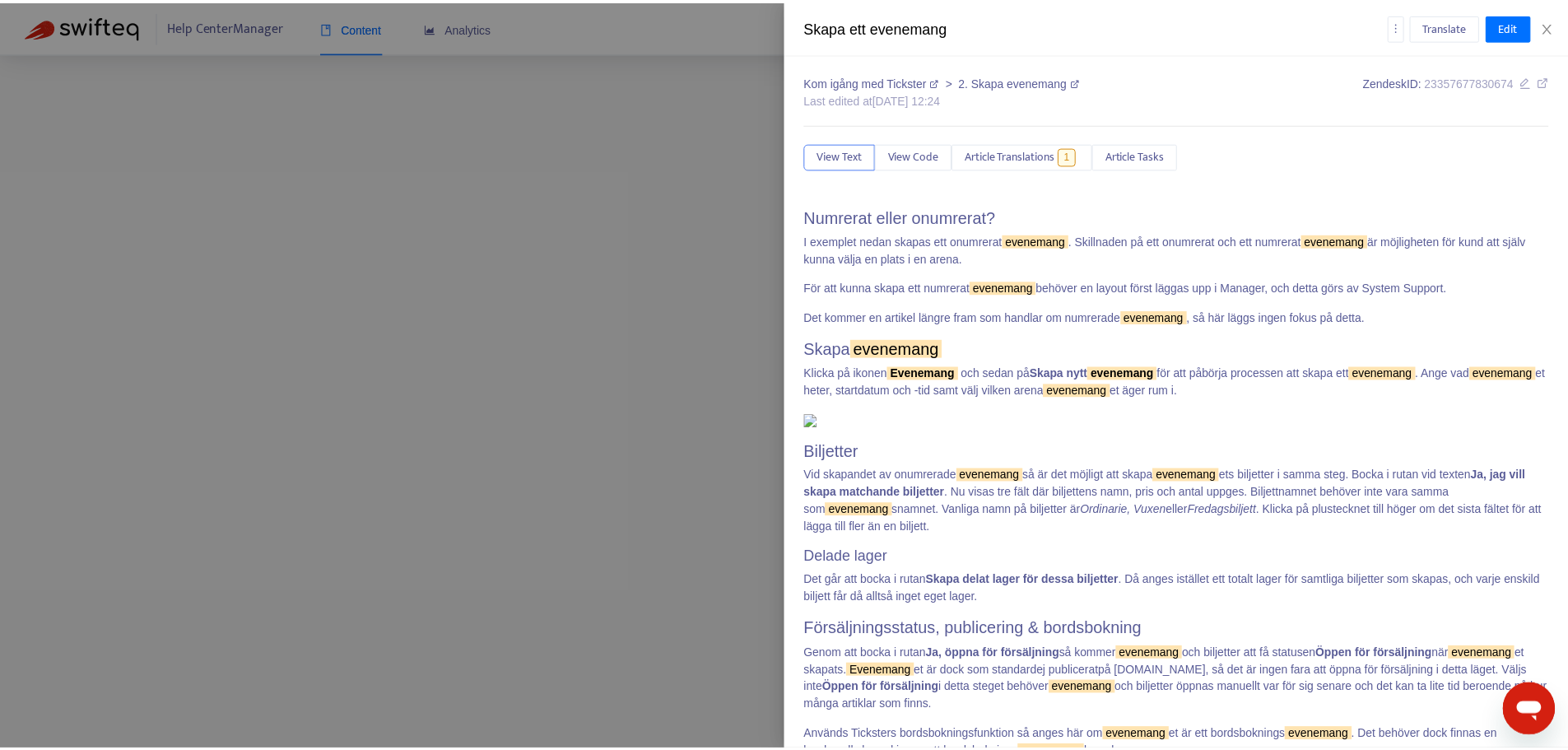 scroll, scrollTop: 0, scrollLeft: 0, axis: both 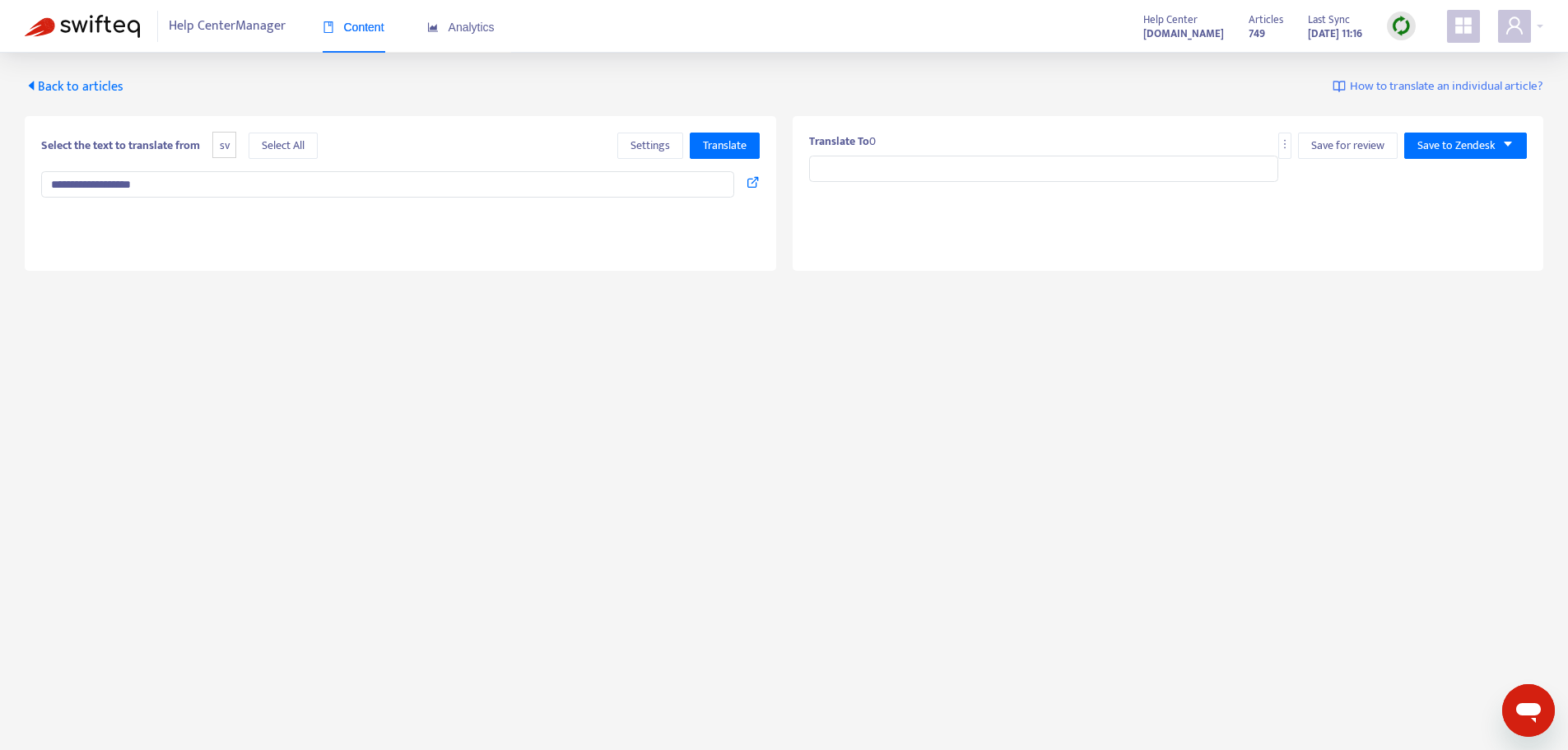 type on "**********" 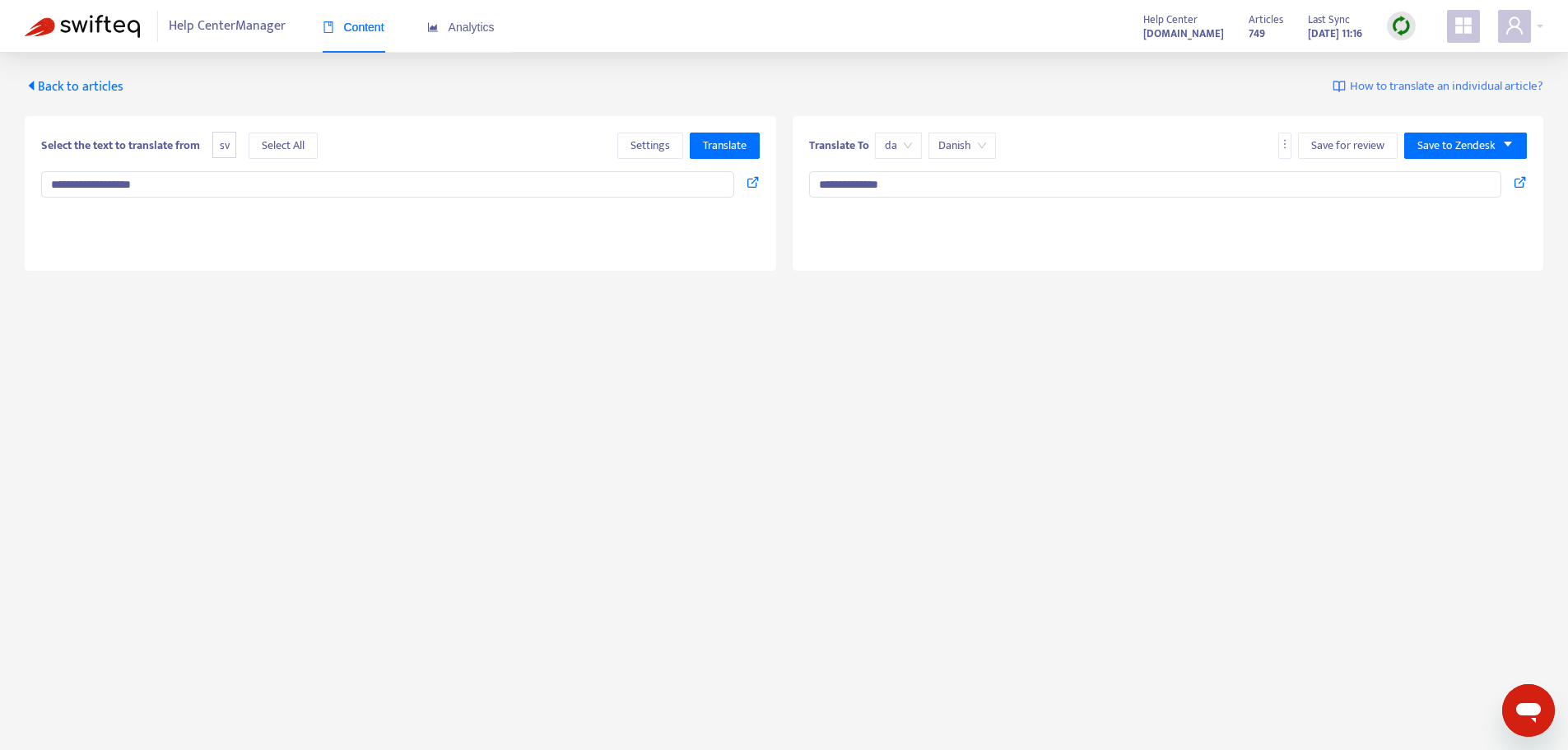 type on "**********" 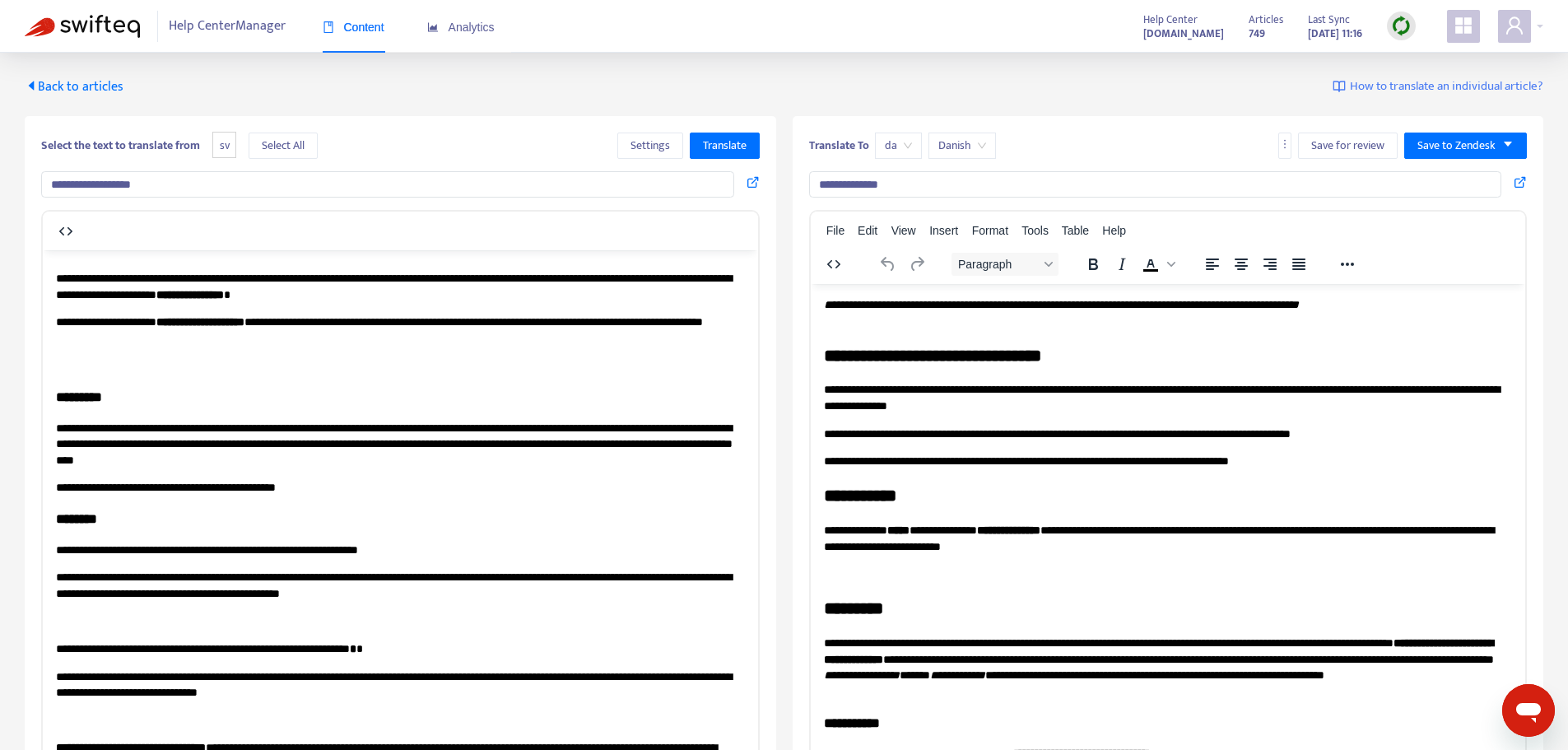scroll, scrollTop: 823, scrollLeft: 0, axis: vertical 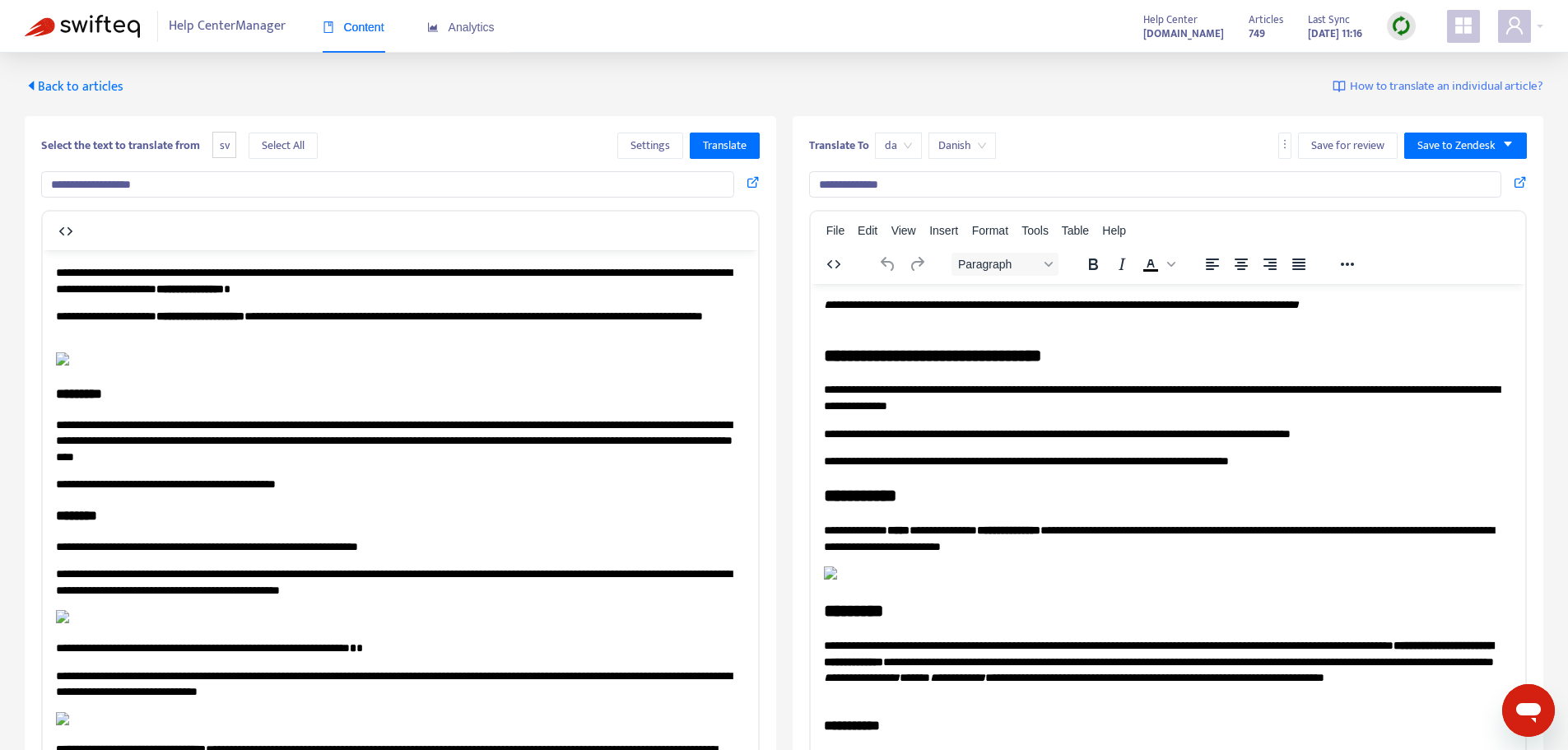 click on "**********" at bounding box center [390, -249] 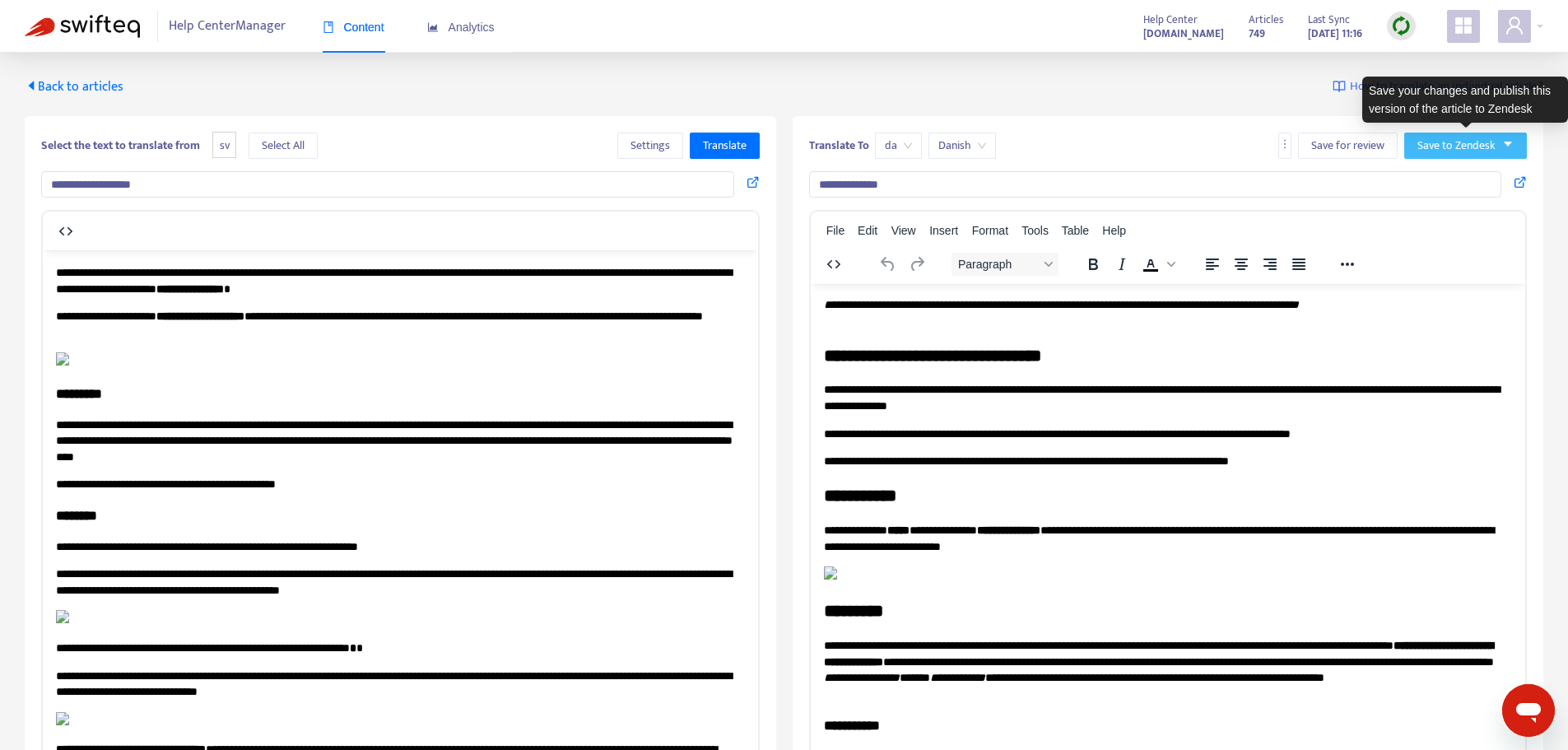click on "Save to Zendesk" at bounding box center [1456, 146] 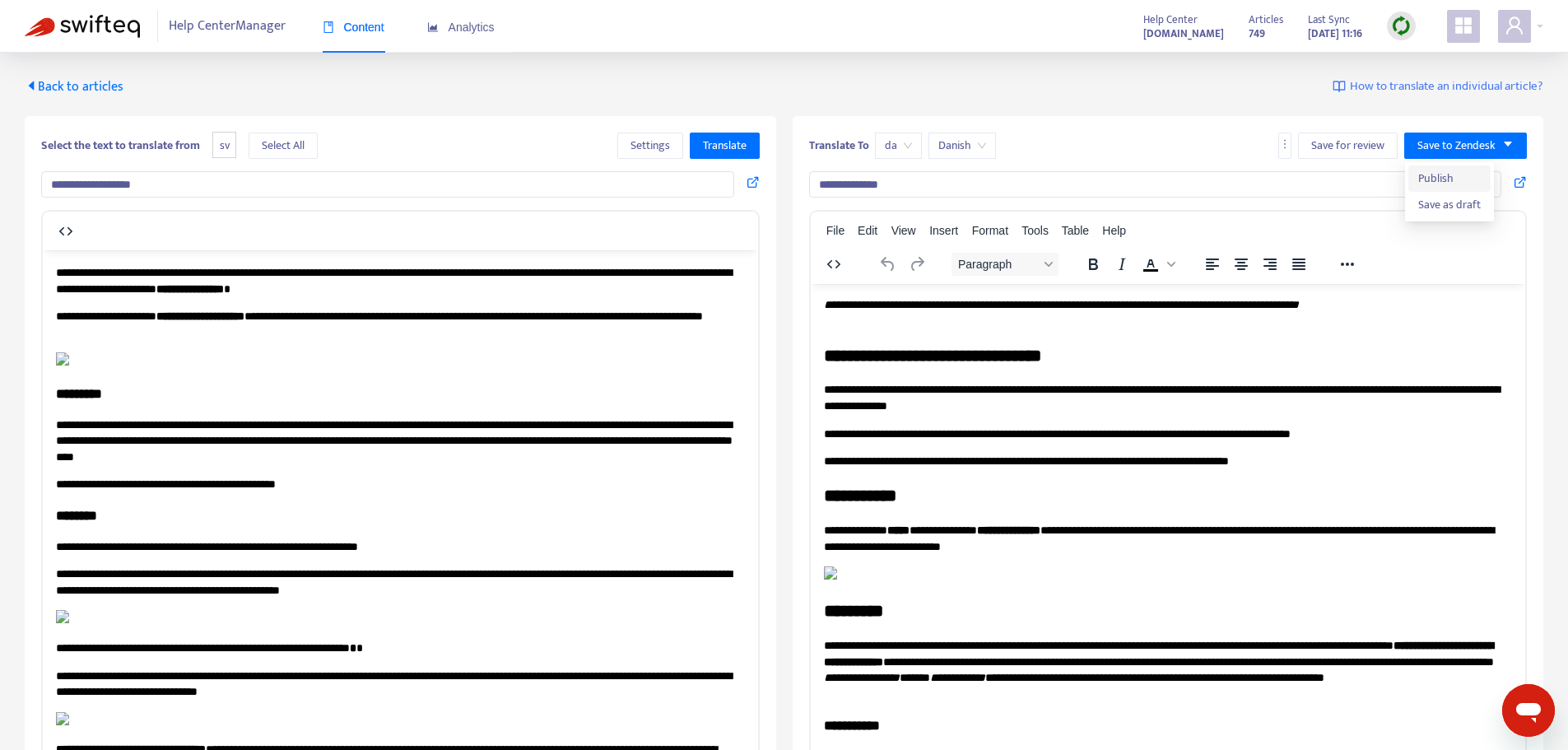 click on "Publish" at bounding box center (1449, 179) 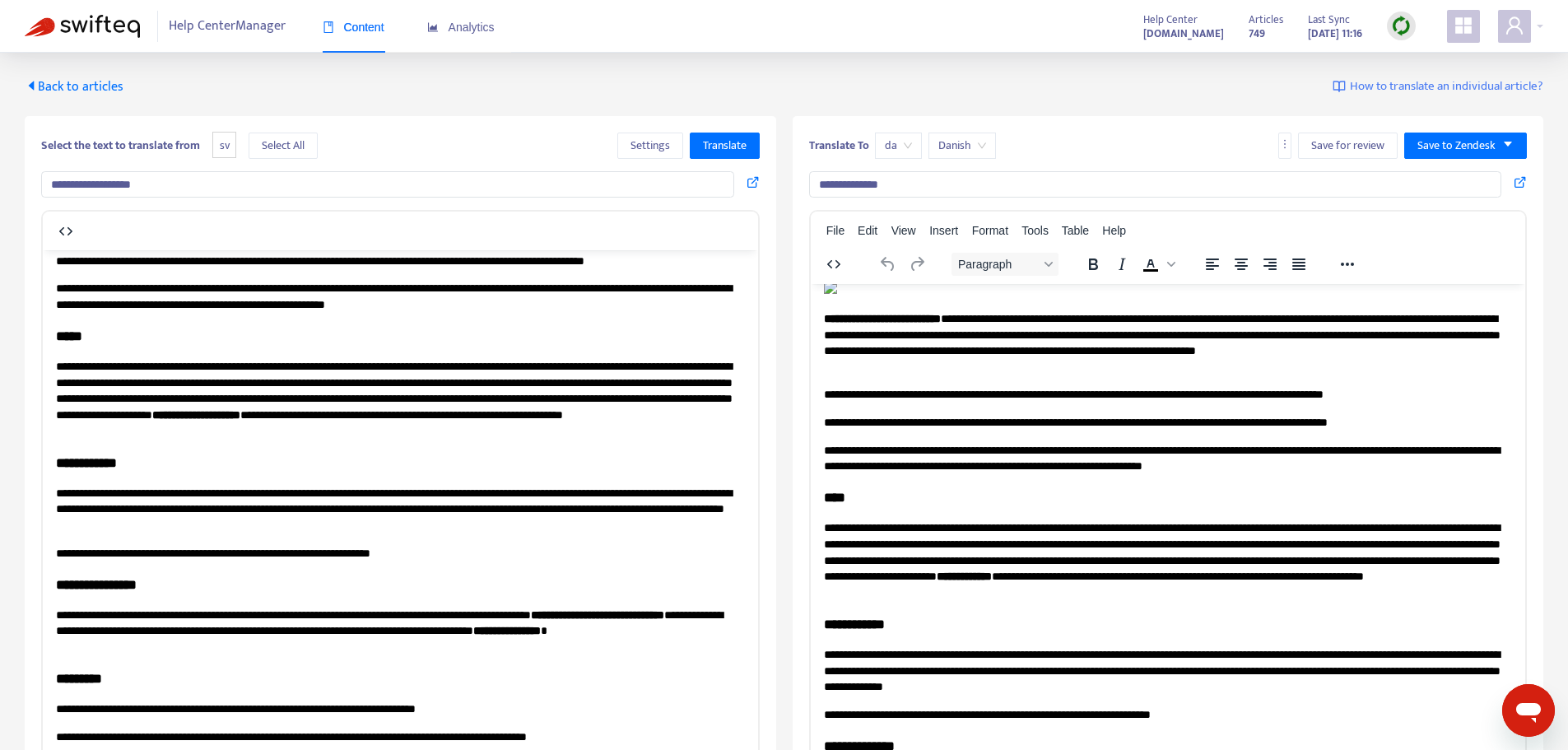 scroll, scrollTop: 1317, scrollLeft: 0, axis: vertical 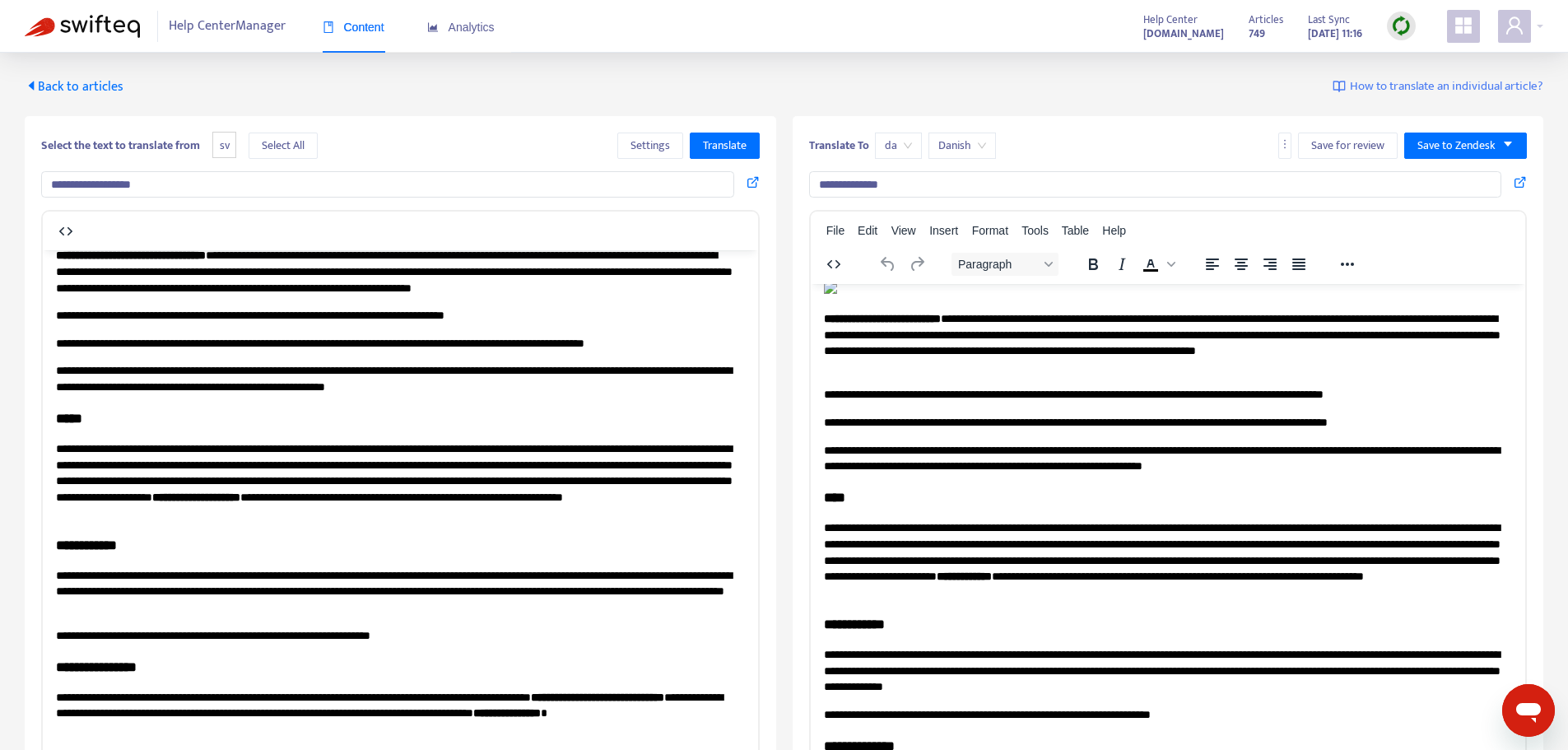 click on "**********" at bounding box center (430, -266) 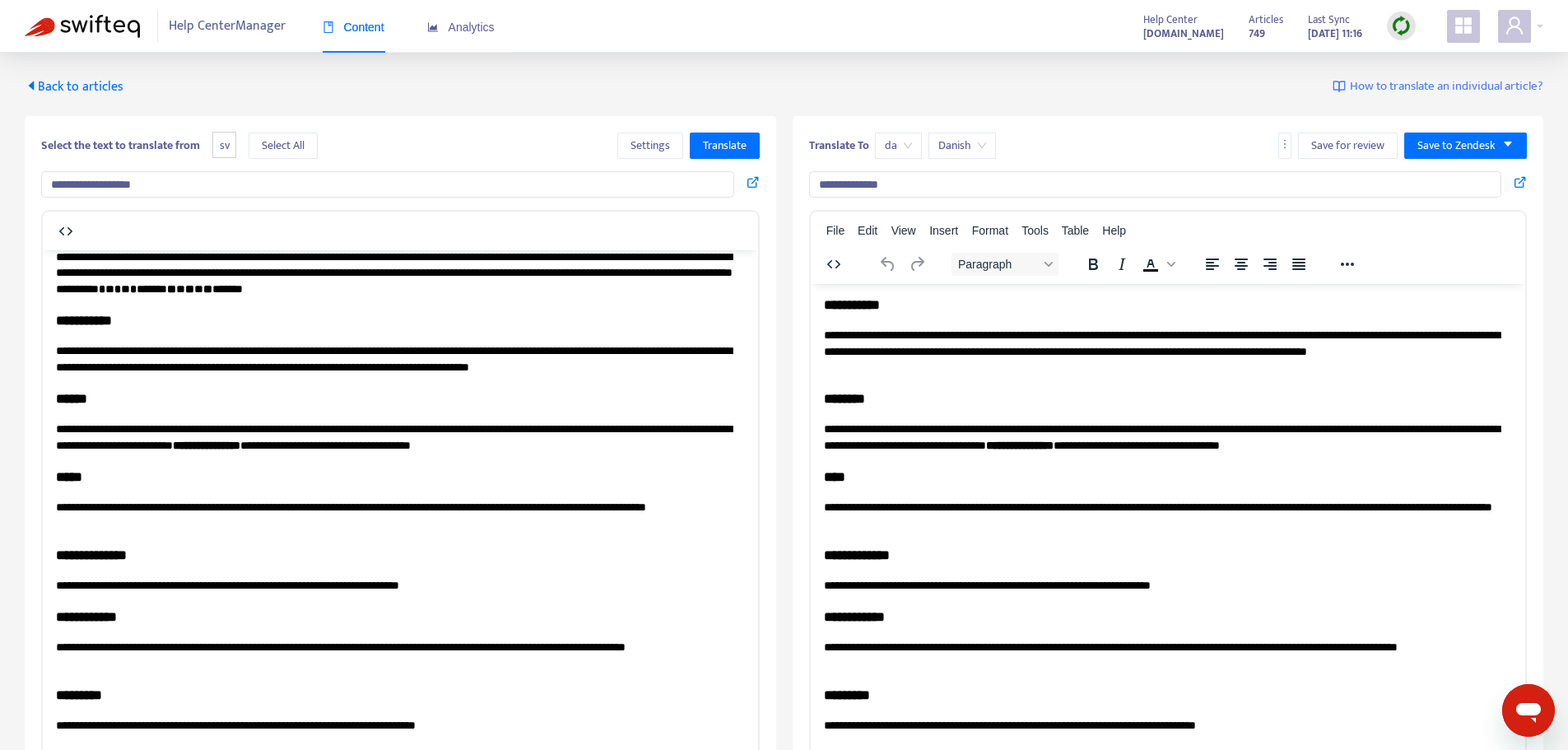 scroll, scrollTop: 2634, scrollLeft: 0, axis: vertical 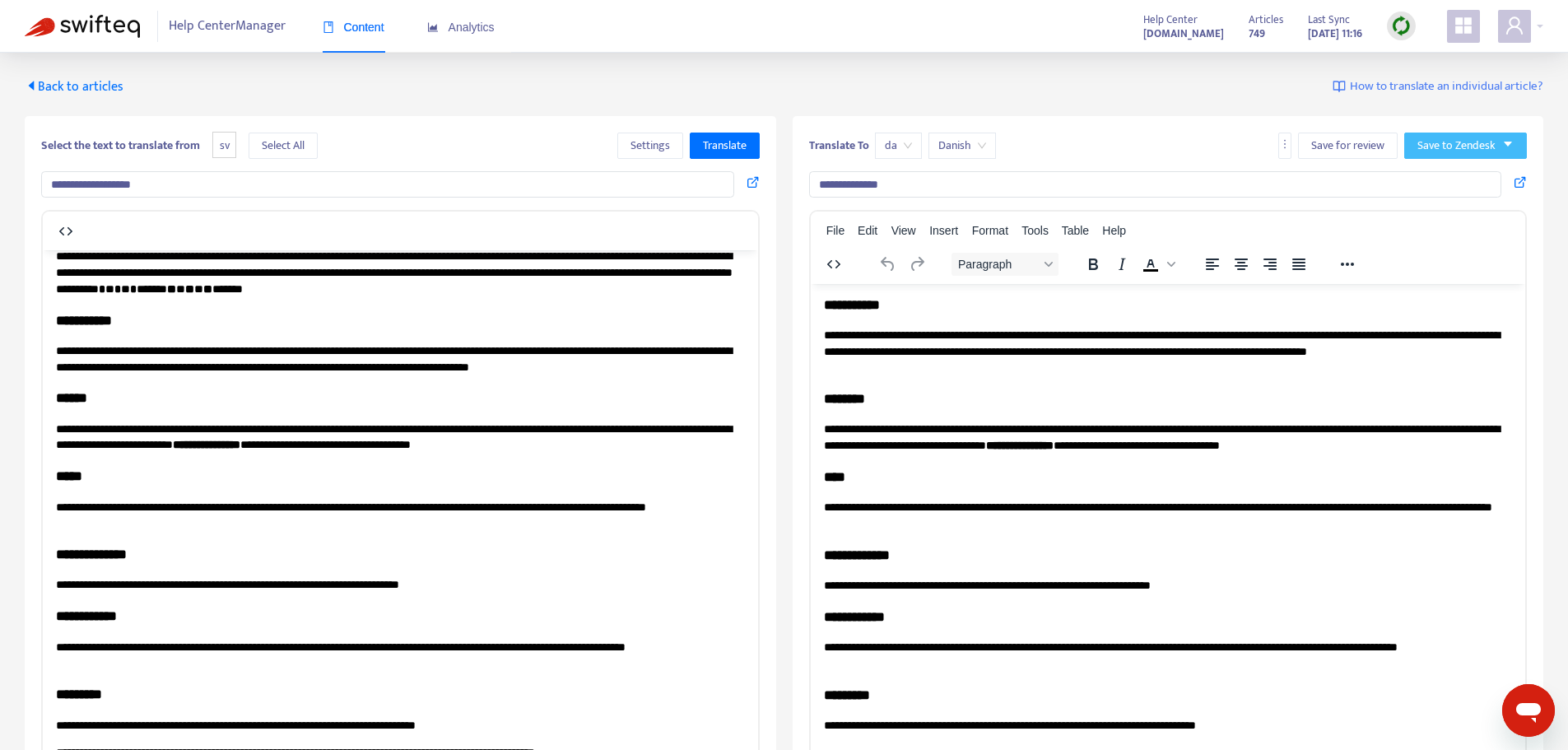 click on "Save to Zendesk" at bounding box center (1456, 146) 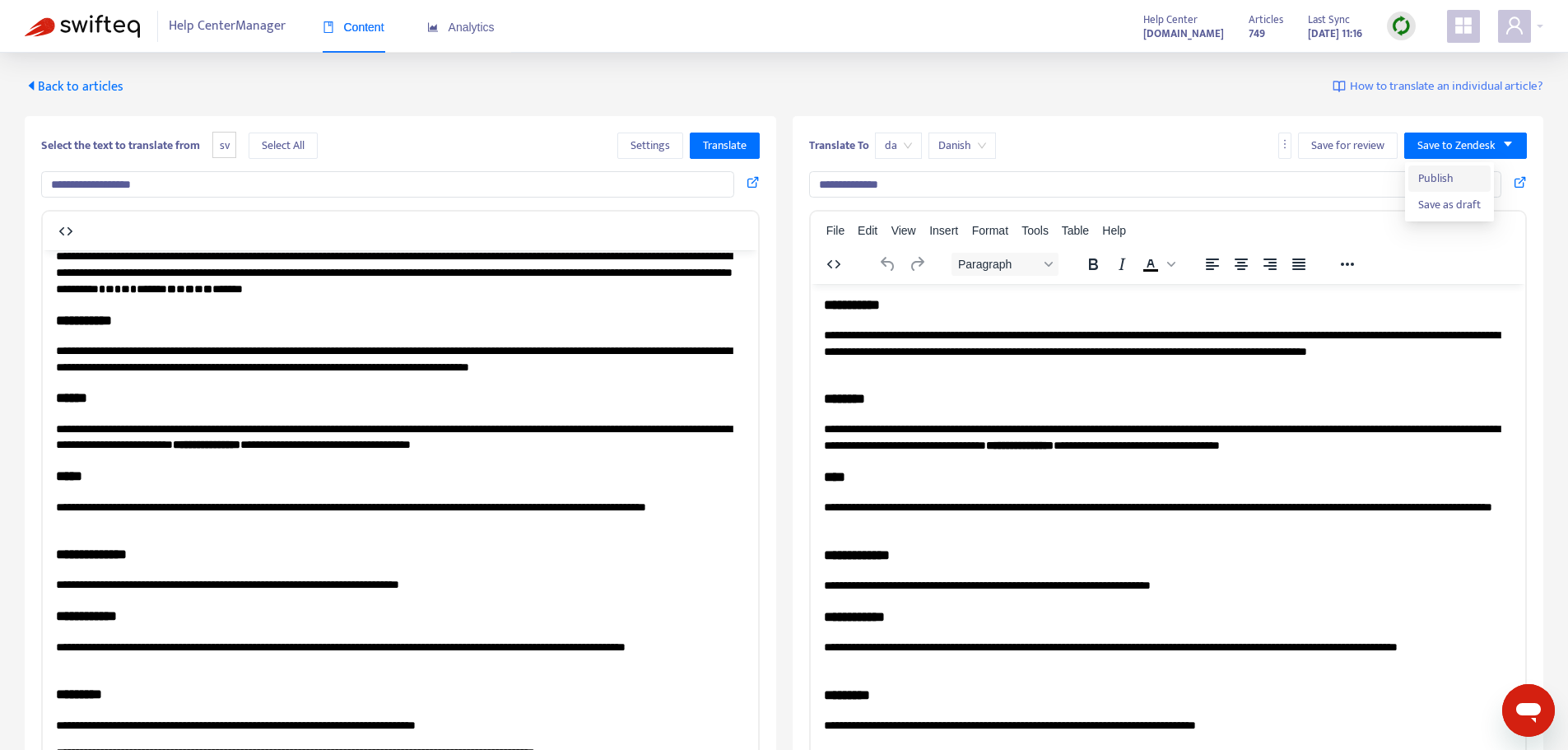 click on "Publish" at bounding box center (1449, 179) 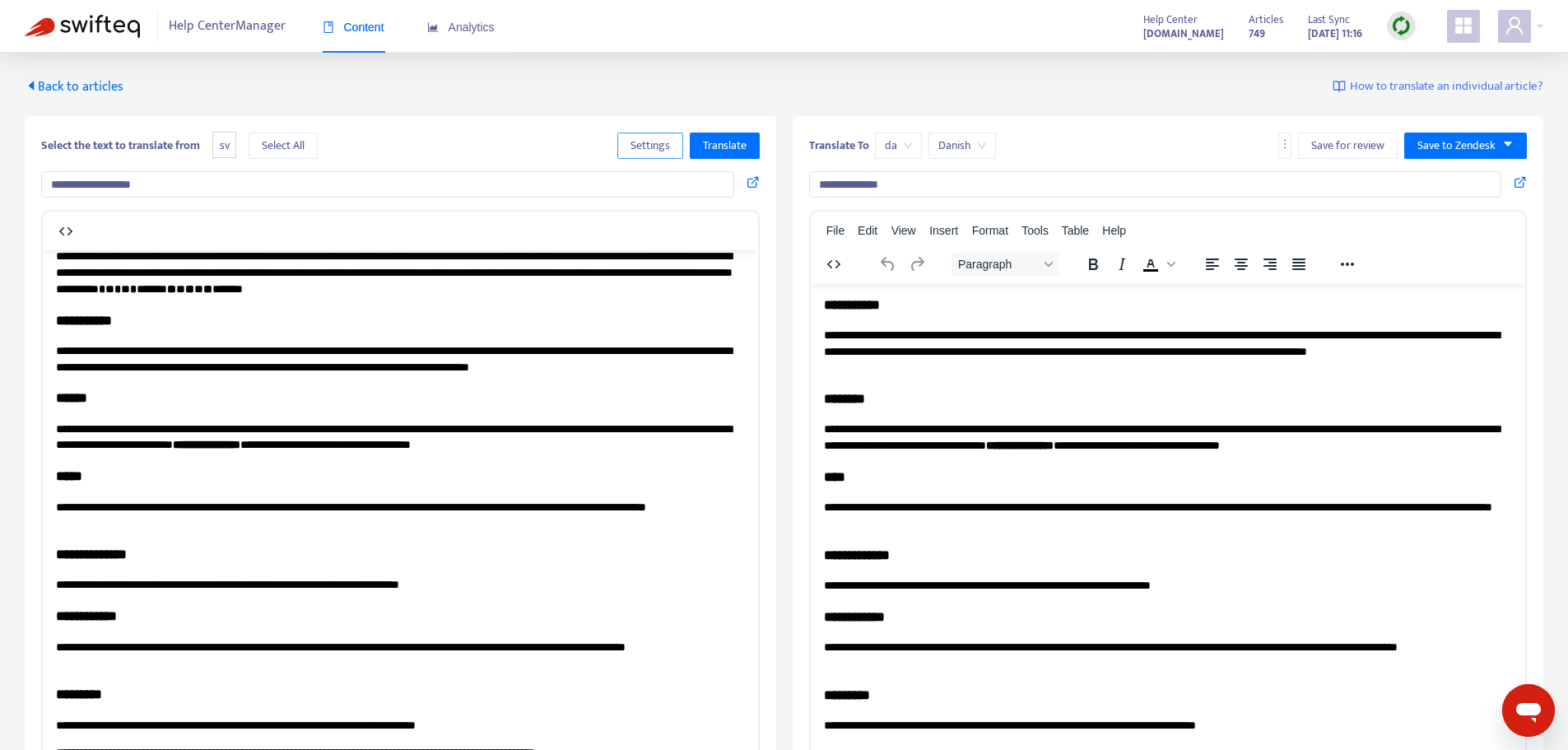 click on "Settings" at bounding box center (650, 146) 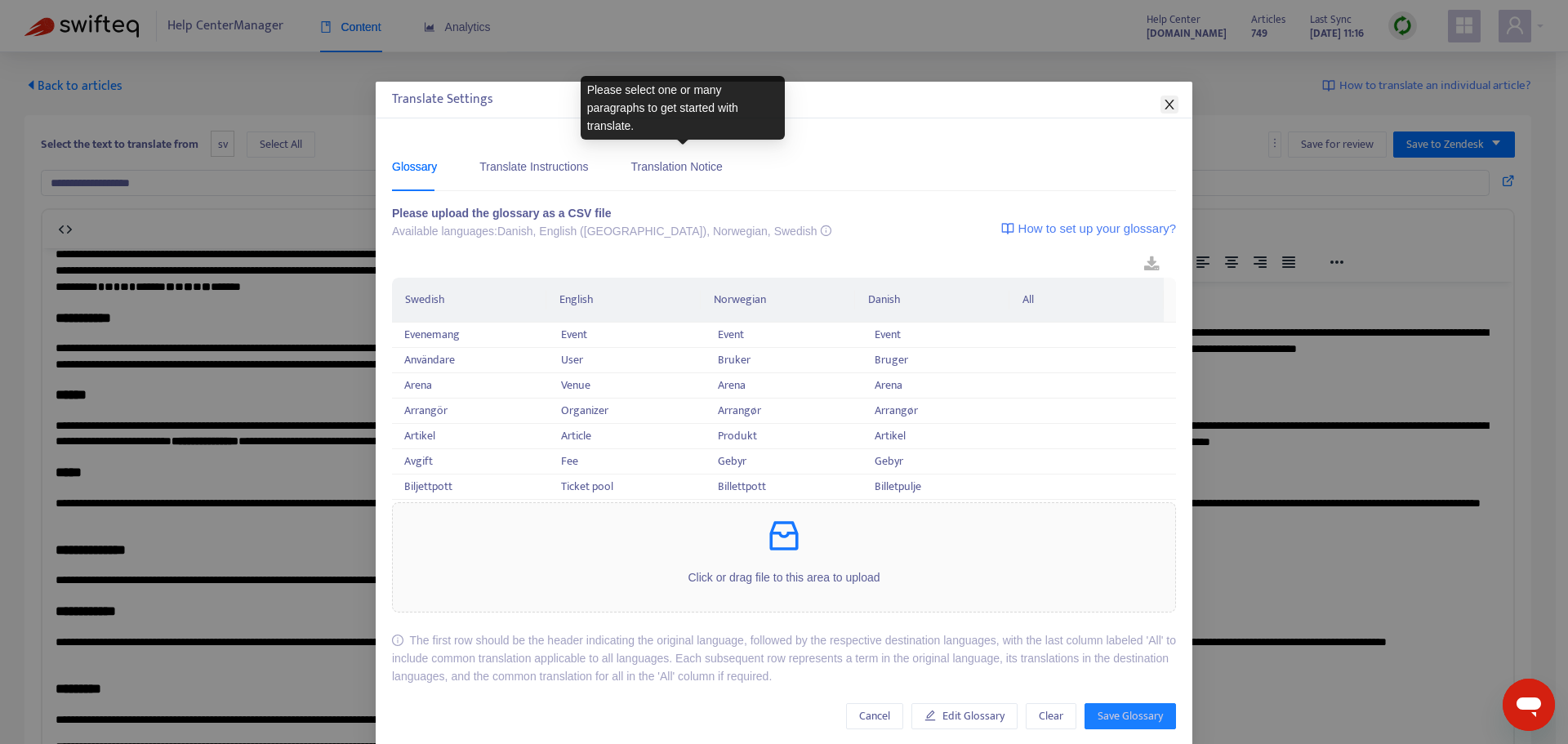 click 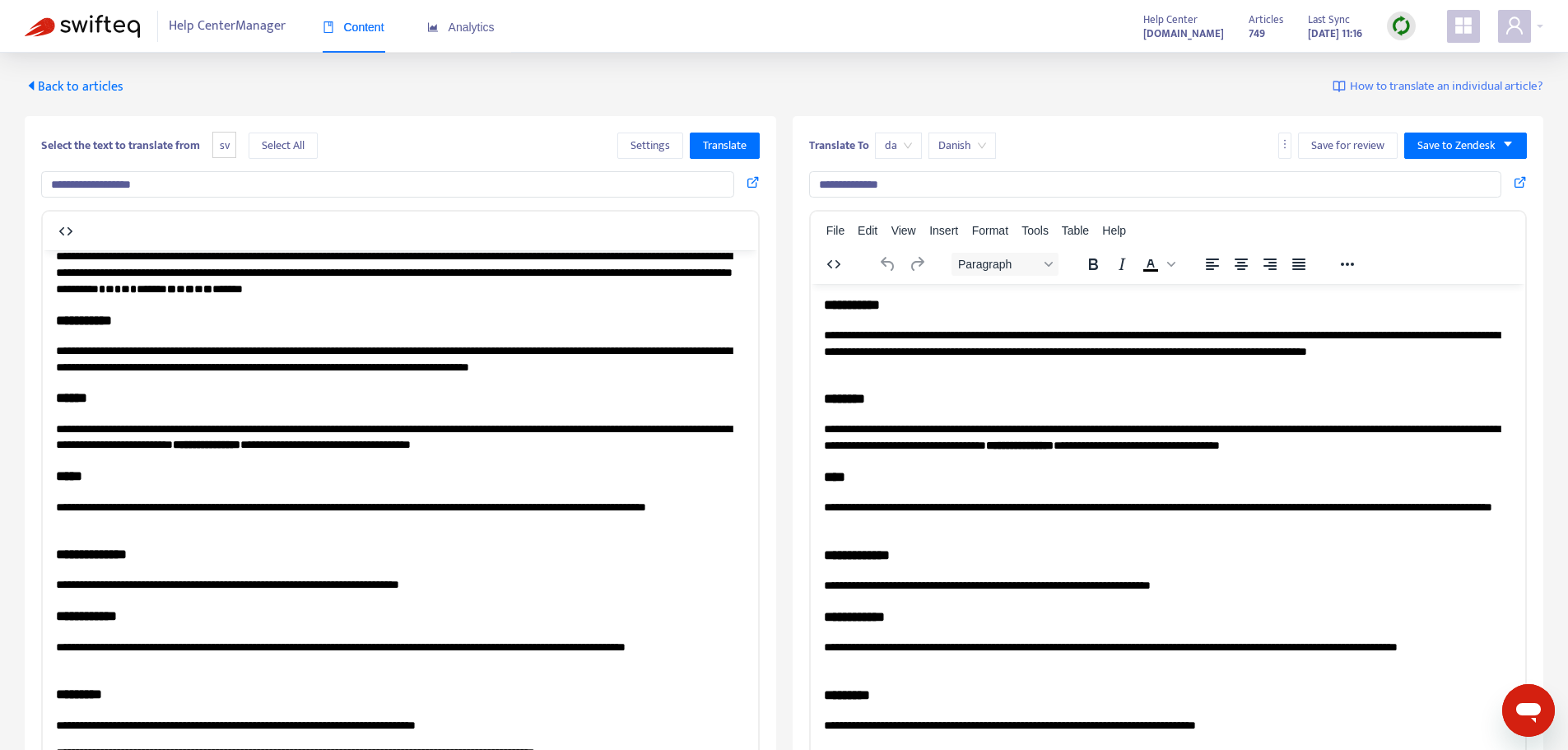 scroll, scrollTop: 4446, scrollLeft: 0, axis: vertical 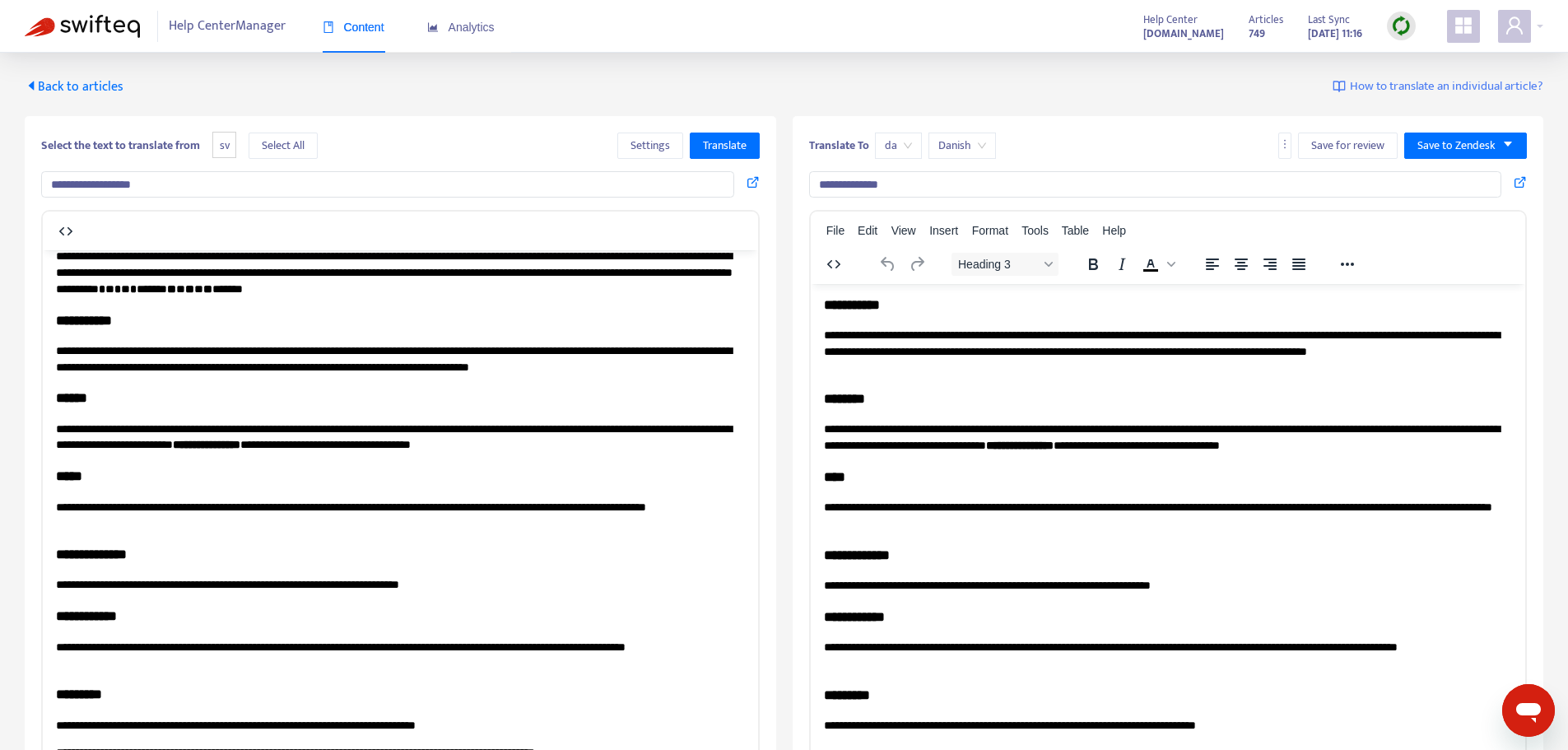 click on "********" at bounding box center (1161, 398) 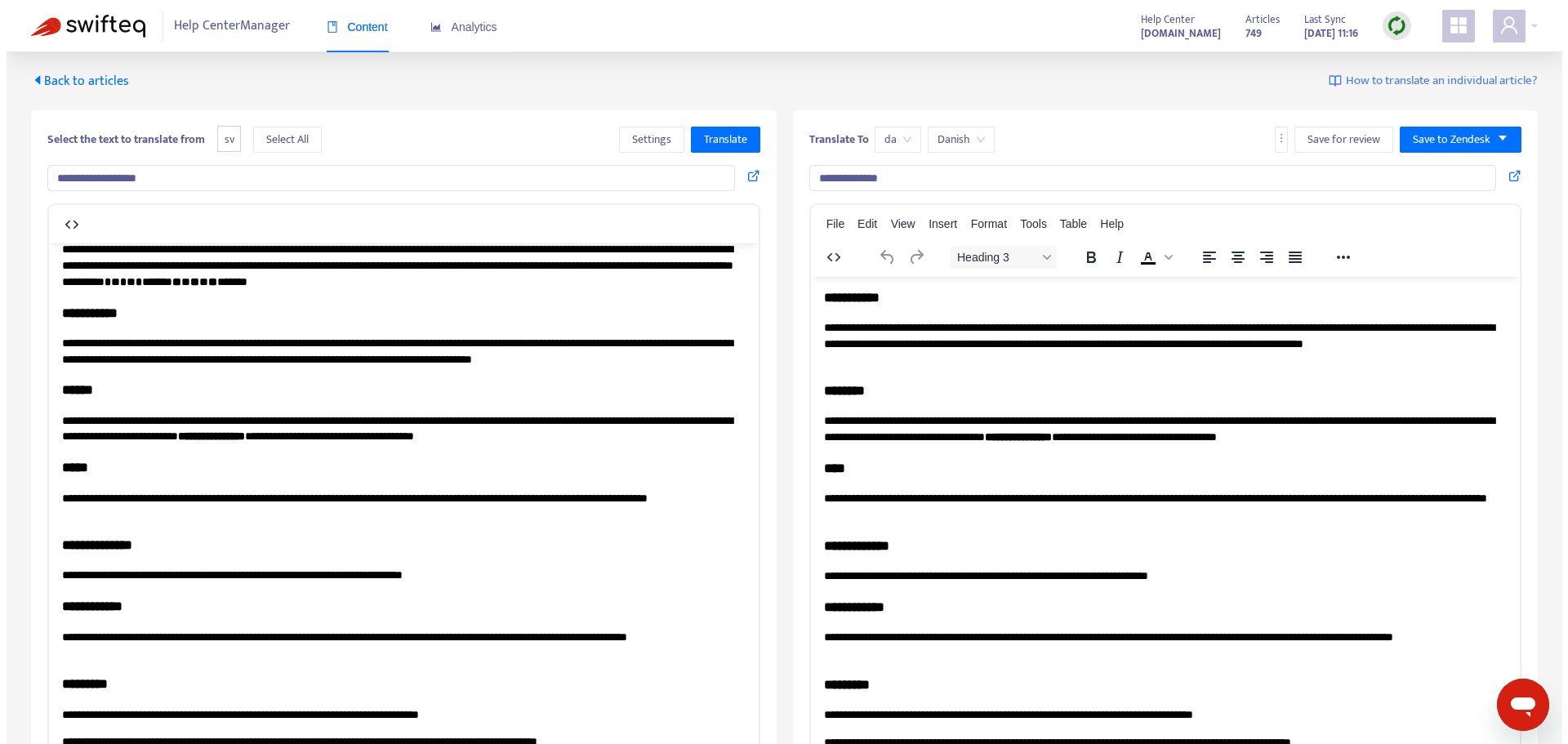 scroll, scrollTop: 0, scrollLeft: 0, axis: both 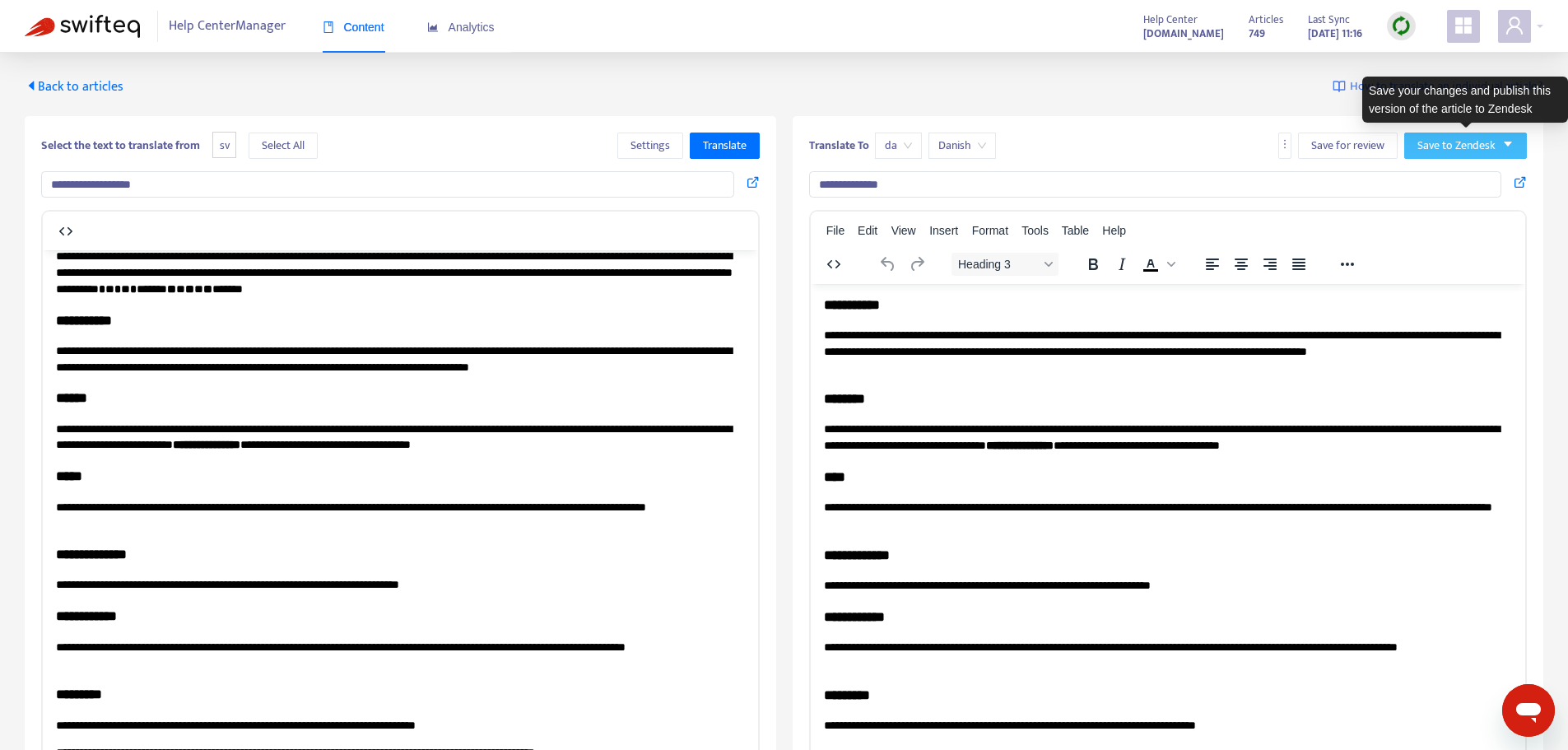 click on "Save to Zendesk" at bounding box center [1456, 146] 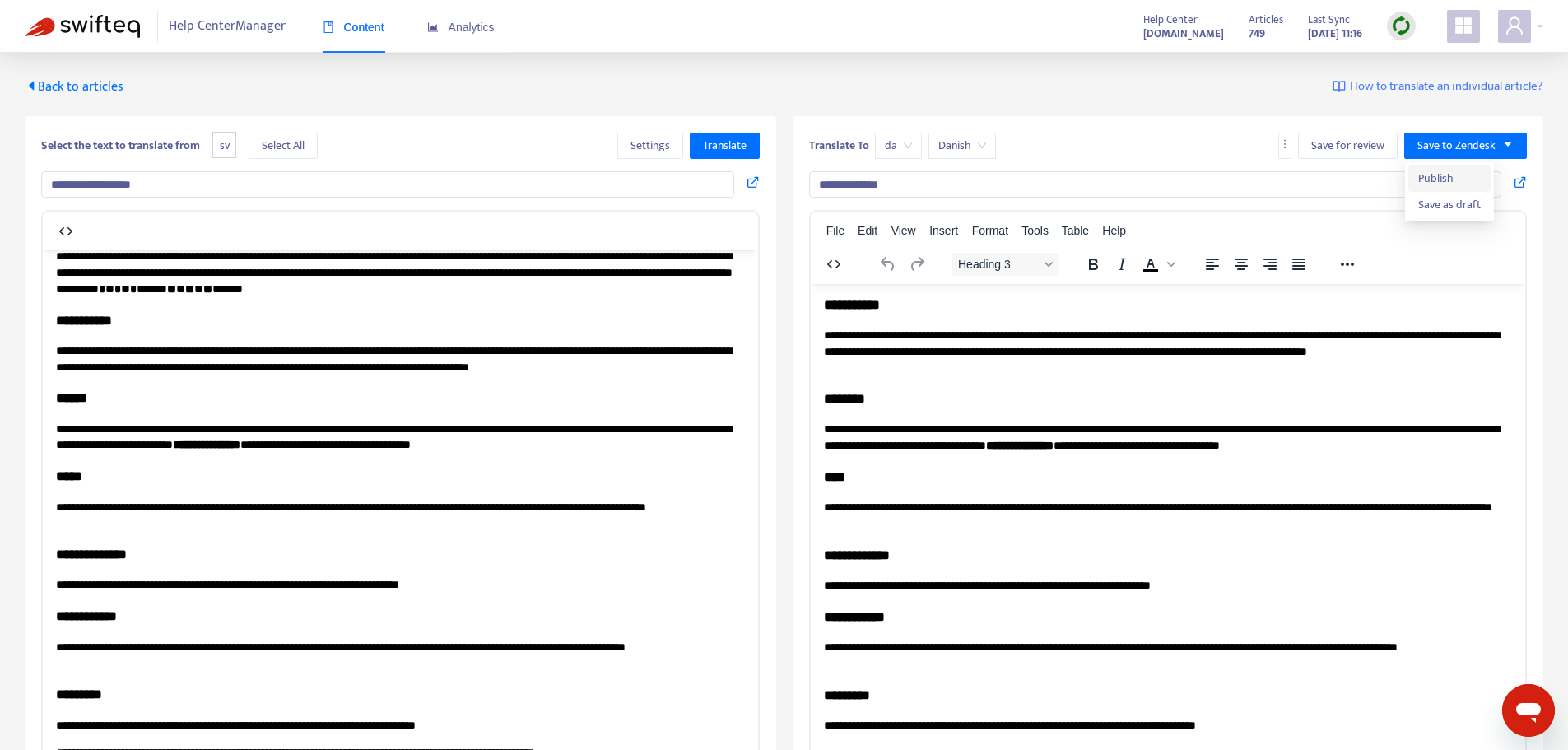 click on "Publish" at bounding box center (1449, 179) 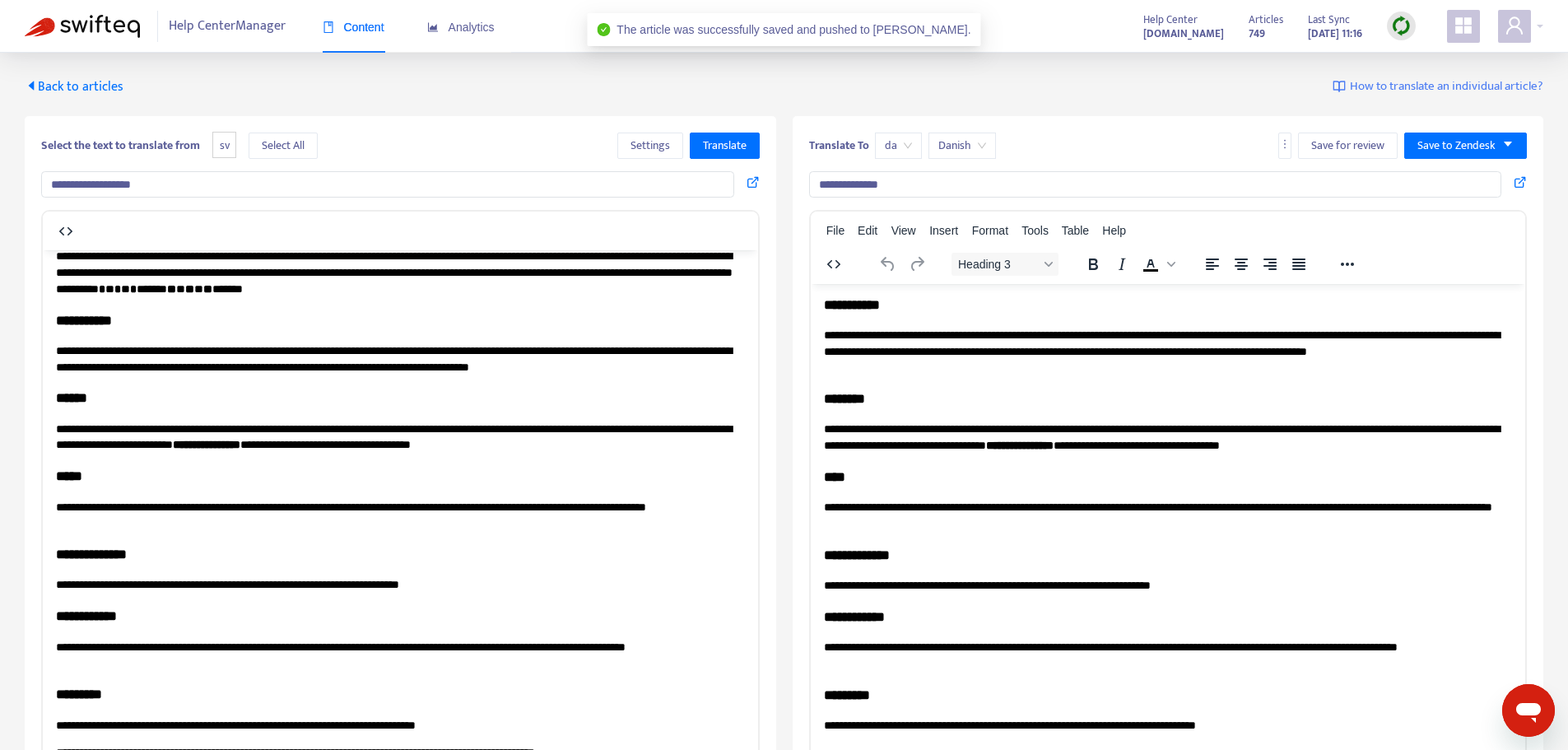 click on "Back to articles" at bounding box center [74, 86] 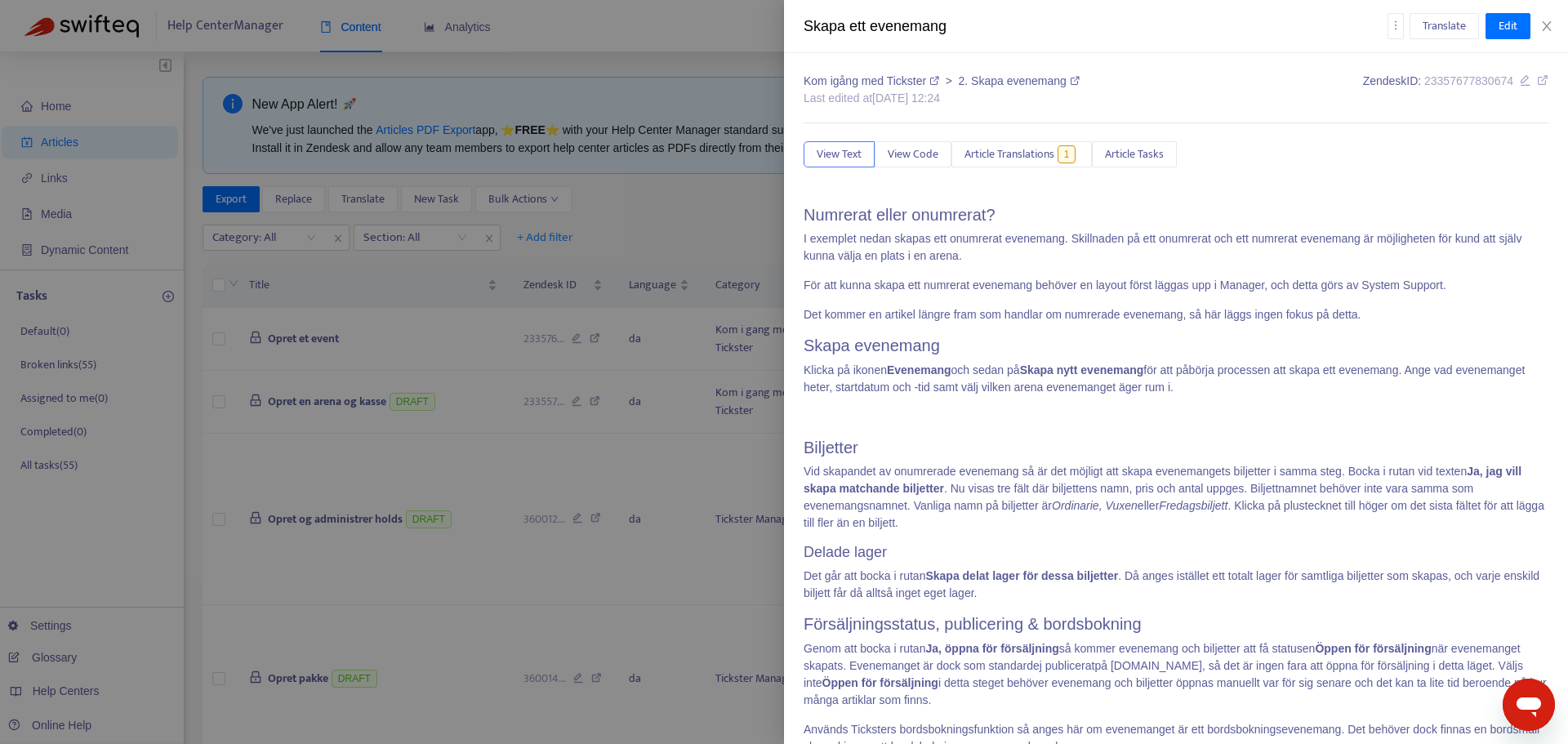 type on "*********" 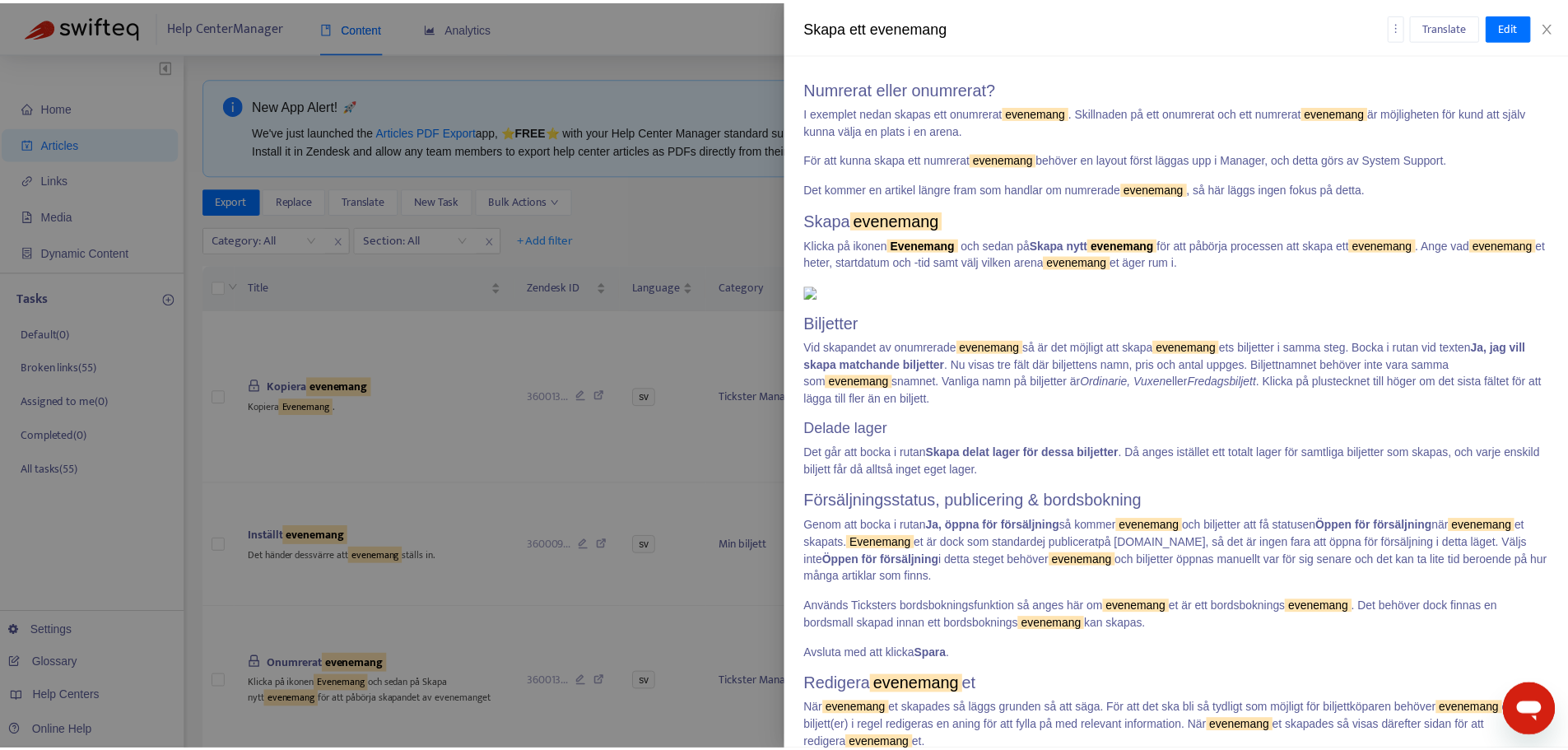 scroll, scrollTop: 0, scrollLeft: 0, axis: both 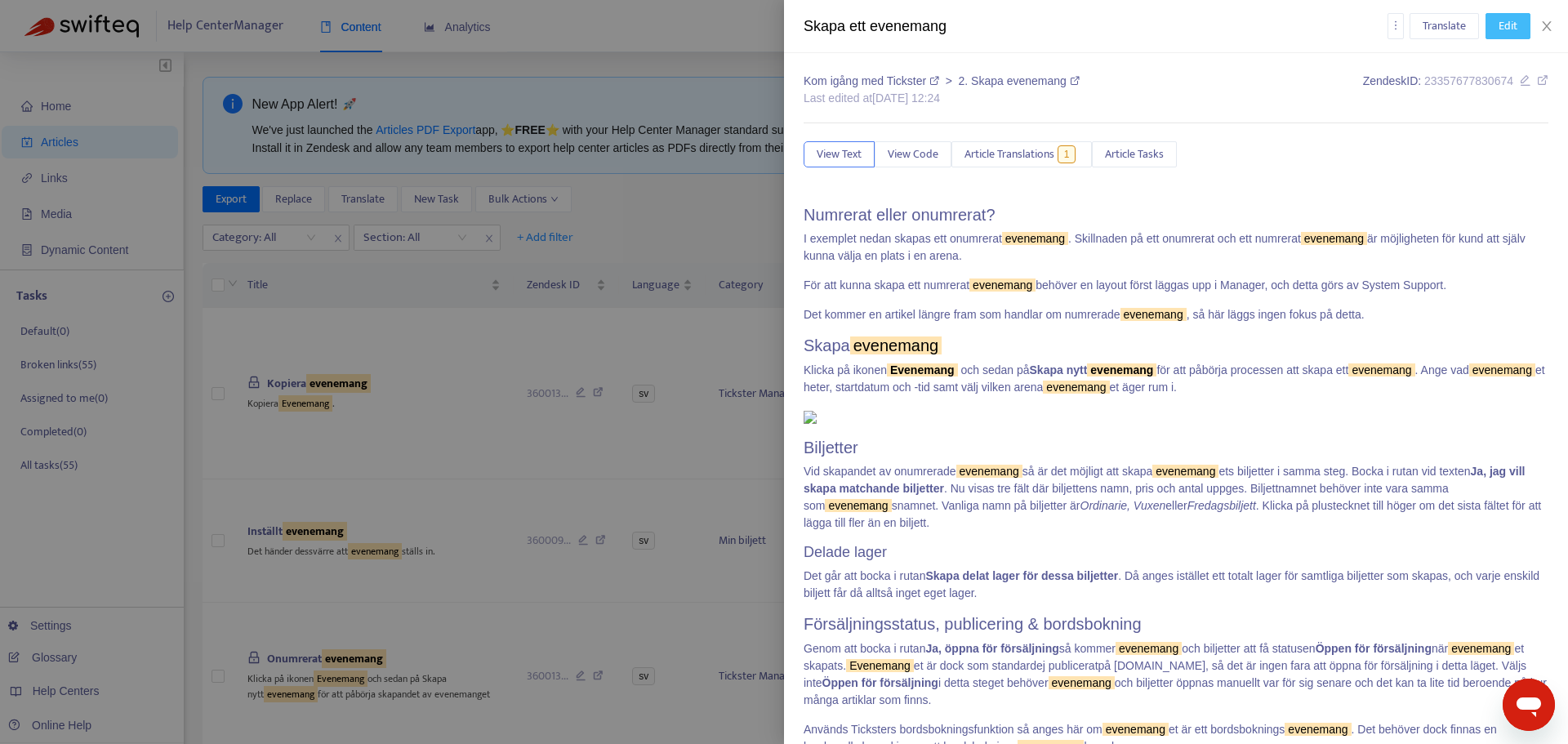 click on "Edit" at bounding box center [1508, 26] 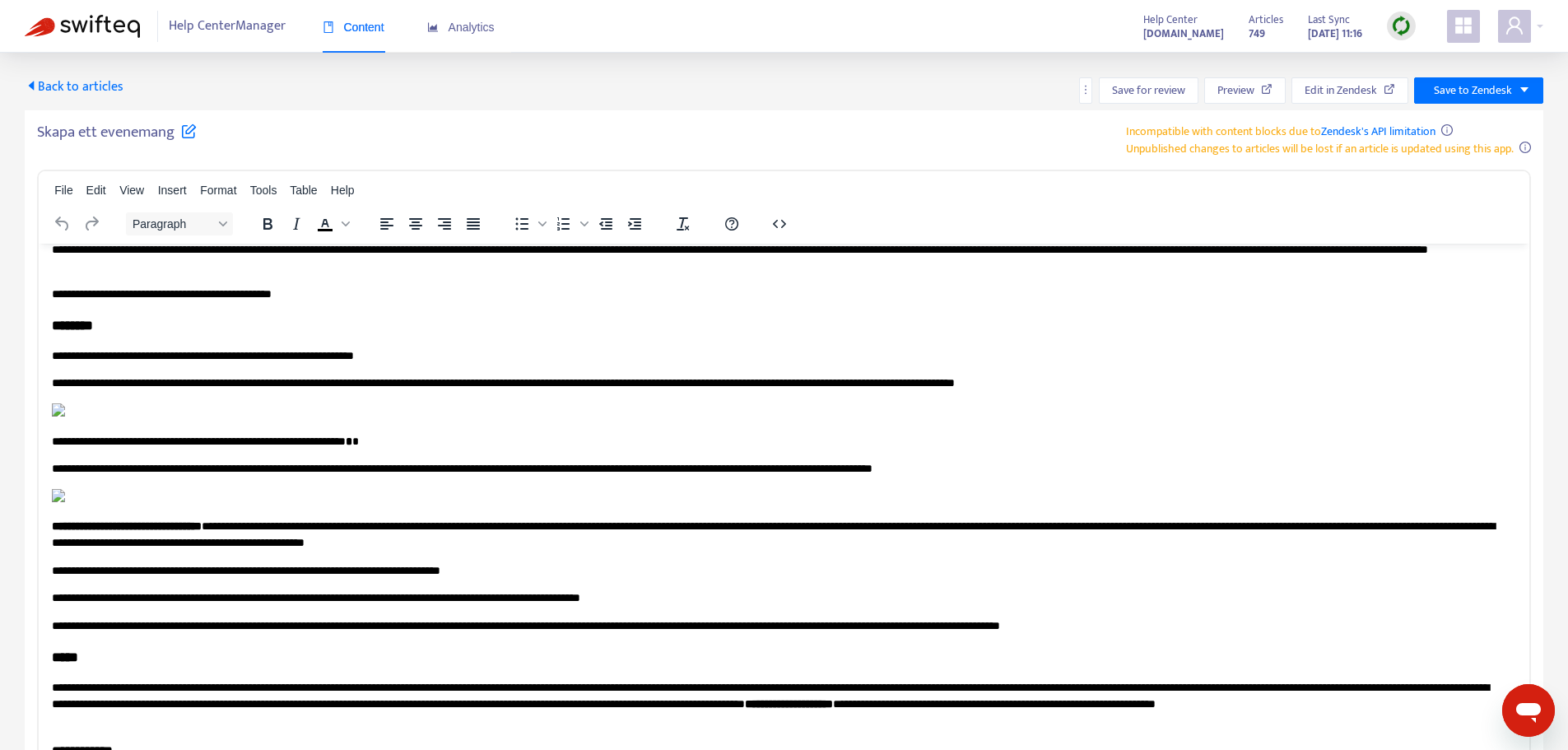 scroll, scrollTop: 823, scrollLeft: 0, axis: vertical 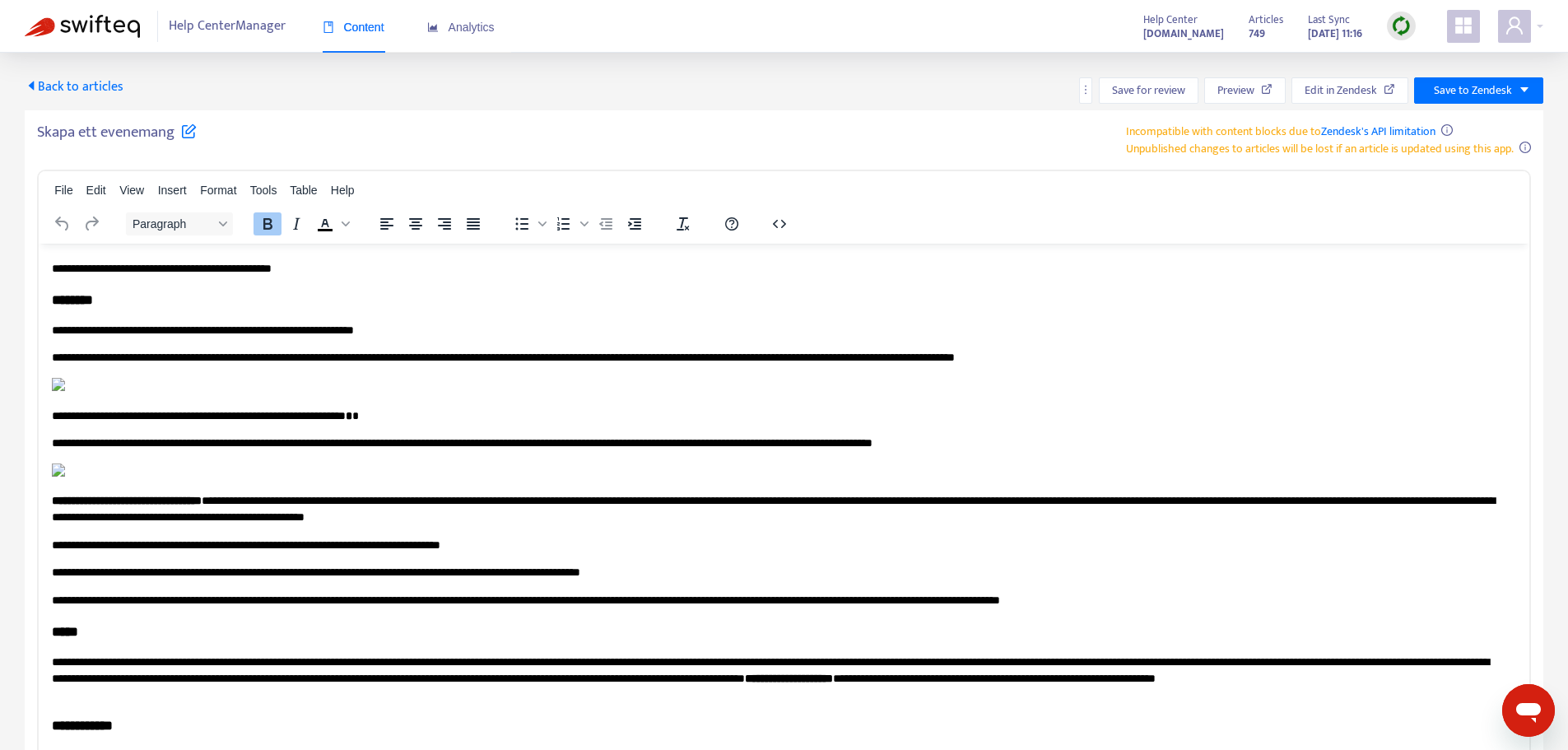 drag, startPoint x: 784, startPoint y: 362, endPoint x: 744, endPoint y: 362, distance: 40 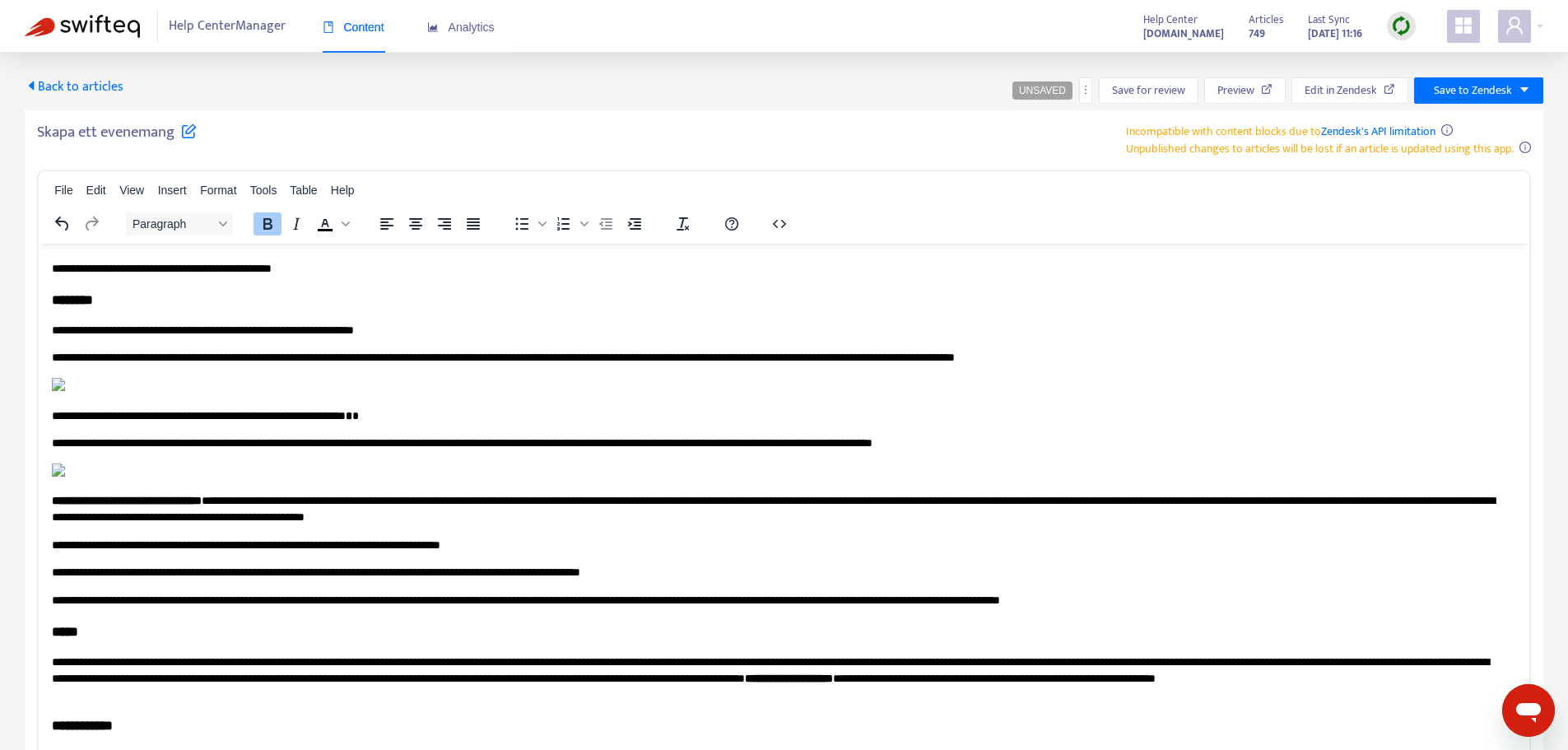 click on "**********" at bounding box center [640, -296] 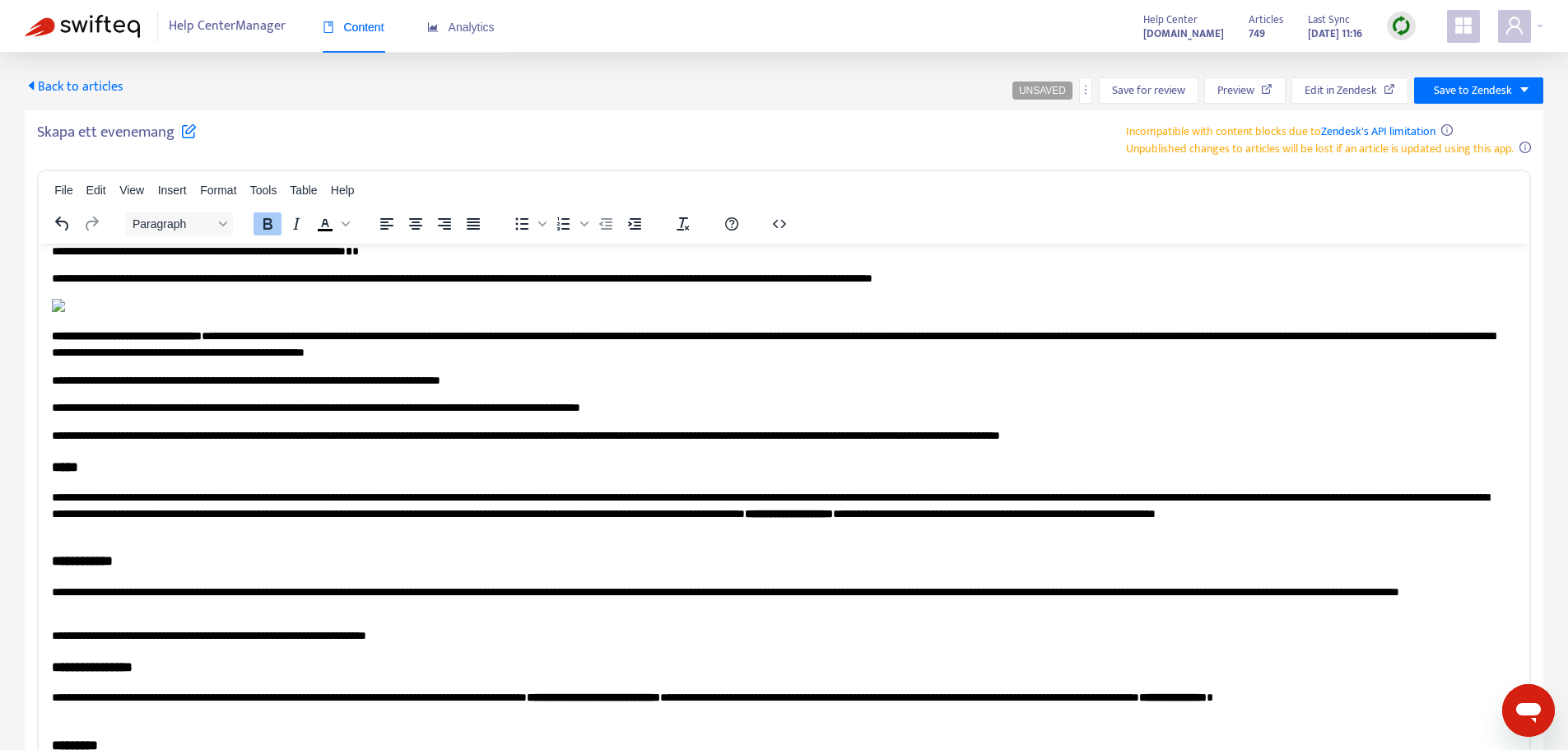 scroll, scrollTop: 1070, scrollLeft: 0, axis: vertical 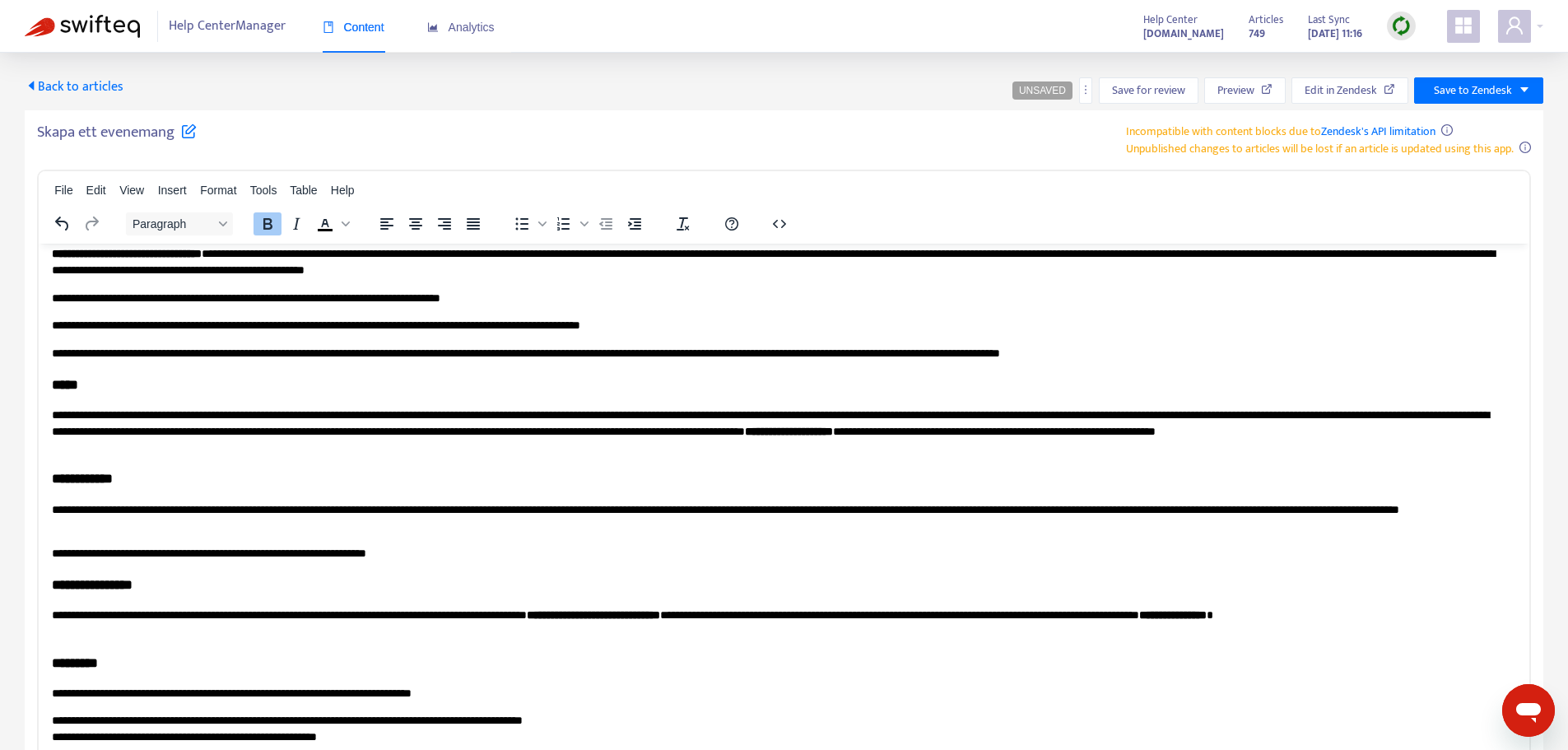 click on "**********" at bounding box center (426, -171) 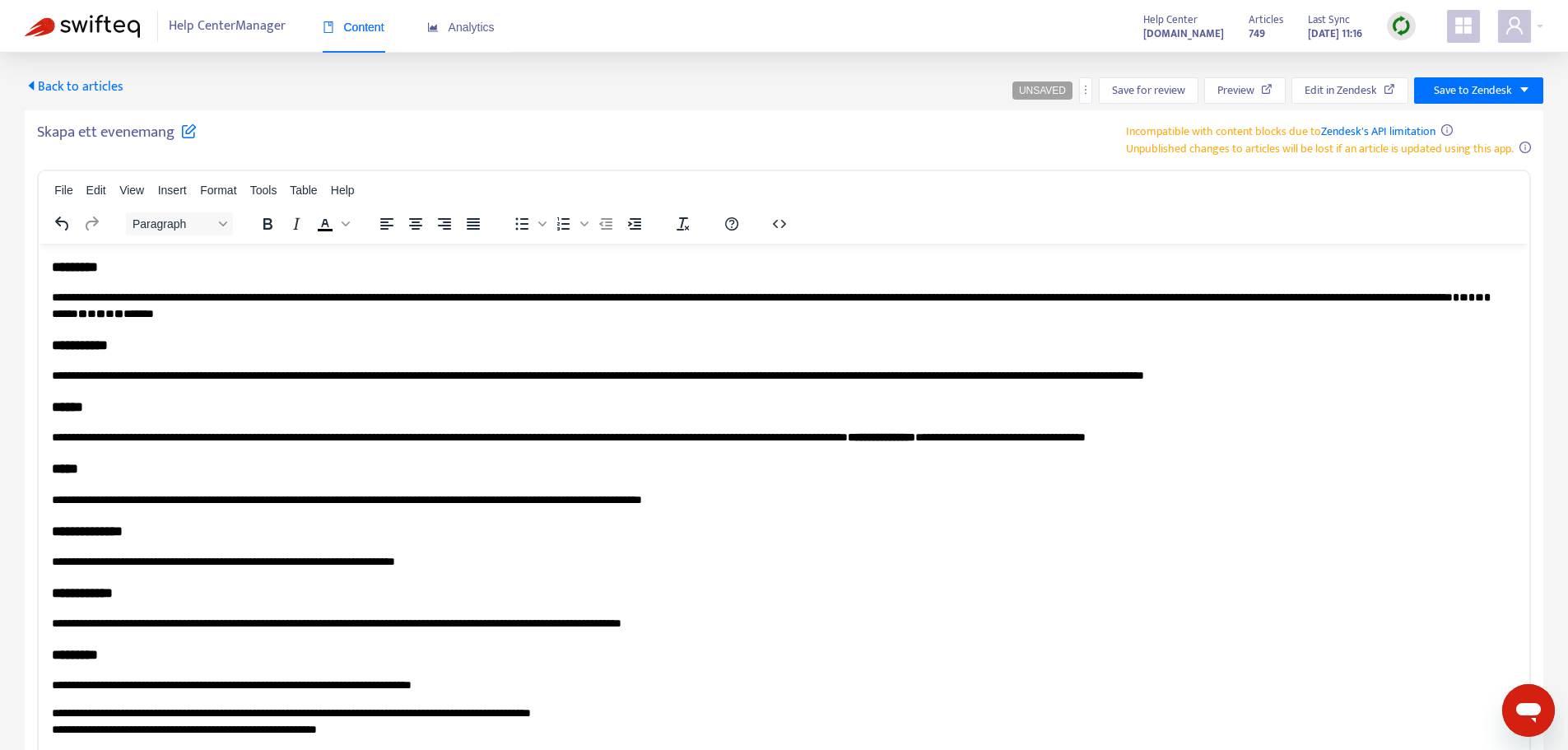 scroll, scrollTop: 2387, scrollLeft: 0, axis: vertical 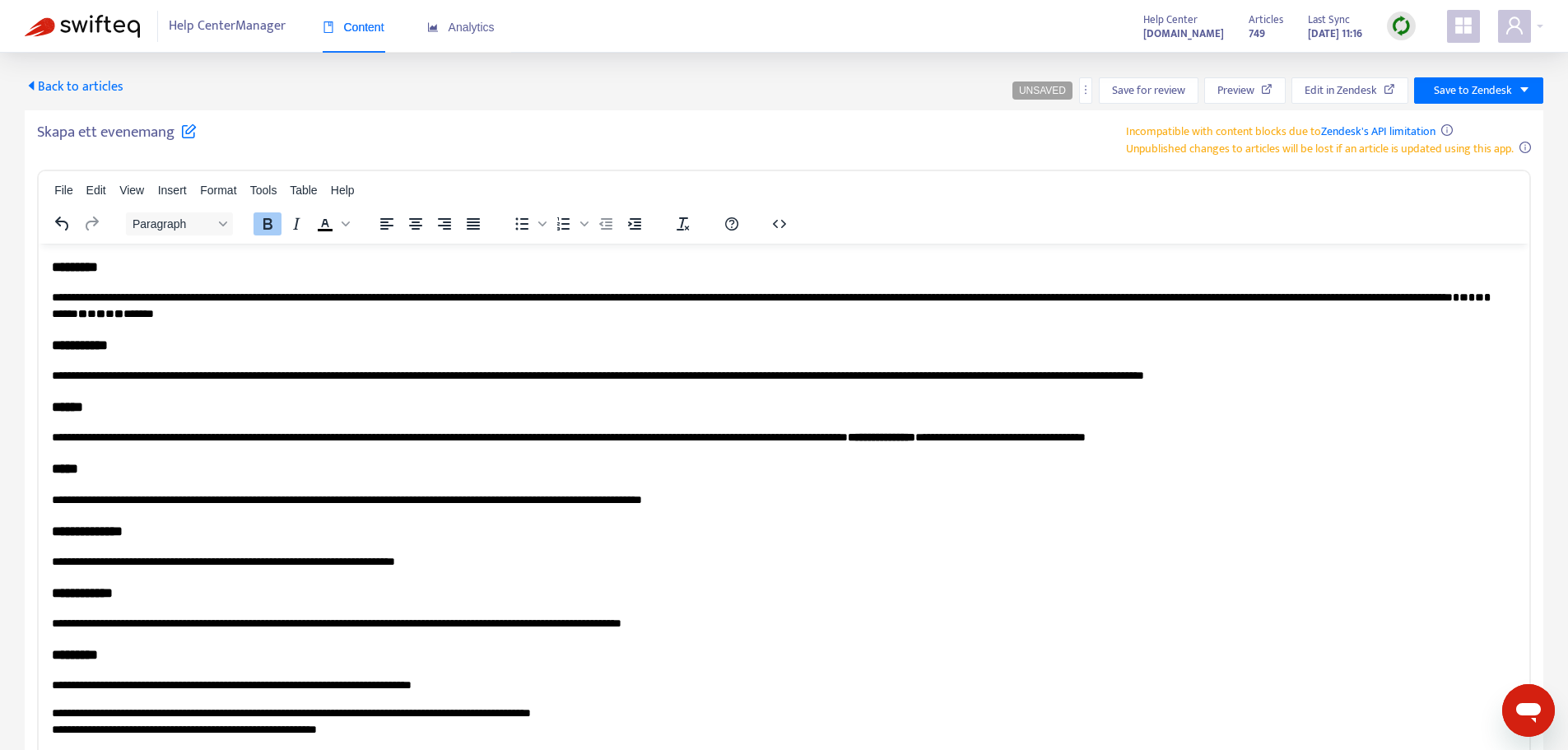 drag, startPoint x: 136, startPoint y: 356, endPoint x: 55, endPoint y: 357, distance: 81.00617 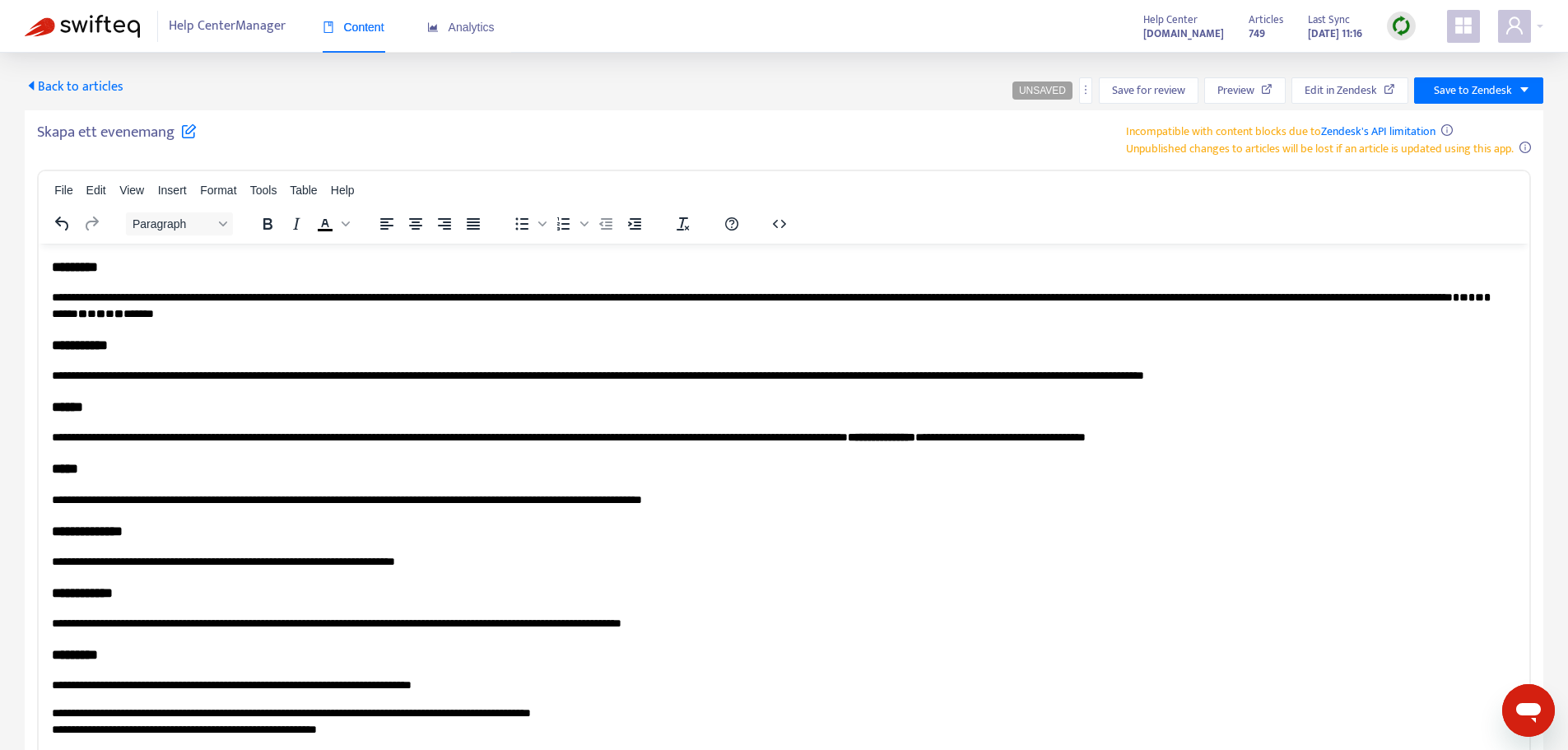 click on "**********" at bounding box center (778, -466) 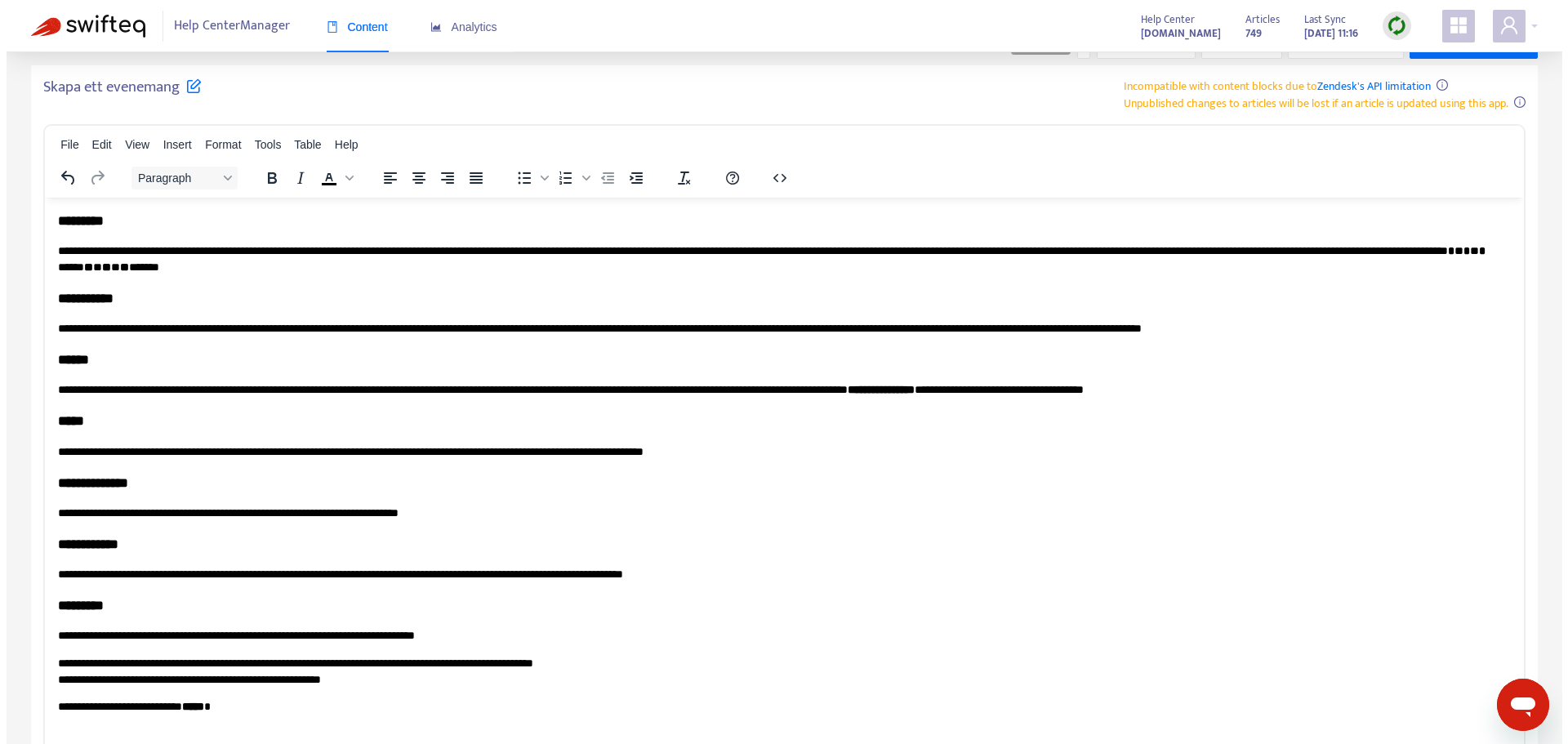 scroll, scrollTop: 0, scrollLeft: 0, axis: both 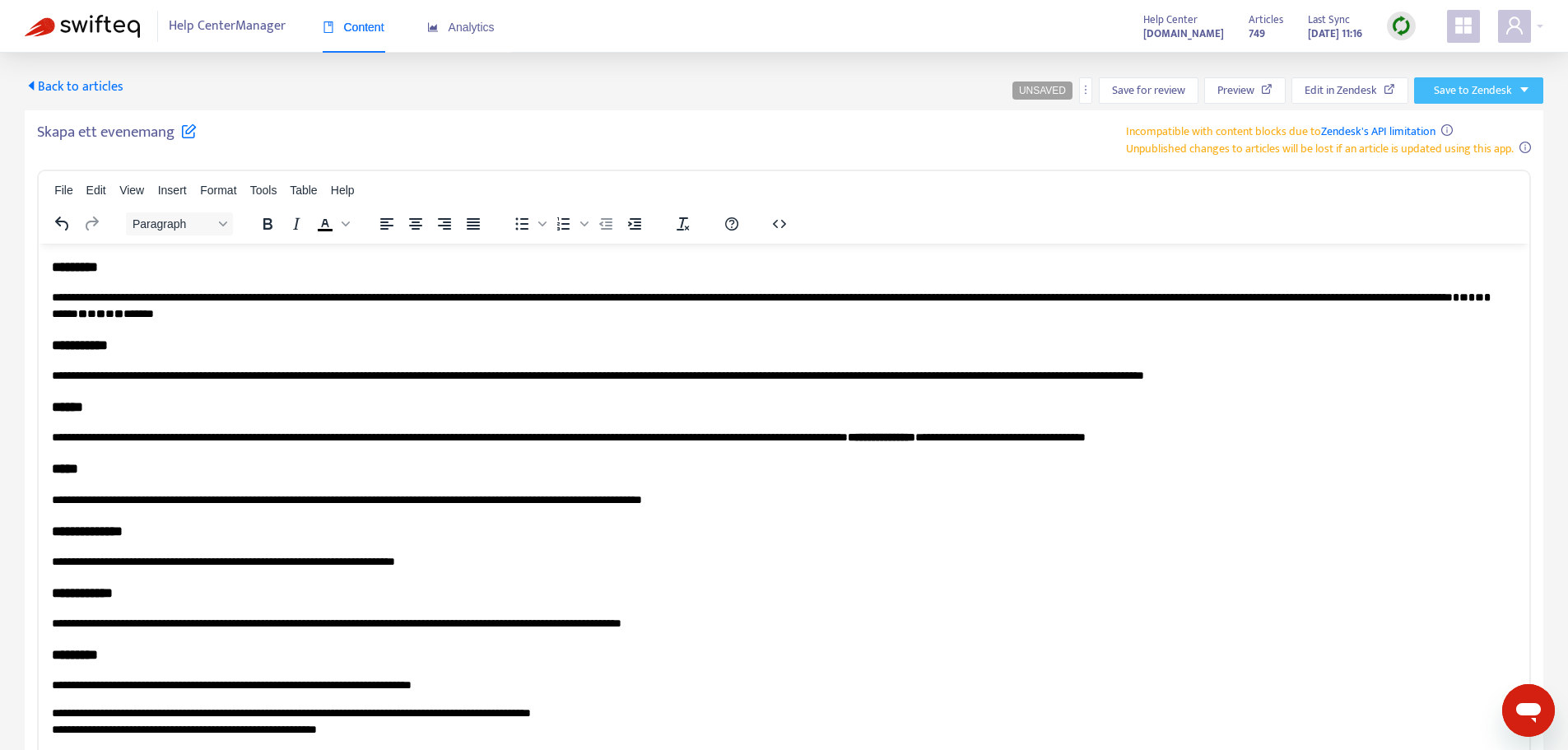 click on "Save to Zendesk" at bounding box center [1473, 91] 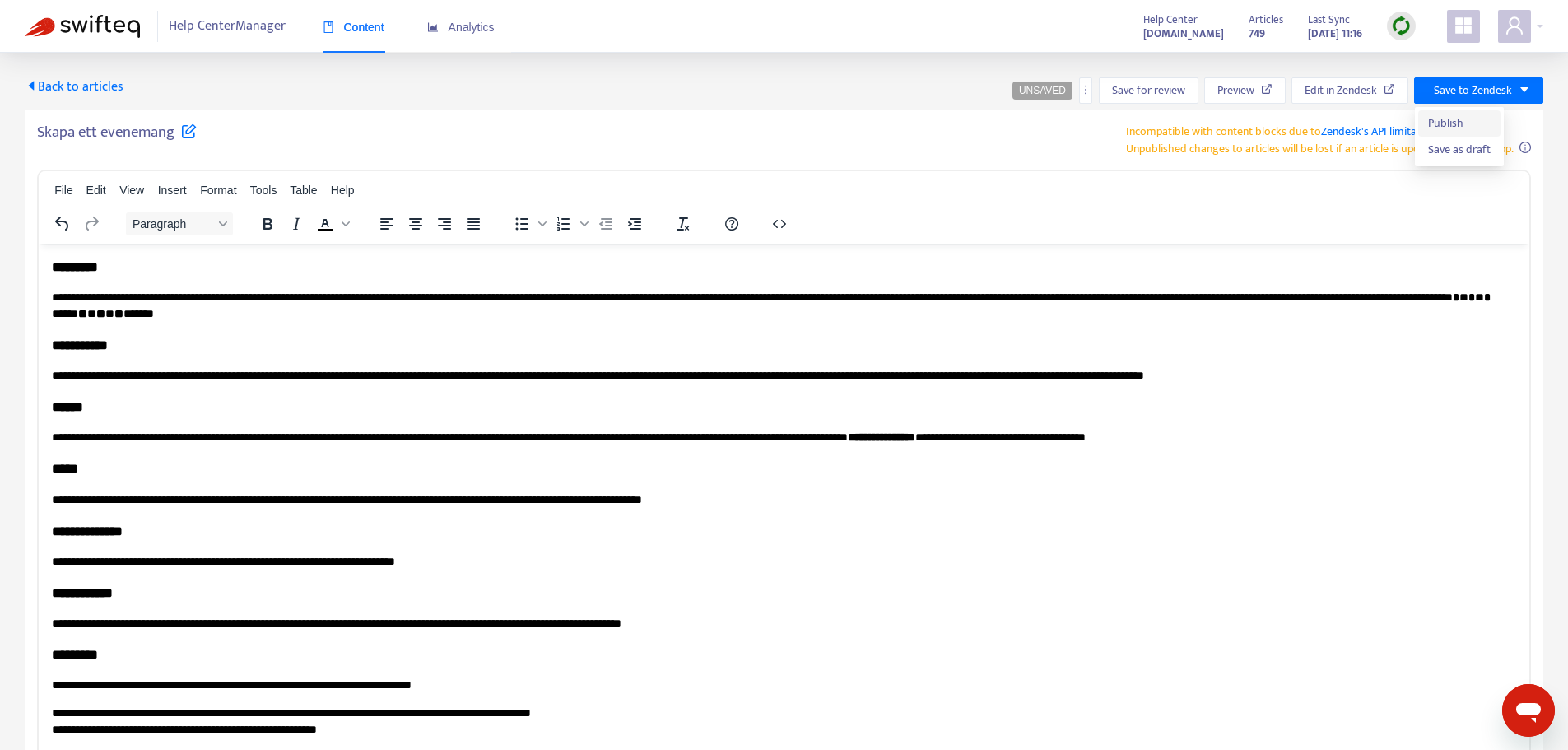 click on "Publish" at bounding box center (1459, 123) 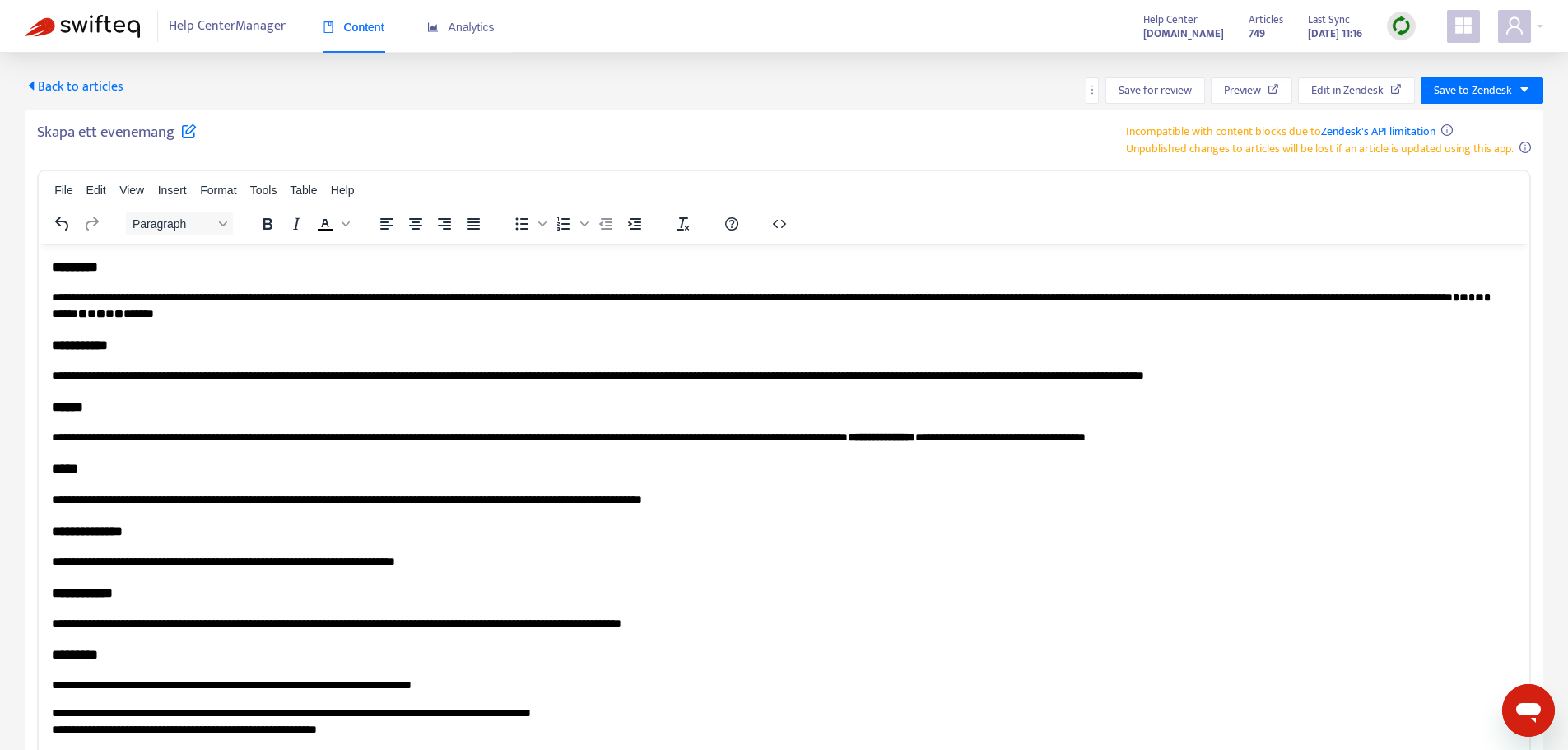 click on "Back to articles" at bounding box center (74, 86) 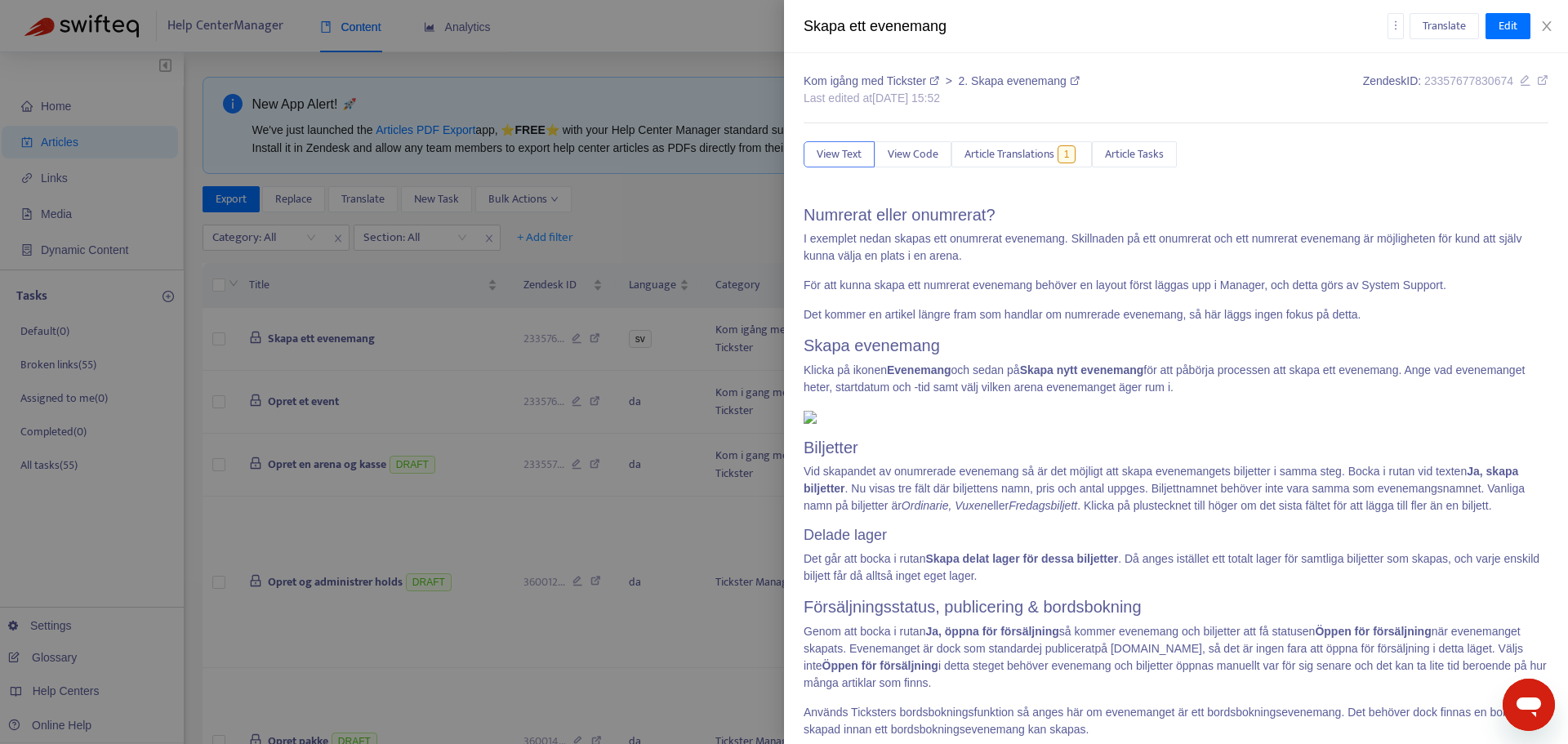 type on "*********" 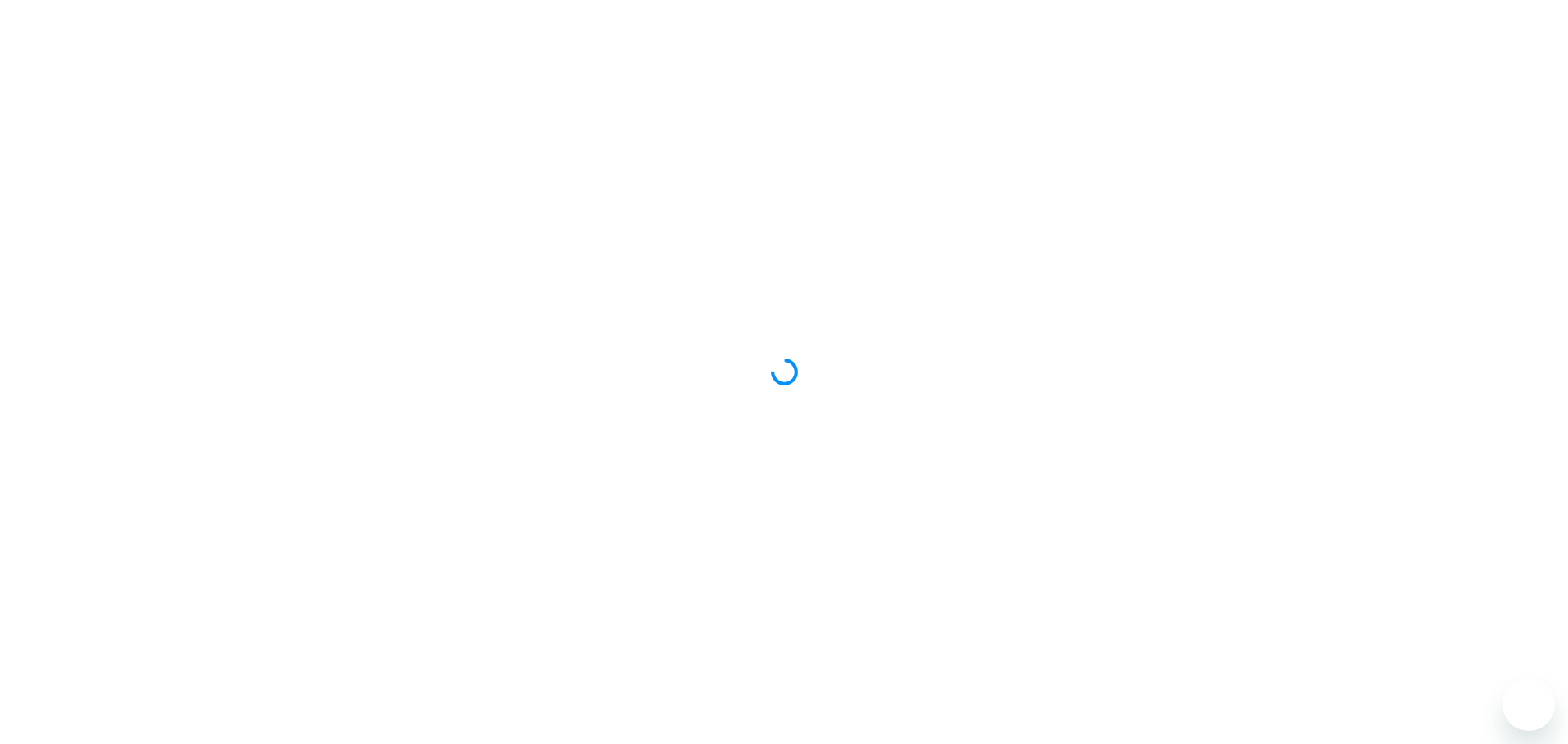scroll, scrollTop: 0, scrollLeft: 0, axis: both 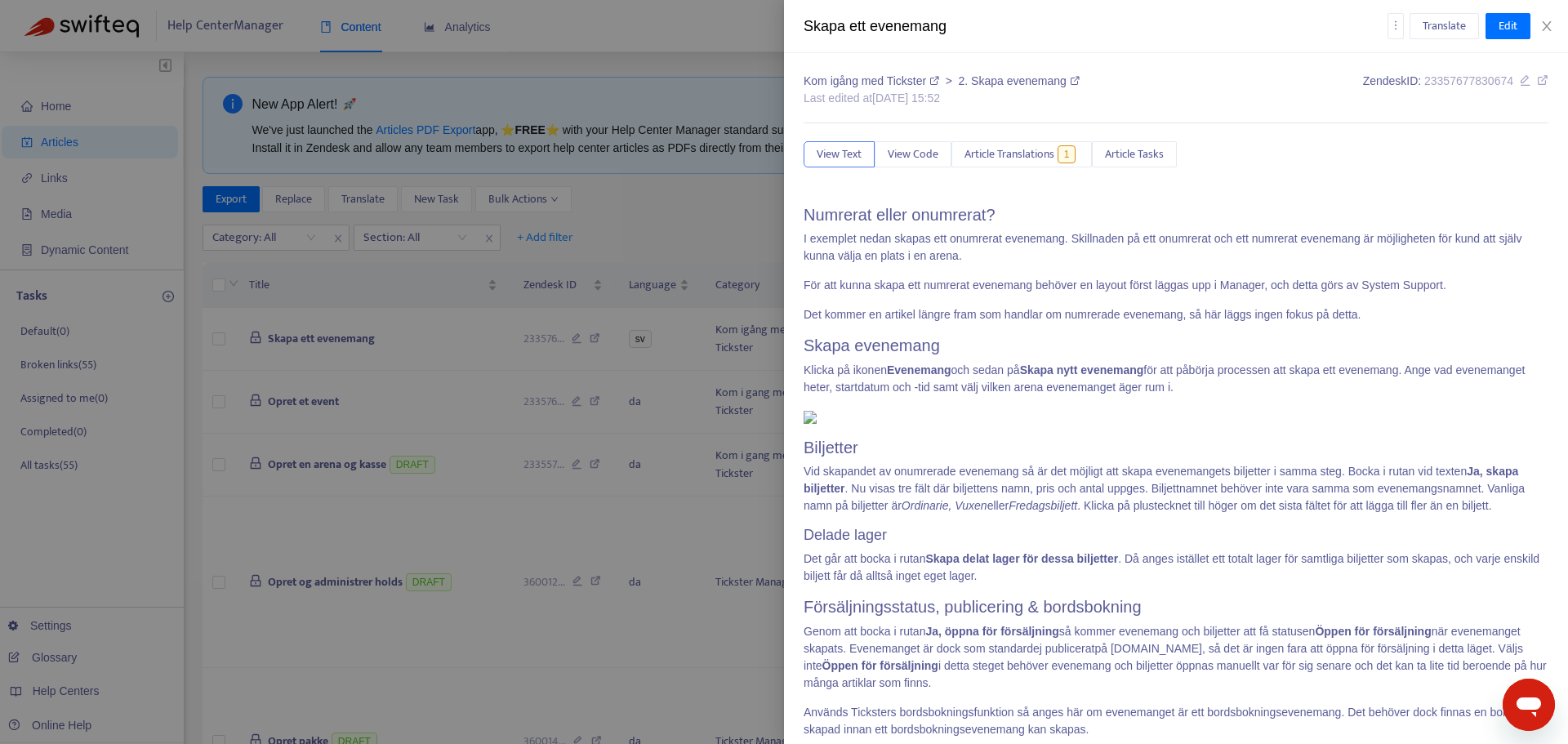 type on "*********" 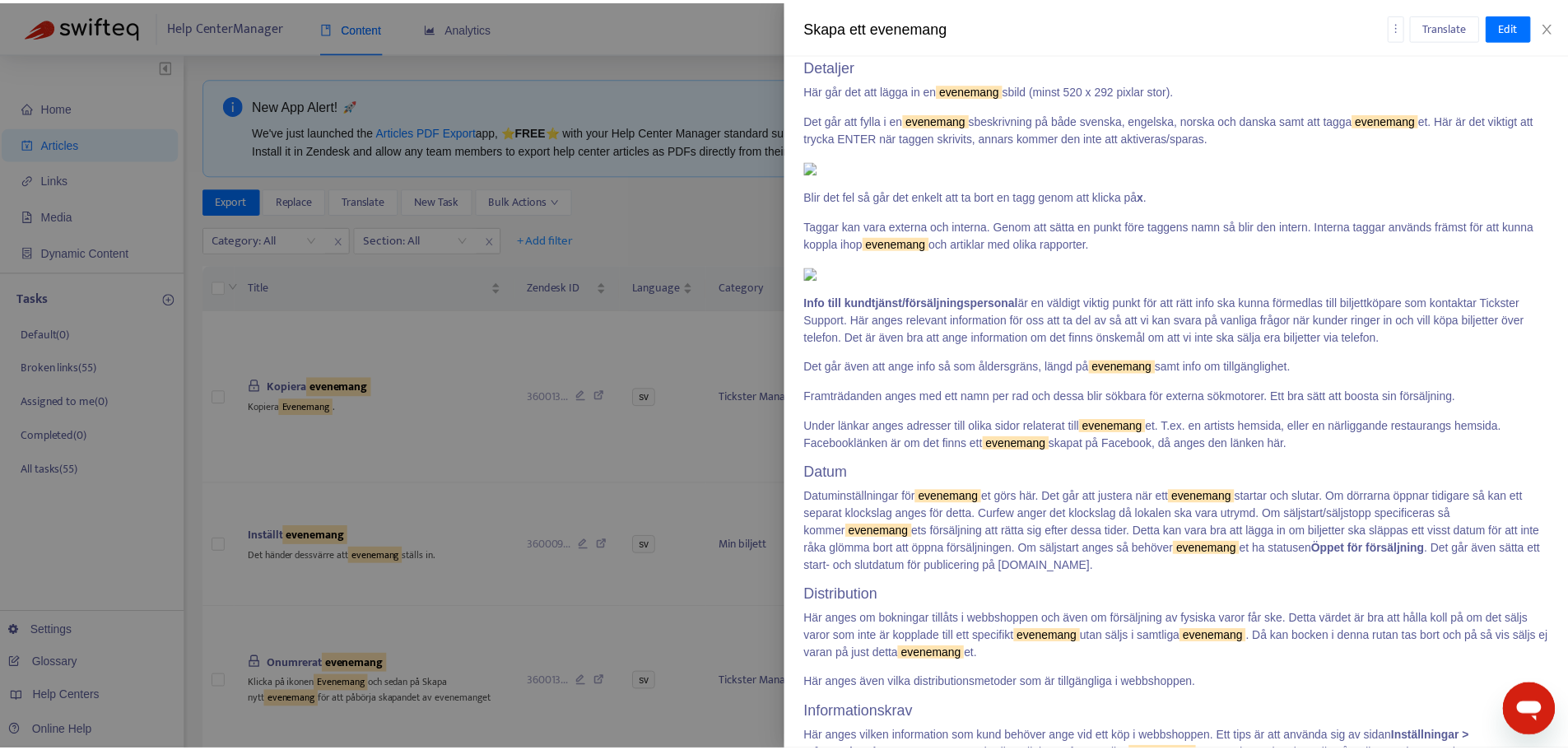 scroll, scrollTop: 1153, scrollLeft: 0, axis: vertical 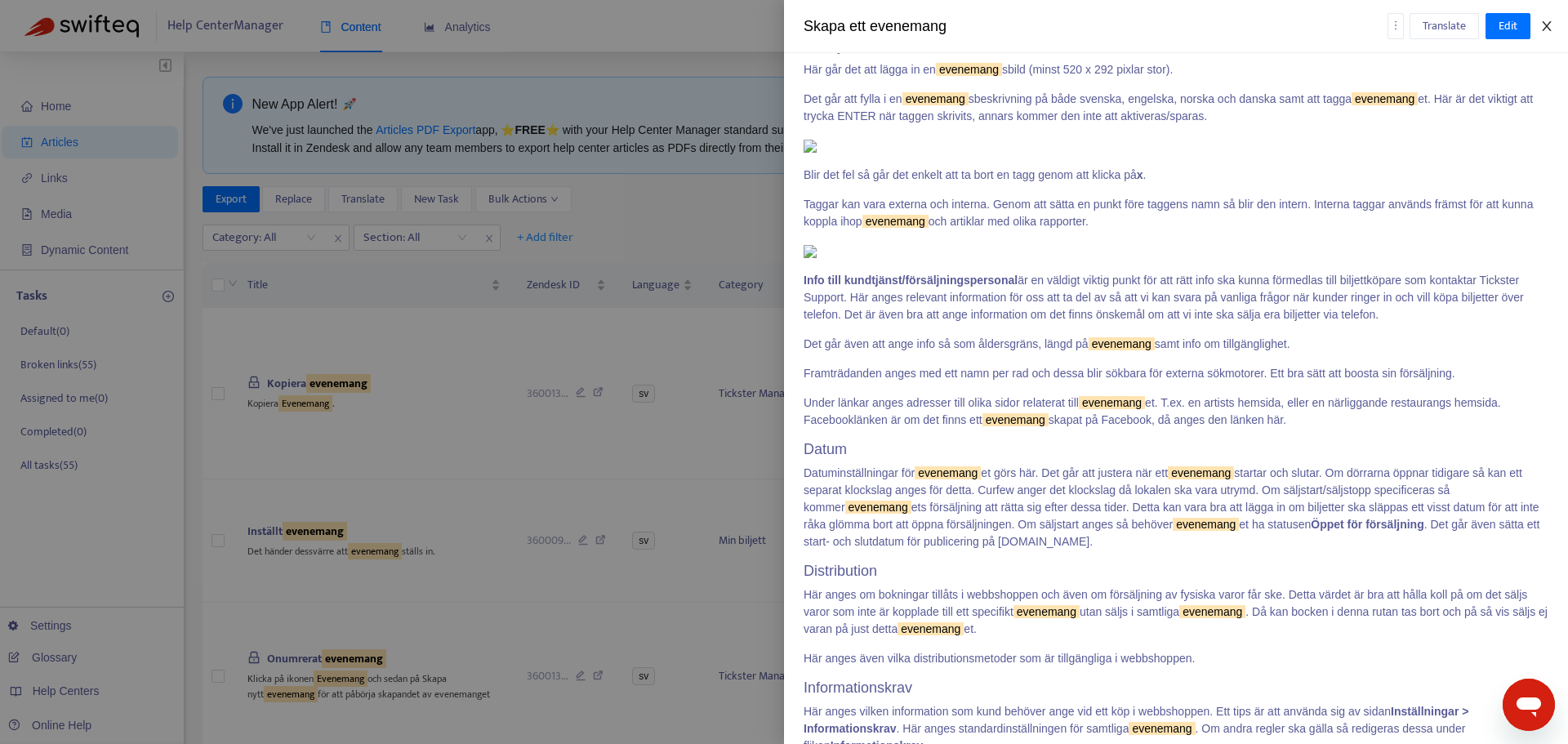 click 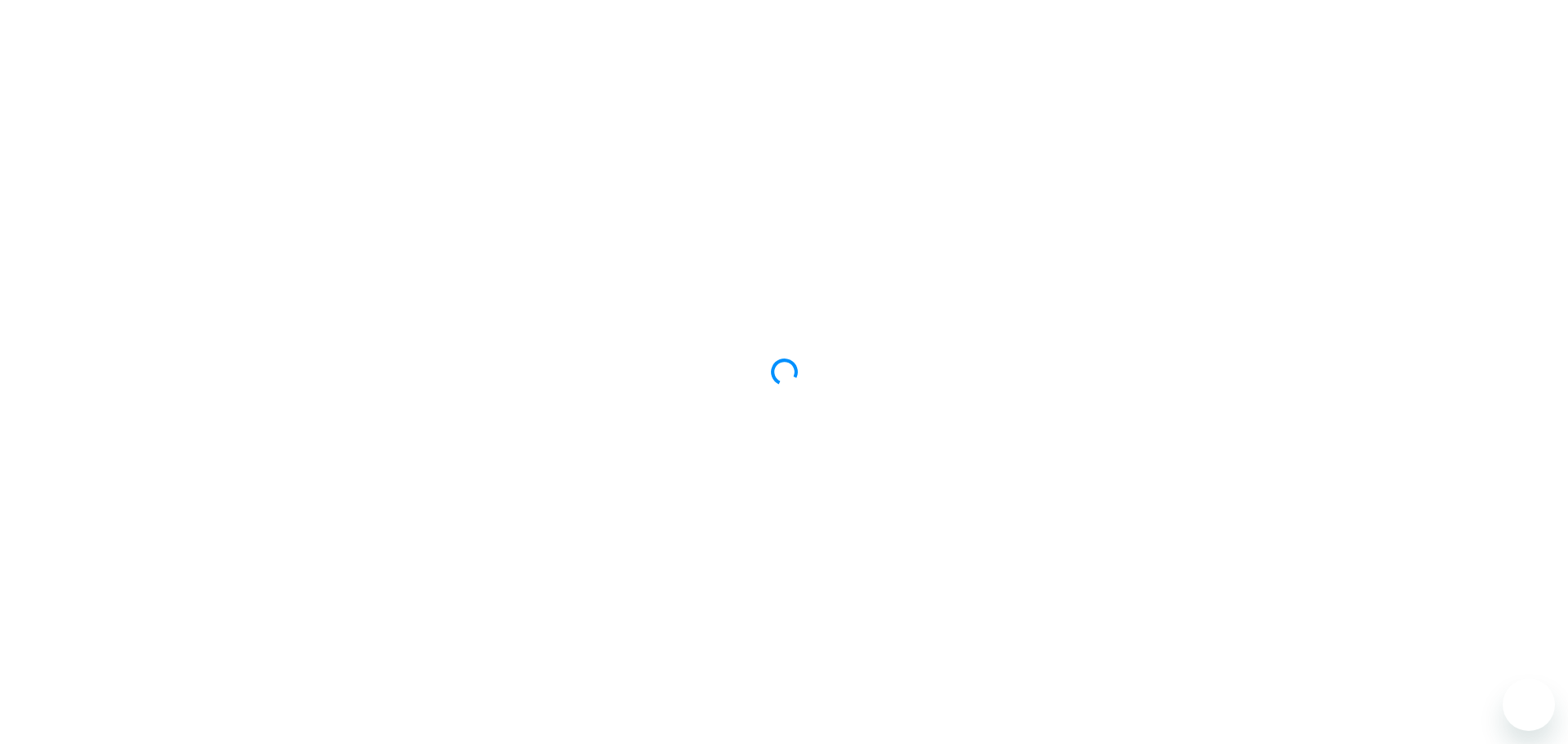 scroll, scrollTop: 0, scrollLeft: 0, axis: both 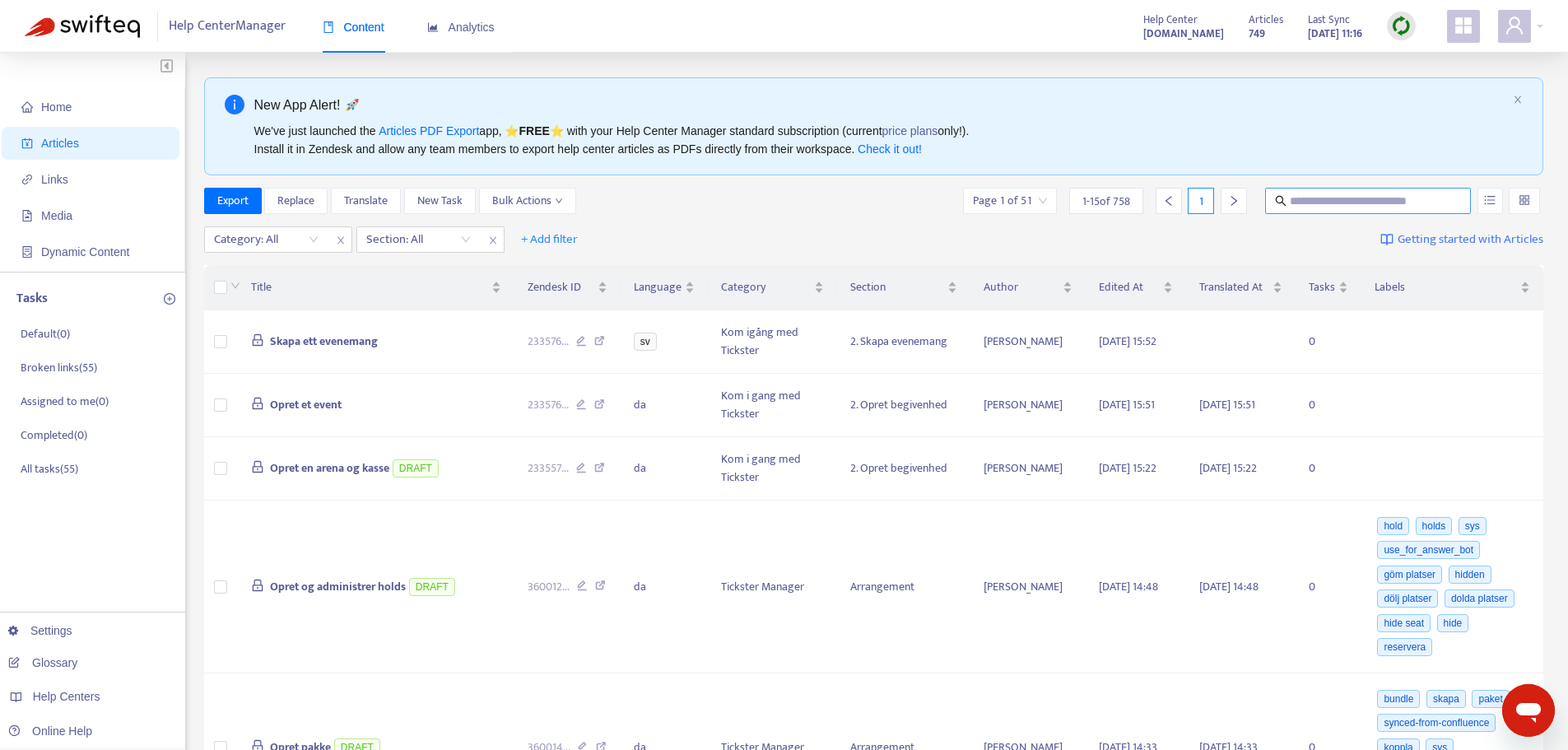 click at bounding box center [1369, 201] 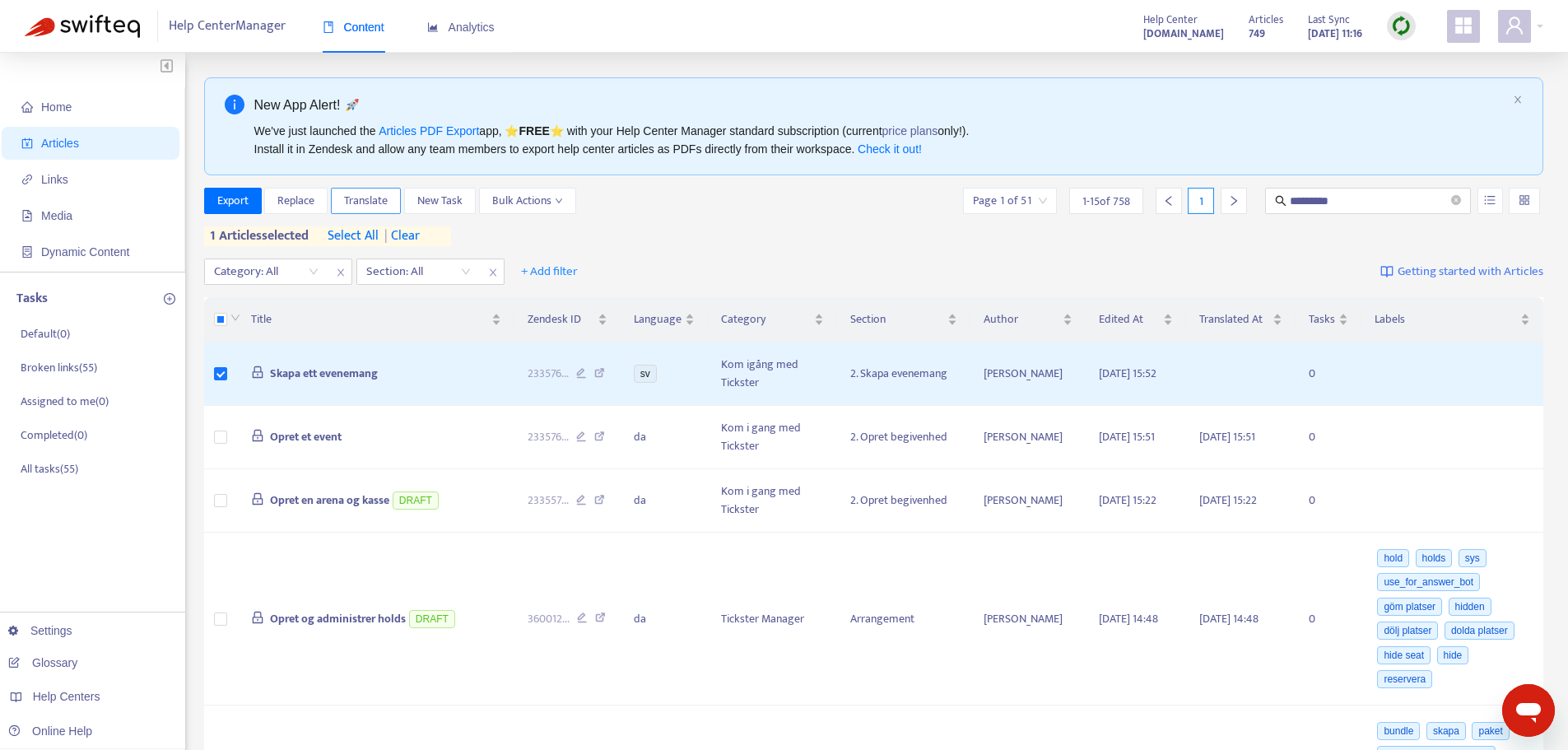 click on "Translate" at bounding box center (365, 201) 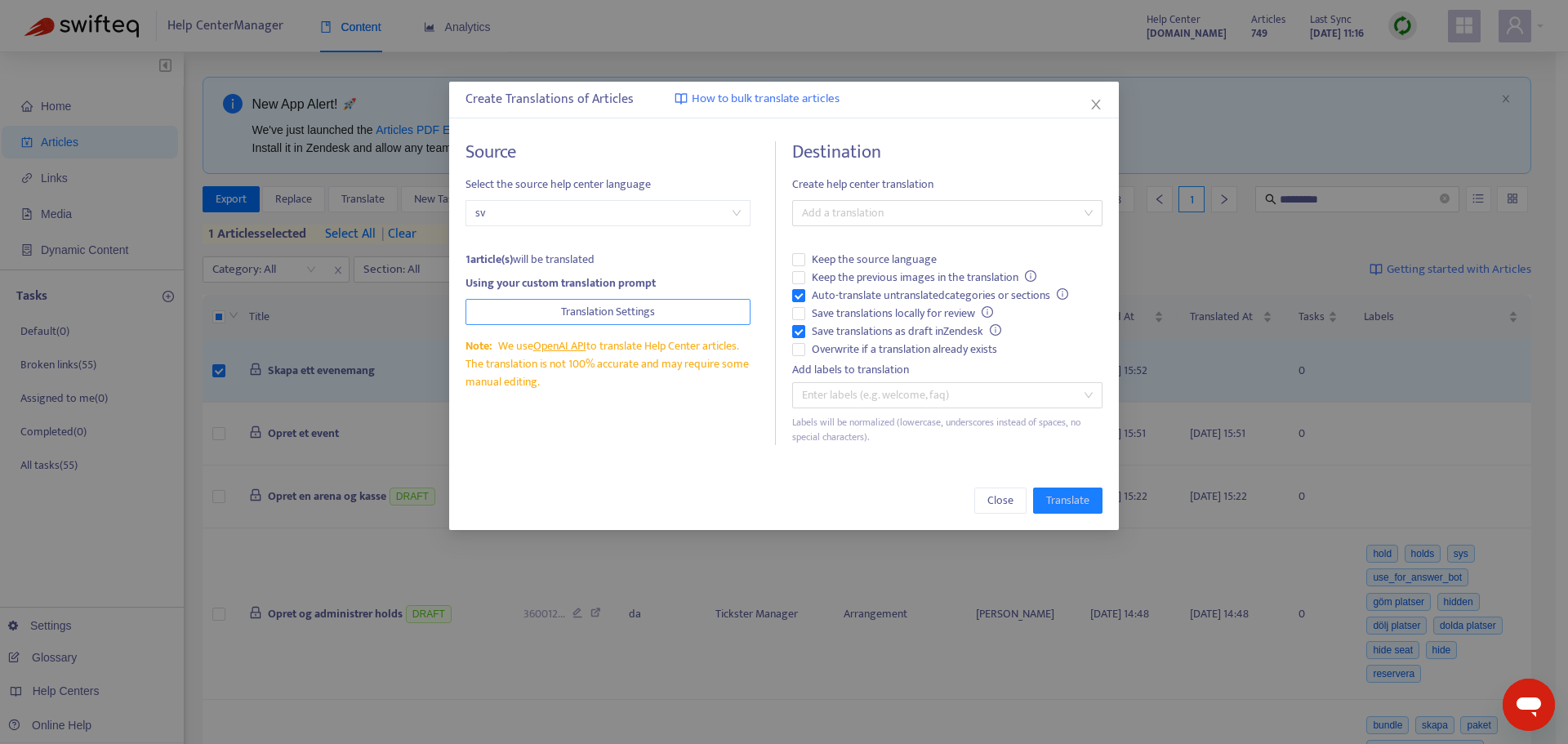 click on "Translation Settings" at bounding box center [608, 312] 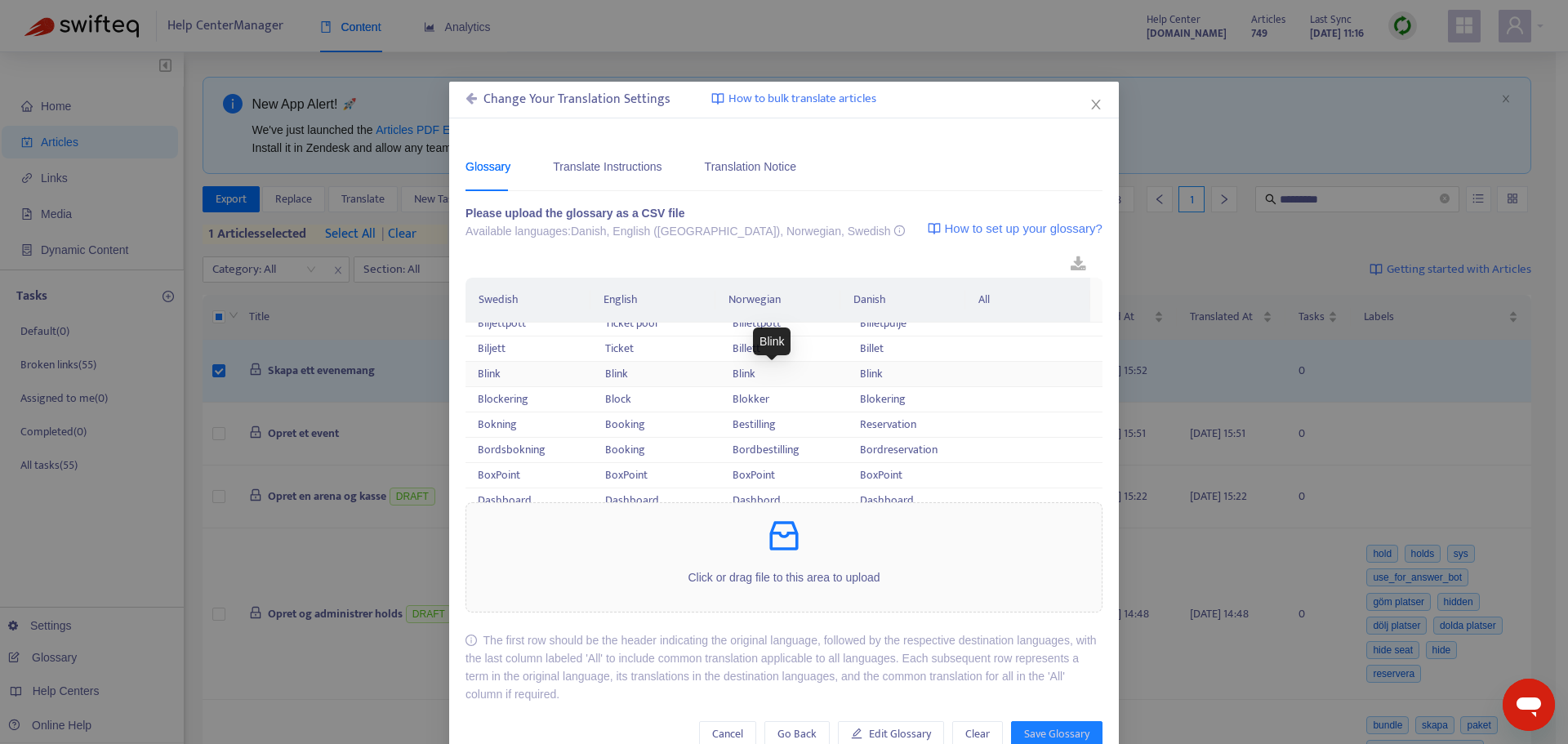 scroll, scrollTop: 2200, scrollLeft: 0, axis: vertical 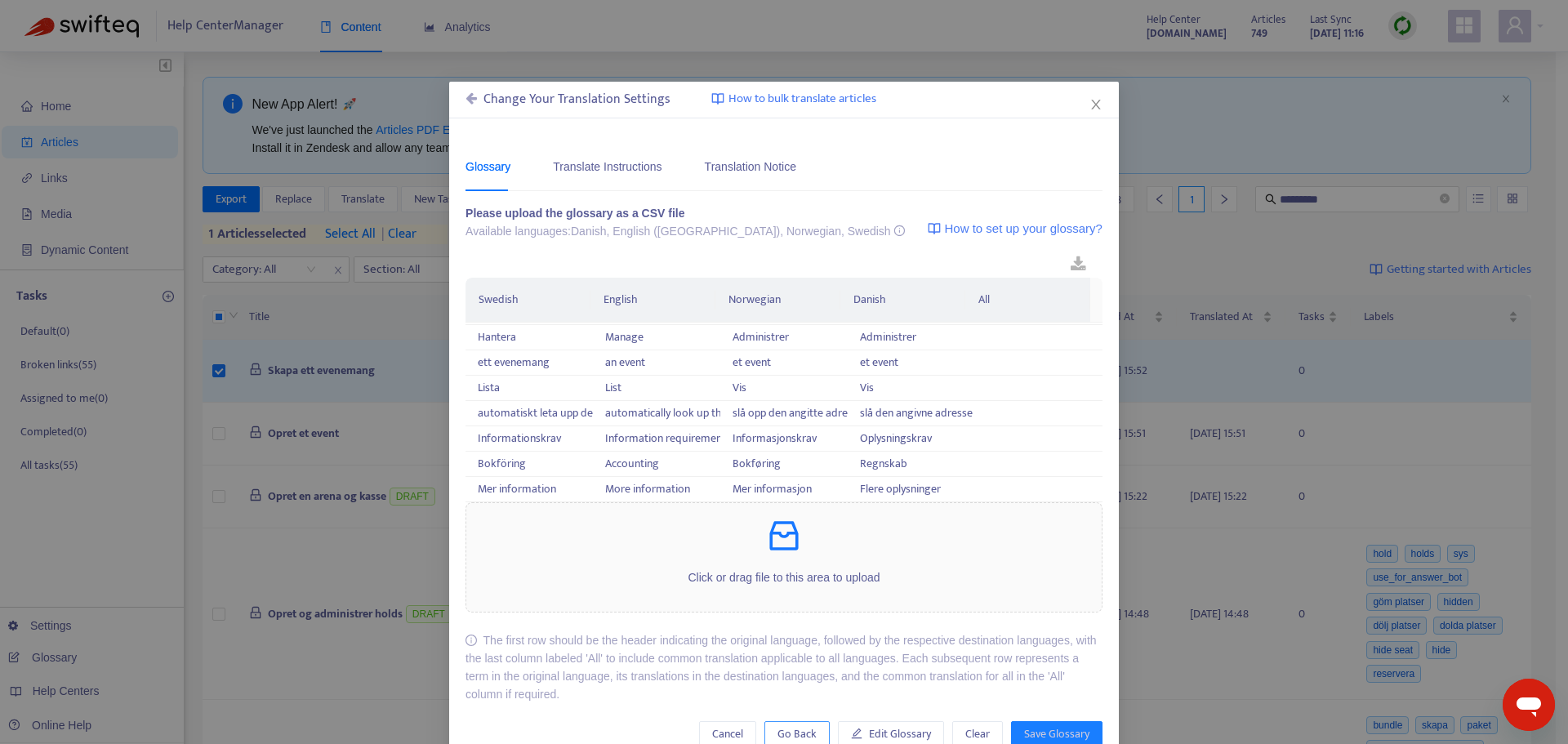 click on "Go Back" at bounding box center (797, 734) 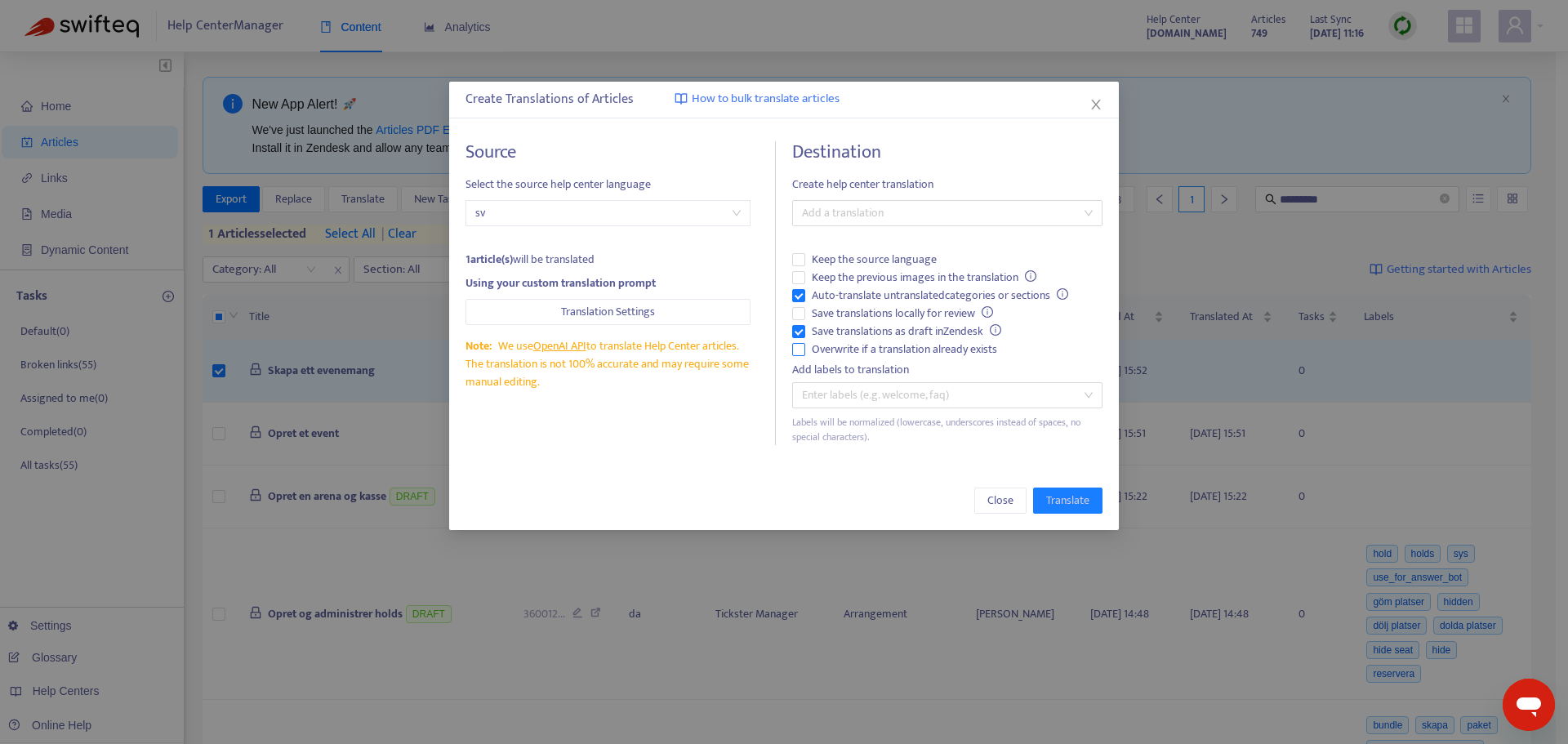 click on "Overwrite if a translation already exists" at bounding box center (904, 350) 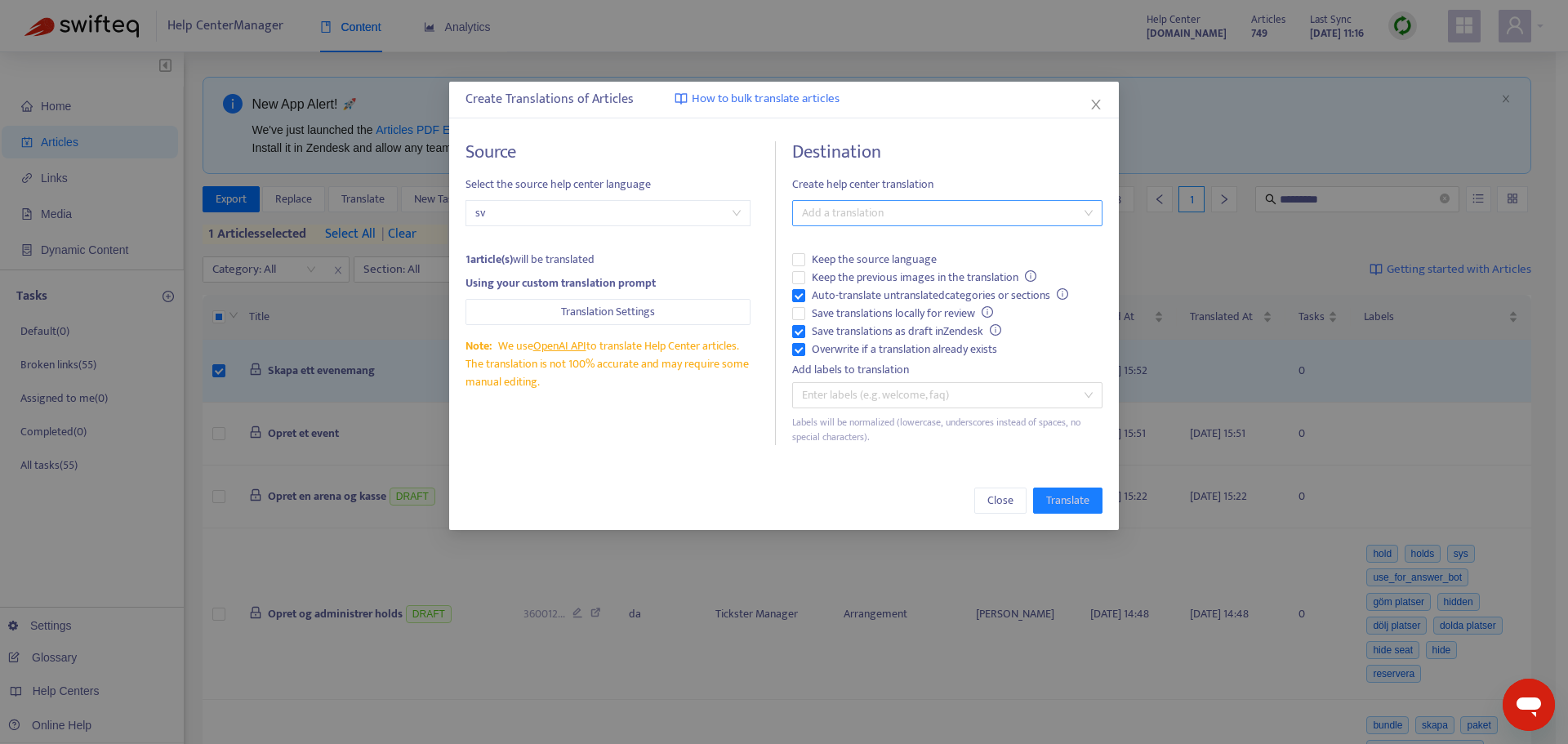 click at bounding box center (939, 213) 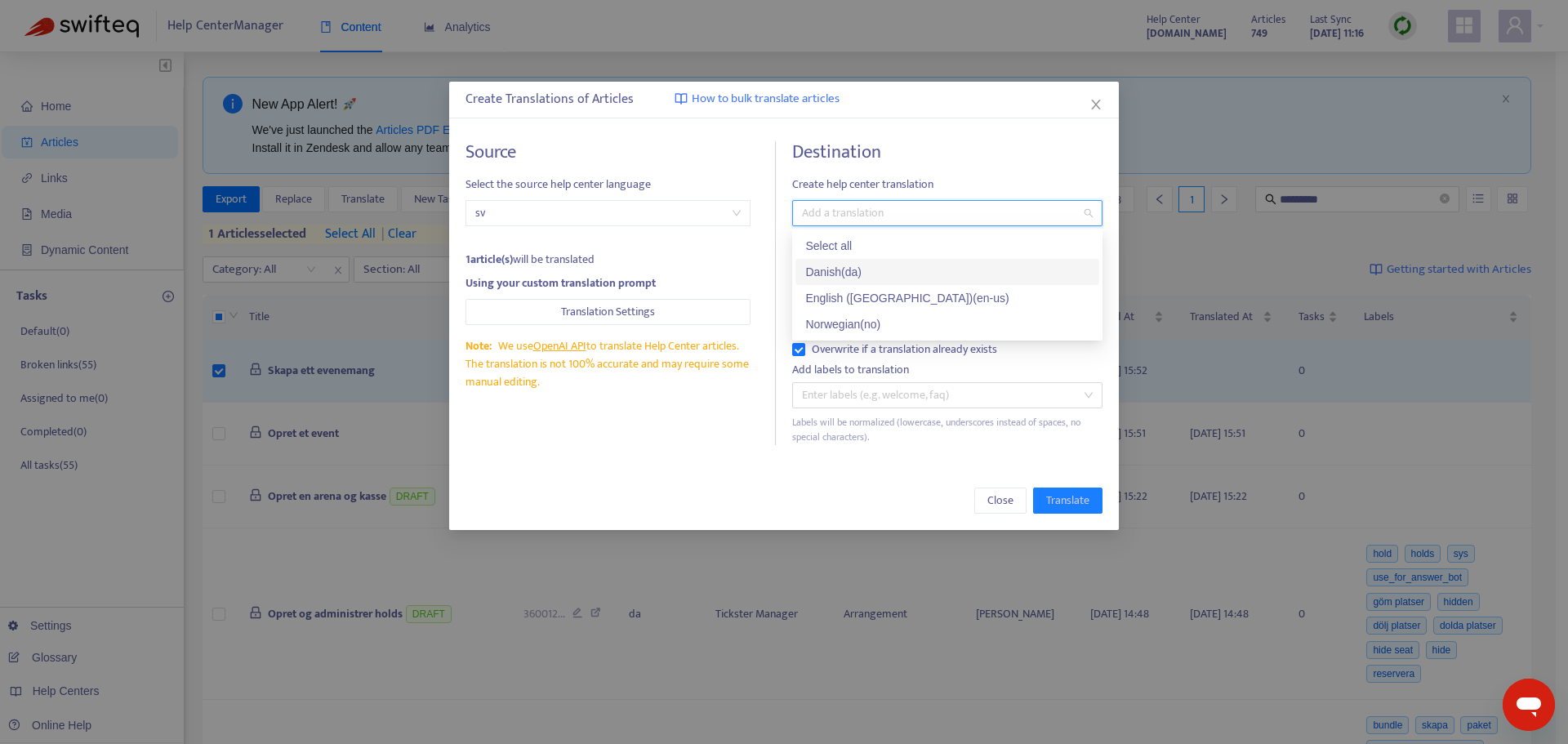 click on "Danish  ( da )" at bounding box center (947, 272) 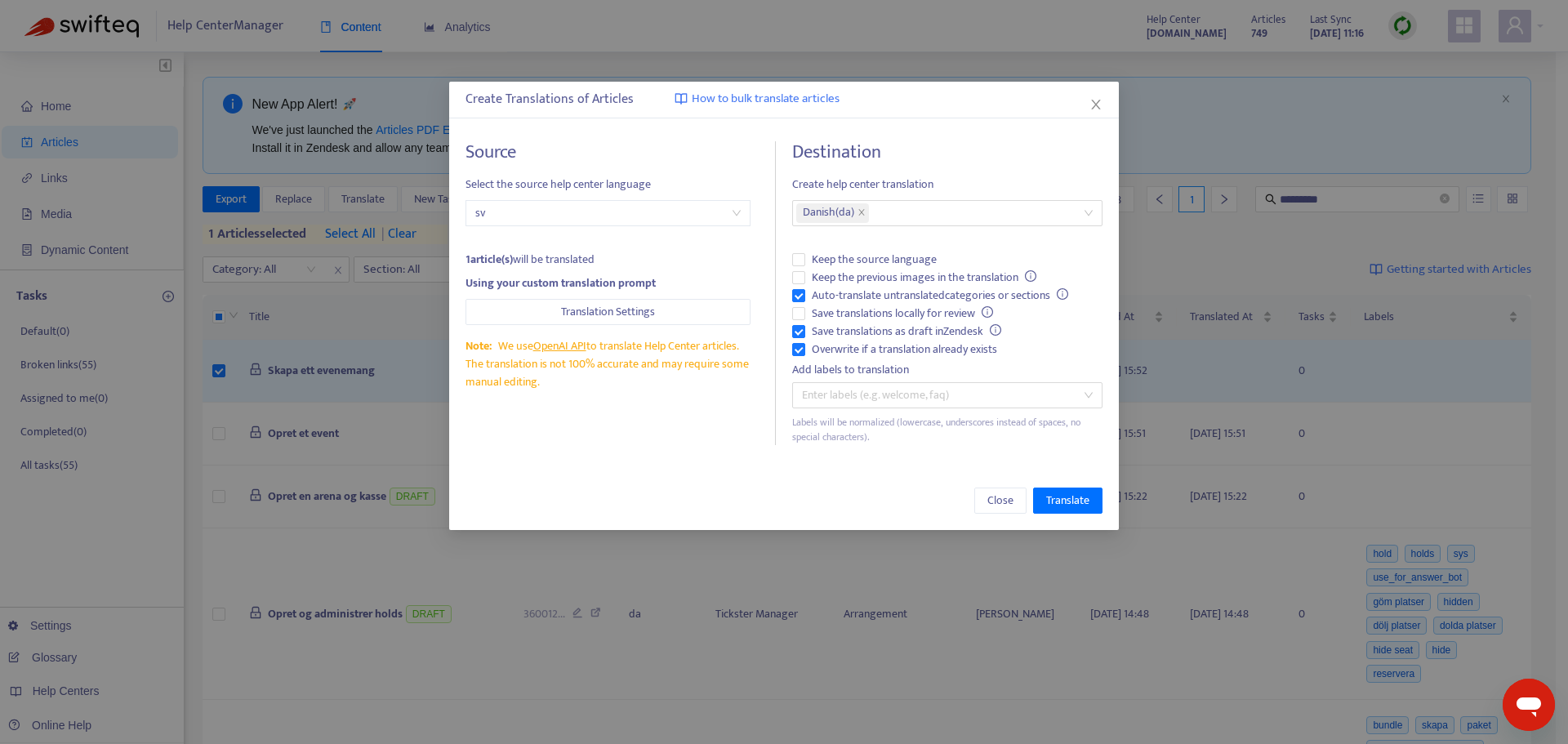 click on "Close Translate" at bounding box center [784, 501] 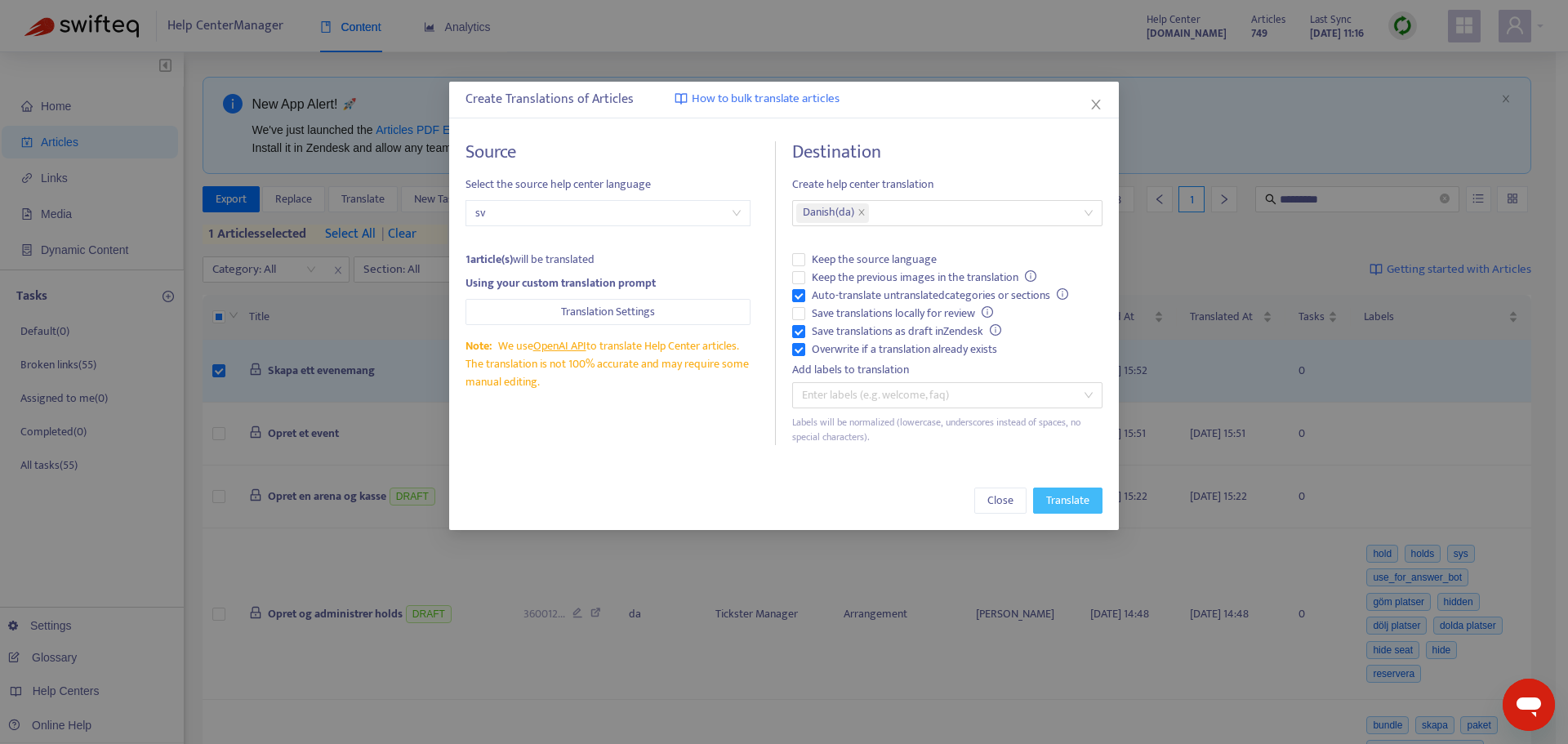 click on "Translate" at bounding box center [1067, 501] 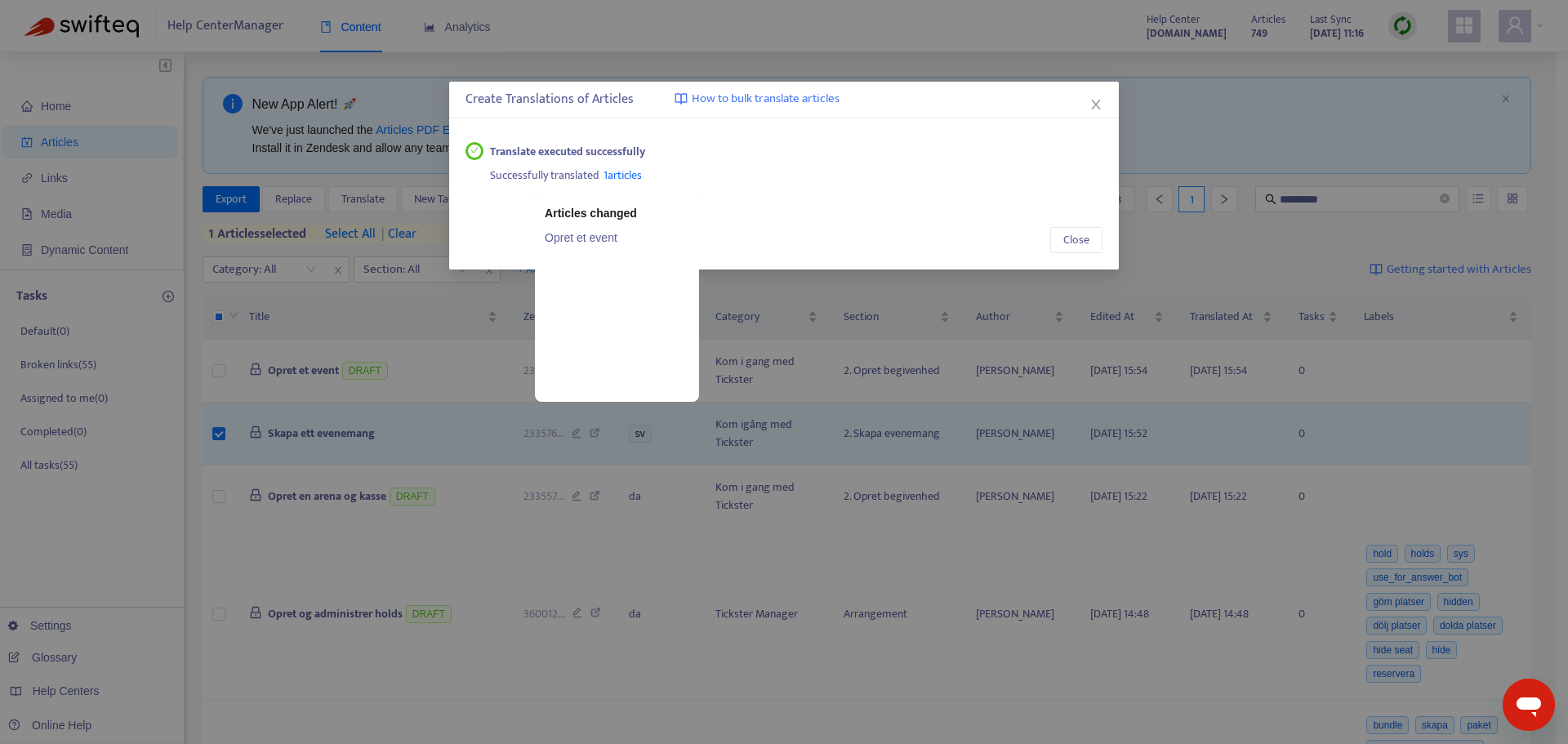 click on "Opret et event" at bounding box center (617, 238) 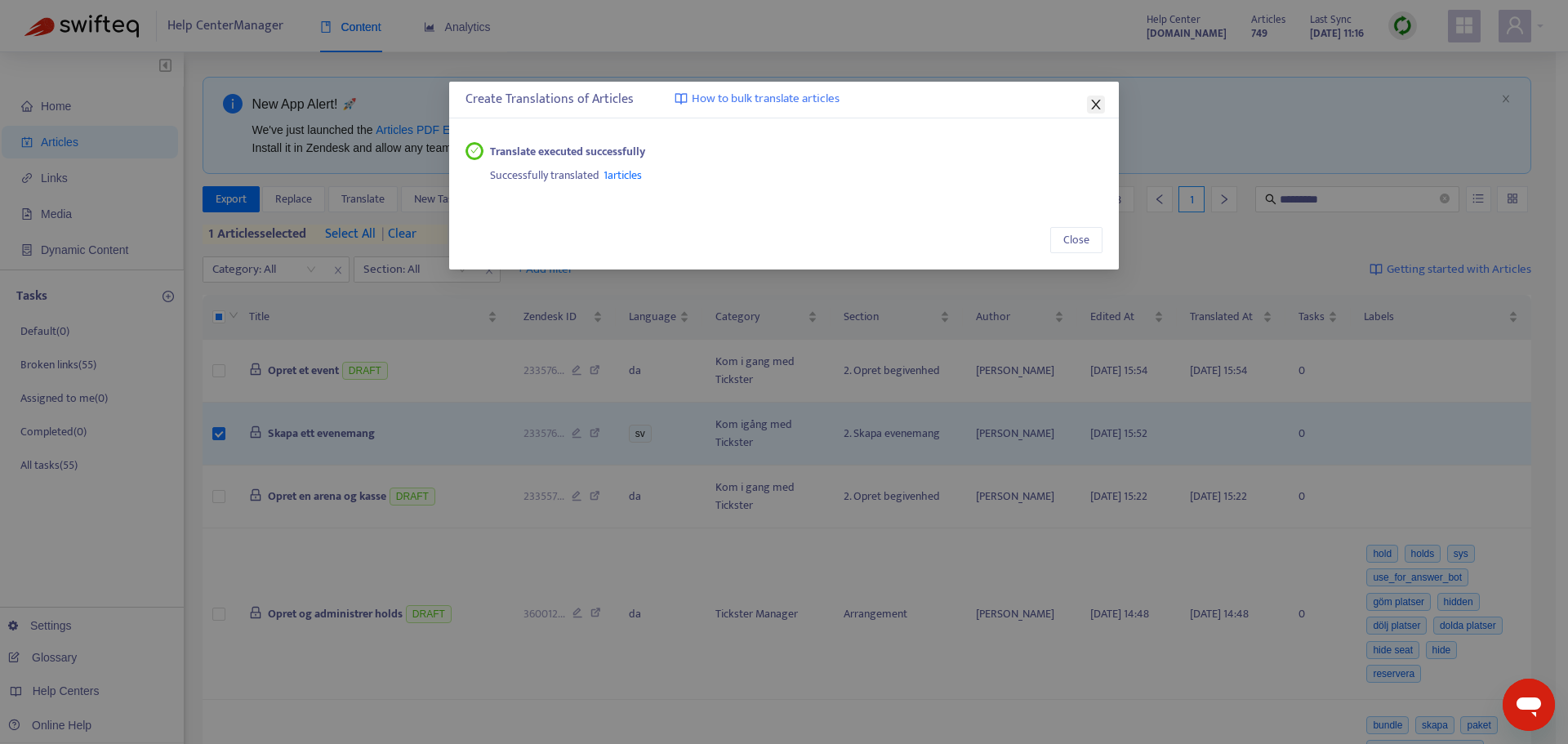 click 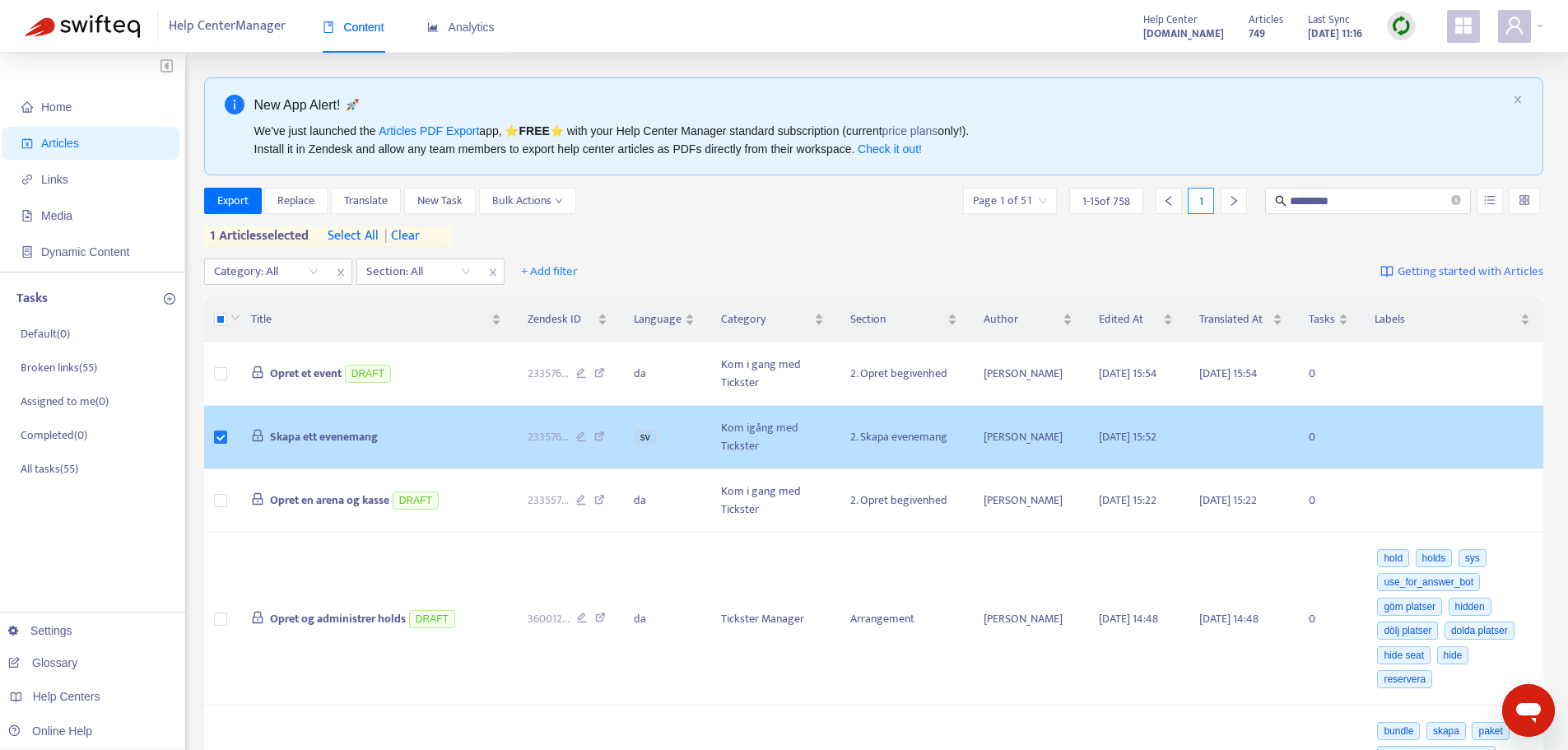 click on "Skapa ett evenemang" at bounding box center (323, 436) 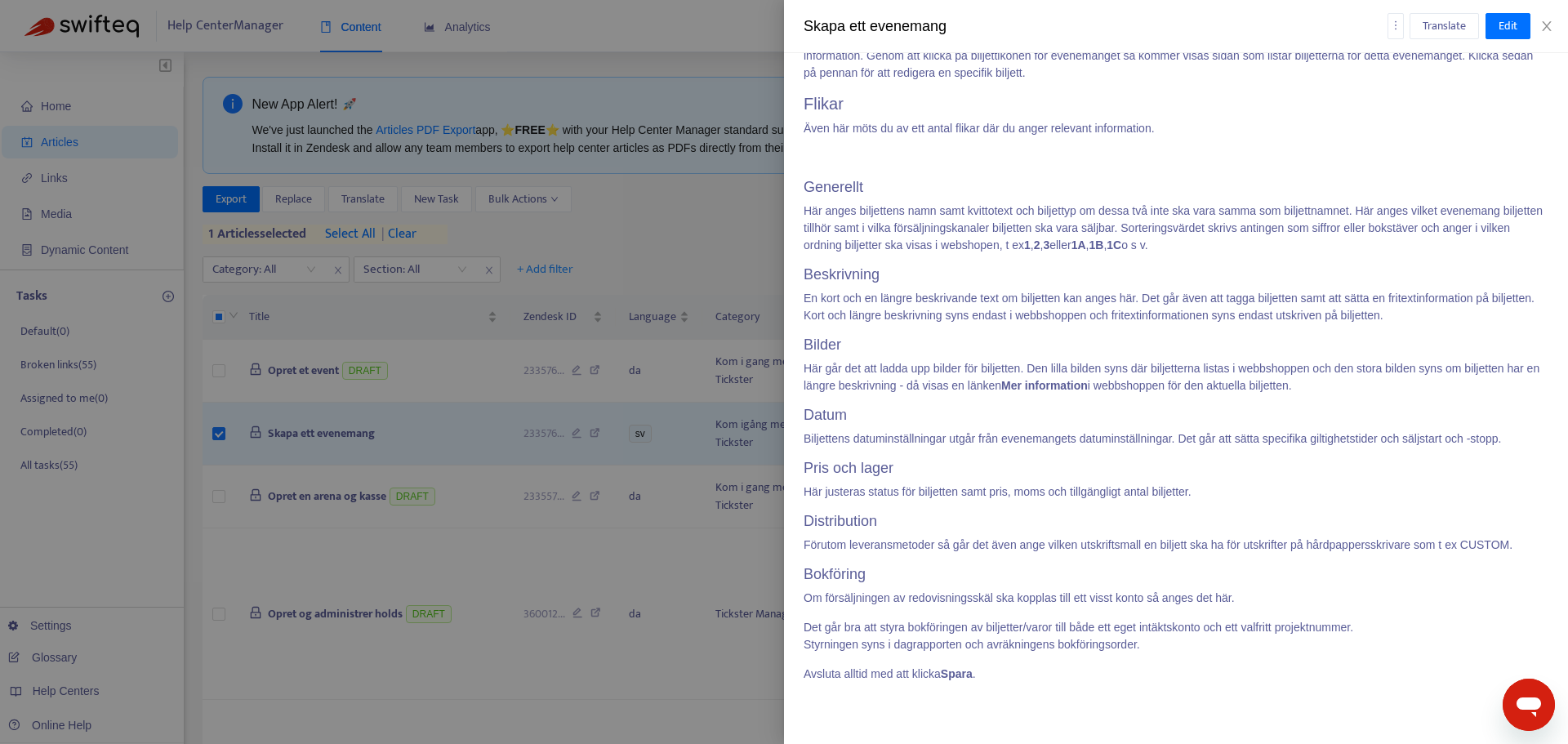 scroll, scrollTop: 2287, scrollLeft: 0, axis: vertical 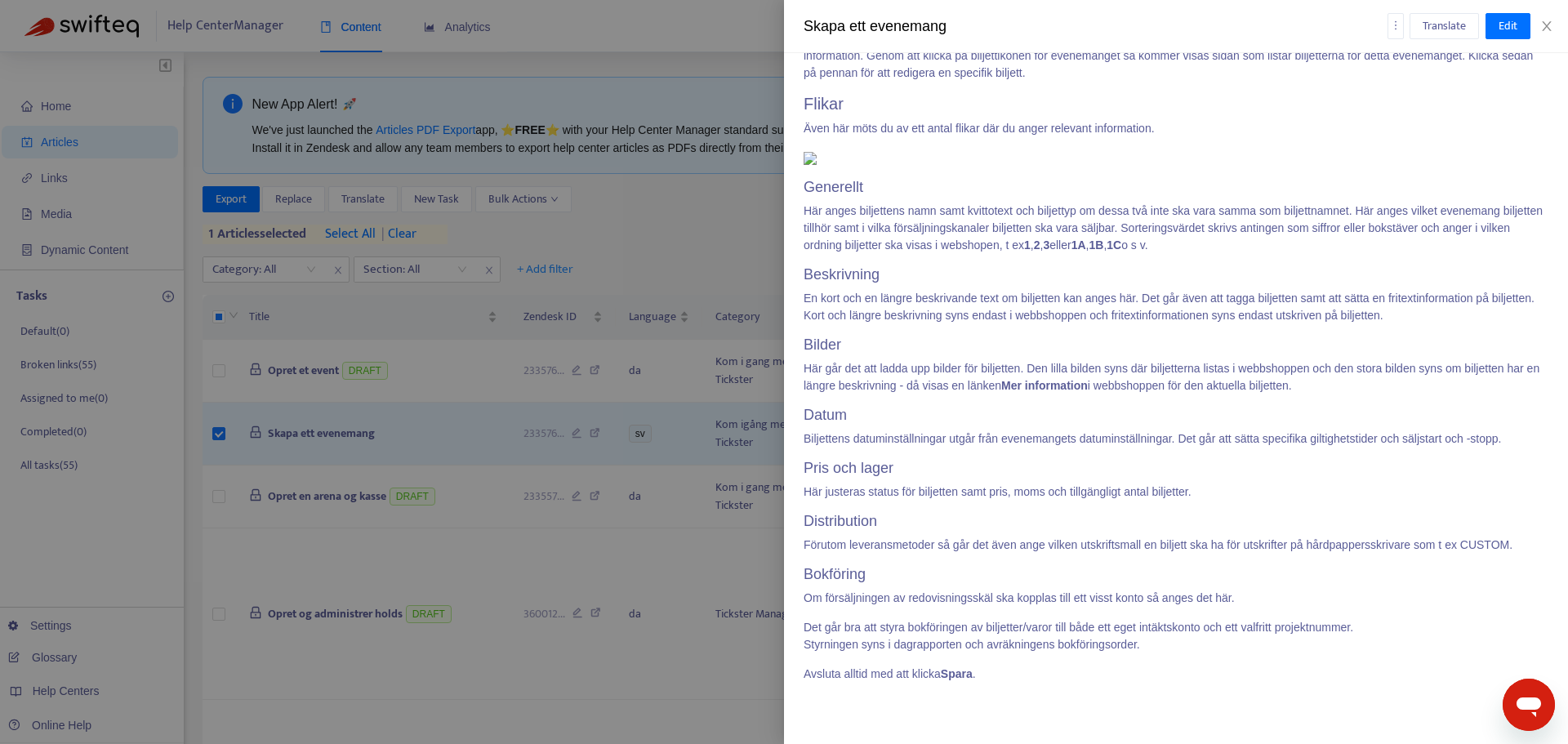 drag, startPoint x: 1018, startPoint y: 539, endPoint x: 791, endPoint y: 527, distance: 227.31696 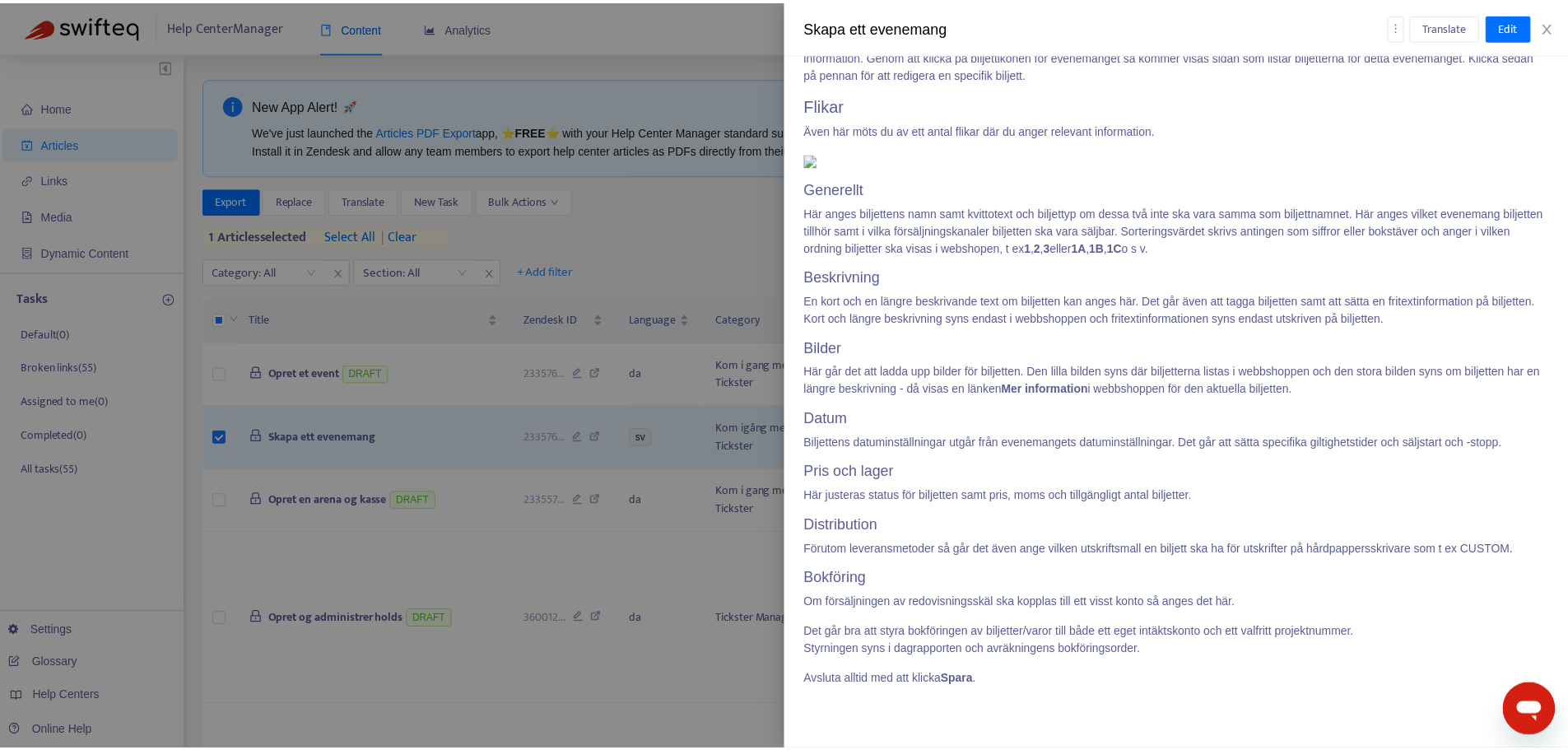 scroll, scrollTop: 4302, scrollLeft: 0, axis: vertical 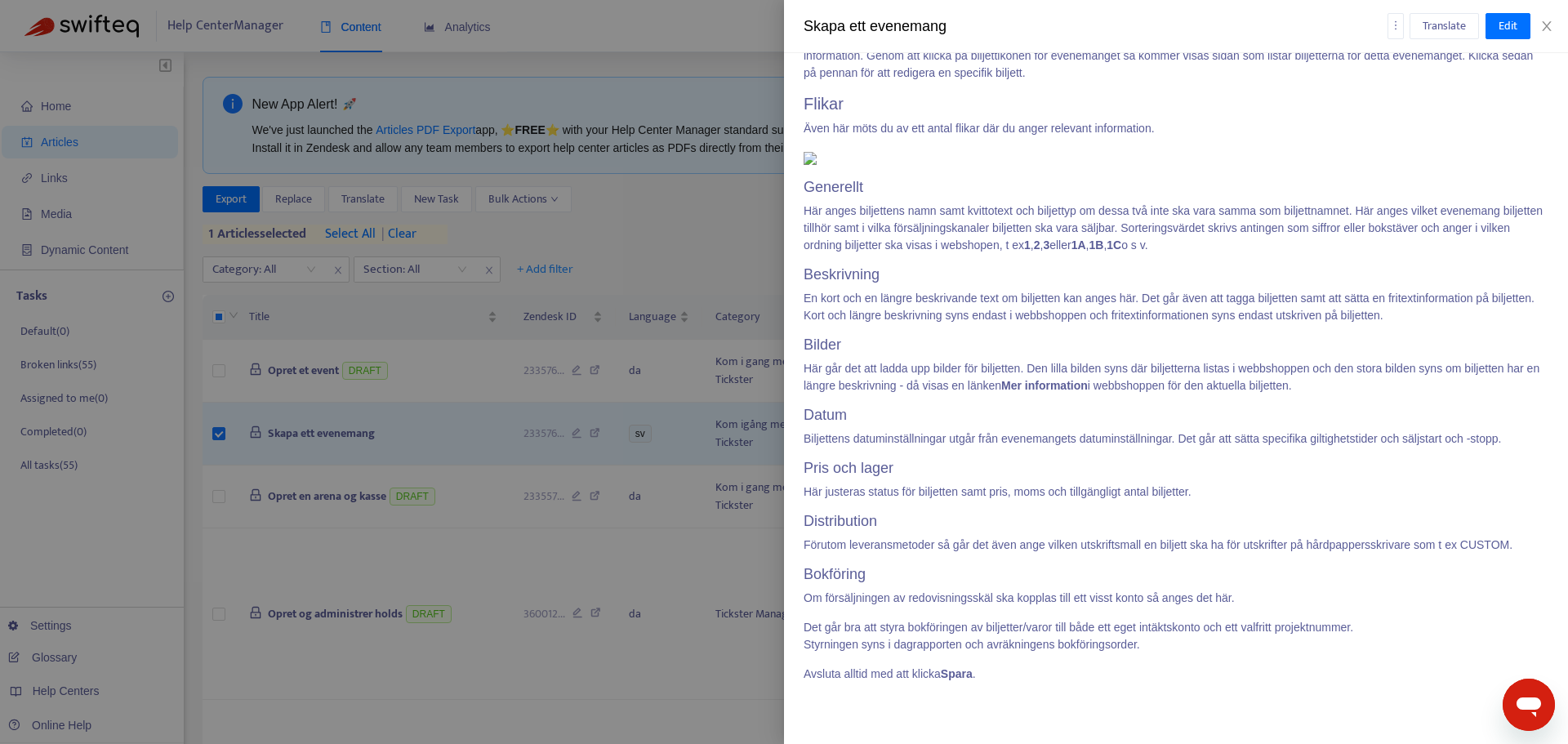 click at bounding box center (784, 372) 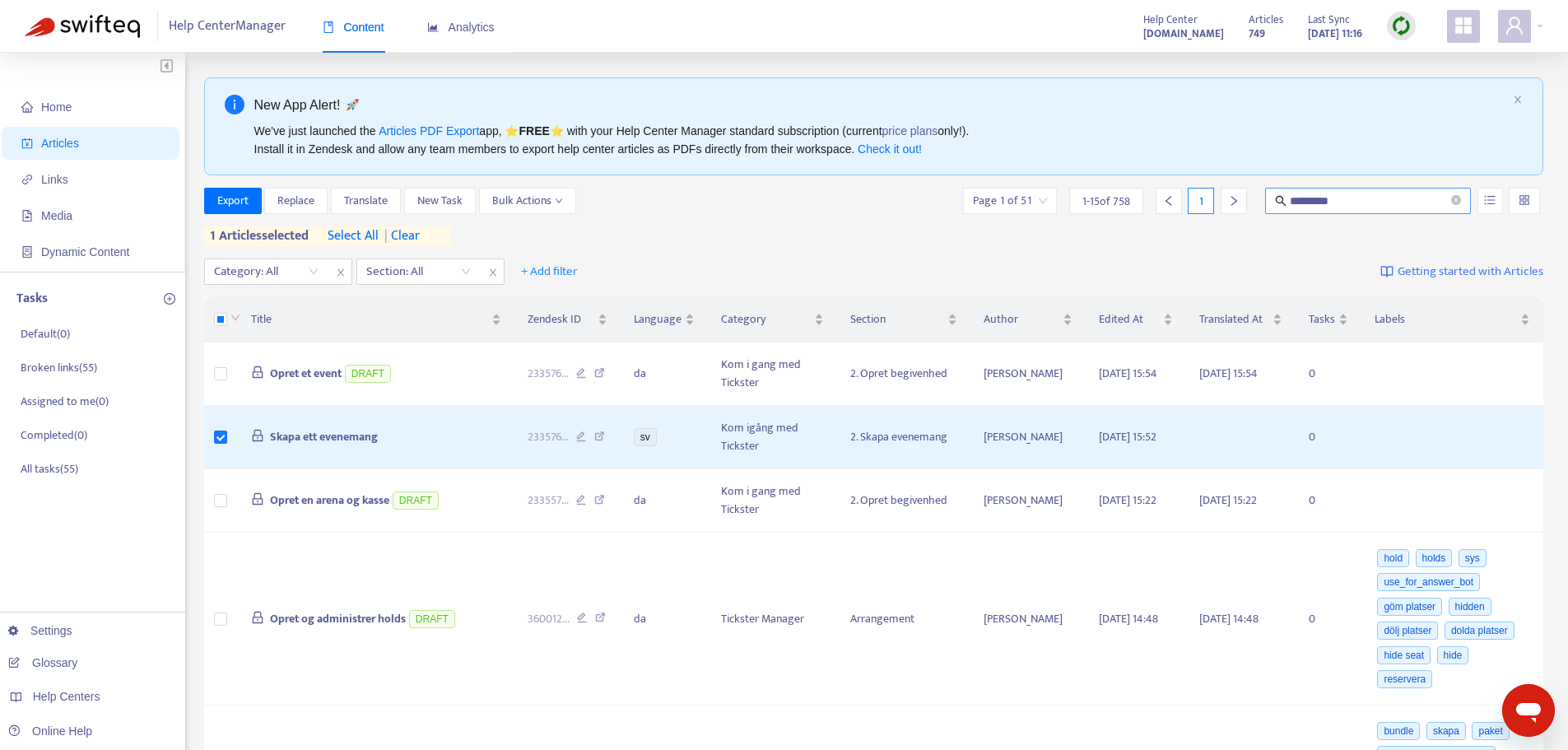 click on "*********" at bounding box center [1369, 201] 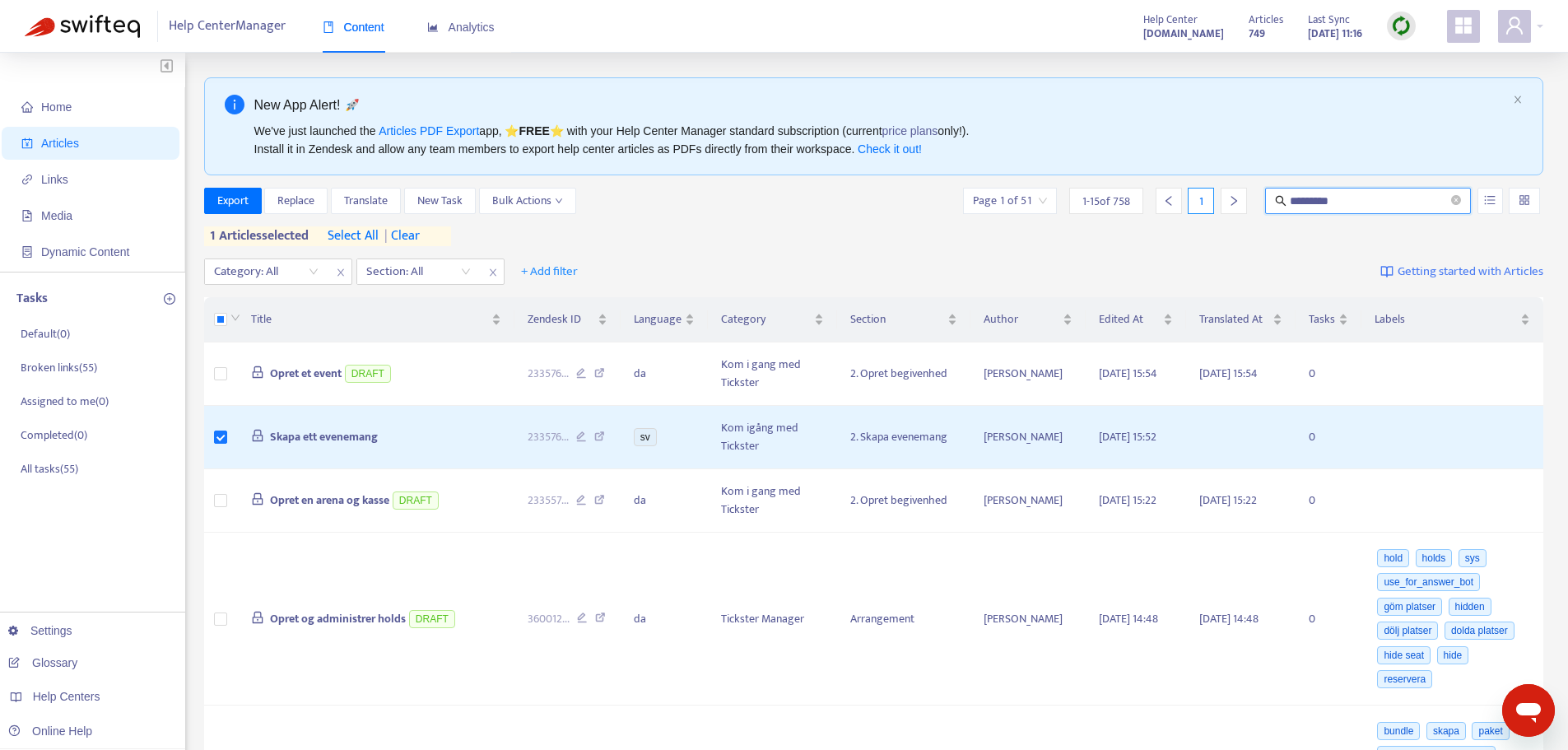 click on "*********" at bounding box center [1369, 201] 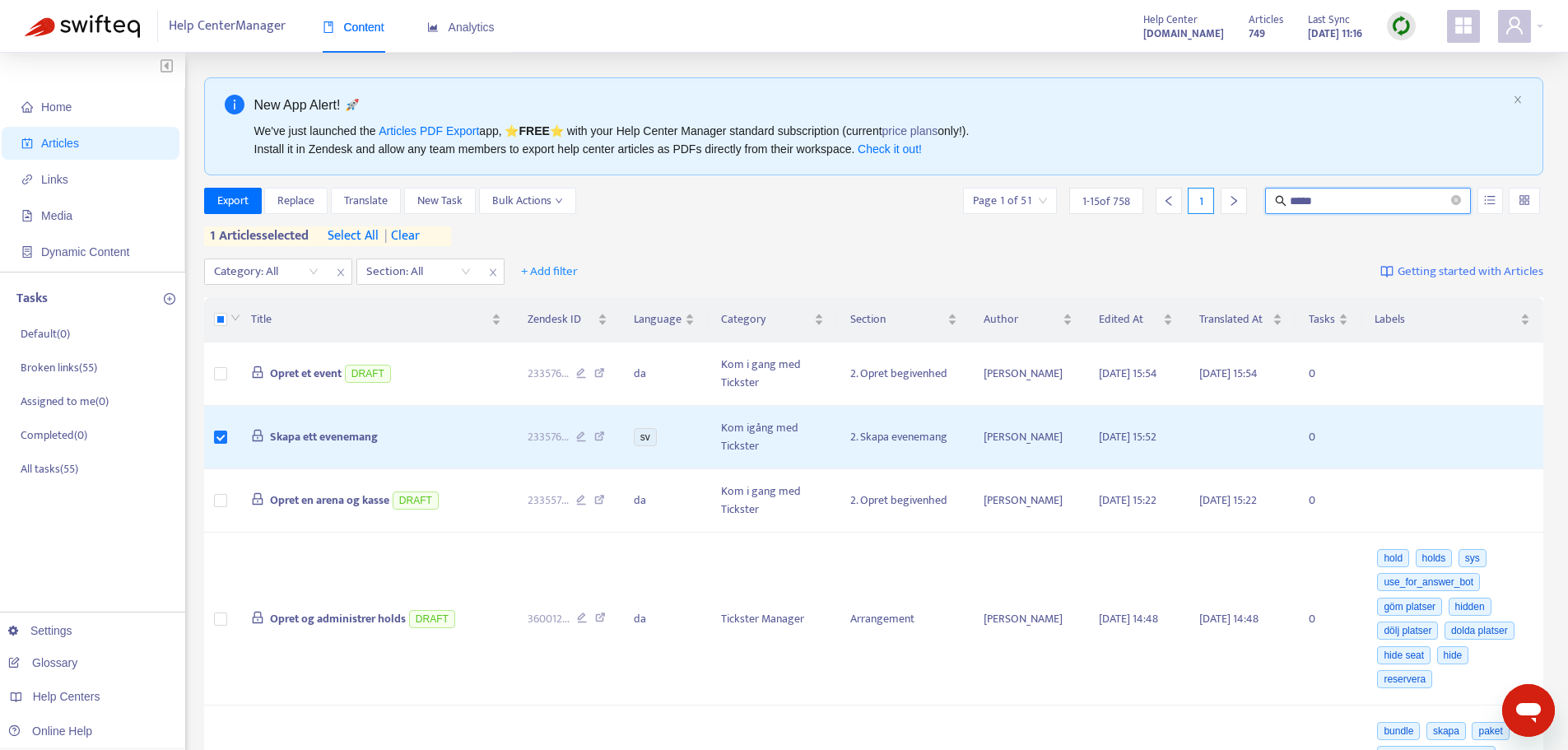 type on "*****" 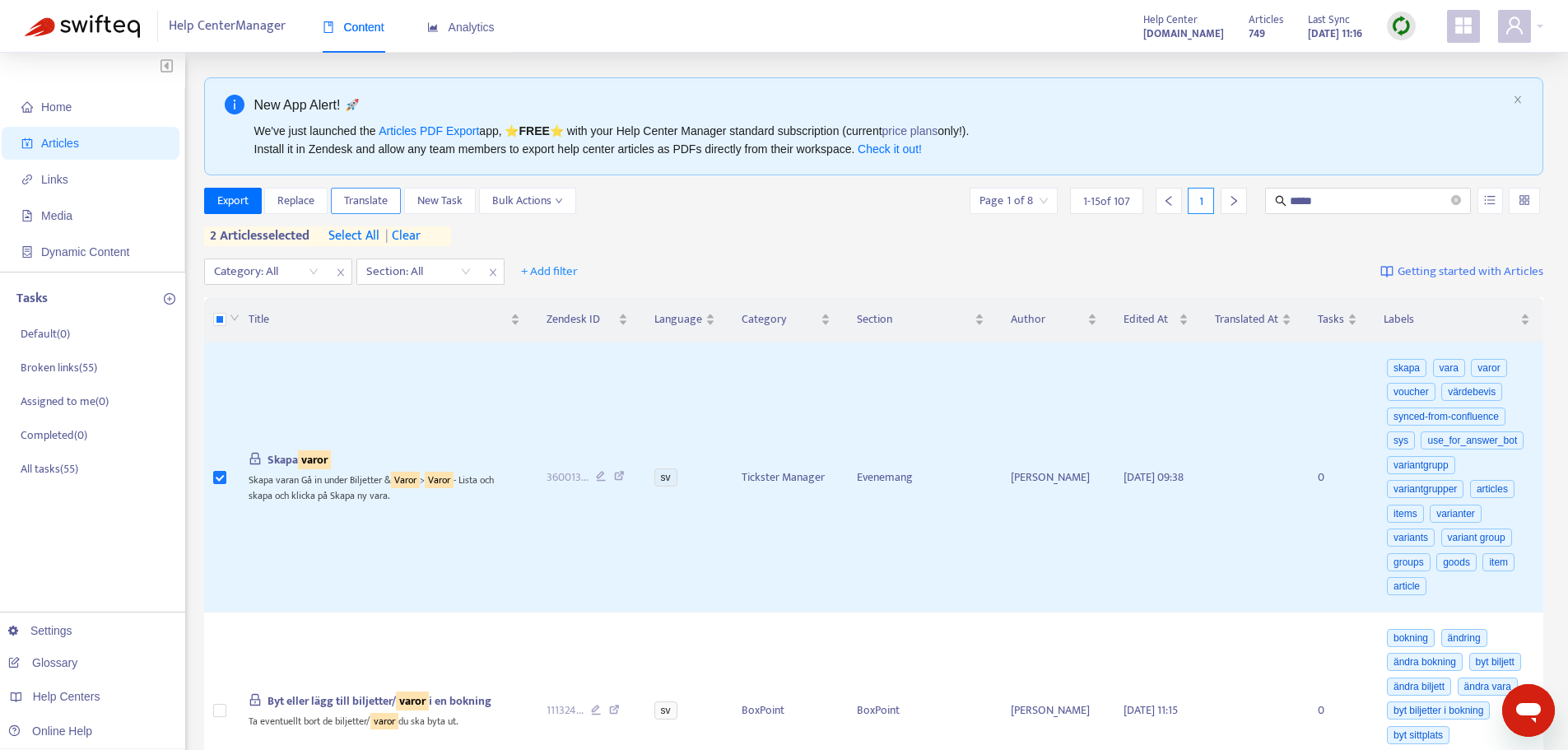 click on "Translate" at bounding box center [365, 201] 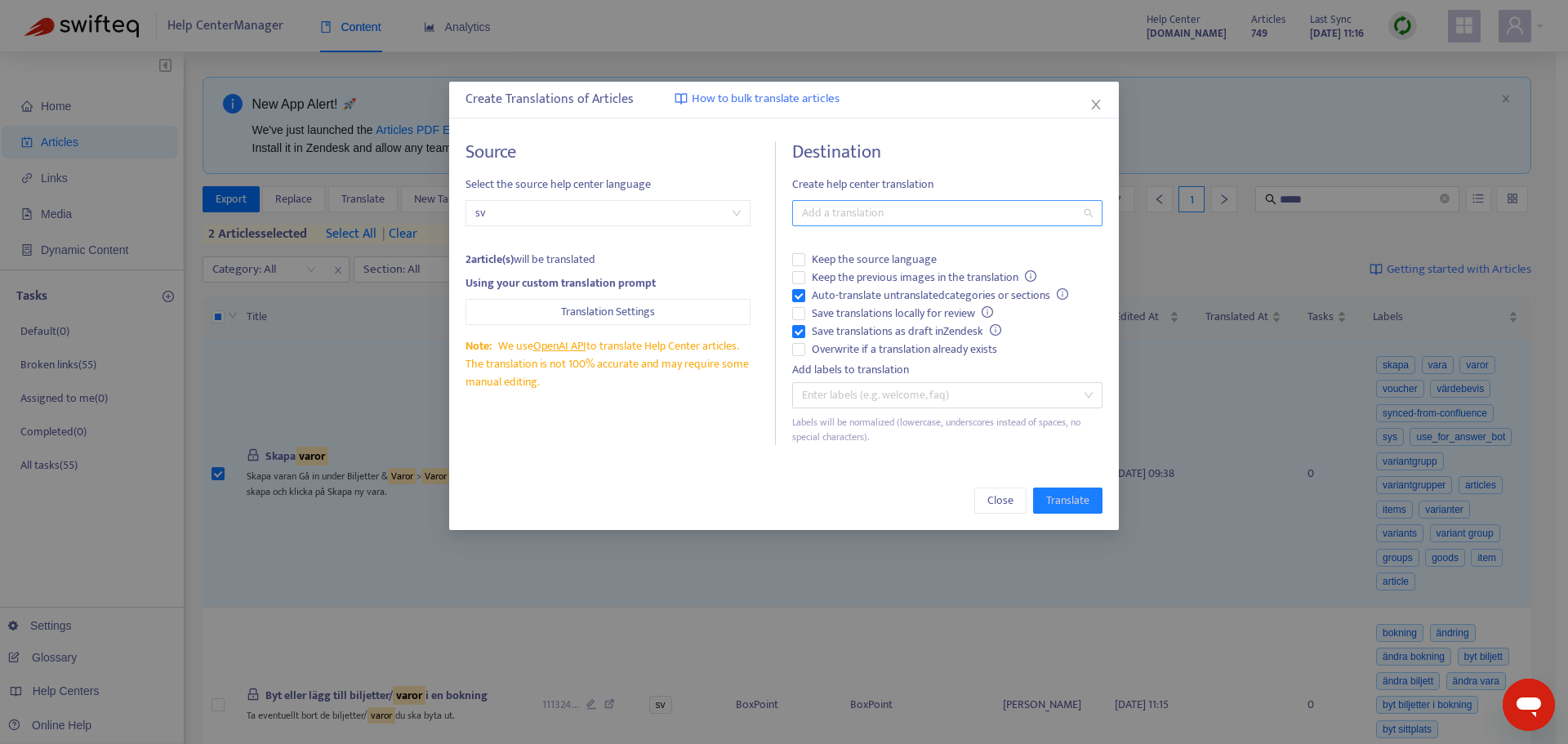 click on "Add a translation" at bounding box center (947, 213) 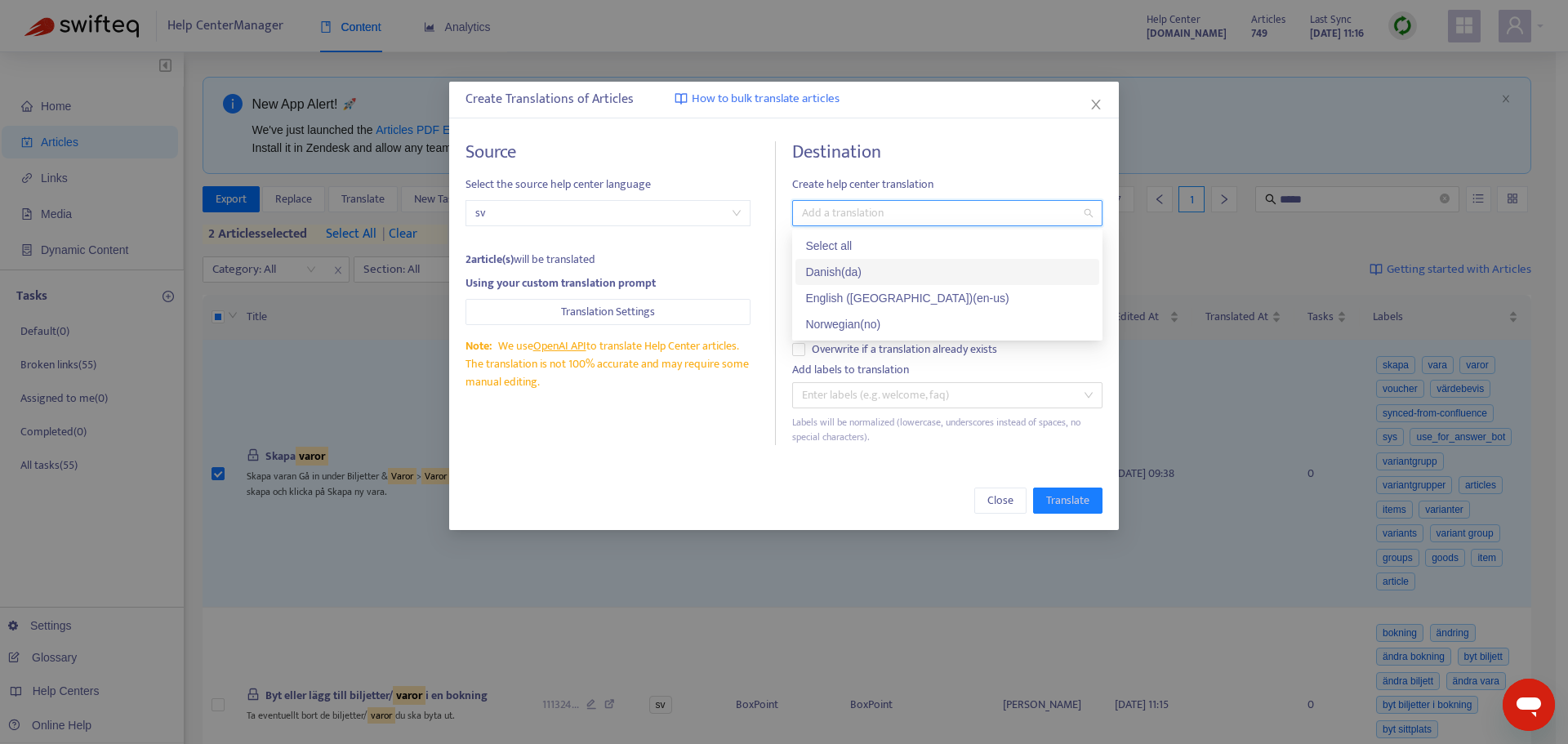 click on "Danish  ( da )" at bounding box center [947, 272] 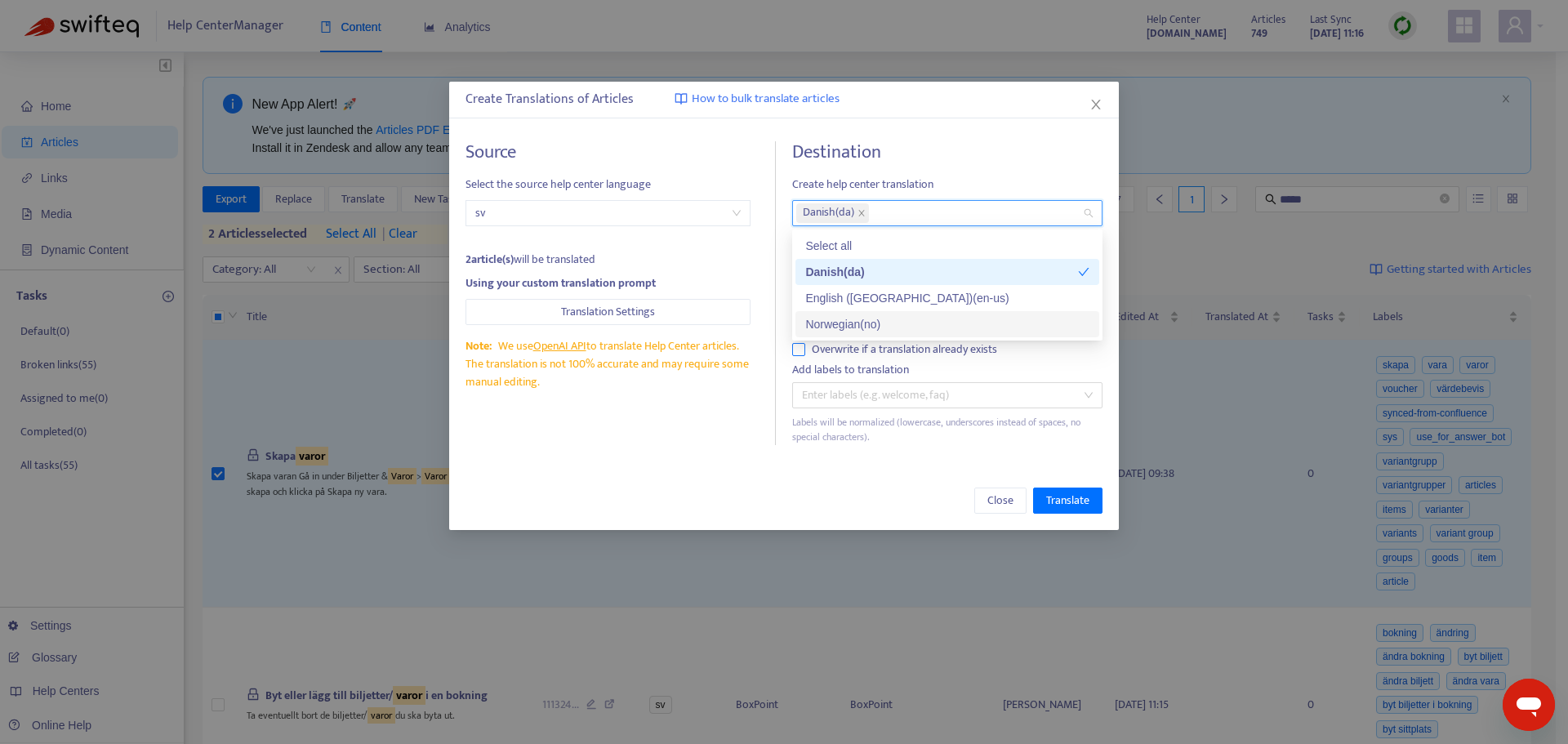 click on "Overwrite if a translation already exists" at bounding box center [904, 350] 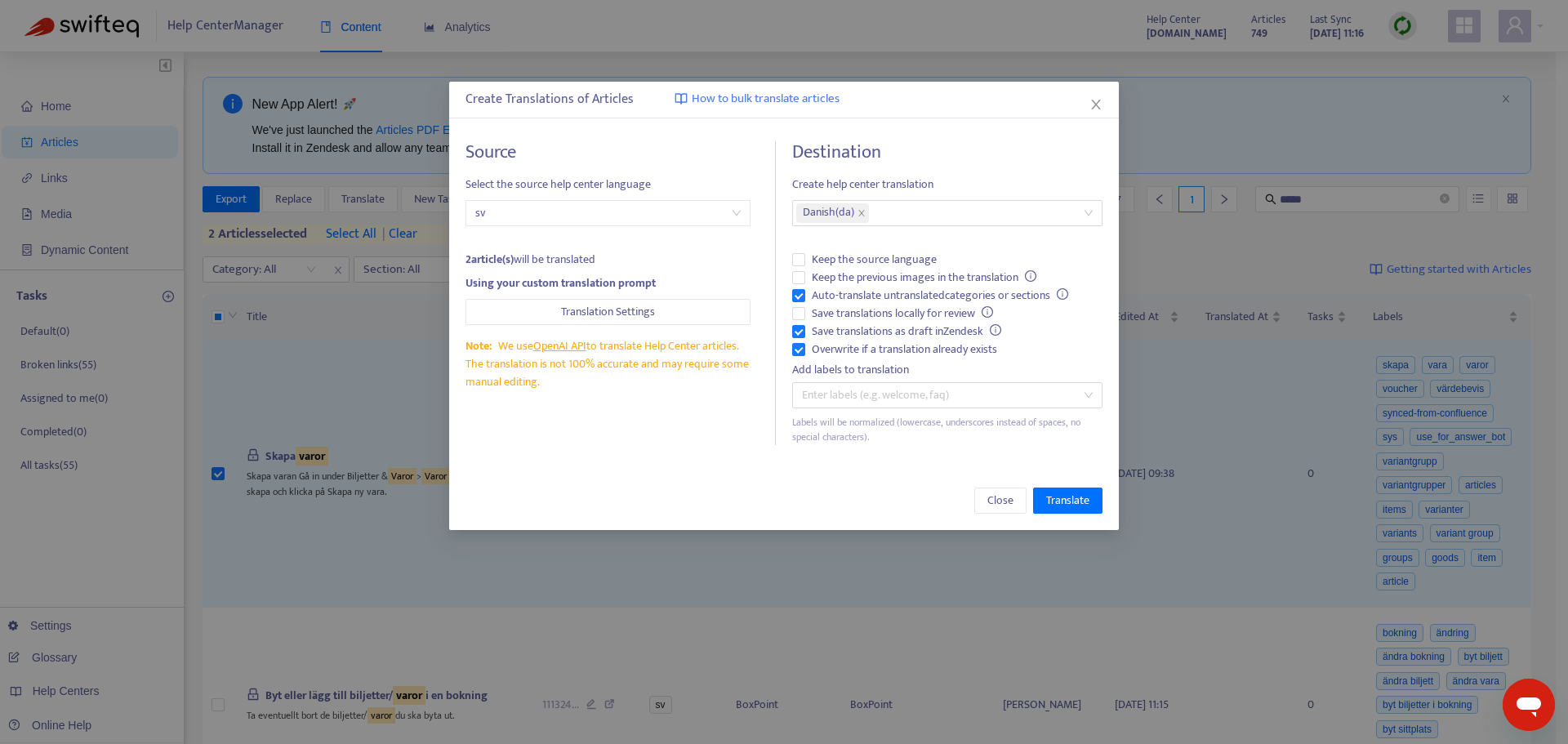 click on "Create Translations of Articles How to bulk translate articles Source Select the source help center language sv 2  article(s)  will be translated Using your custom translation prompt Translation Settings Note: We use  OpenAI API  to translate Help Center articles. The translation is not 100% accurate and may require some manual editing. Destination Create help center translation Danish  ( da )   Keep the source language Keep the previous images in the translation Auto-translate untranslated  categories or sections Save translations locally for review Save translations as draft in  Zendesk Overwrite if a translation already exists Add labels to translation   Enter labels (e.g. welcome, faq) Labels will be normalized (lowercase, underscores instead of spaces, no special characters). Close Translate" at bounding box center (784, 305) 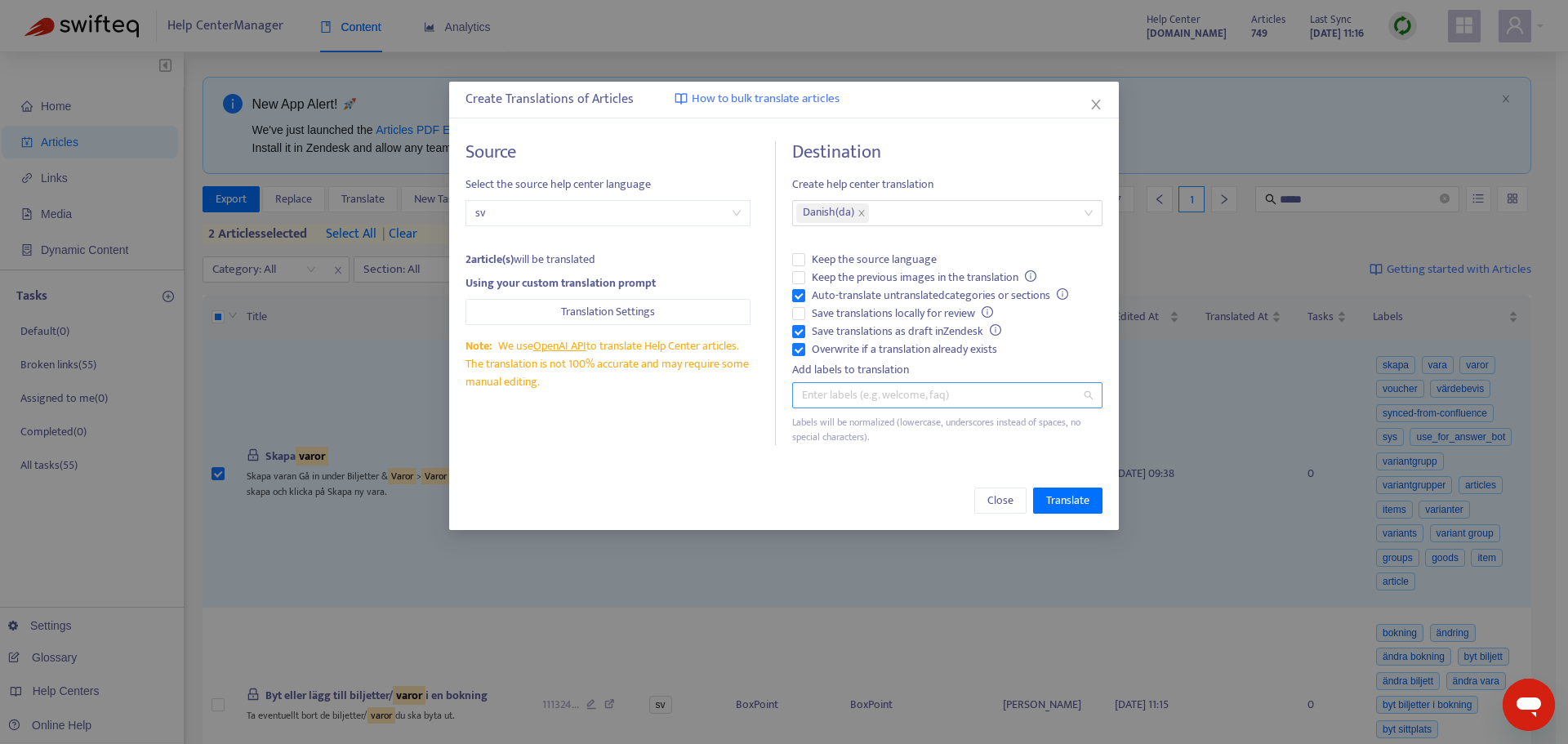 click at bounding box center (939, 395) 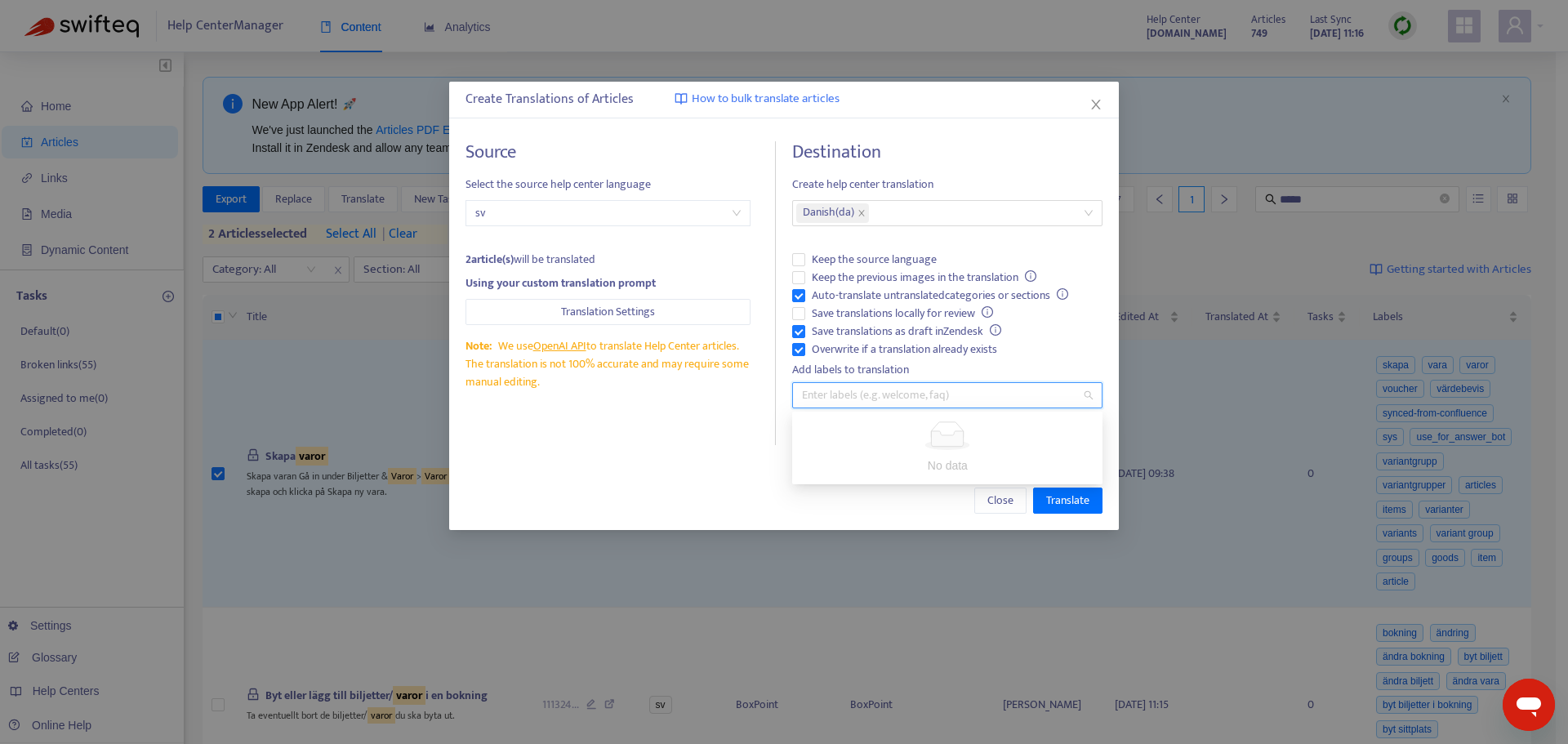 click at bounding box center [939, 395] 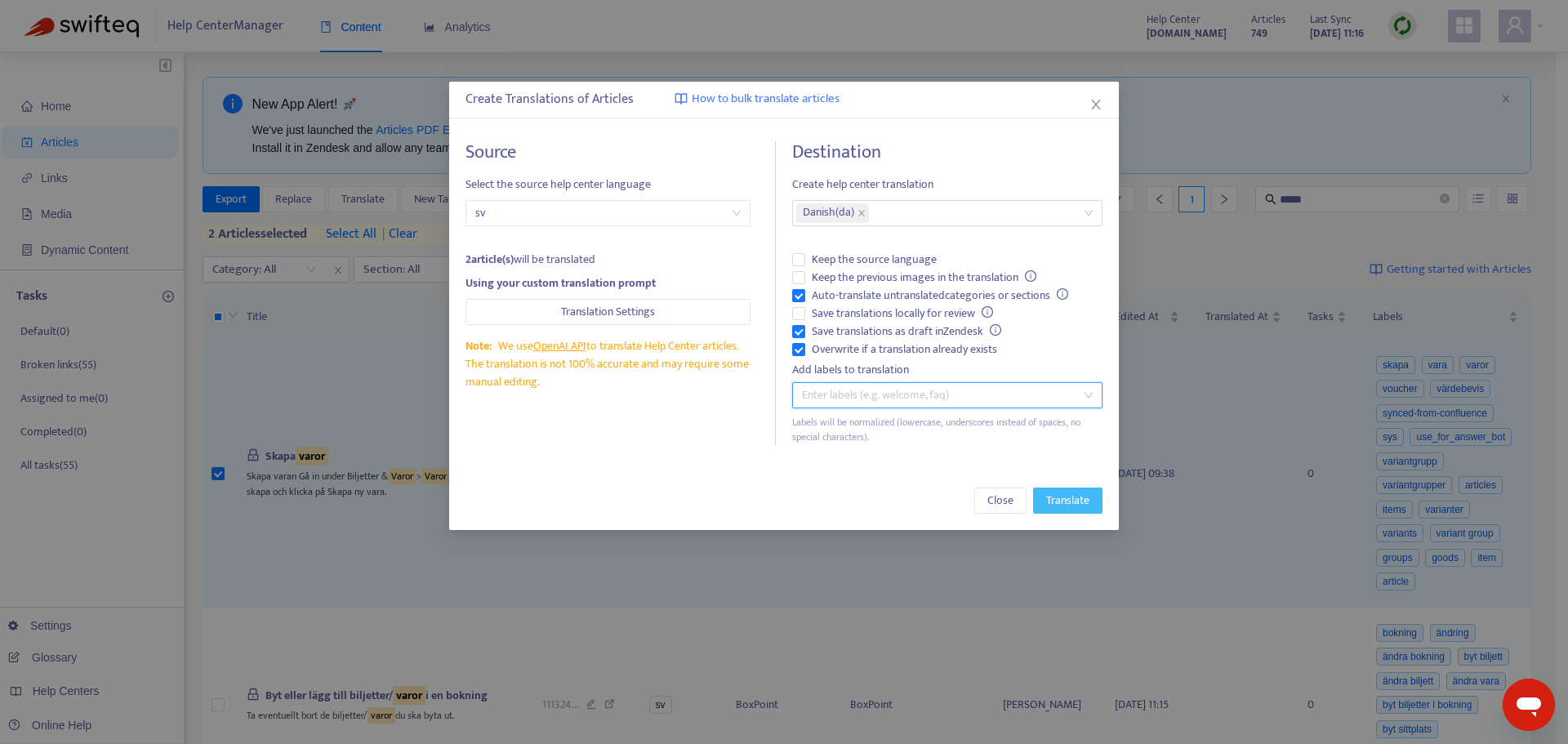 click on "Translate" at bounding box center [1067, 501] 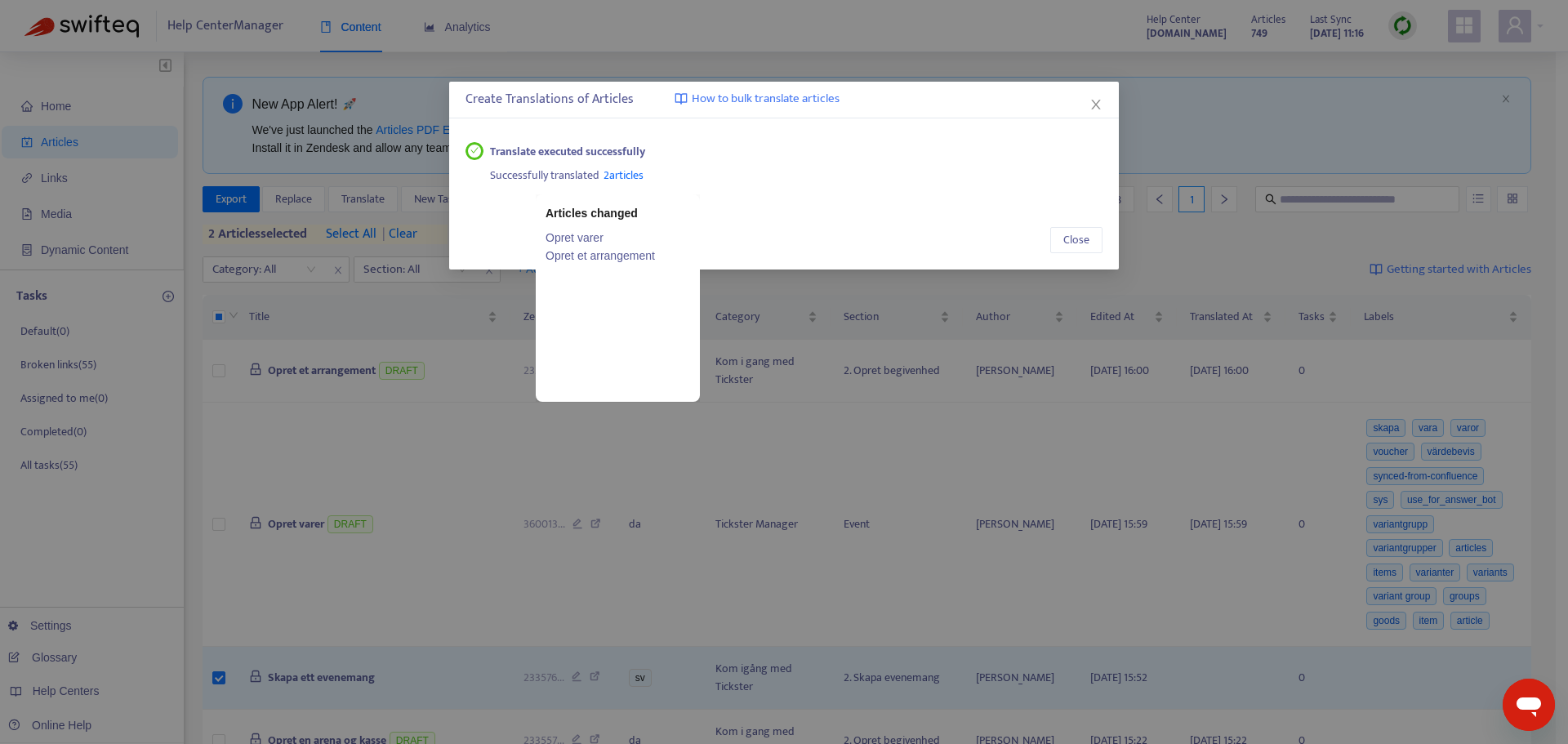 click on "2  articles" at bounding box center (623, 175) 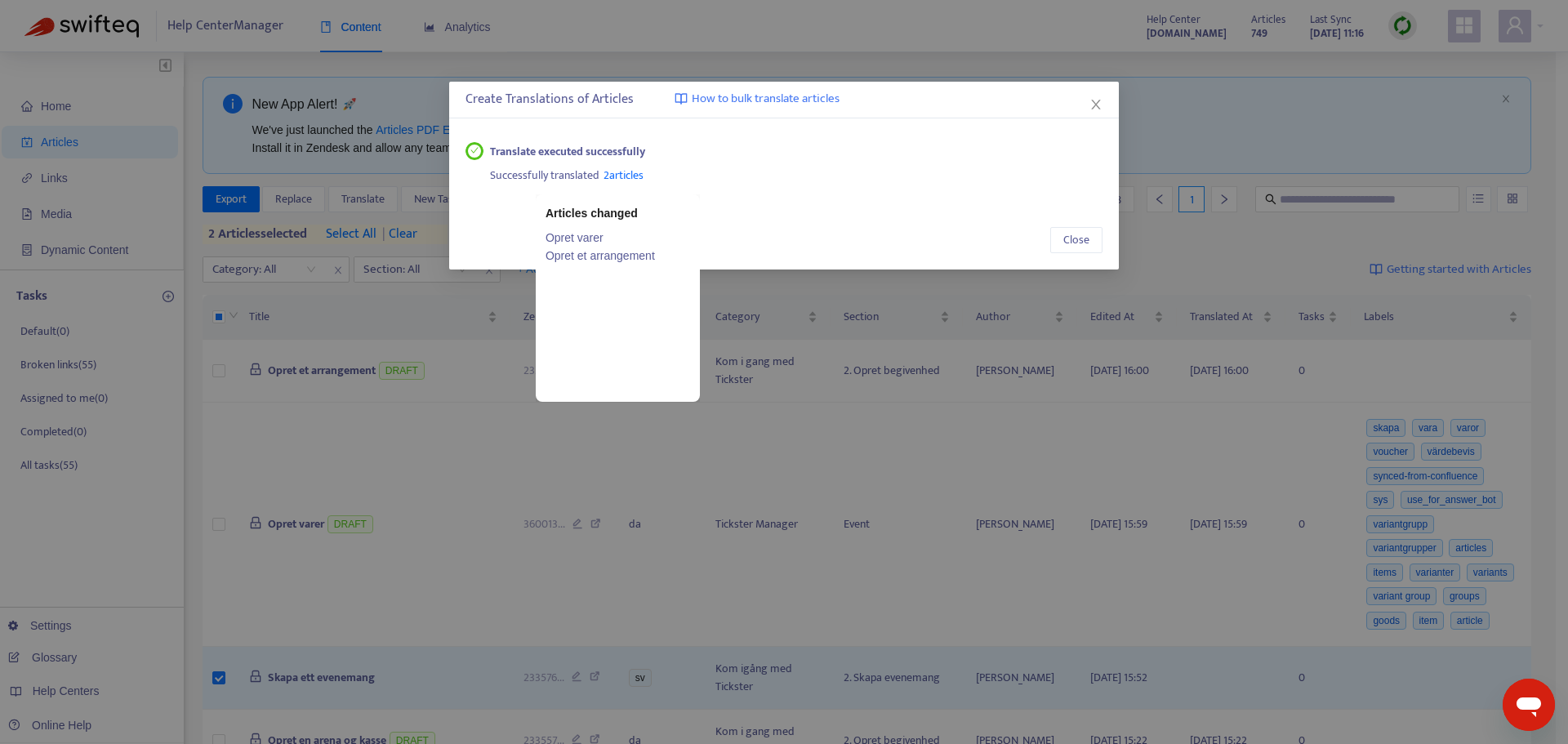 click on "Opret varer" at bounding box center [617, 238] 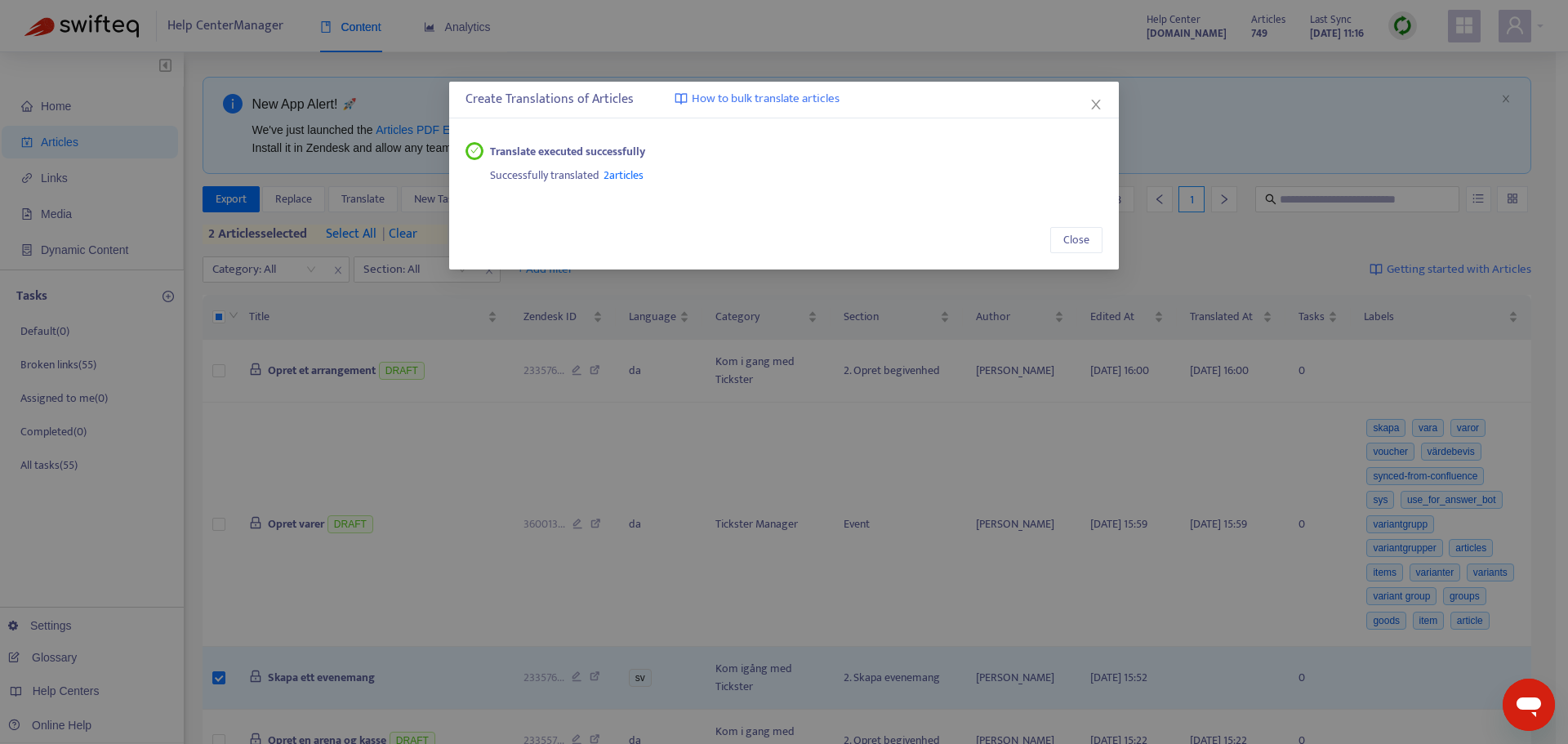 click on "2  articles" at bounding box center [623, 175] 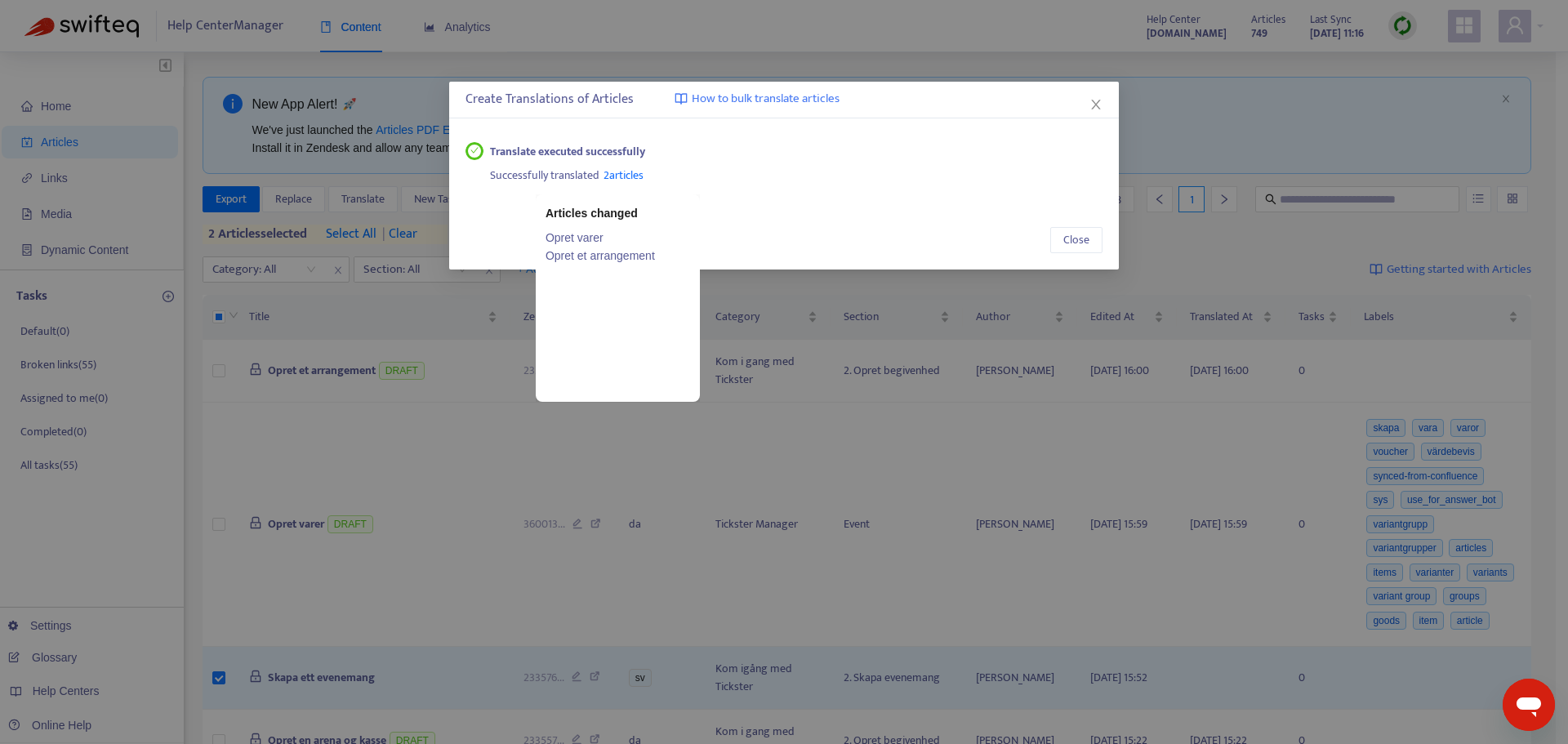 click on "Opret et arrangement" at bounding box center [617, 256] 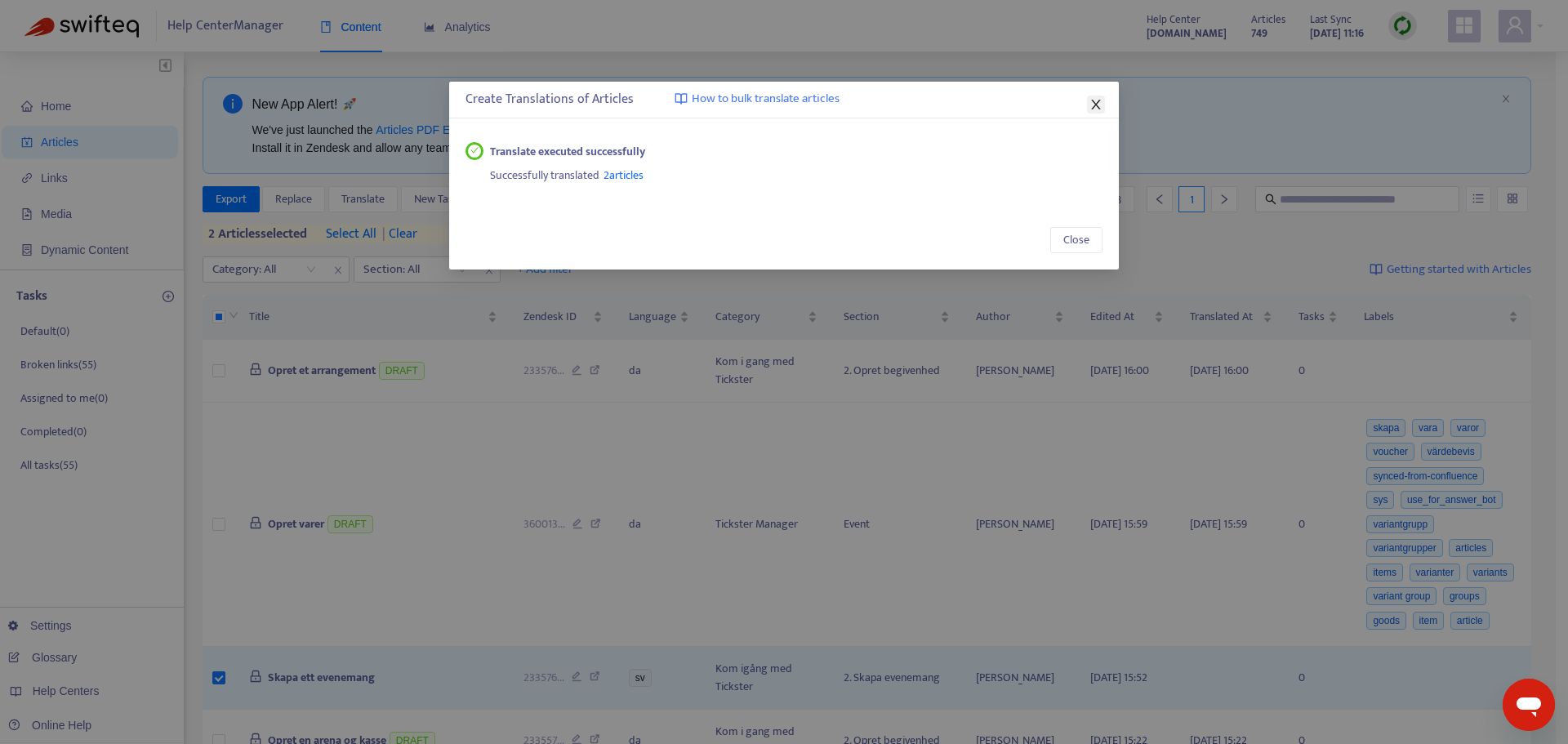 click 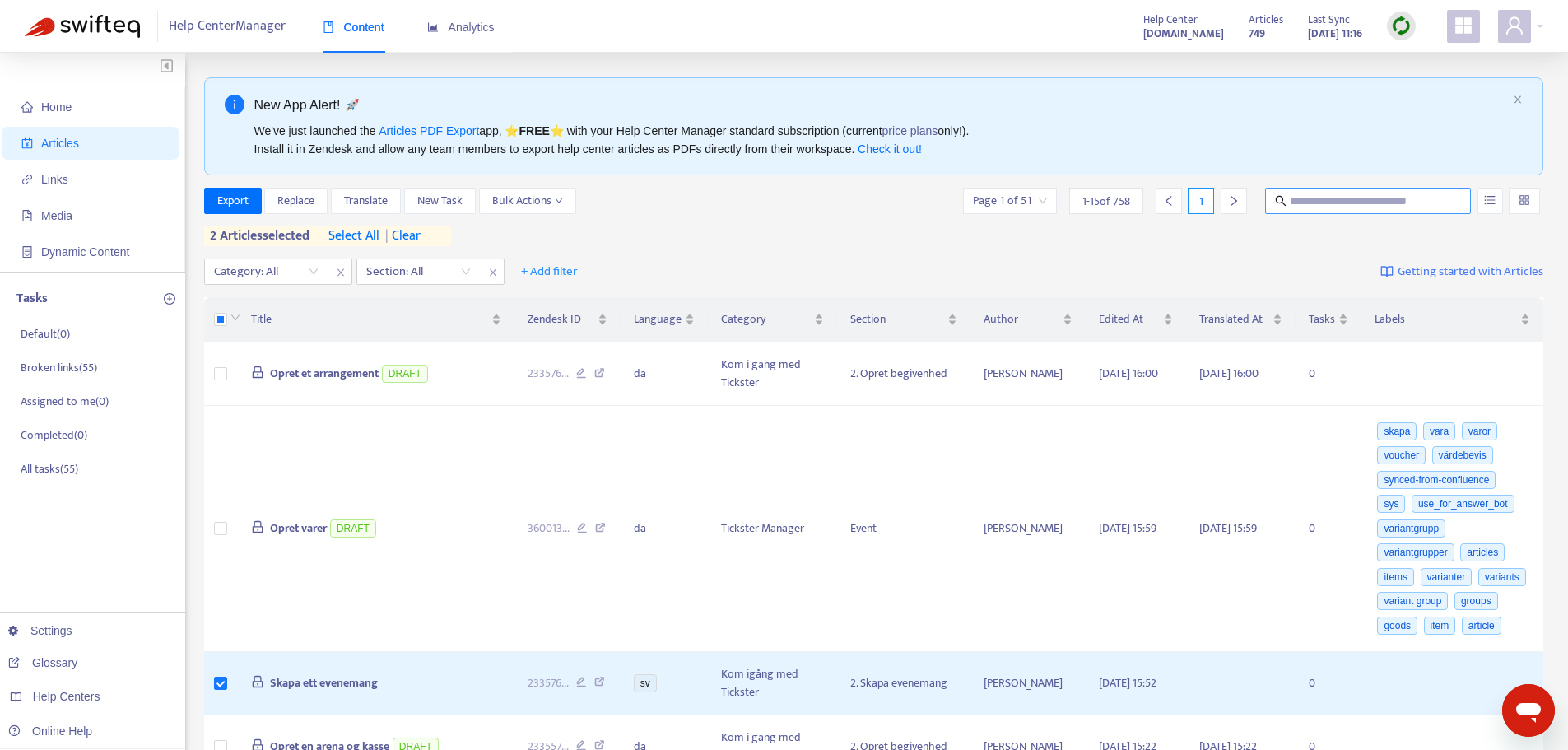 click at bounding box center (1369, 201) 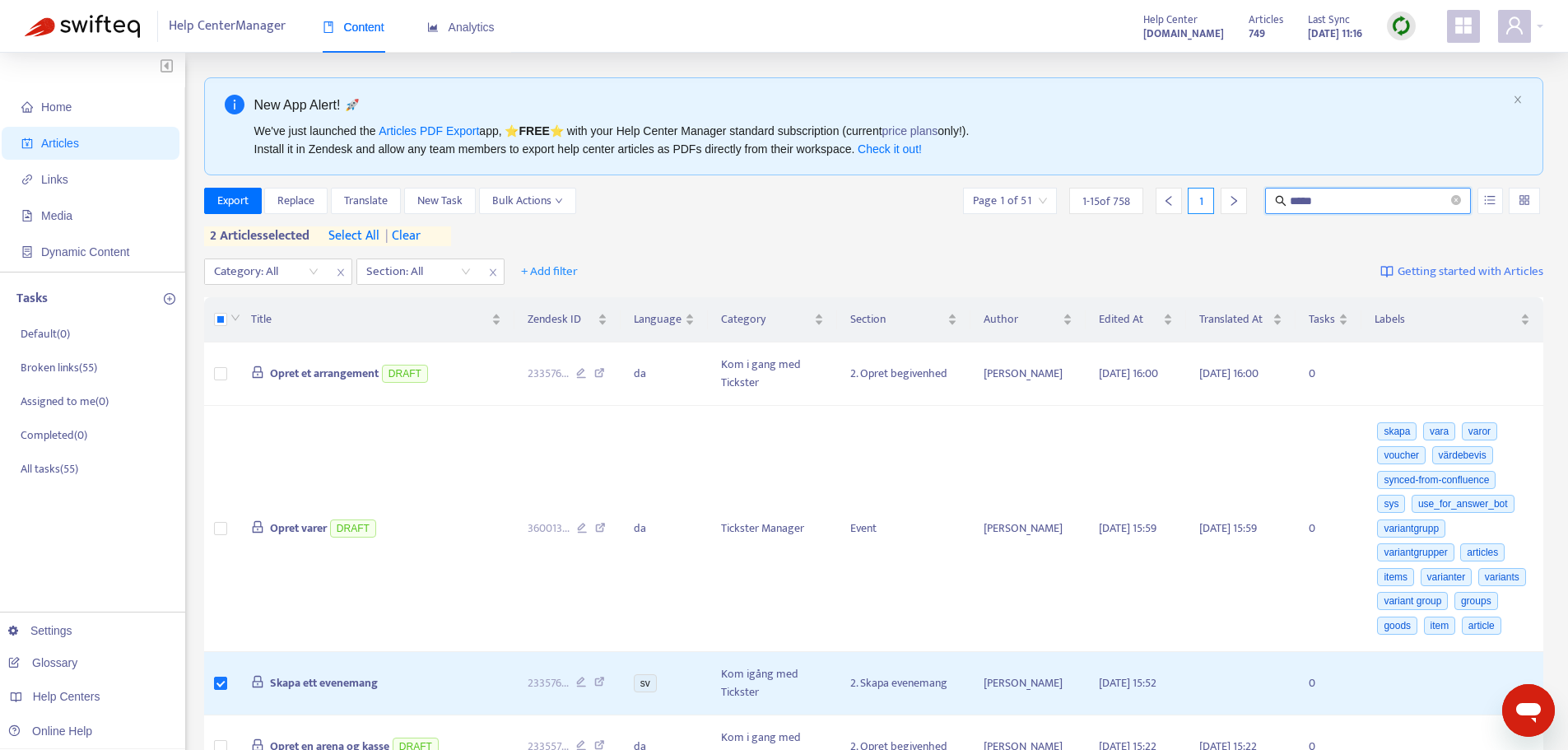 type on "*****" 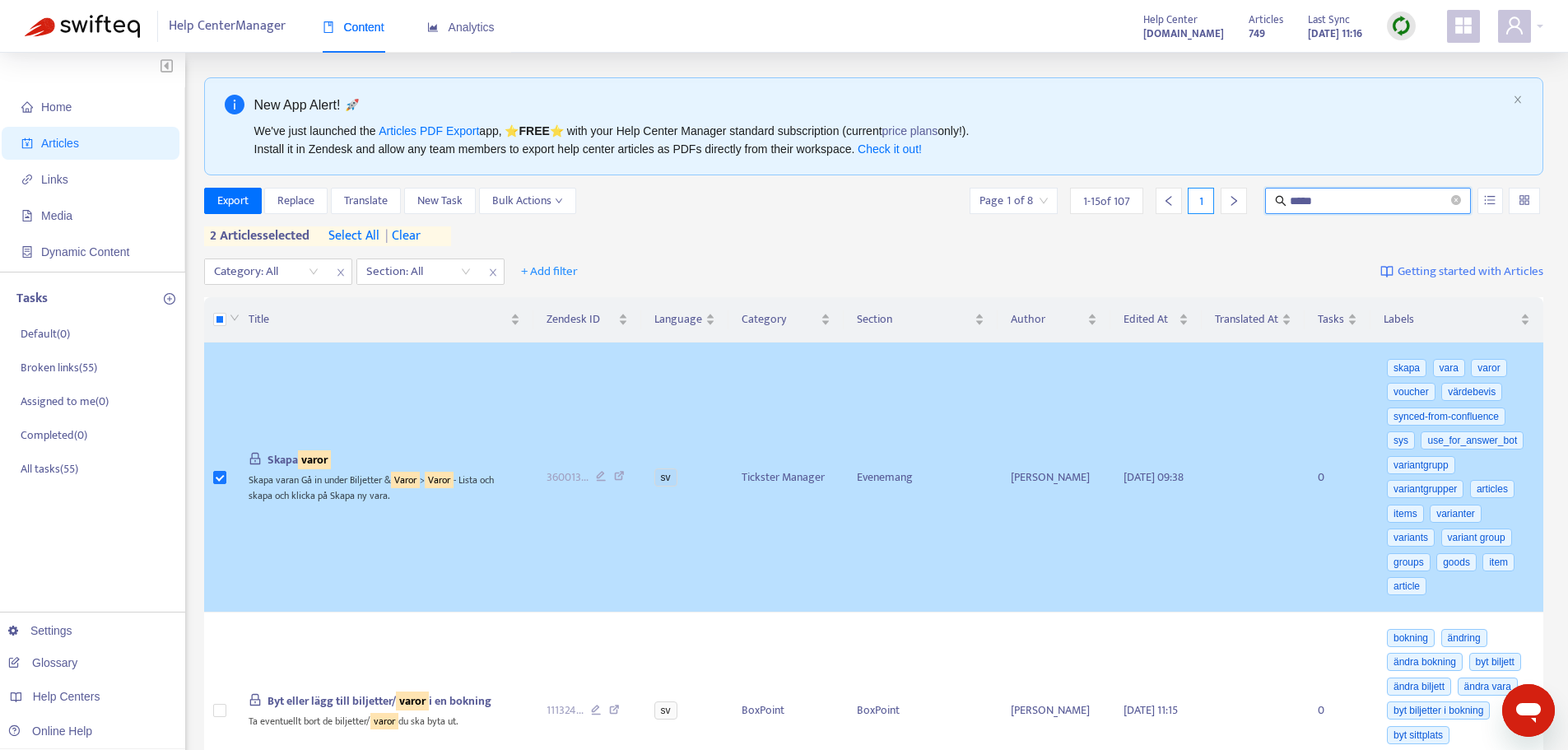 click on "varor" at bounding box center [314, 459] 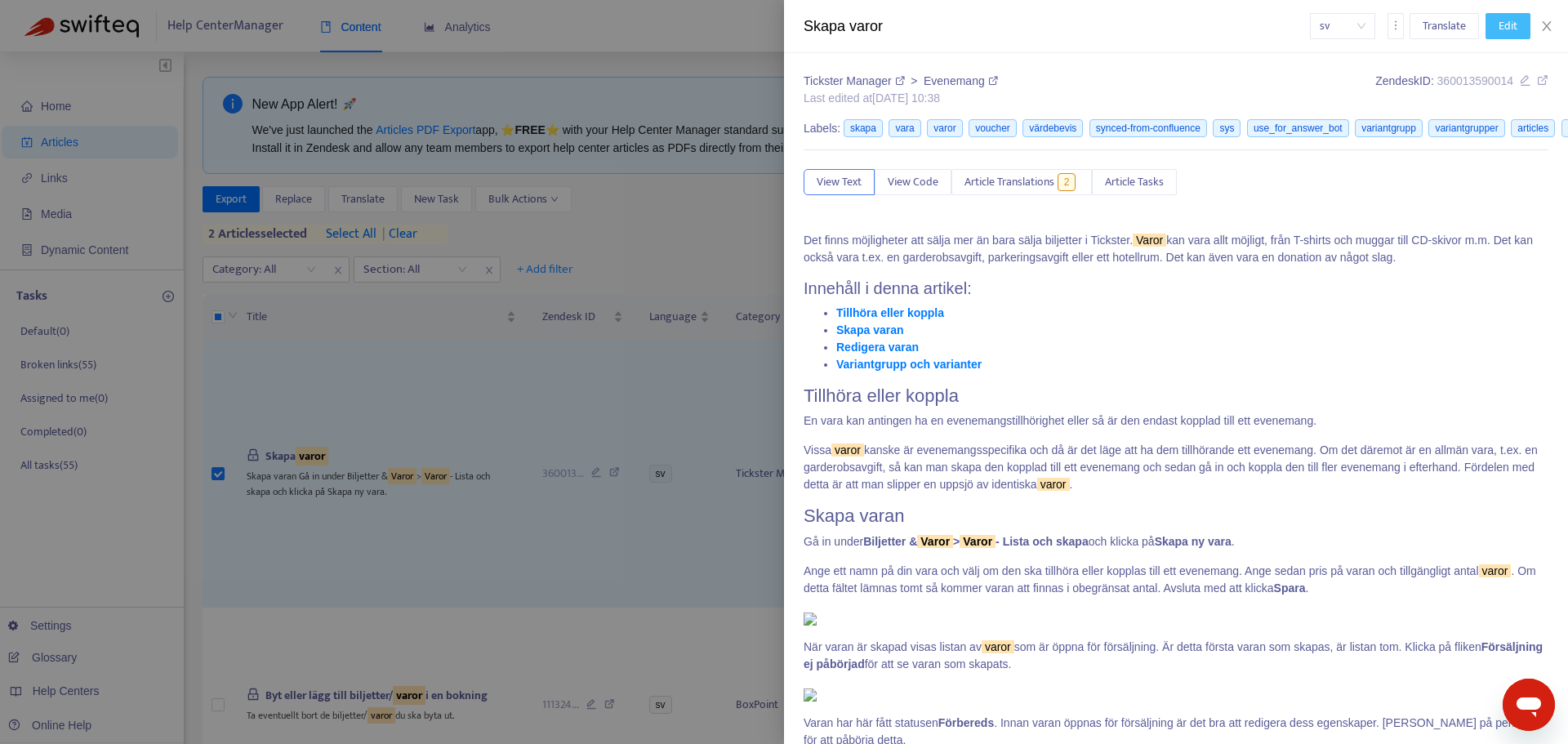click on "Edit" at bounding box center [1508, 26] 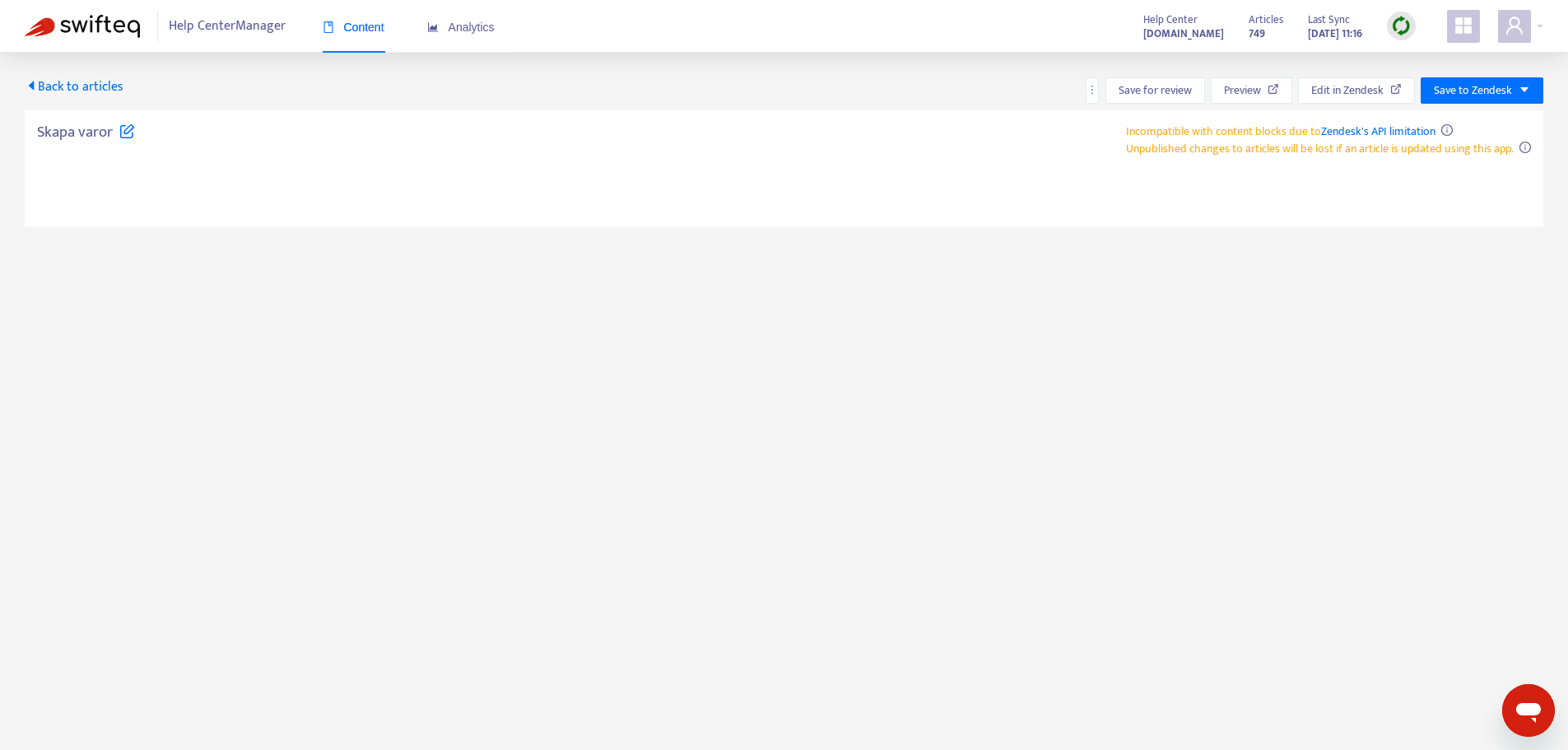 type on "**********" 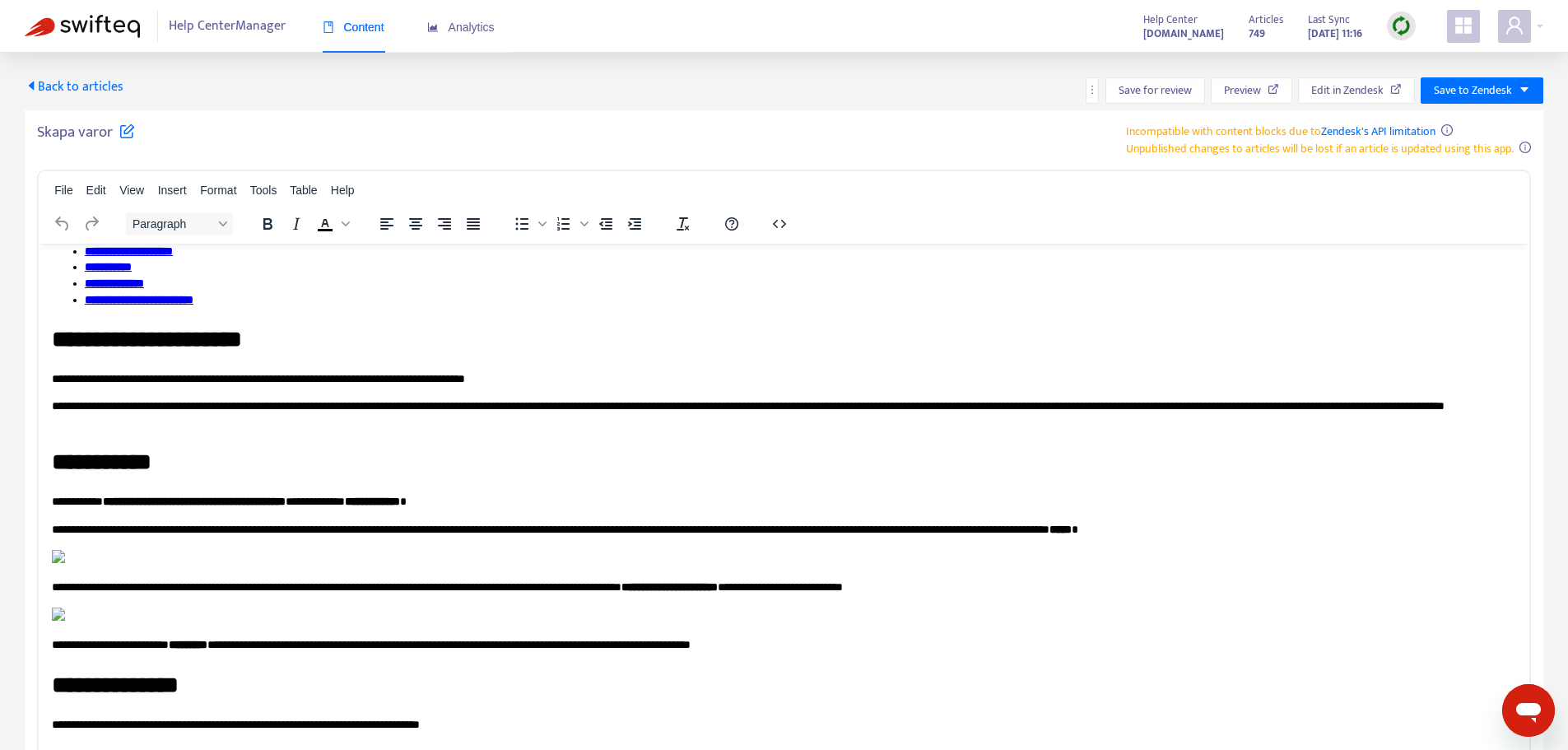 scroll, scrollTop: 165, scrollLeft: 0, axis: vertical 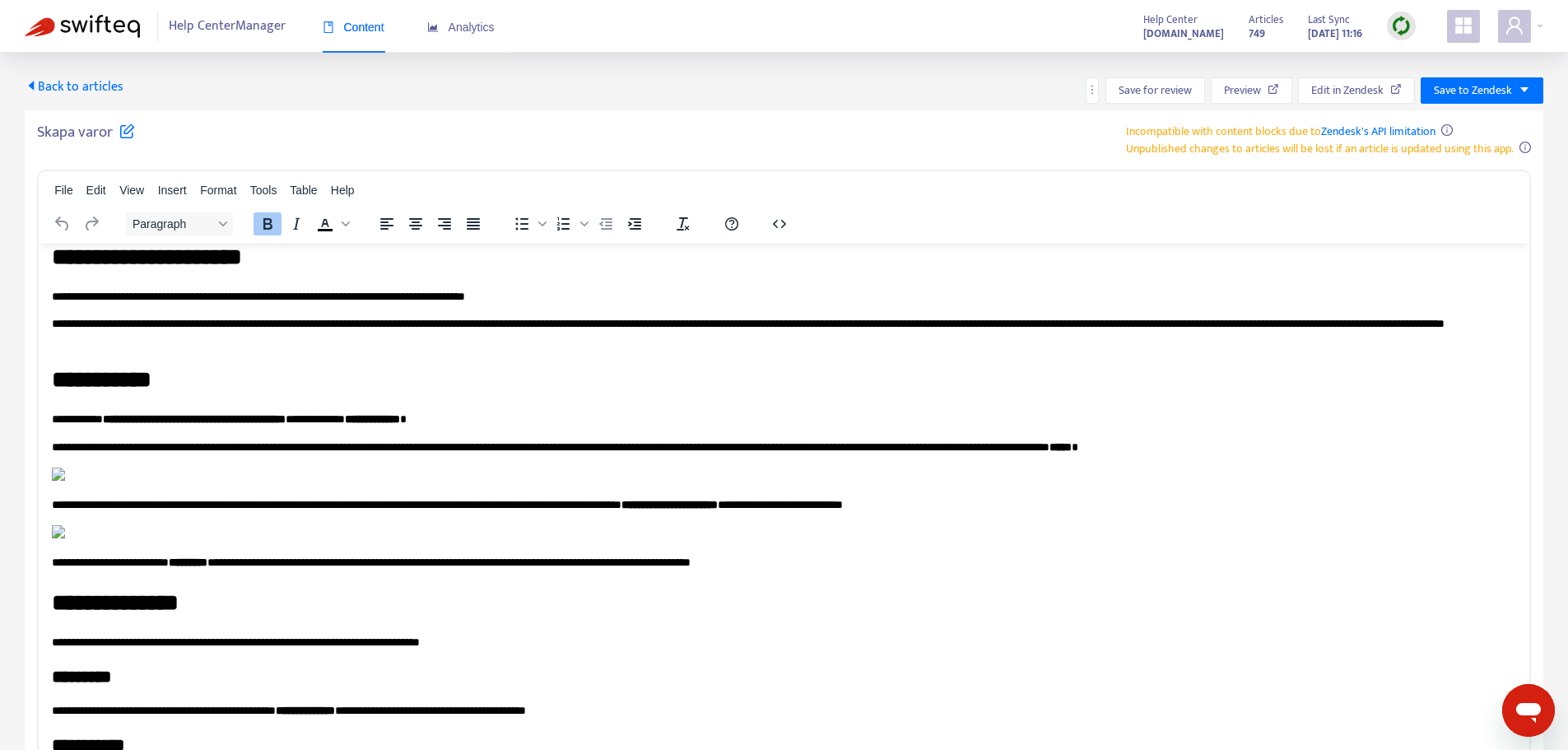 click on "**********" at bounding box center (194, 418) 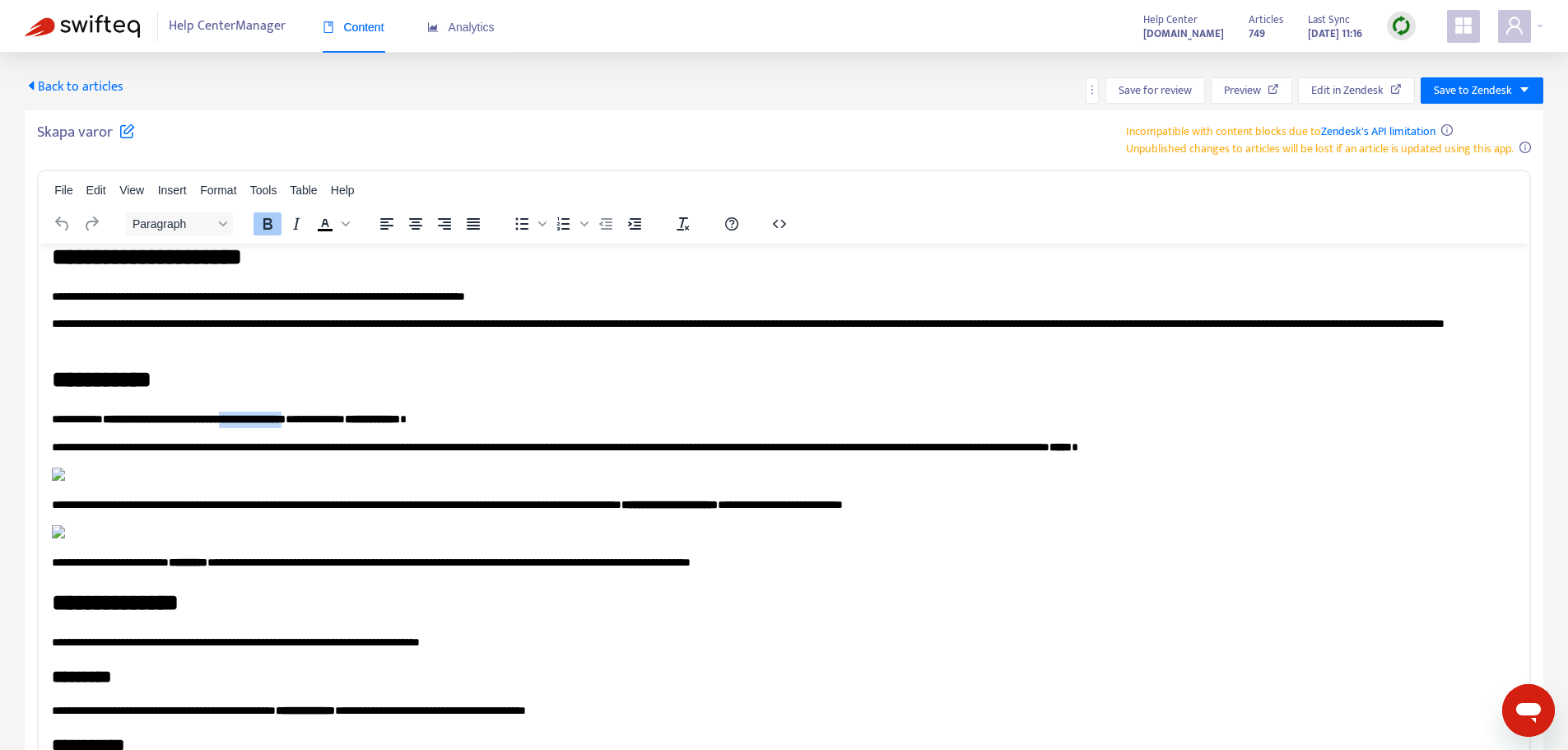 drag, startPoint x: 340, startPoint y: 421, endPoint x: 257, endPoint y: 415, distance: 83.21658 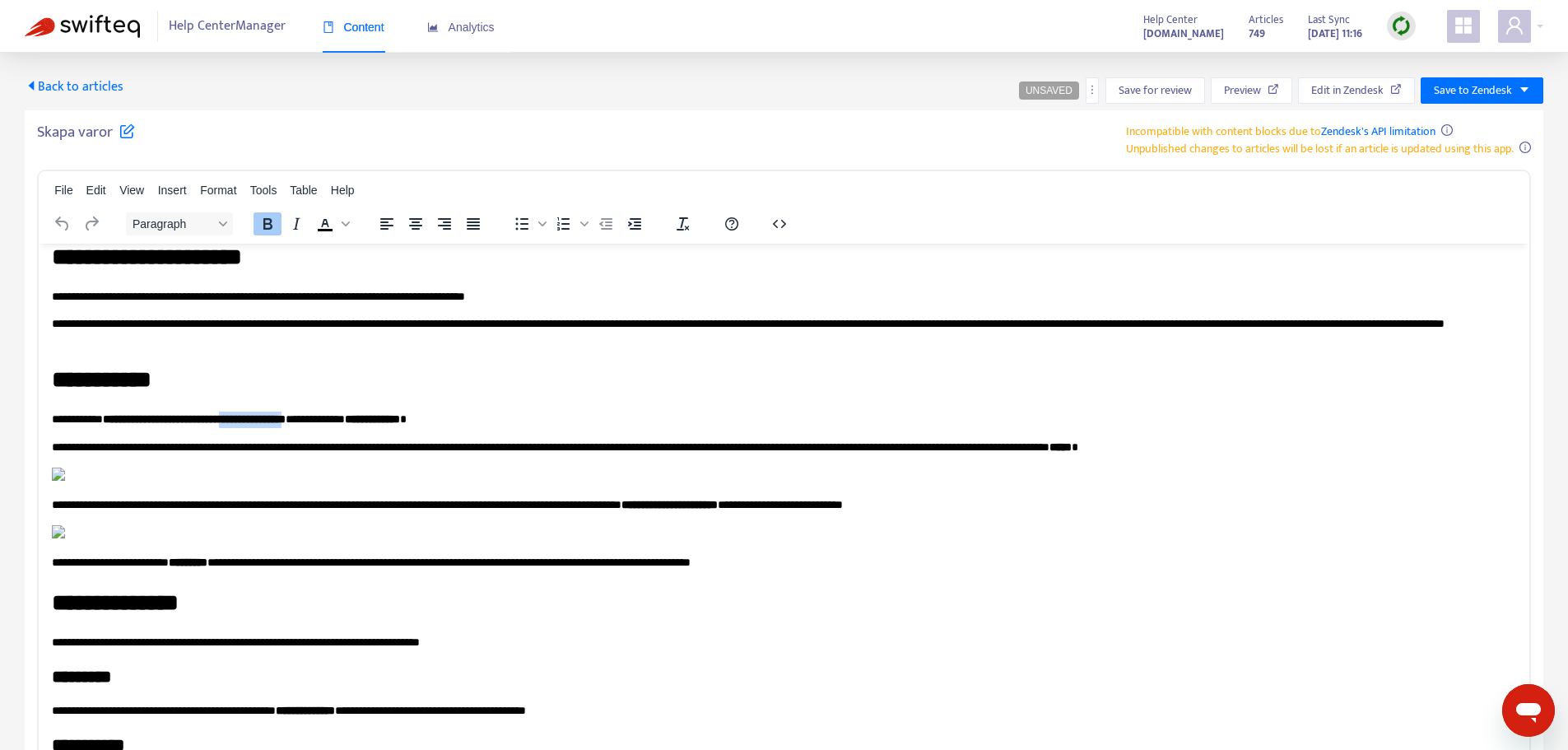 type 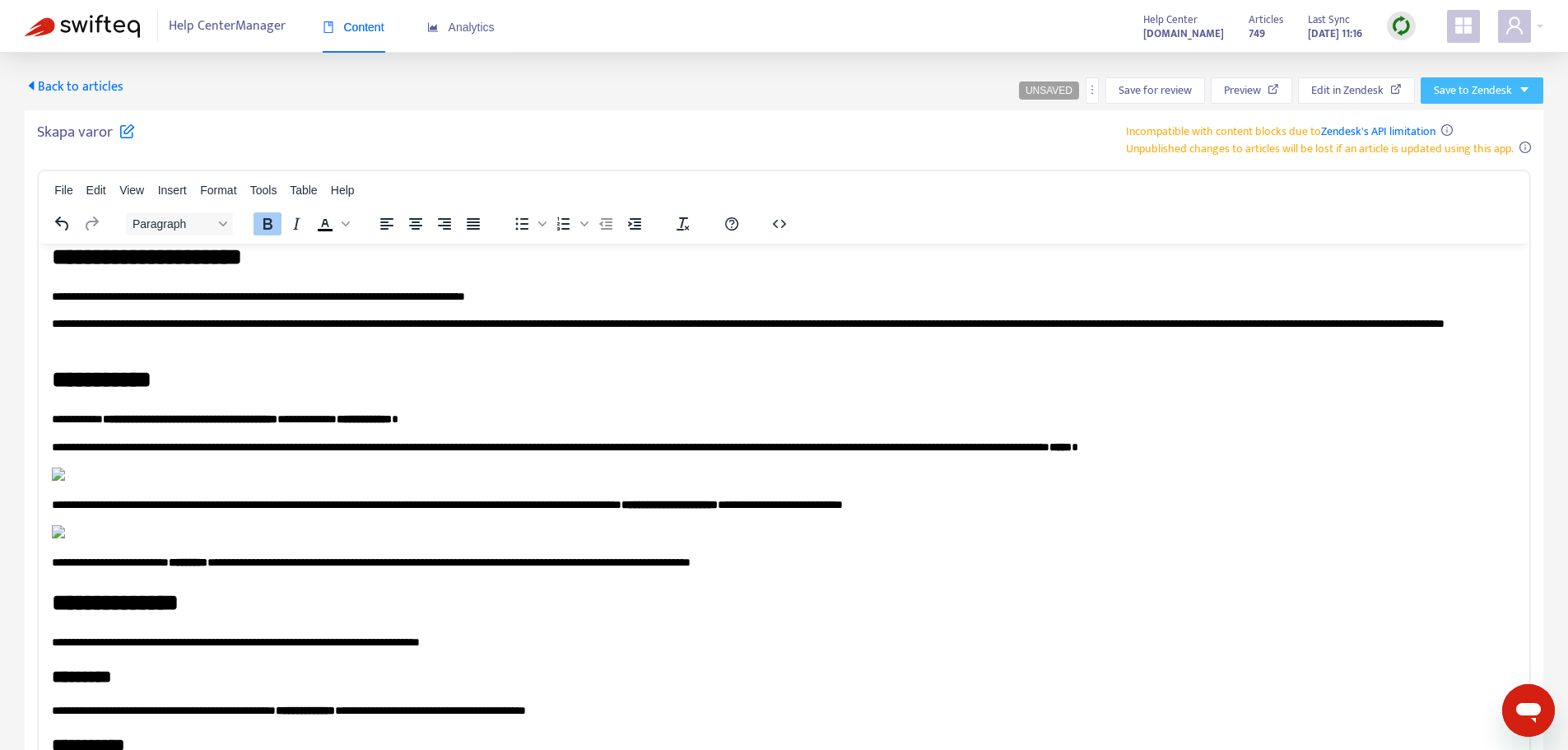 click on "Save to Zendesk" at bounding box center (1473, 91) 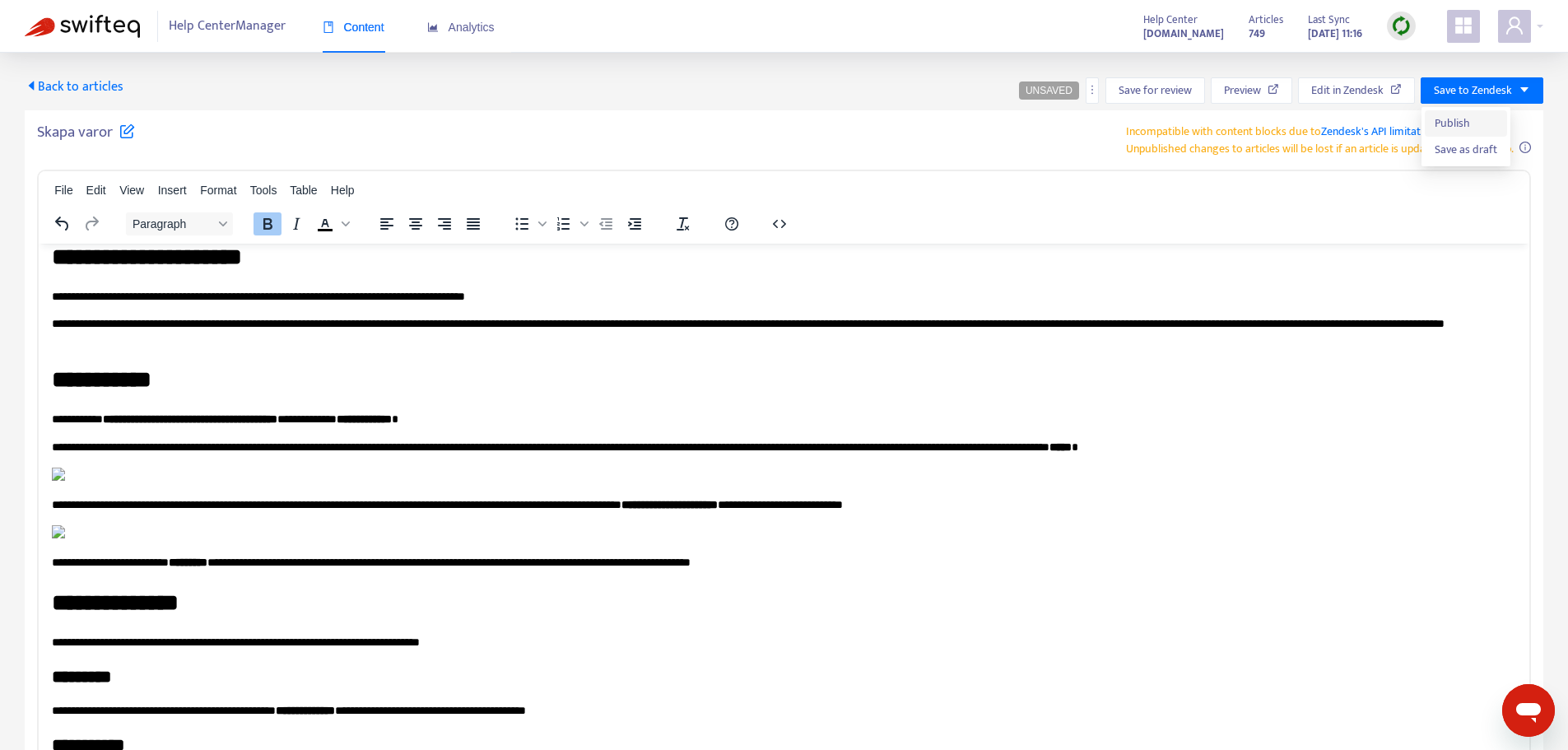 click on "Publish" at bounding box center (1466, 123) 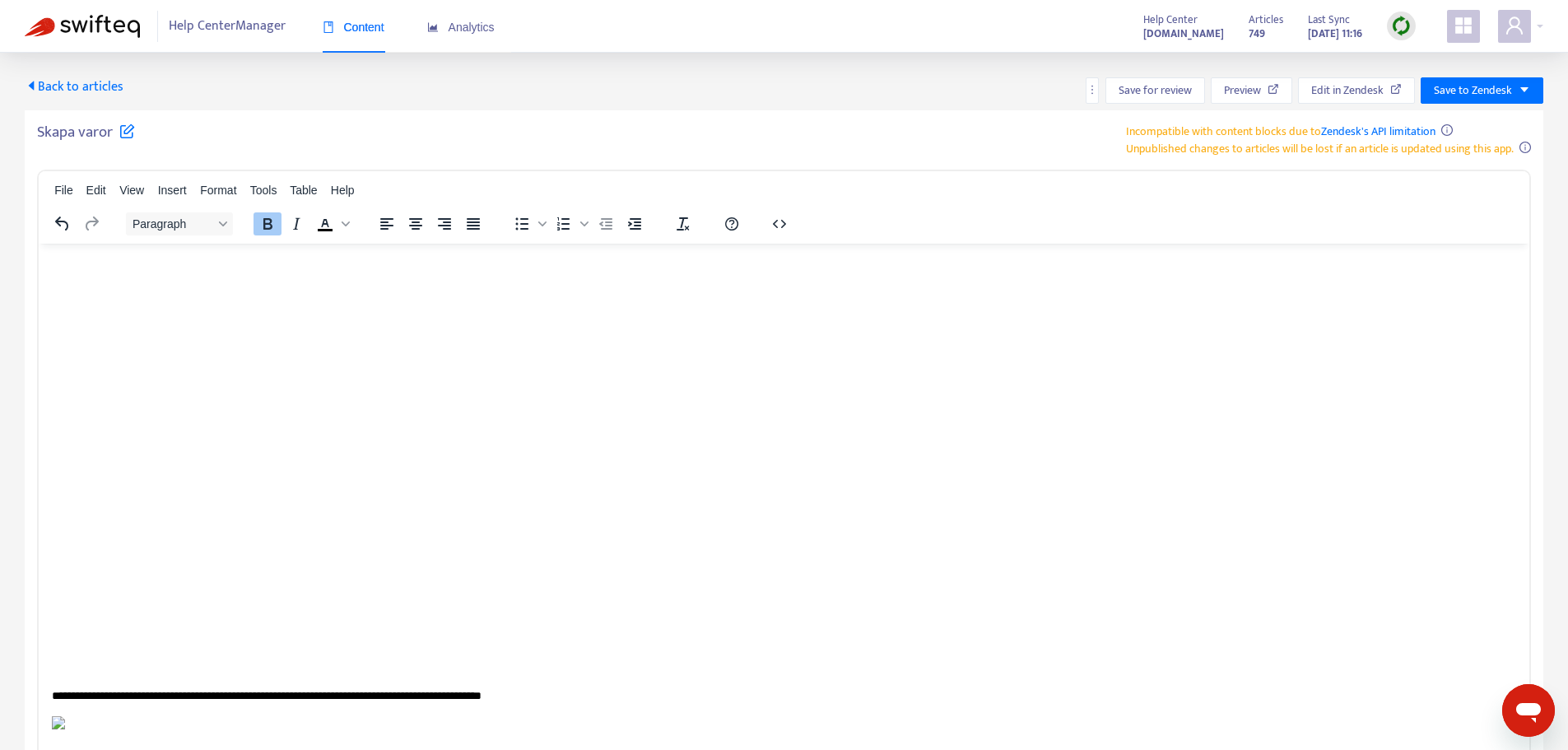 scroll, scrollTop: 2470, scrollLeft: 0, axis: vertical 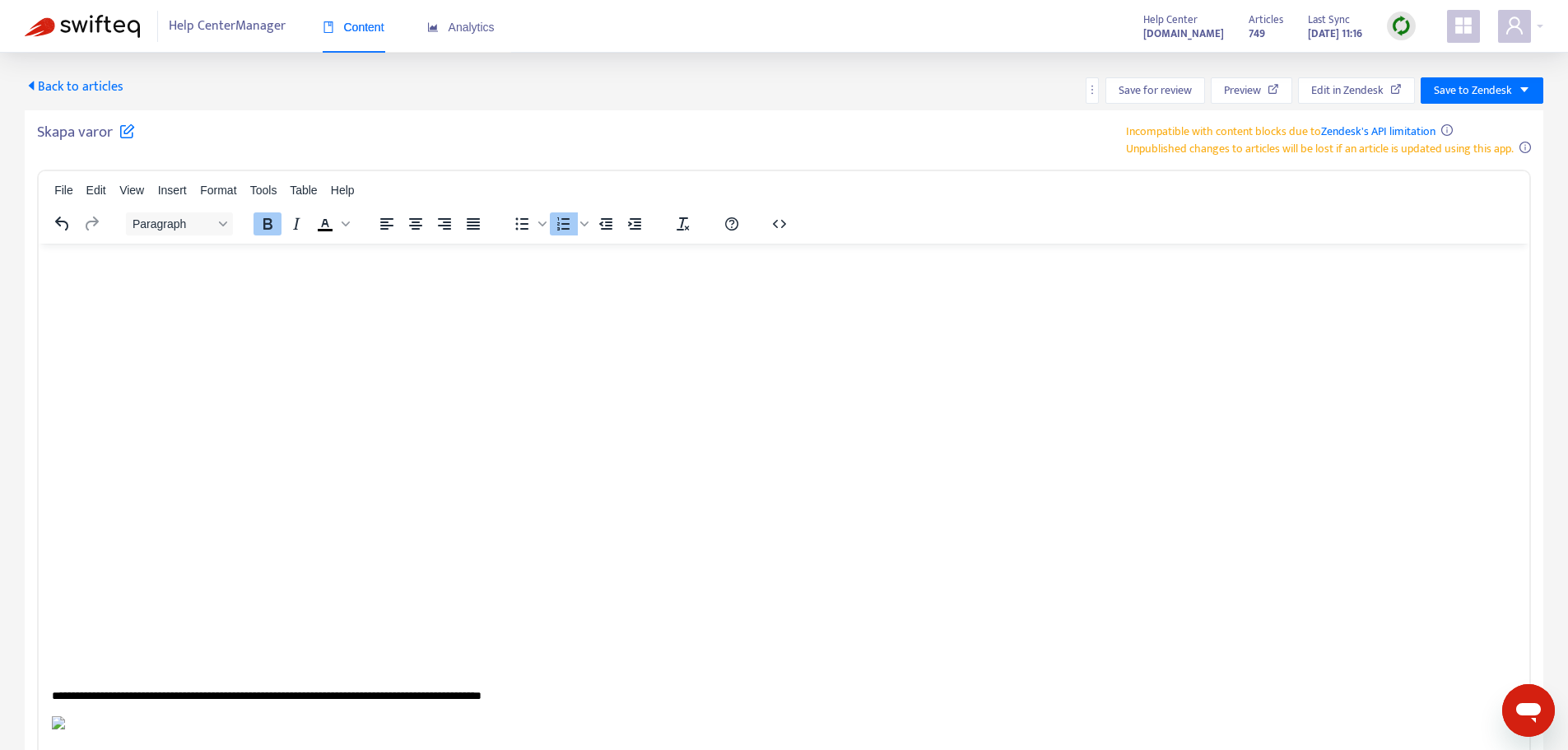 drag, startPoint x: 431, startPoint y: 488, endPoint x: 333, endPoint y: 479, distance: 98.4124 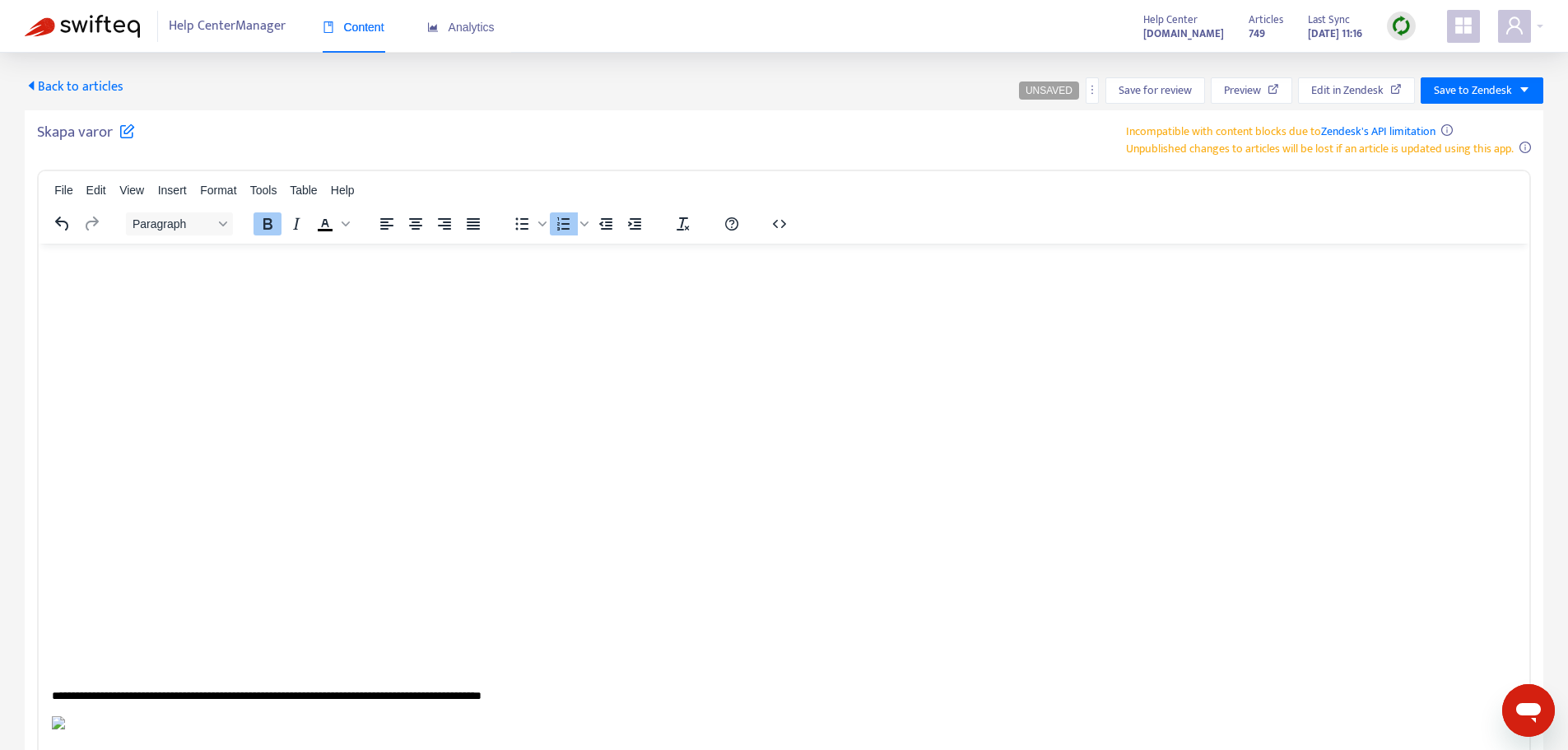 click on "**********" at bounding box center [301, 121] 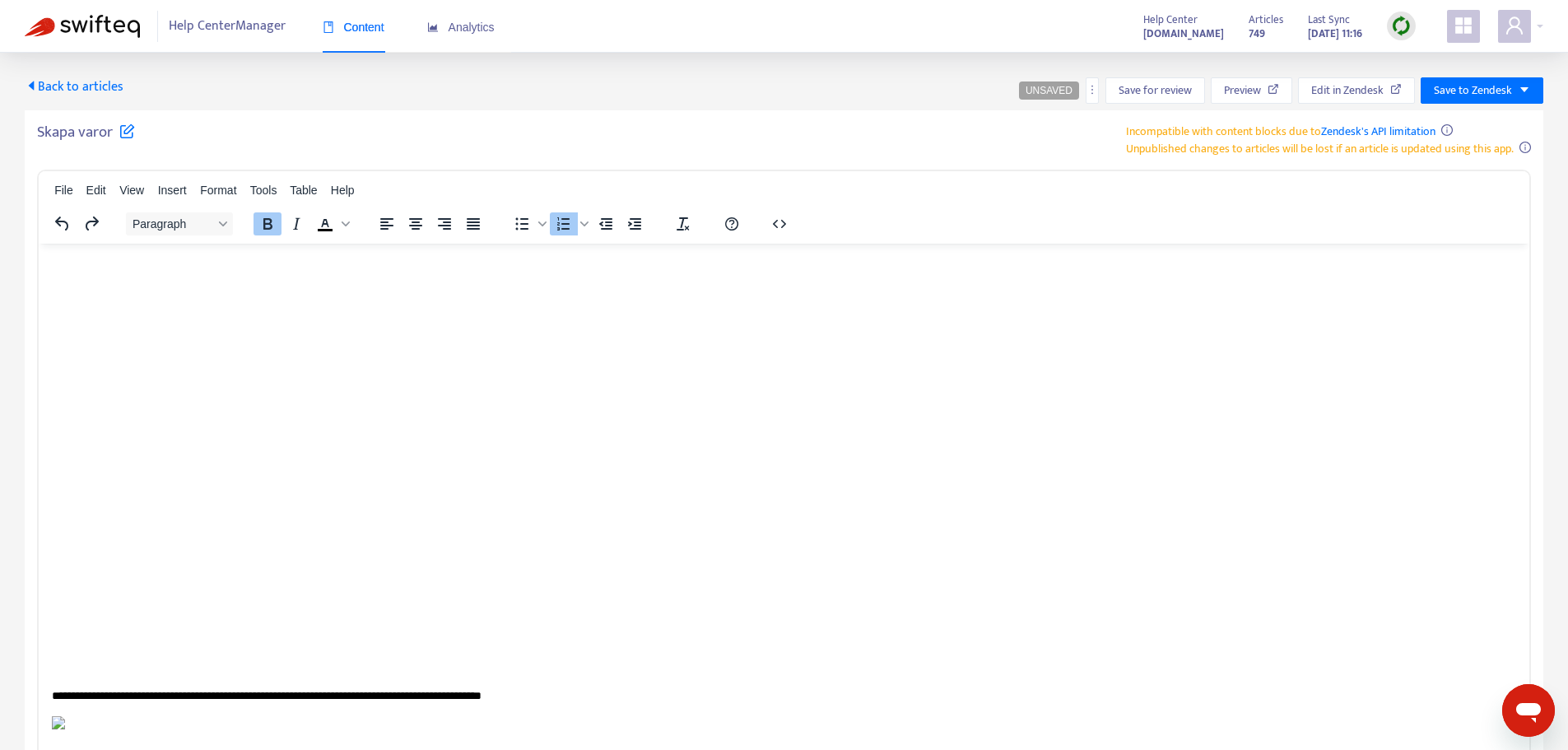 click on "**********" at bounding box center (784, -218) 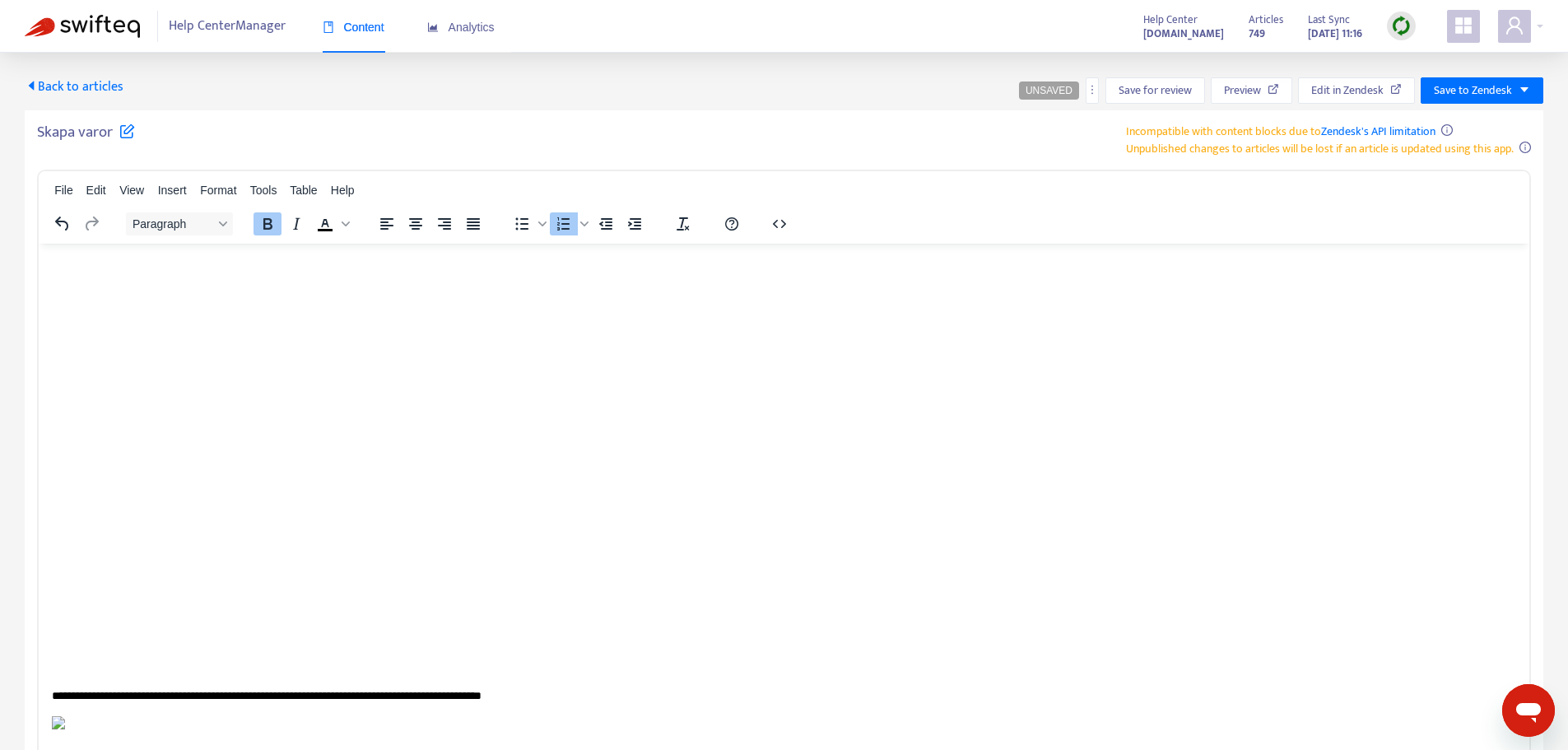 click at bounding box center [91, 169] 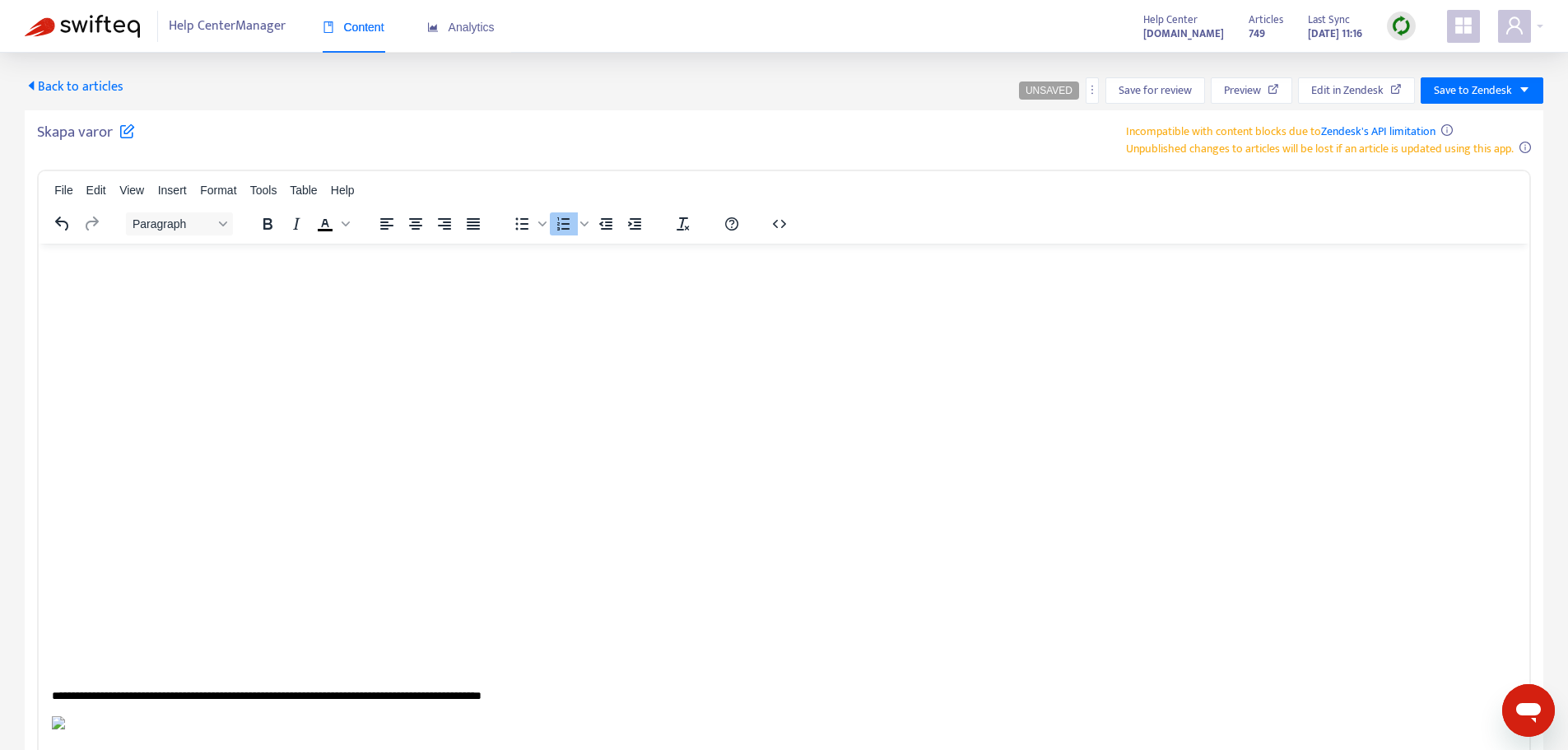 click on "**********" at bounding box center [1157, 121] 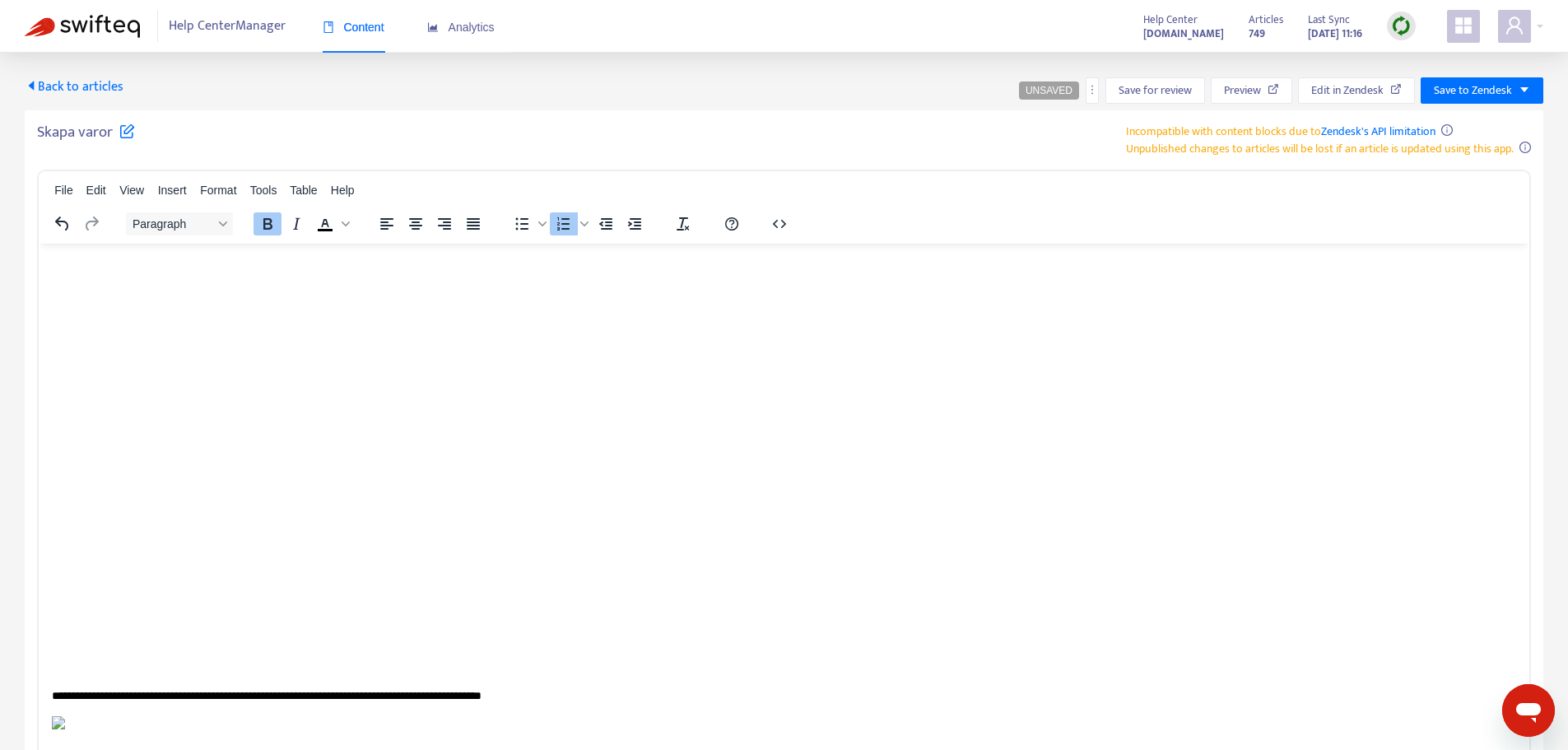 click on "**********" at bounding box center [1157, 121] 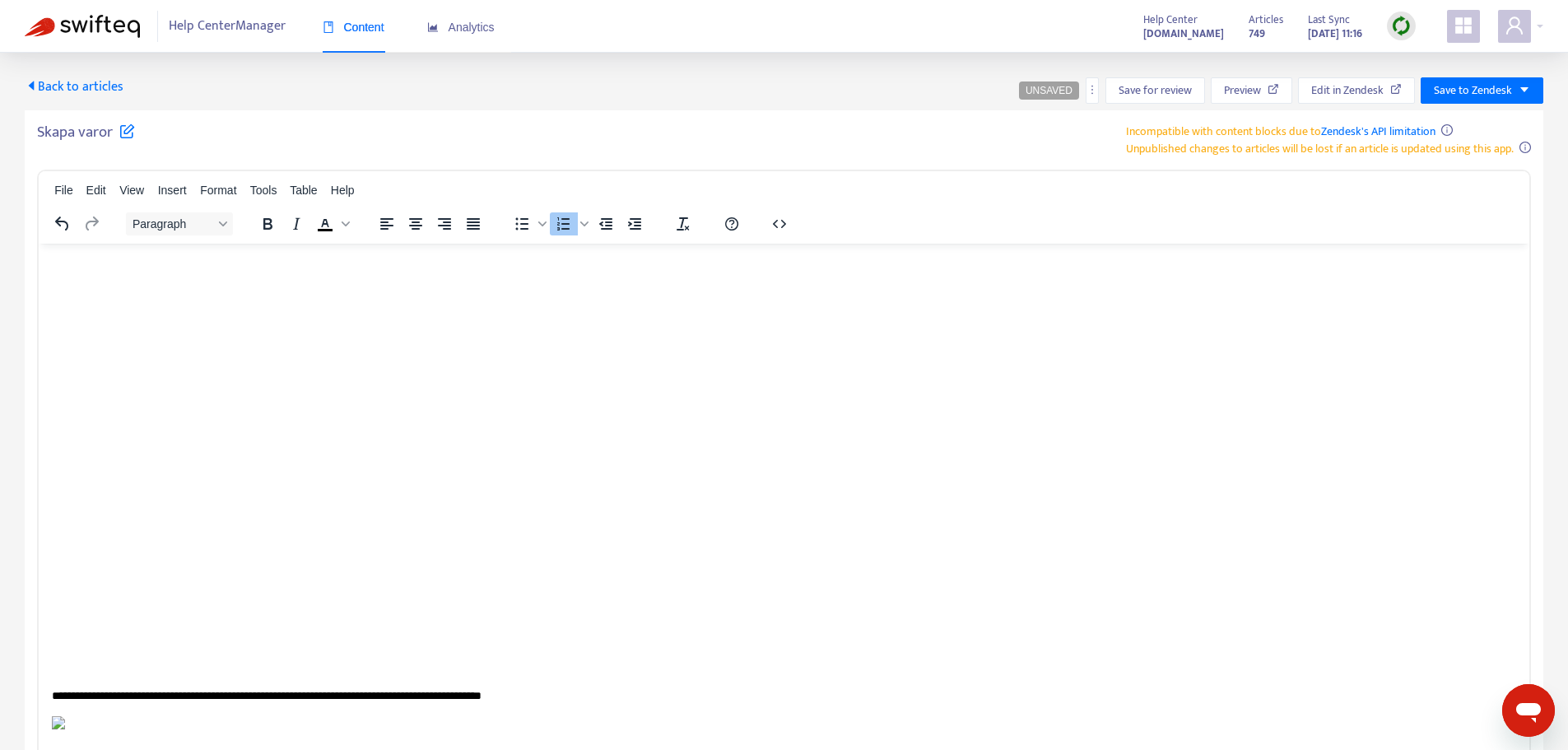 scroll, scrollTop: 3939, scrollLeft: 0, axis: vertical 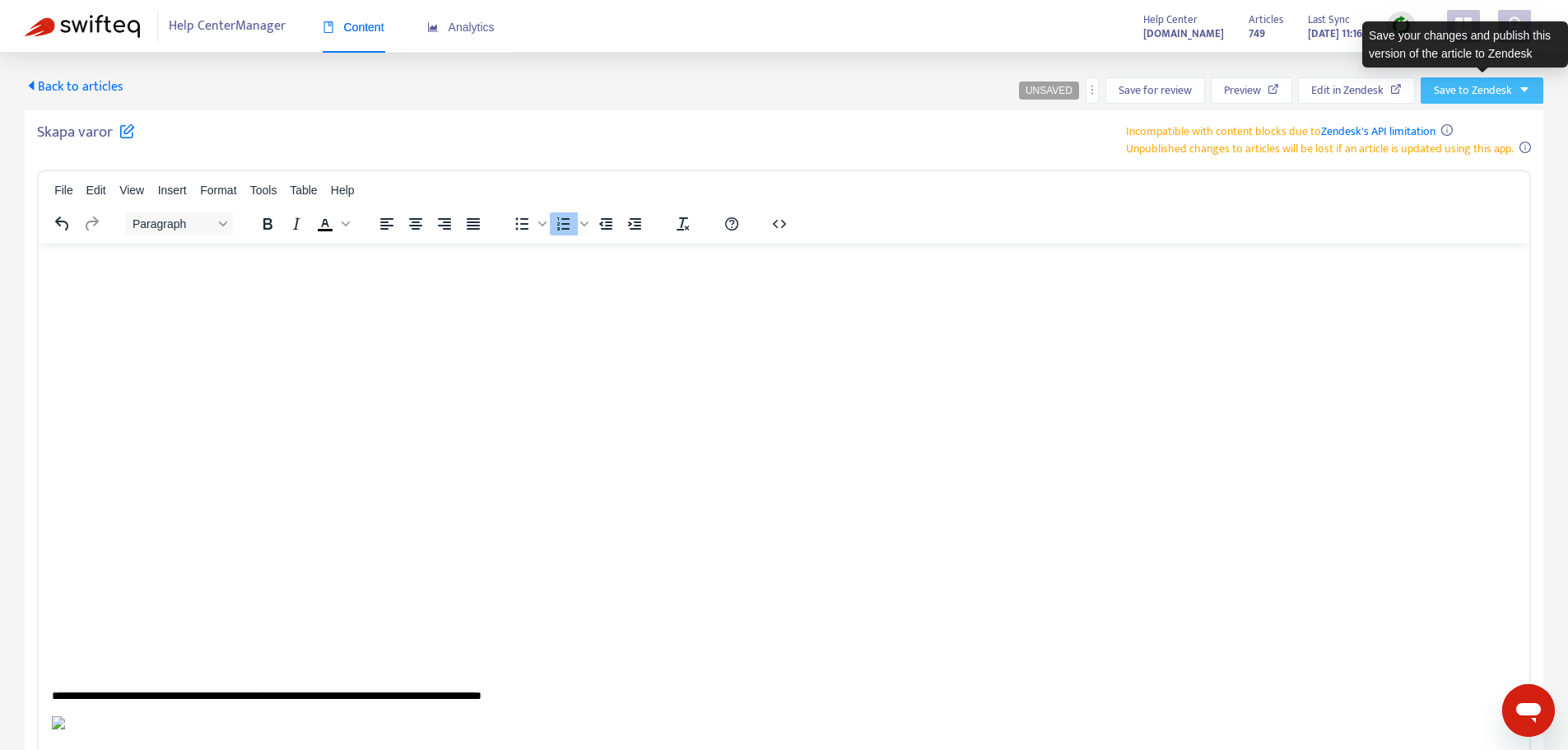 click on "Save to Zendesk" at bounding box center [1473, 91] 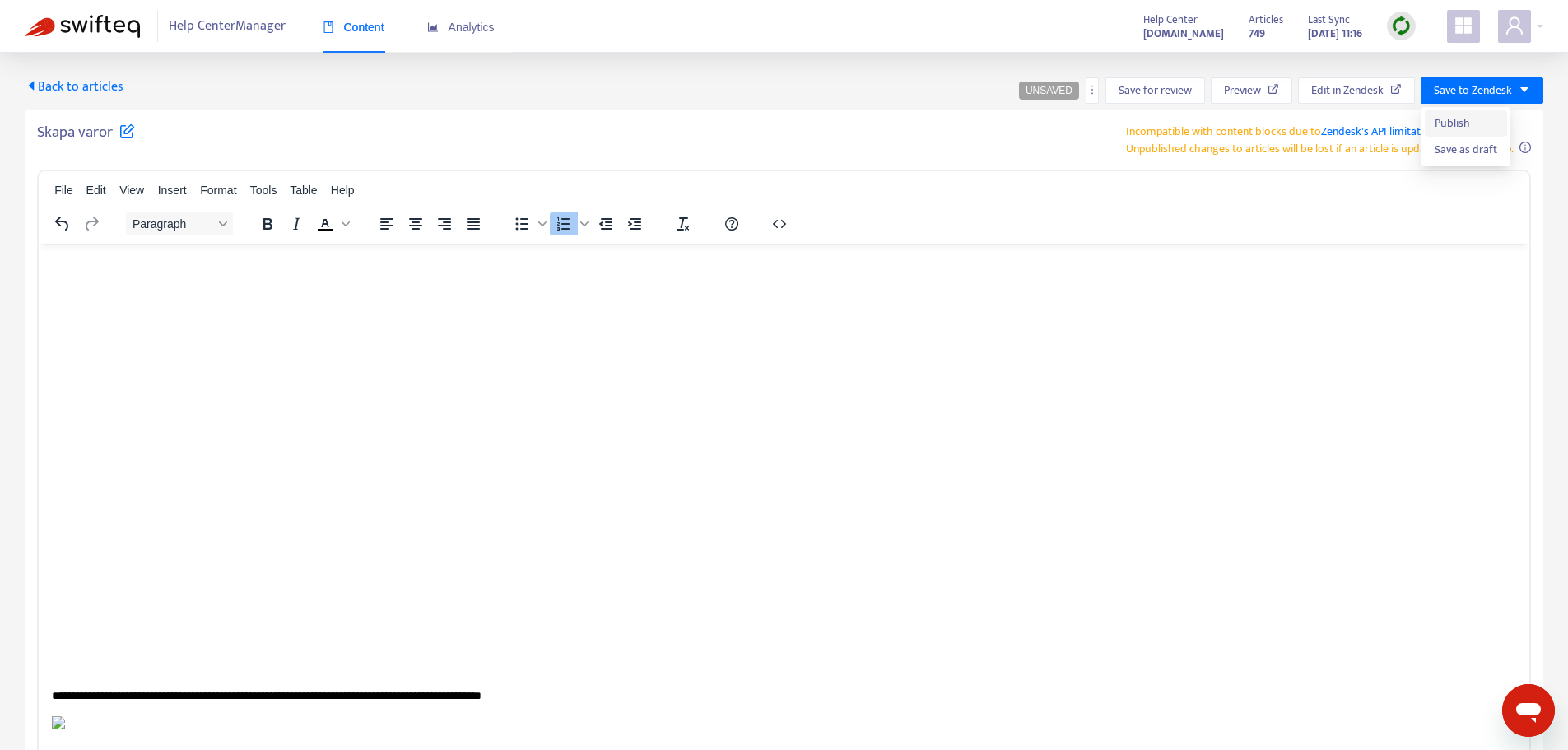 click on "Publish" at bounding box center (1466, 123) 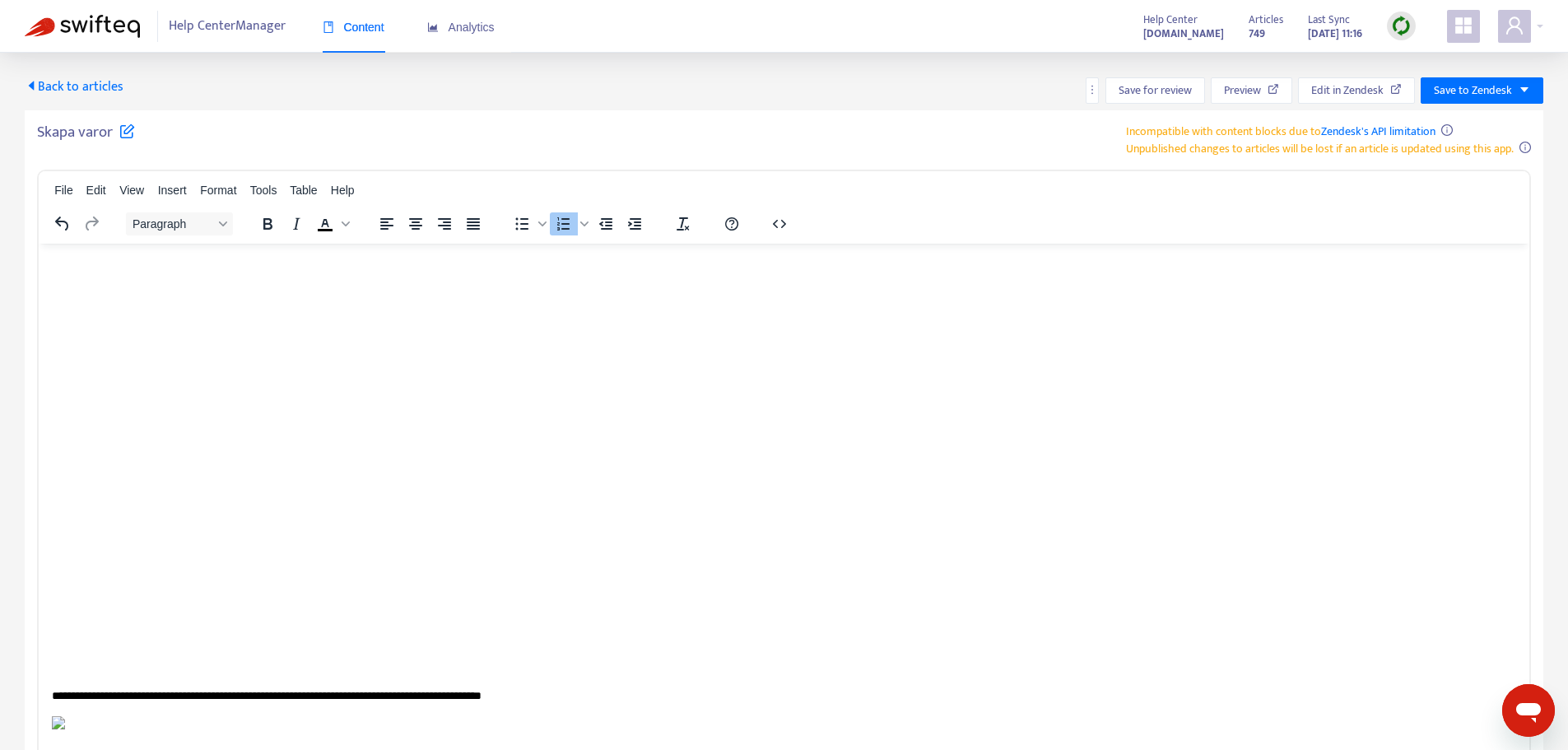 click at bounding box center [784, 782] 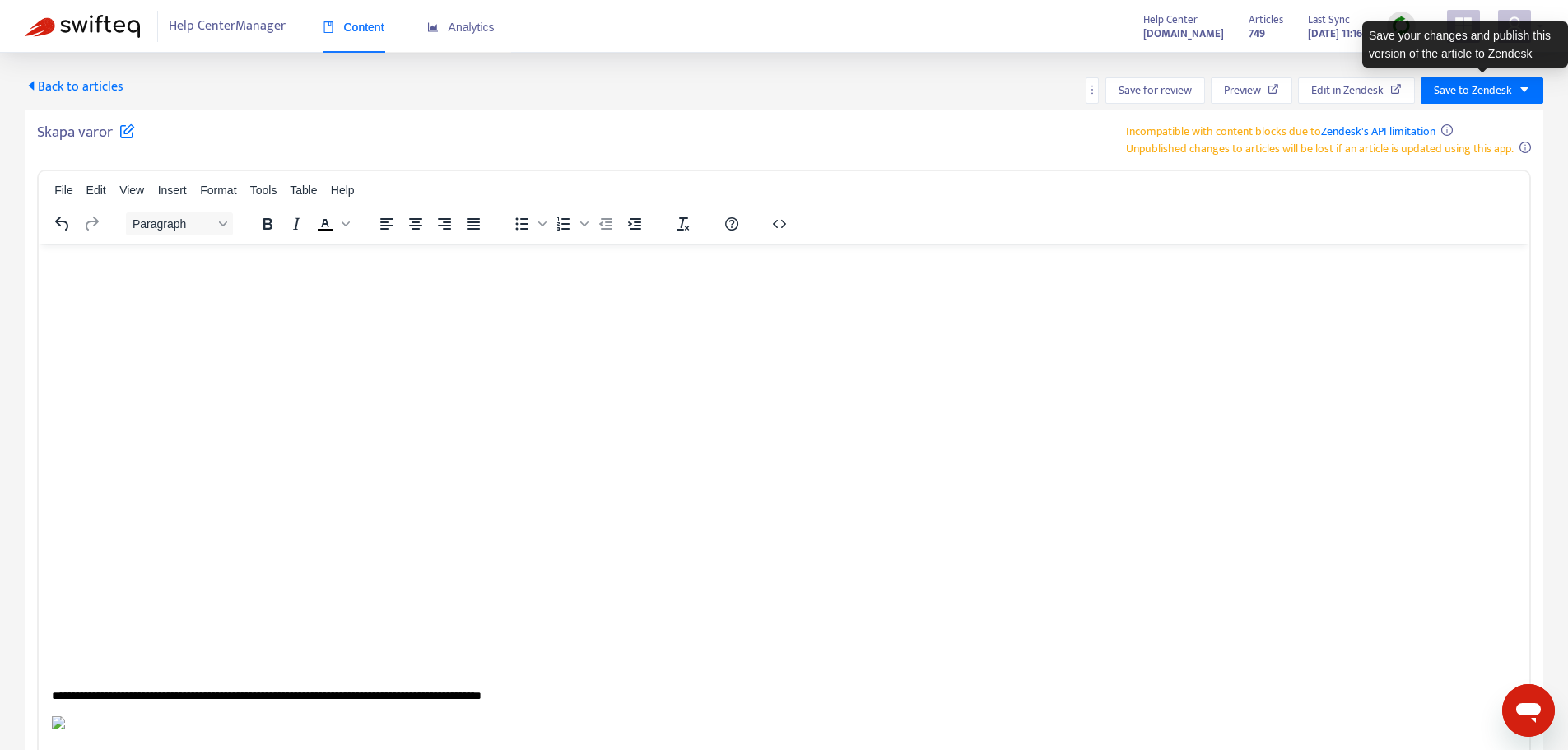 click on "Back to articles Save for review Preview  Edit in Zendesk  Save to Zendesk  Skapa varor   Incompatible with content blocks due to  Zendesk's API limitation Unpublished changes to articles will be lost if an article is updated using this app. File Edit View Insert Format Tools Table Help Paragraph To open the popup, press Shift+Enter To open the popup, press Shift+Enter To open the popup, press Shift+Enter p Press Alt+0 for help 575 words" at bounding box center [784, 446] 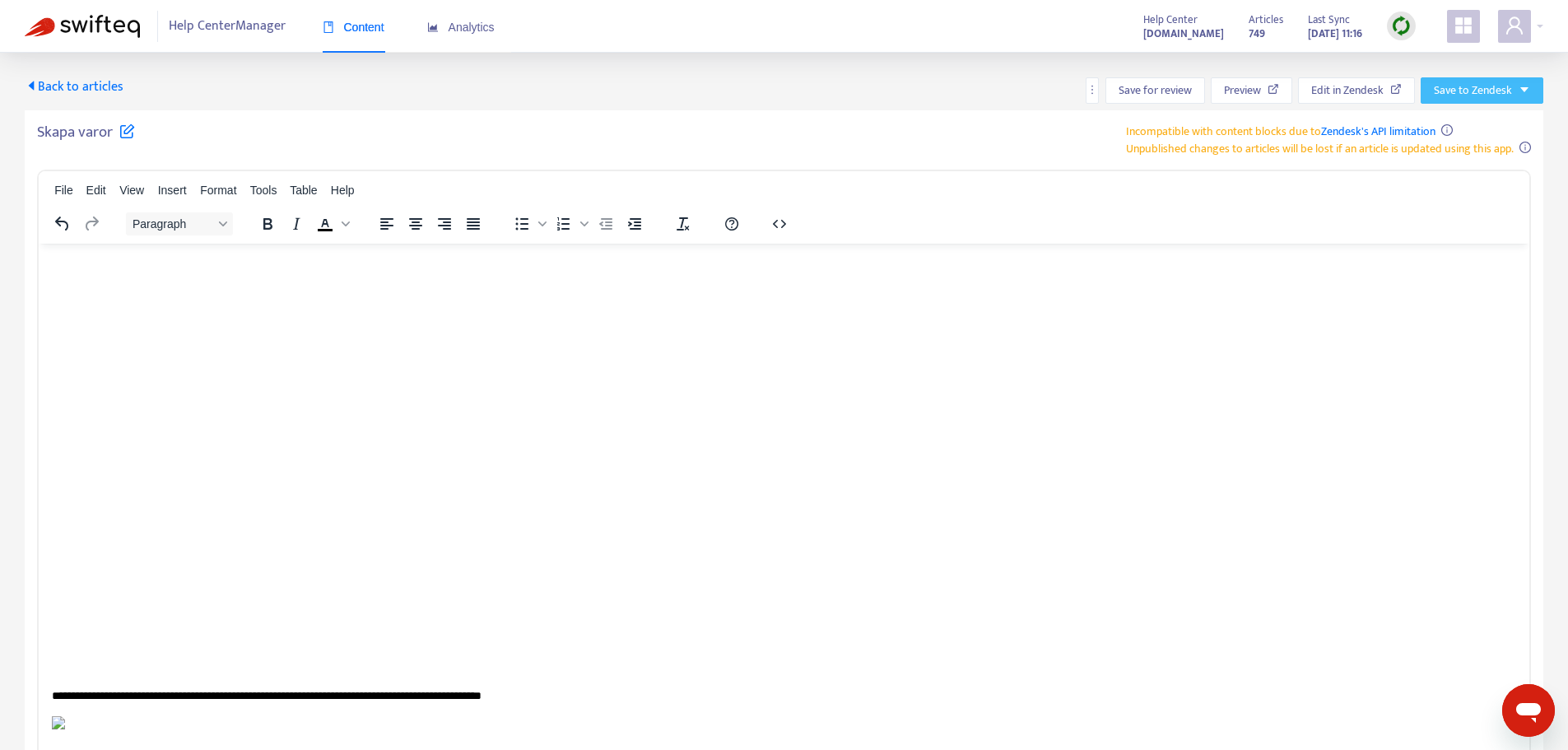 click on "Save to Zendesk" at bounding box center (1473, 91) 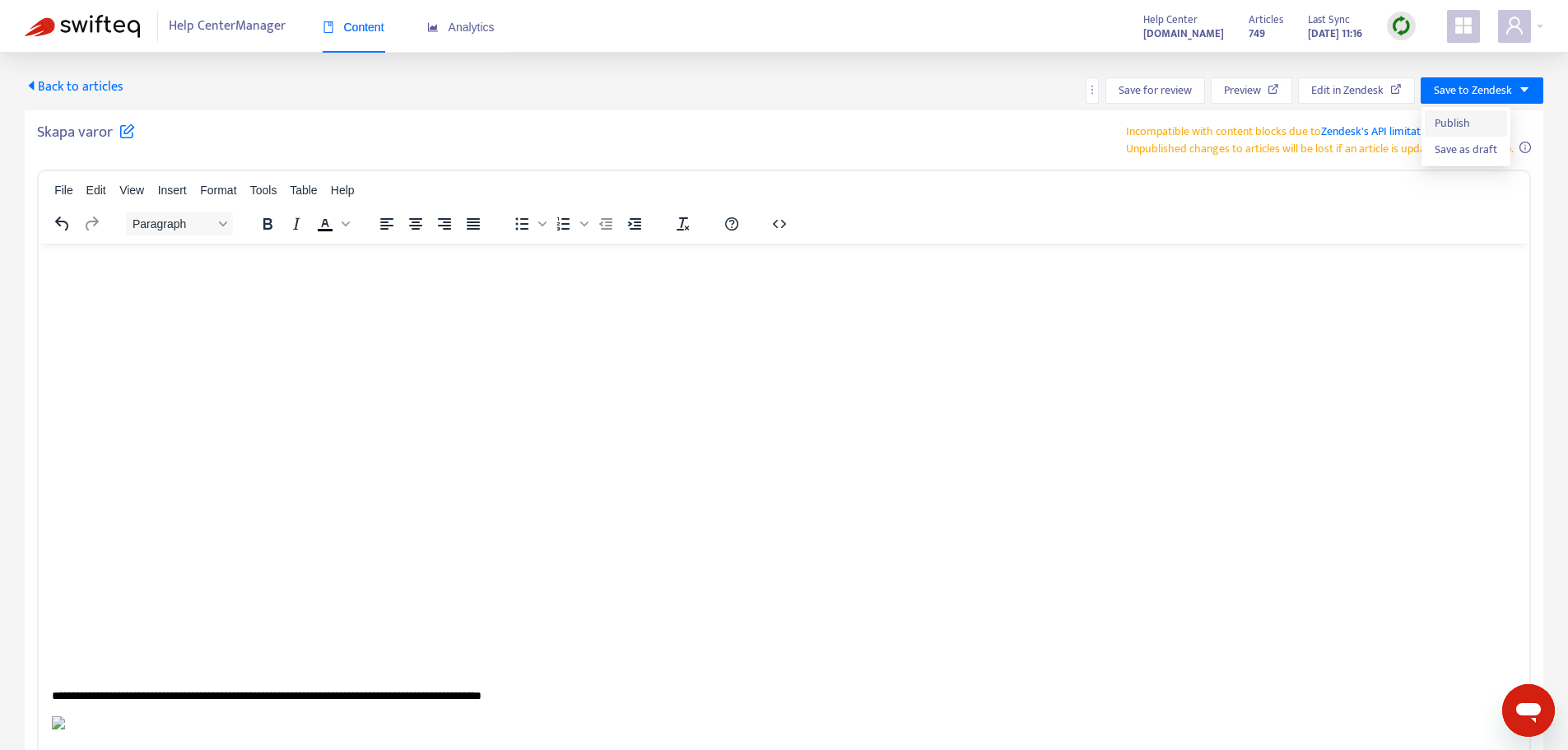 click on "Publish" at bounding box center (1466, 123) 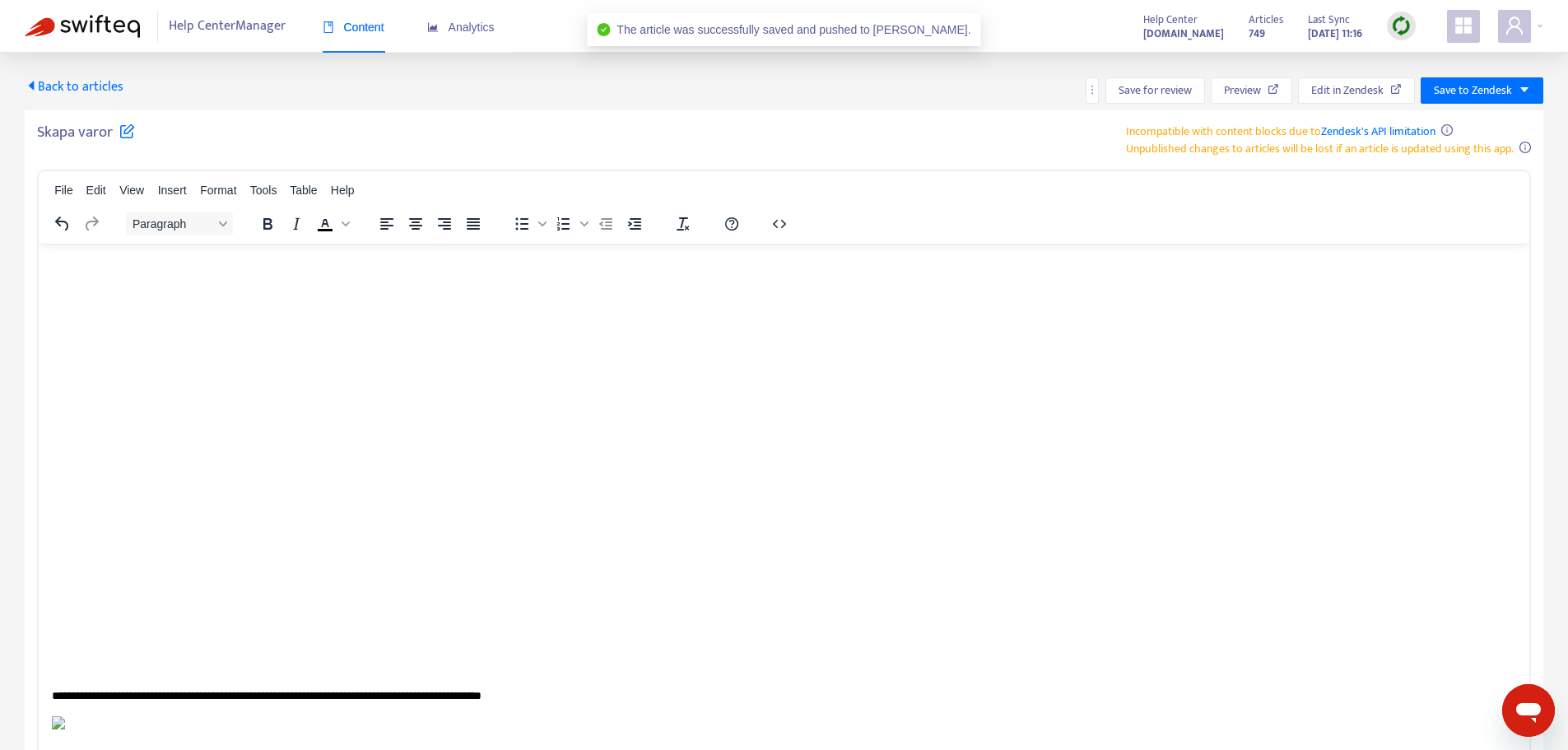 click on "Back to articles" at bounding box center (74, 86) 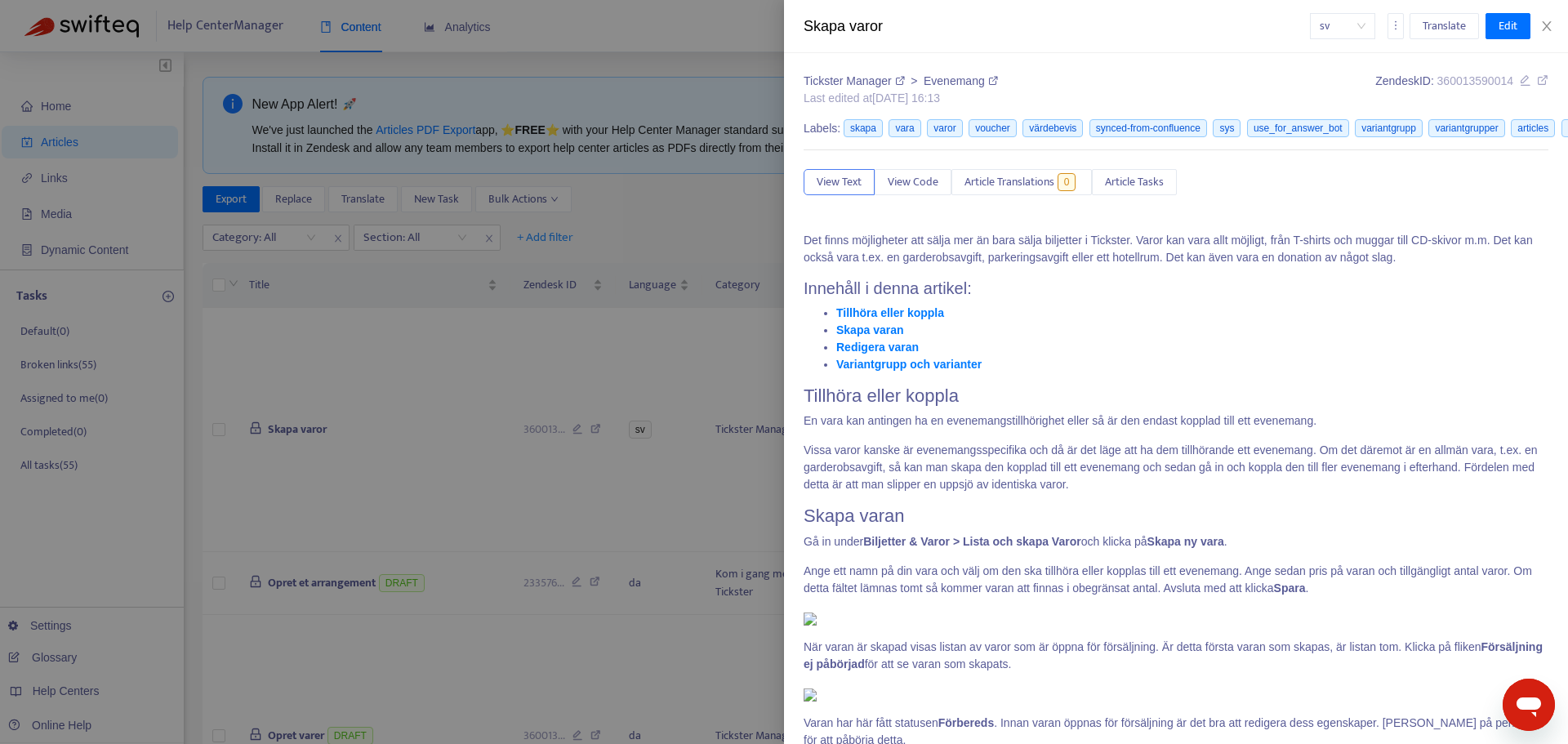 type on "*****" 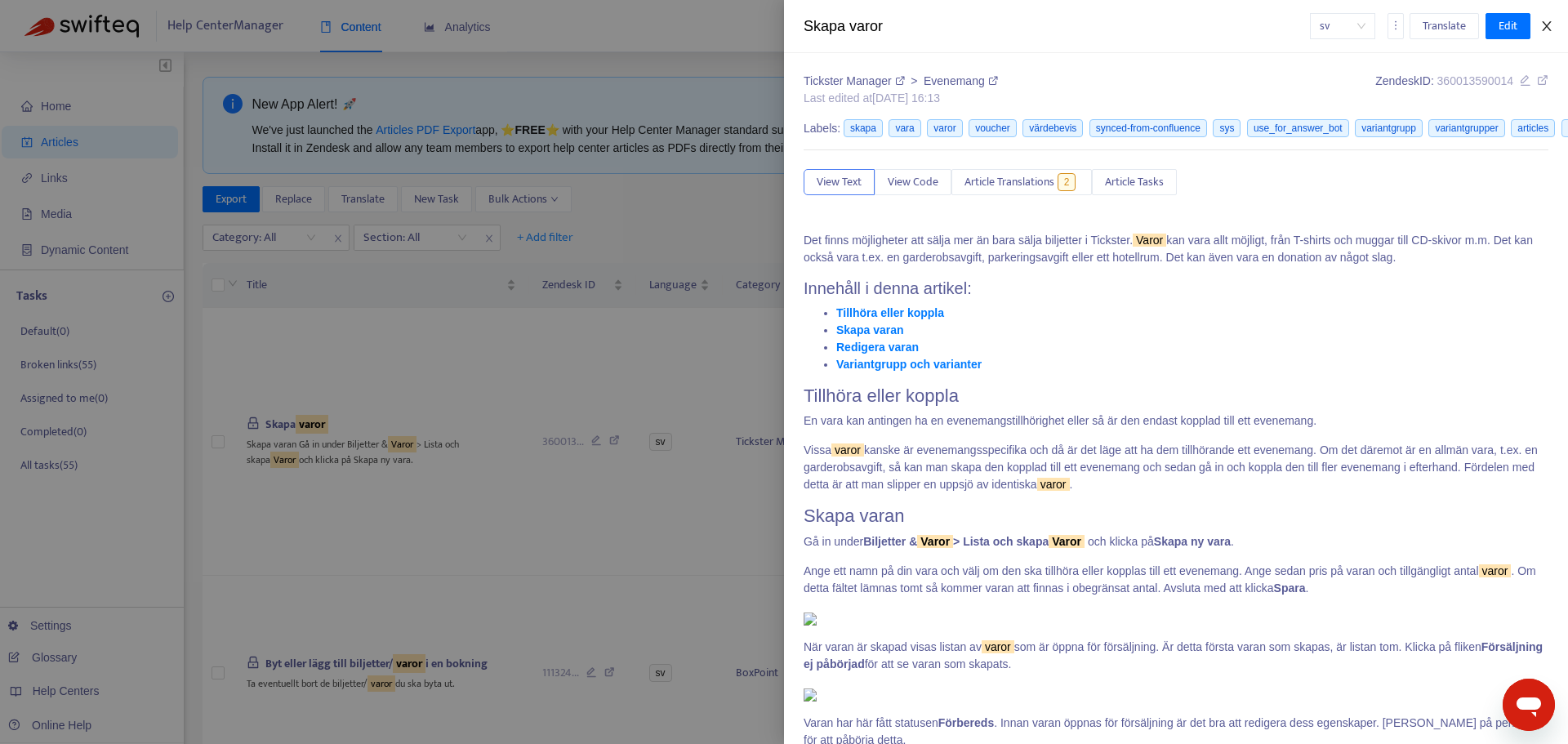 click 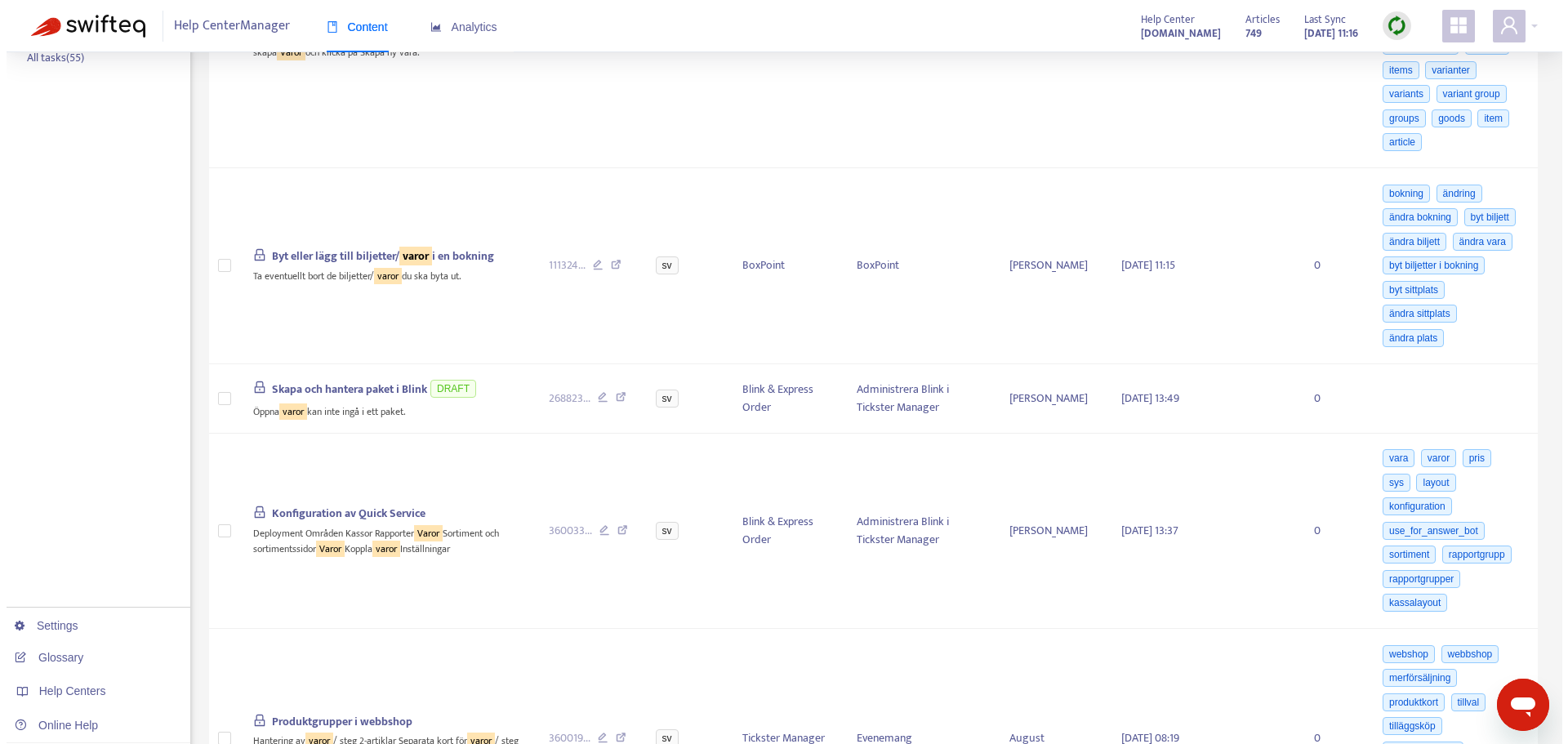 scroll, scrollTop: 408, scrollLeft: 0, axis: vertical 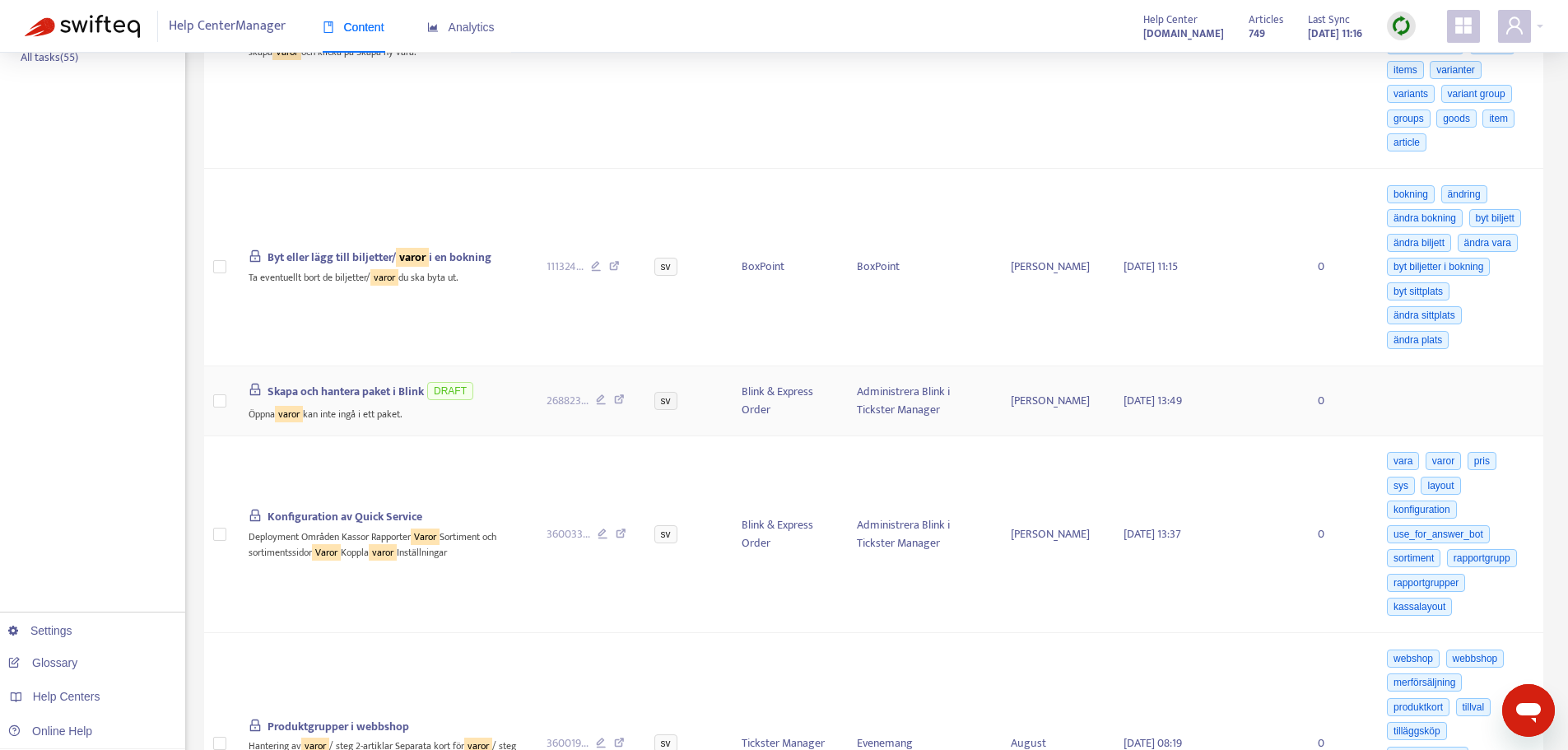click on "Skapa och hantera paket i Blink" at bounding box center [346, 390] 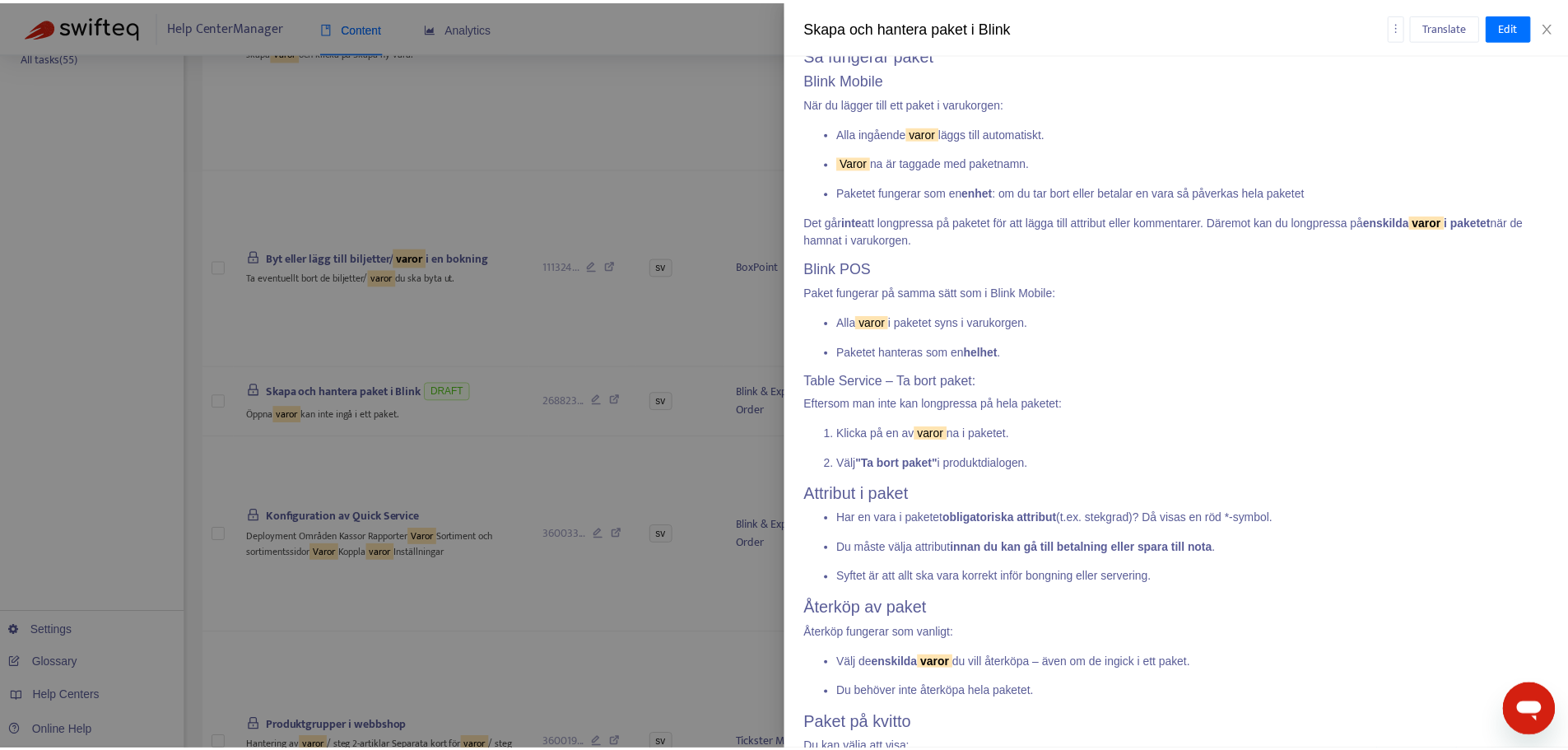 scroll, scrollTop: 756, scrollLeft: 0, axis: vertical 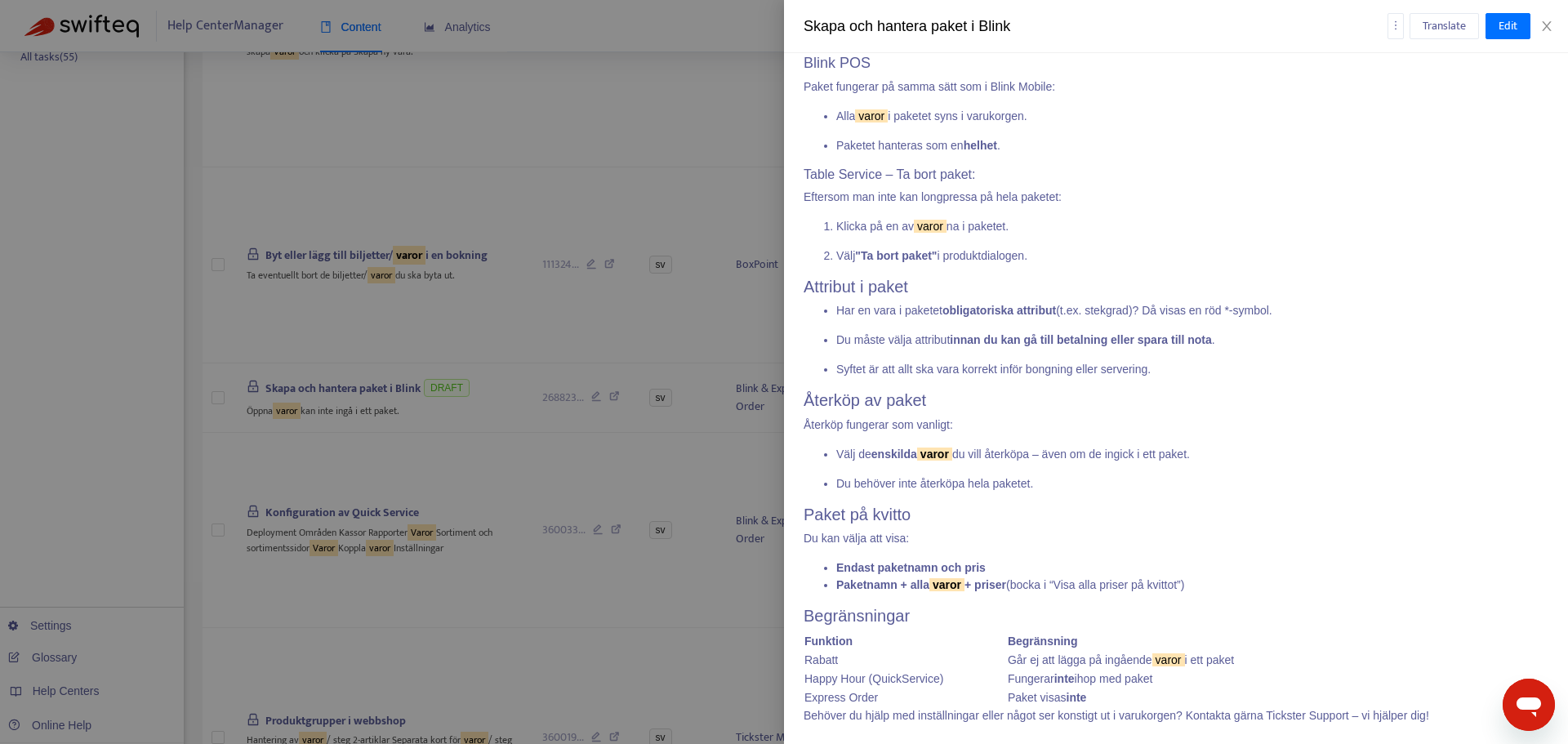 click at bounding box center (784, 372) 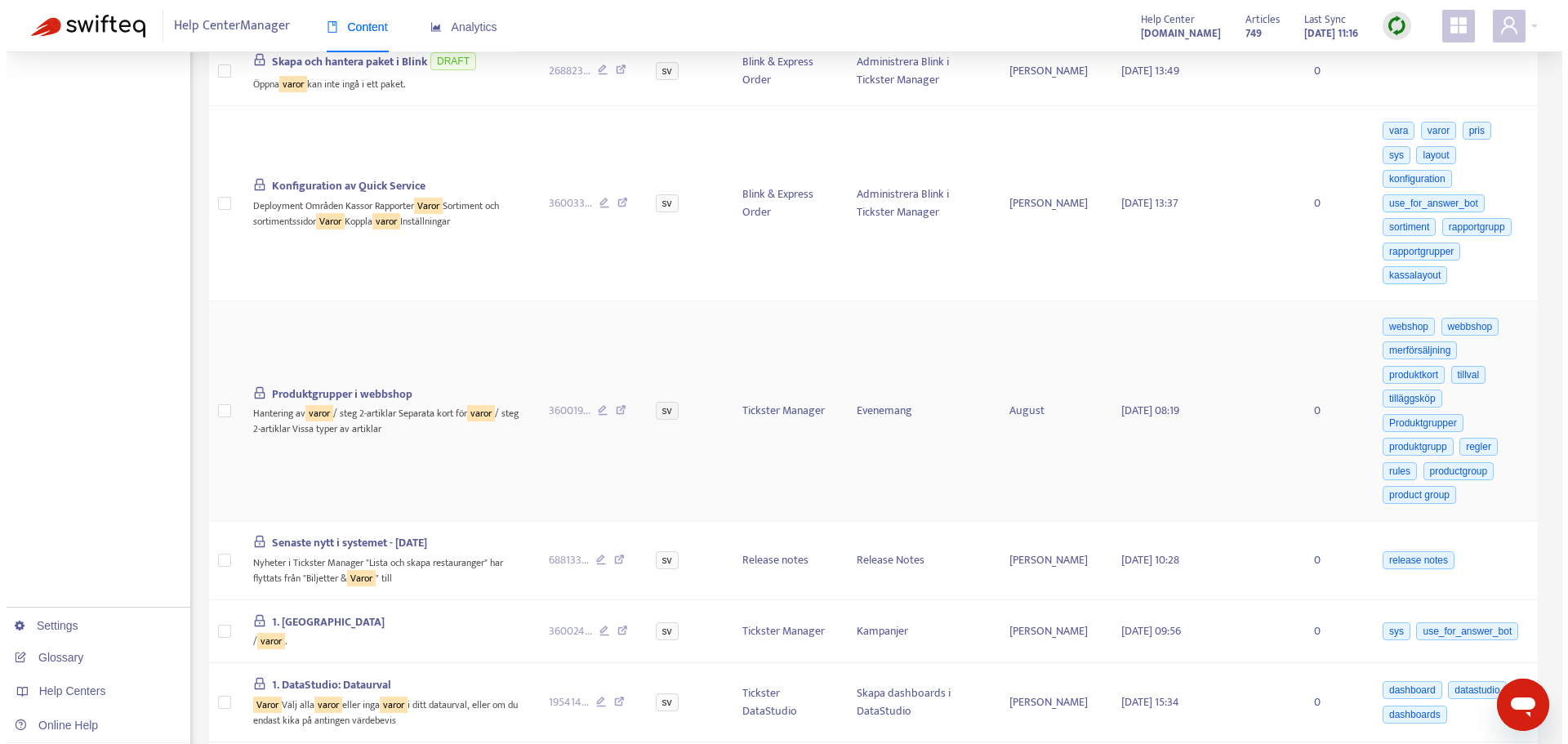 scroll, scrollTop: 817, scrollLeft: 0, axis: vertical 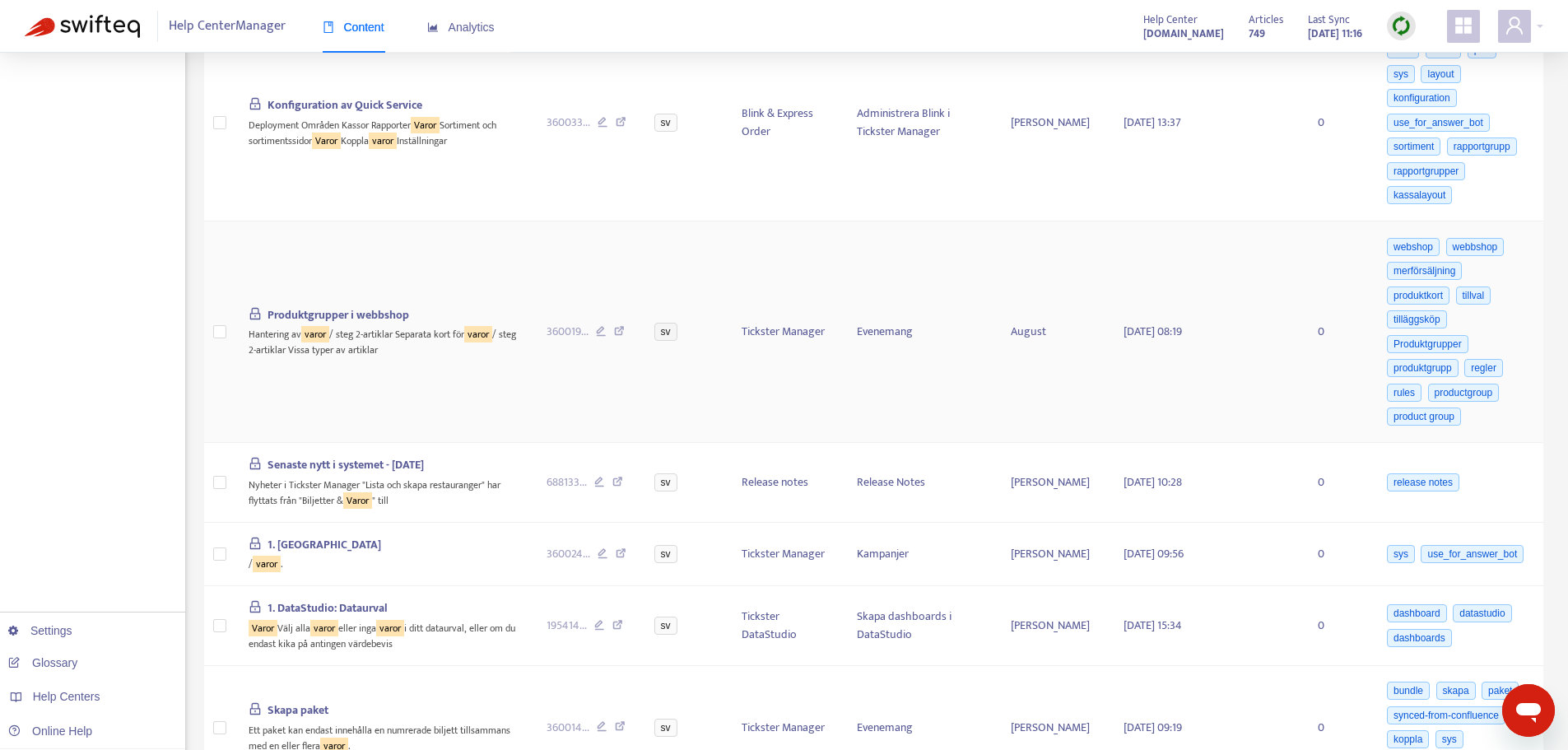click on "Produktgrupper i webbshop" at bounding box center [338, 314] 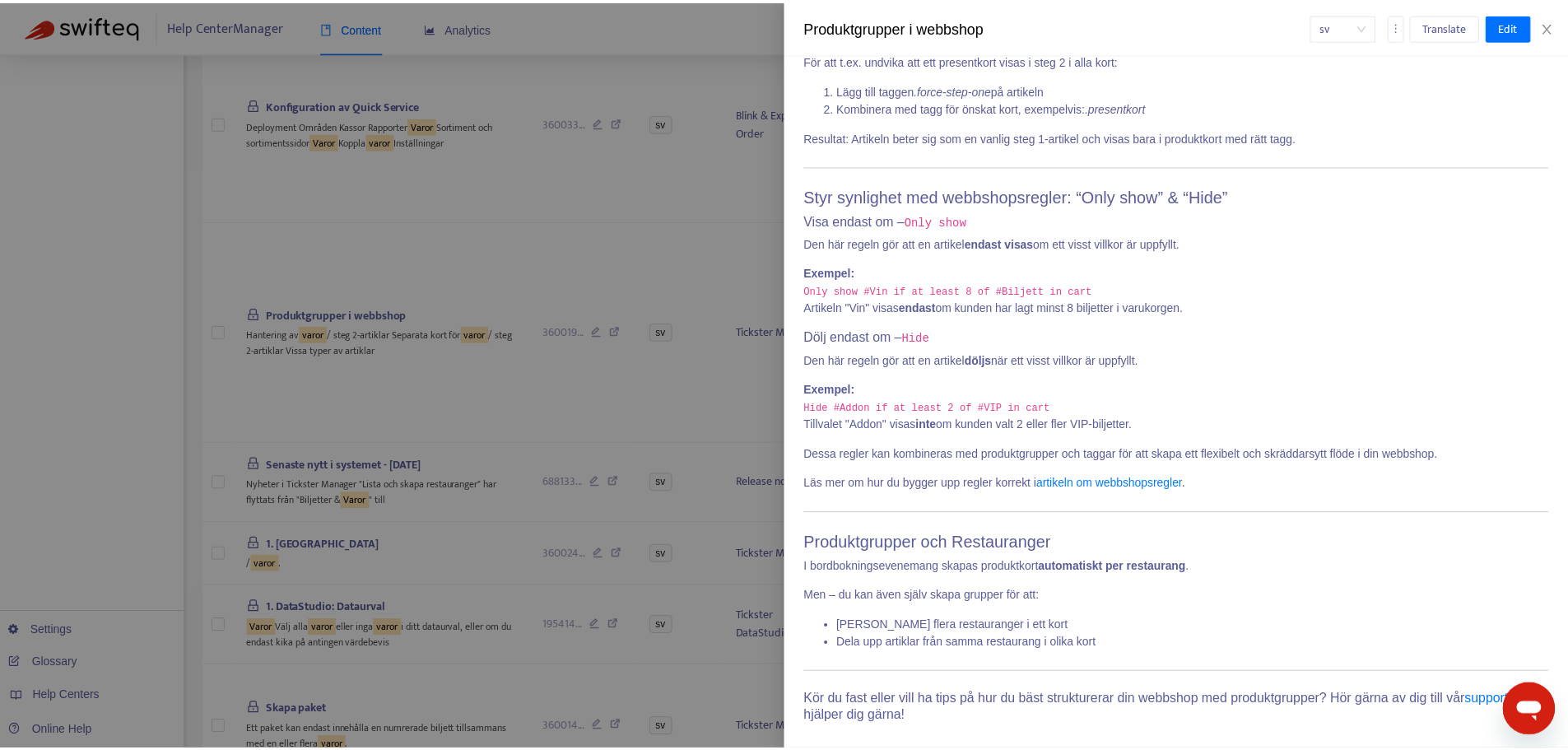 scroll, scrollTop: 2924, scrollLeft: 0, axis: vertical 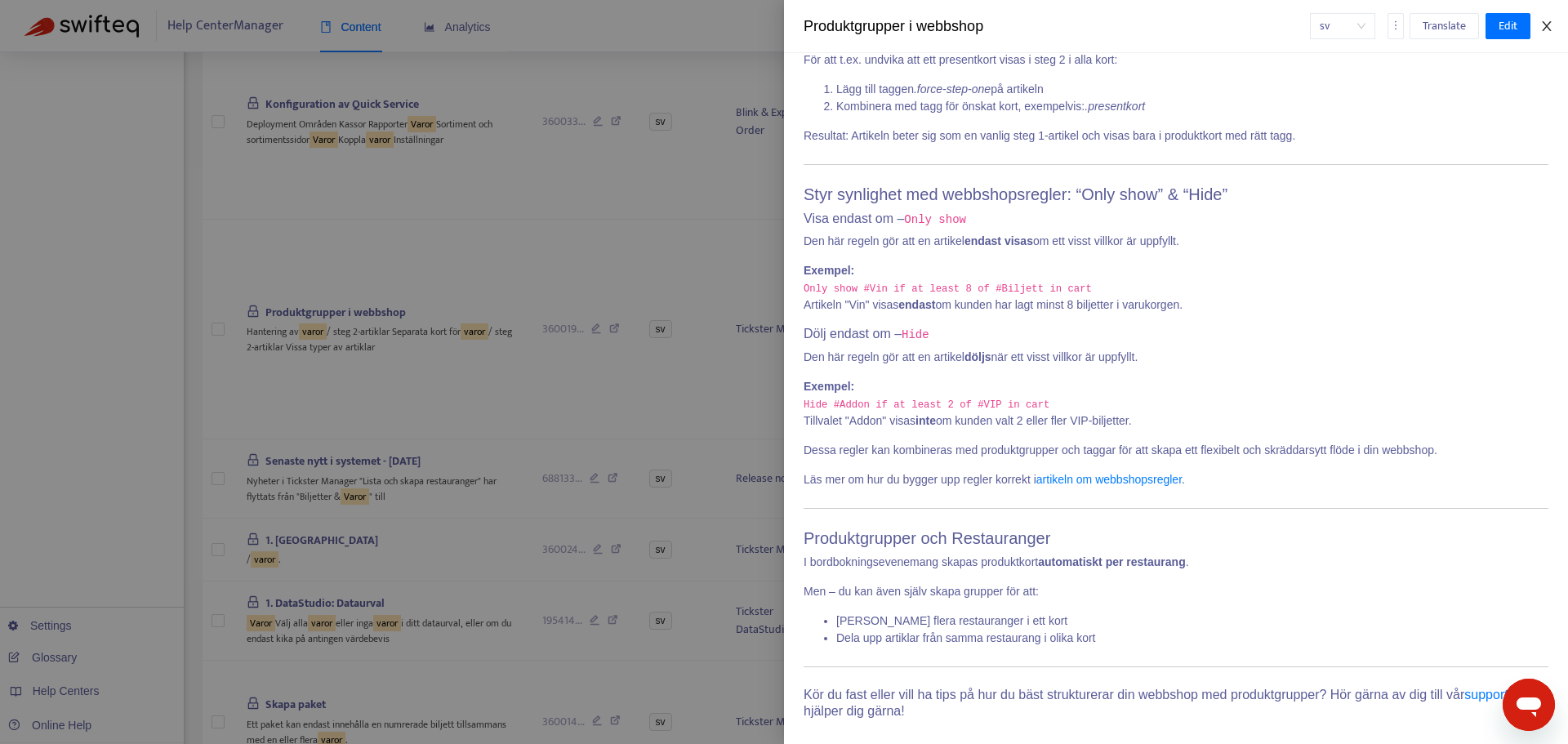 click 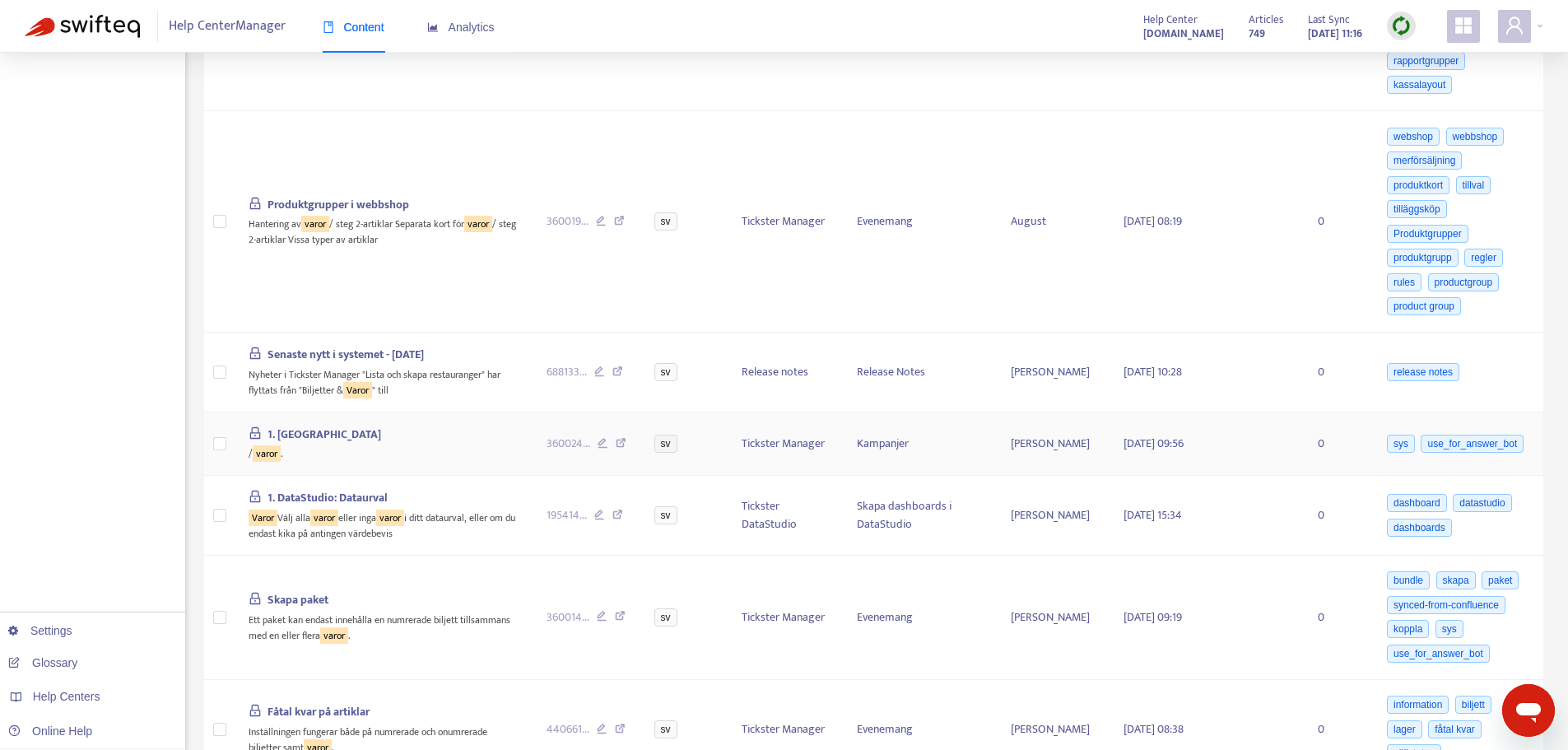 scroll, scrollTop: 988, scrollLeft: 0, axis: vertical 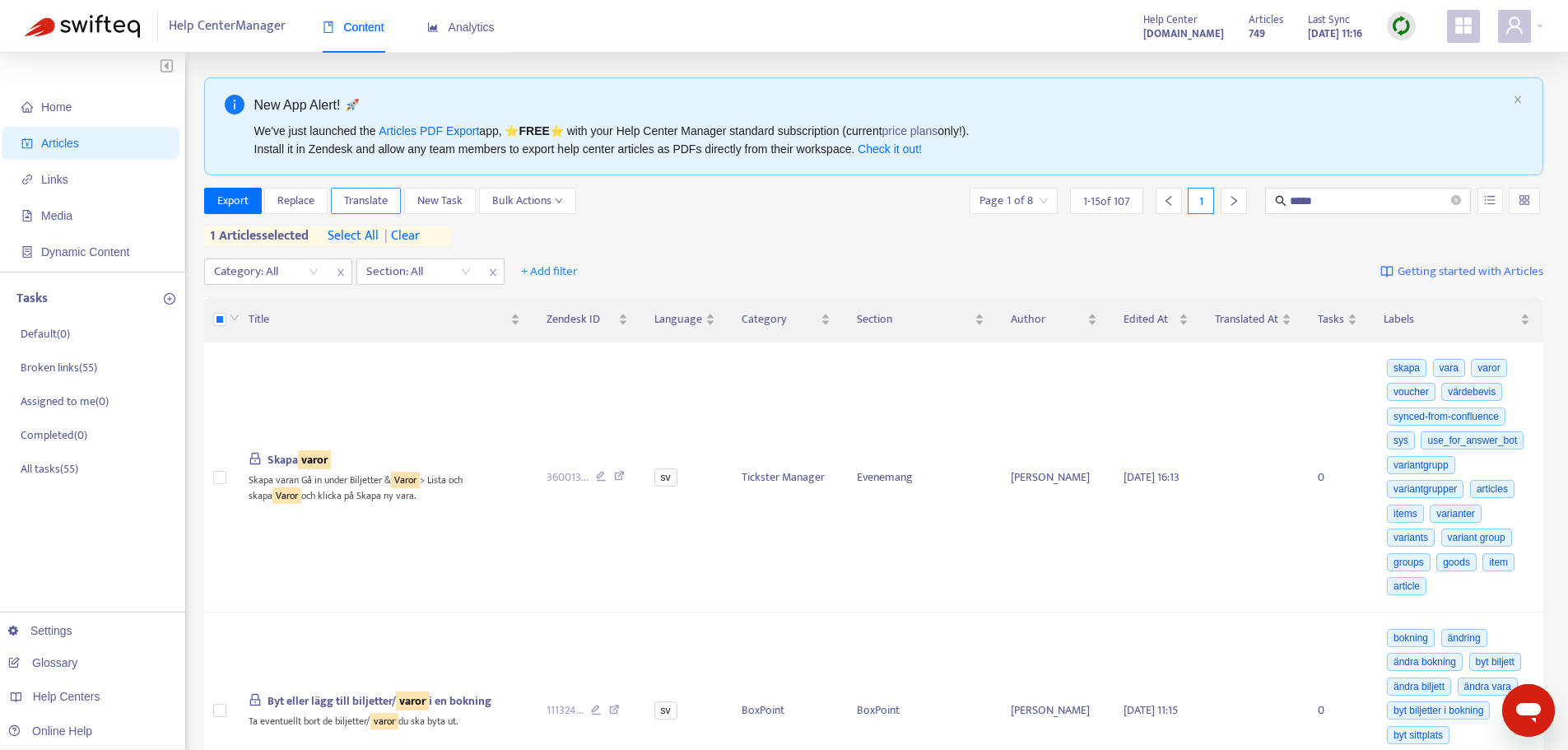 click on "Translate" at bounding box center [365, 201] 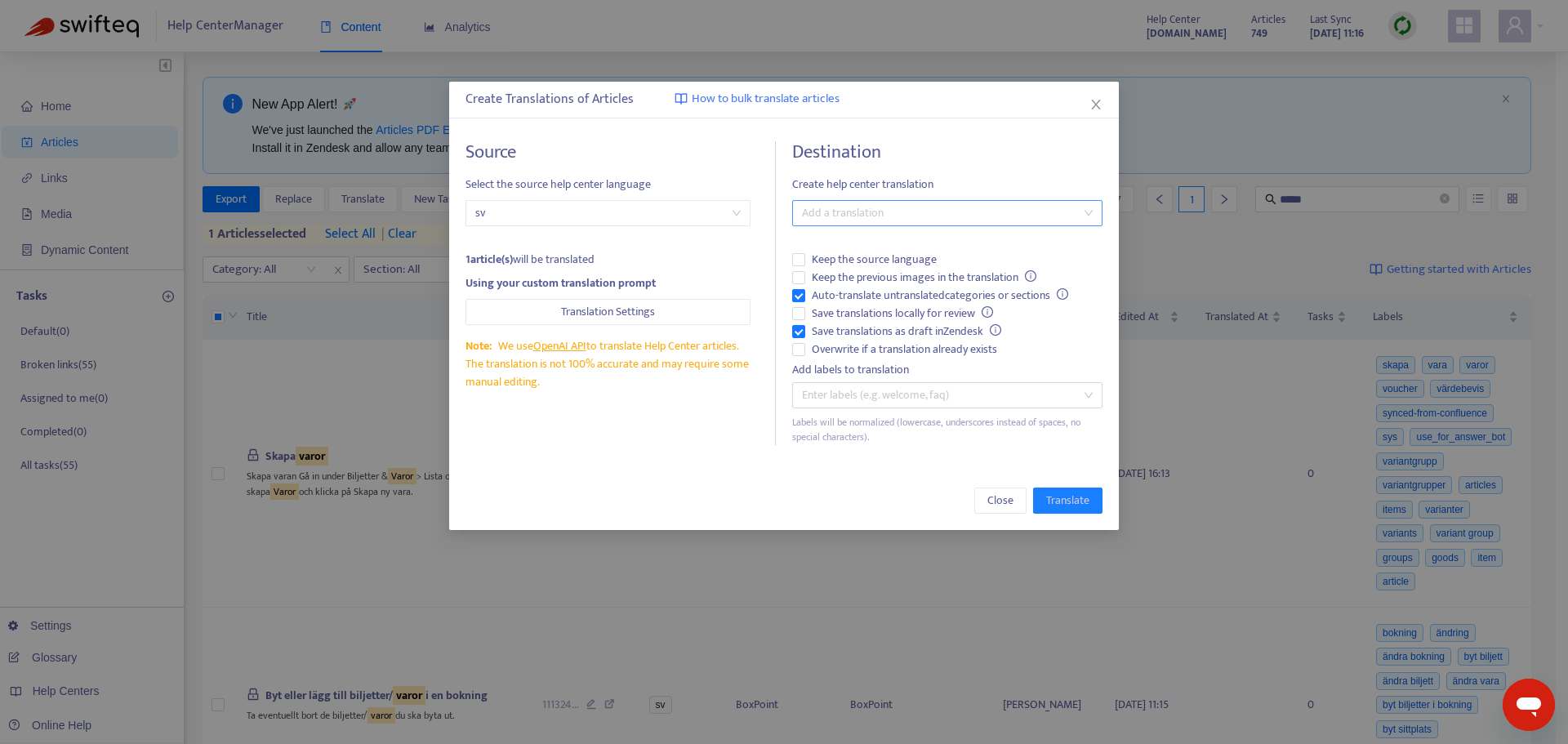 click at bounding box center (939, 213) 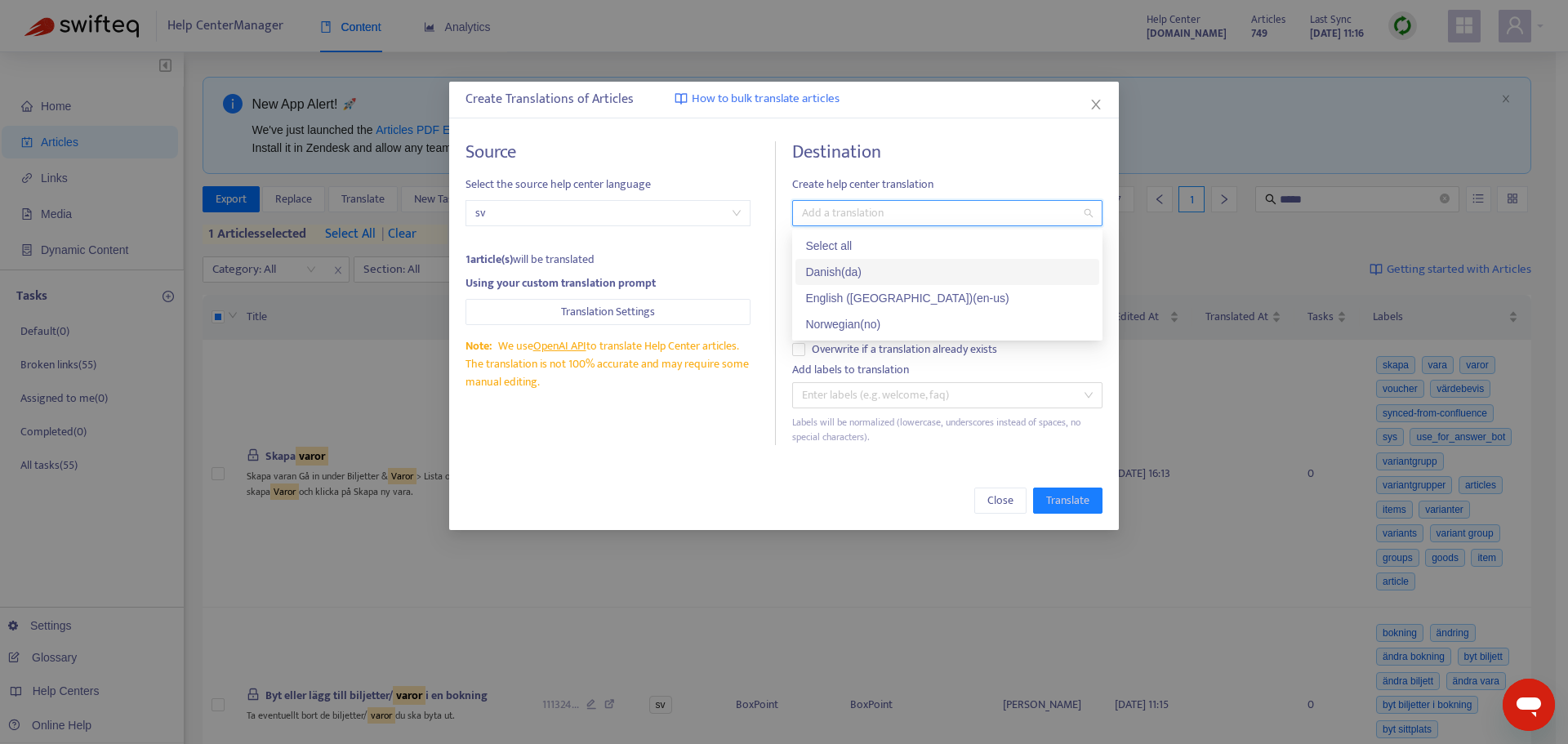 click on "Danish  ( da )" at bounding box center (947, 272) 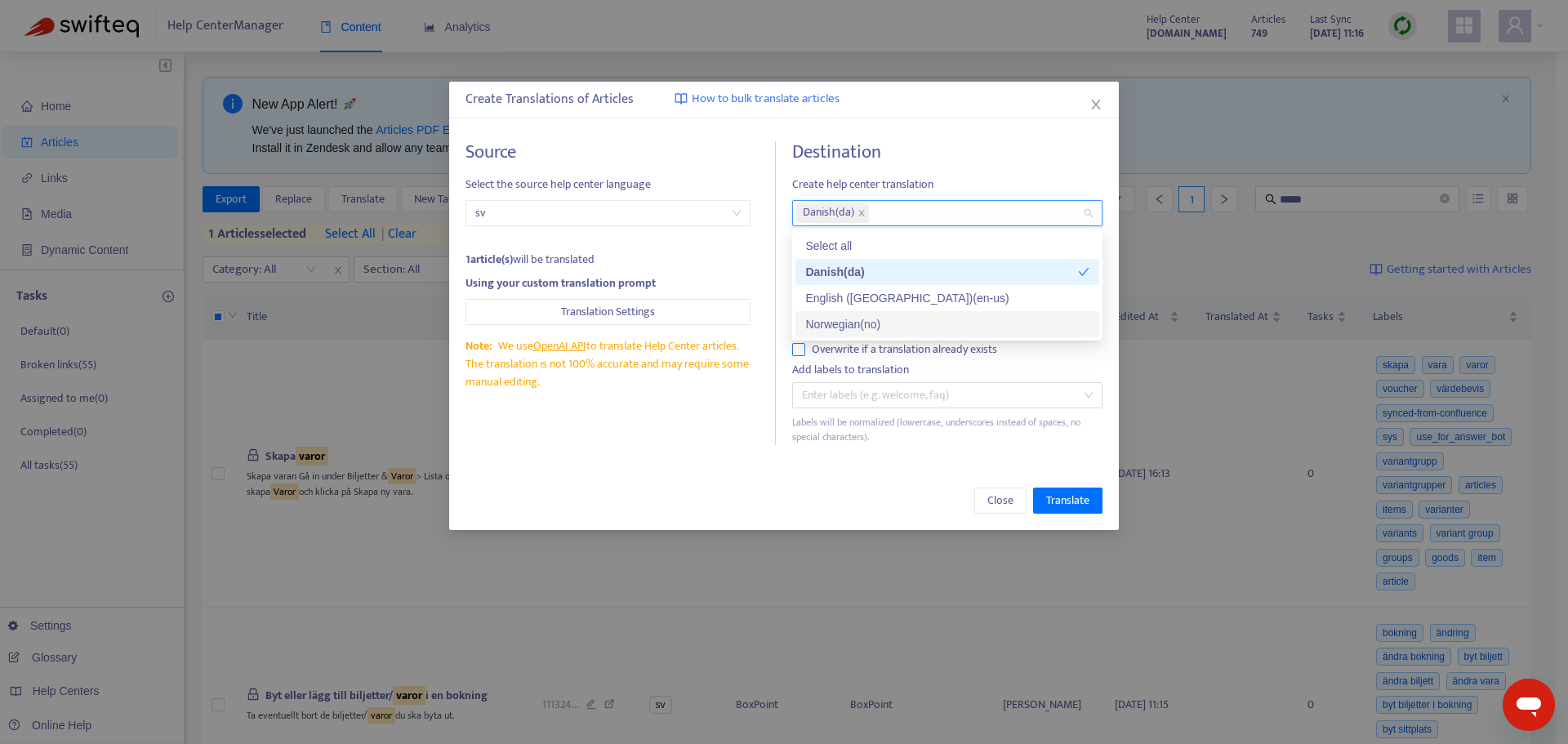 click on "Overwrite if a translation already exists" at bounding box center [904, 350] 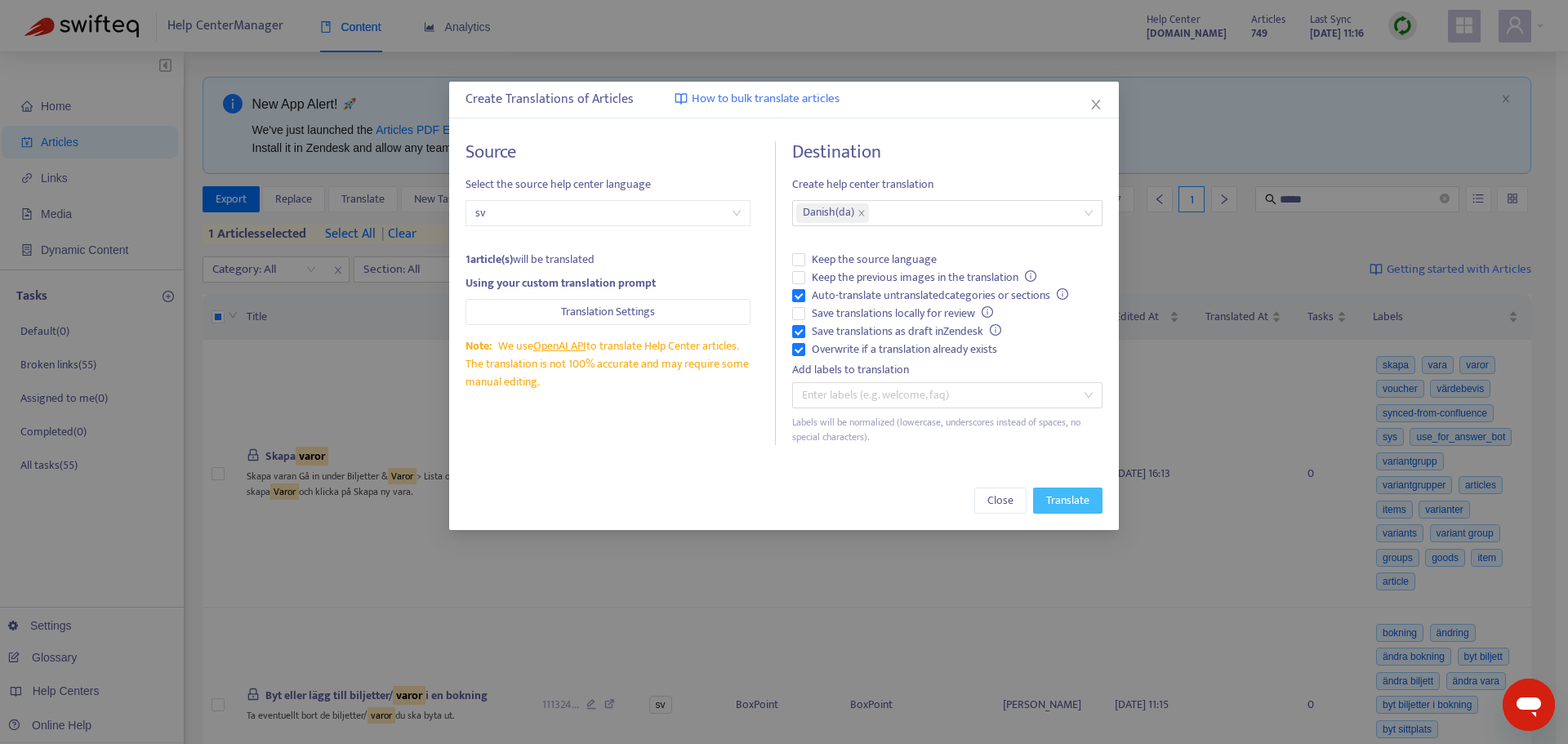click on "Translate" at bounding box center [1067, 501] 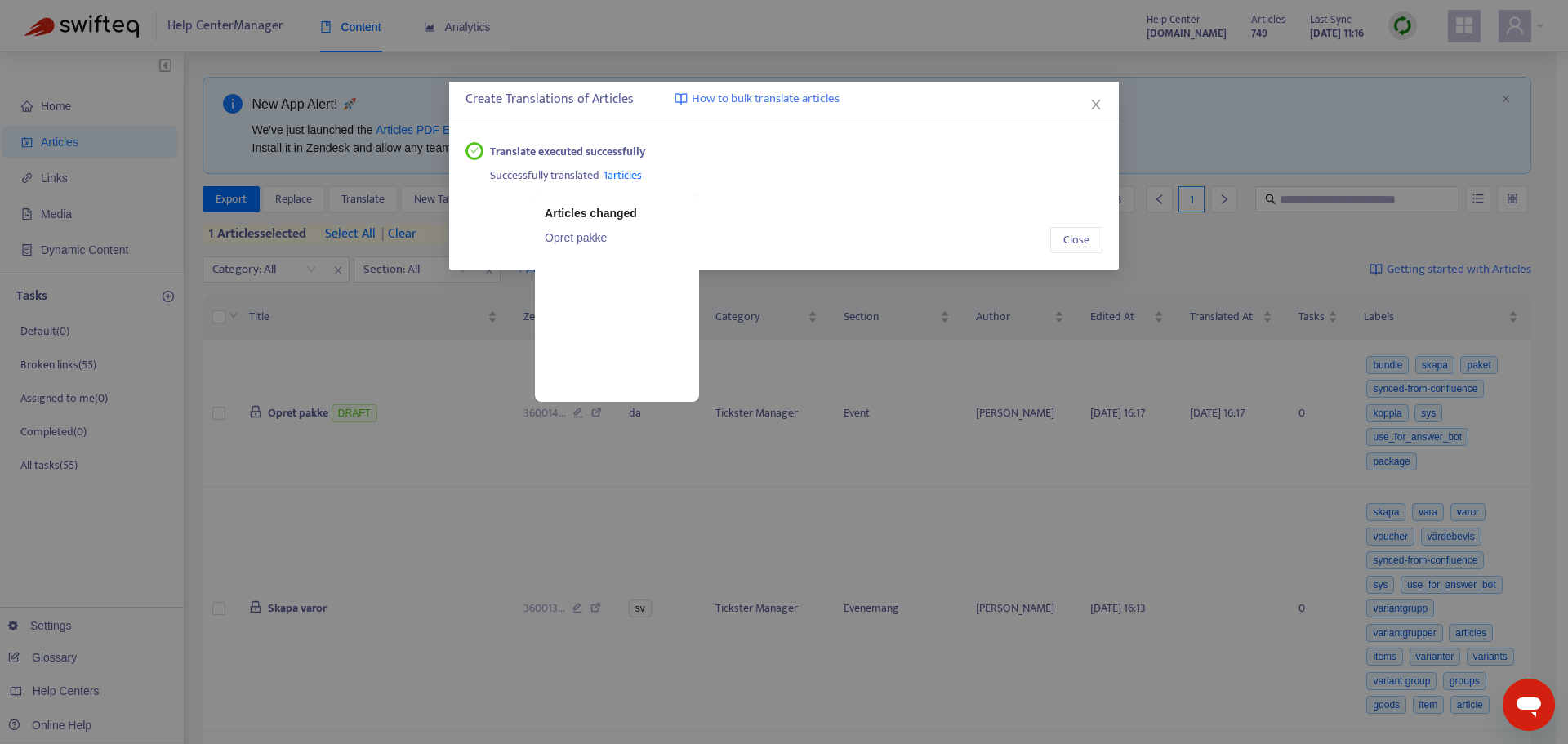click on "1  articles" at bounding box center (622, 175) 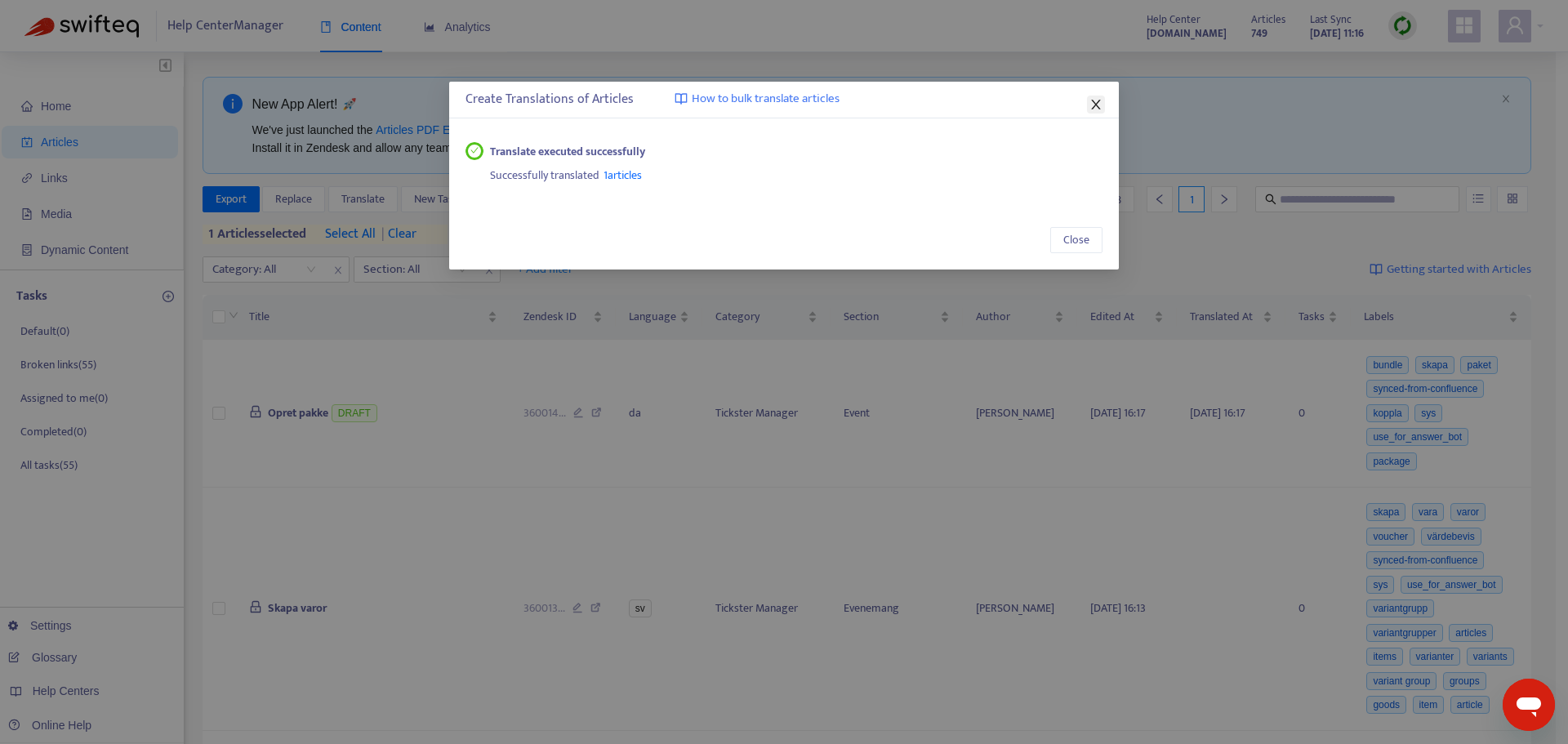 click at bounding box center [1096, 105] 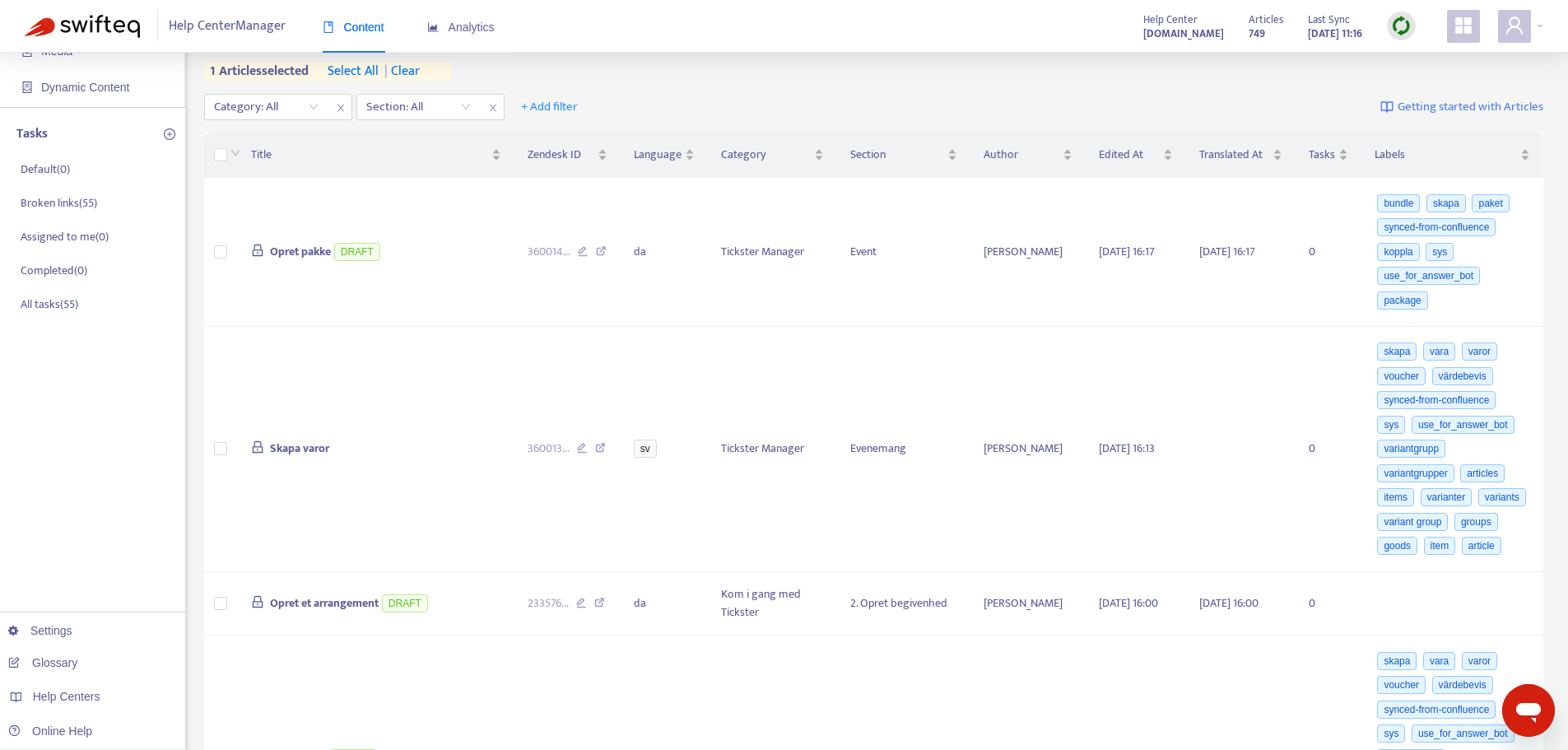 scroll, scrollTop: 0, scrollLeft: 0, axis: both 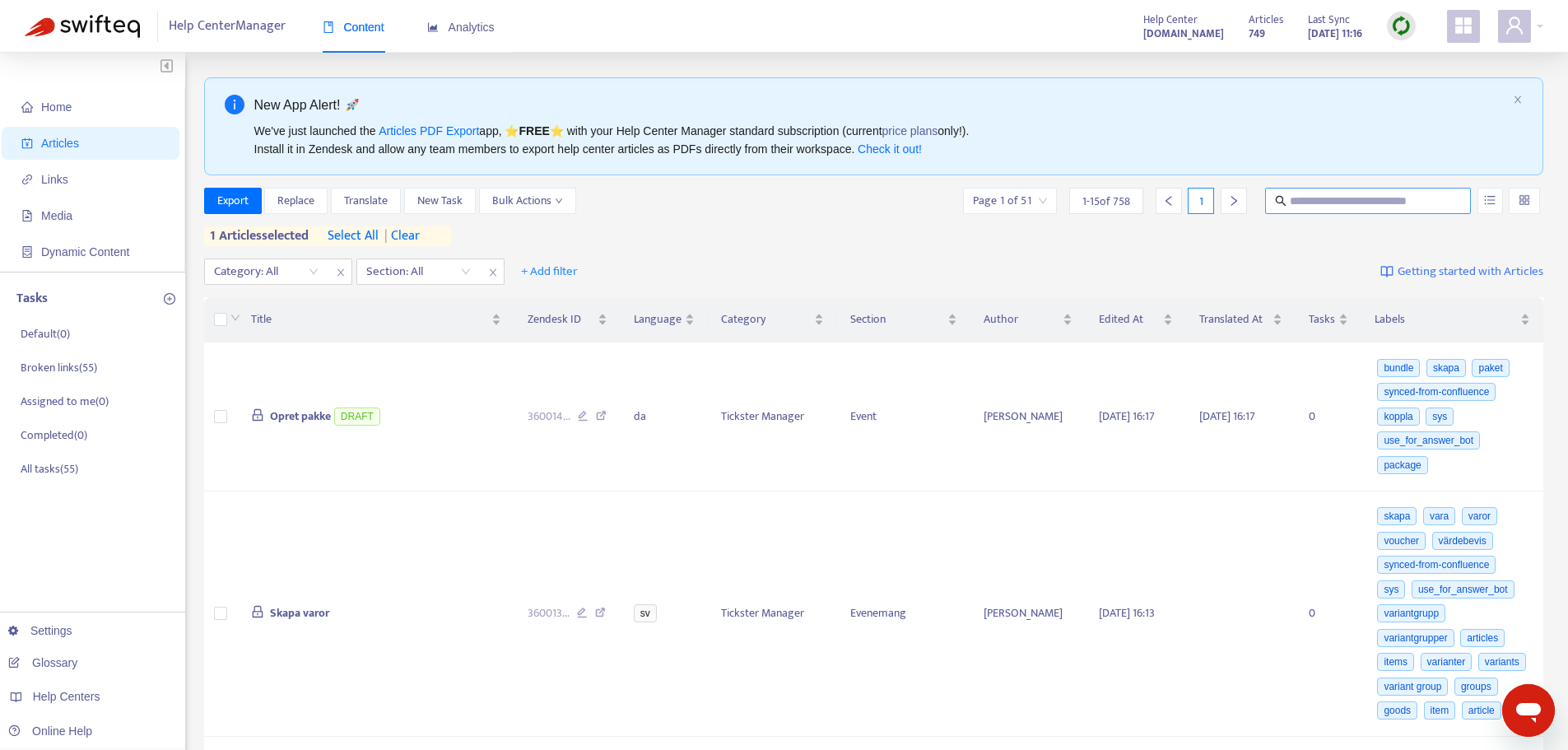 click at bounding box center [1369, 201] 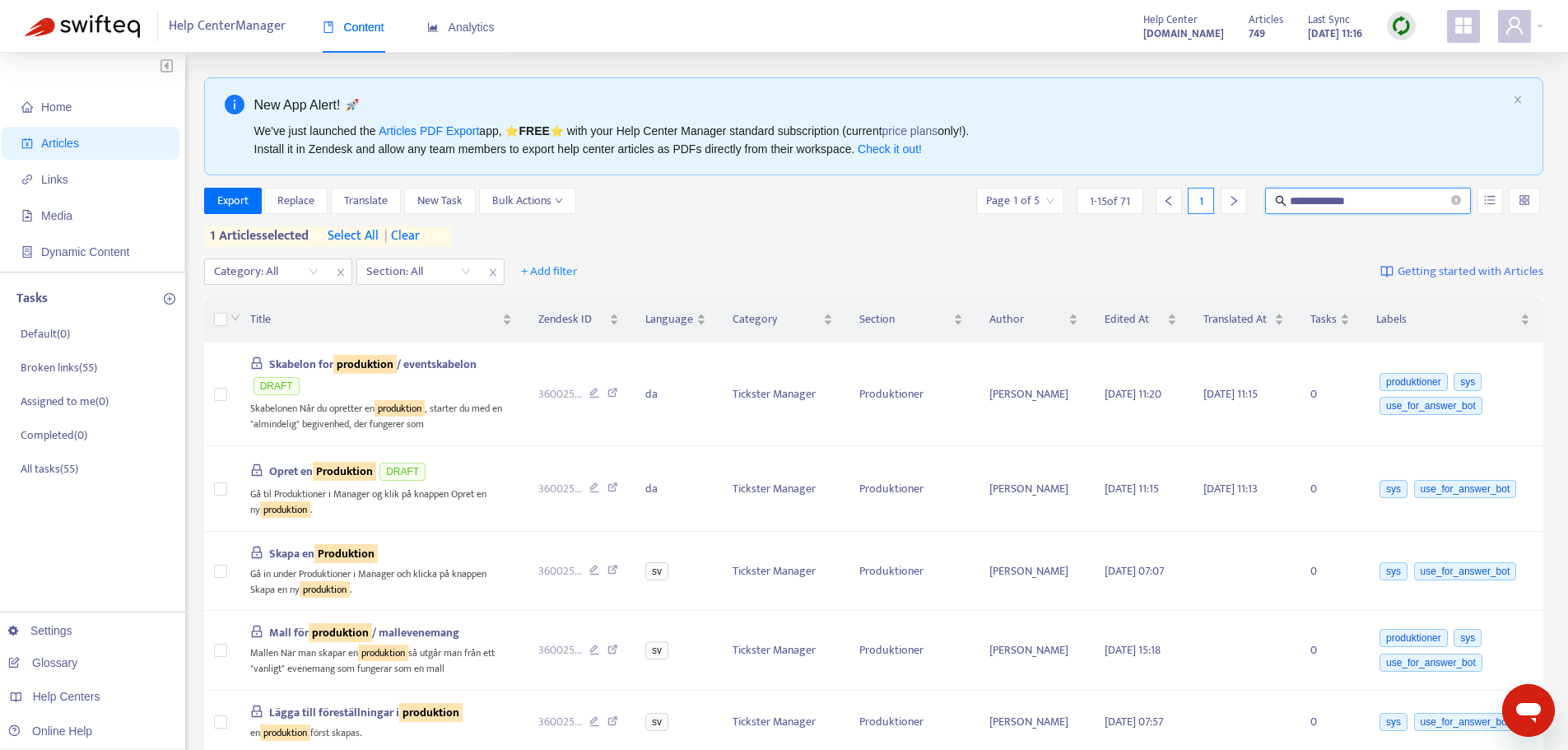 type on "**********" 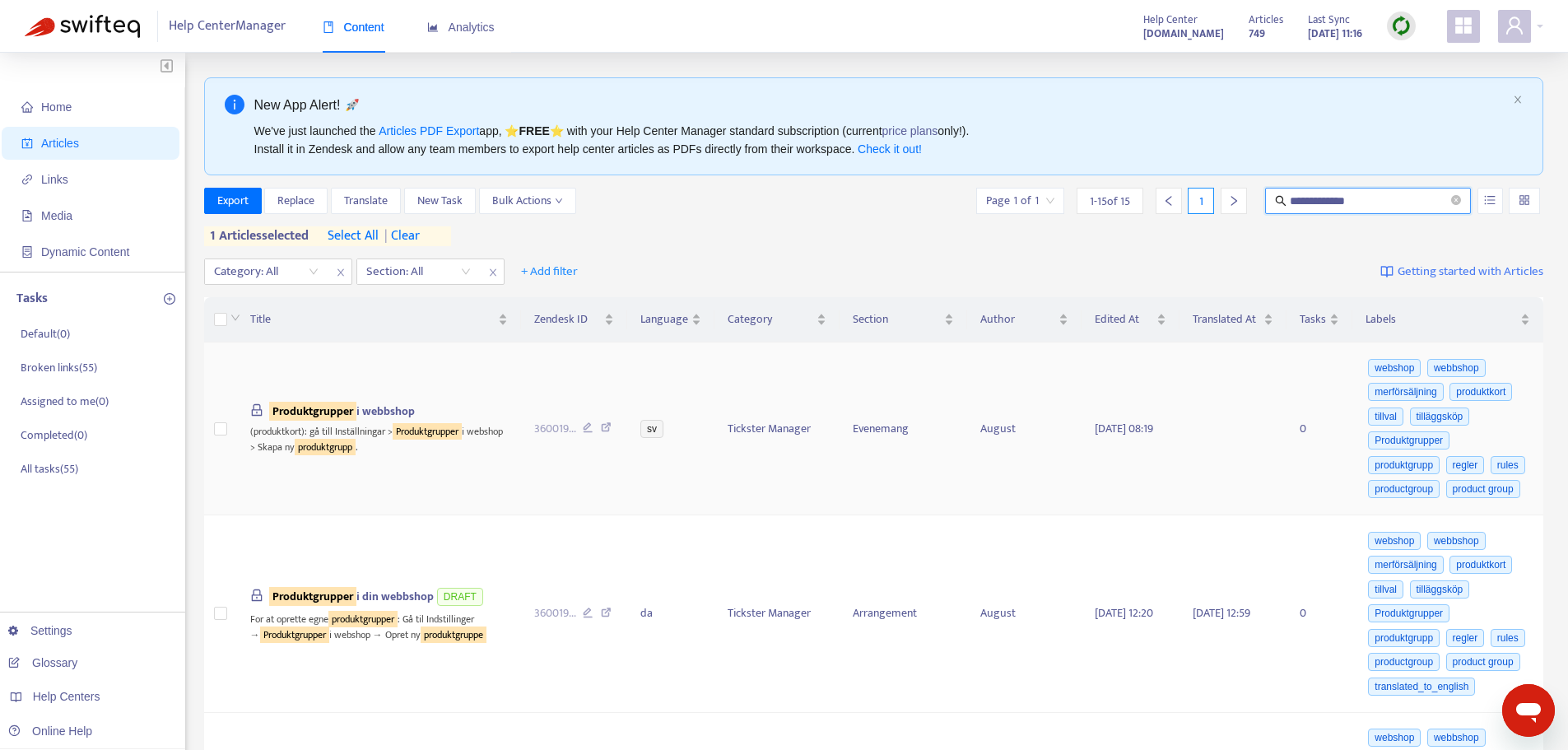 click on "Produktgrupper" at bounding box center (313, 411) 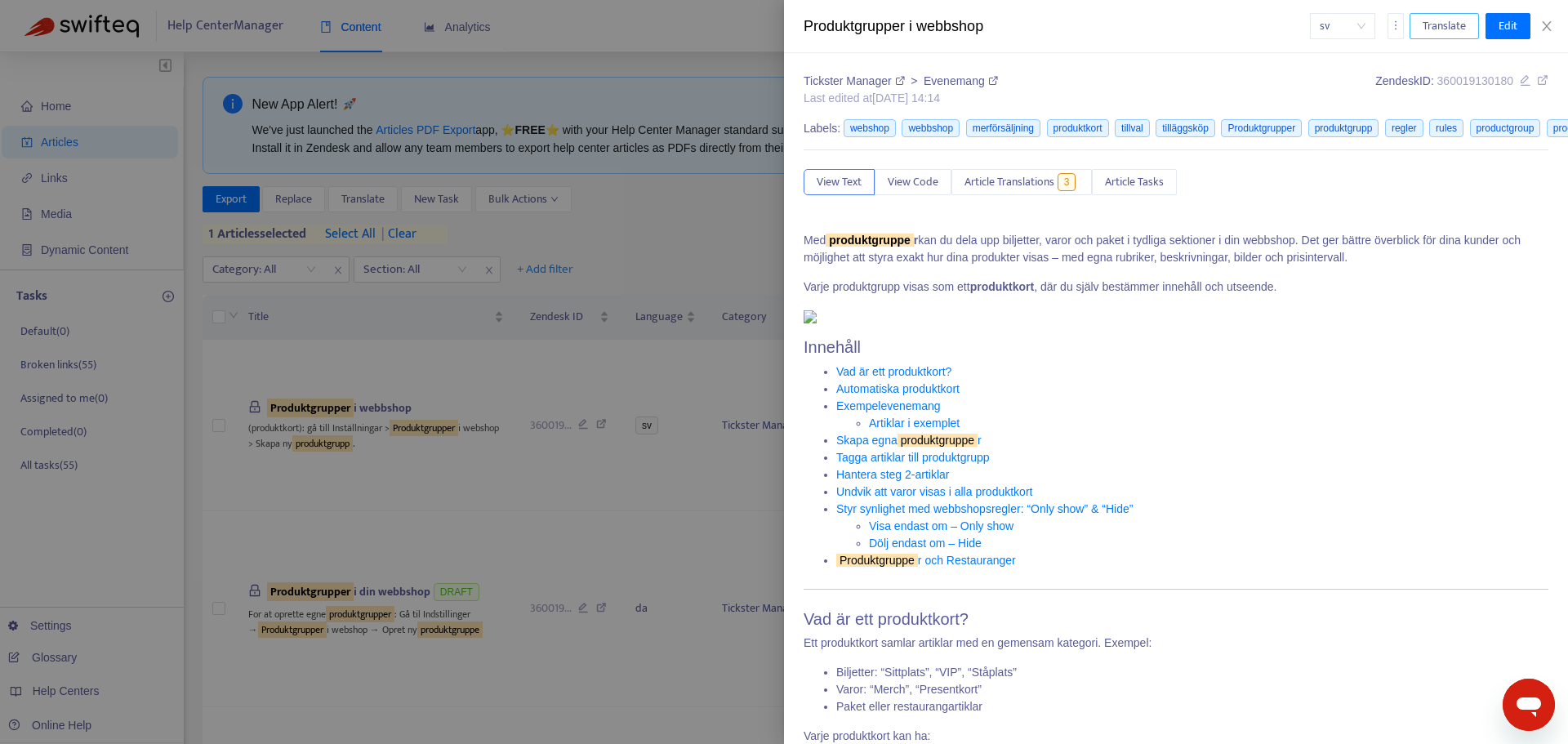 click on "Translate" at bounding box center (1444, 26) 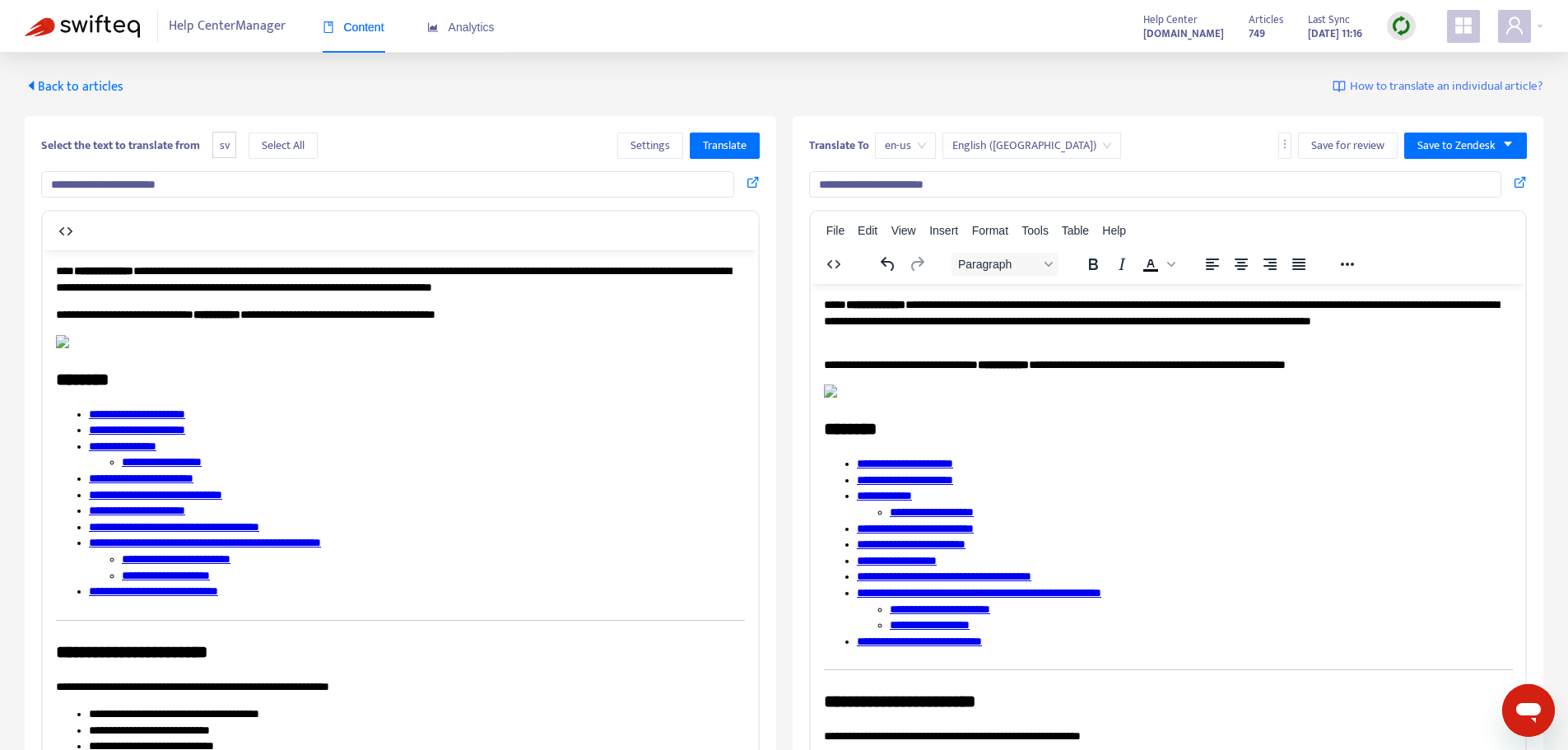 scroll, scrollTop: 0, scrollLeft: 0, axis: both 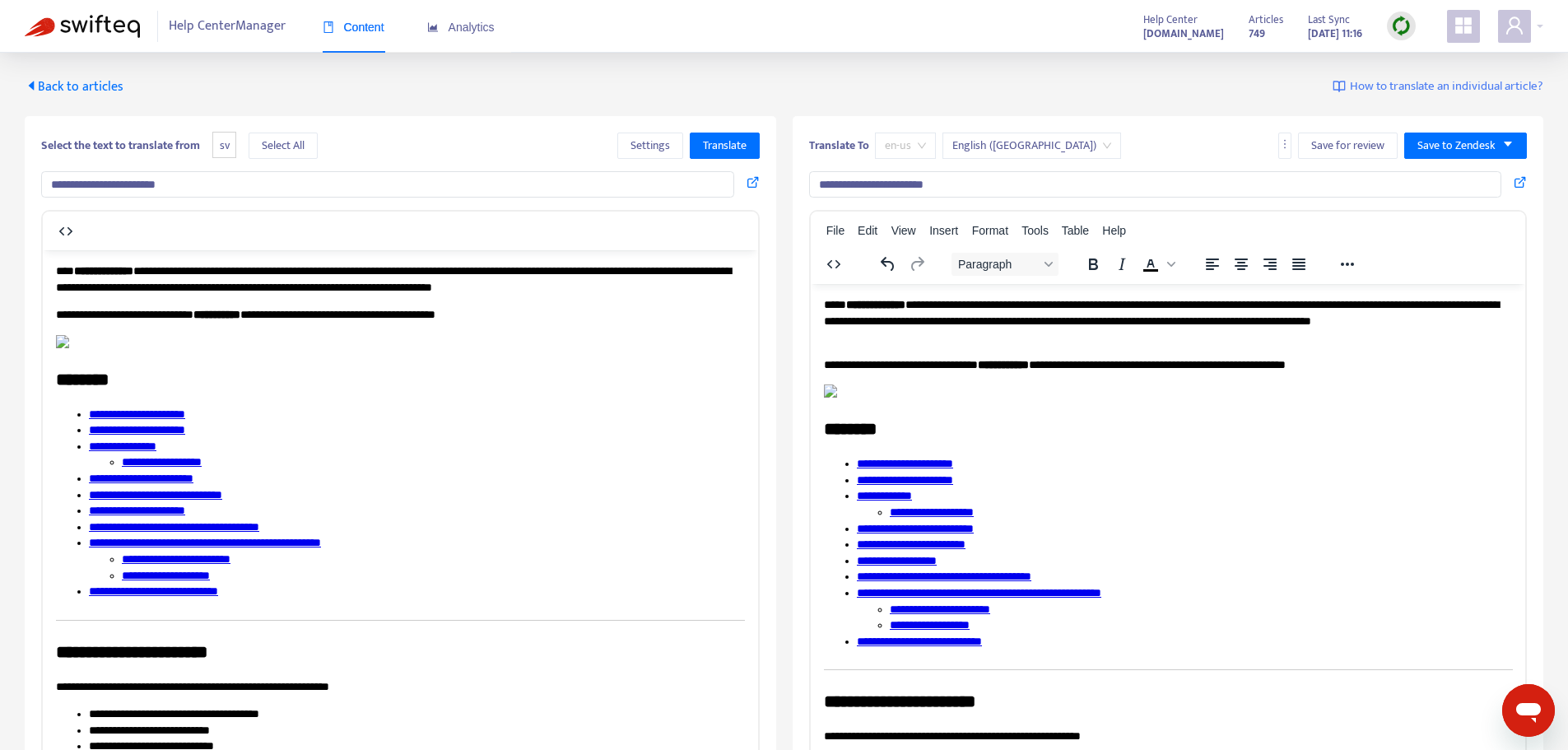 click on "en-us" at bounding box center [905, 146] 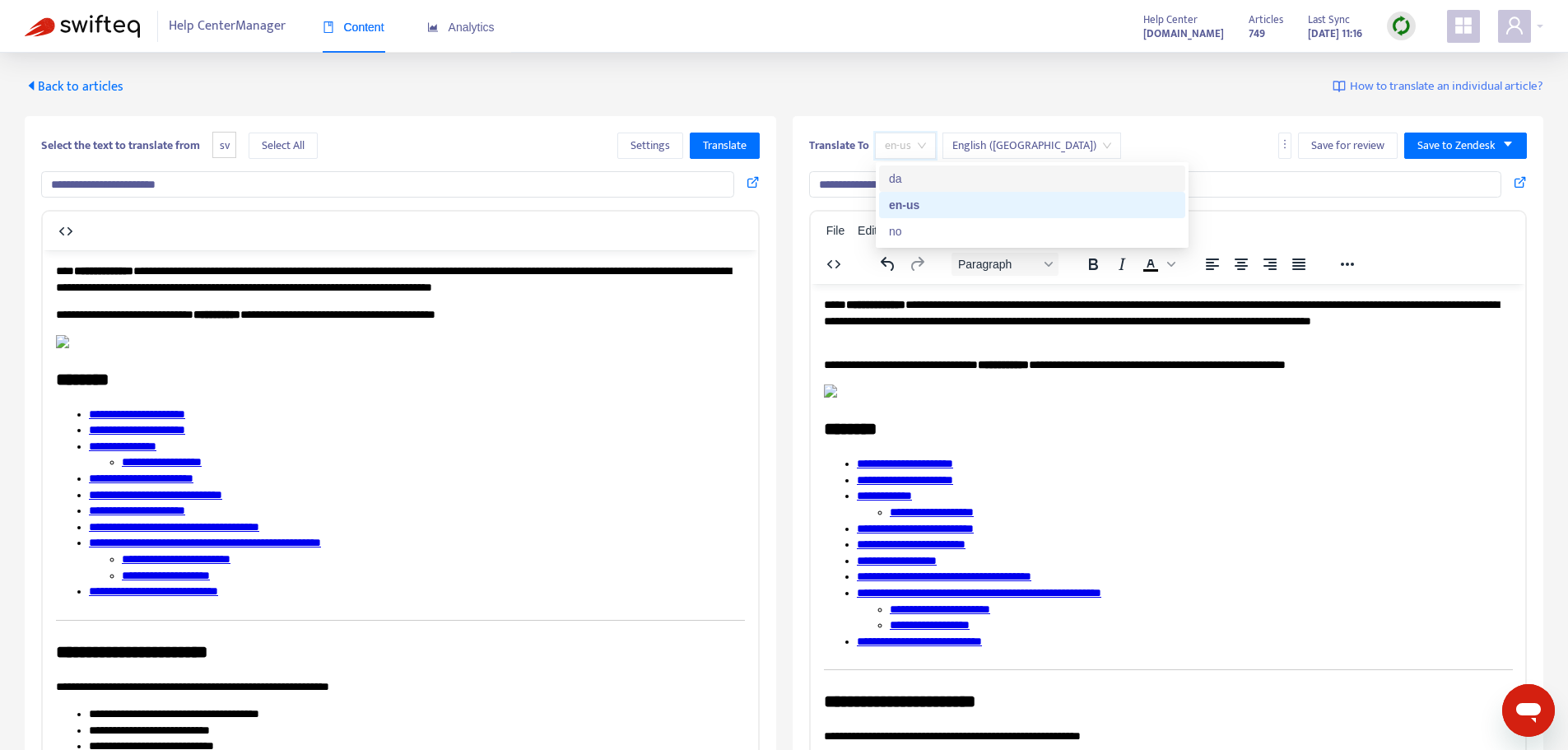 click on "da" at bounding box center [1032, 179] 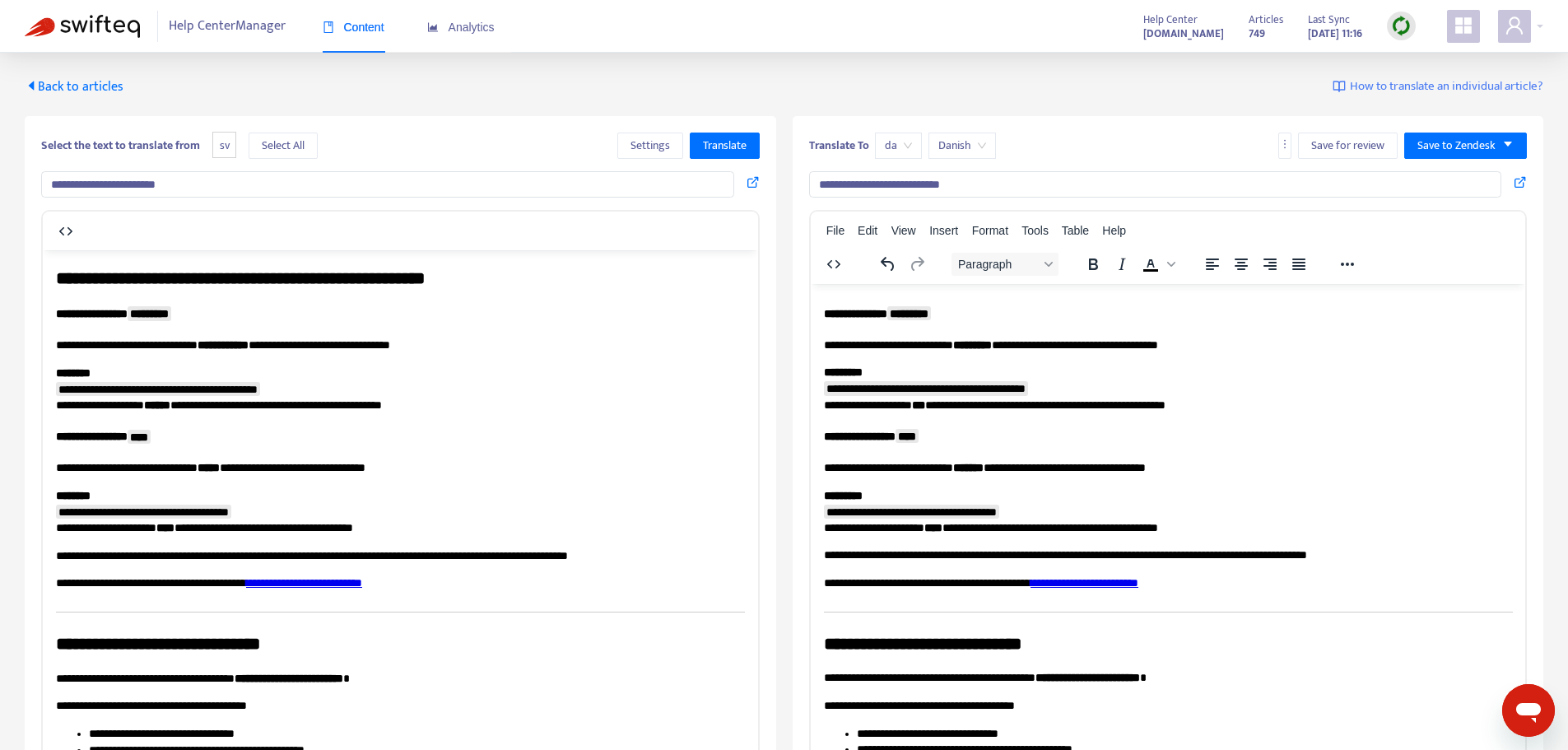 scroll, scrollTop: 3209, scrollLeft: 0, axis: vertical 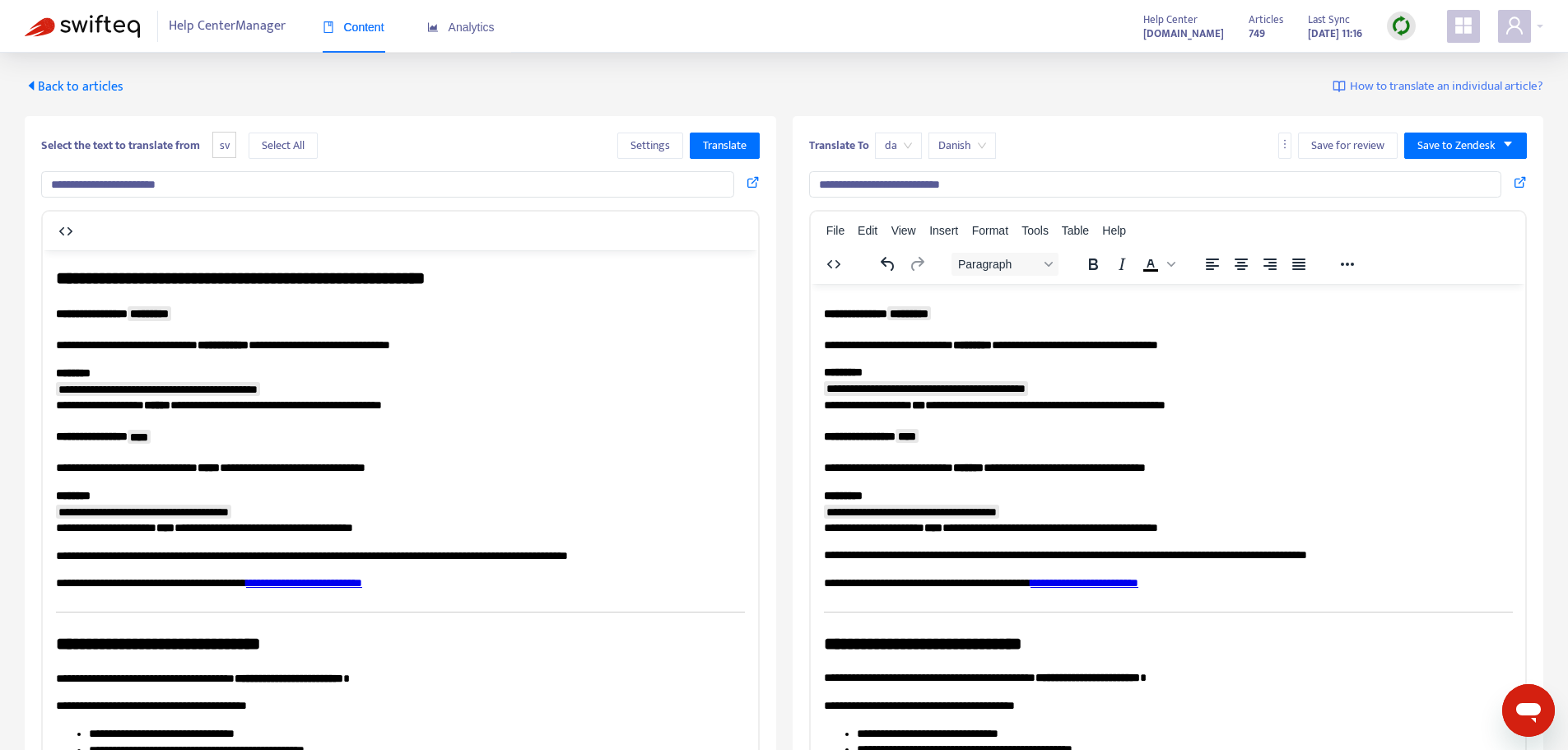 click on "Back to articles" at bounding box center [74, 86] 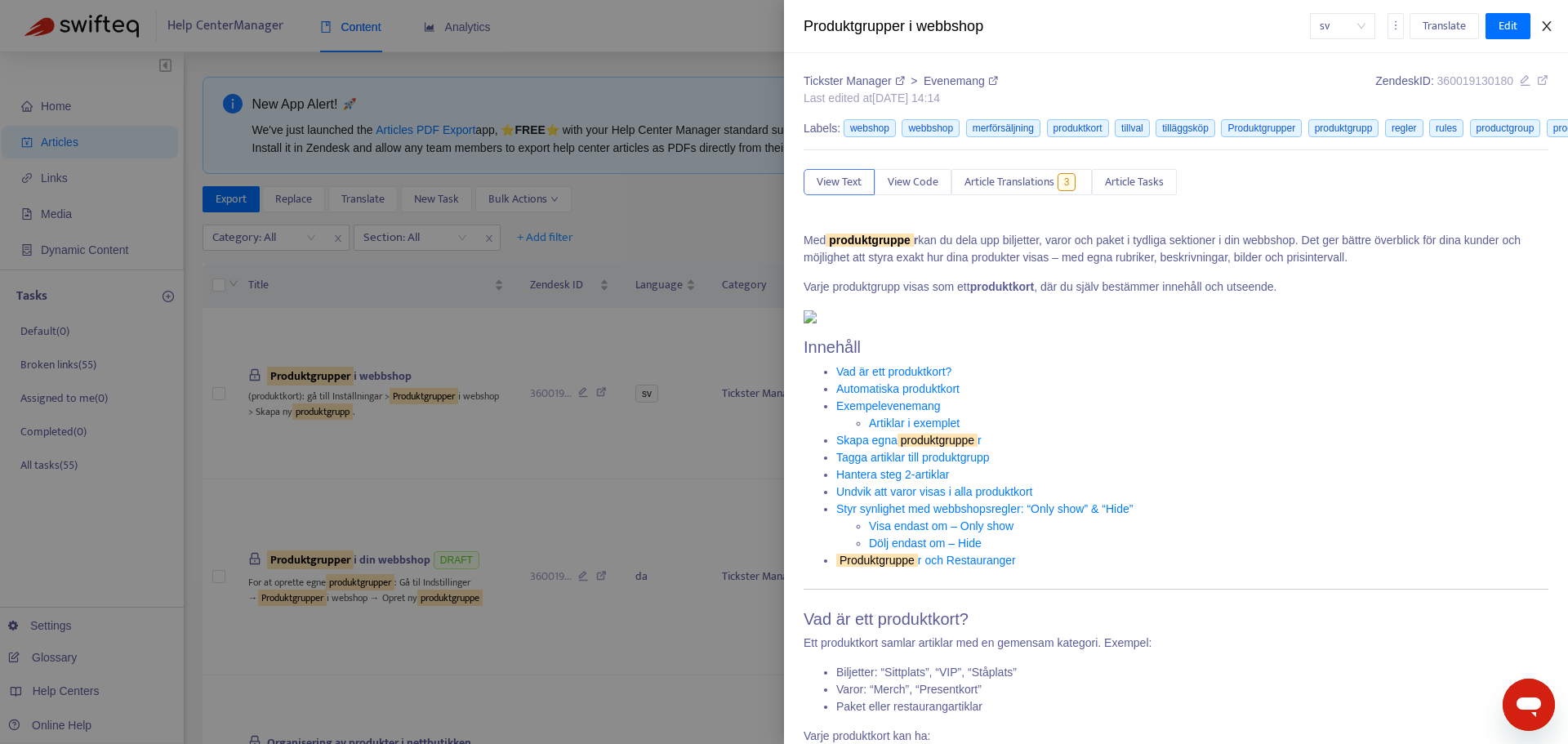 click 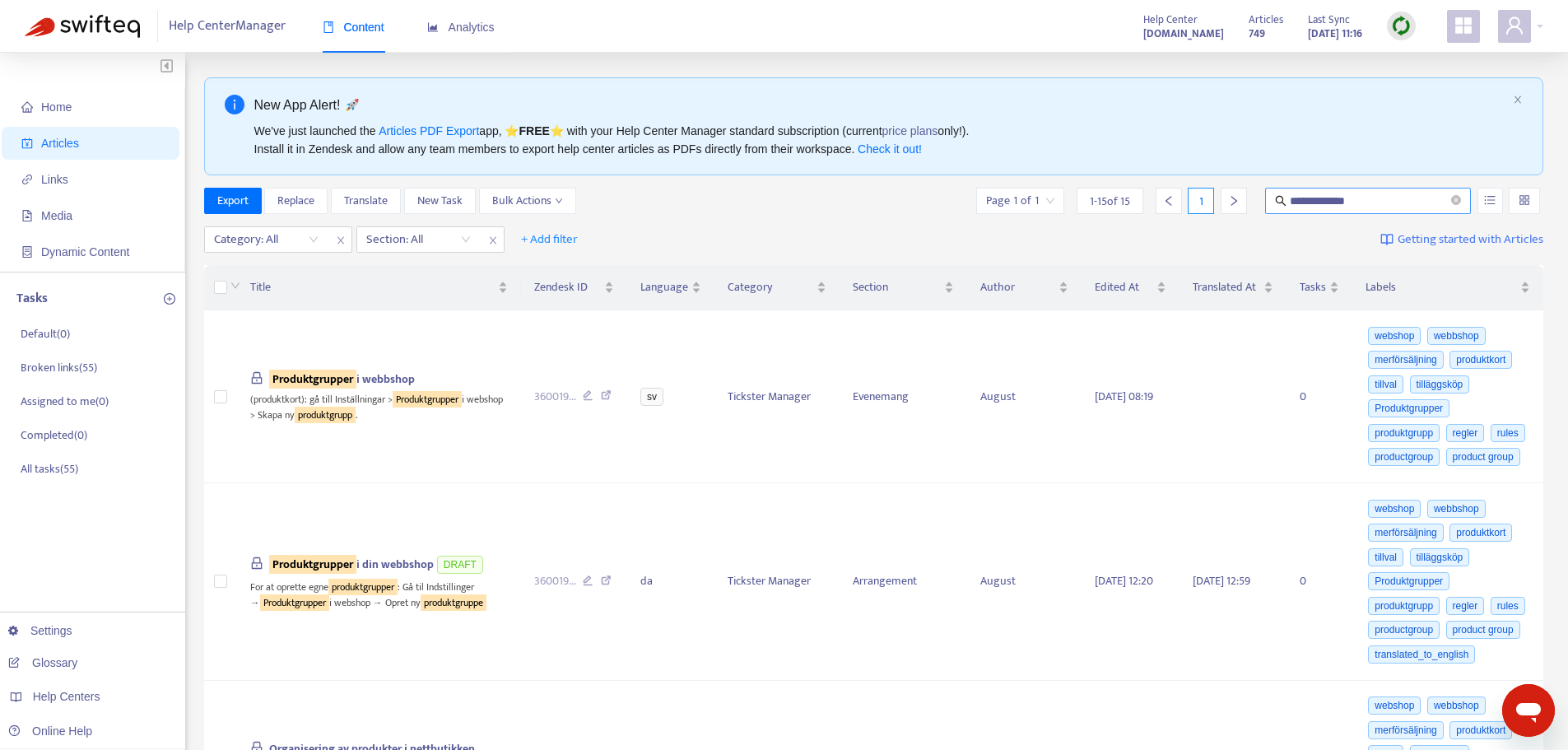 click on "**********" at bounding box center (1369, 201) 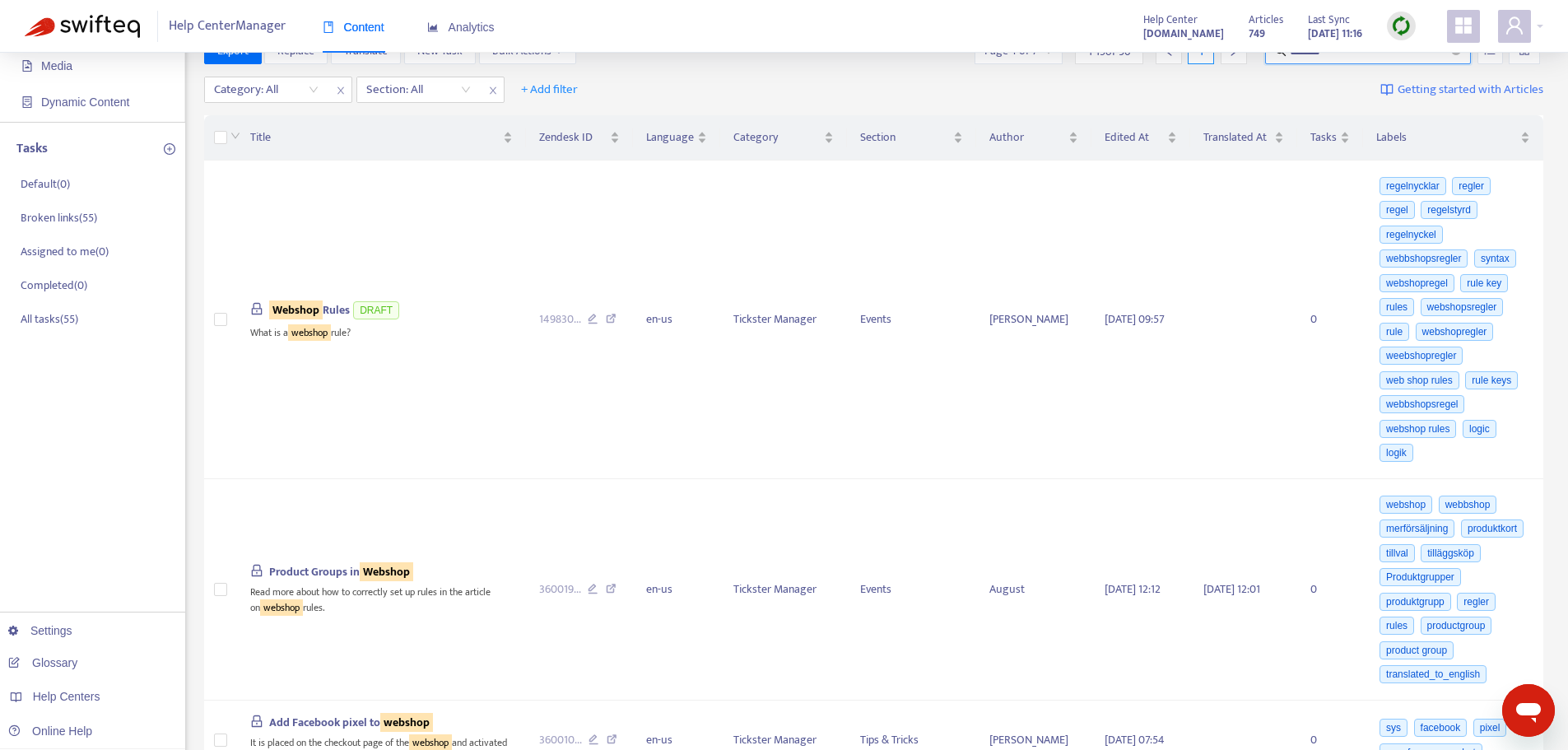 scroll, scrollTop: 0, scrollLeft: 0, axis: both 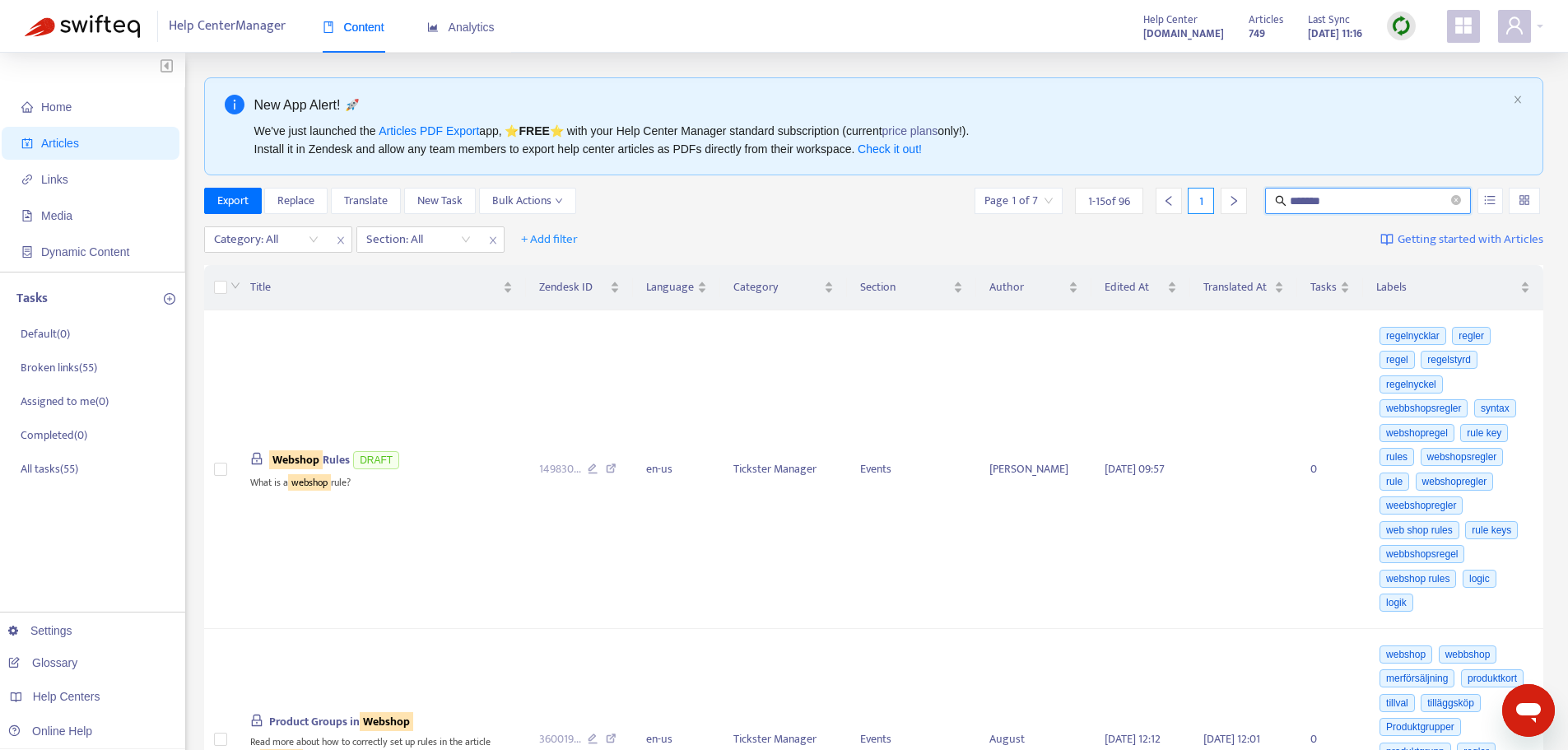 click on "*******" at bounding box center (1369, 201) 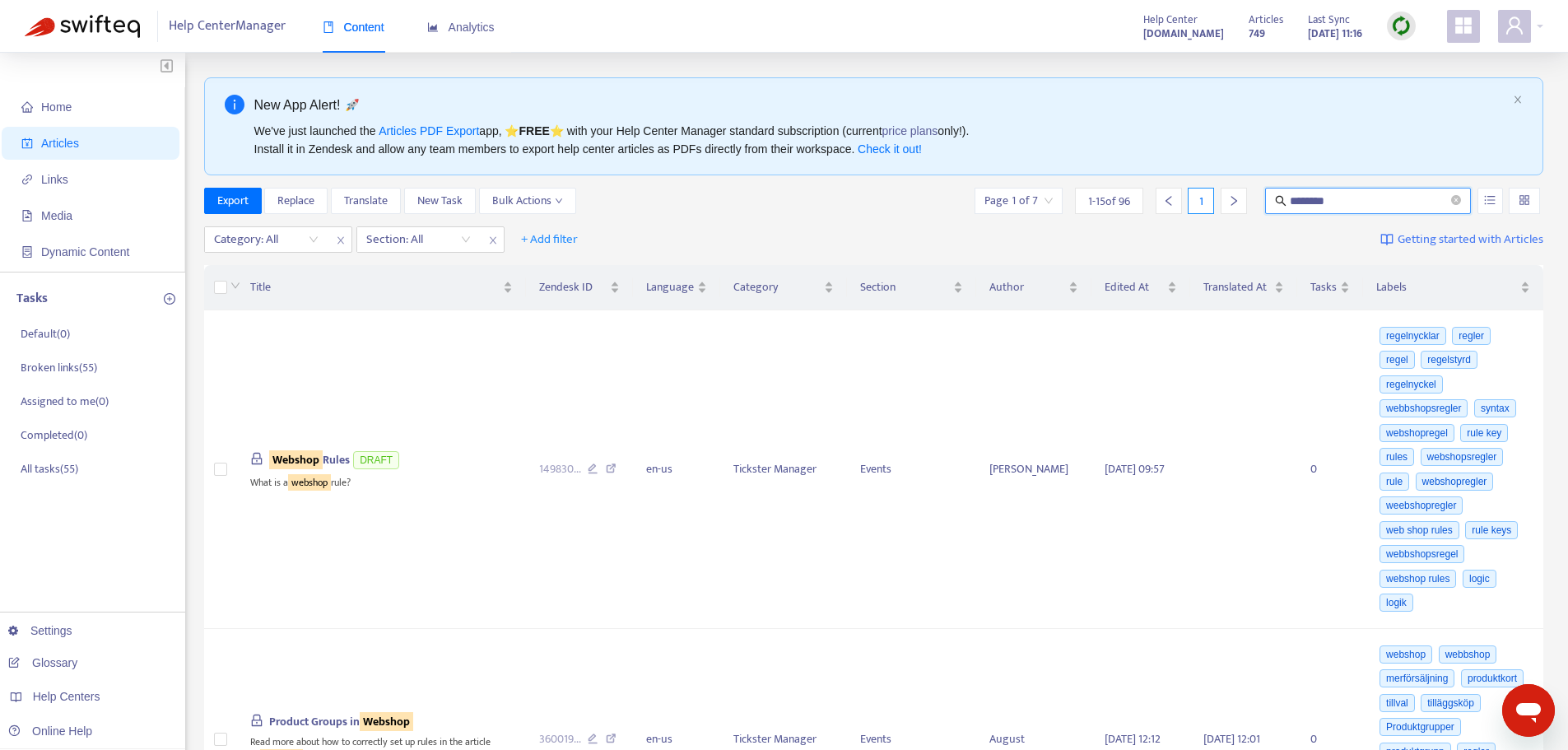 click on "********" at bounding box center (1369, 201) 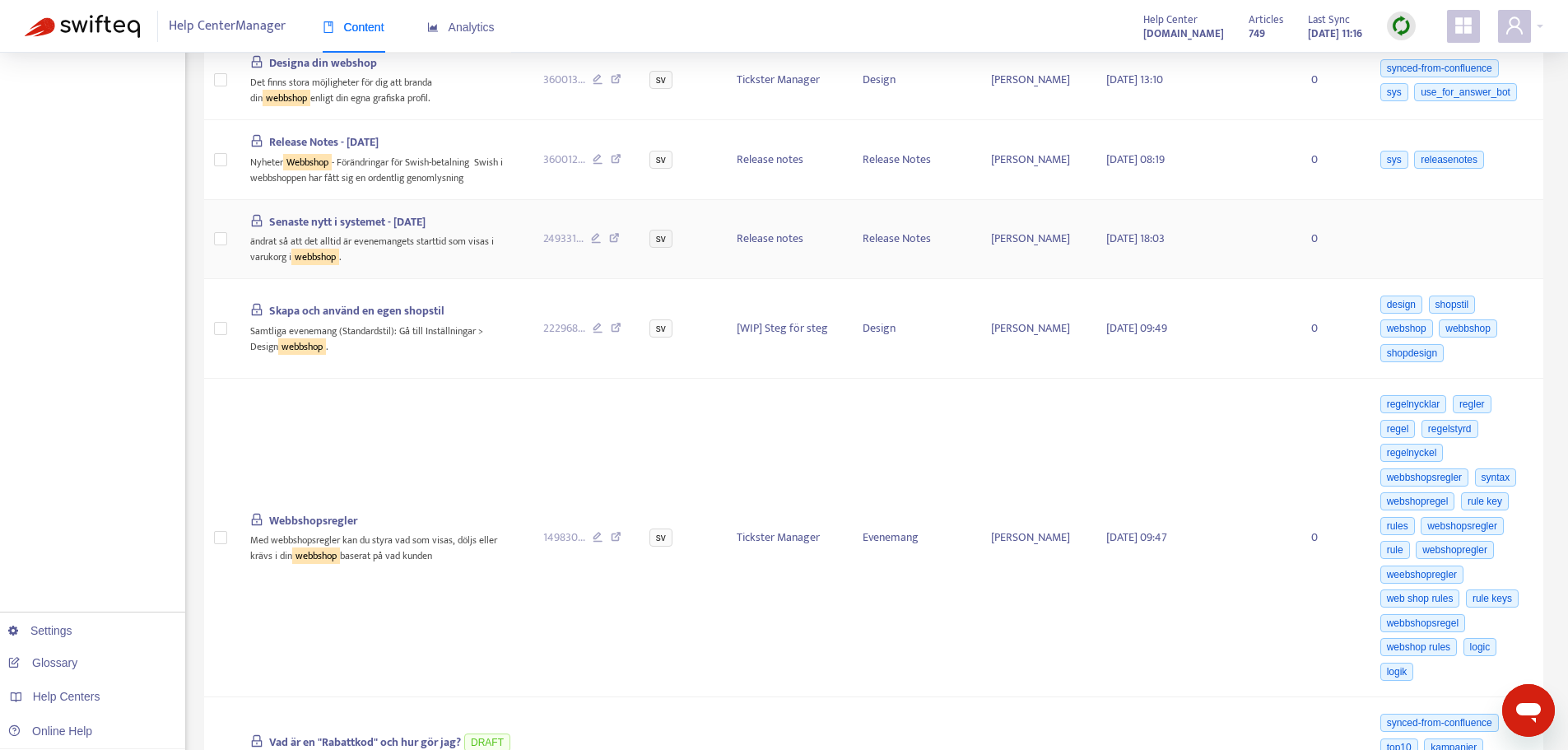 scroll, scrollTop: 906, scrollLeft: 0, axis: vertical 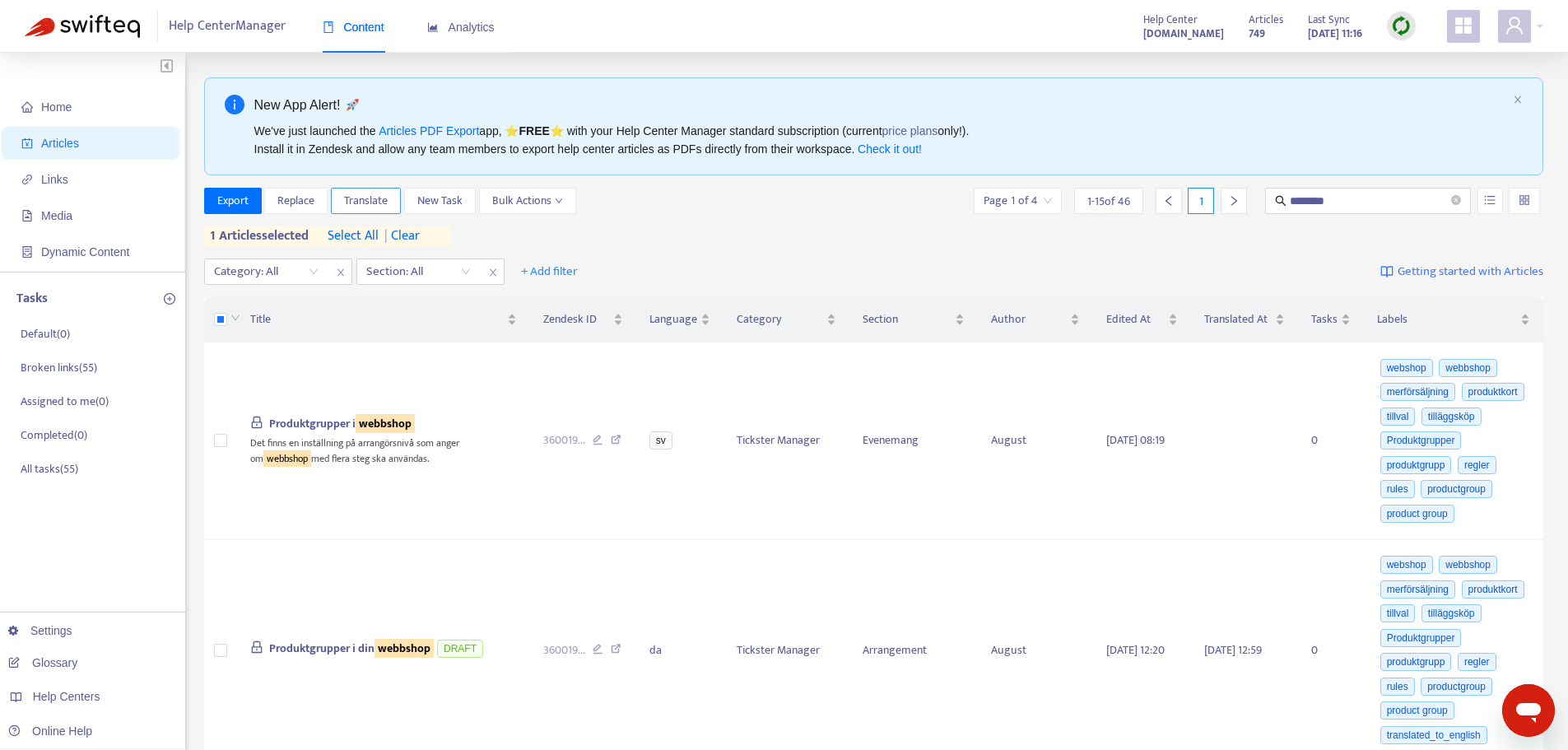 click on "Translate" at bounding box center (365, 201) 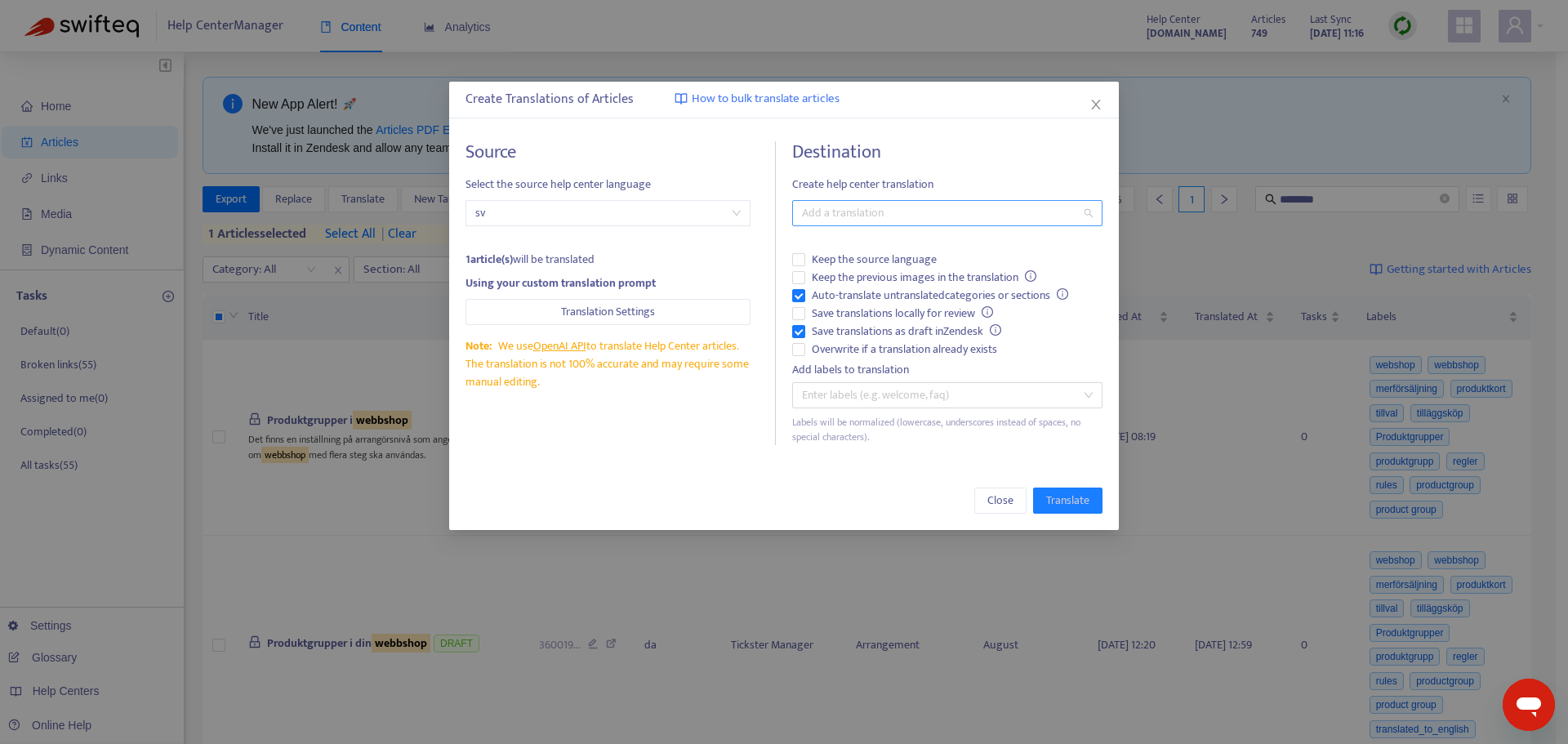click at bounding box center [800, 213] 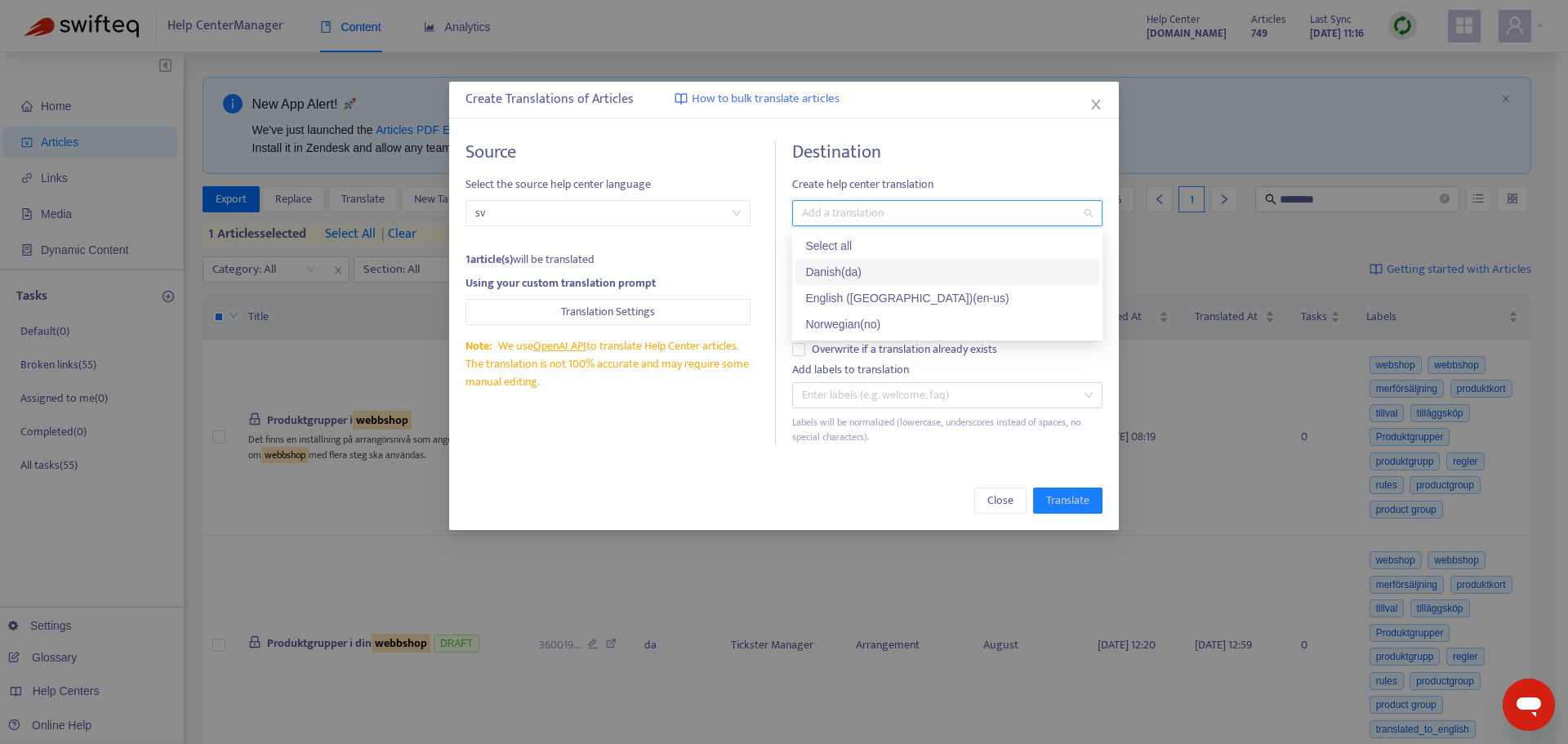click on "Danish  ( da )" at bounding box center (947, 272) 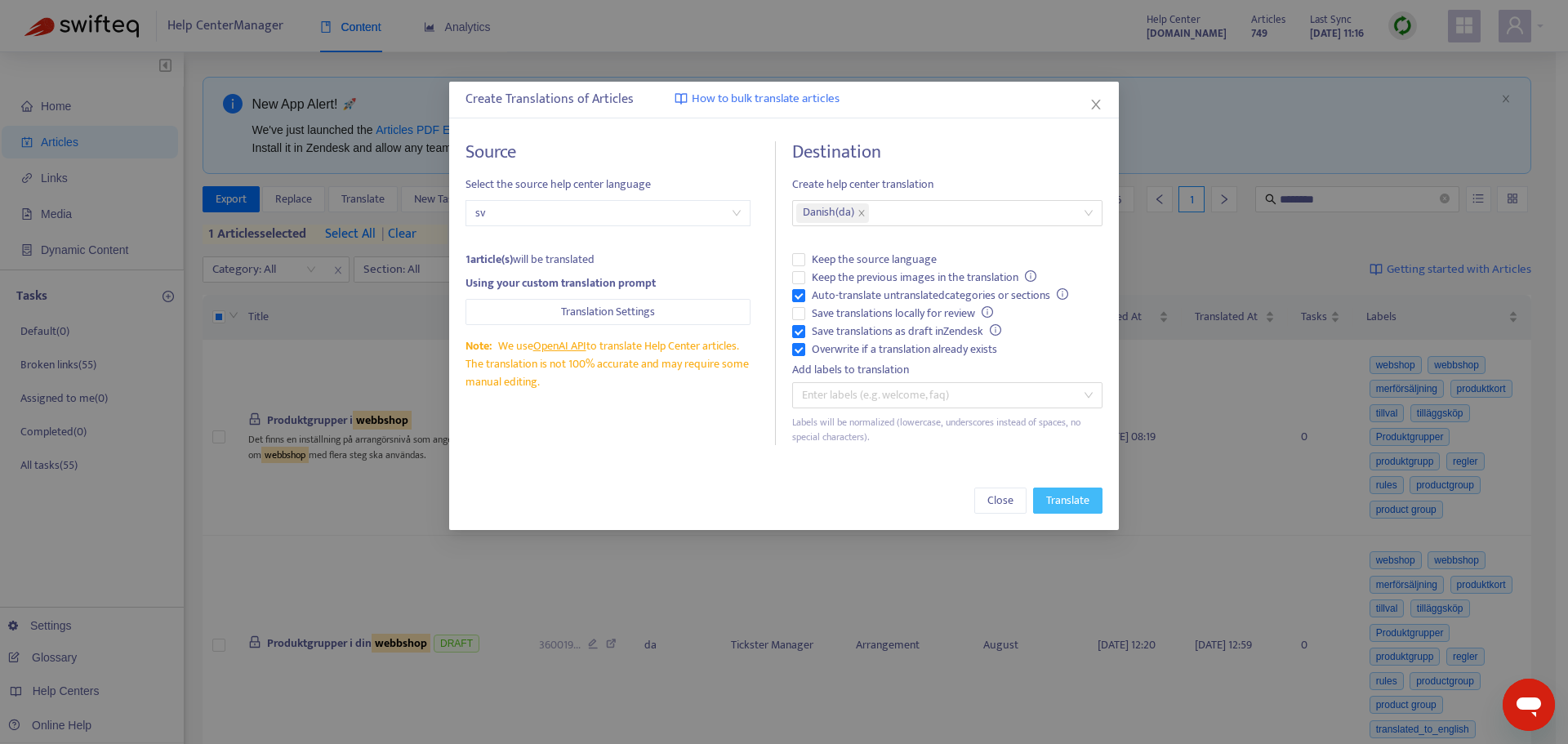 click on "Translate" at bounding box center (1067, 501) 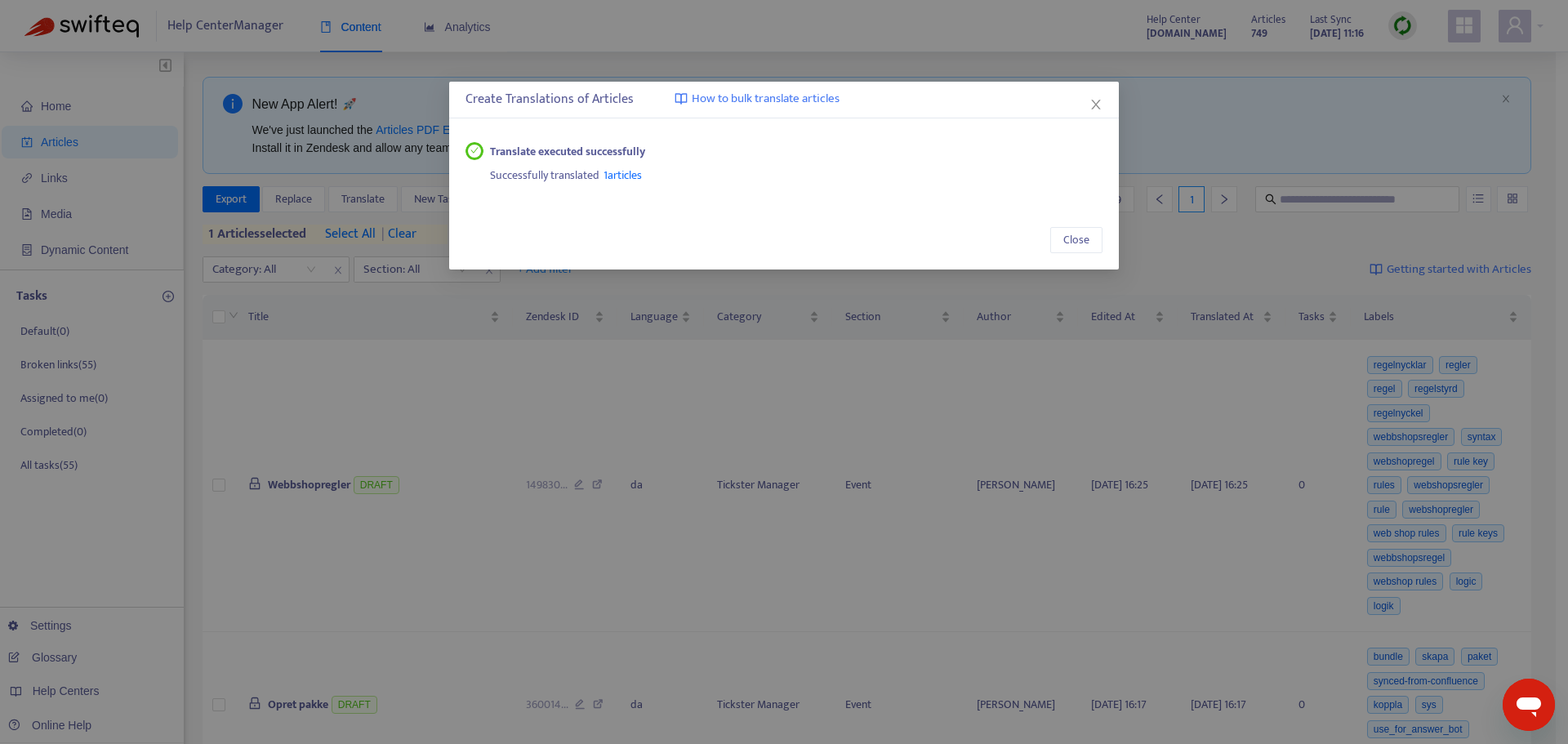 click on "1  articles" at bounding box center (622, 175) 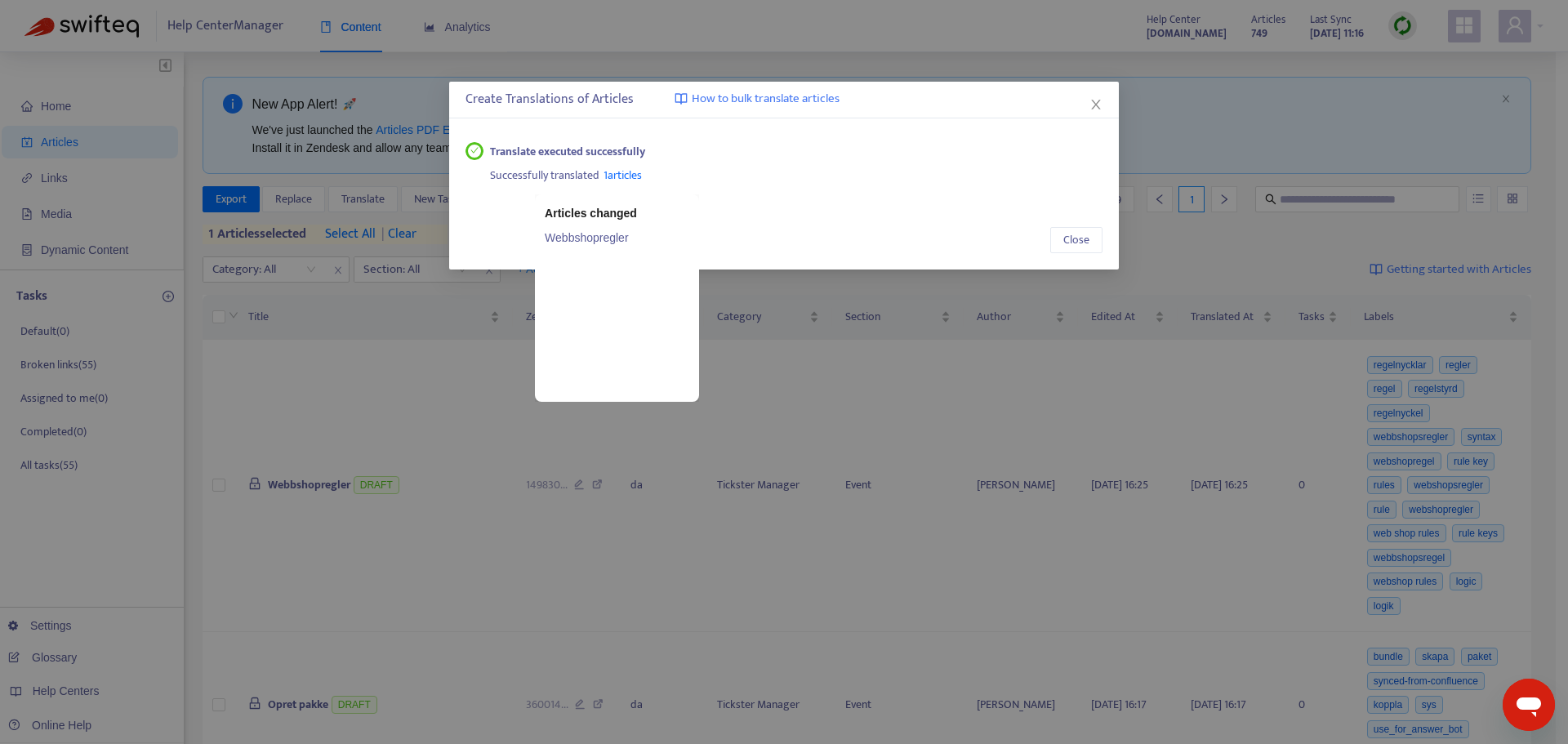 click on "Webbshopregler" at bounding box center [617, 238] 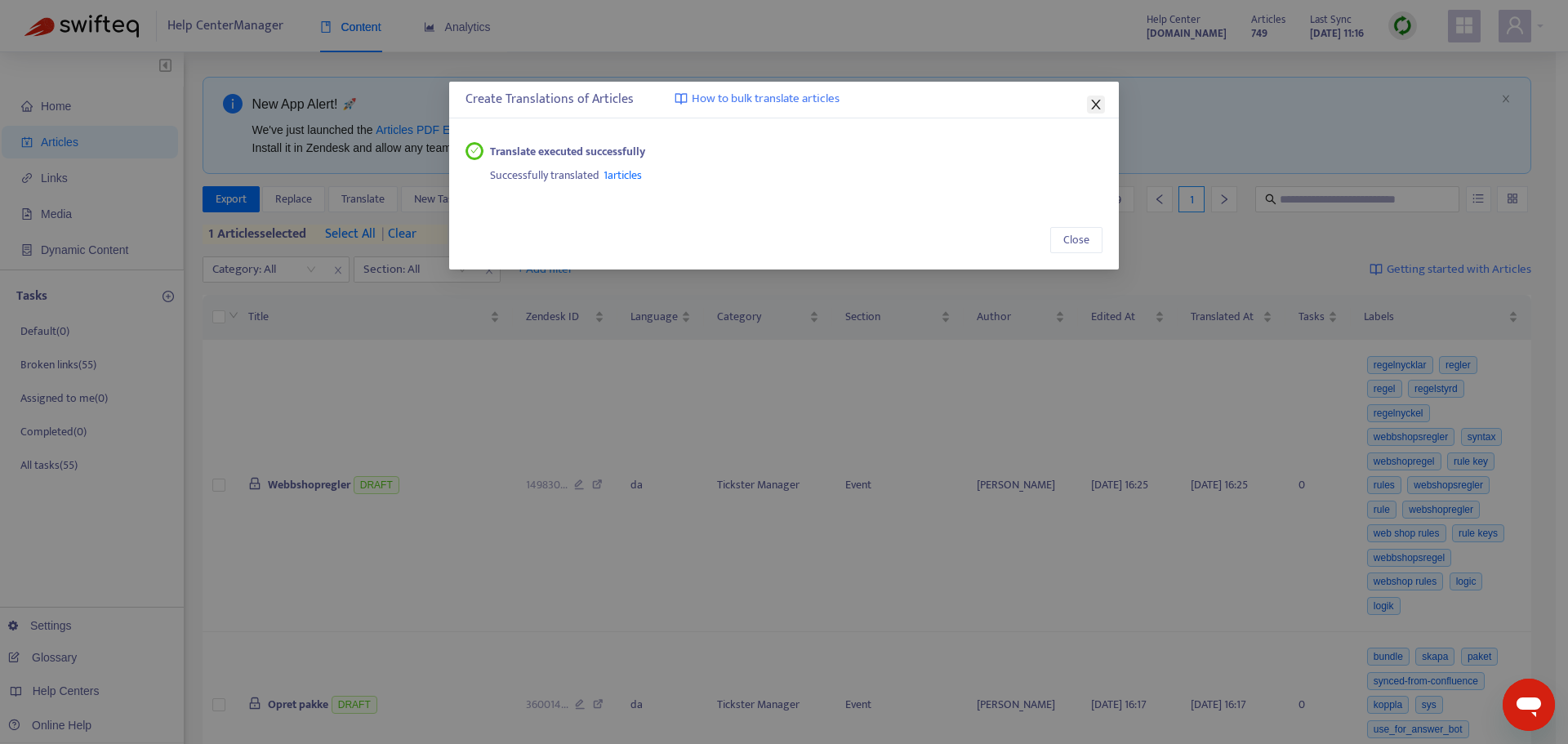 click at bounding box center [1096, 105] 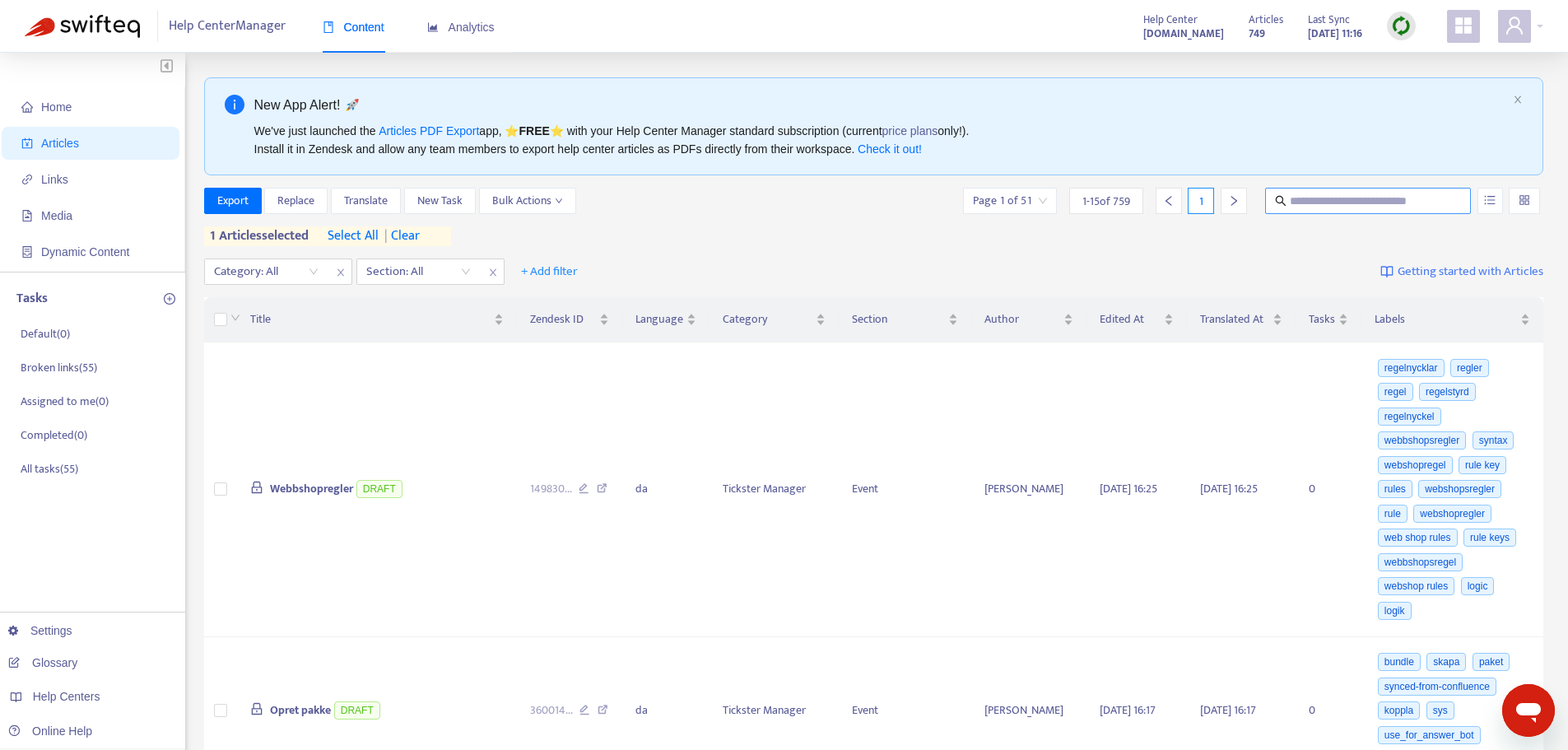 click at bounding box center [1369, 201] 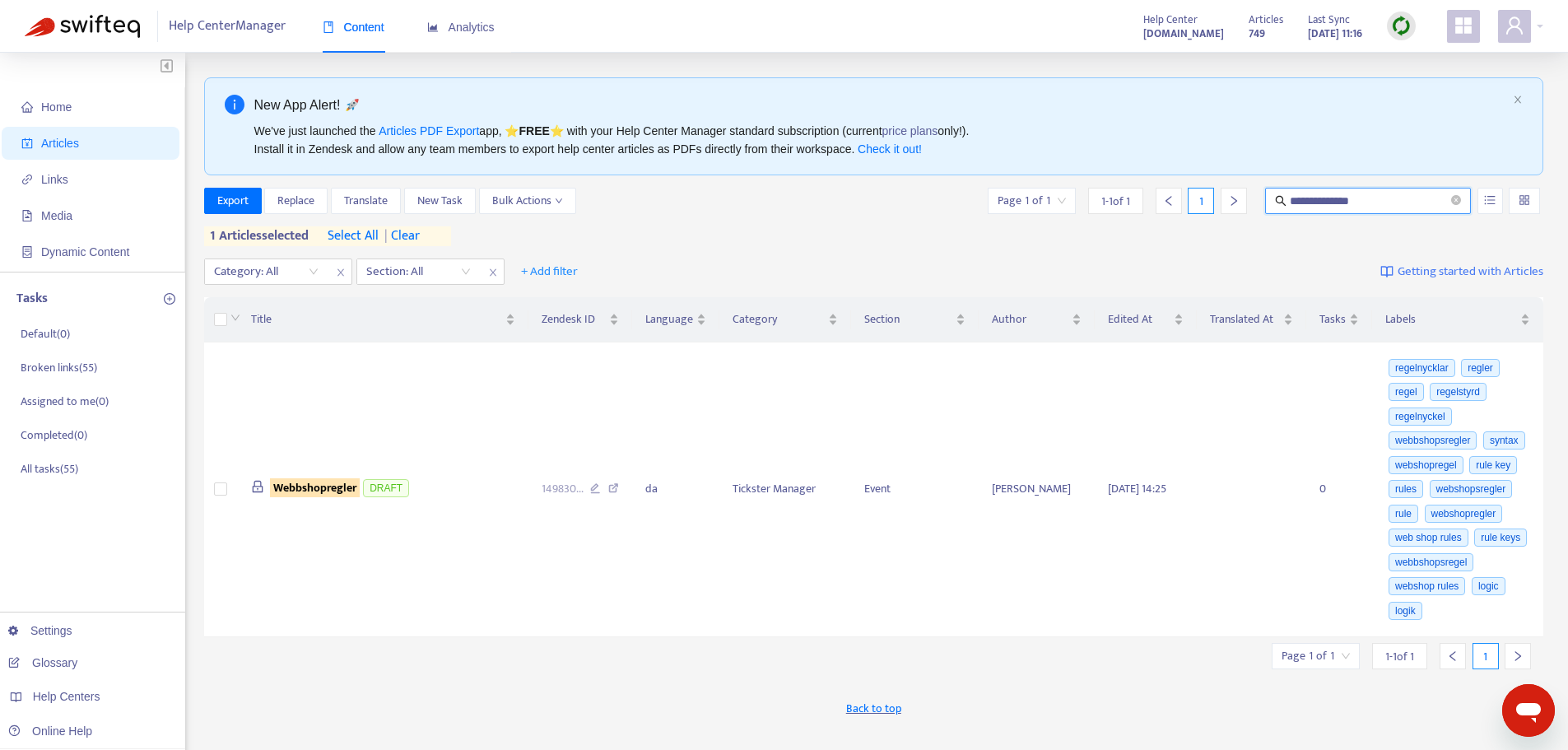 drag, startPoint x: 1395, startPoint y: 199, endPoint x: 1343, endPoint y: 201, distance: 52.03845 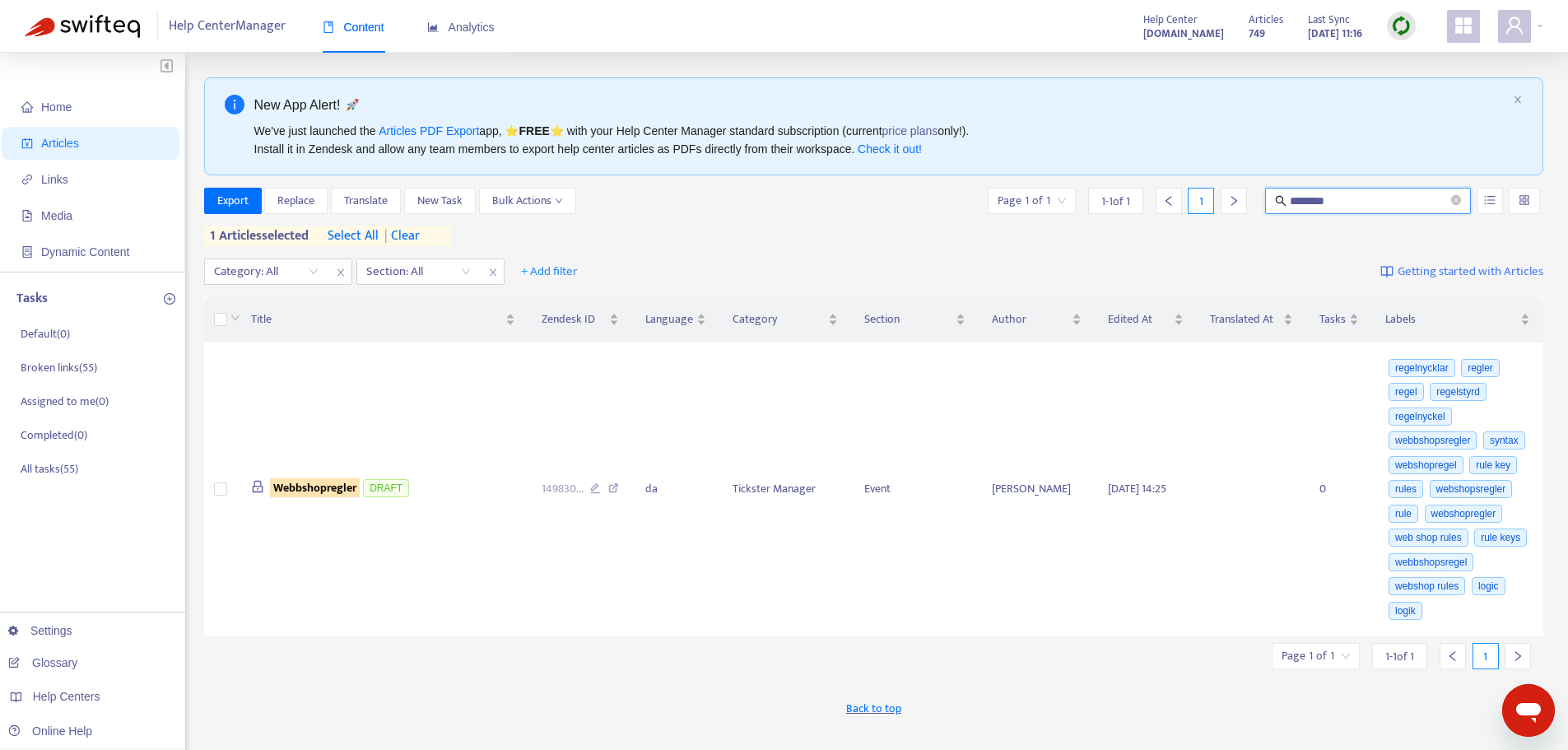 type on "********" 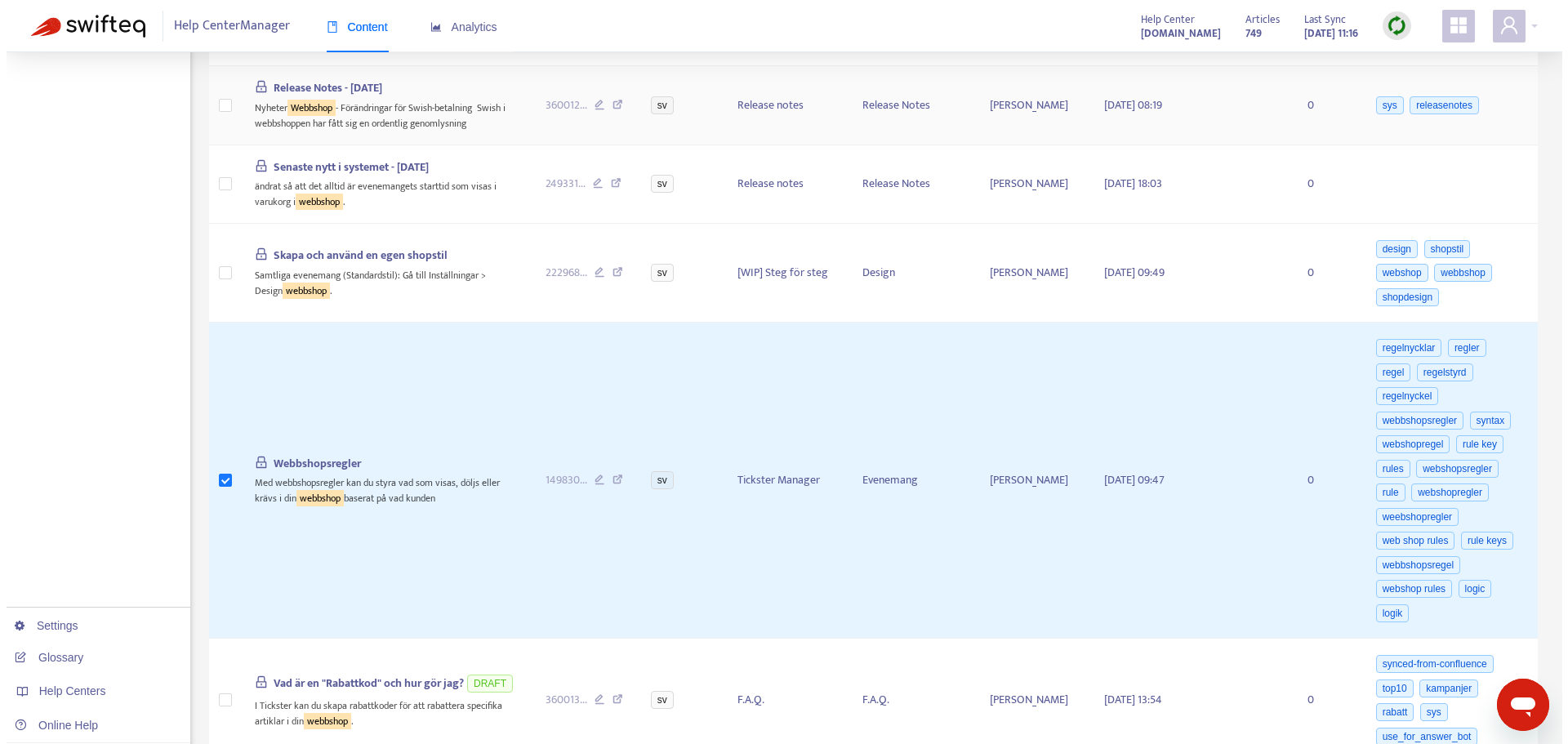 scroll, scrollTop: 980, scrollLeft: 0, axis: vertical 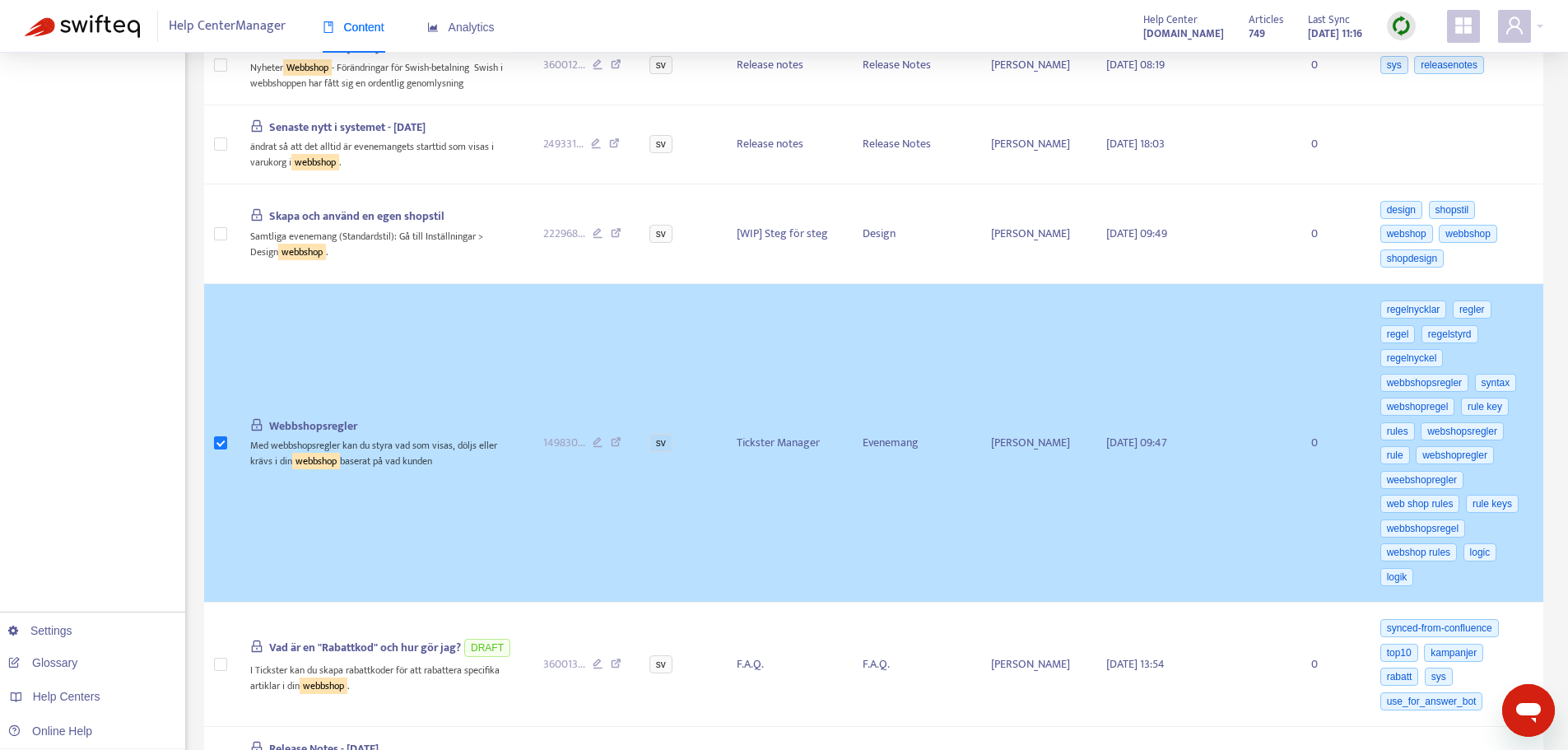 click on "Webbshopsregler" at bounding box center (384, 426) 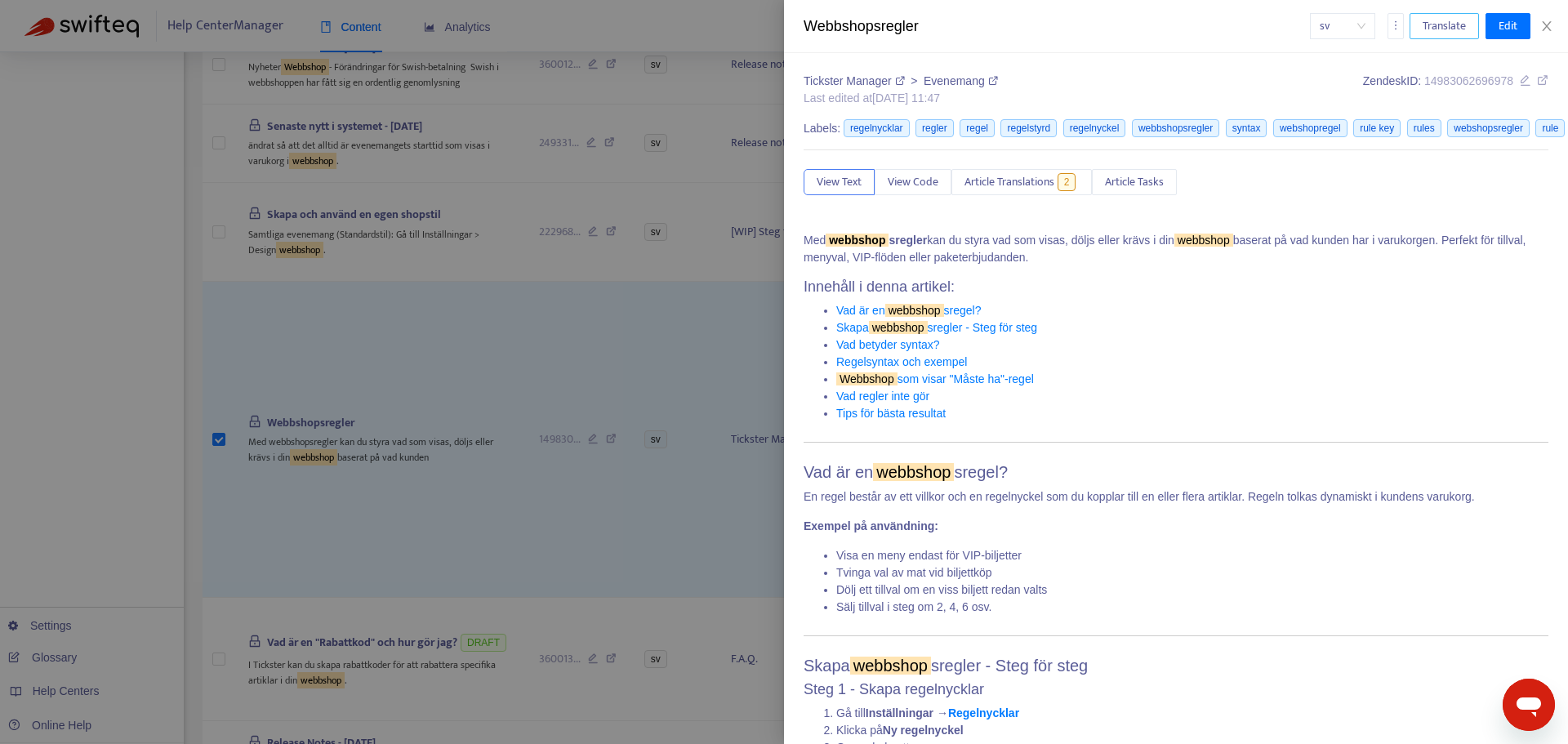 click on "Translate" at bounding box center (1444, 26) 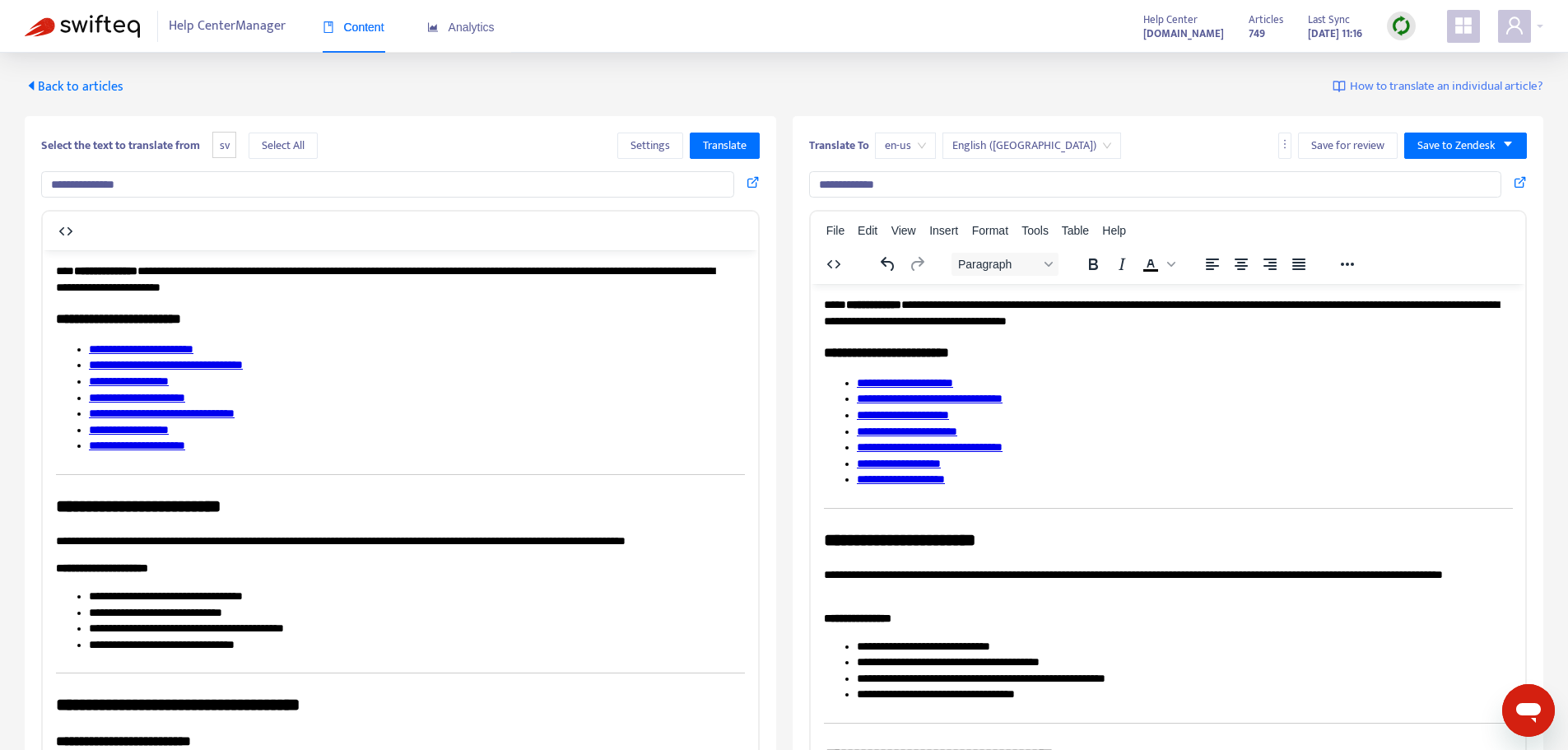 scroll, scrollTop: 0, scrollLeft: 0, axis: both 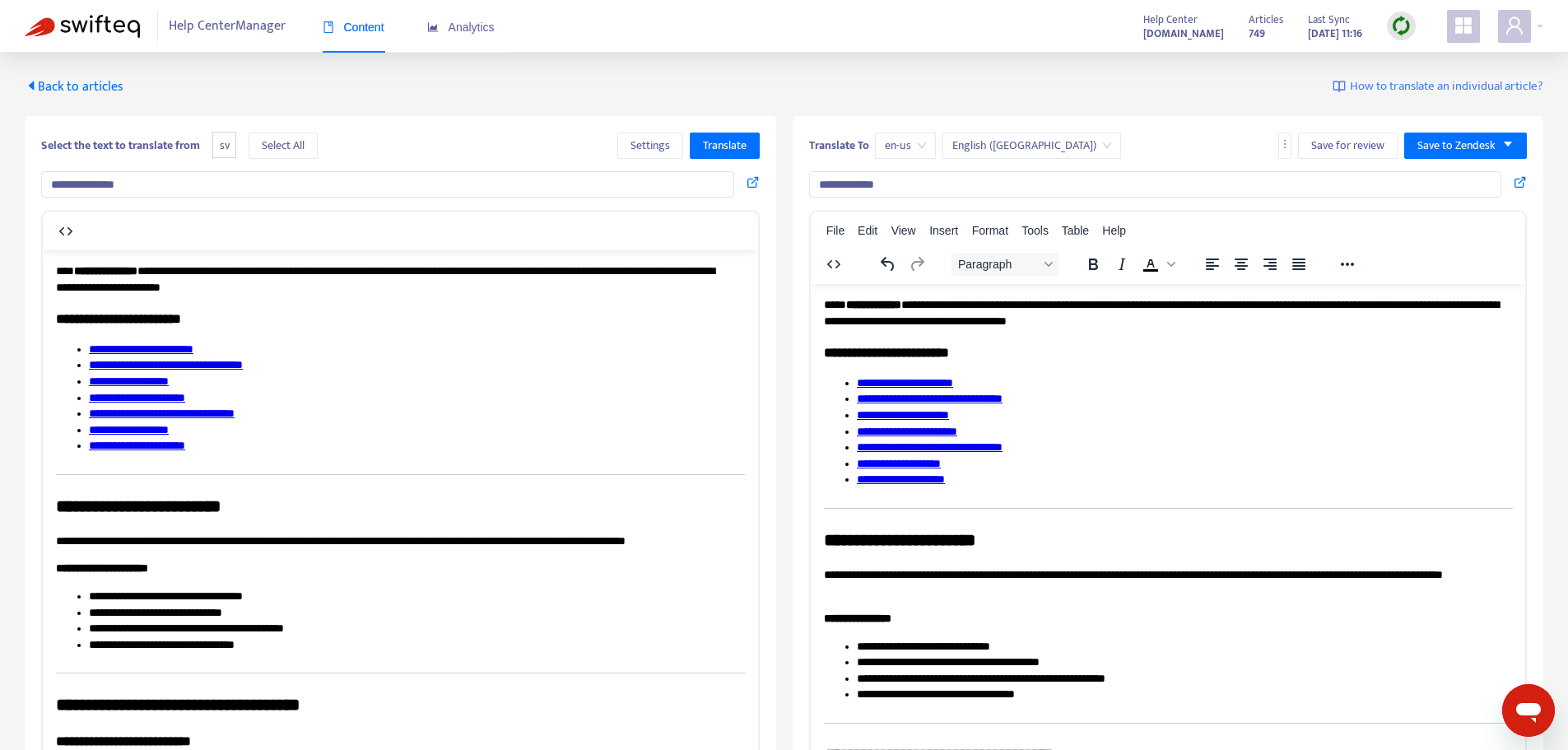 click on "Back to articles" at bounding box center (74, 86) 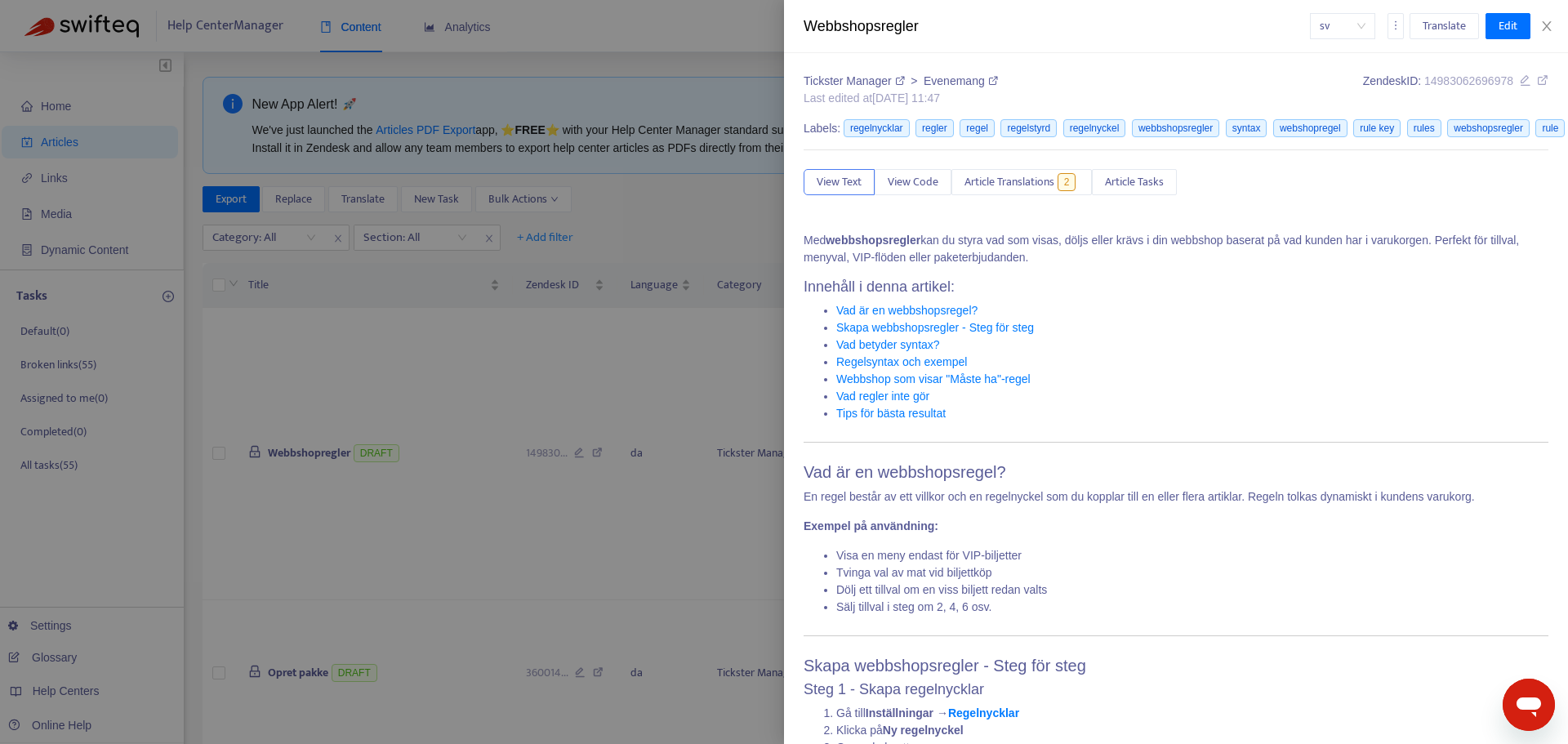 type on "********" 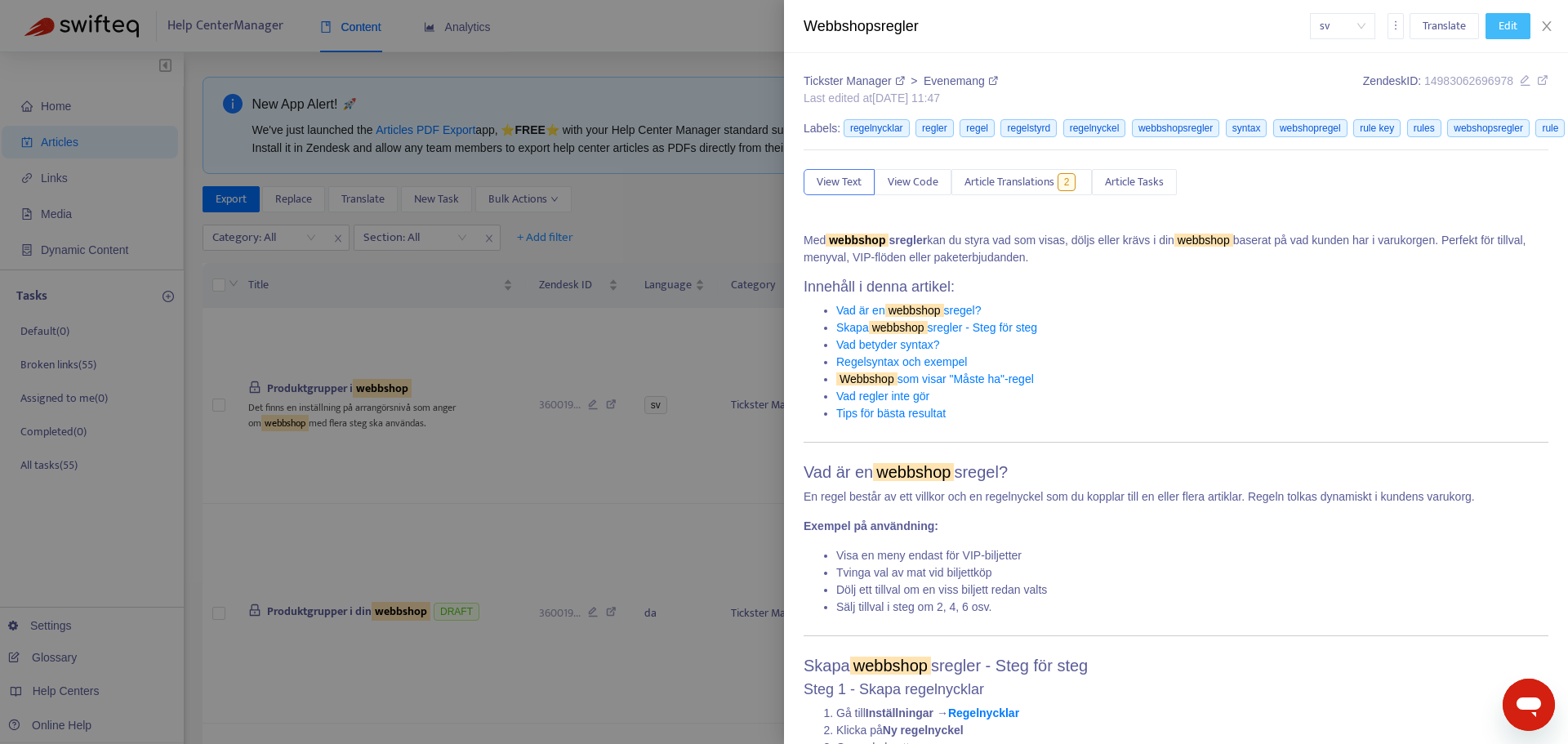 click on "Edit" at bounding box center [1508, 26] 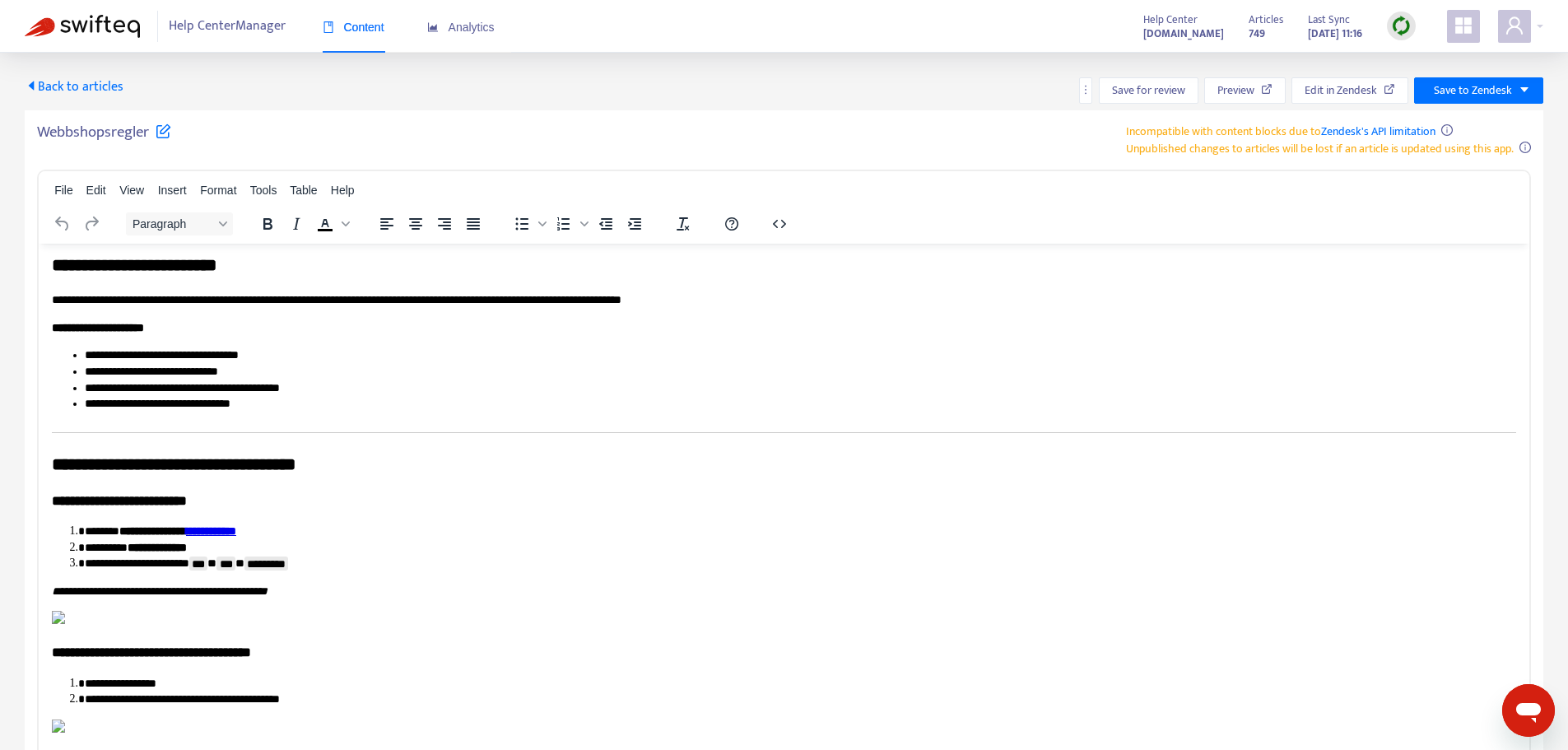 scroll, scrollTop: 247, scrollLeft: 0, axis: vertical 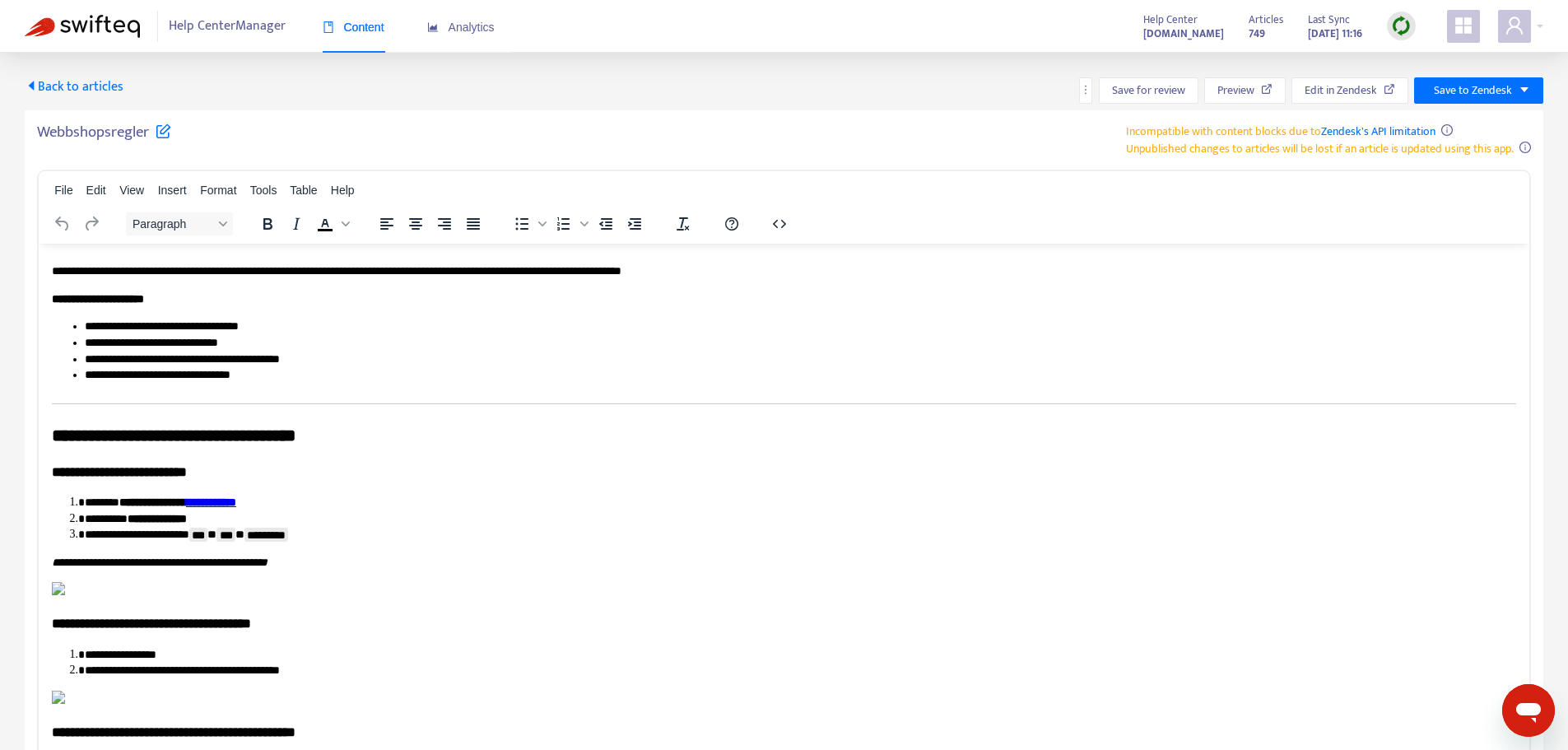 click on "**********" at bounding box center [157, 518] 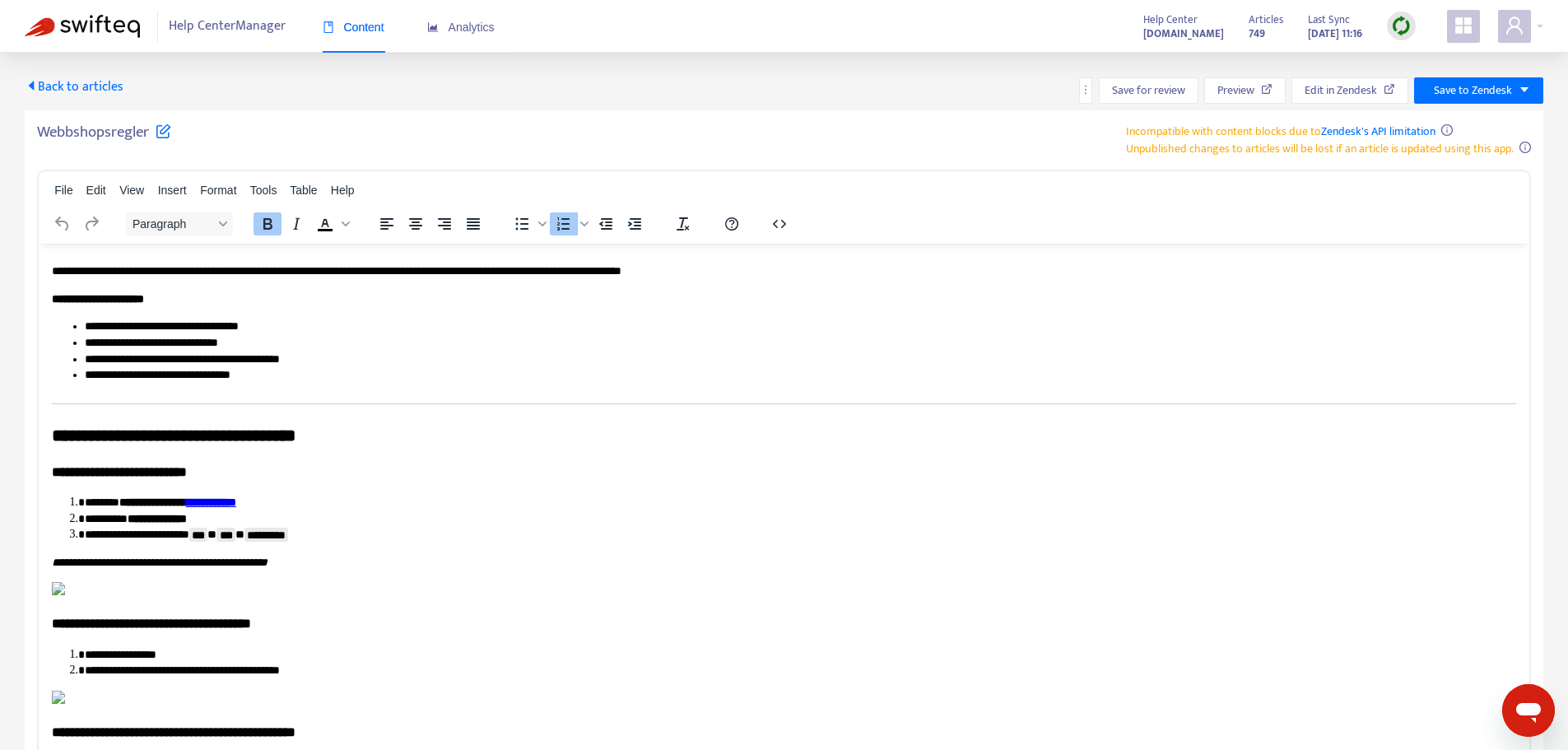 click on "**********" at bounding box center (157, 518) 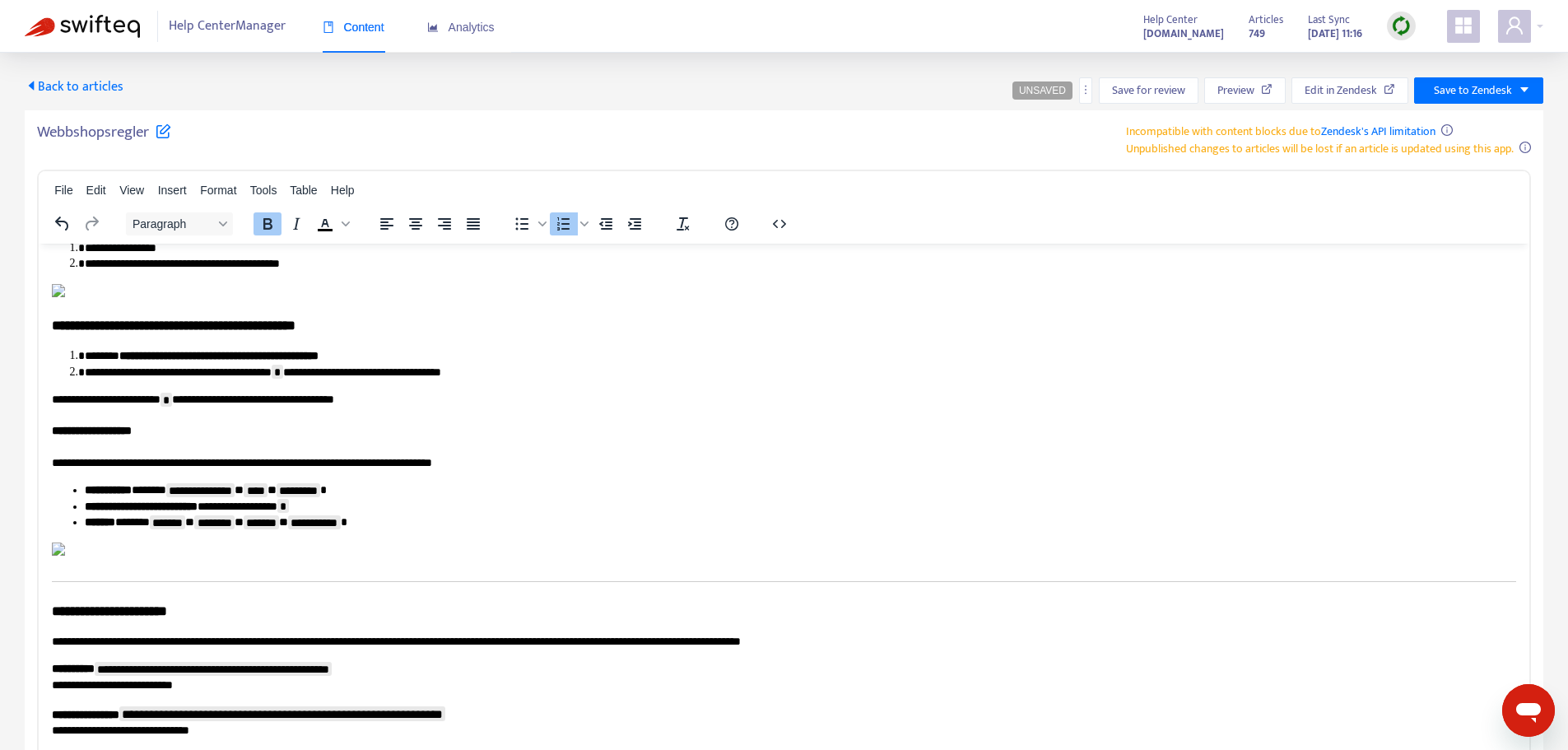 scroll, scrollTop: 659, scrollLeft: 0, axis: vertical 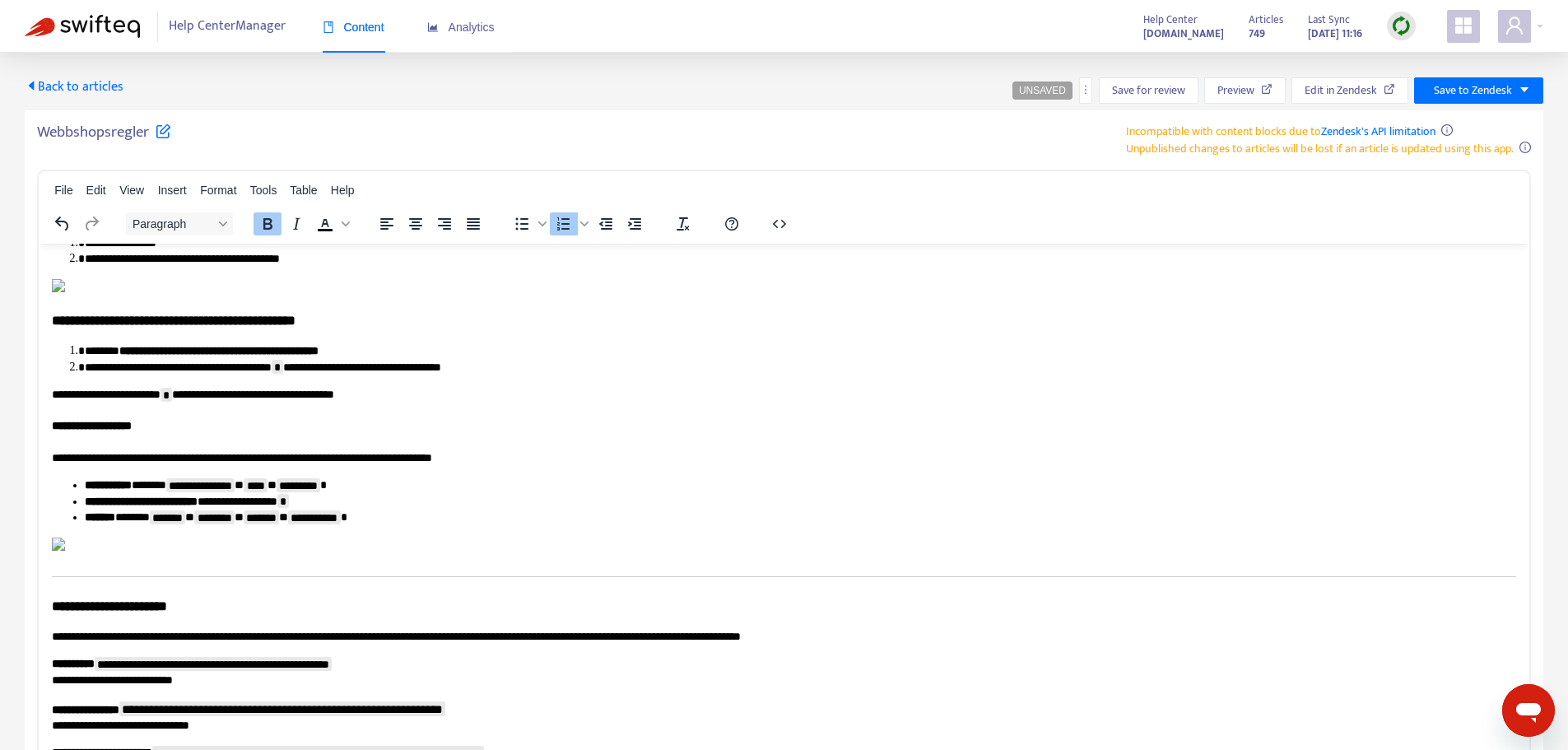 click on "**********" at bounding box center (794, 259) 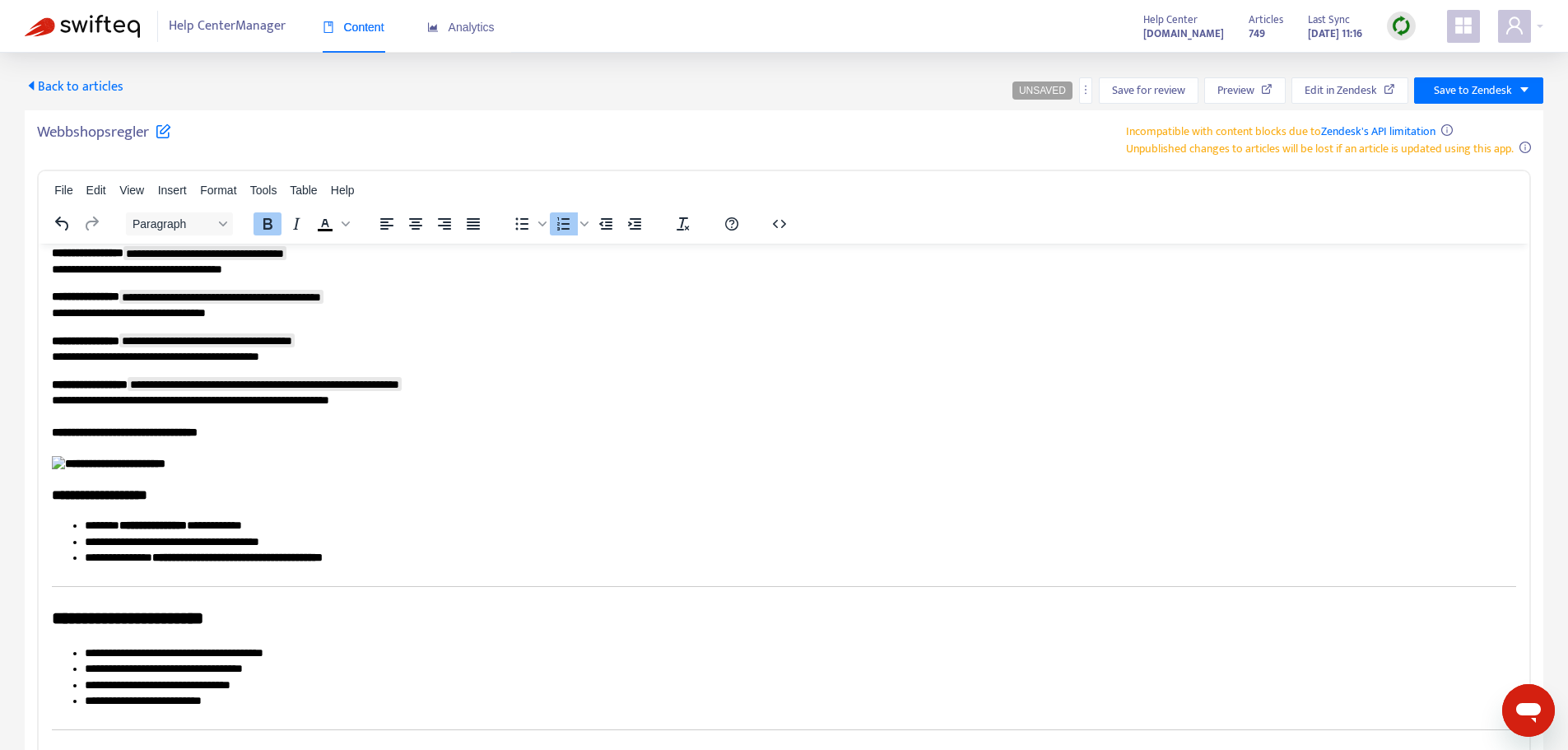 scroll, scrollTop: 1289, scrollLeft: 0, axis: vertical 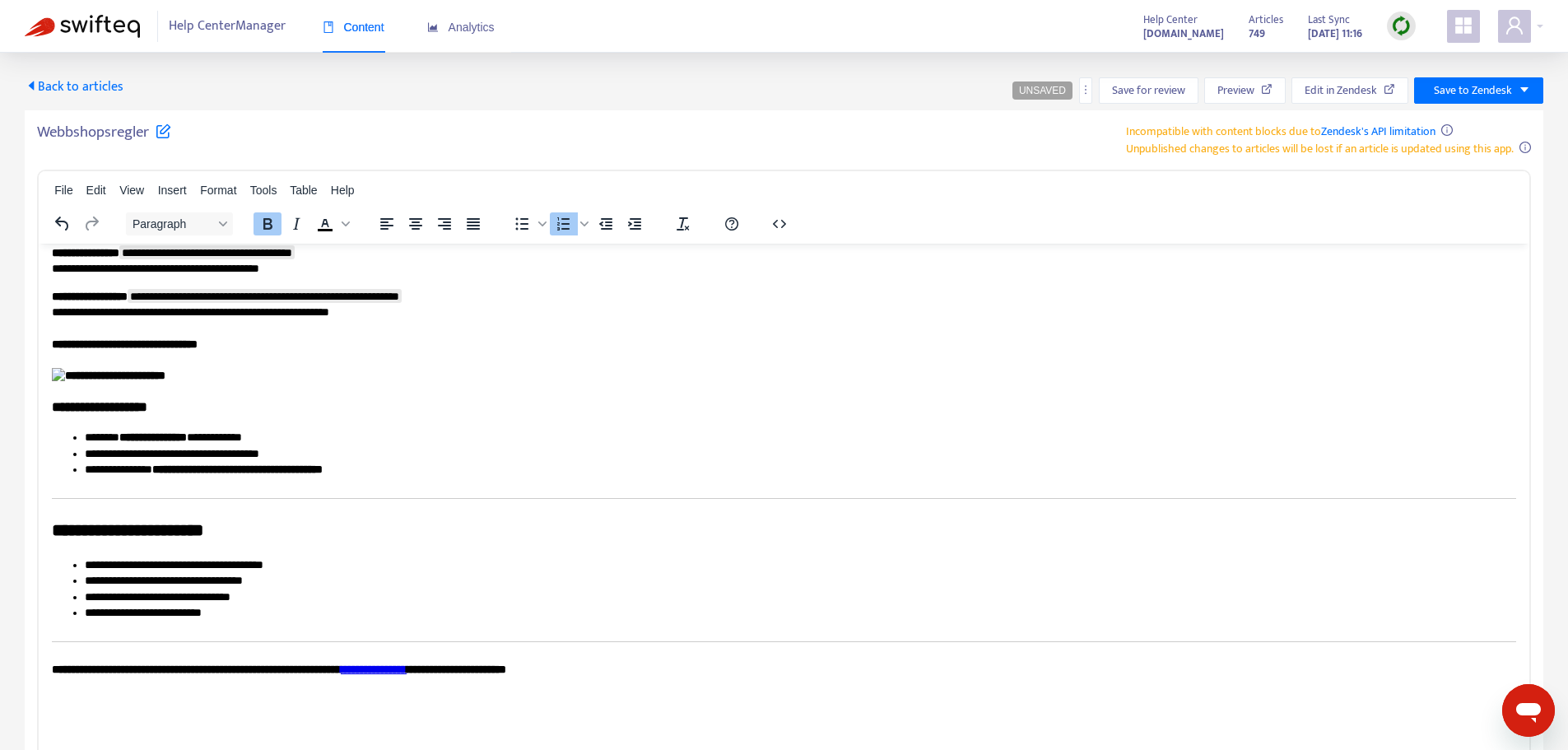 click on "**********" at bounding box center [794, 613] 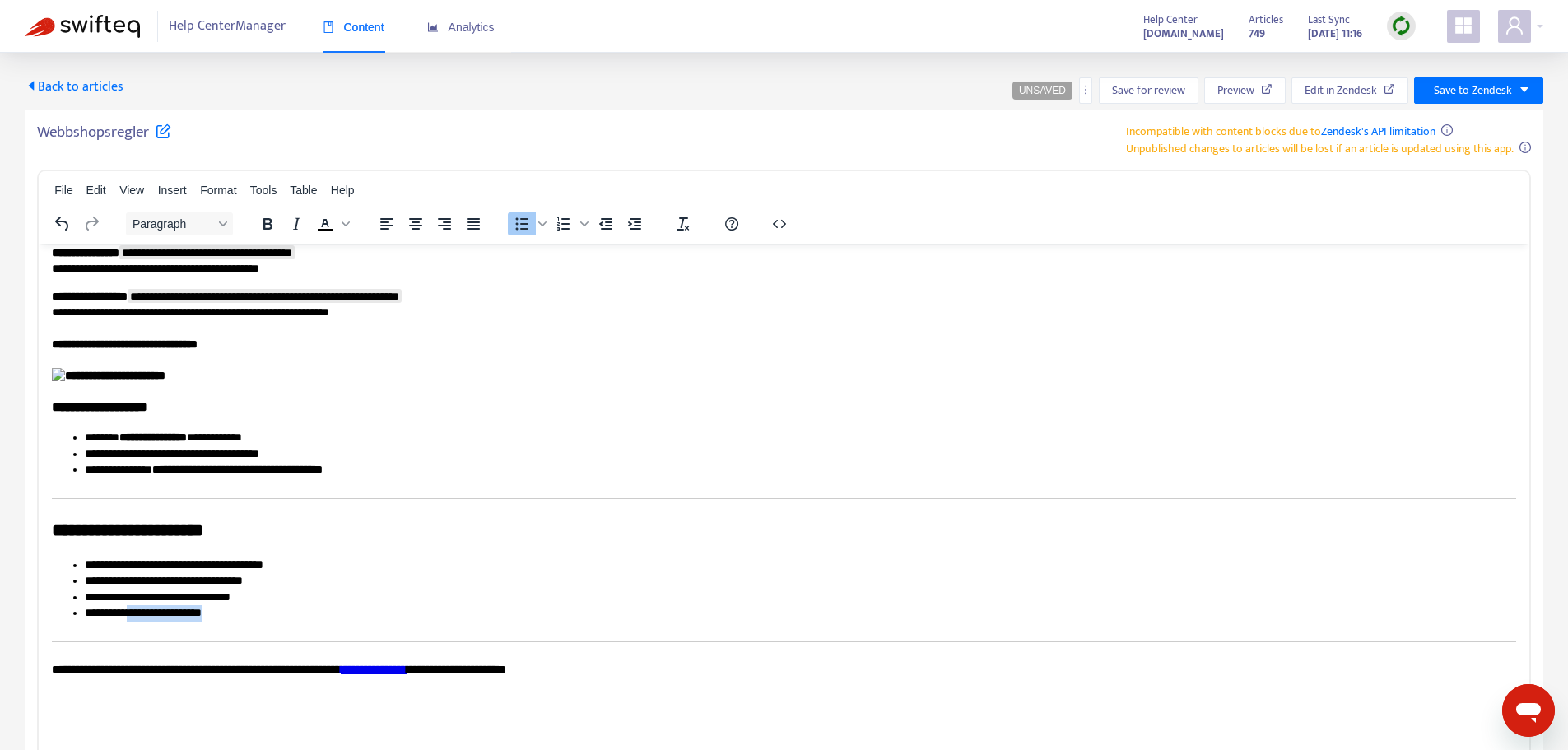 click on "**********" at bounding box center (794, 613) 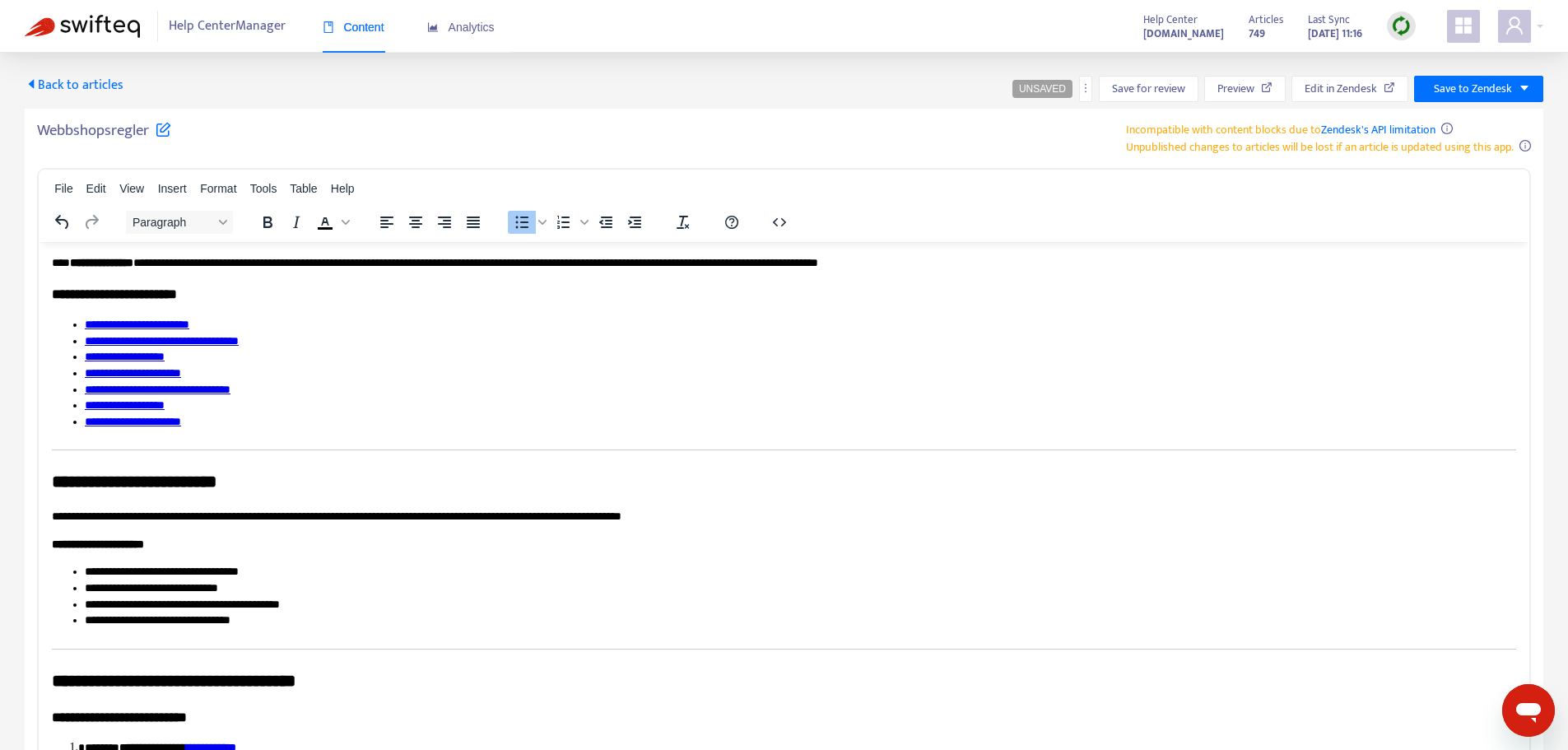 scroll, scrollTop: 0, scrollLeft: 0, axis: both 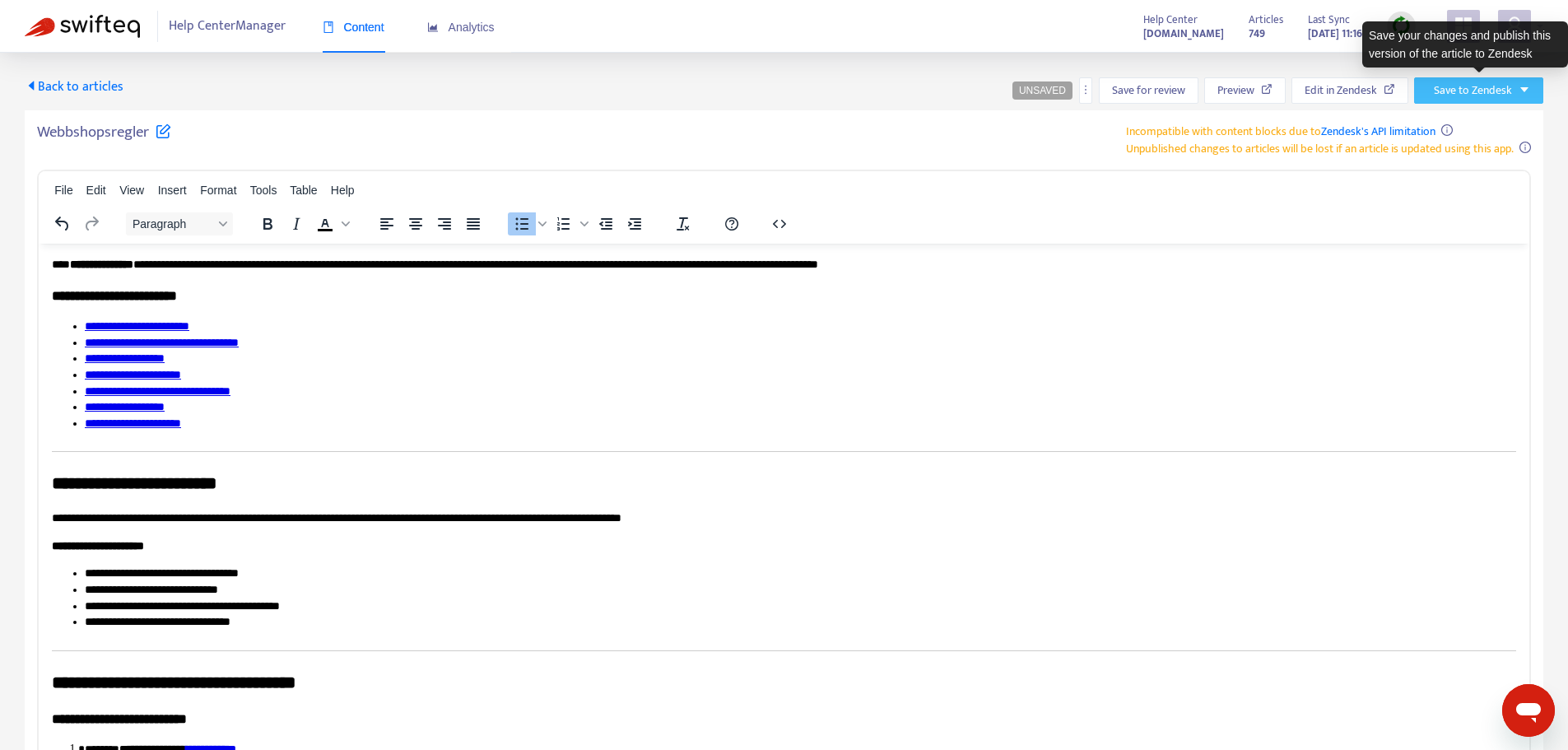 click on "Save to Zendesk" at bounding box center [1473, 91] 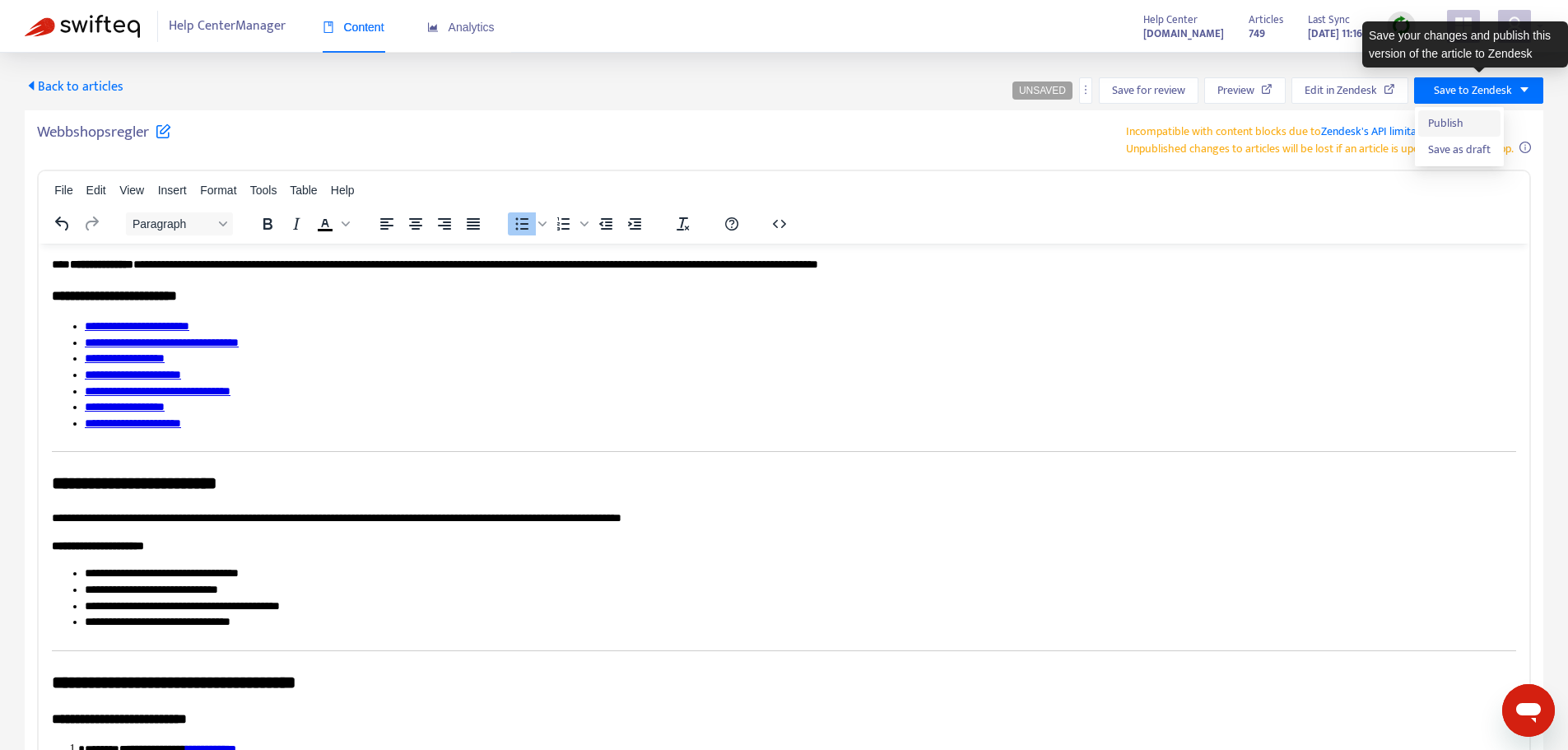 click on "Publish" at bounding box center [1459, 123] 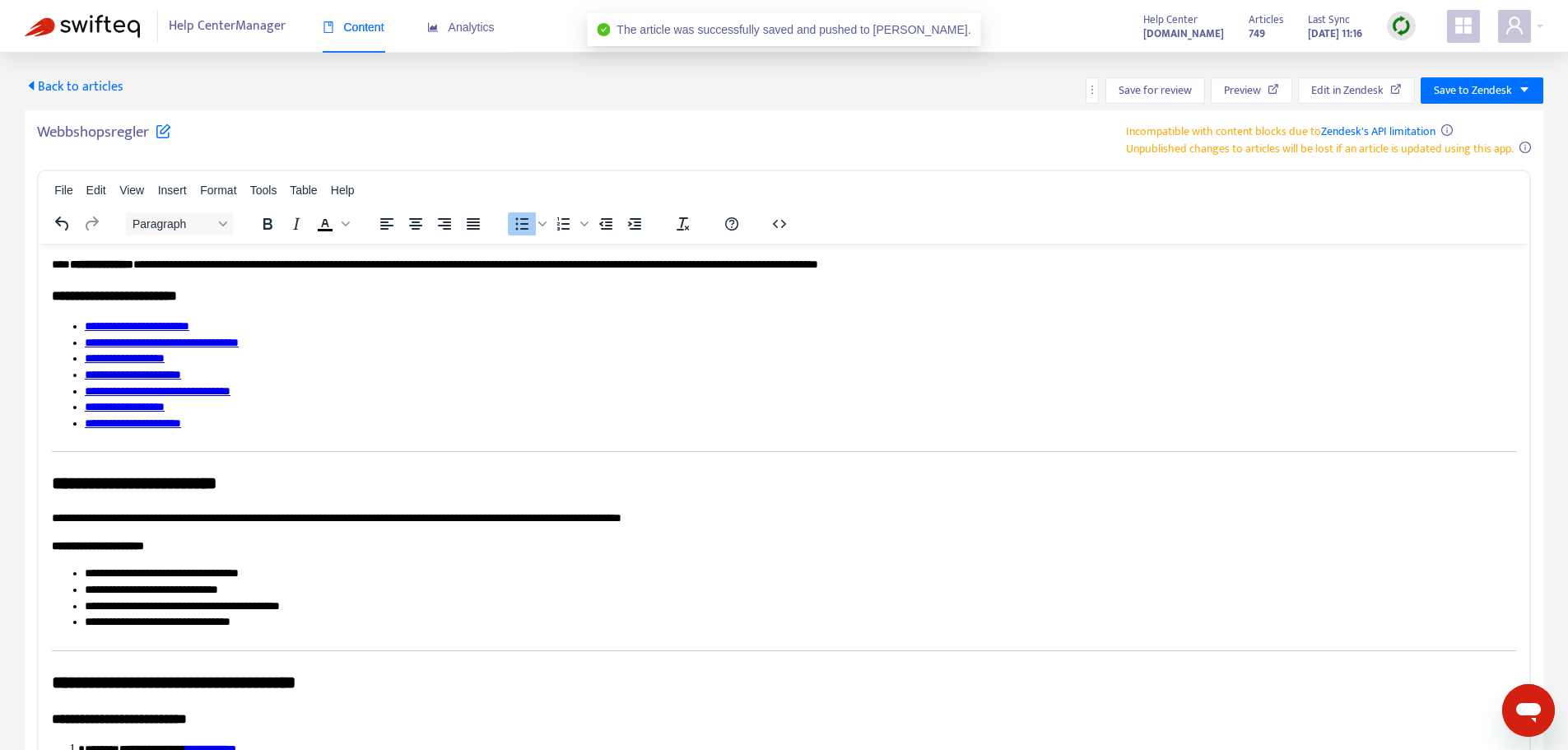 click on "Back to articles" at bounding box center [74, 86] 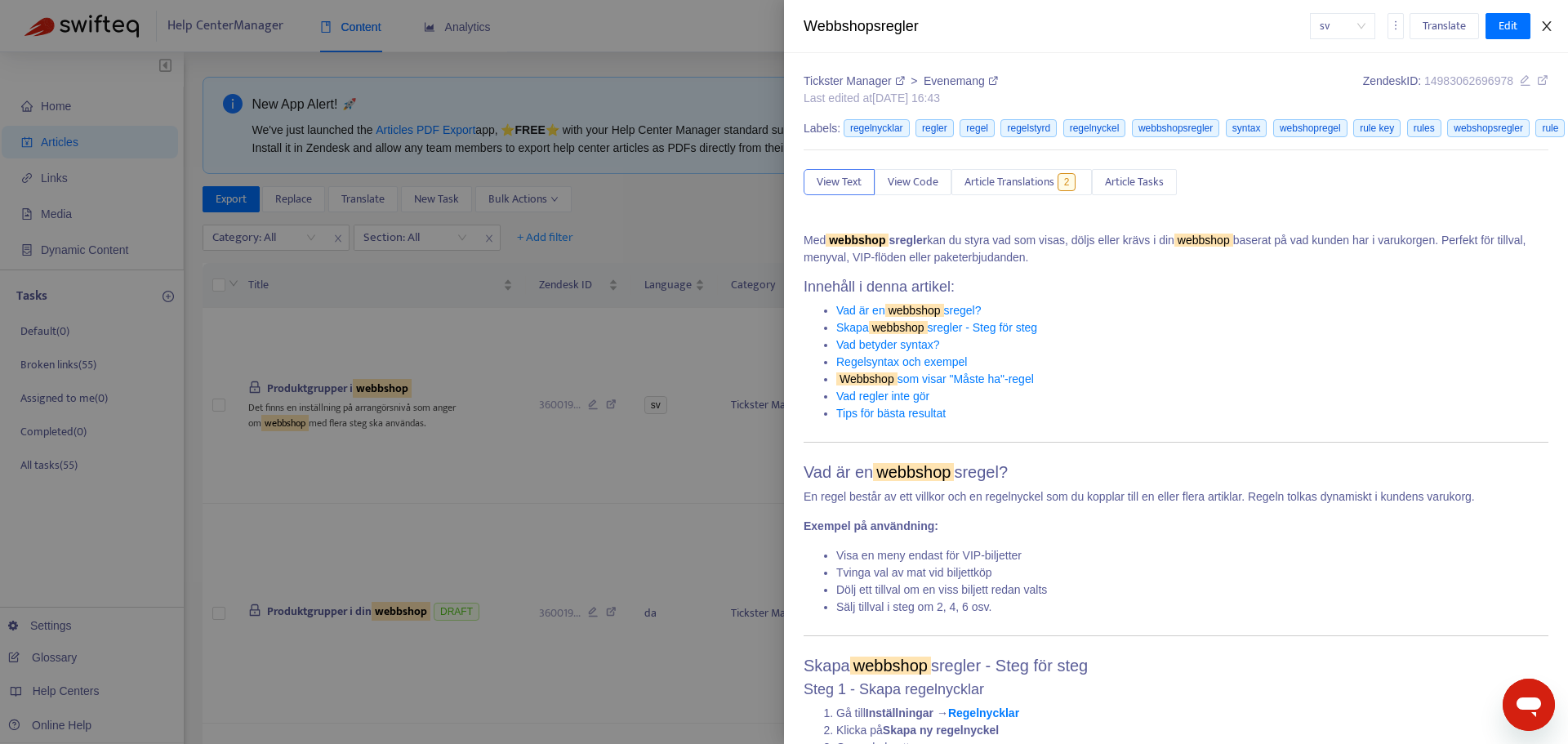 click 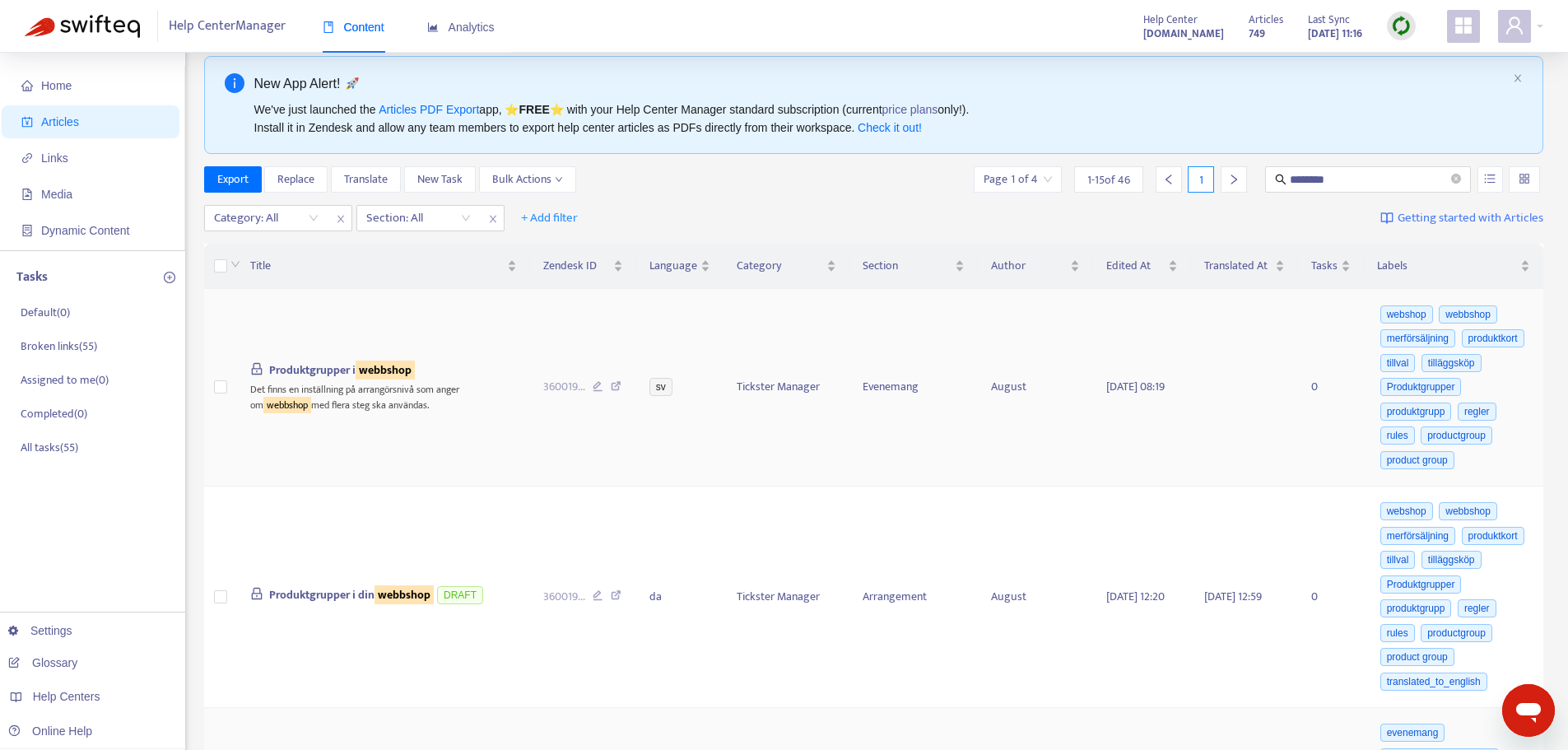 scroll, scrollTop: 0, scrollLeft: 0, axis: both 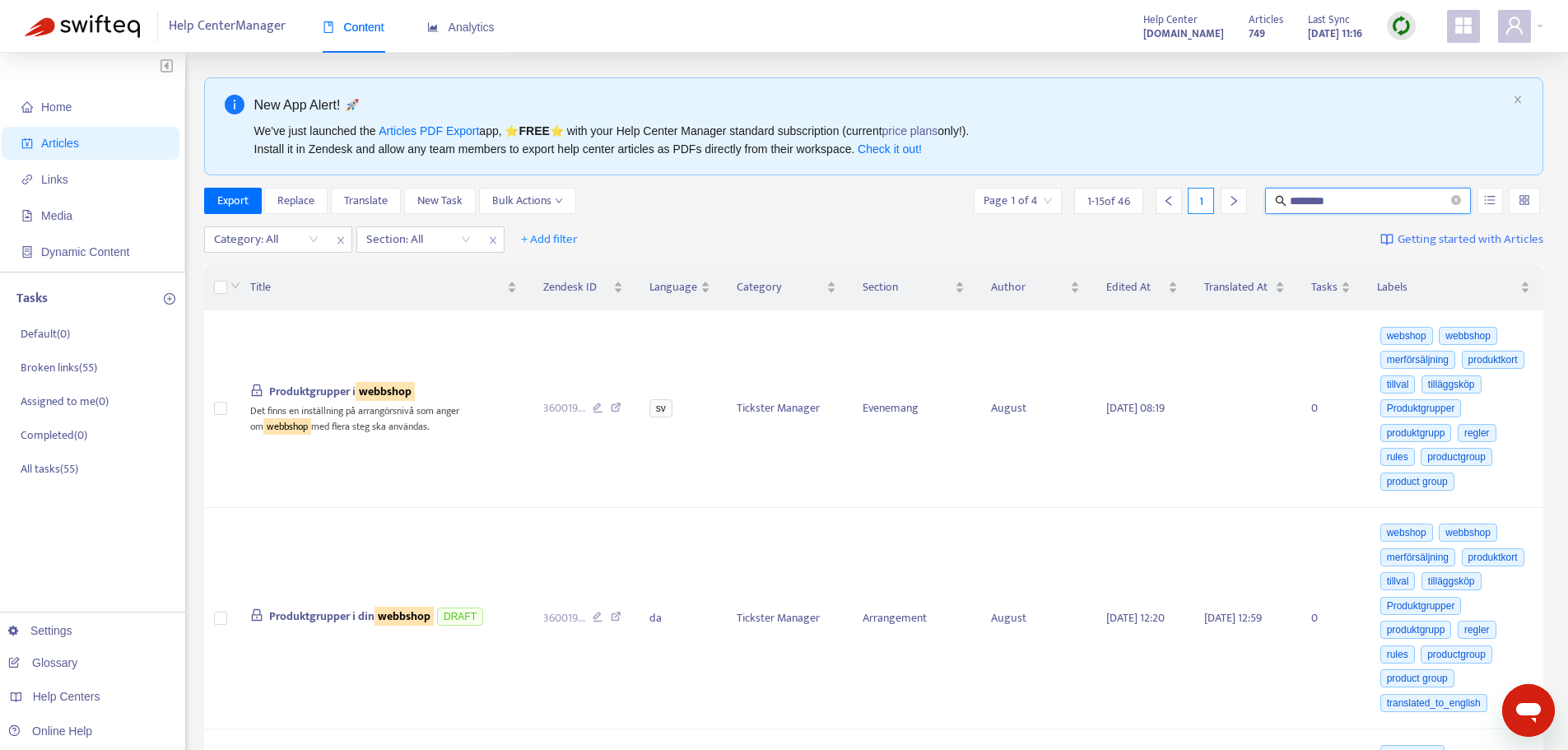 click on "********" at bounding box center [1369, 201] 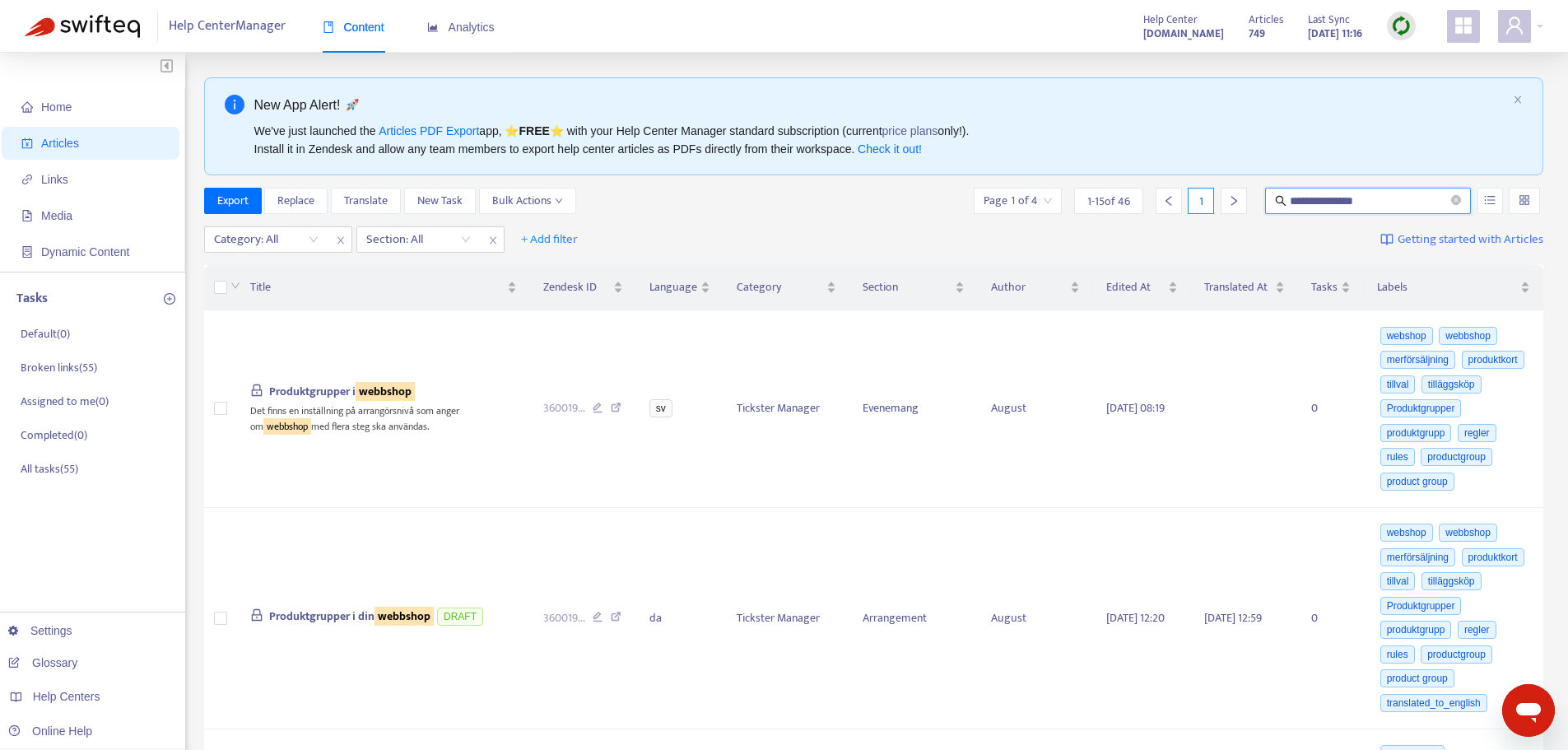 type on "**********" 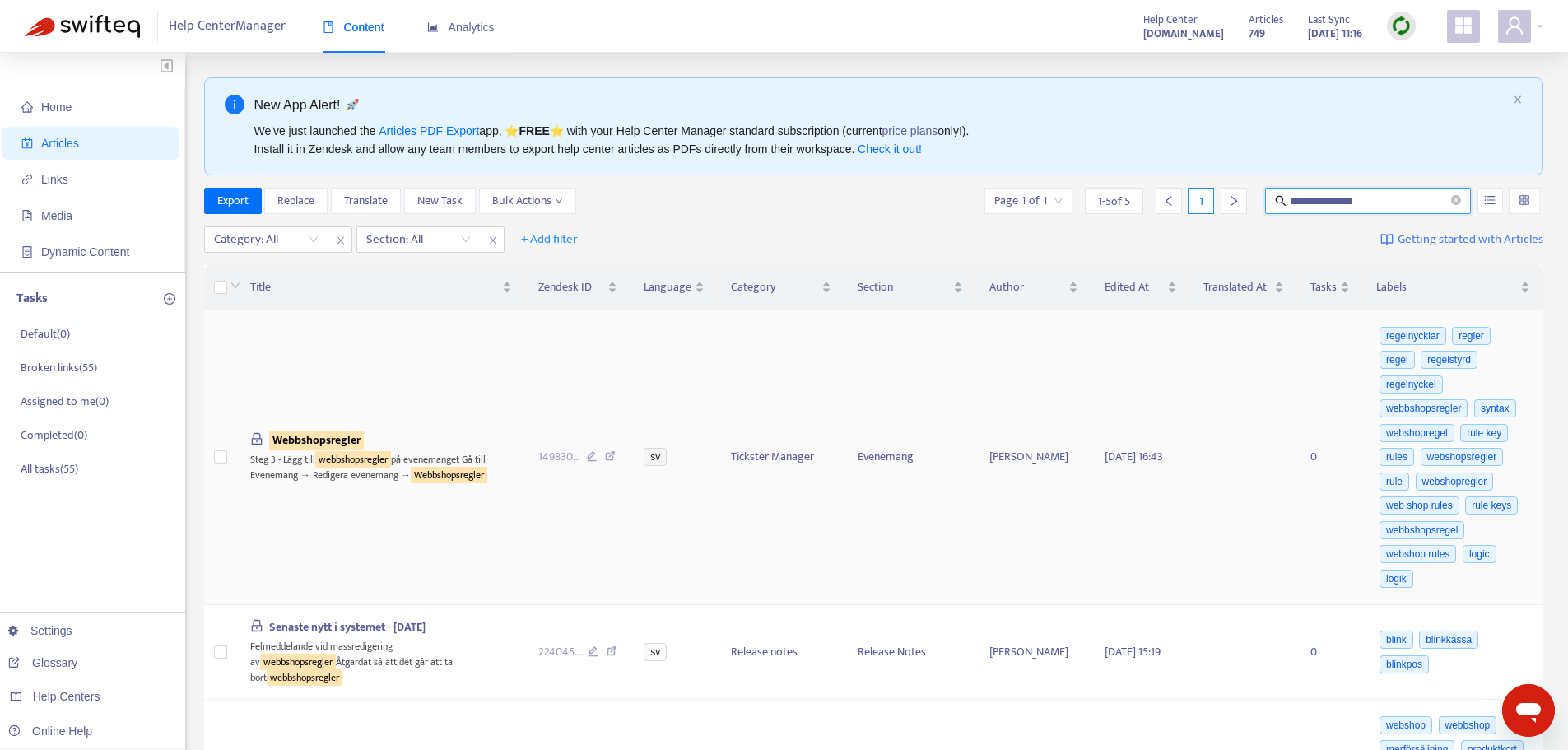 click on "Webbshopsregler" at bounding box center (449, 475) 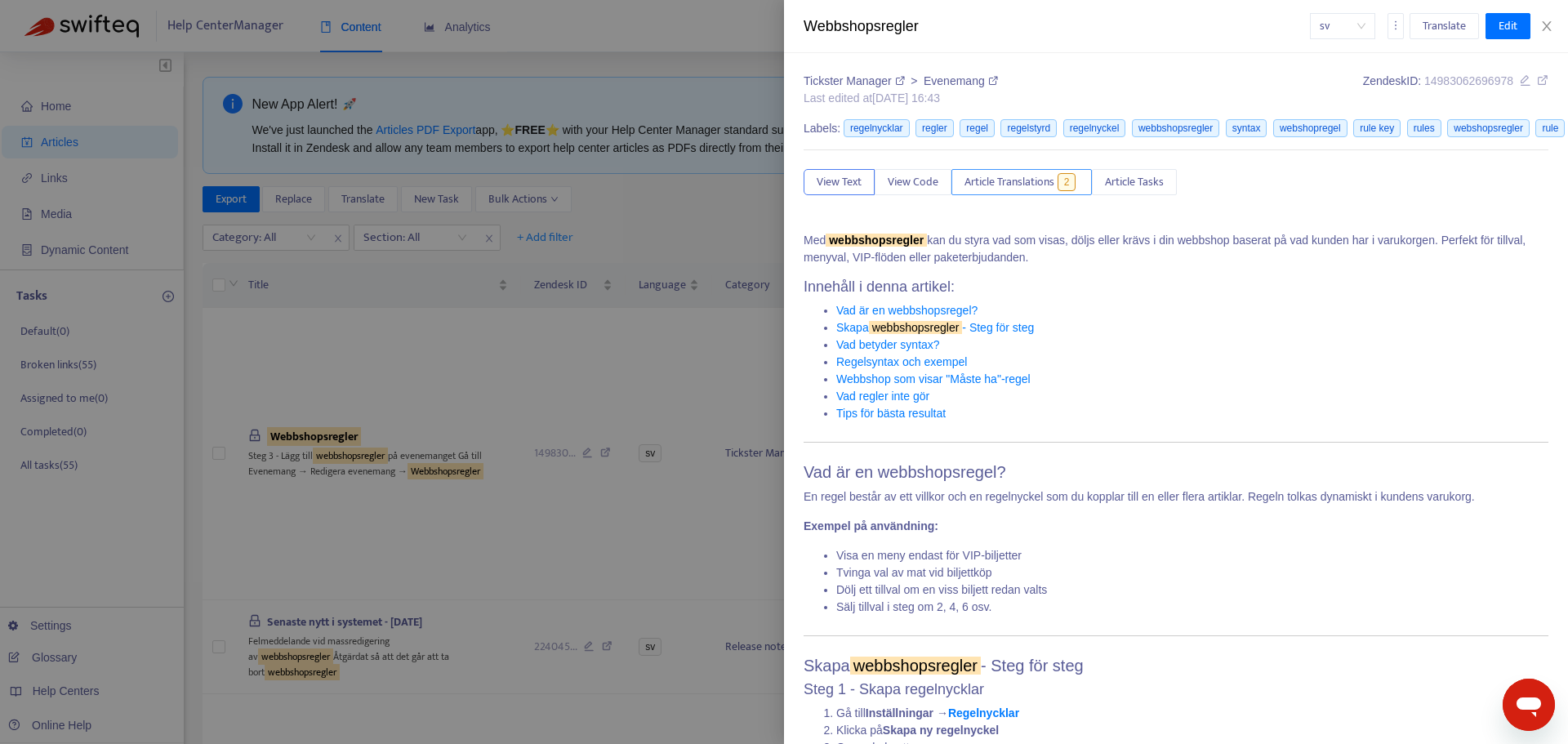 click on "2" at bounding box center [1067, 182] 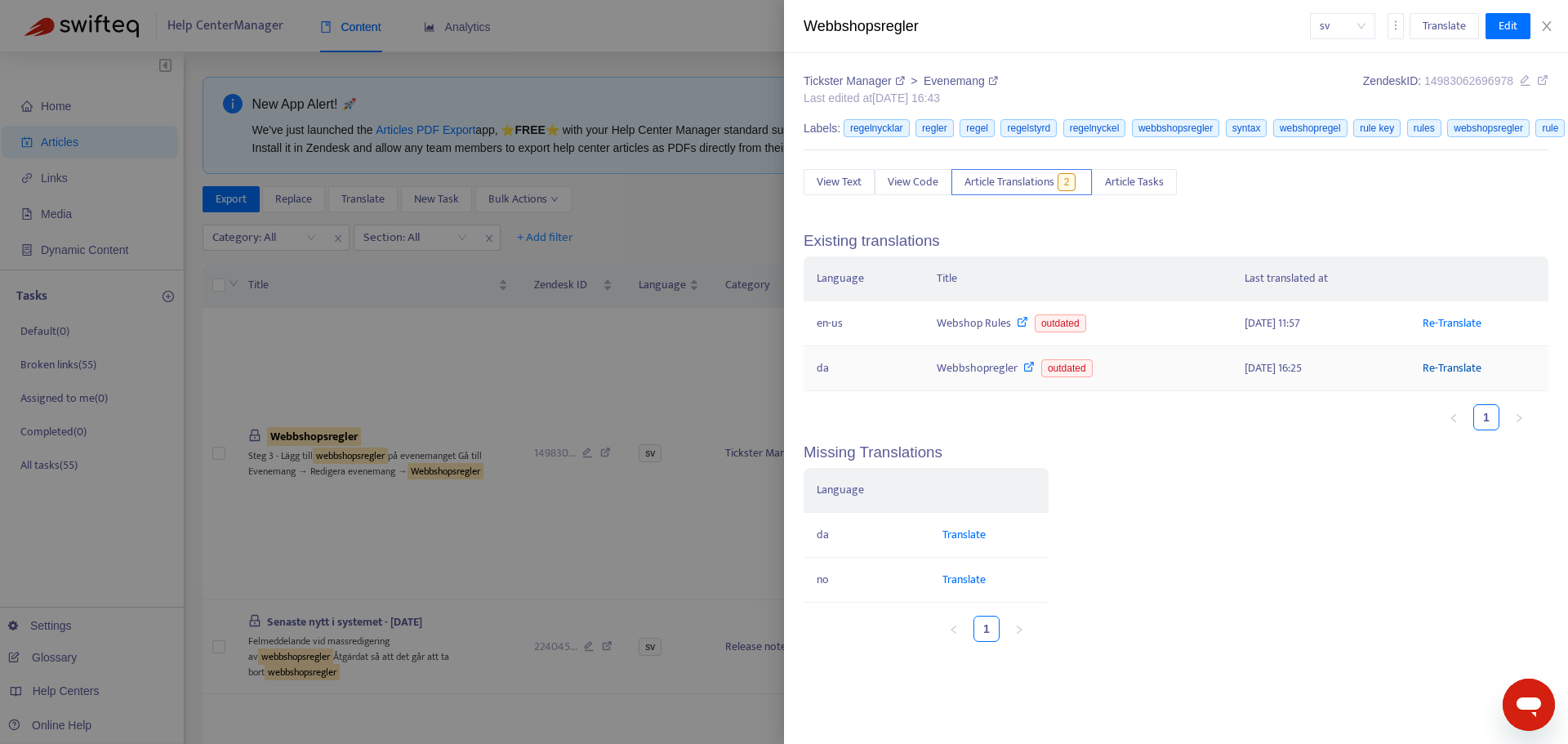 click on "Re-Translate" at bounding box center [1452, 368] 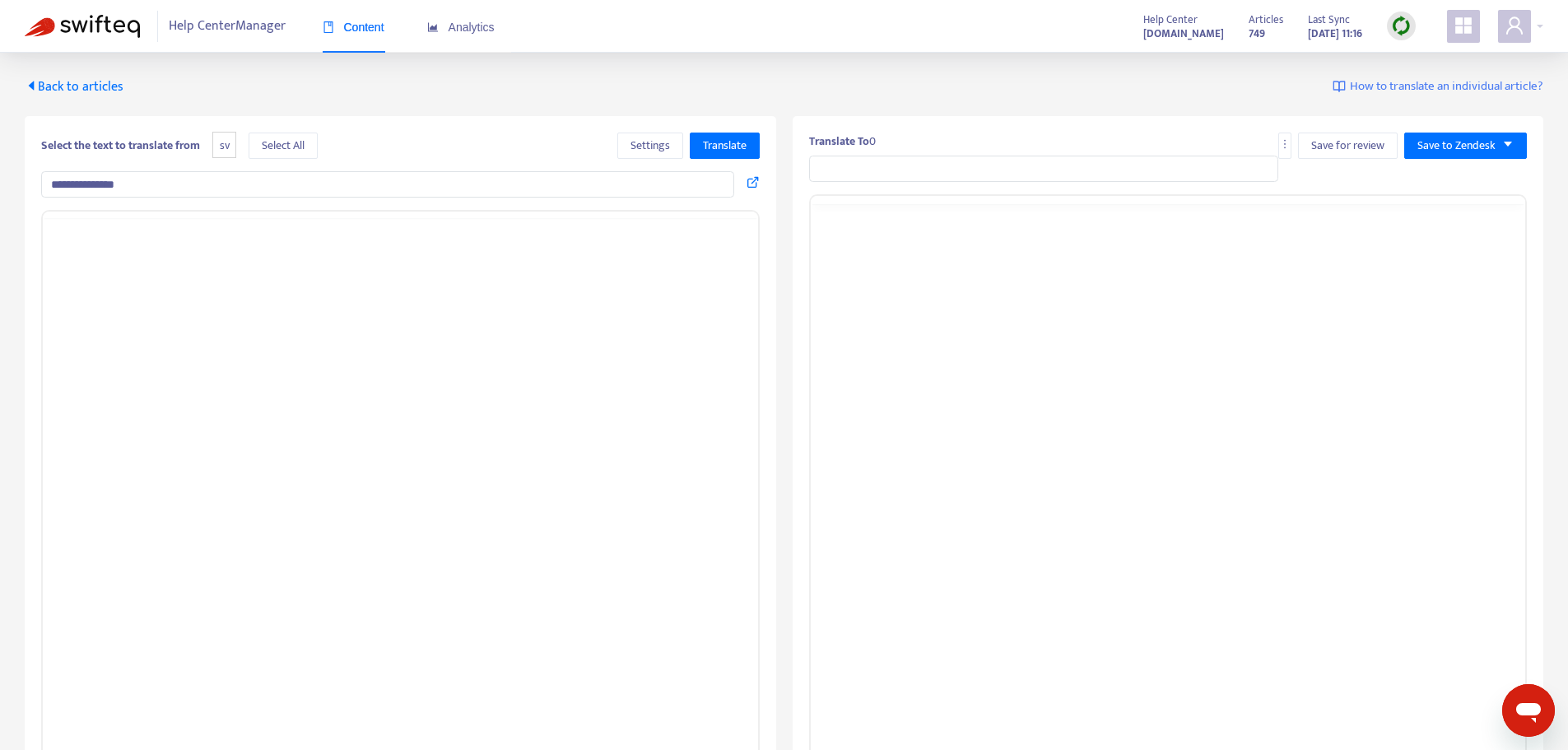 type on "**********" 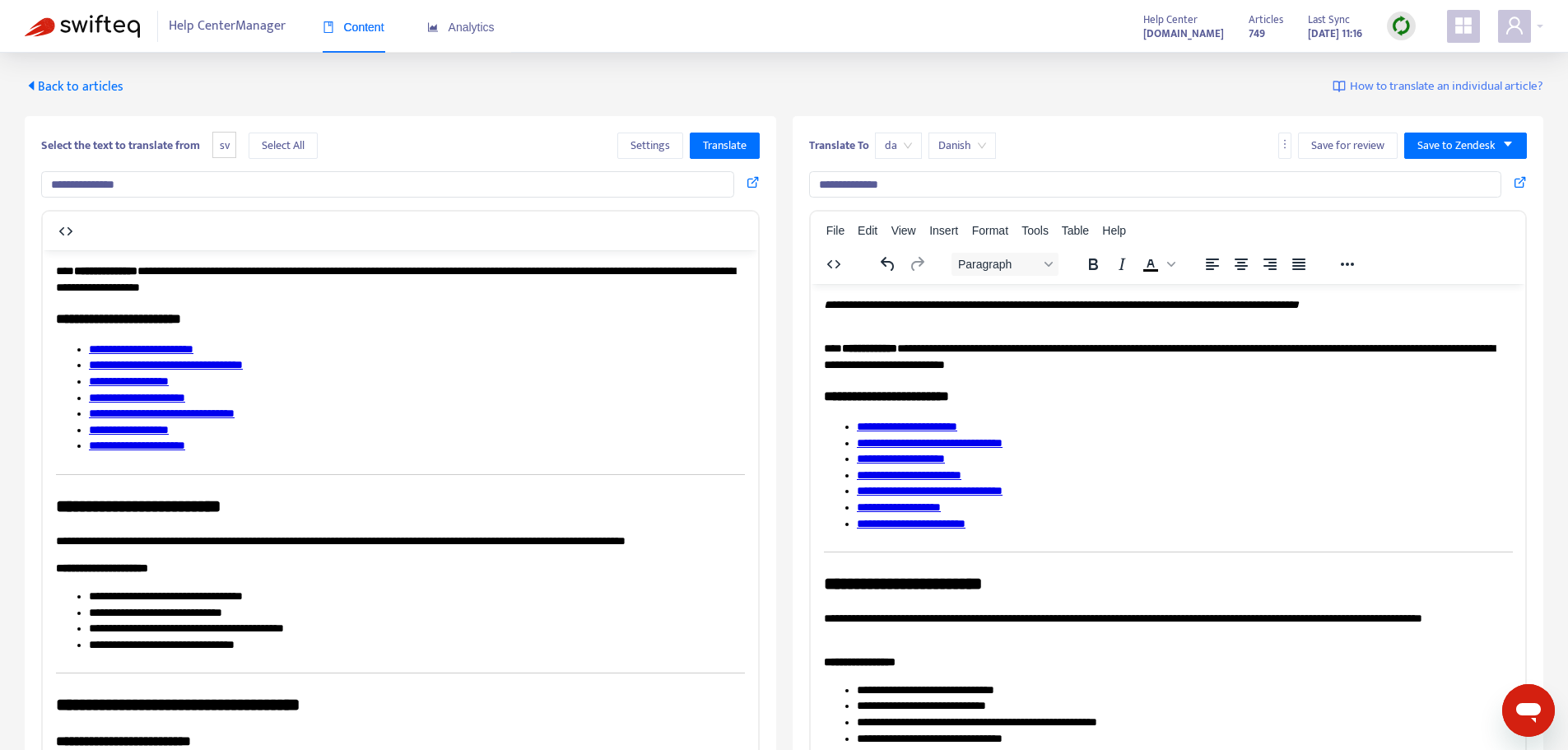 scroll, scrollTop: 0, scrollLeft: 0, axis: both 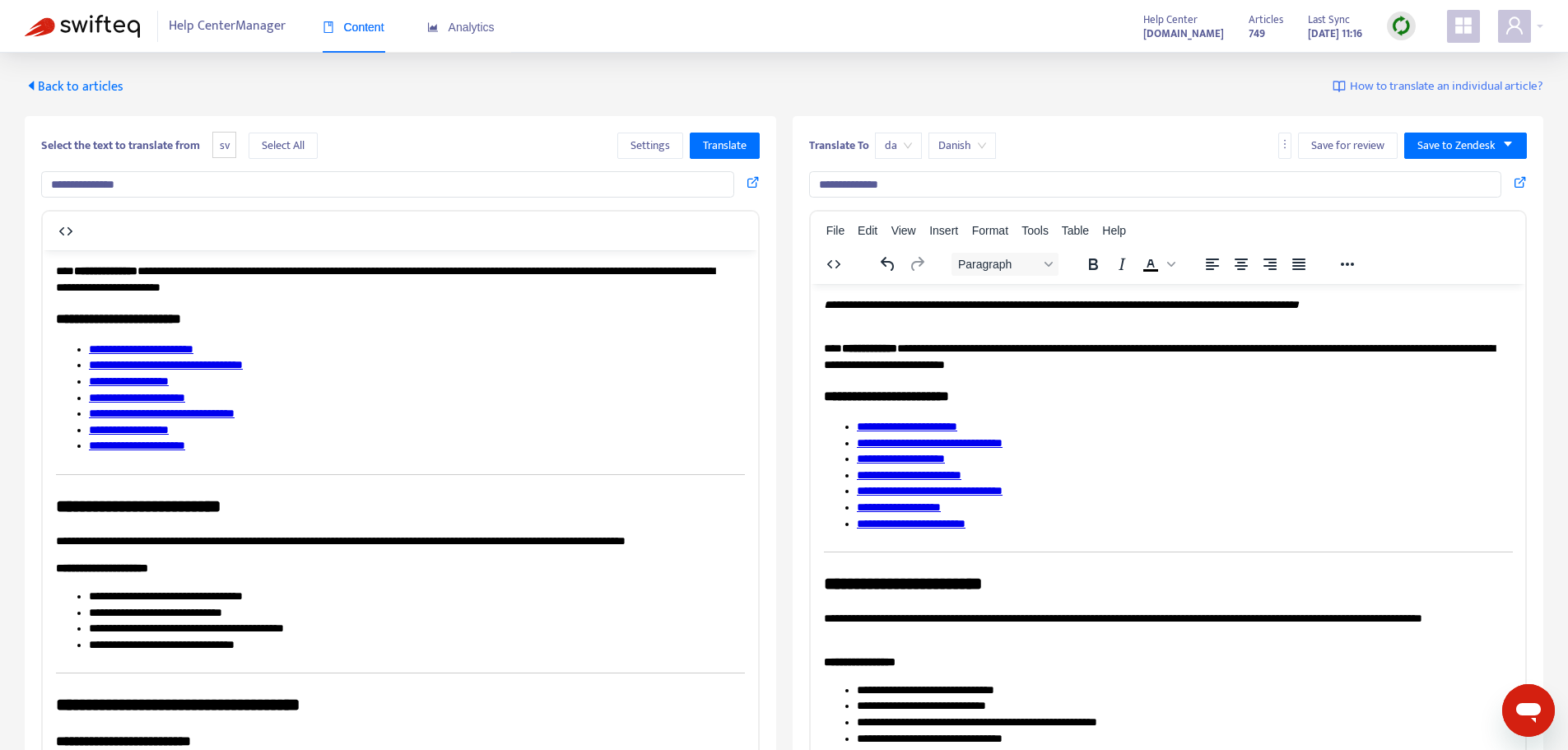 click on "Back to articles" at bounding box center [74, 86] 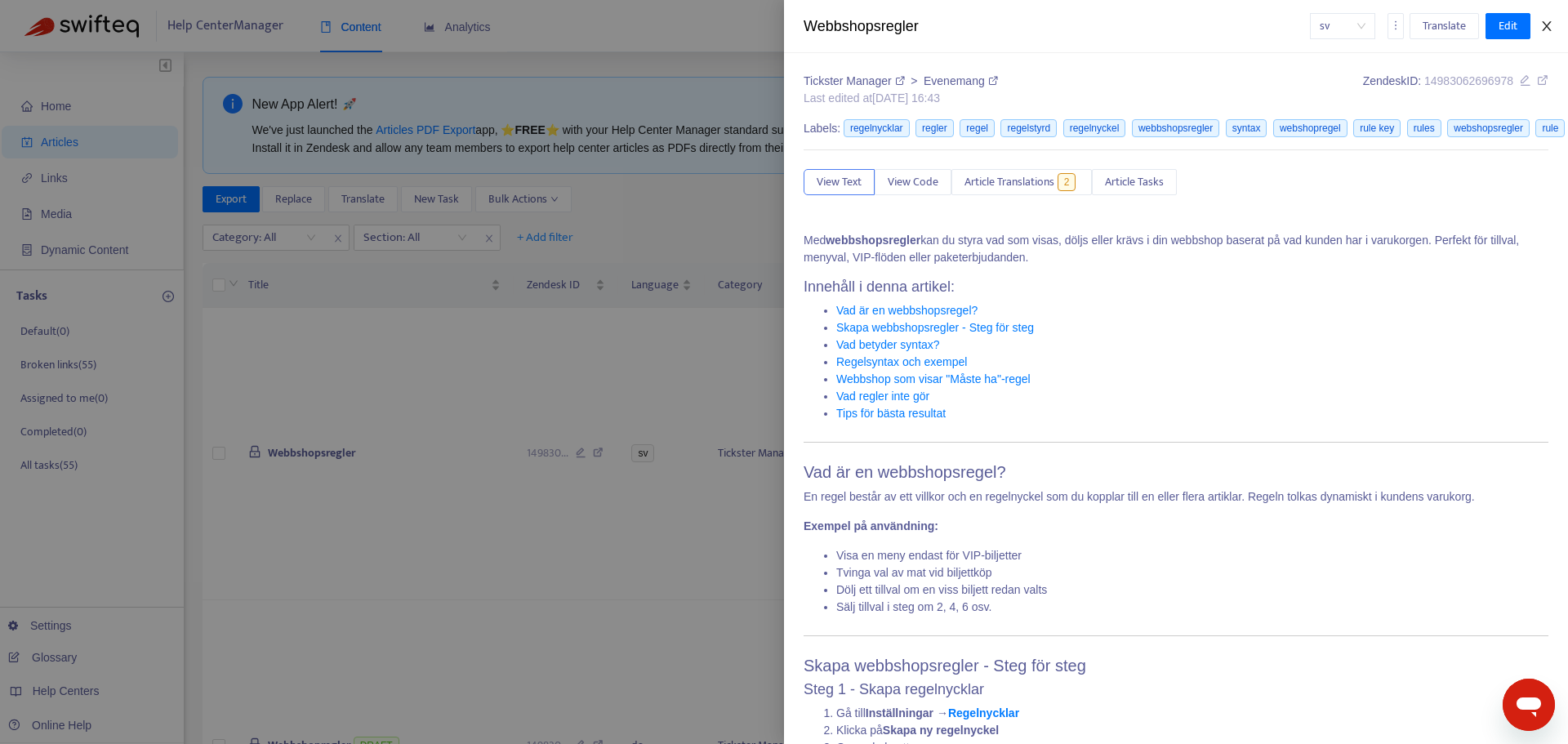 click at bounding box center (1547, 26) 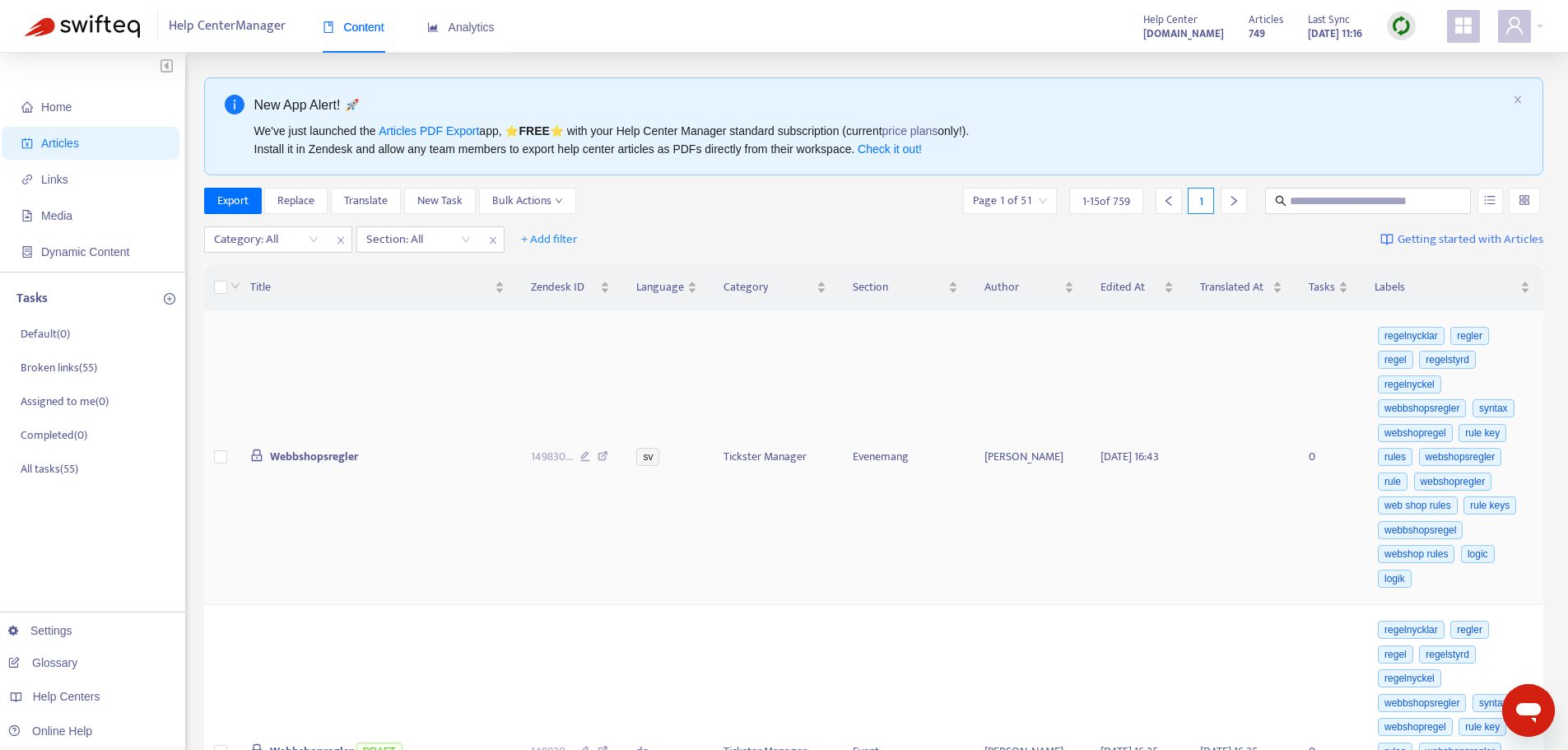 click on "Webbshopsregler" at bounding box center (314, 456) 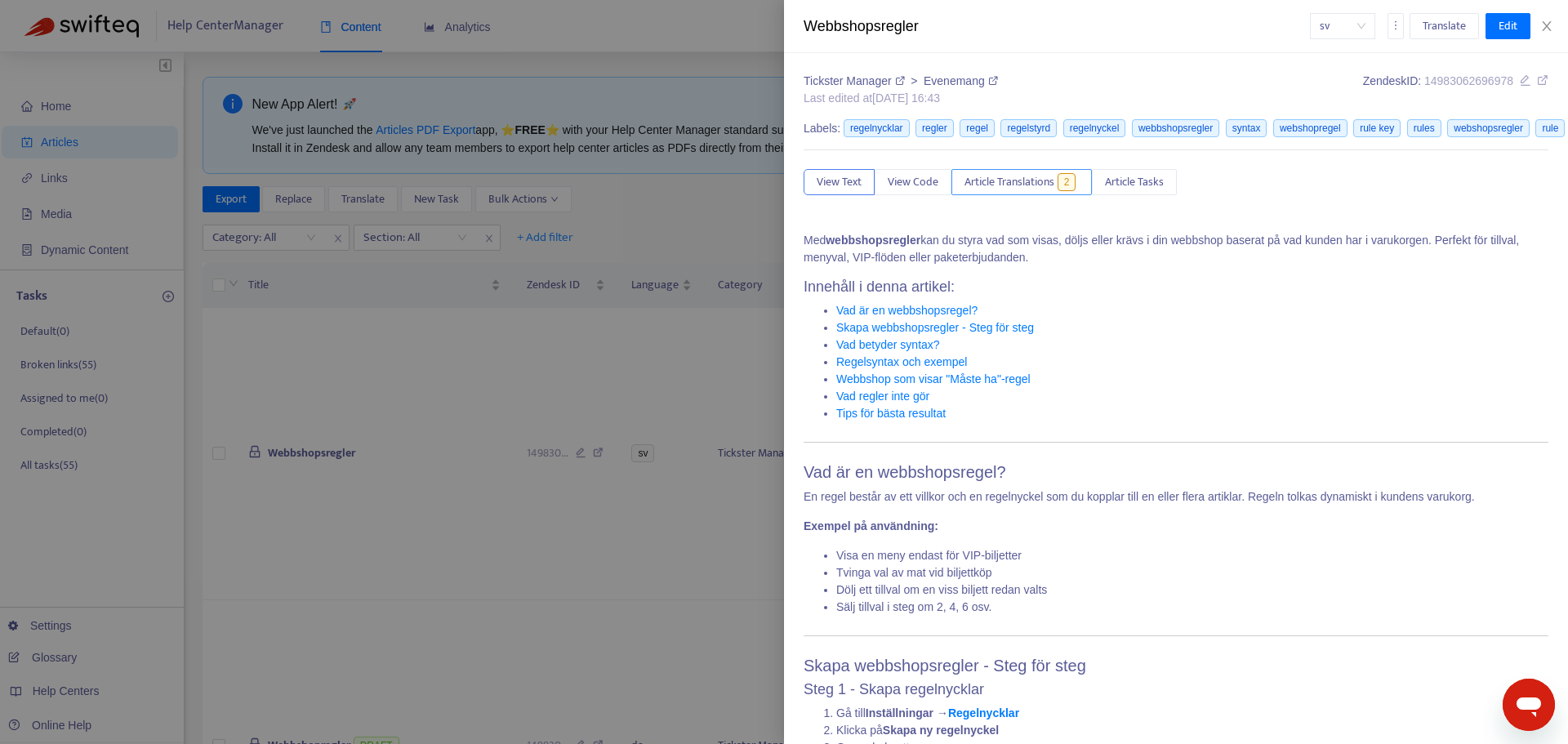 click on "Article Translations" at bounding box center (1009, 182) 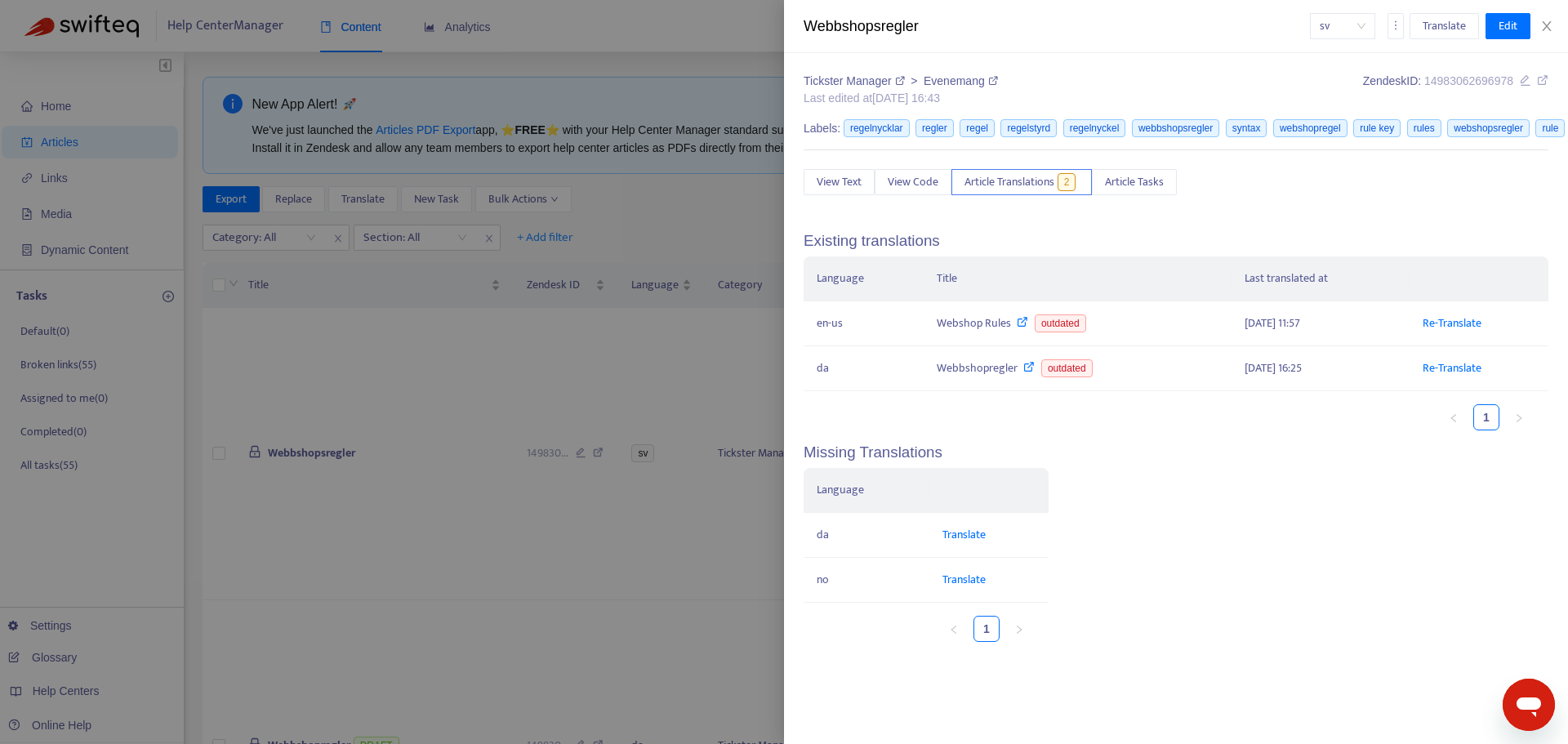 click at bounding box center (784, 372) 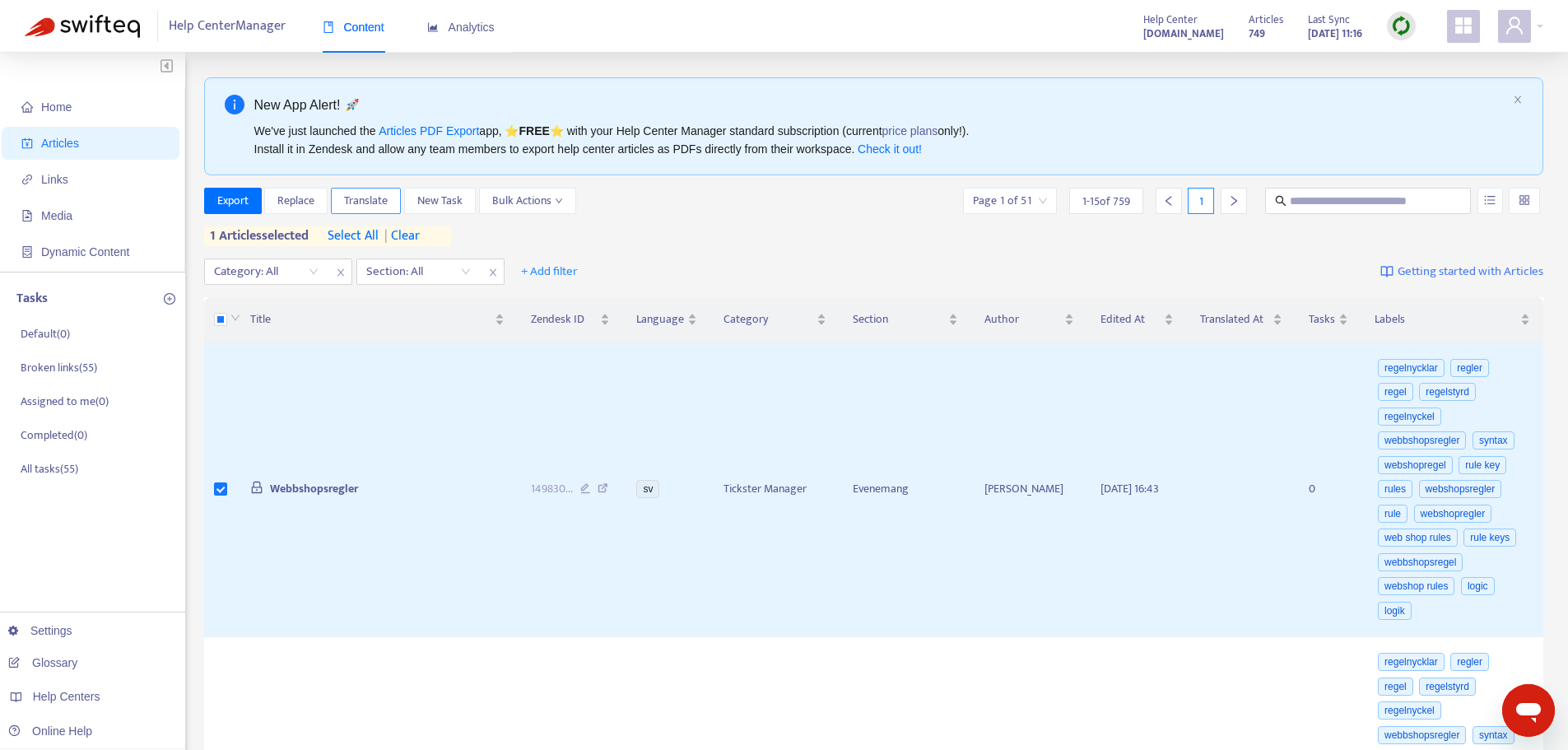 click on "Translate" at bounding box center (365, 201) 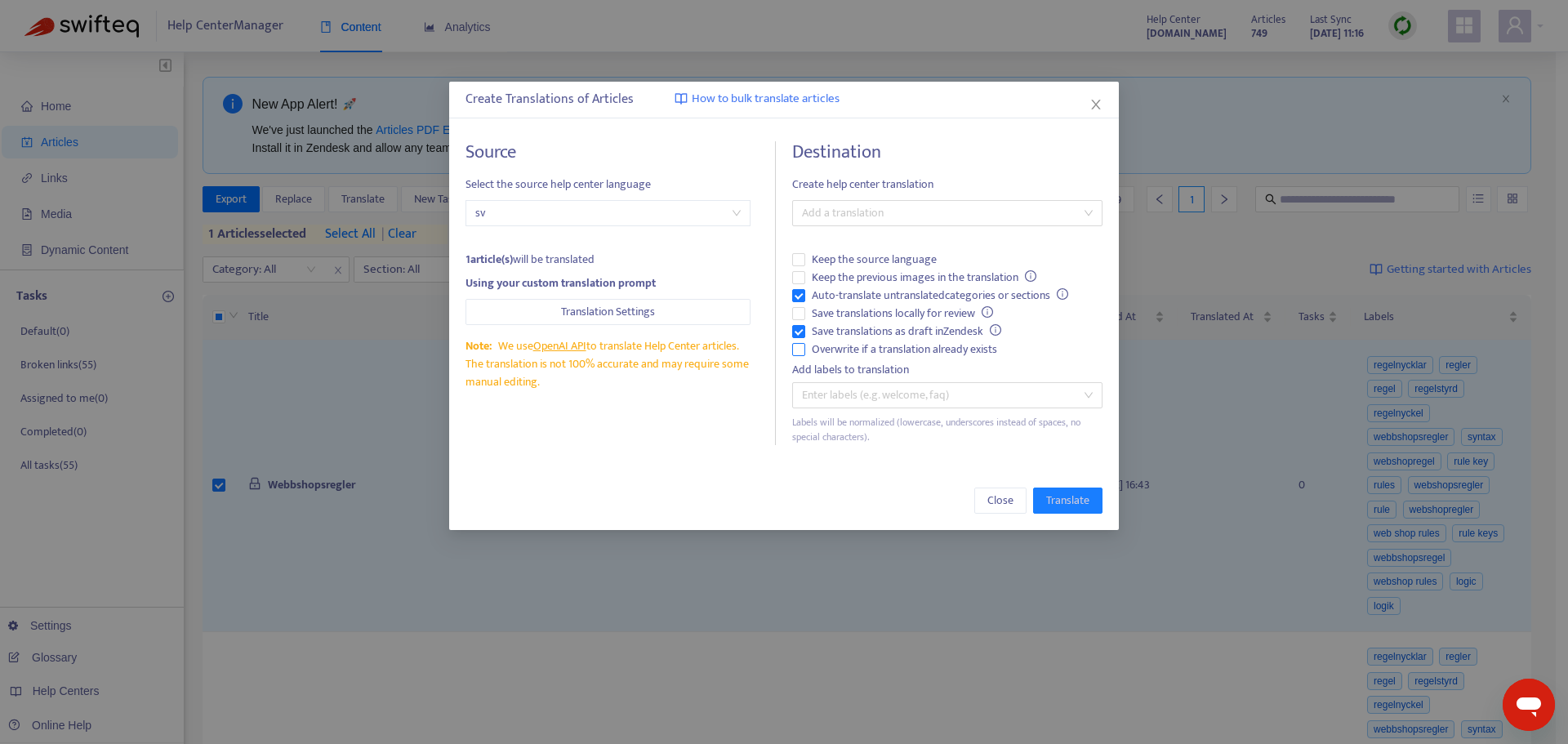 click on "Overwrite if a translation already exists" at bounding box center [904, 350] 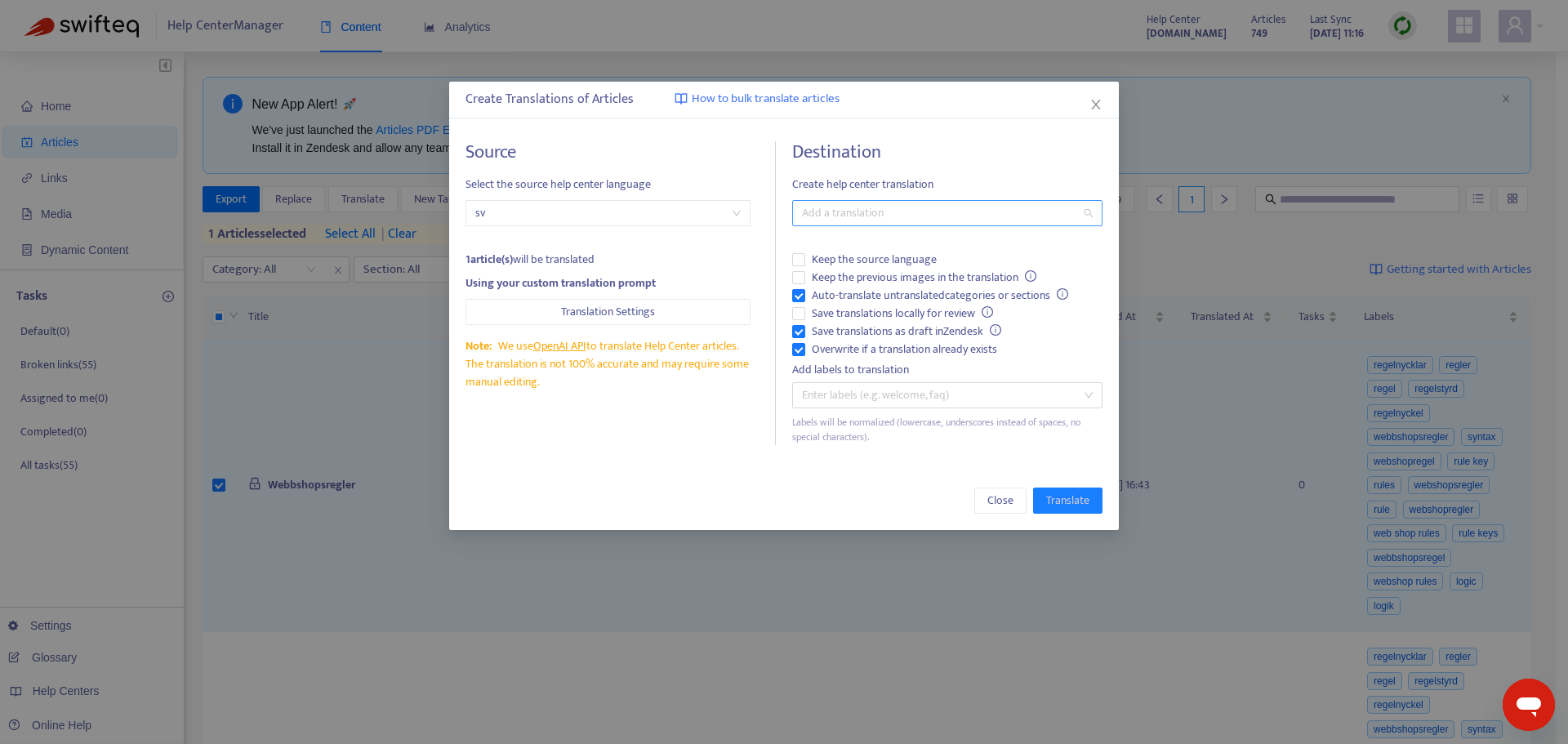 click at bounding box center [800, 213] 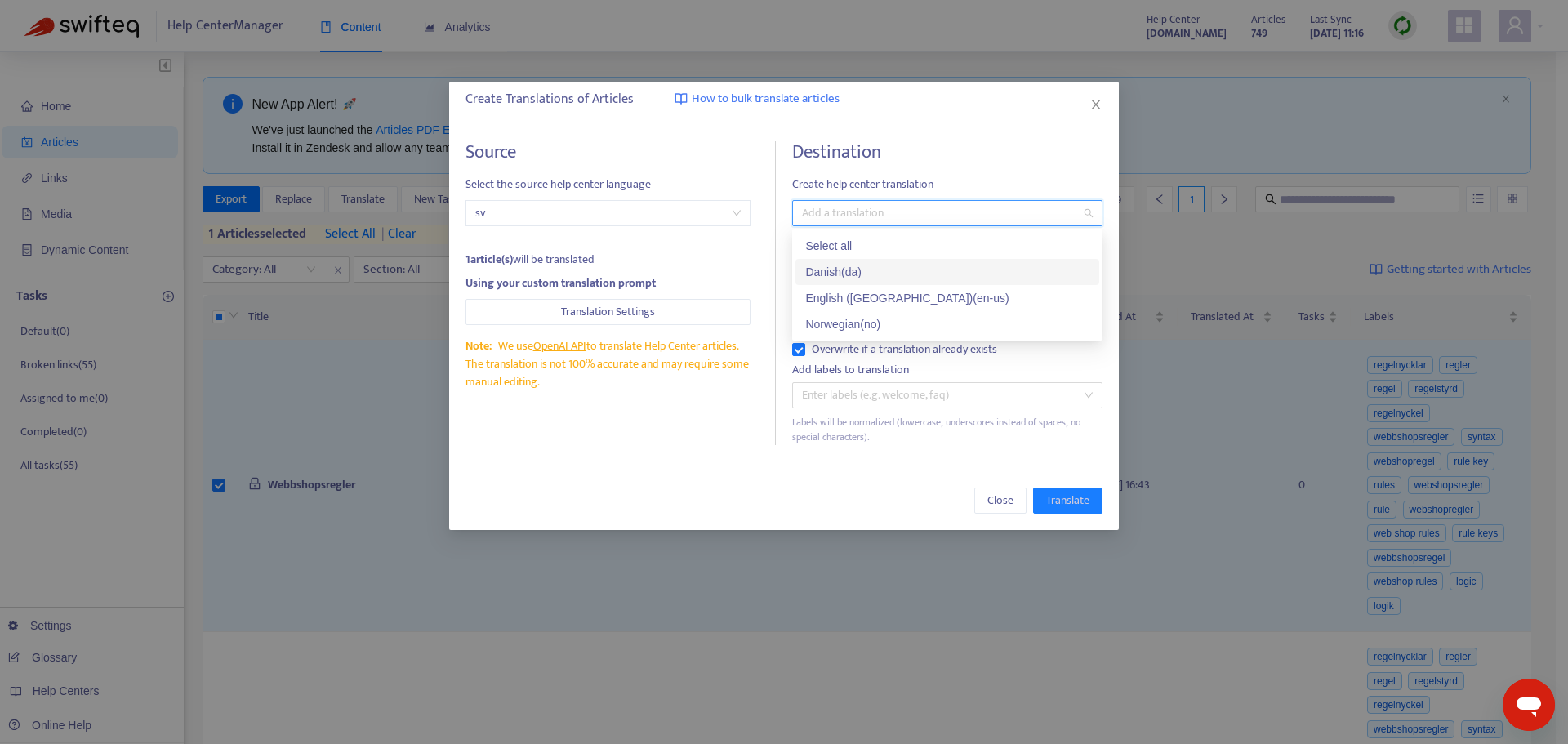 click on "Danish  ( da )" at bounding box center [947, 272] 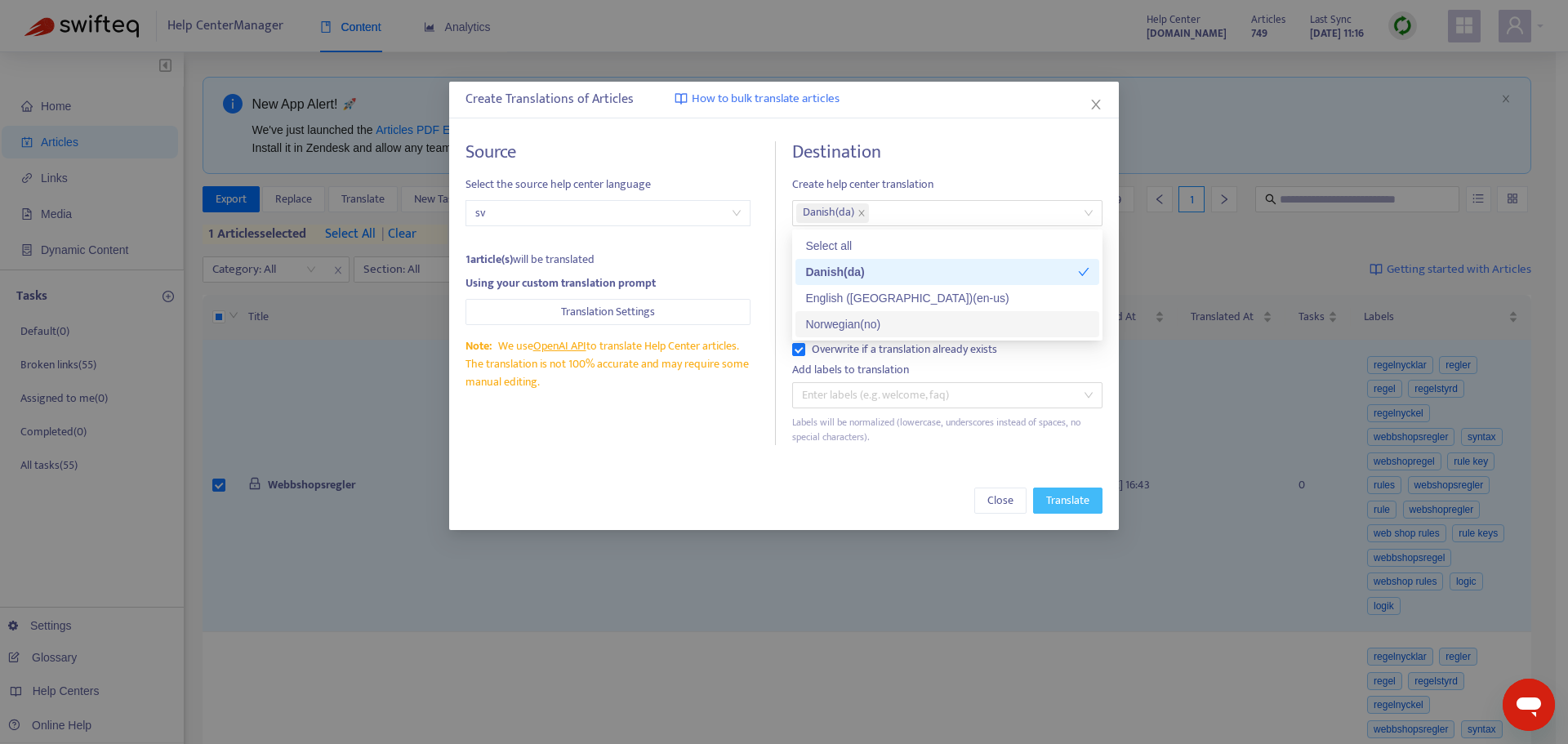 click on "Translate" at bounding box center [1067, 501] 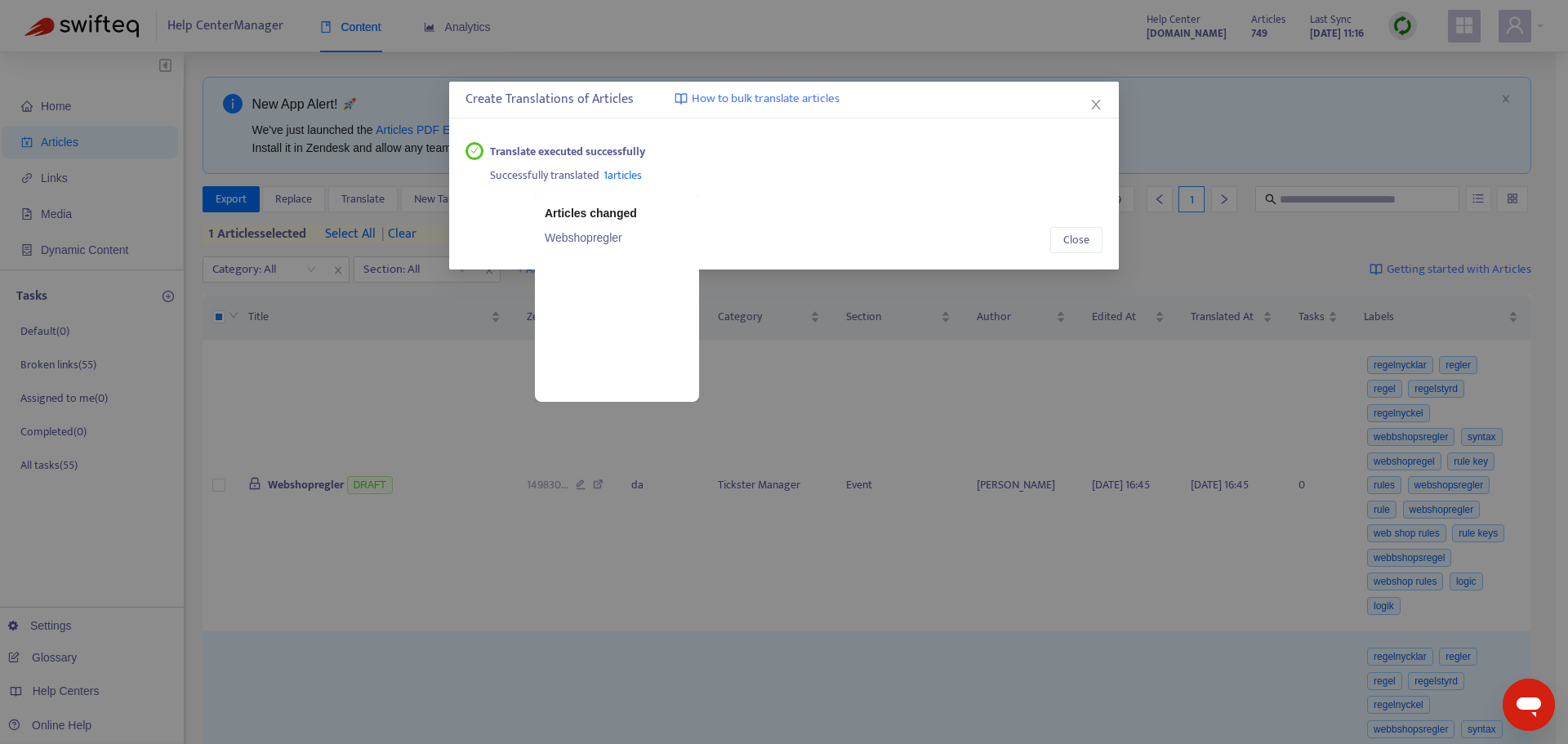 click on "1  articles" at bounding box center [622, 175] 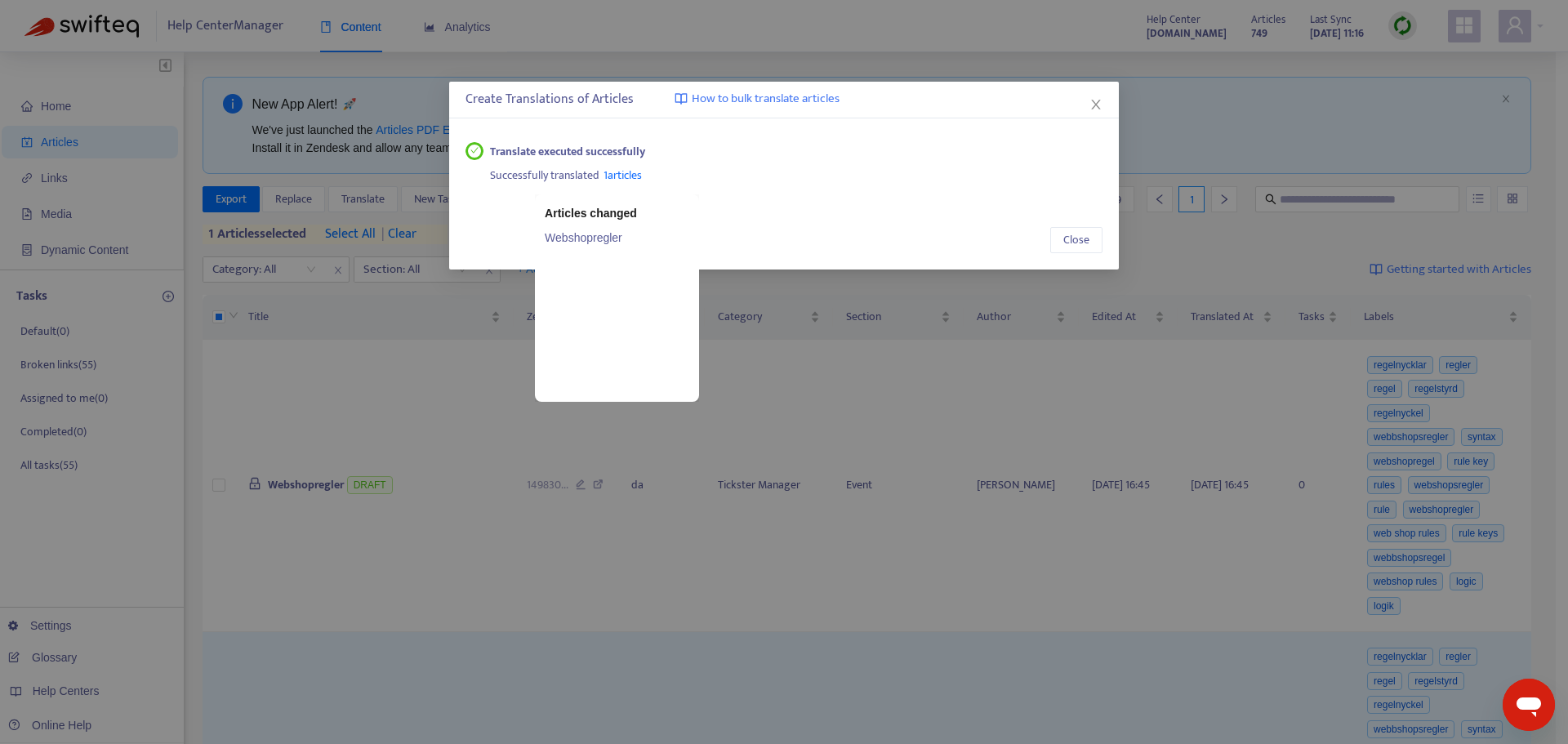 click on "Webshopregler" at bounding box center [617, 238] 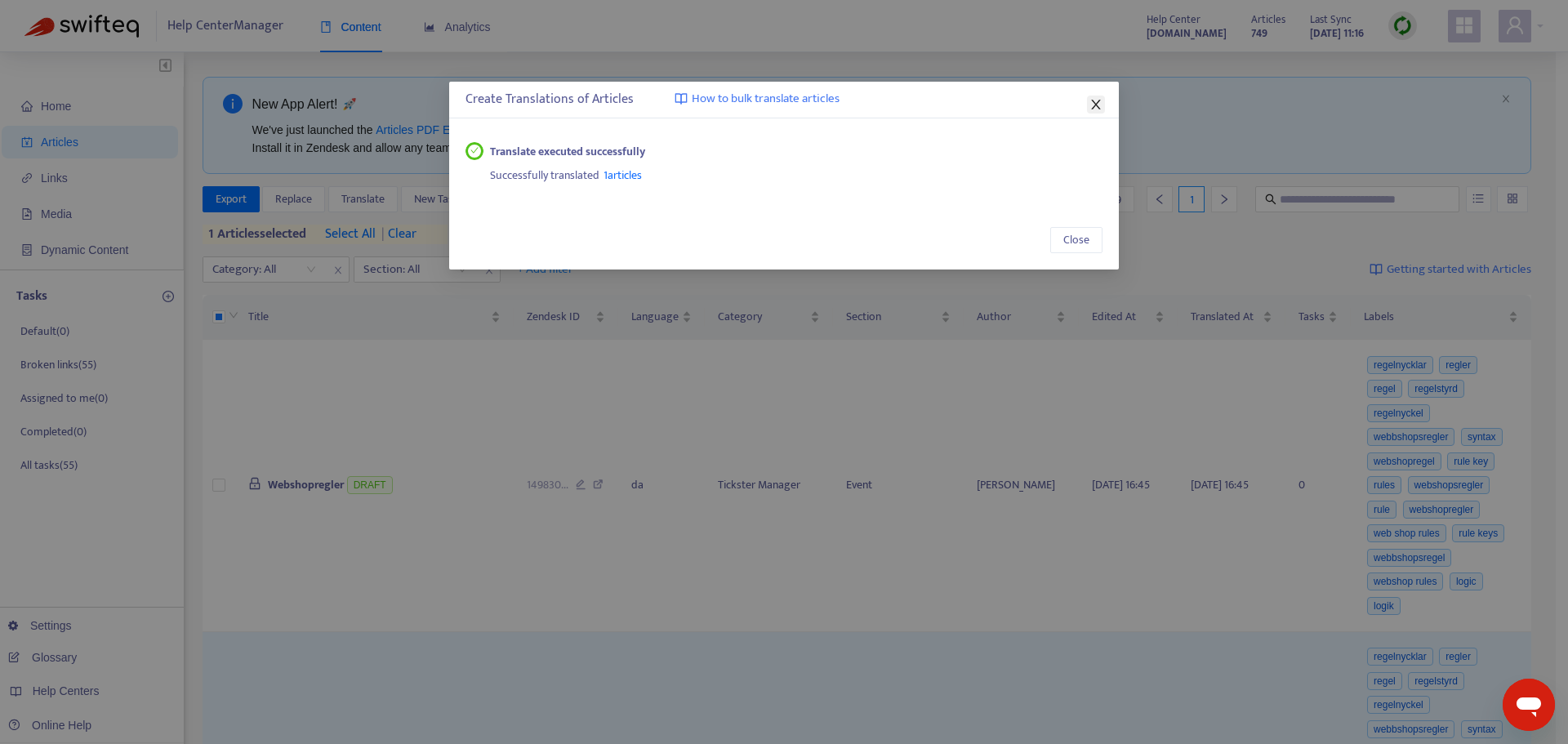 click 